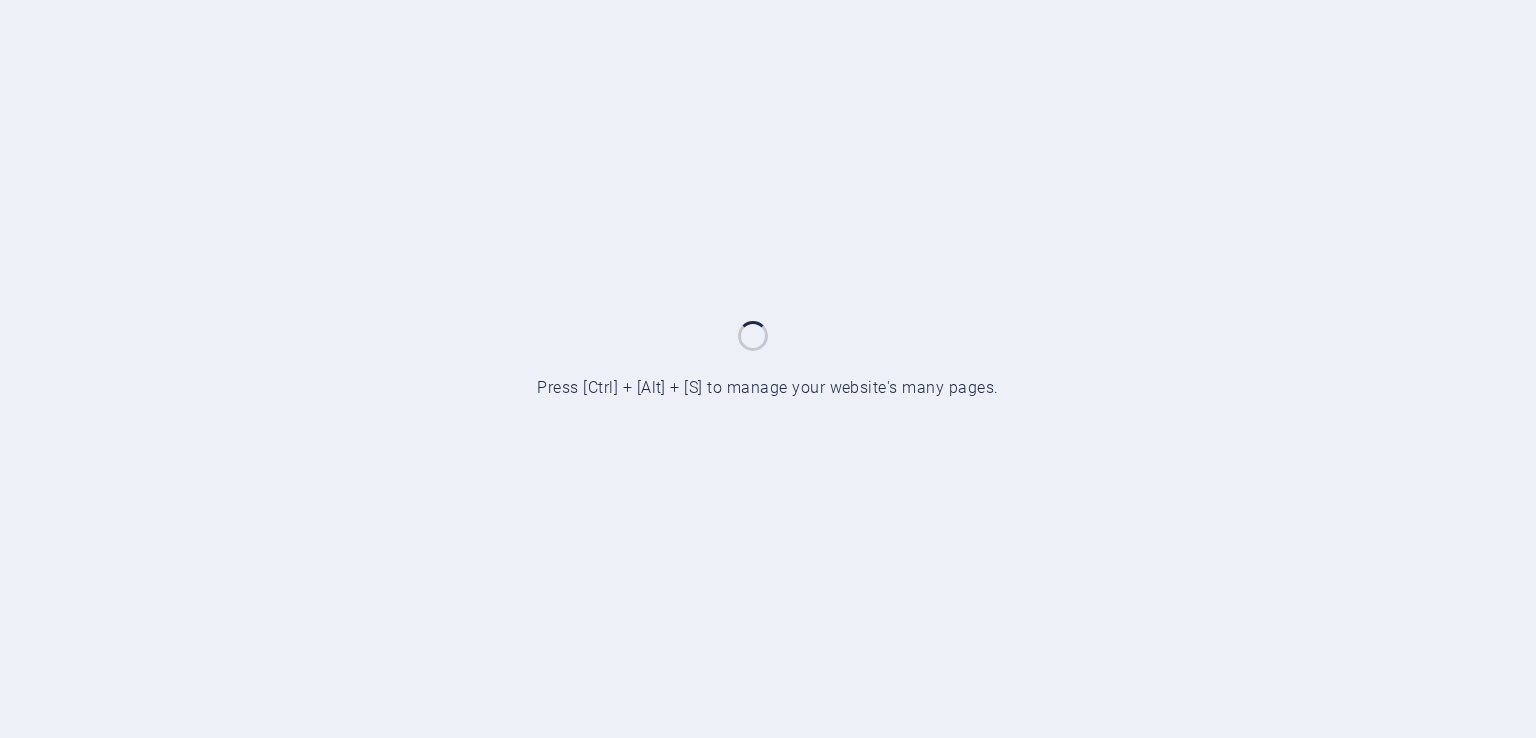 scroll, scrollTop: 0, scrollLeft: 0, axis: both 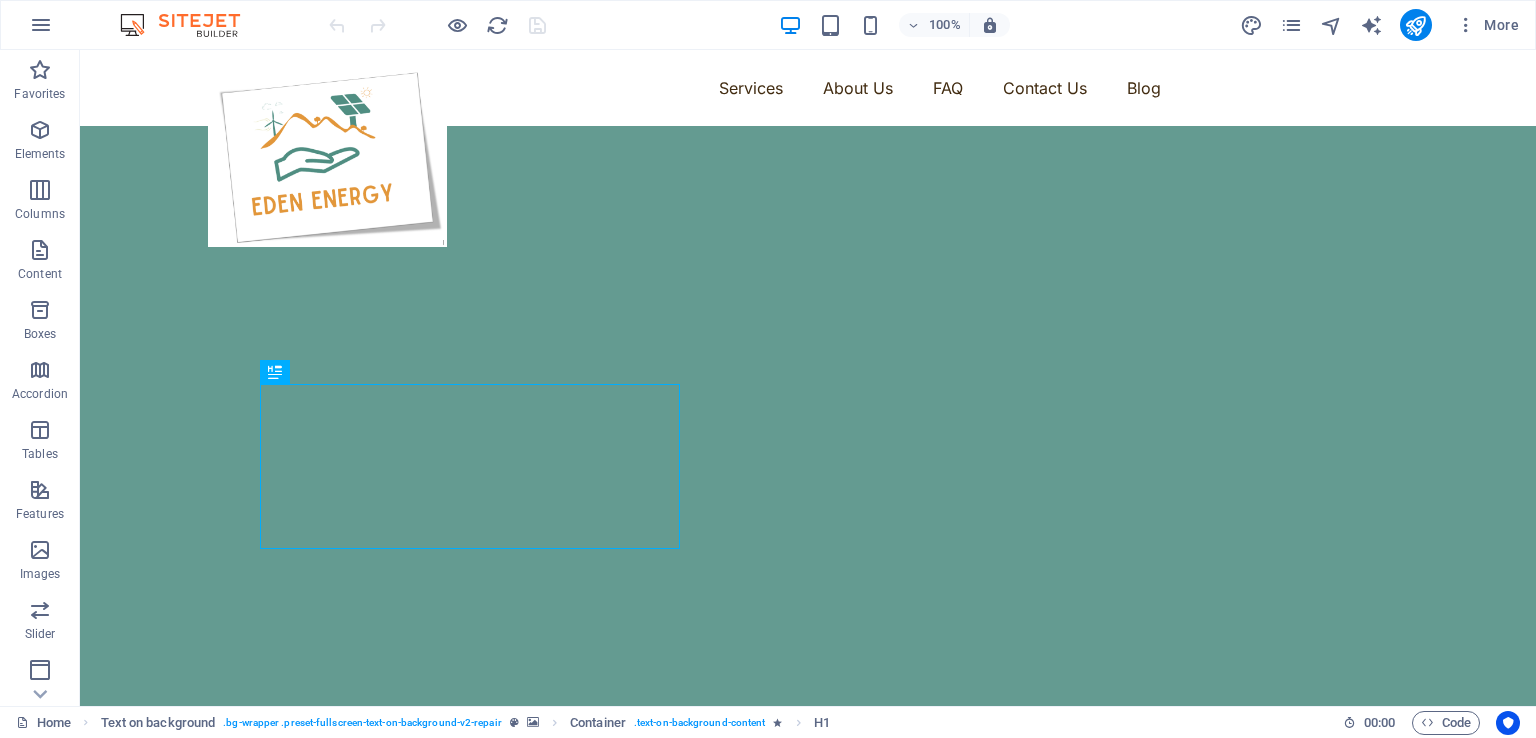 click on "More" at bounding box center (1487, 25) 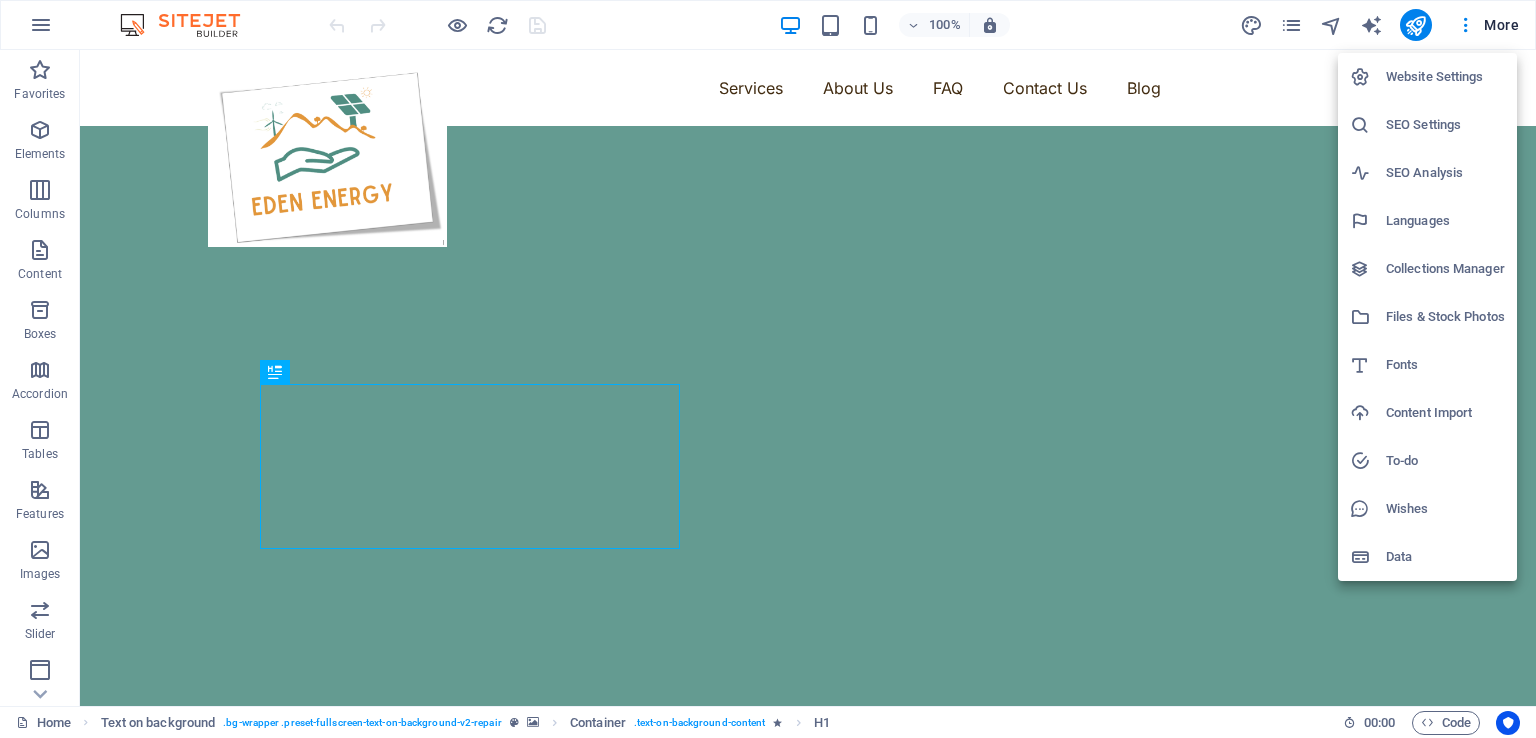click on "Website Settings" at bounding box center [1445, 77] 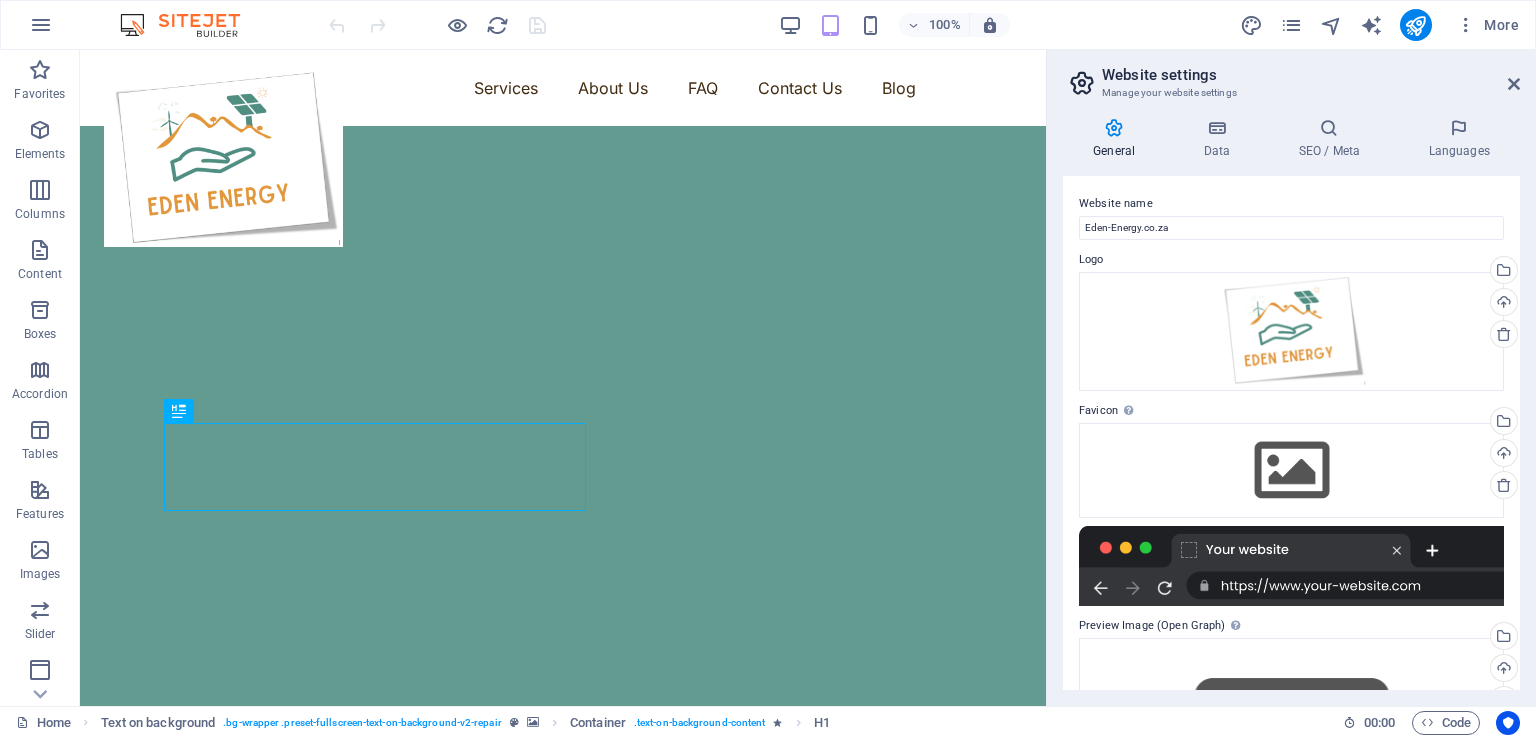 click at bounding box center [1216, 128] 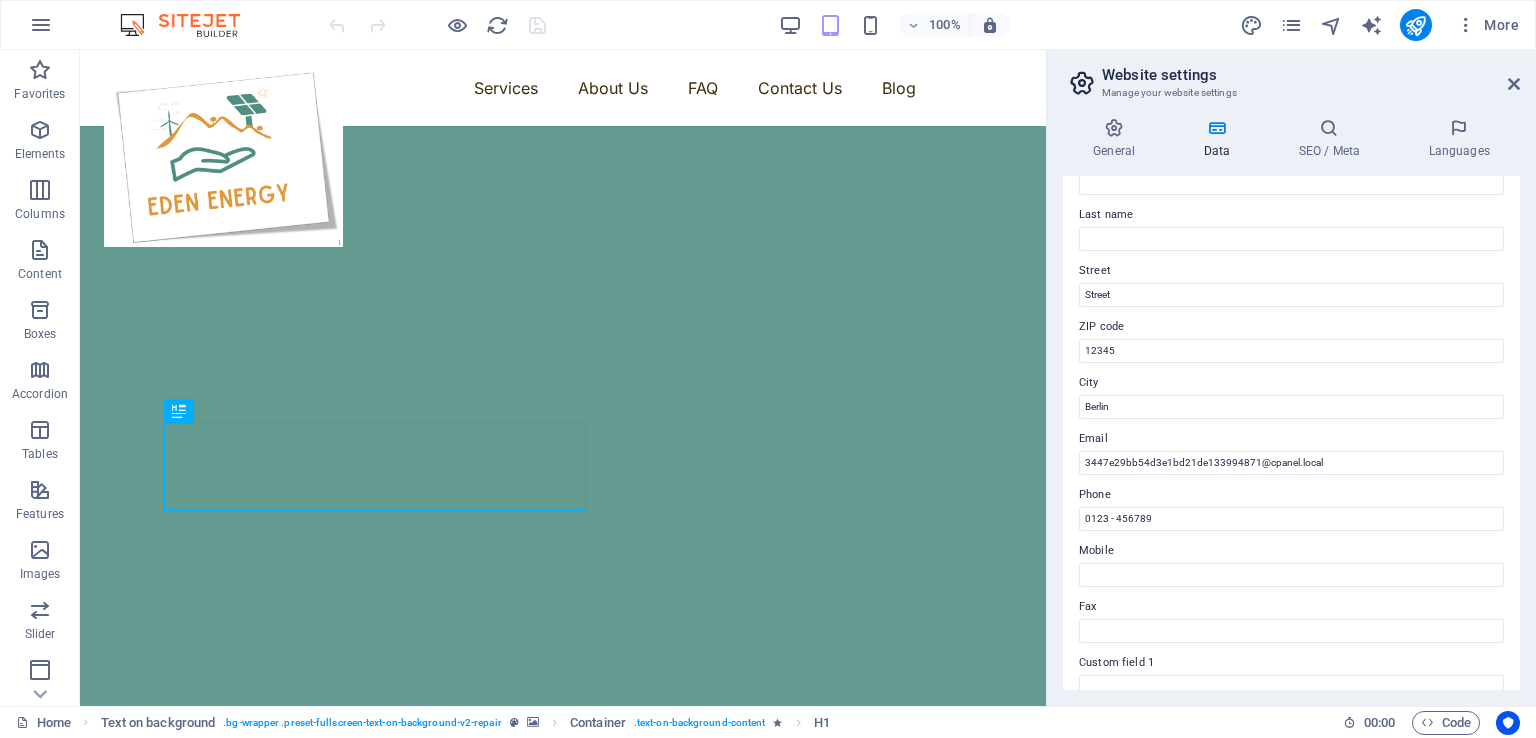 scroll, scrollTop: 0, scrollLeft: 0, axis: both 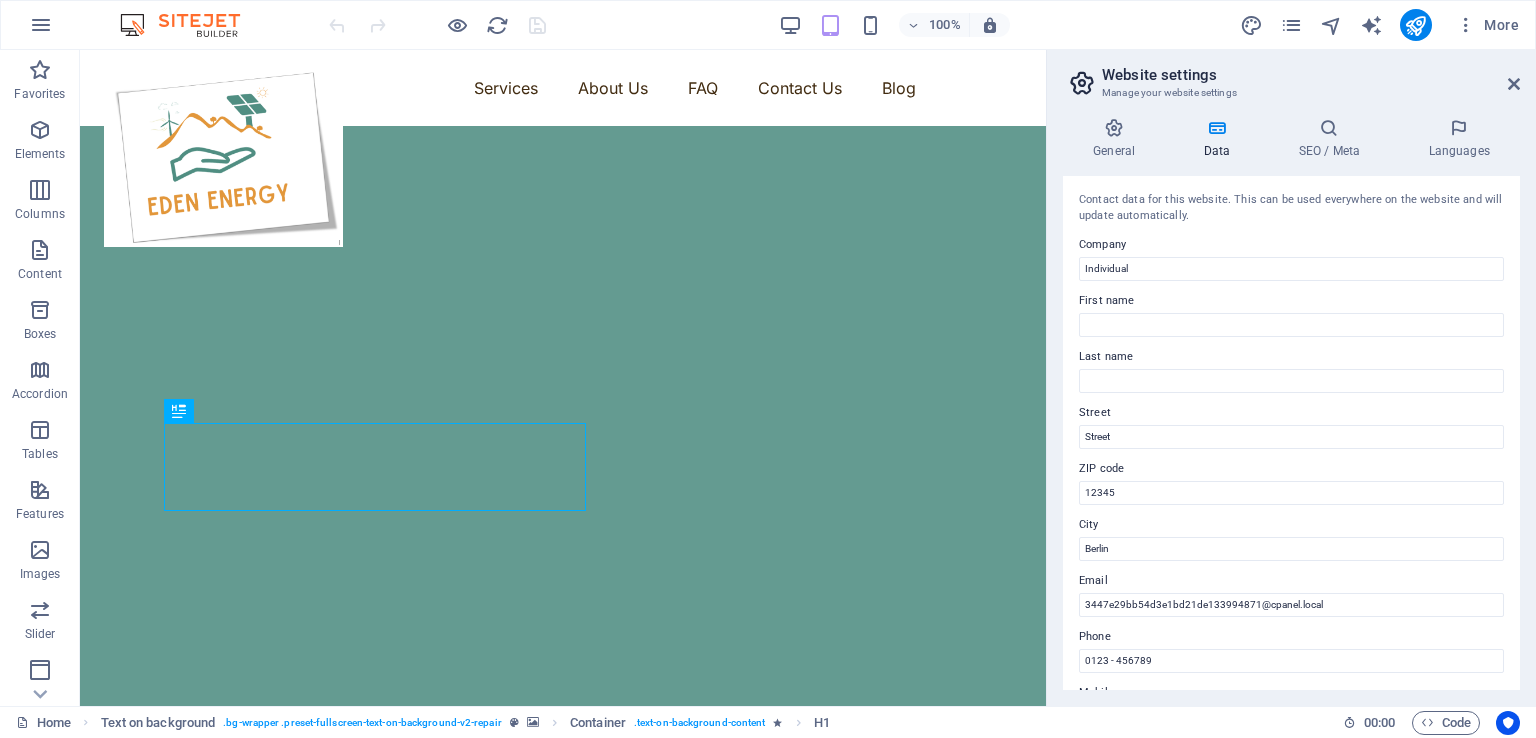 click on "SEO / Meta" at bounding box center (1333, 139) 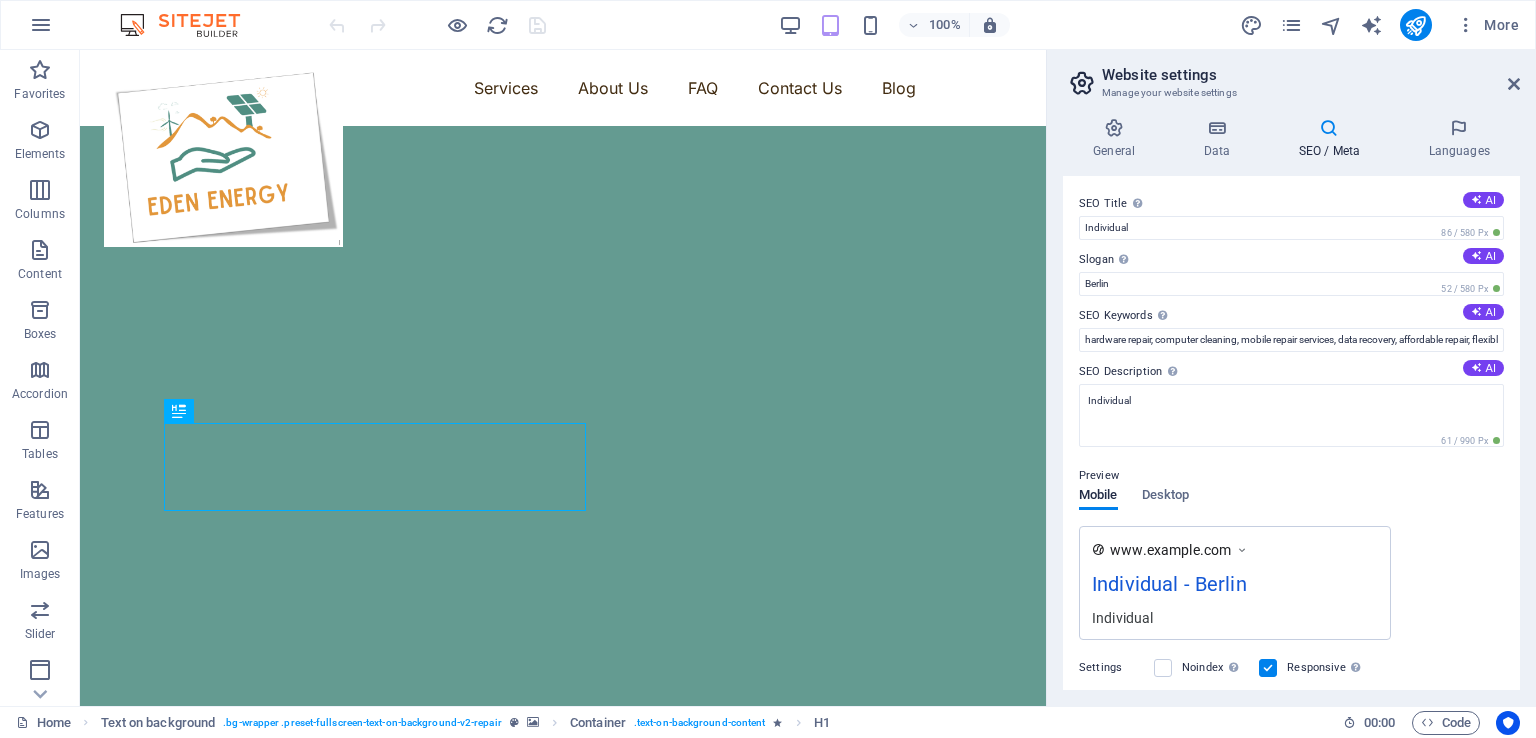 click at bounding box center [1242, 550] 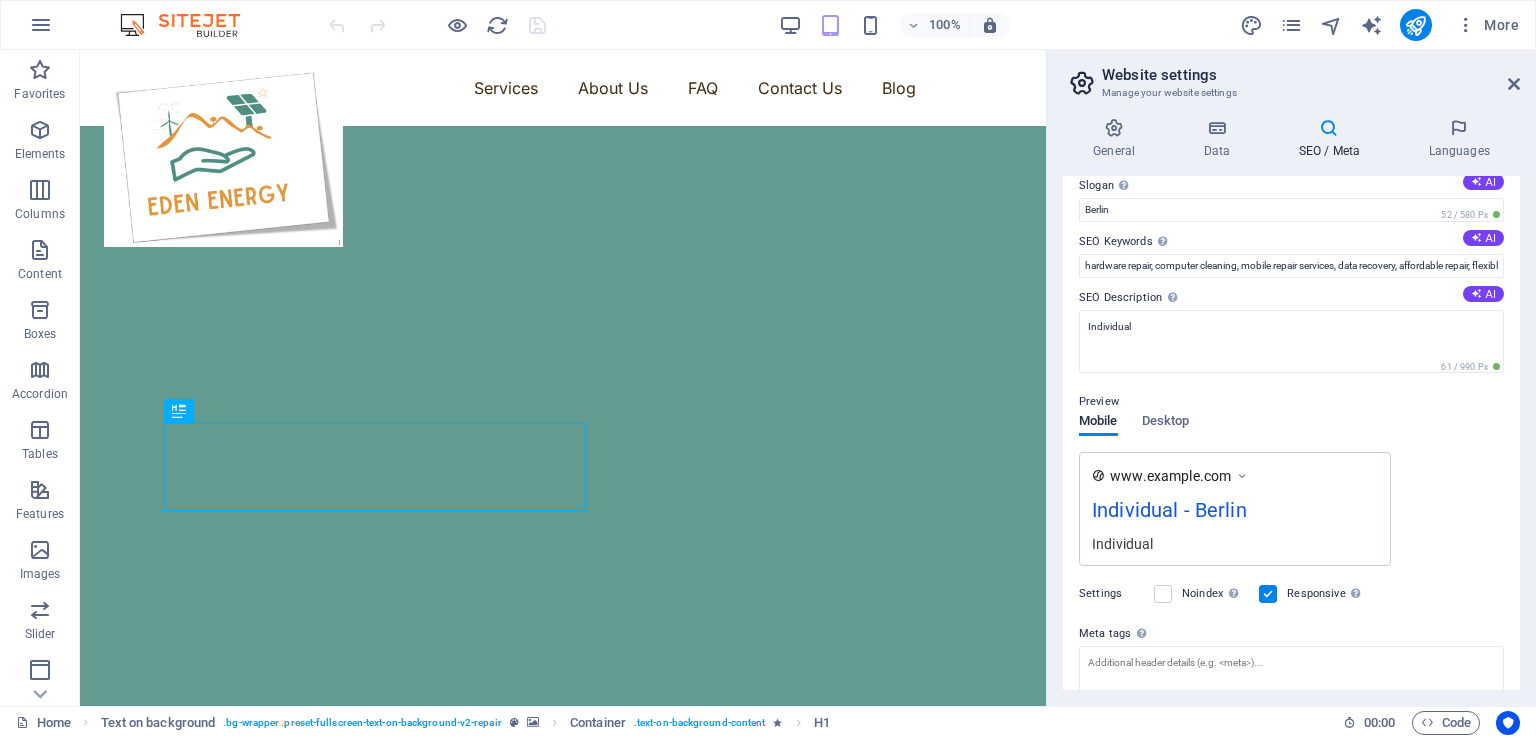 scroll, scrollTop: 0, scrollLeft: 0, axis: both 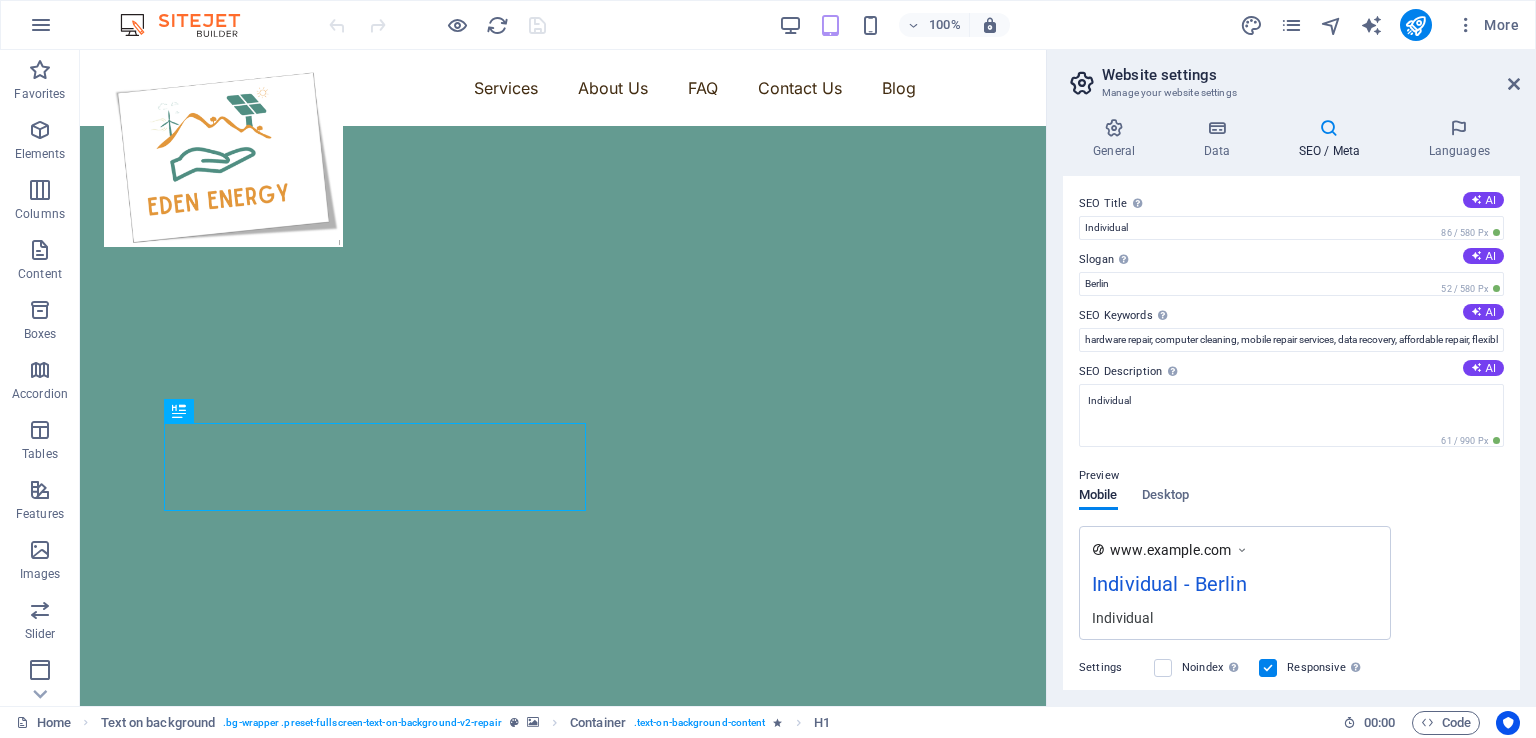 click at bounding box center (1514, 84) 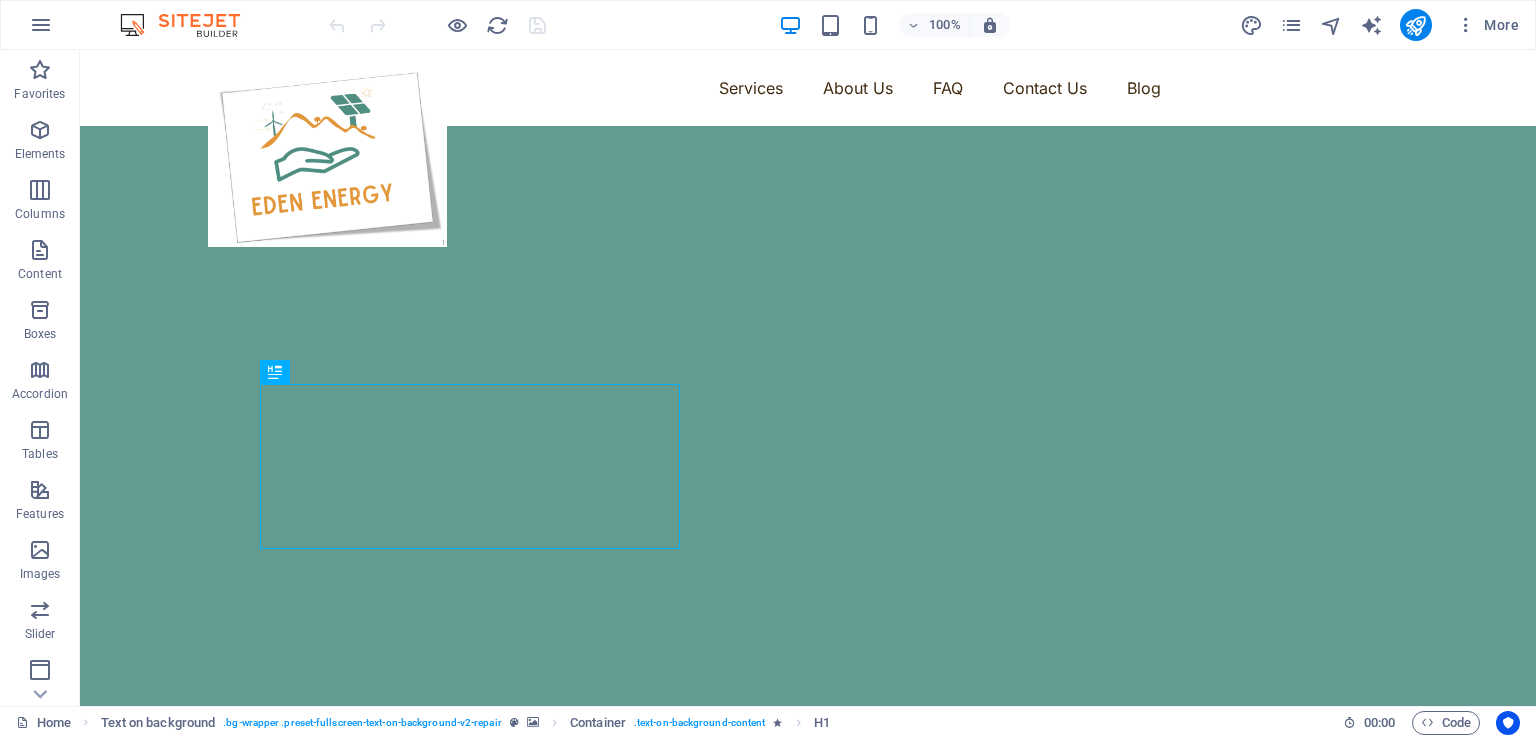 click on "More" at bounding box center [1487, 25] 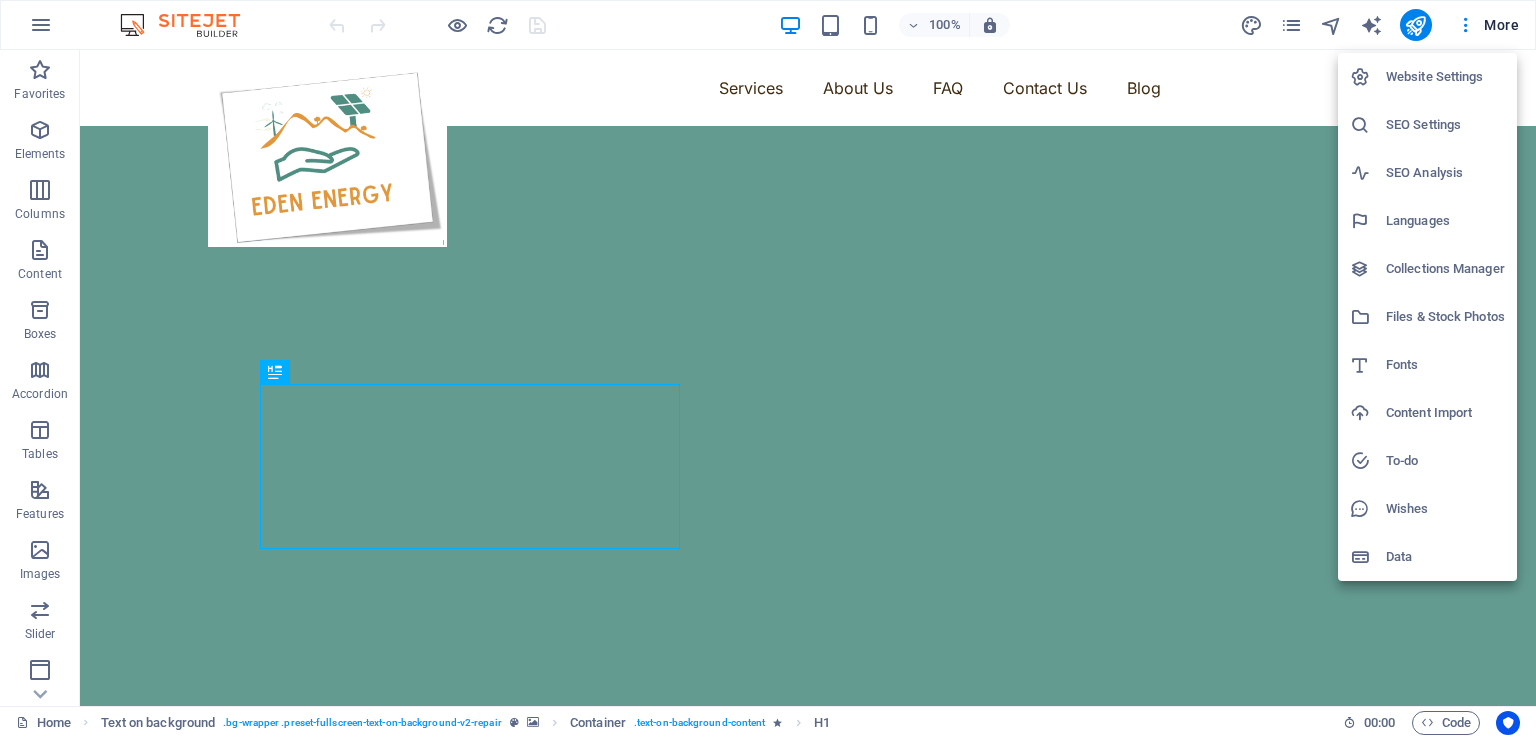 click on "Website Settings" at bounding box center (1445, 77) 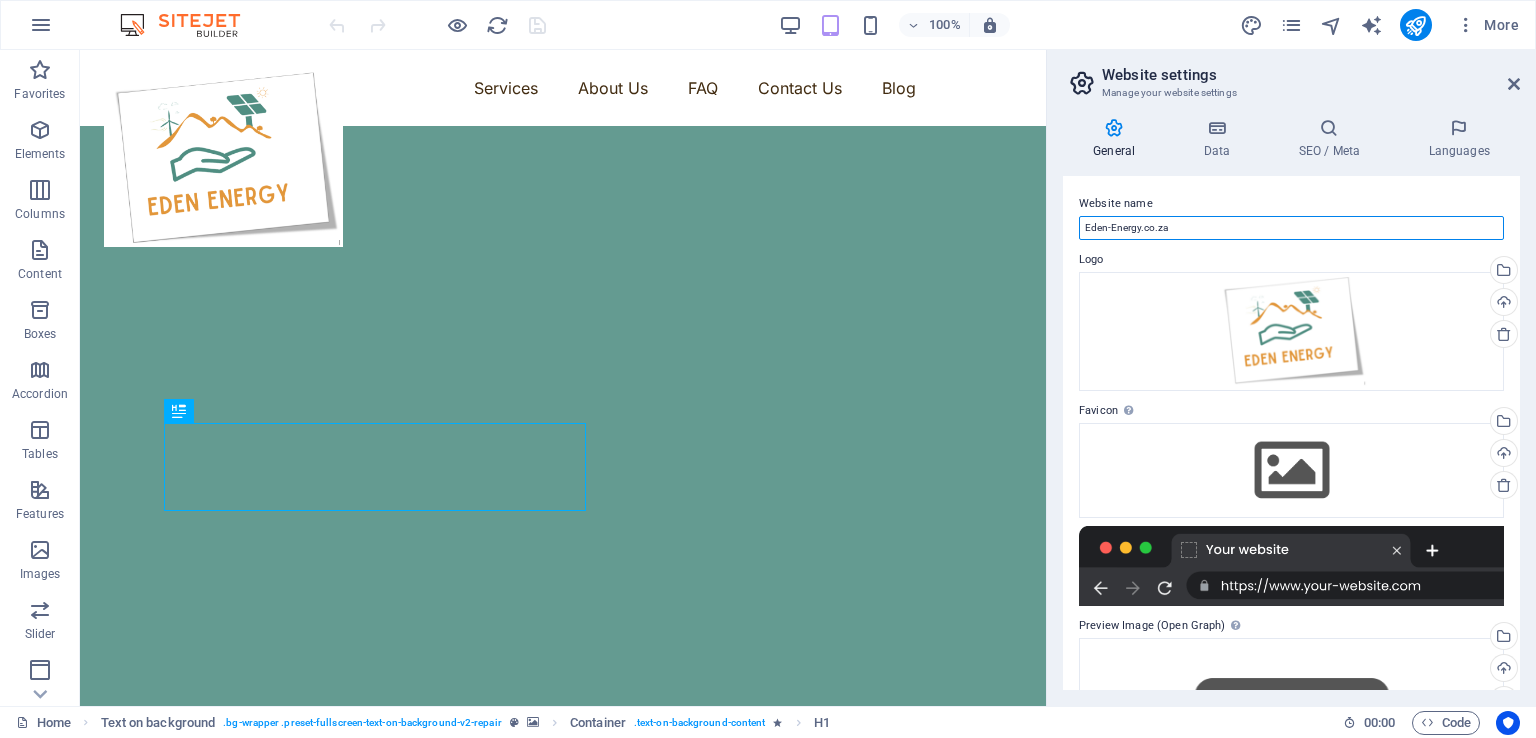 click on "Eden-Energy.co.za" at bounding box center (1291, 228) 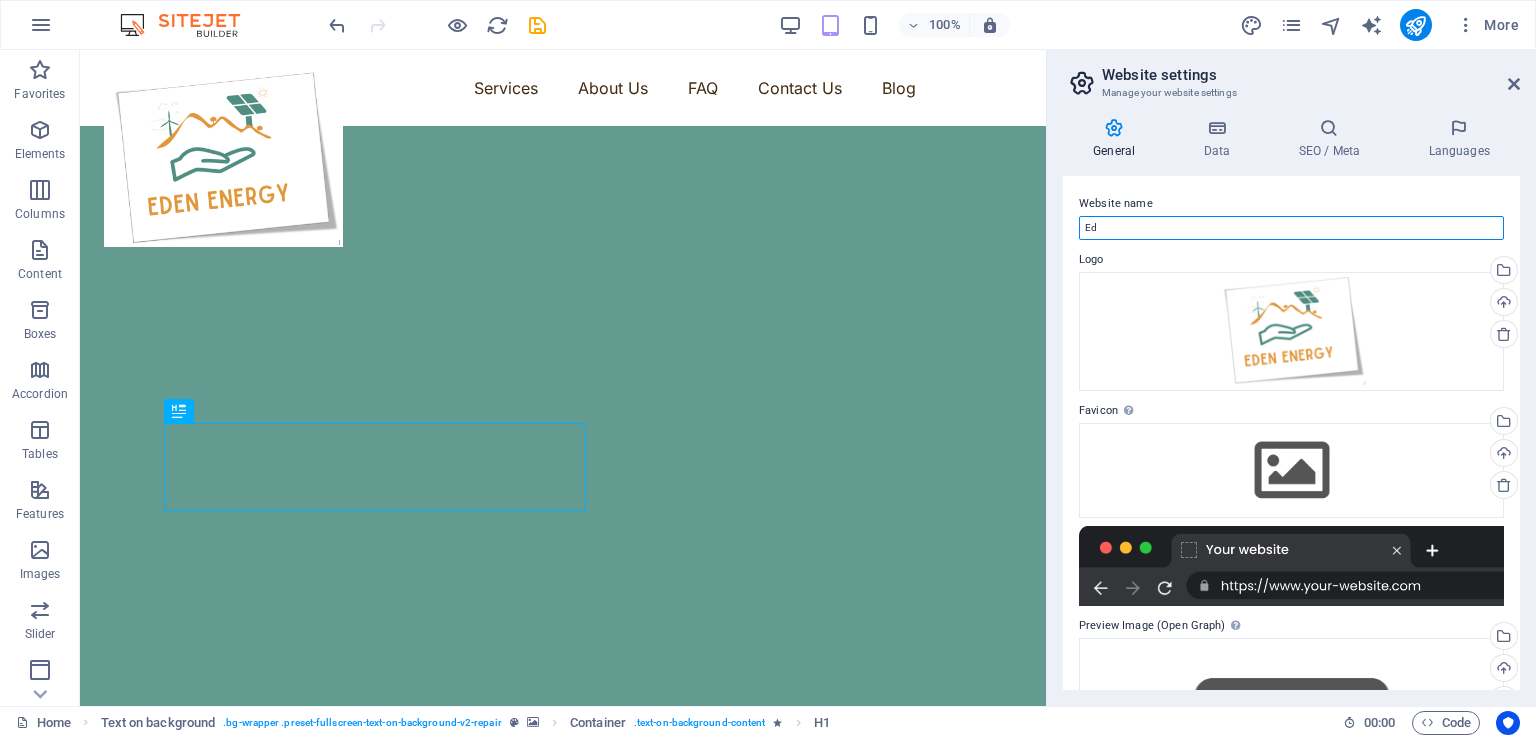 type on "E" 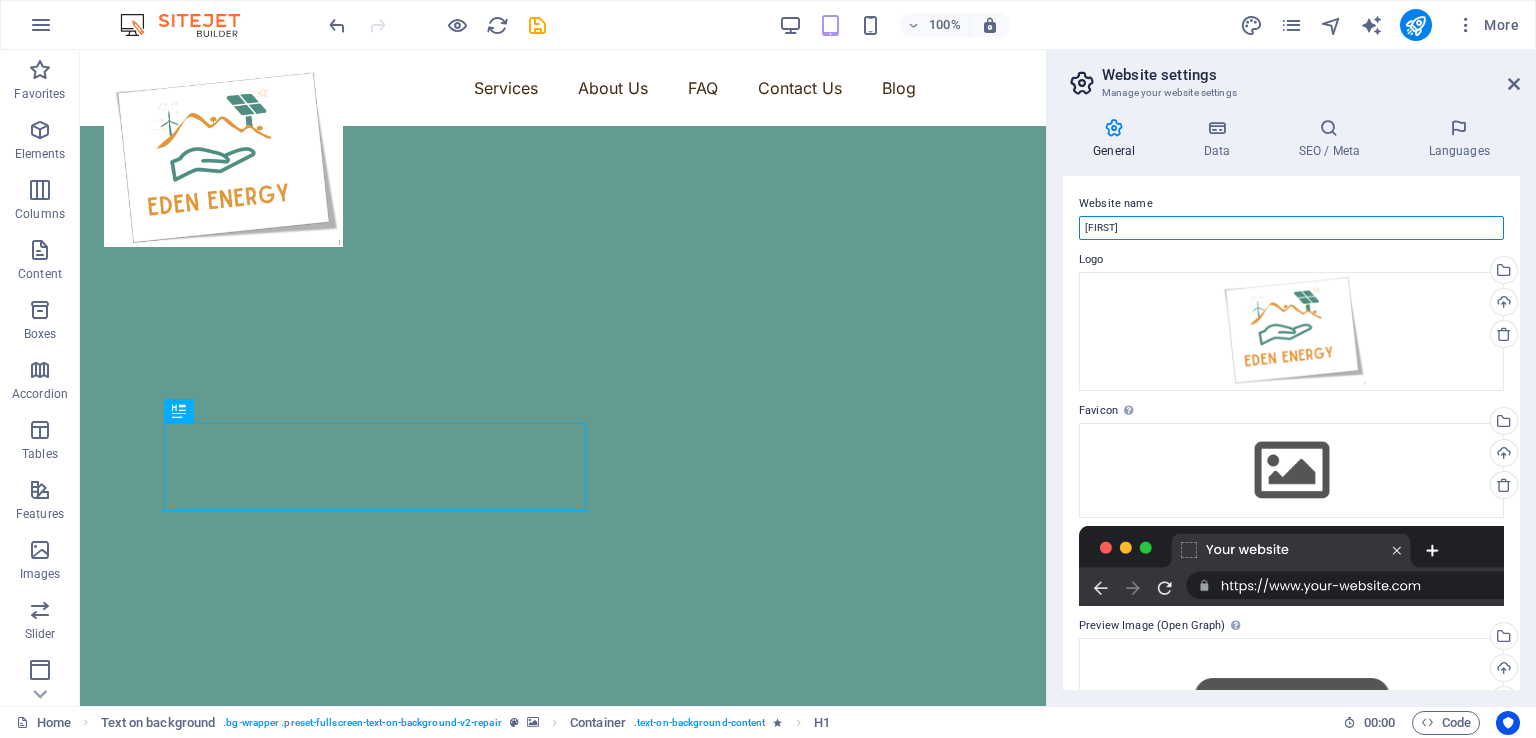 scroll, scrollTop: 192, scrollLeft: 0, axis: vertical 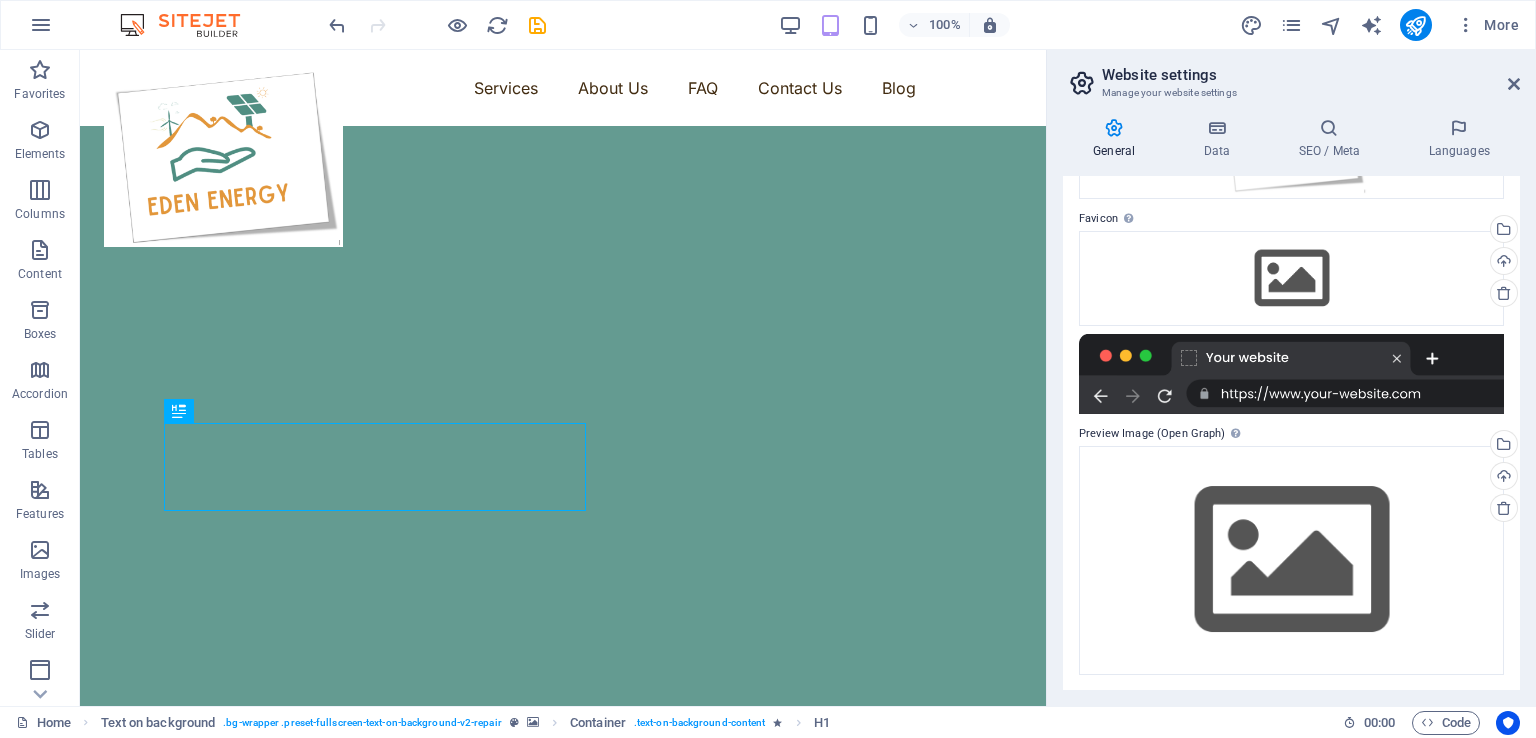type on "rudi" 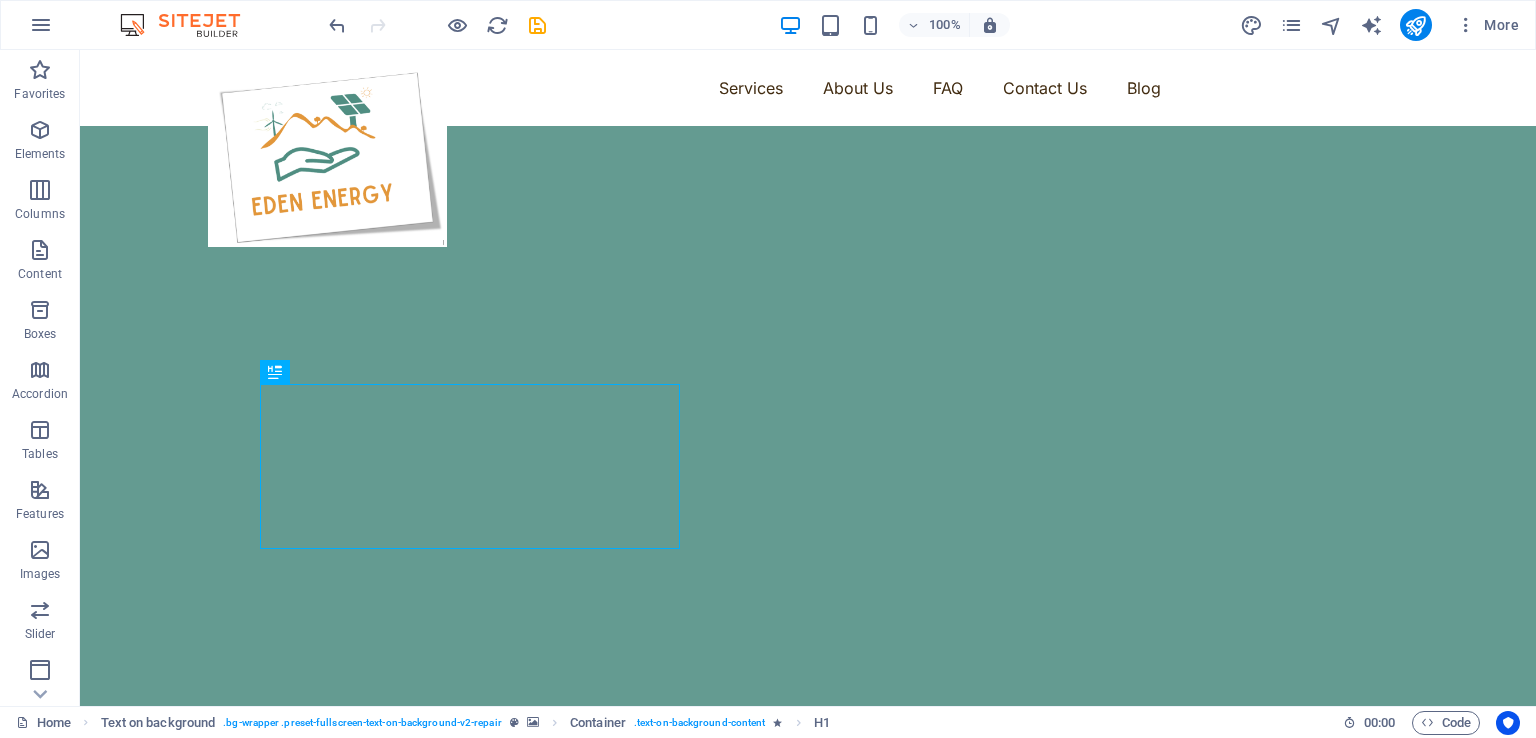 click on "More" at bounding box center [1487, 25] 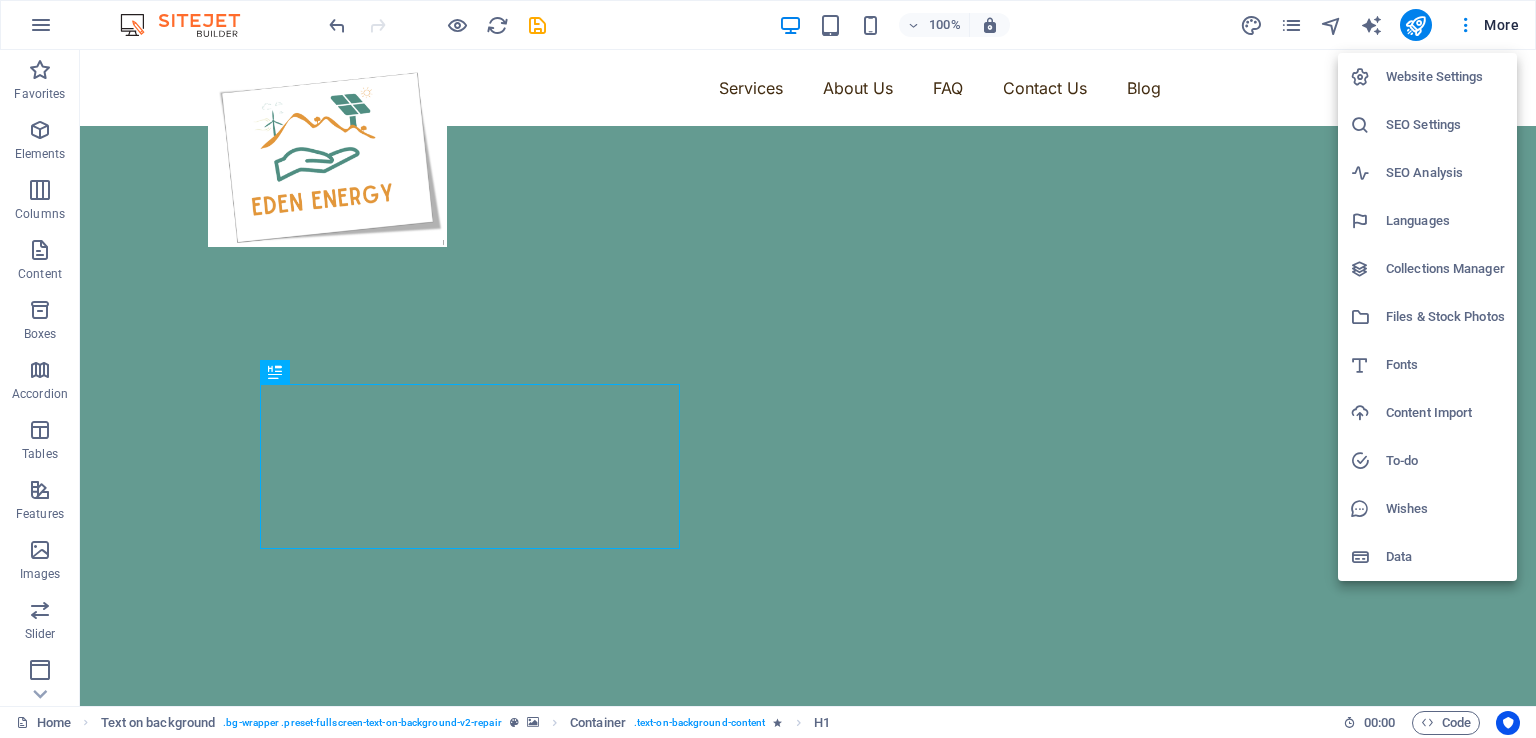 click at bounding box center (768, 369) 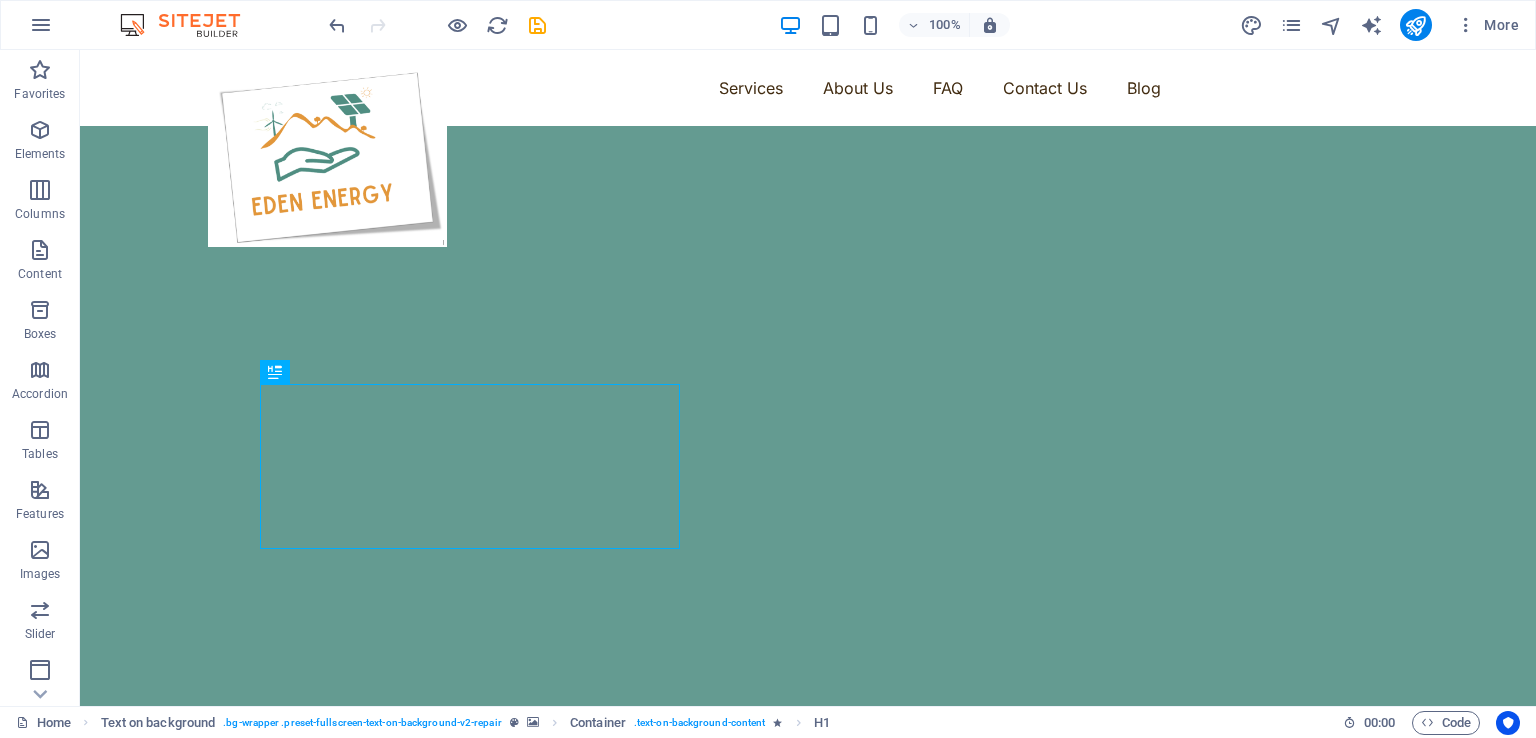 click at bounding box center [190, 25] 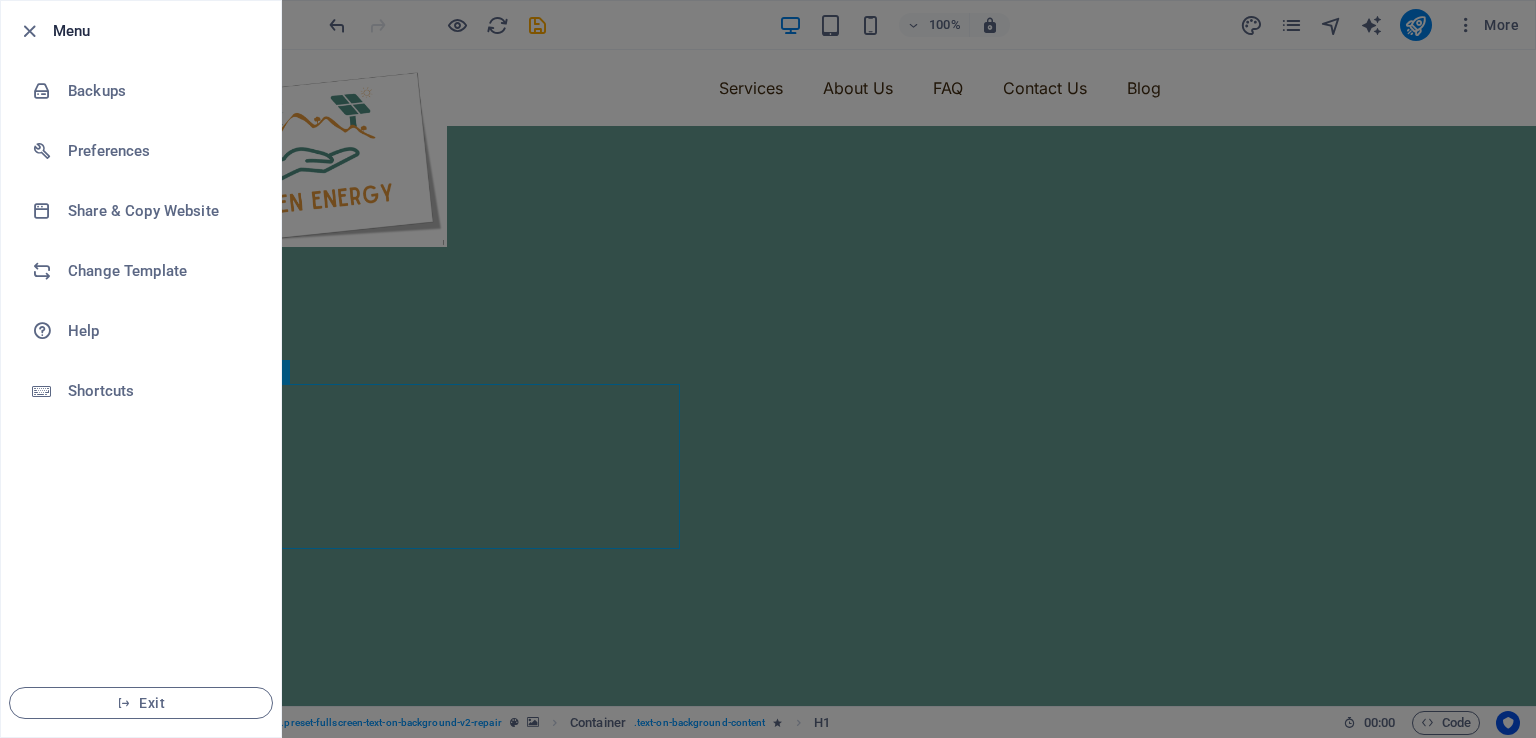 click on "Exit" at bounding box center [141, 703] 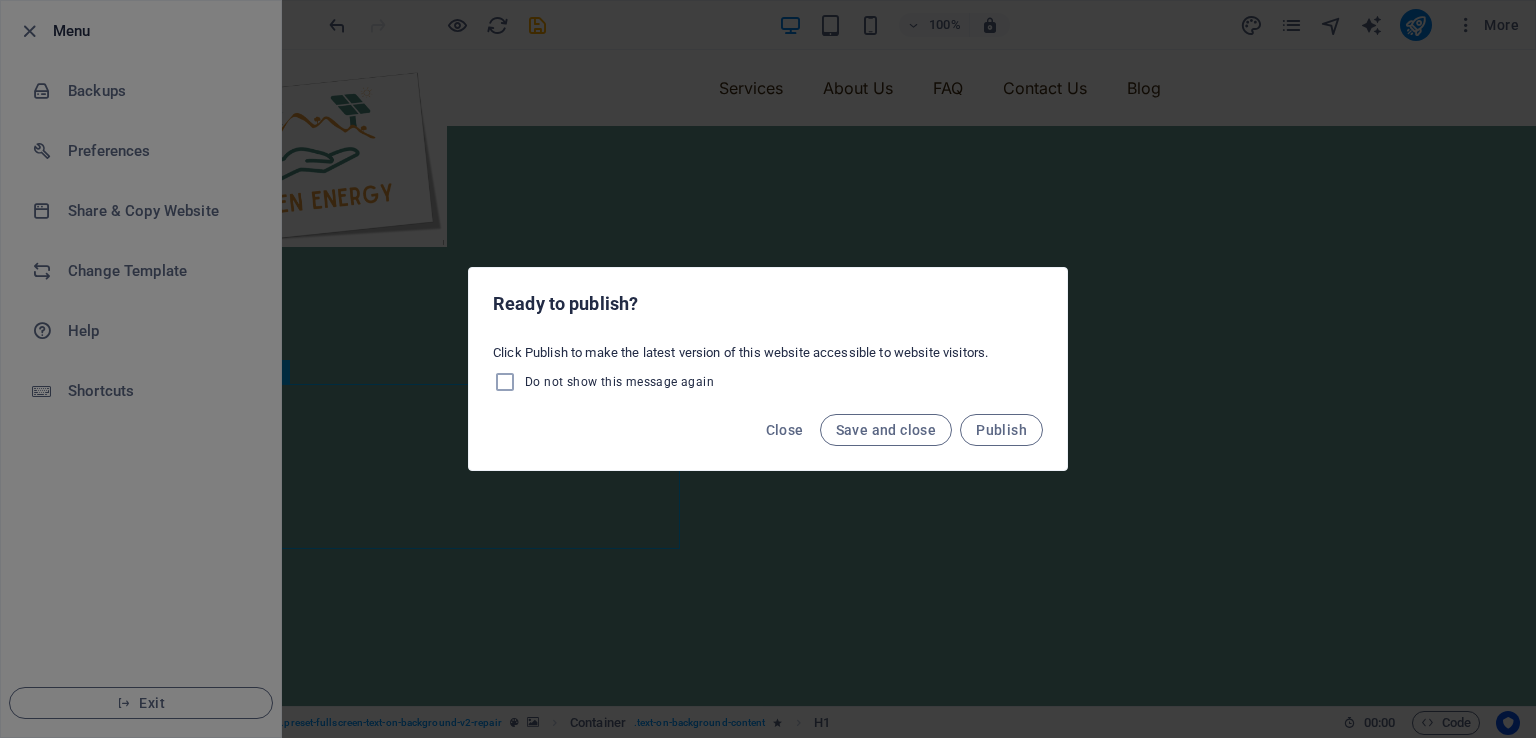 click on "Save and close" at bounding box center (886, 430) 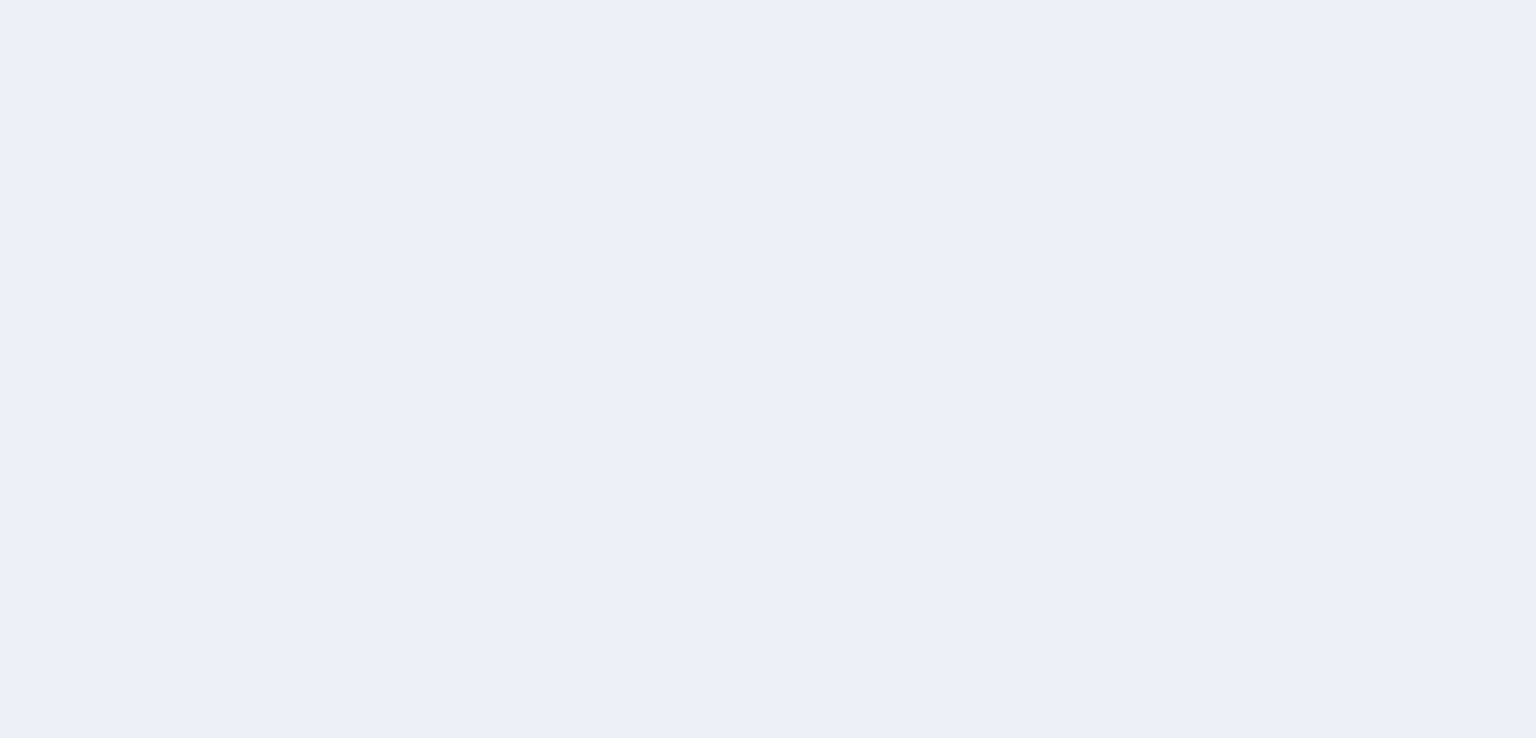 scroll, scrollTop: 0, scrollLeft: 0, axis: both 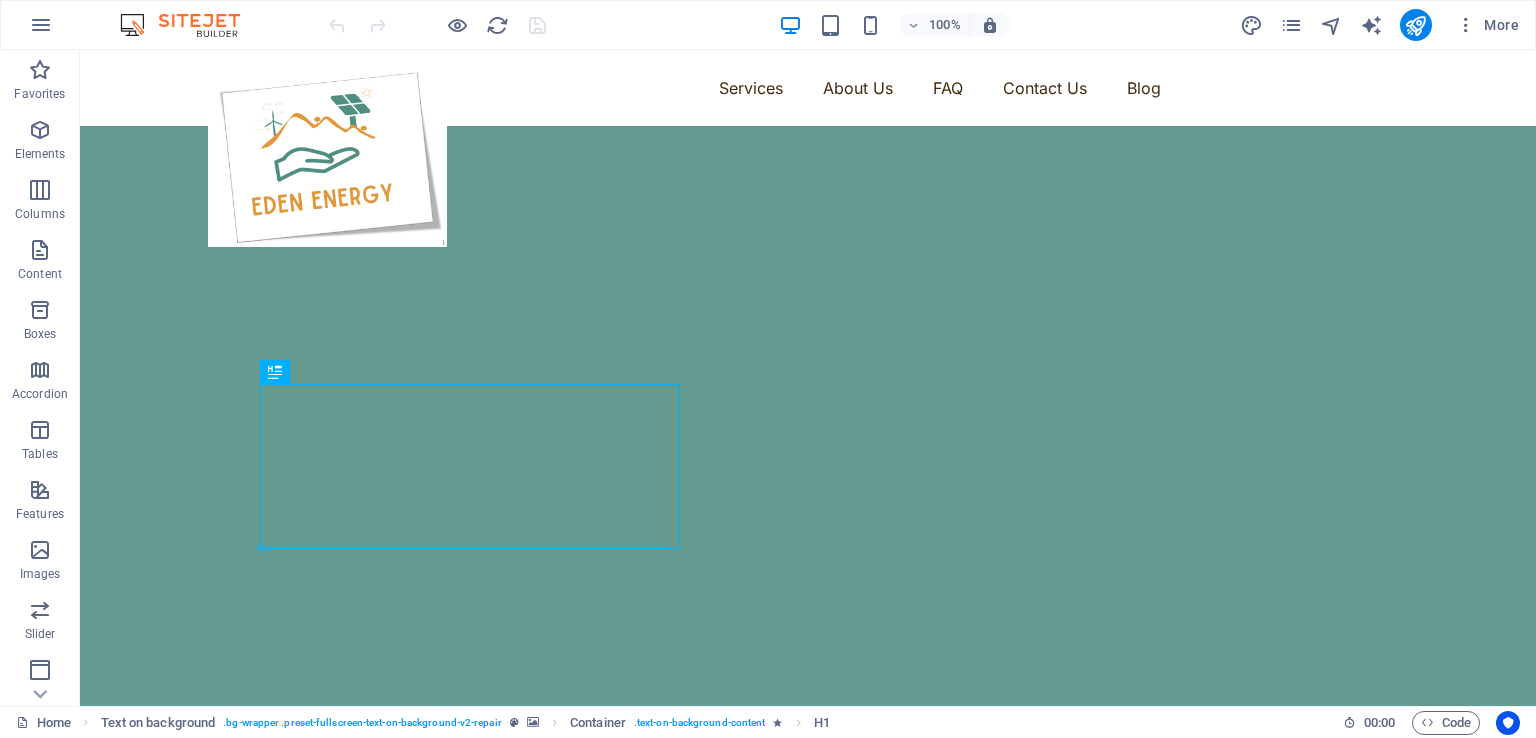 click at bounding box center [41, 25] 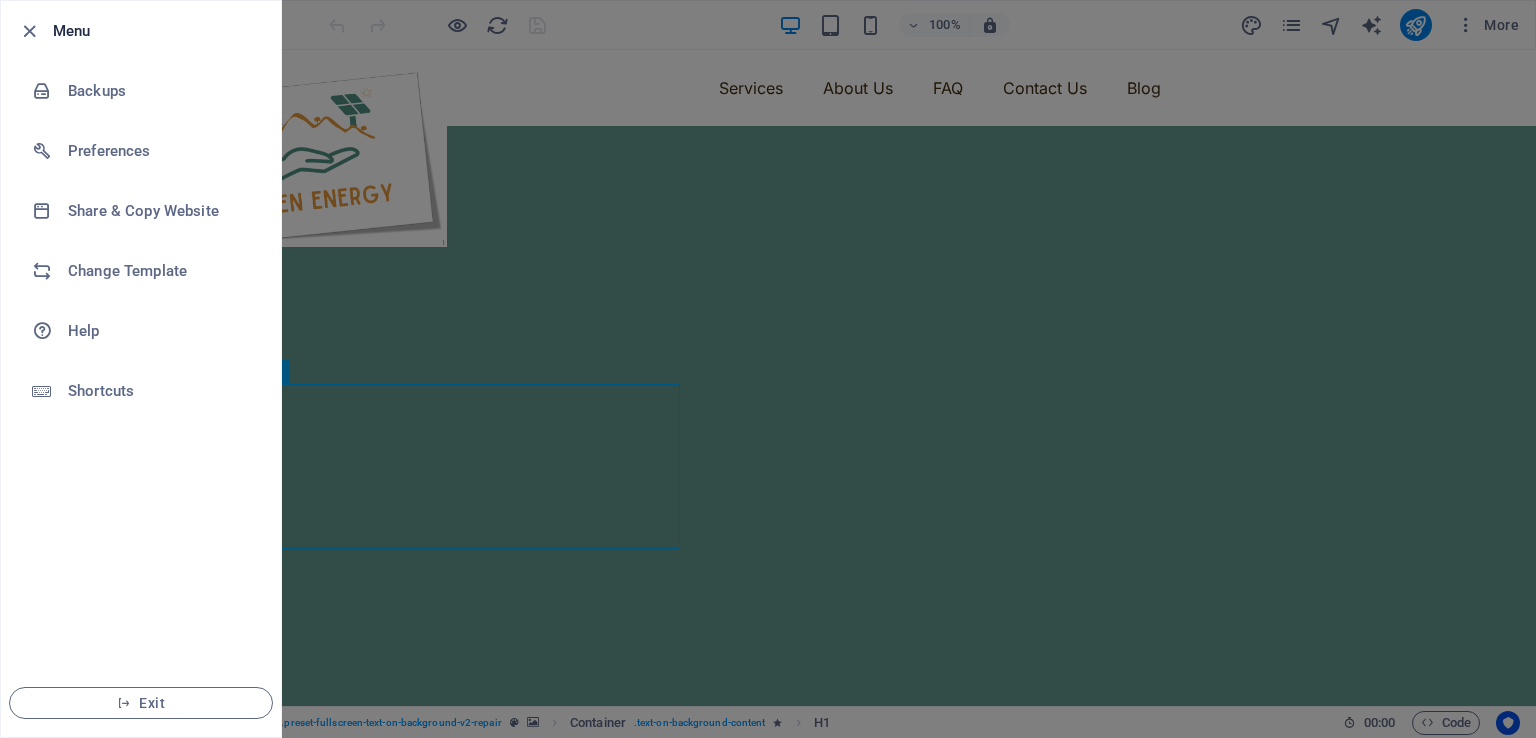 click on "Backups" at bounding box center [160, 91] 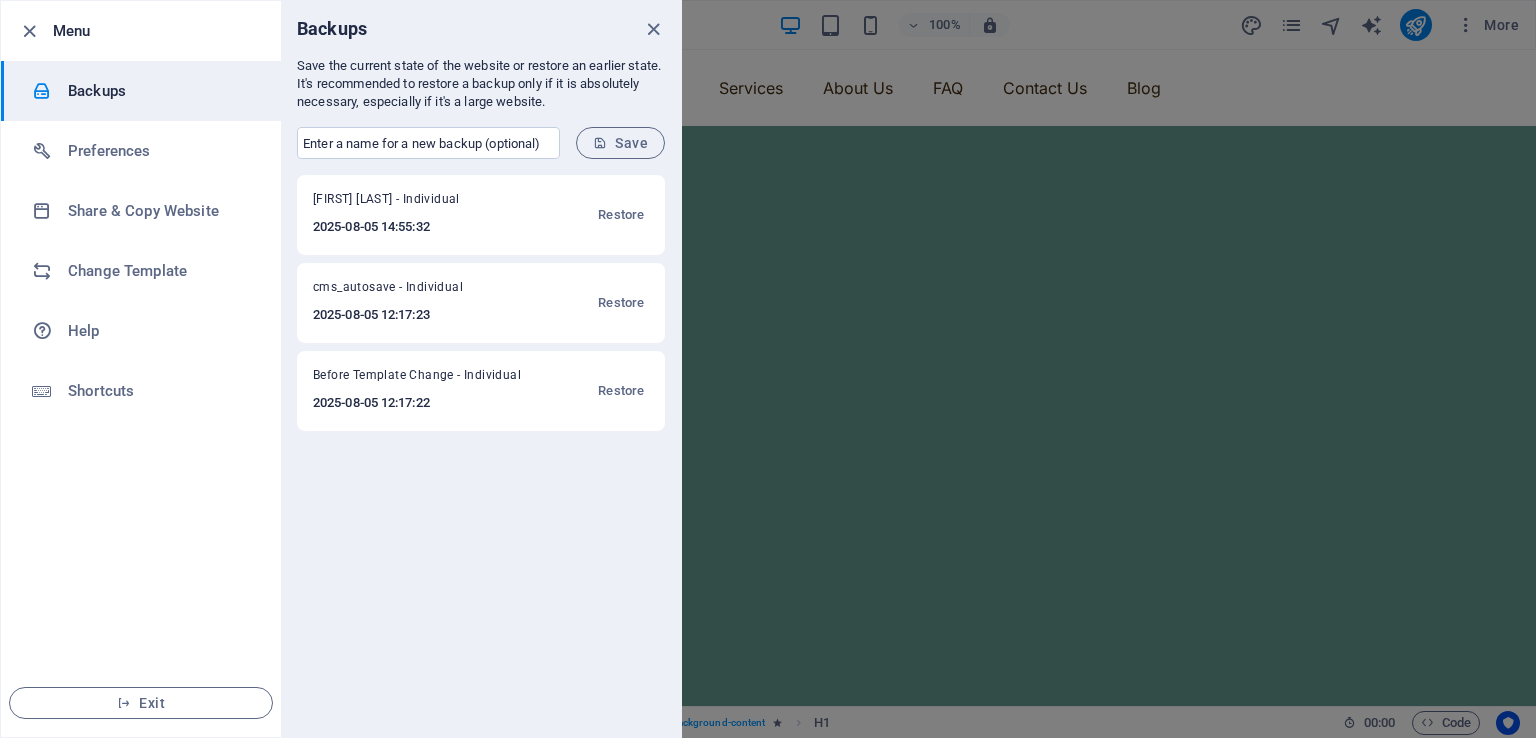 click on "Restore" at bounding box center (621, 303) 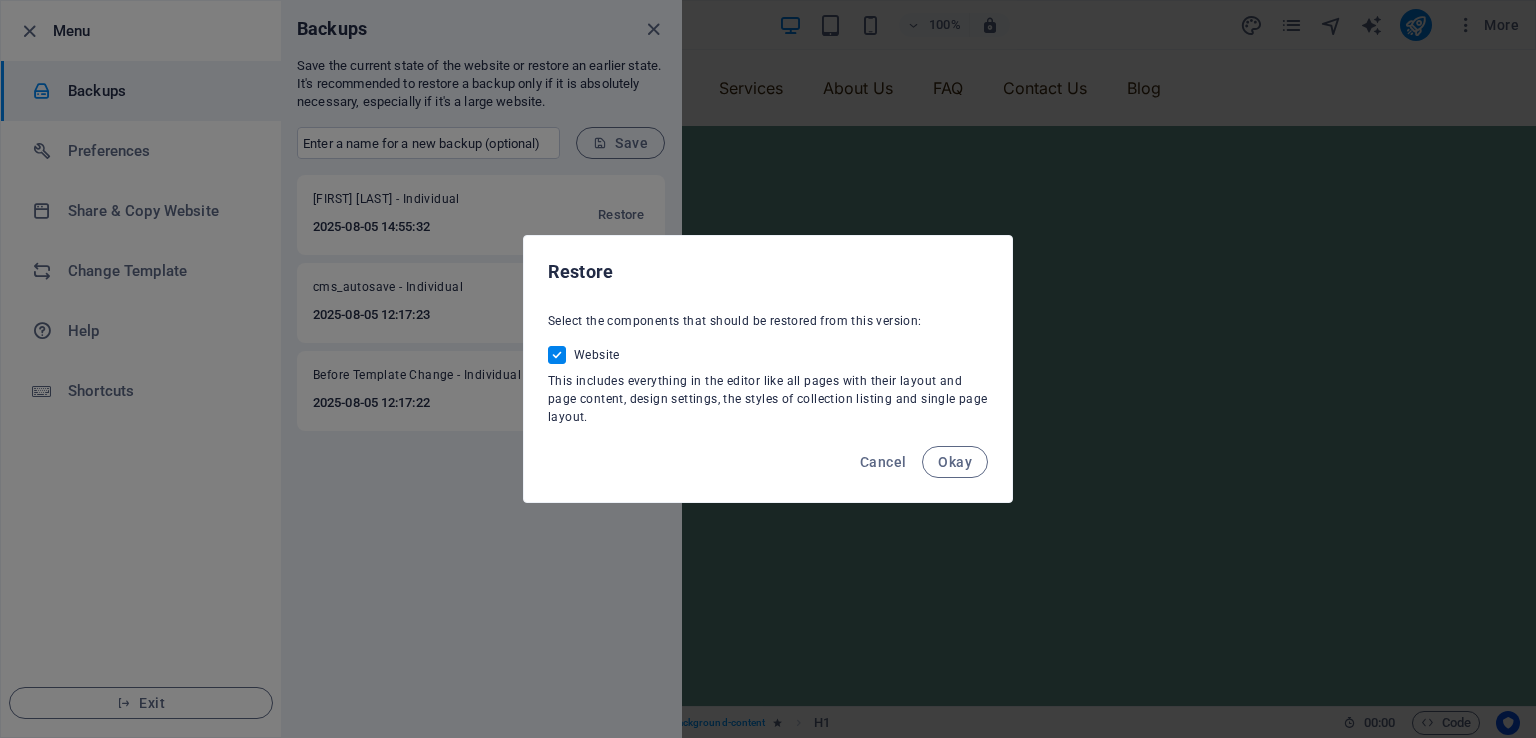 click on "Okay" at bounding box center (955, 462) 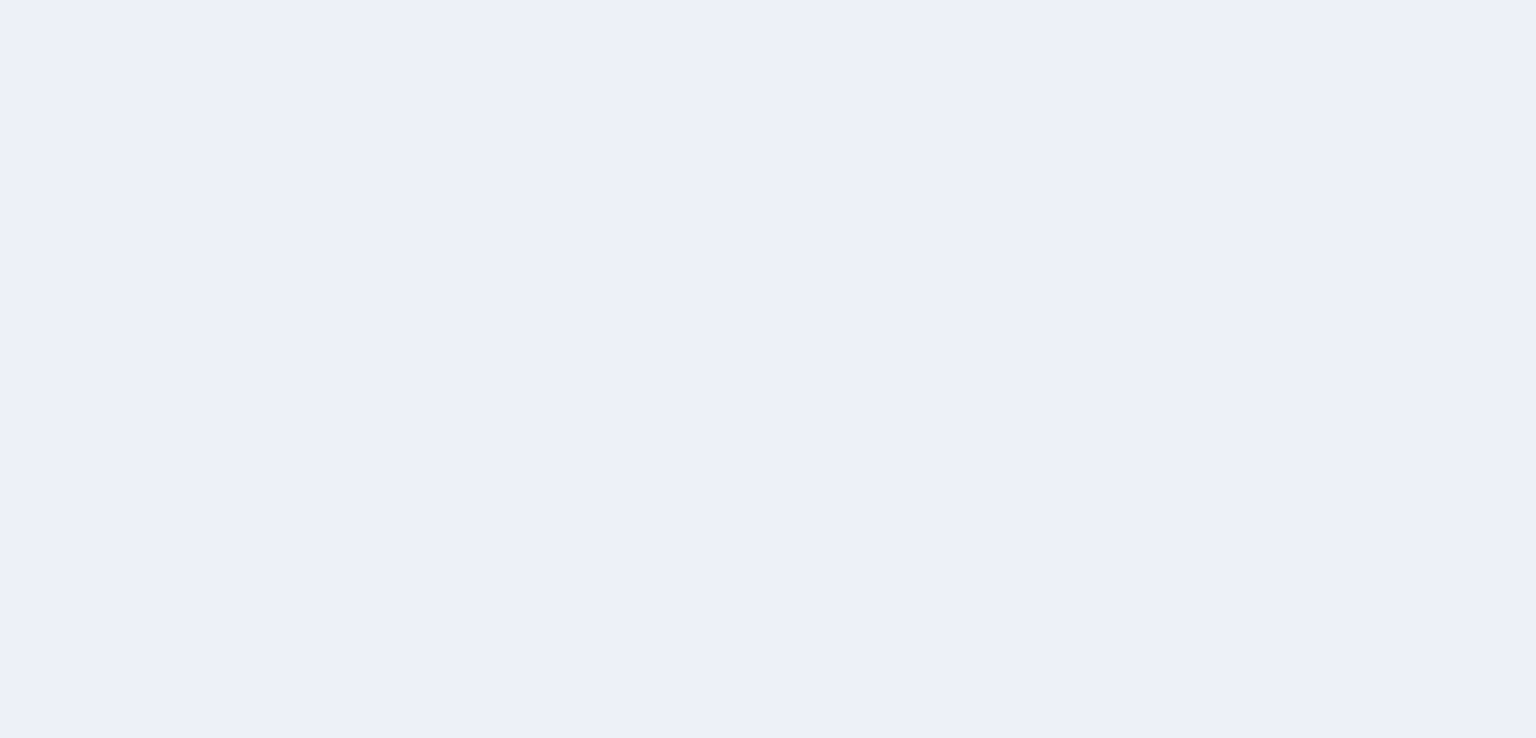 scroll, scrollTop: 0, scrollLeft: 0, axis: both 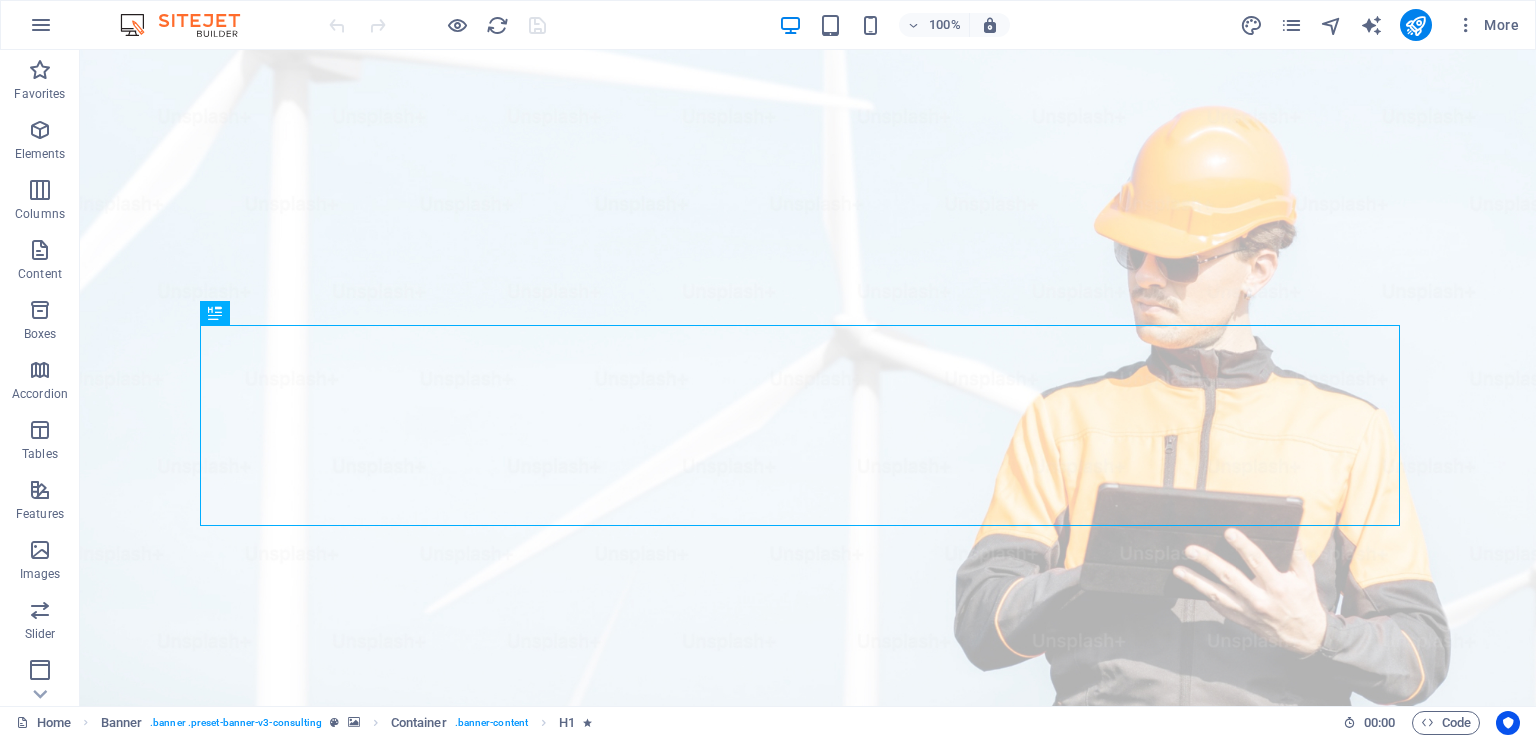 click at bounding box center (41, 25) 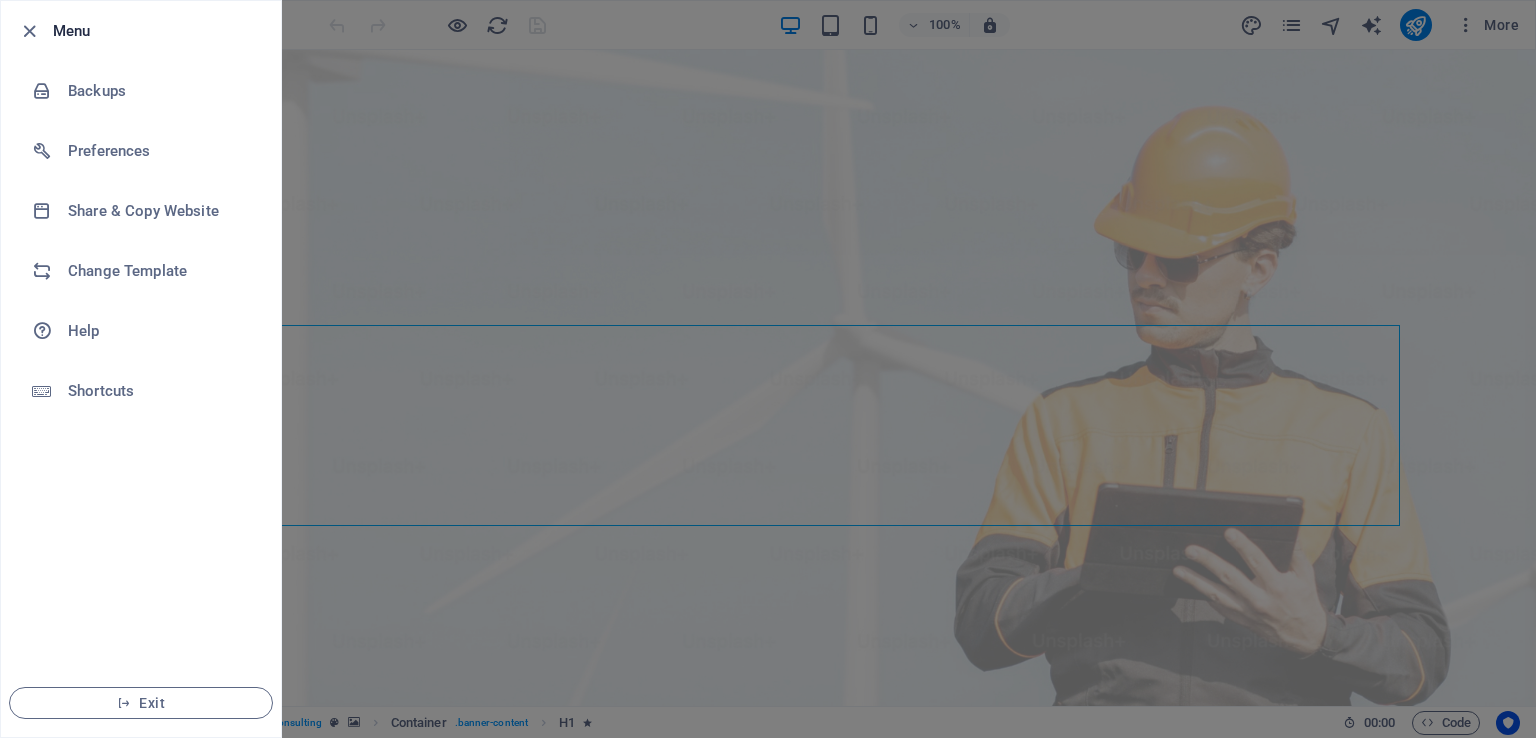 click on "Change Template" at bounding box center [160, 271] 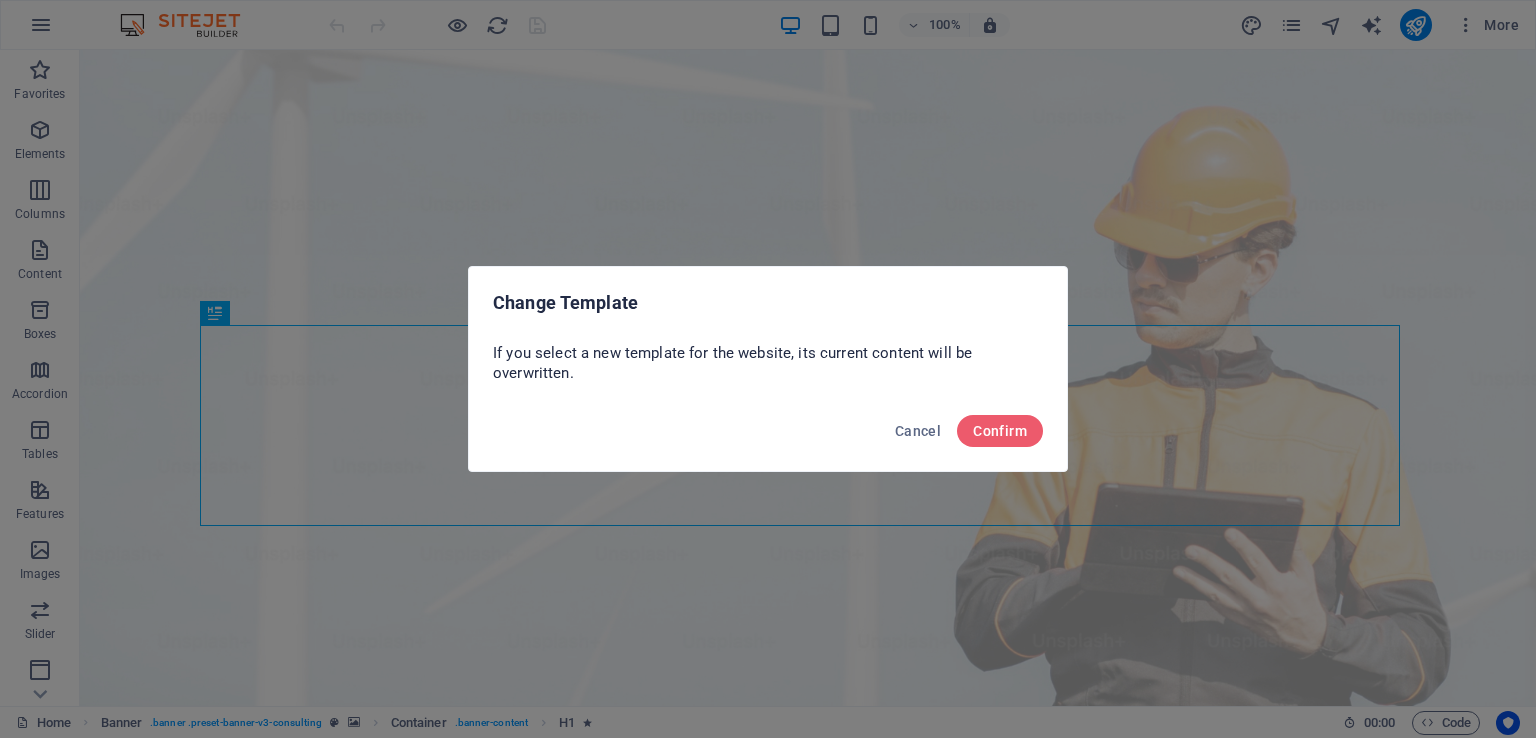 click on "Confirm" at bounding box center [1000, 431] 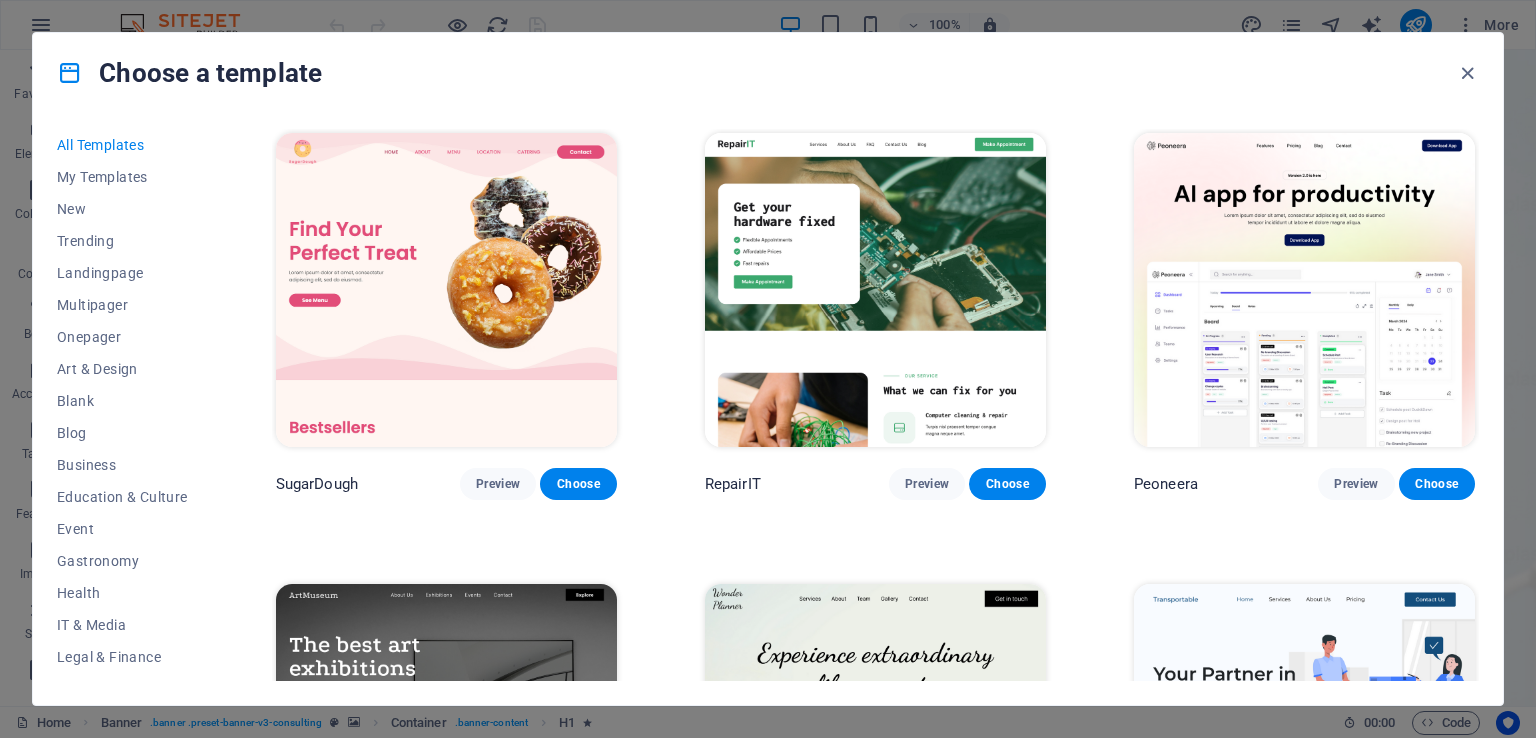 click on "My Templates" at bounding box center [122, 177] 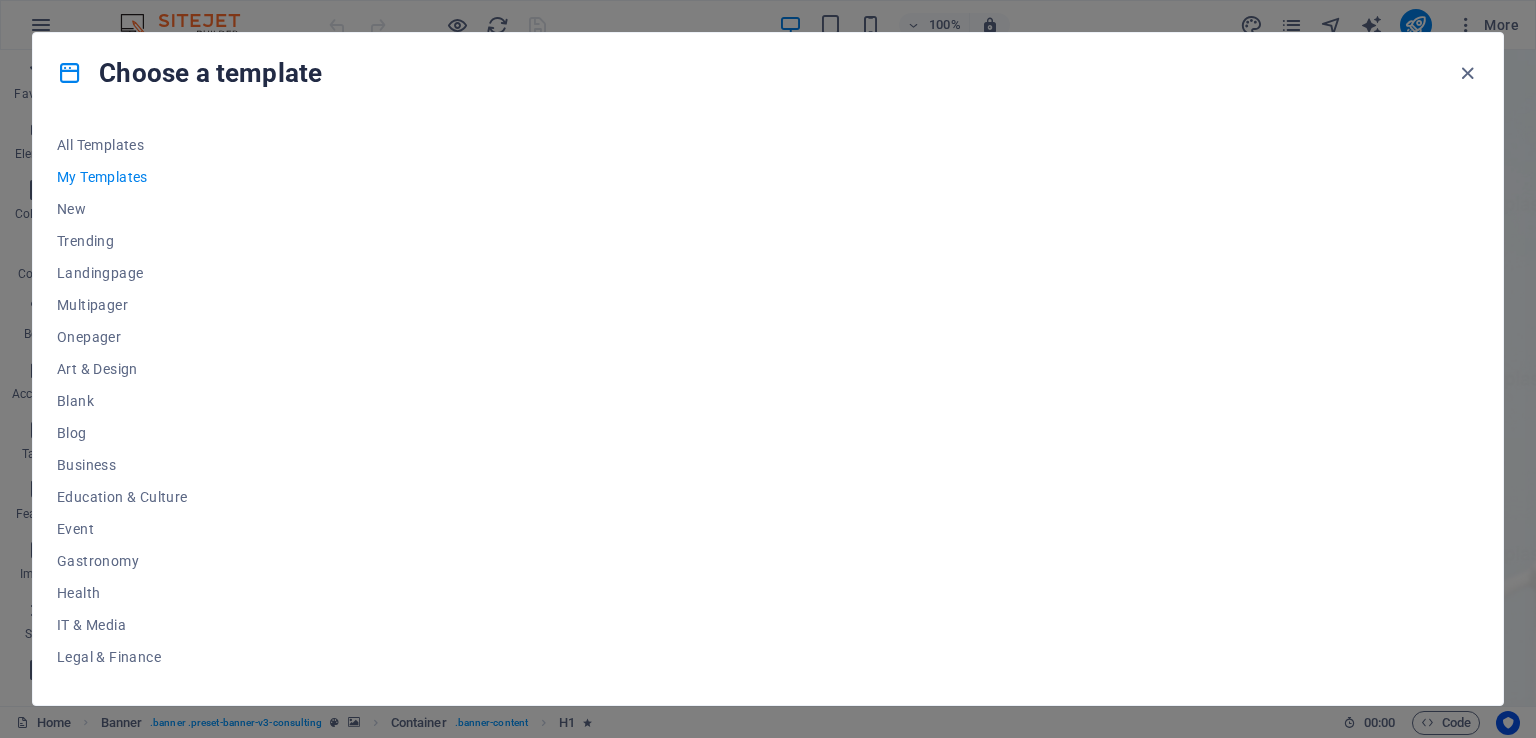 click on "My Templates" at bounding box center (122, 177) 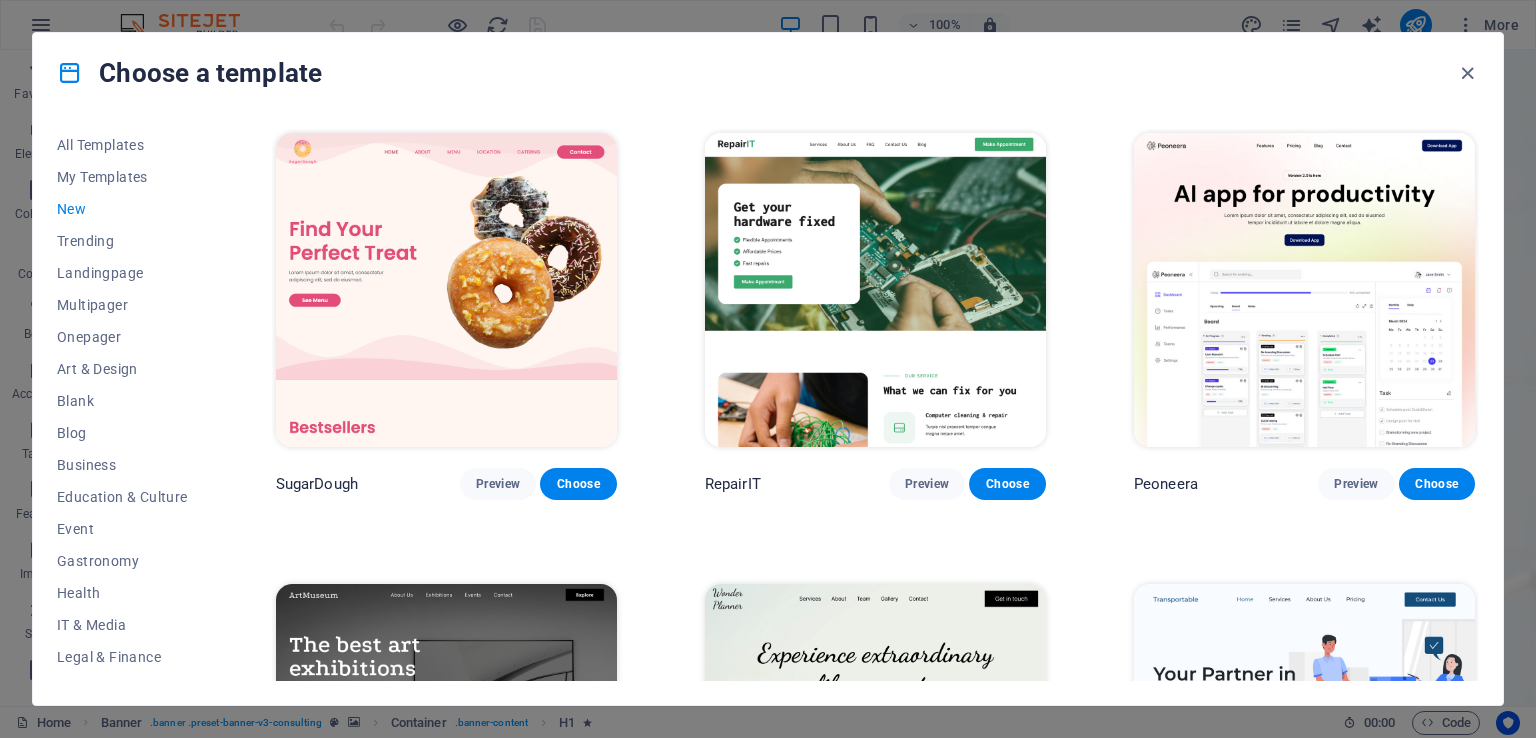click on "Trending" at bounding box center [122, 241] 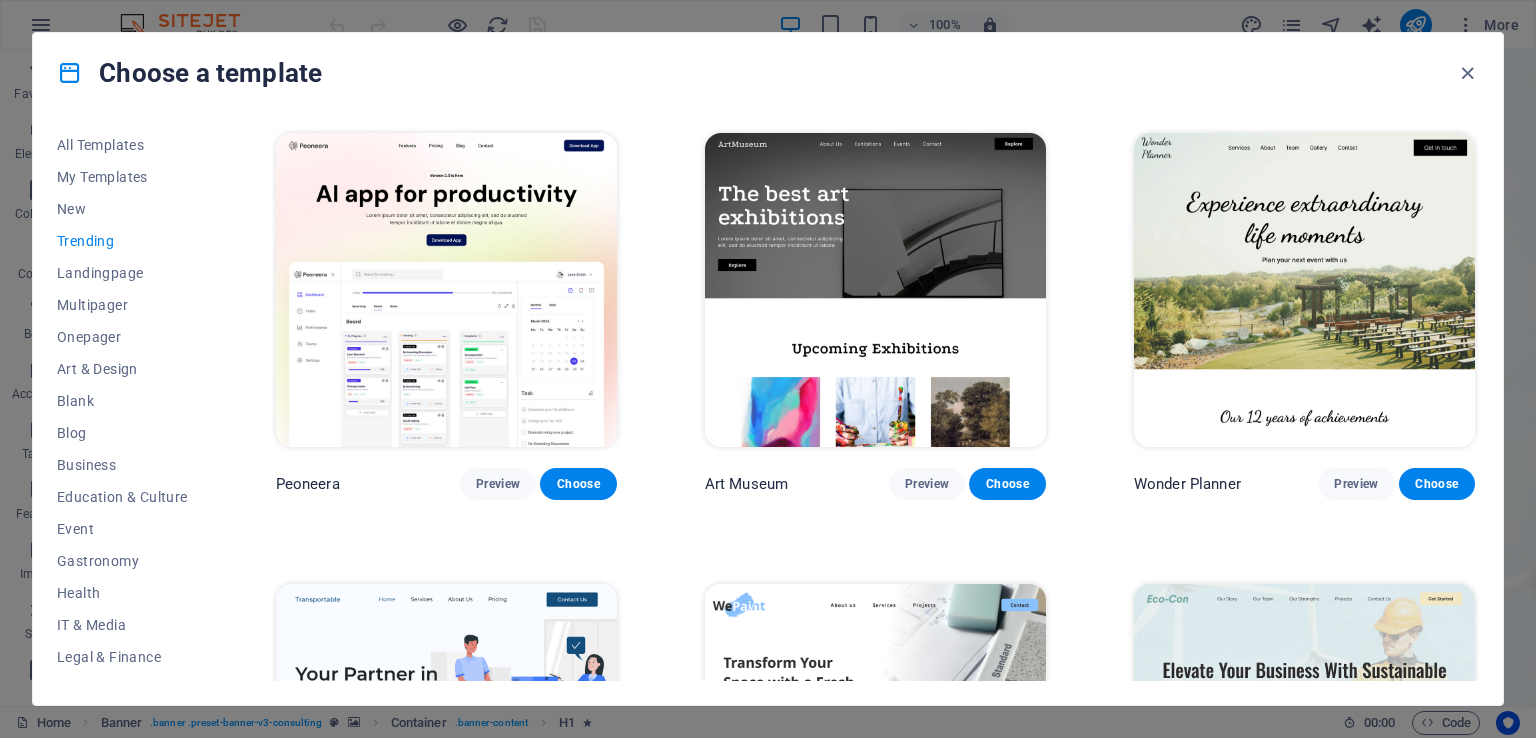 click on "Landingpage" at bounding box center [122, 273] 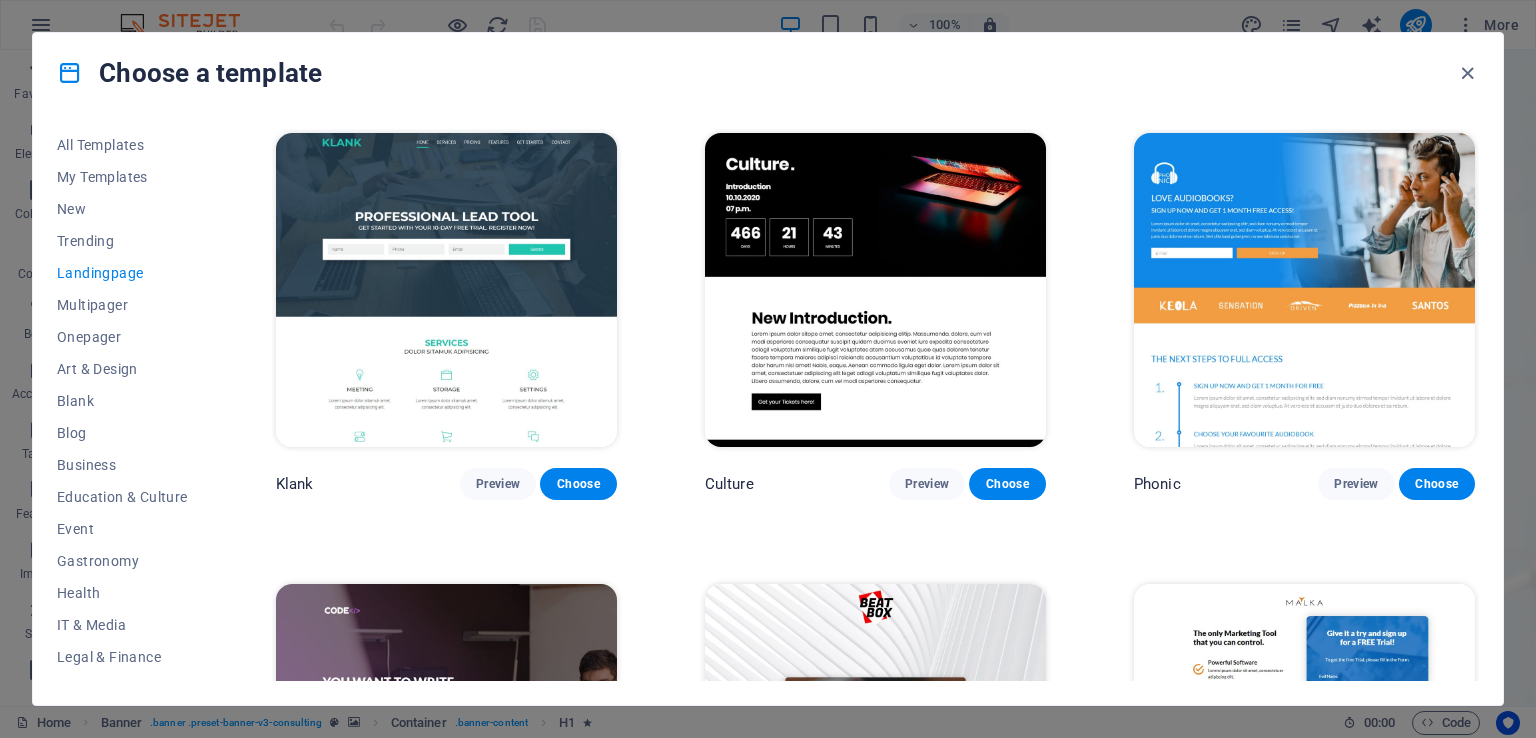 click on "Multipager" at bounding box center [122, 305] 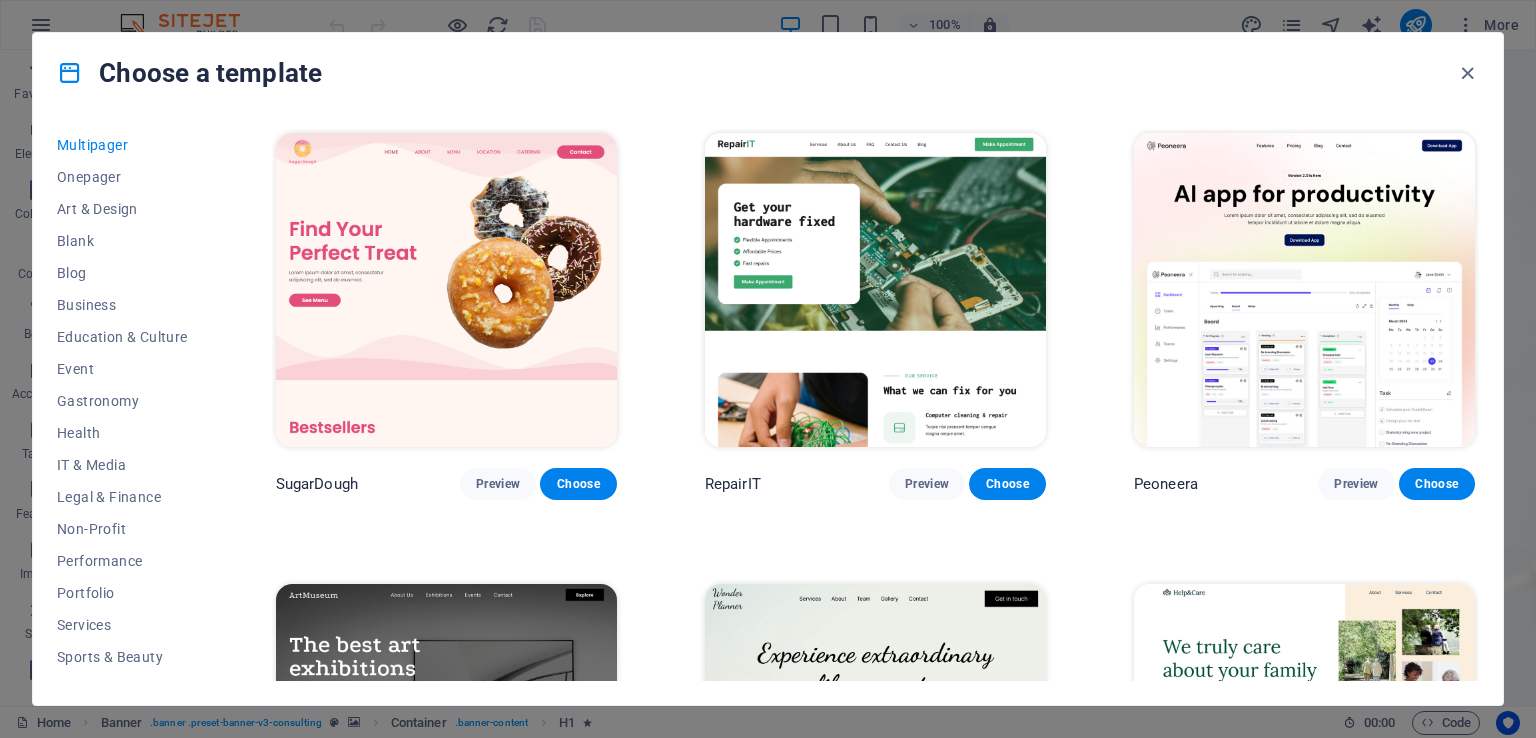 scroll, scrollTop: 248, scrollLeft: 0, axis: vertical 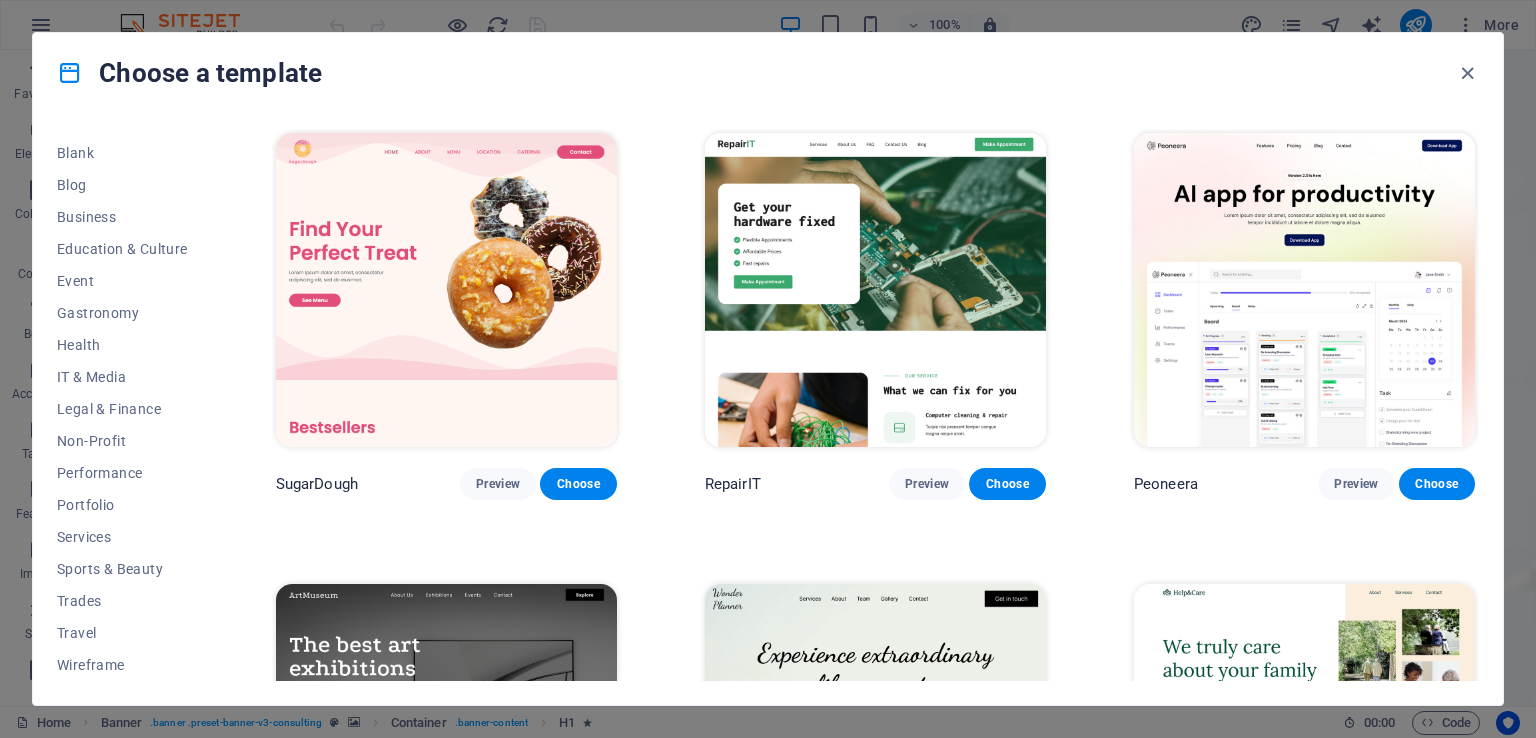 click on "Wireframe" at bounding box center [122, 665] 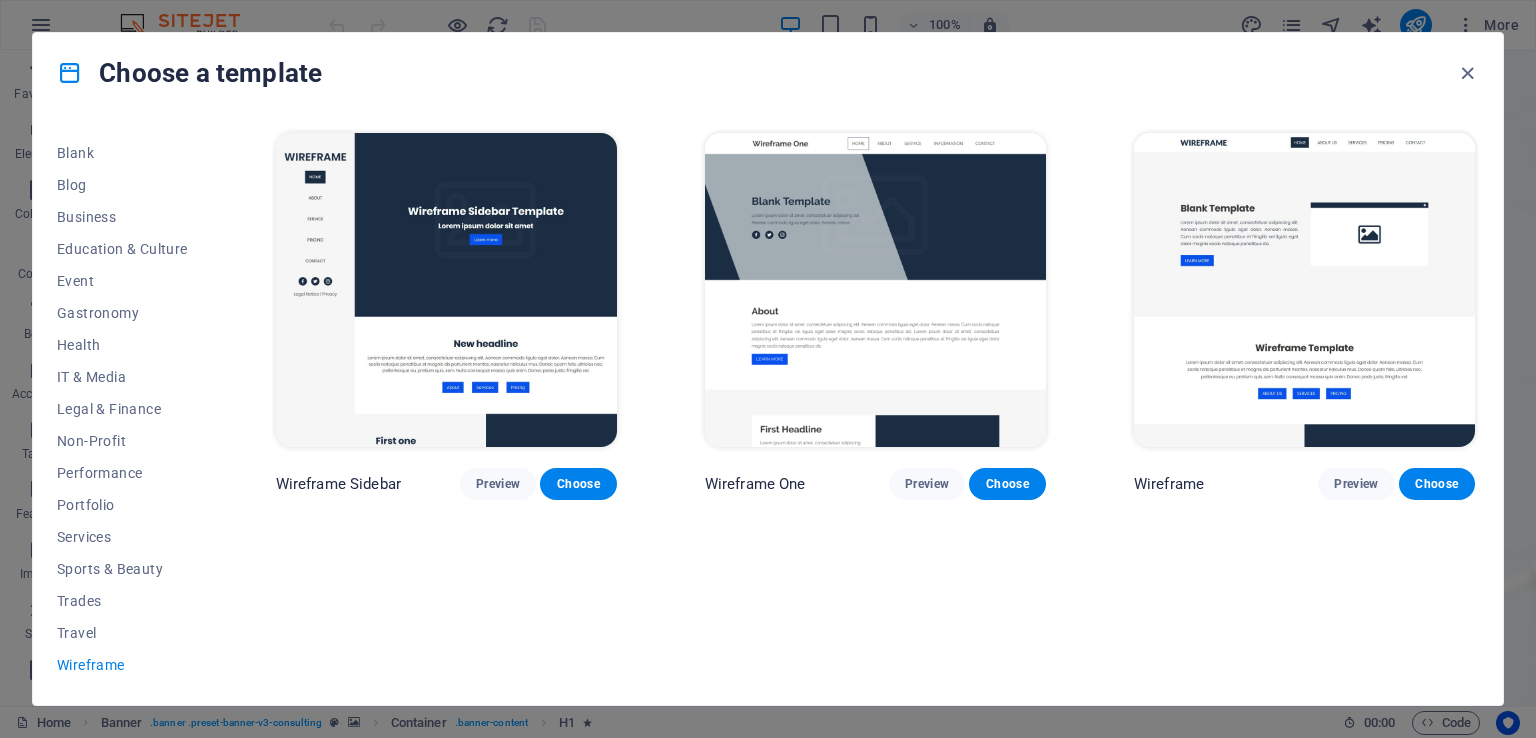 click on "Travel" at bounding box center [122, 633] 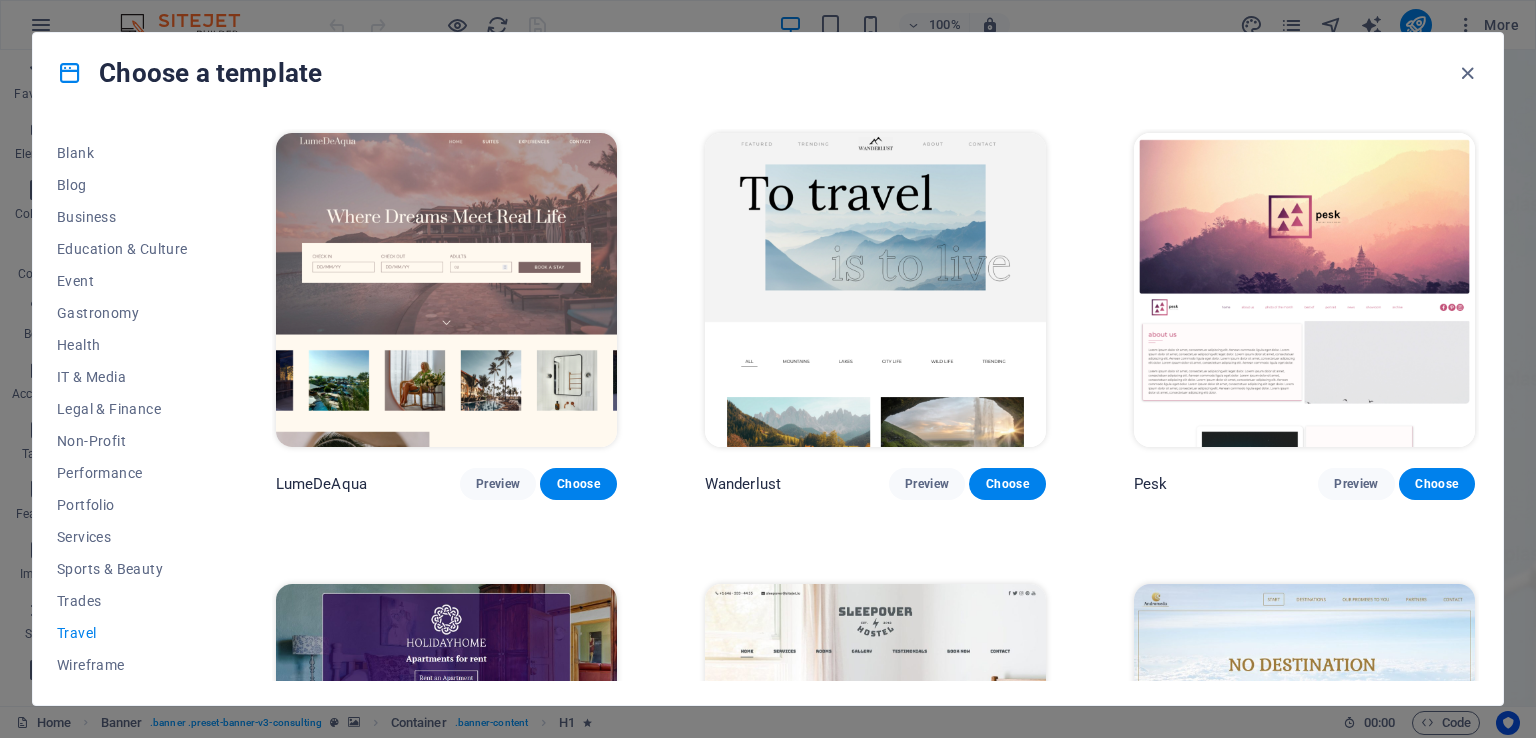 click on "Trades" at bounding box center [122, 601] 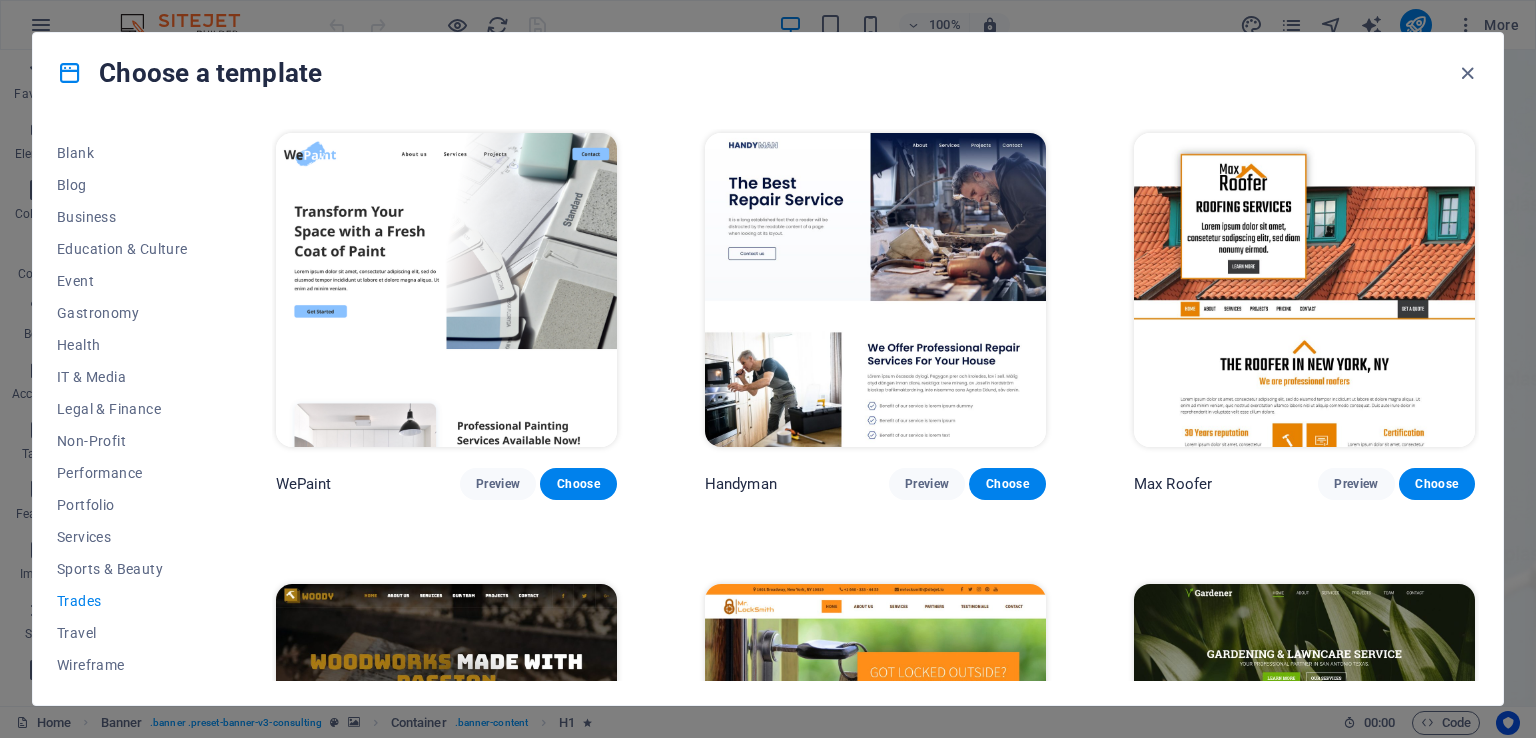 click on "Sports & Beauty" at bounding box center (122, 569) 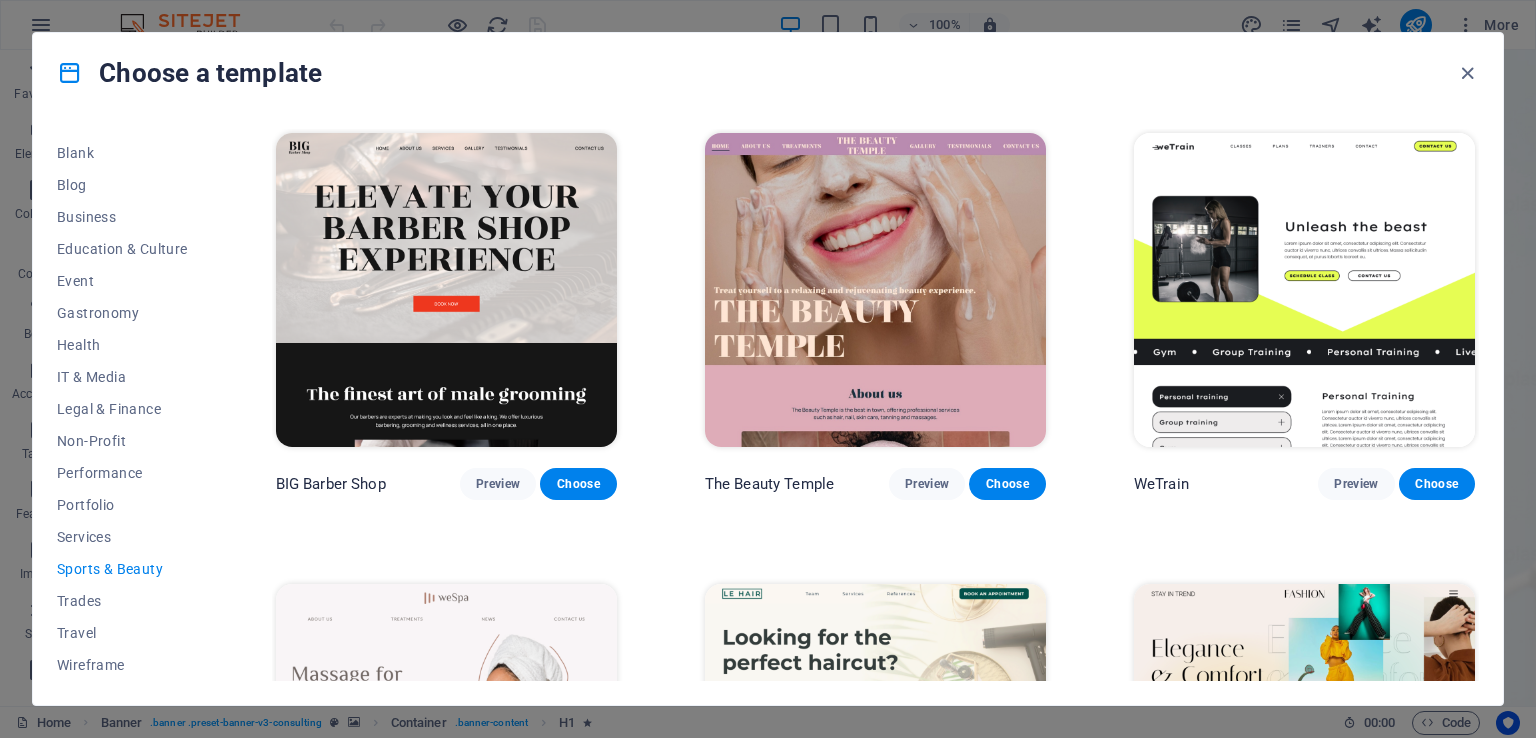 drag, startPoint x: 97, startPoint y: 537, endPoint x: 95, endPoint y: 517, distance: 20.09975 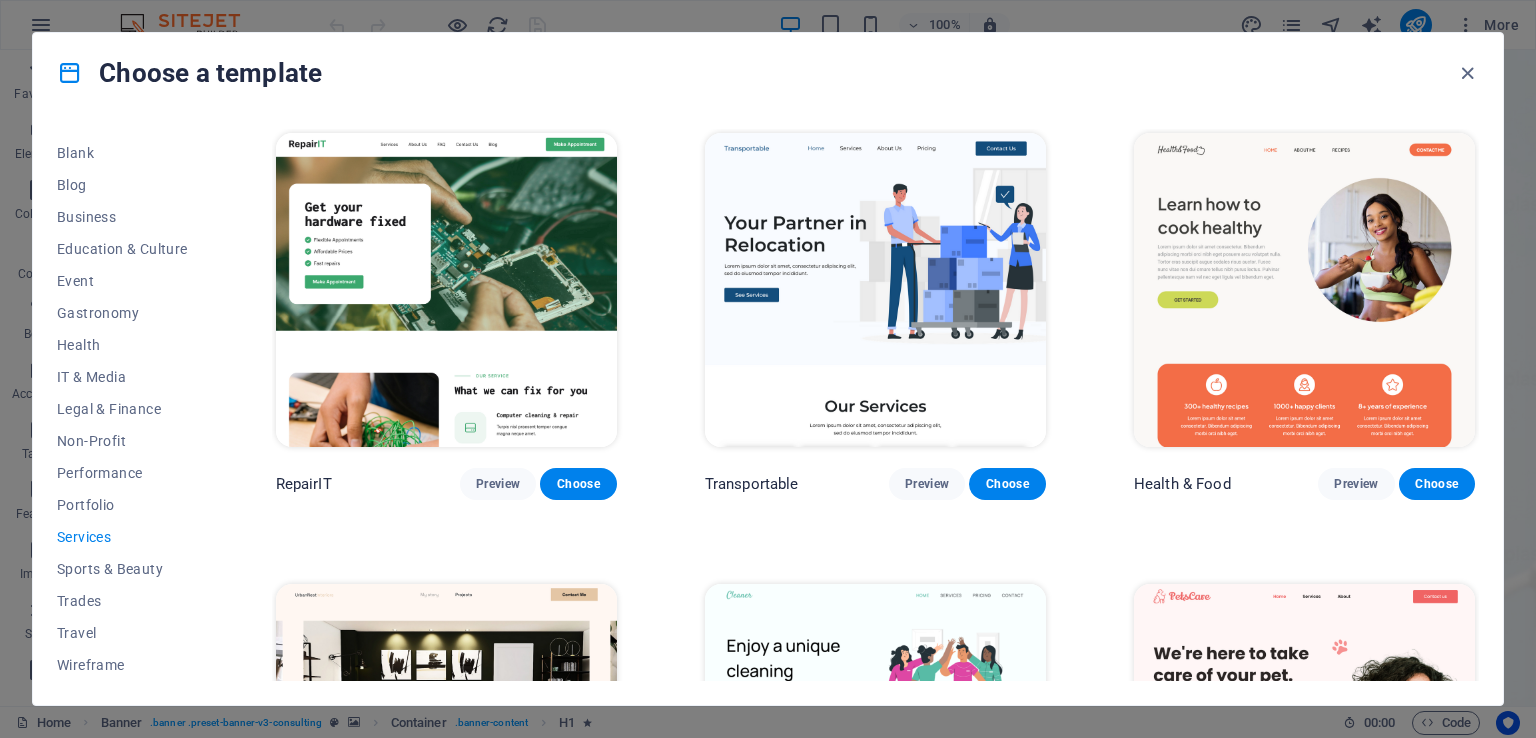 click on "Portfolio" at bounding box center (122, 505) 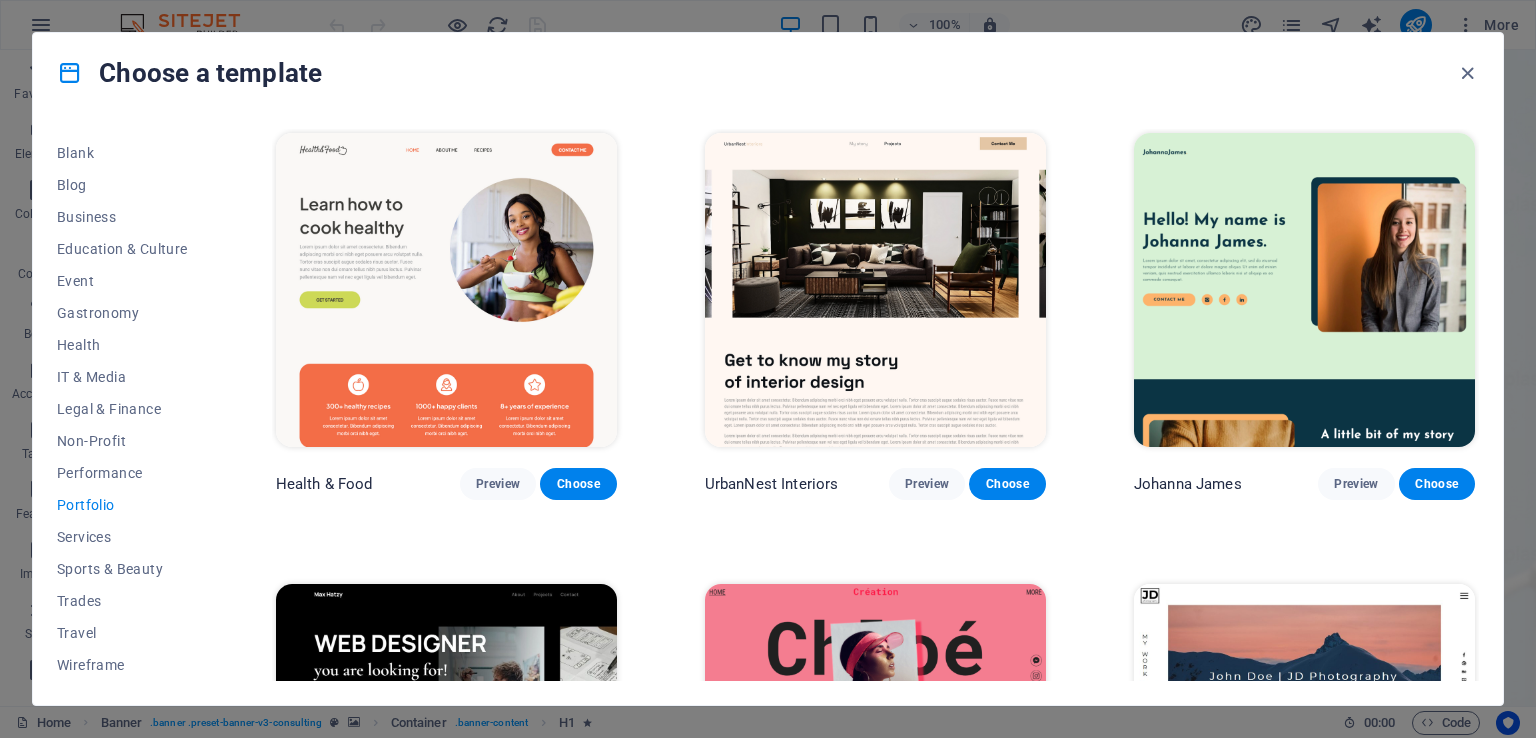 drag, startPoint x: 91, startPoint y: 471, endPoint x: 101, endPoint y: 431, distance: 41.231056 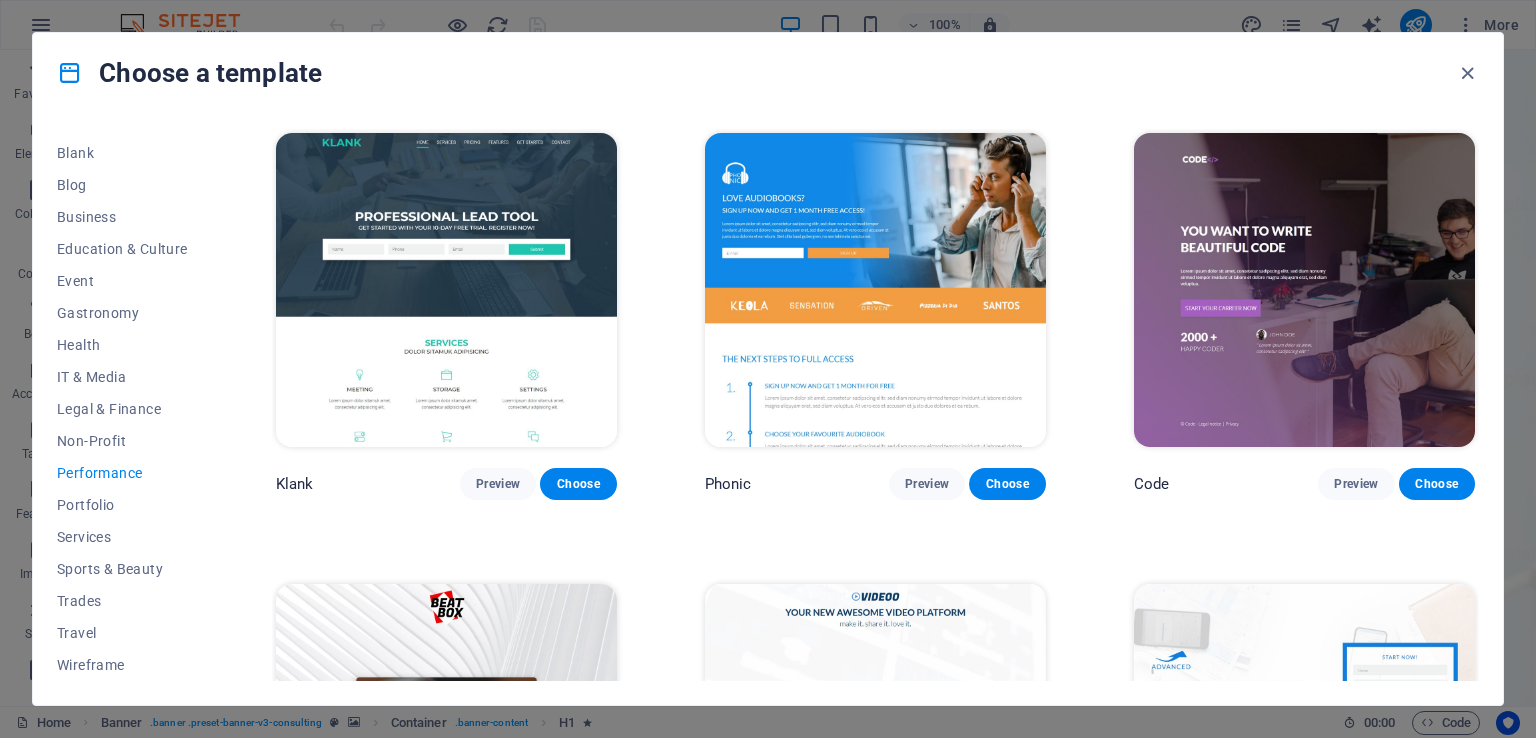 click on "Legal & Finance" at bounding box center [122, 409] 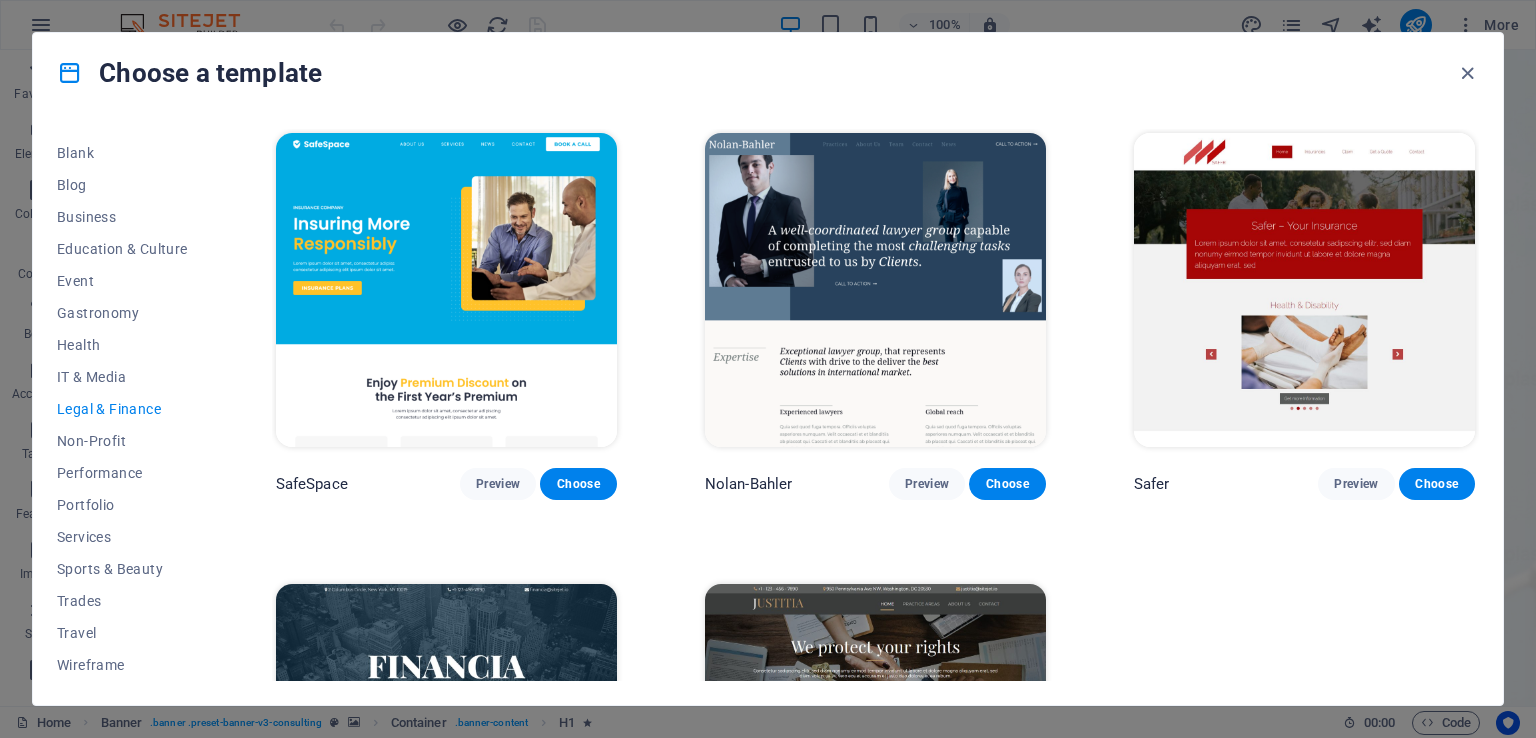 click on "Health" at bounding box center (122, 345) 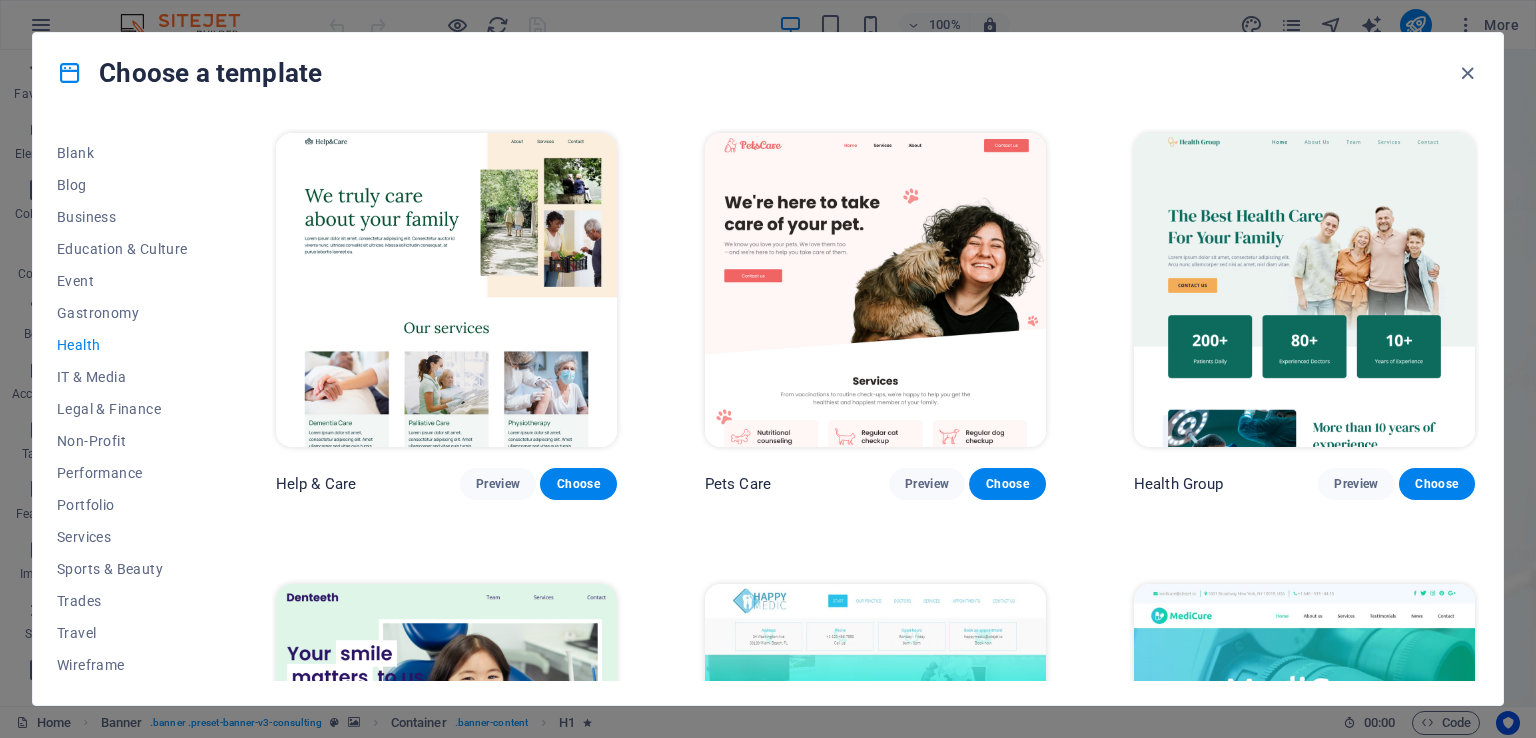 click on "Gastronomy" at bounding box center [122, 313] 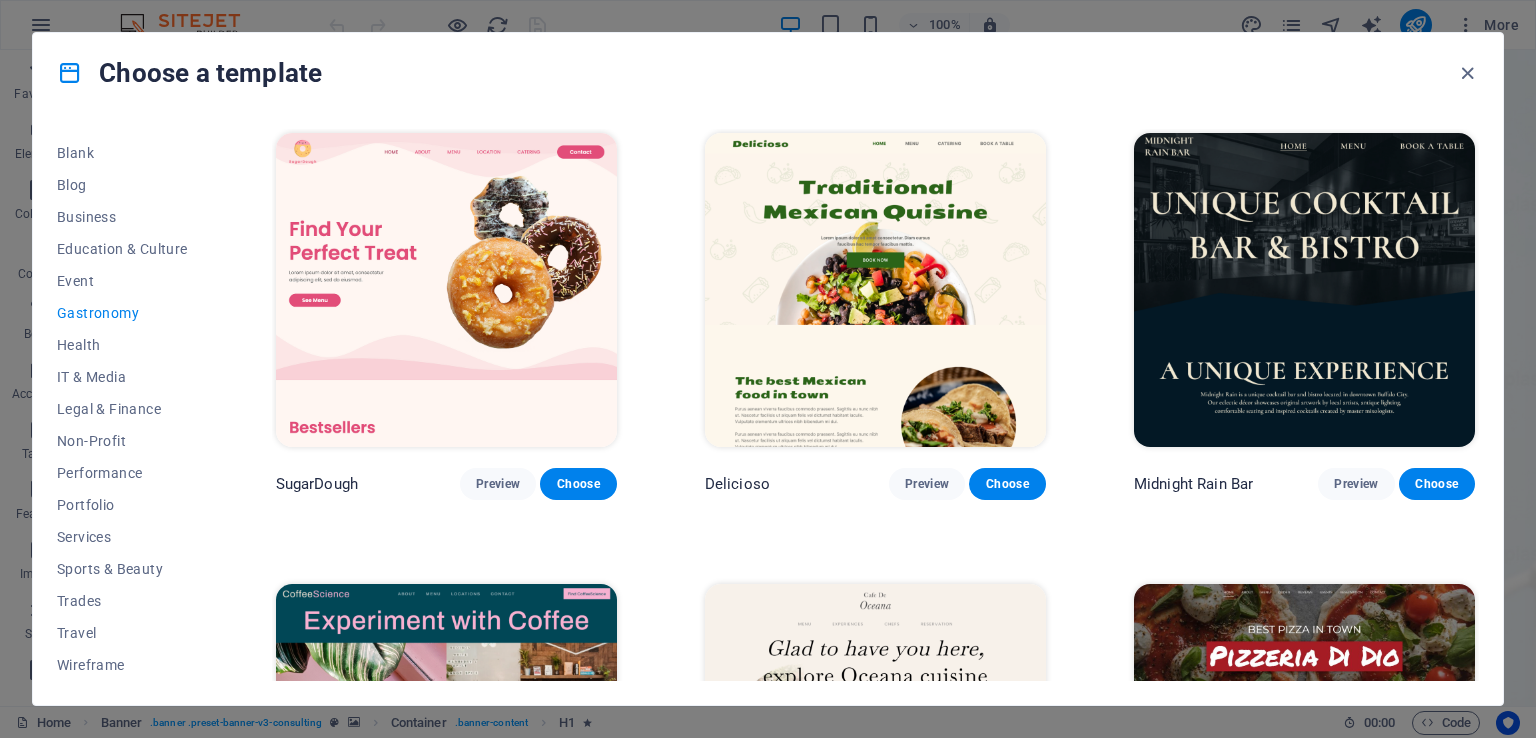 click on "Event" at bounding box center (122, 281) 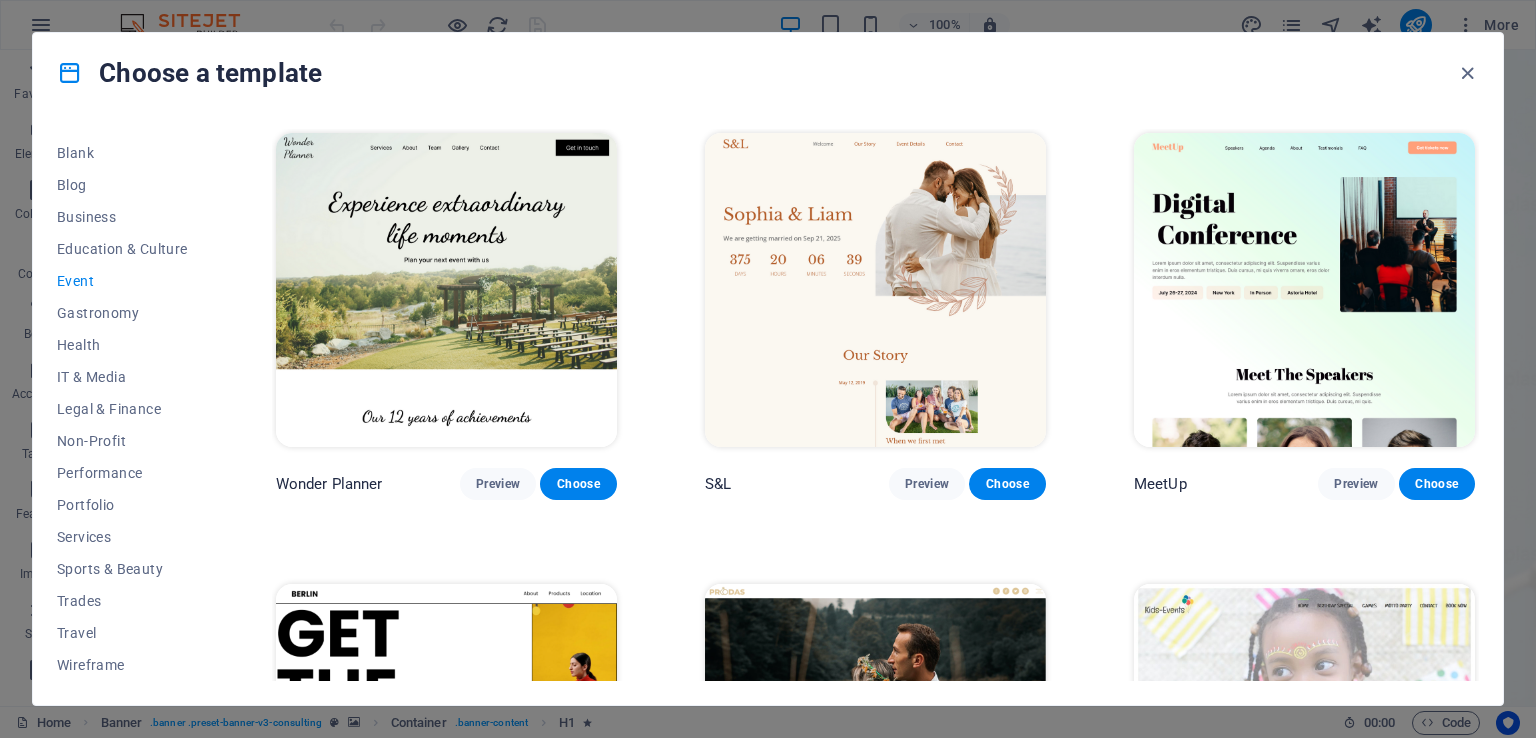 click on "All Templates My Templates New Trending Landingpage Multipager Onepager Art & Design Blank Blog Business Education & Culture Event Gastronomy Health IT & Media Legal & Finance Non-Profit Performance Portfolio Services Sports & Beauty Trades Travel Wireframe Wonder Planner Preview Choose S&L Preview Choose MeetUp Preview Choose BERLIN Preview Choose Priodas Preview Choose Kids-Events Preview Choose Evento Preview Choose Sensation Preview Choose" at bounding box center [768, 409] 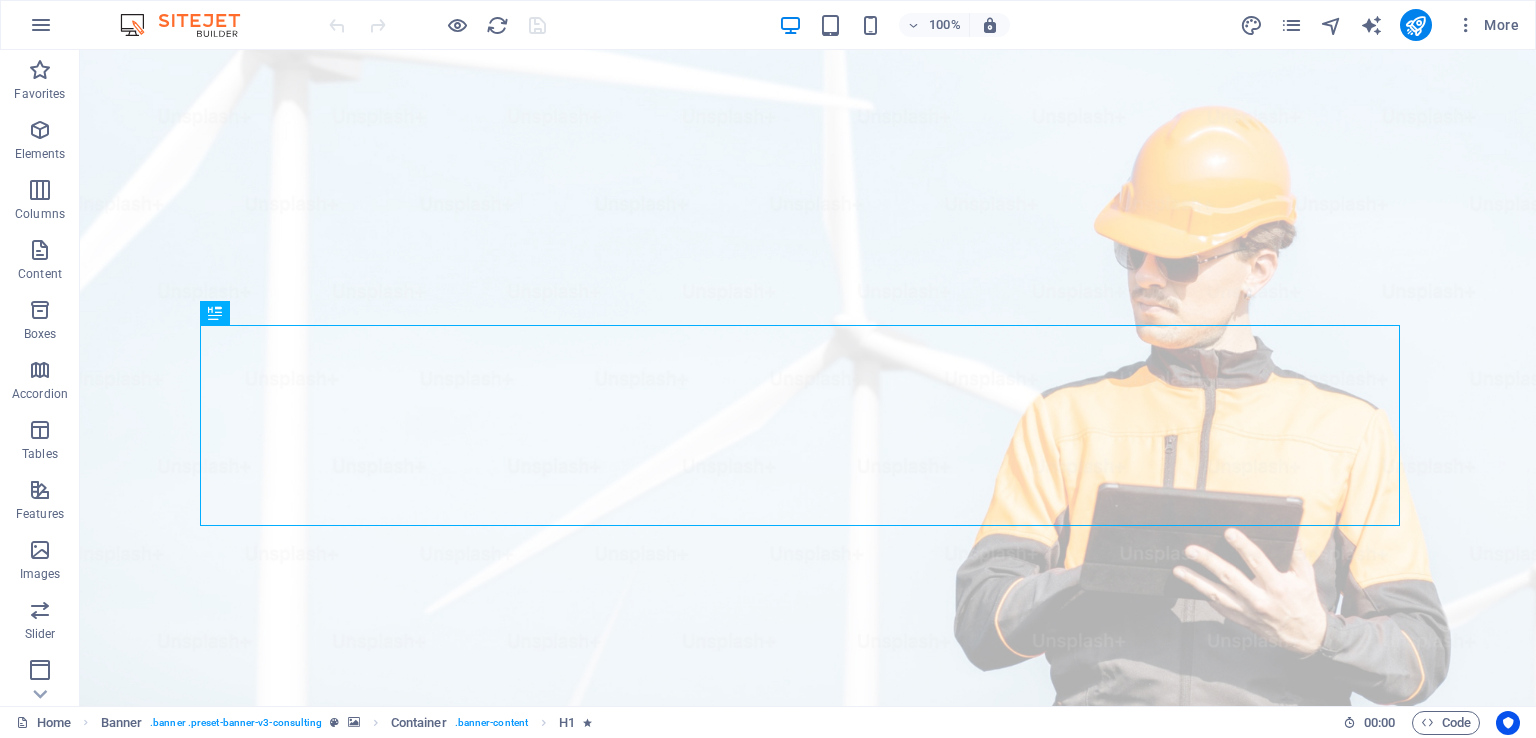 click at bounding box center [41, 25] 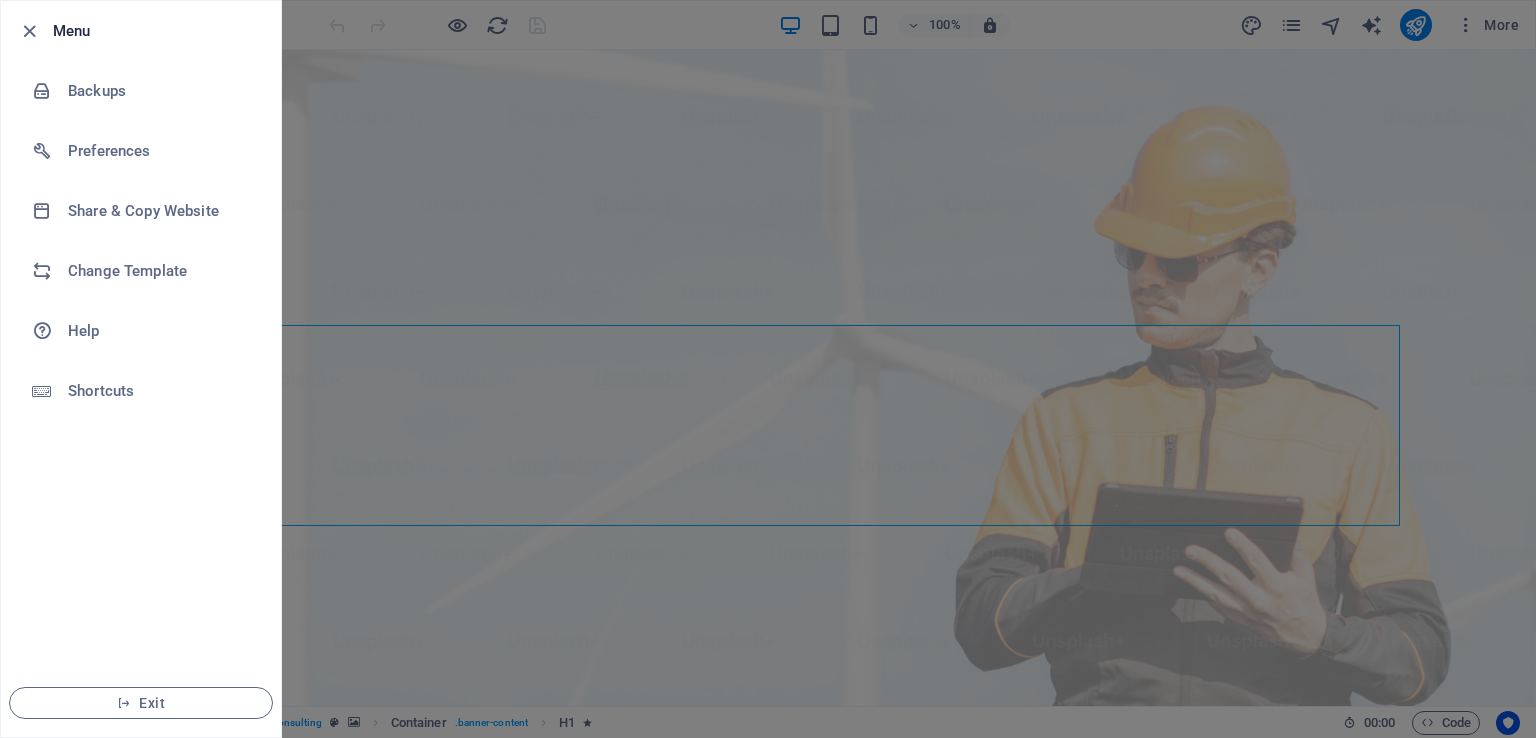click on "Backups" at bounding box center [160, 91] 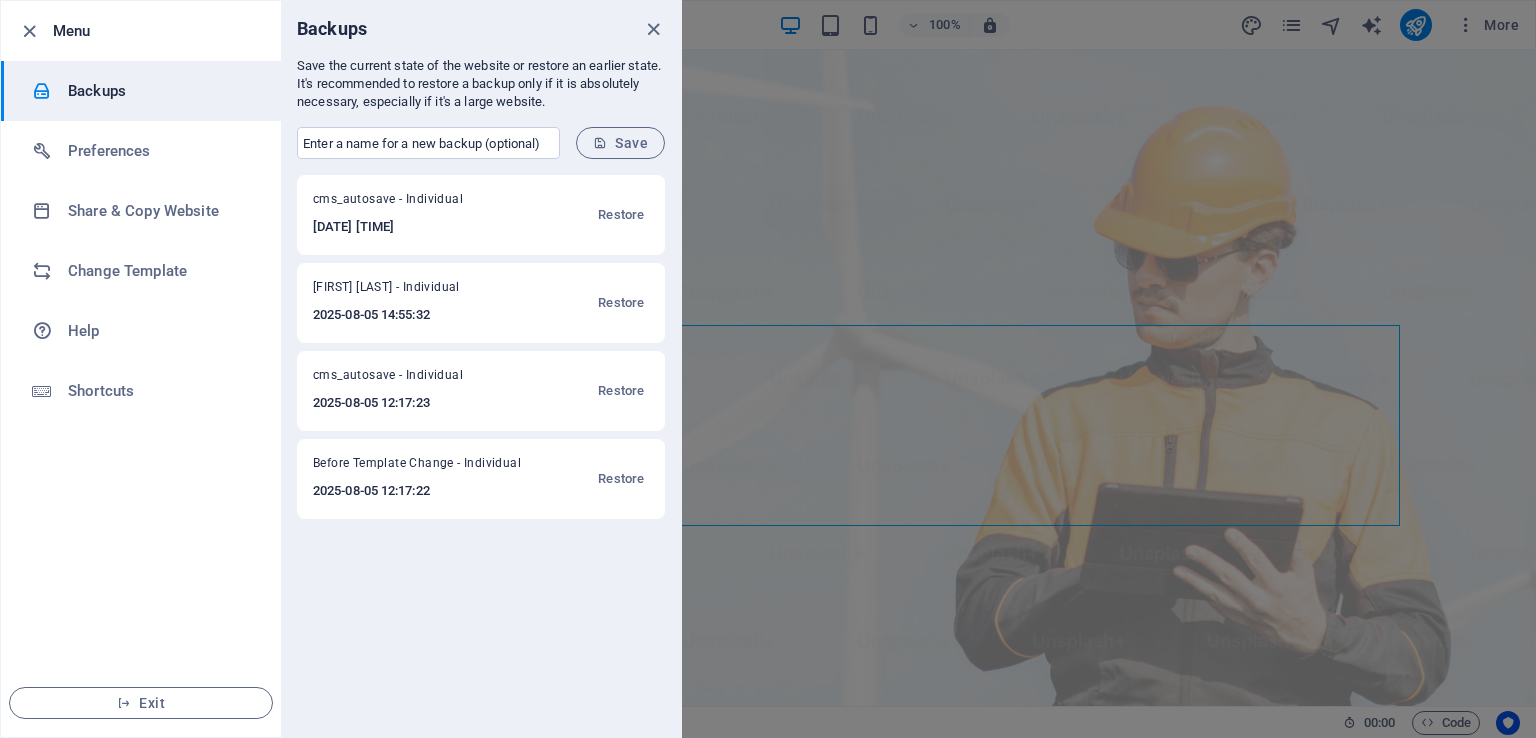 click on "Restore" at bounding box center [621, 479] 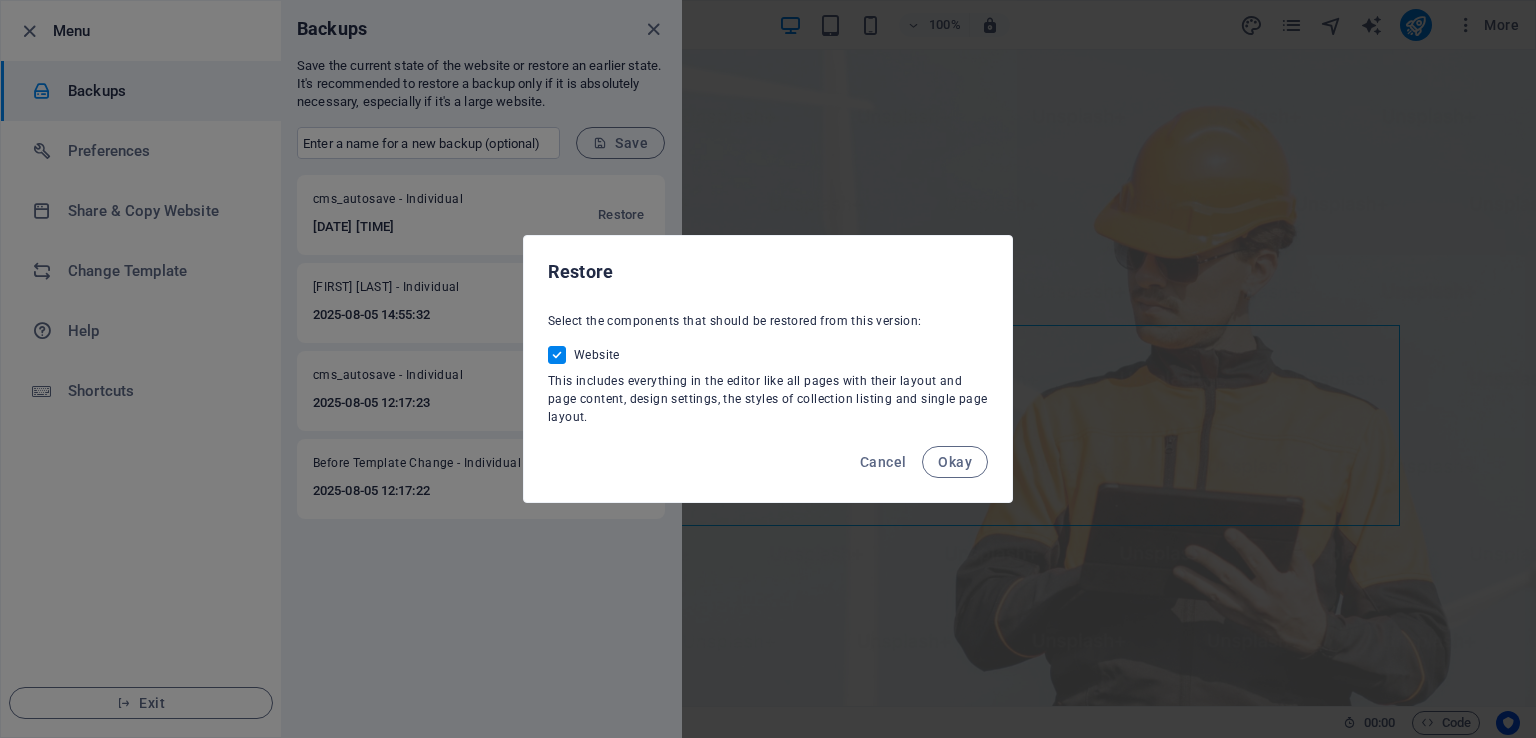 click on "Okay" at bounding box center (955, 462) 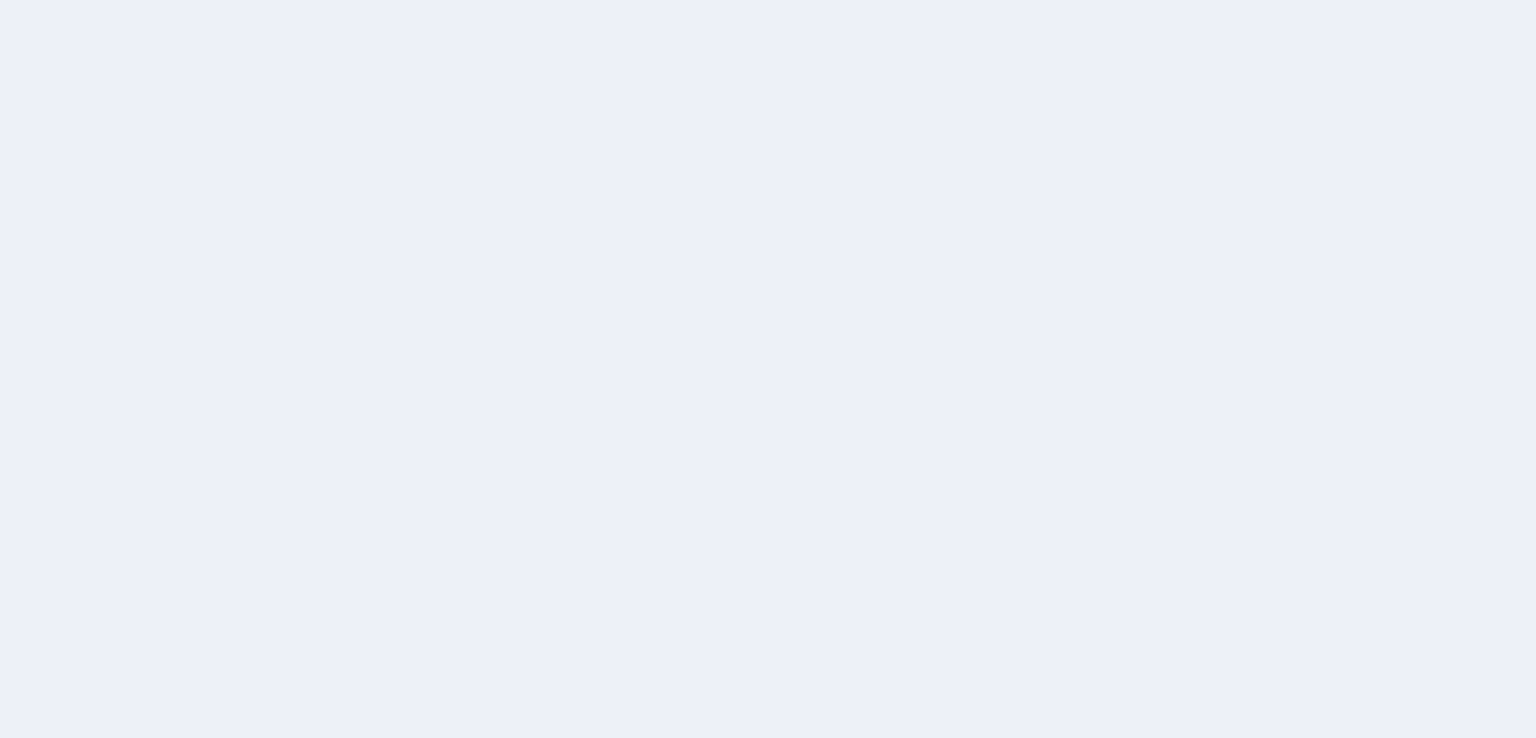 scroll, scrollTop: 0, scrollLeft: 0, axis: both 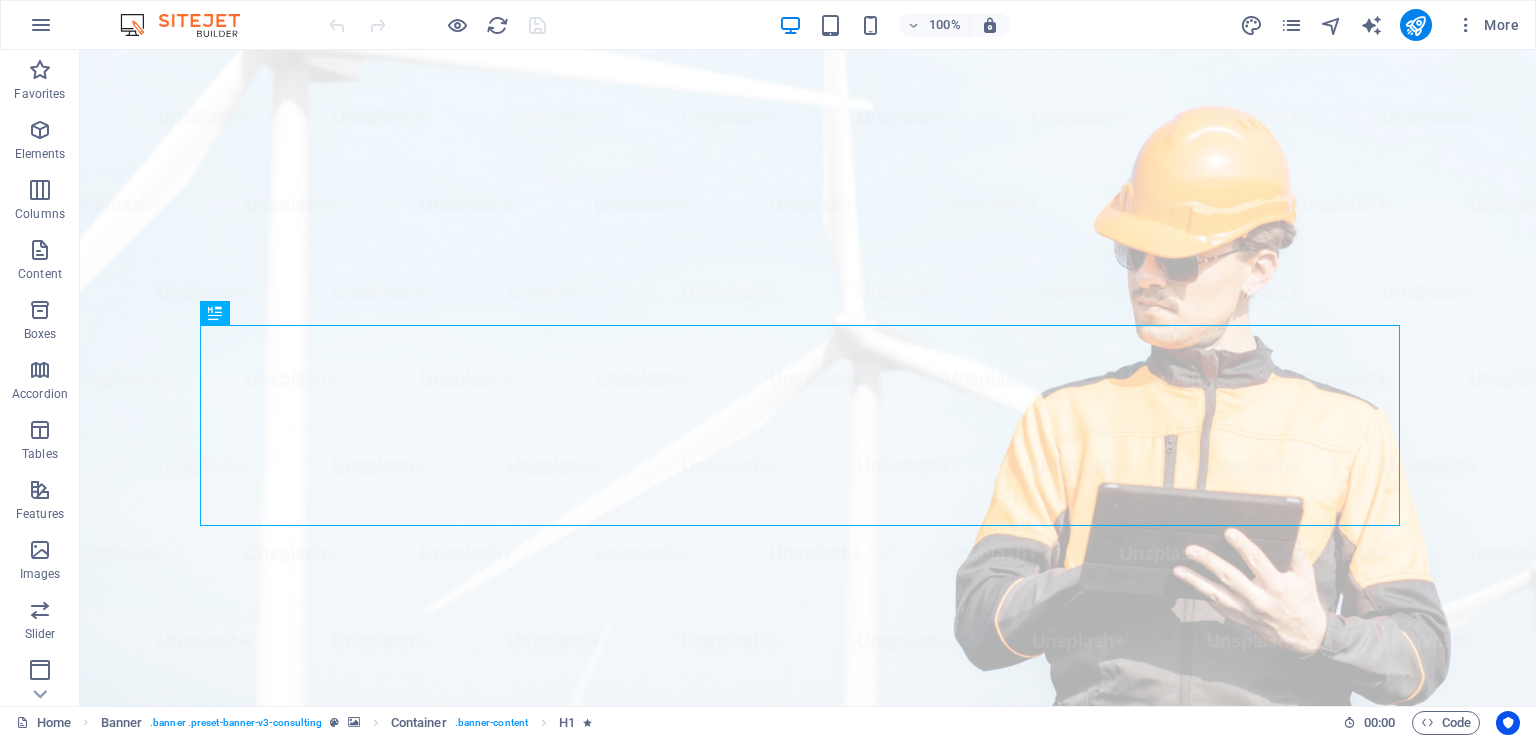 click at bounding box center [41, 25] 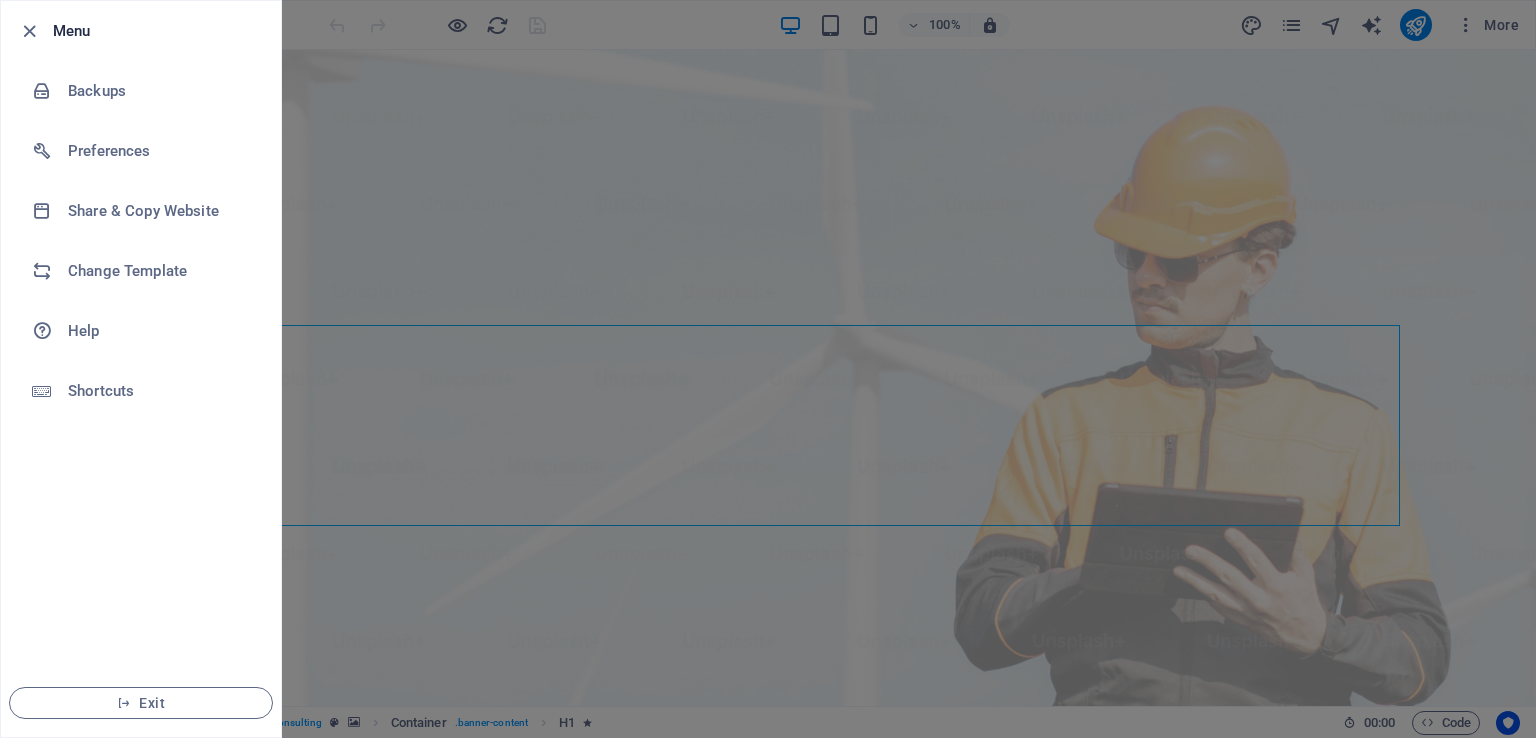 click on "Backups" at bounding box center [160, 91] 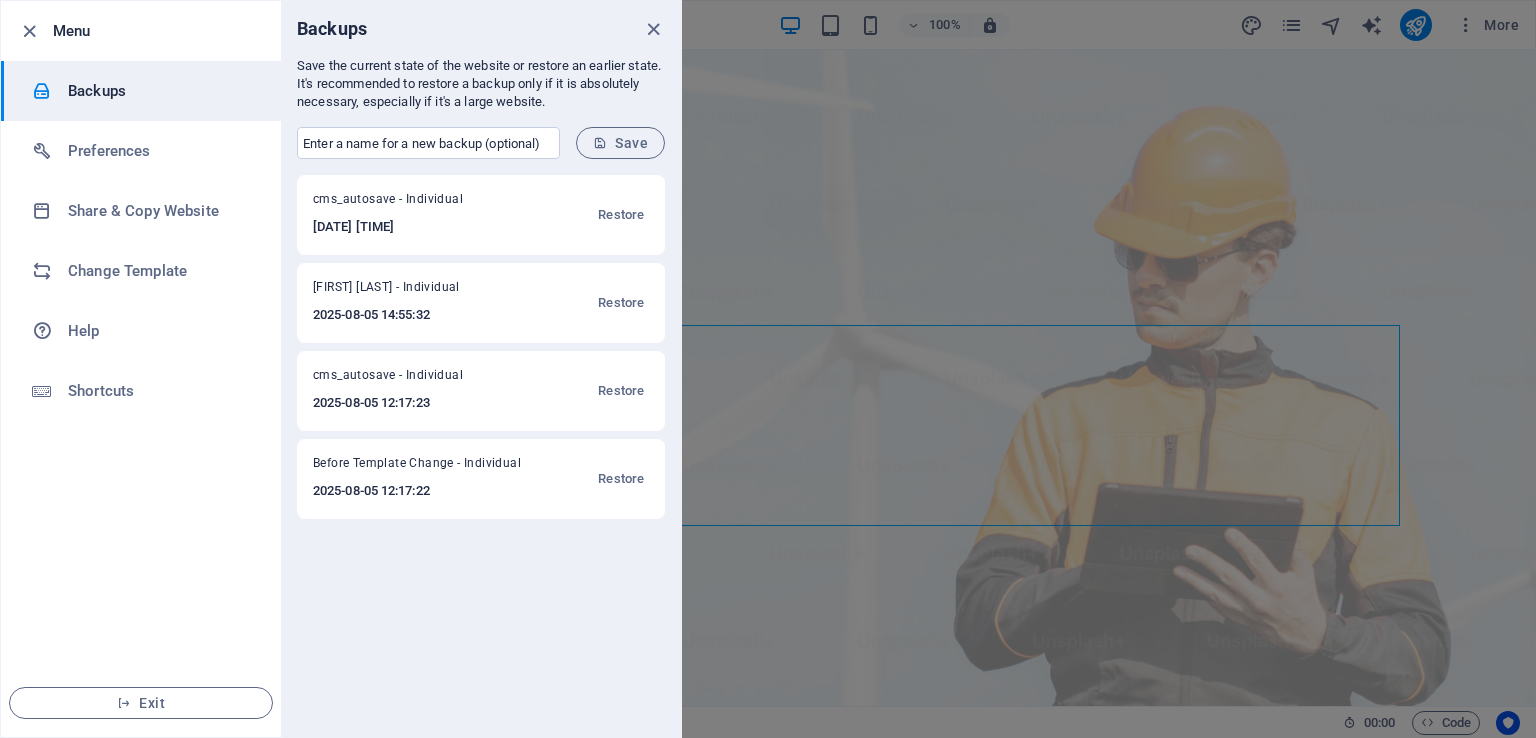 click on "Restore" at bounding box center (621, 303) 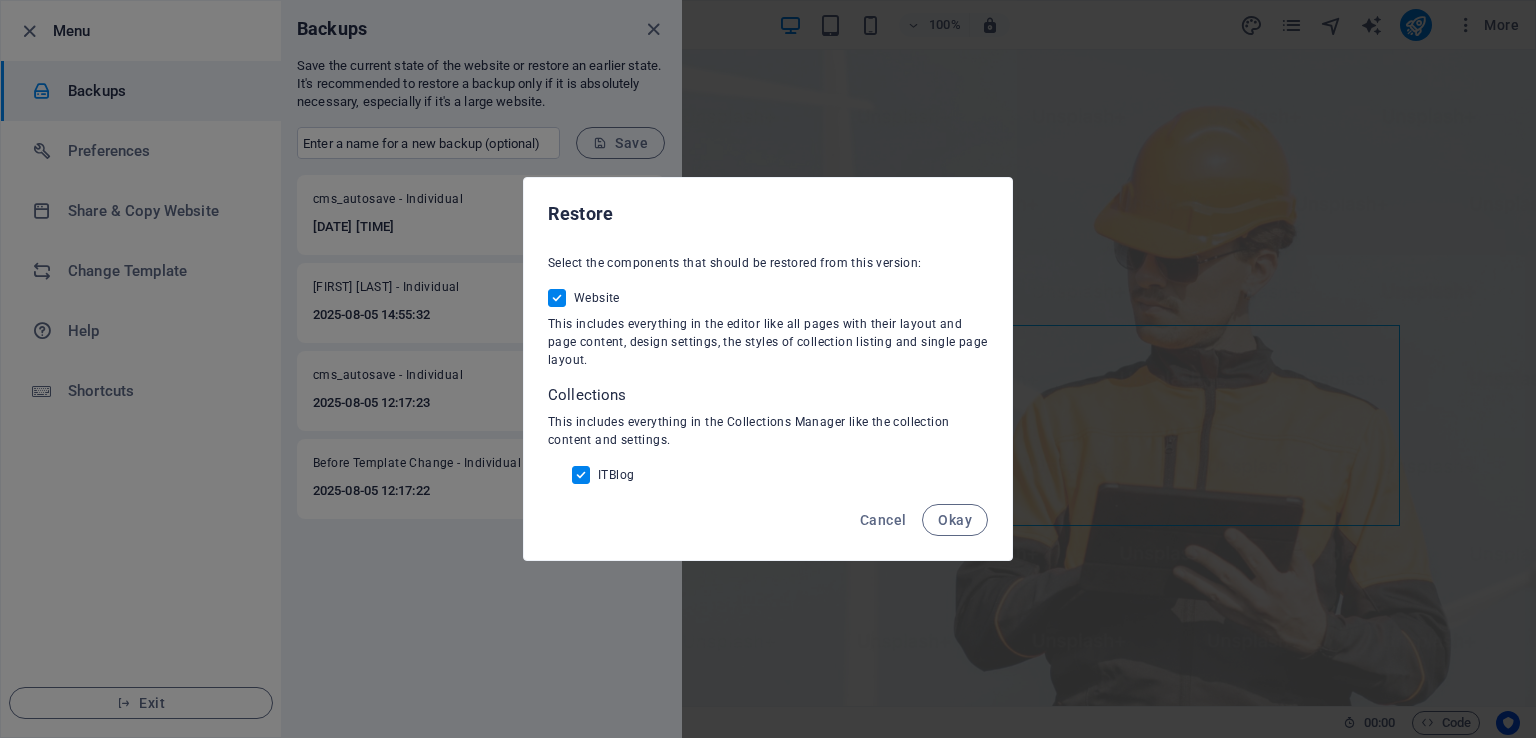 click on "Okay" at bounding box center (955, 520) 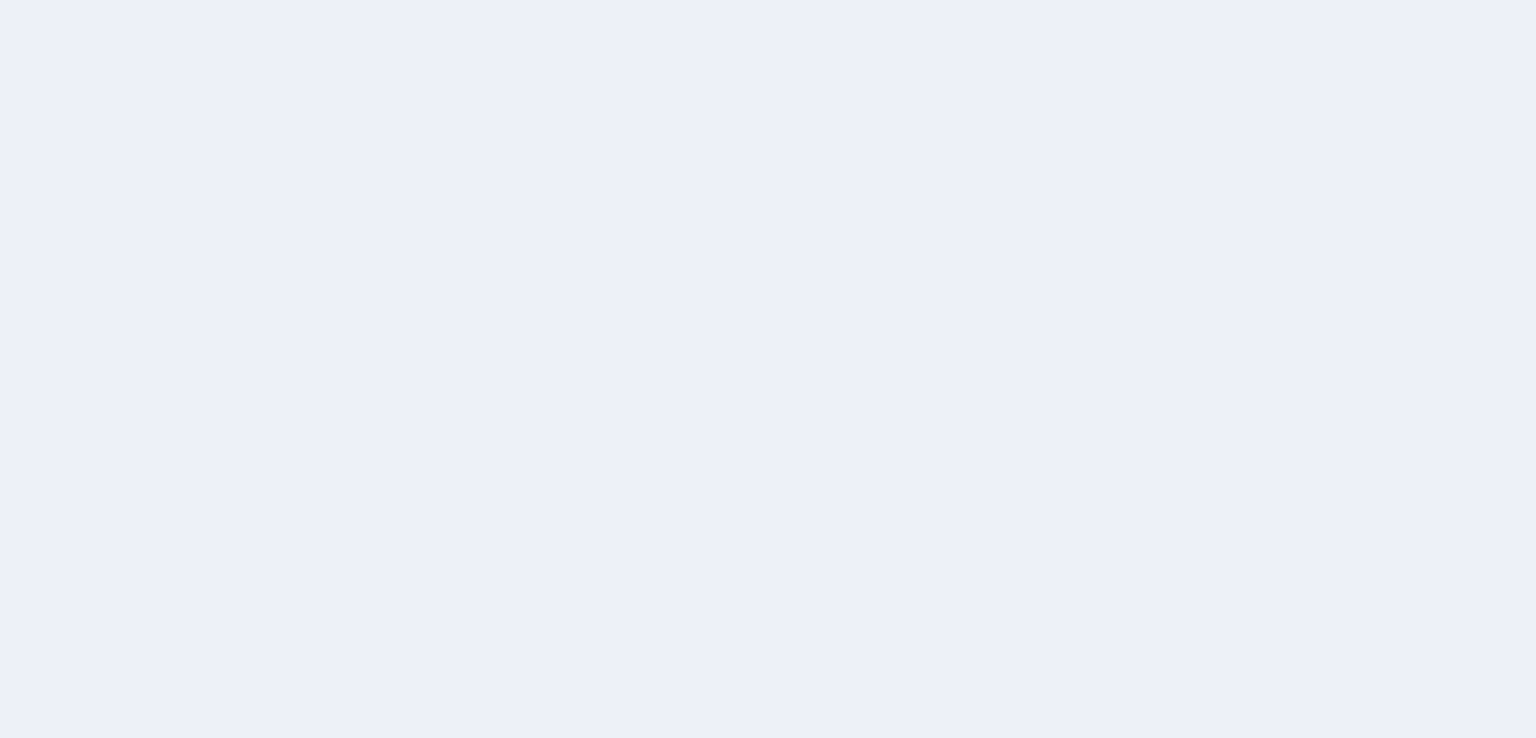 scroll, scrollTop: 0, scrollLeft: 0, axis: both 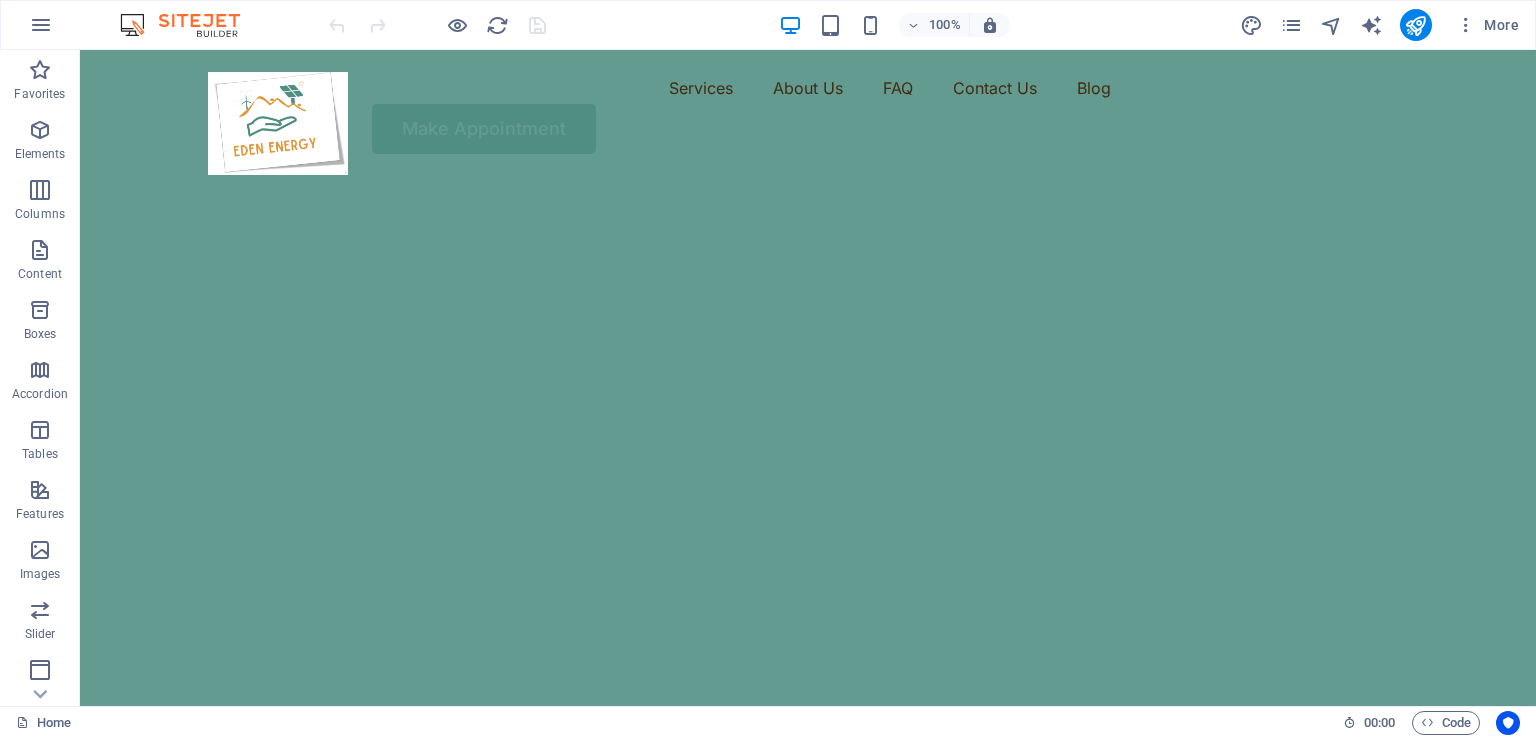 click at bounding box center [41, 25] 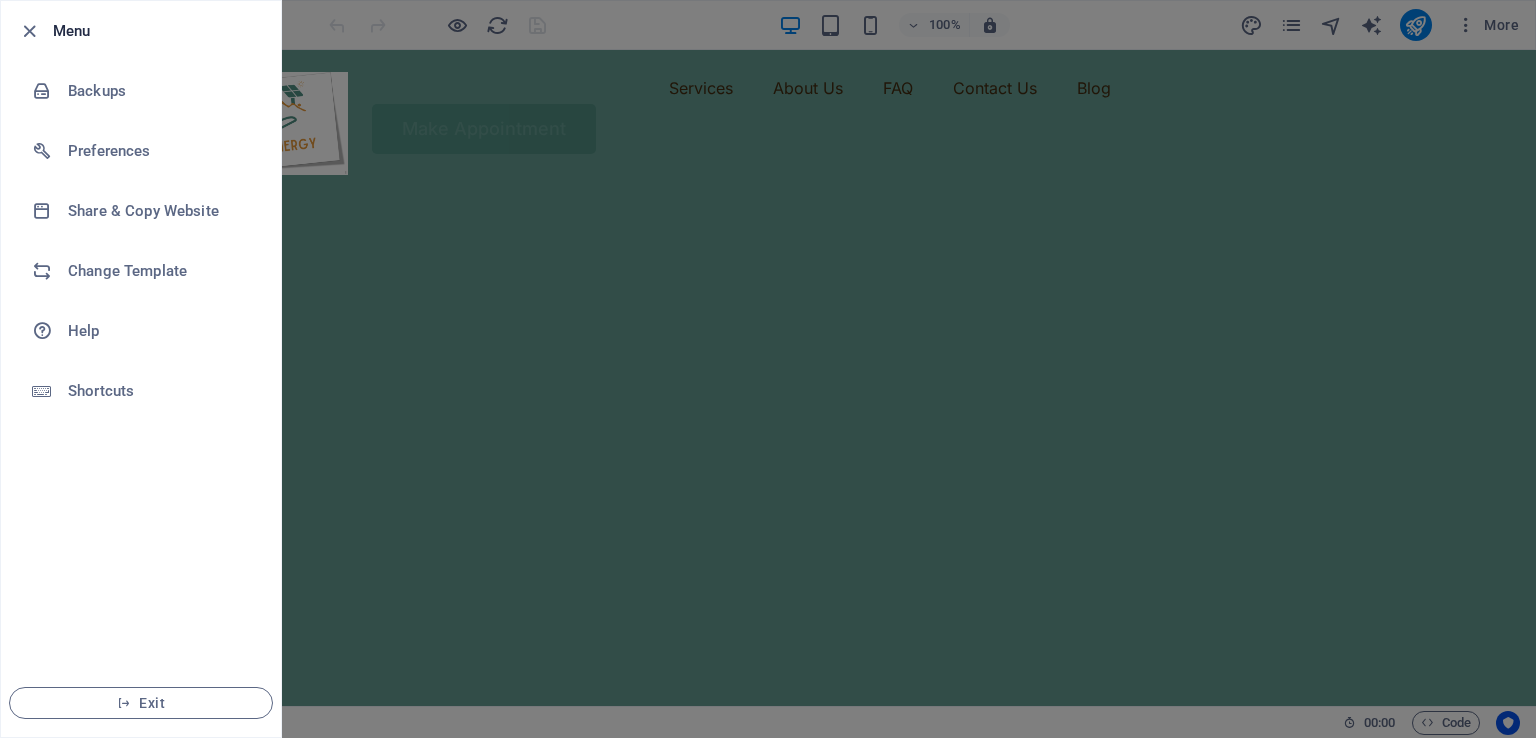 click on "Backups" at bounding box center [160, 91] 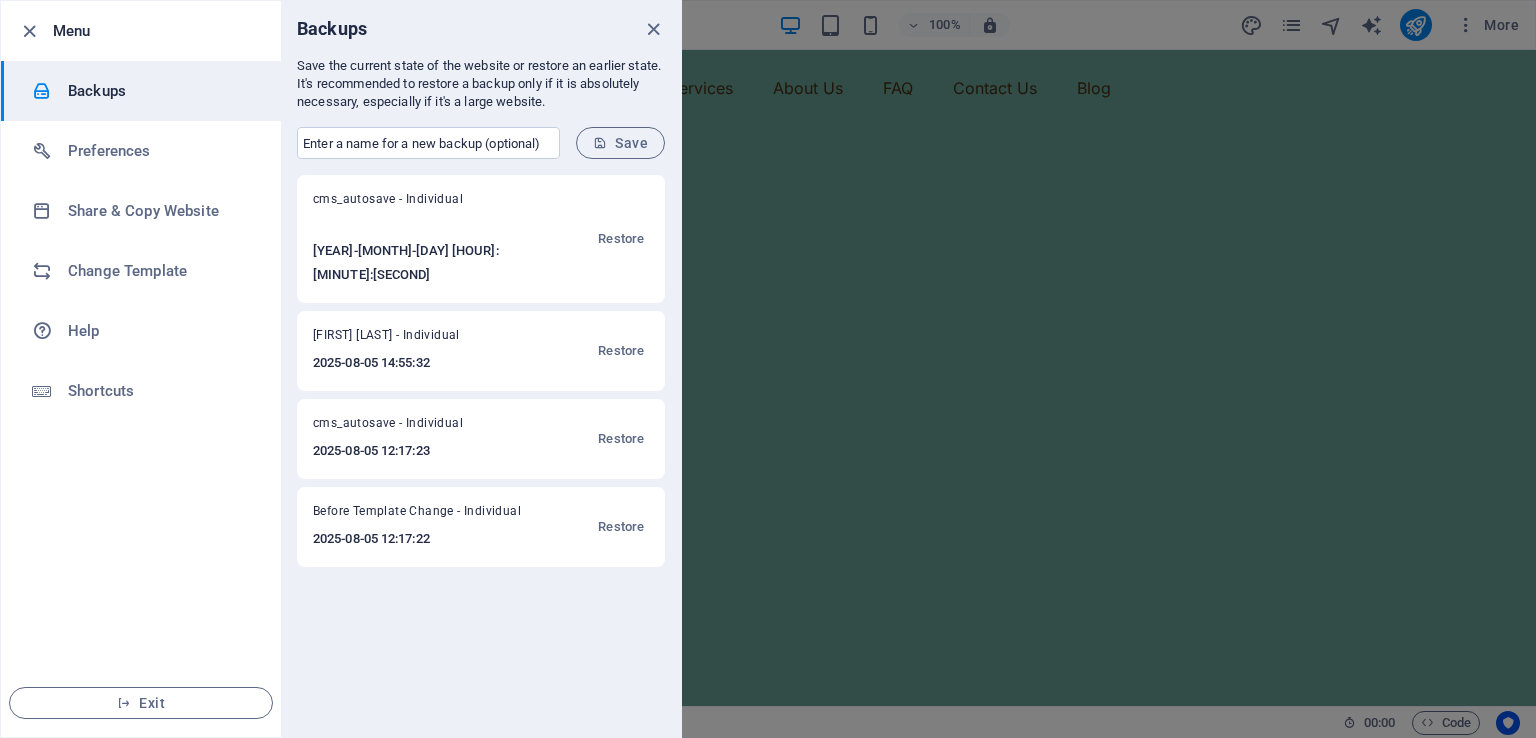 click at bounding box center [653, 29] 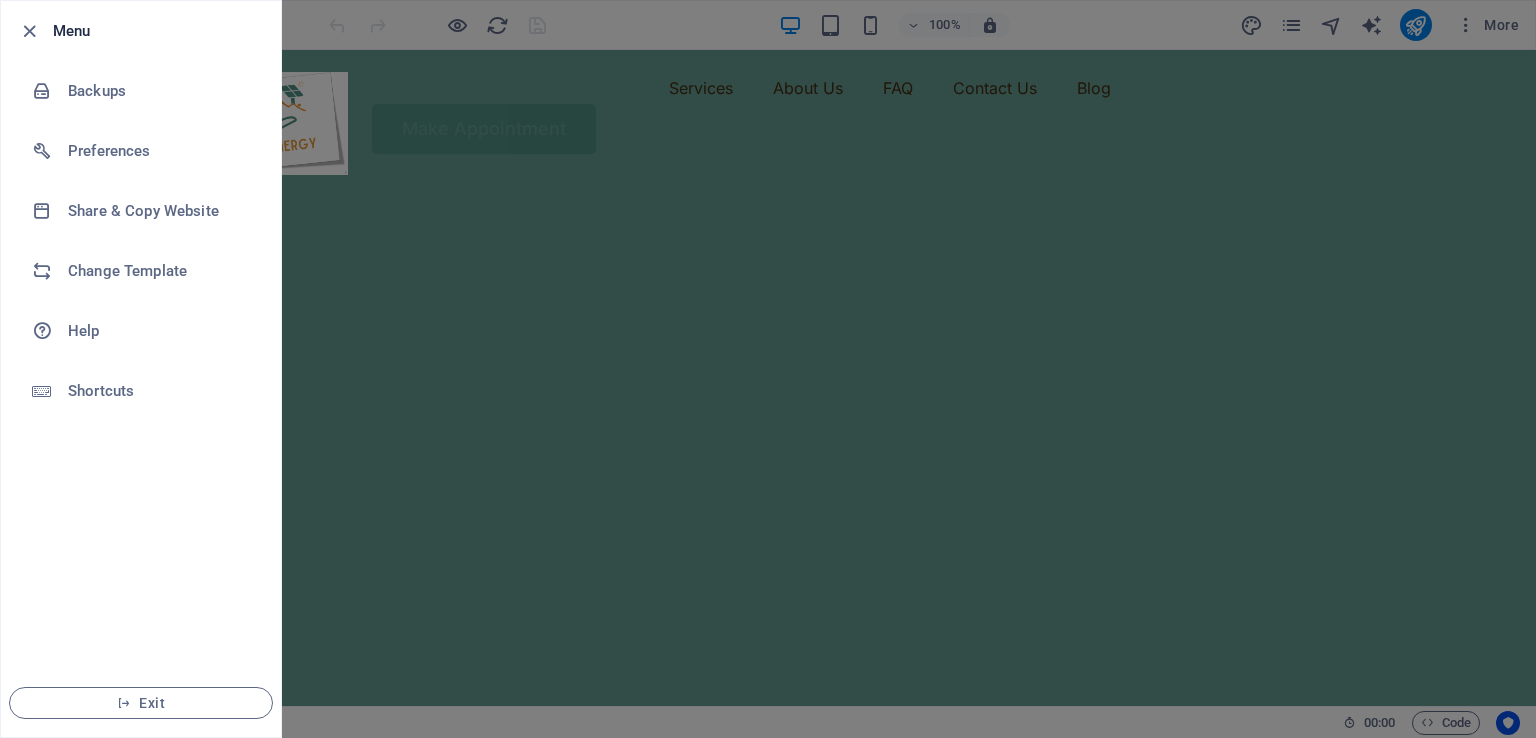 click at bounding box center (29, 31) 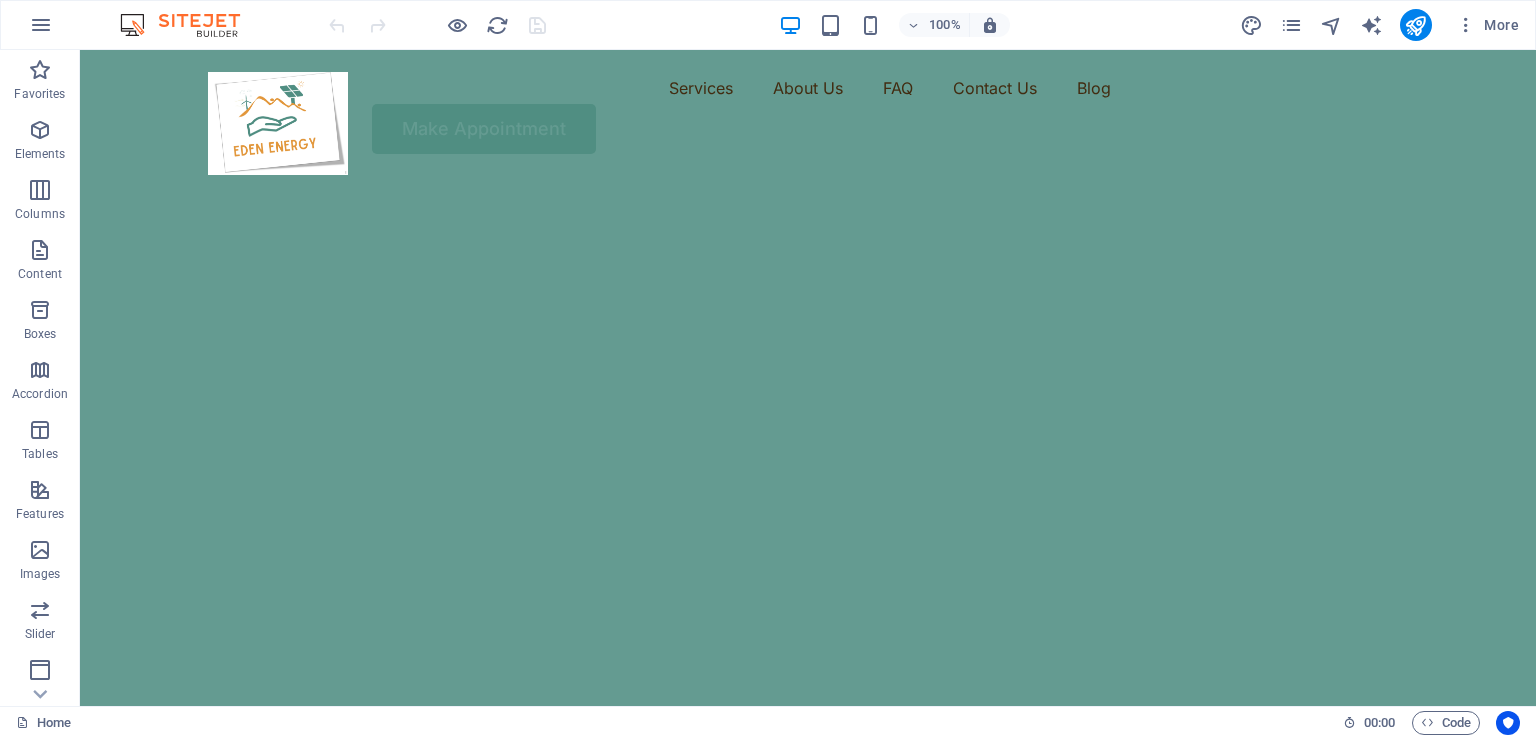 click at bounding box center [41, 25] 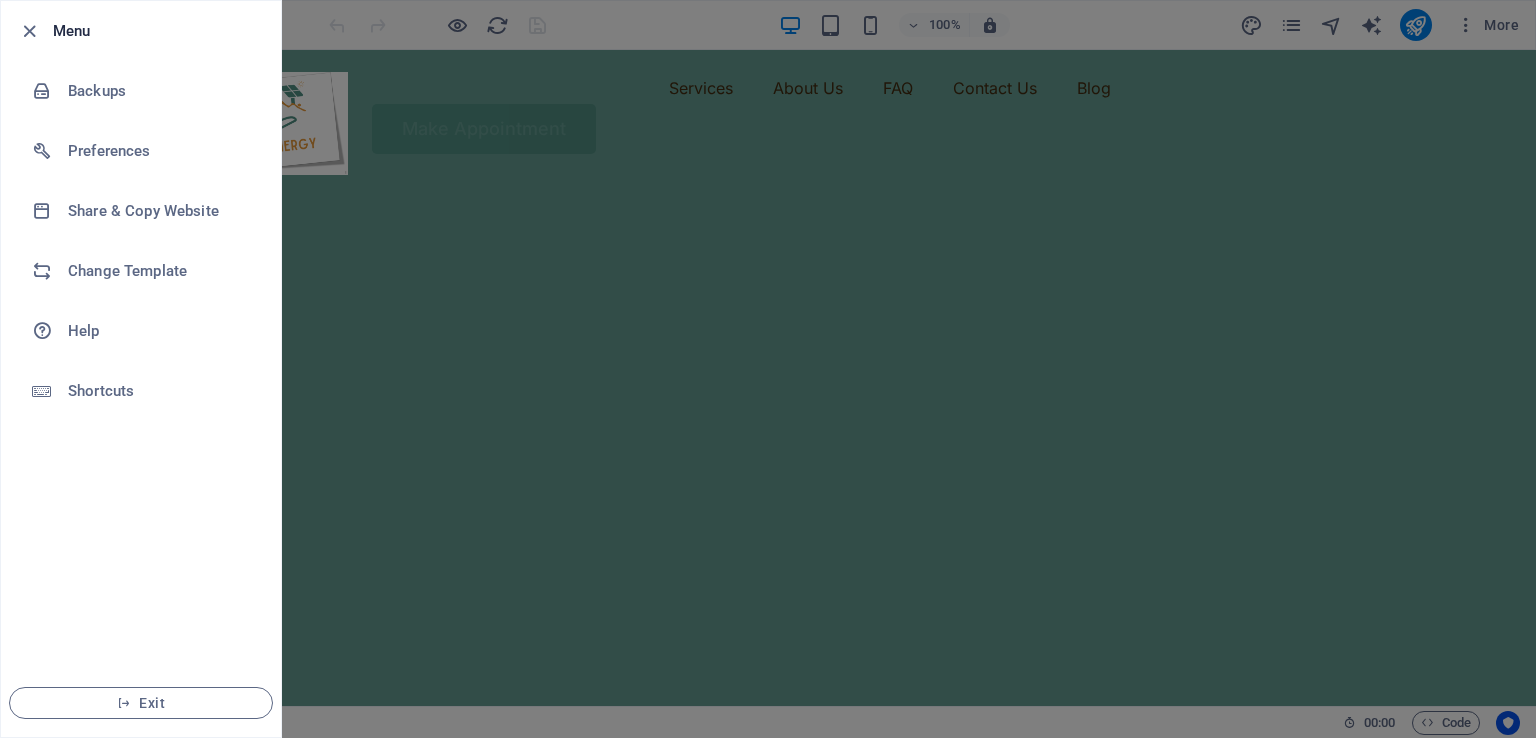click at bounding box center [29, 31] 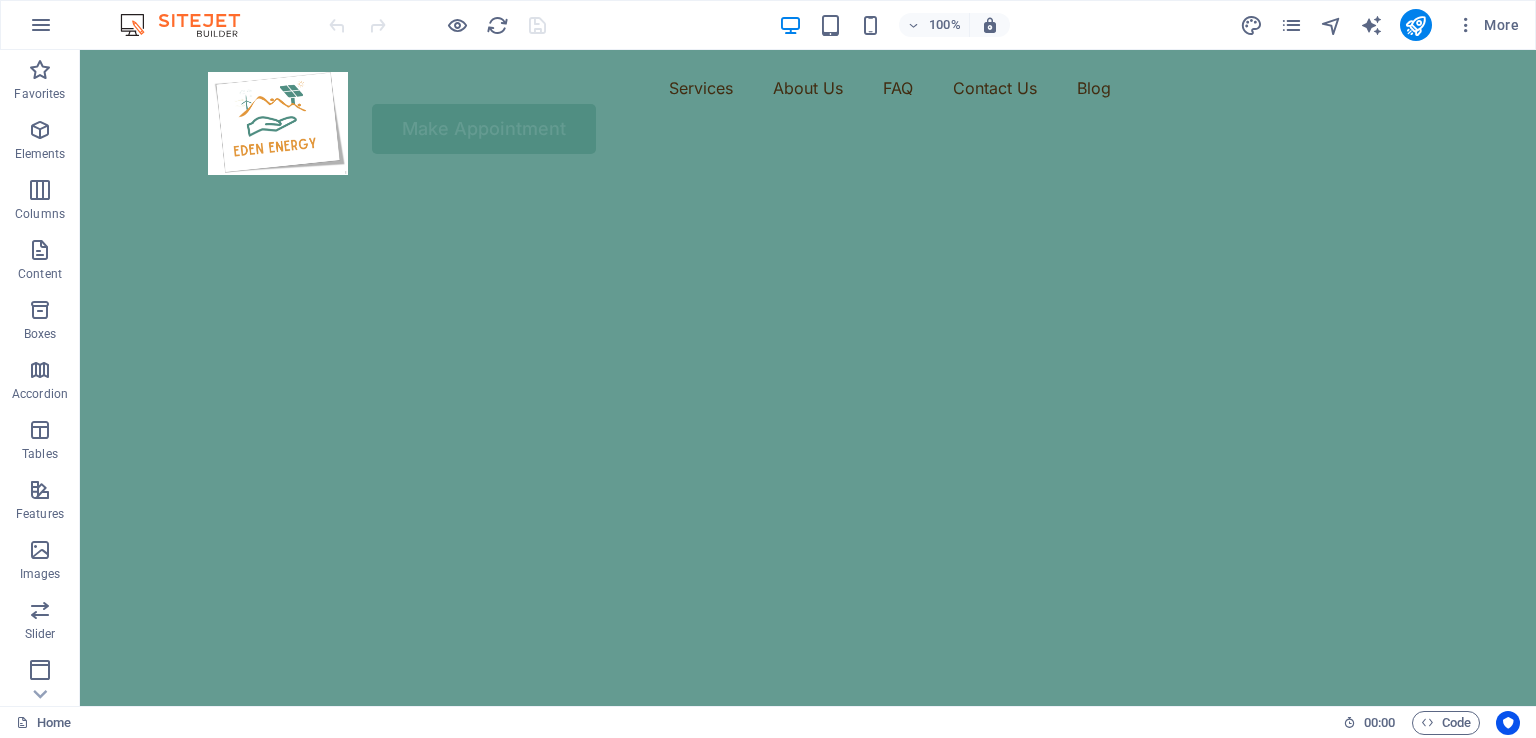 click at bounding box center [1466, 25] 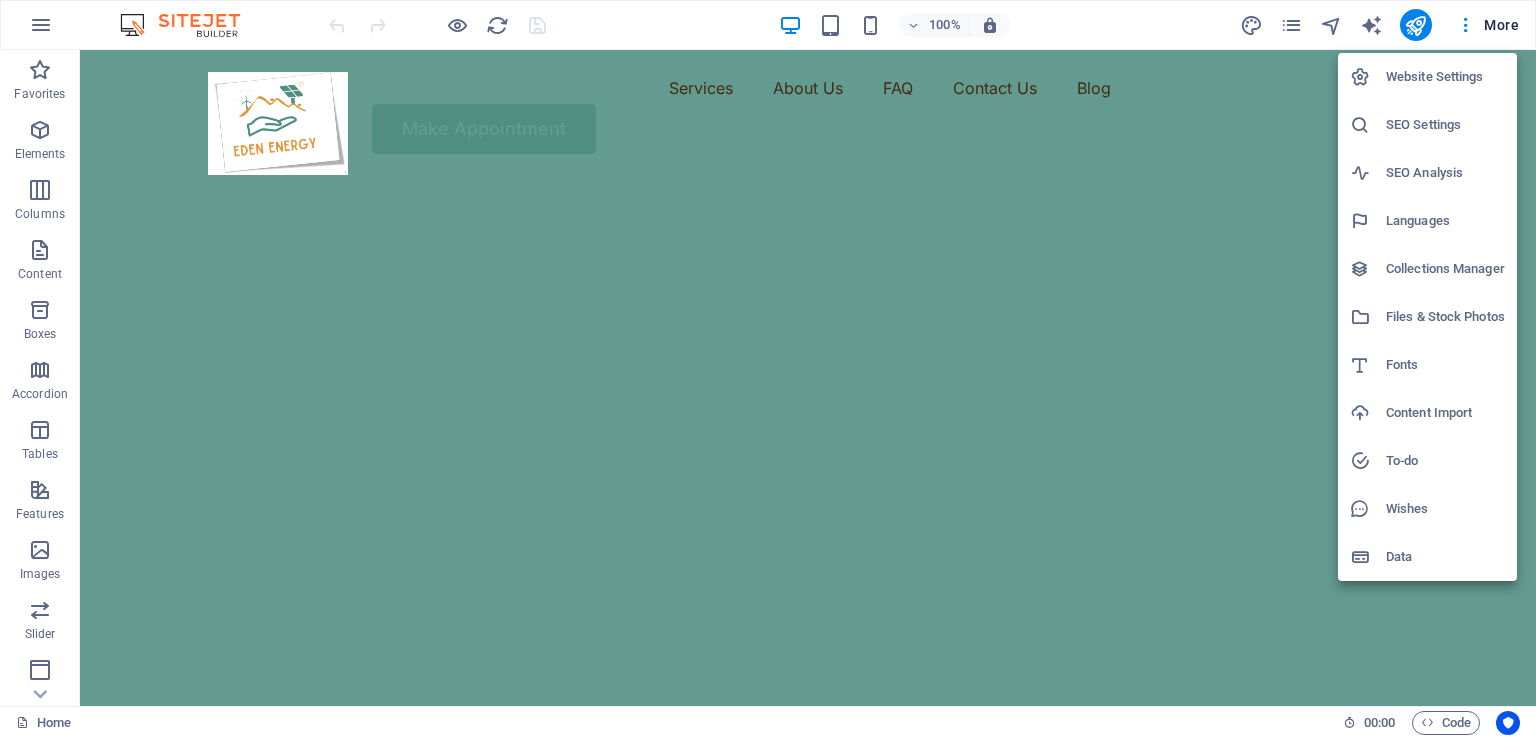 click on "Data" at bounding box center (1445, 557) 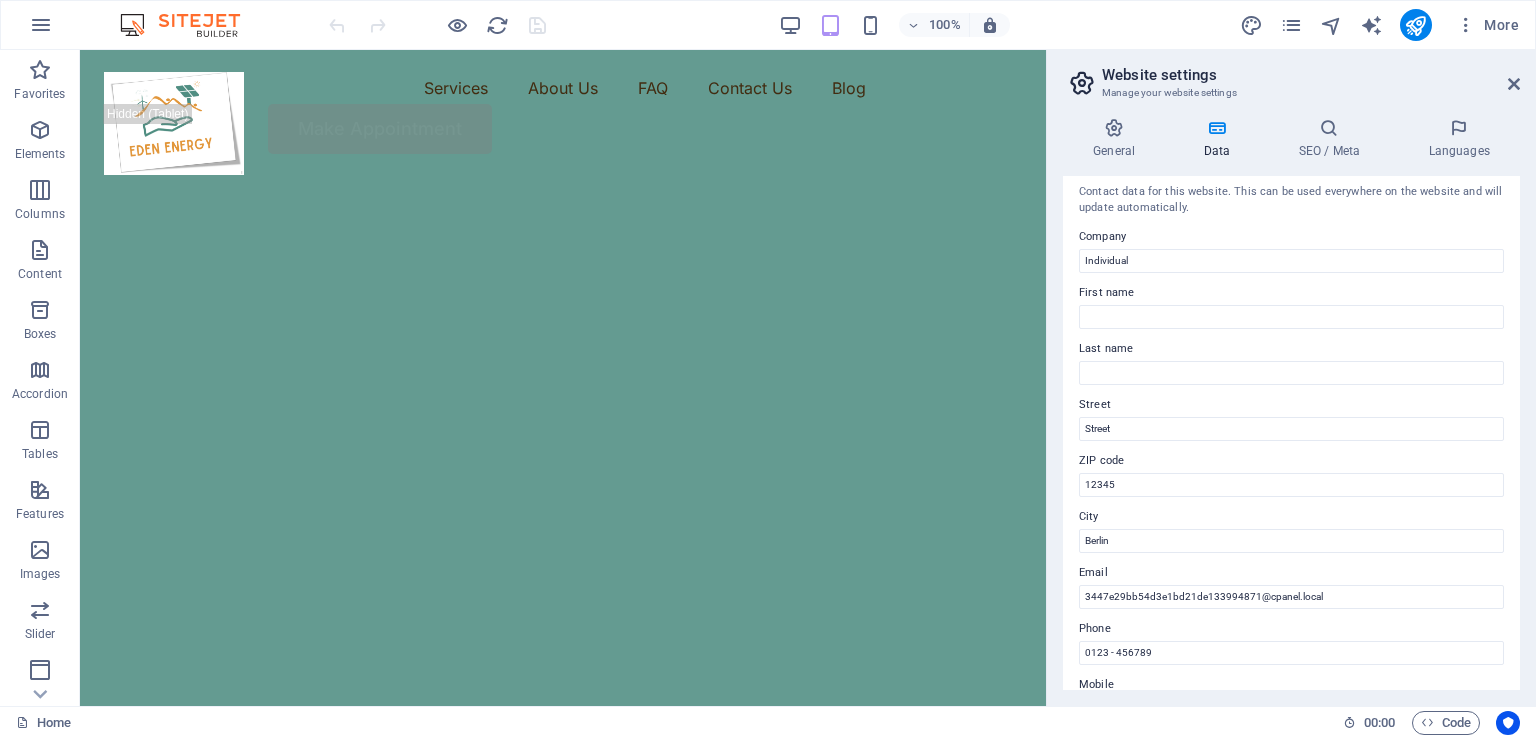scroll, scrollTop: 0, scrollLeft: 0, axis: both 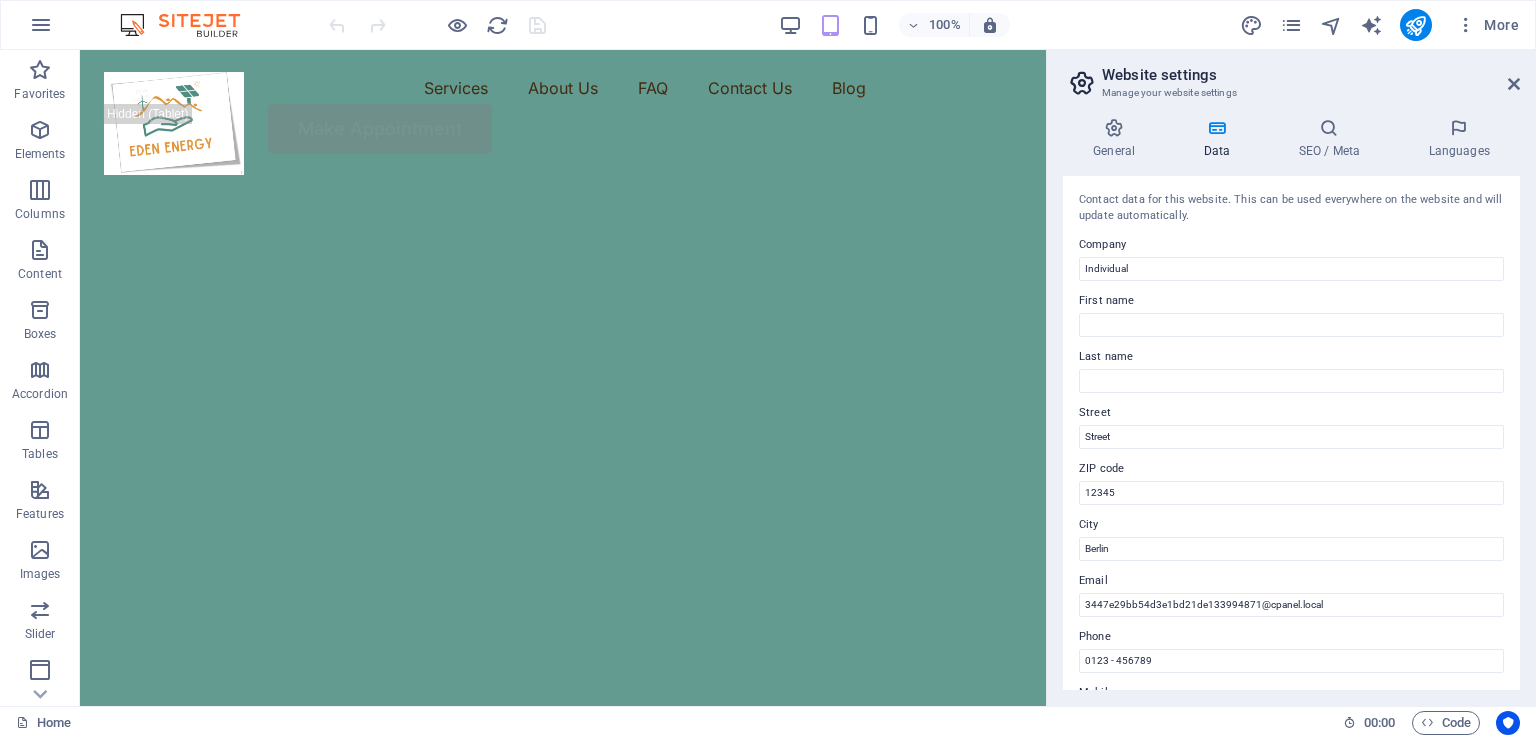 click on "General" at bounding box center [1118, 139] 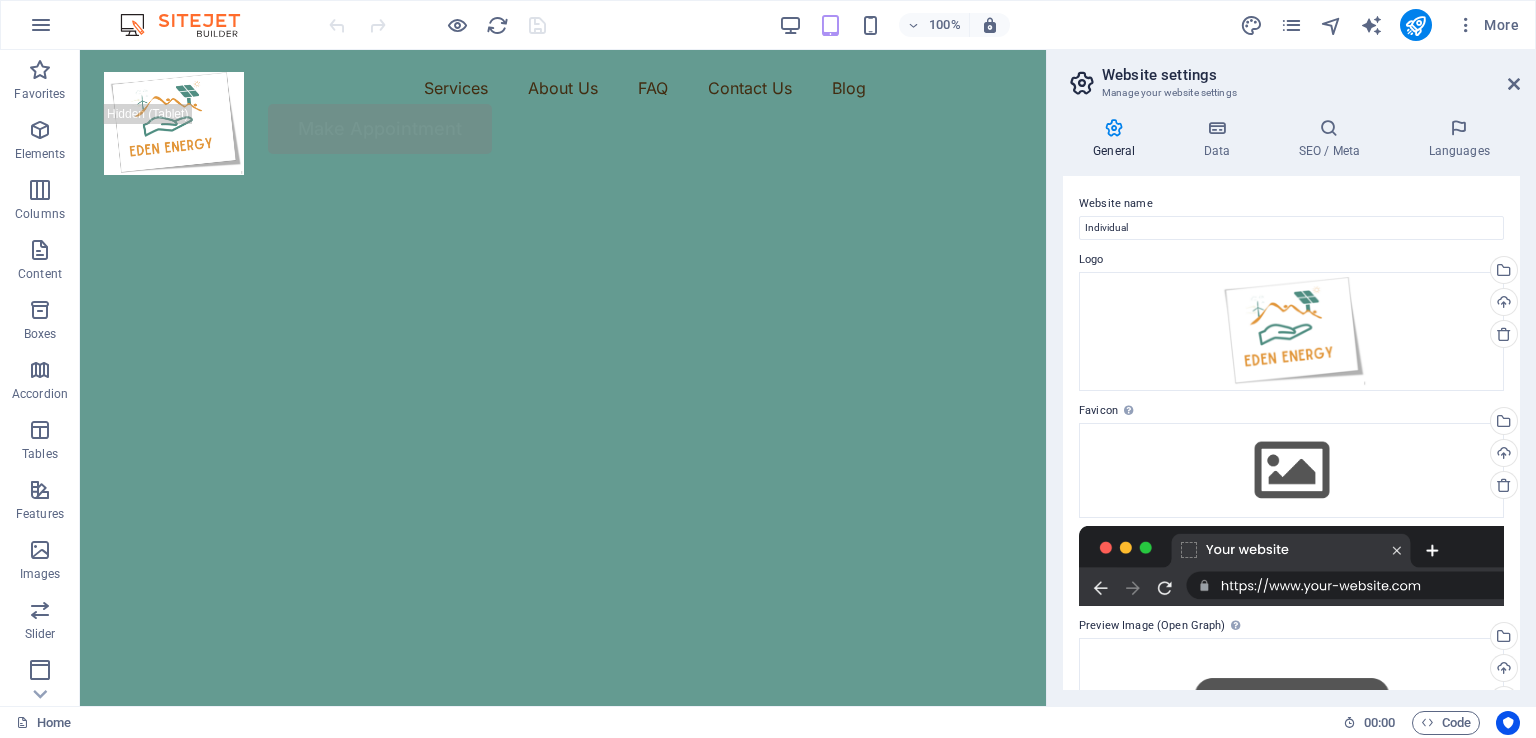 click on "Website settings" at bounding box center (1311, 75) 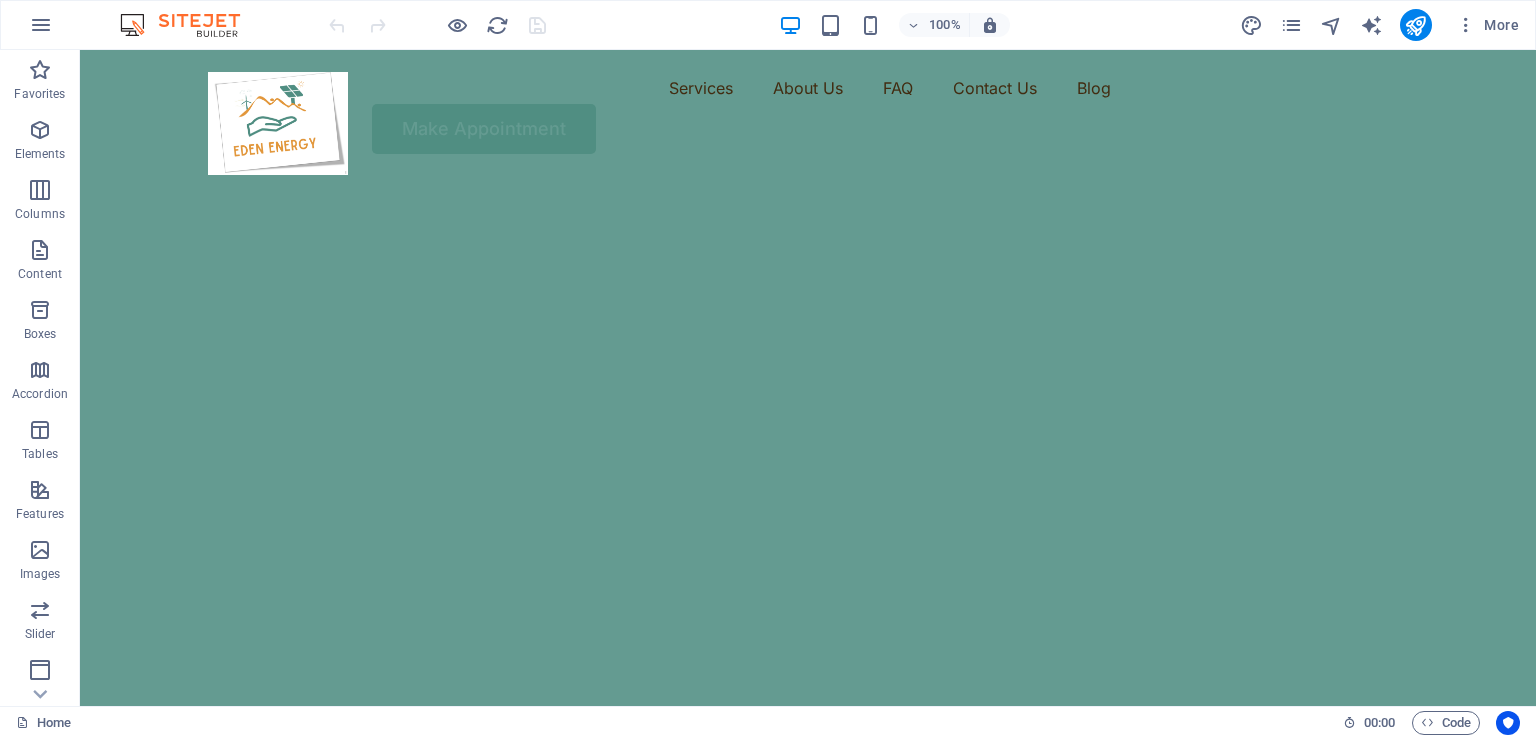 click on "More" at bounding box center [1487, 25] 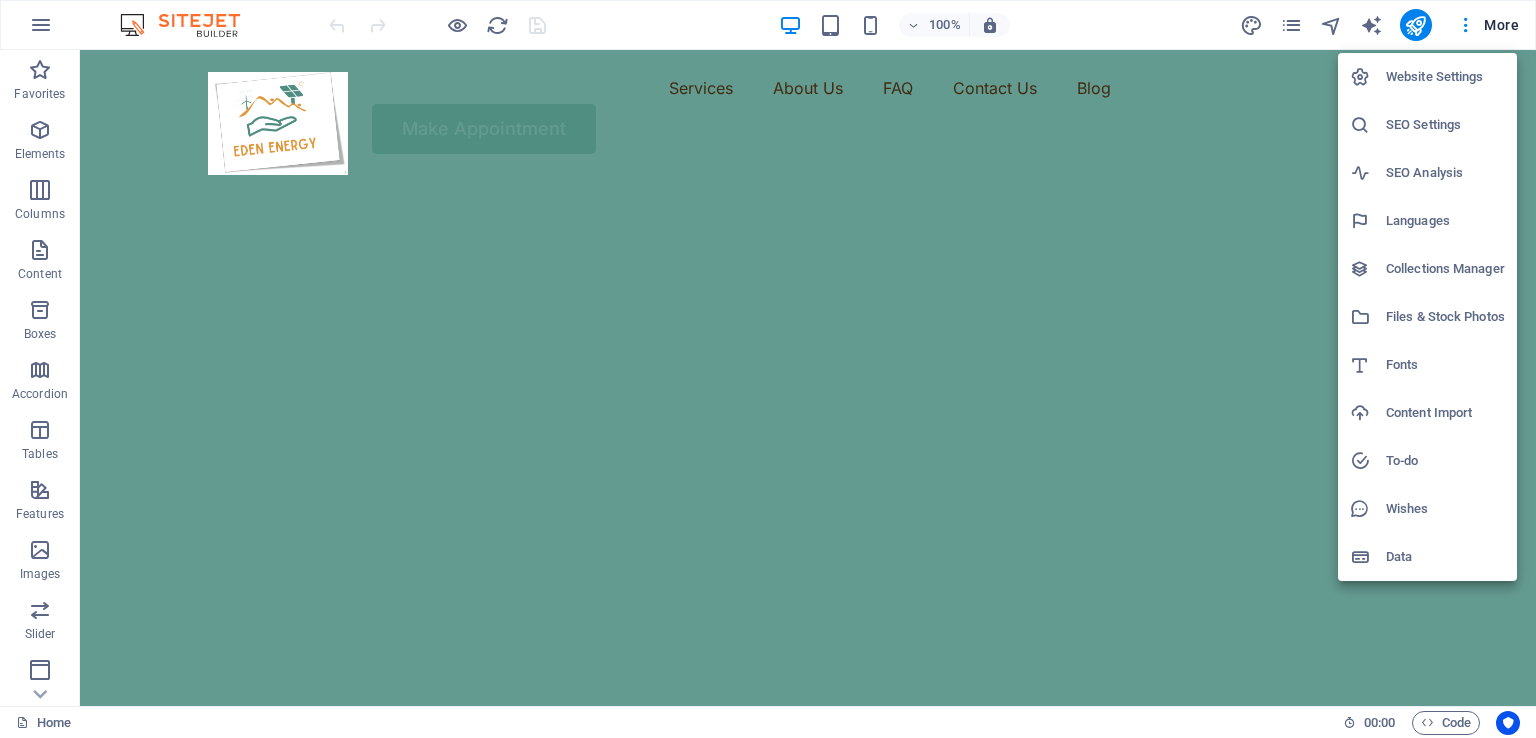 click on "Collections Manager" at bounding box center (1445, 269) 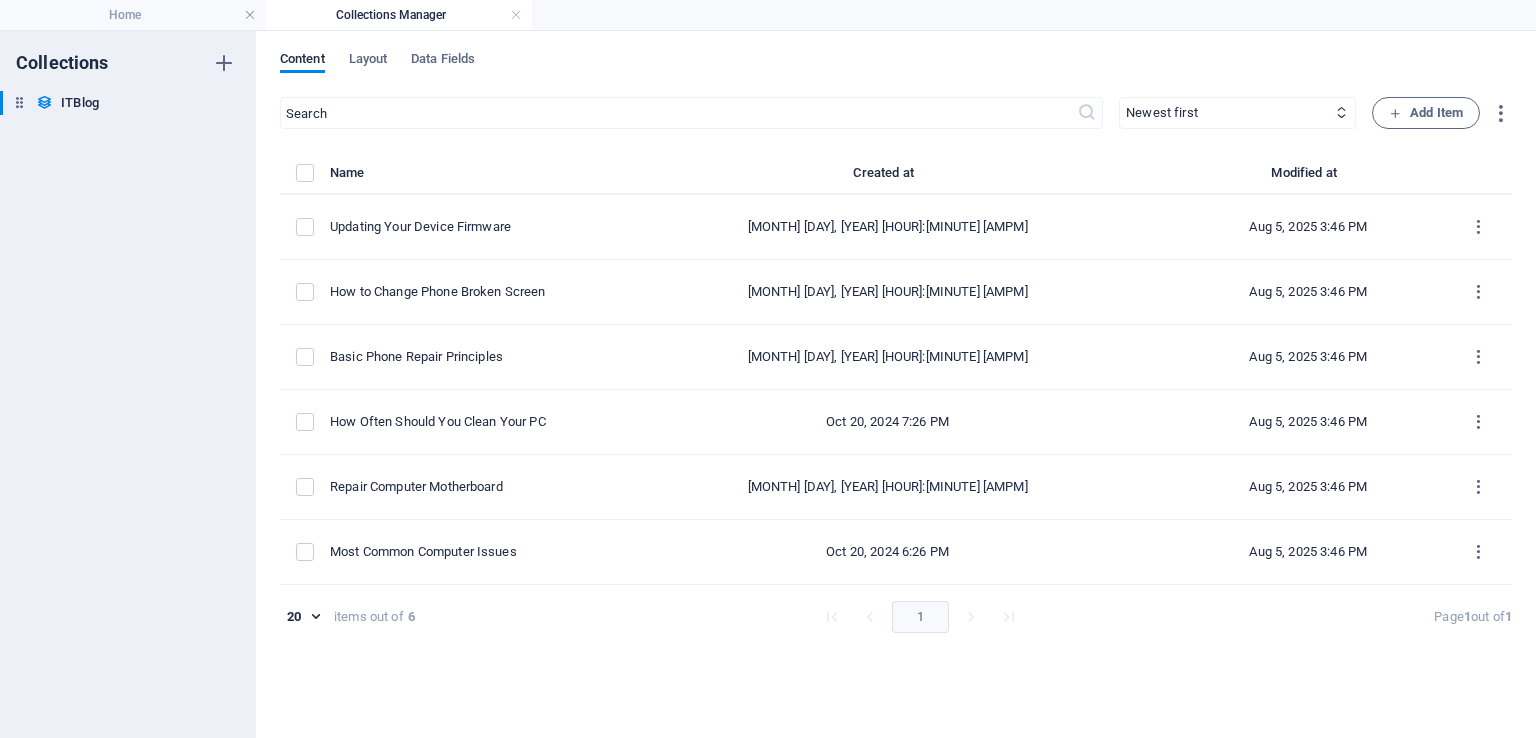 click on "Layout" at bounding box center (368, 61) 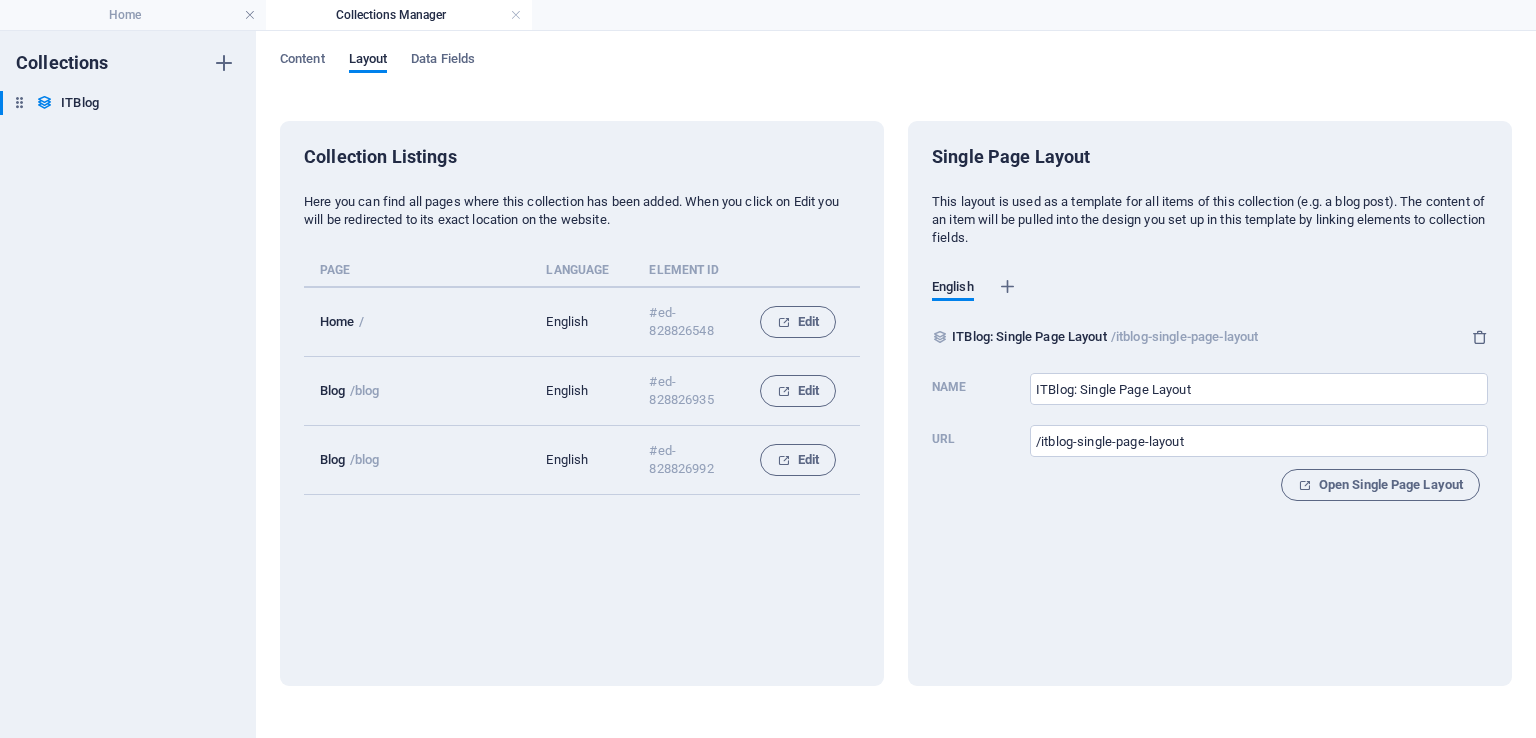 click on "Data Fields" at bounding box center (443, 61) 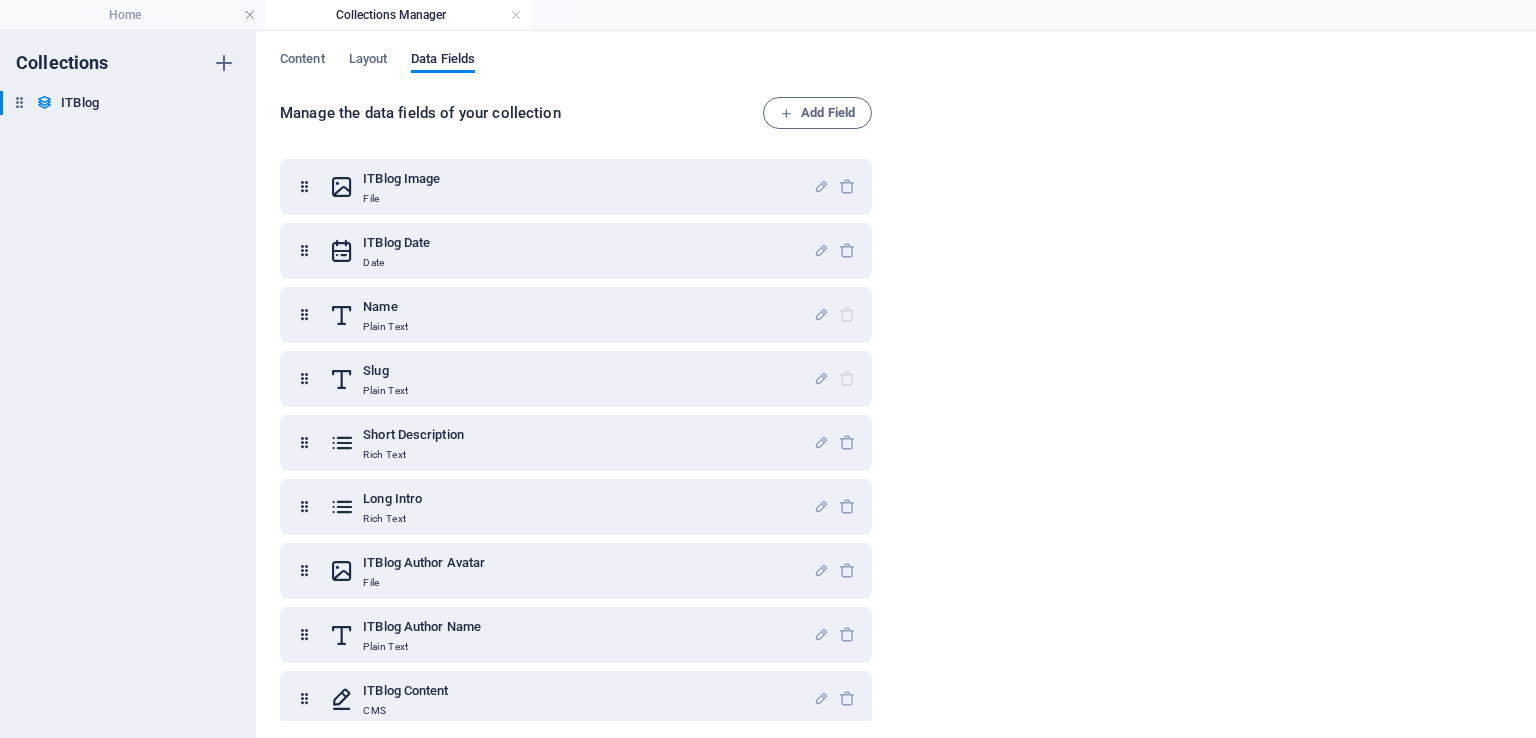 scroll, scrollTop: 0, scrollLeft: 0, axis: both 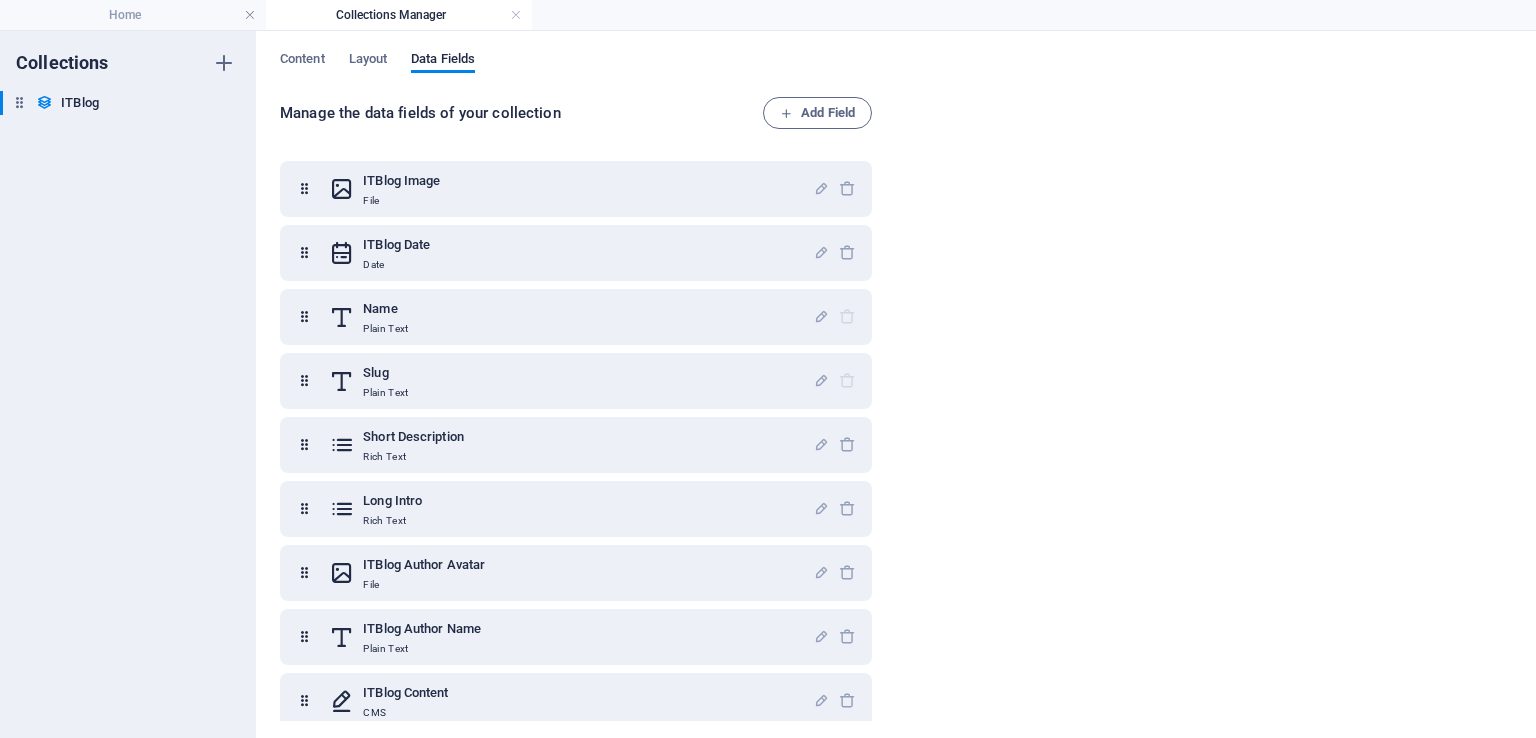 click on "Content" at bounding box center [302, 61] 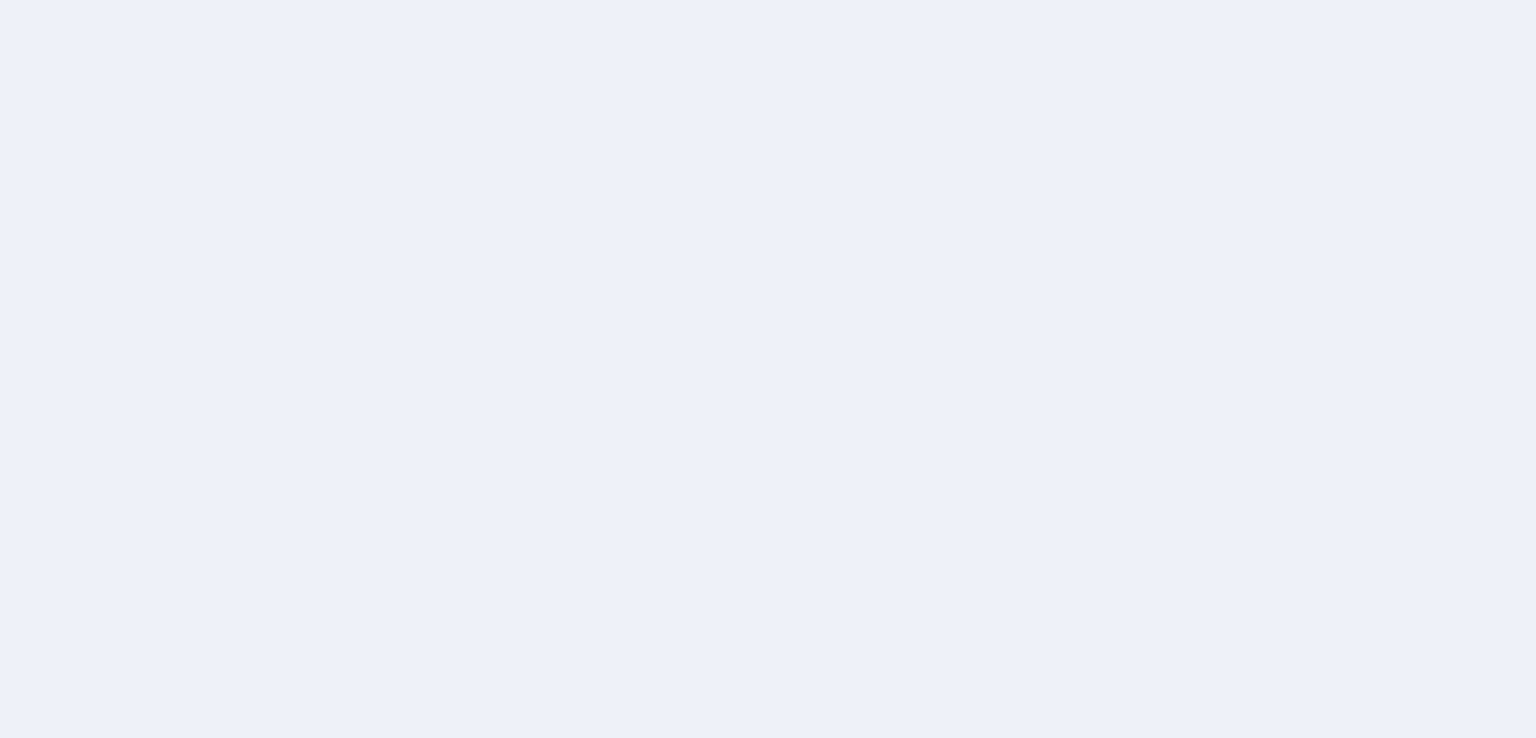 scroll, scrollTop: 0, scrollLeft: 0, axis: both 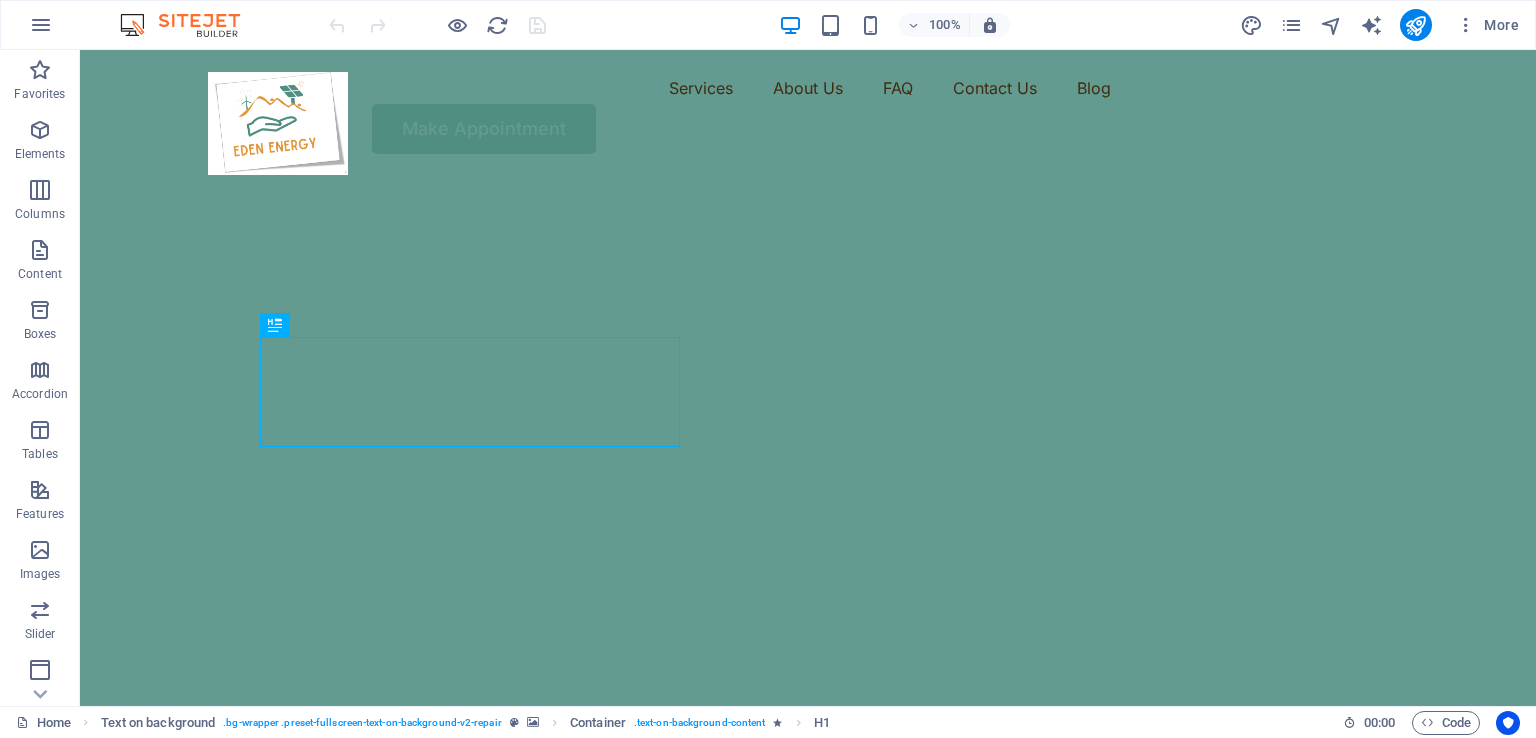 click at bounding box center (1466, 25) 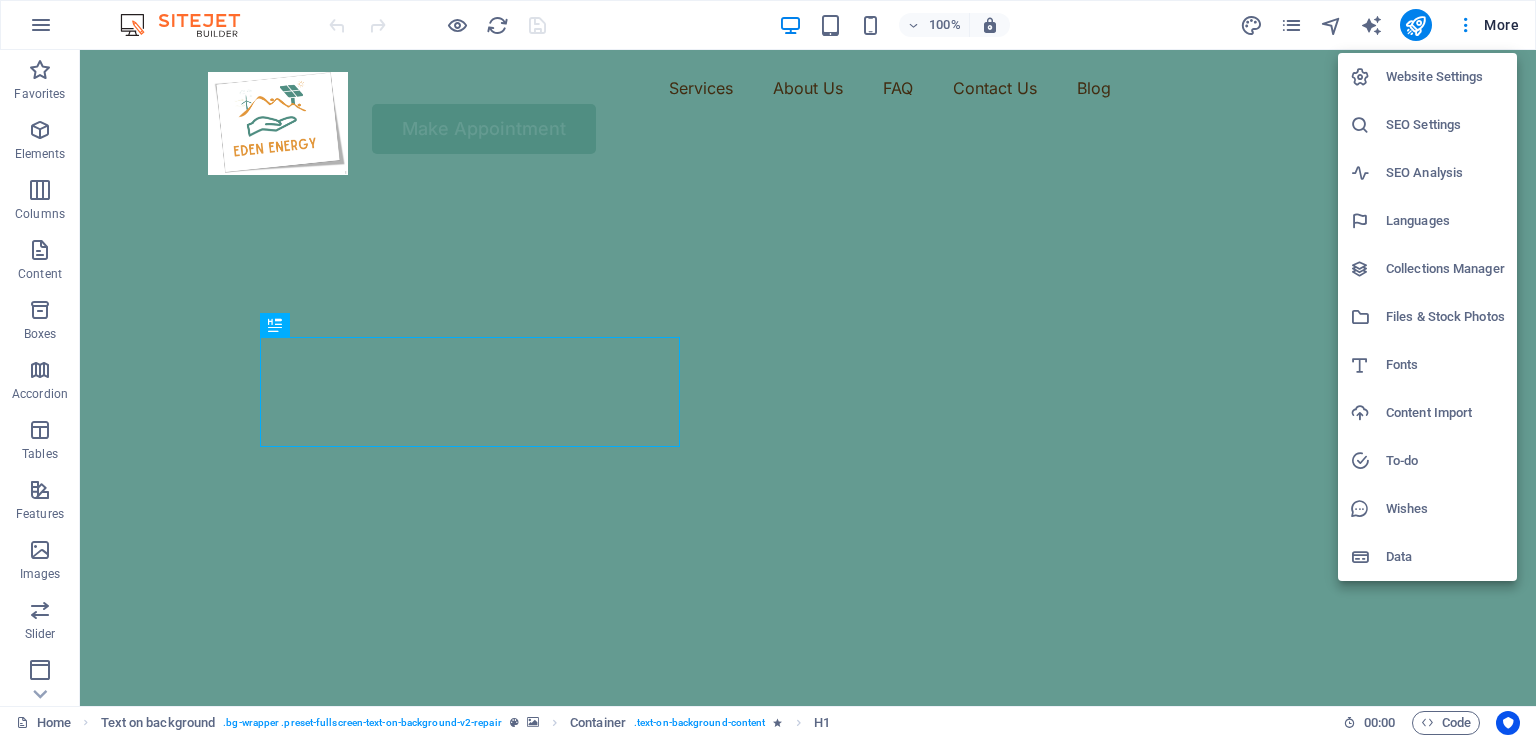 click on "SEO Settings" at bounding box center [1445, 125] 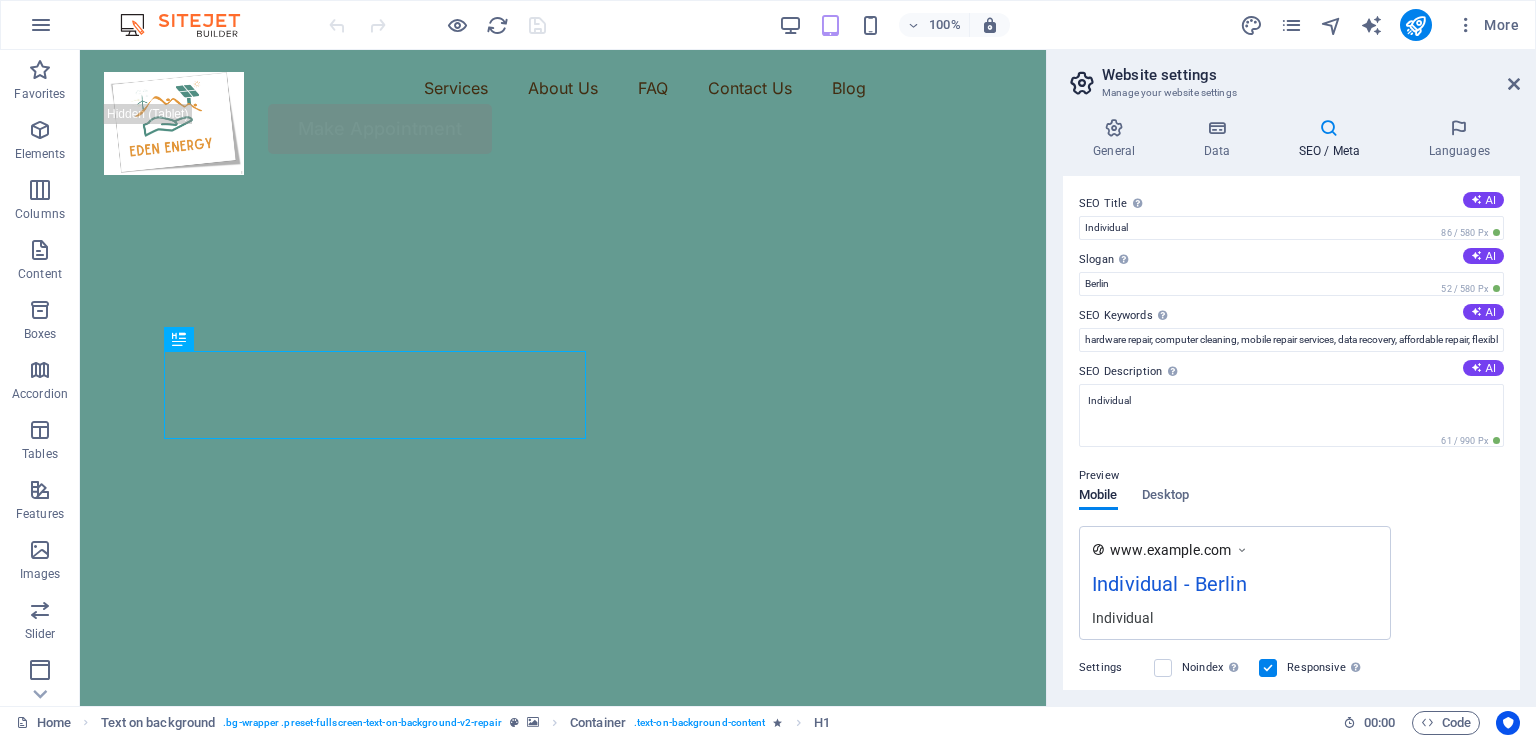 click at bounding box center [1466, 25] 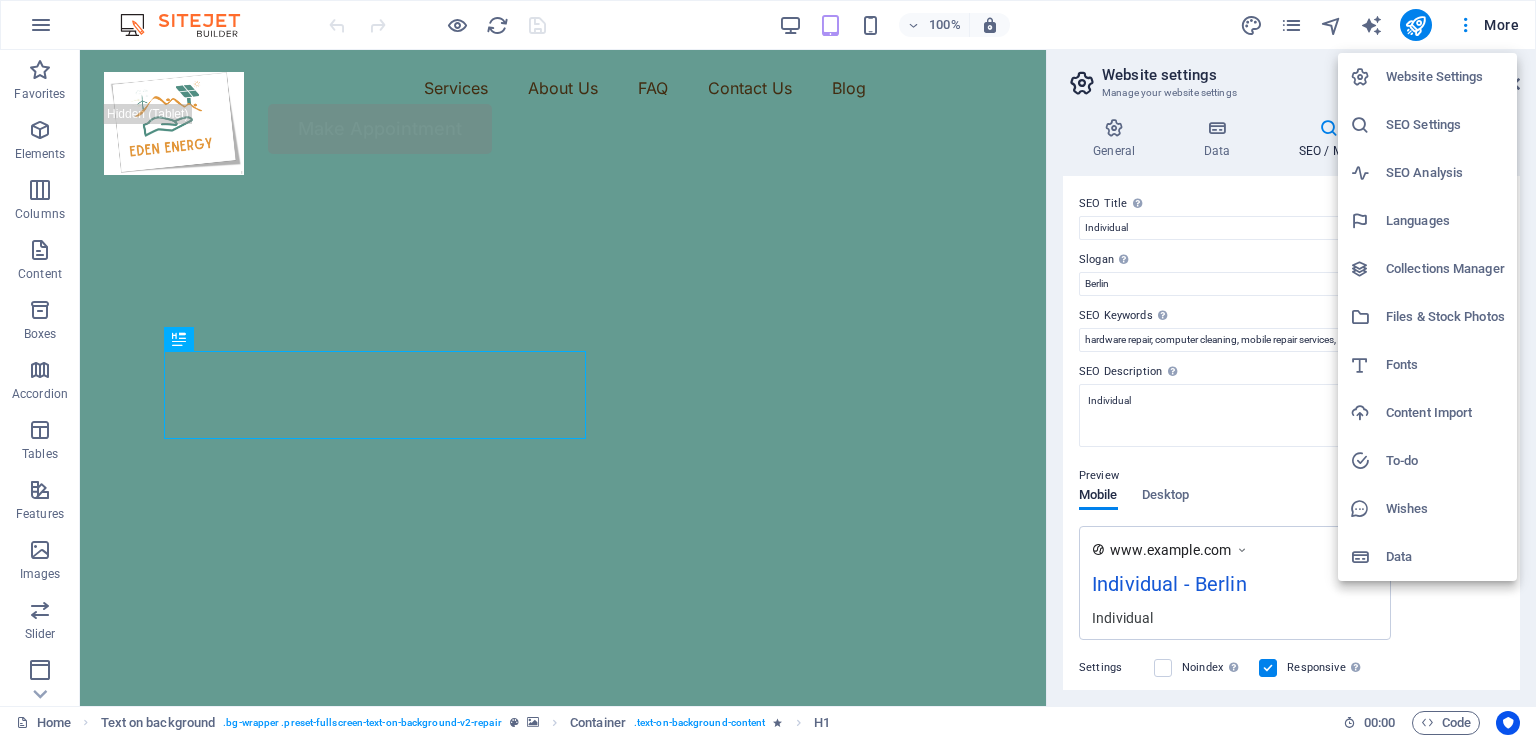 click on "Content Import" at bounding box center (1445, 413) 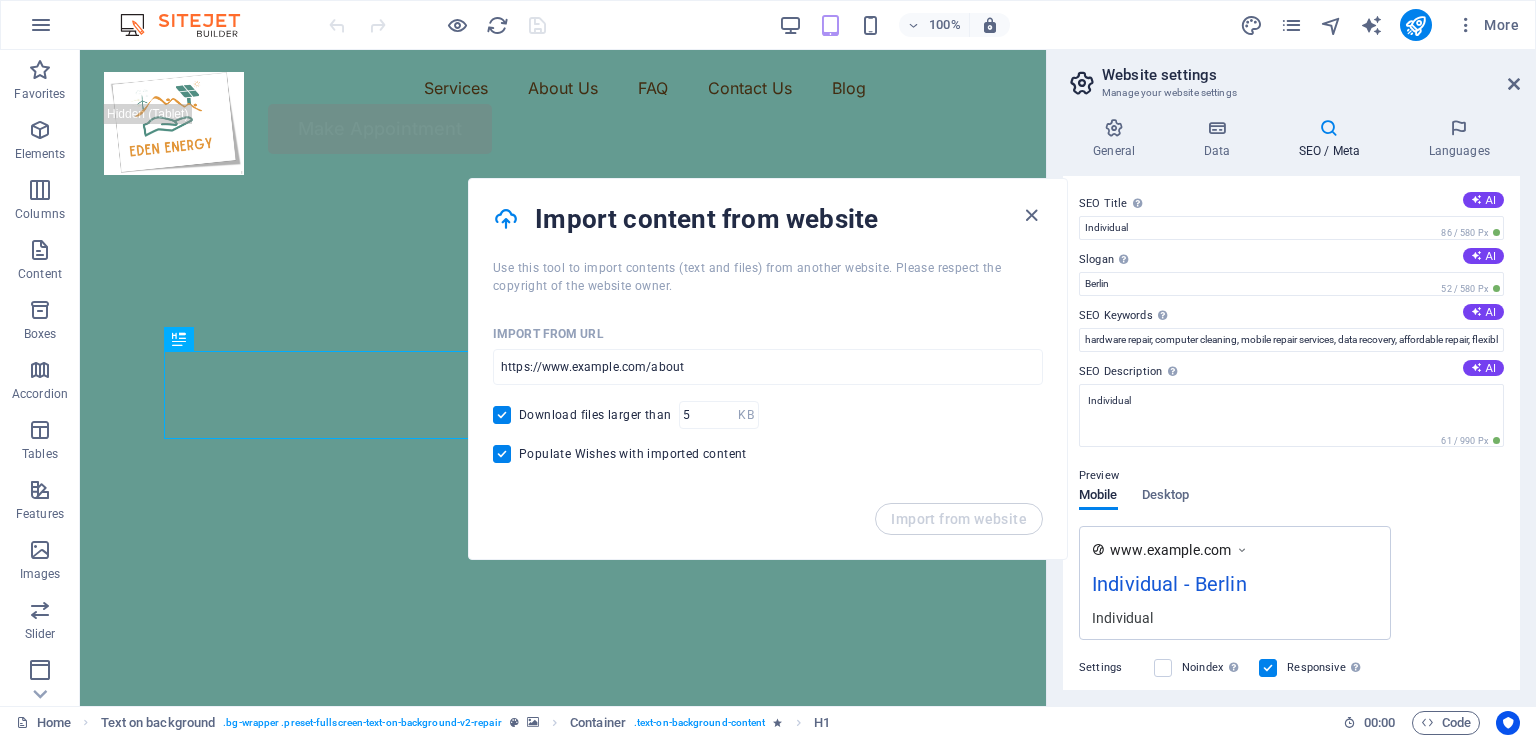 click at bounding box center [1031, 215] 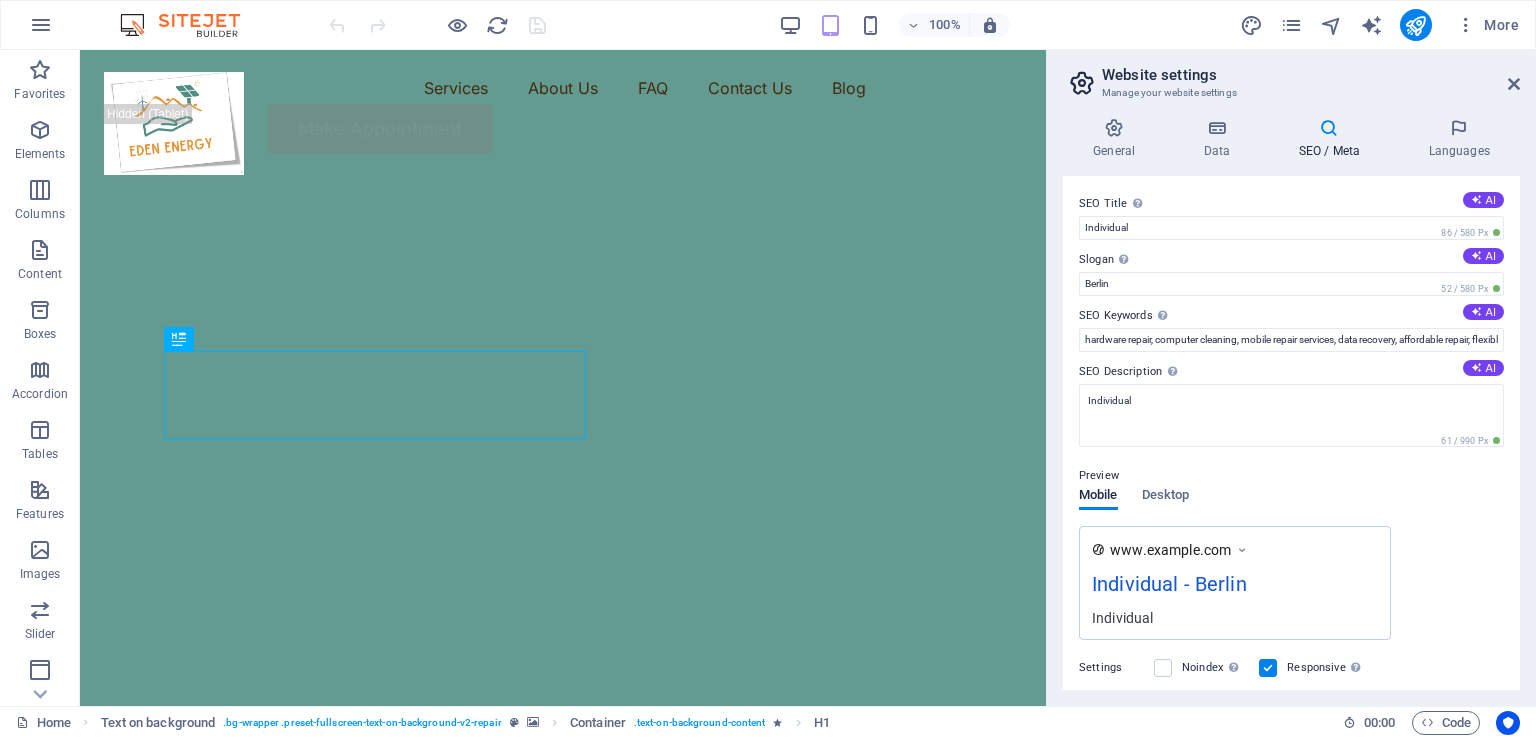 click at bounding box center [1514, 84] 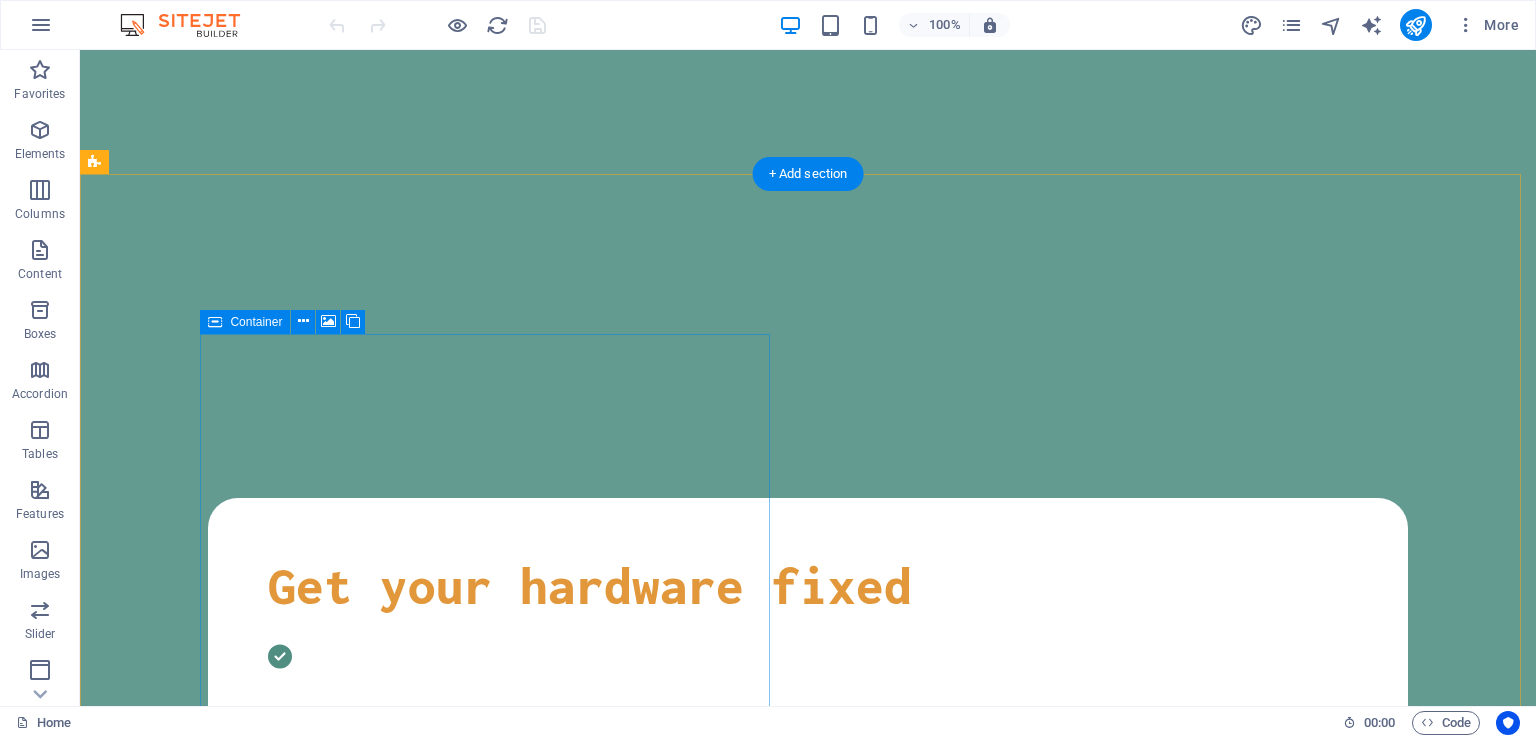 scroll, scrollTop: 0, scrollLeft: 0, axis: both 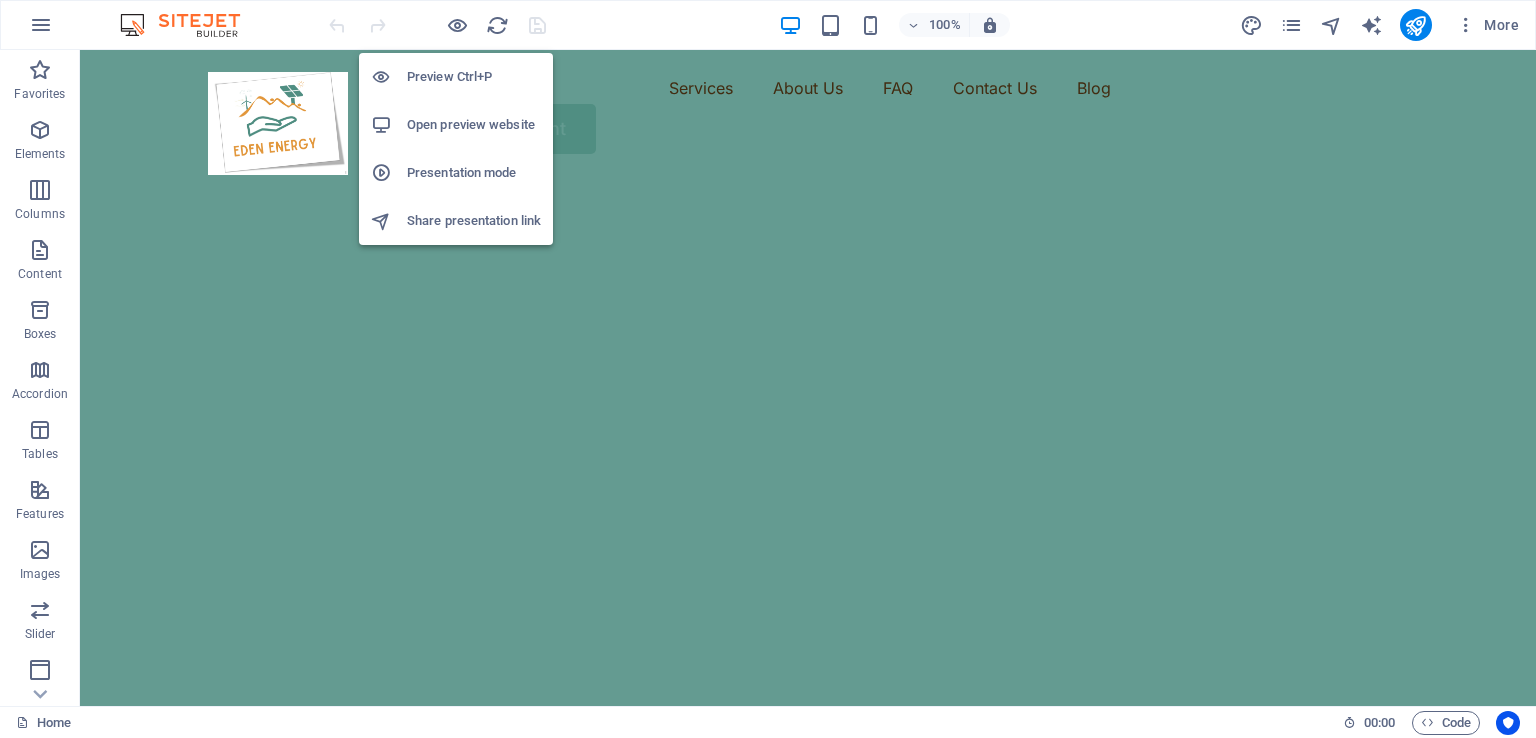 click on "Open preview website" at bounding box center [474, 125] 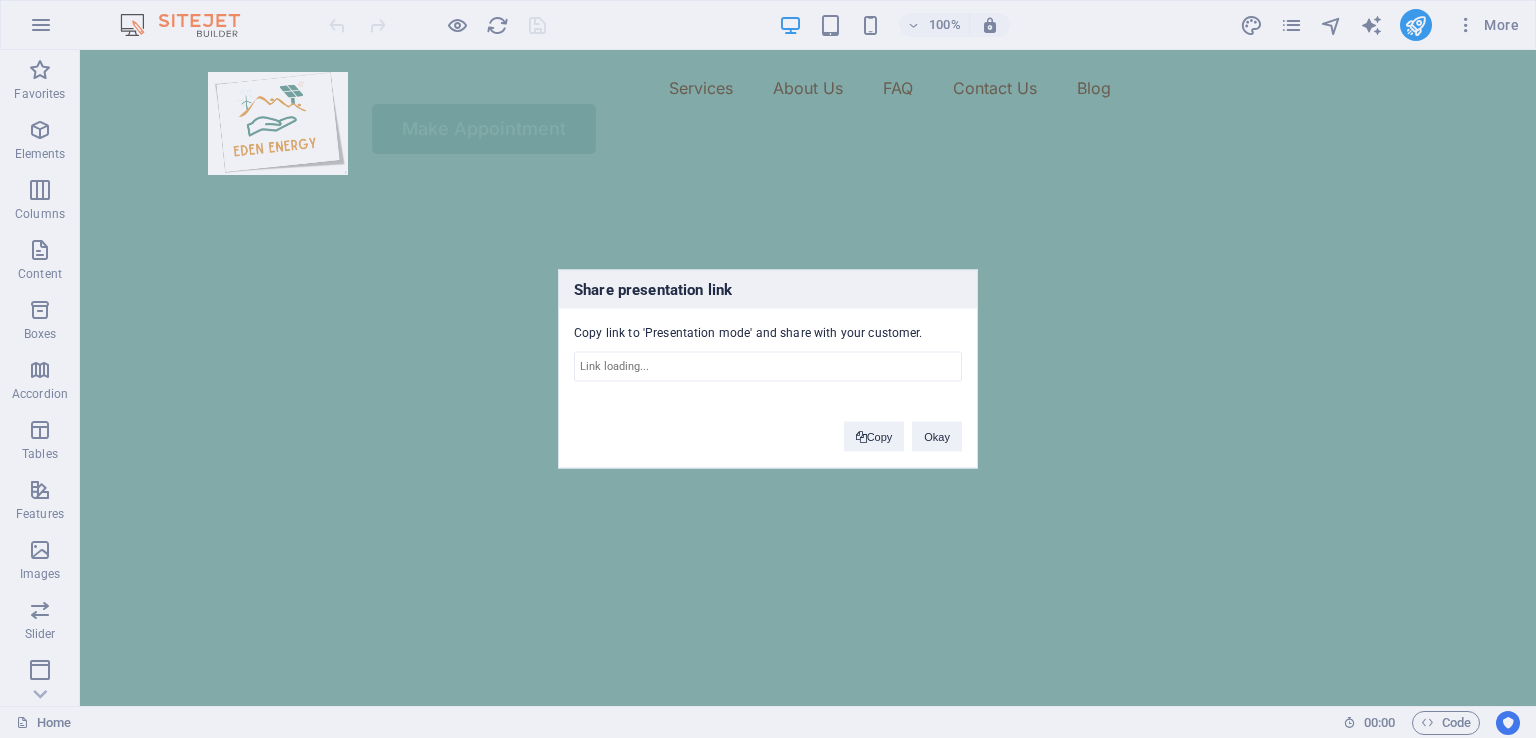 type on "https://cms.sitehub.io/presentation/2033022/277df062eb56ce748331db5db00564ba1dad6fb14cc9fad5583d86e4fe86ebd3" 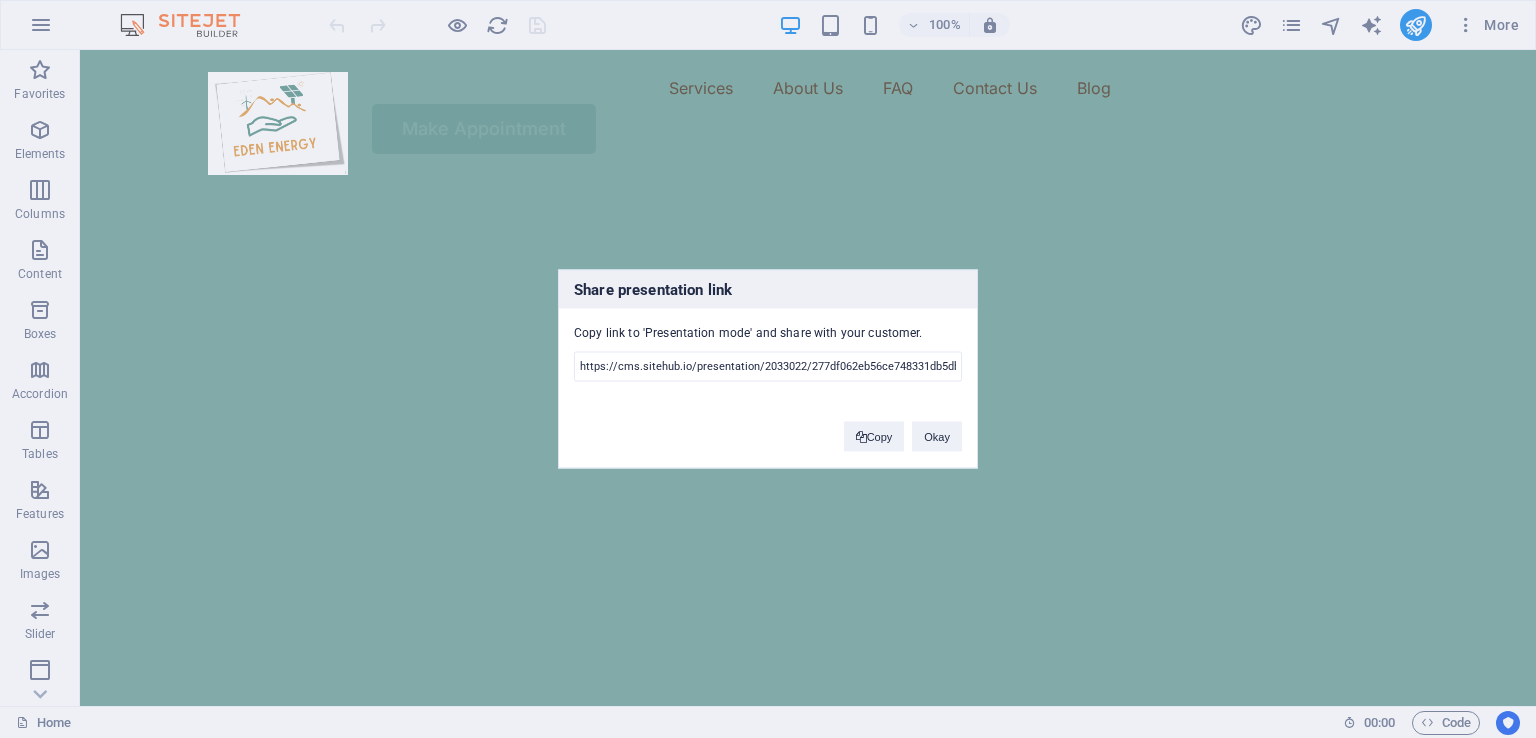 click on "Okay" at bounding box center (937, 437) 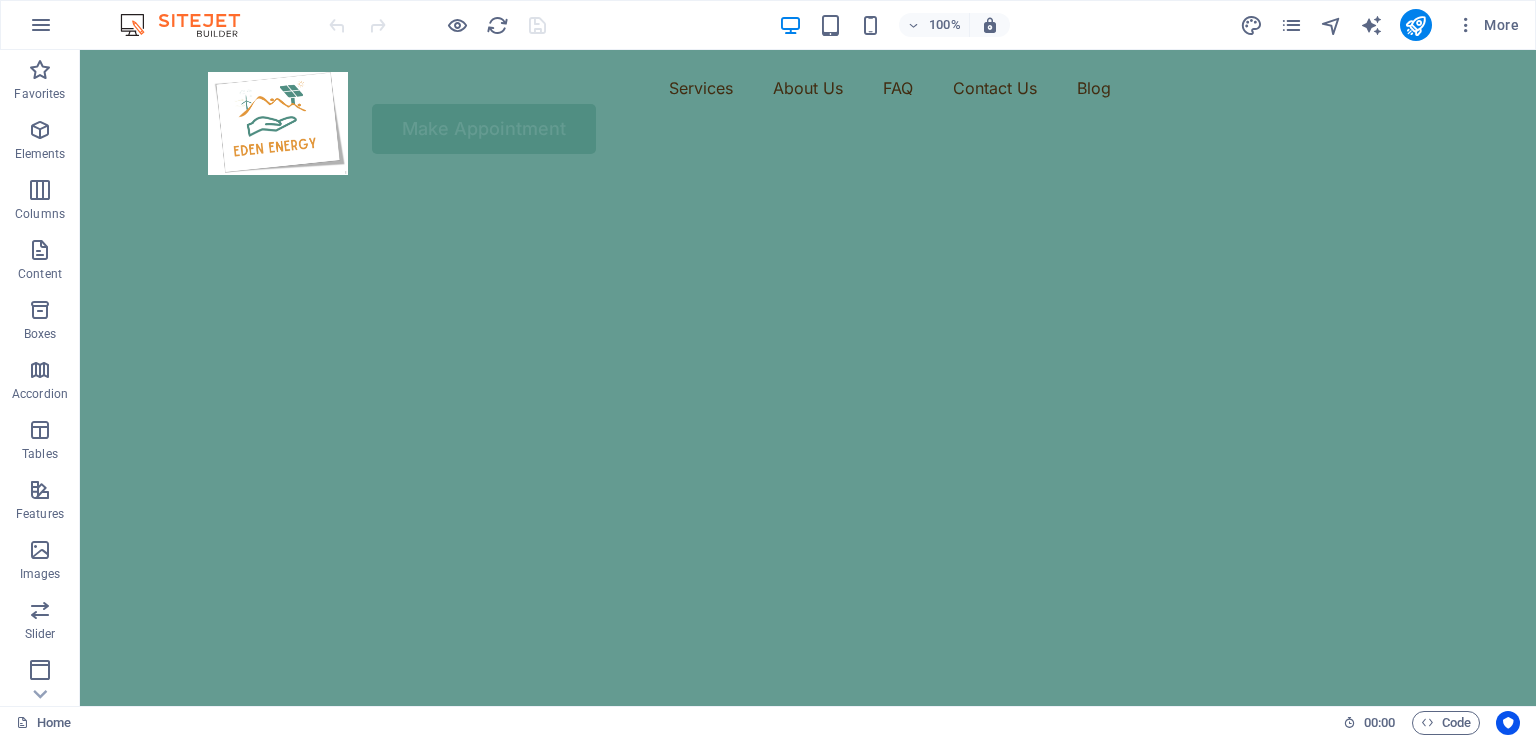 click at bounding box center (40, 70) 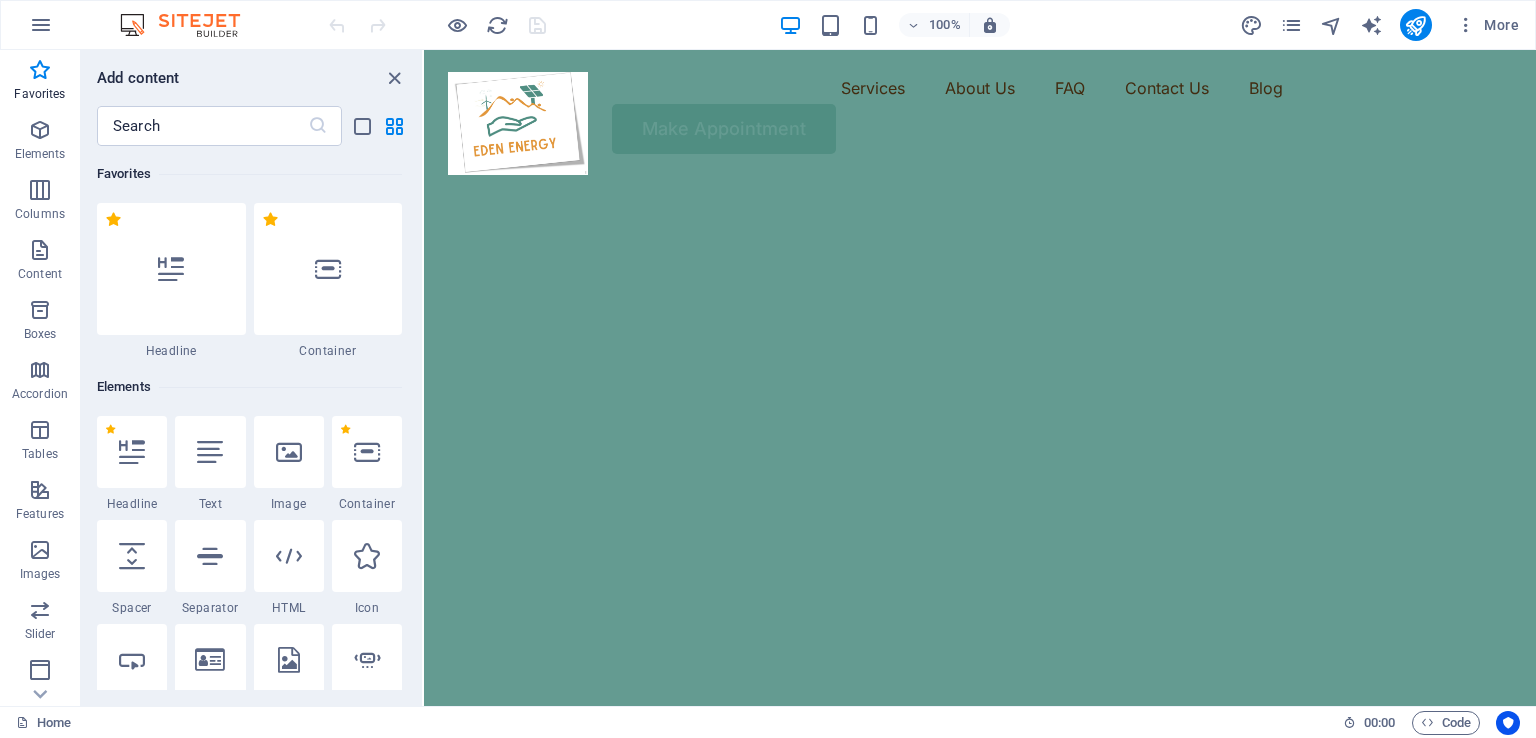 click at bounding box center (40, 130) 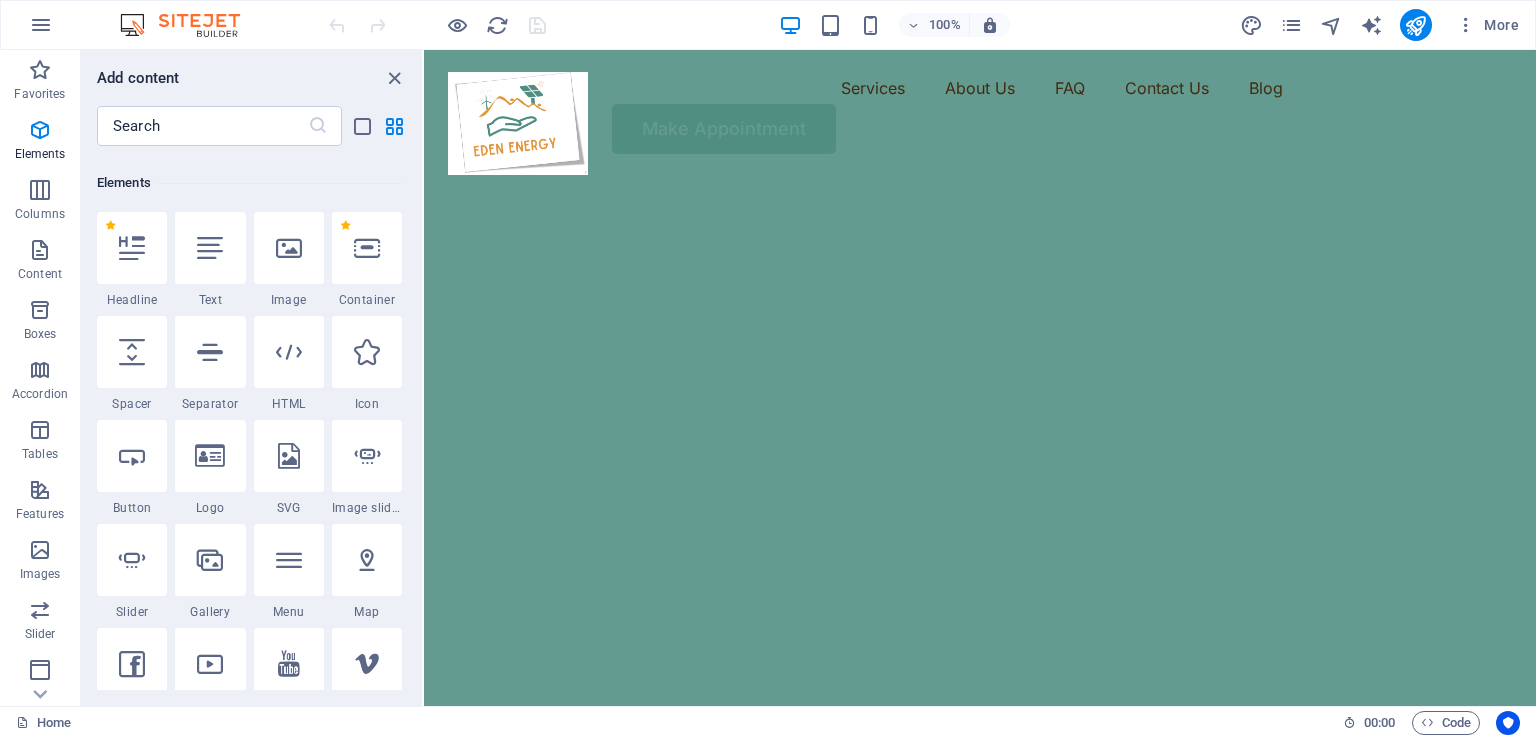 scroll, scrollTop: 212, scrollLeft: 0, axis: vertical 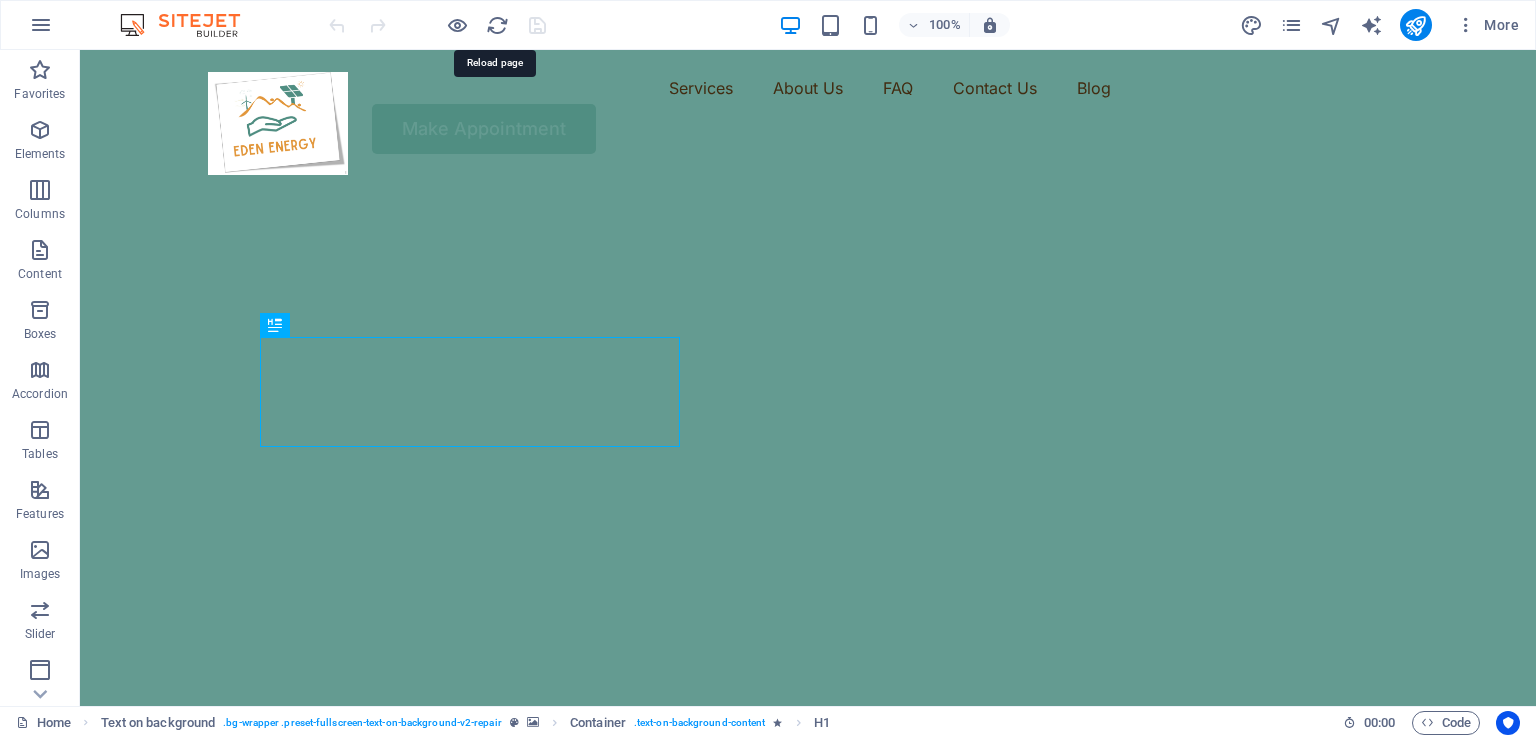 click at bounding box center (497, 25) 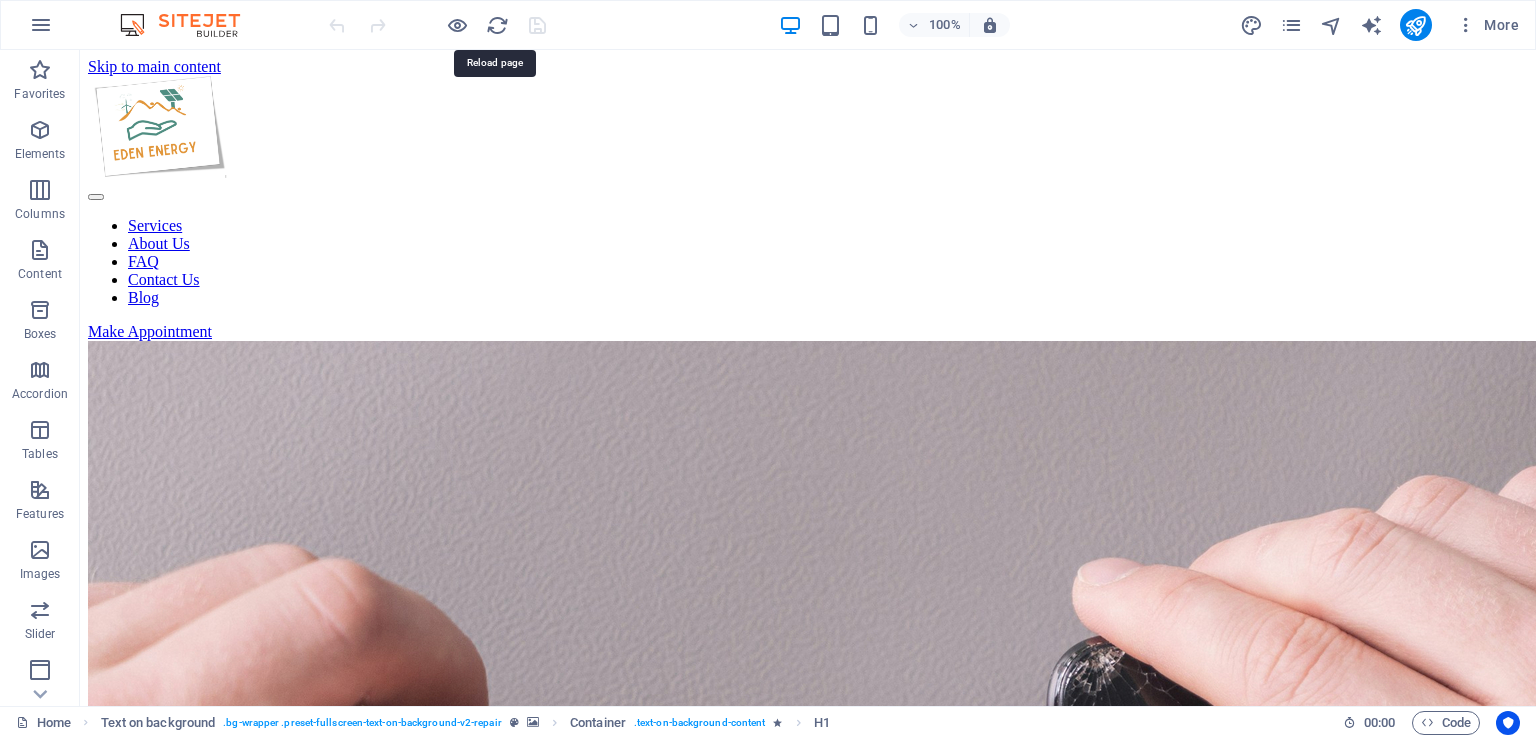 scroll, scrollTop: 0, scrollLeft: 0, axis: both 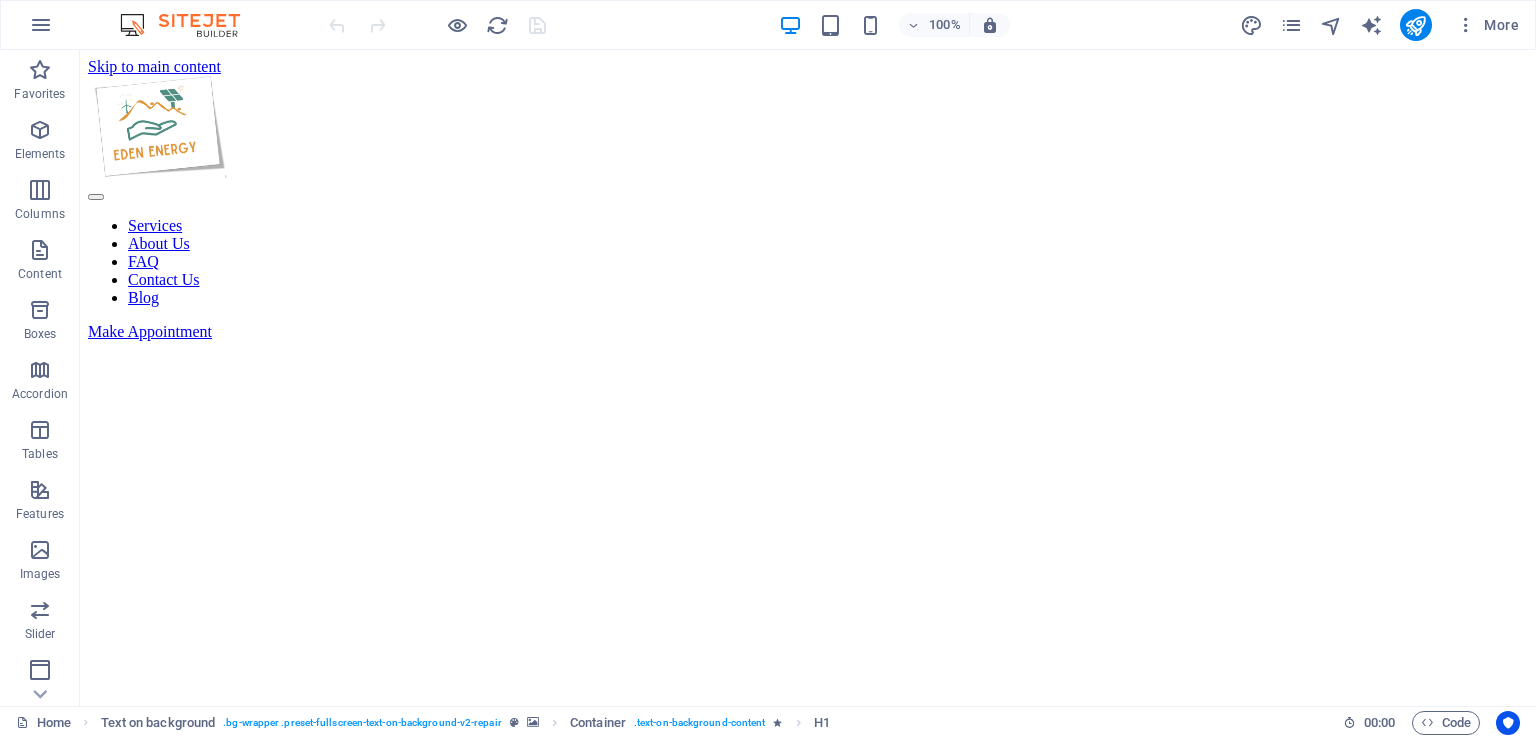 click at bounding box center (41, 25) 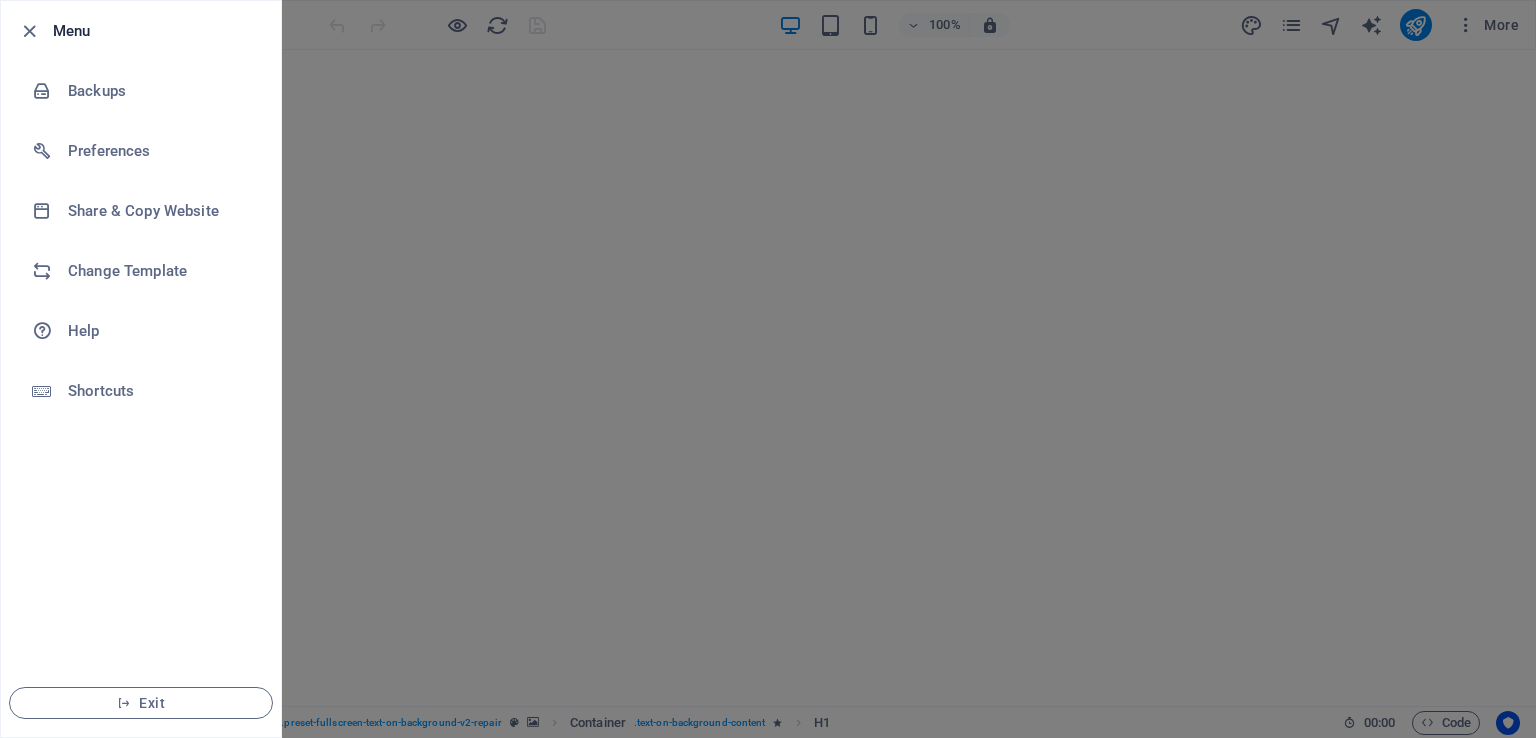 click at bounding box center [124, 703] 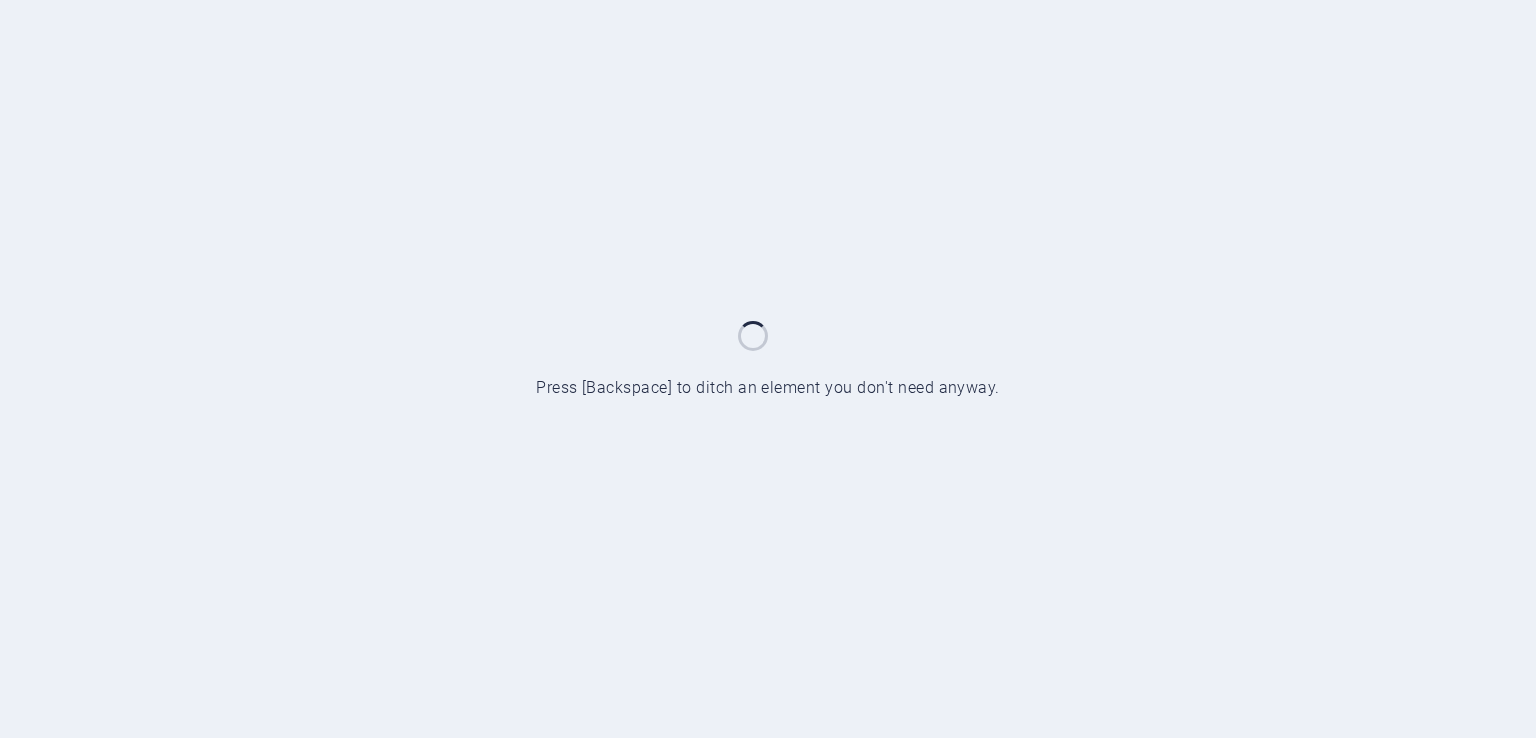 scroll, scrollTop: 0, scrollLeft: 0, axis: both 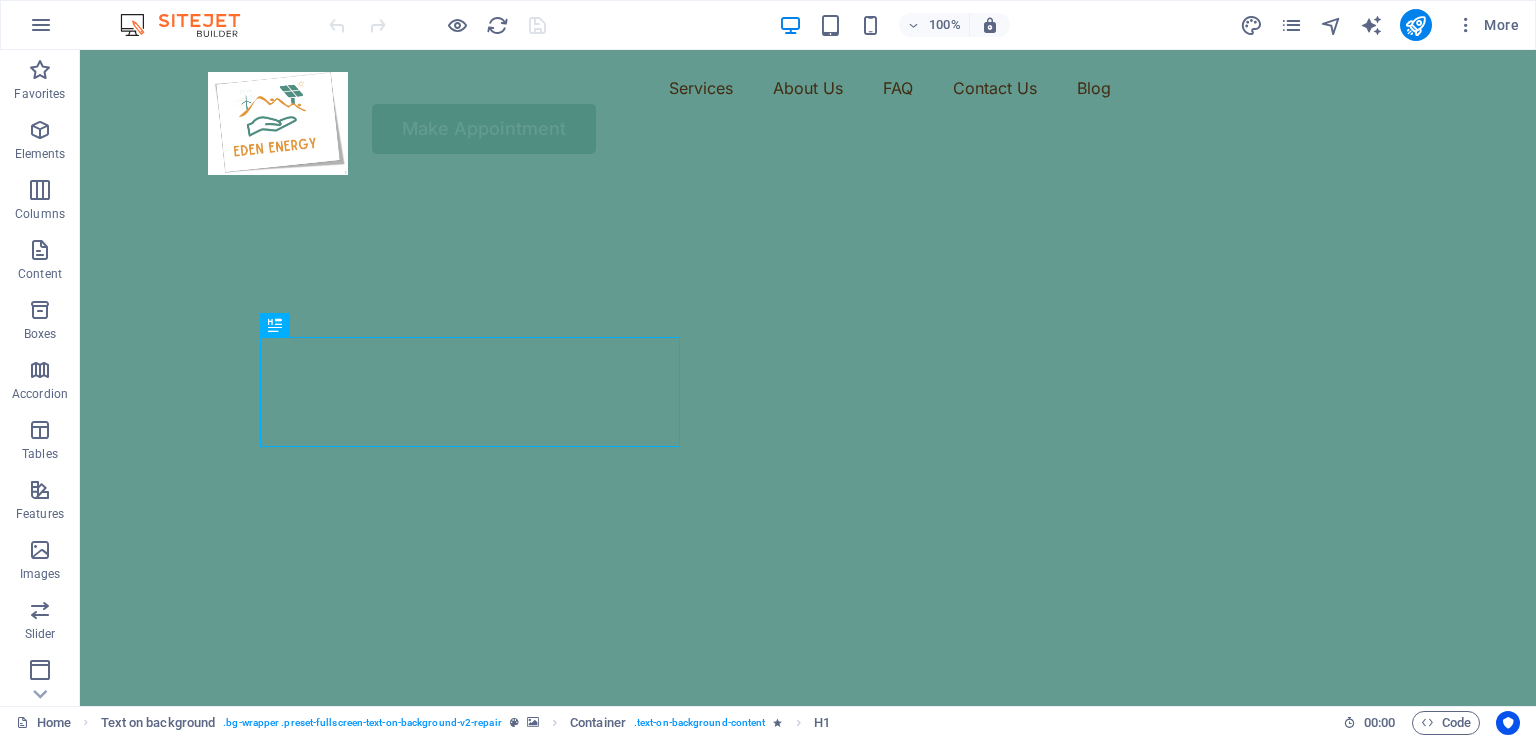 click at bounding box center [41, 25] 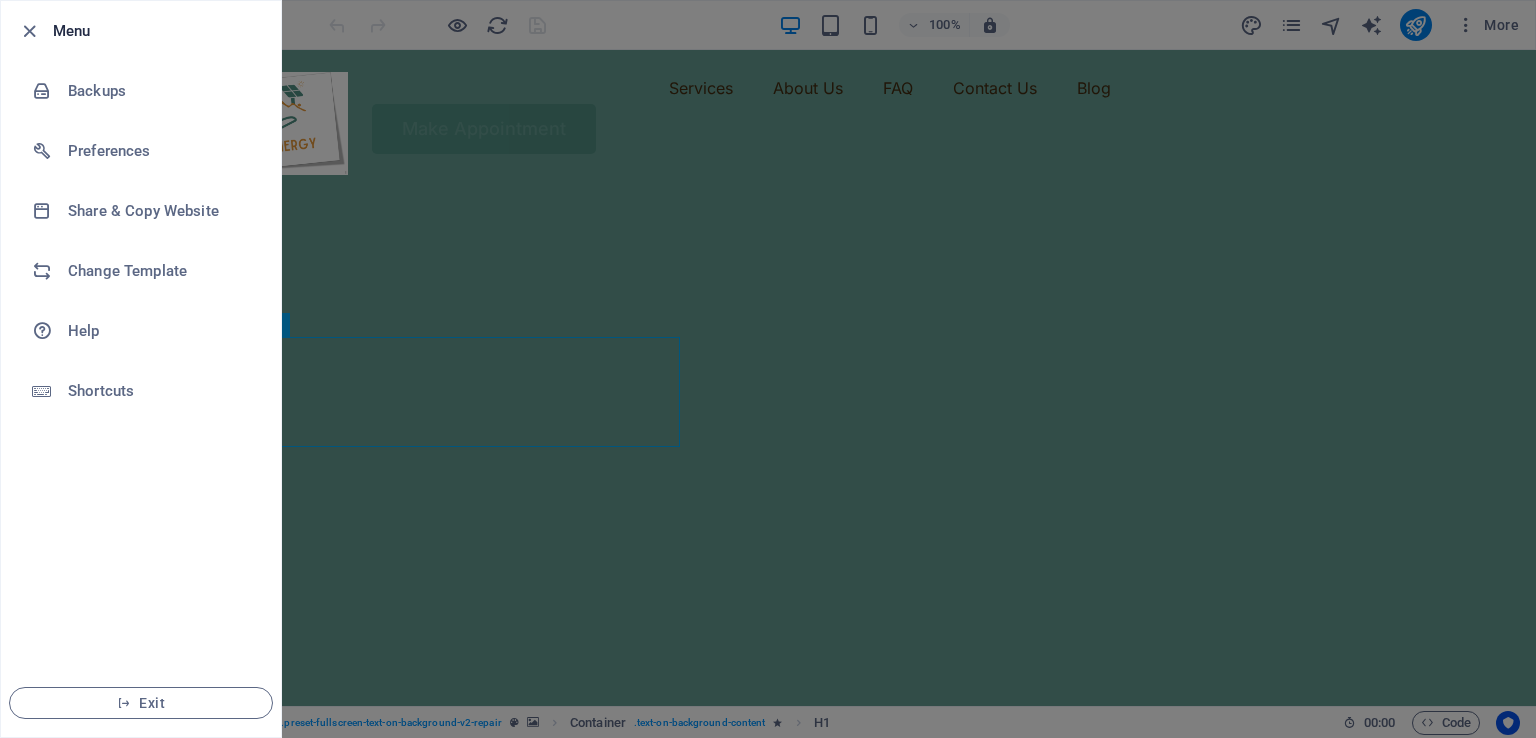 click at bounding box center [50, 151] 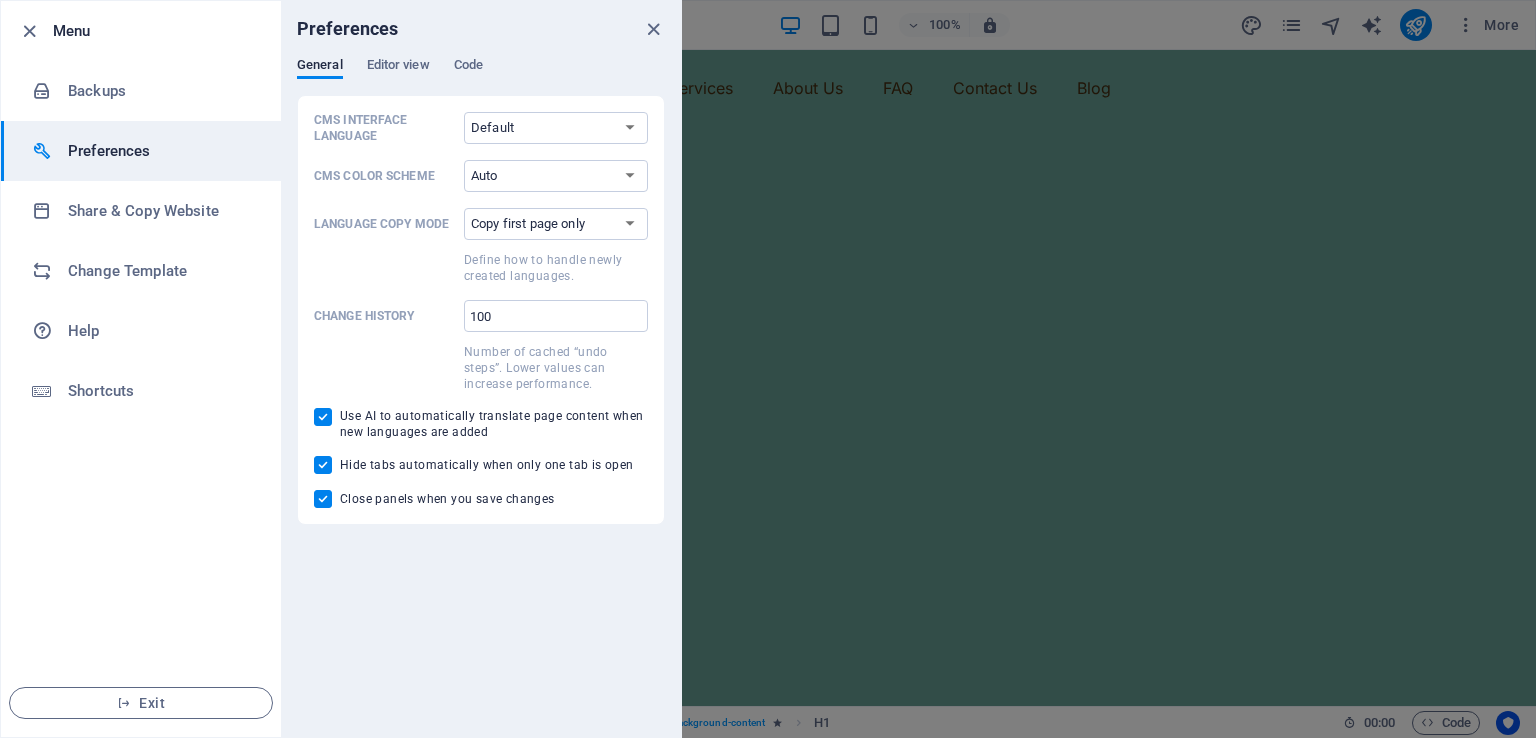 click at bounding box center [42, 211] 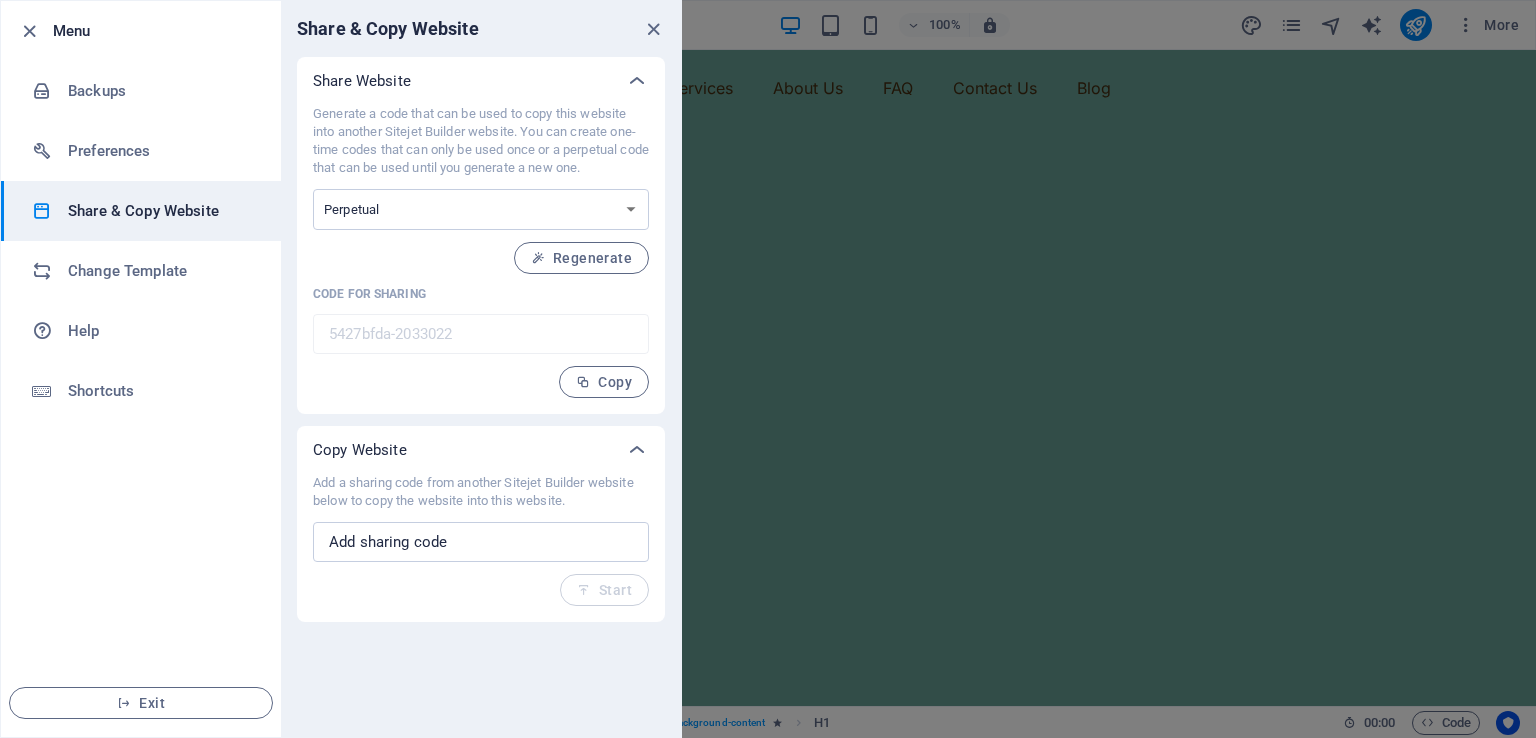 click on "One-time Perpetual" at bounding box center [481, 209] 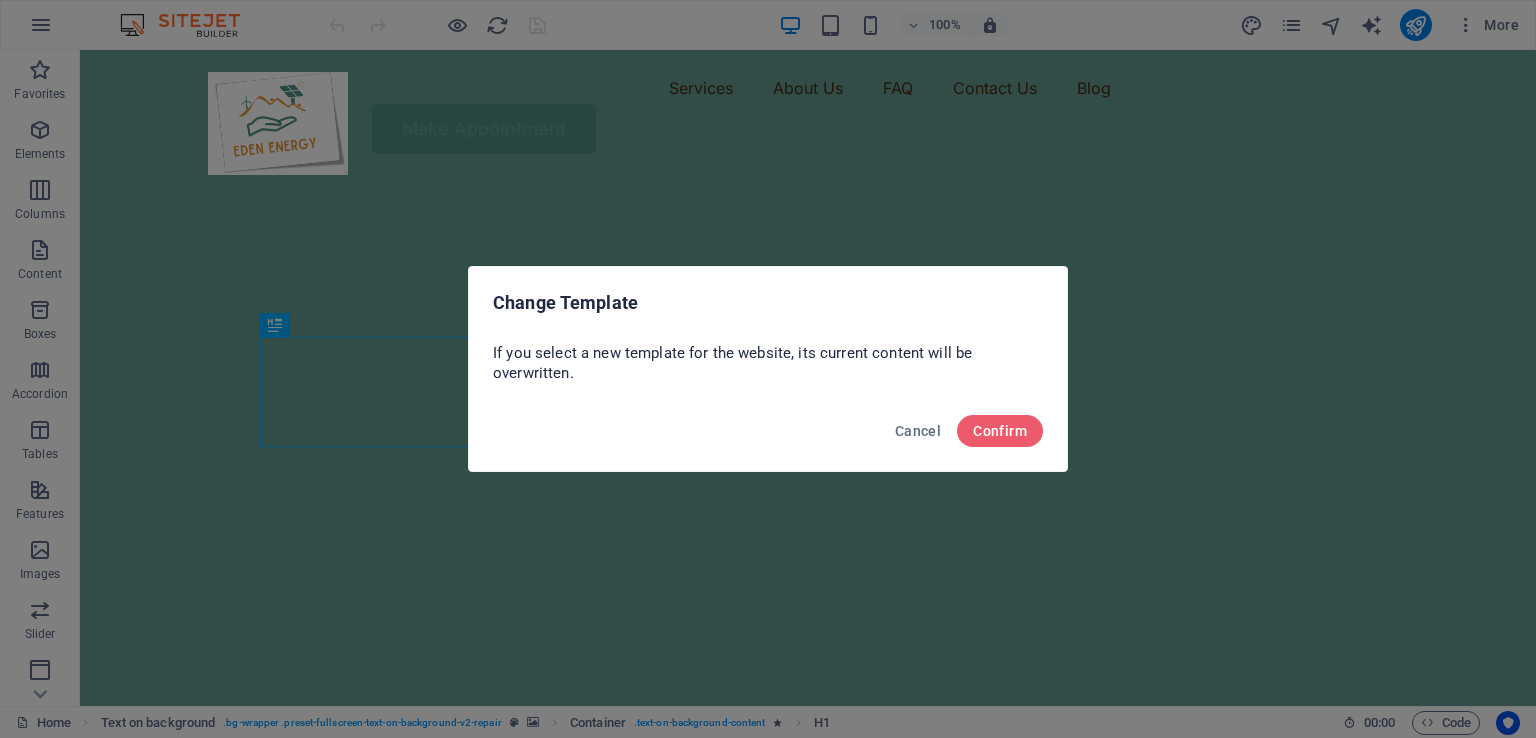 click on "Confirm" at bounding box center [1000, 431] 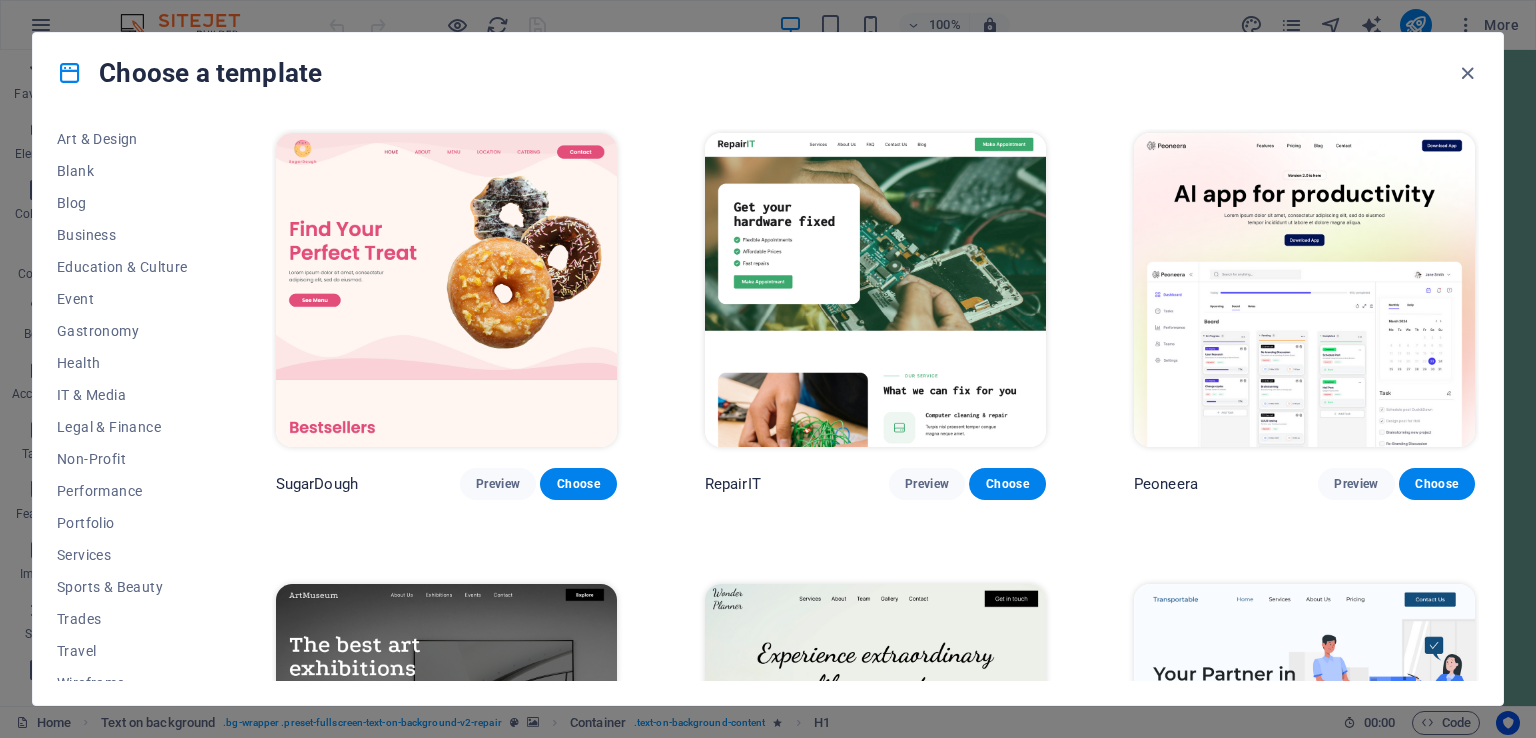 scroll, scrollTop: 248, scrollLeft: 0, axis: vertical 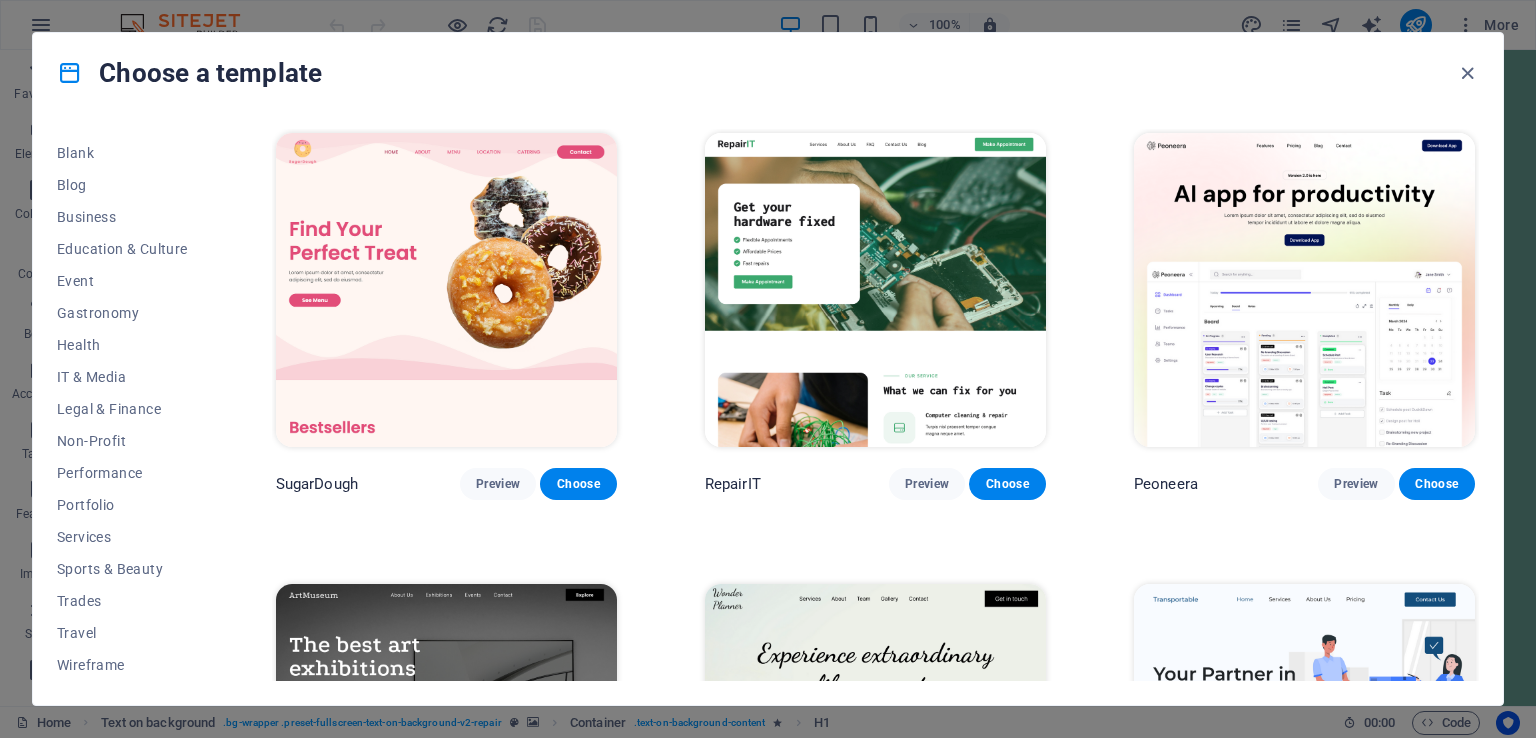 click at bounding box center (1467, 73) 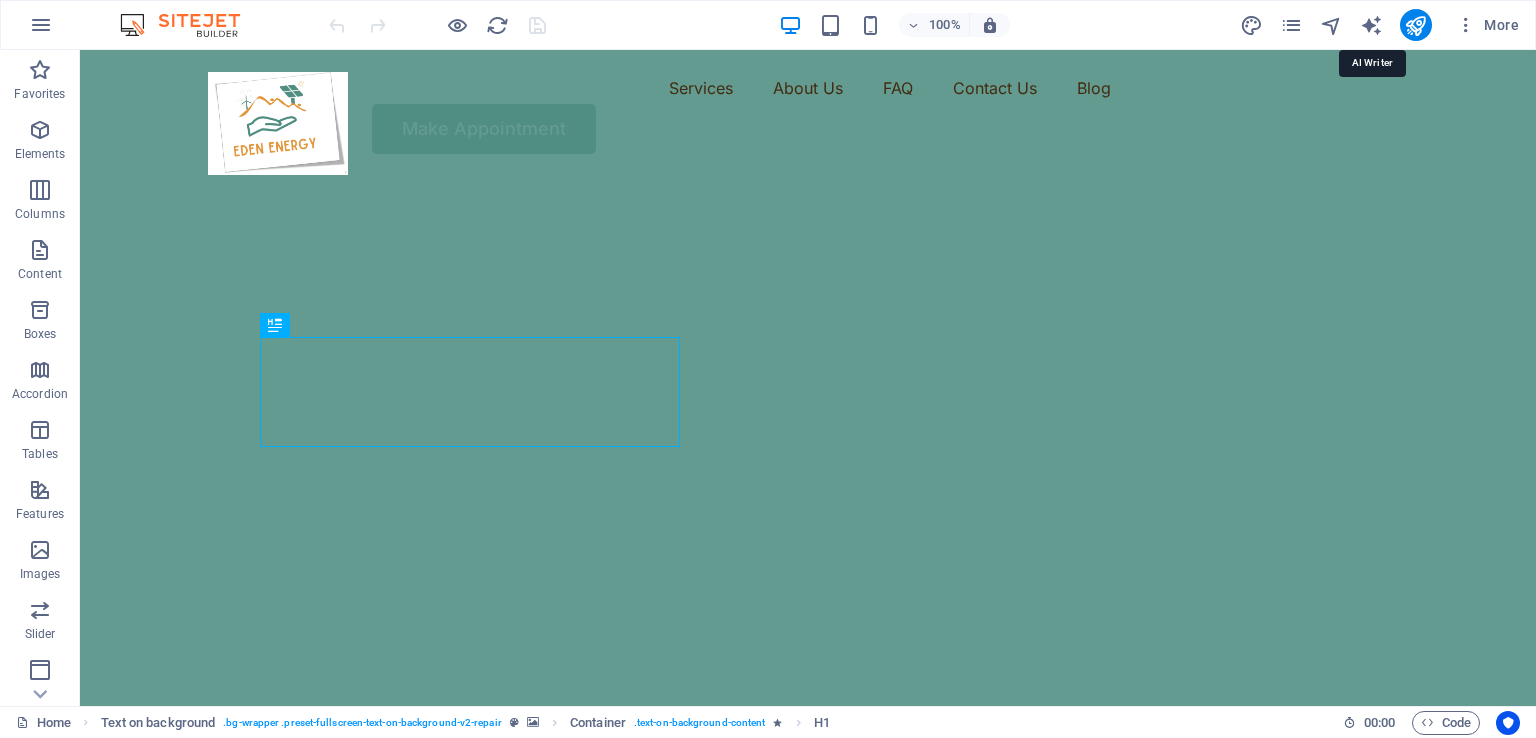 click at bounding box center [1371, 25] 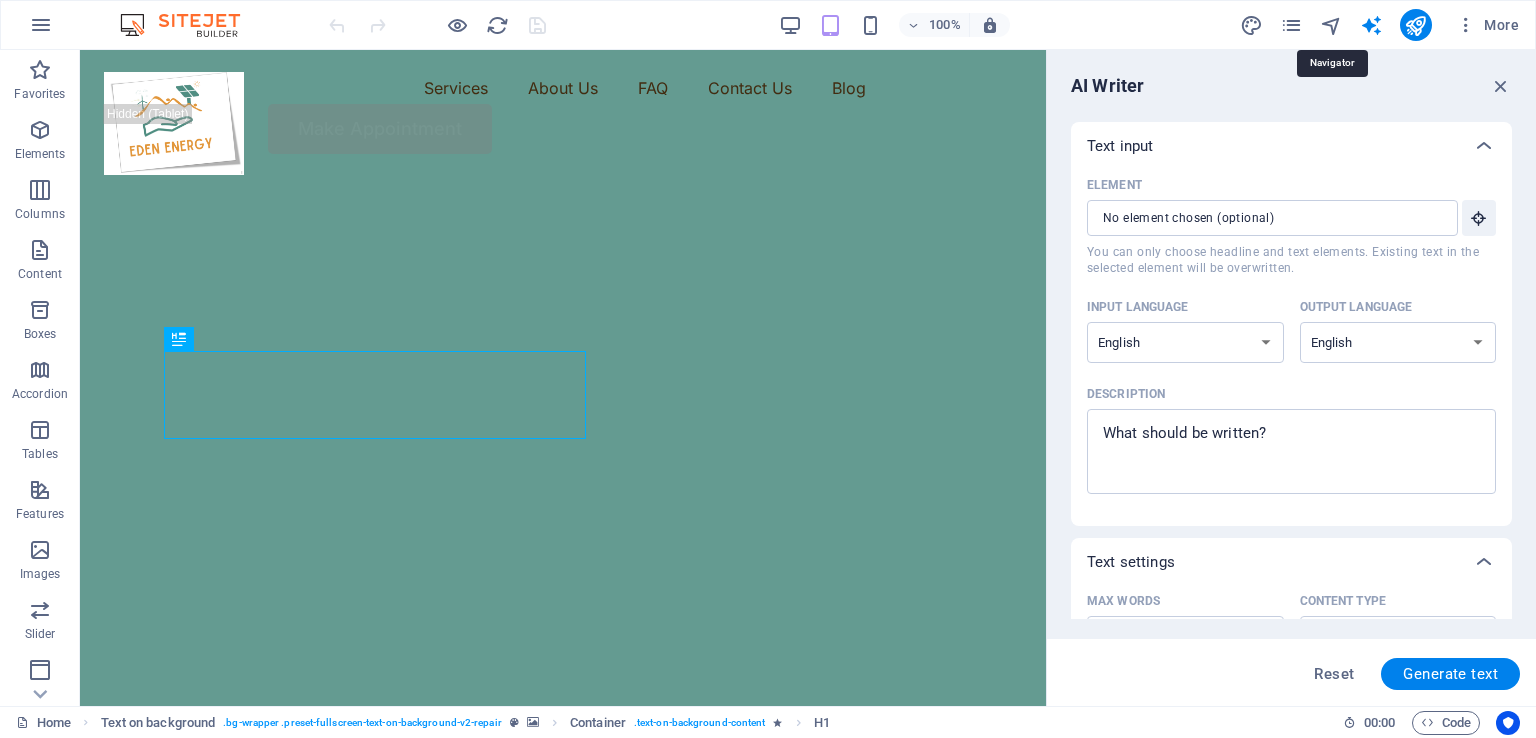 click at bounding box center [1331, 25] 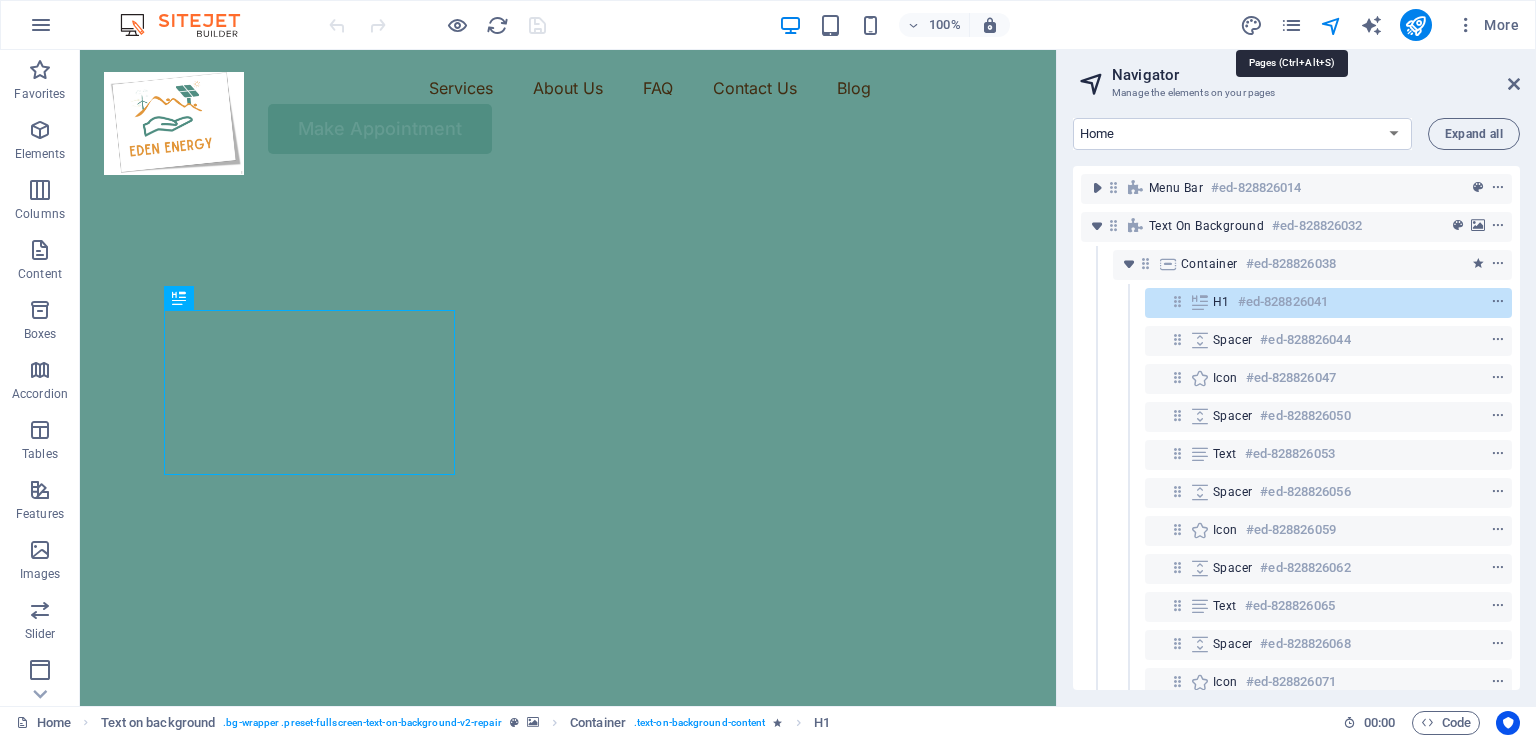 click at bounding box center [1291, 25] 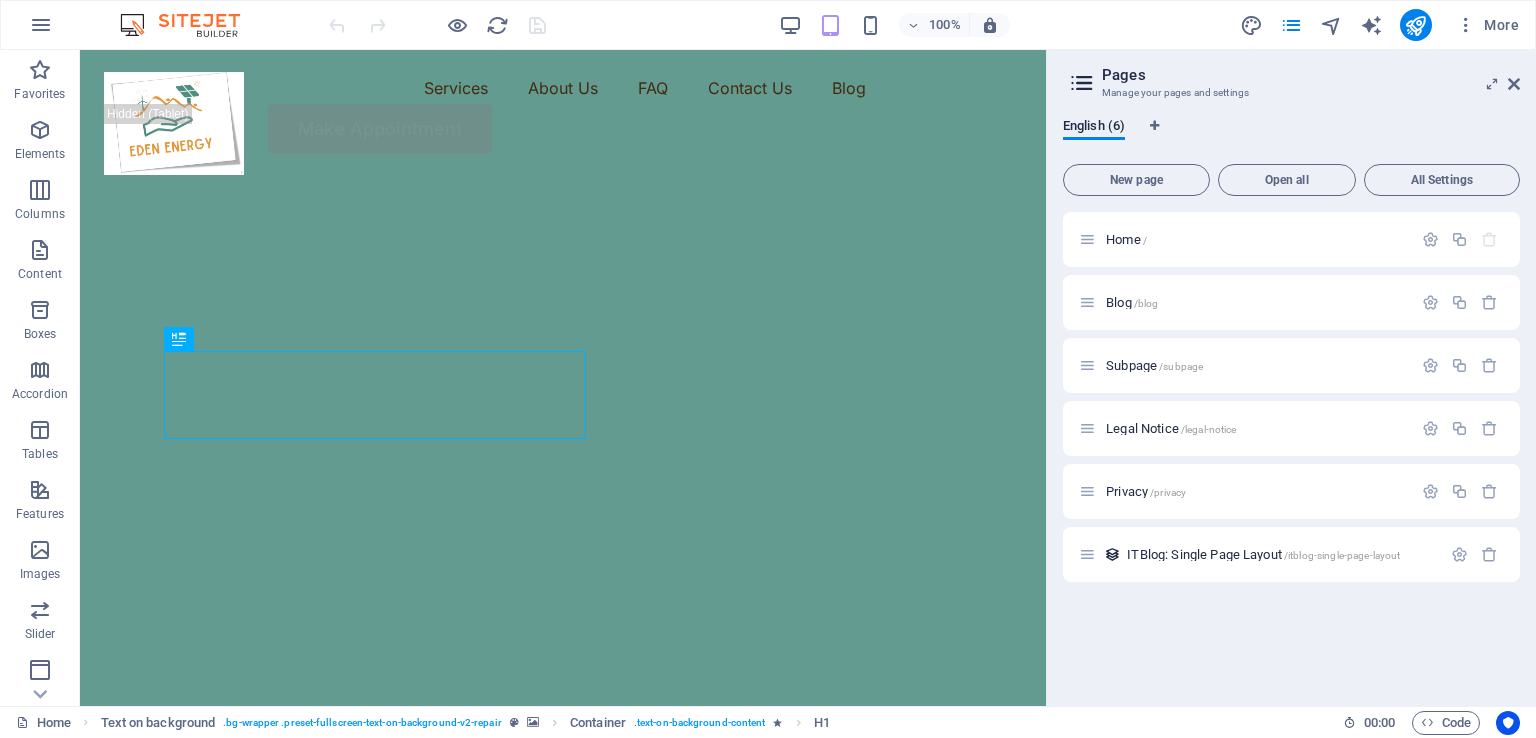 click on "New page" at bounding box center (1136, 180) 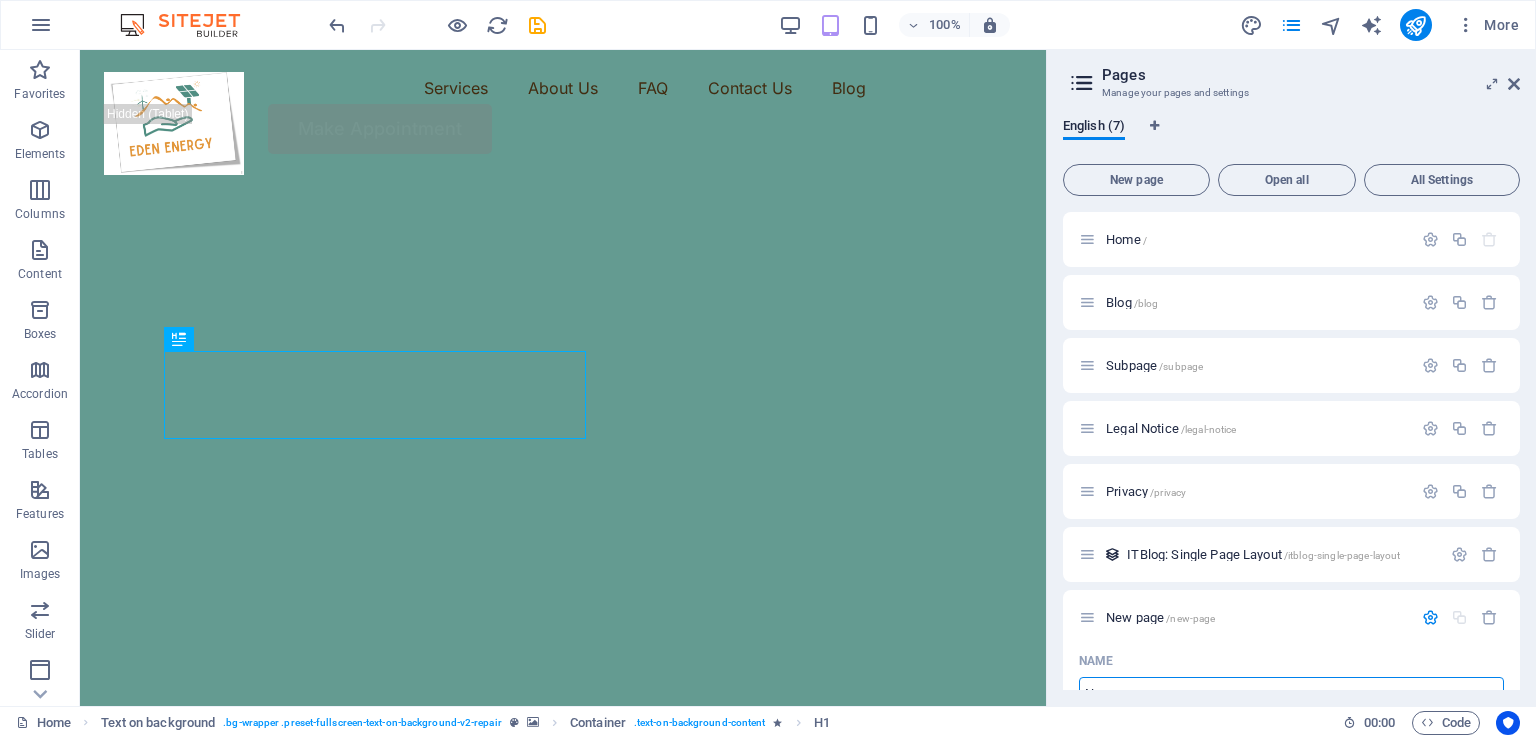 scroll, scrollTop: 19, scrollLeft: 0, axis: vertical 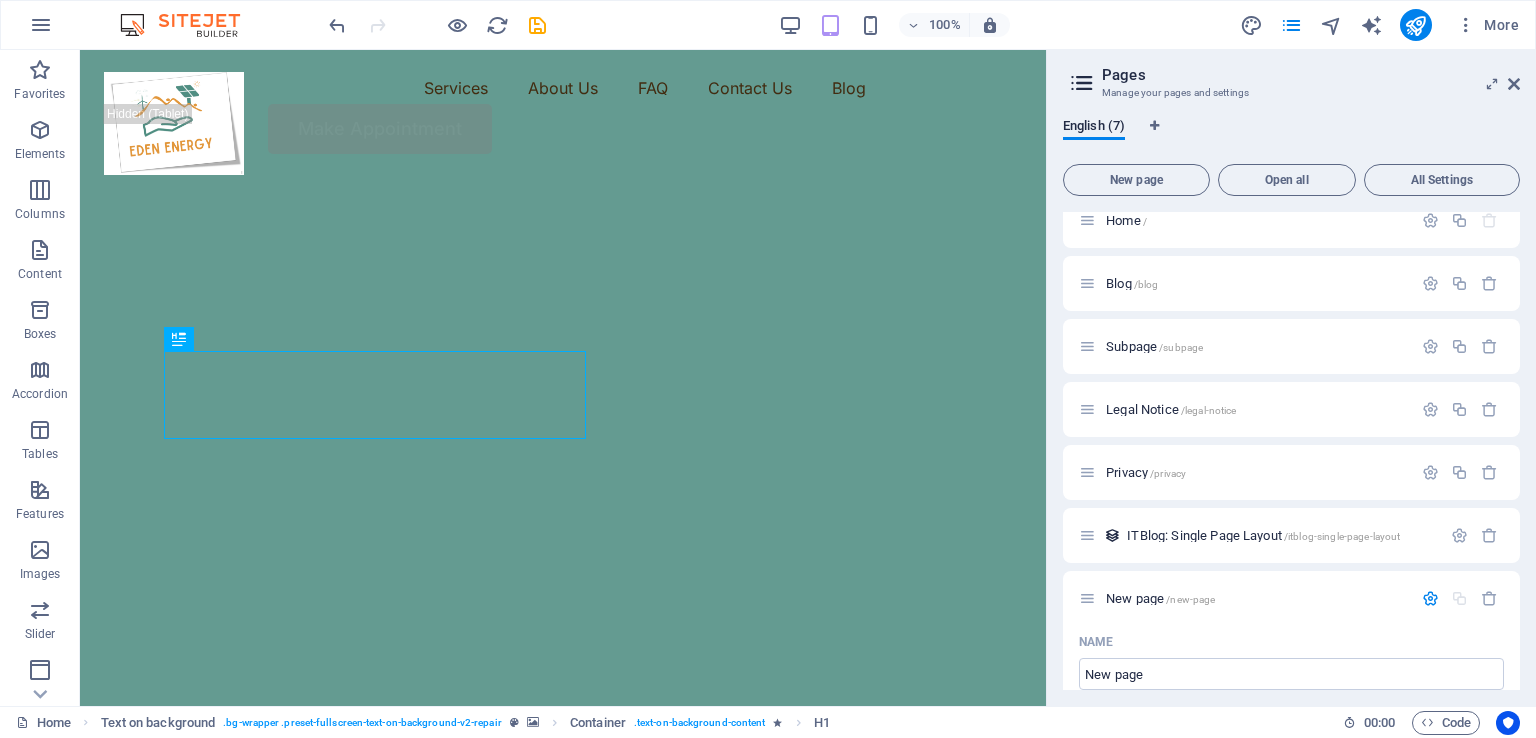 click on "Open all" at bounding box center (1287, 180) 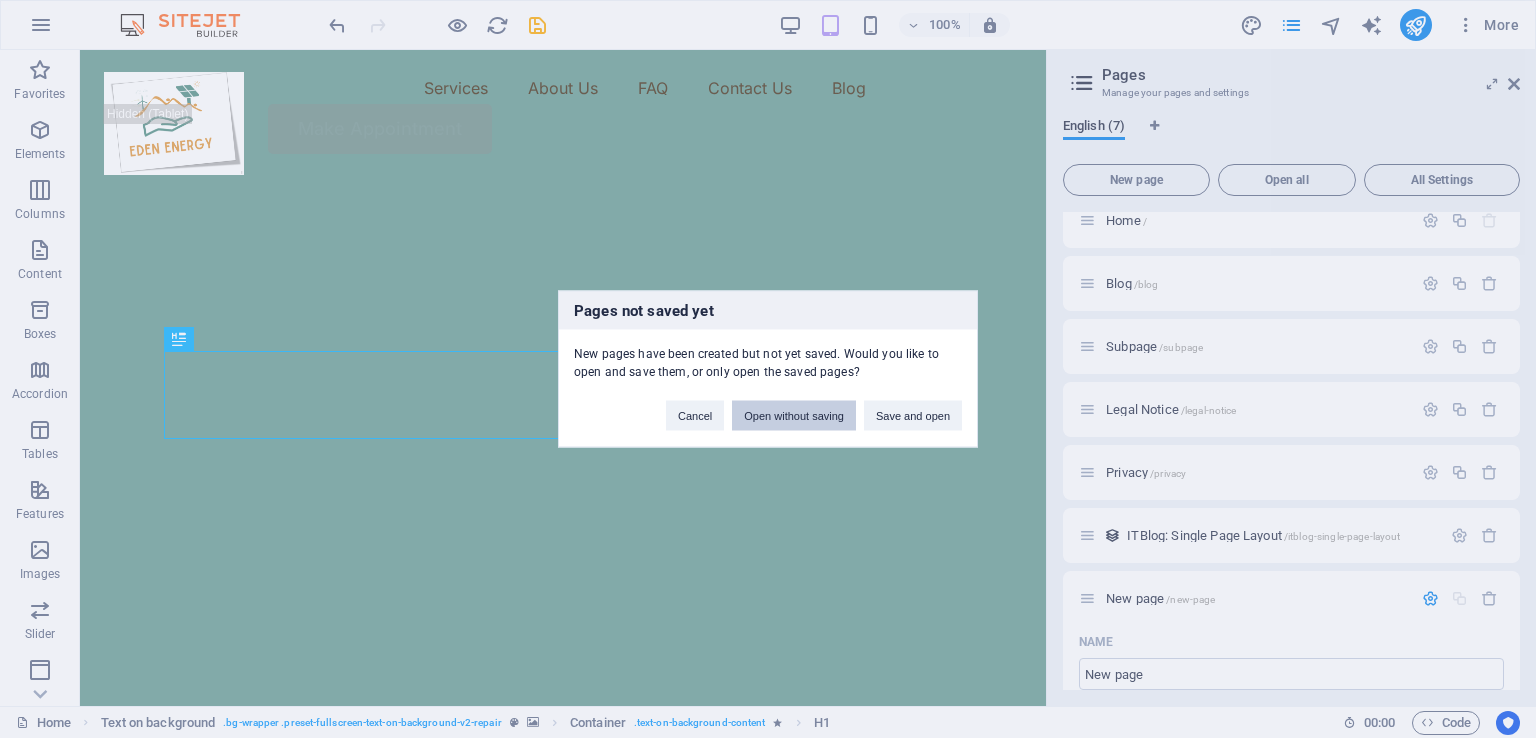 click on "Open without saving" at bounding box center (794, 416) 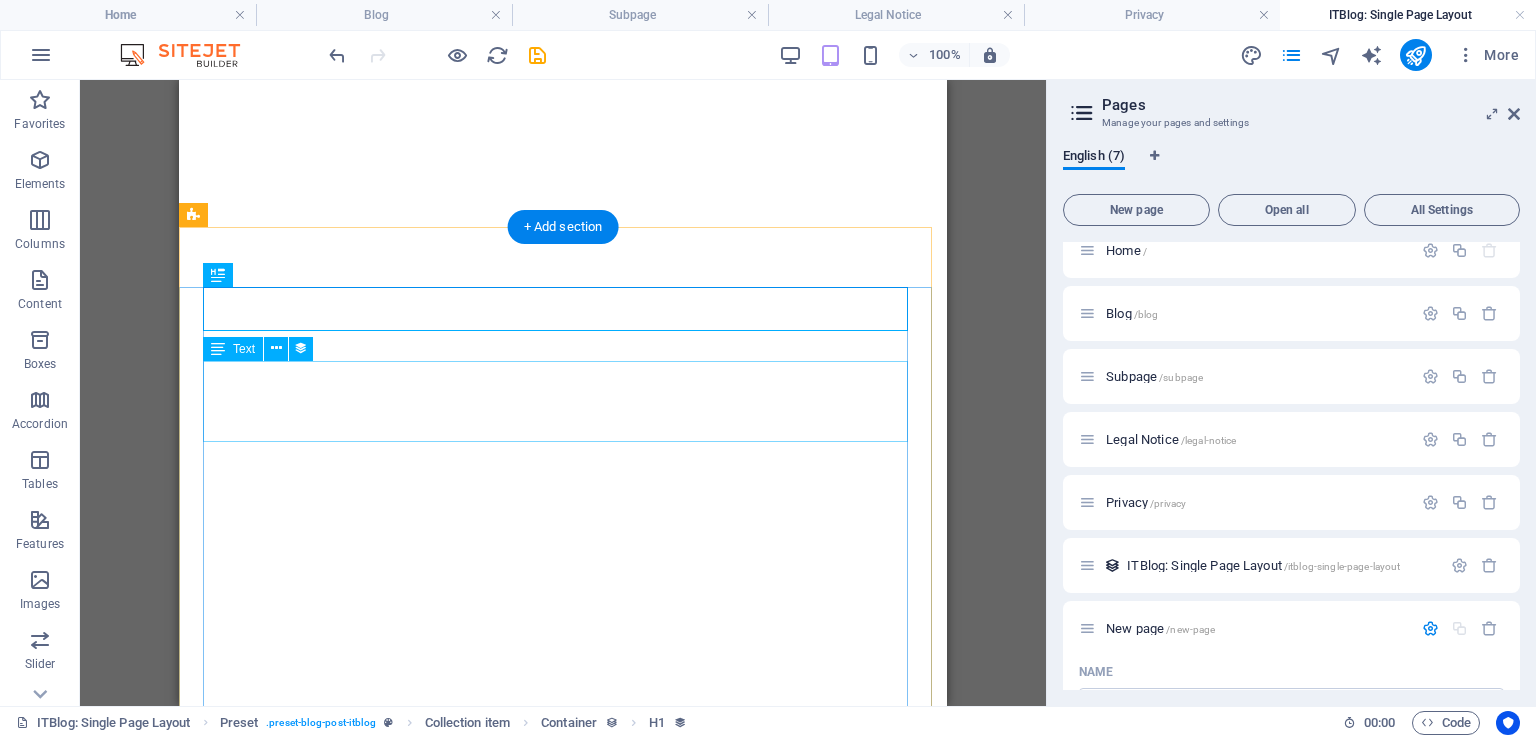scroll, scrollTop: 0, scrollLeft: 0, axis: both 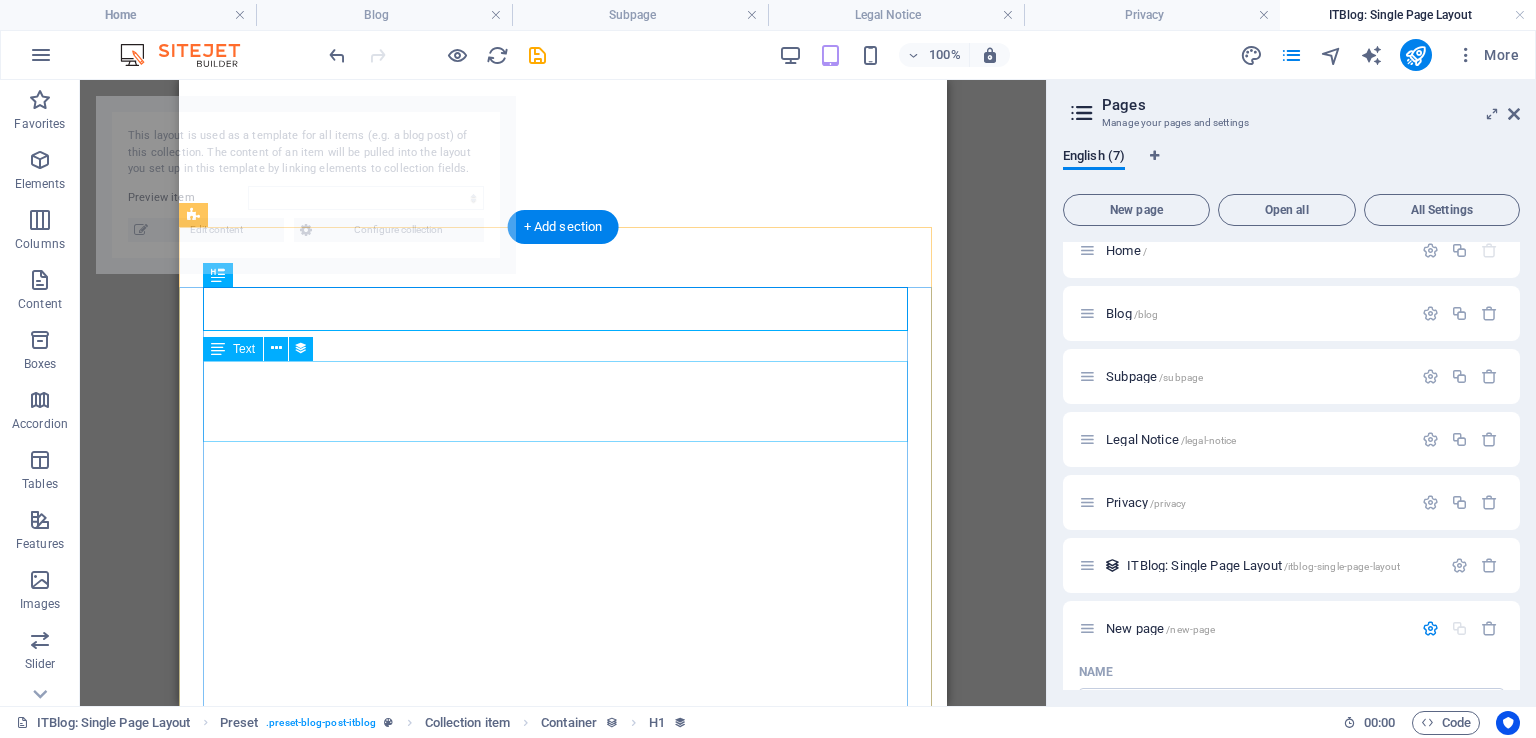 select on "68920b31bb0f67894b0928bc" 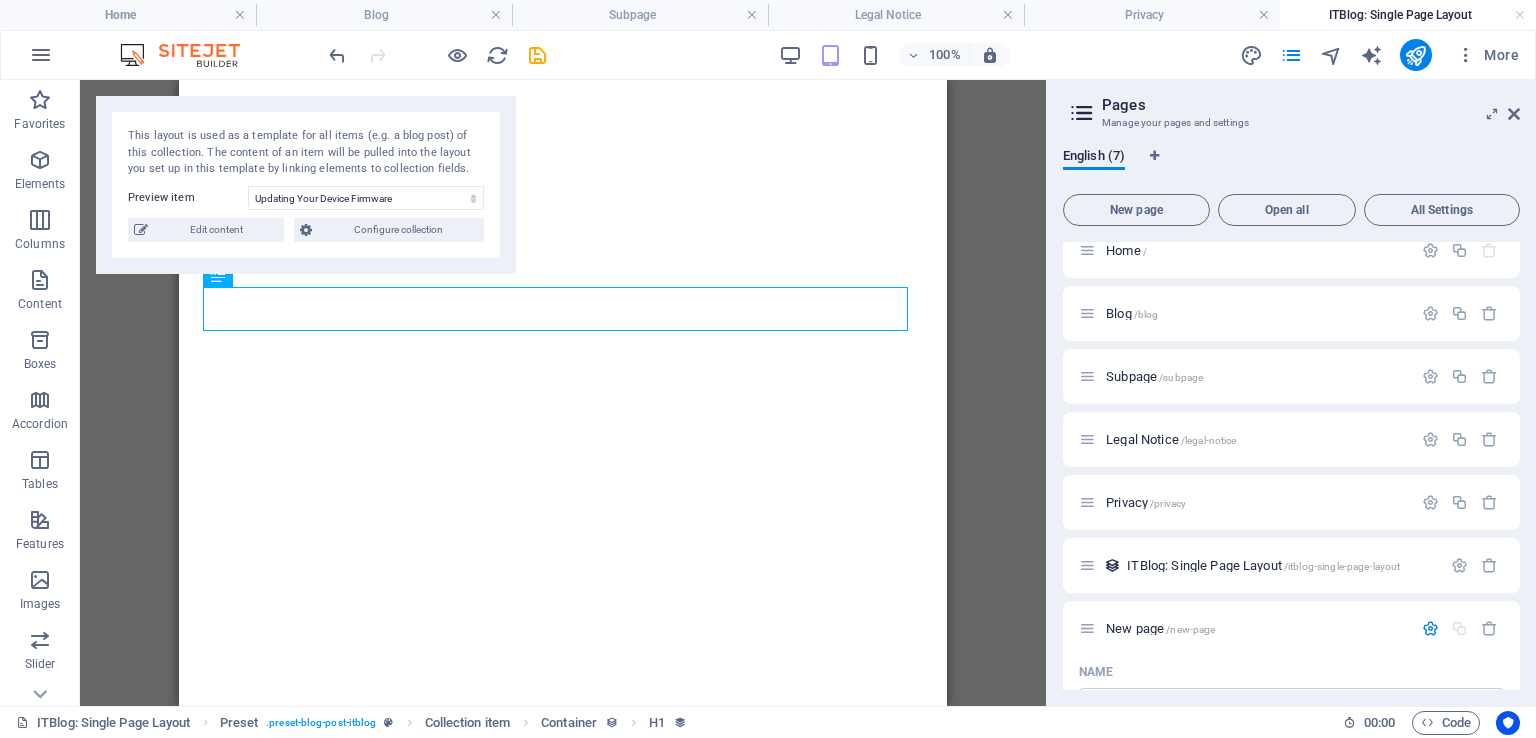 click on "Drag here to replace the existing content. Press “Ctrl” if you want to create a new element.
Container   H1   Preset   Collection item   Collection item   Container   Text   Spacer" at bounding box center (563, 393) 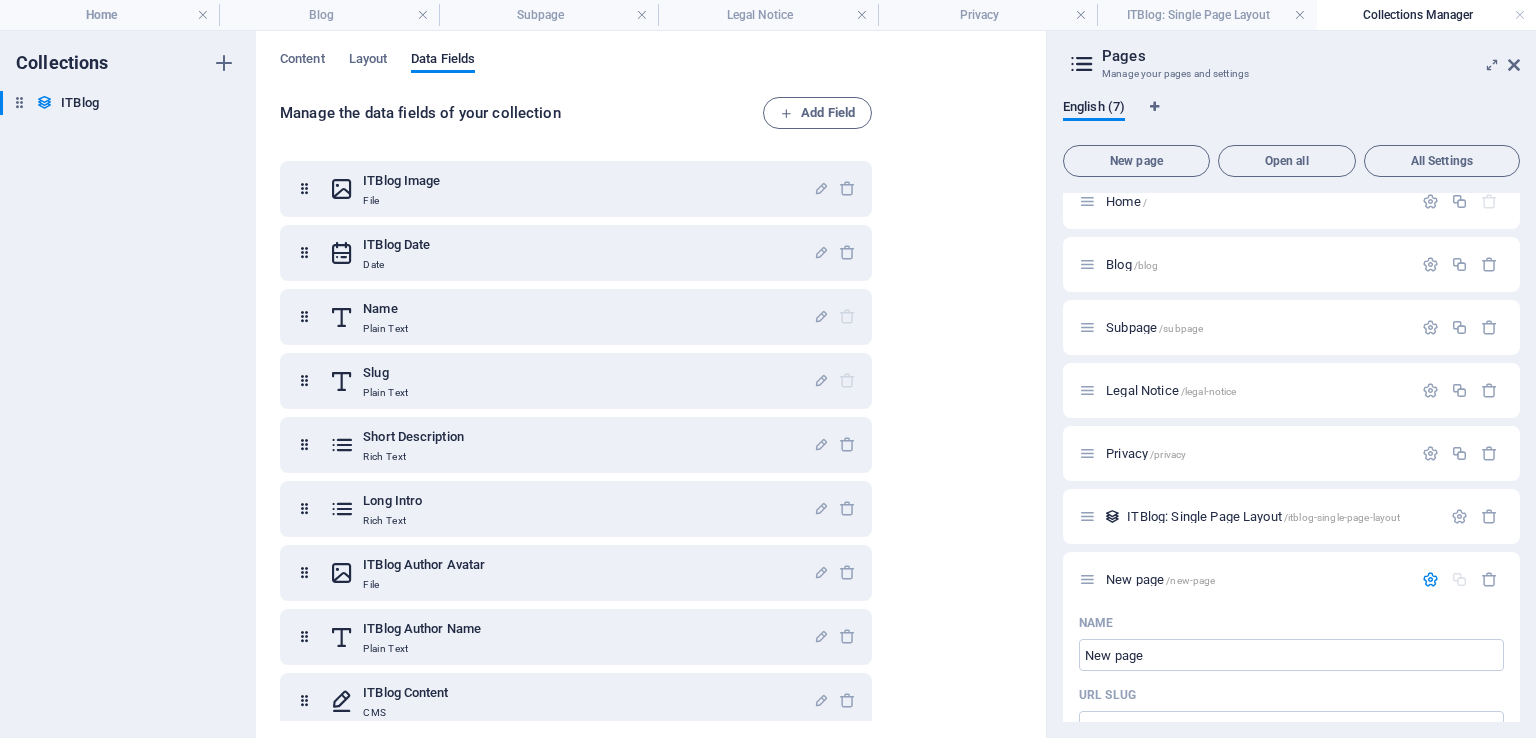 scroll, scrollTop: 0, scrollLeft: 0, axis: both 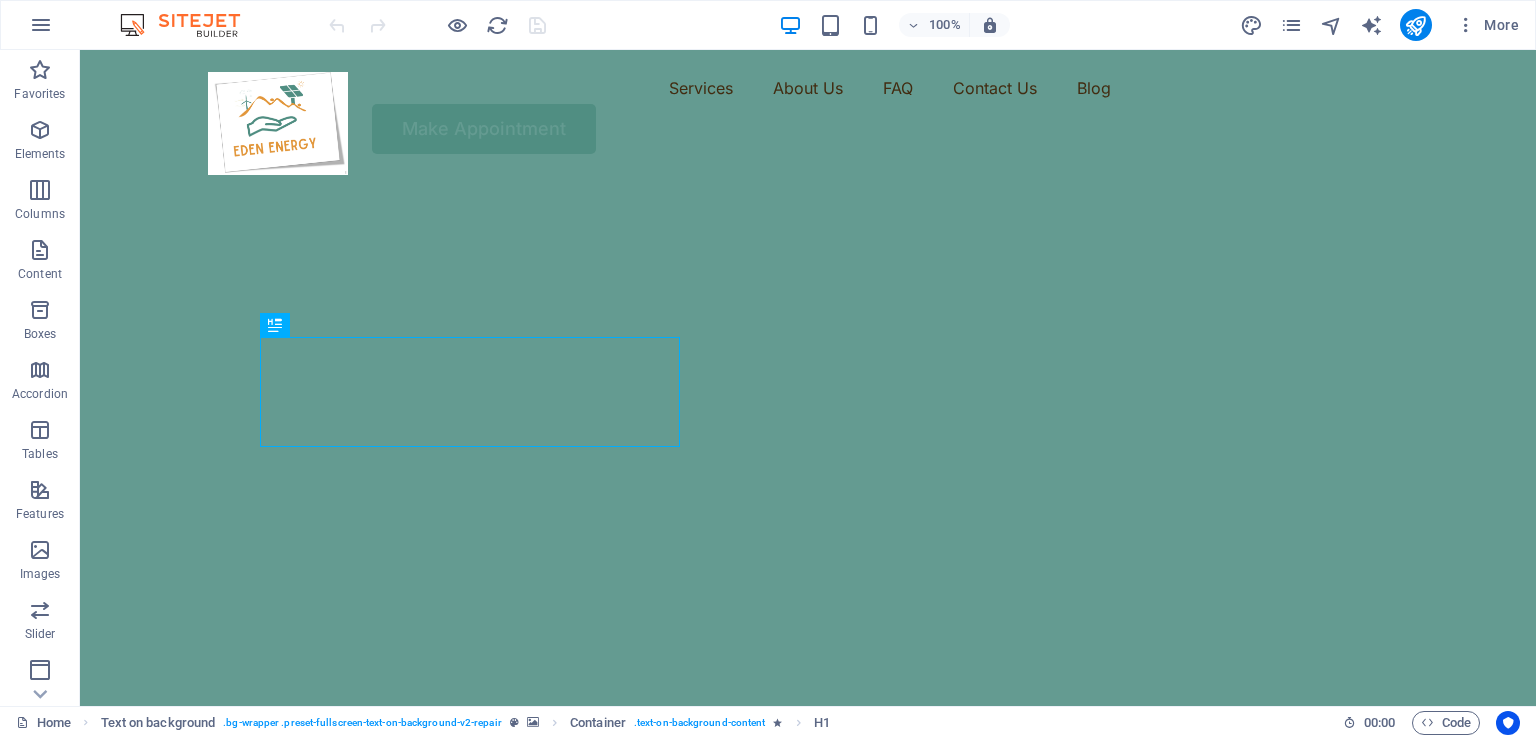 click at bounding box center (41, 25) 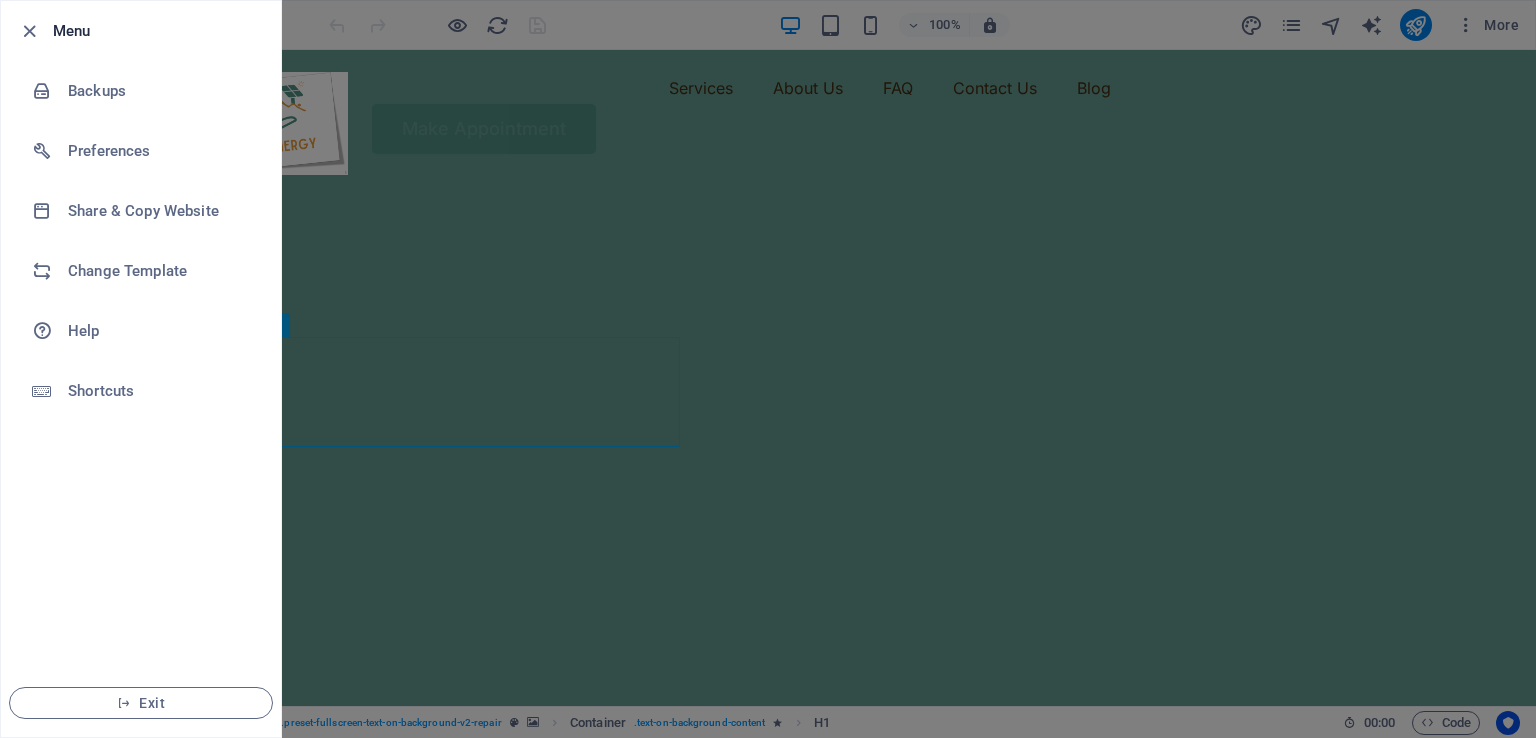 click on "Help" at bounding box center [160, 331] 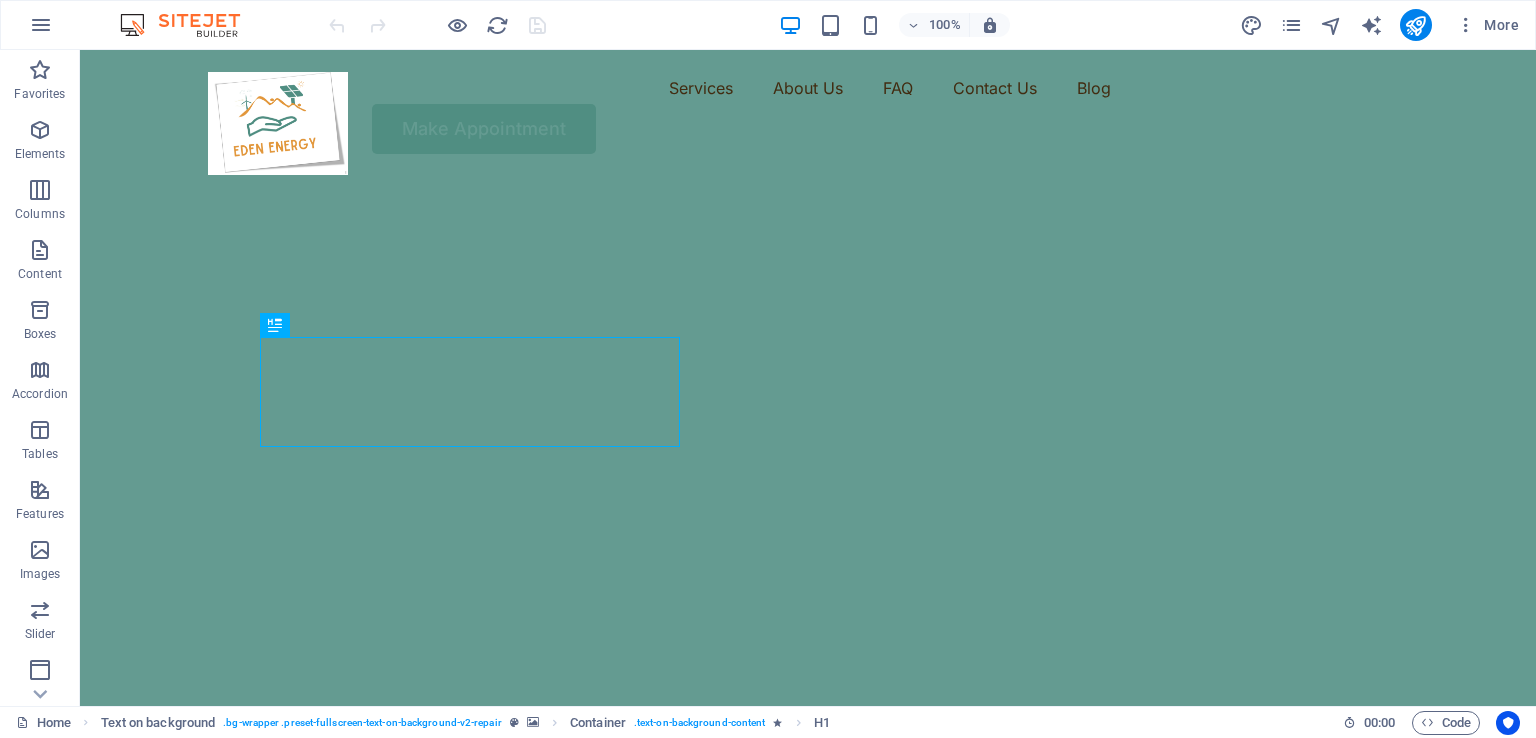 click at bounding box center [1466, 25] 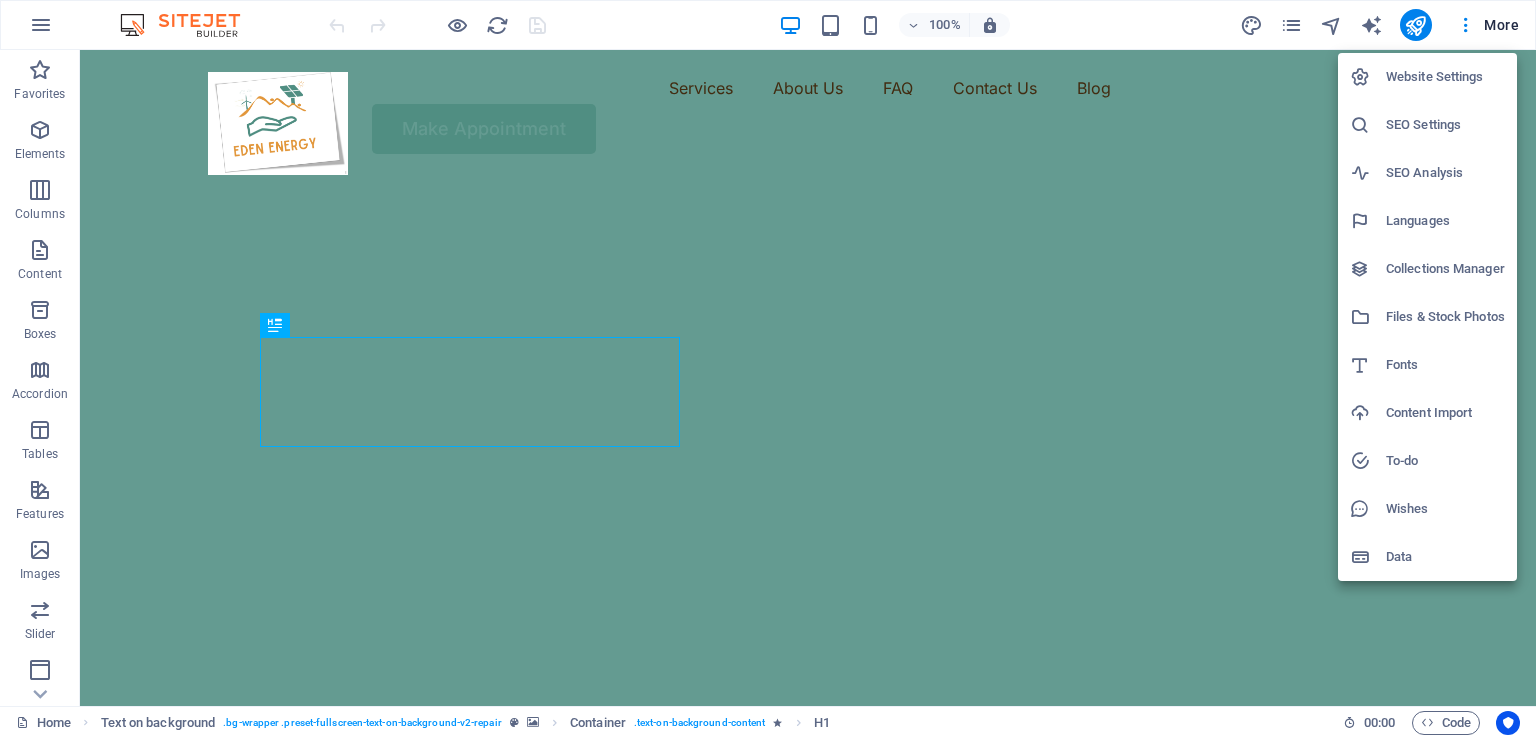 click on "Website Settings" at bounding box center (1445, 77) 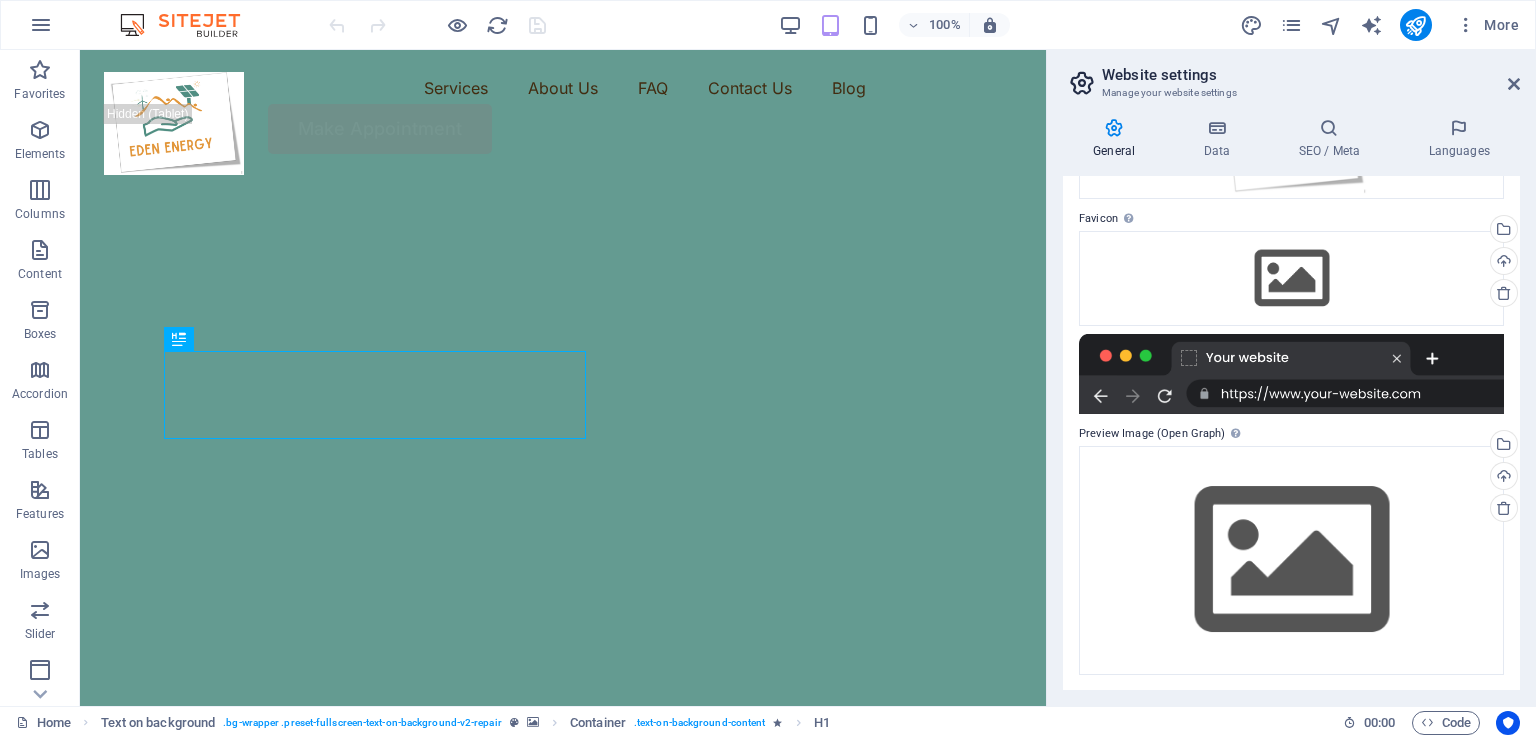 scroll, scrollTop: 0, scrollLeft: 0, axis: both 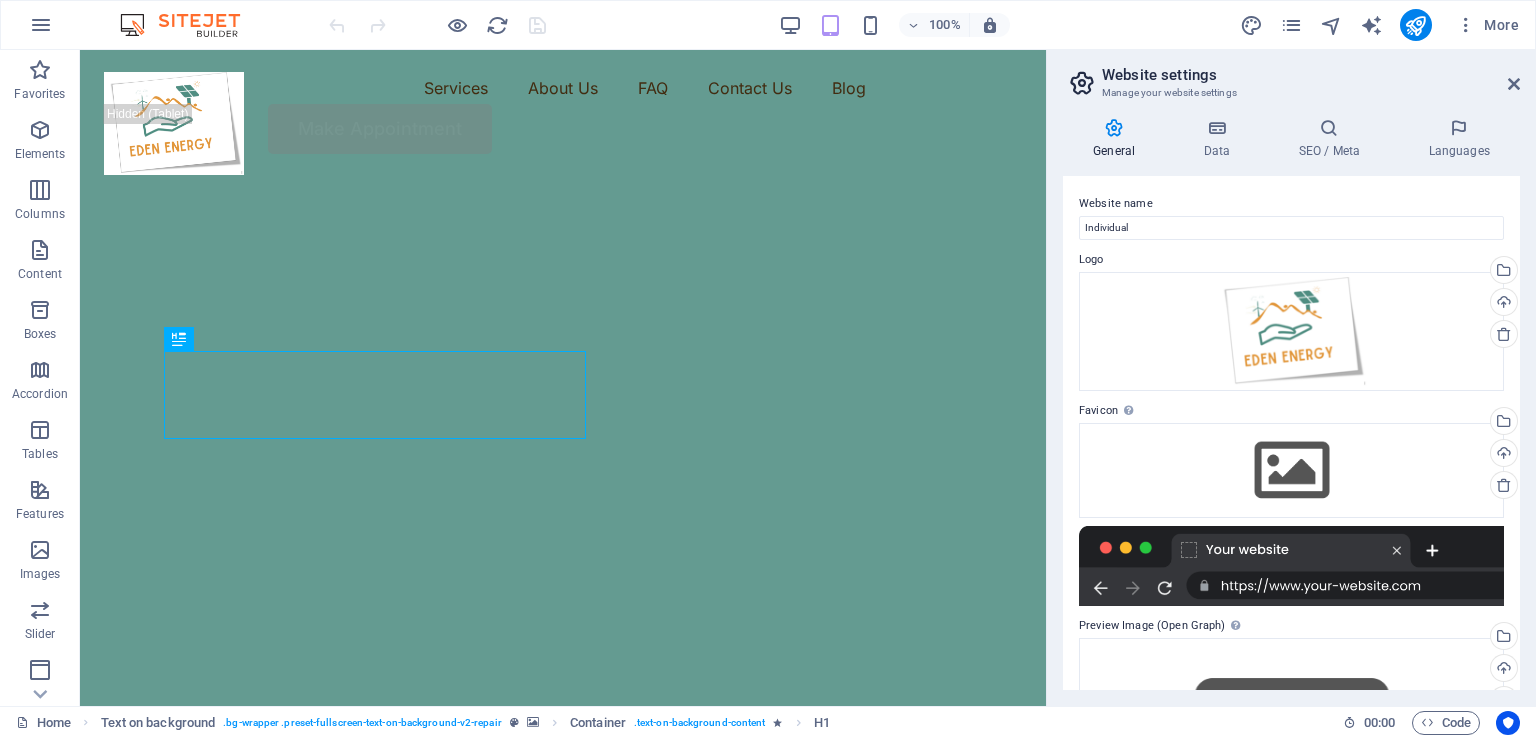 click on "General" at bounding box center (1118, 139) 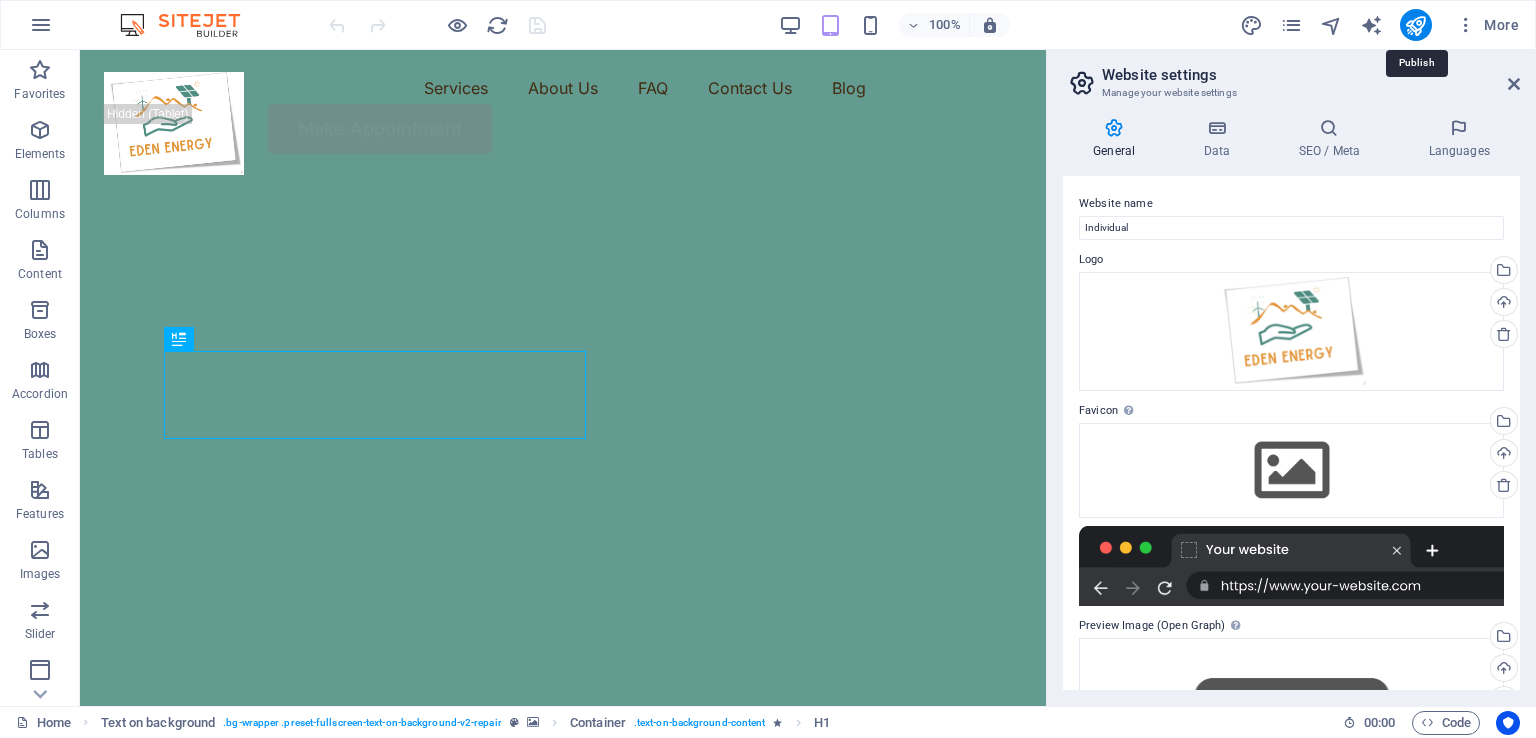 click at bounding box center (1415, 25) 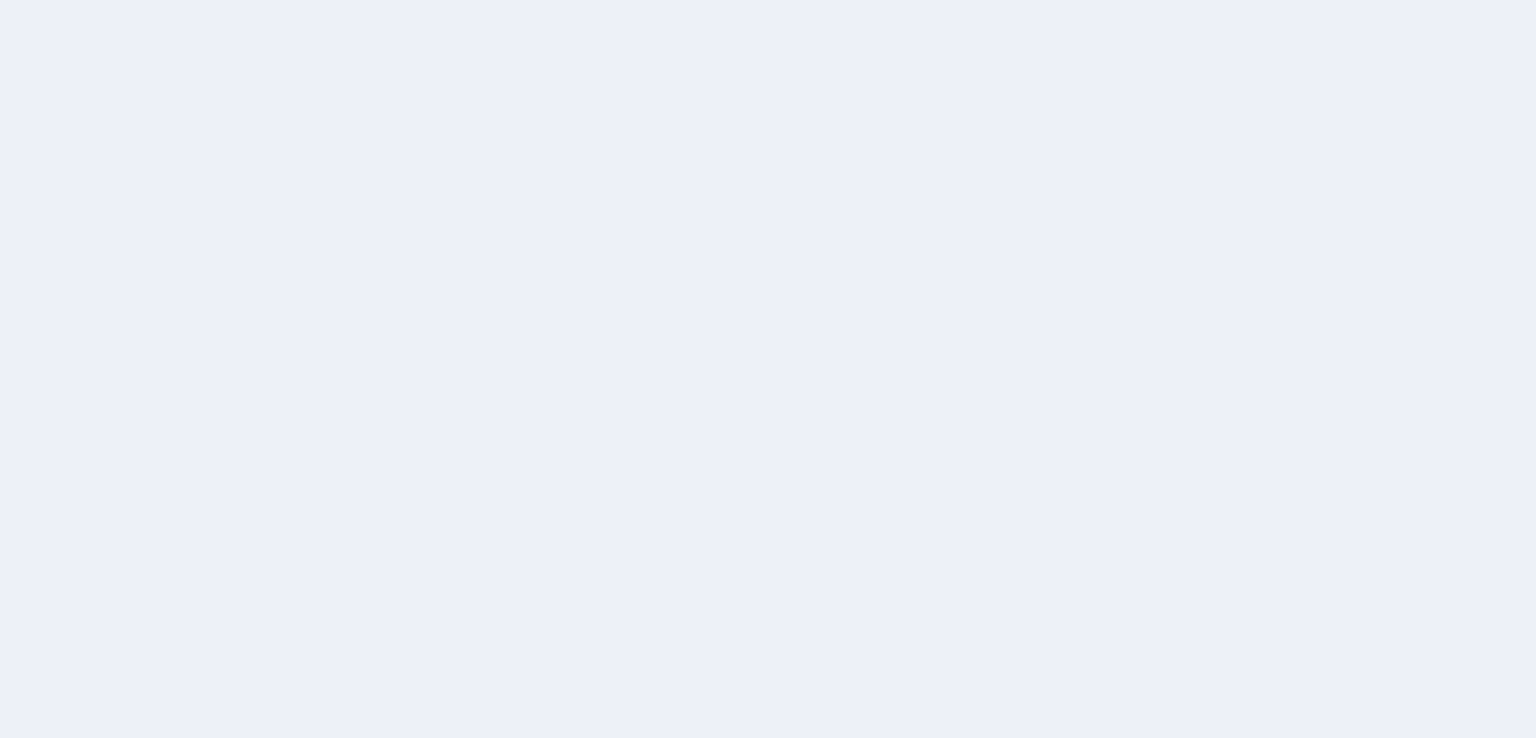 scroll, scrollTop: 0, scrollLeft: 0, axis: both 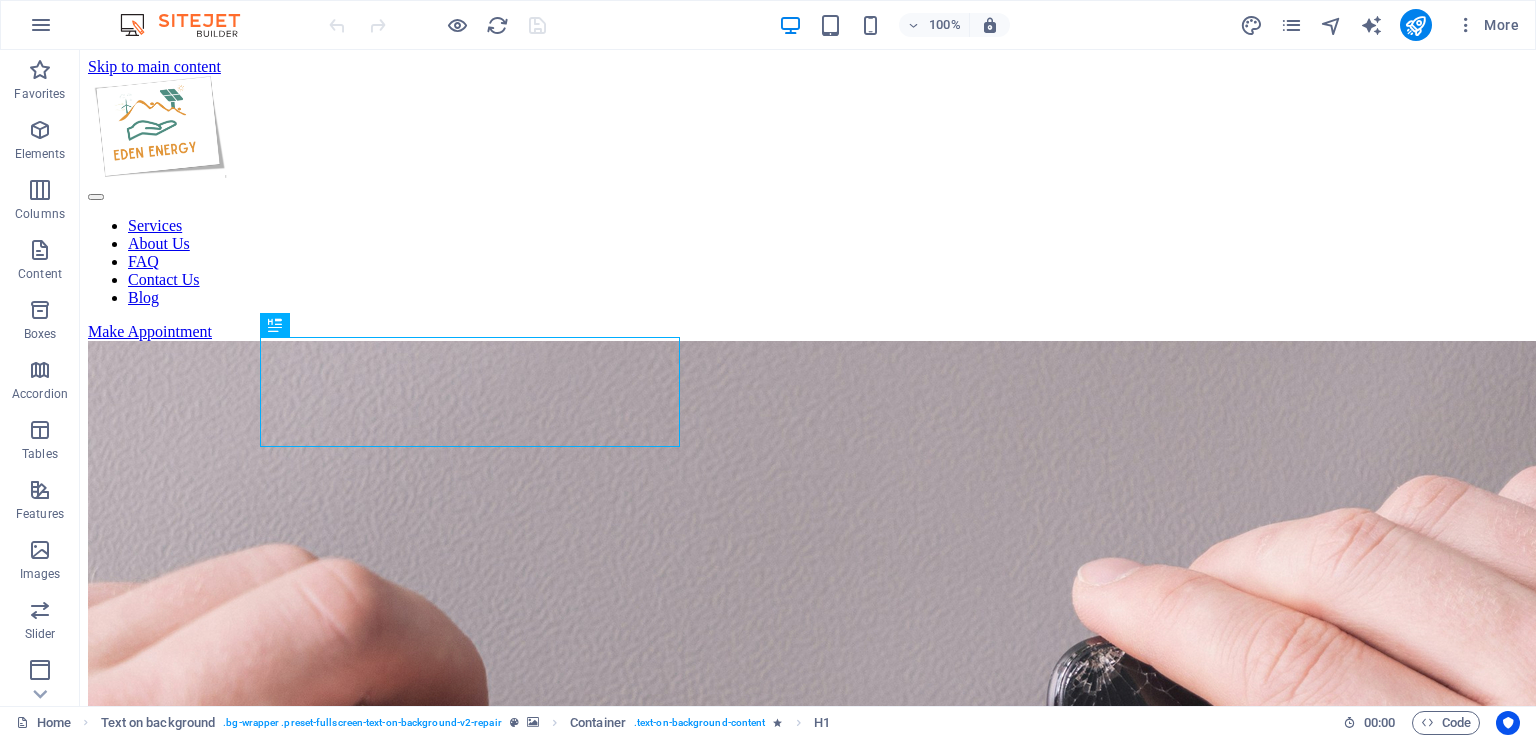 click at bounding box center (41, 25) 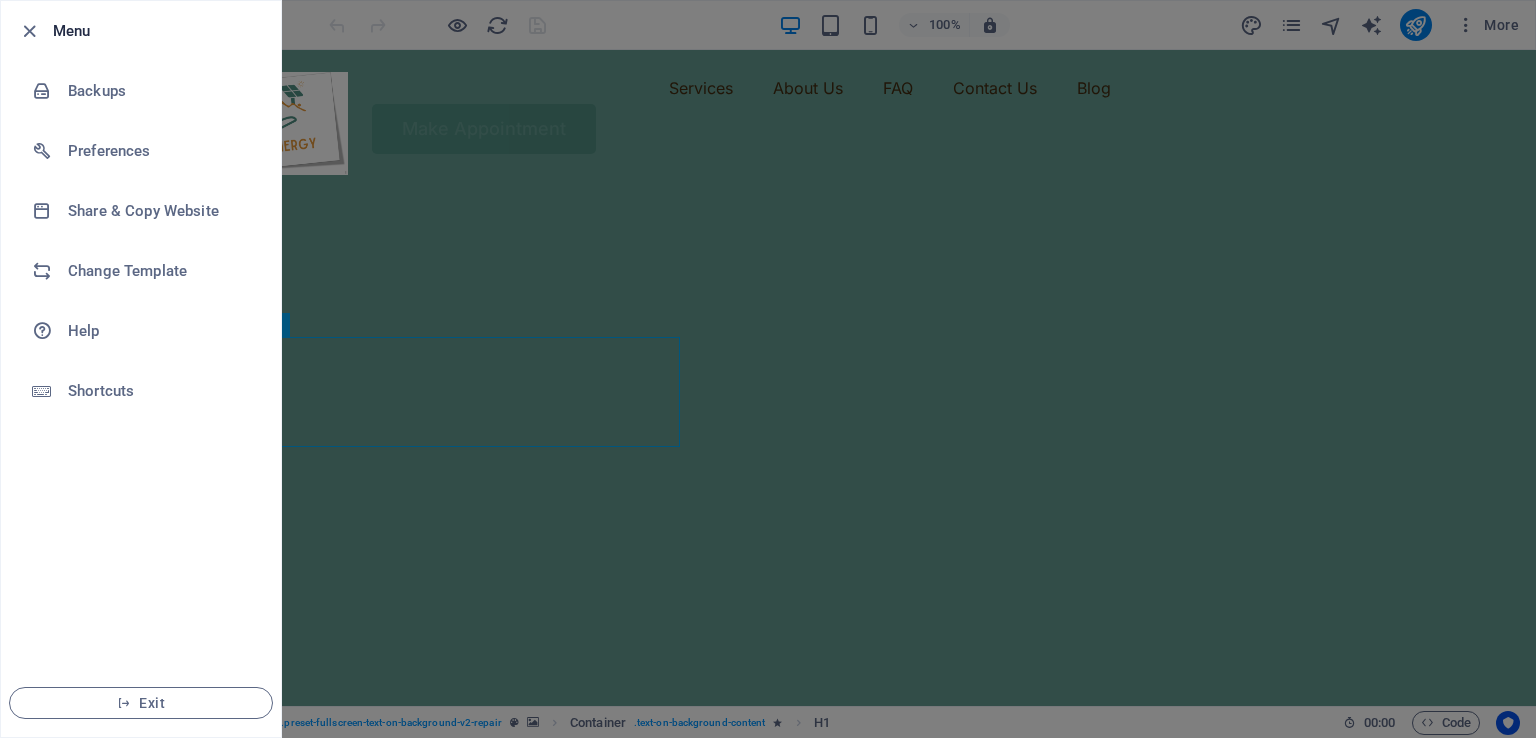 click at bounding box center [42, 91] 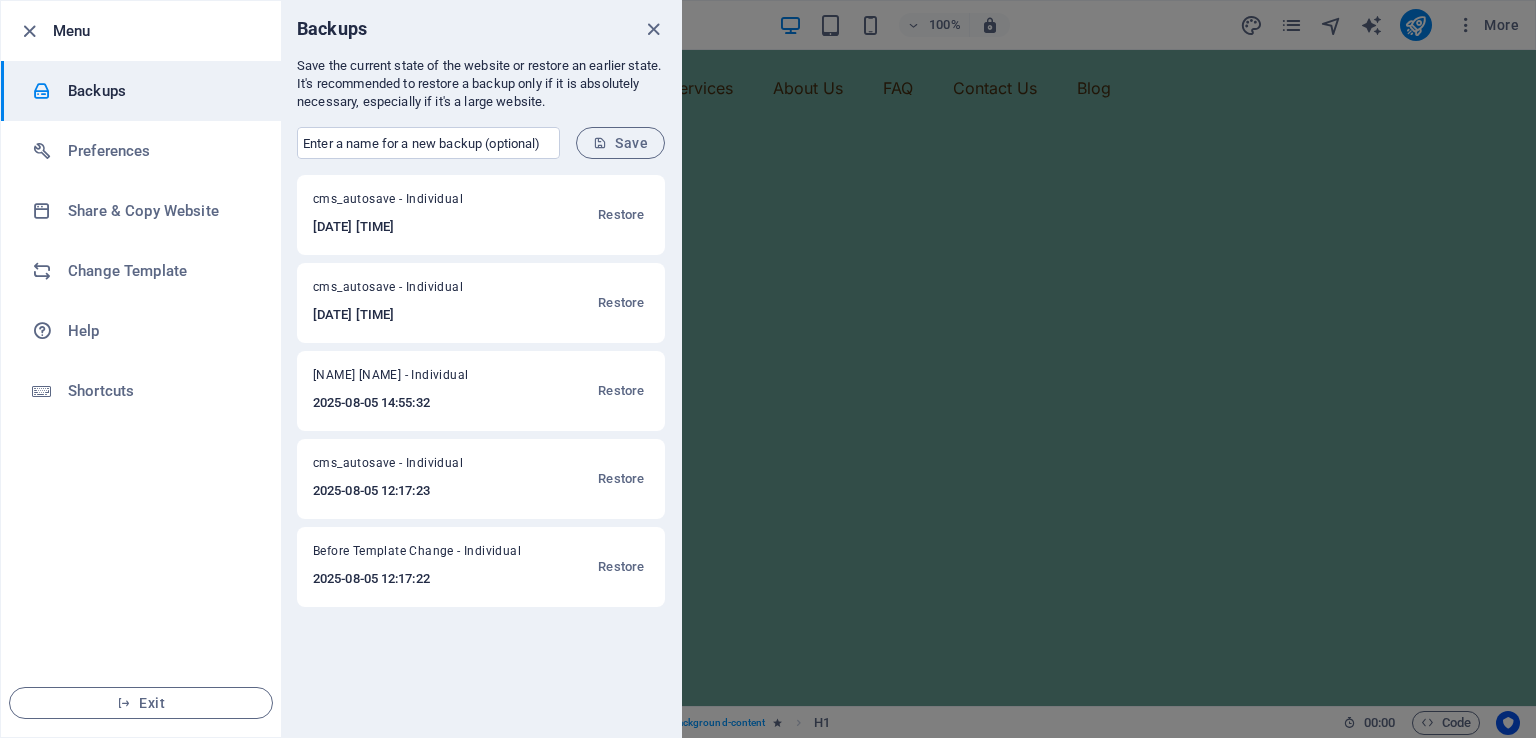 click on "Preferences" at bounding box center (141, 151) 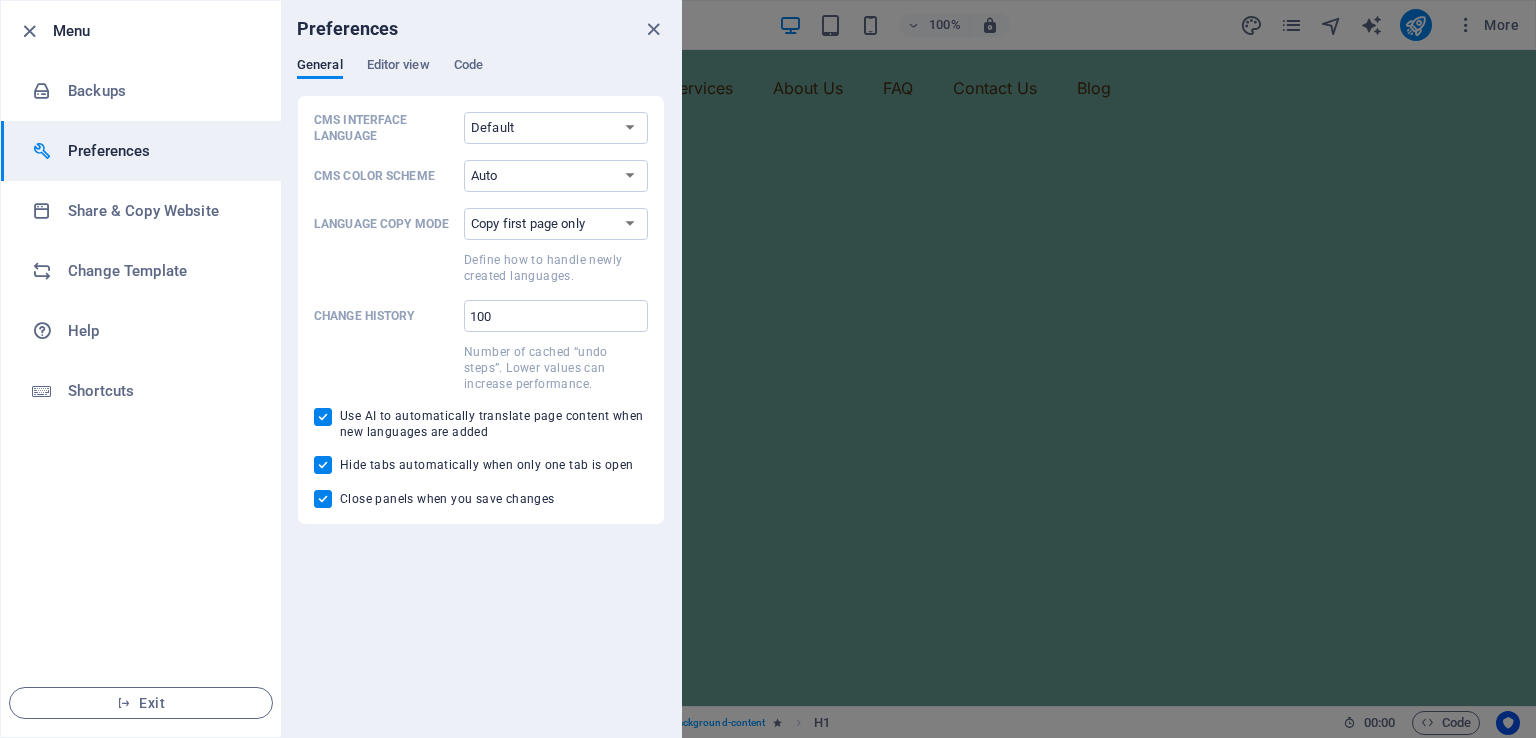 click on "Editor view" at bounding box center [398, 67] 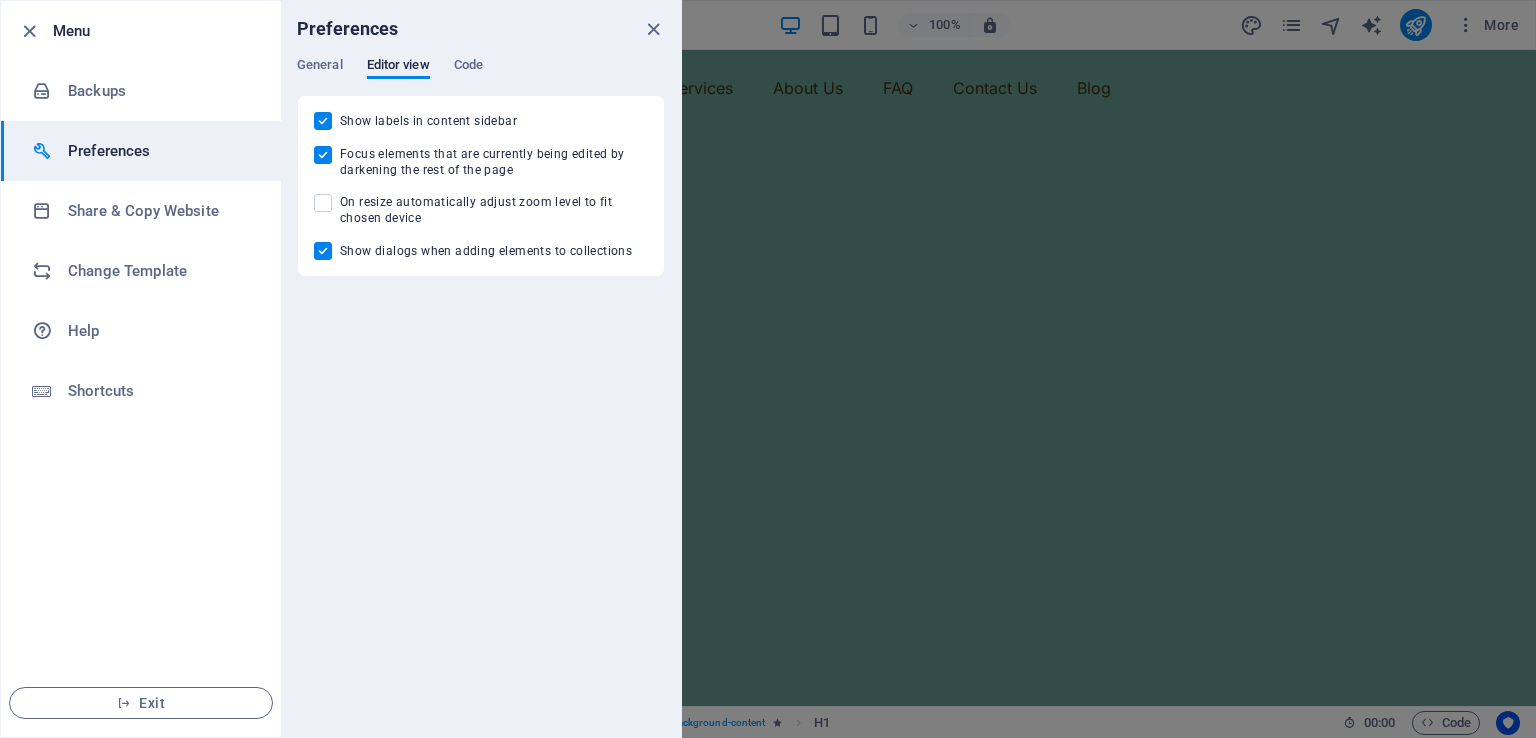 click on "Code" at bounding box center (468, 67) 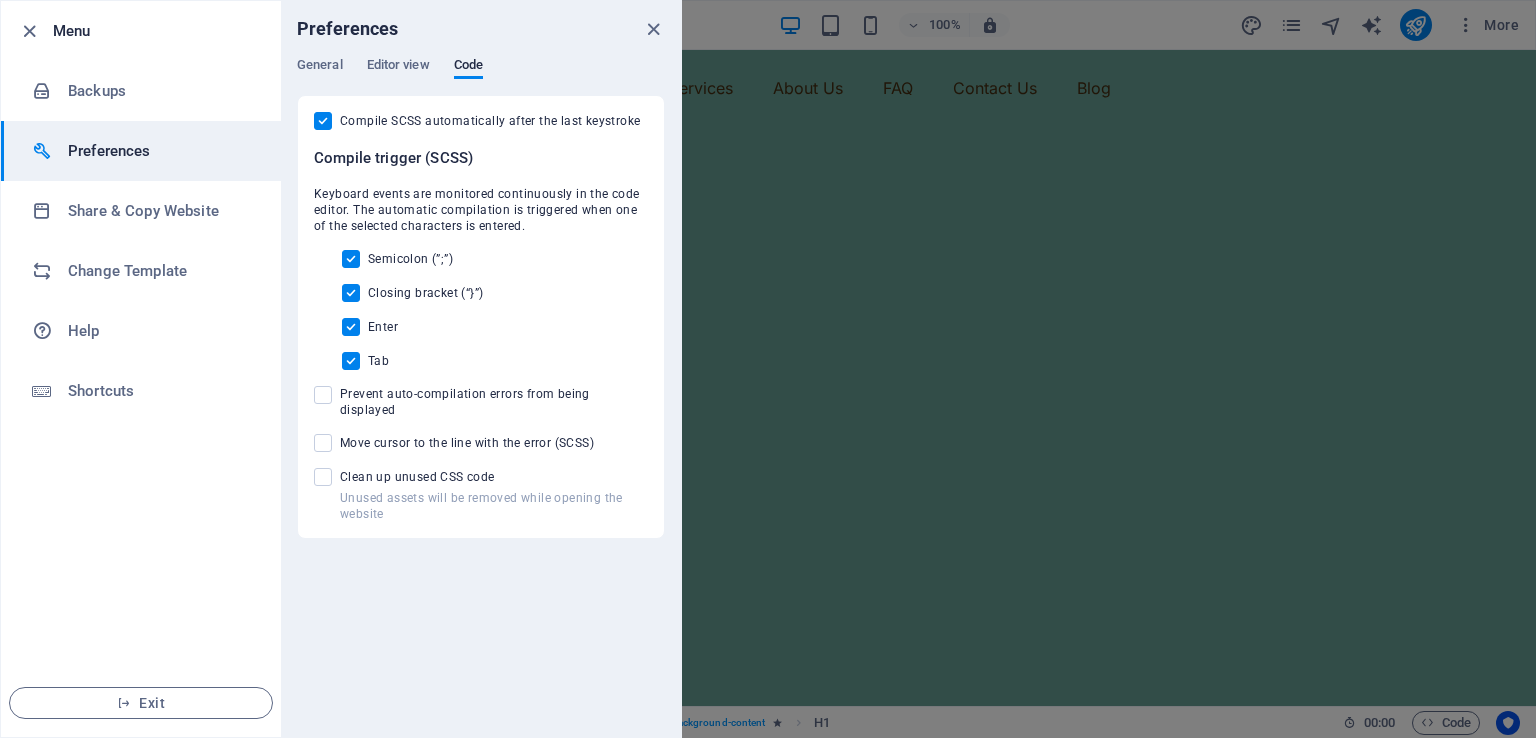 click on "Share & Copy Website" at bounding box center [141, 211] 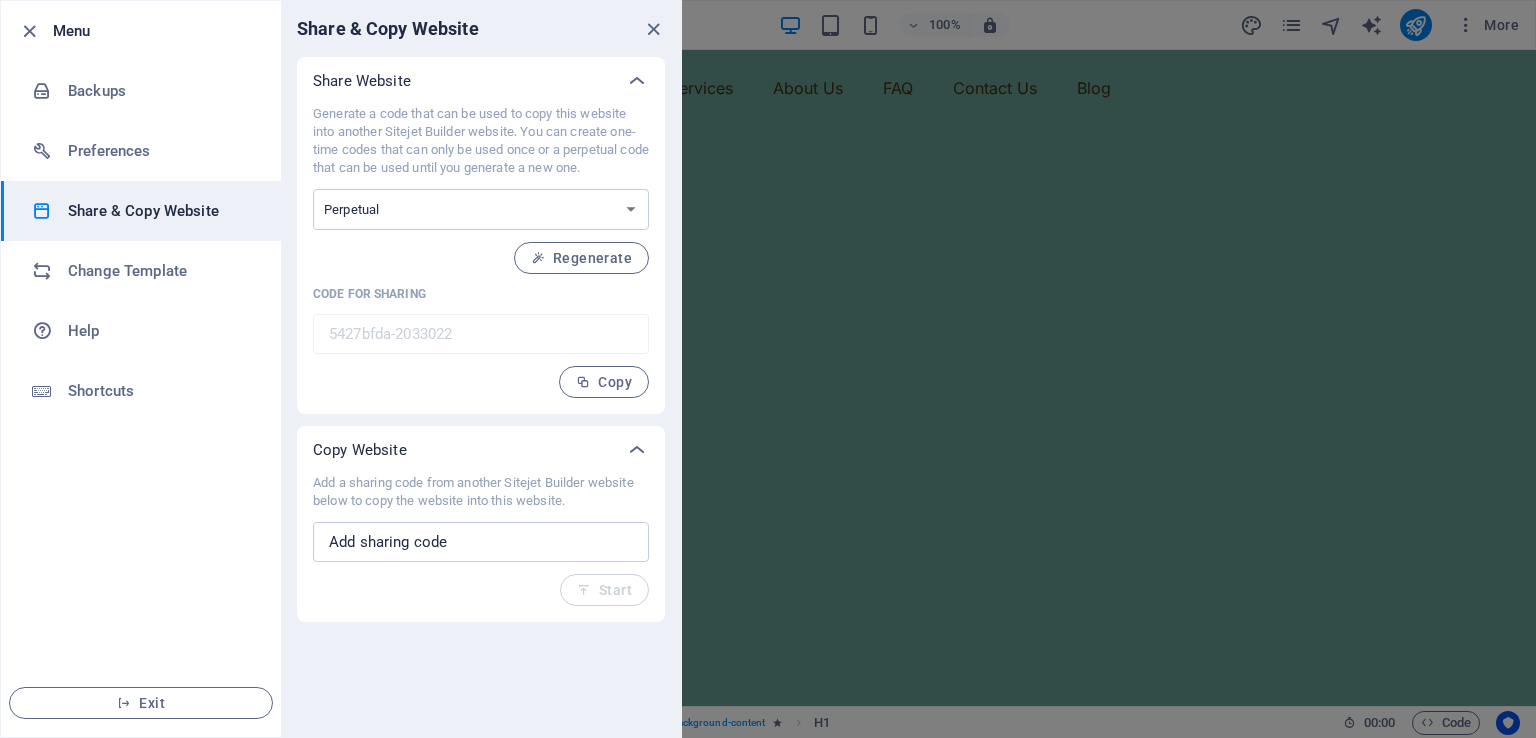 click on "One-time Perpetual" at bounding box center [481, 209] 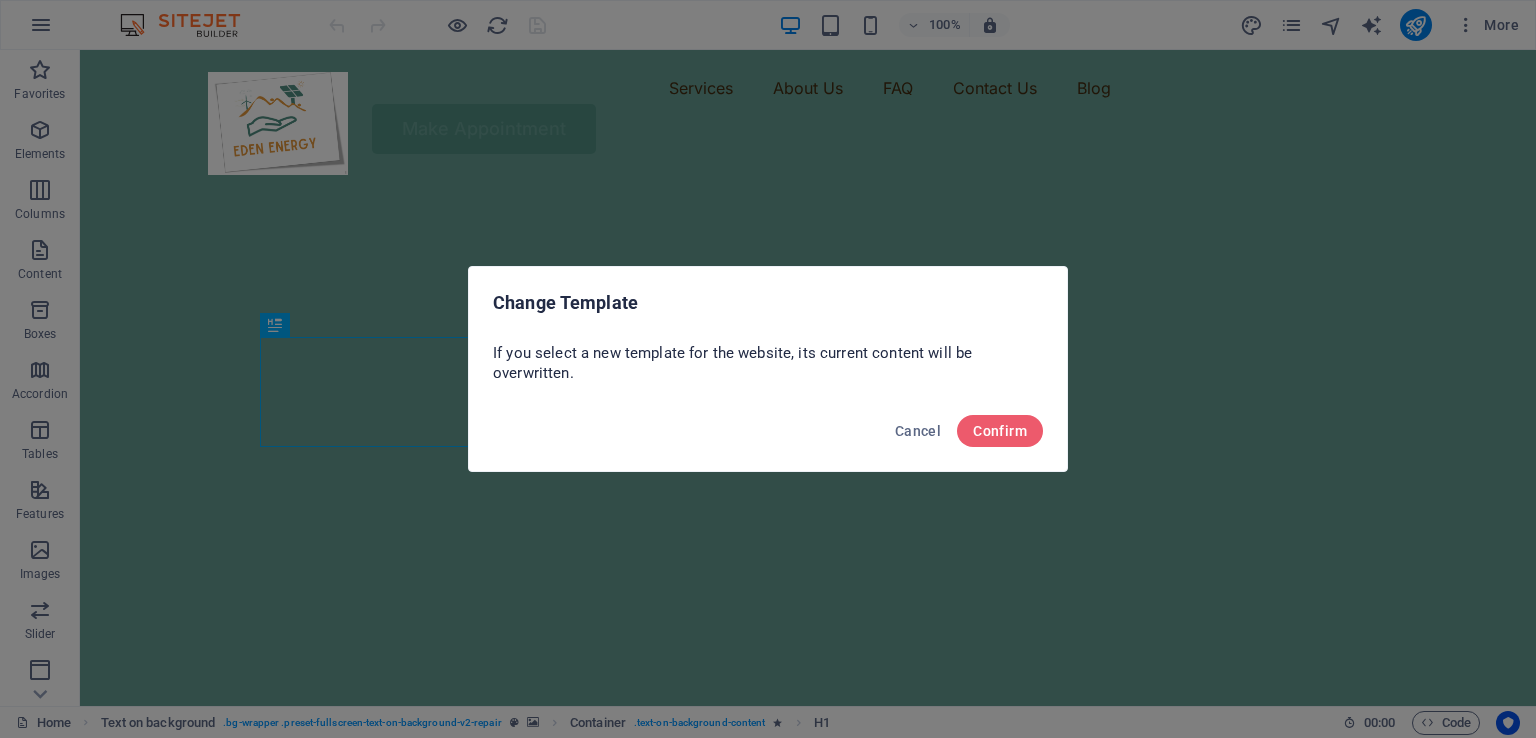 click on "Confirm" at bounding box center [1000, 431] 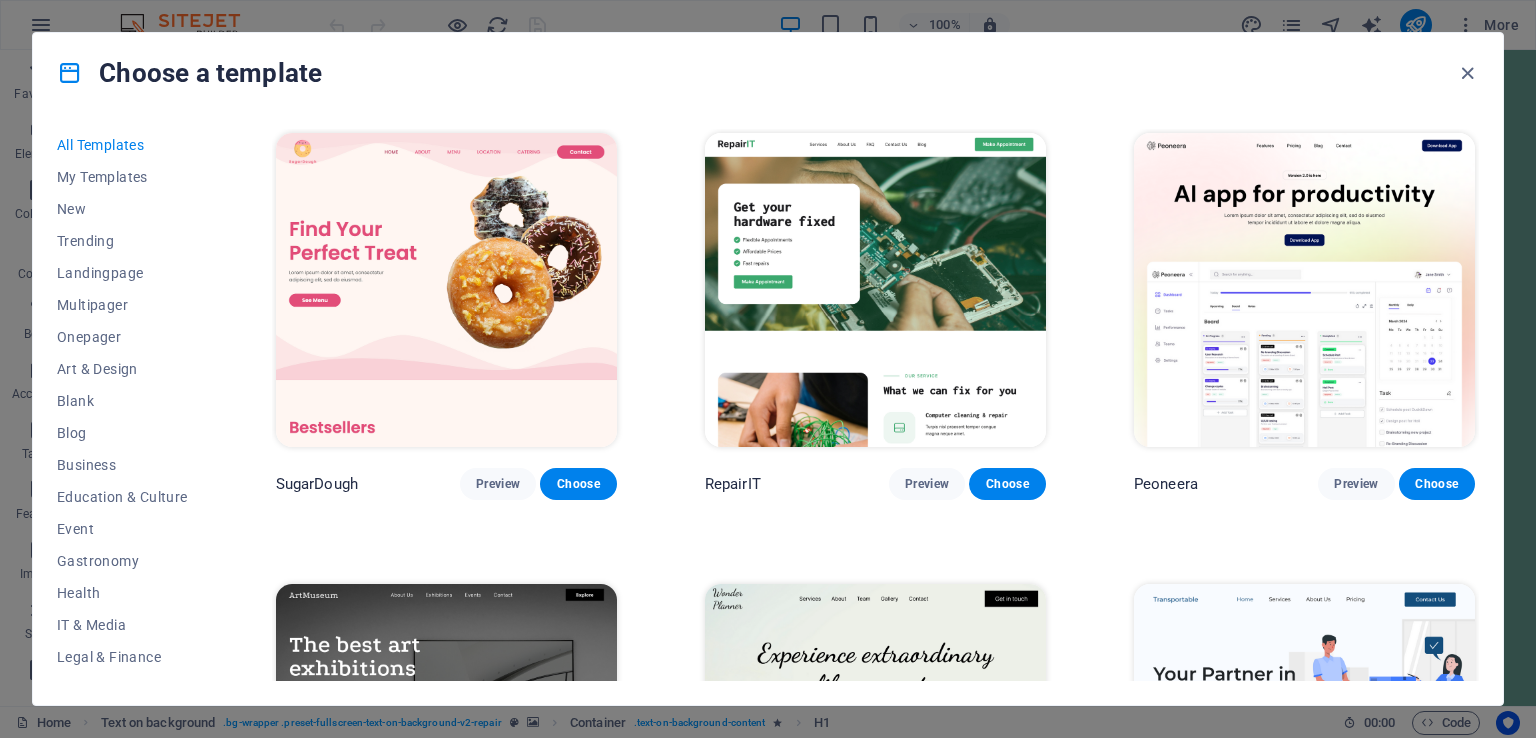 click on "Choose" at bounding box center (1007, 484) 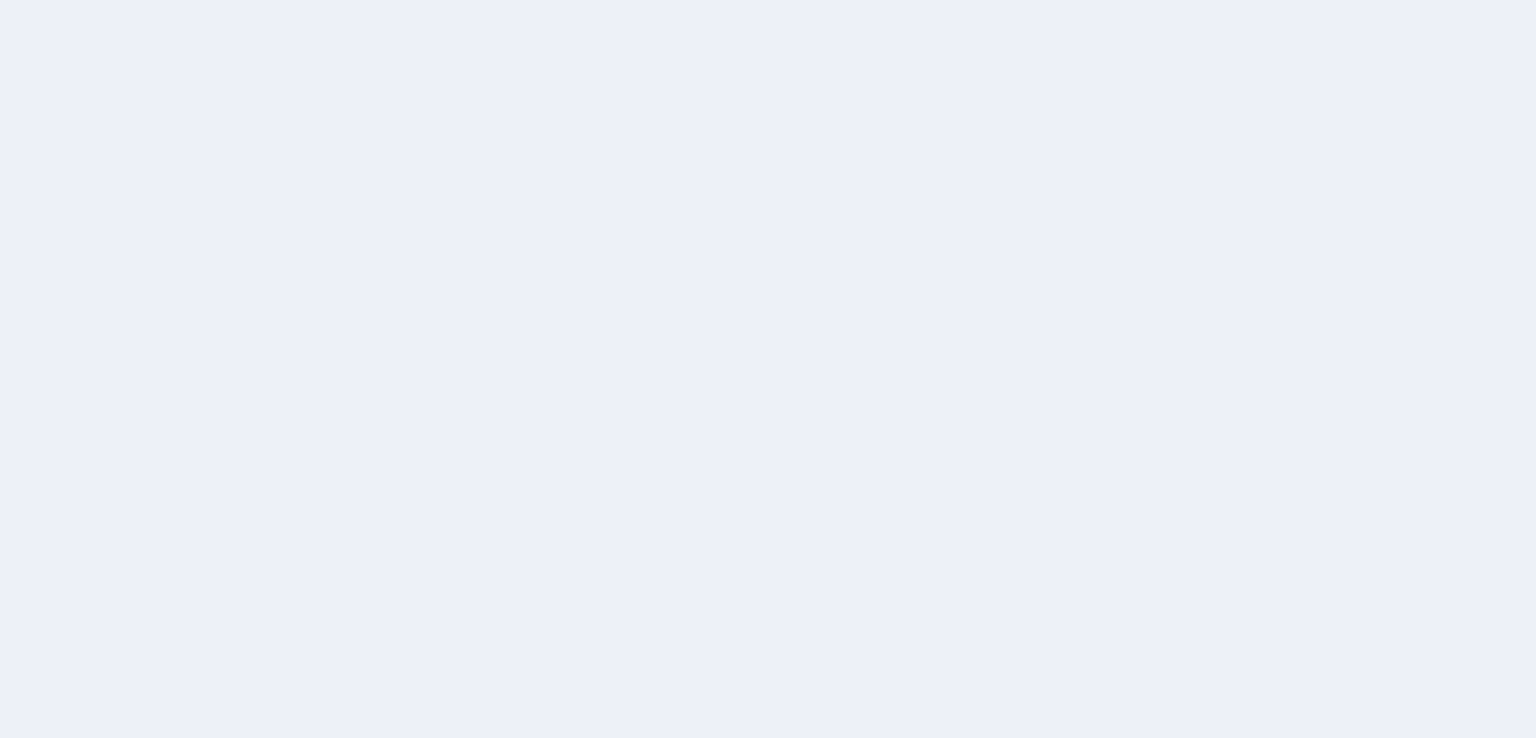 scroll, scrollTop: 0, scrollLeft: 0, axis: both 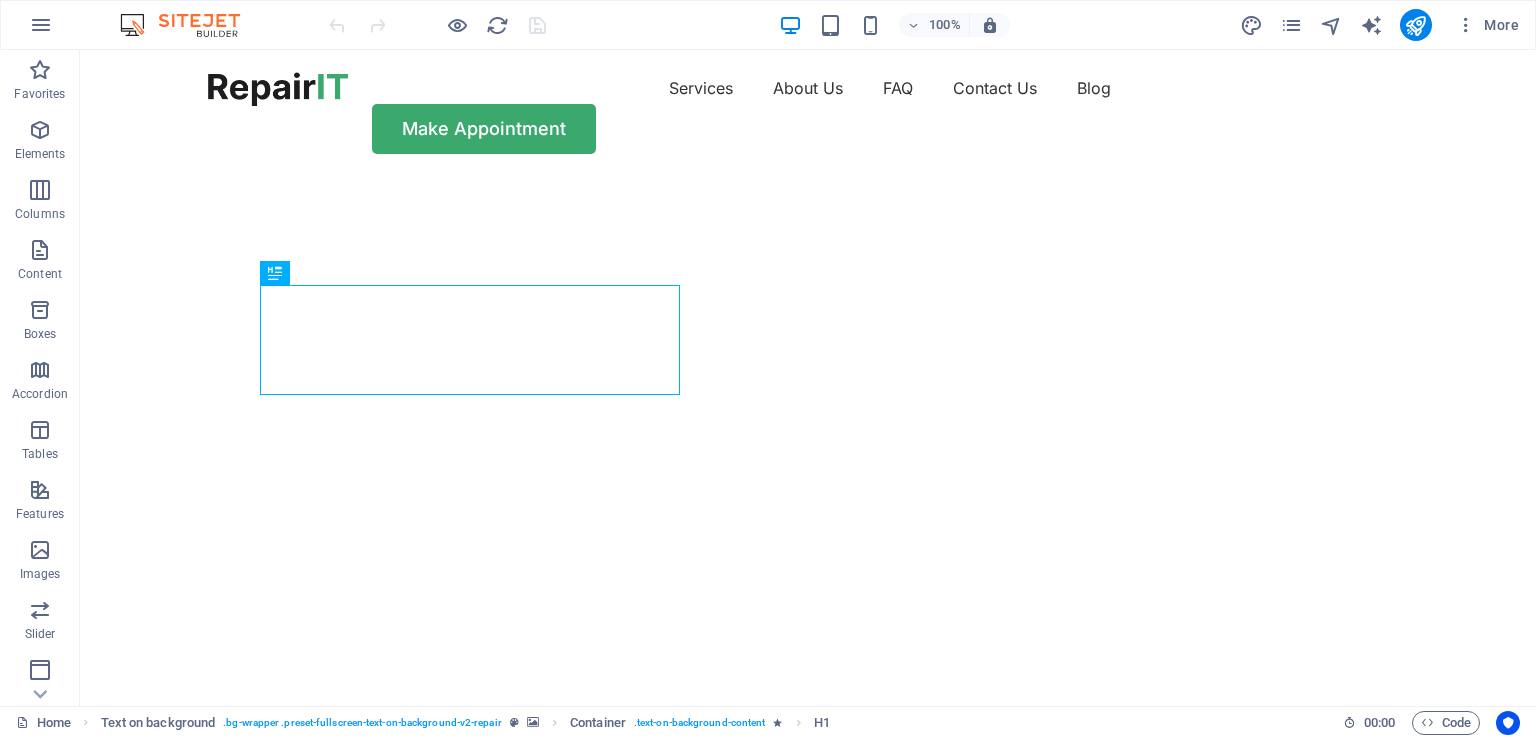 click at bounding box center [190, 25] 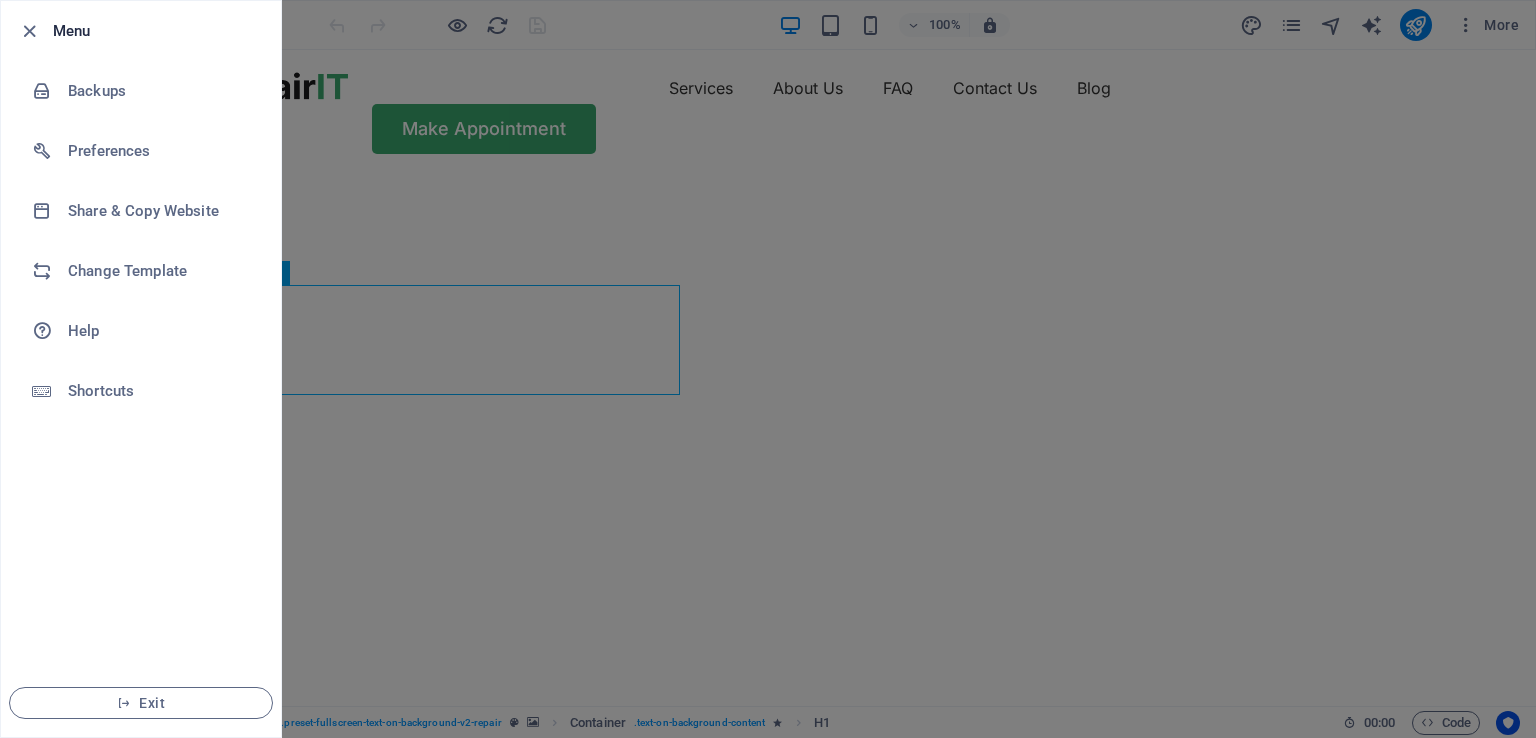 click on "Share & Copy Website" at bounding box center [160, 211] 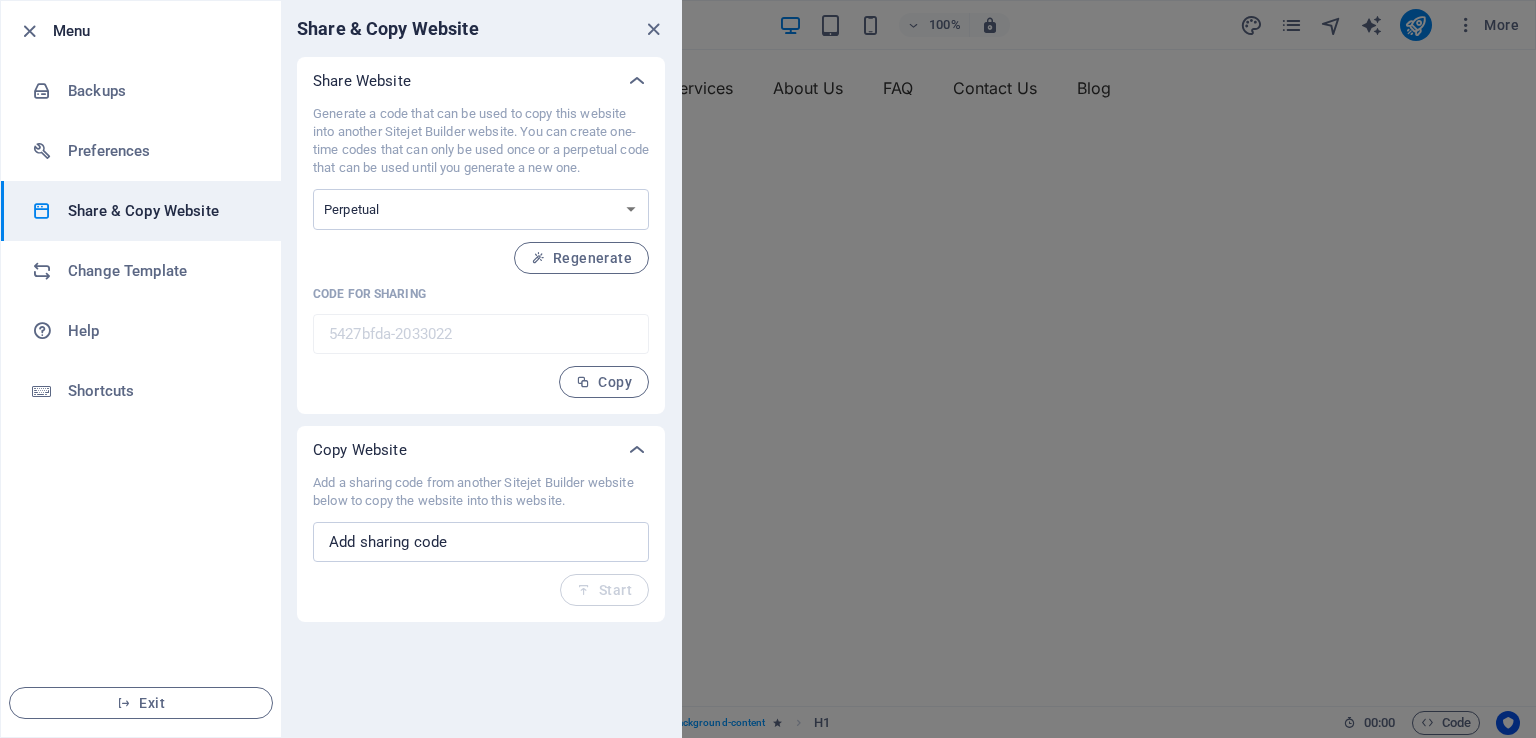 click on "Change Template" at bounding box center [160, 271] 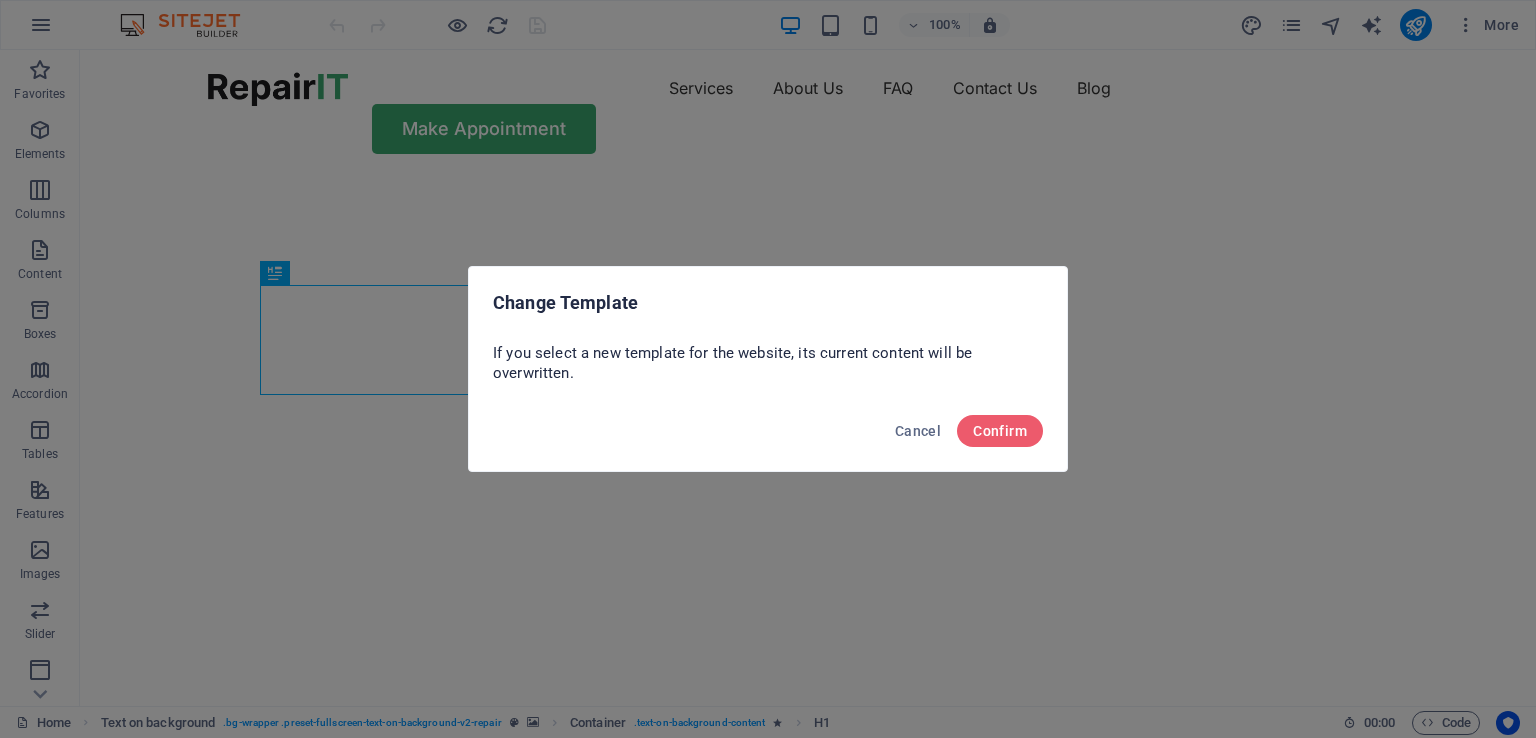 click on "Confirm" at bounding box center (1000, 431) 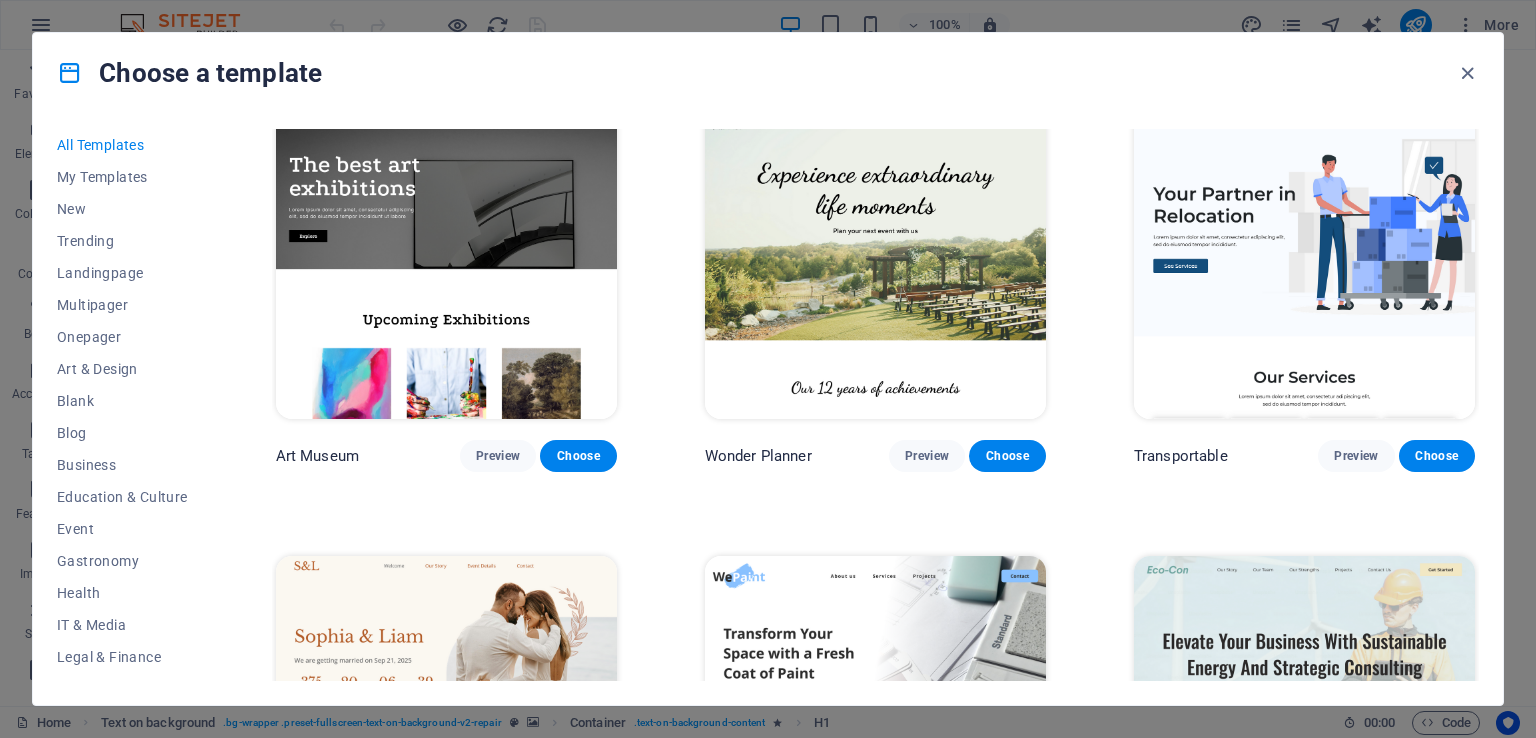 scroll, scrollTop: 400, scrollLeft: 0, axis: vertical 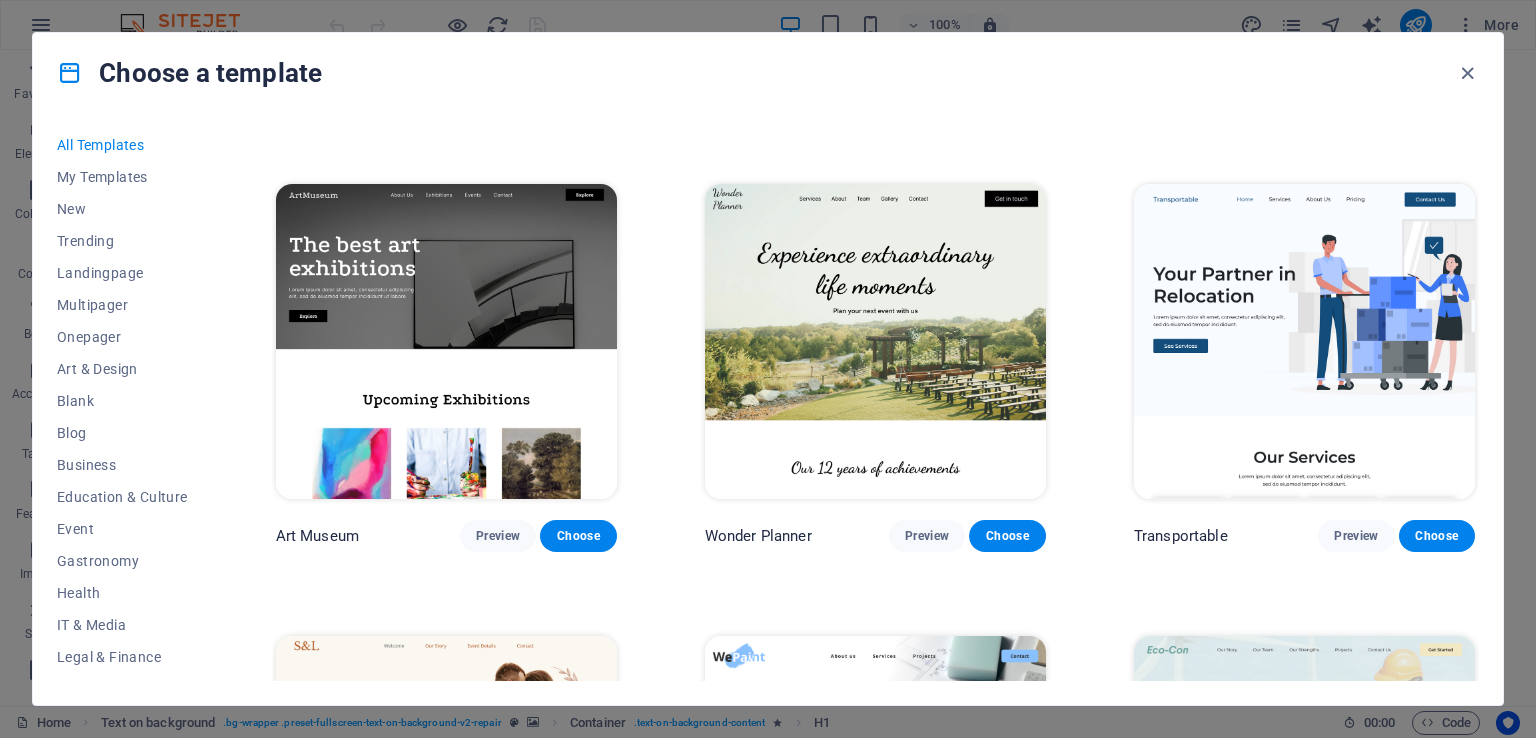 click at bounding box center [446, 341] 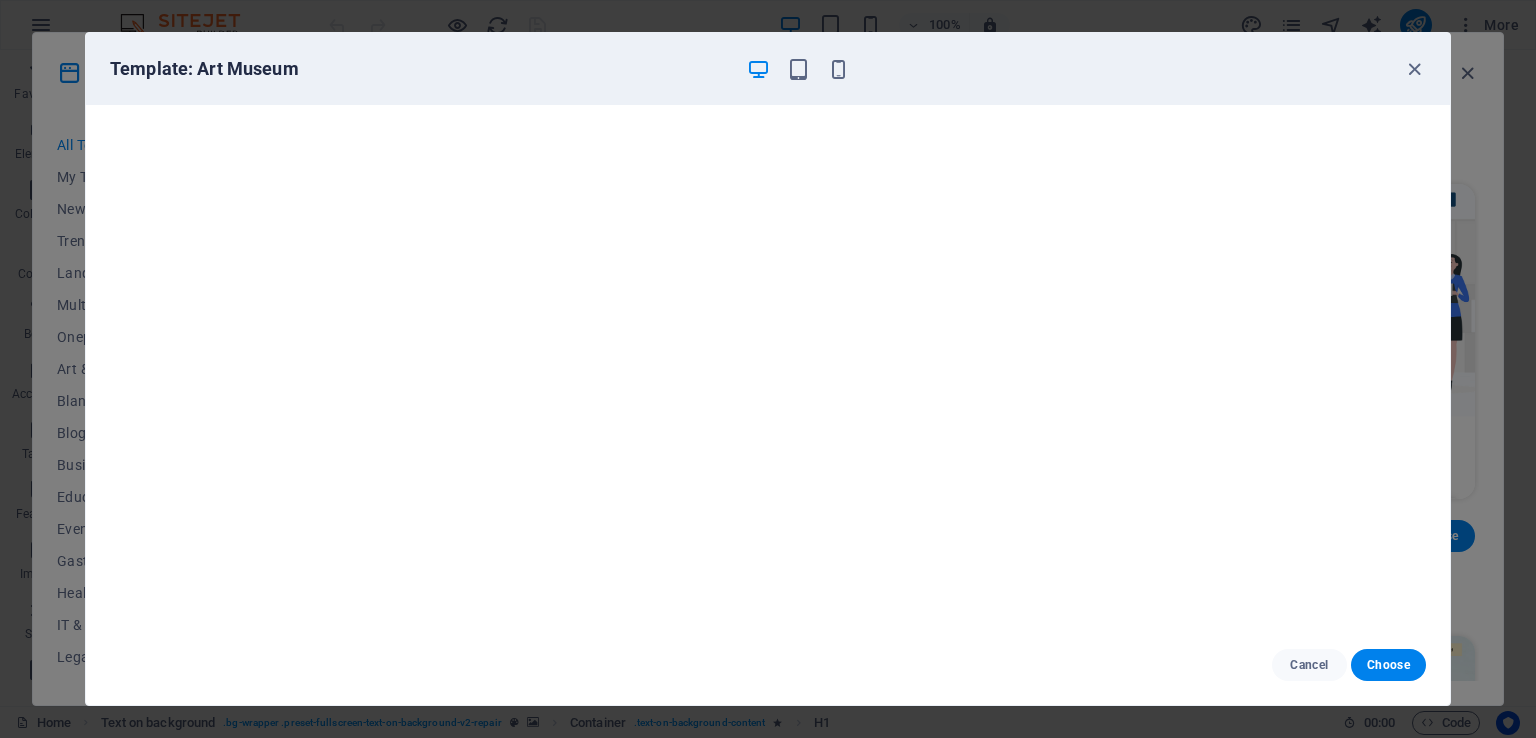 scroll, scrollTop: 5, scrollLeft: 0, axis: vertical 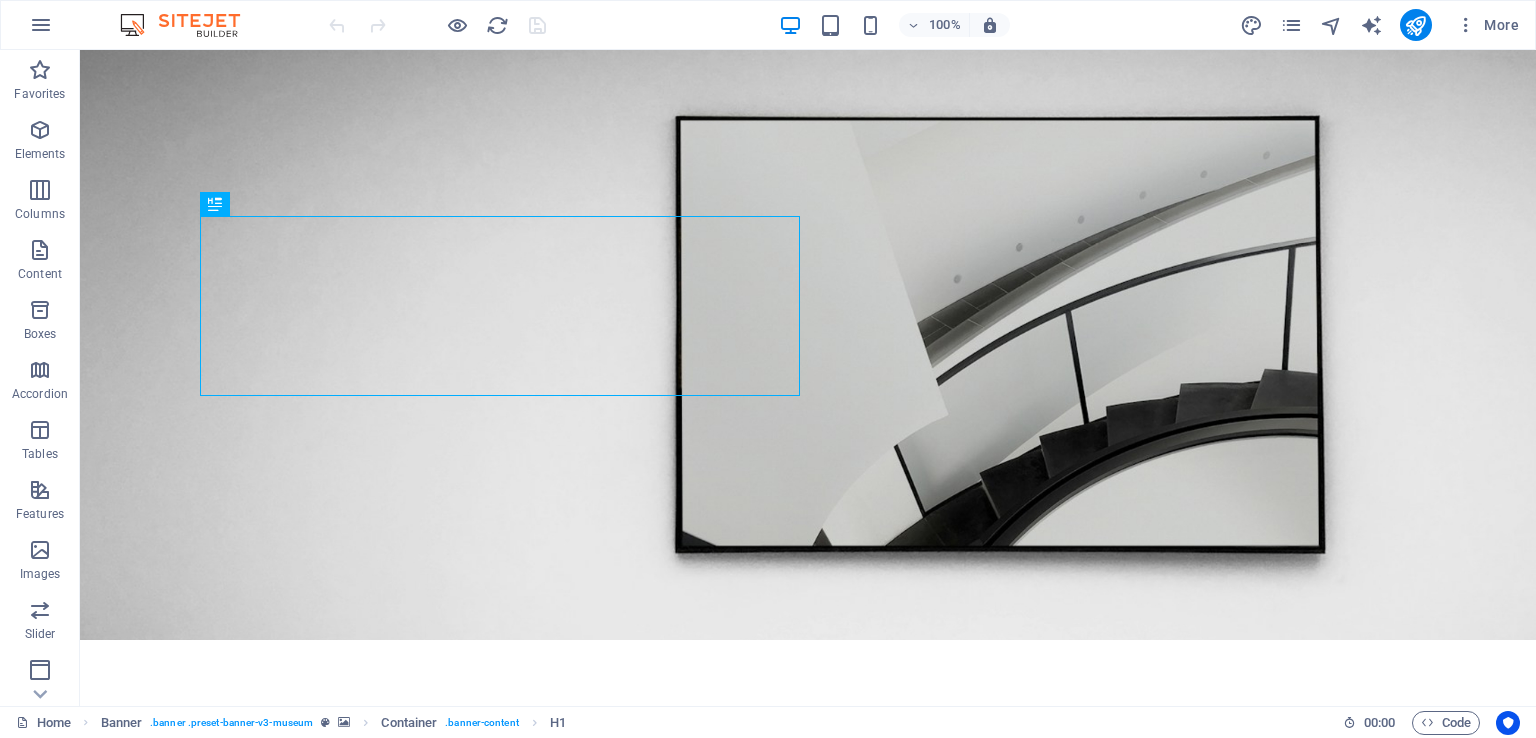 click at bounding box center [40, 190] 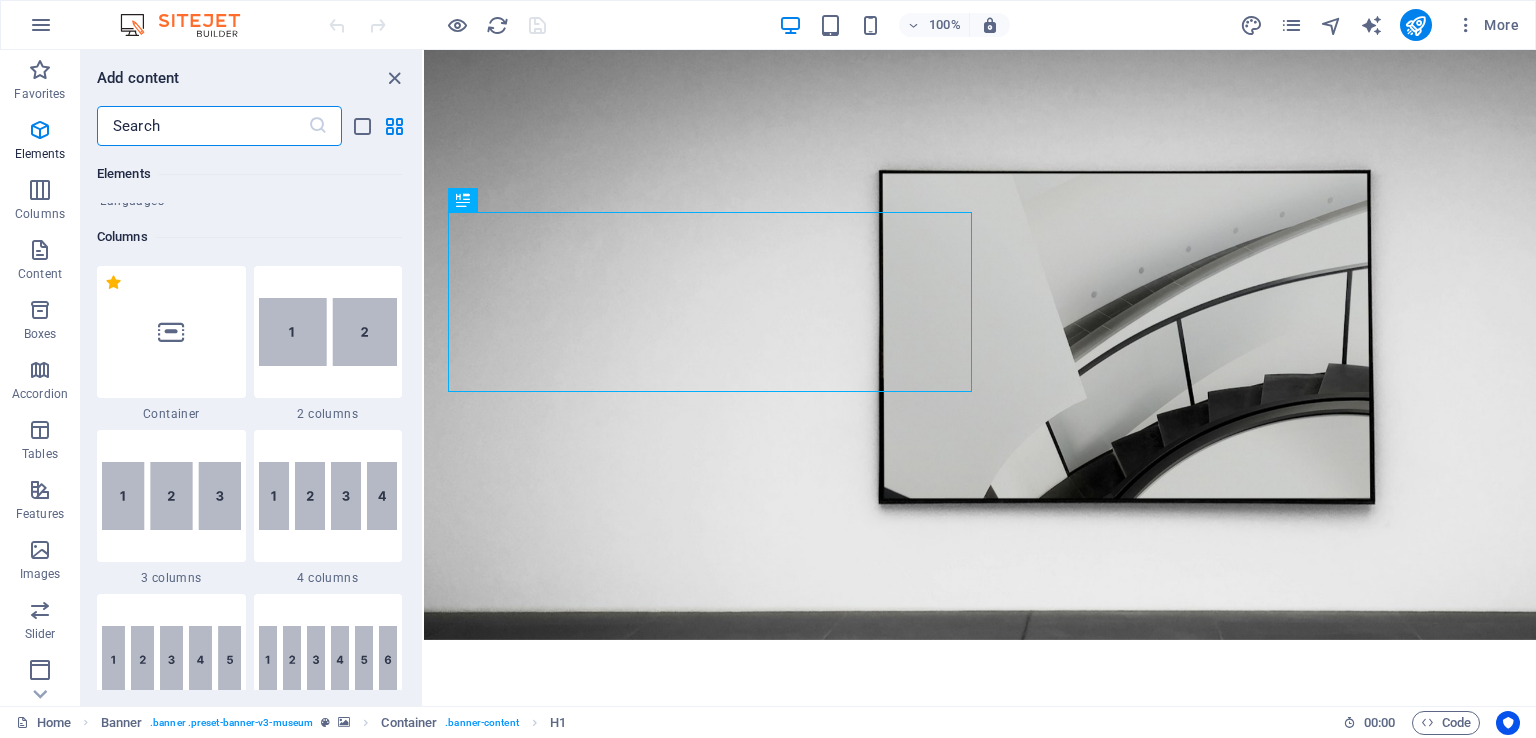 scroll, scrollTop: 990, scrollLeft: 0, axis: vertical 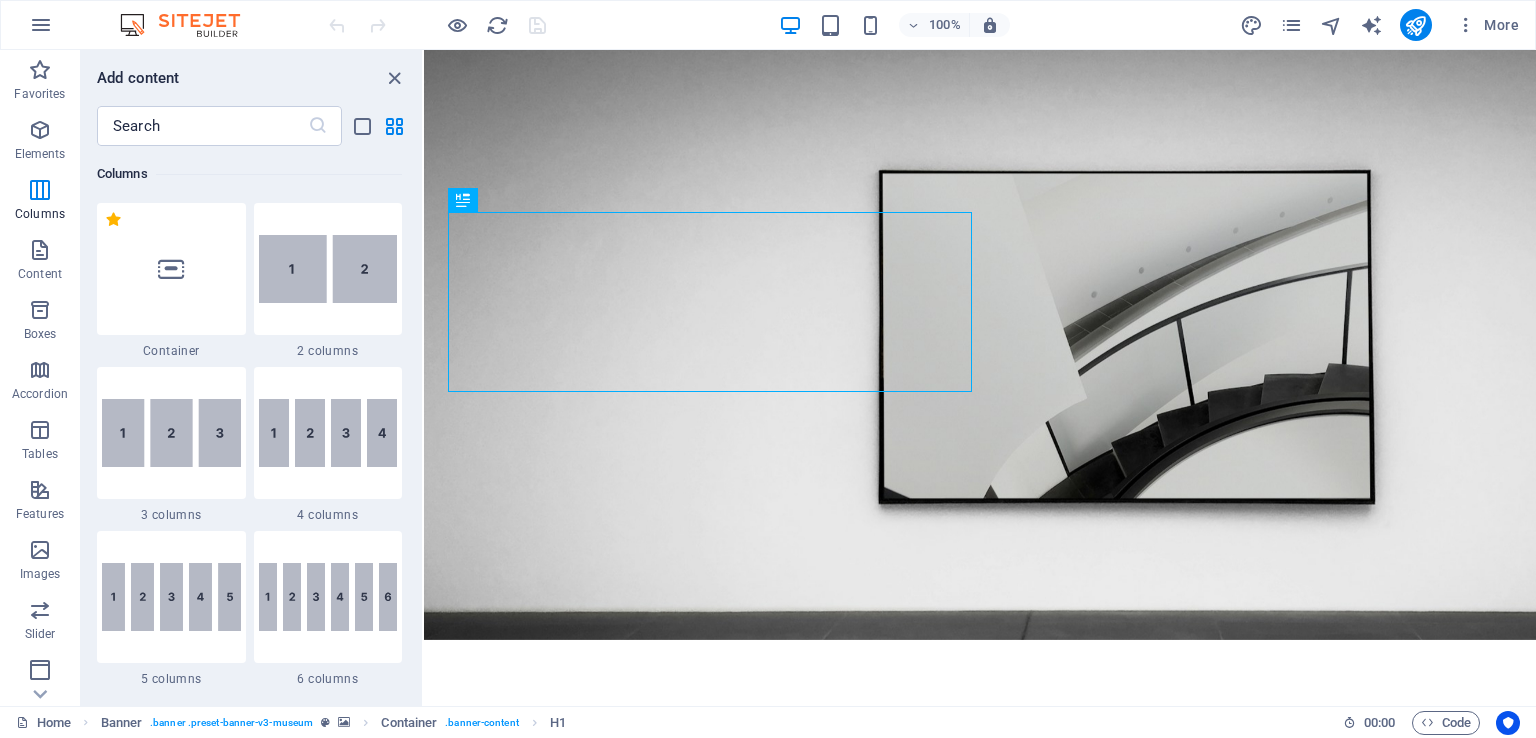 click at bounding box center (328, 269) 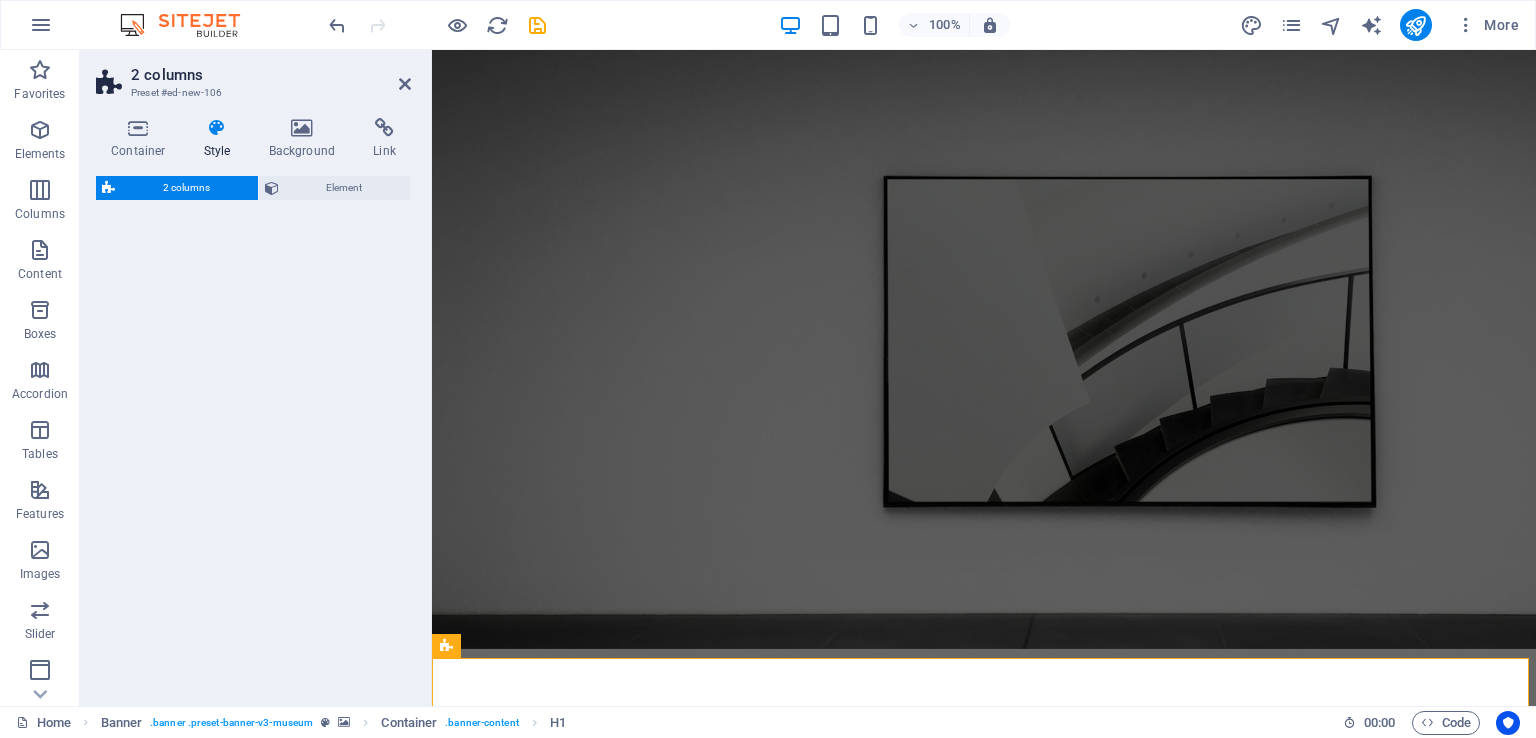 select on "rem" 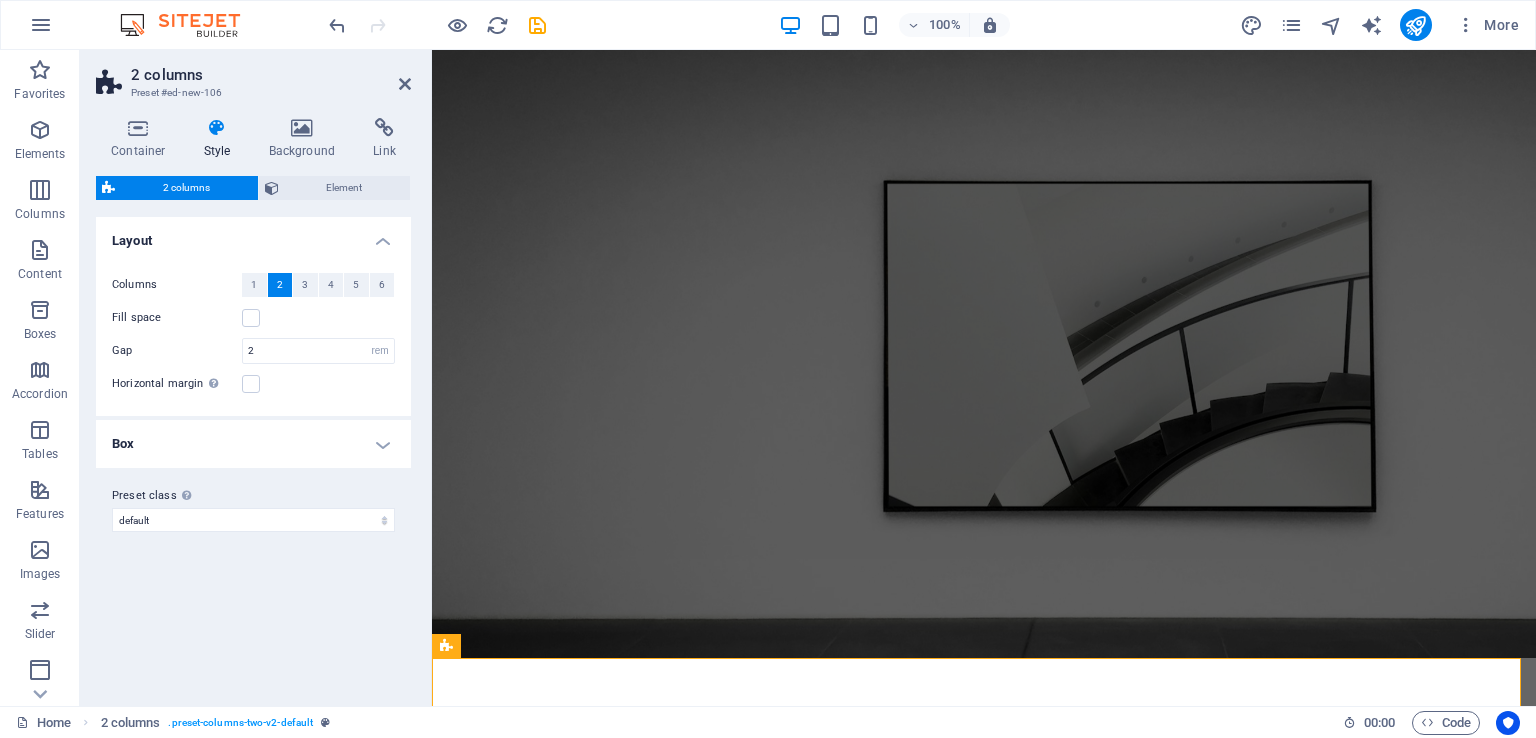 click at bounding box center (405, 84) 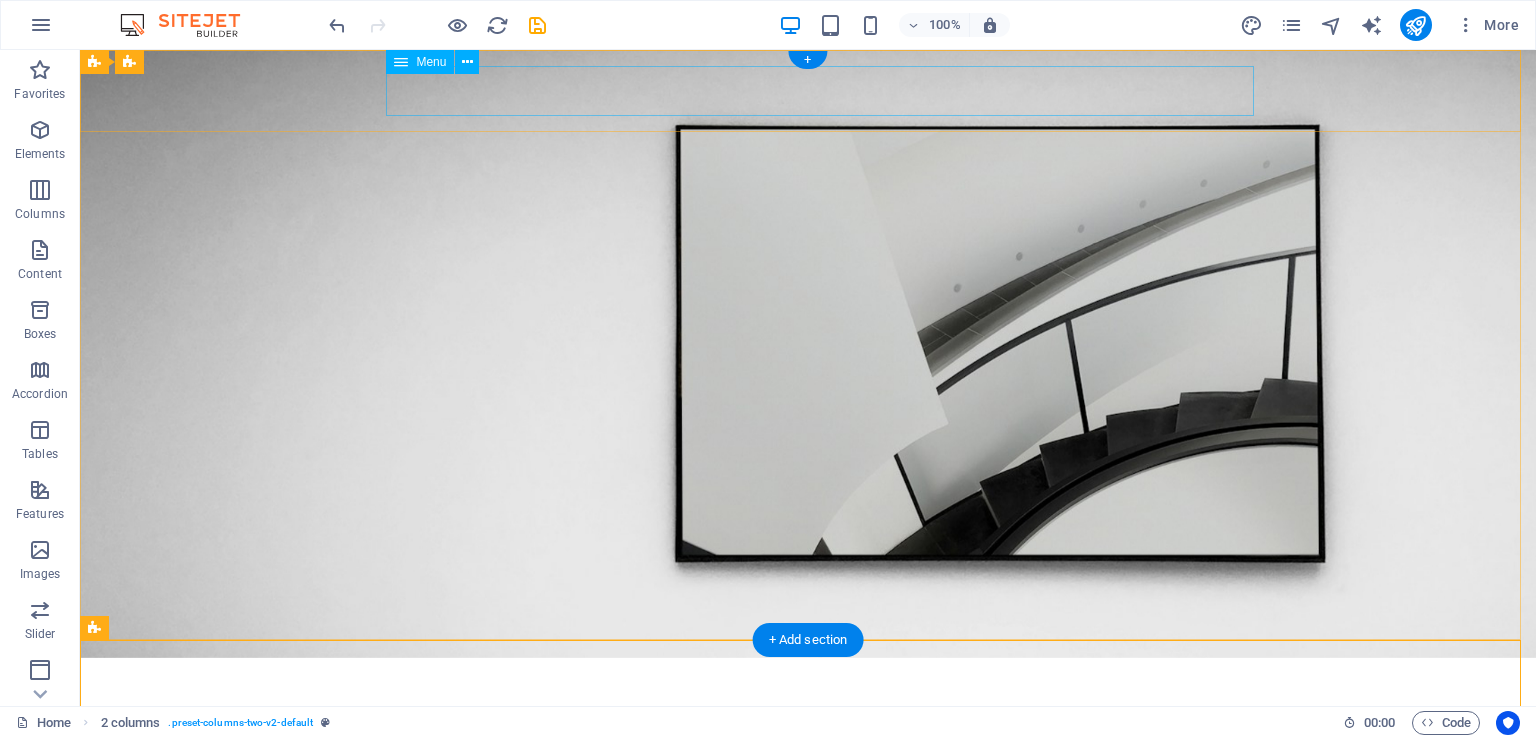 click on "About Us Exhibitions Events Contact" at bounding box center (808, 724) 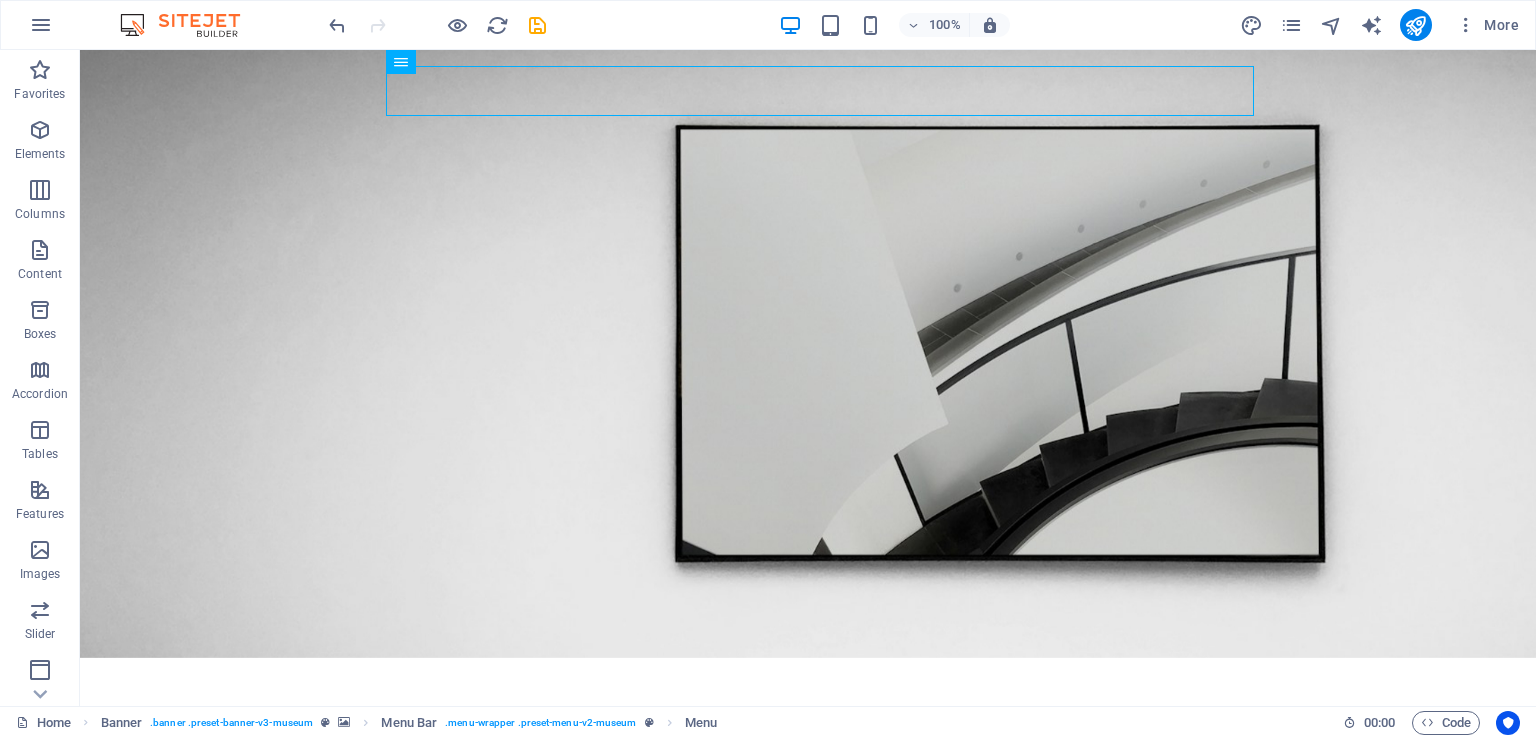 click on "Columns" at bounding box center (40, 214) 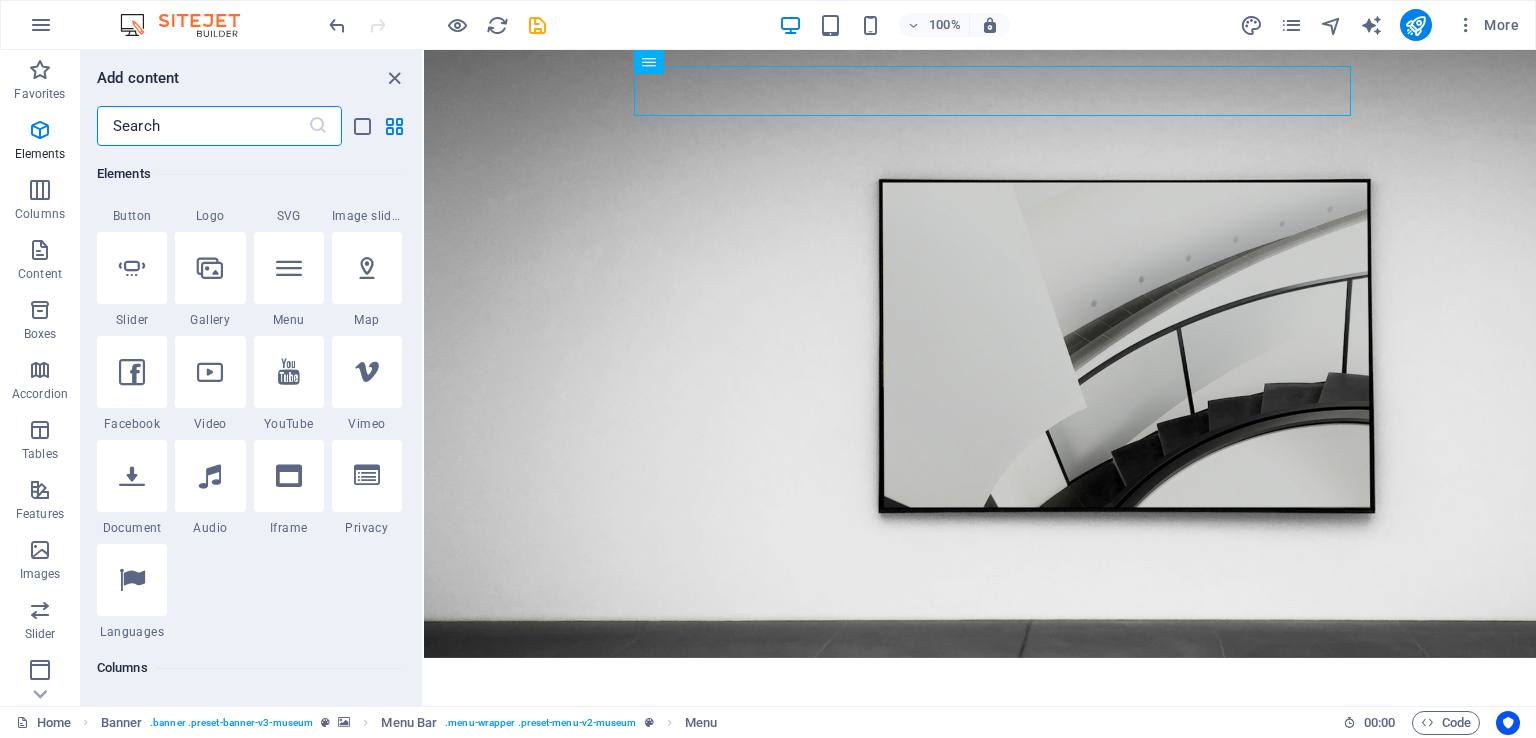 scroll, scrollTop: 990, scrollLeft: 0, axis: vertical 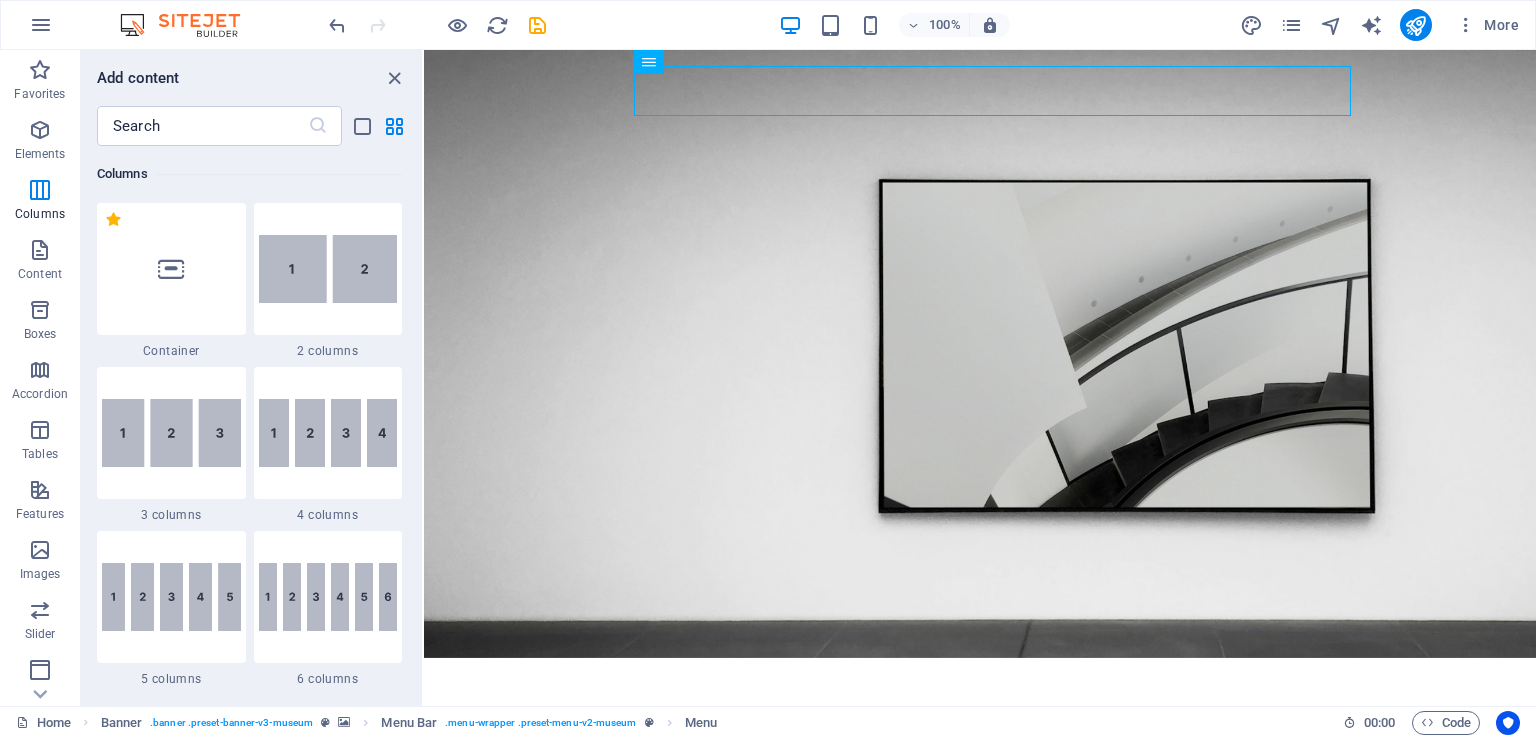 click at bounding box center [328, 433] 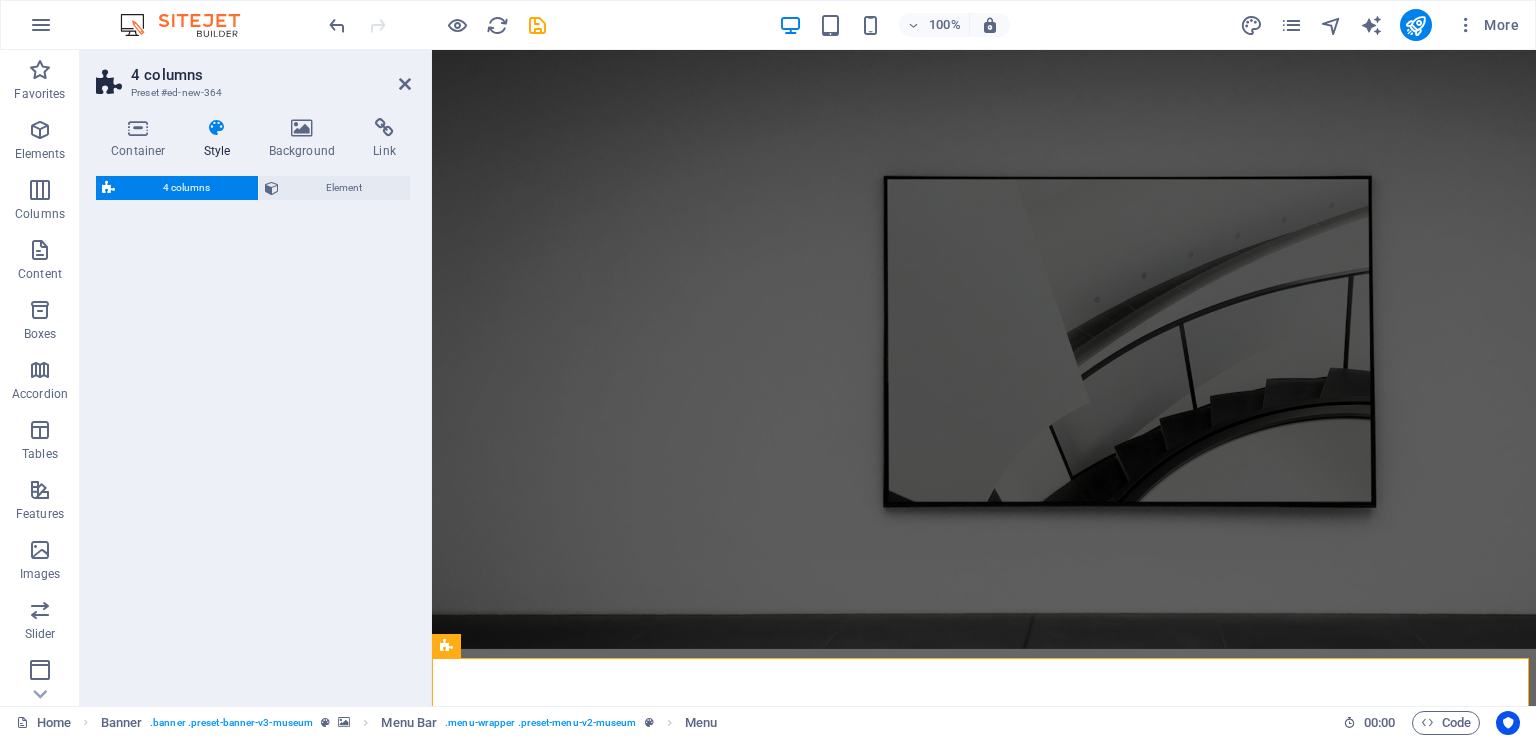 select on "rem" 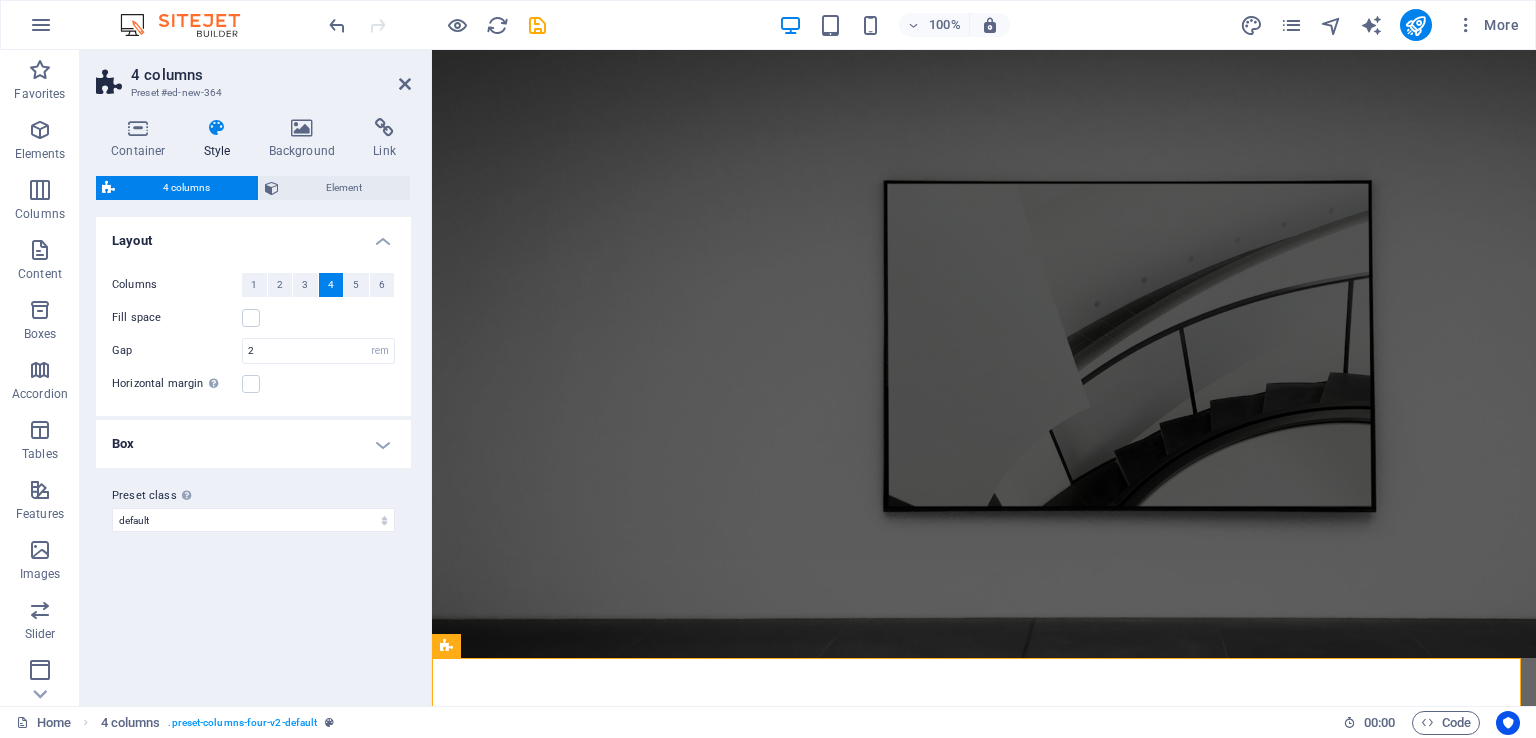 drag, startPoint x: 408, startPoint y: 89, endPoint x: 328, endPoint y: 38, distance: 94.873604 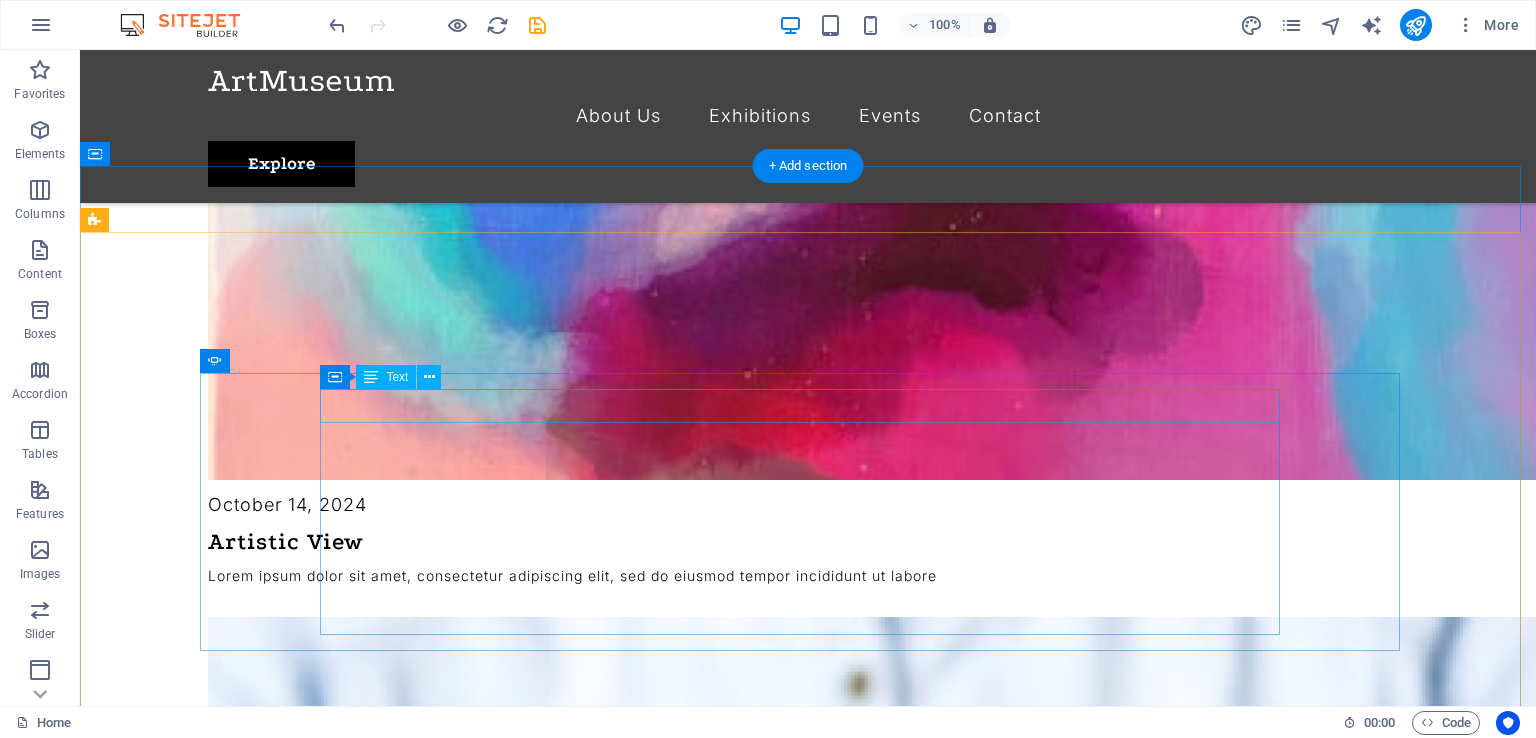 scroll, scrollTop: 3444, scrollLeft: 0, axis: vertical 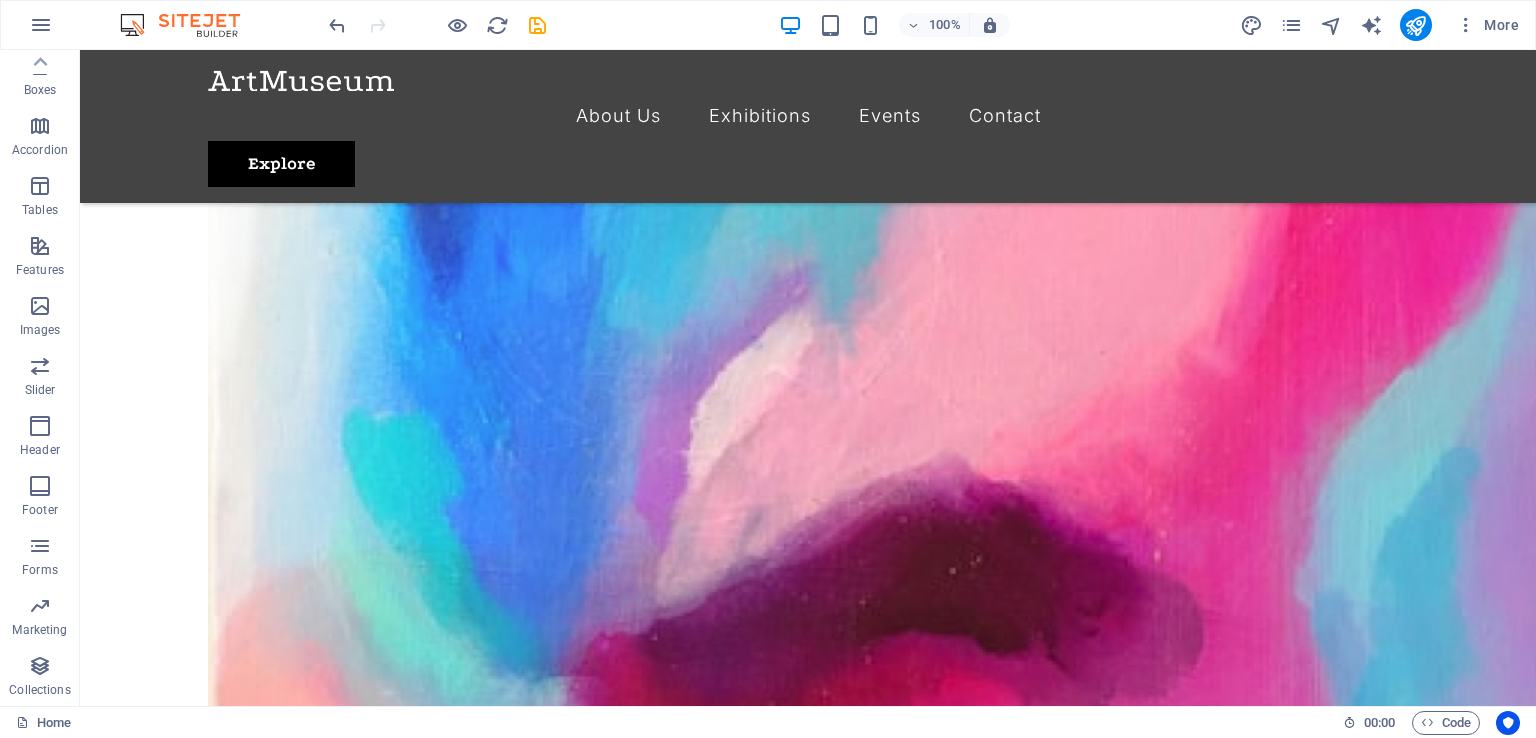 click on "More" at bounding box center [1487, 25] 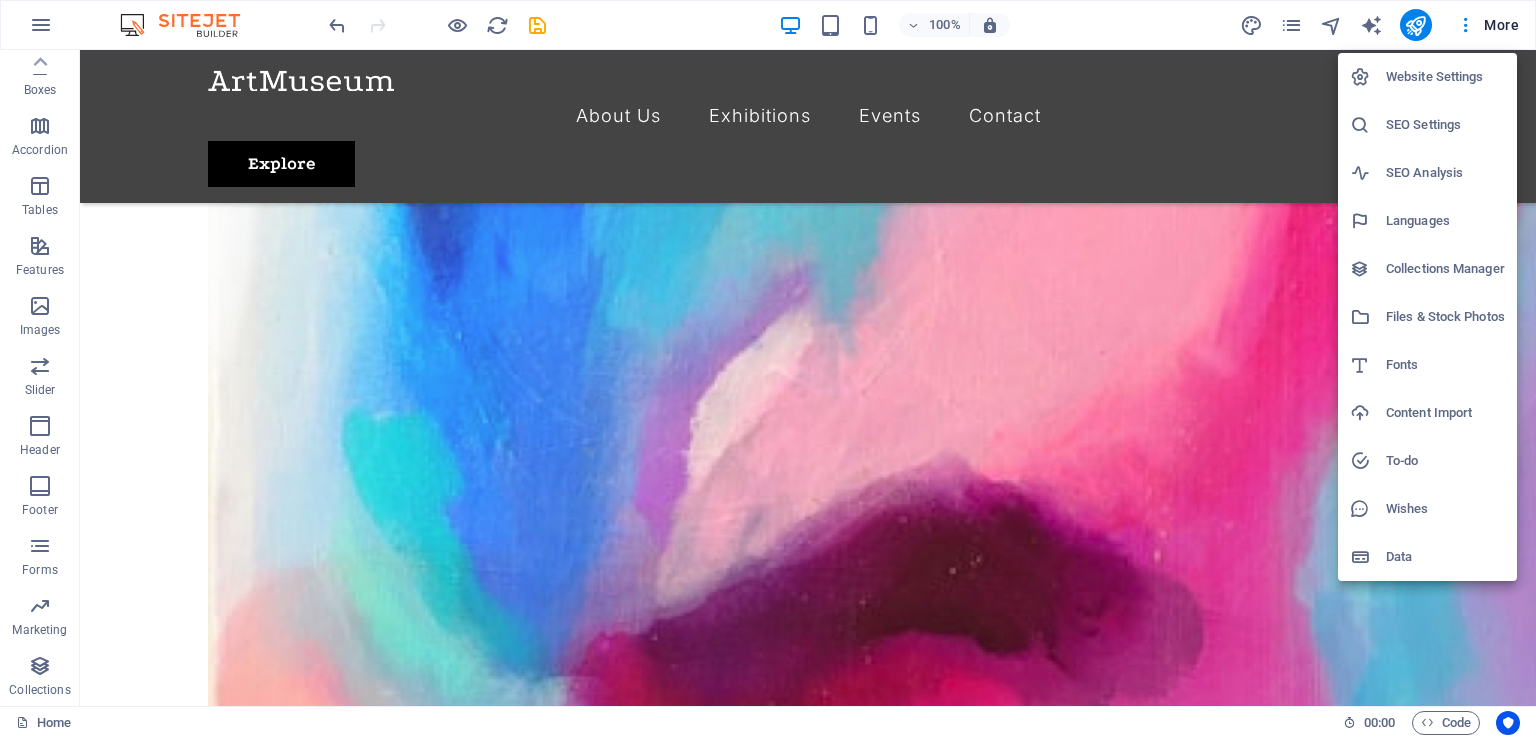 click at bounding box center [1360, 77] 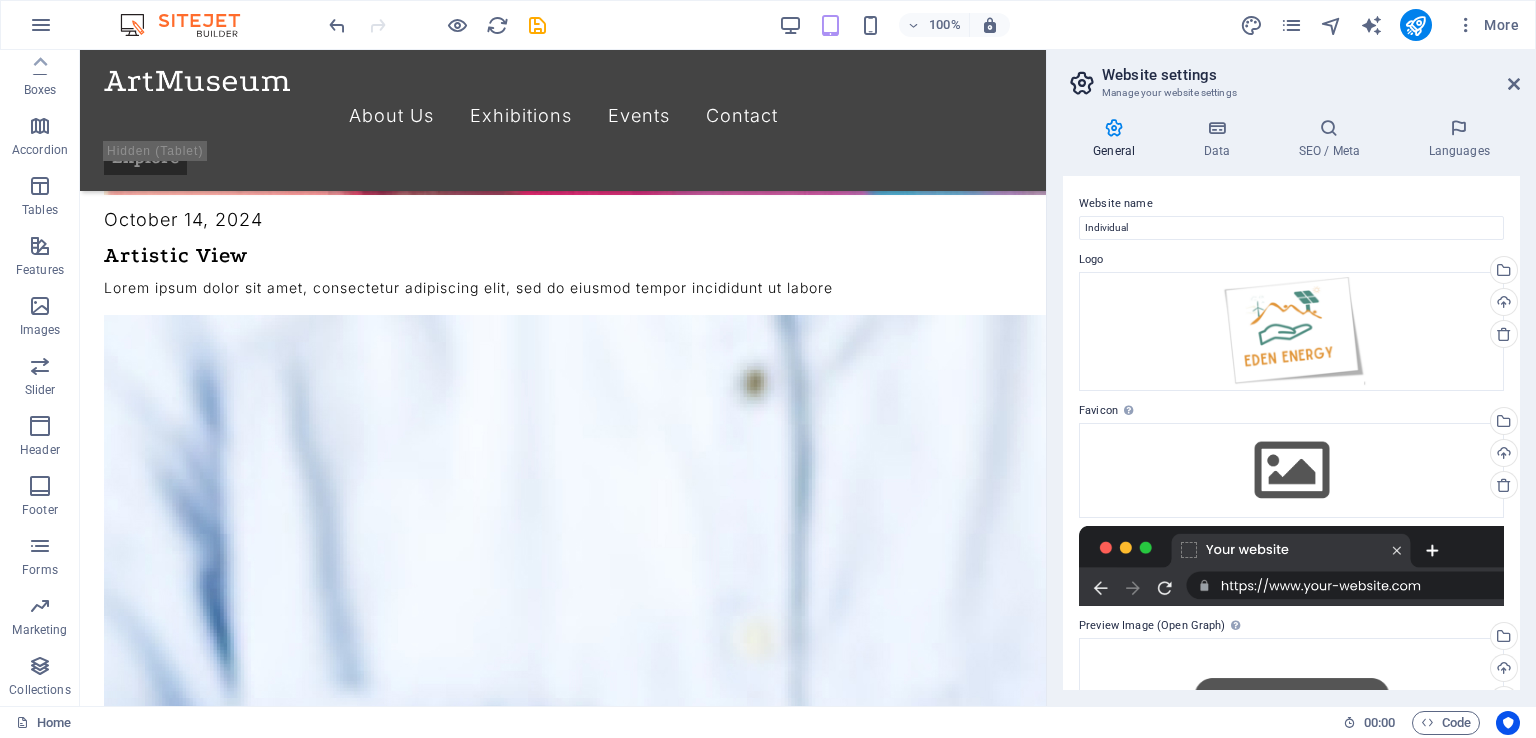 click at bounding box center [1504, 334] 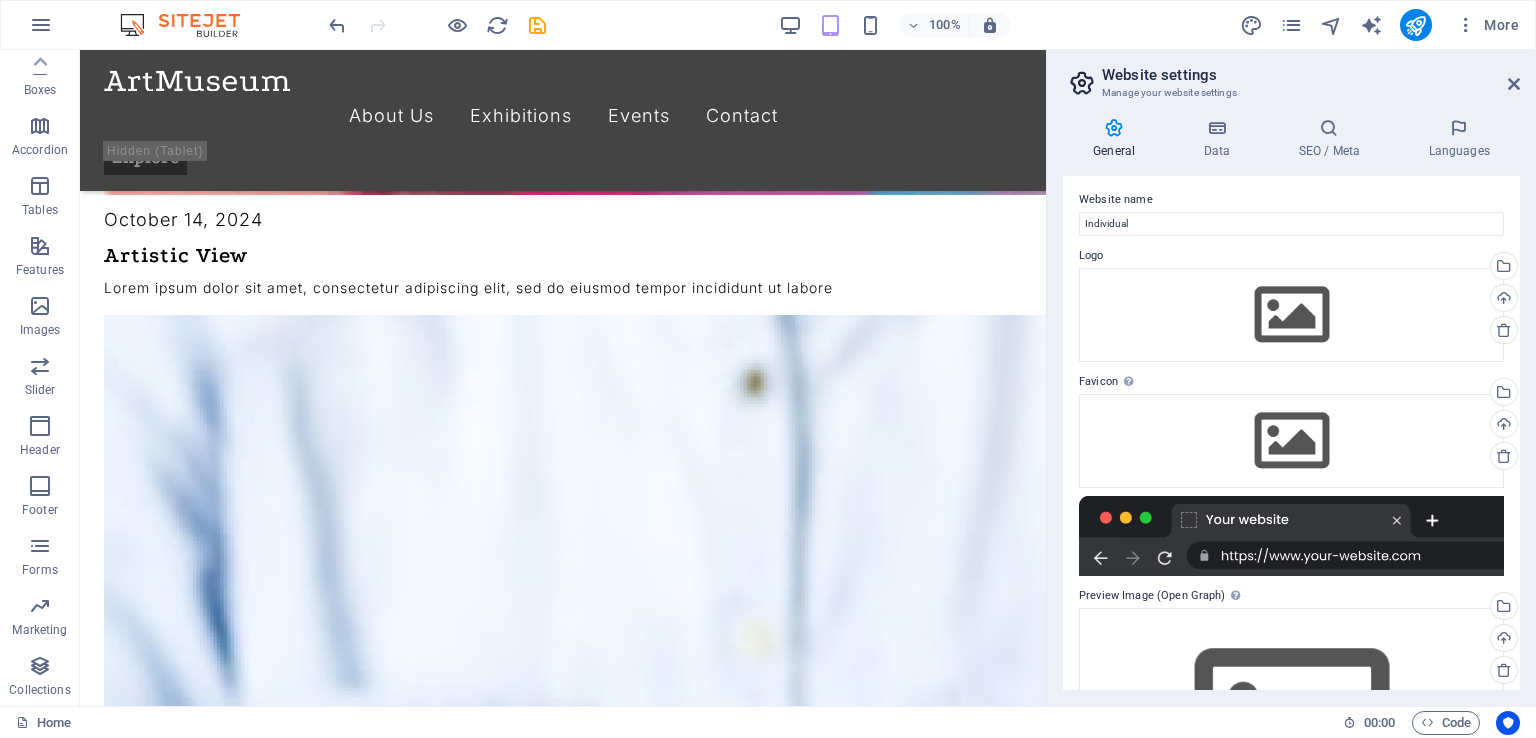 scroll, scrollTop: 0, scrollLeft: 0, axis: both 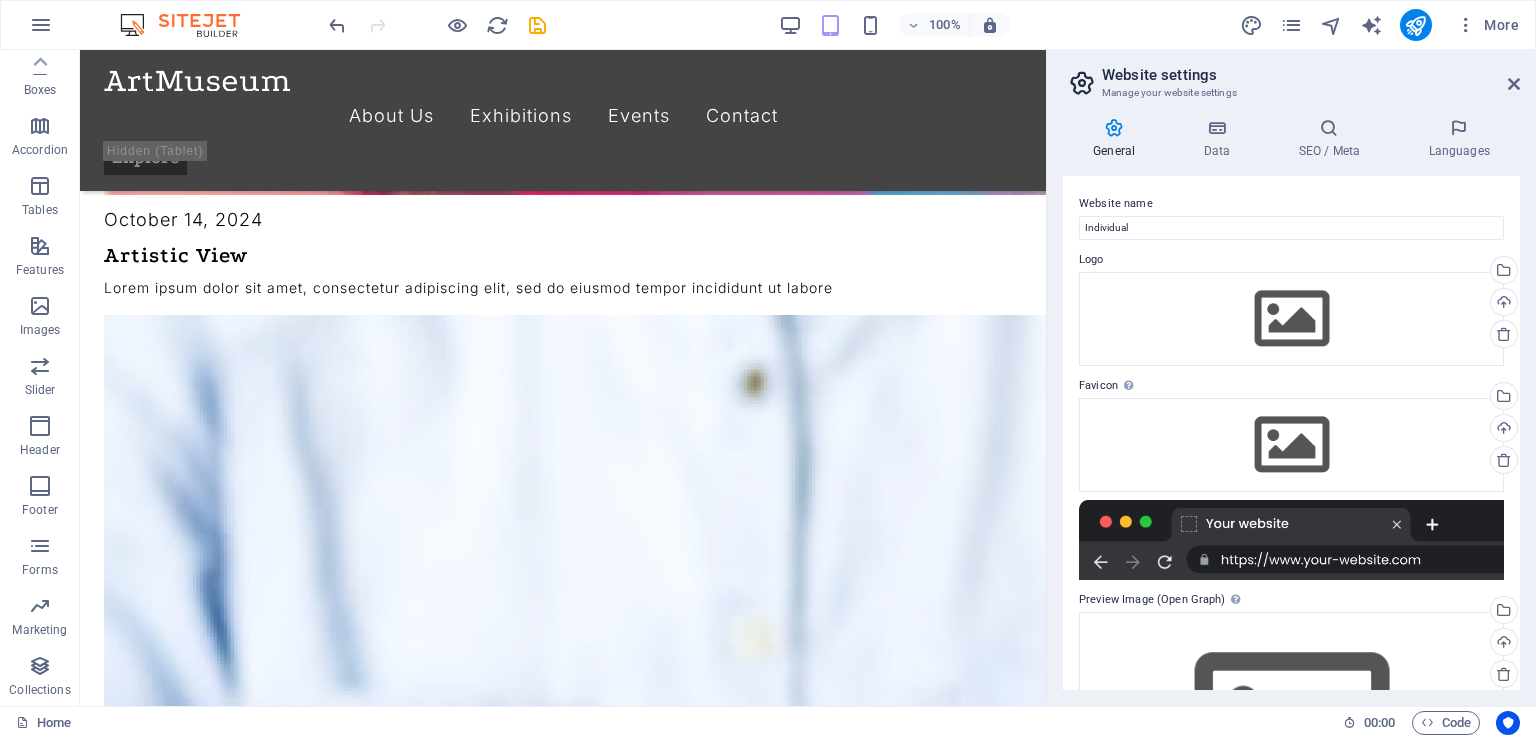click at bounding box center (1504, 460) 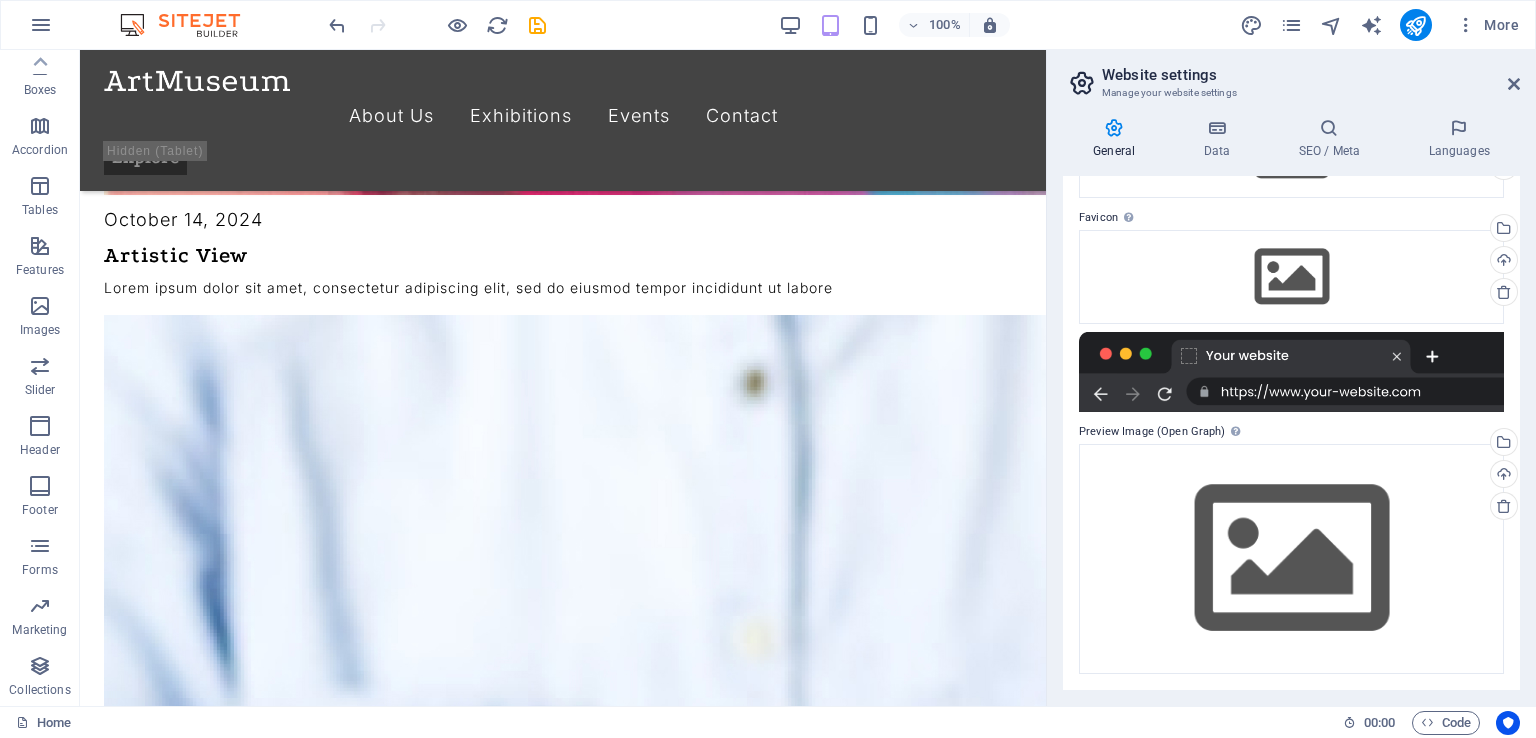 click at bounding box center (1504, 506) 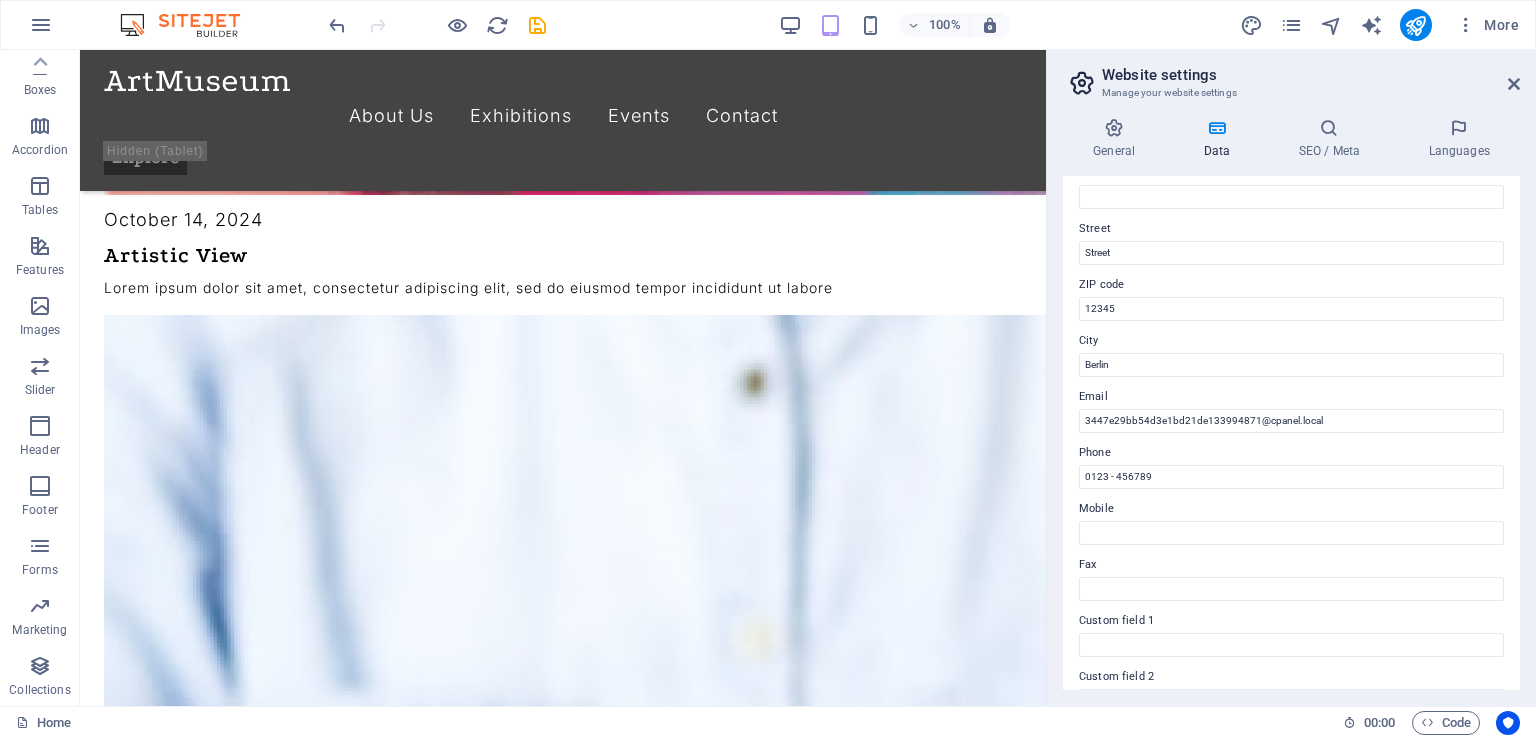 scroll, scrollTop: 300, scrollLeft: 0, axis: vertical 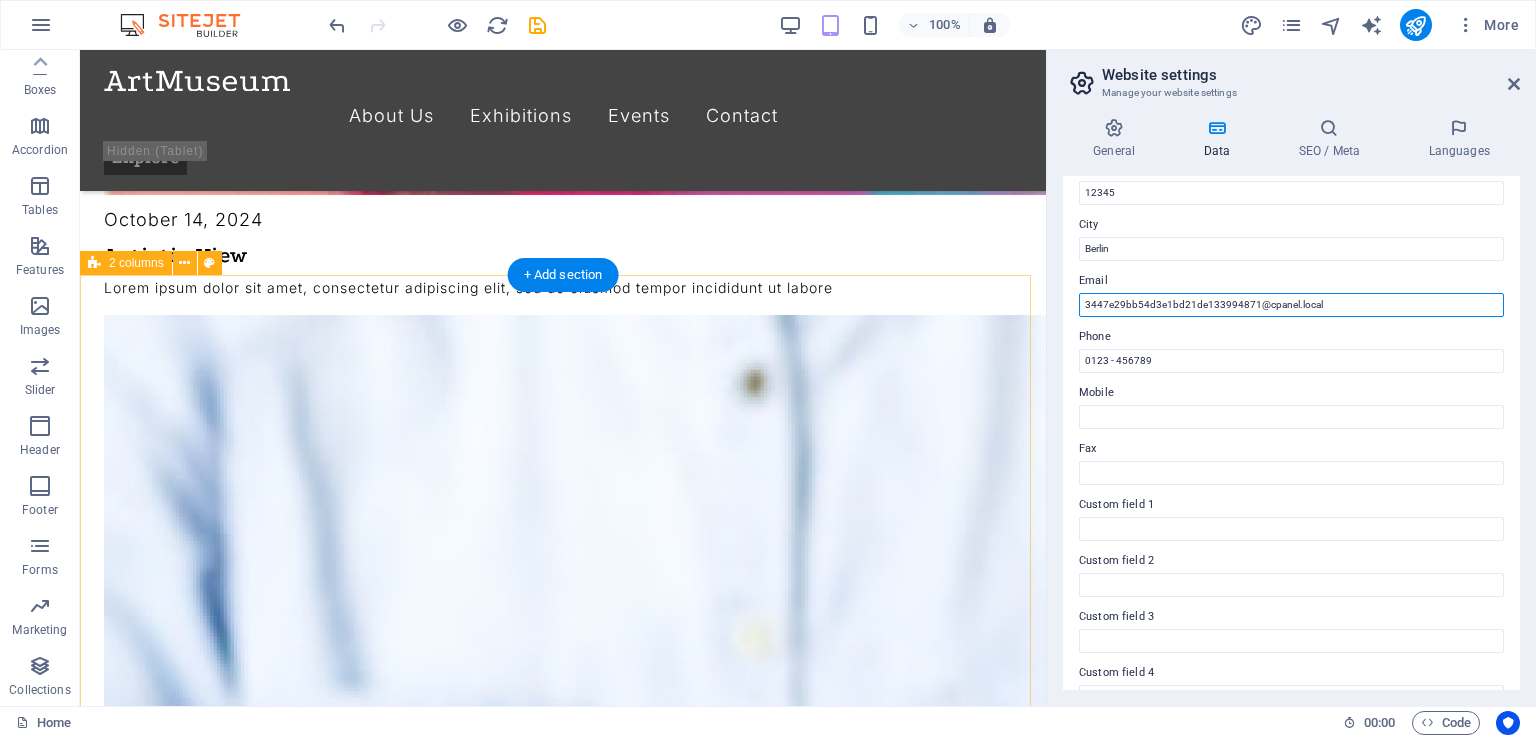drag, startPoint x: 1452, startPoint y: 363, endPoint x: 1024, endPoint y: 305, distance: 431.91202 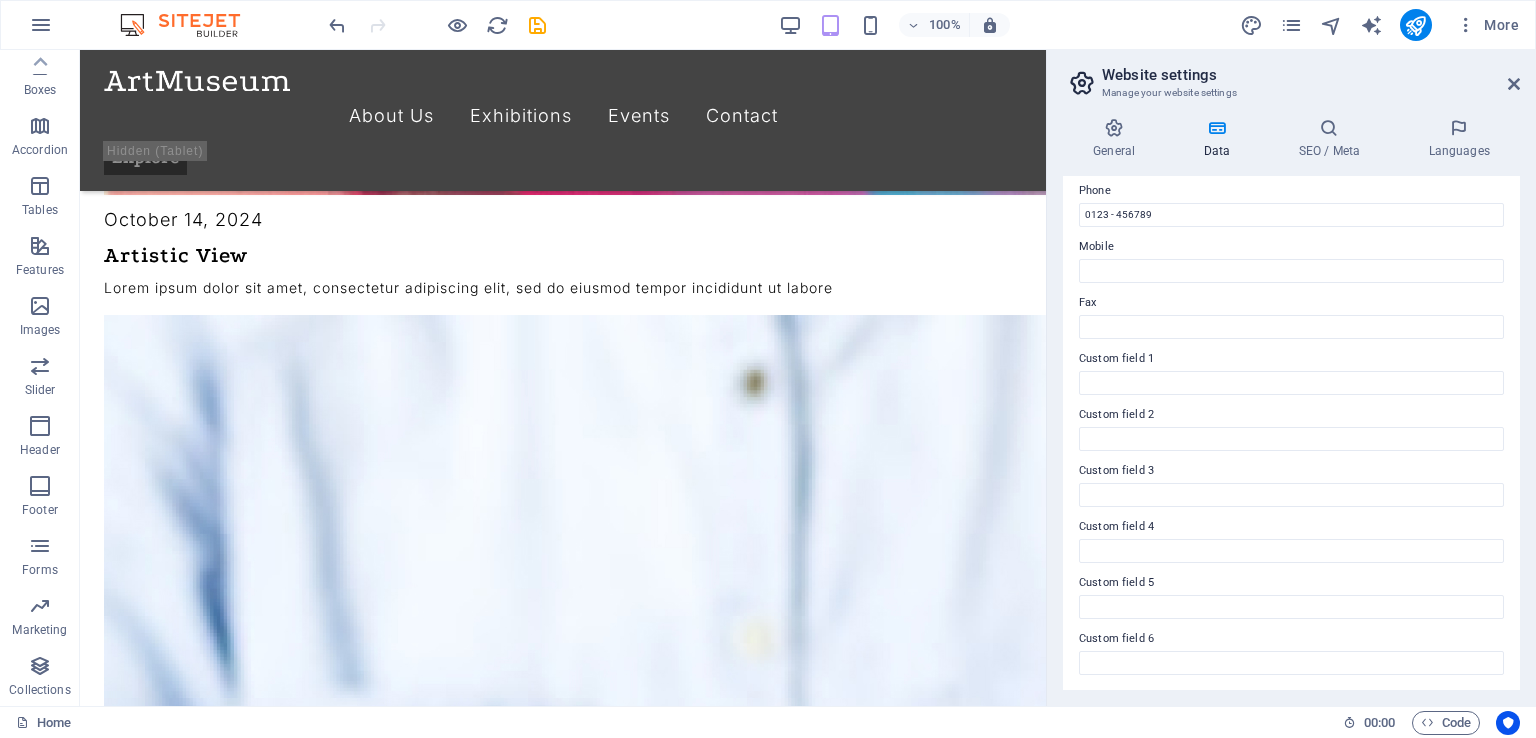 scroll, scrollTop: 0, scrollLeft: 0, axis: both 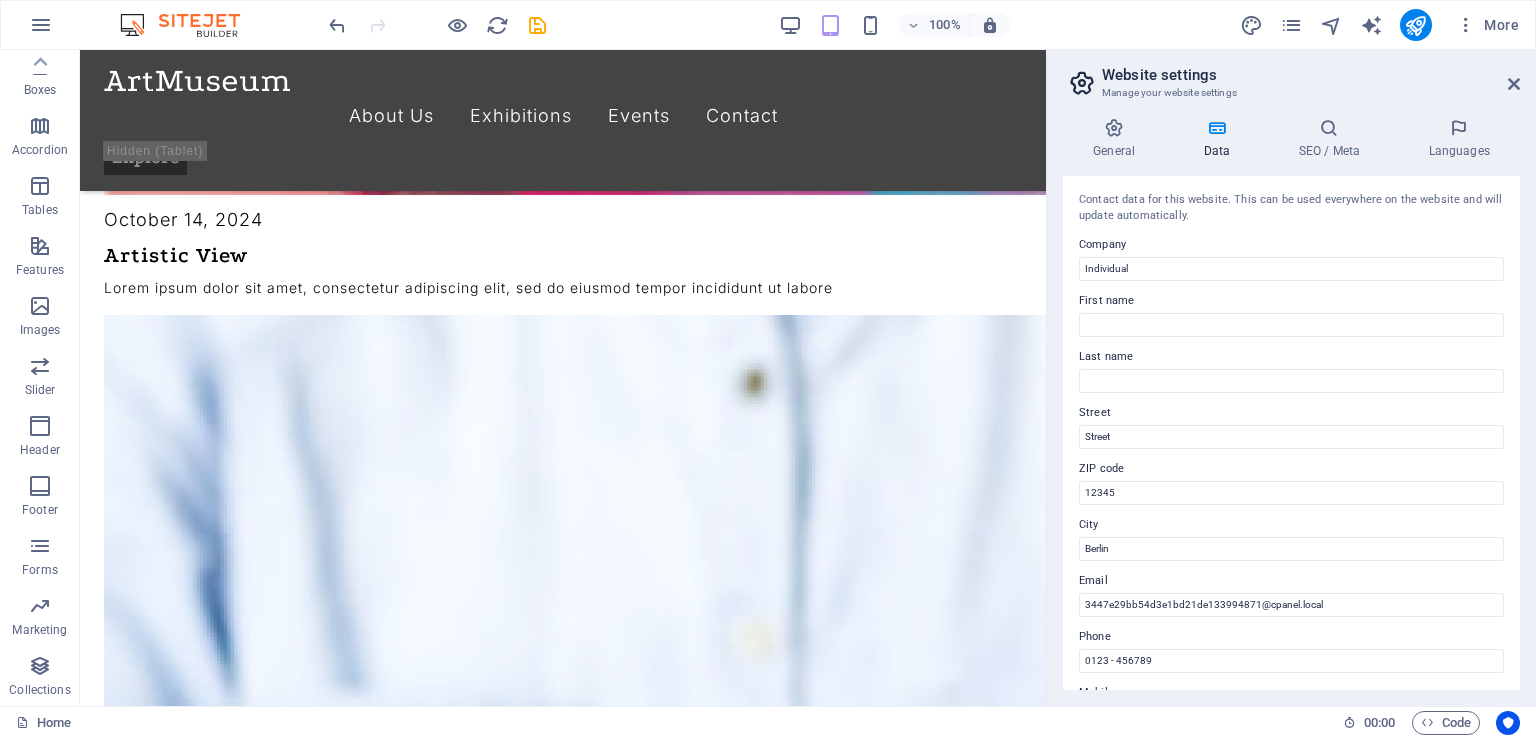 click on "SEO / Meta" at bounding box center [1333, 139] 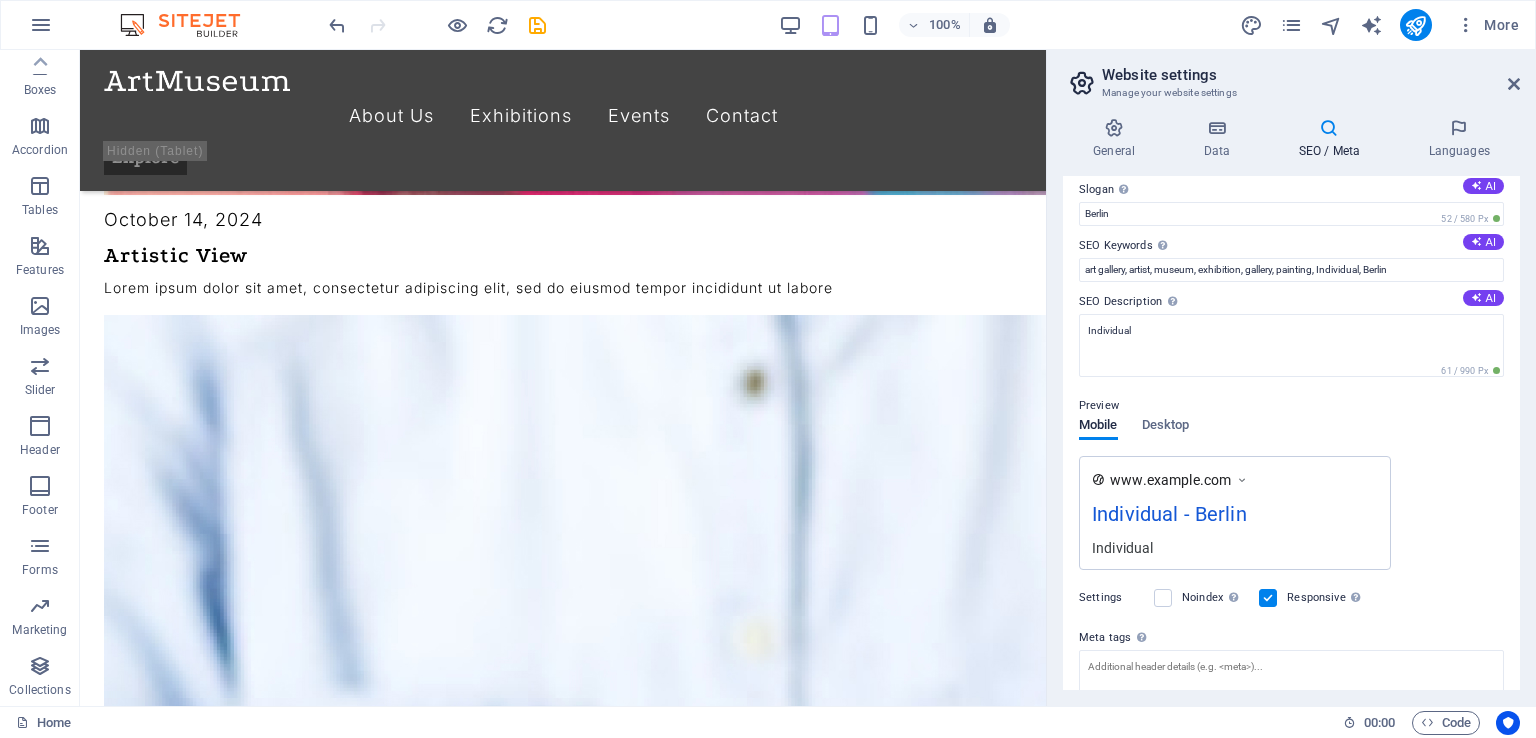 scroll, scrollTop: 0, scrollLeft: 0, axis: both 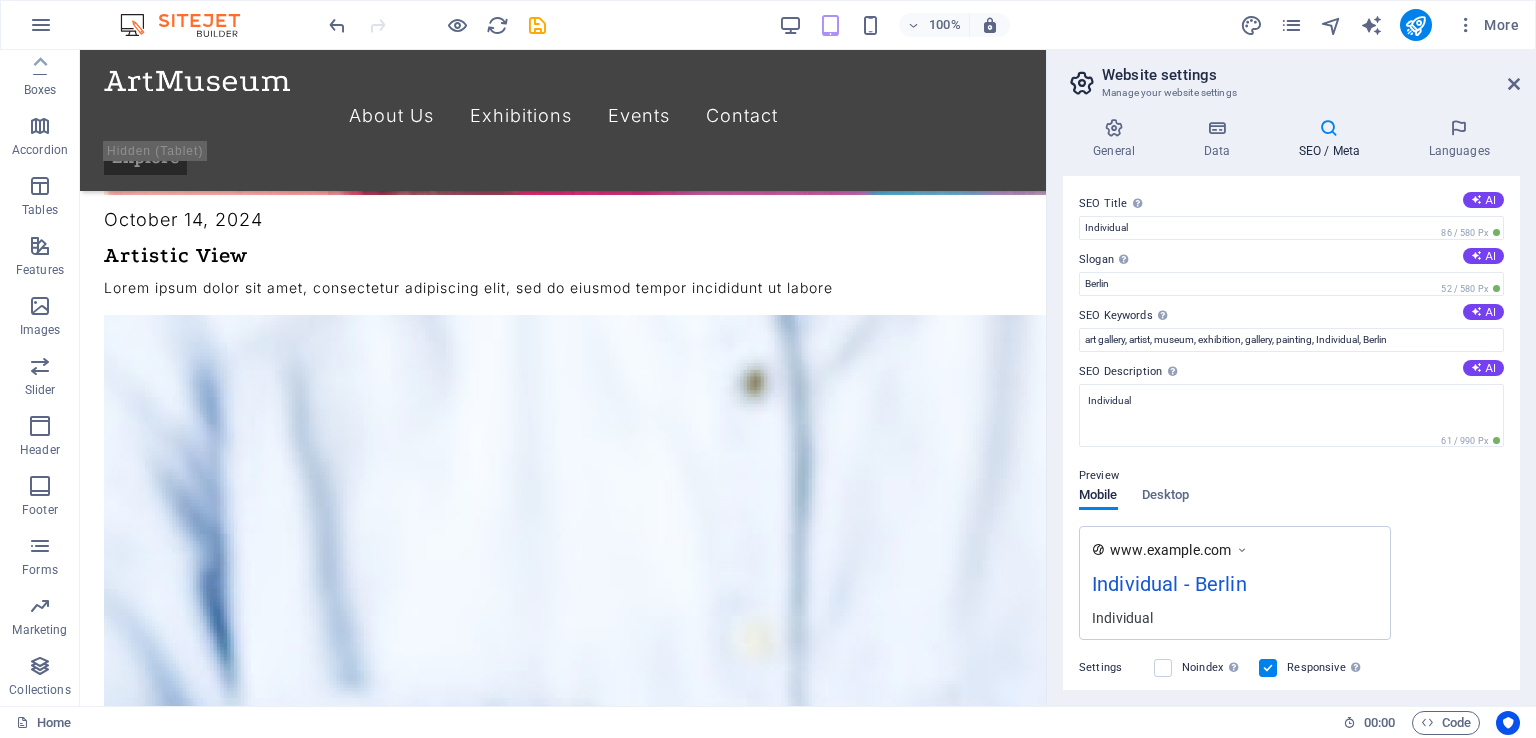 click on "More" at bounding box center (1487, 25) 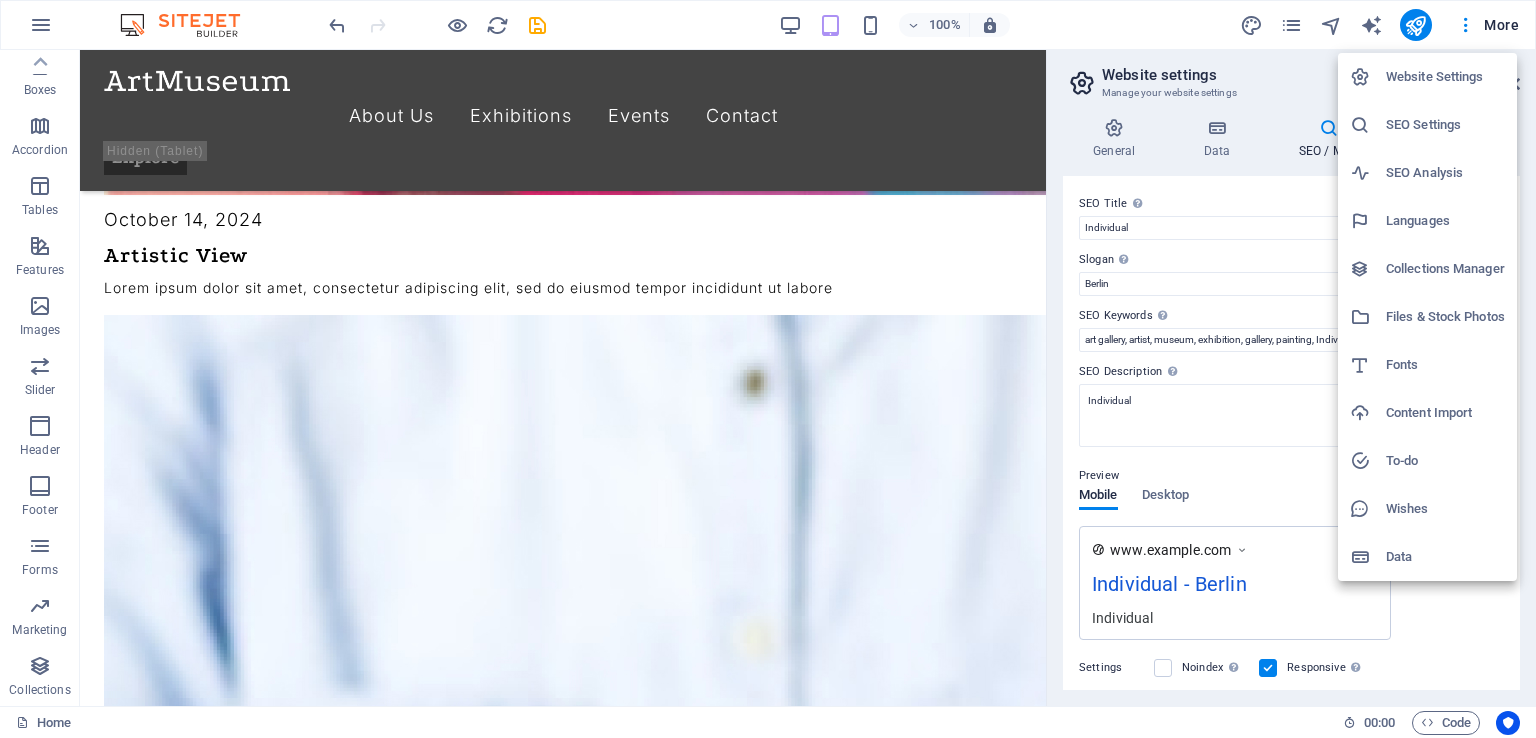 click on "Files & Stock Photos" at bounding box center (1445, 317) 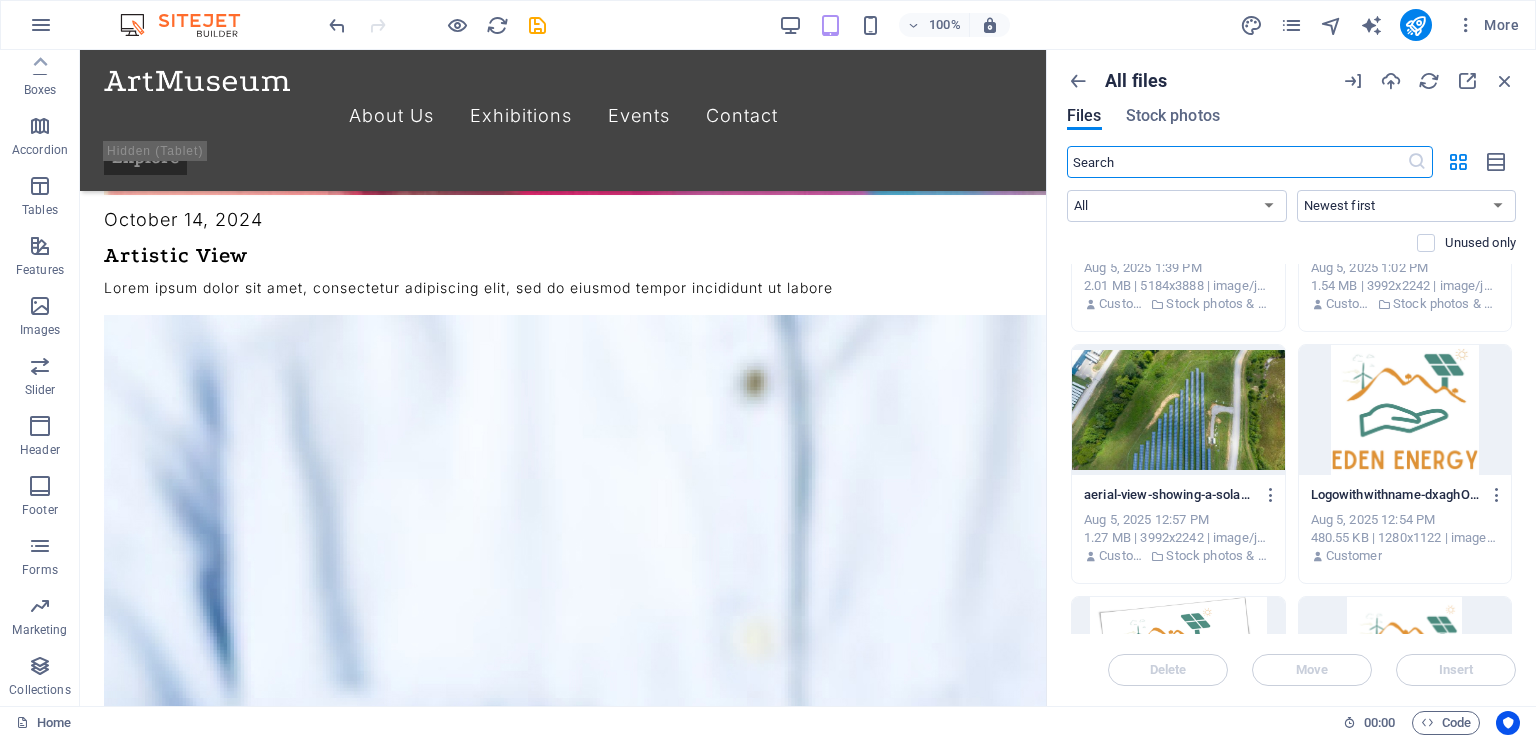scroll, scrollTop: 1886, scrollLeft: 0, axis: vertical 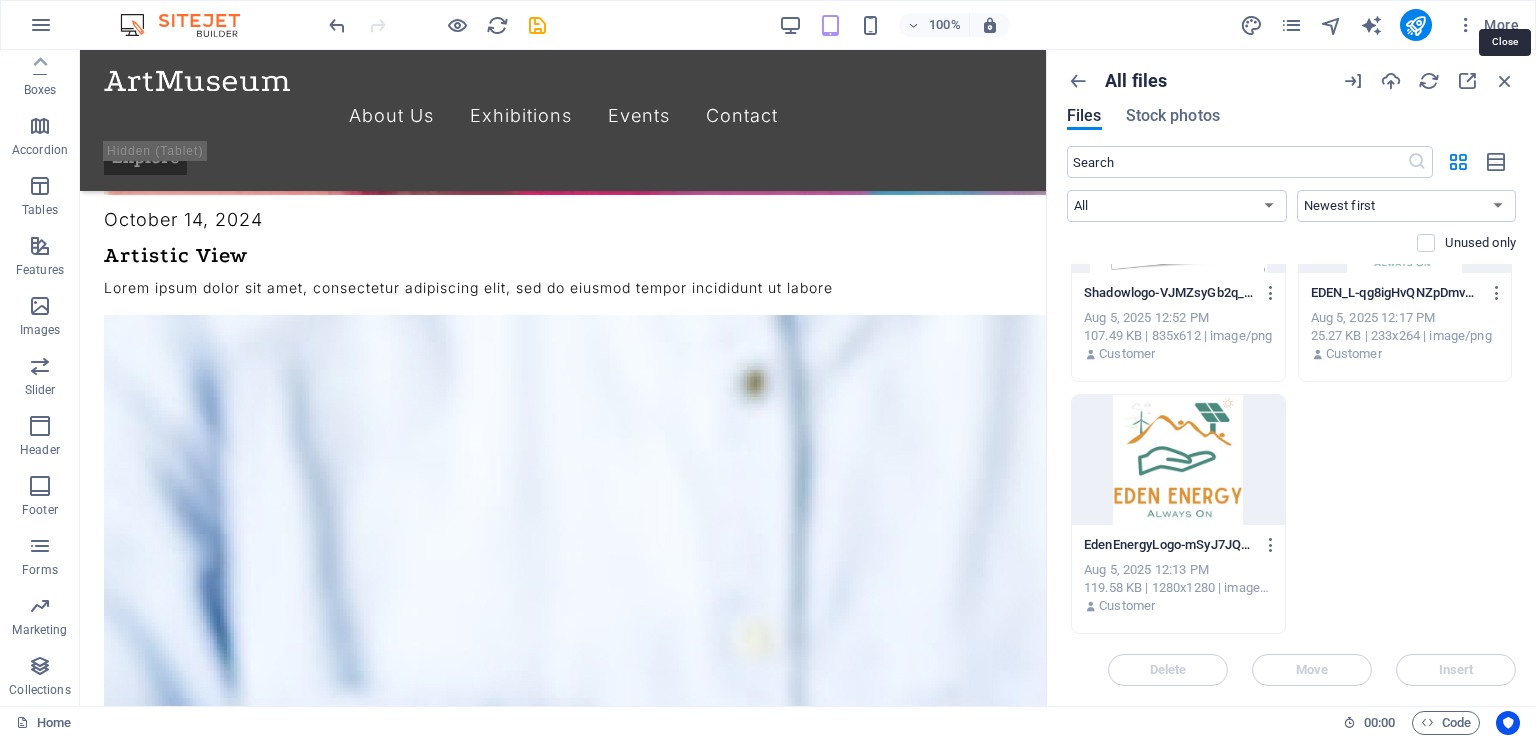 click at bounding box center (1505, 81) 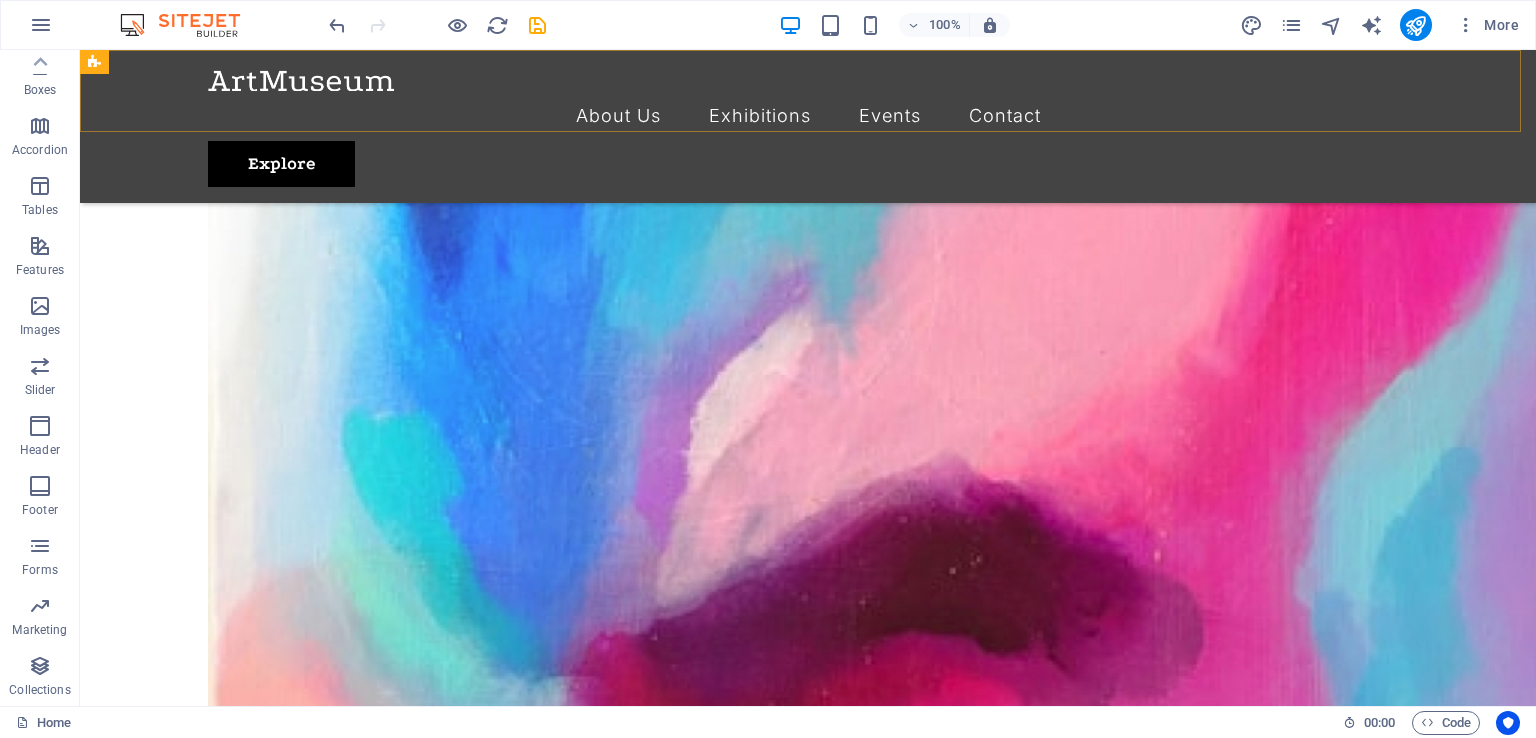scroll, scrollTop: 4032, scrollLeft: 0, axis: vertical 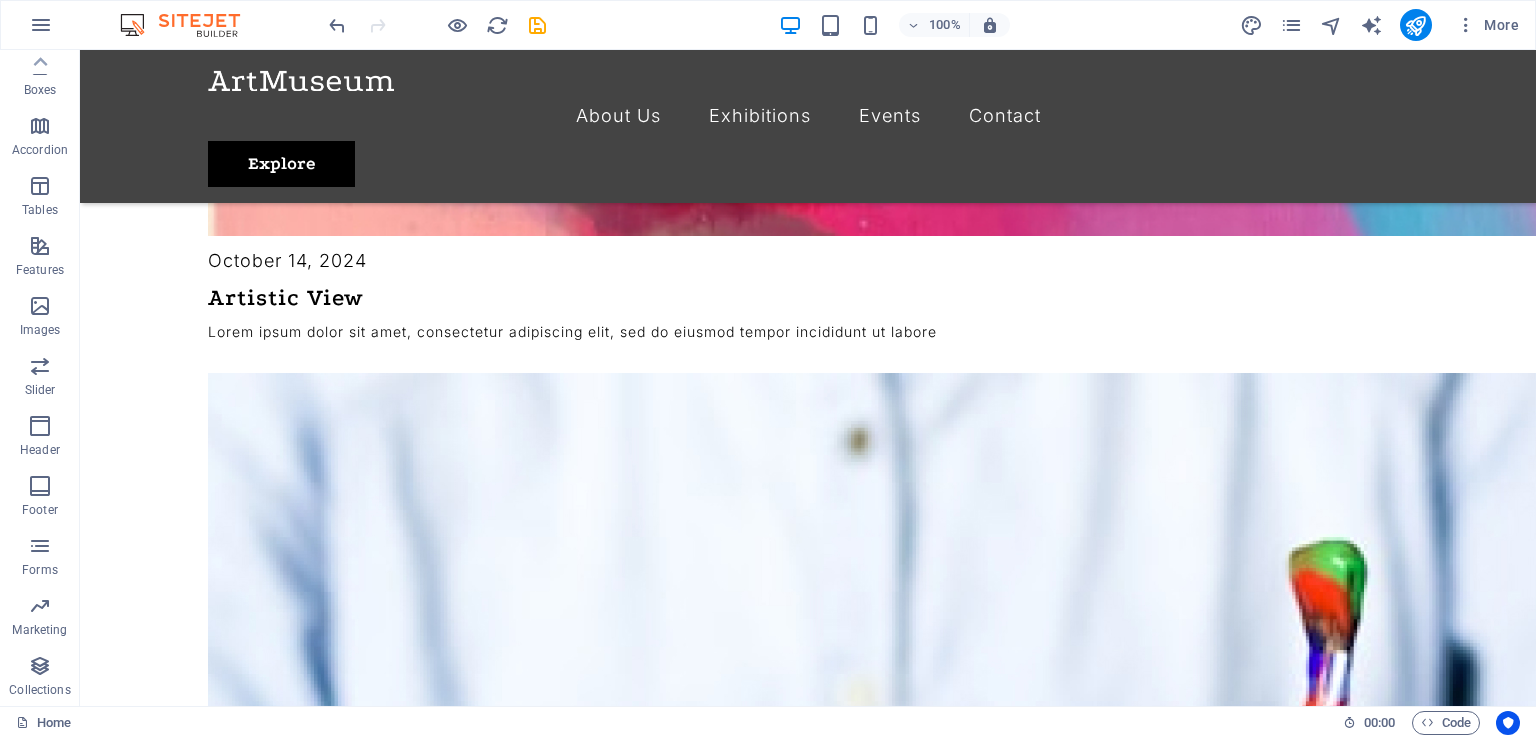 click at bounding box center [41, 25] 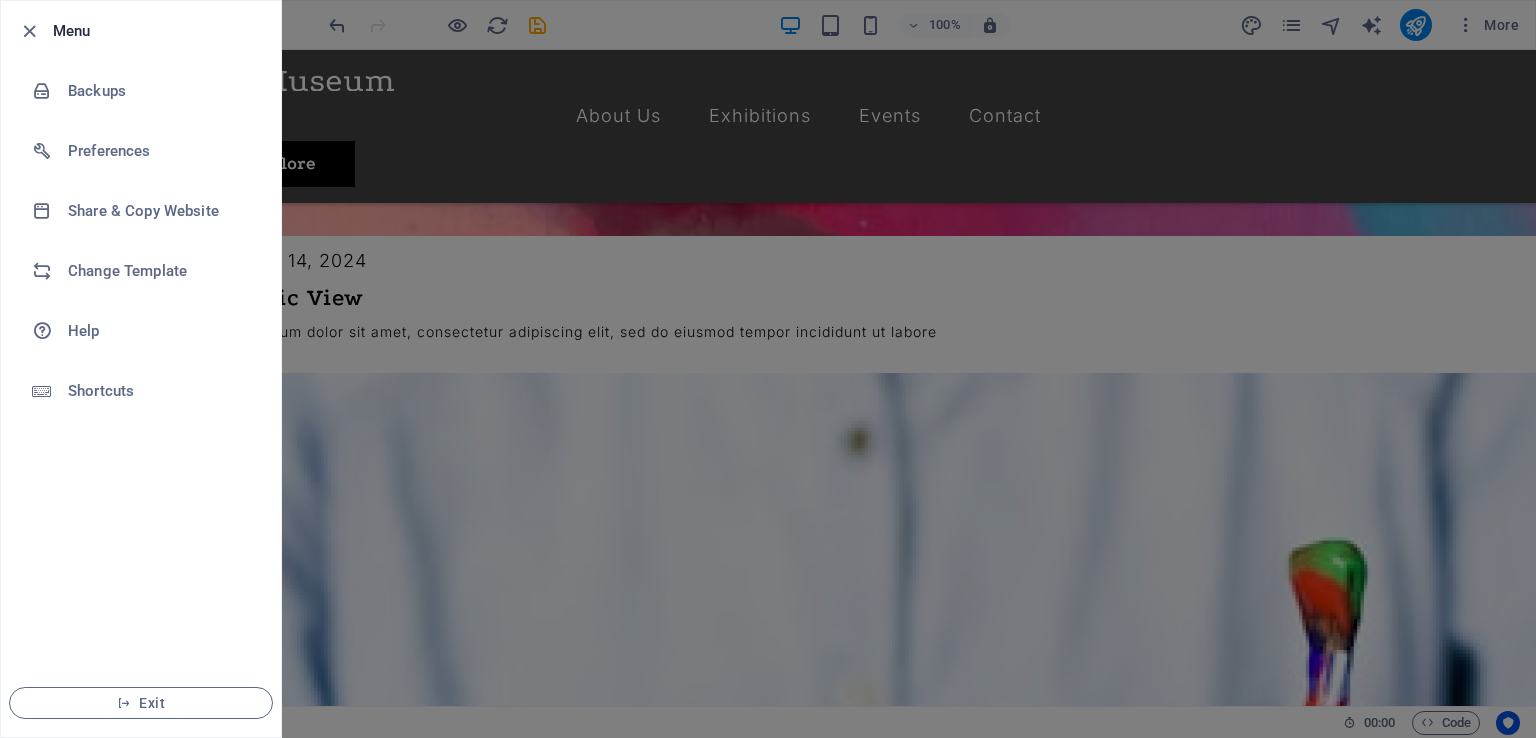 click on "Exit" at bounding box center [141, 703] 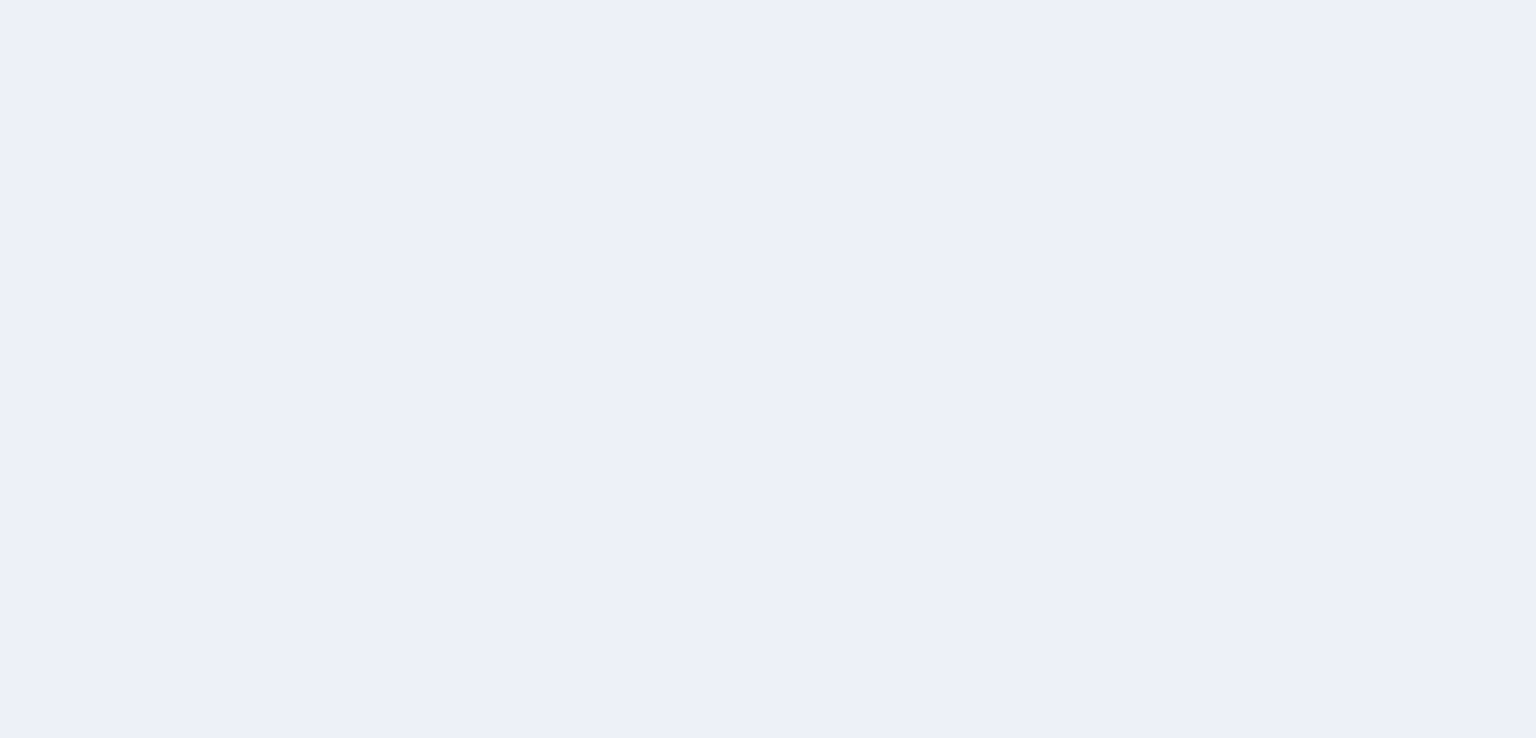 scroll, scrollTop: 0, scrollLeft: 0, axis: both 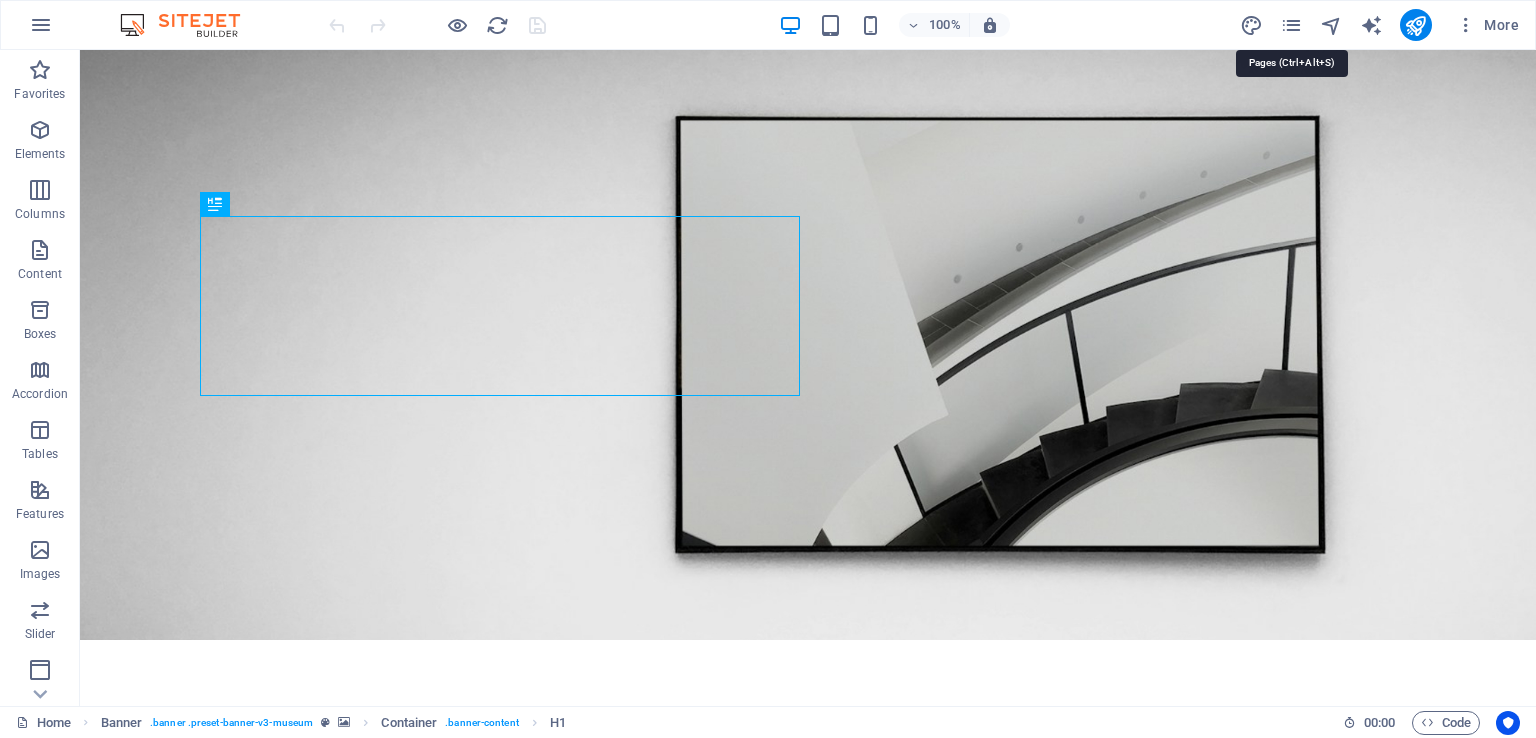 click at bounding box center (1291, 25) 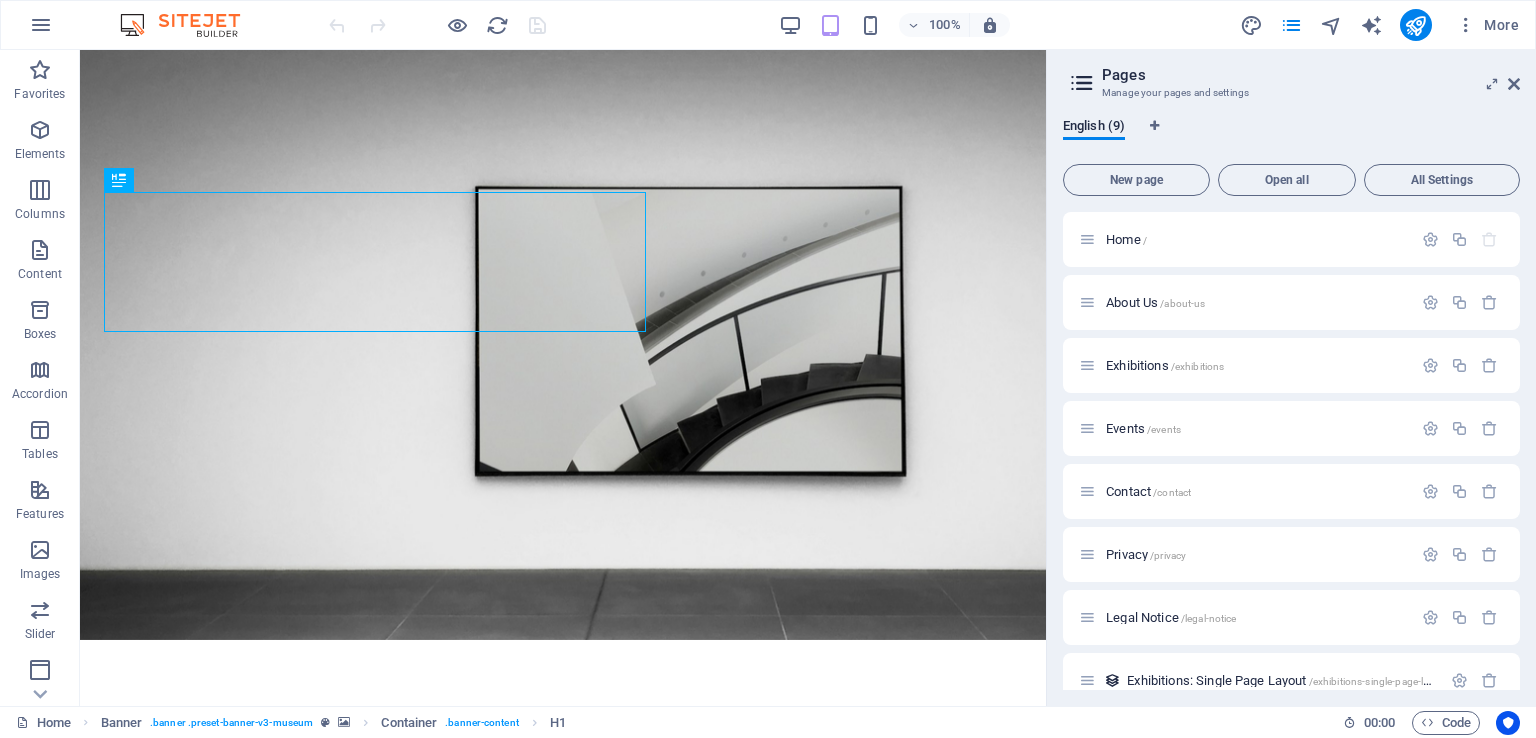 click on "More" at bounding box center (1487, 25) 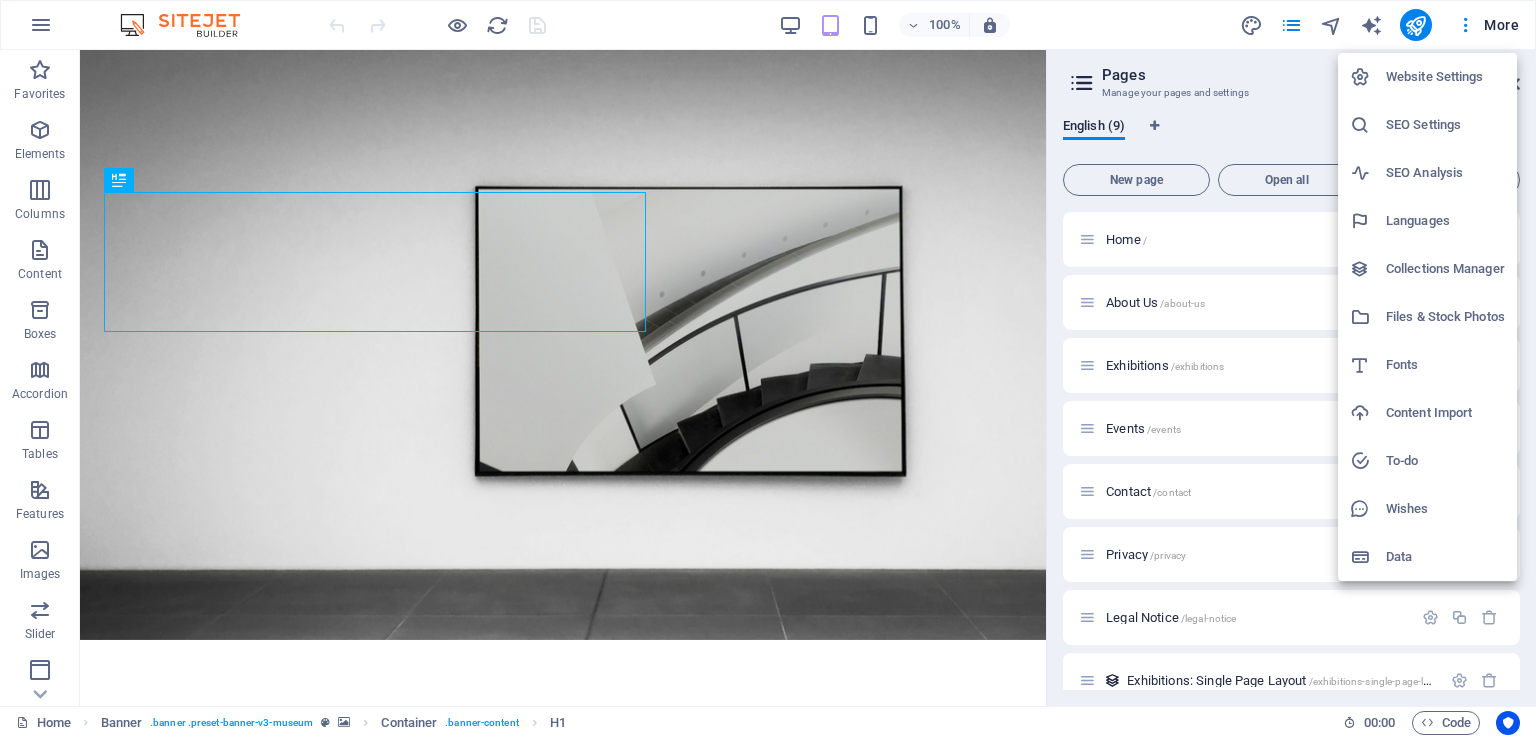click at bounding box center (768, 369) 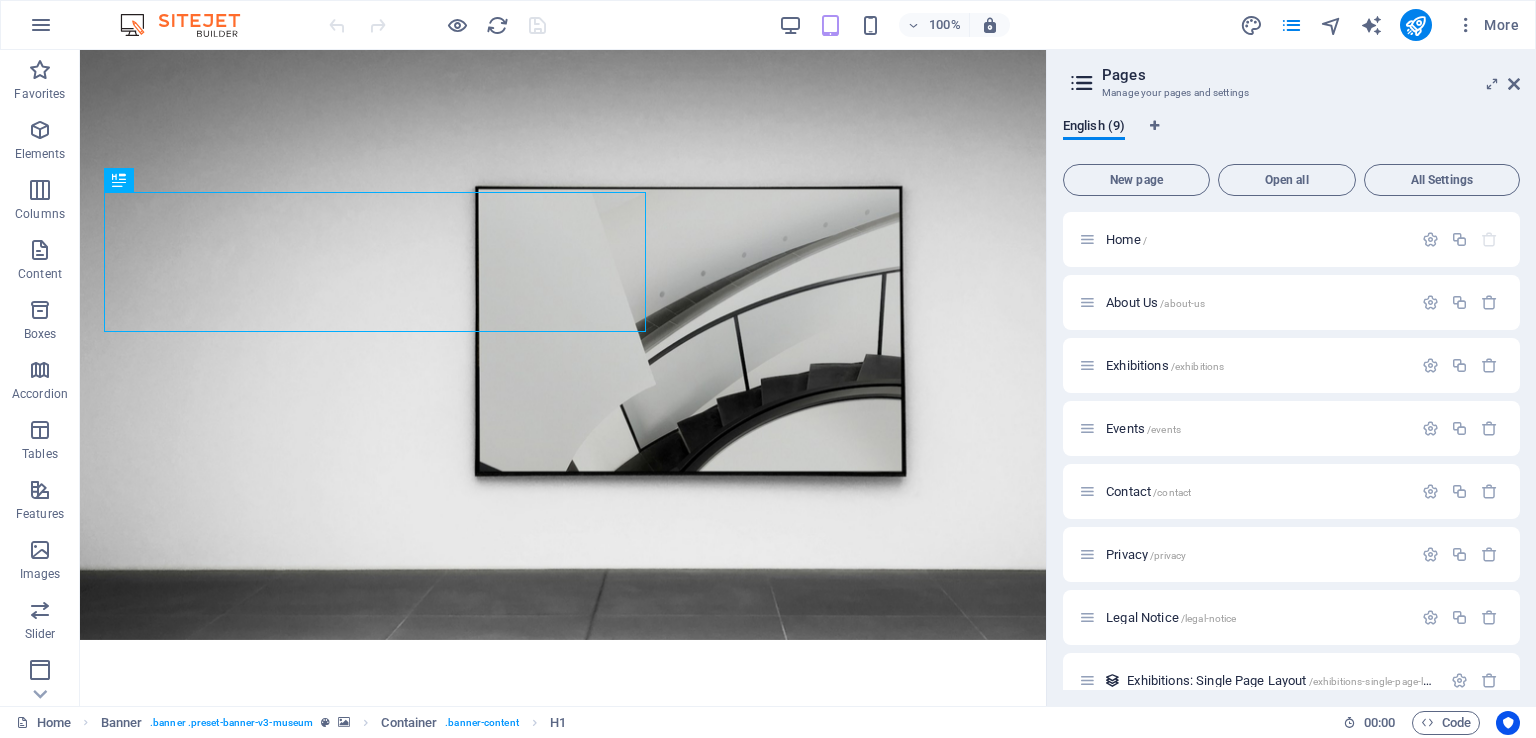 click at bounding box center (41, 25) 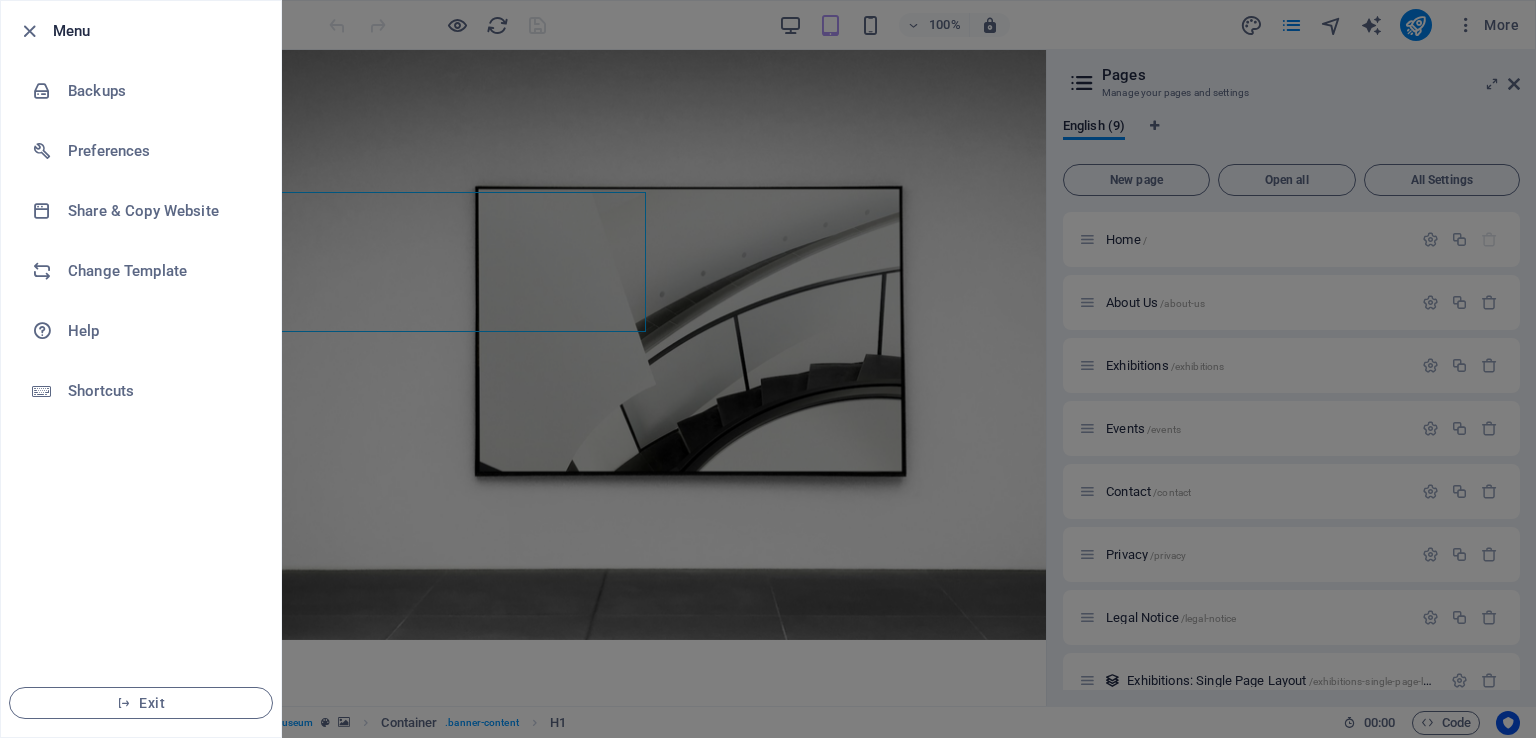 click on "Preferences" at bounding box center [160, 151] 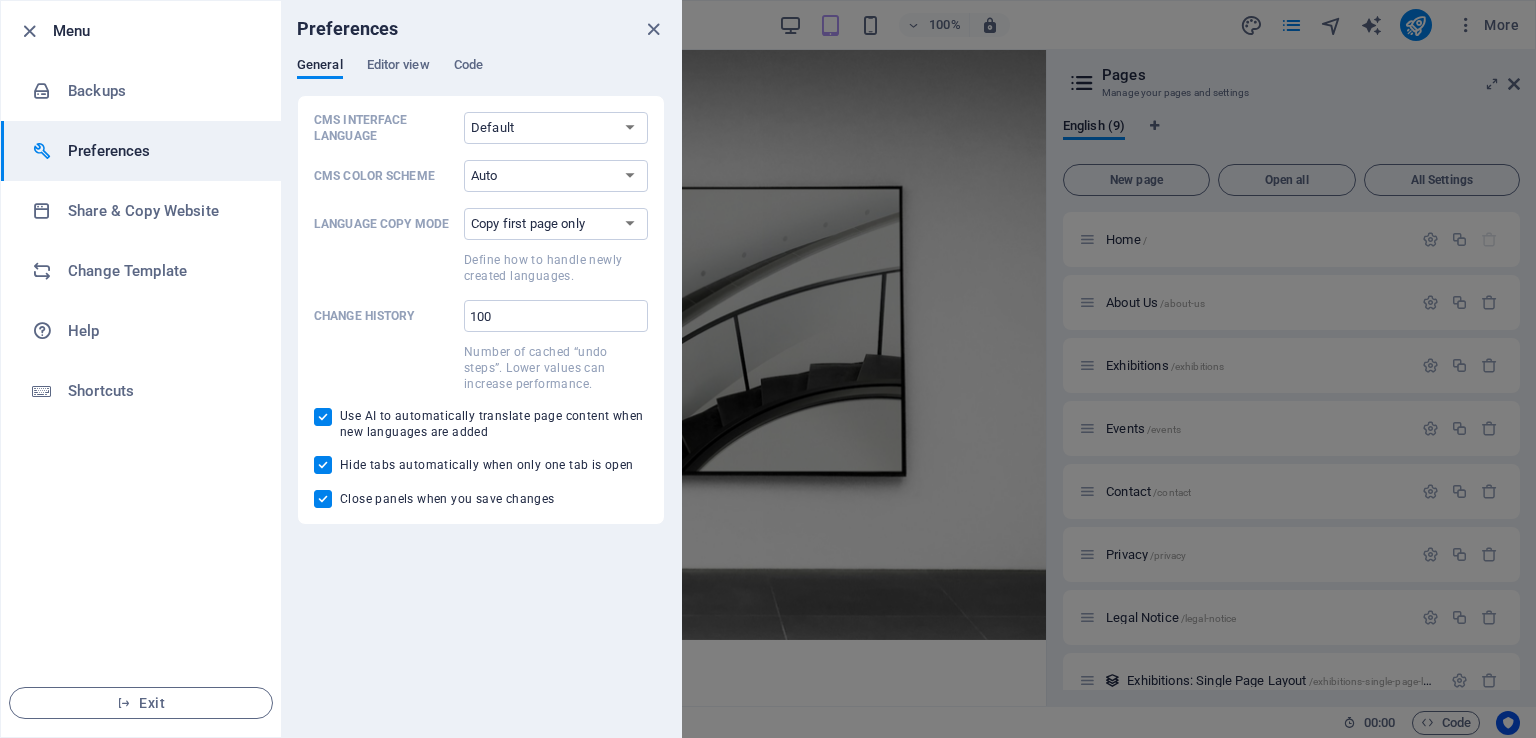 click on "Editor view" at bounding box center (398, 67) 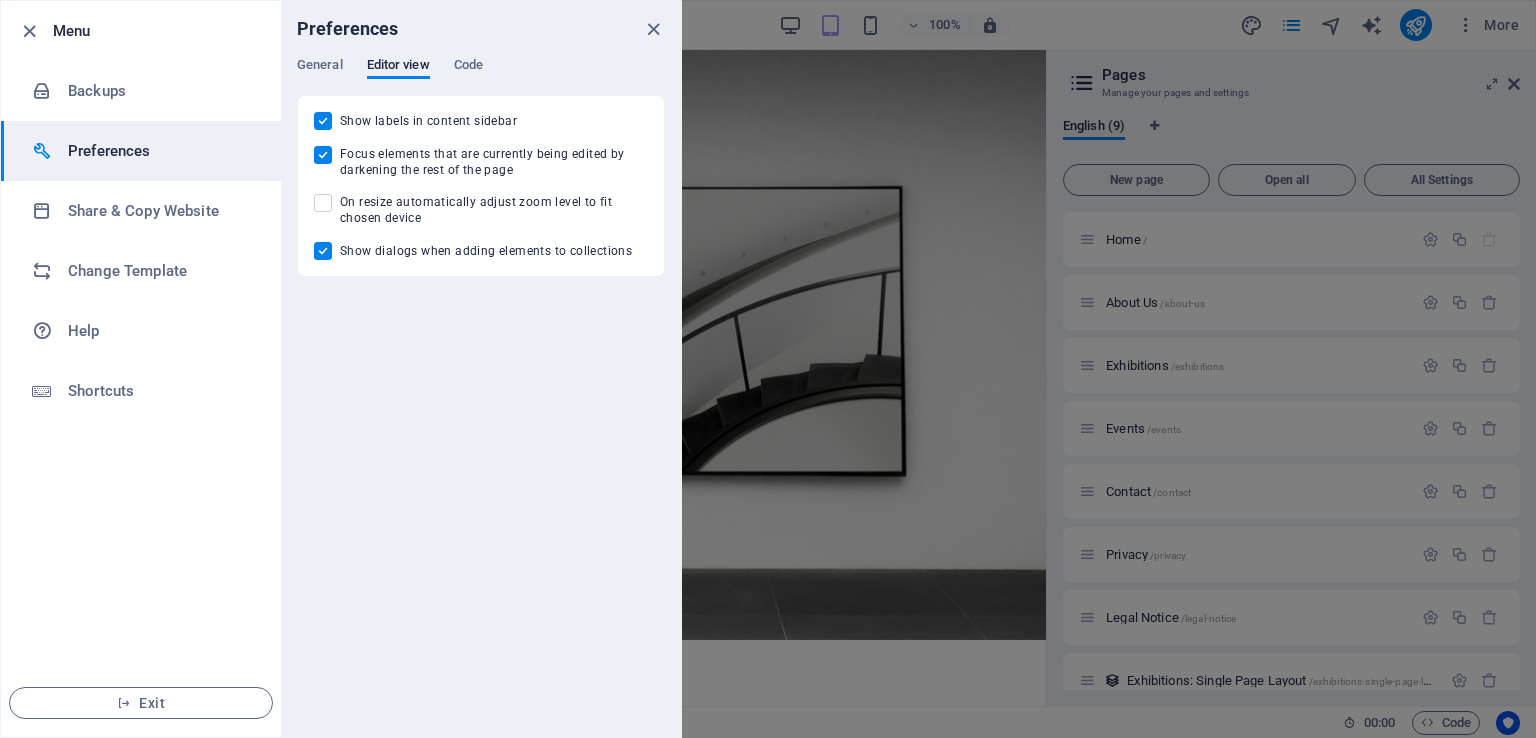 click at bounding box center (653, 29) 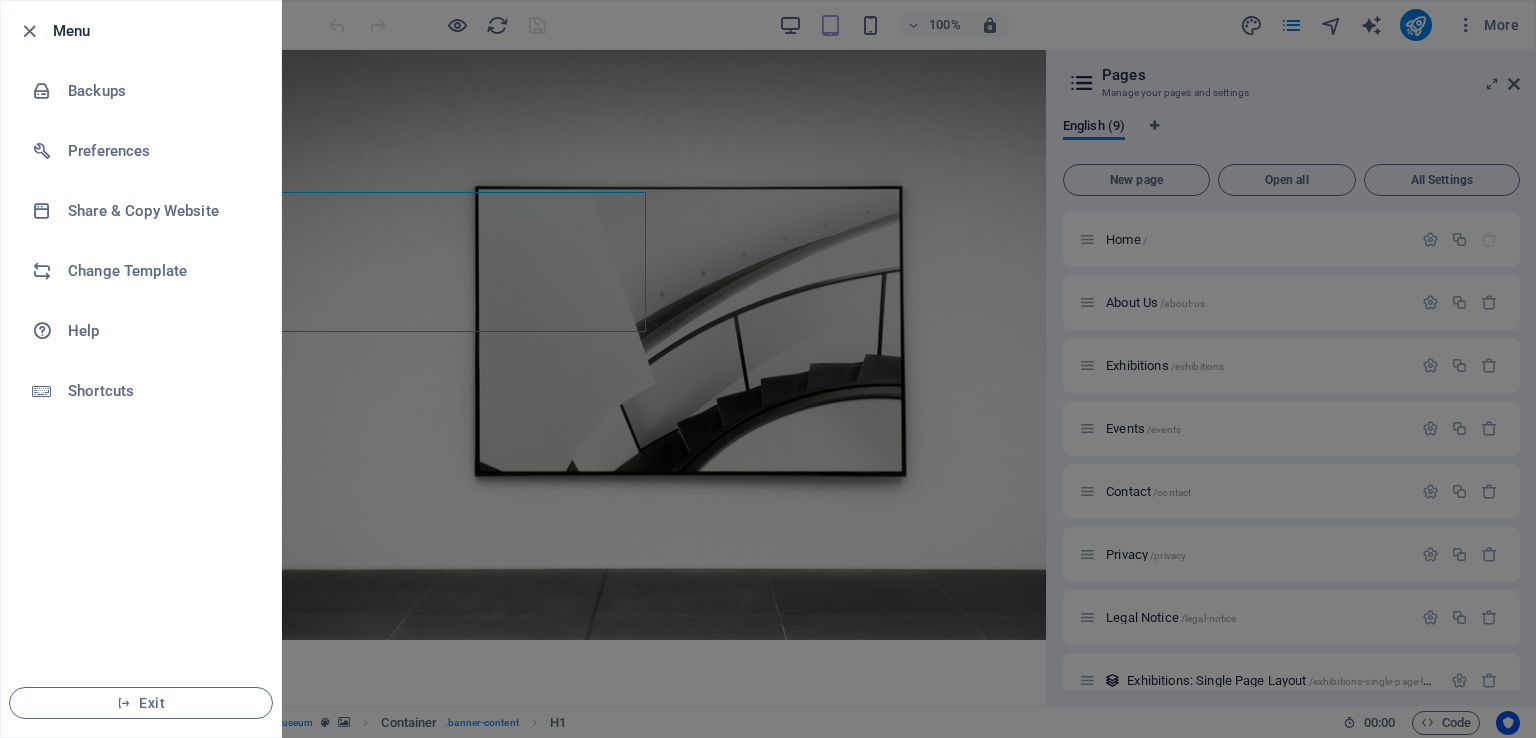 click on "Exit" at bounding box center [141, 703] 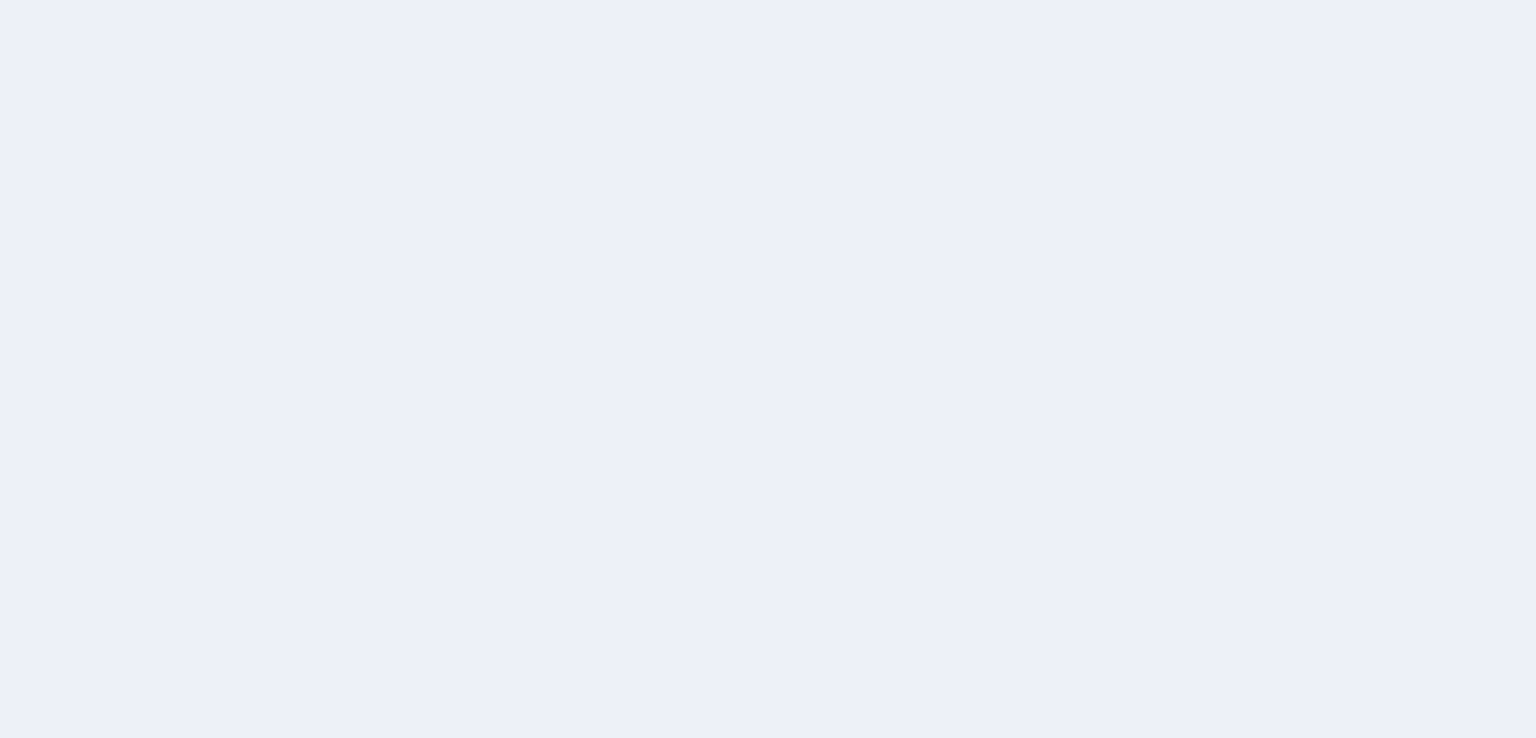 scroll, scrollTop: 0, scrollLeft: 0, axis: both 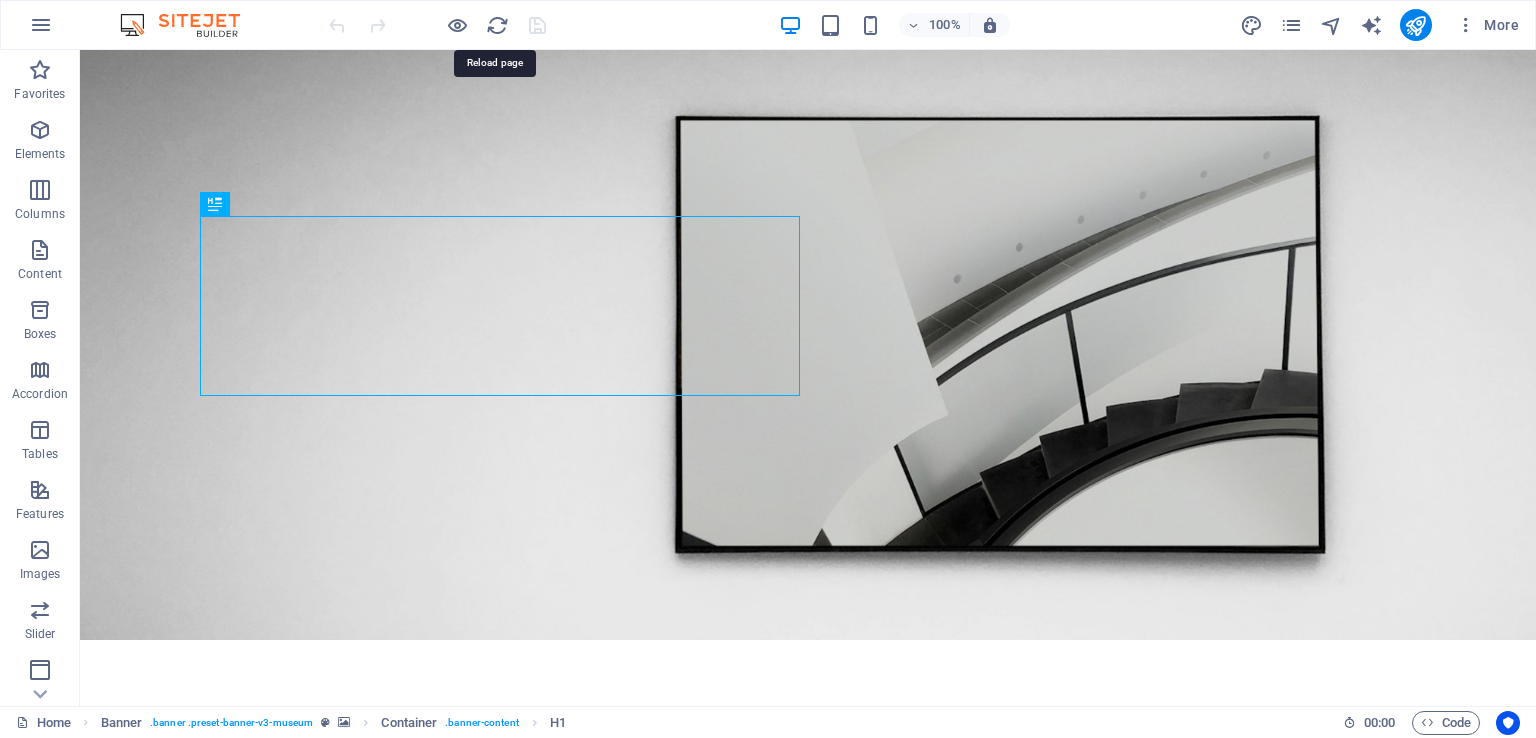 click at bounding box center [497, 25] 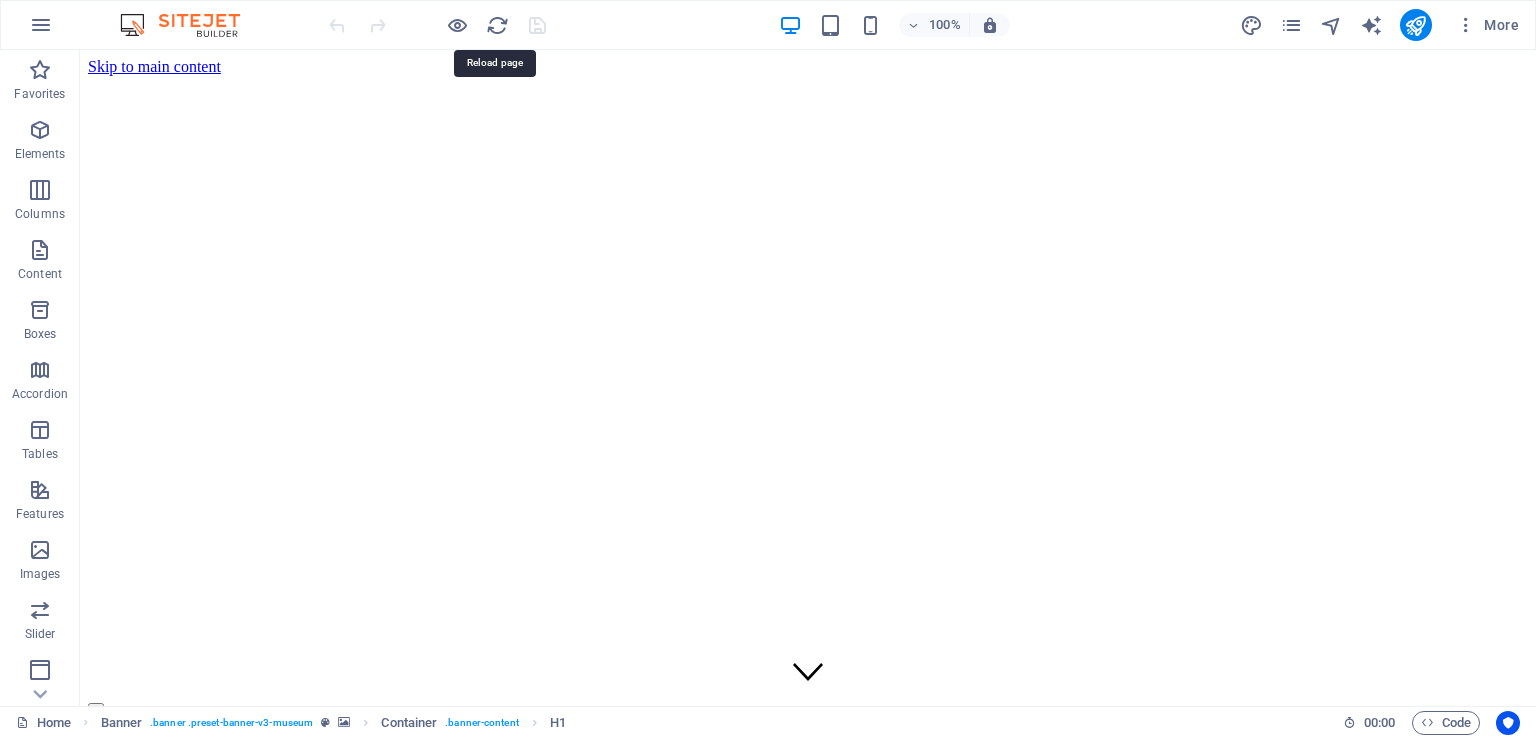 scroll, scrollTop: 0, scrollLeft: 0, axis: both 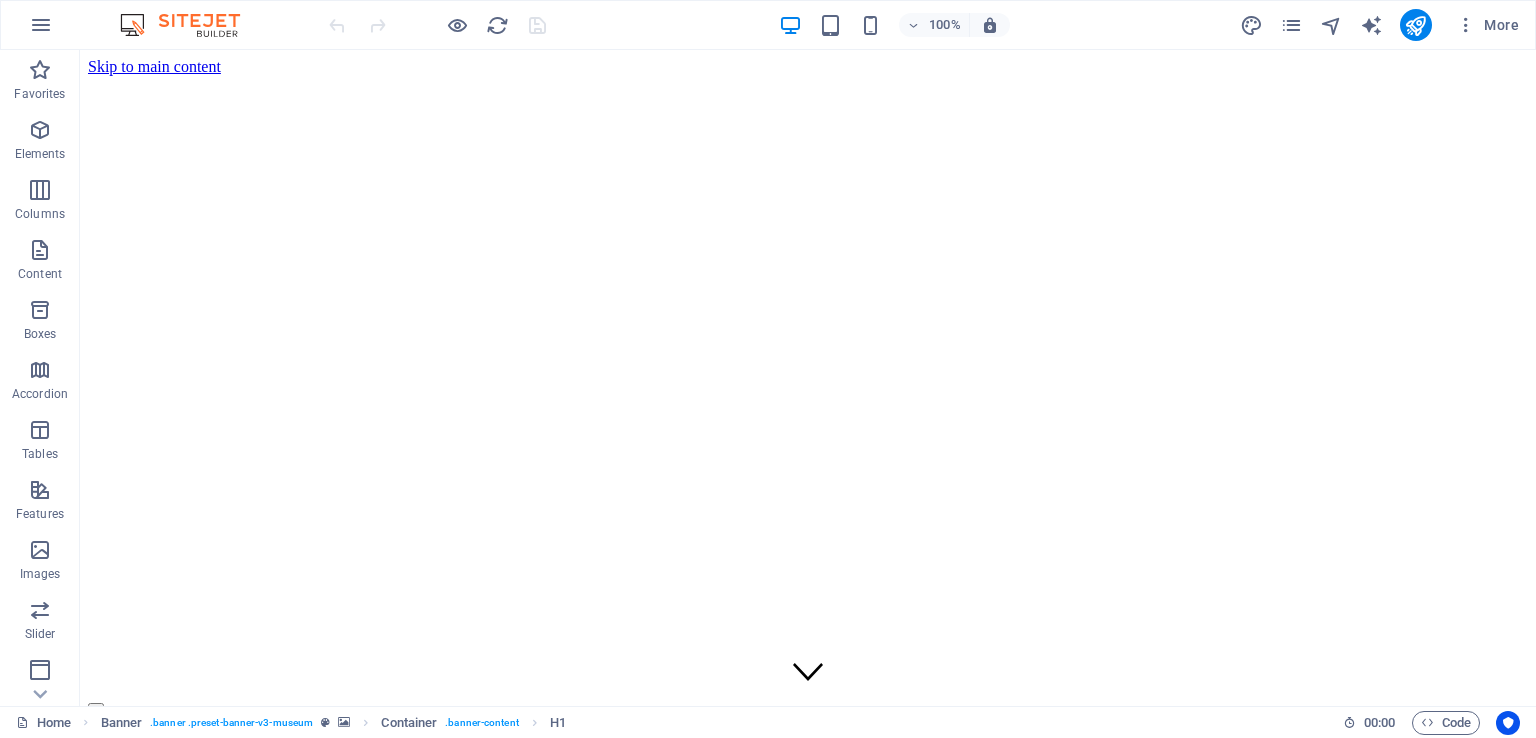 click at bounding box center (437, 25) 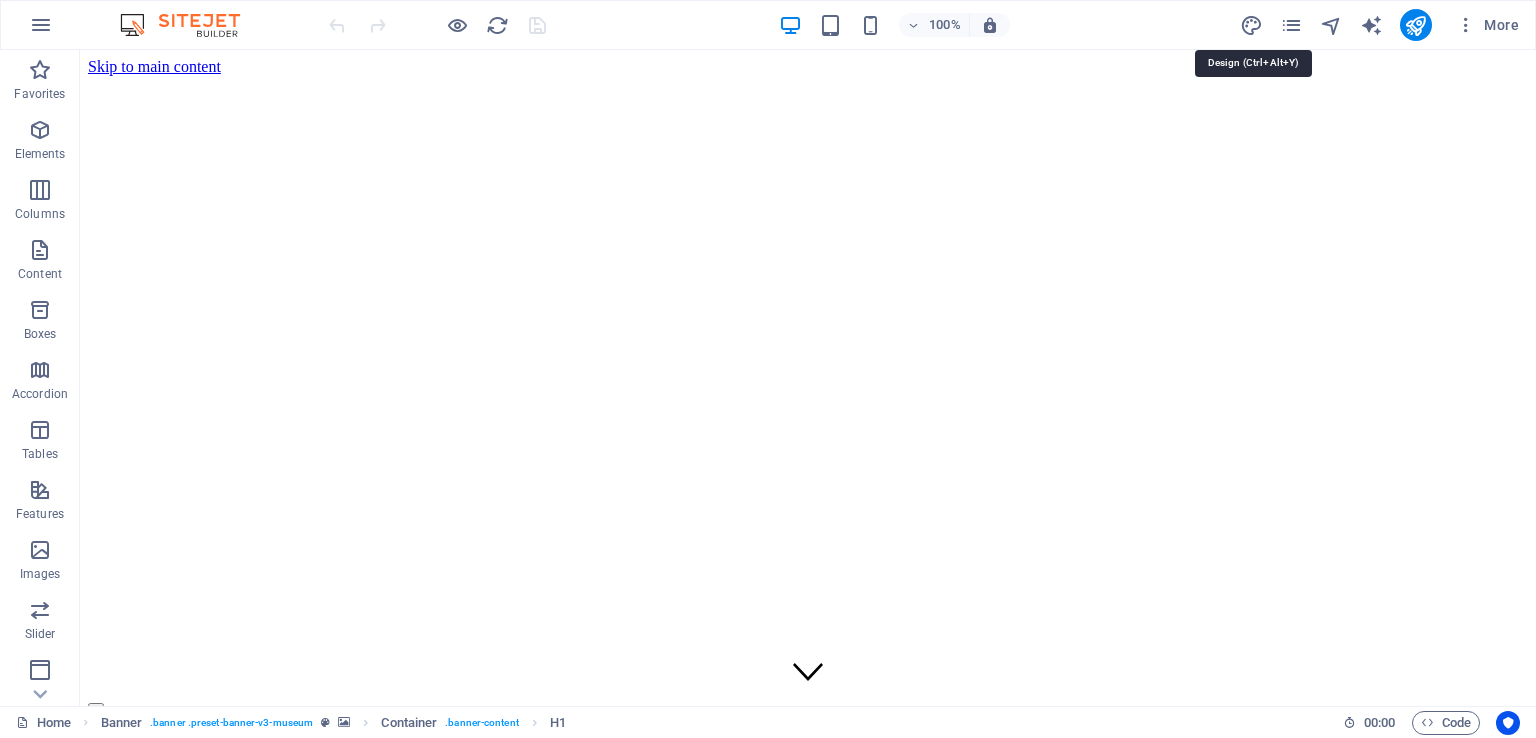 click at bounding box center (1251, 25) 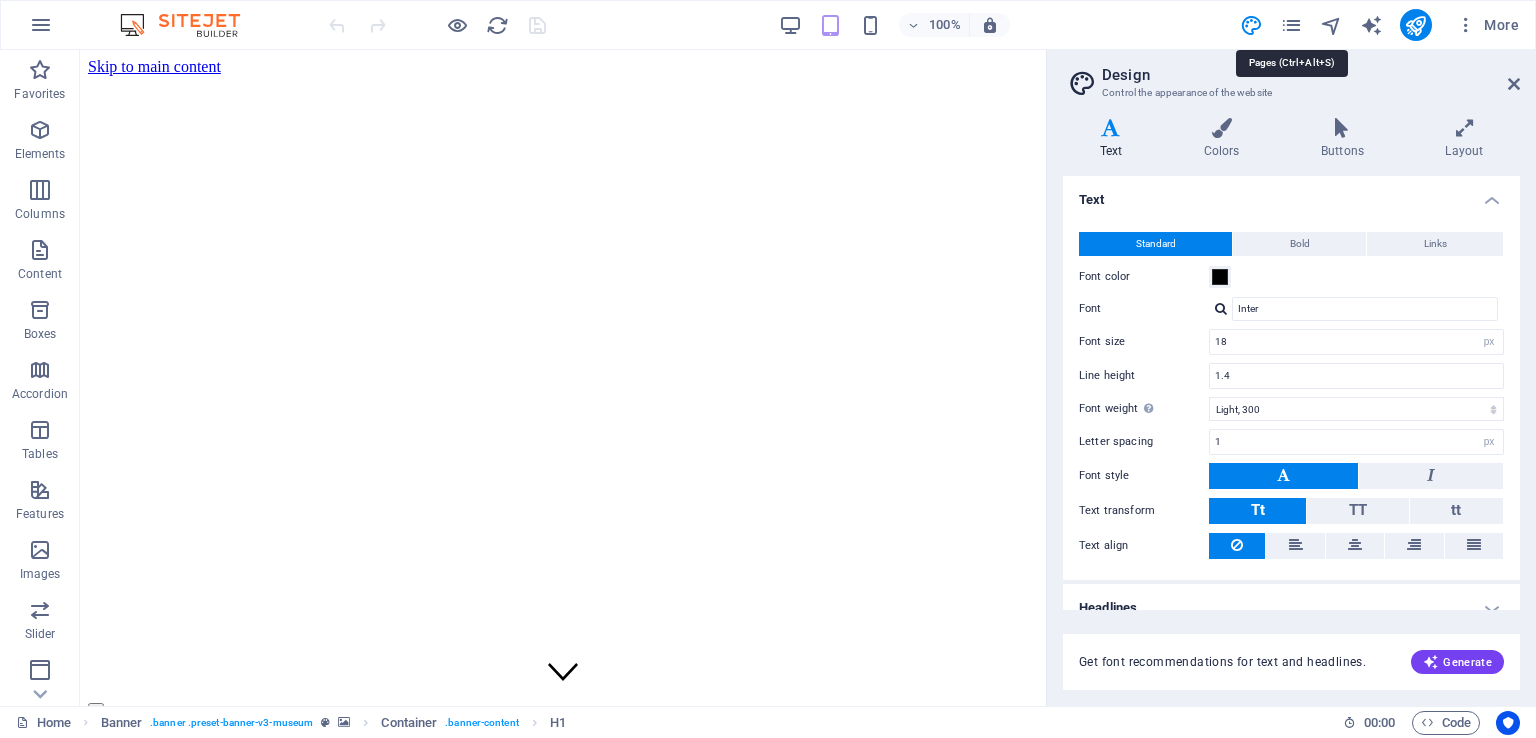 click at bounding box center (1291, 25) 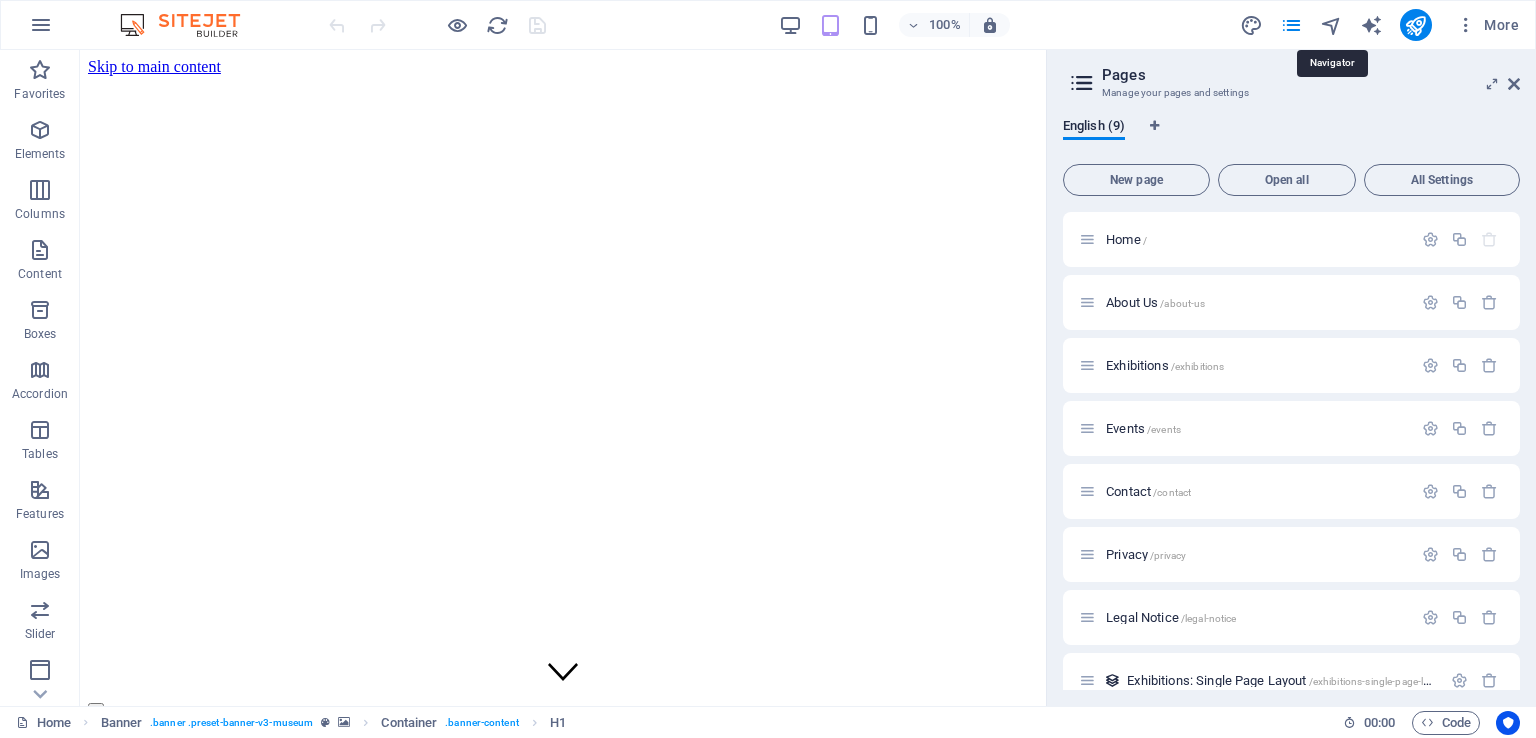 click at bounding box center [1331, 25] 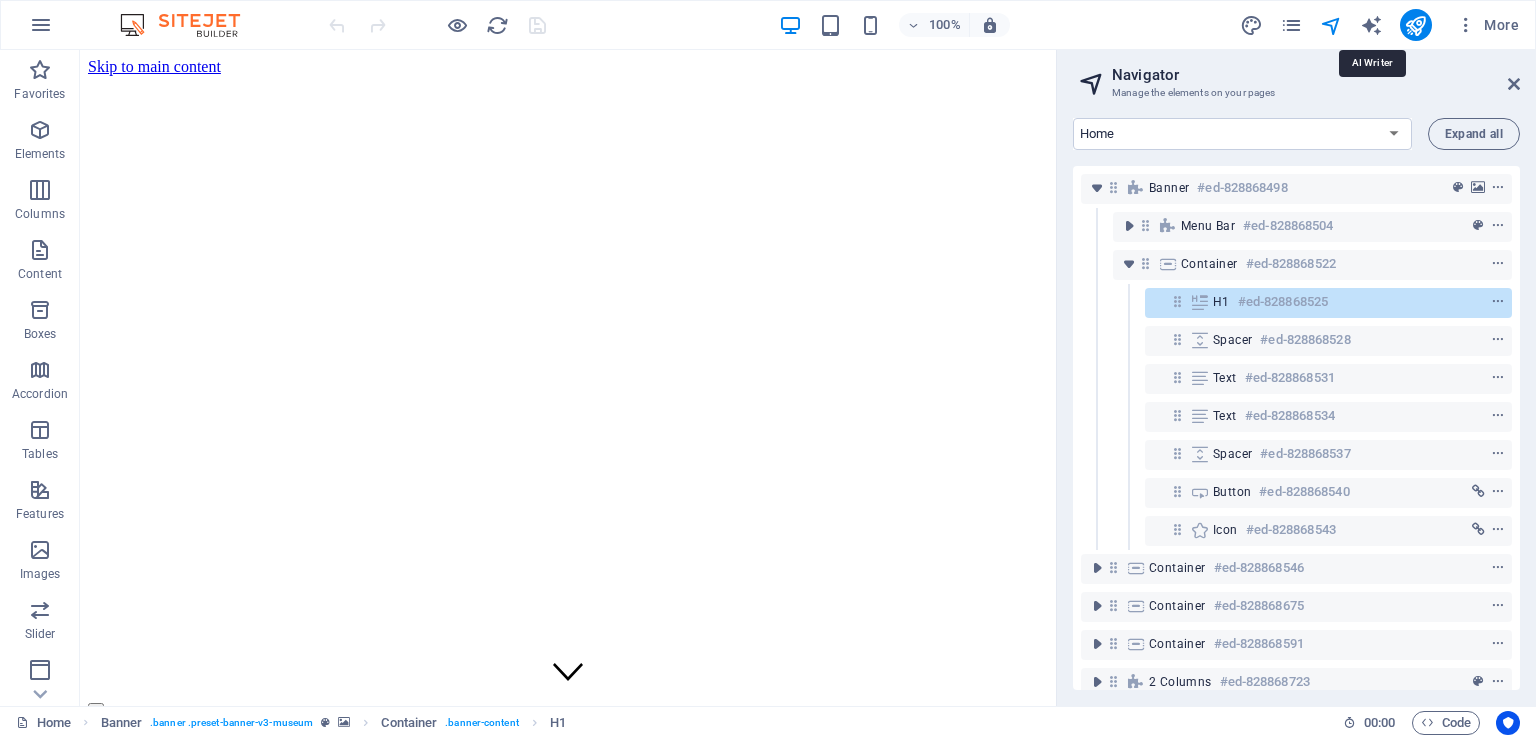 click at bounding box center (1371, 25) 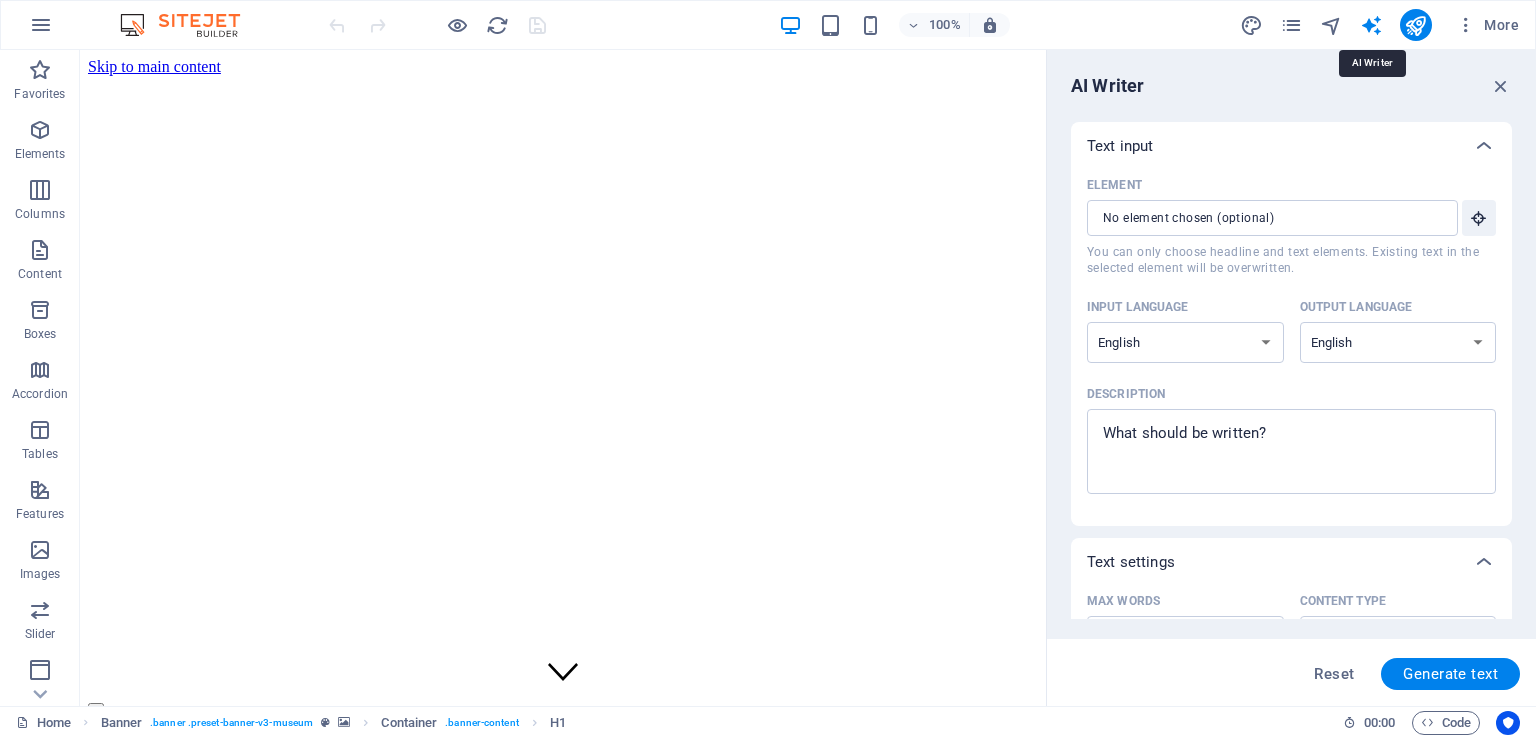 scroll, scrollTop: 0, scrollLeft: 0, axis: both 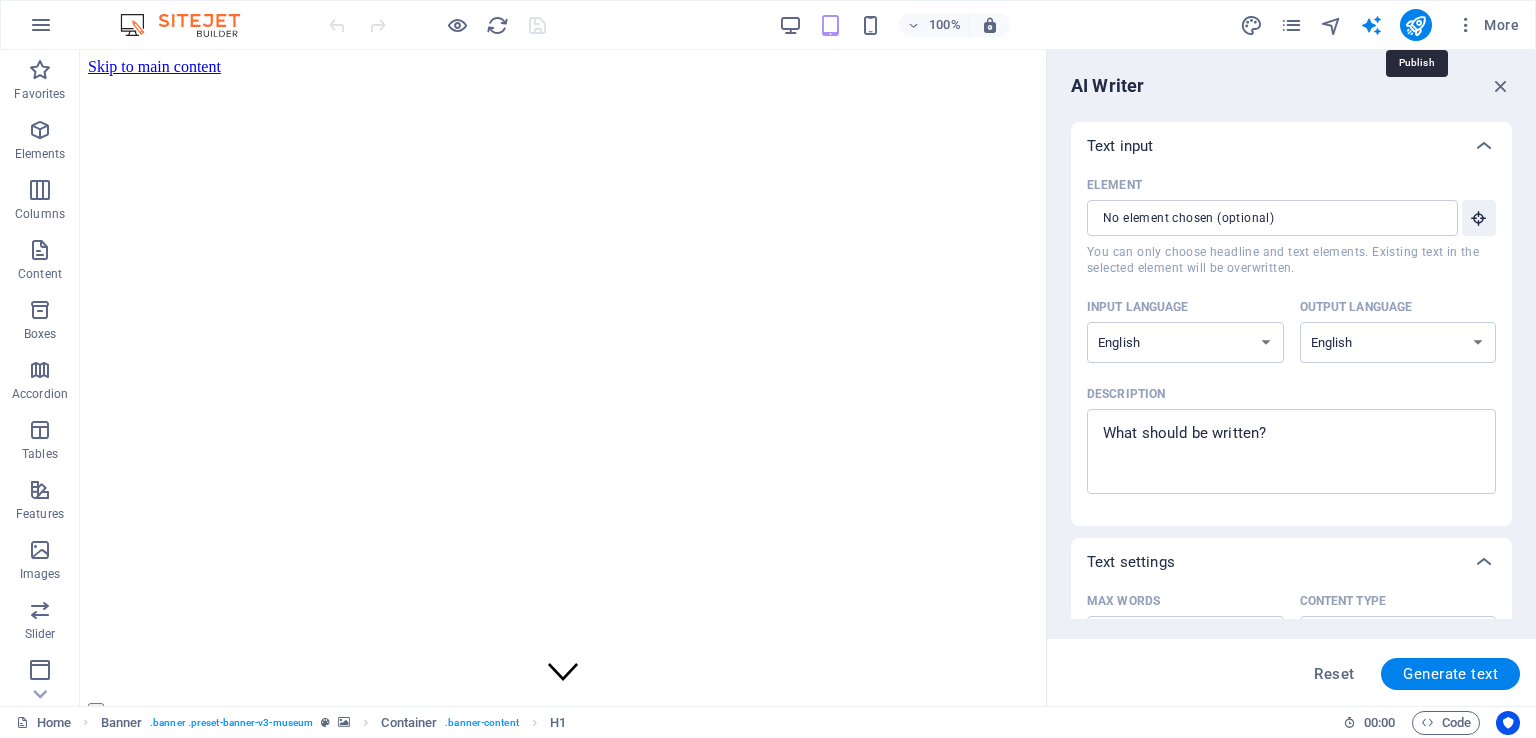click at bounding box center [1415, 25] 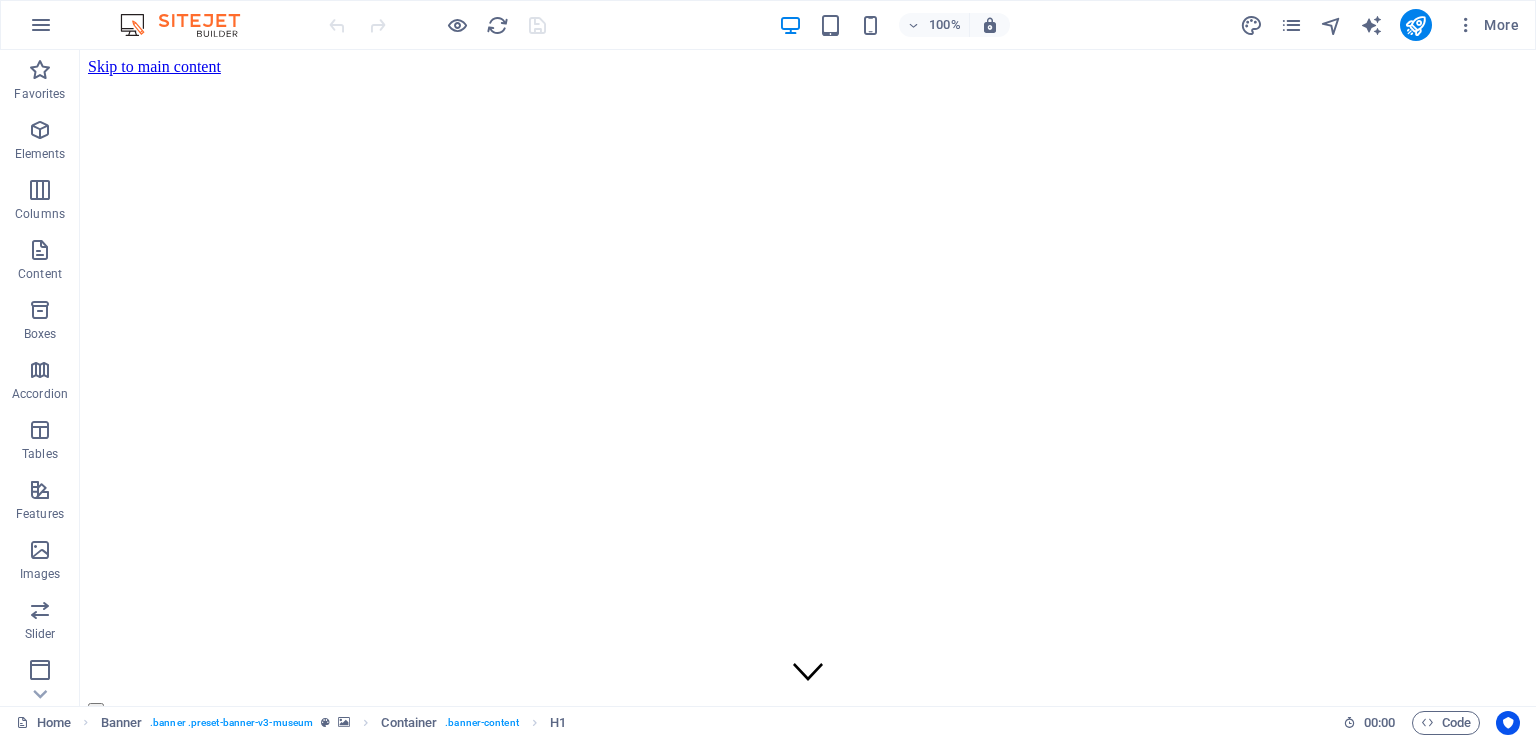 click at bounding box center [1466, 25] 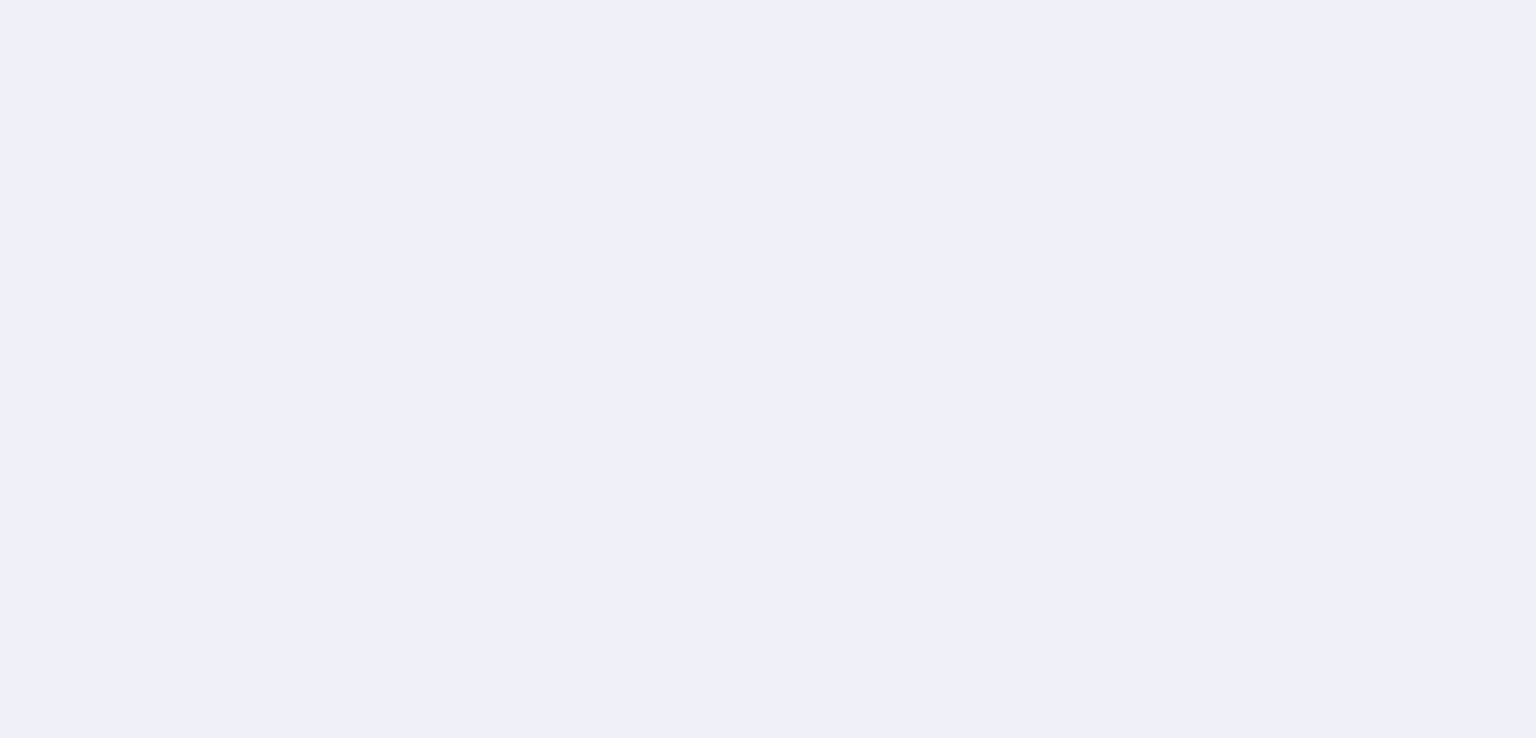 scroll, scrollTop: 0, scrollLeft: 0, axis: both 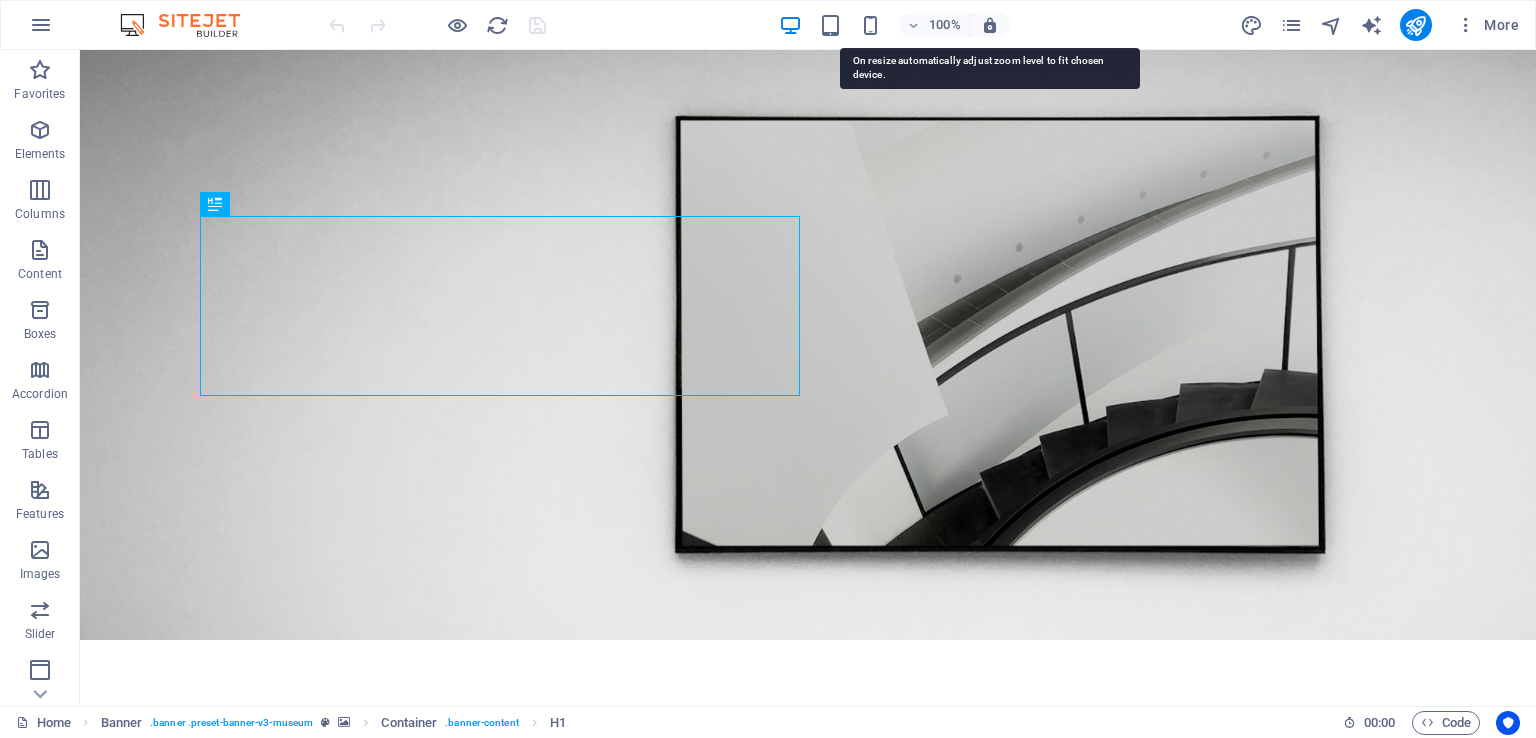 click at bounding box center (990, 25) 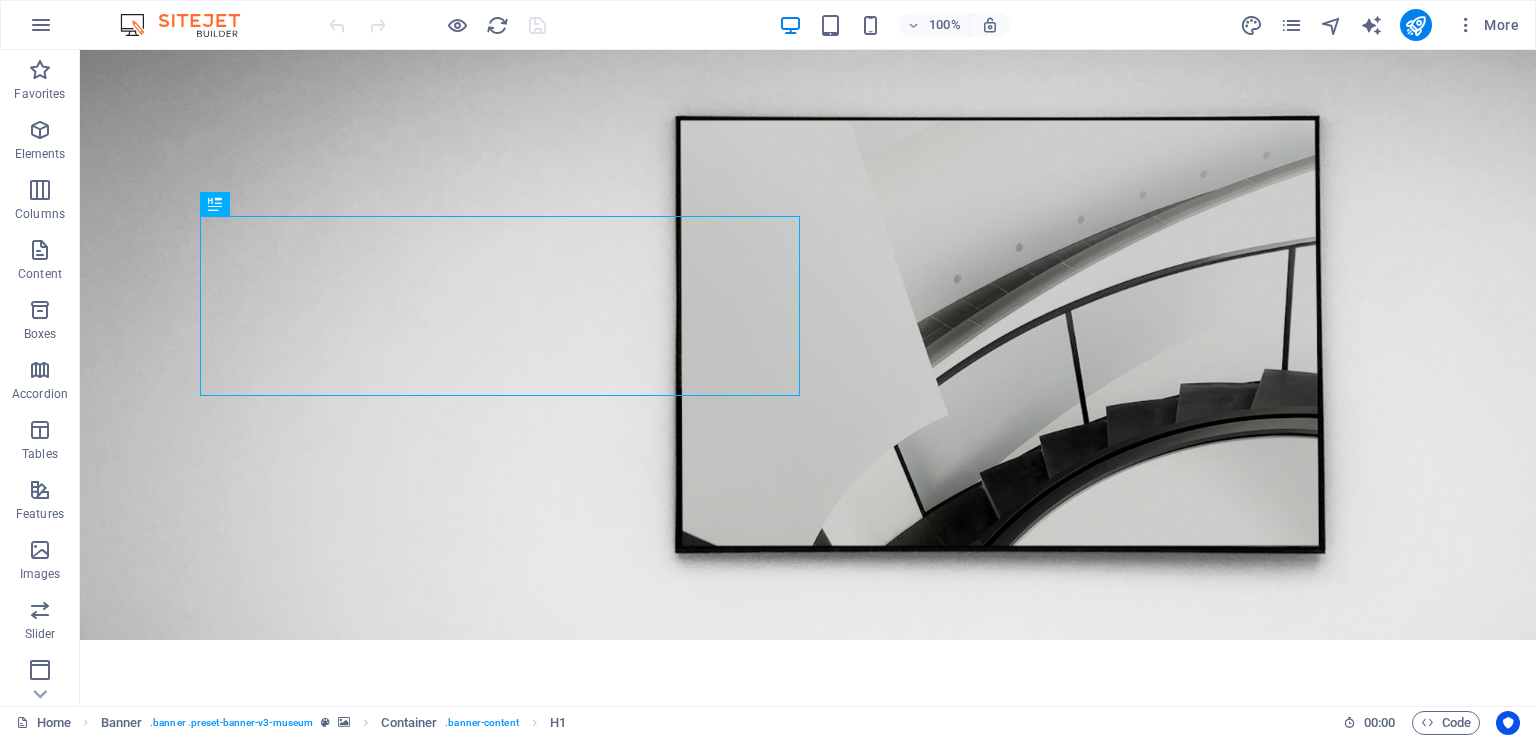 click at bounding box center [41, 25] 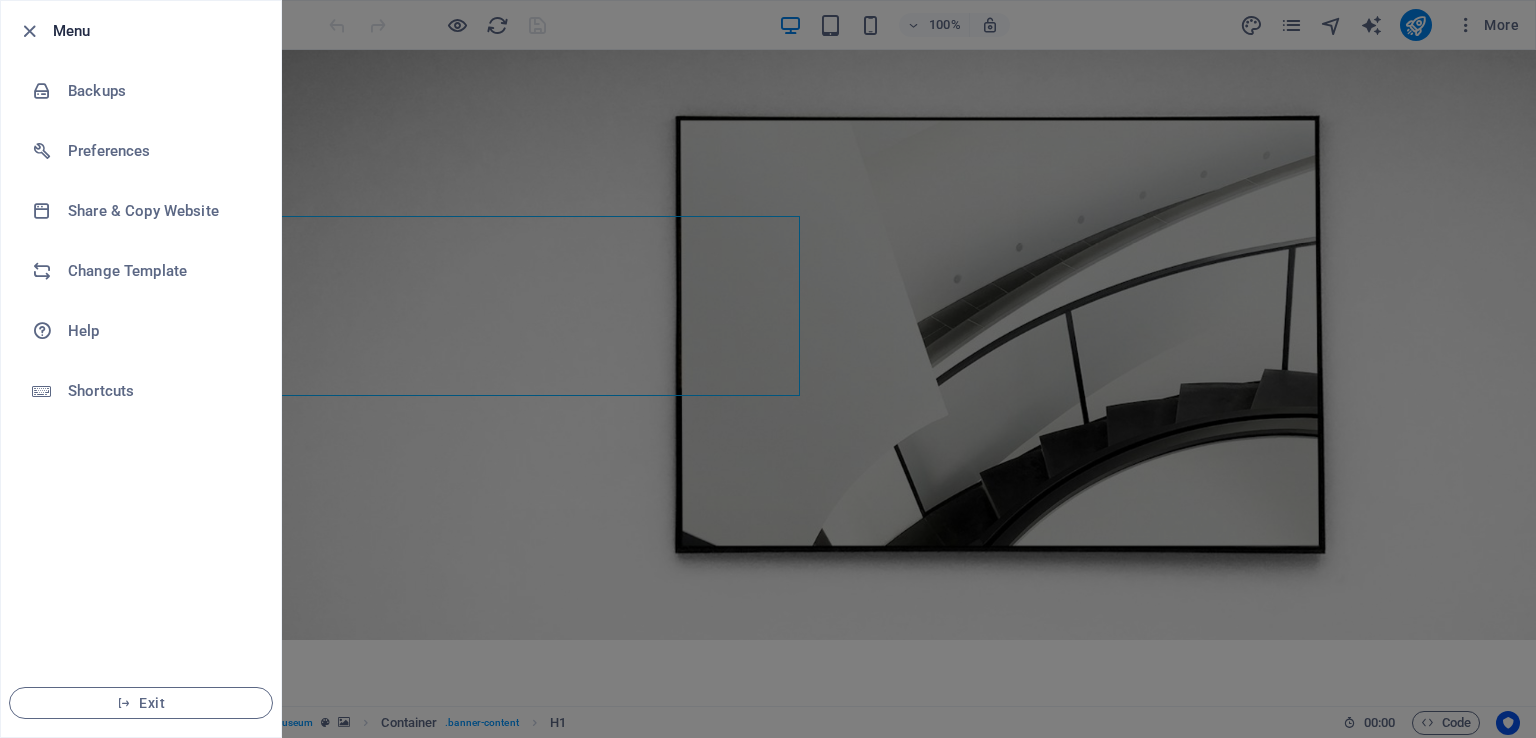 click on "Change Template" at bounding box center [160, 271] 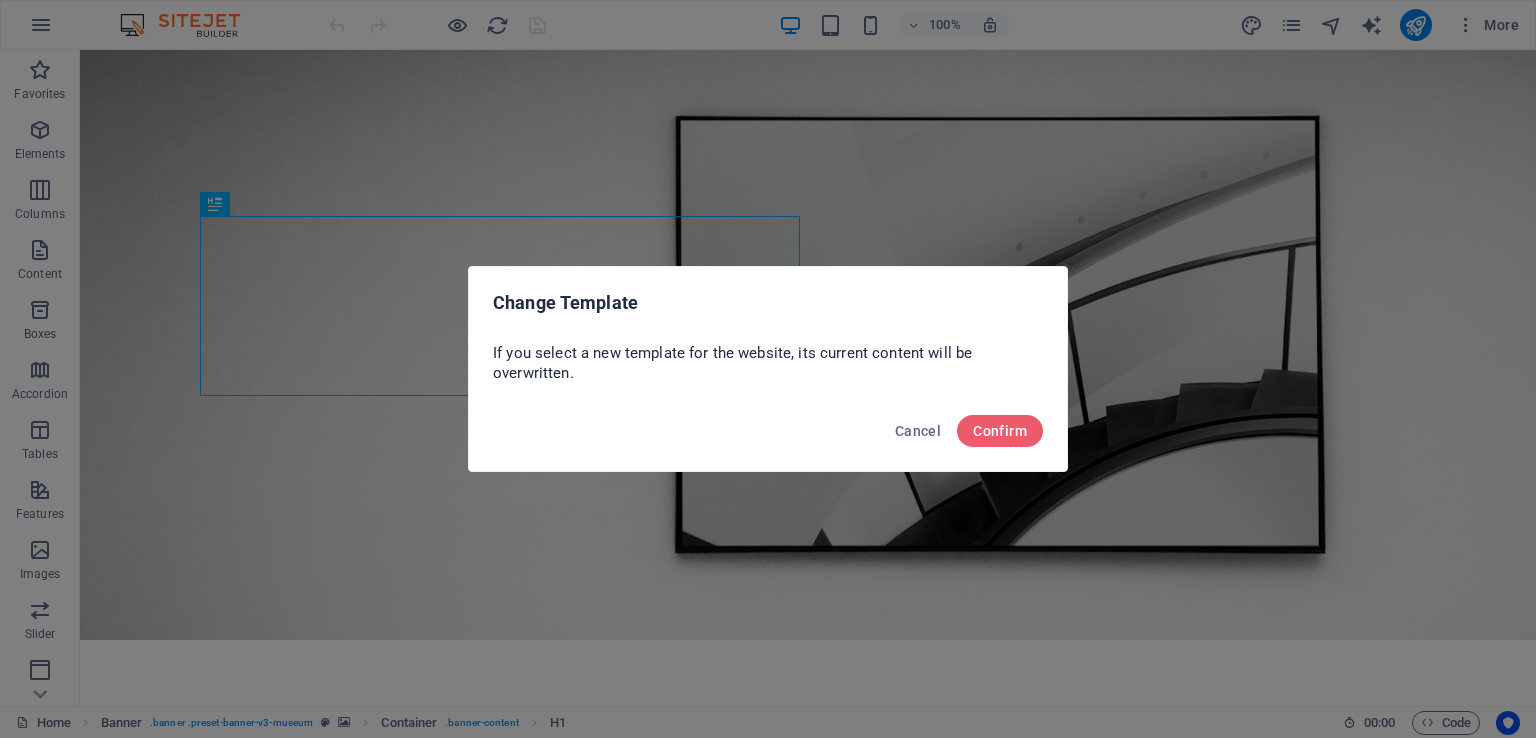 click on "Confirm" at bounding box center [1000, 431] 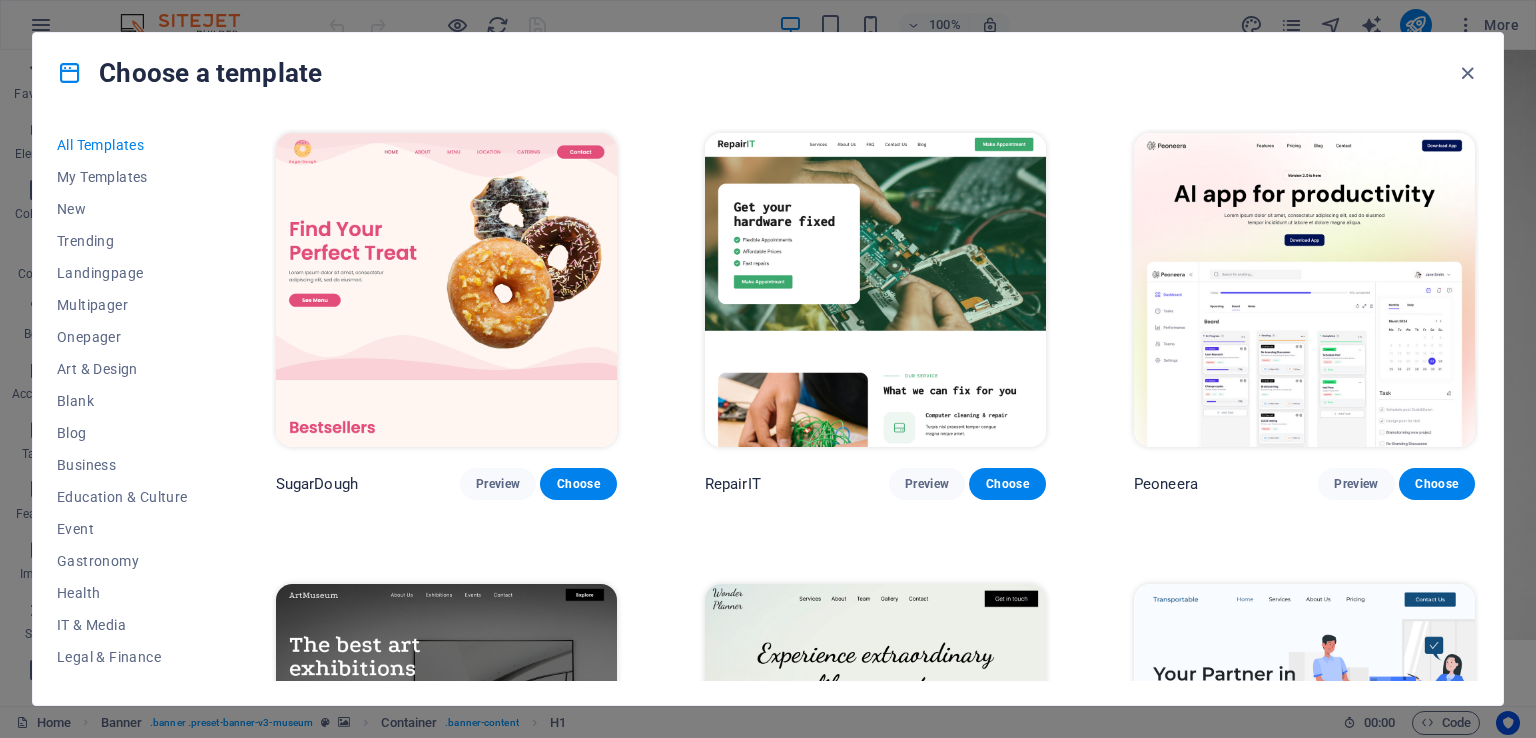 click on "Trending" at bounding box center [122, 241] 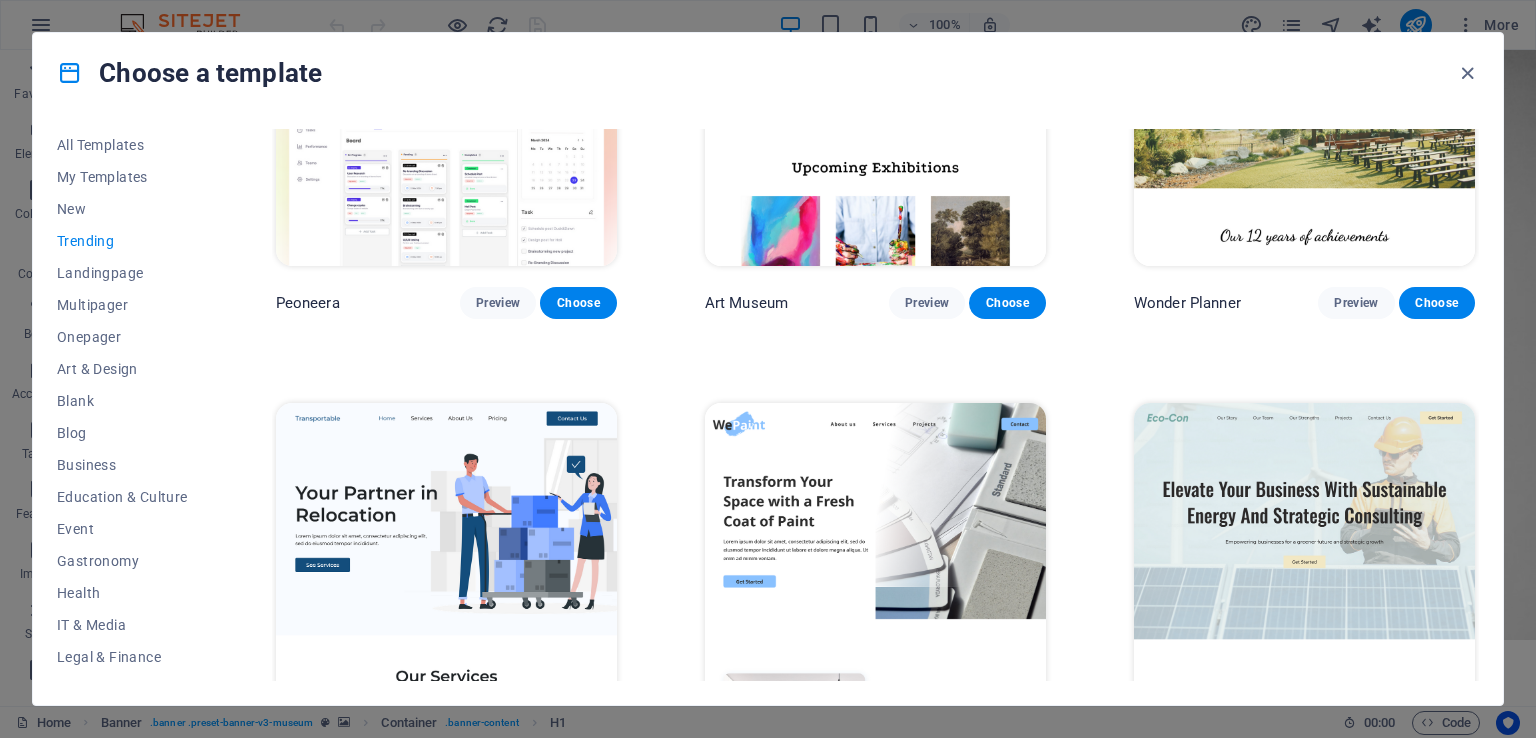 scroll, scrollTop: 200, scrollLeft: 0, axis: vertical 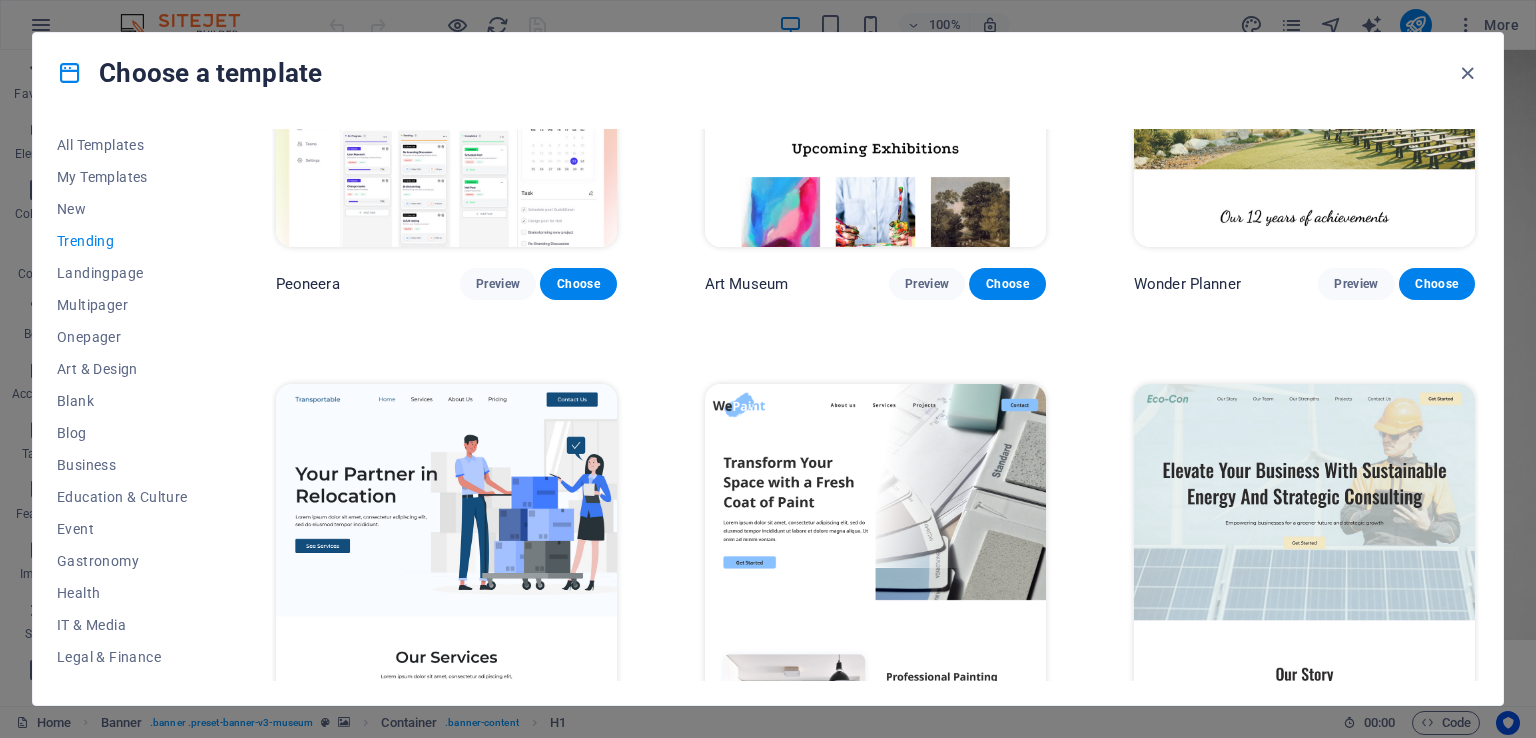 click at bounding box center [1304, 541] 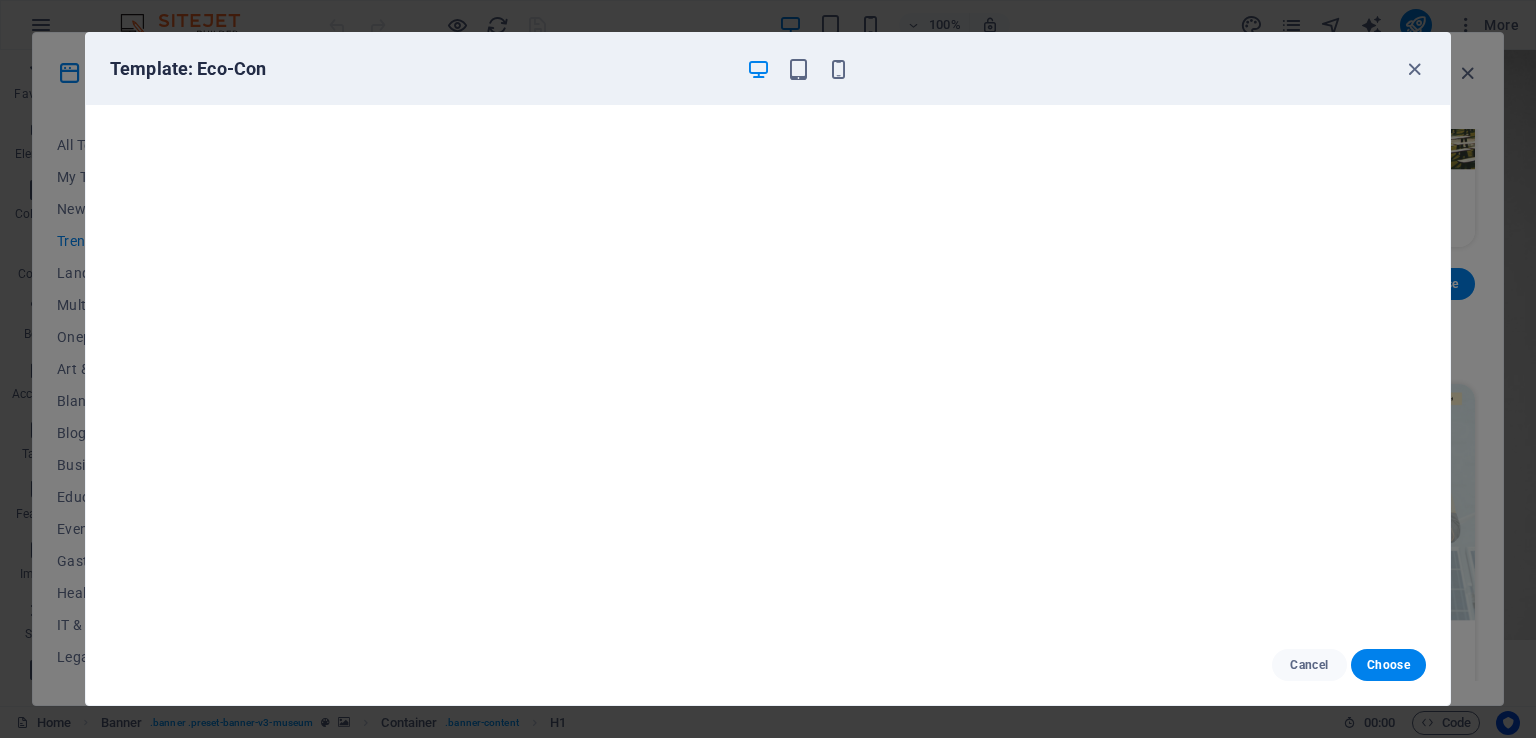 click on "Choose" at bounding box center [1388, 665] 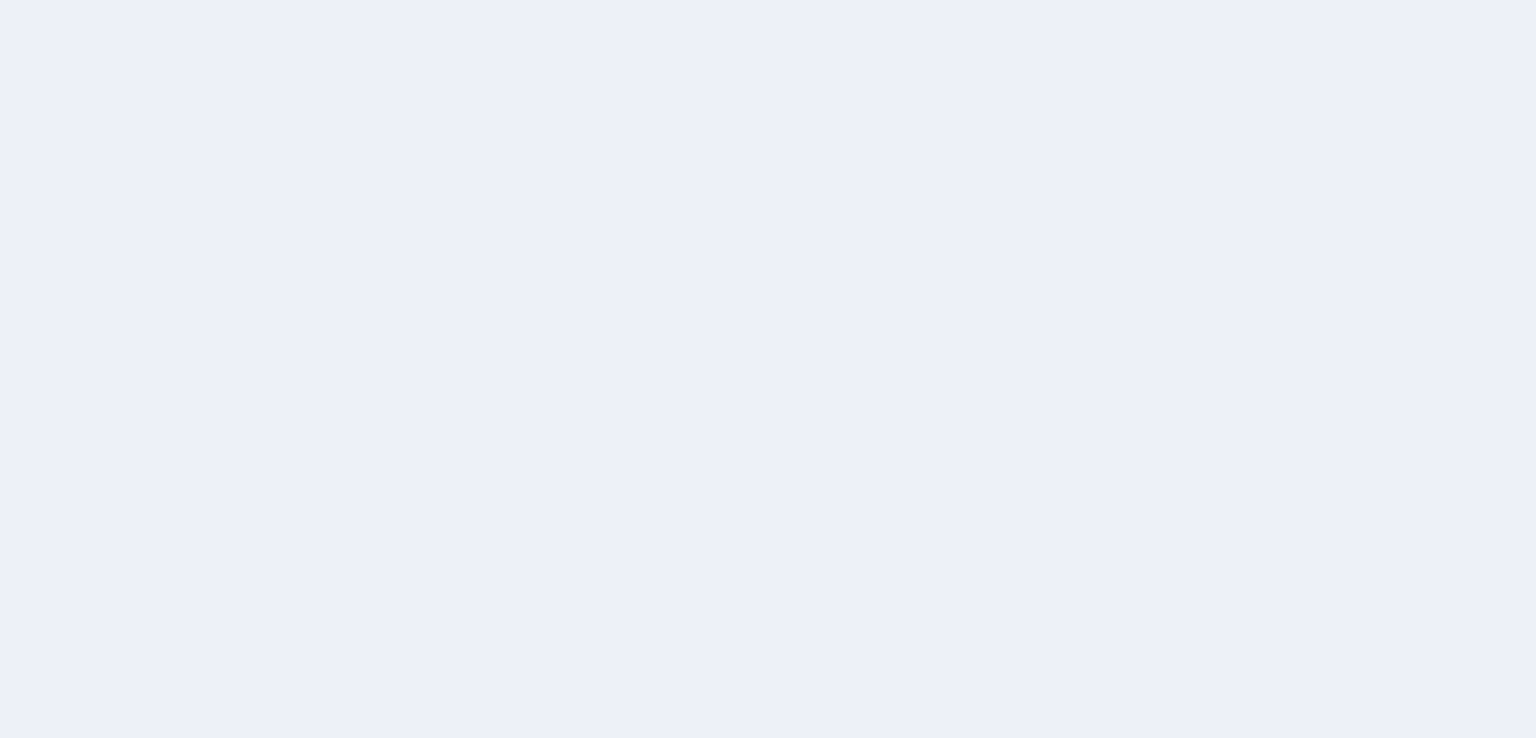 scroll, scrollTop: 0, scrollLeft: 0, axis: both 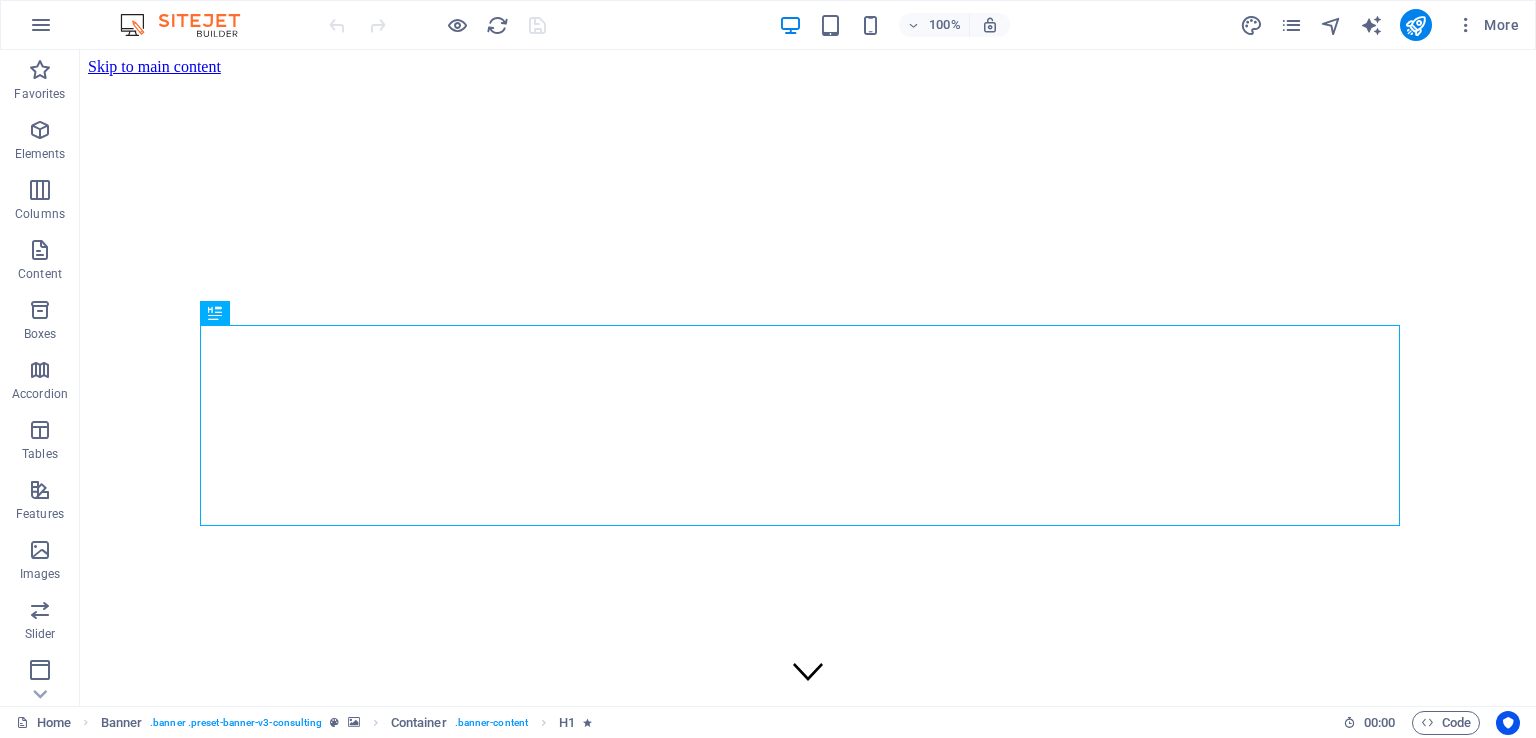 click at bounding box center [41, 25] 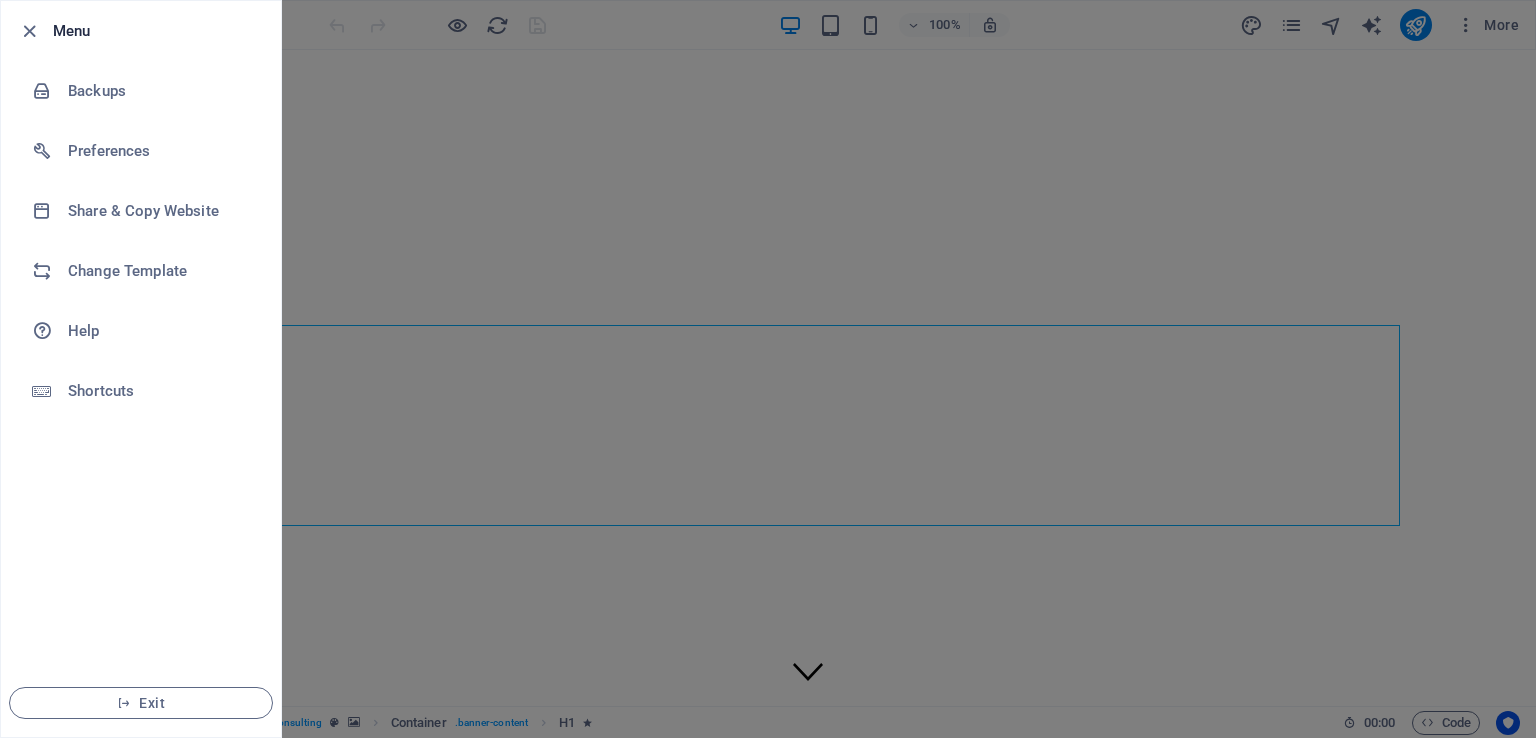 click on "Backups" at bounding box center (141, 91) 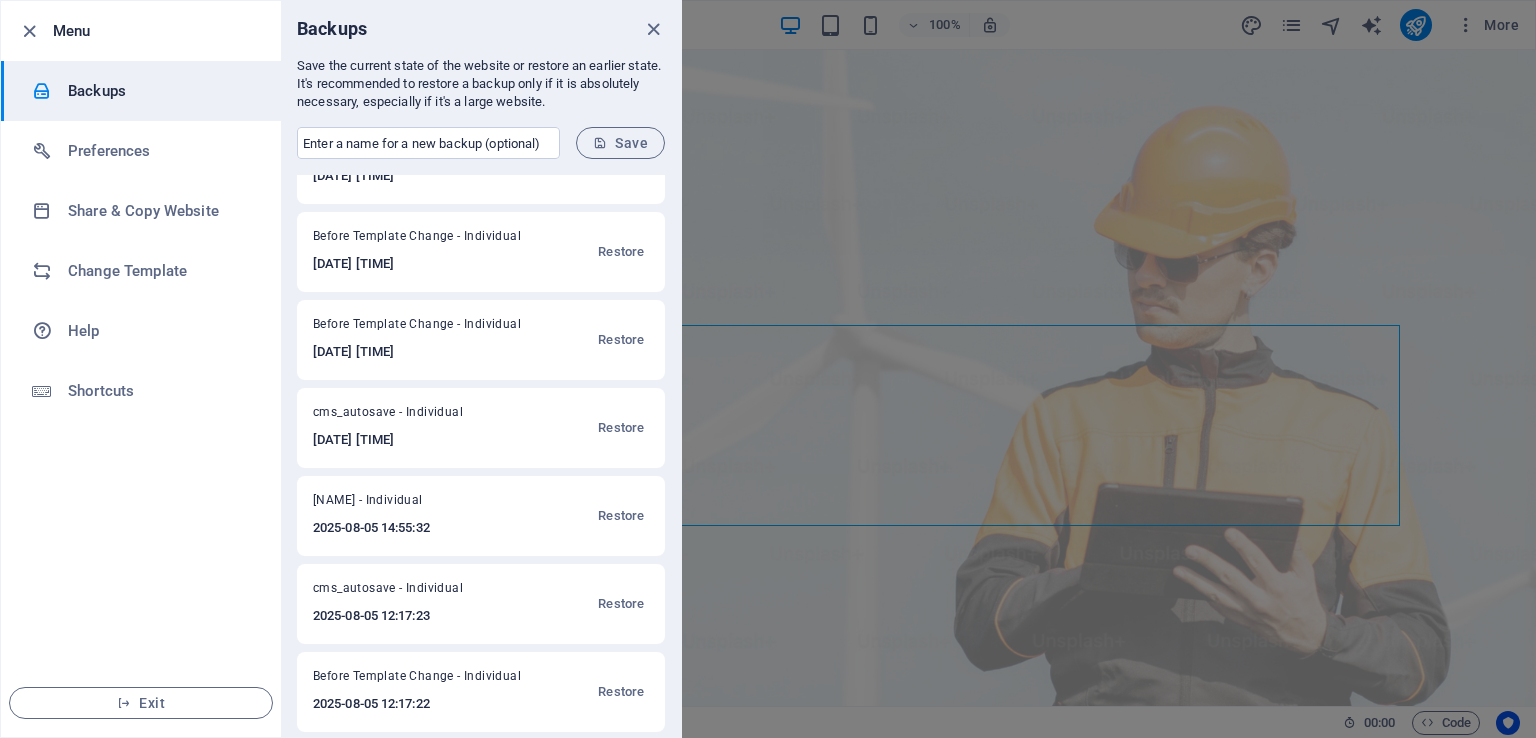 scroll, scrollTop: 149, scrollLeft: 0, axis: vertical 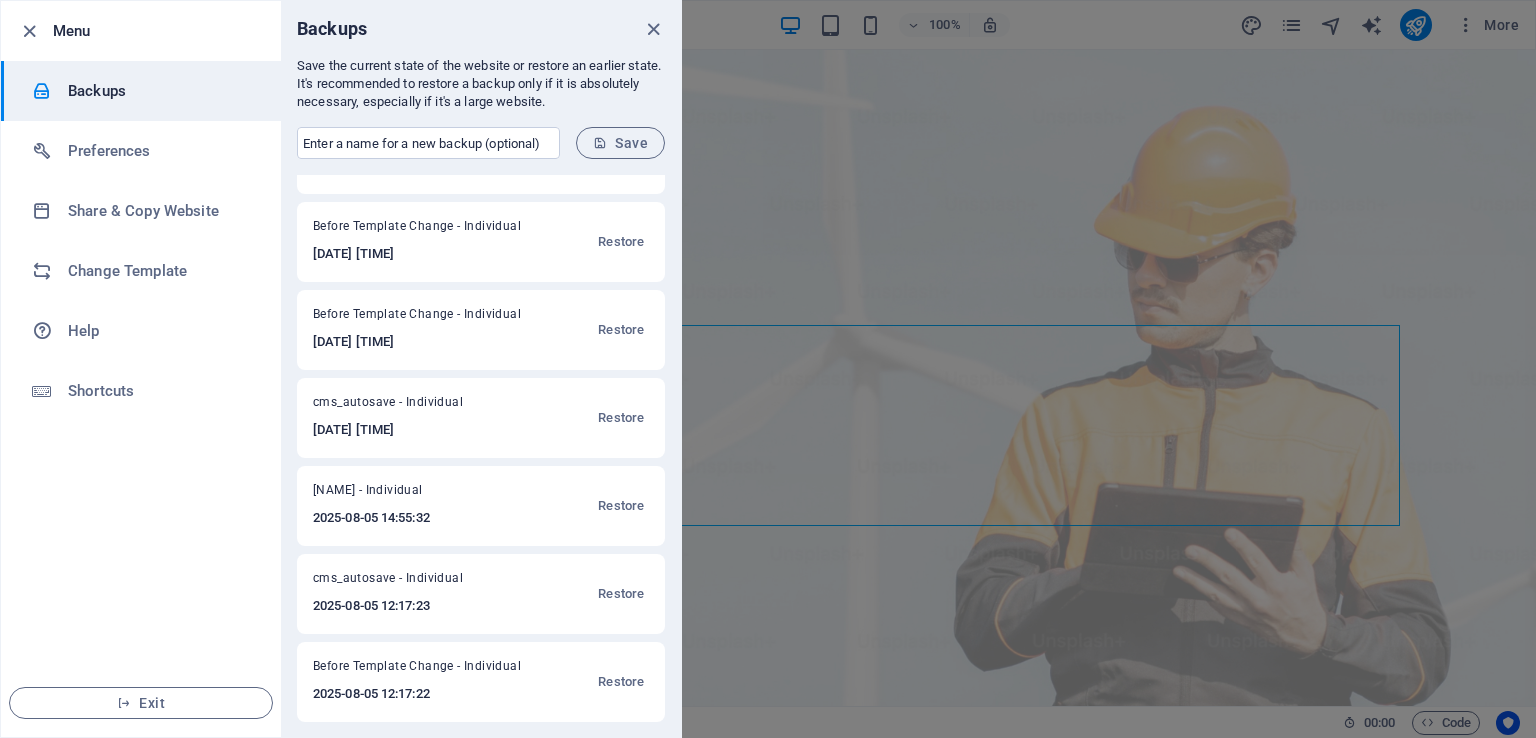 click on "Restore" at bounding box center (621, 506) 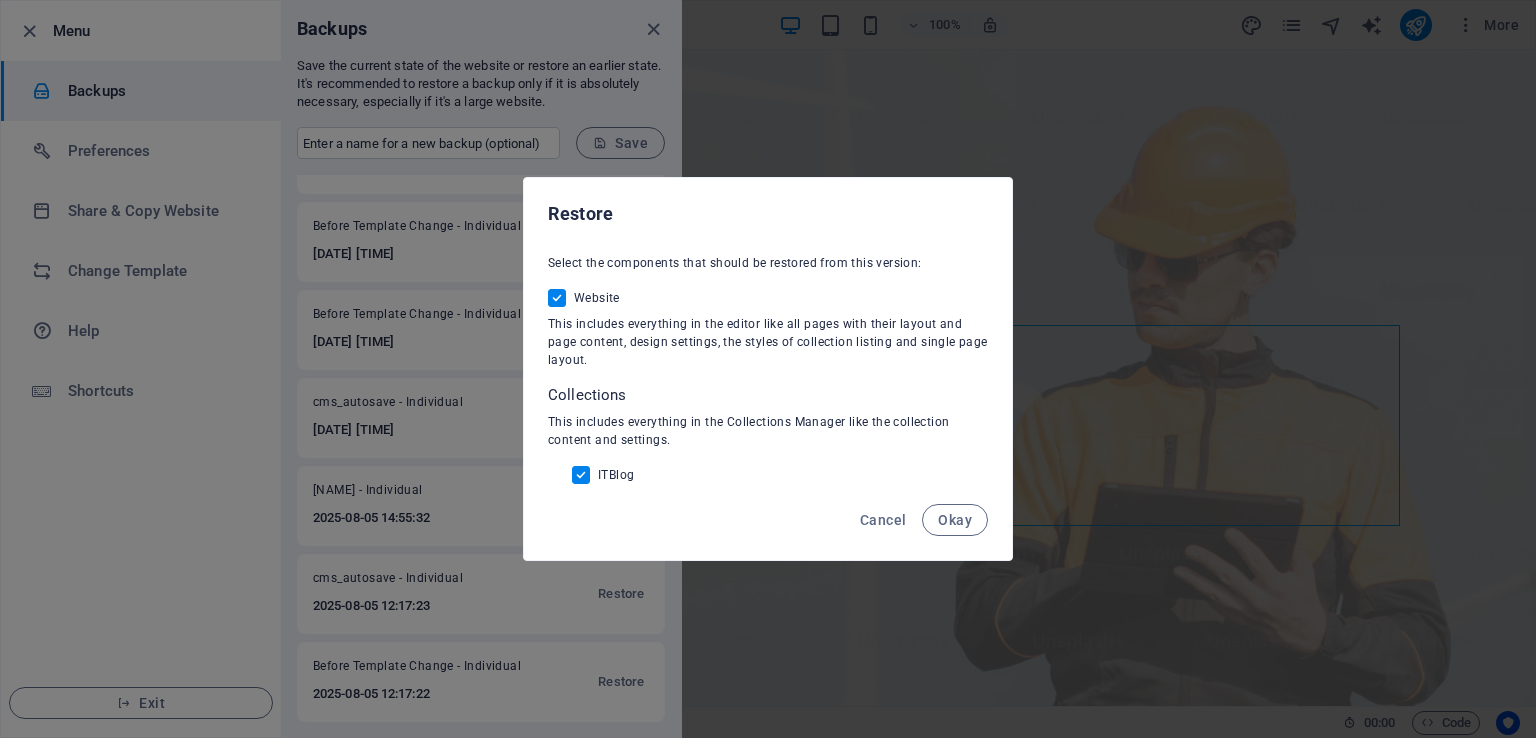 click on "Okay" at bounding box center (955, 520) 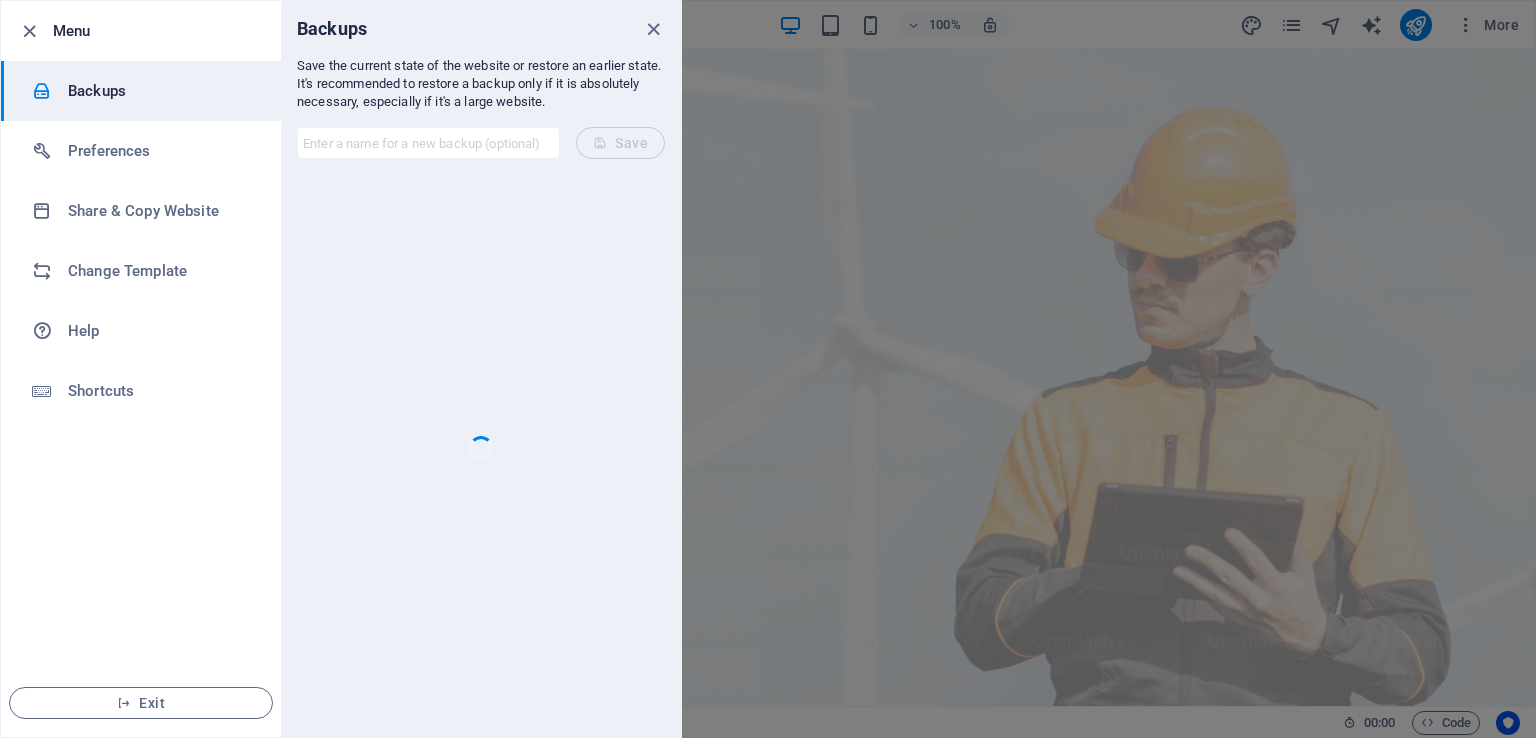 scroll, scrollTop: 0, scrollLeft: 0, axis: both 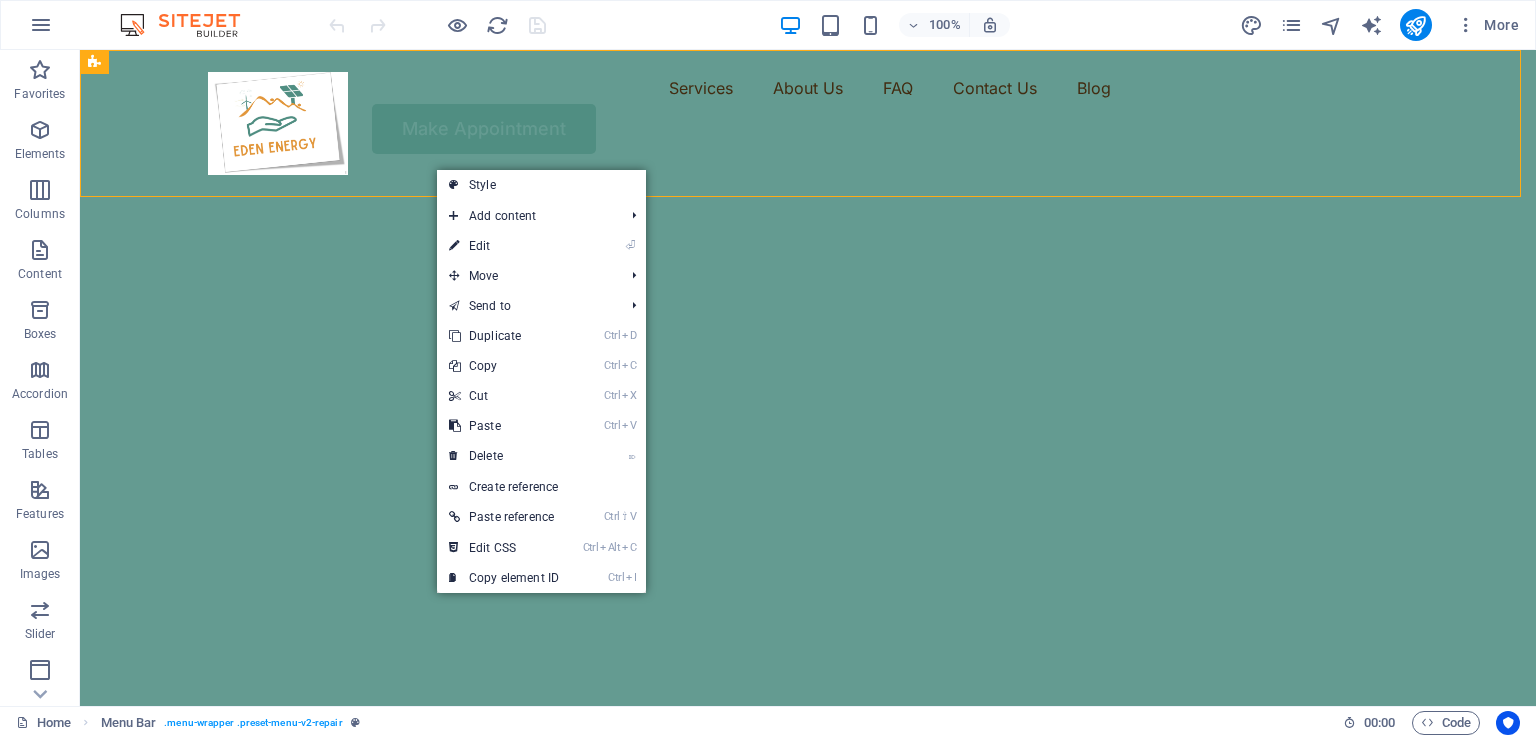 click at bounding box center [41, 25] 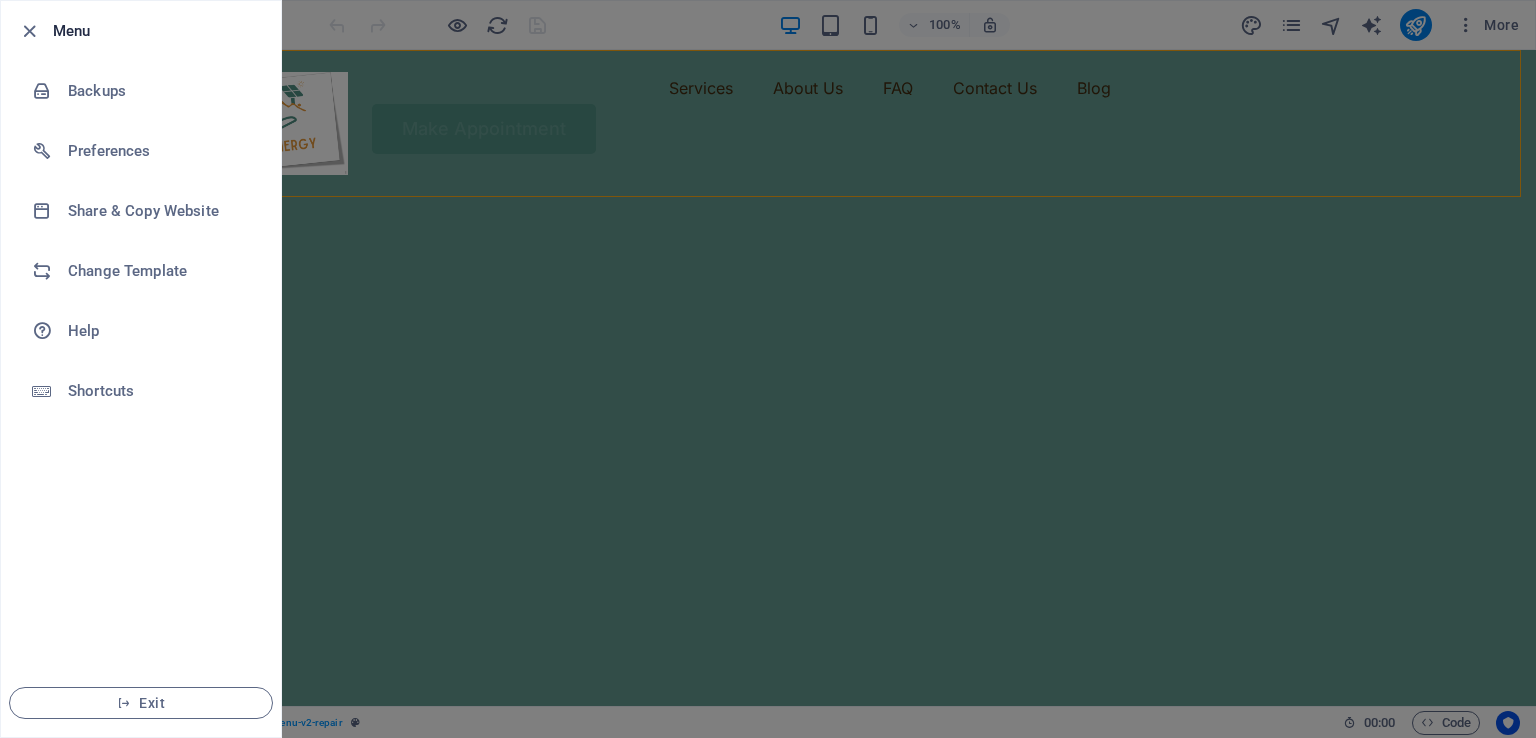 click on "Backups" at bounding box center (160, 91) 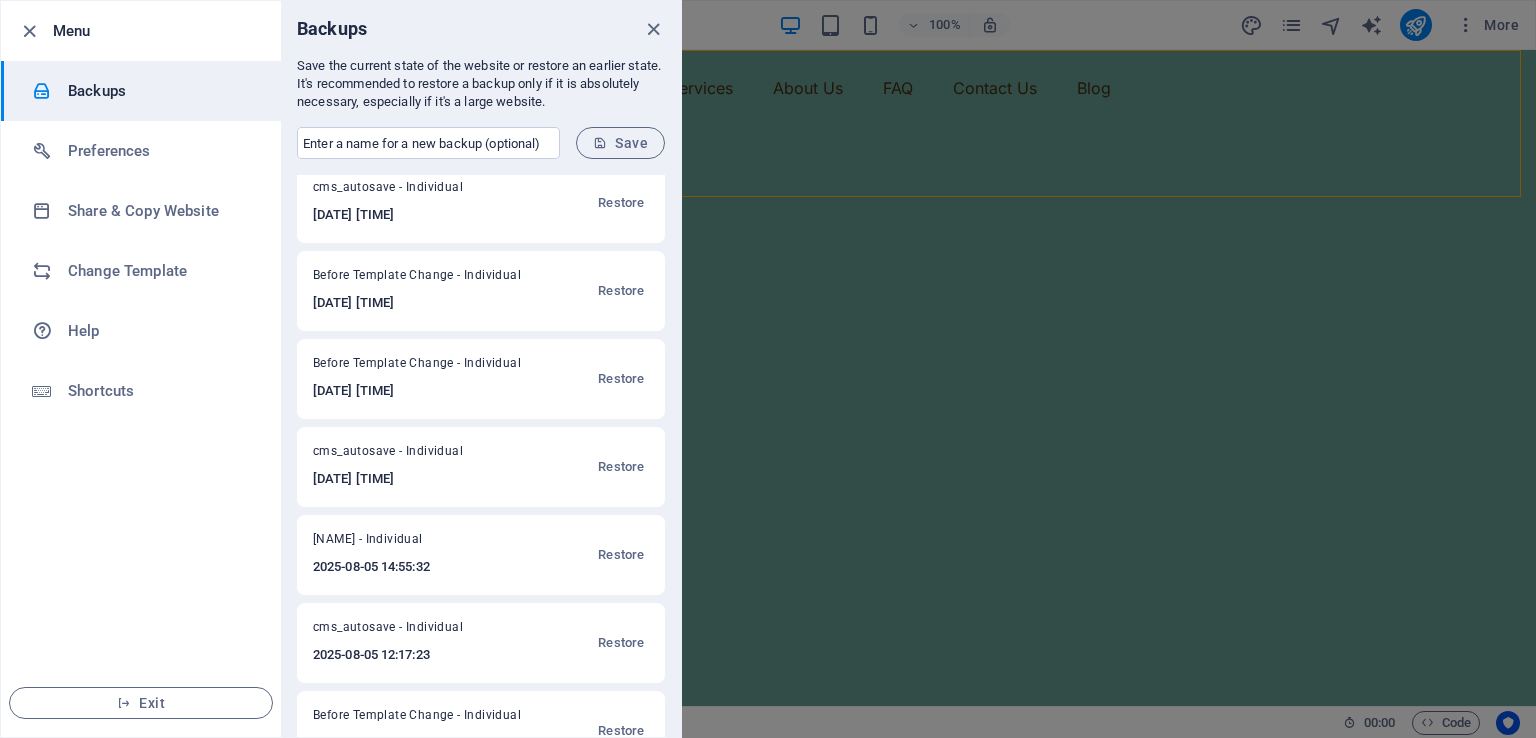 scroll, scrollTop: 149, scrollLeft: 0, axis: vertical 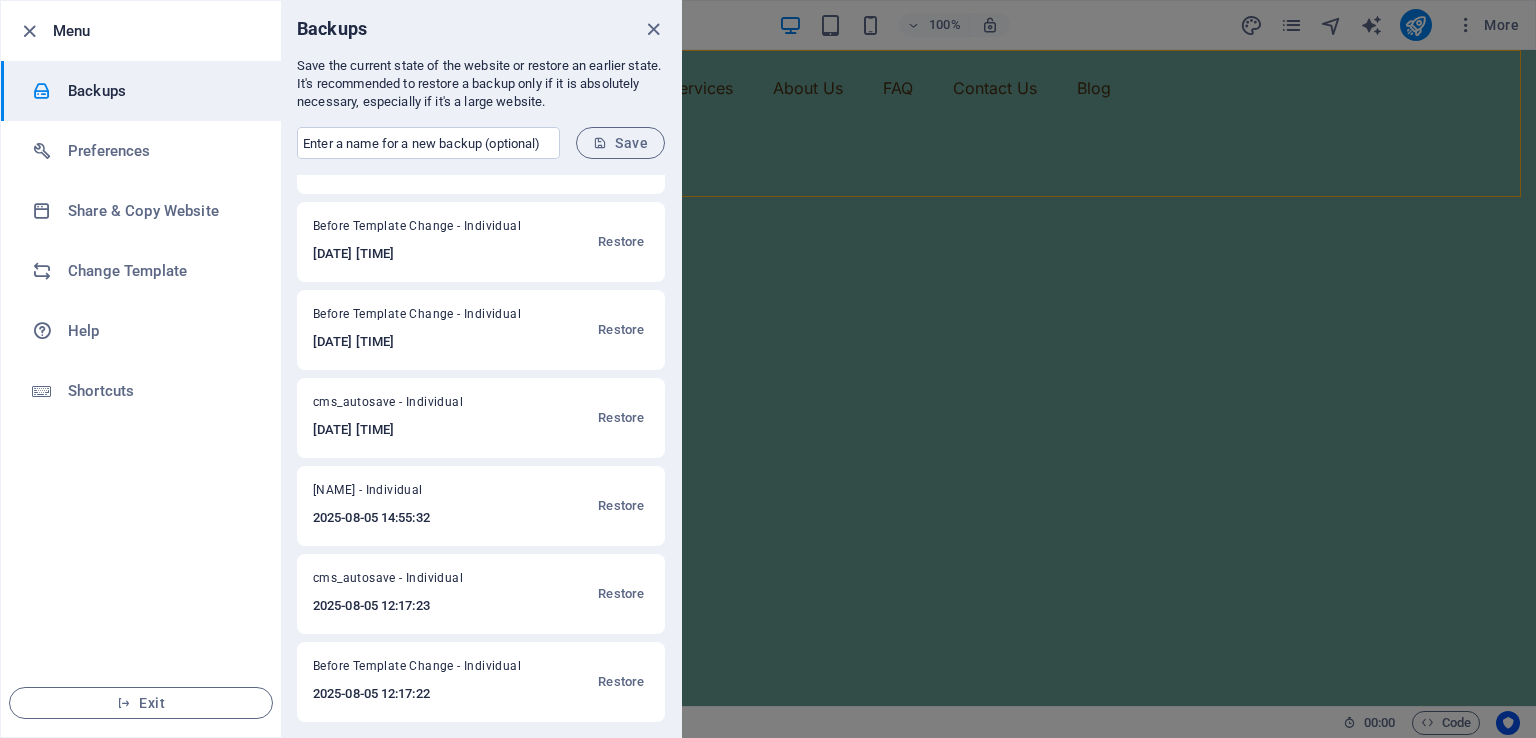 click on "Restore" at bounding box center (621, 418) 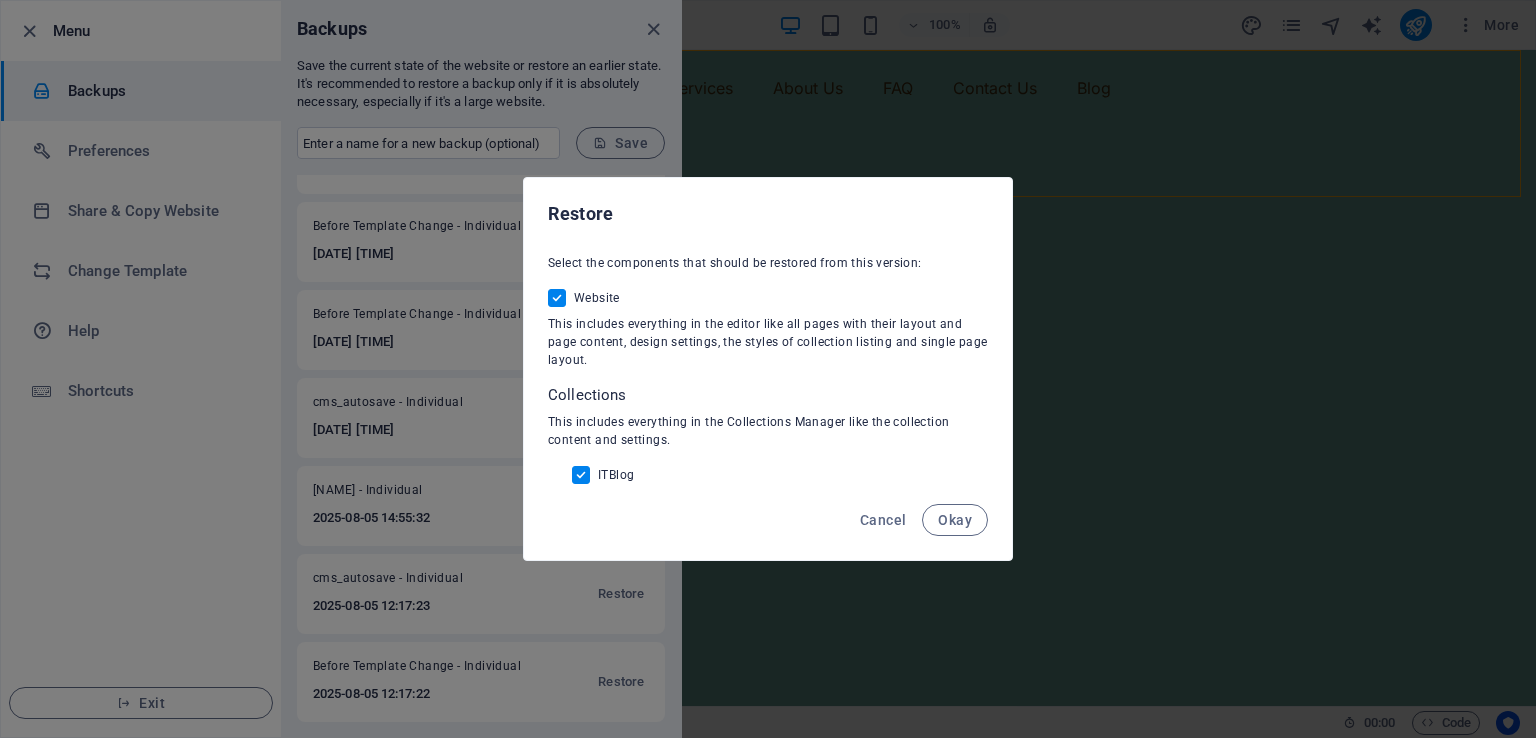 click on "Okay" at bounding box center [955, 520] 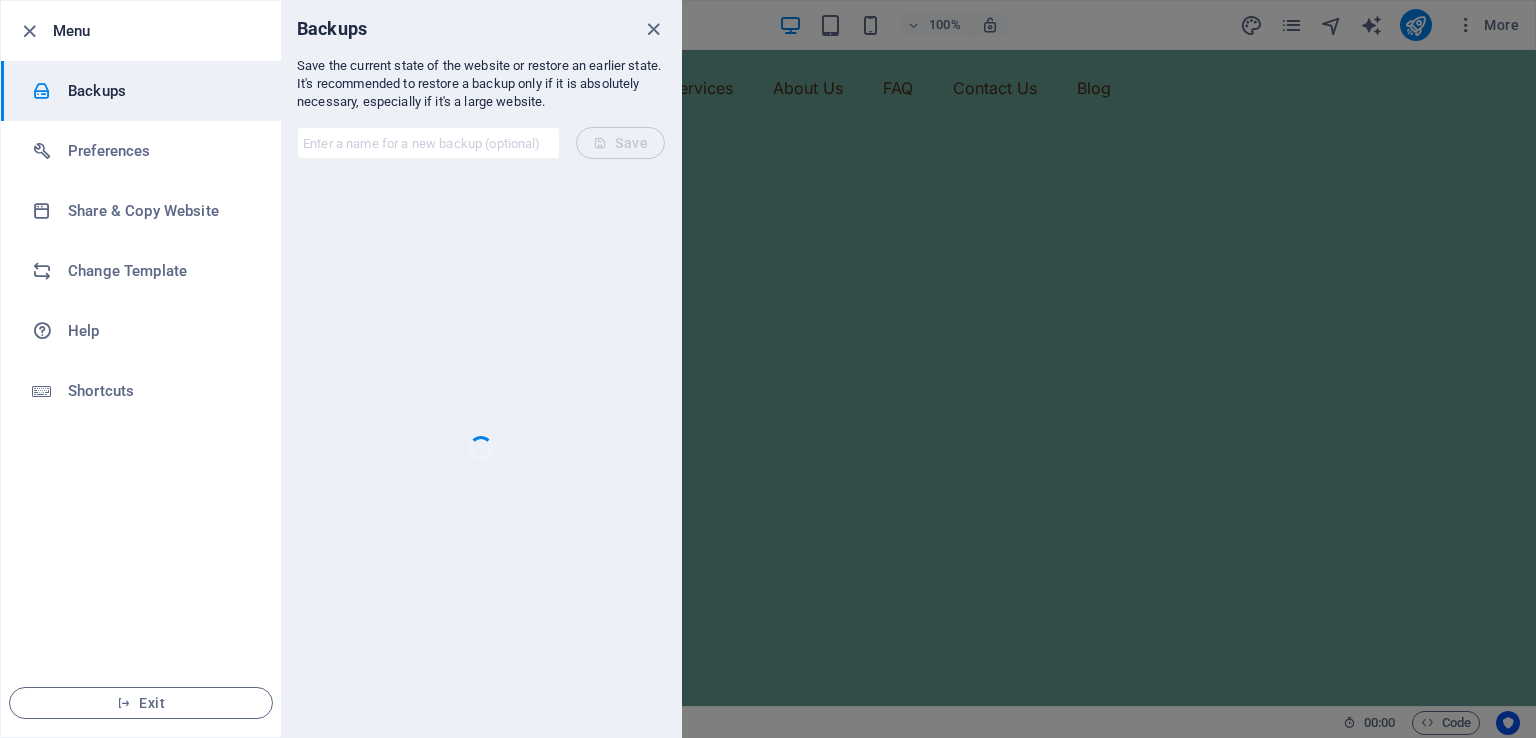 scroll, scrollTop: 0, scrollLeft: 0, axis: both 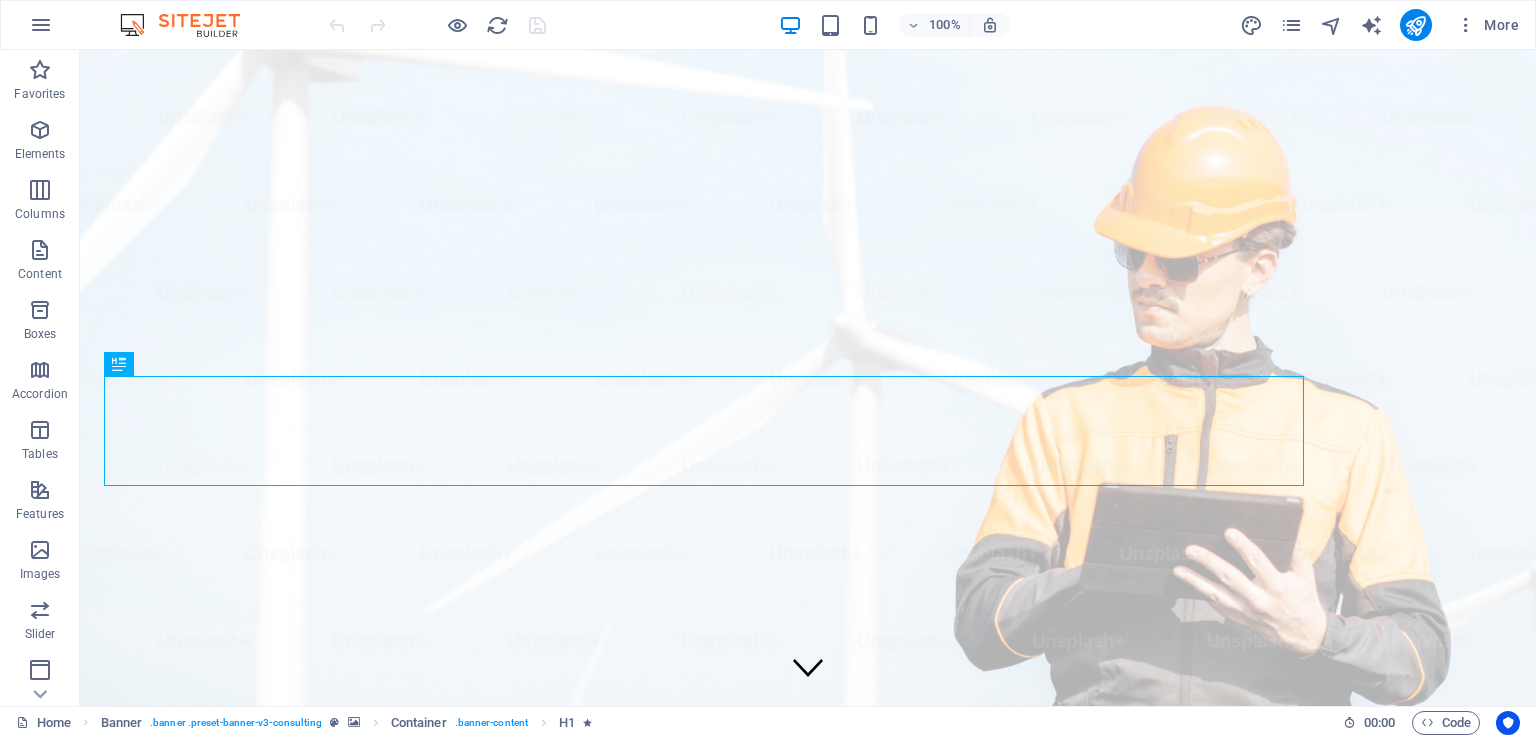 click at bounding box center (41, 25) 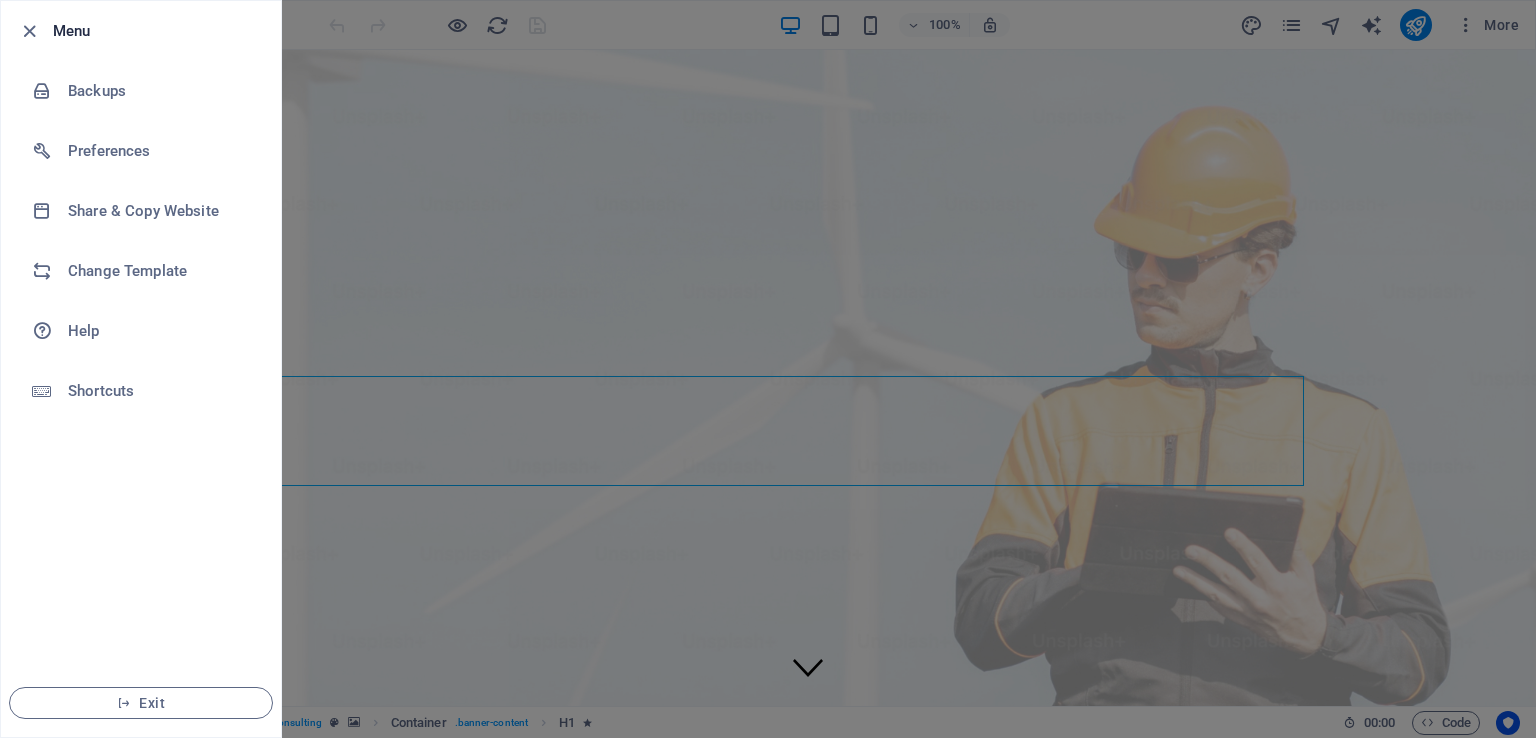 click on "Change Template" at bounding box center (160, 271) 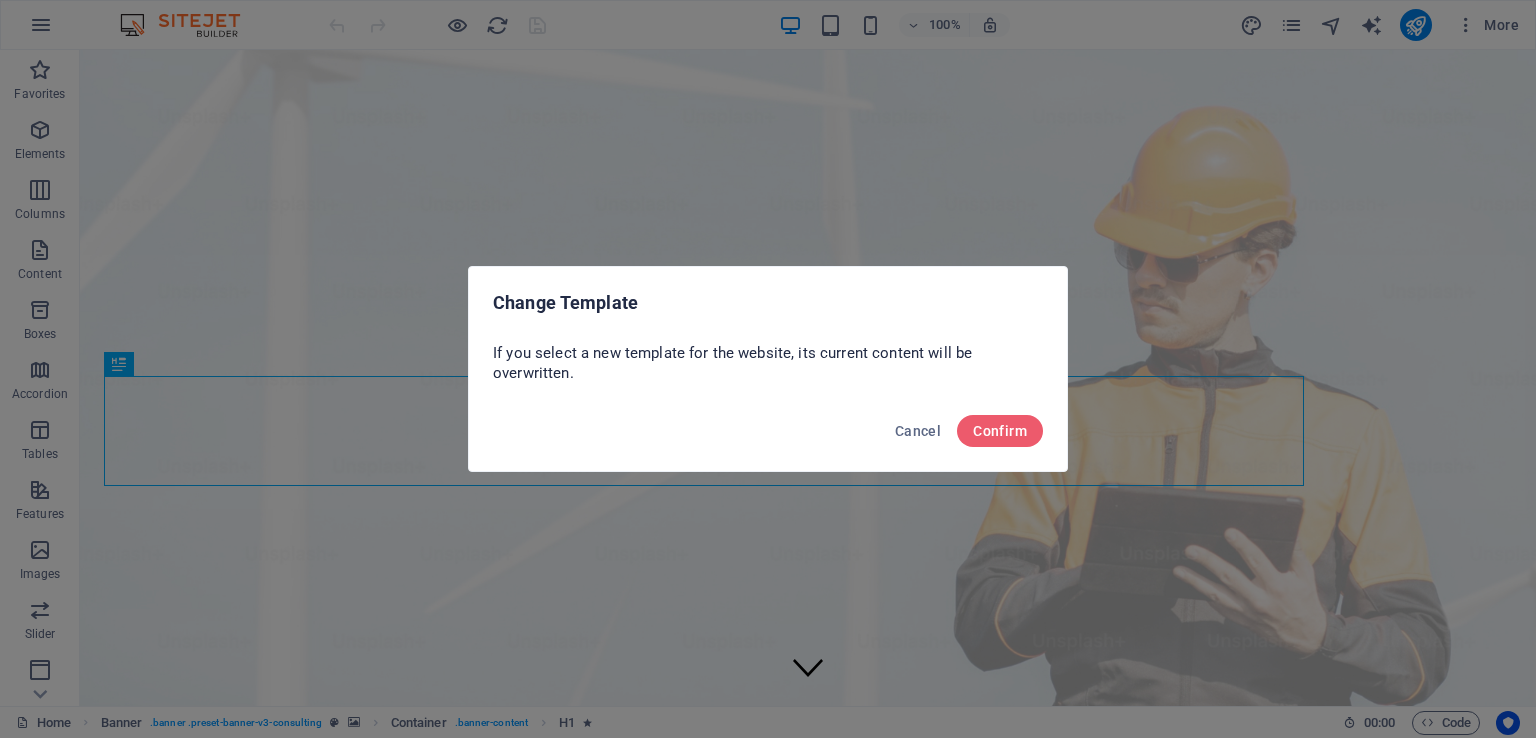 click on "Confirm" at bounding box center (1000, 431) 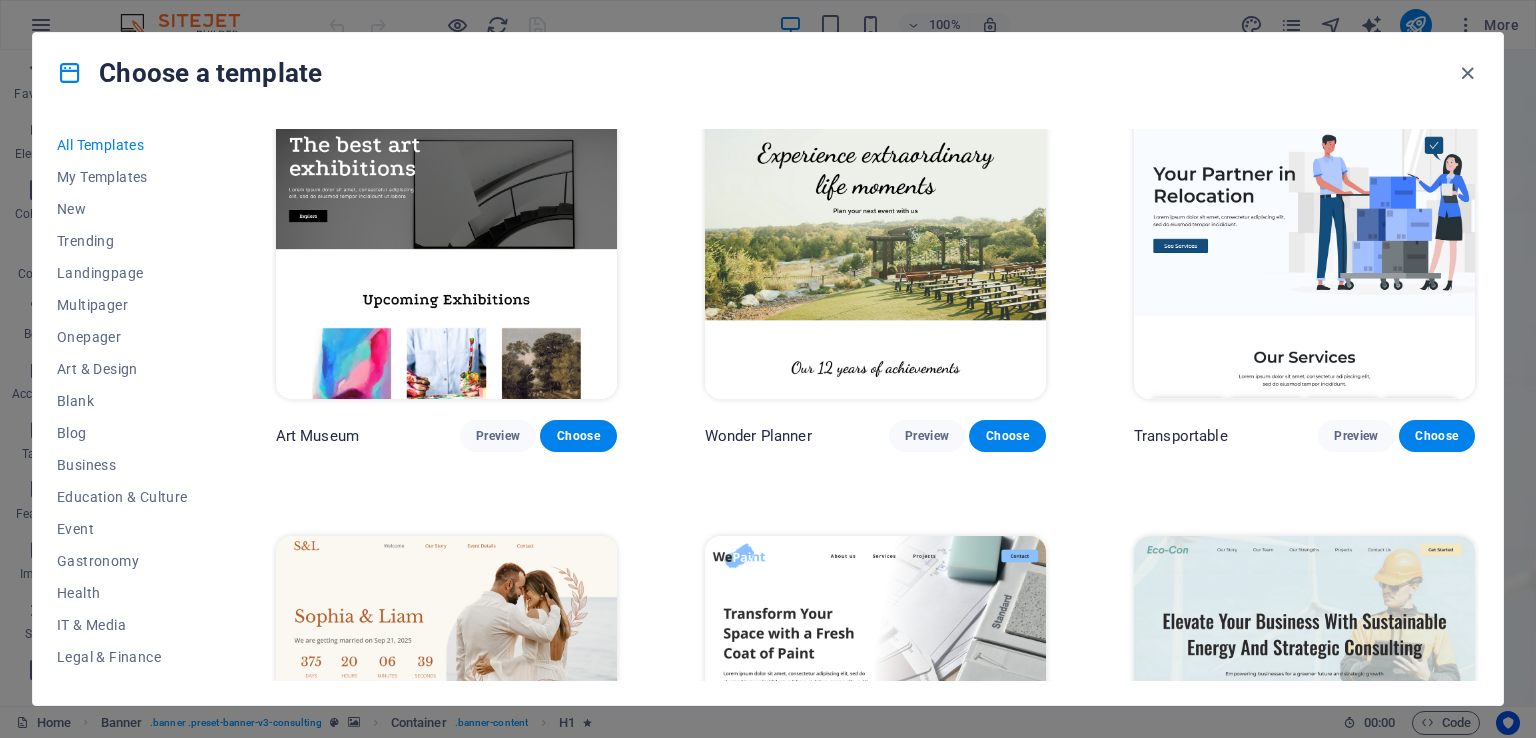 scroll, scrollTop: 600, scrollLeft: 0, axis: vertical 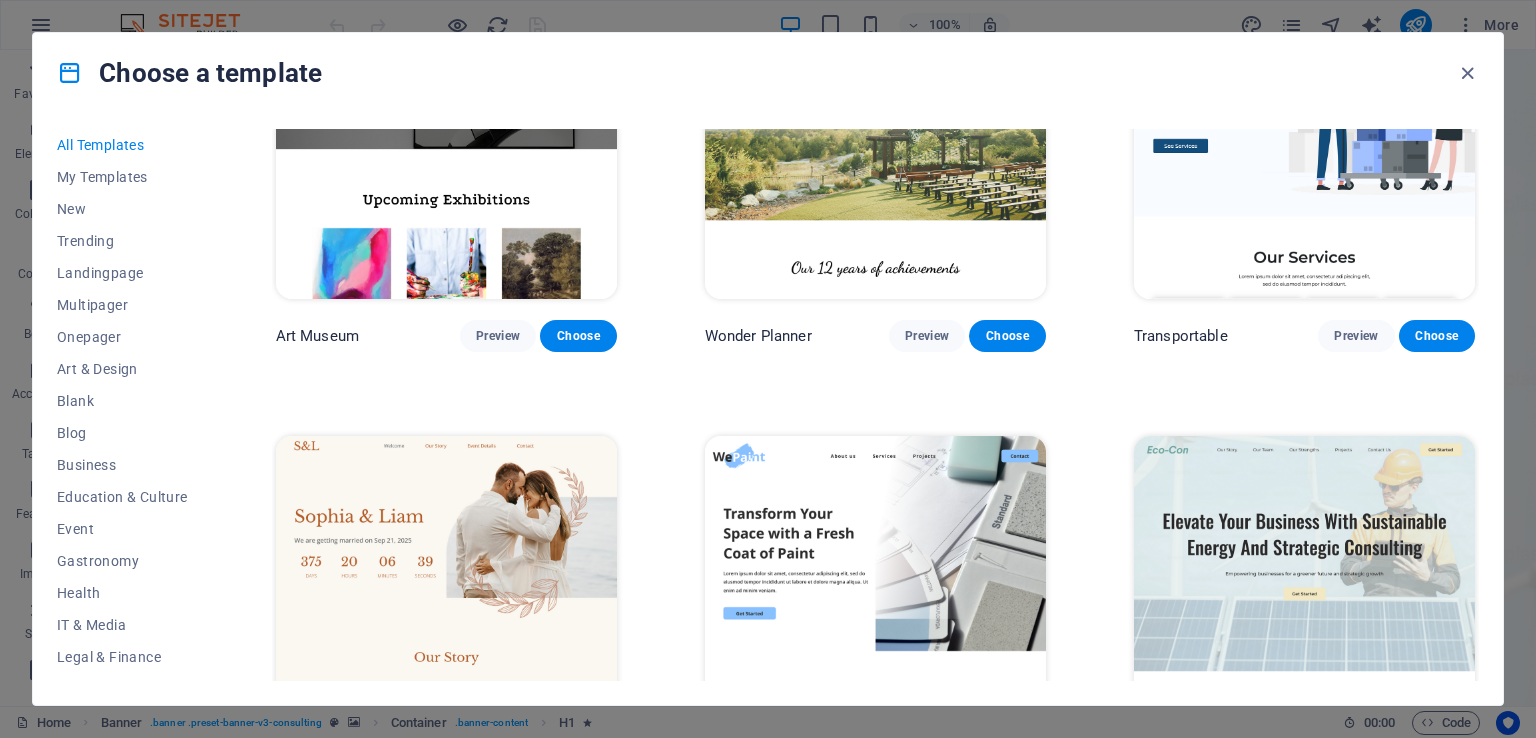 click at bounding box center (1304, 593) 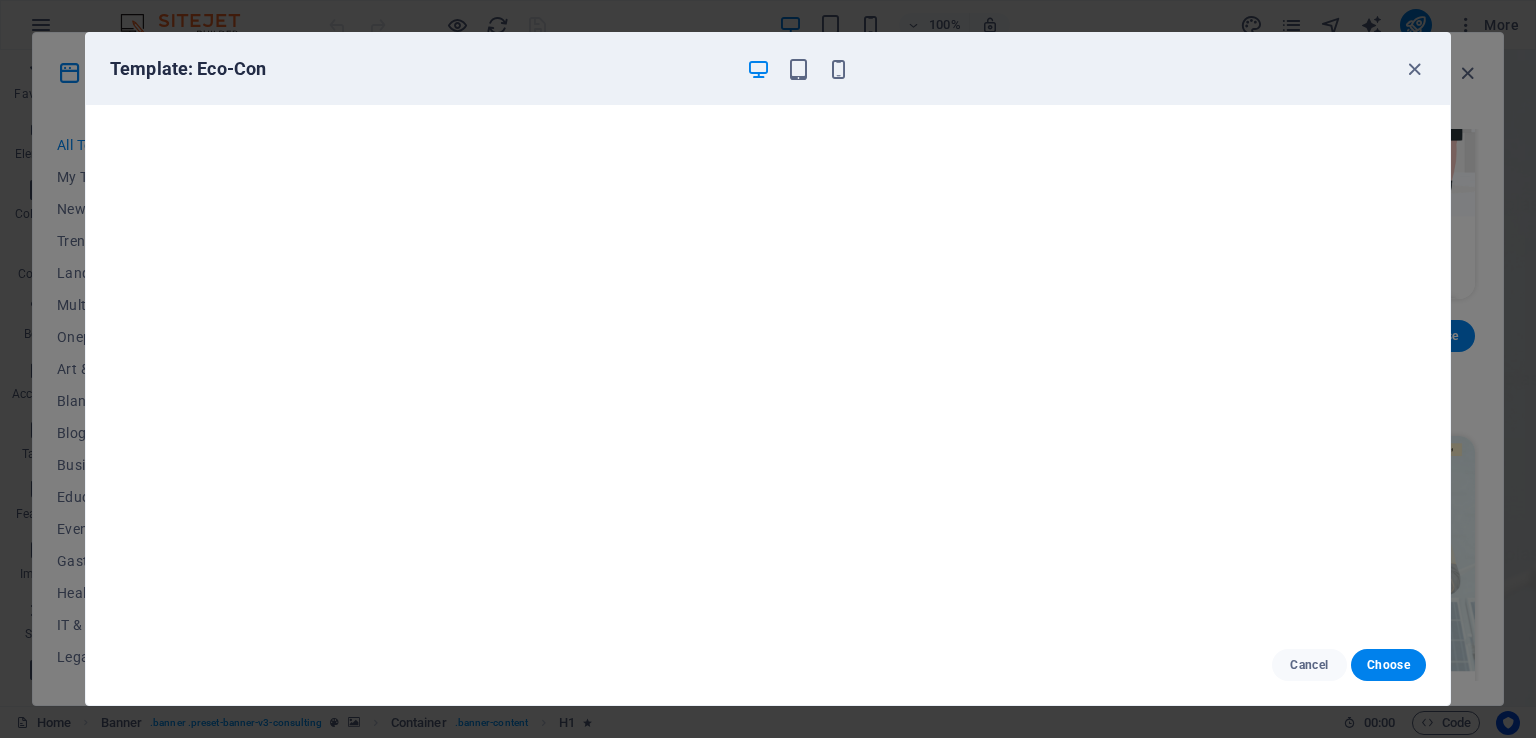 click on "Choose" at bounding box center [1388, 665] 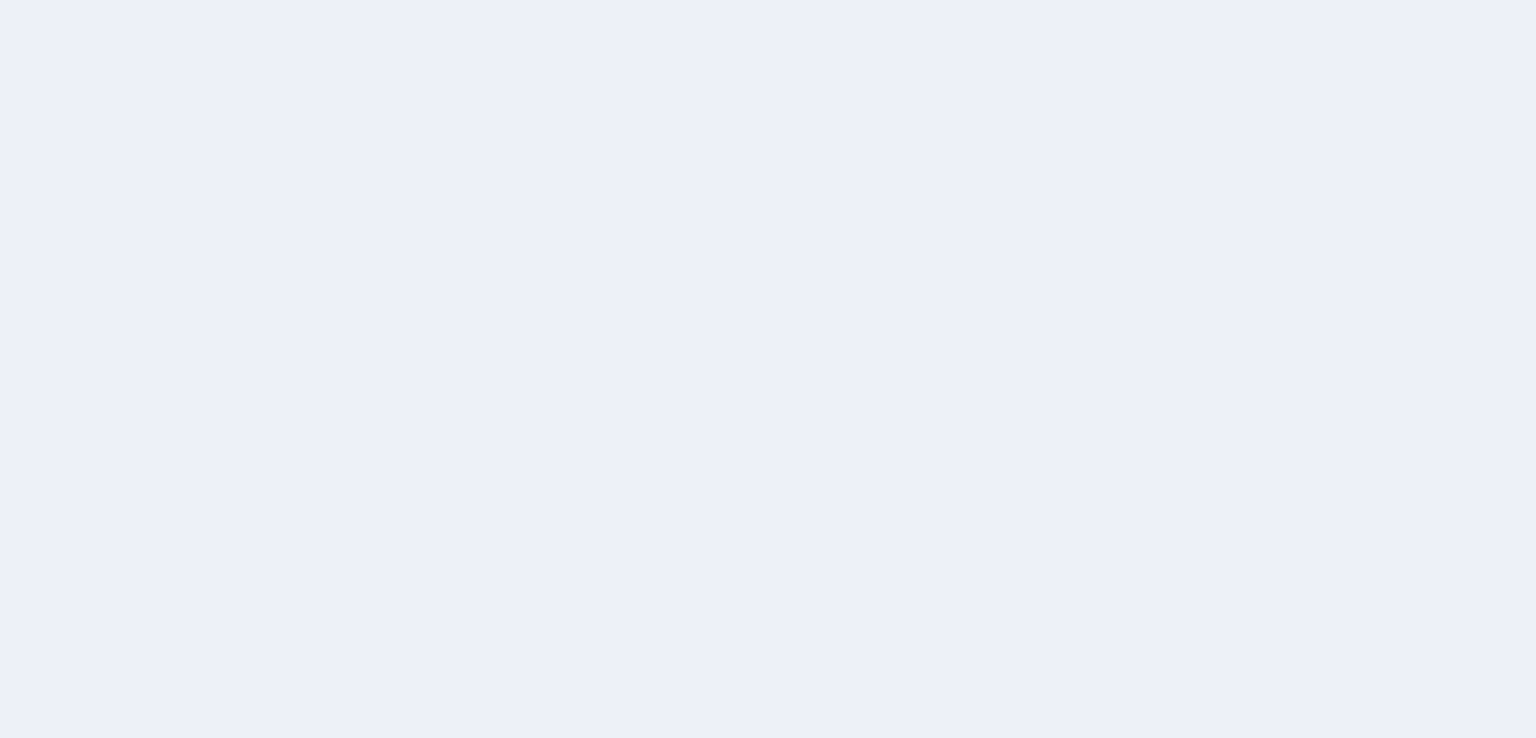 scroll, scrollTop: 0, scrollLeft: 0, axis: both 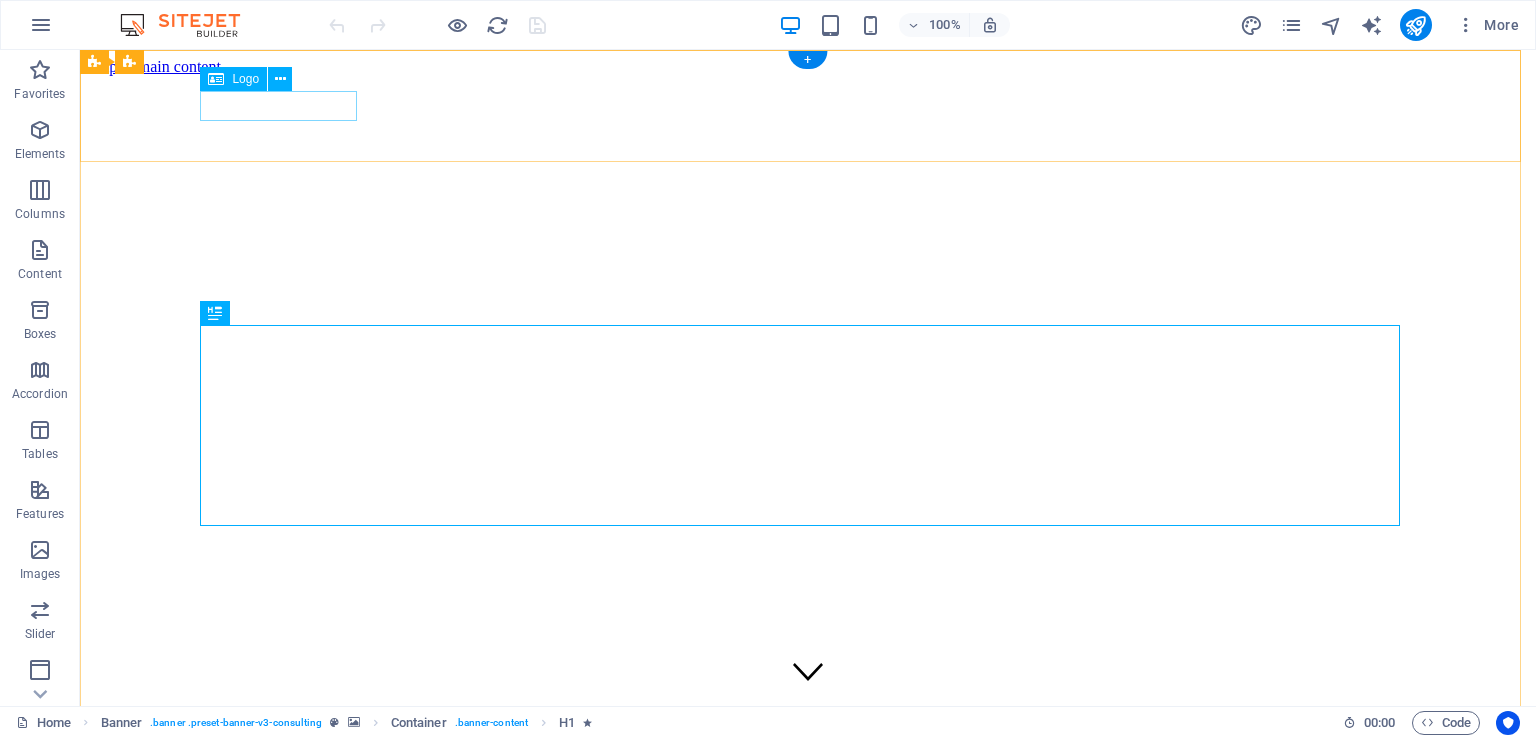 click at bounding box center (808, 993) 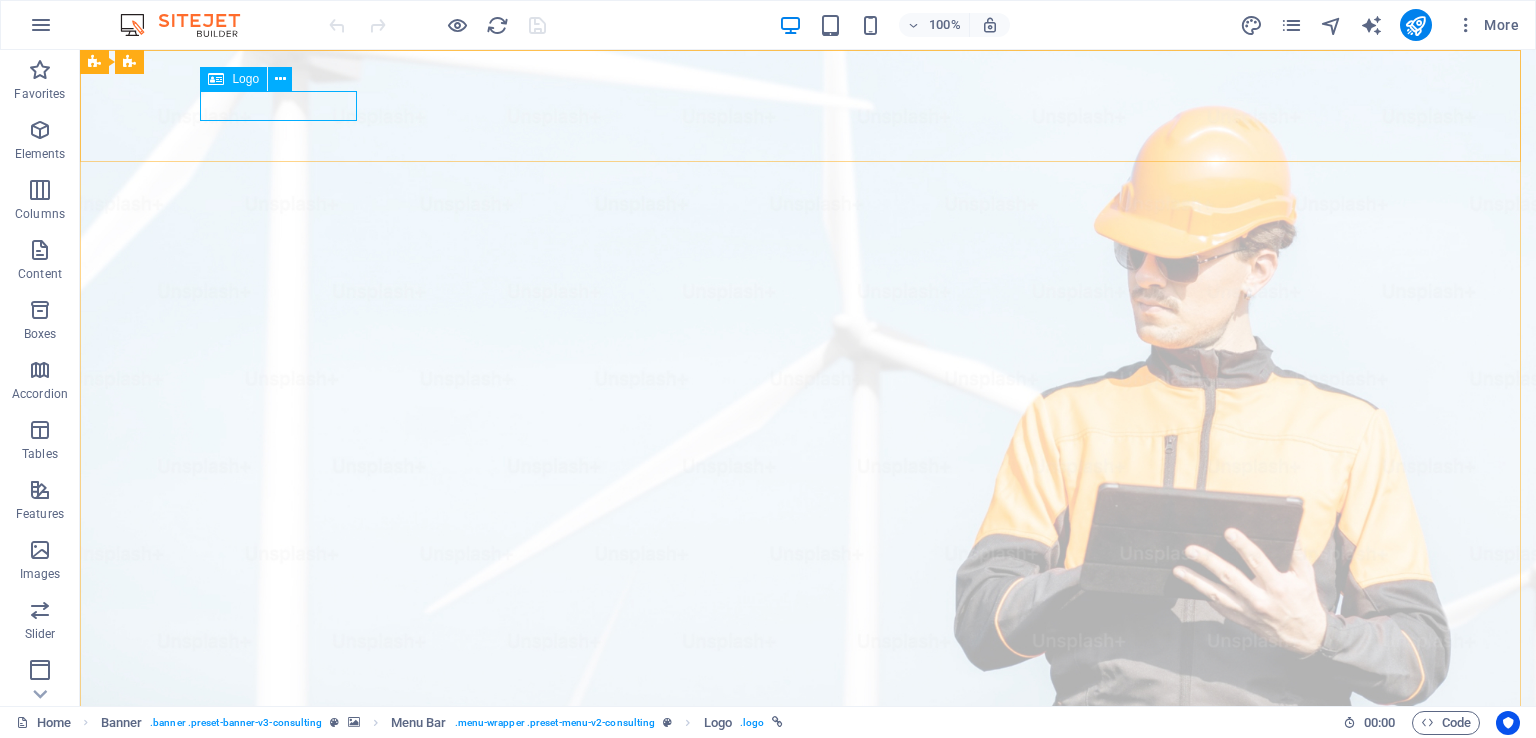 click at bounding box center [280, 79] 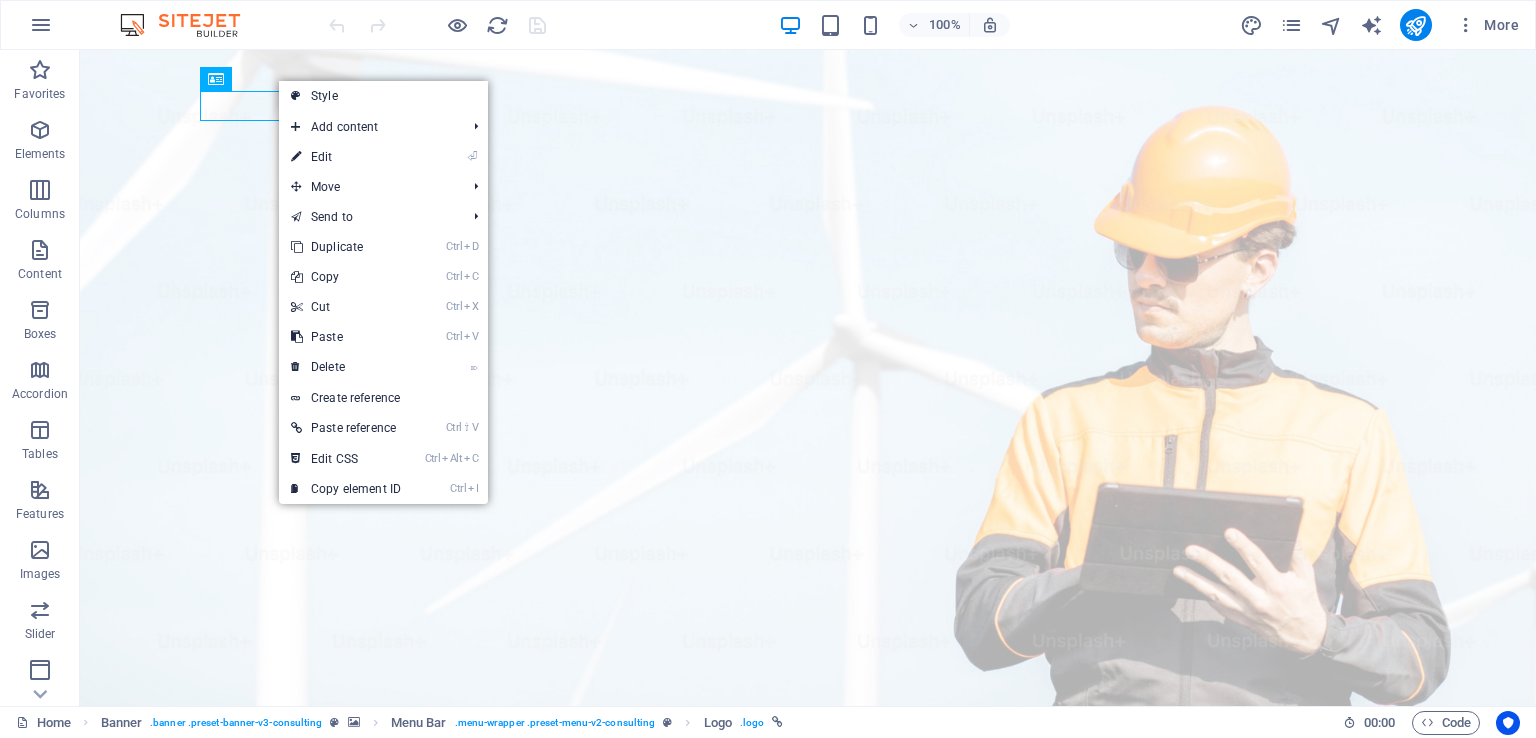 click on "⏎  Edit" at bounding box center (346, 157) 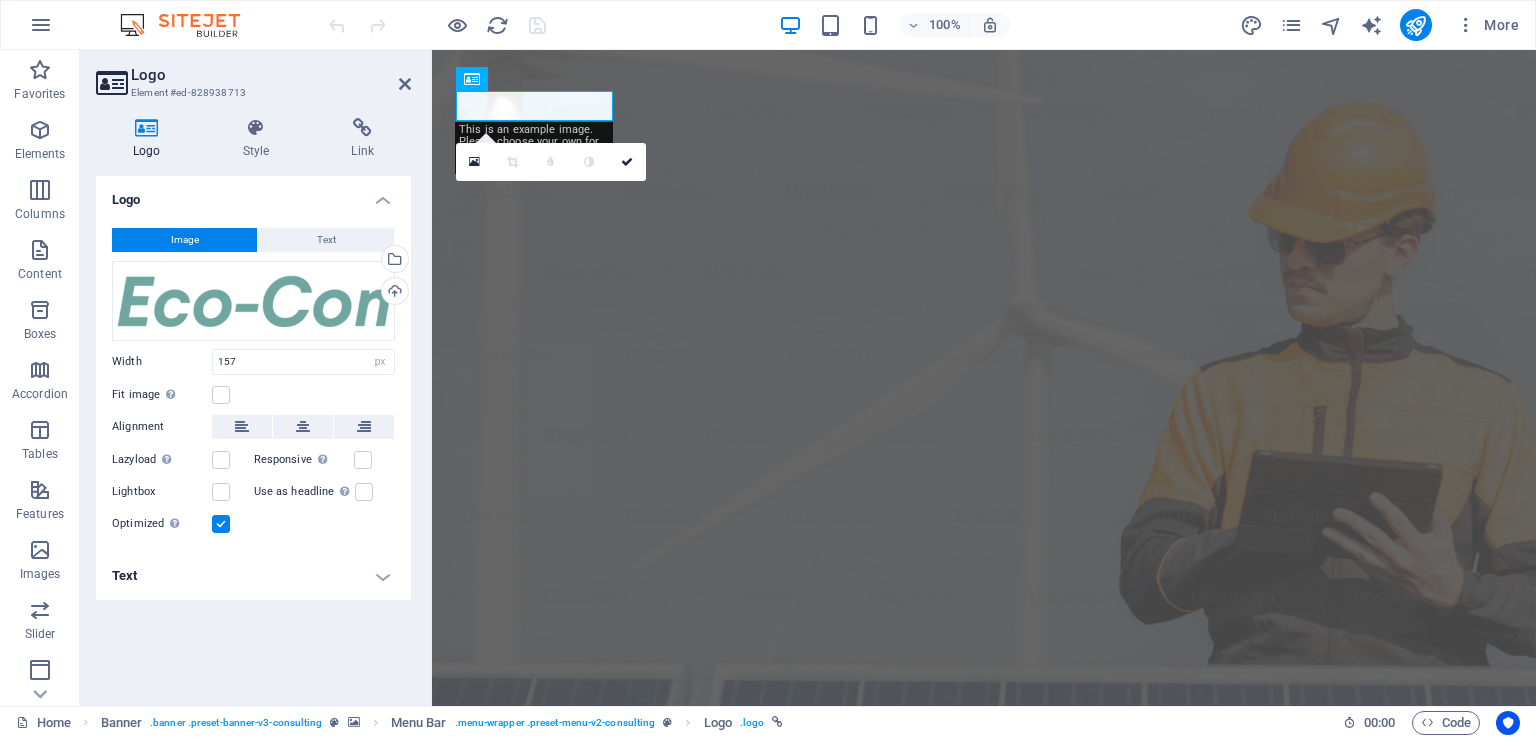 click on "Upload" at bounding box center [393, 293] 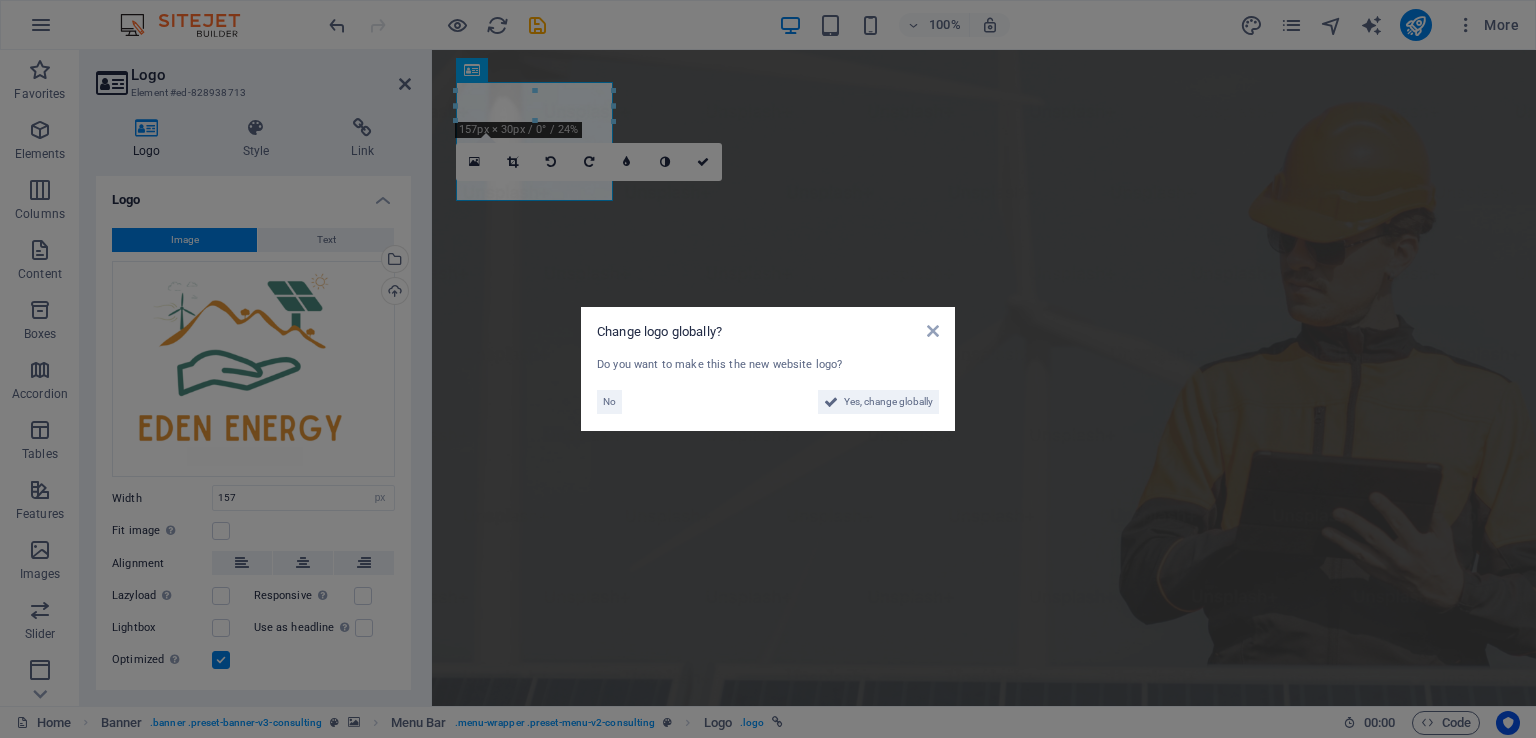 click on "Yes, change globally" at bounding box center (888, 402) 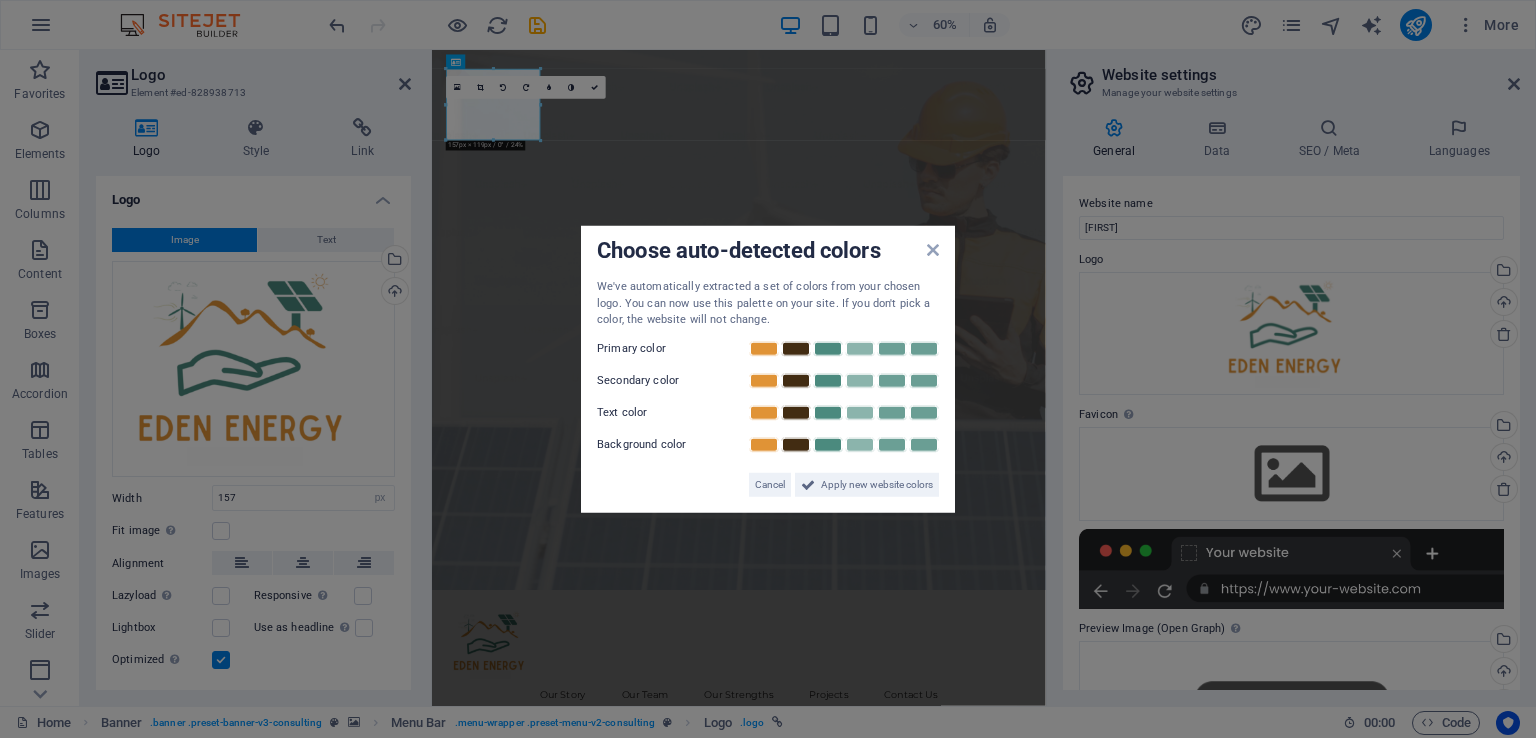 click at bounding box center (764, 348) 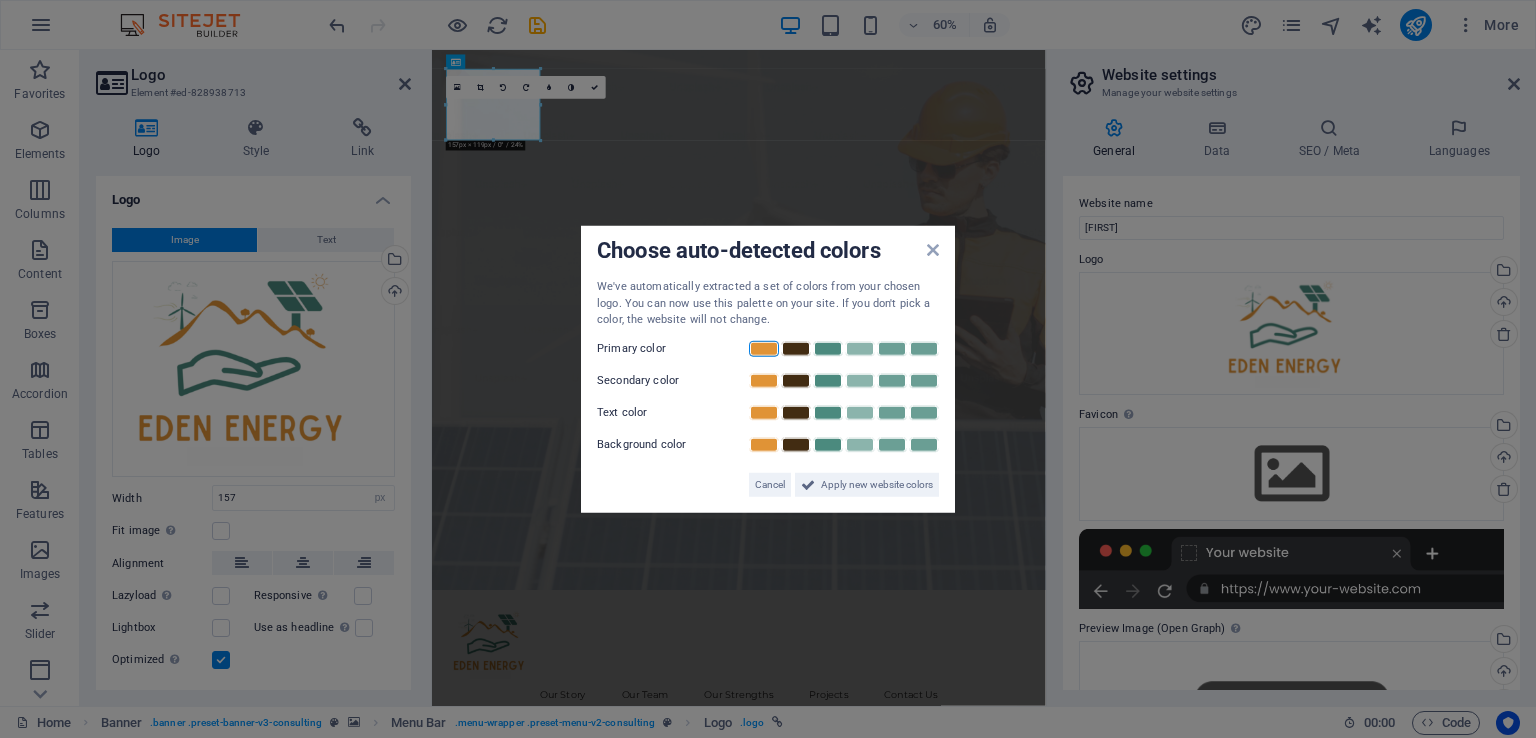 click at bounding box center (828, 380) 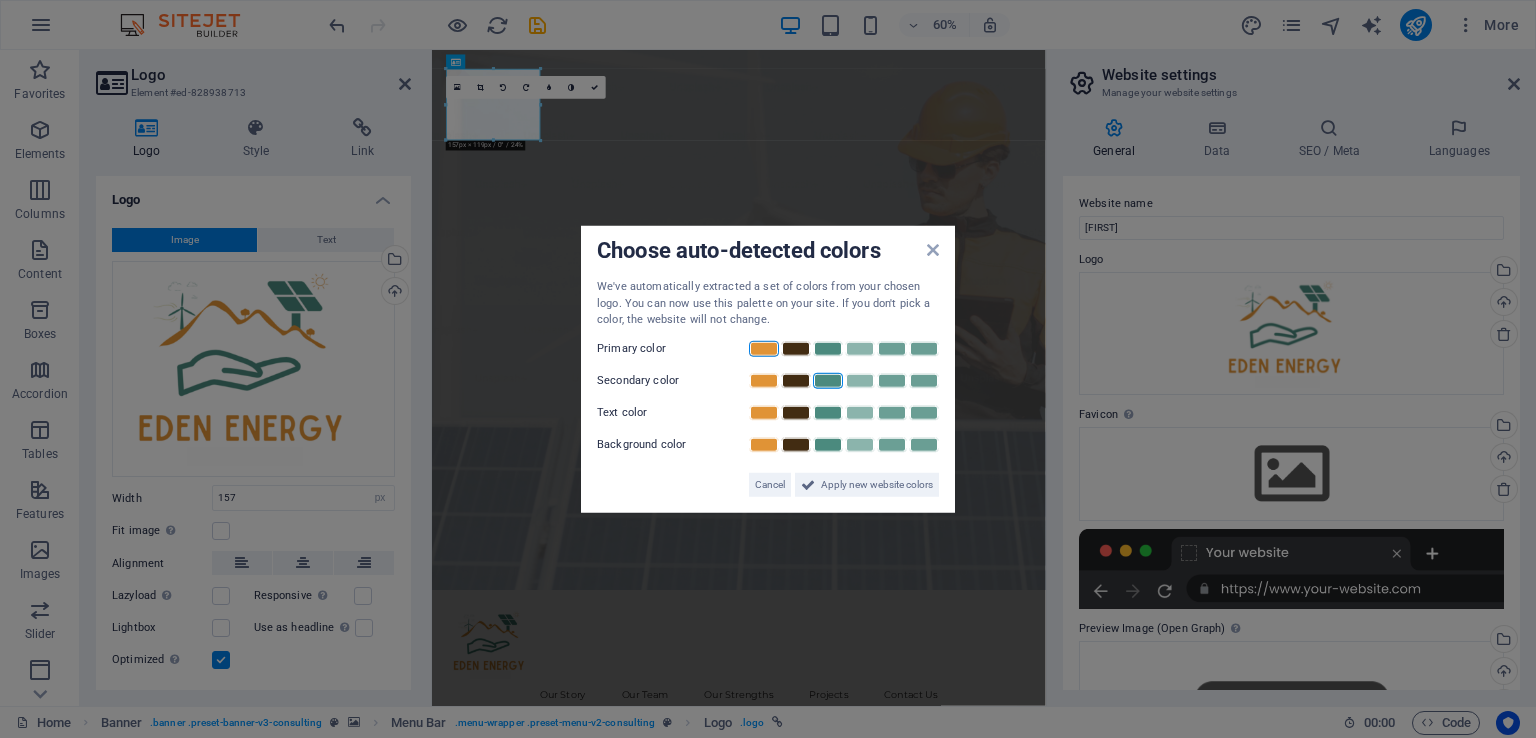 click at bounding box center (796, 412) 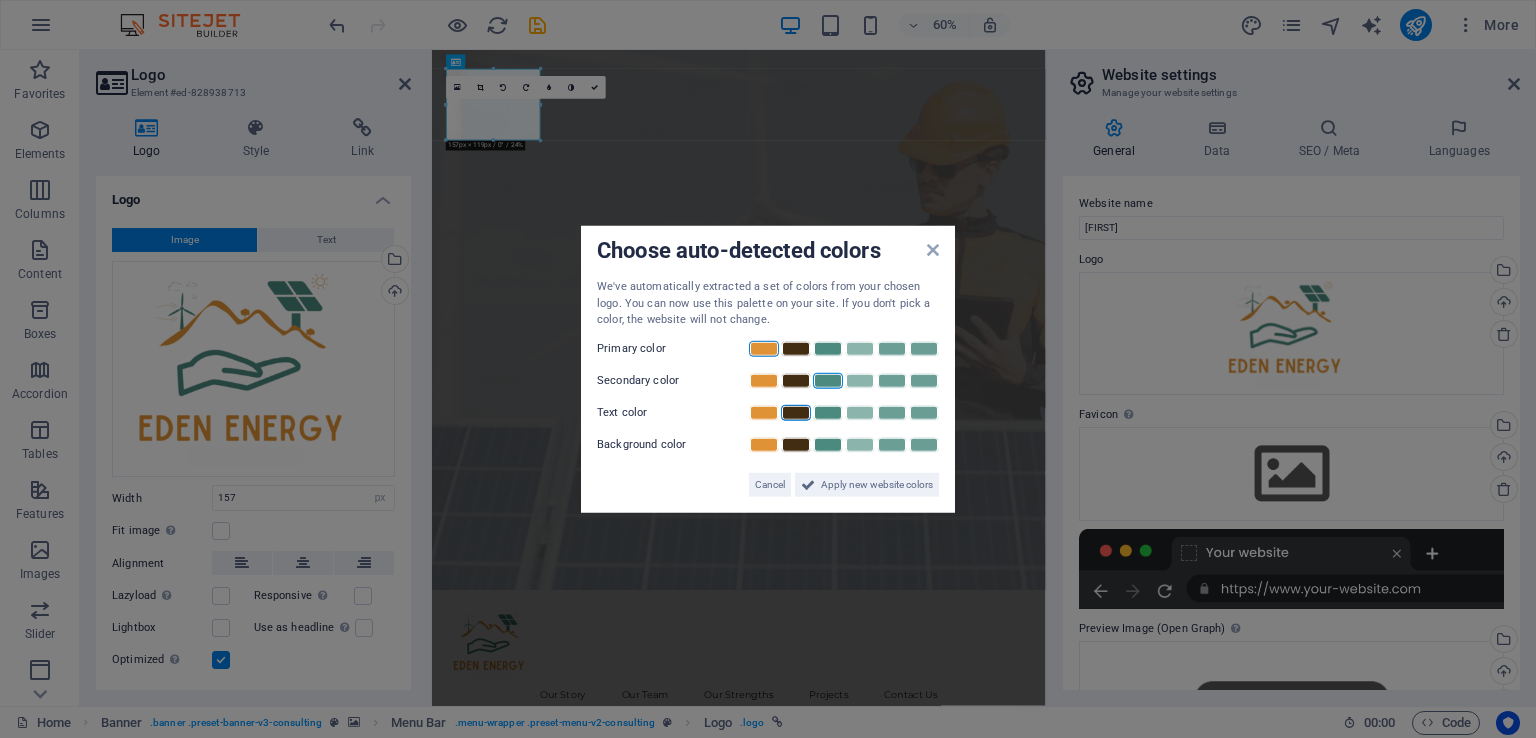 click at bounding box center [860, 444] 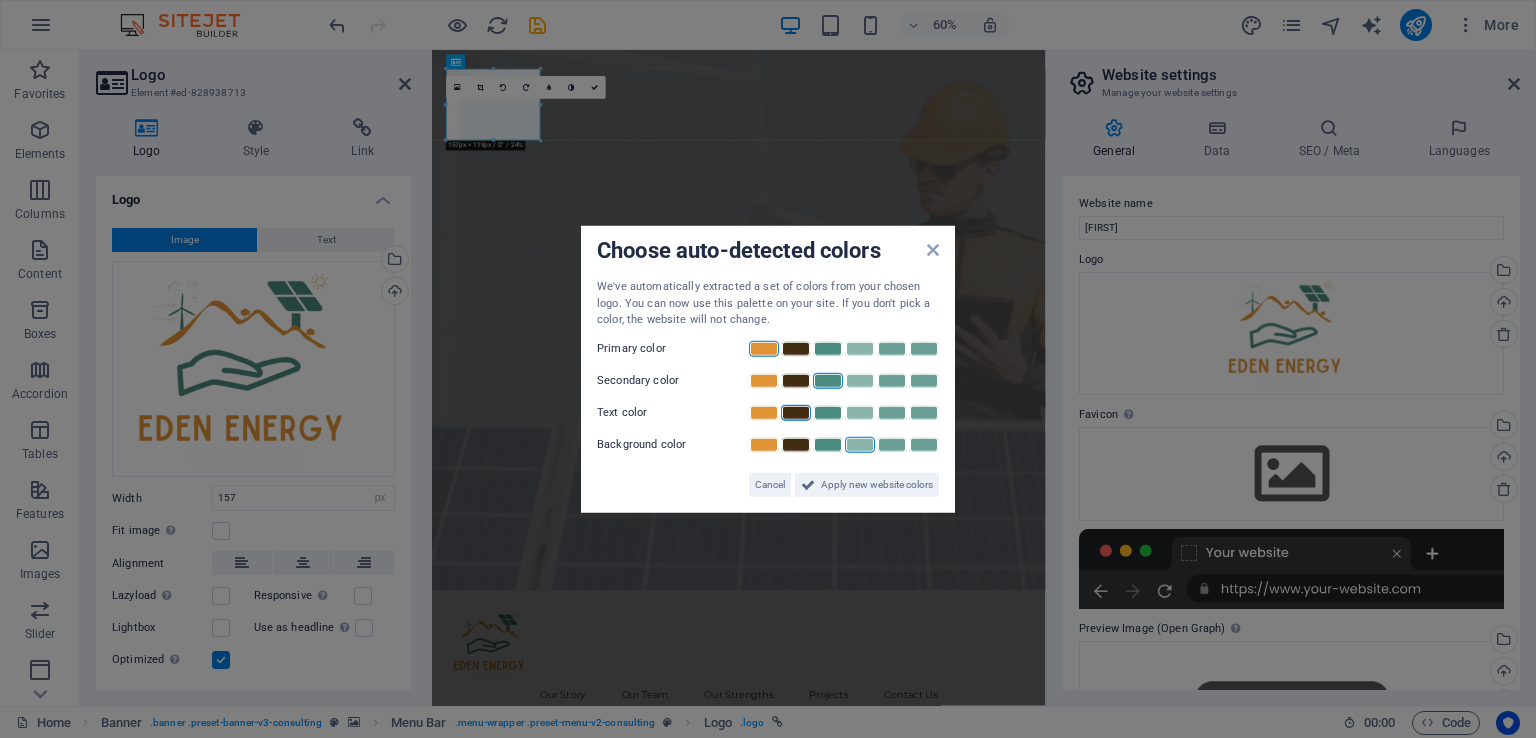 click on "Apply new website colors" at bounding box center [877, 484] 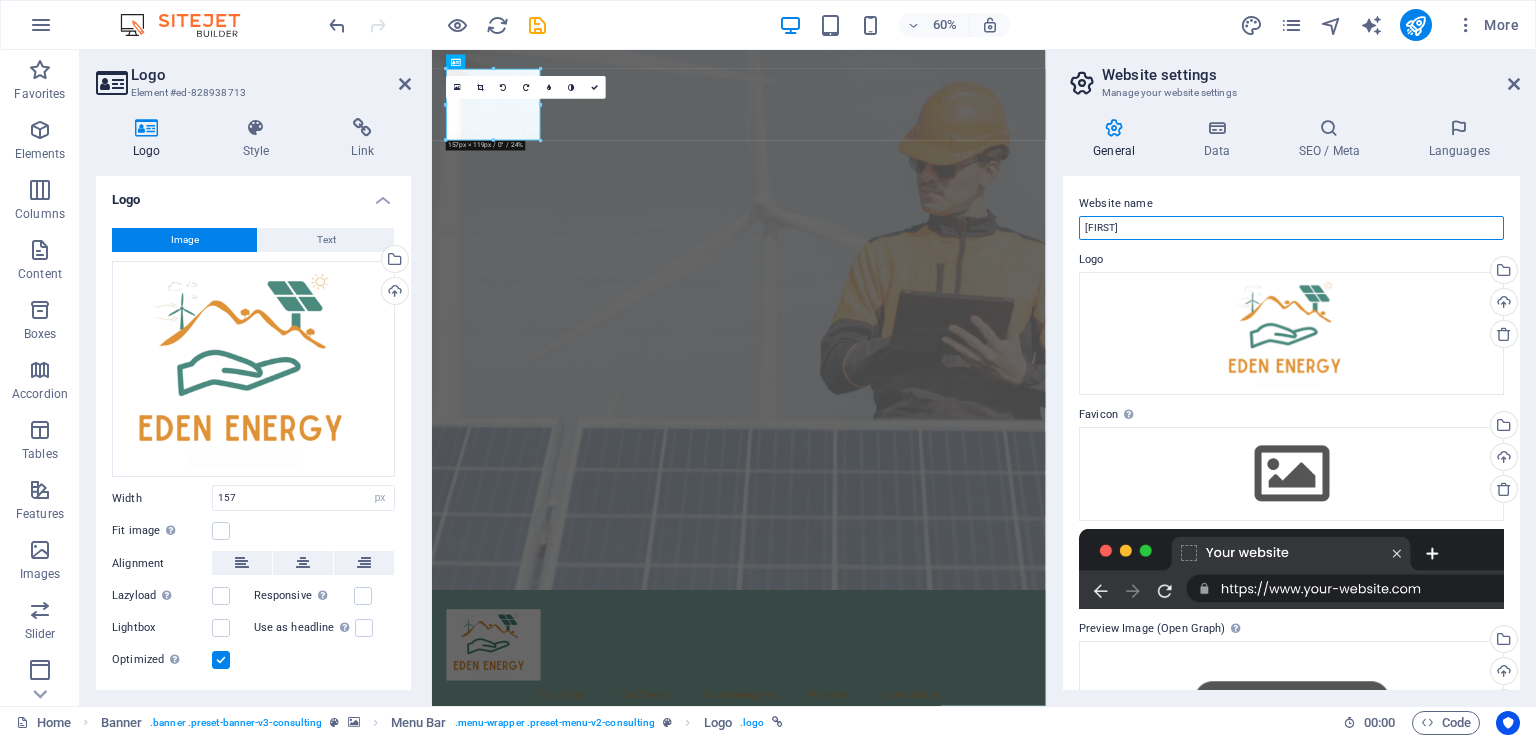 drag, startPoint x: 1173, startPoint y: 225, endPoint x: 1068, endPoint y: 222, distance: 105.04285 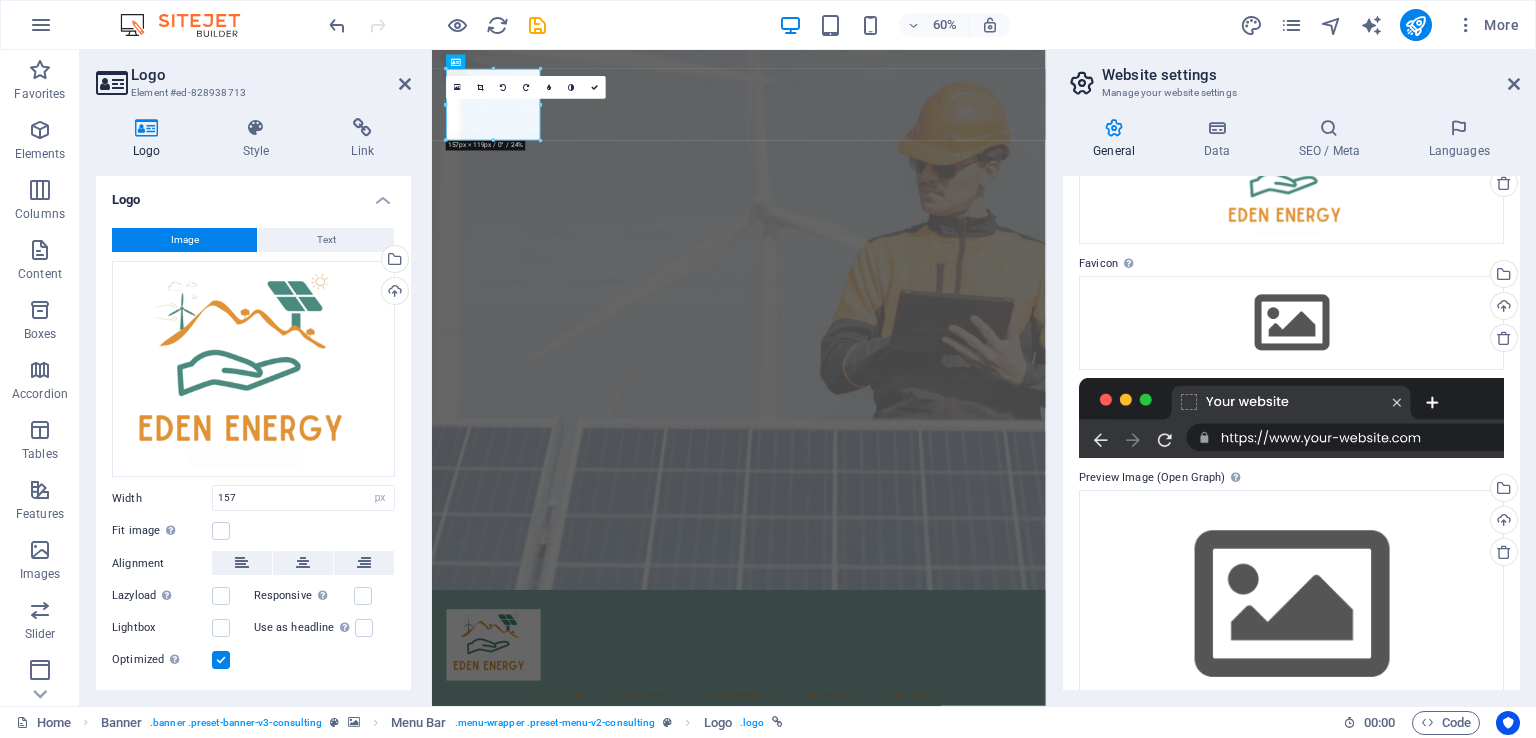scroll, scrollTop: 196, scrollLeft: 0, axis: vertical 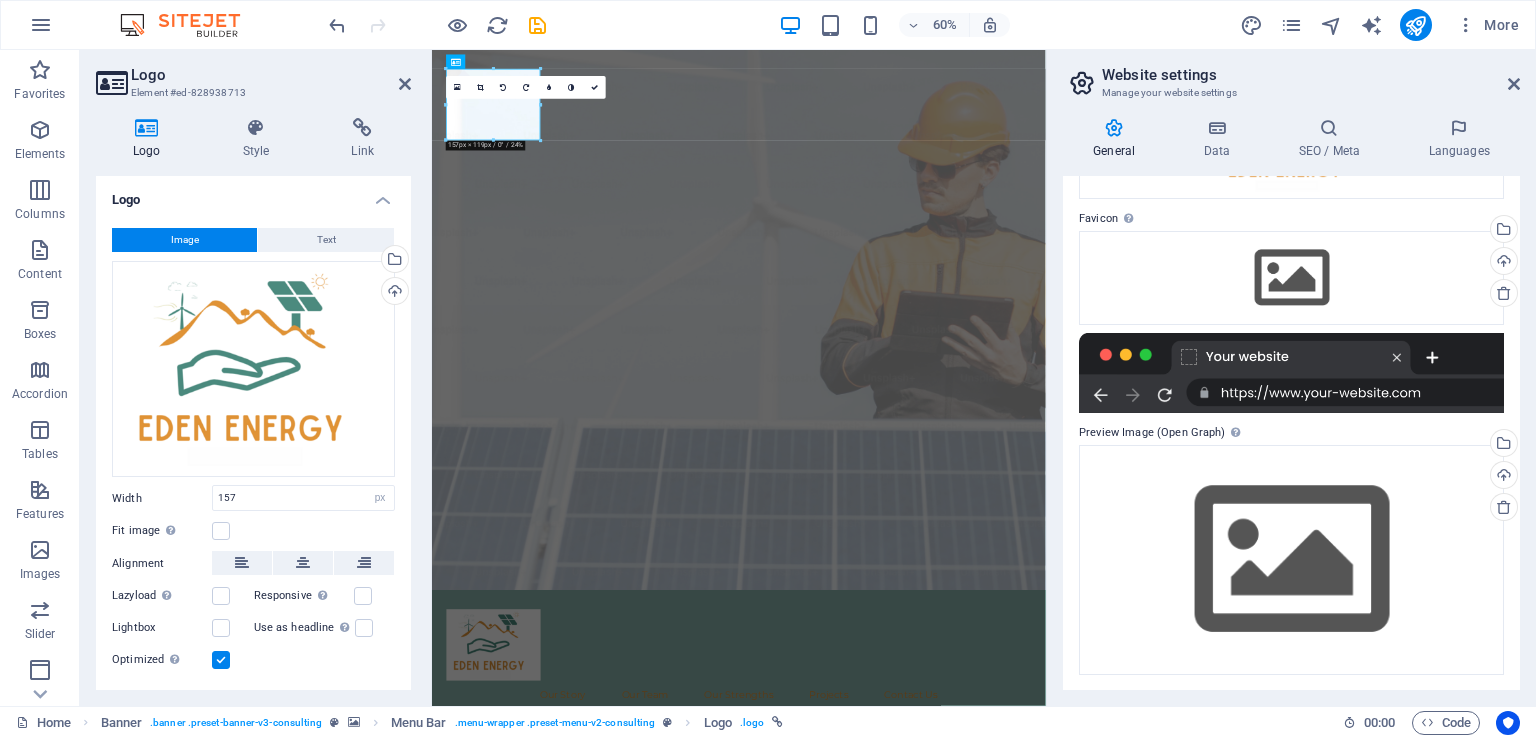 type on "eden-energy.co.za" 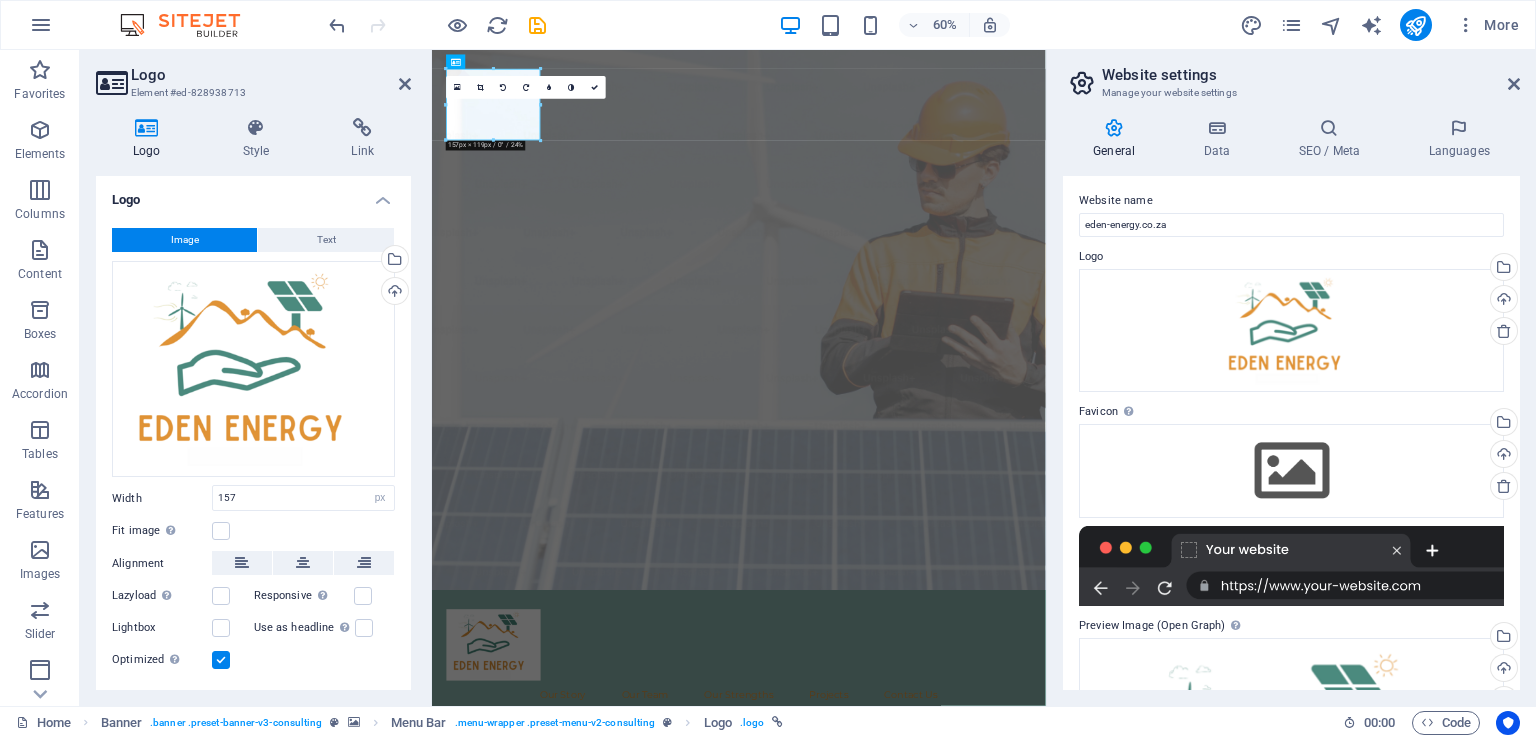 scroll, scrollTop: 0, scrollLeft: 0, axis: both 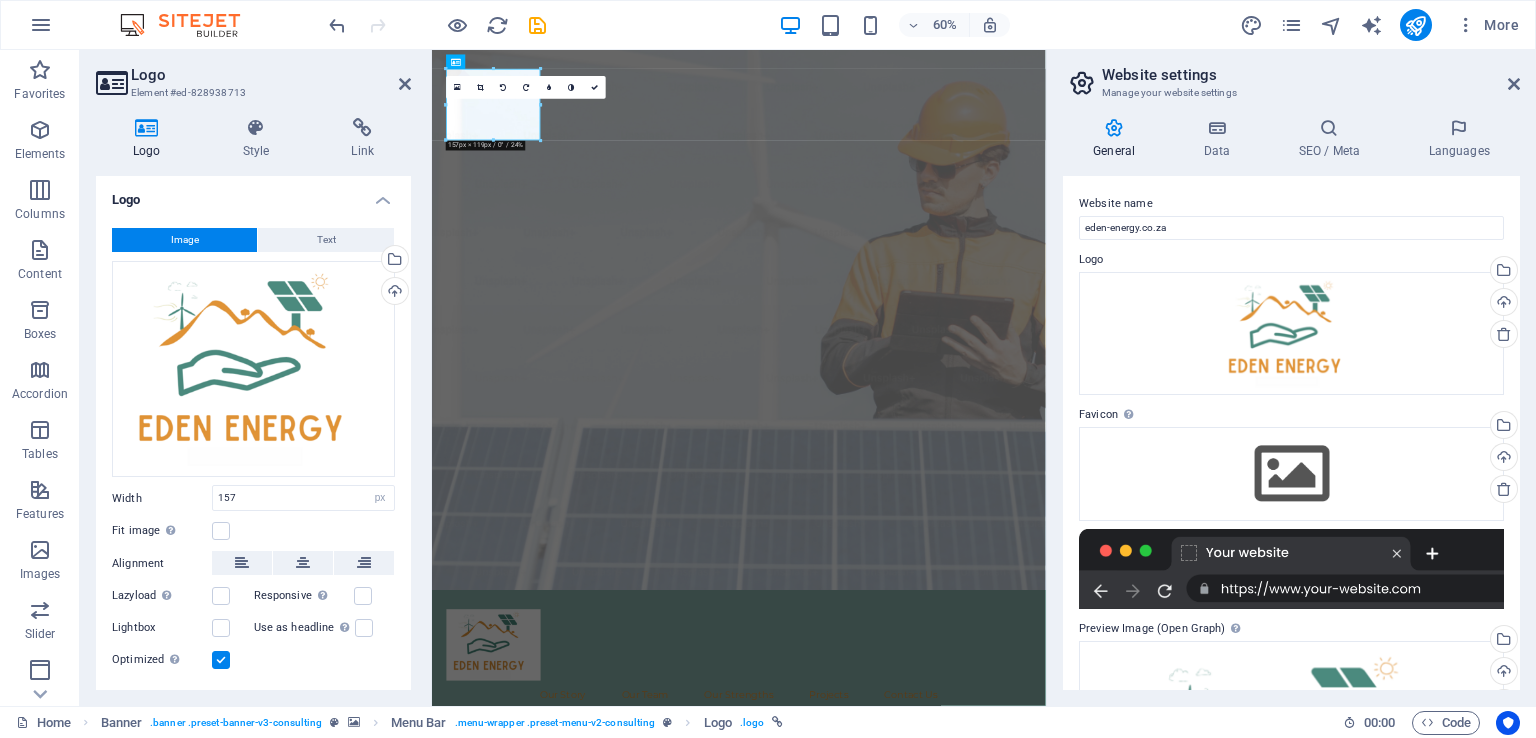 click on "Upload" at bounding box center [1502, 459] 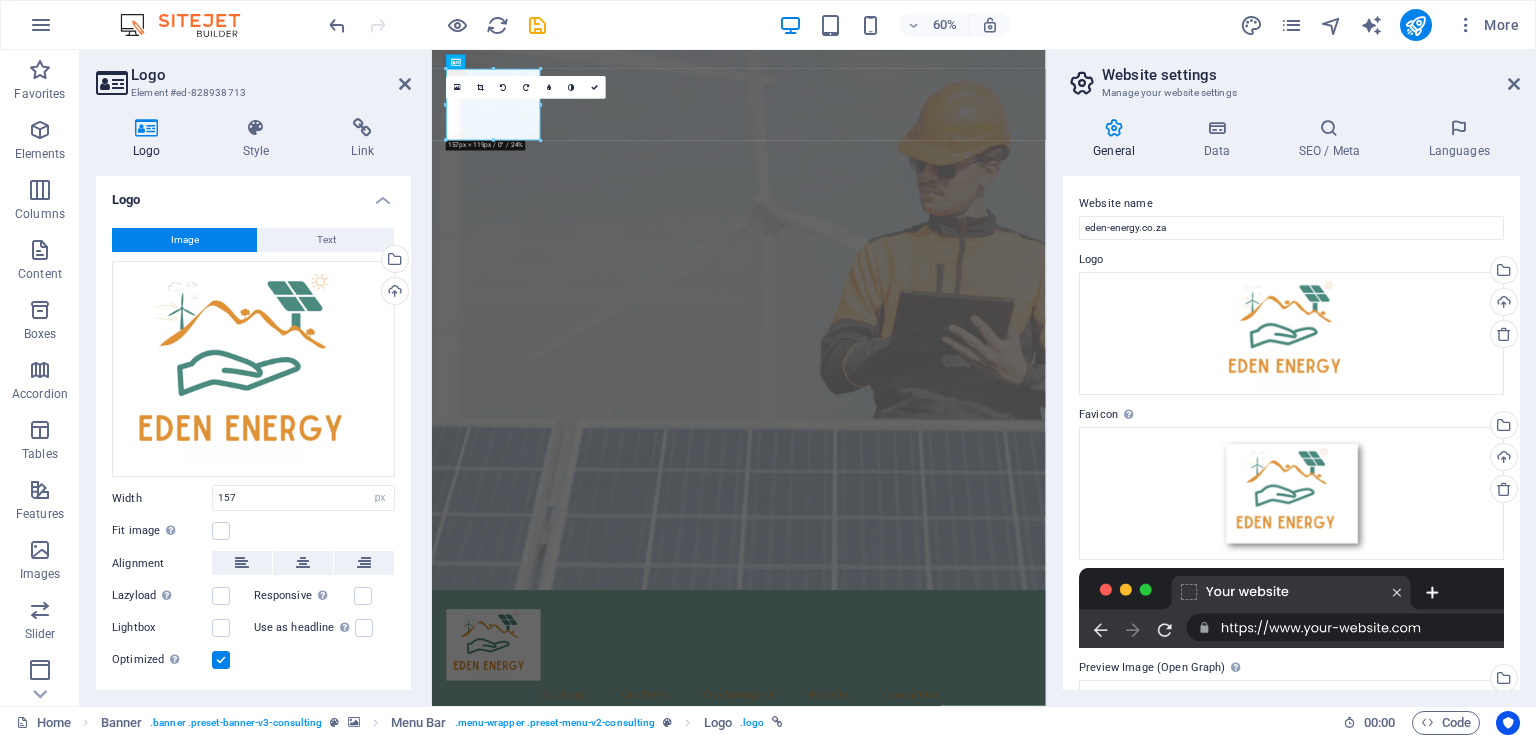 click on "Upload" at bounding box center [1502, 304] 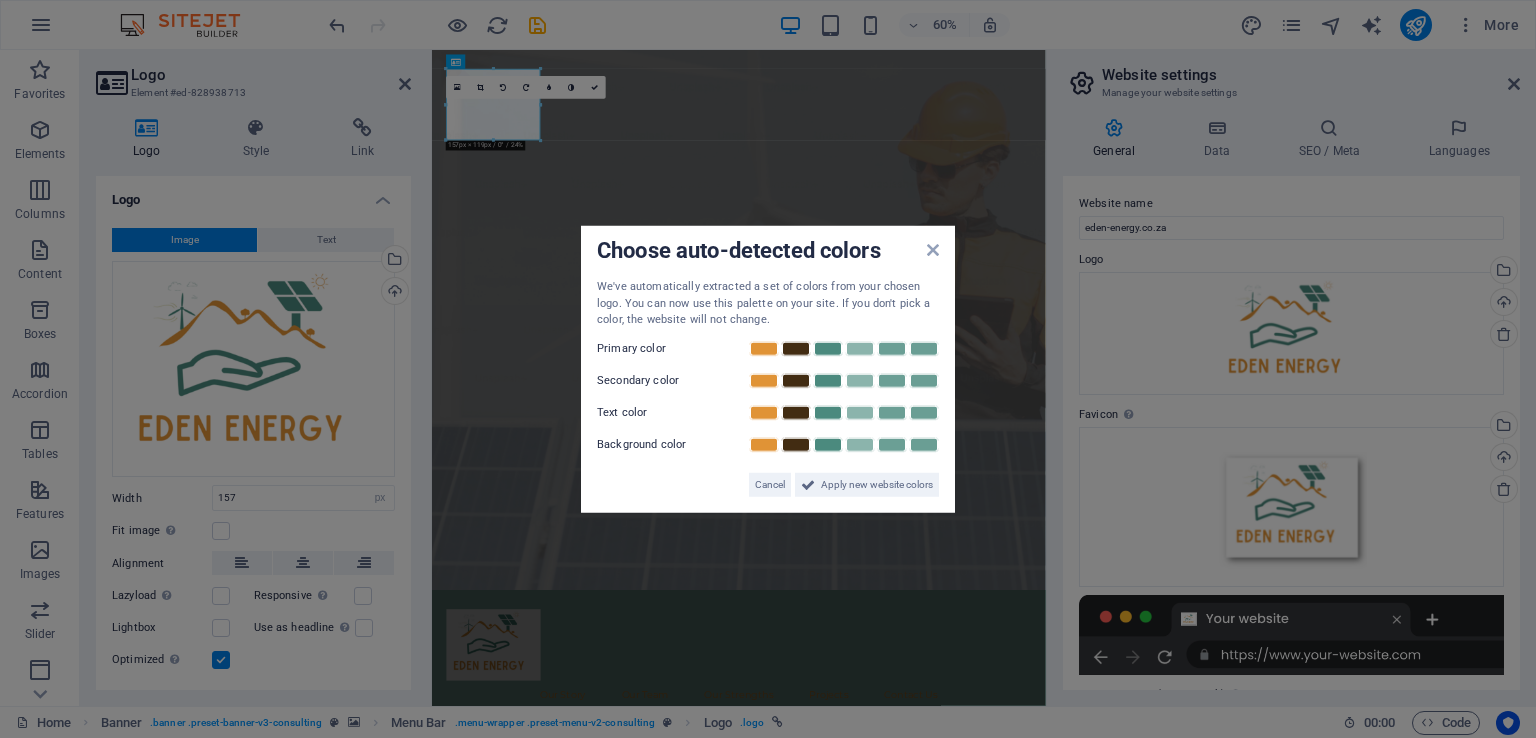 click at bounding box center [764, 348] 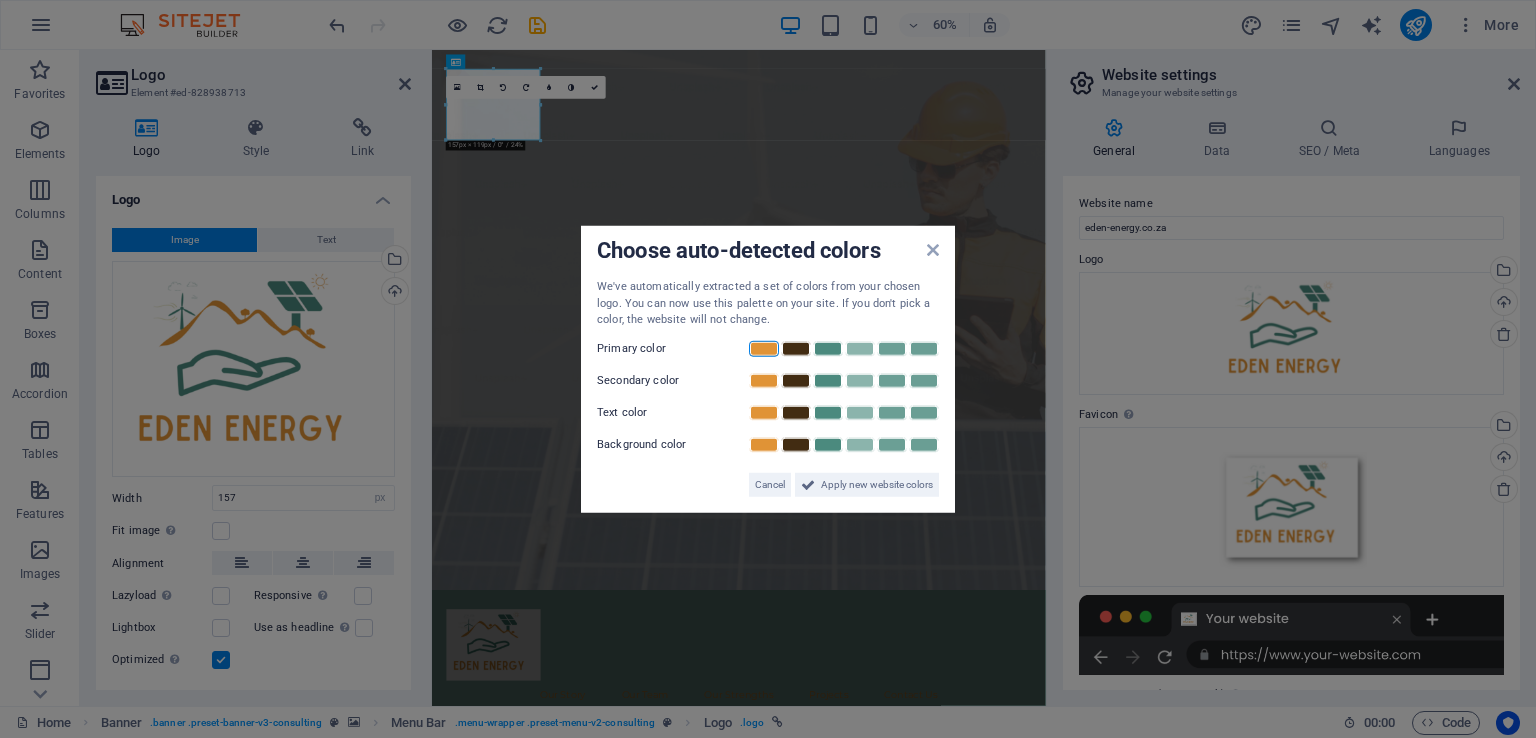 click at bounding box center [828, 380] 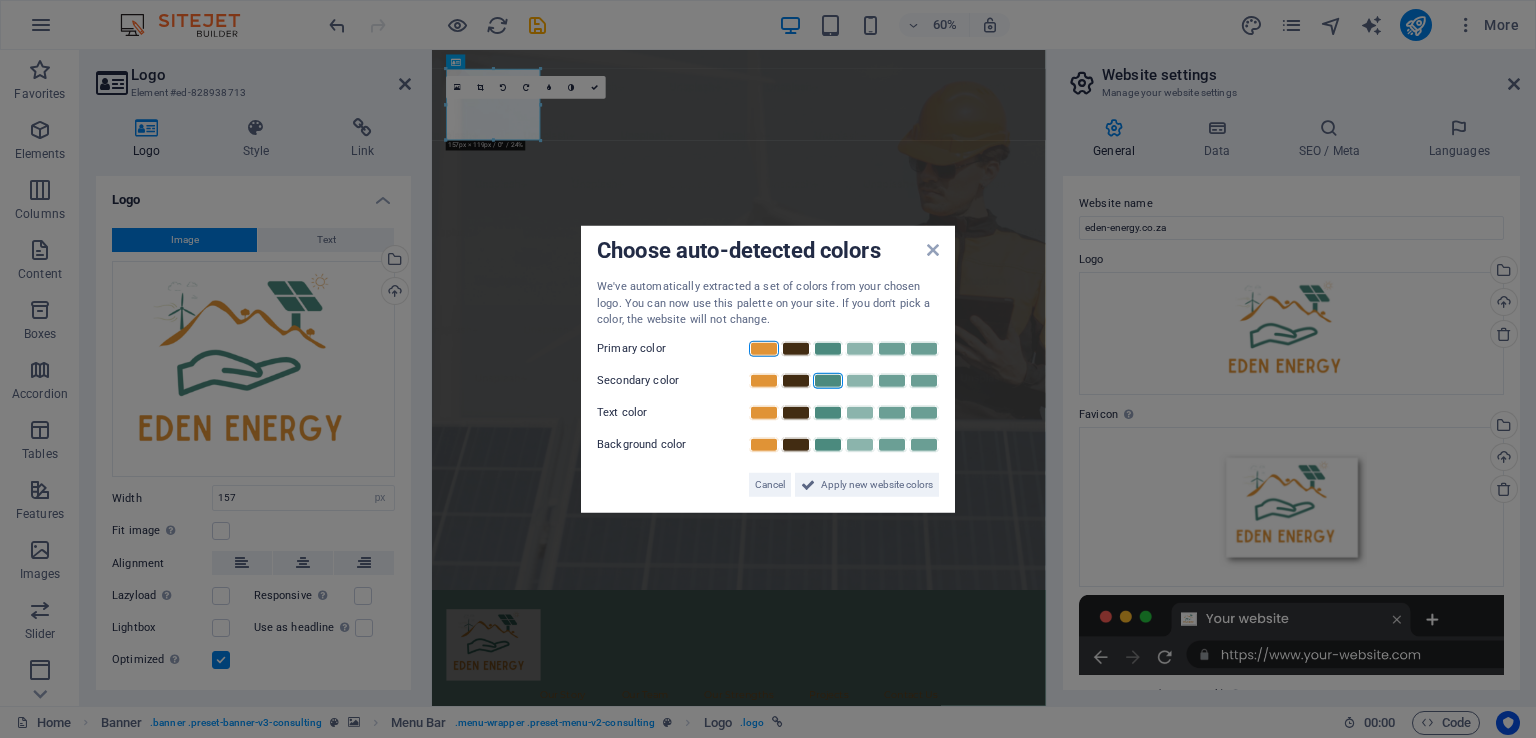 click at bounding box center (796, 412) 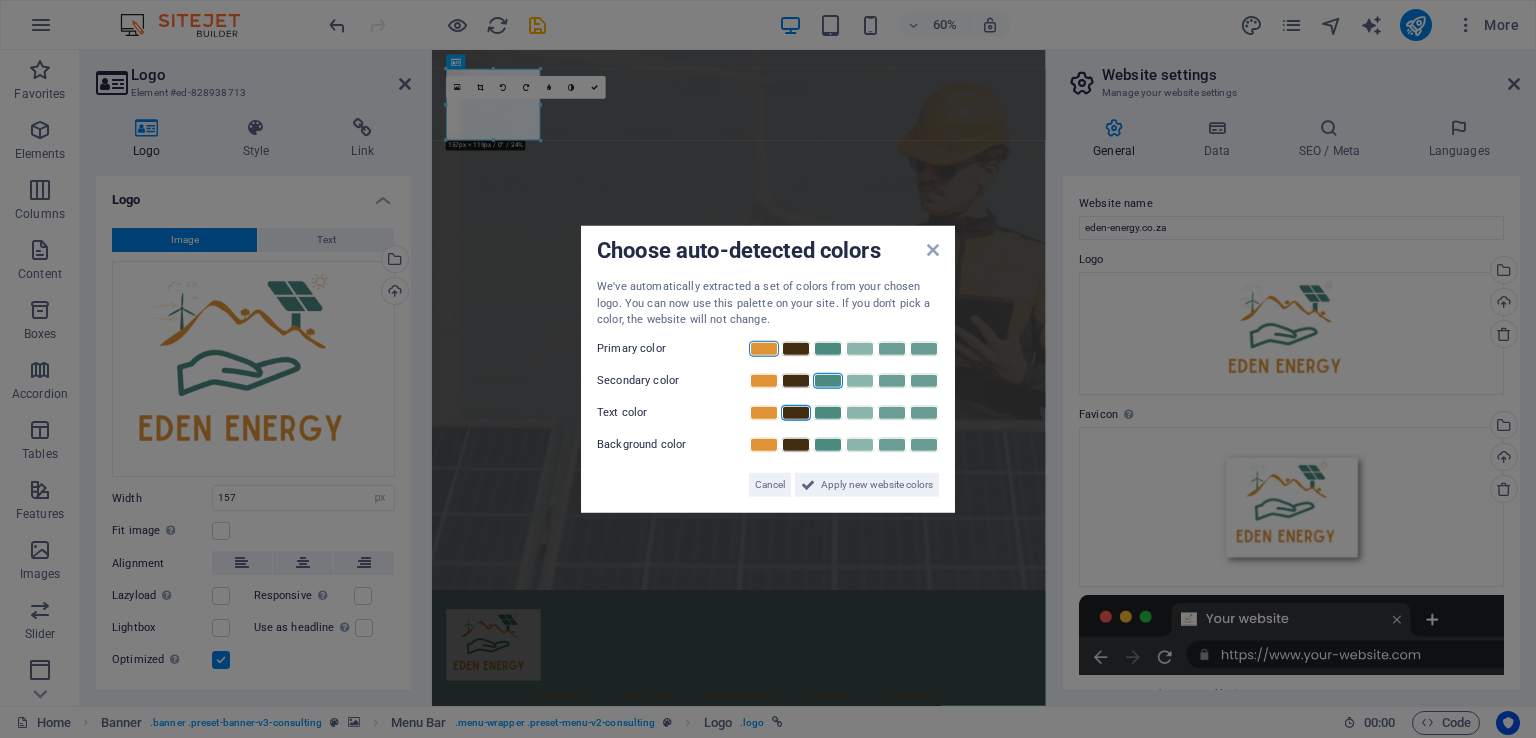 click at bounding box center [860, 444] 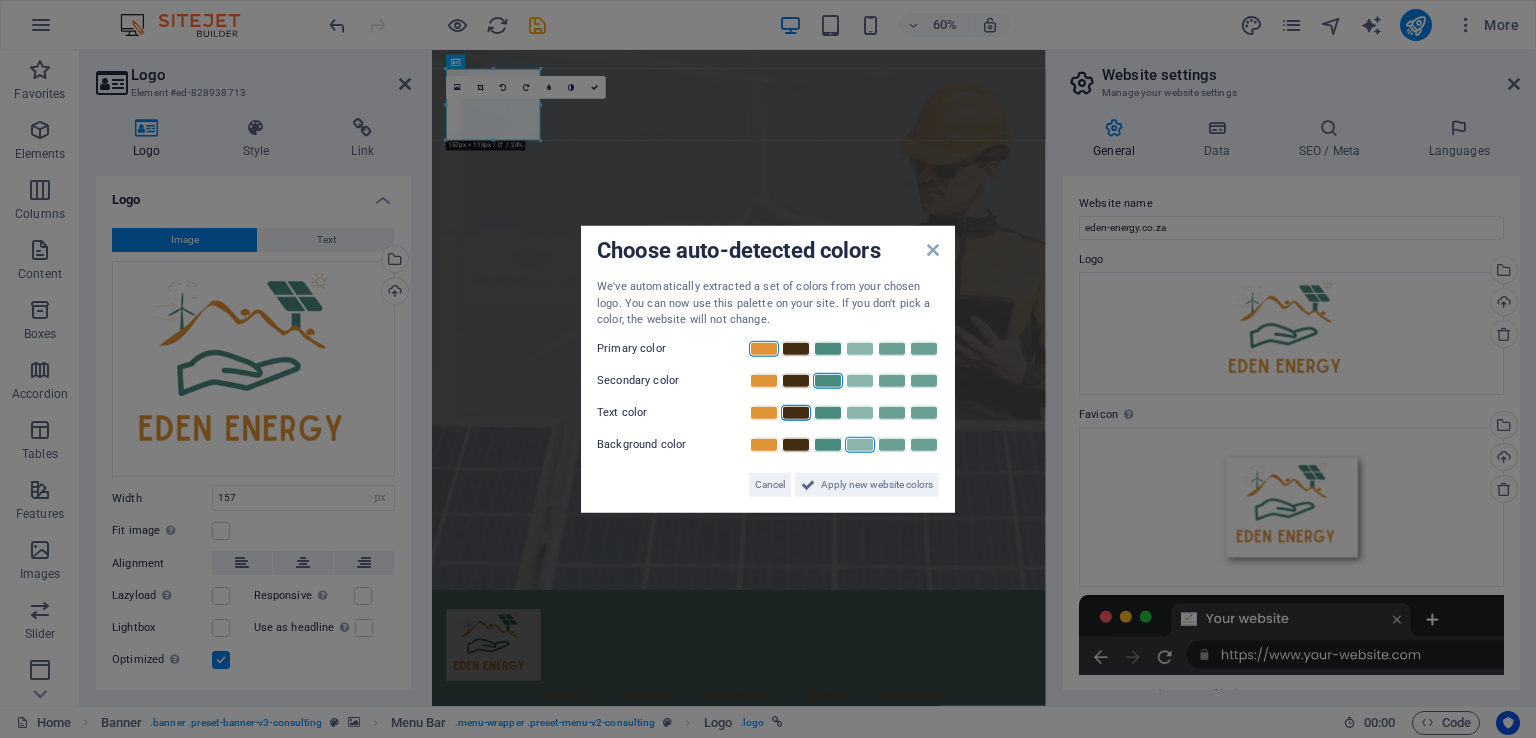 click on "Apply new website colors" at bounding box center [877, 484] 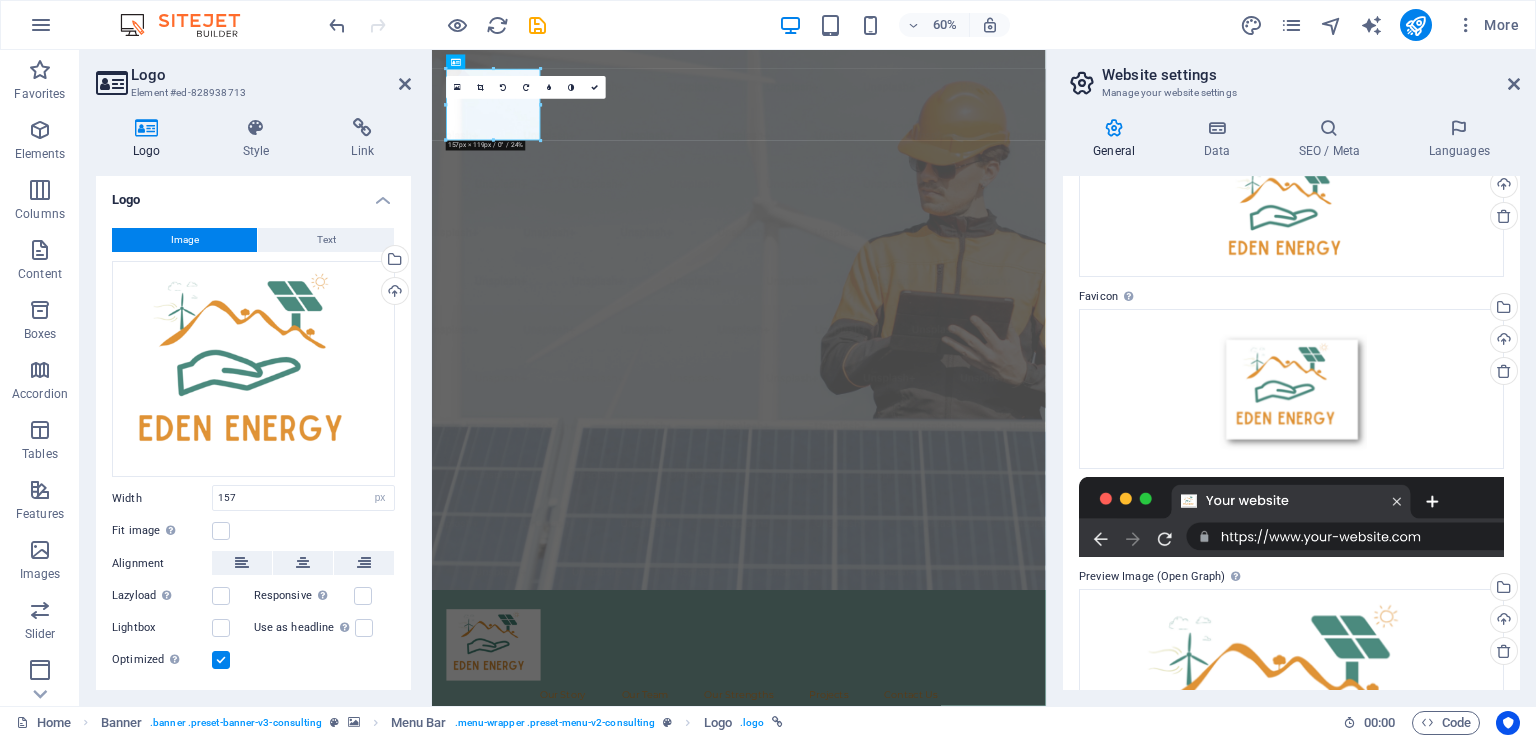 scroll, scrollTop: 0, scrollLeft: 0, axis: both 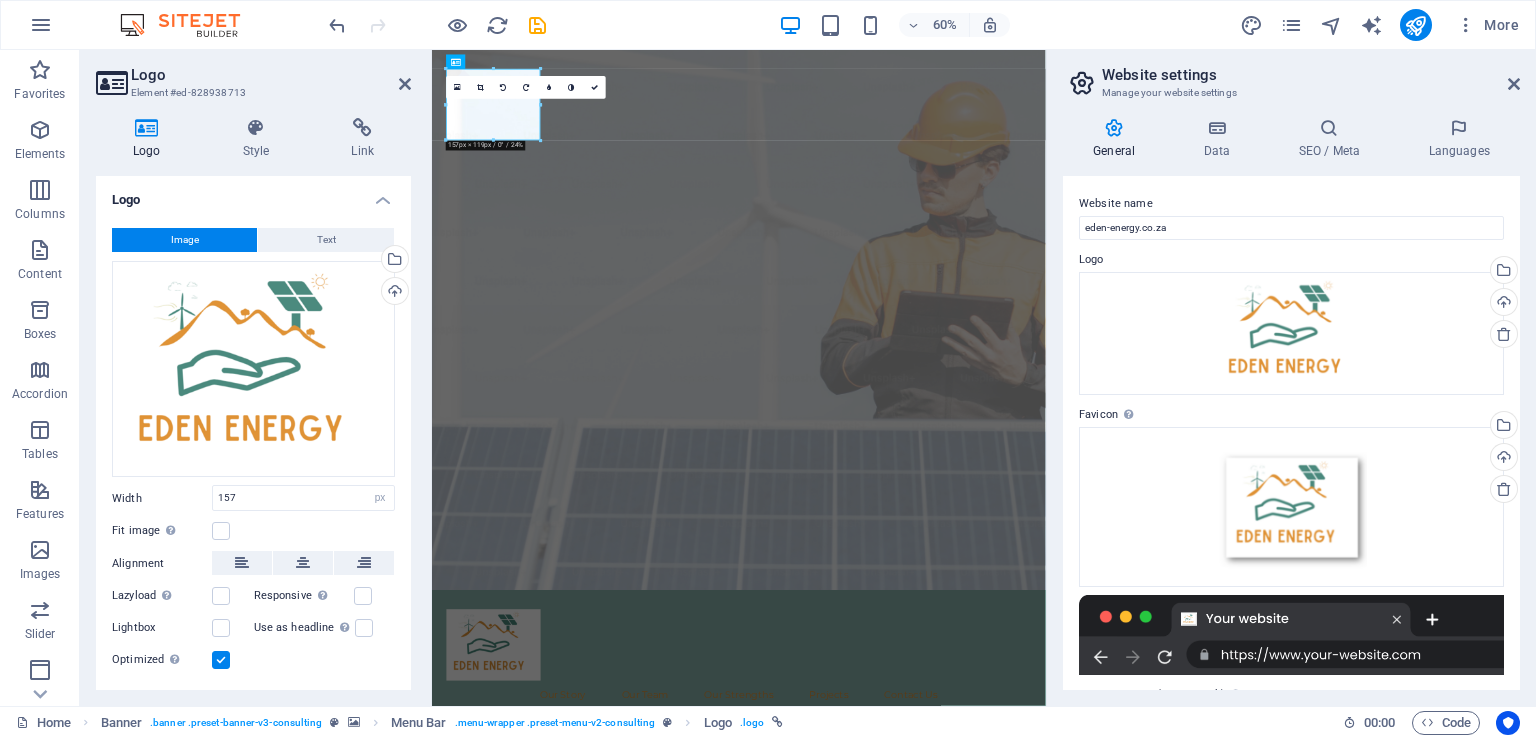 click at bounding box center (1514, 84) 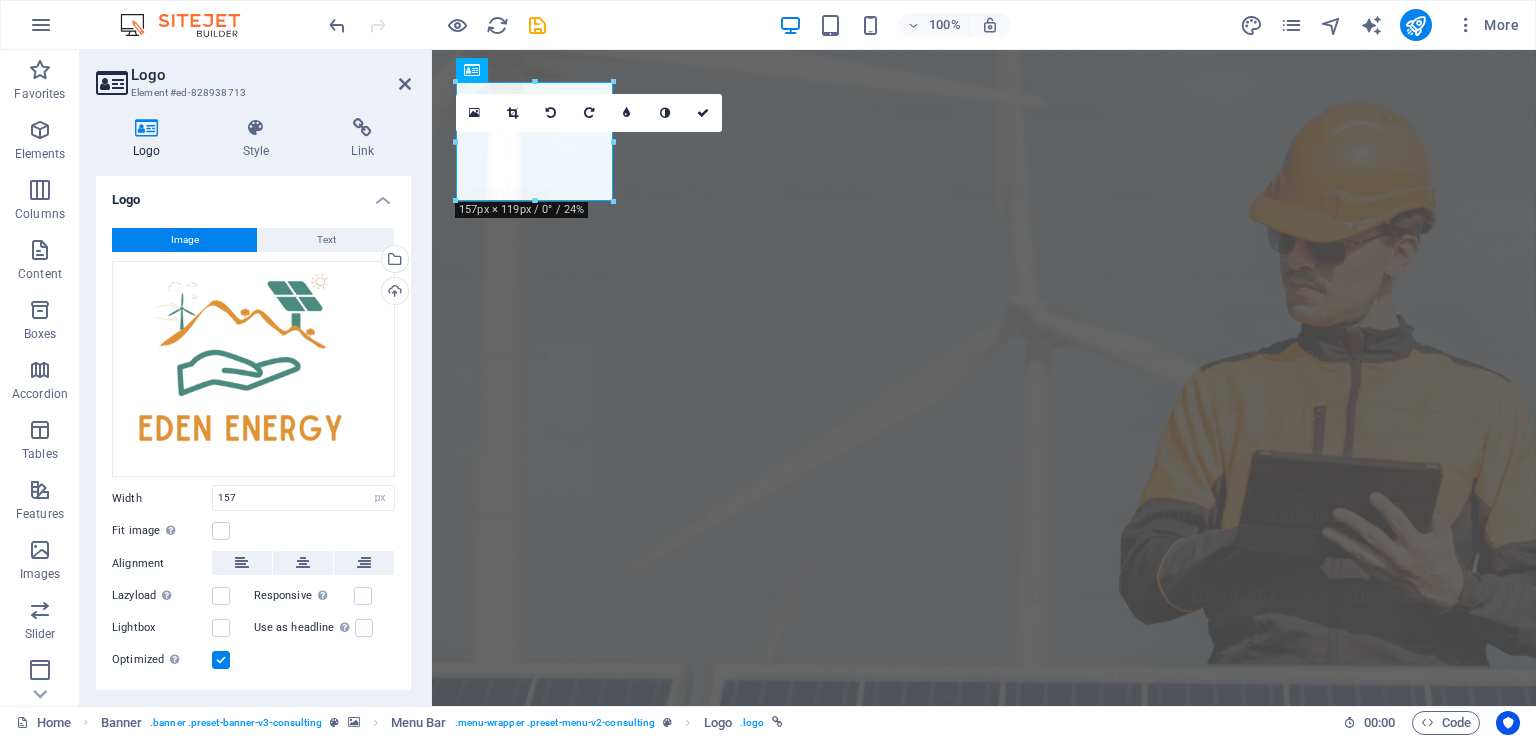 click on "Upload" at bounding box center (393, 293) 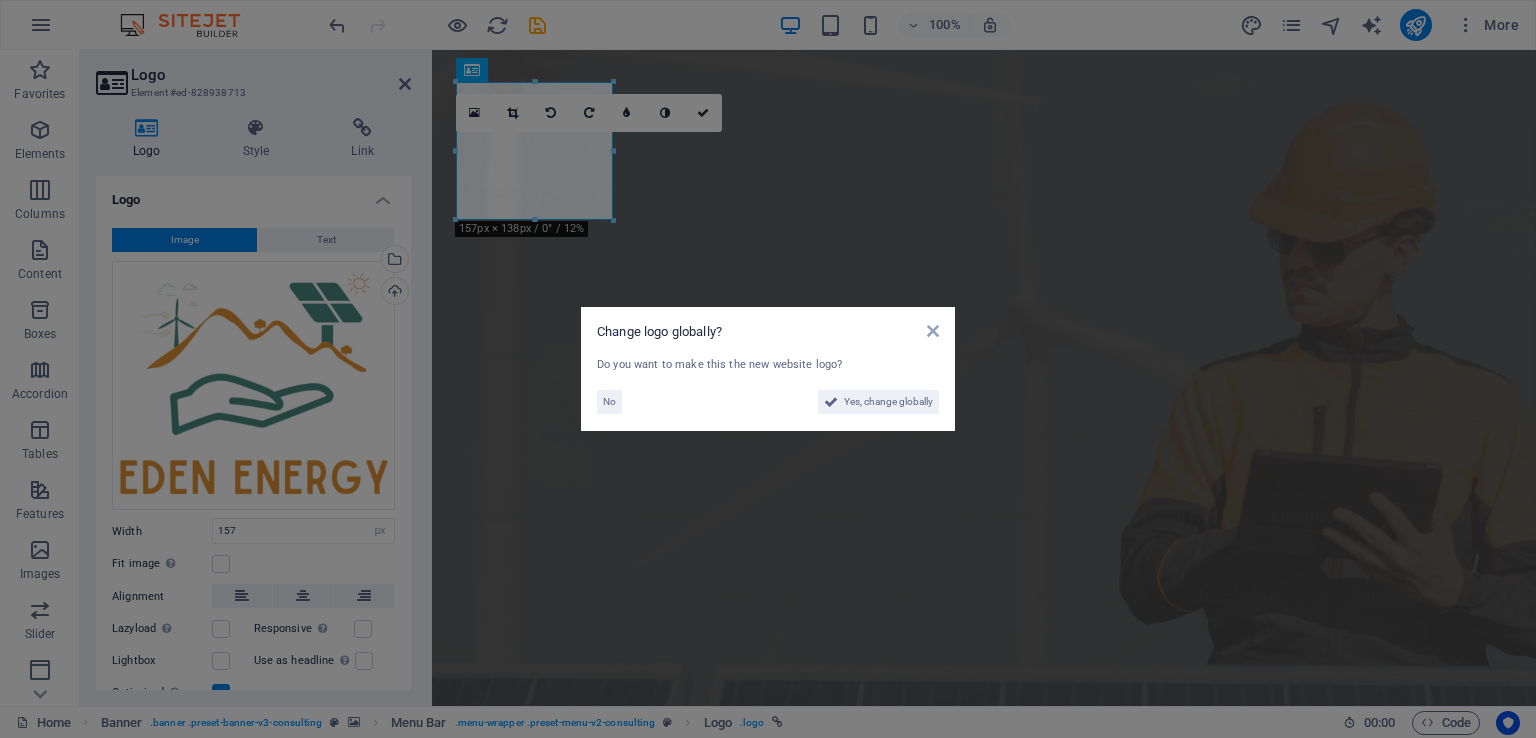 click on "Yes, change globally" at bounding box center (888, 402) 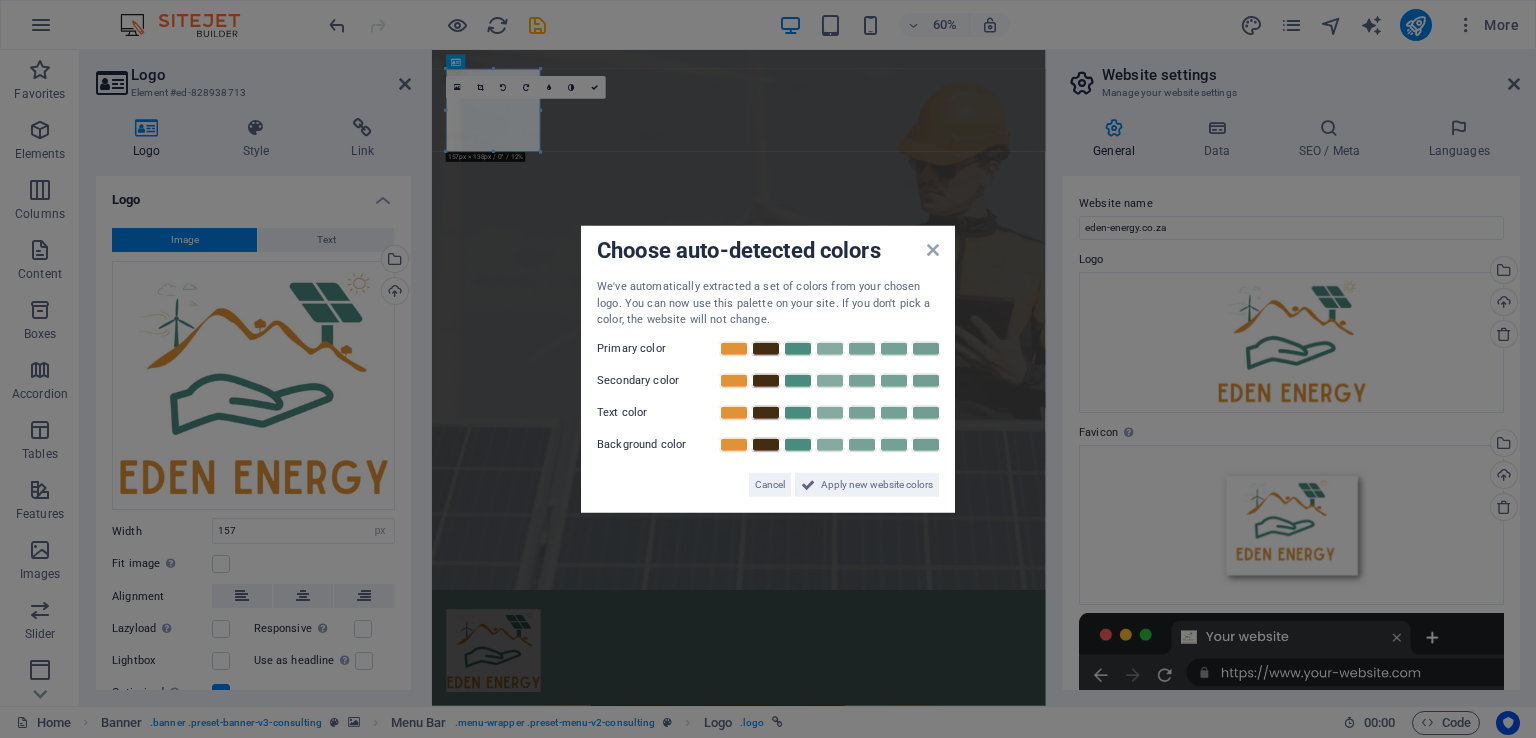 click at bounding box center (734, 348) 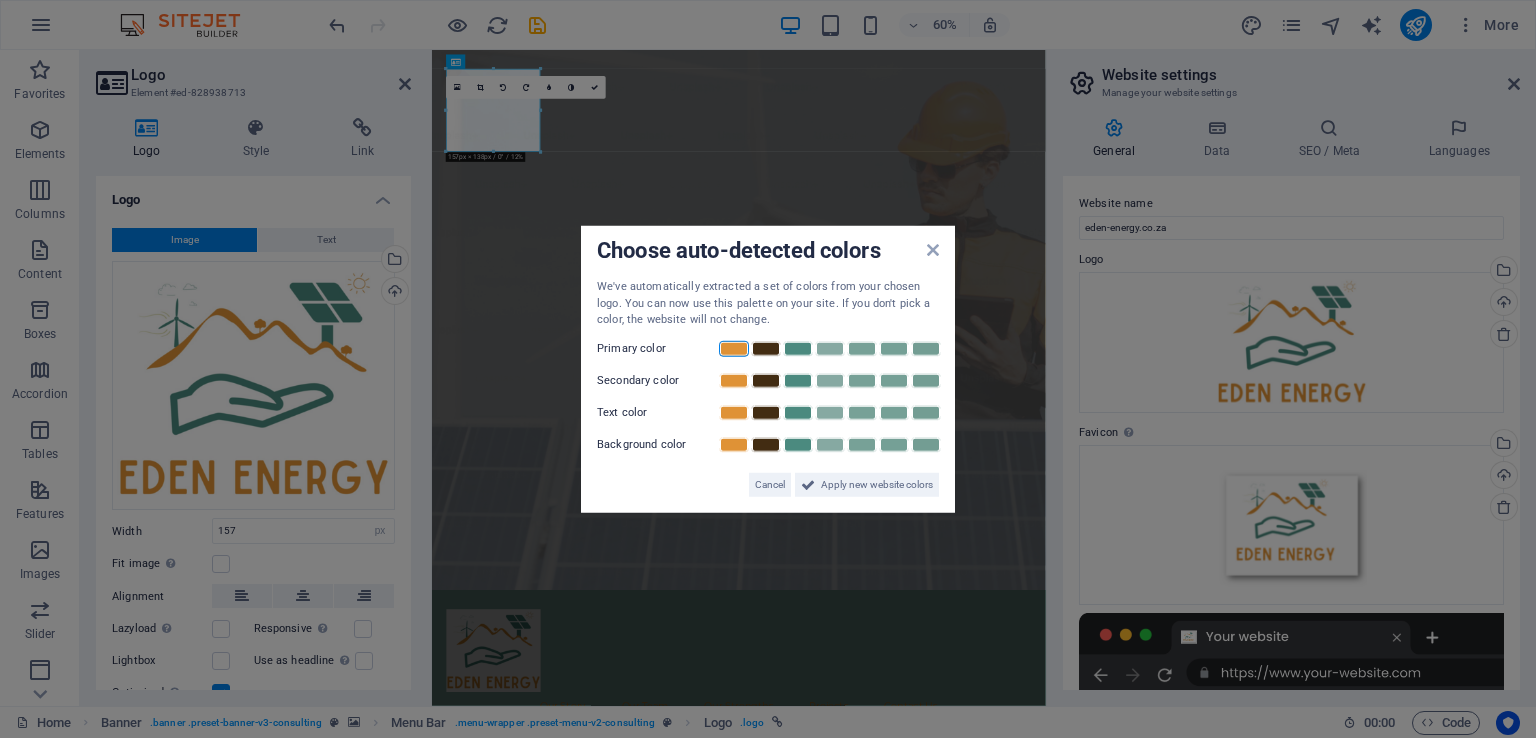 click at bounding box center (798, 380) 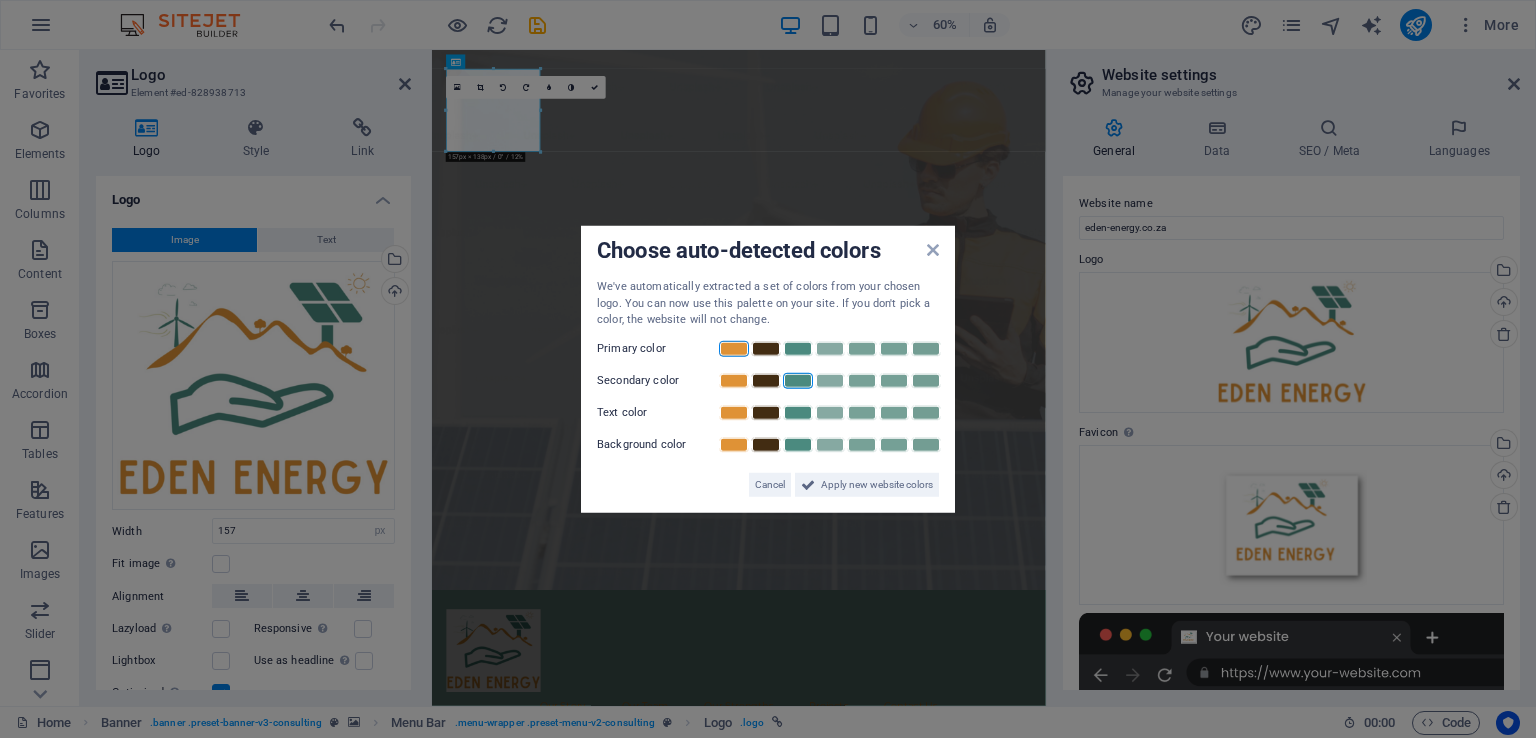 click at bounding box center (766, 412) 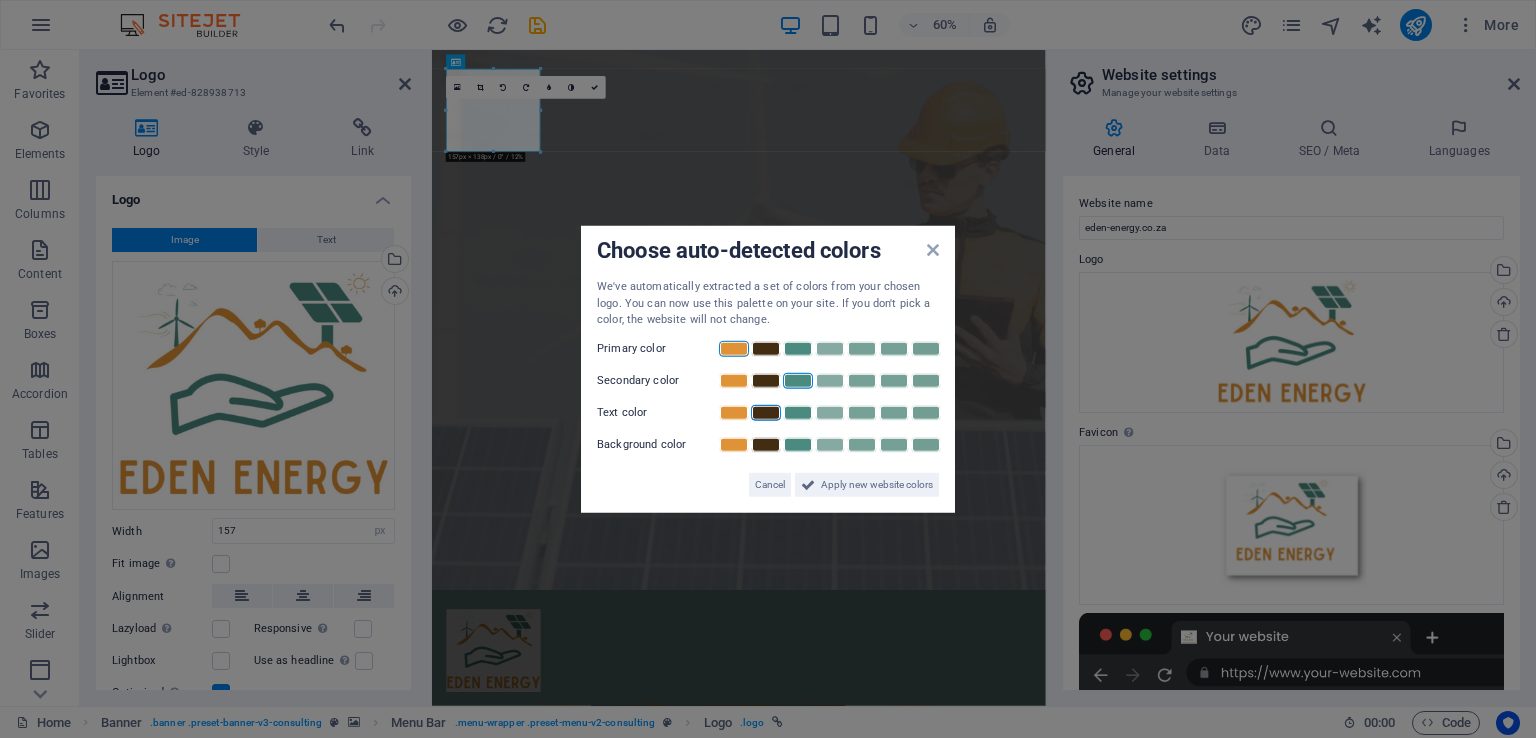 click at bounding box center [862, 444] 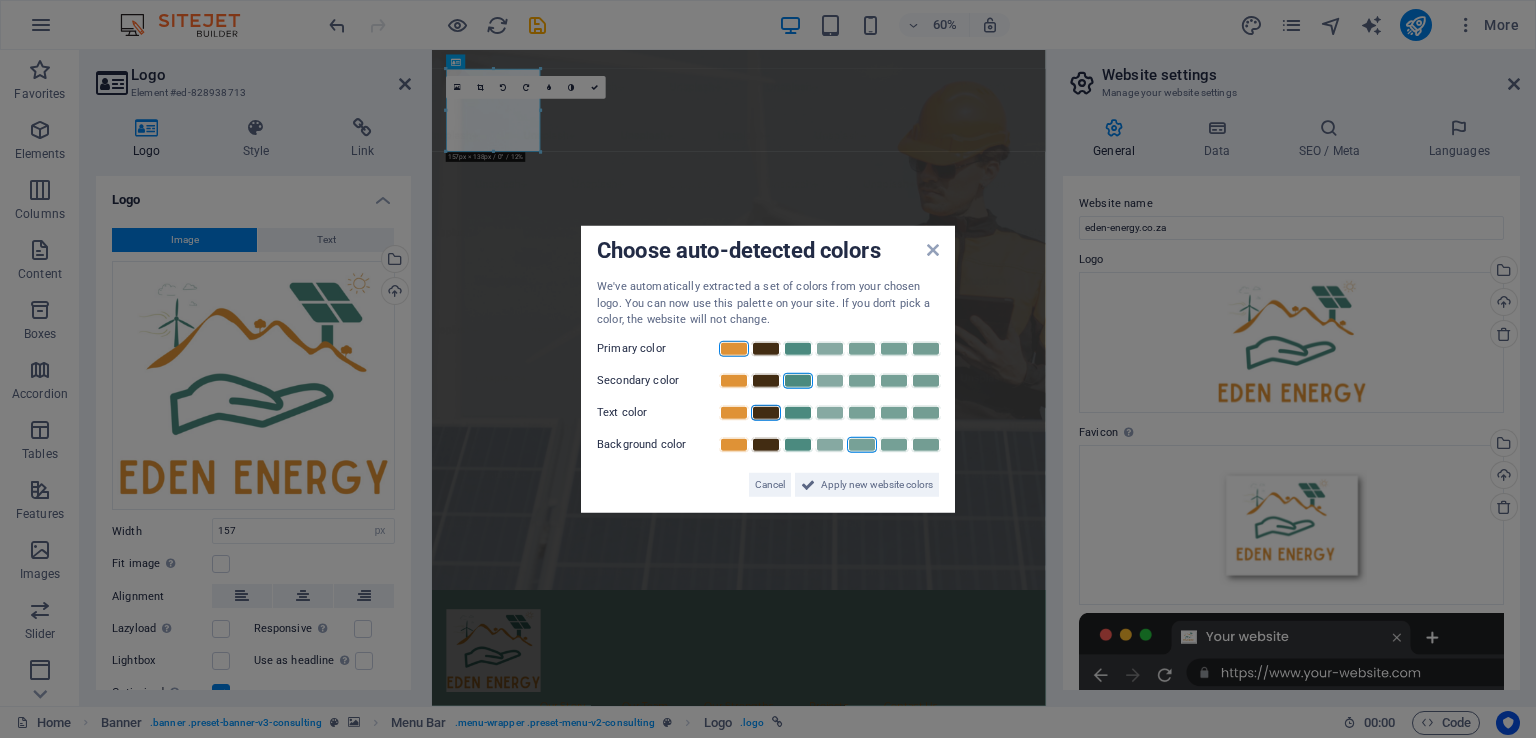click on "Apply new website colors" at bounding box center (877, 484) 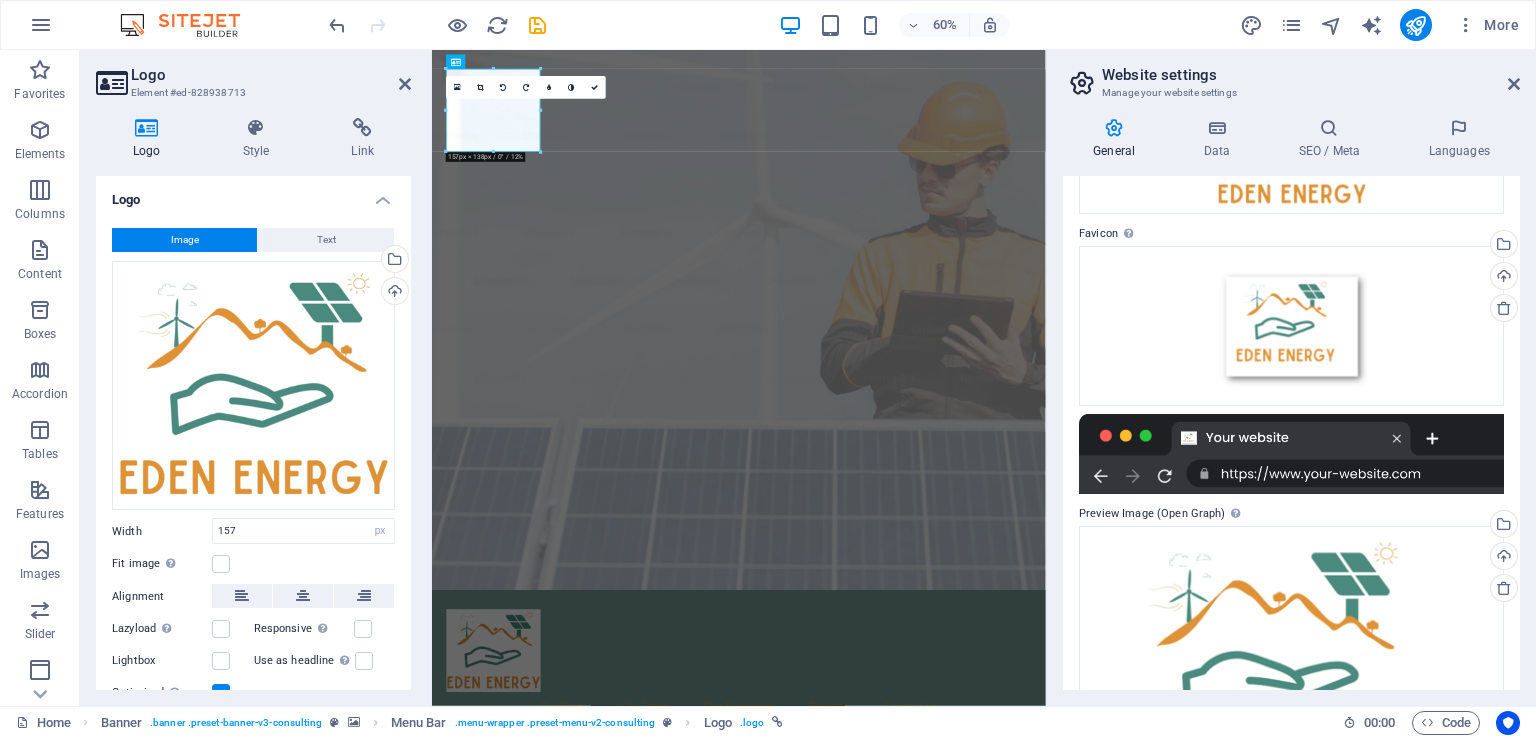 scroll, scrollTop: 356, scrollLeft: 0, axis: vertical 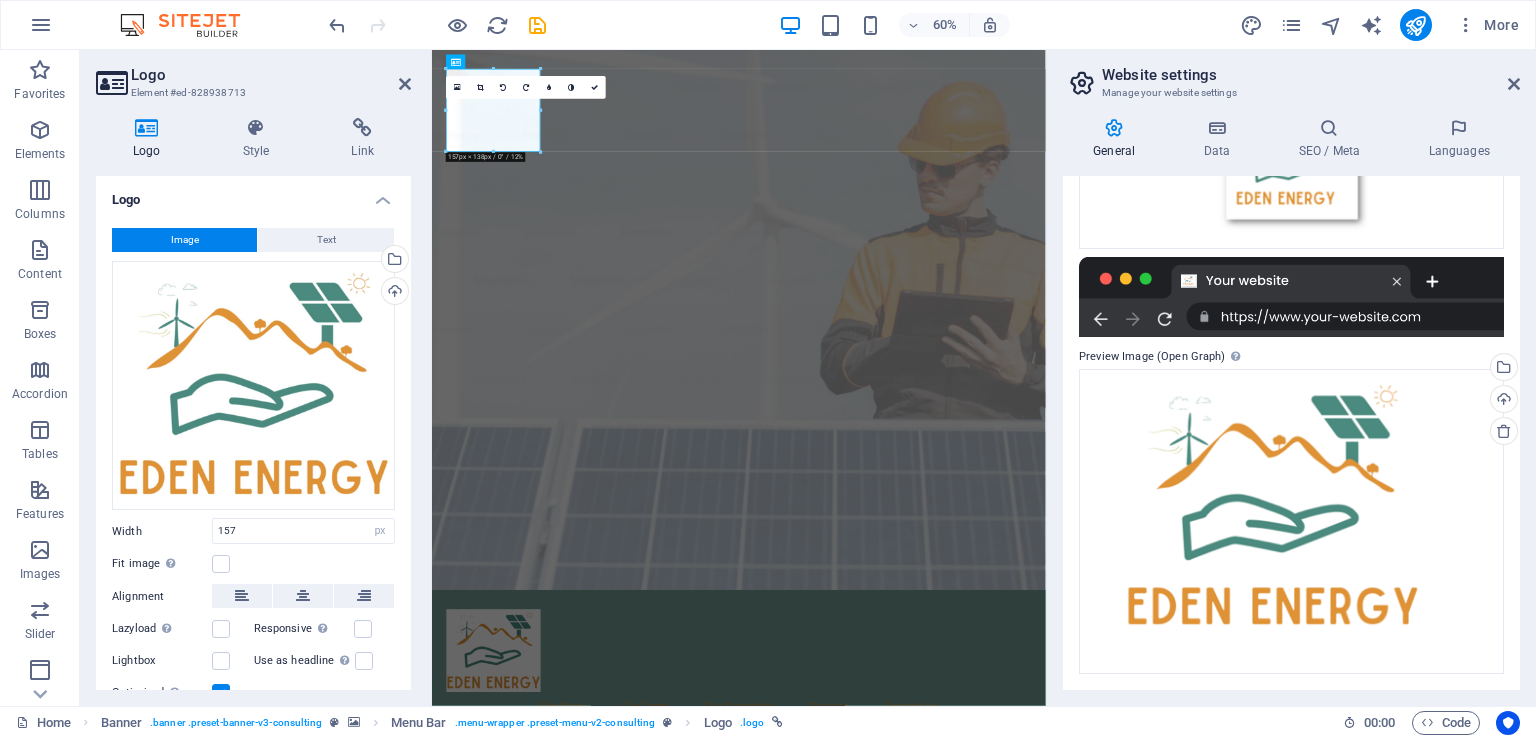 click at bounding box center [1514, 84] 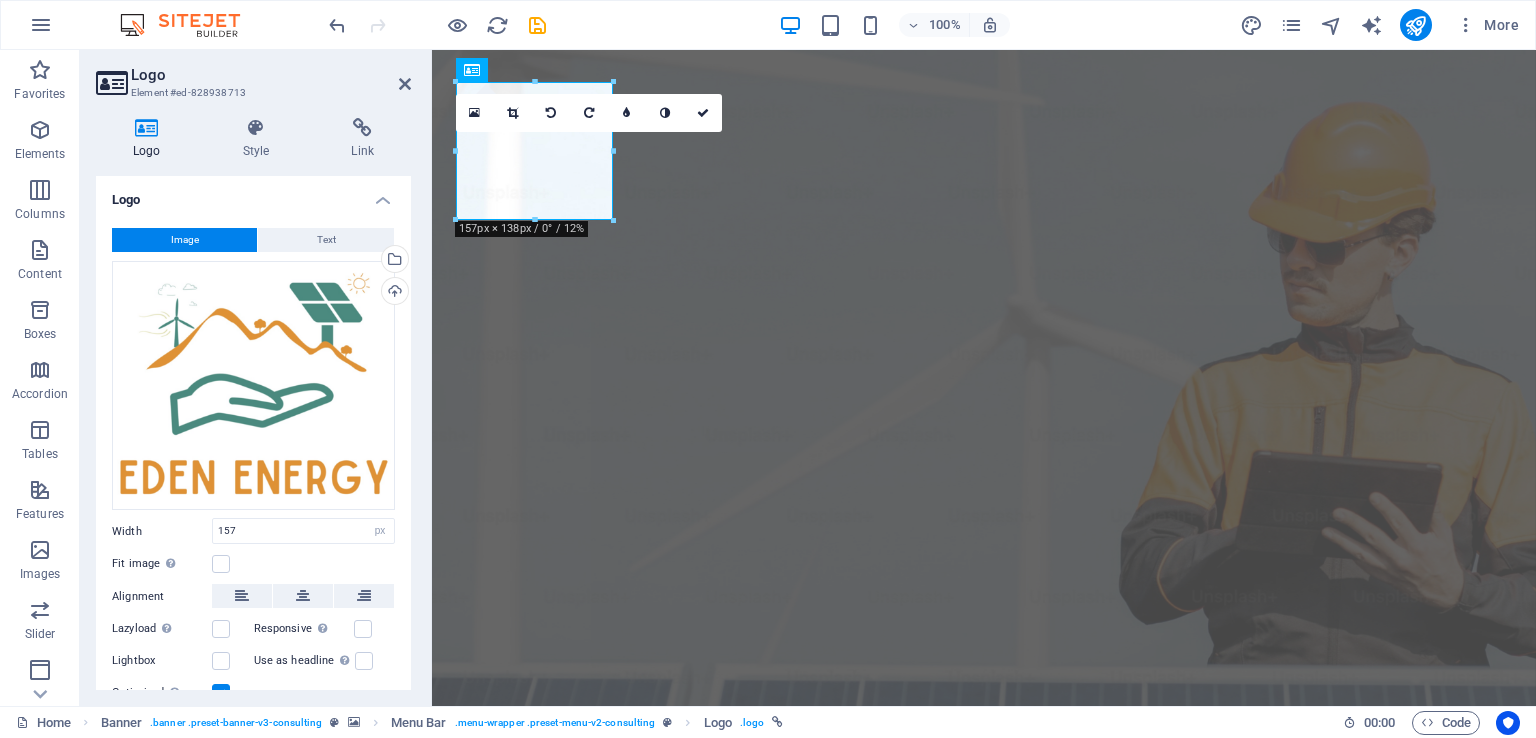 click at bounding box center [405, 84] 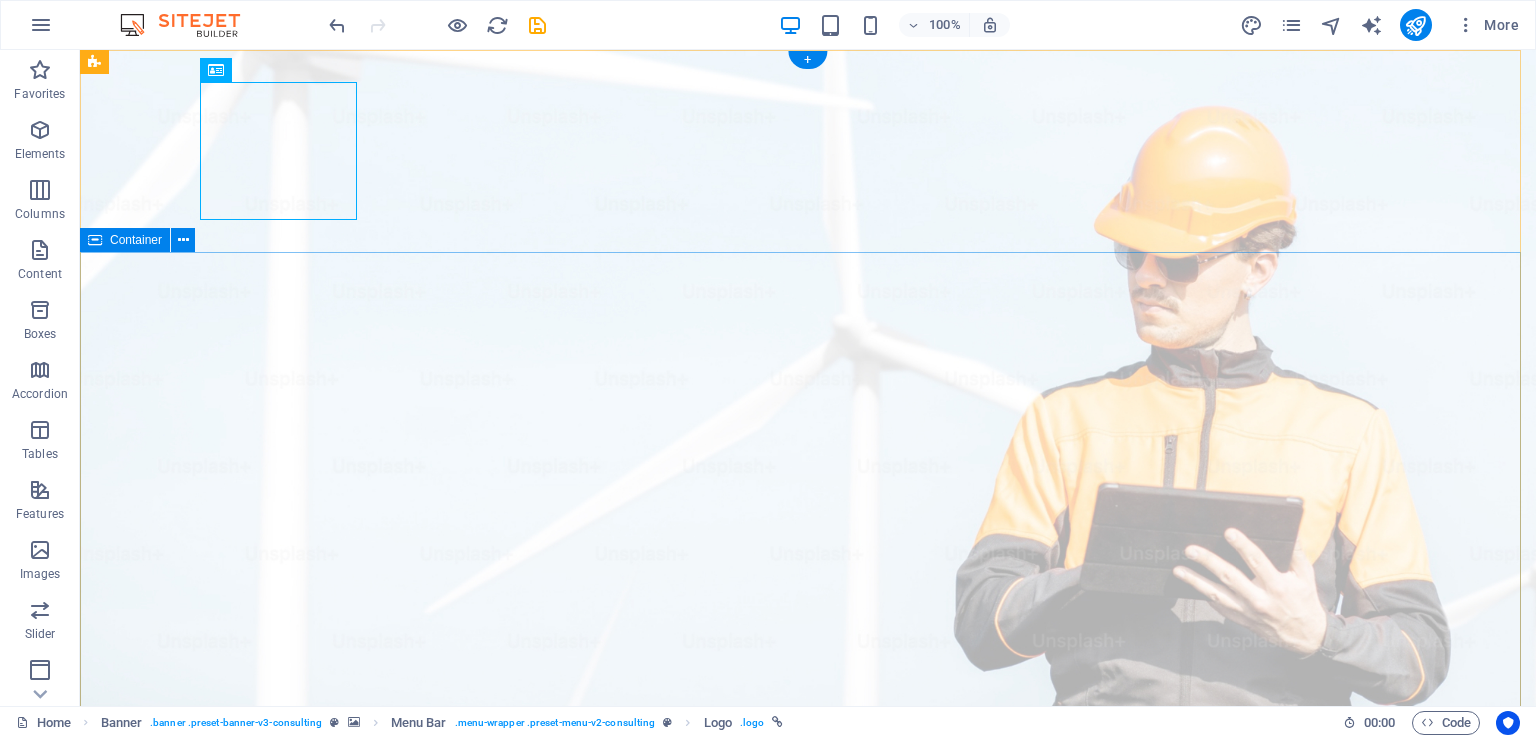click on "Elevate Your Business With Sustainable Energy And Strategic Consulting Empowering businesses for a greener future and strategic growth Get Started" at bounding box center [808, 1479] 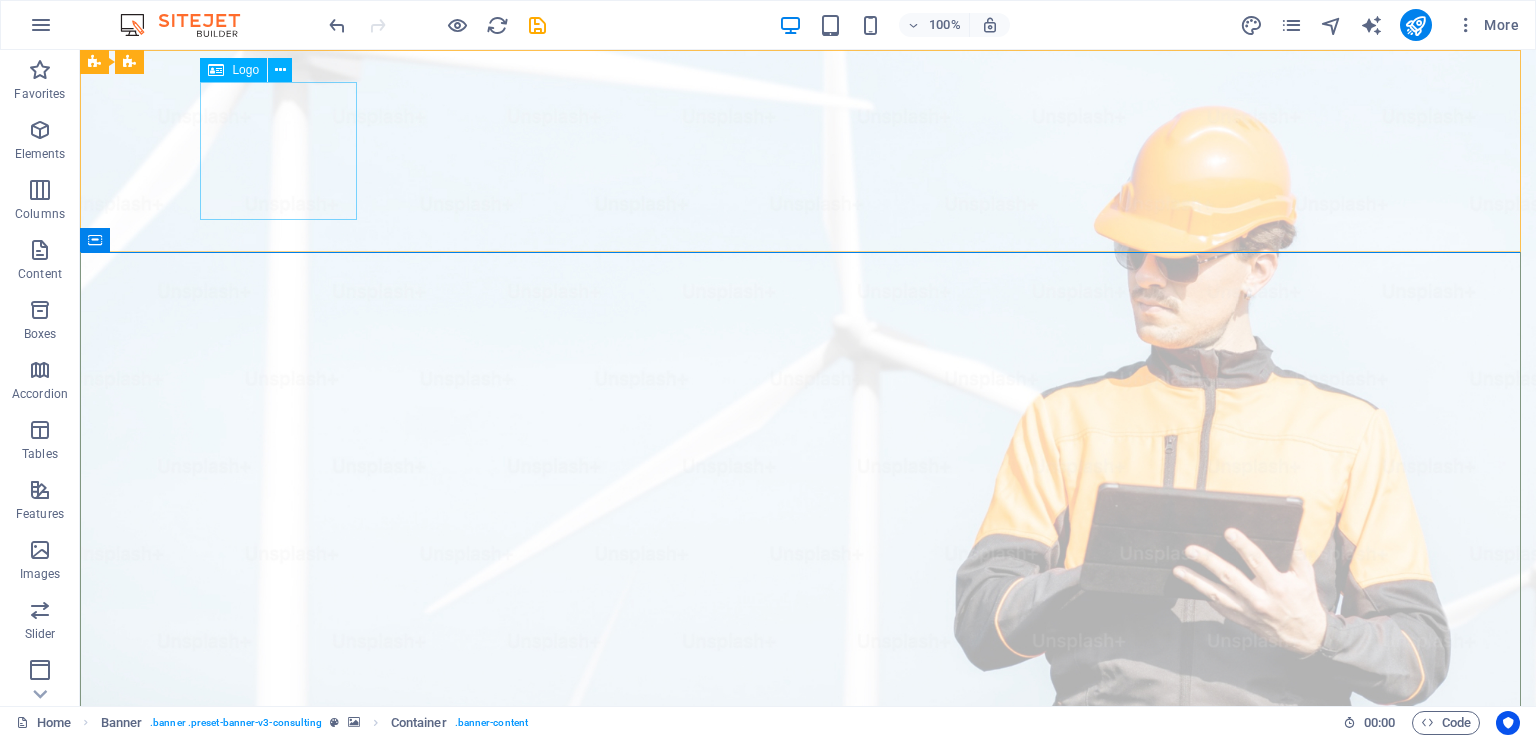 click at bounding box center [280, 70] 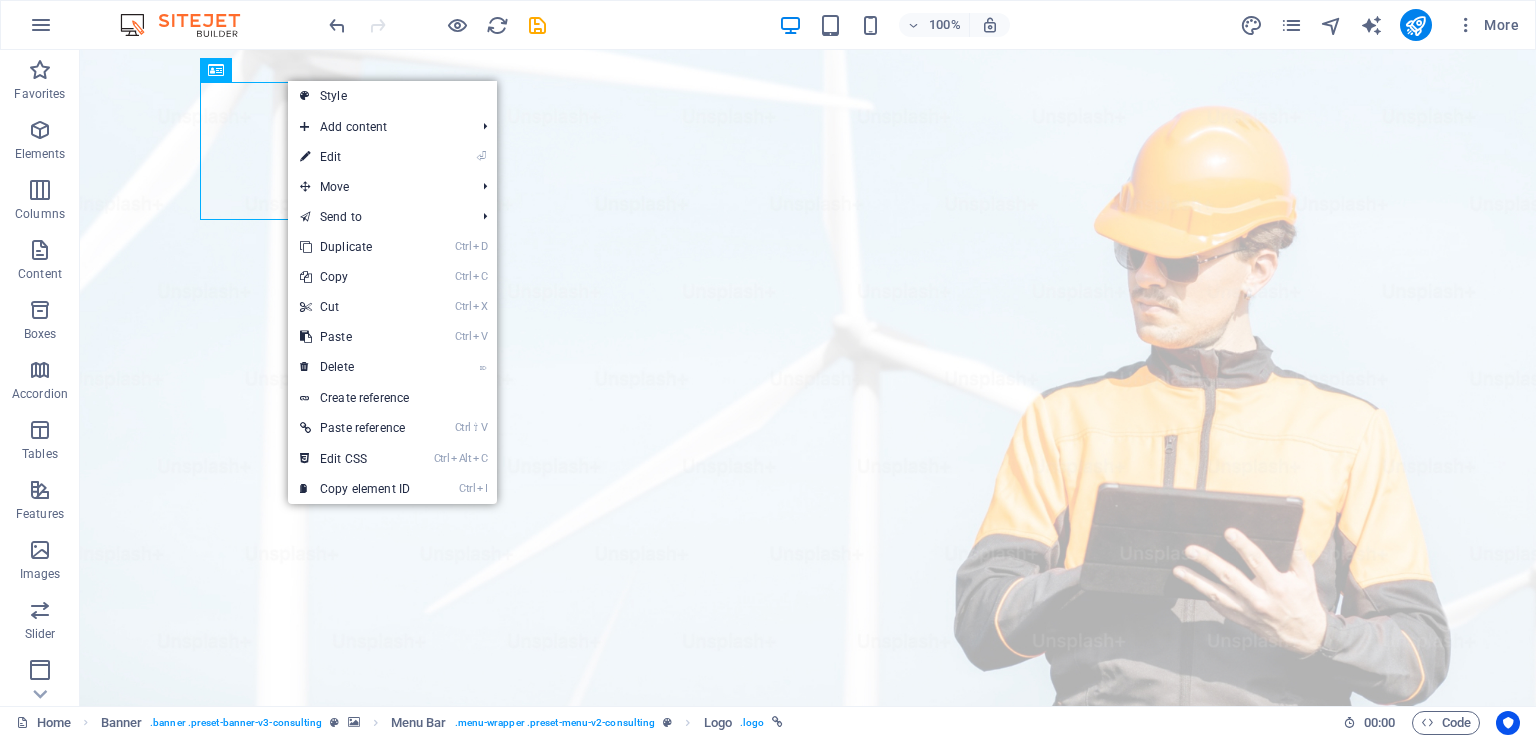 click on "⏎  Edit" at bounding box center (355, 157) 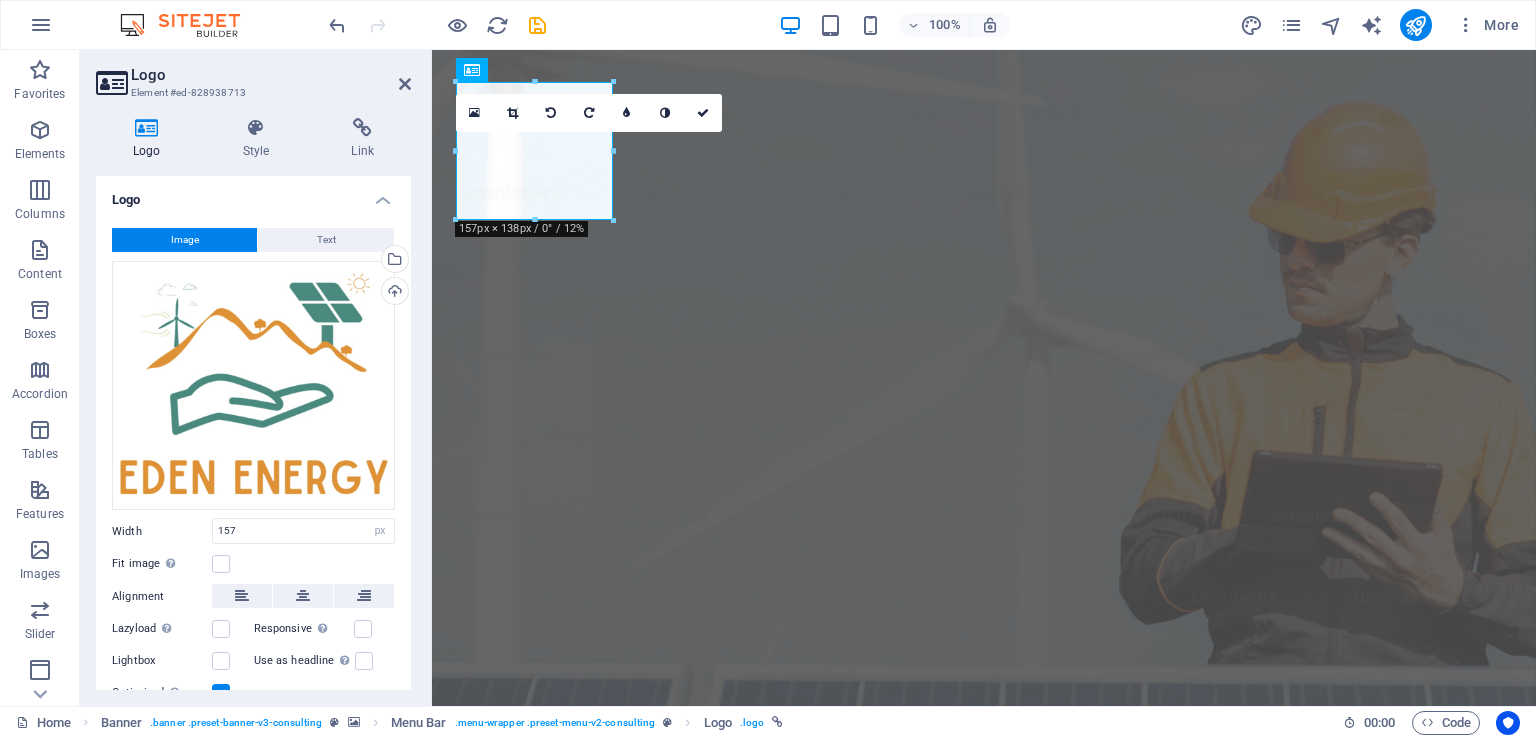 click at bounding box center (475, 113) 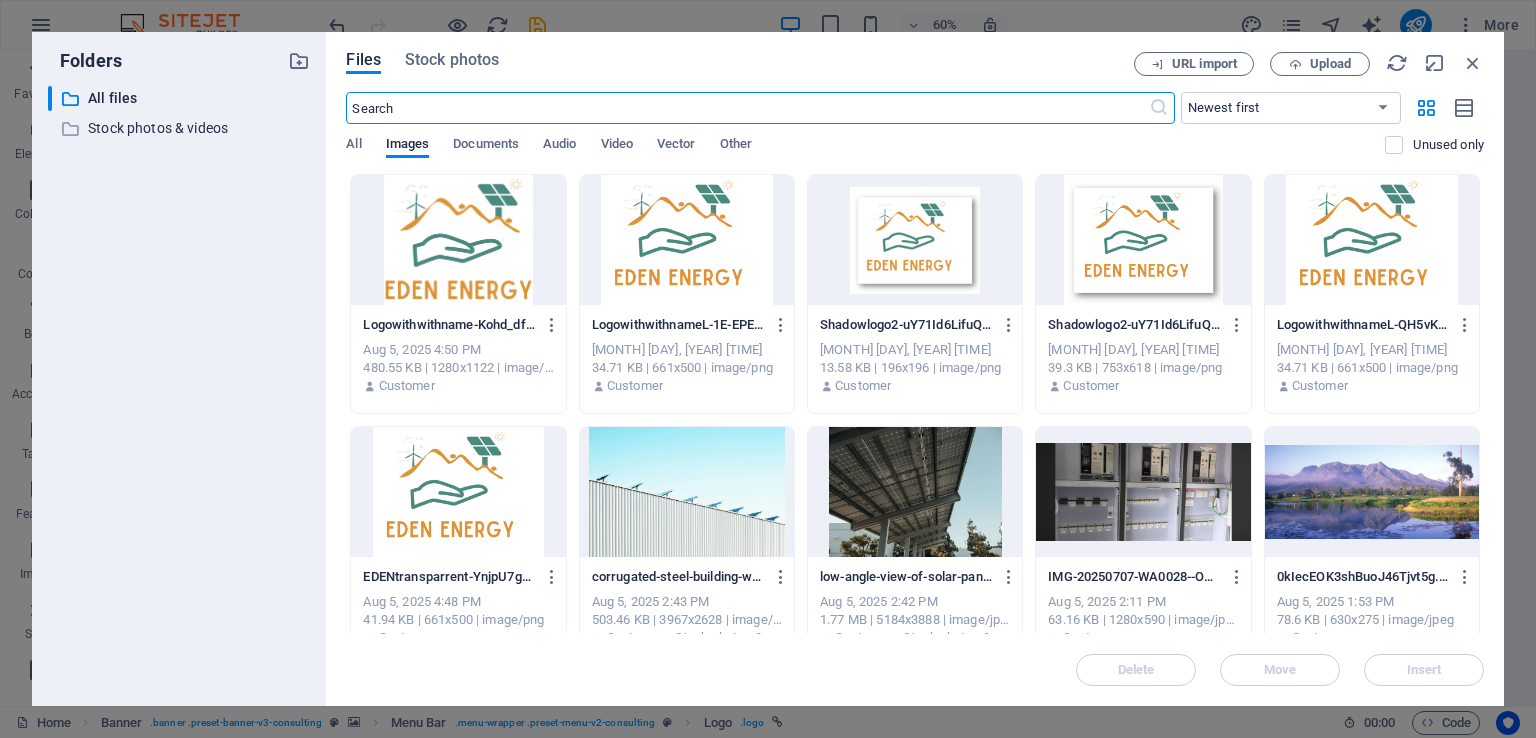 click at bounding box center [1143, 240] 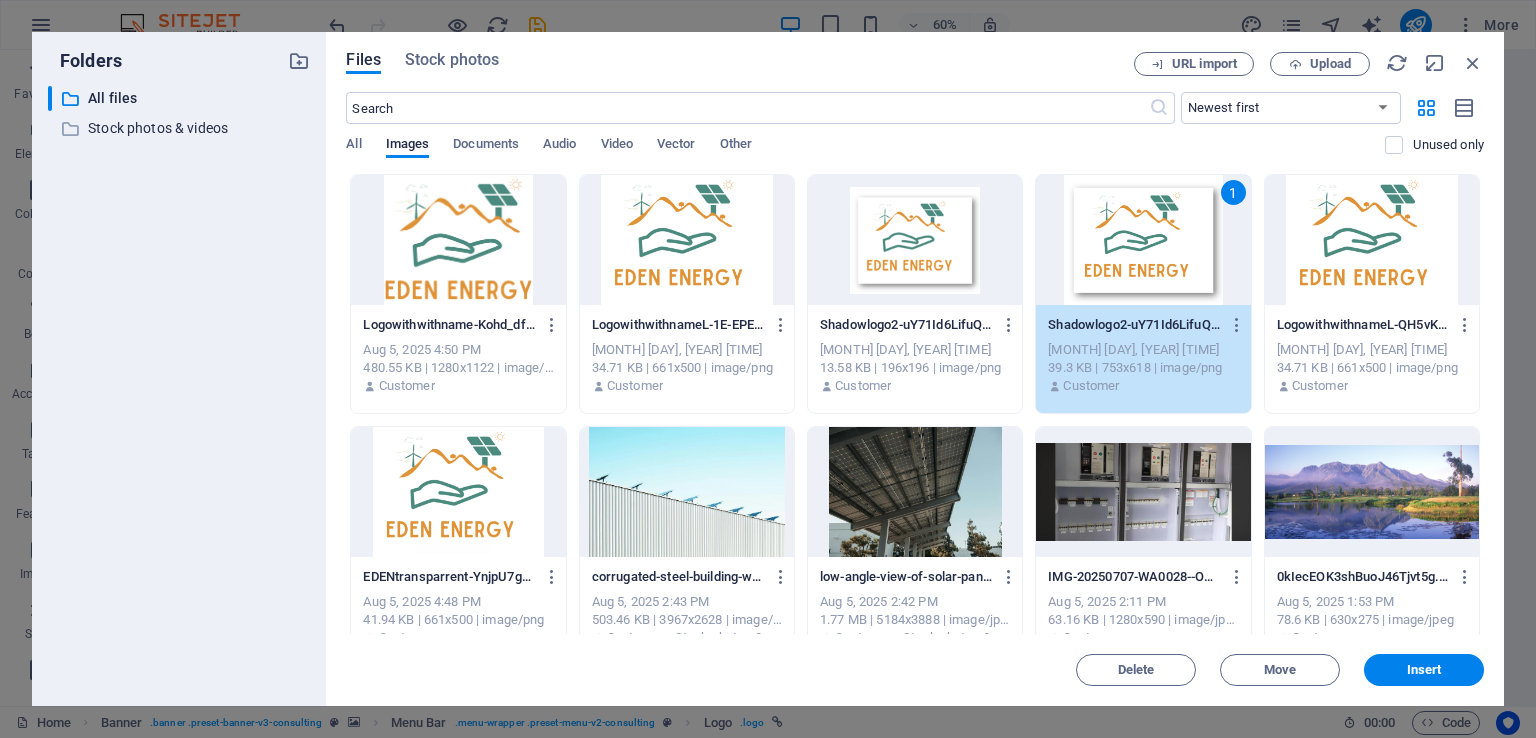 click on "Insert" at bounding box center (1424, 670) 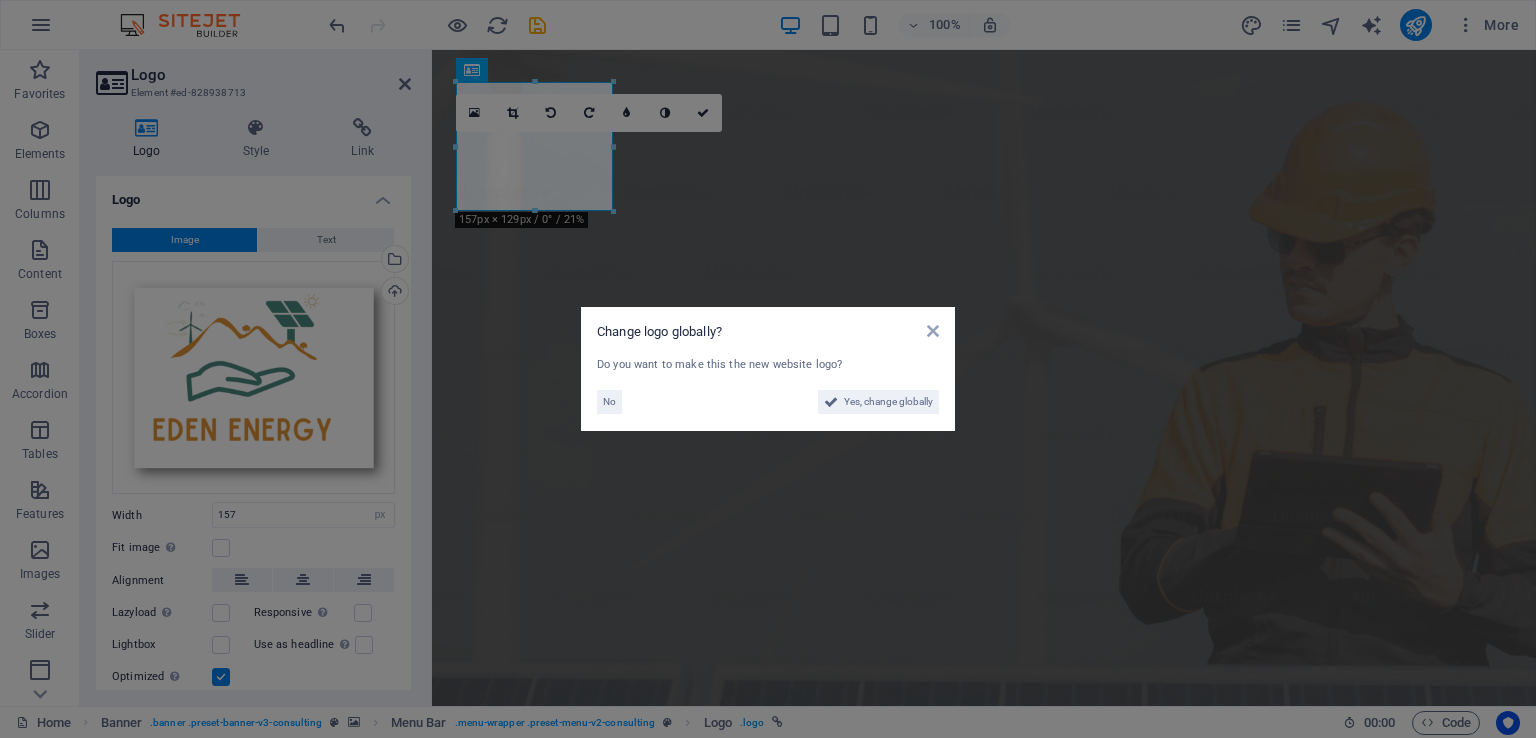click on "Yes, change globally" at bounding box center [888, 402] 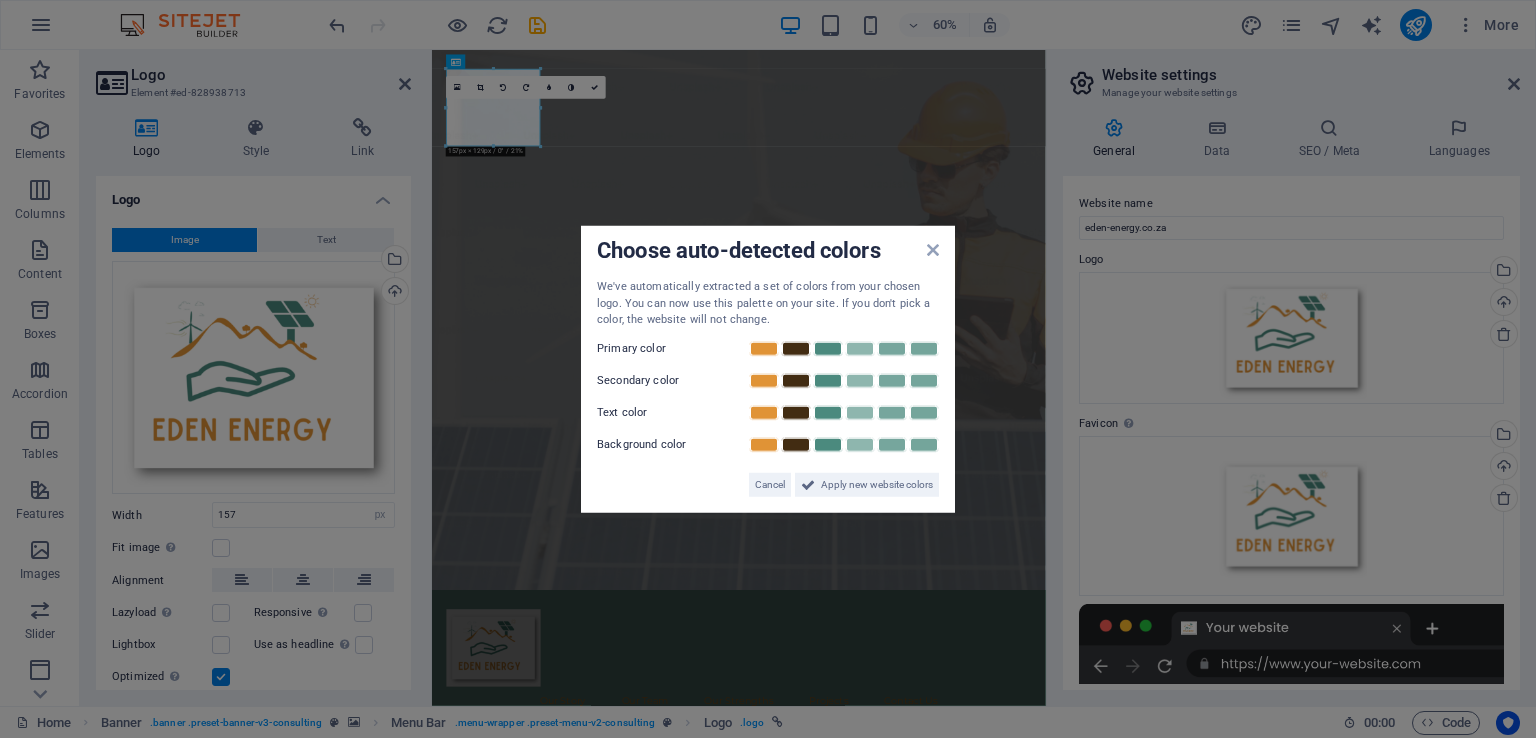 click at bounding box center (764, 348) 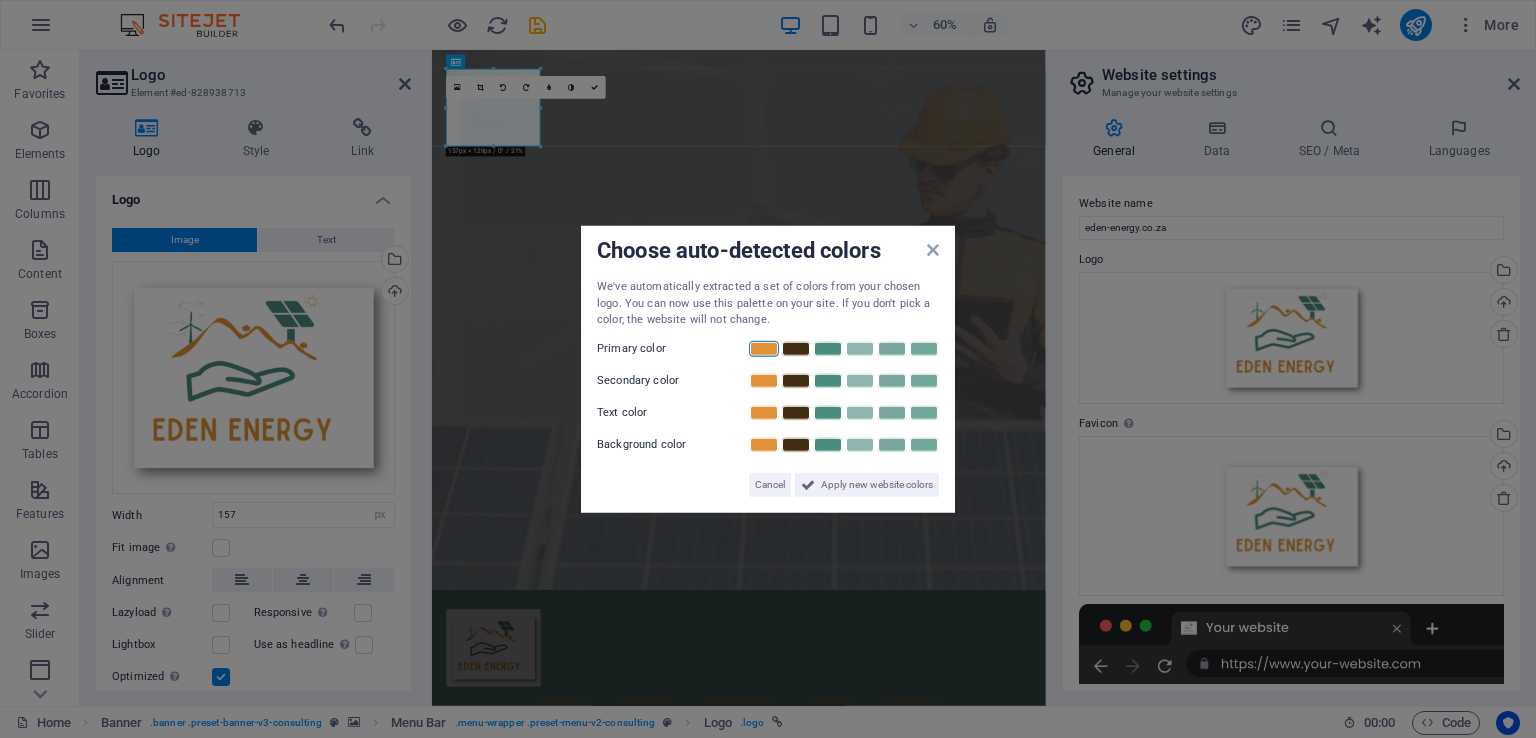 click at bounding box center (828, 380) 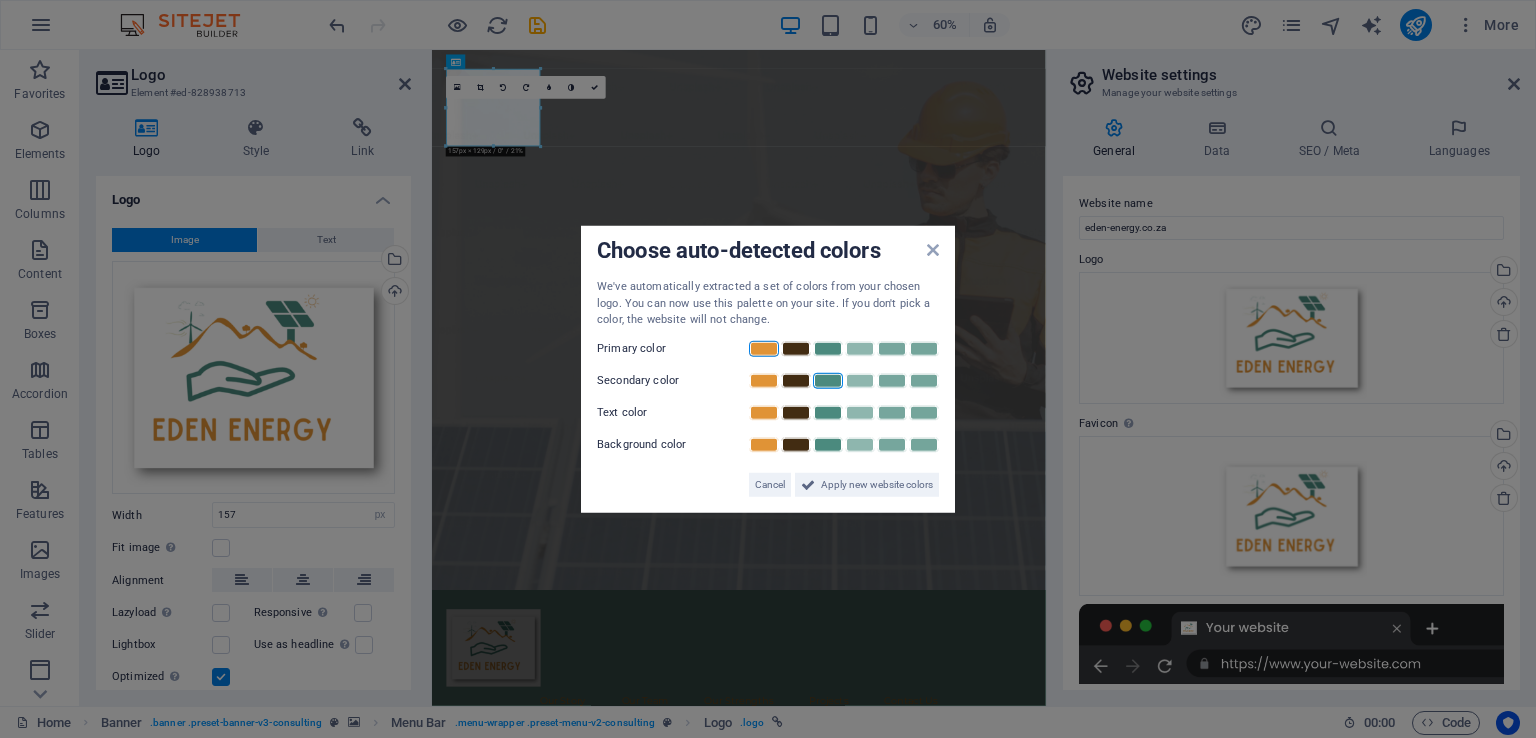click at bounding box center [796, 412] 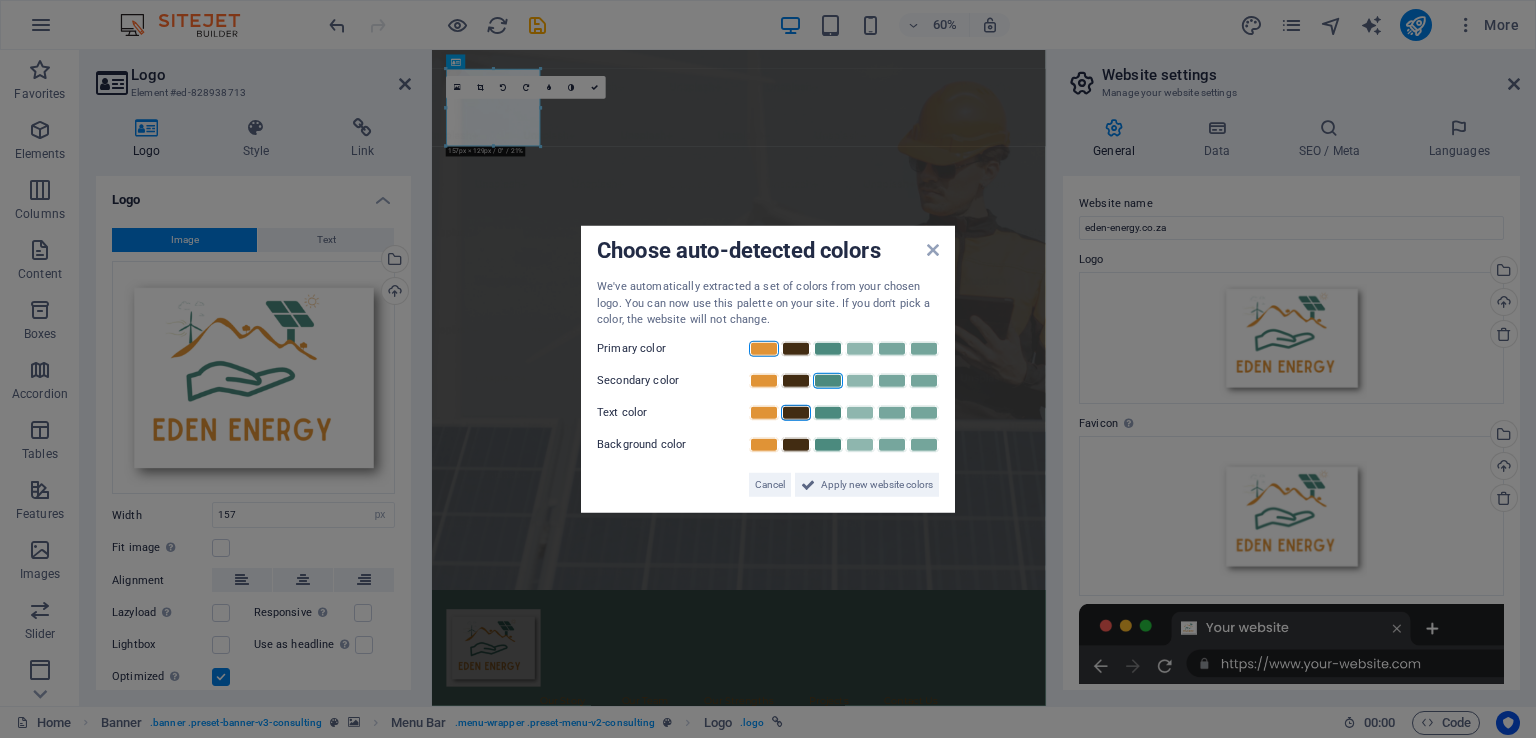 click at bounding box center [860, 444] 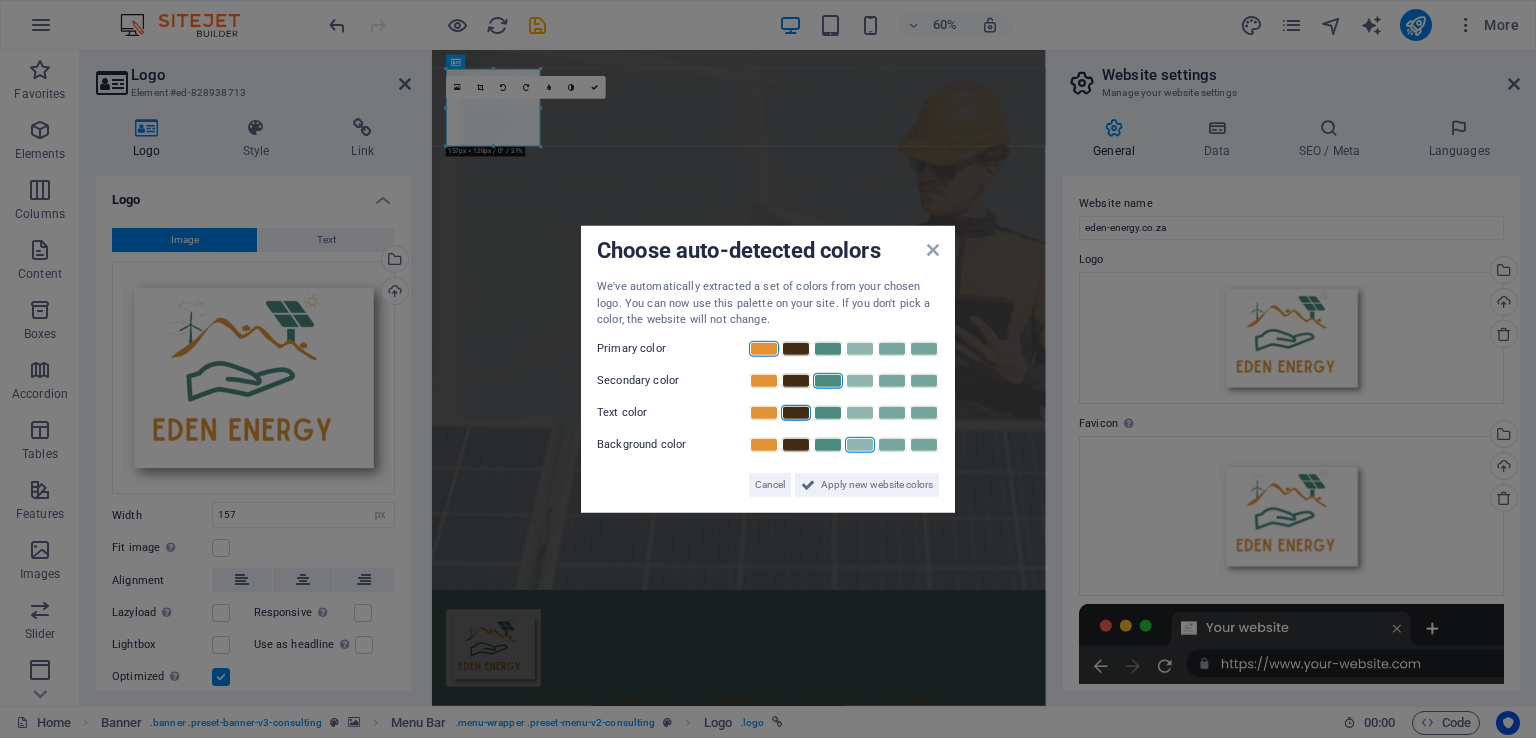 click on "Apply new website colors" at bounding box center (877, 484) 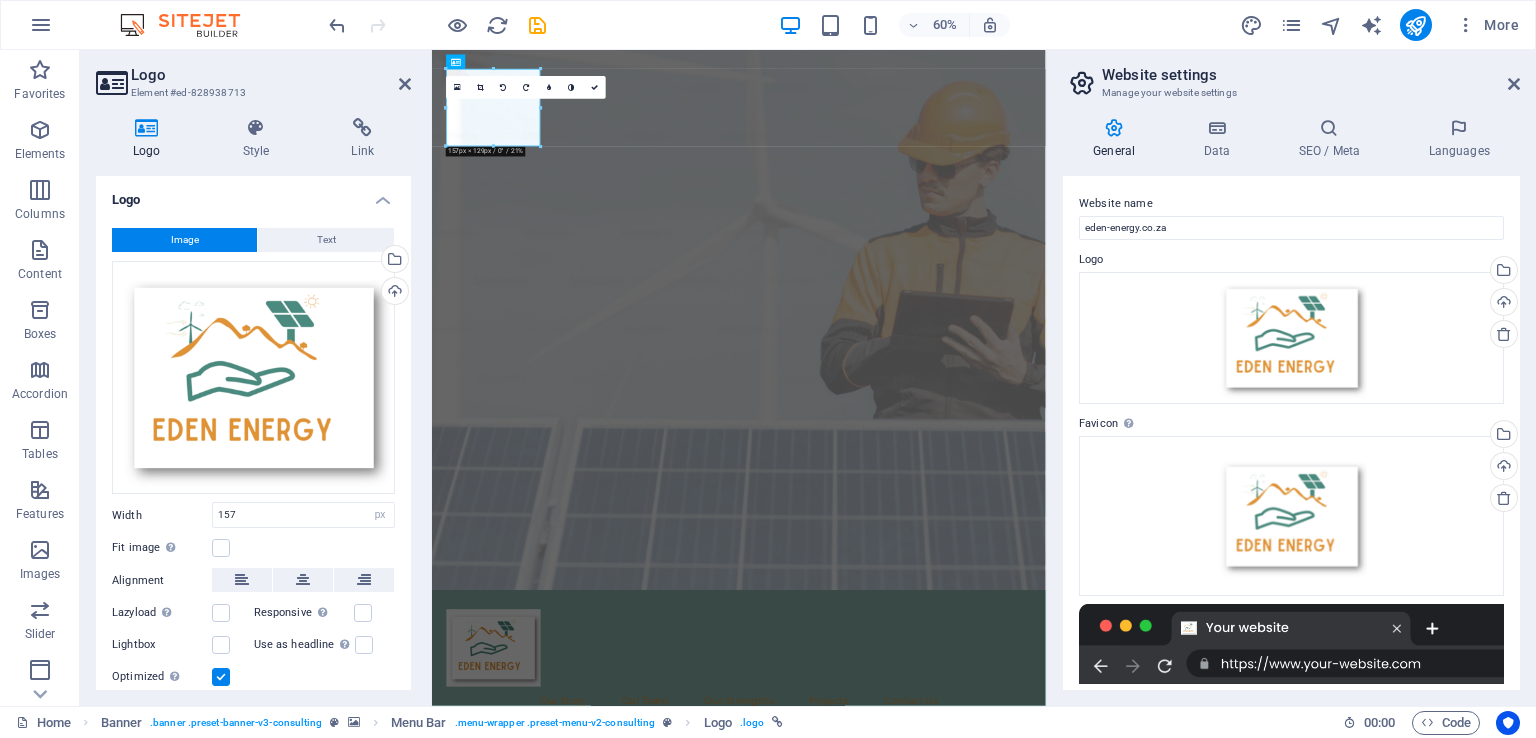 click at bounding box center (1514, 84) 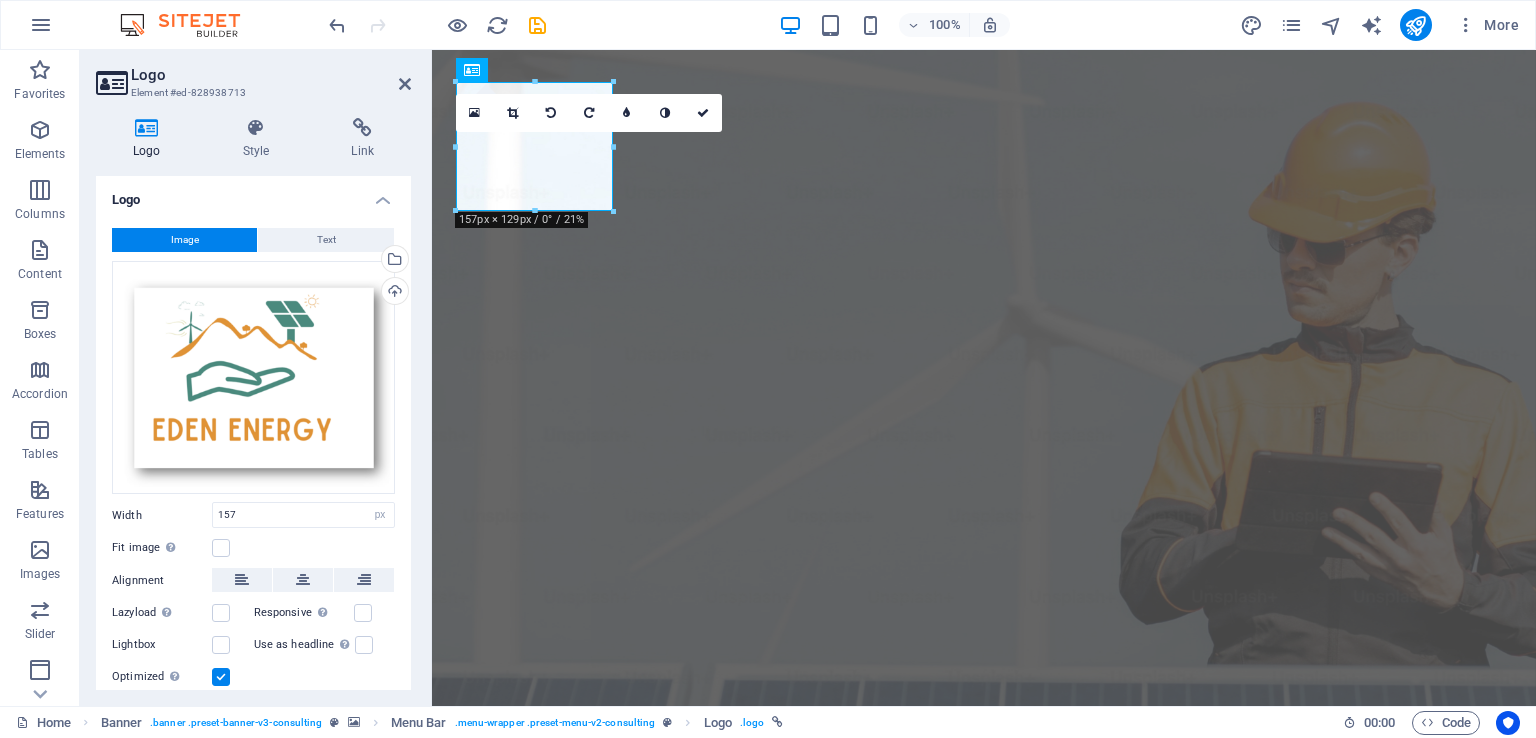 click at bounding box center (703, 113) 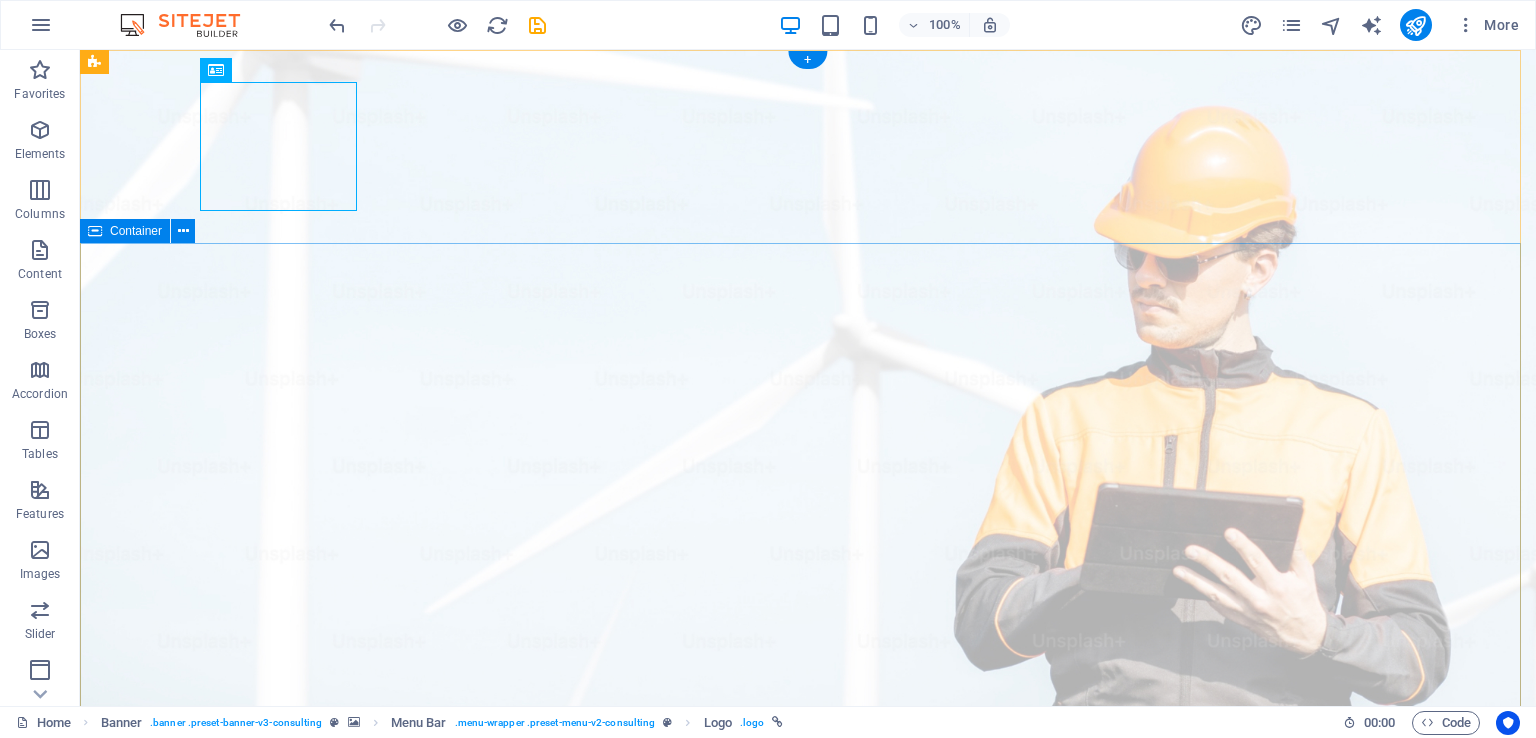 click on "Elevate Your Business With Sustainable Energy And Strategic Consulting Empowering businesses for a greener future and strategic growth Get Started" at bounding box center (808, 1470) 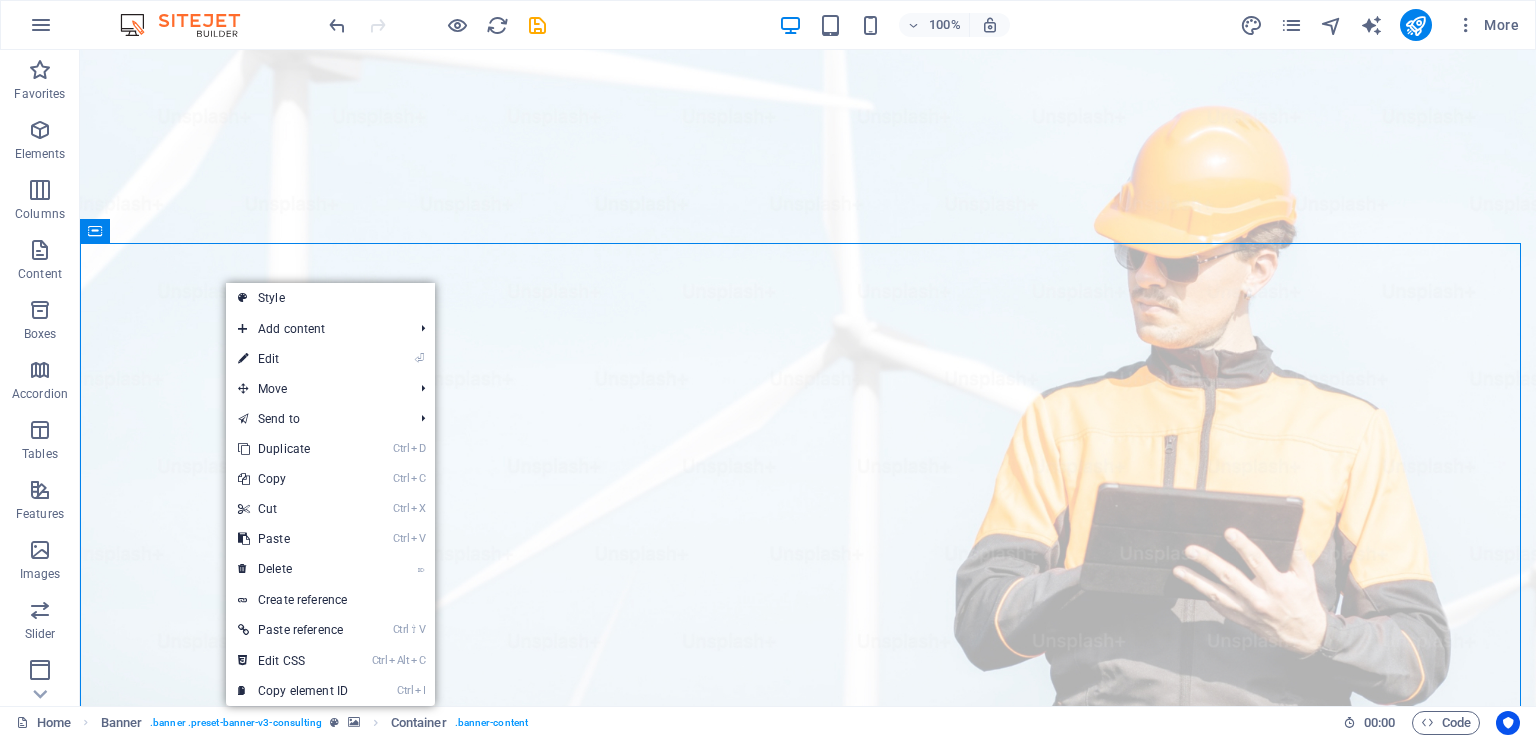 click on "⏎  Edit" at bounding box center [293, 359] 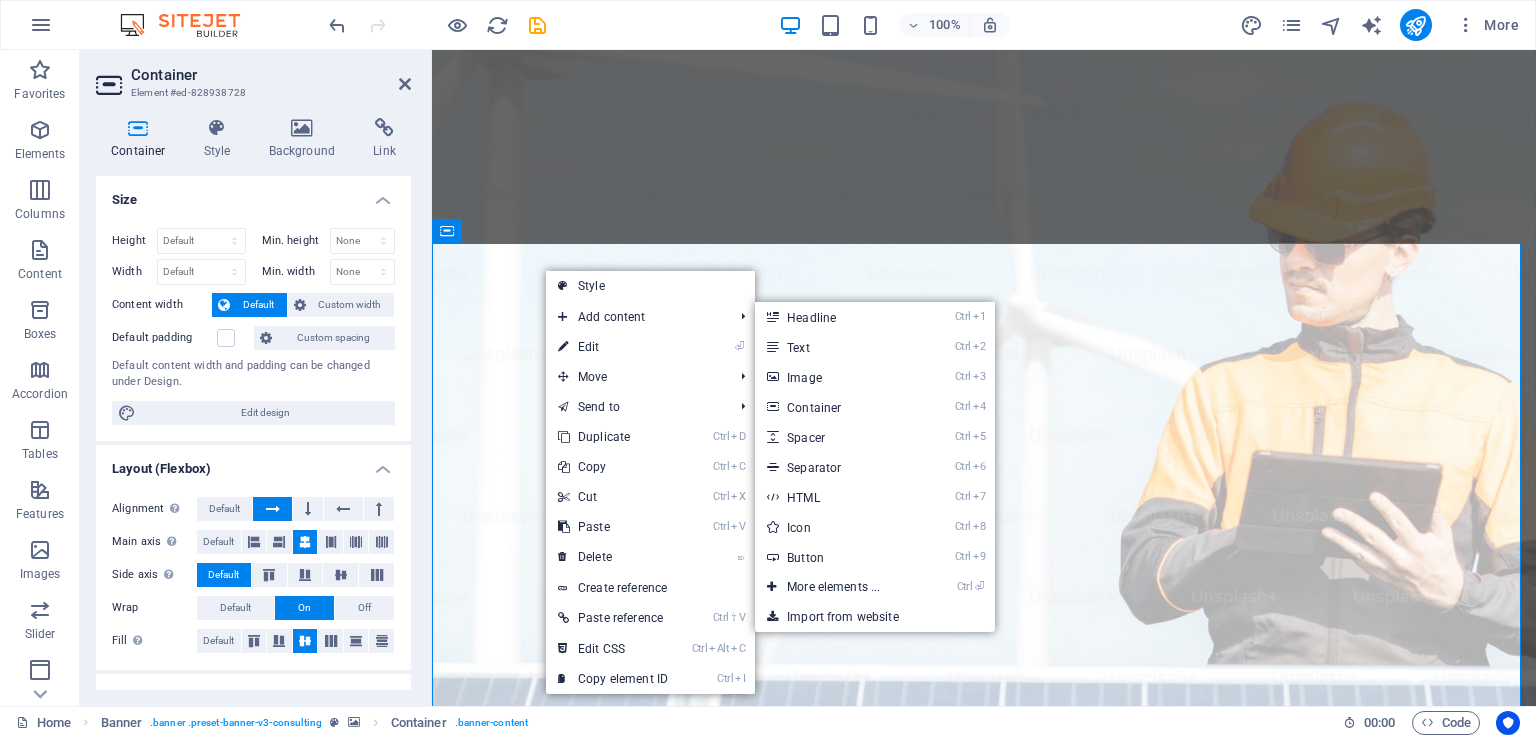 click on "⏎  Edit" at bounding box center [613, 347] 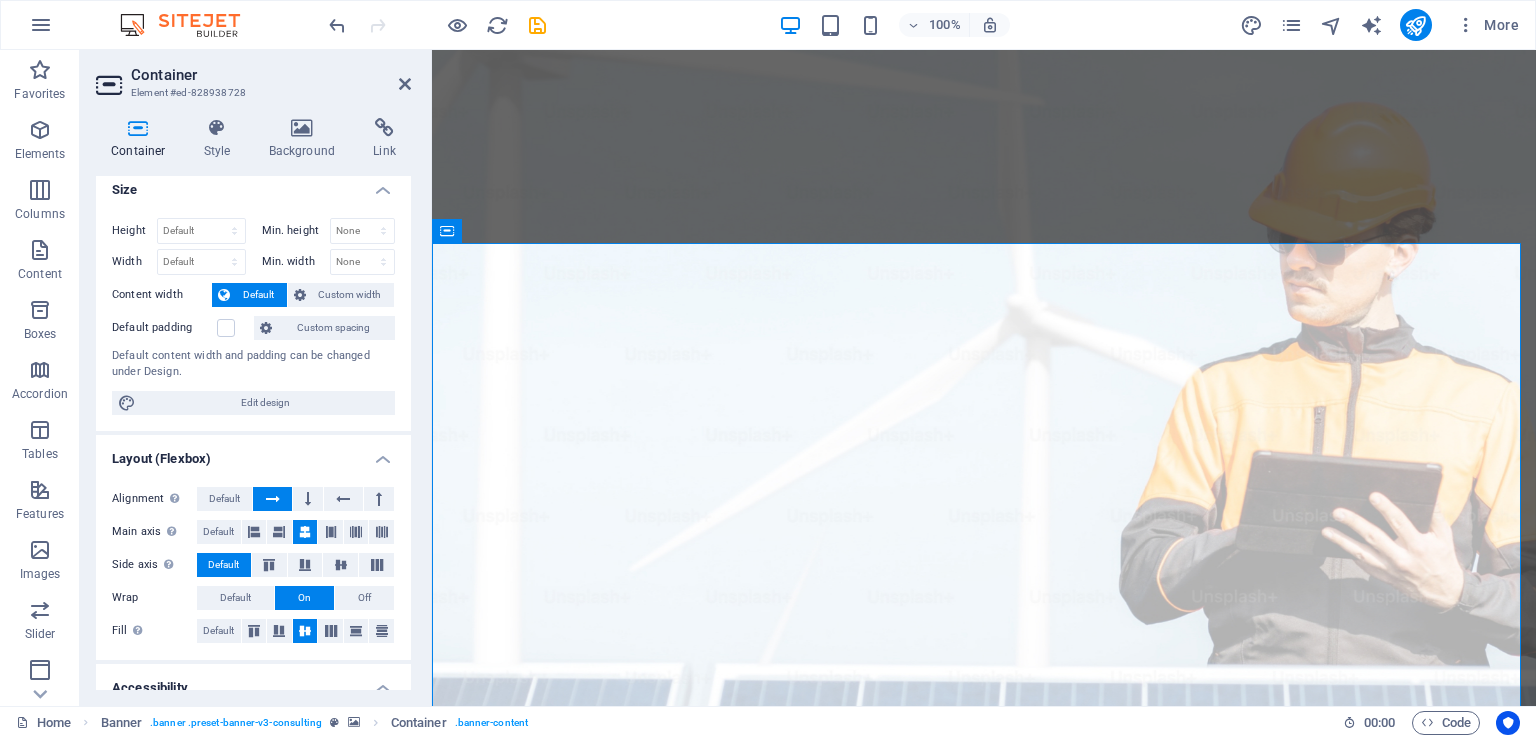 scroll, scrollTop: 0, scrollLeft: 0, axis: both 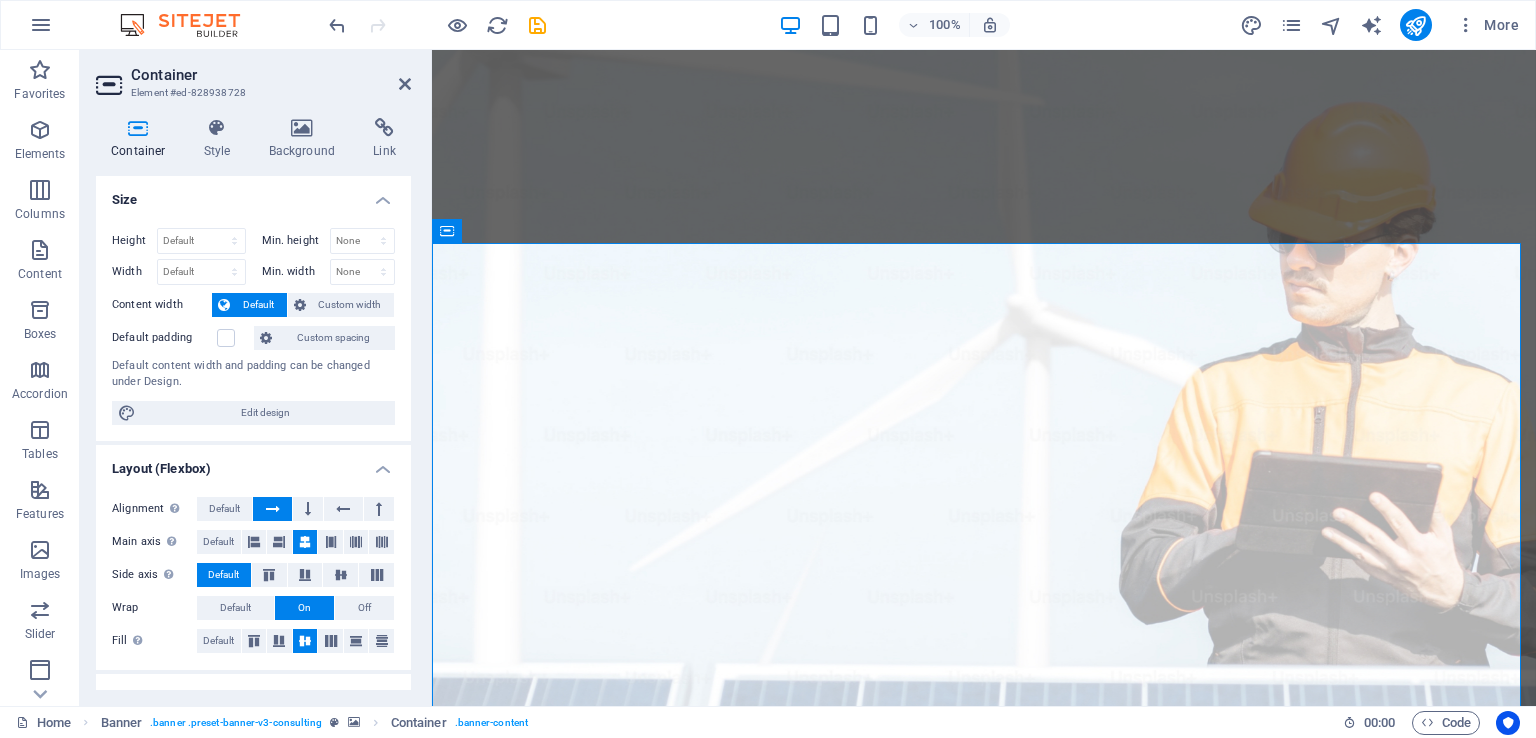 click on "Background" at bounding box center (306, 139) 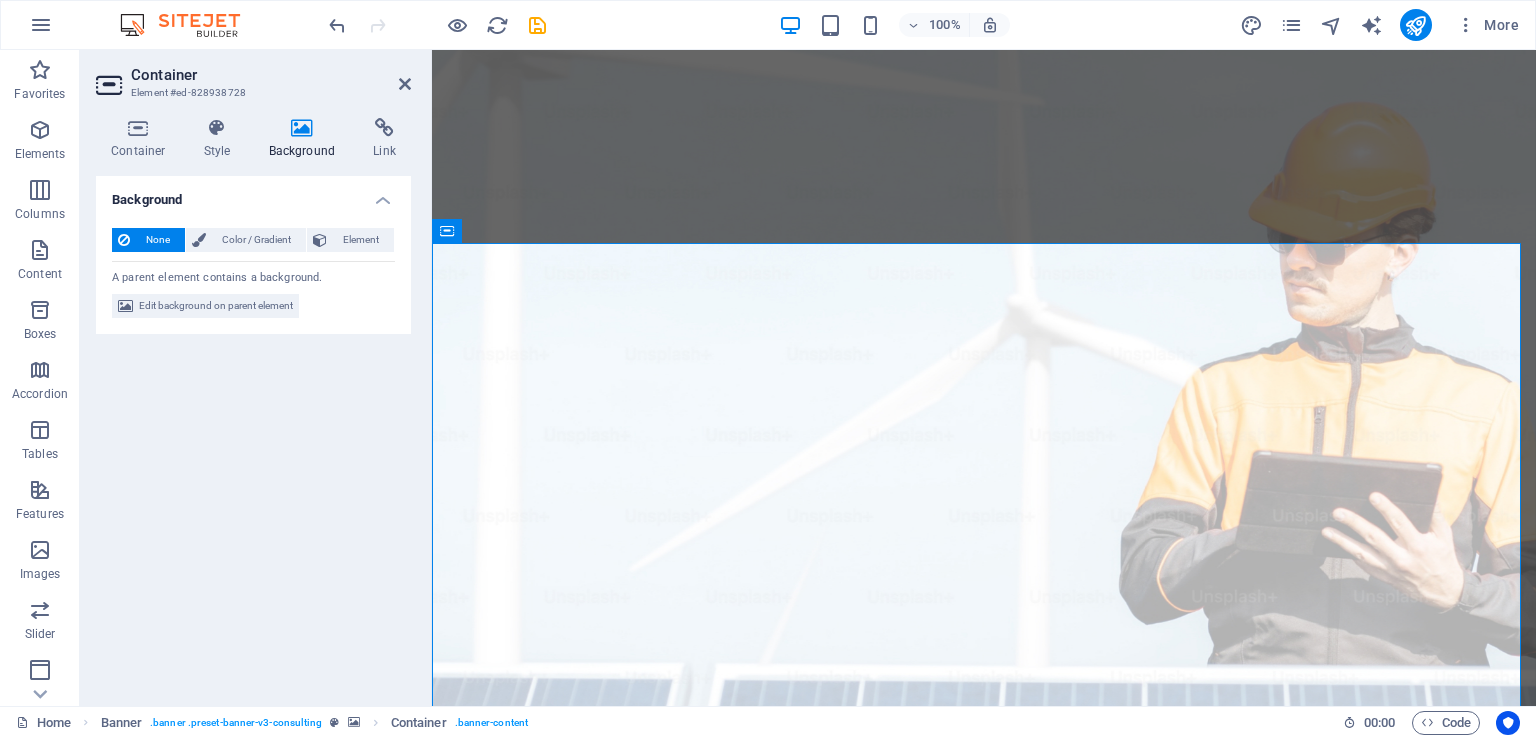 click on "Edit background on parent element" at bounding box center [216, 306] 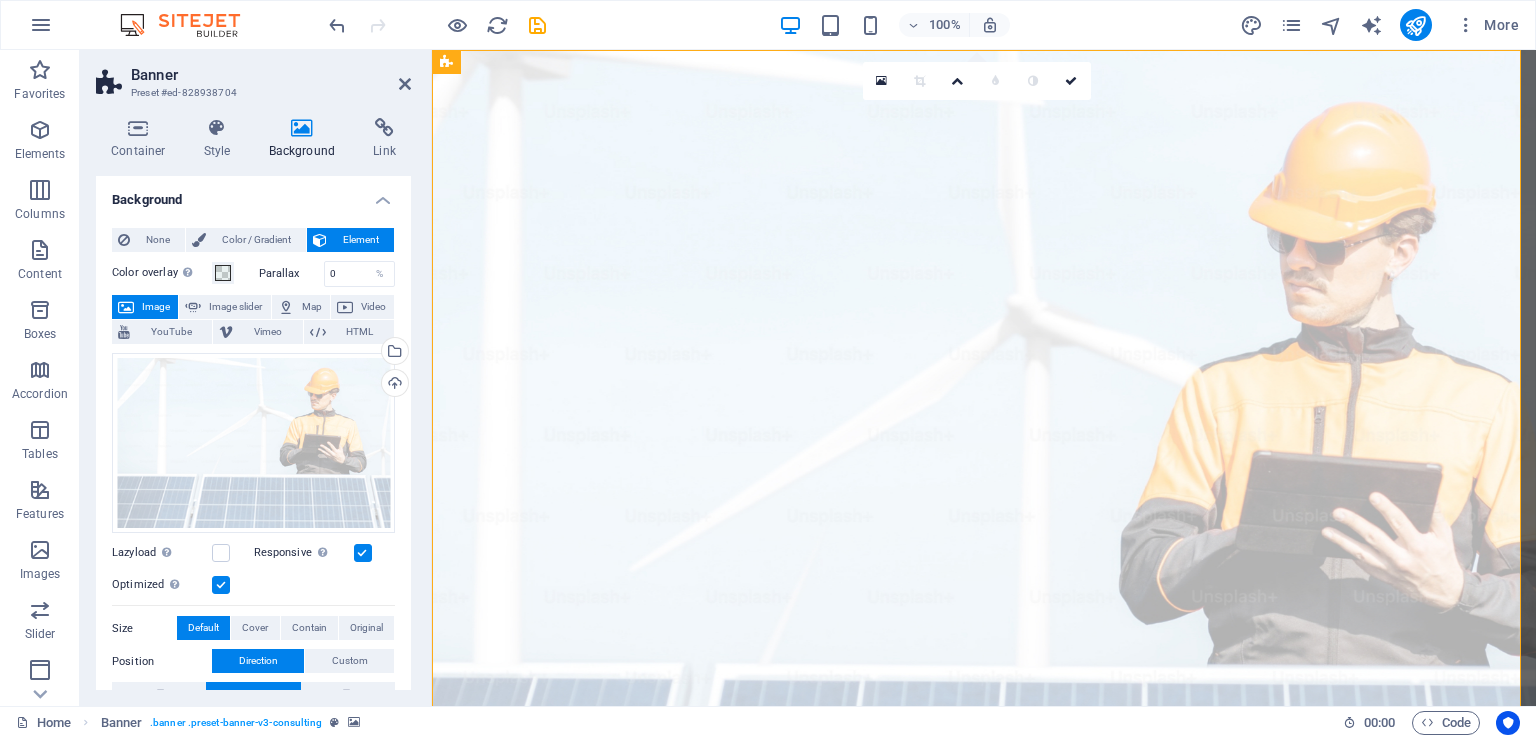 click on "Upload" at bounding box center [393, 385] 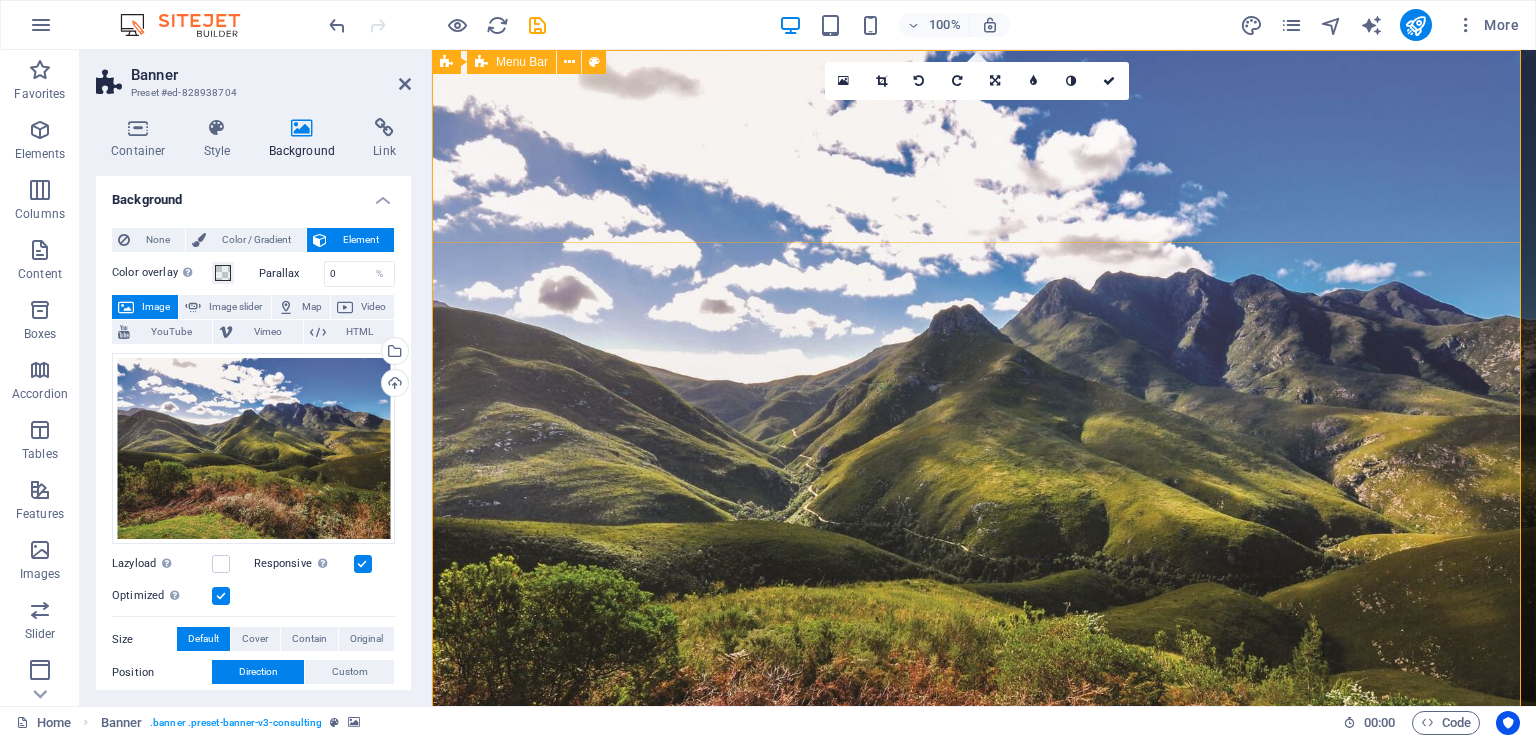 click on "Our Story Our Team Our Strengths Projects Contact Us Get Started" at bounding box center (984, 1094) 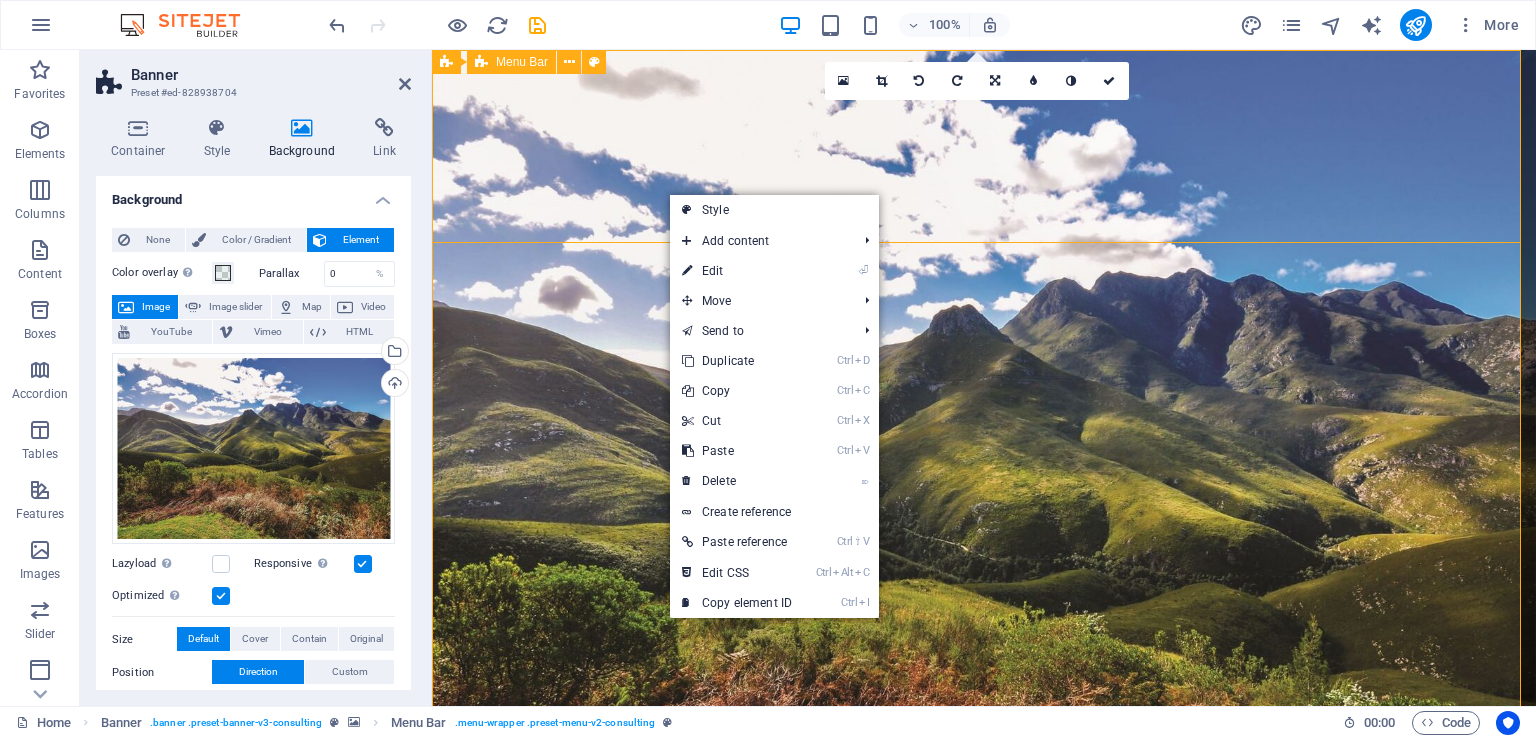 click on "Our Story Our Team Our Strengths Projects Contact Us Get Started" at bounding box center (984, 1094) 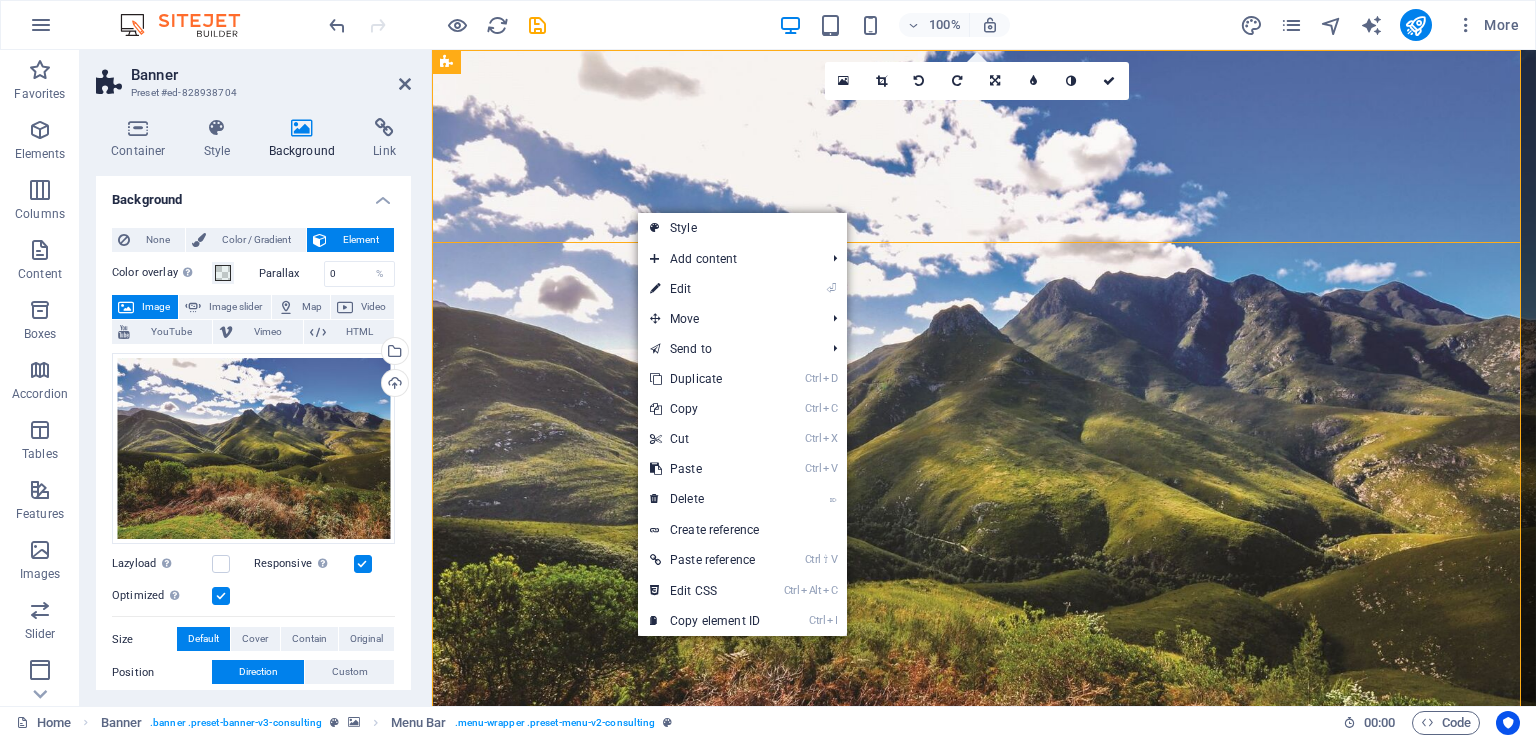 click on "⏎  Edit" at bounding box center (705, 289) 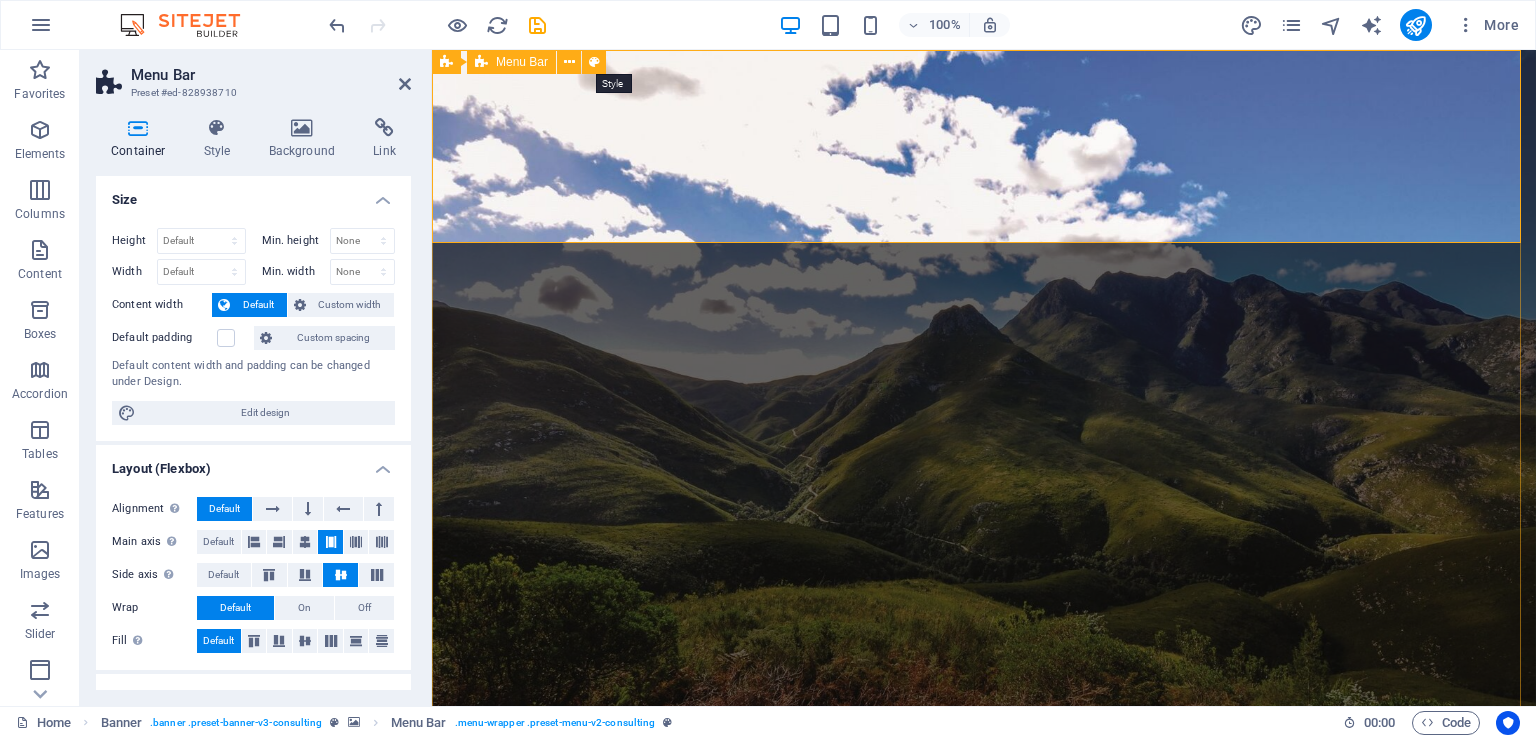 click at bounding box center (594, 62) 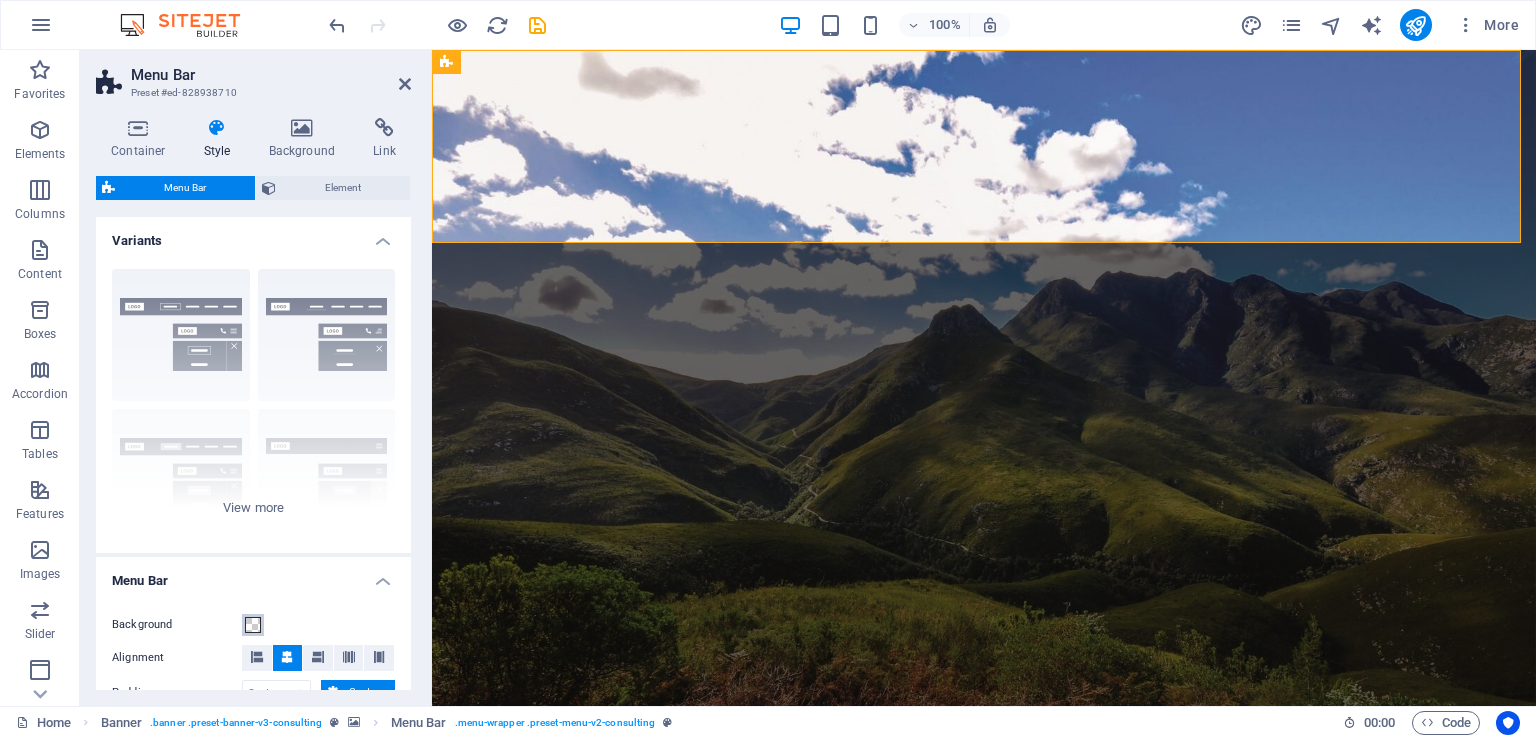 click at bounding box center (253, 625) 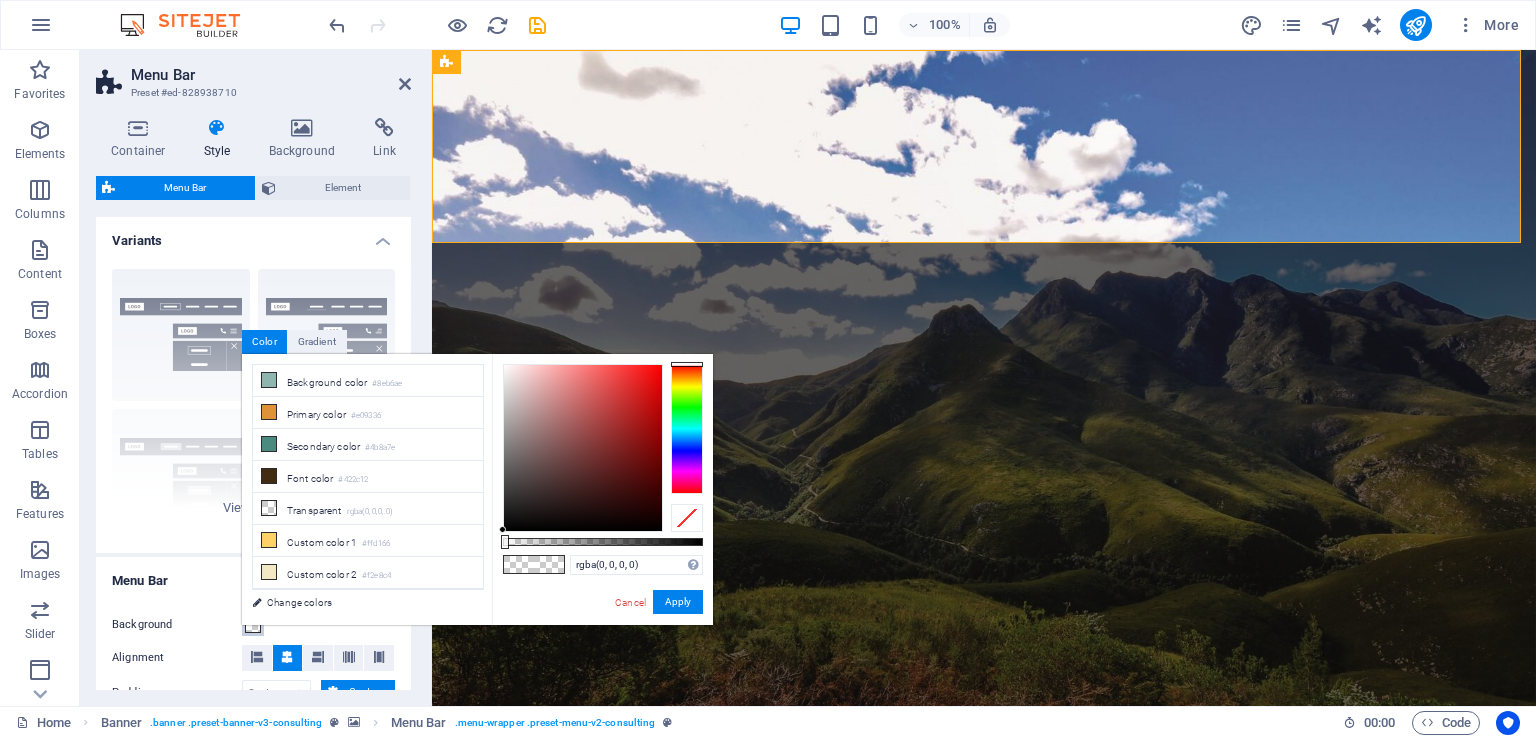 scroll, scrollTop: 21, scrollLeft: 0, axis: vertical 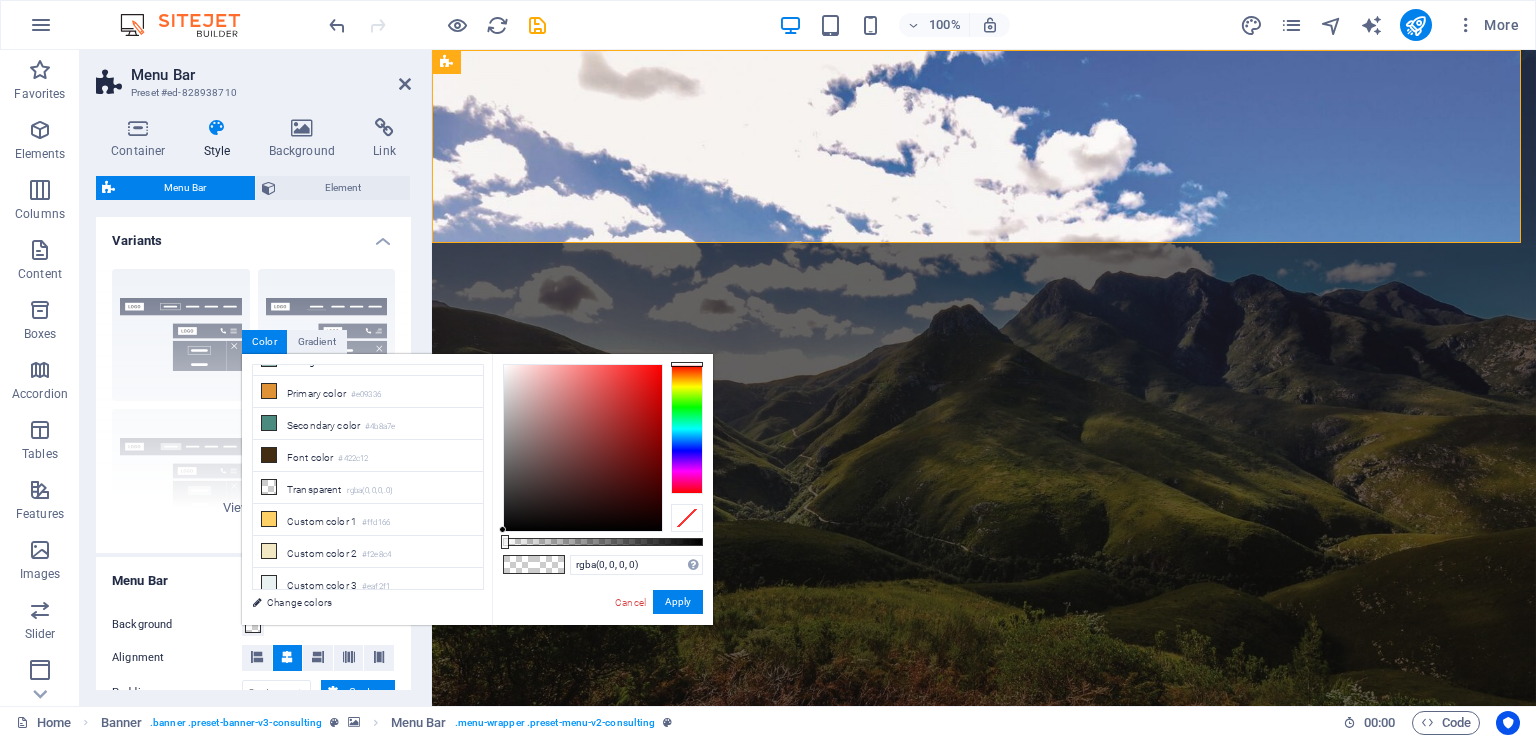 click at bounding box center (549, 564) 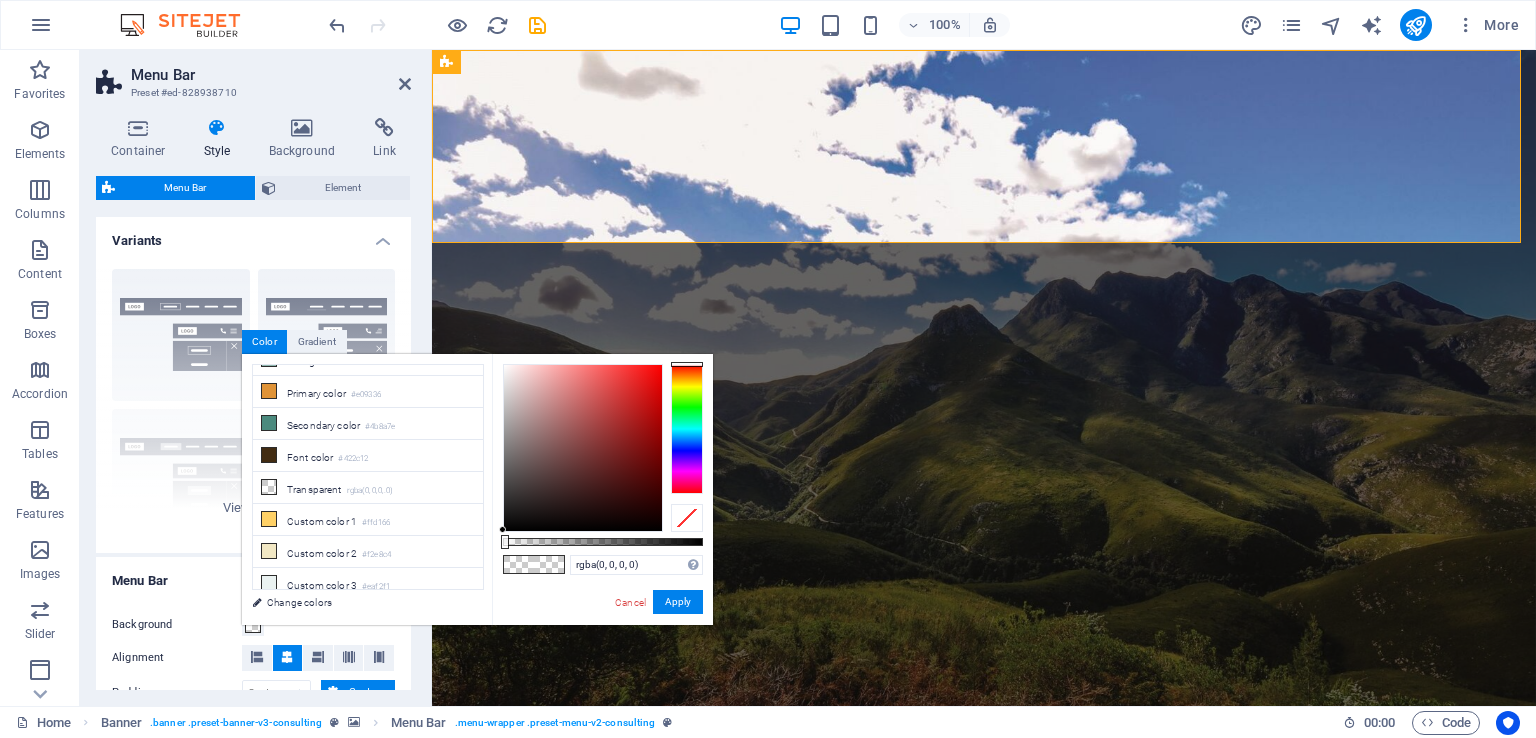 click at bounding box center (687, 429) 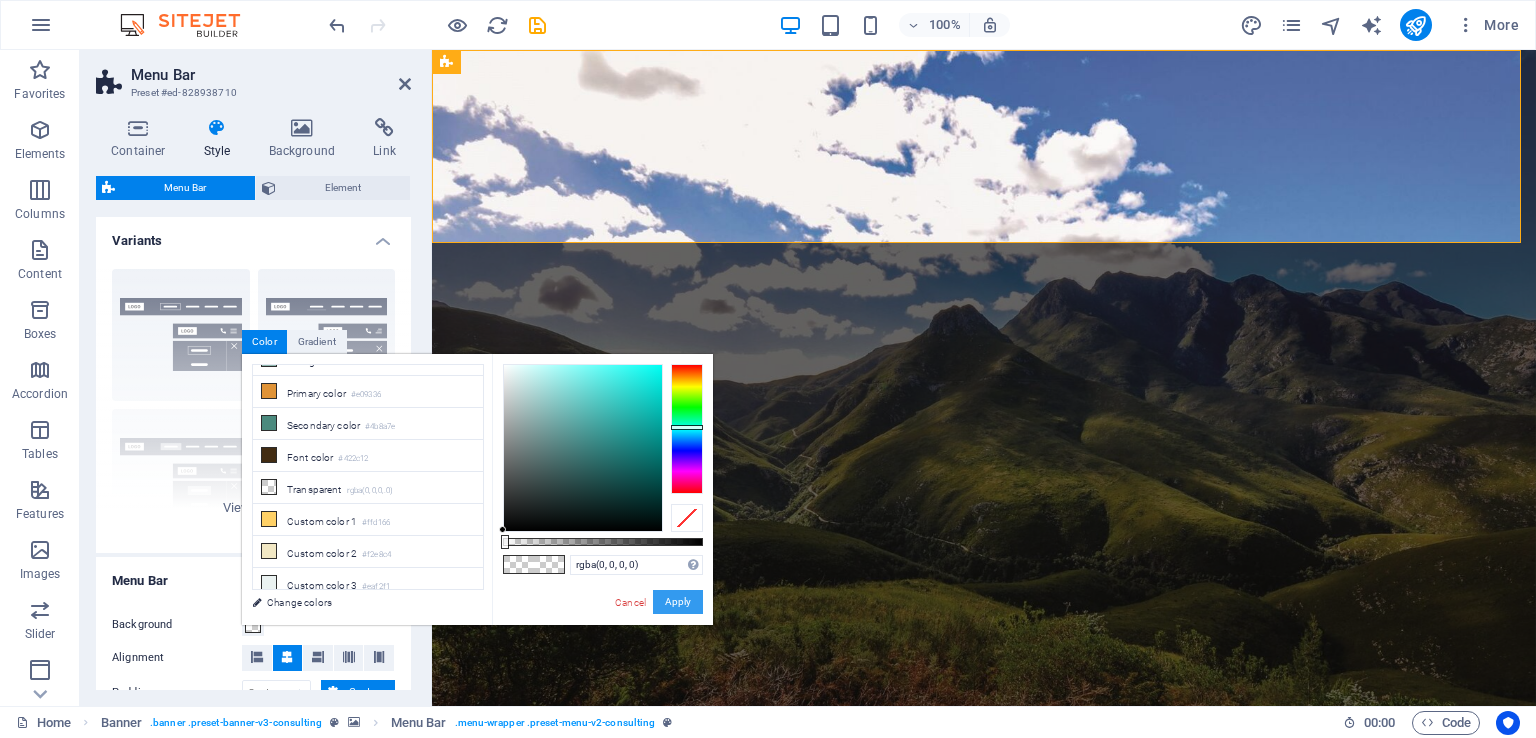 click on "Apply" at bounding box center [678, 602] 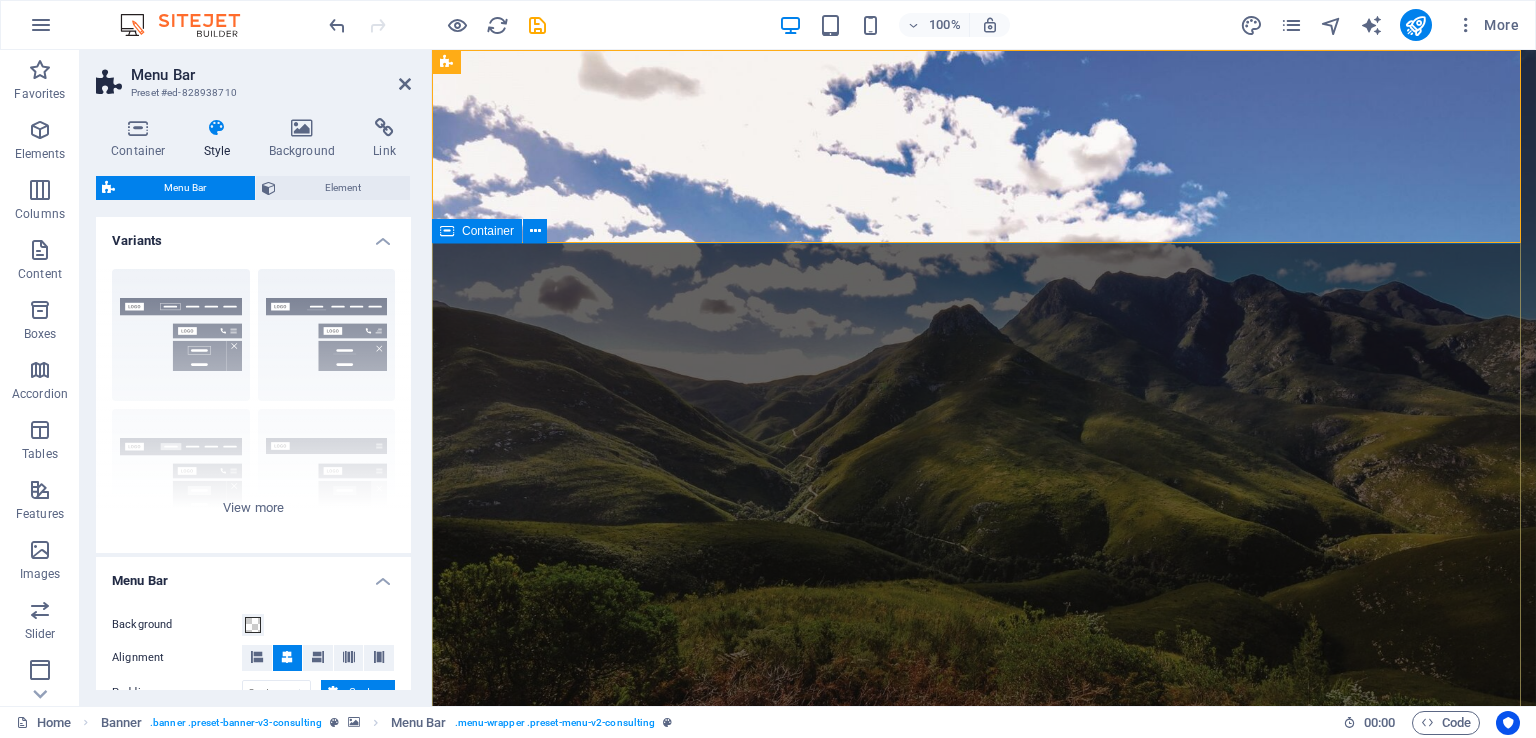 click on "Elevate Your Business With Sustainable Energy And Strategic Consulting Empowering businesses for a greener future and strategic growth Get Started" at bounding box center (984, 1521) 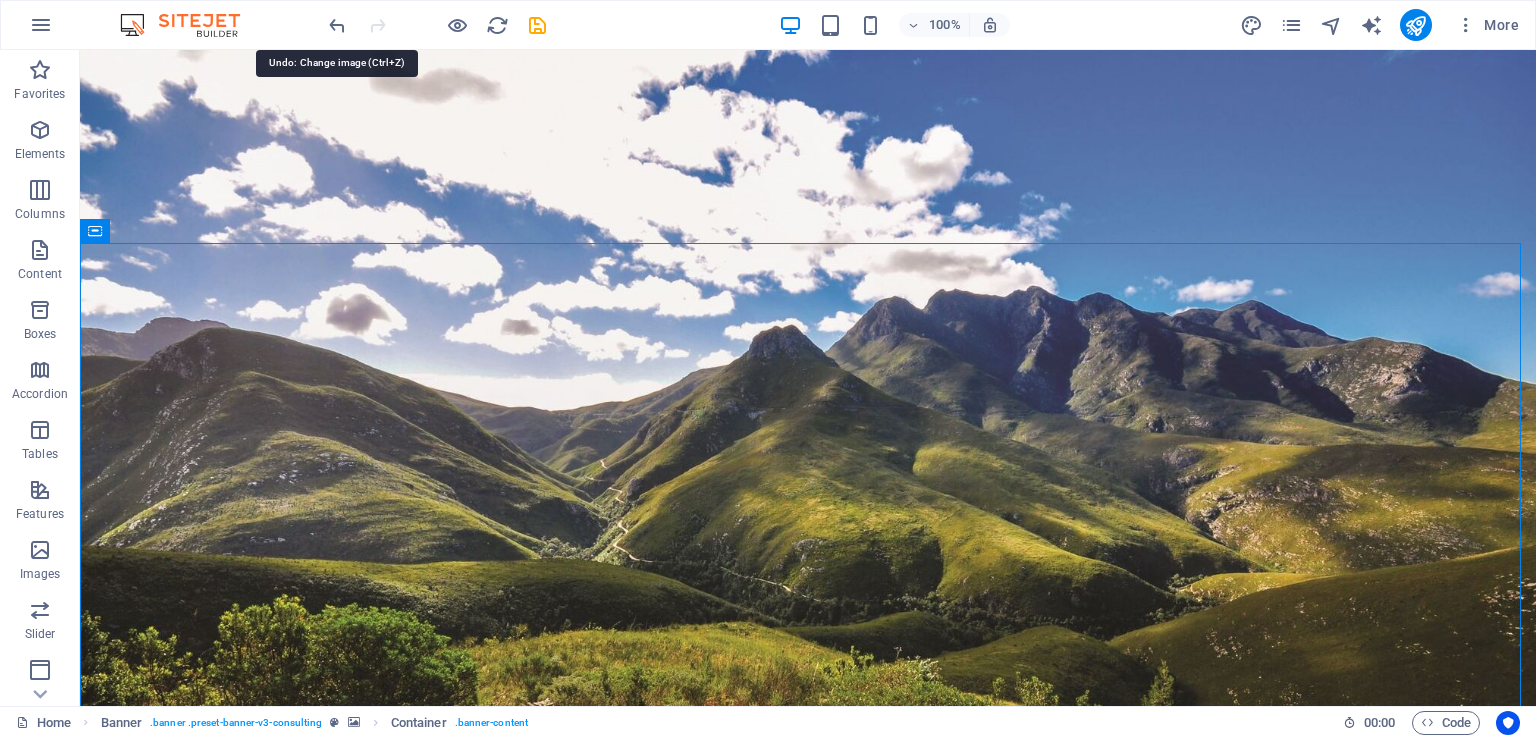 click at bounding box center [337, 25] 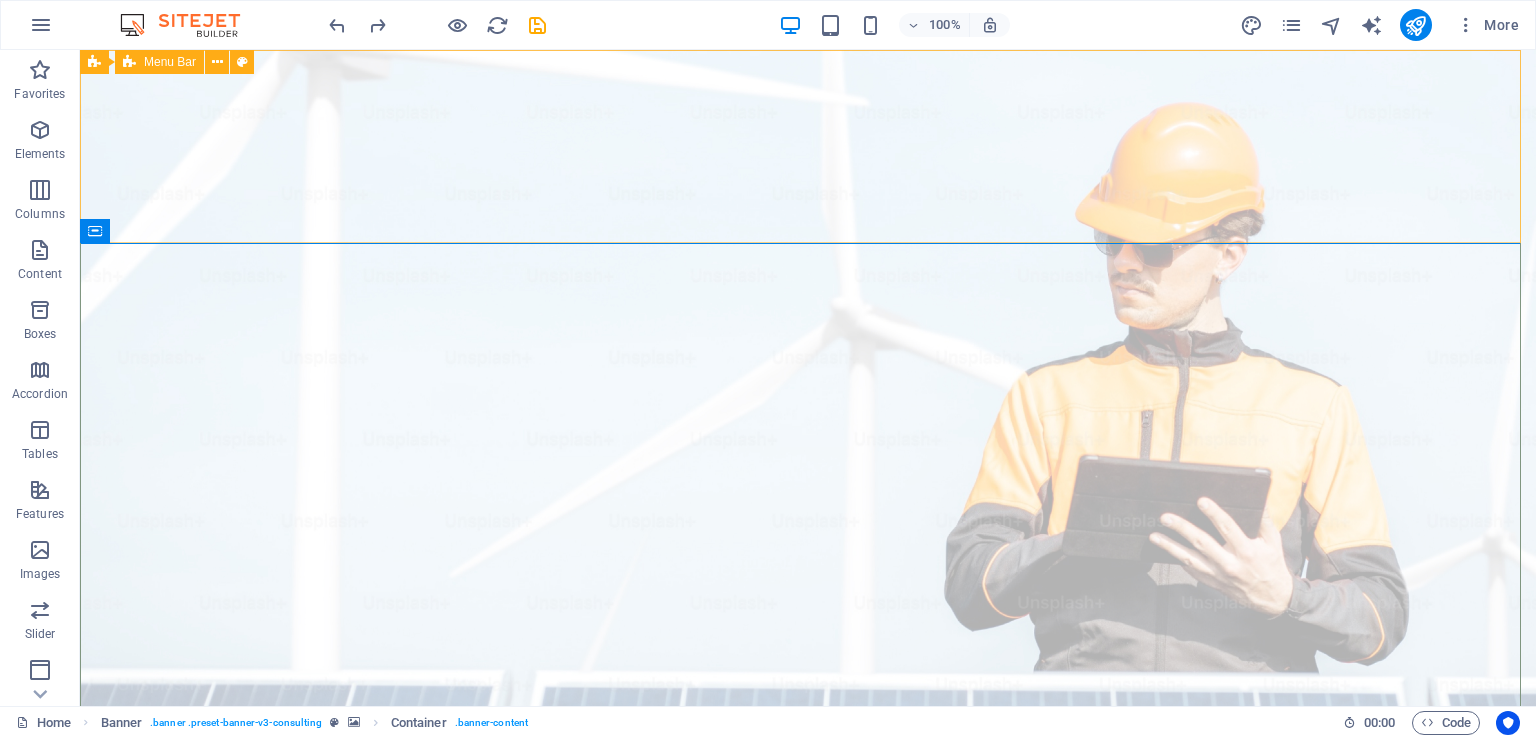 click at bounding box center [217, 62] 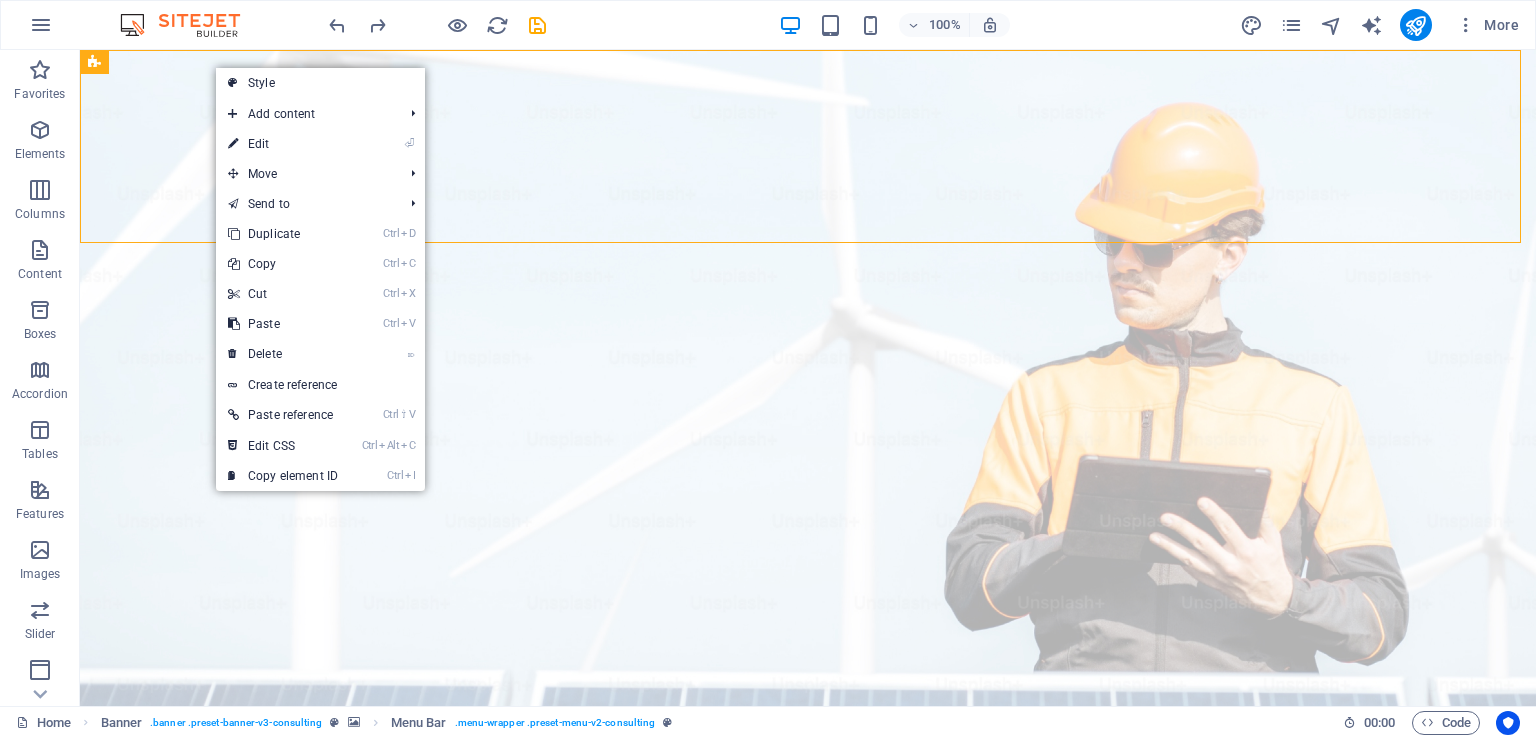 click on "⏎  Edit" at bounding box center (283, 144) 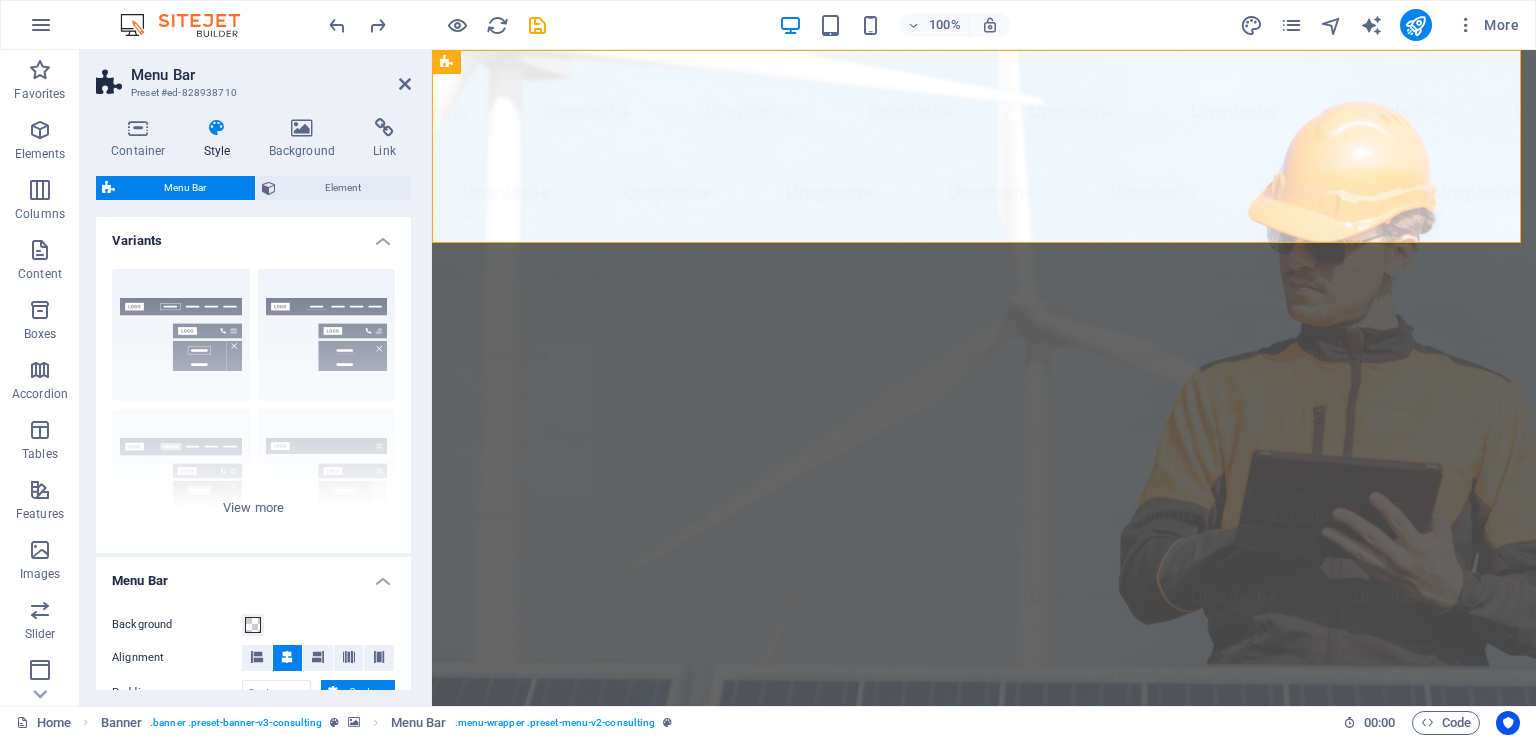 click on "Style" at bounding box center (221, 139) 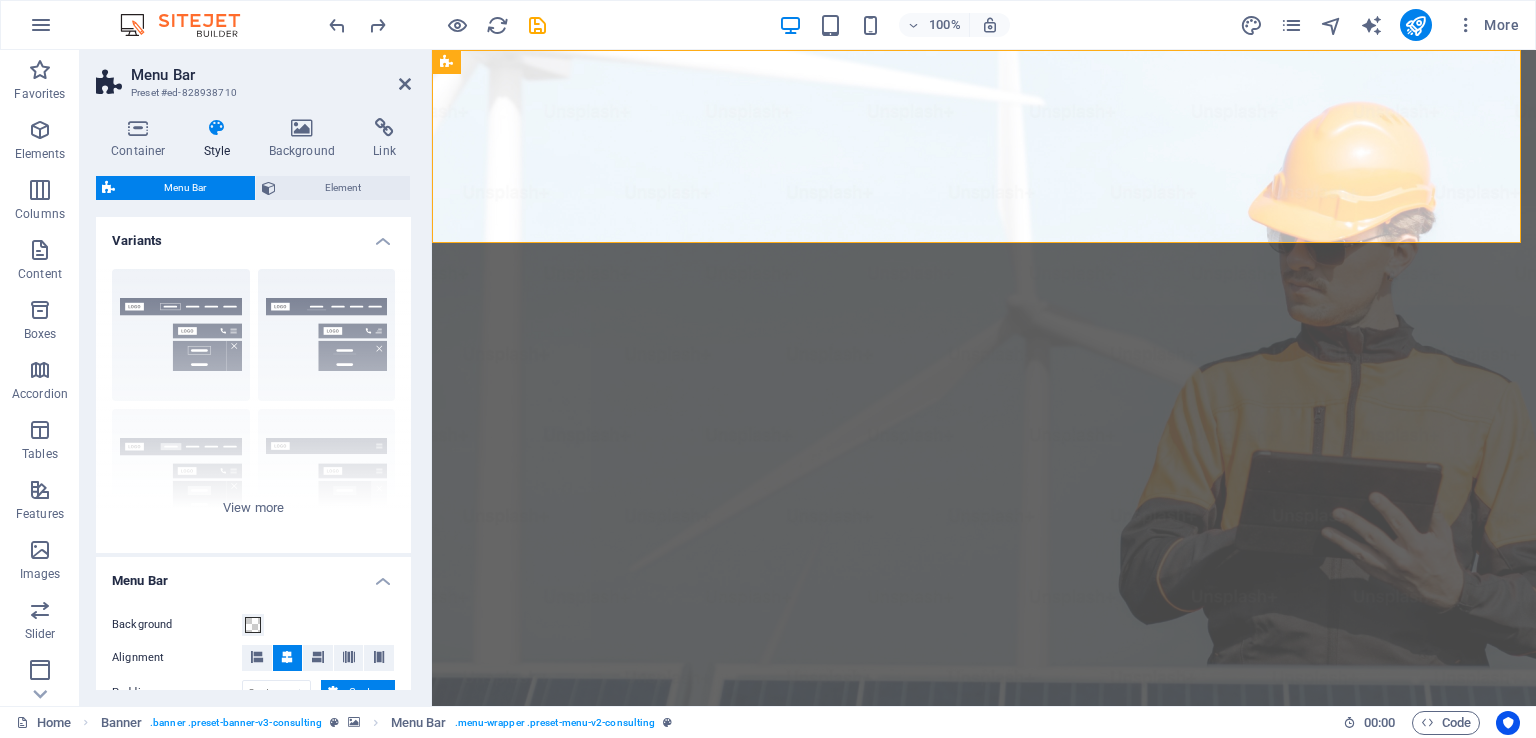 click on "Container" at bounding box center (142, 139) 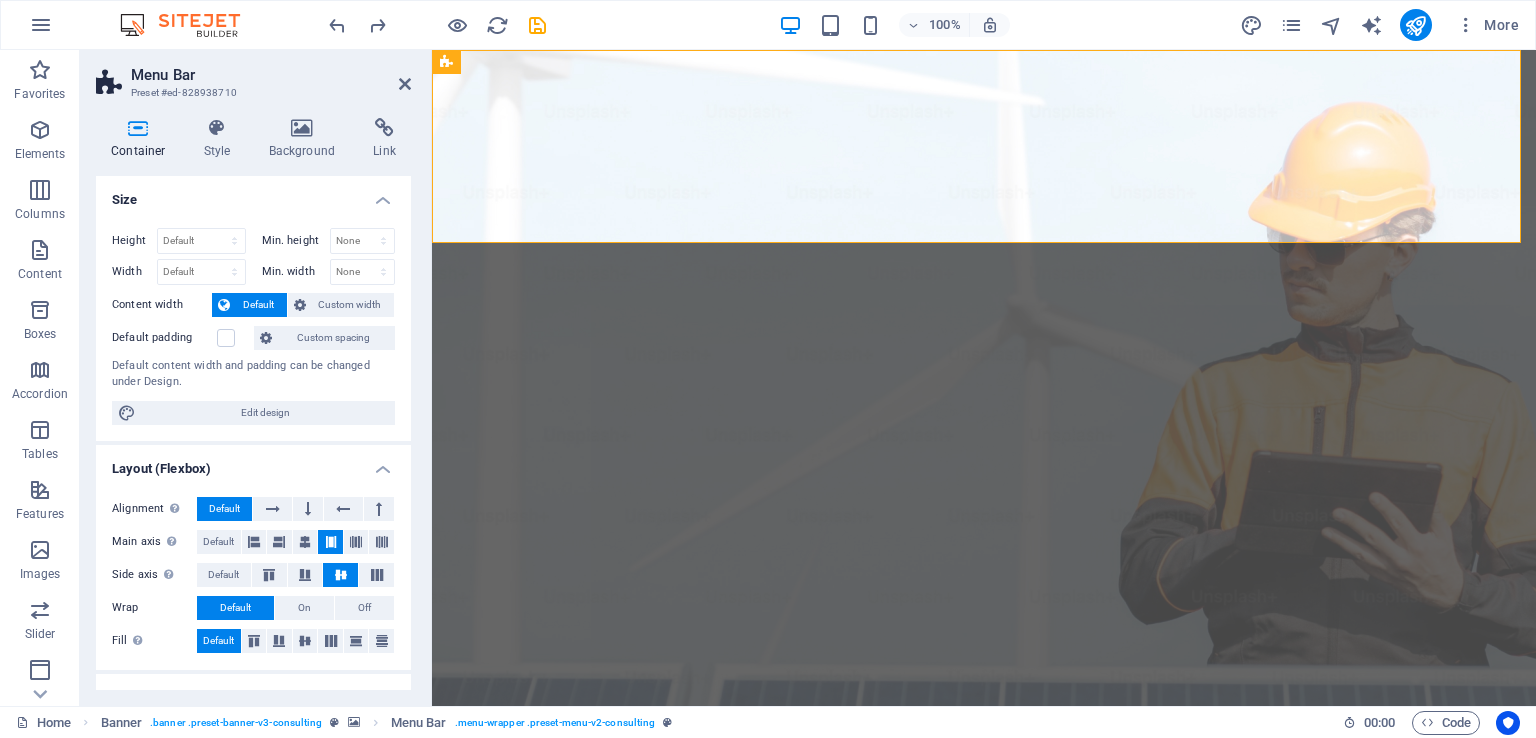 click on "Edit design" at bounding box center (265, 413) 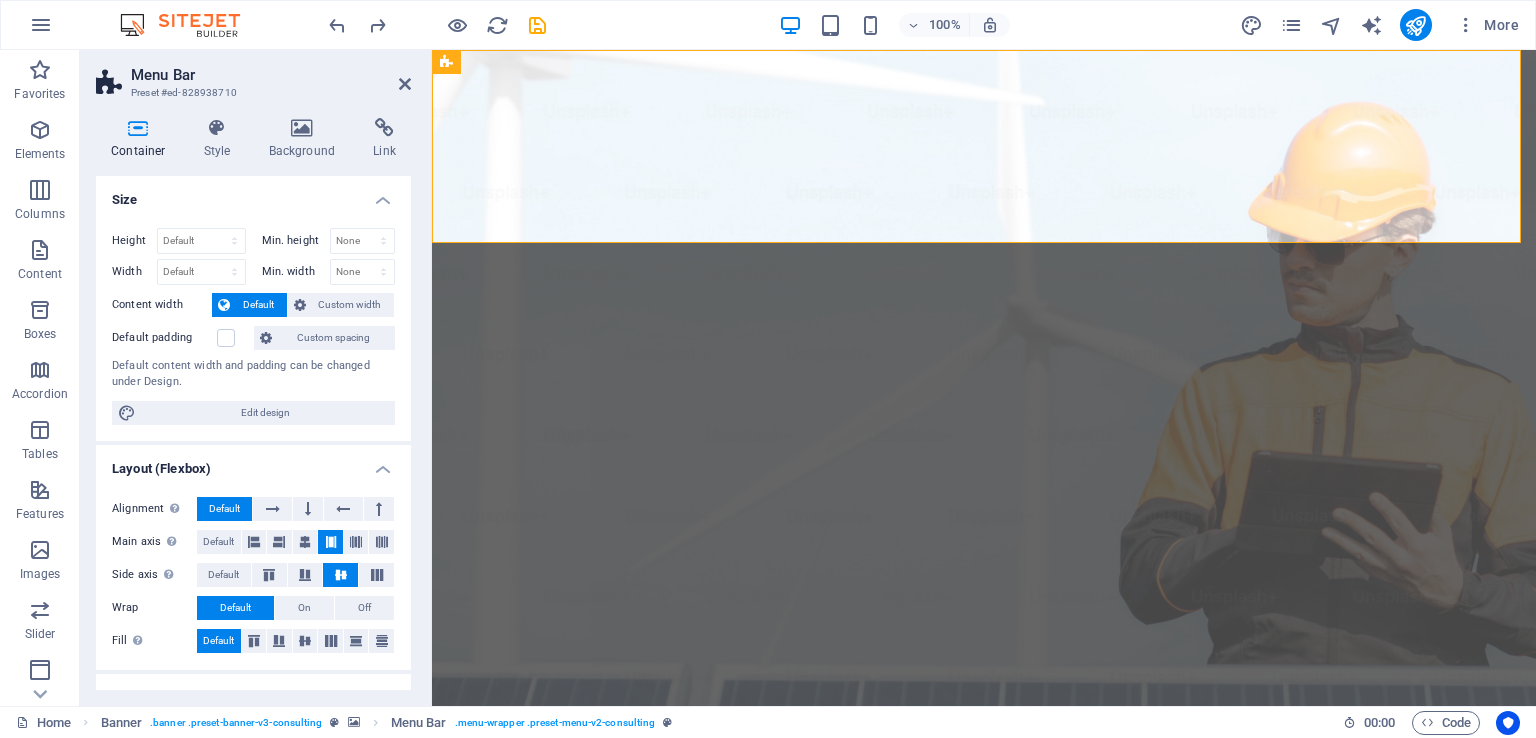 select on "rem" 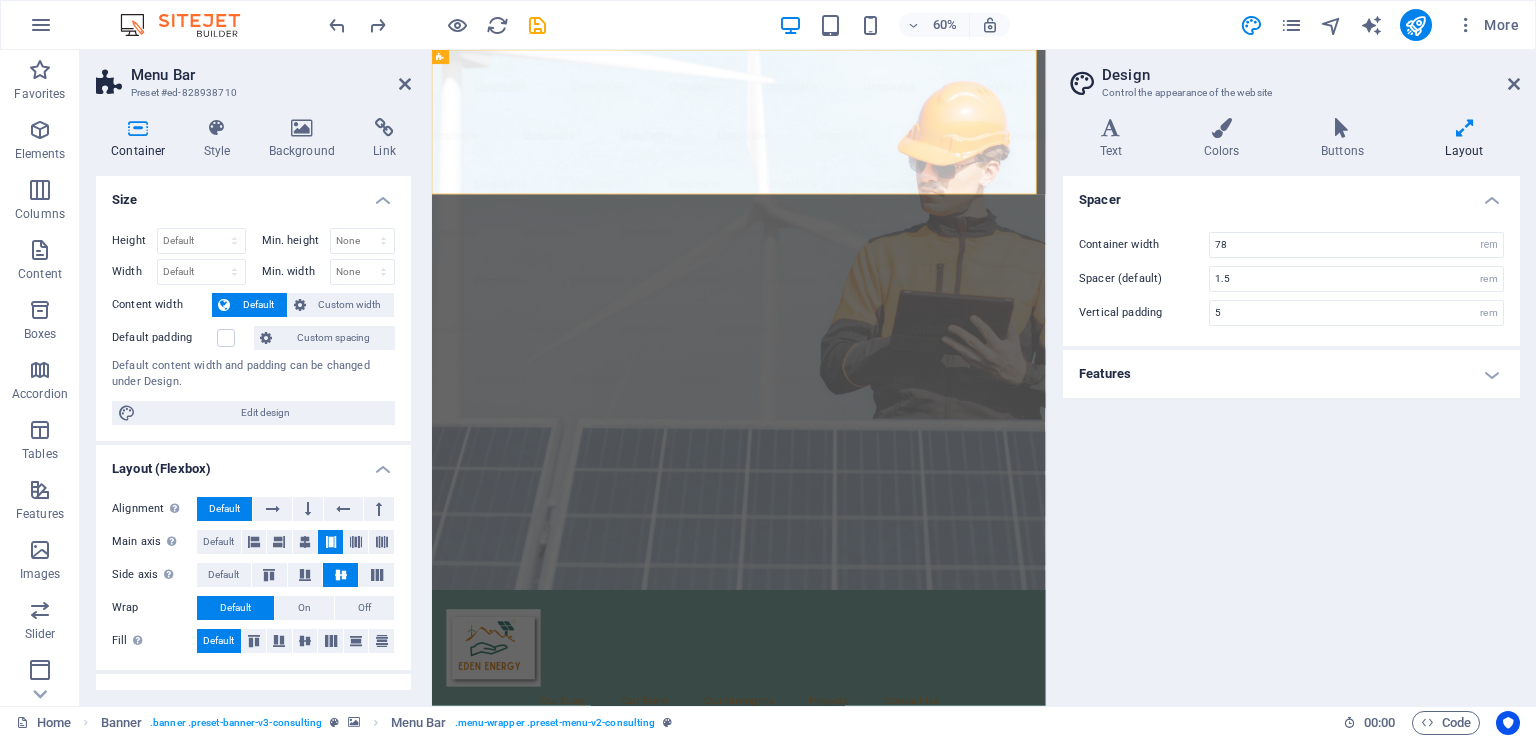 click on "Colors" at bounding box center (1225, 139) 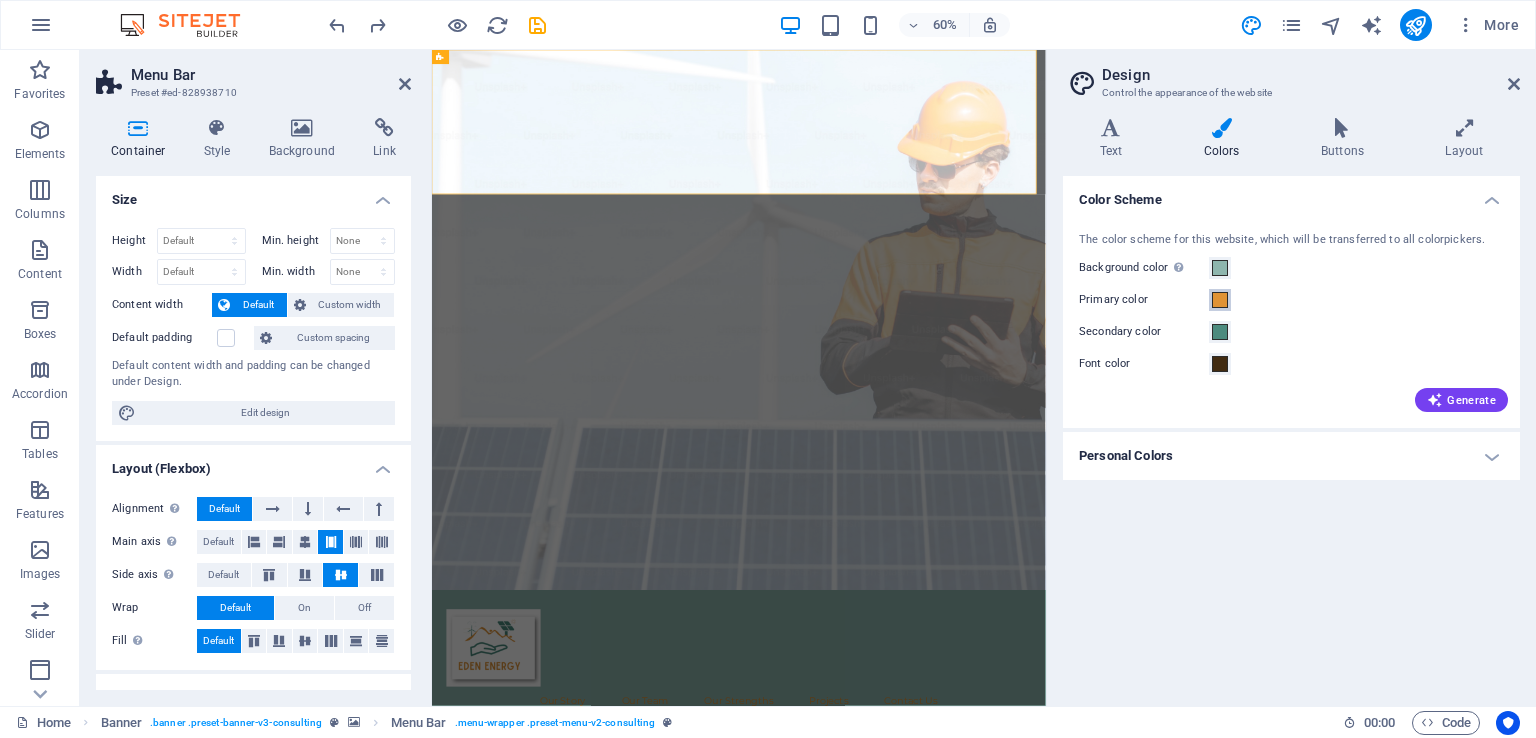 click at bounding box center (1220, 300) 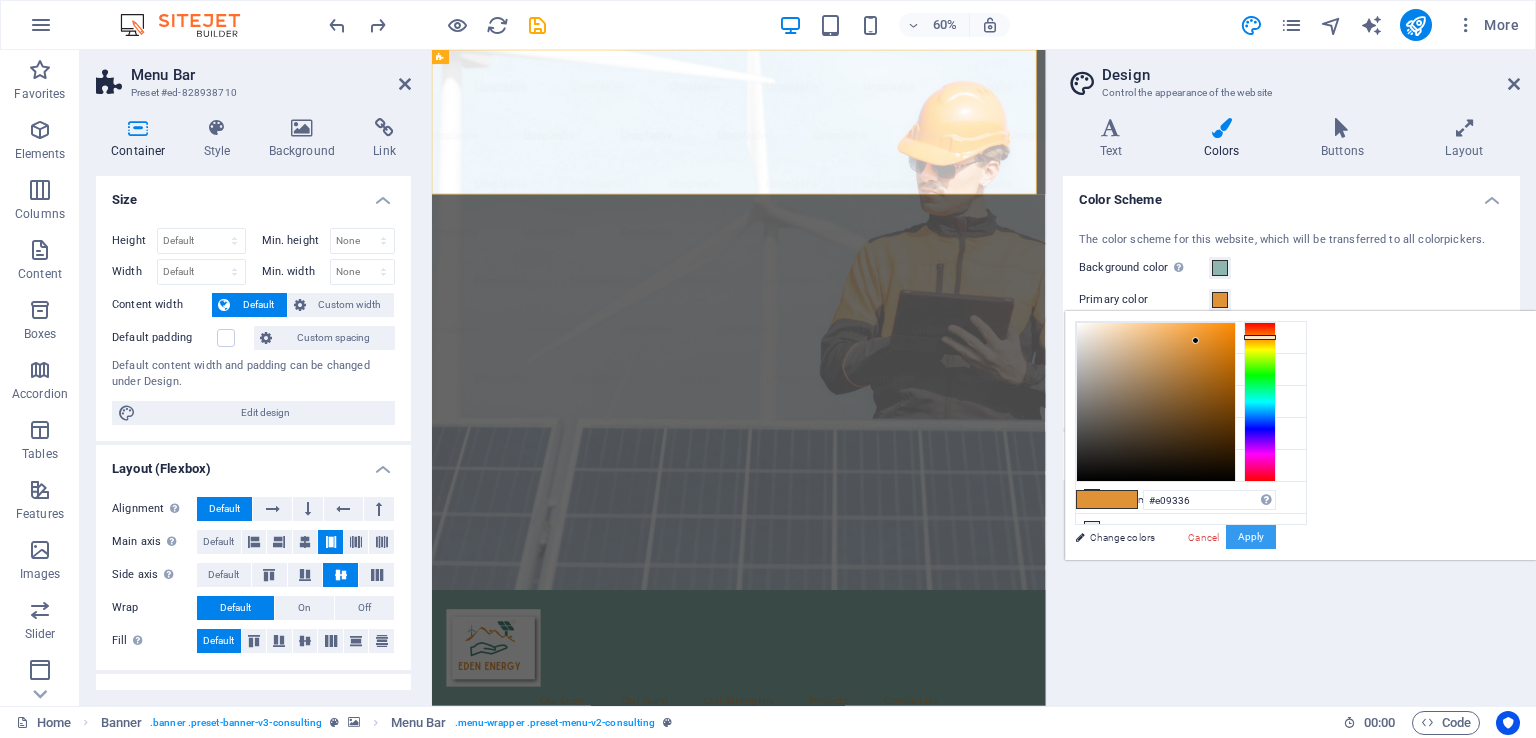 click on "Apply" at bounding box center [1251, 537] 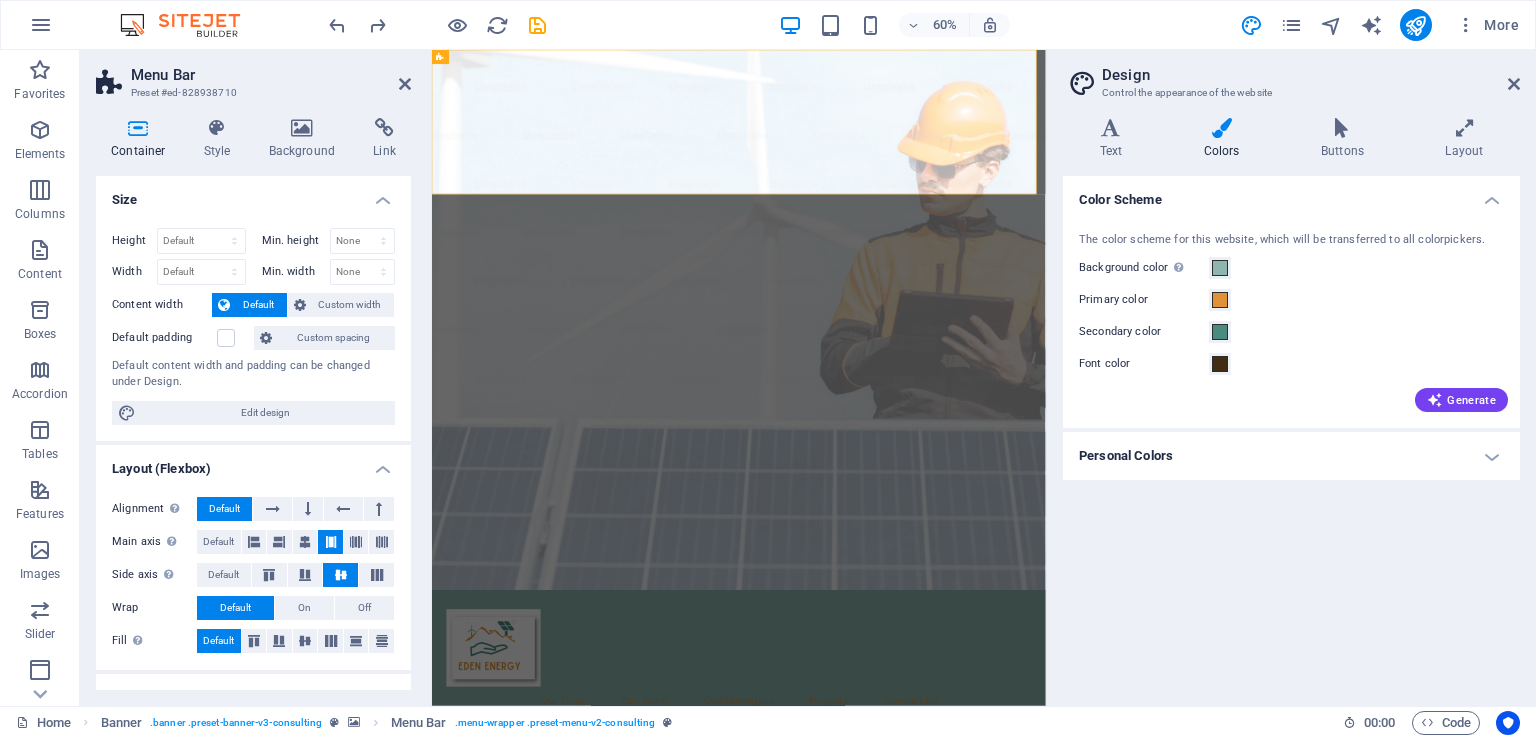 click at bounding box center (1514, 84) 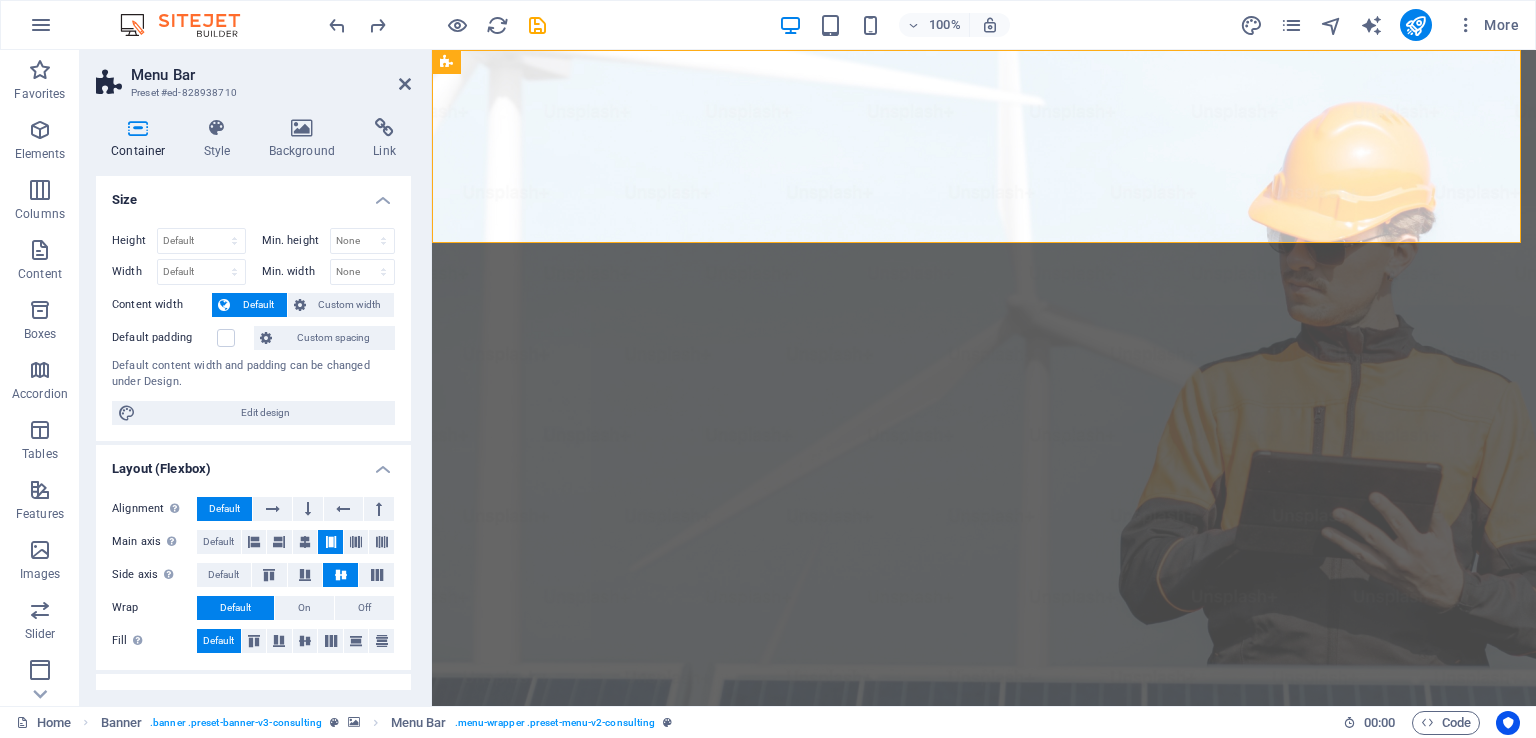 click on "Menu Bar Preset #ed-828938710
Container Style Background Link Size Height Default px rem % vh vw Min. height None px rem % vh vw Width Default px rem % em vh vw Min. width None px rem % vh vw Content width Default Custom width Width Default px rem % em vh vw Min. width None px rem % vh vw Default padding Custom spacing Default content width and padding can be changed under Design. Edit design Layout (Flexbox) Alignment Determines the flex direction. Default Main axis Determine how elements should behave along the main axis inside this container (justify content). Default Side axis Control the vertical direction of the element inside of the container (align items). Default Wrap Default On Off Fill Controls the distances and direction of elements on the y-axis across several lines (align content). Default Accessibility ARIA helps assistive technologies (like screen readers) to understand the role, state, and behavior of web elements Role The ARIA role defines the purpose of an element.  None %" at bounding box center (256, 378) 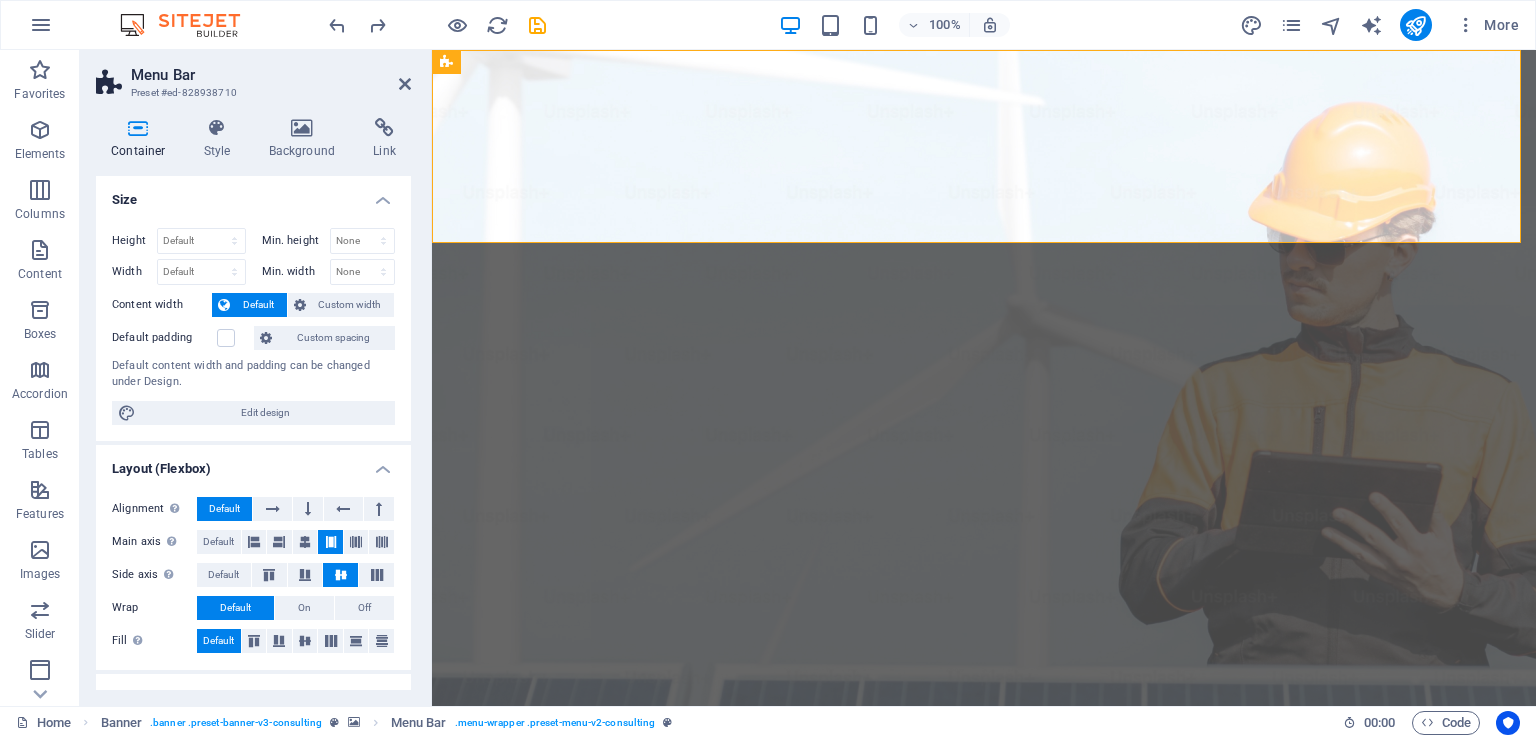 click at bounding box center [405, 84] 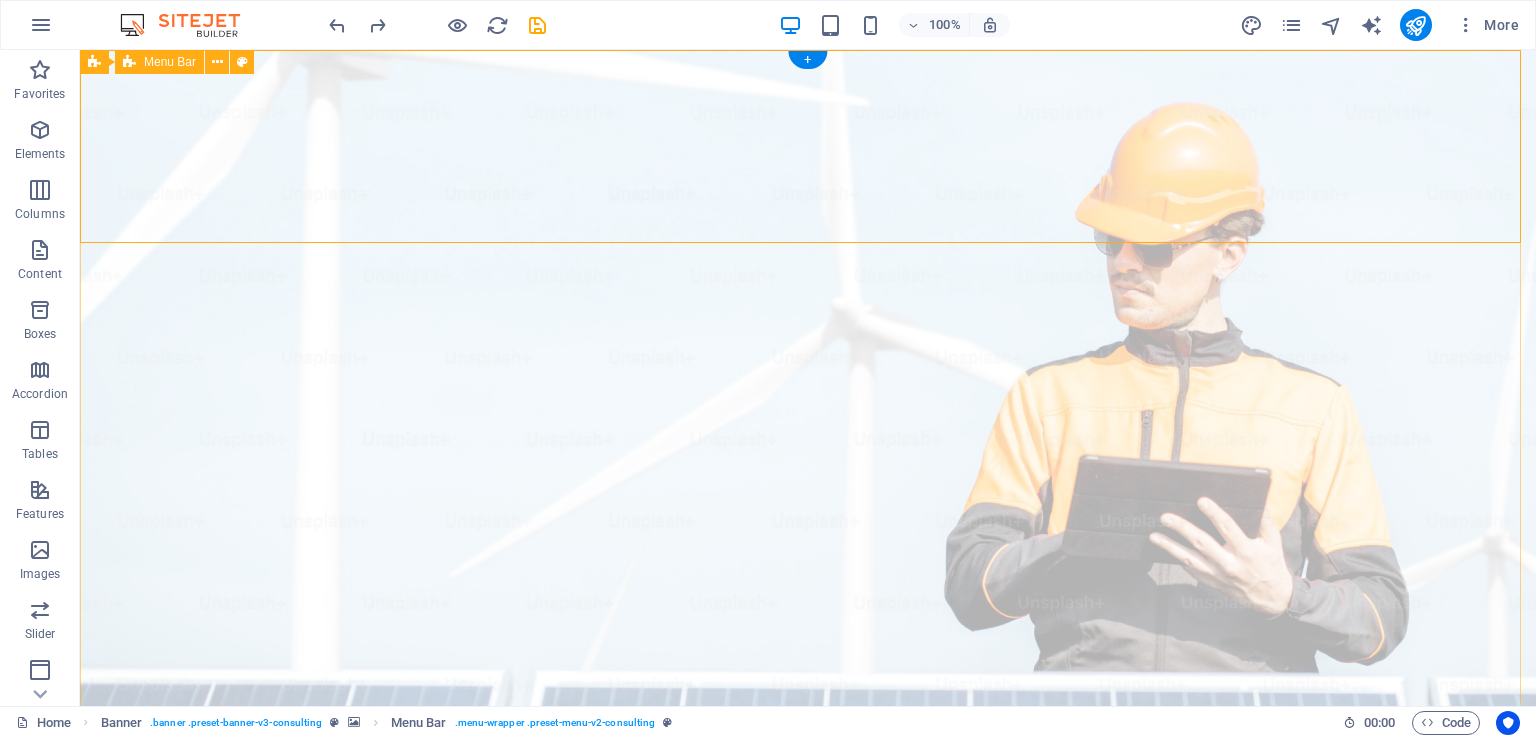 click on "Our Story Our Team Our Strengths Projects Contact Us Get Started" at bounding box center (808, 1094) 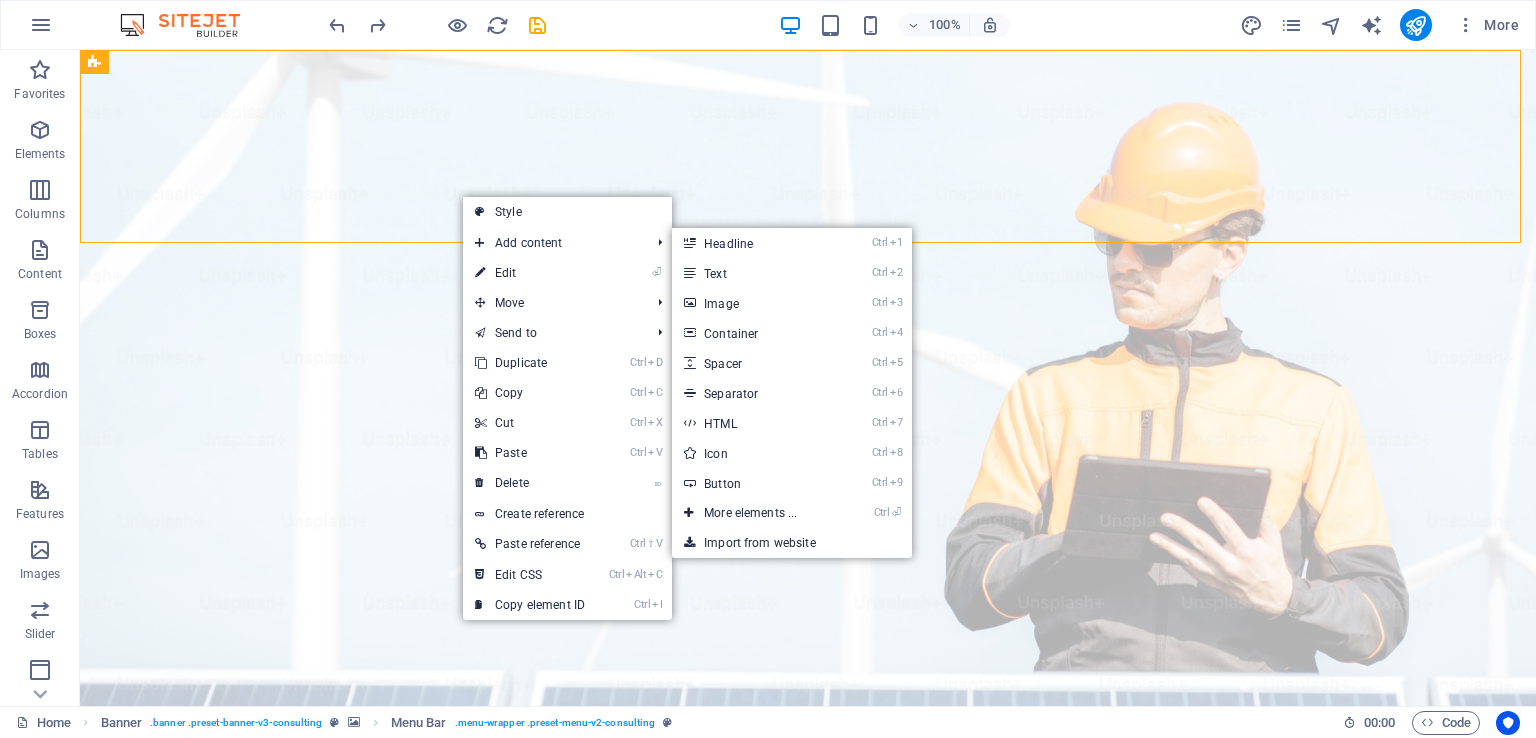 click on "⏎  Edit" at bounding box center (530, 273) 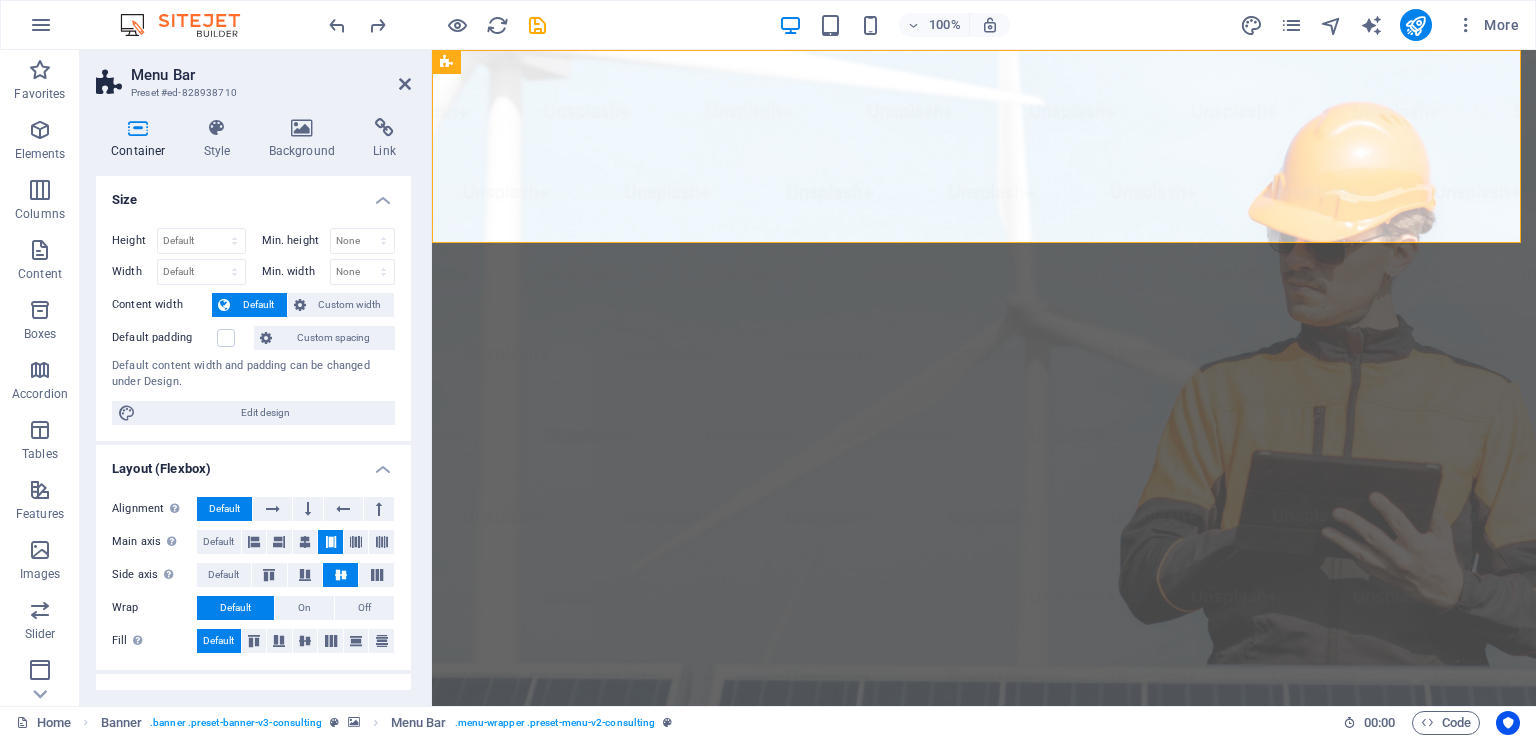 scroll, scrollTop: 260, scrollLeft: 0, axis: vertical 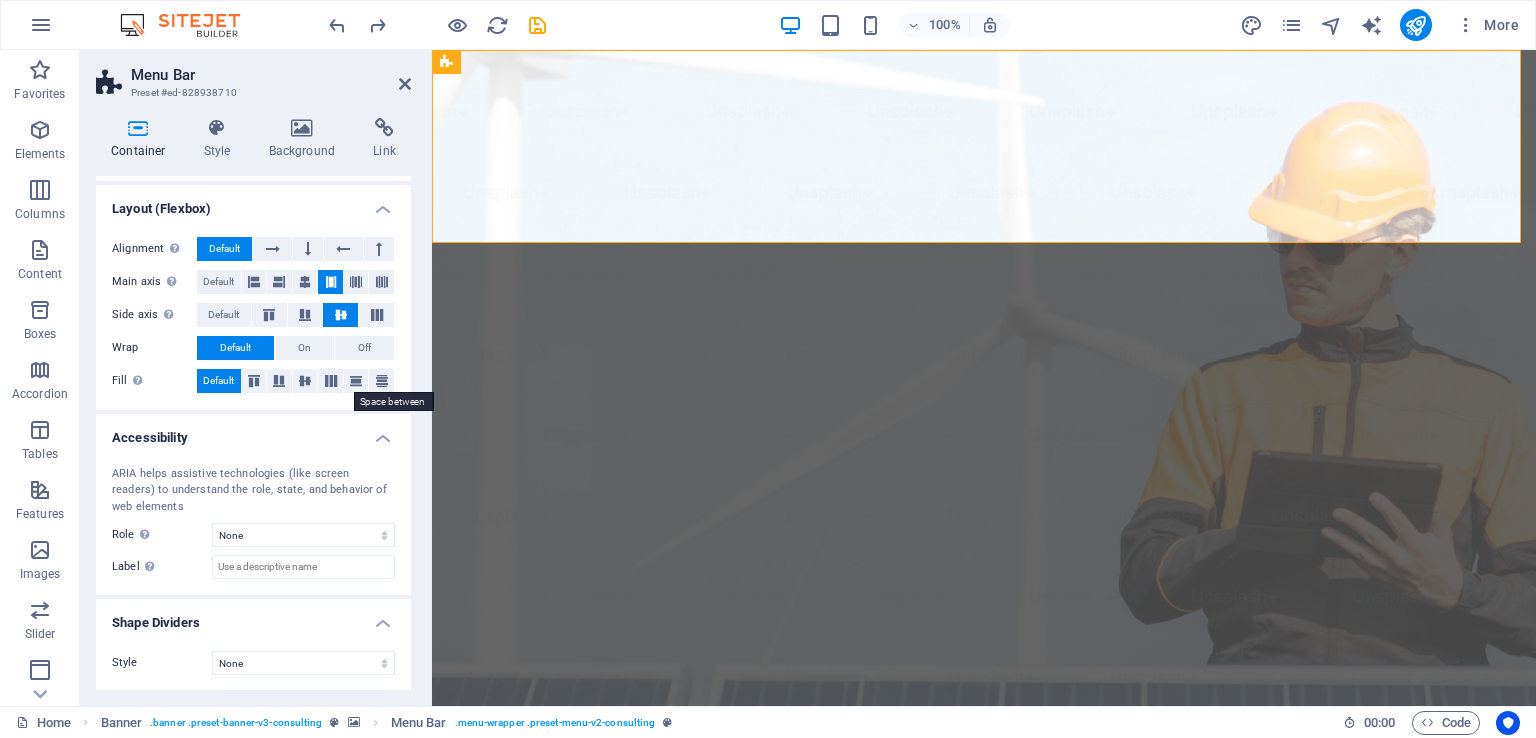 click at bounding box center [356, 381] 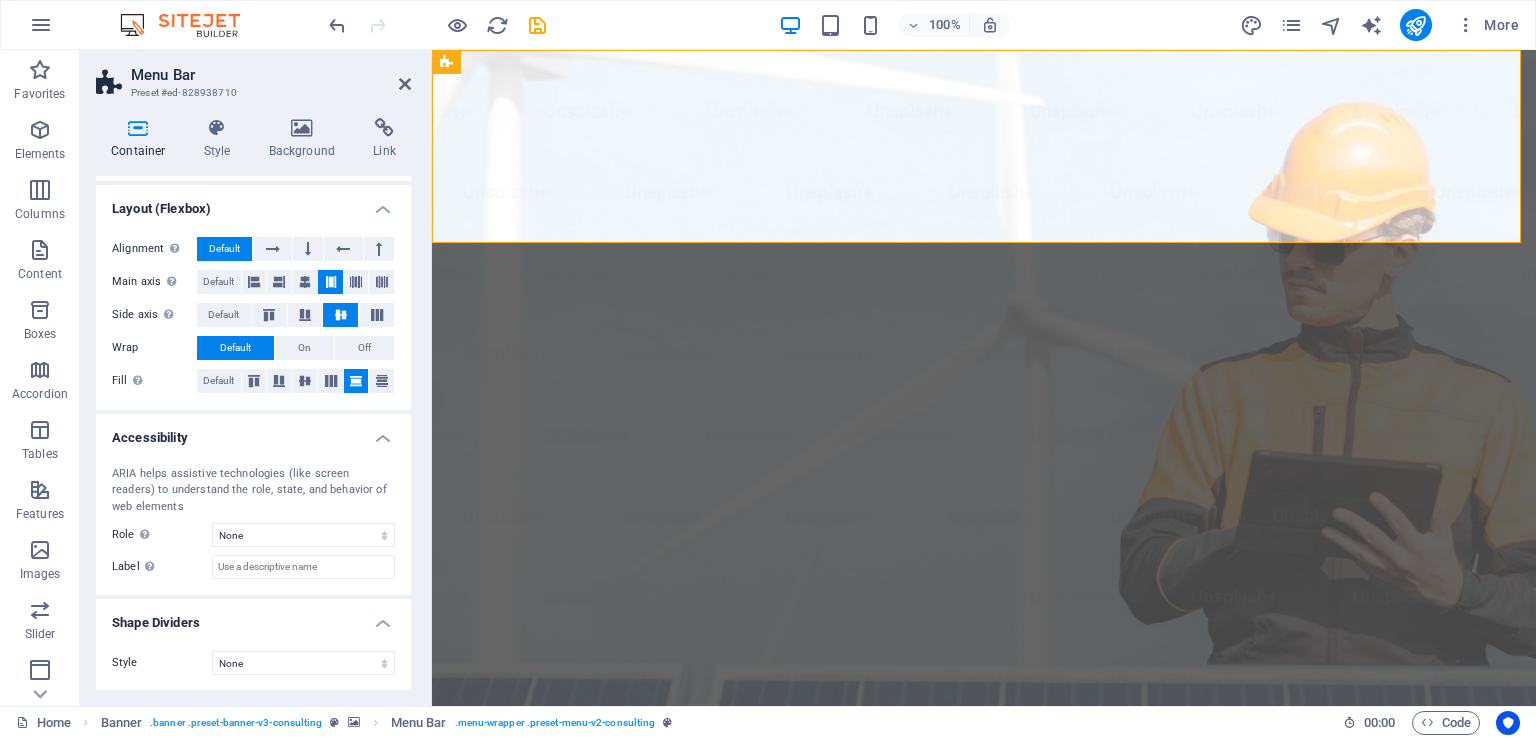 click on "Style" at bounding box center [221, 139] 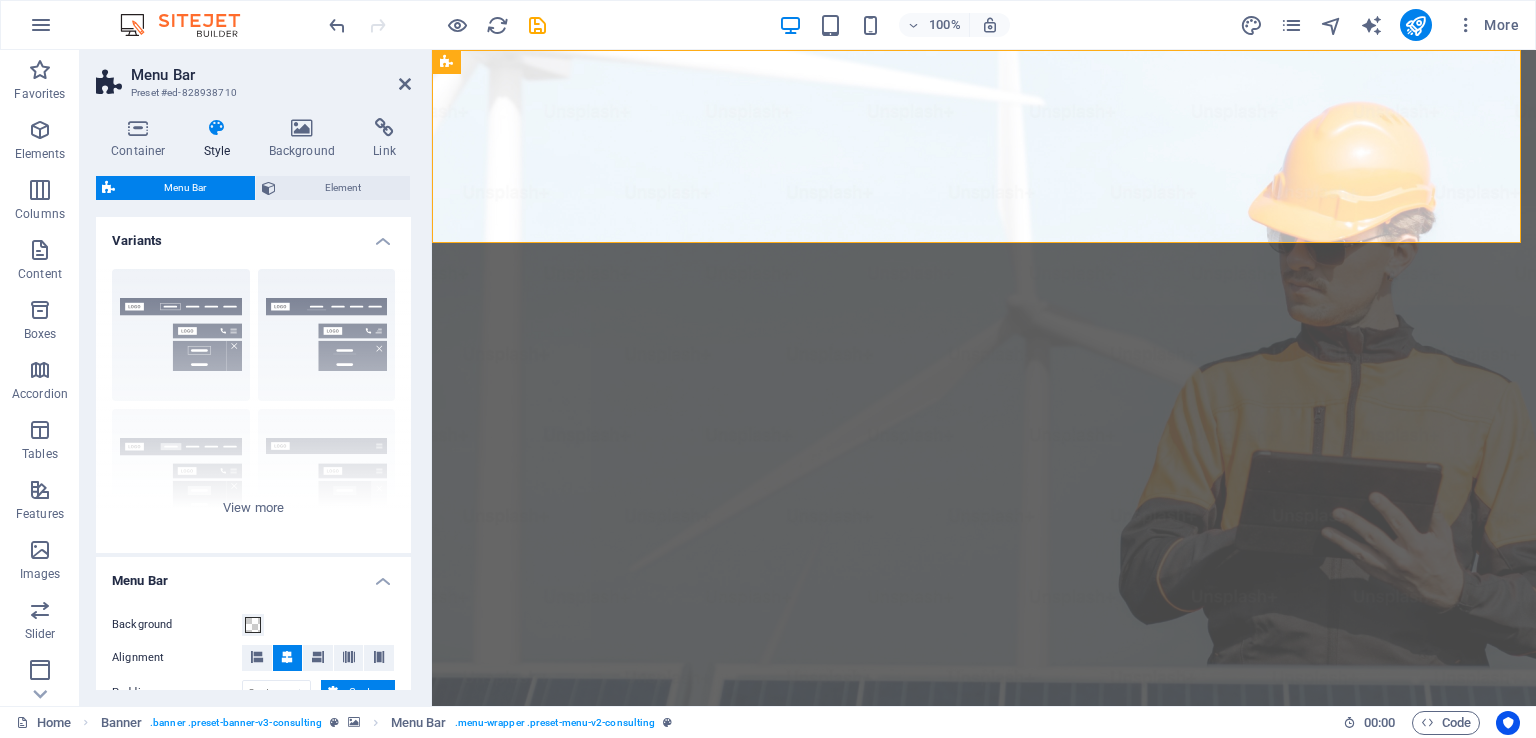 click on "Border Centered Default Fixed Loki Trigger Wide XXL" at bounding box center (253, 403) 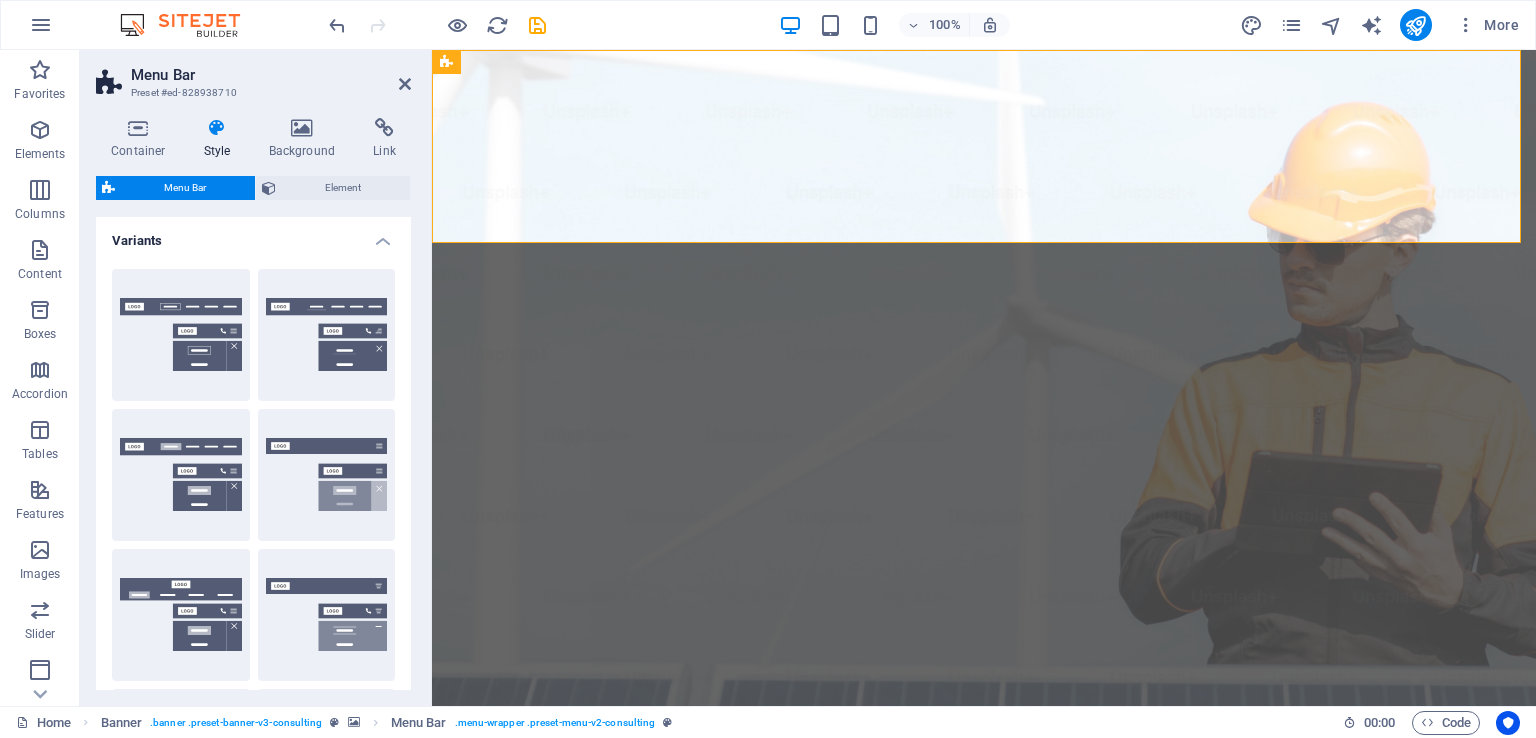 click on "Centered" at bounding box center (327, 335) 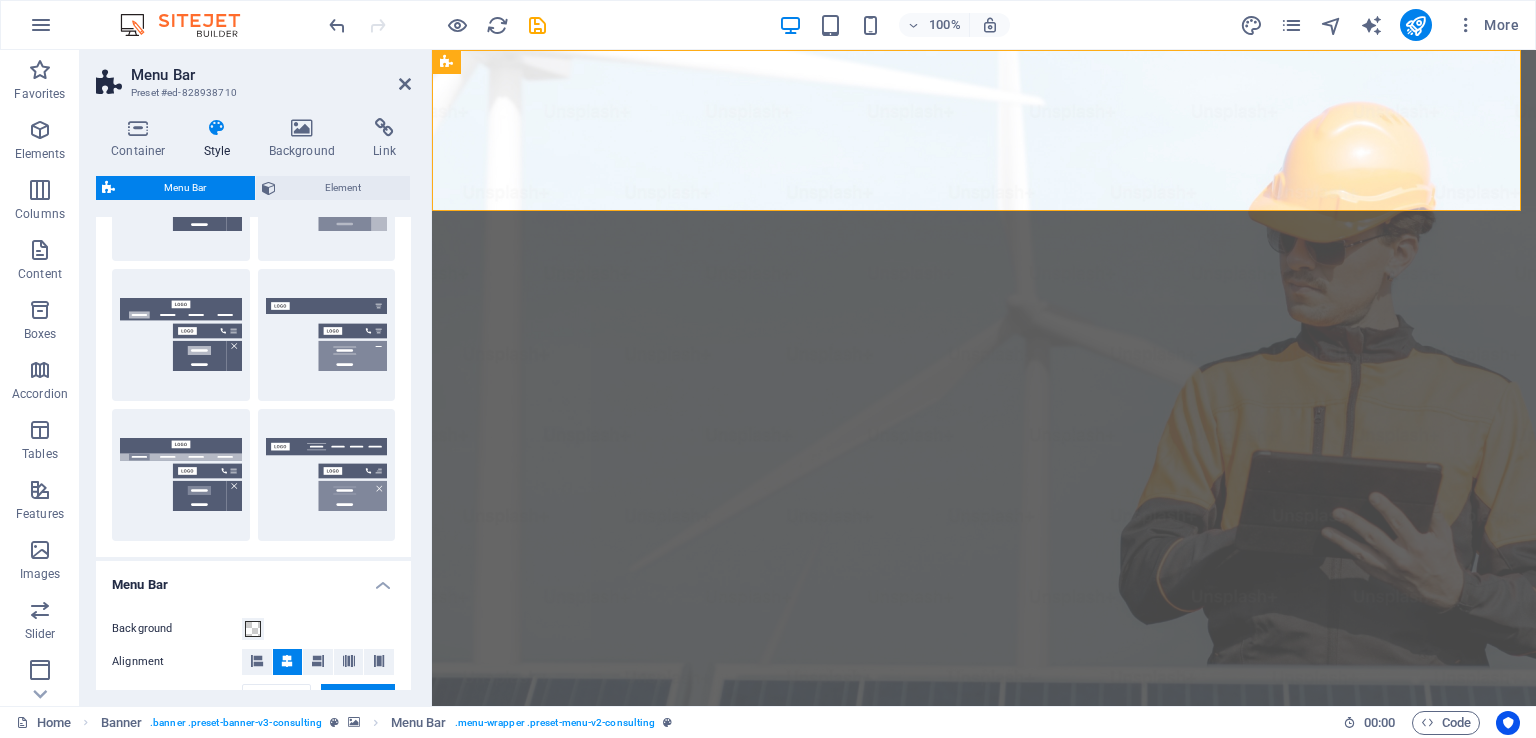 scroll, scrollTop: 300, scrollLeft: 0, axis: vertical 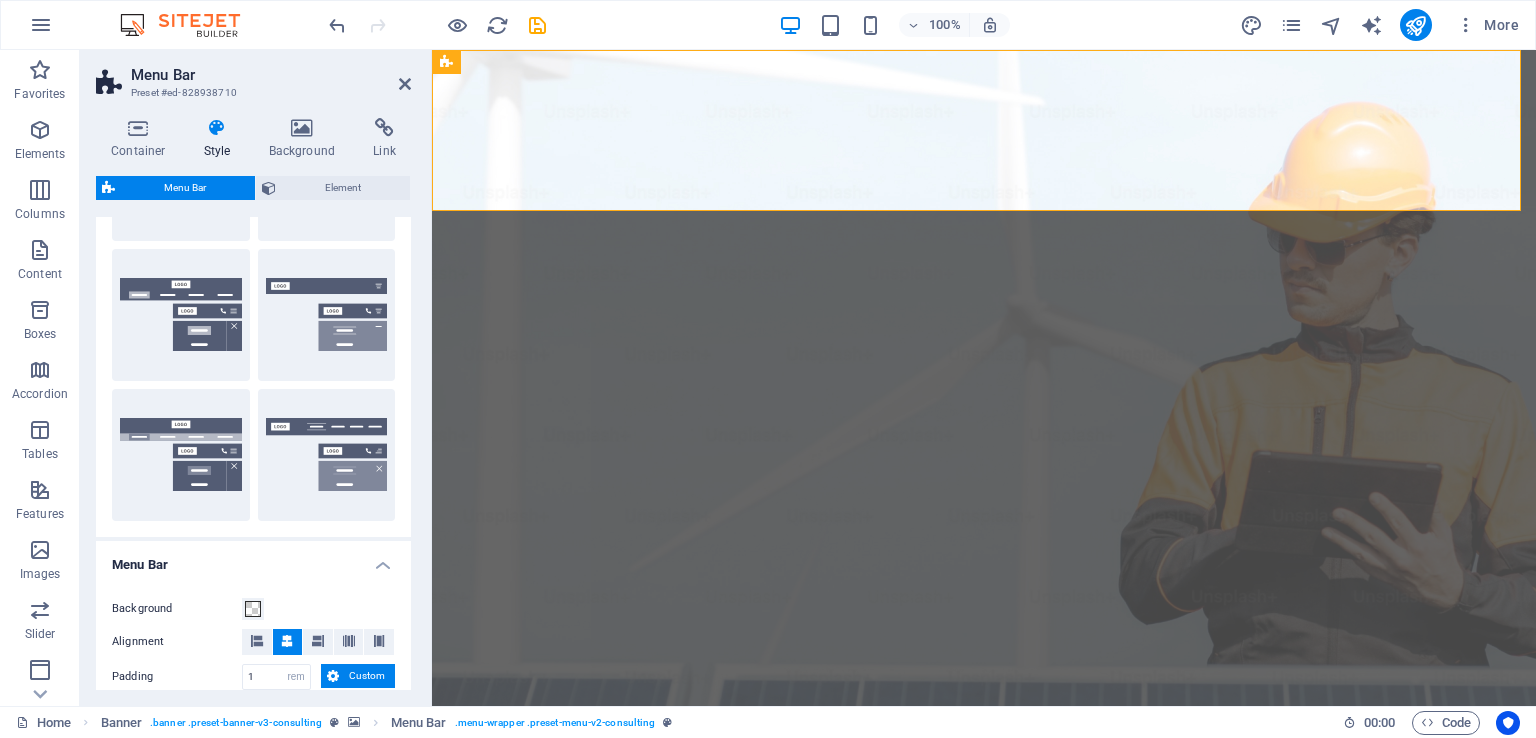 click on "Element" at bounding box center (343, 188) 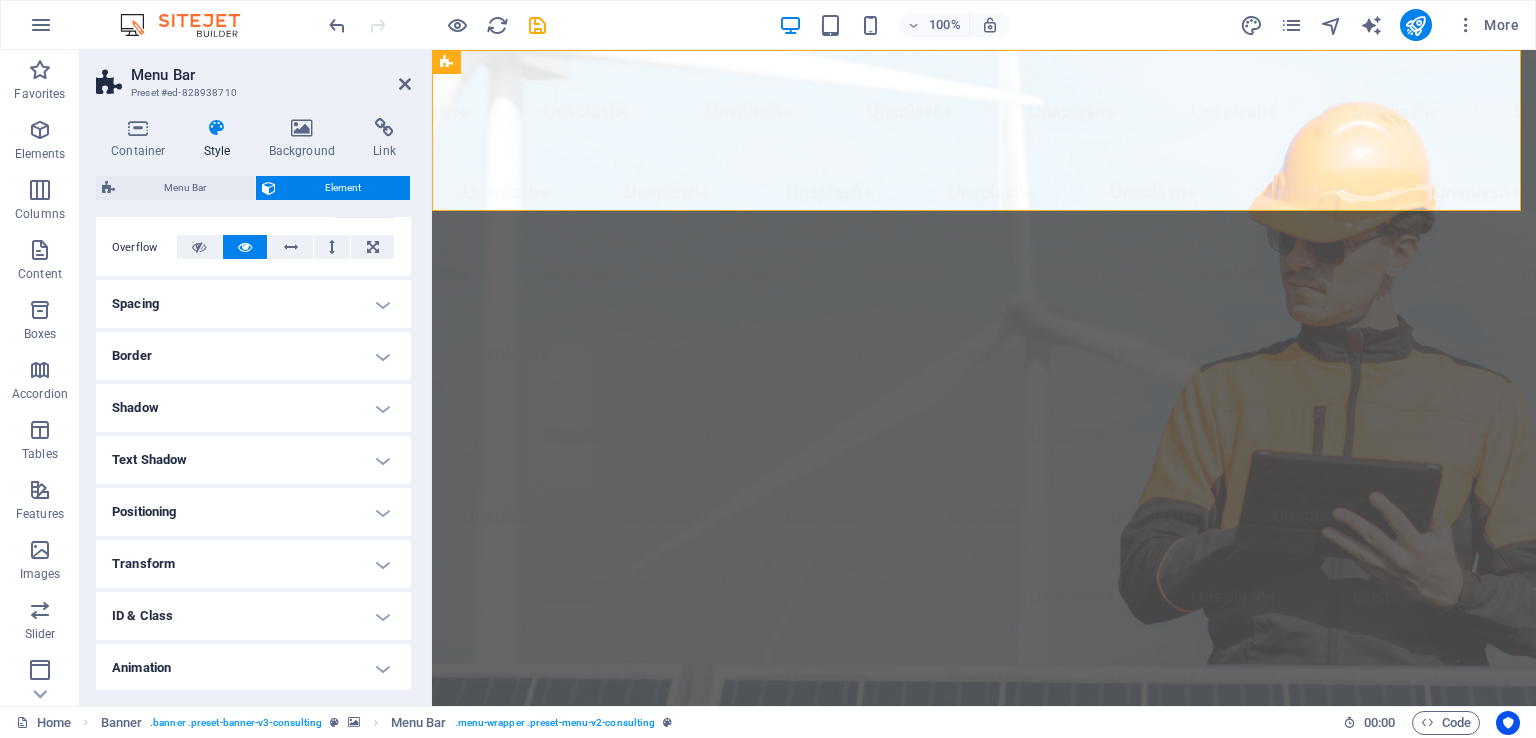 scroll, scrollTop: 386, scrollLeft: 0, axis: vertical 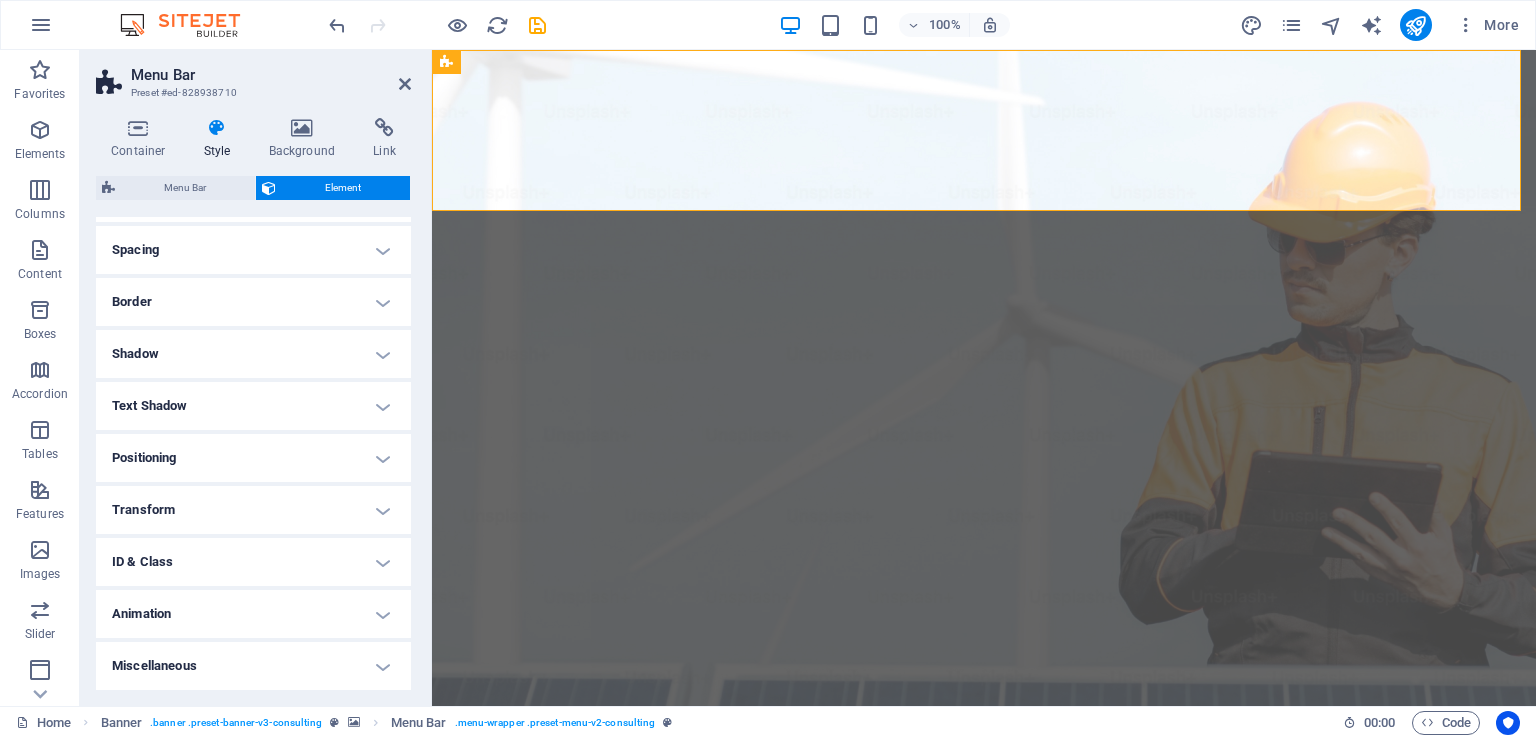click at bounding box center (302, 128) 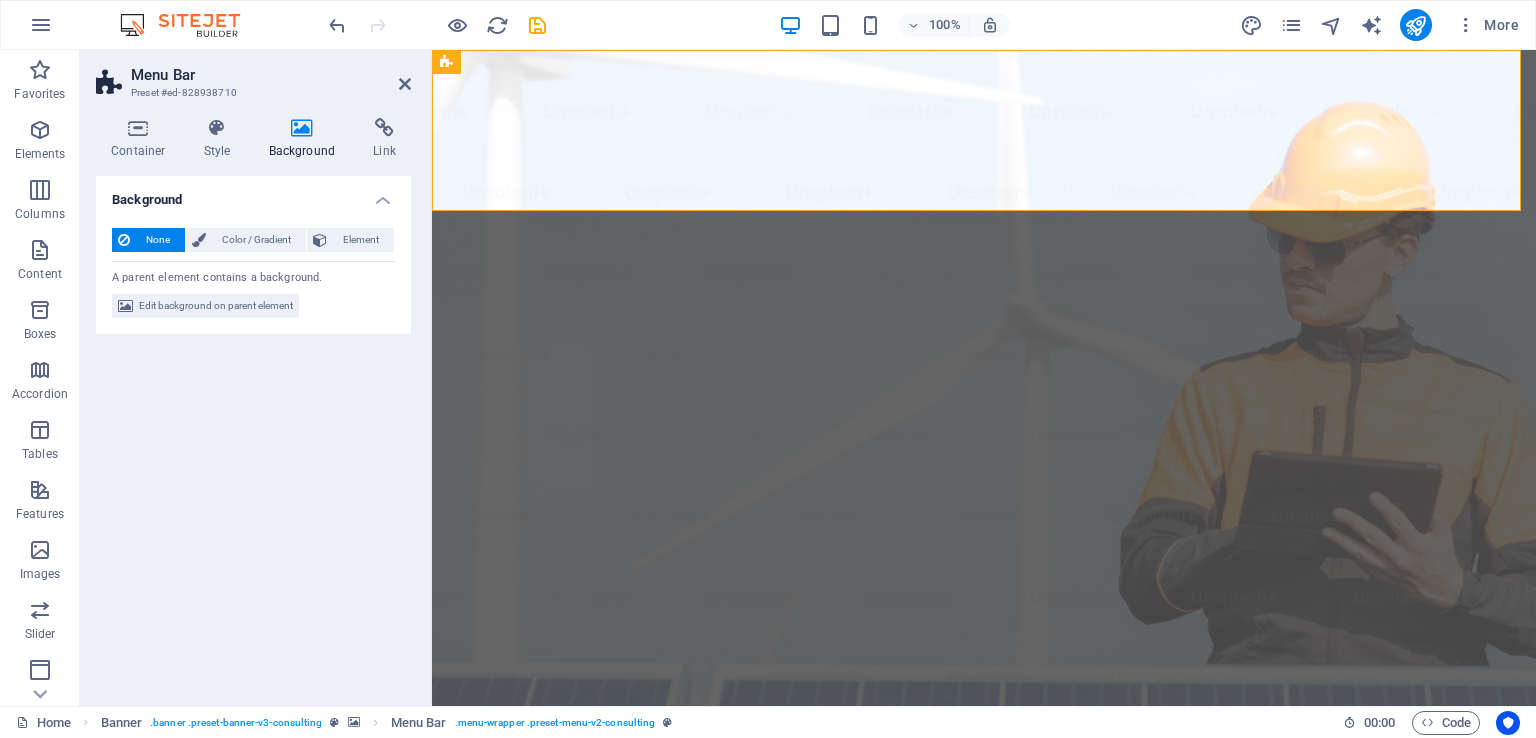 click on "Color / Gradient" at bounding box center (256, 240) 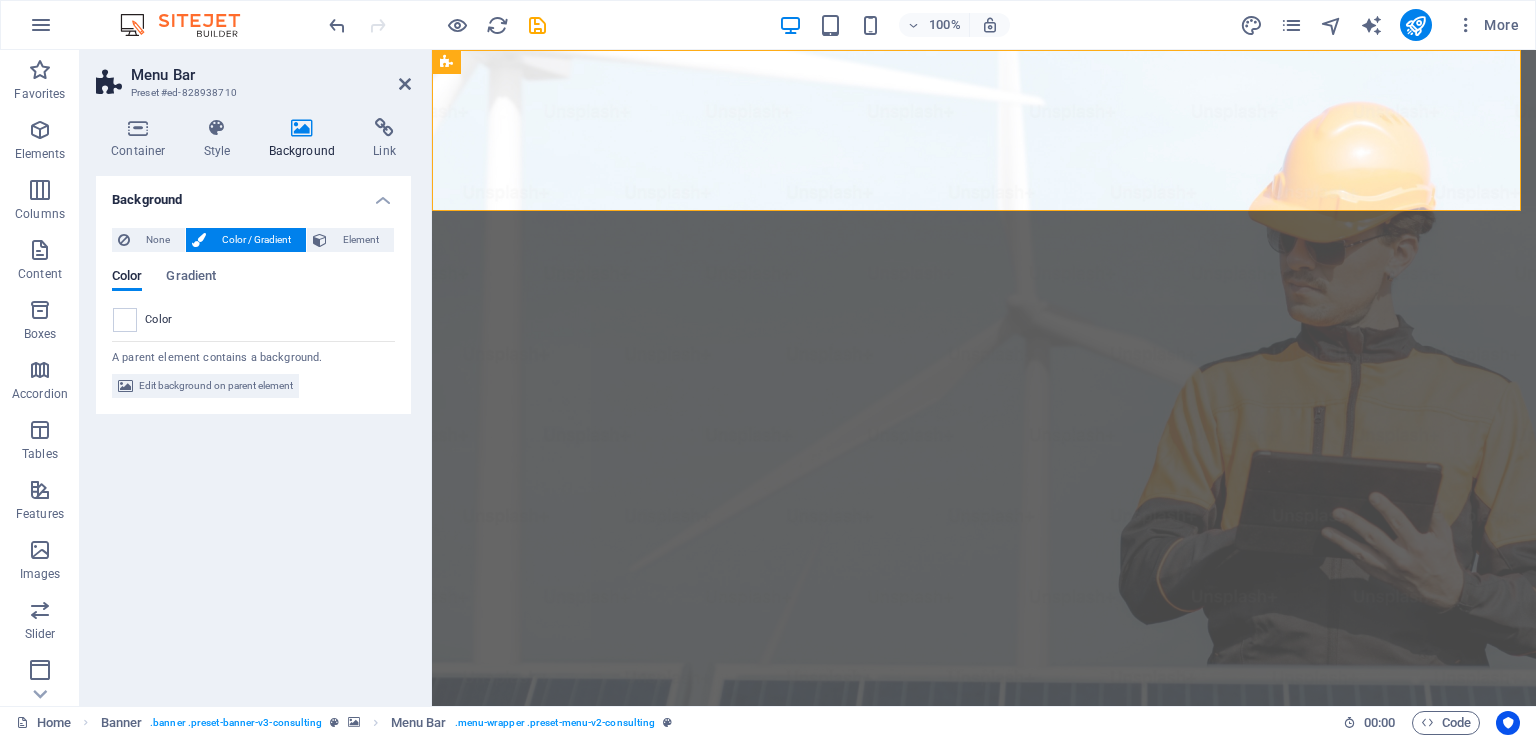 click at bounding box center [125, 320] 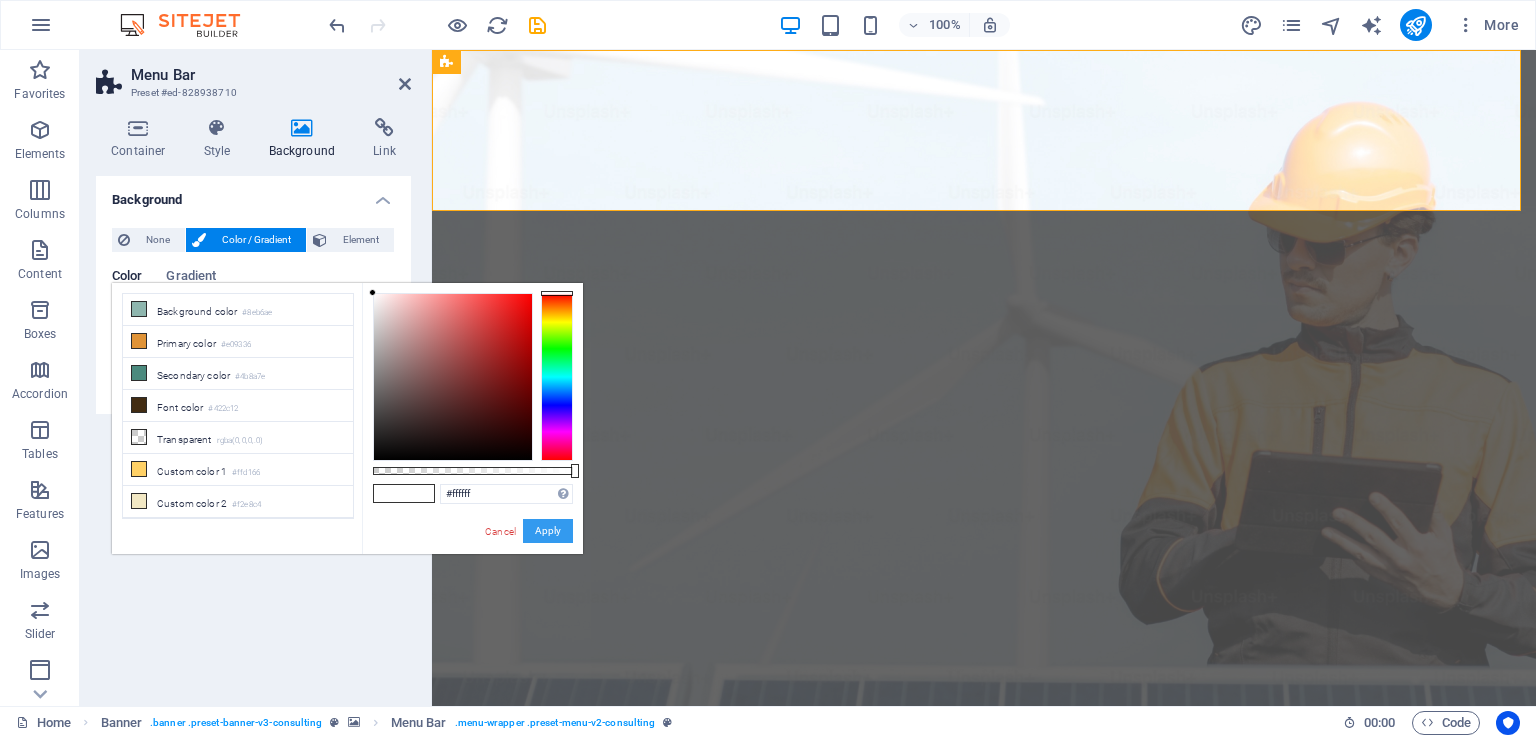 click on "Apply" at bounding box center (548, 531) 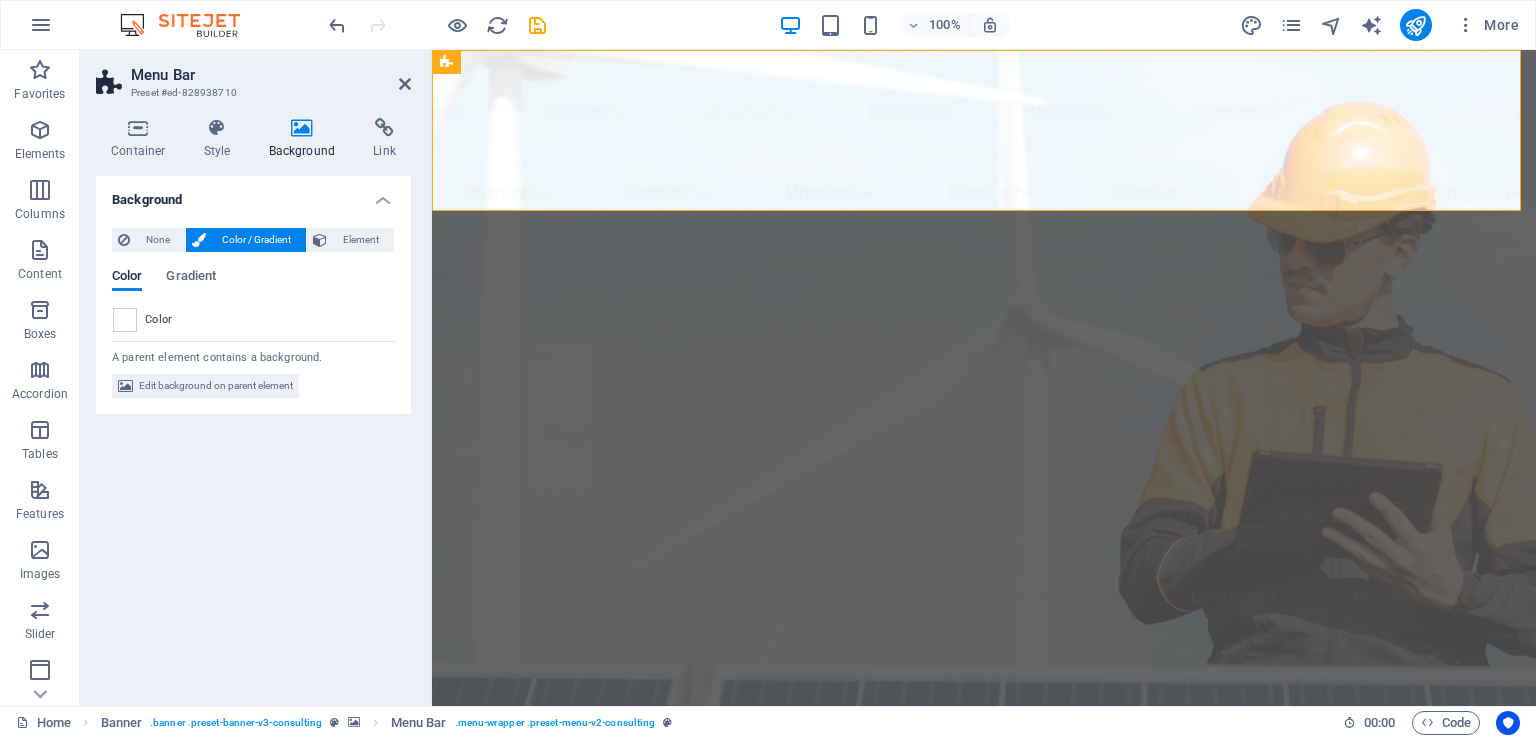click at bounding box center [405, 84] 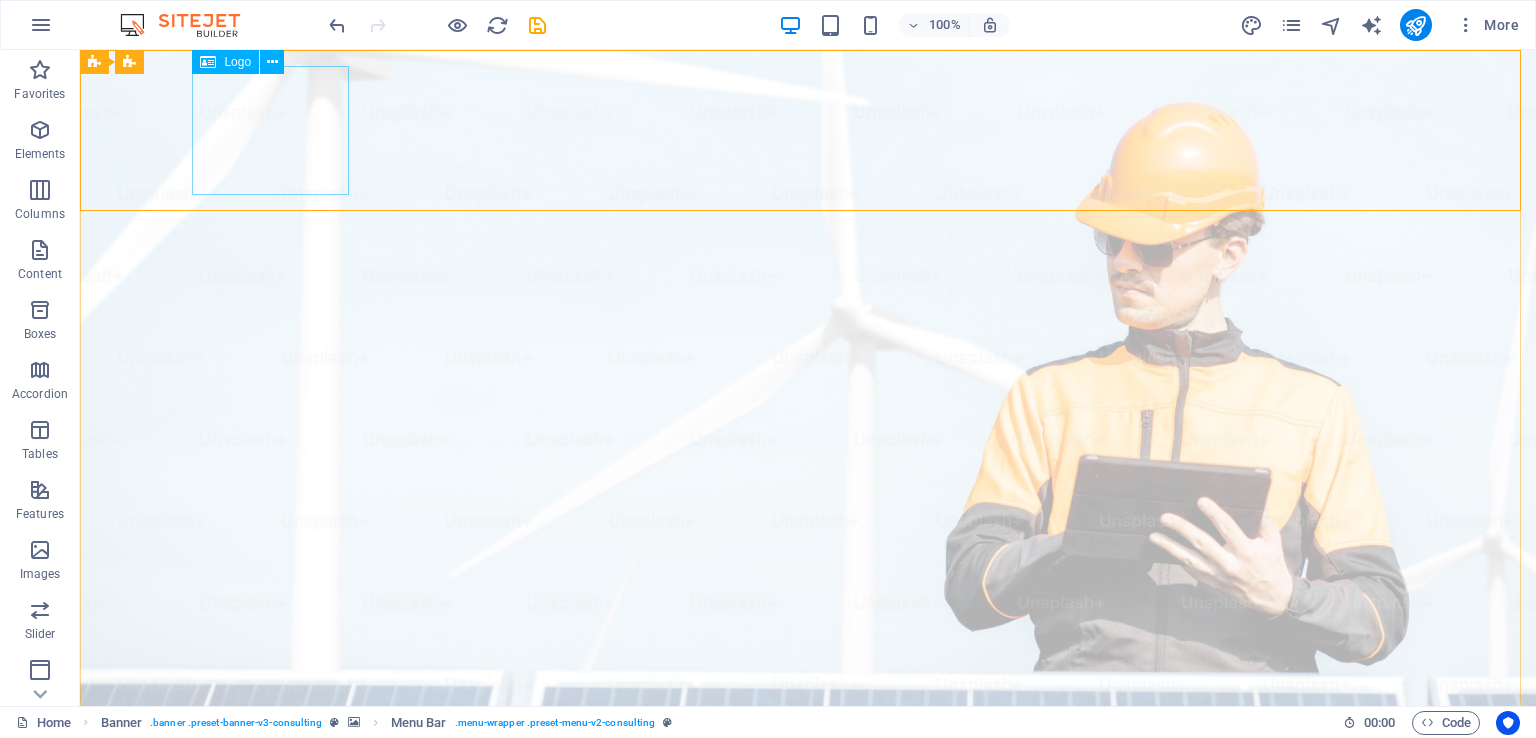 click at bounding box center (272, 62) 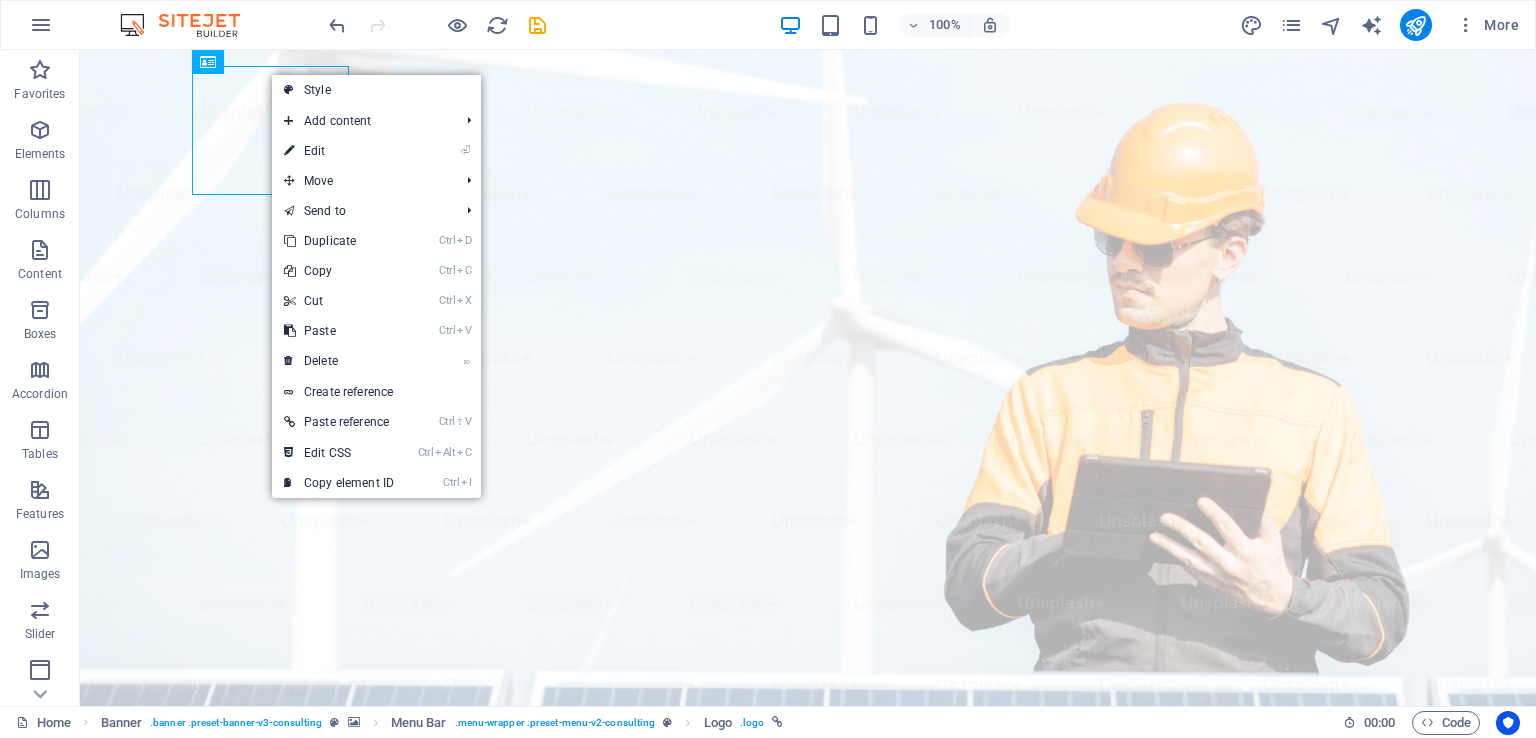click on "⏎  Edit" at bounding box center [339, 151] 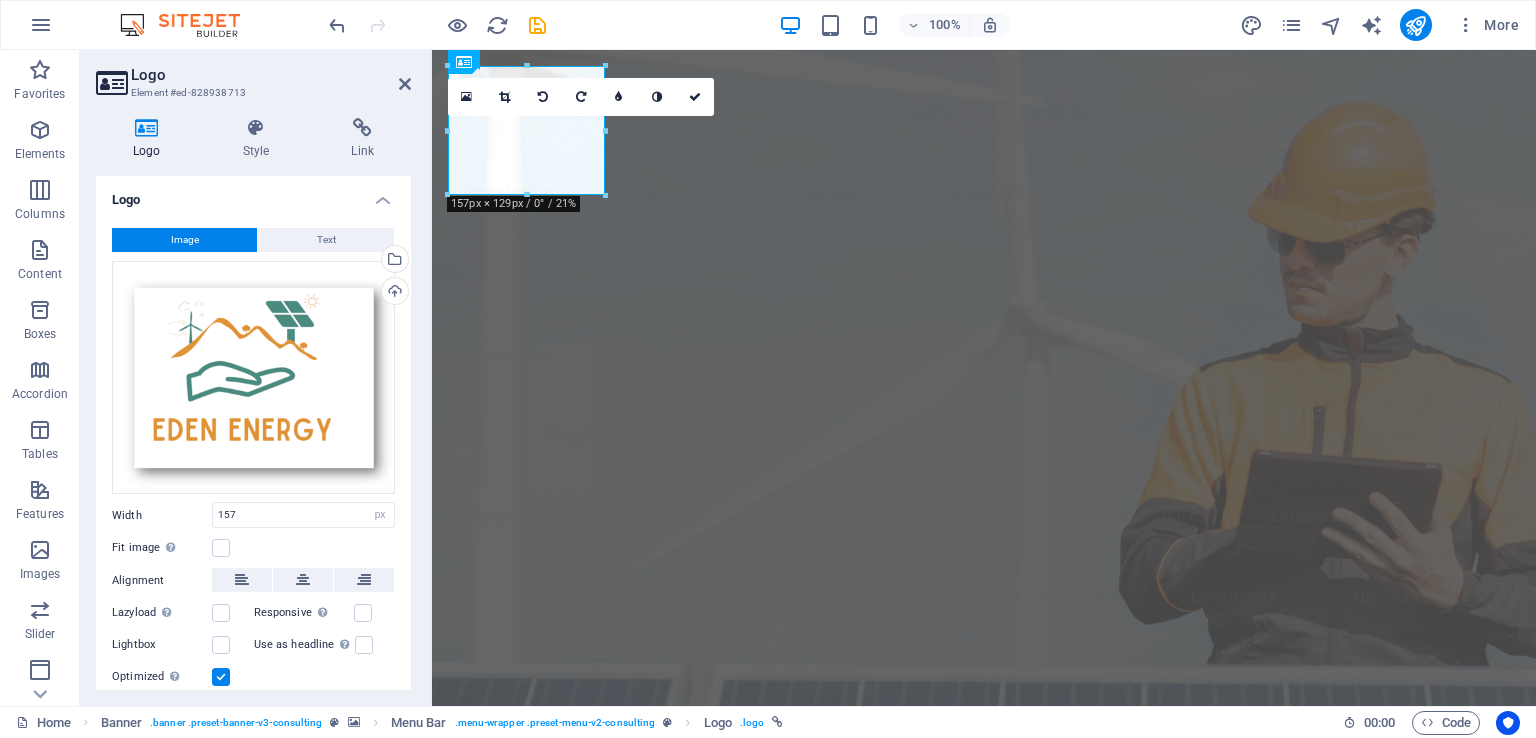 click on "Upload" at bounding box center [393, 293] 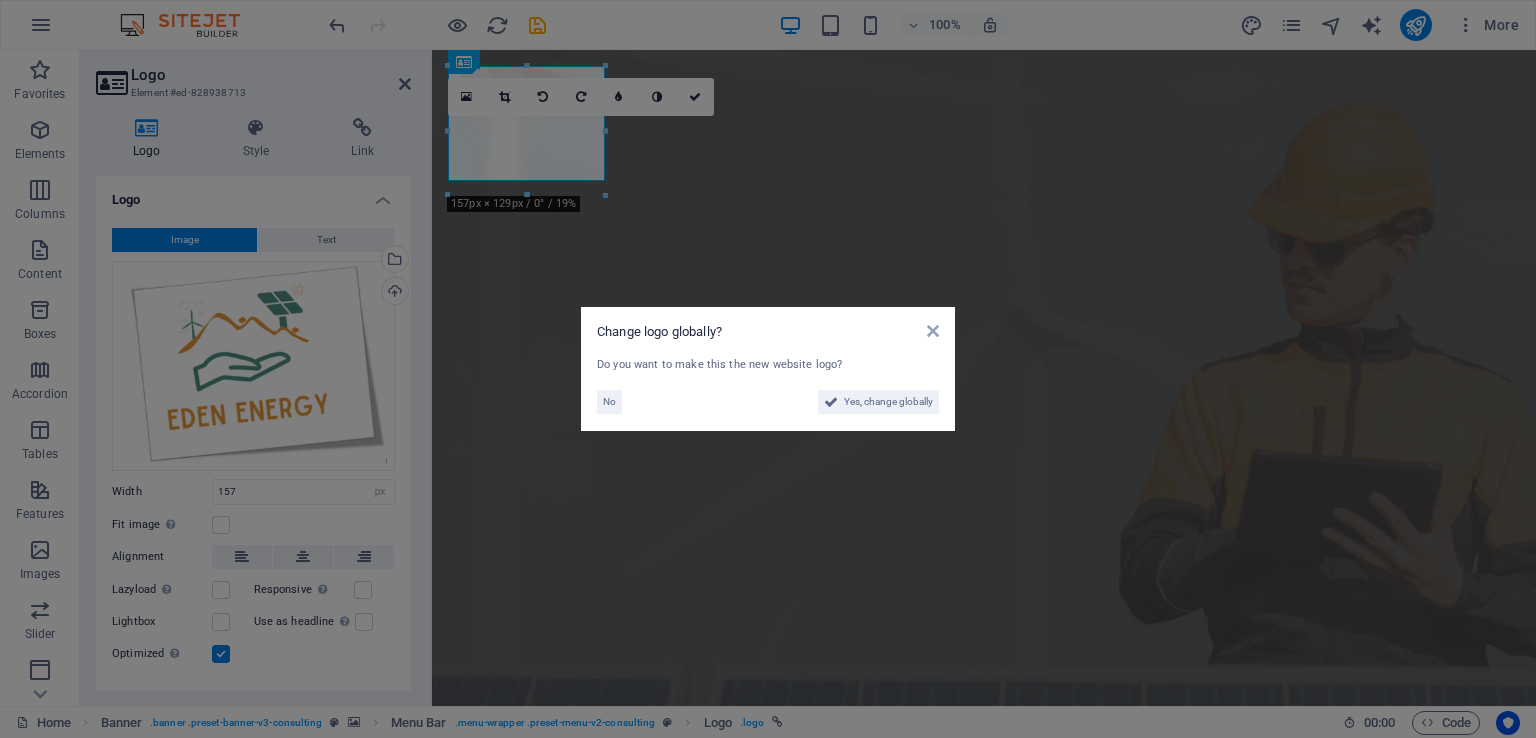 click on "Yes, change globally" at bounding box center [888, 402] 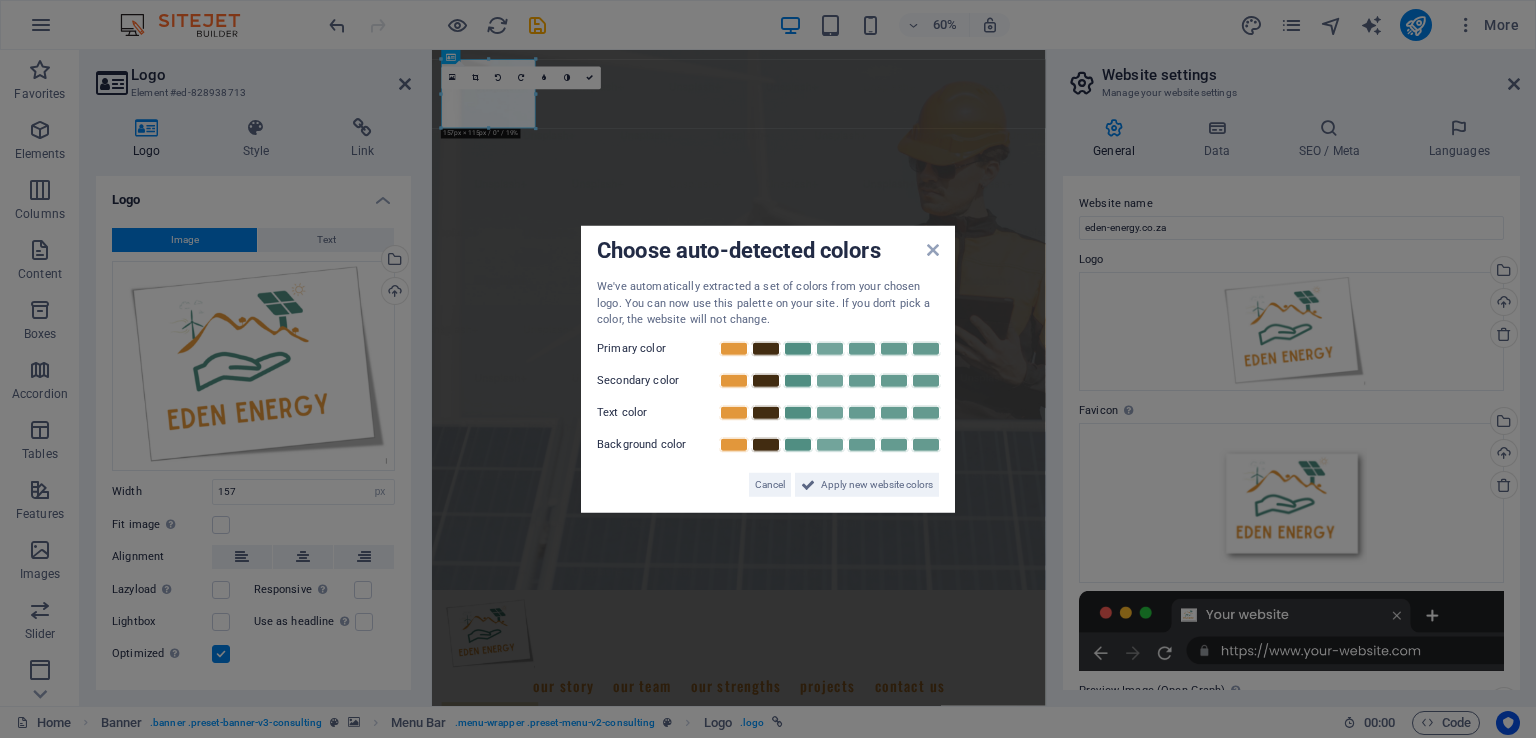 click at bounding box center (734, 348) 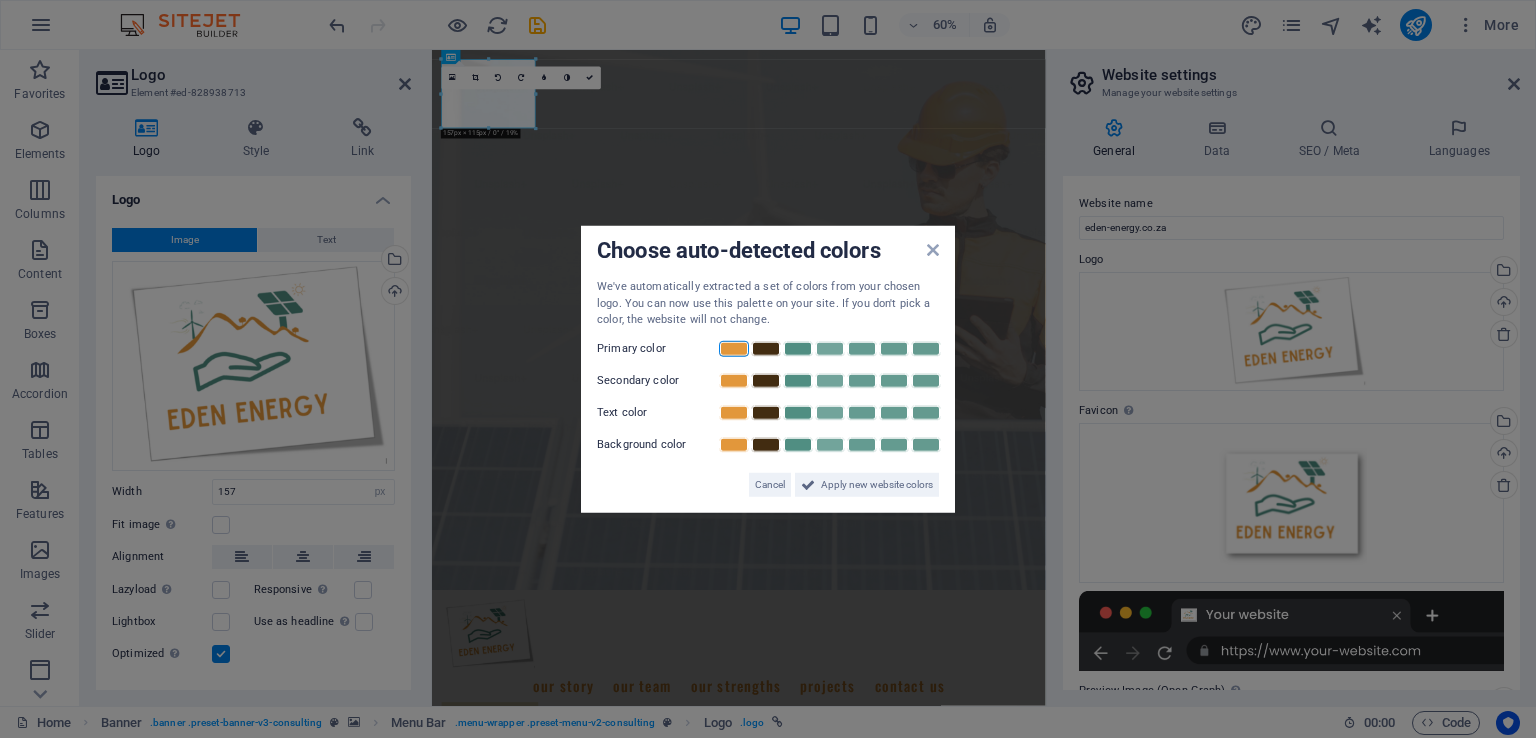 click at bounding box center (798, 380) 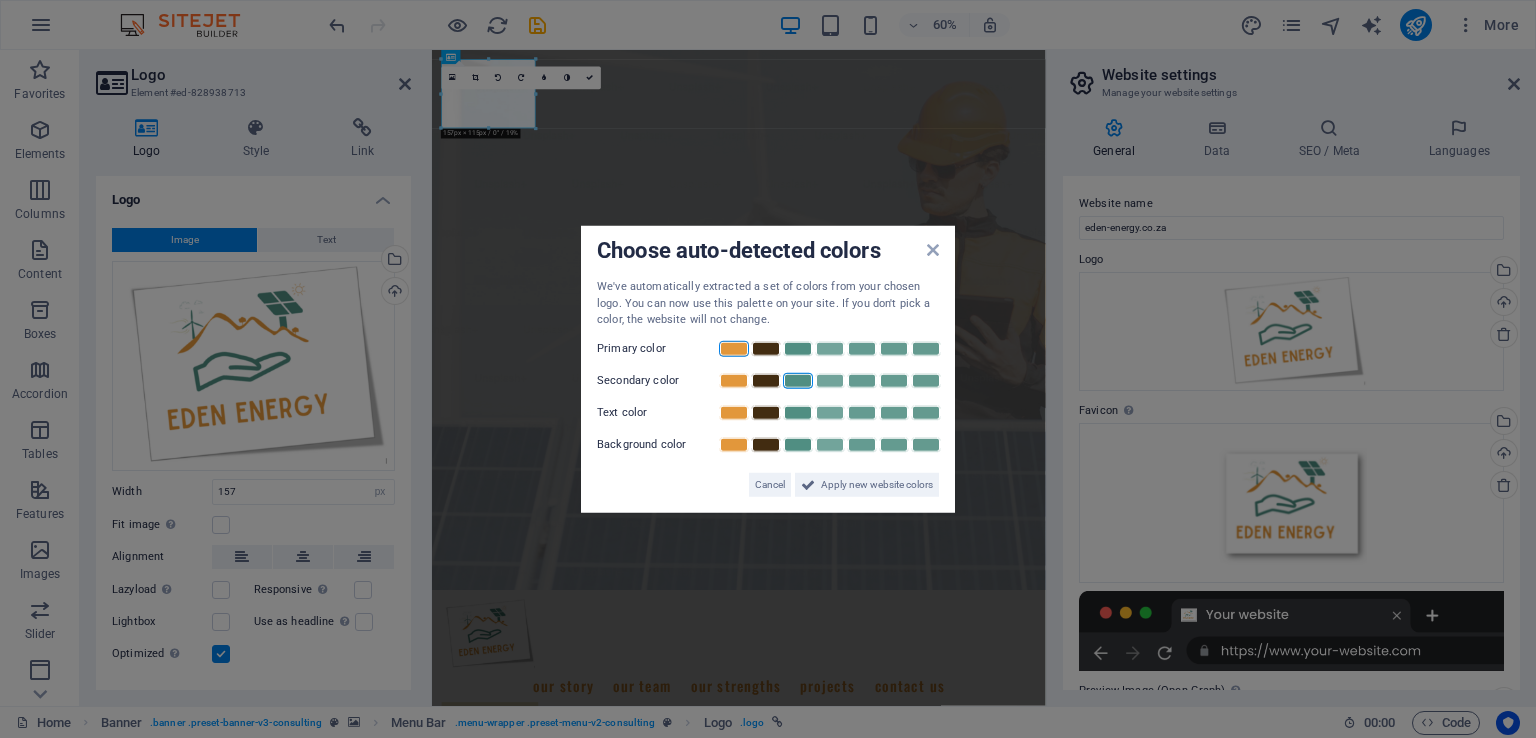 click at bounding box center [766, 412] 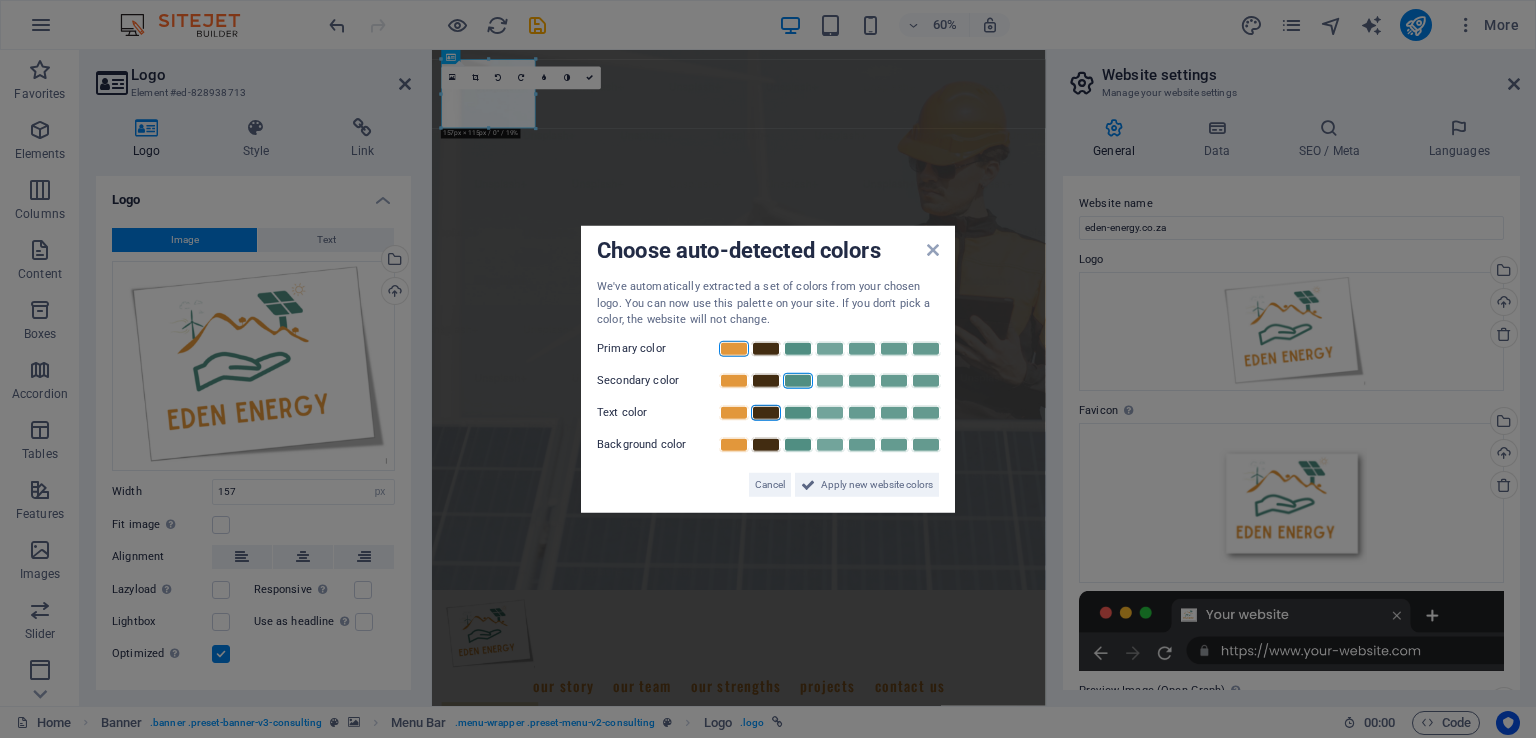 click at bounding box center [830, 444] 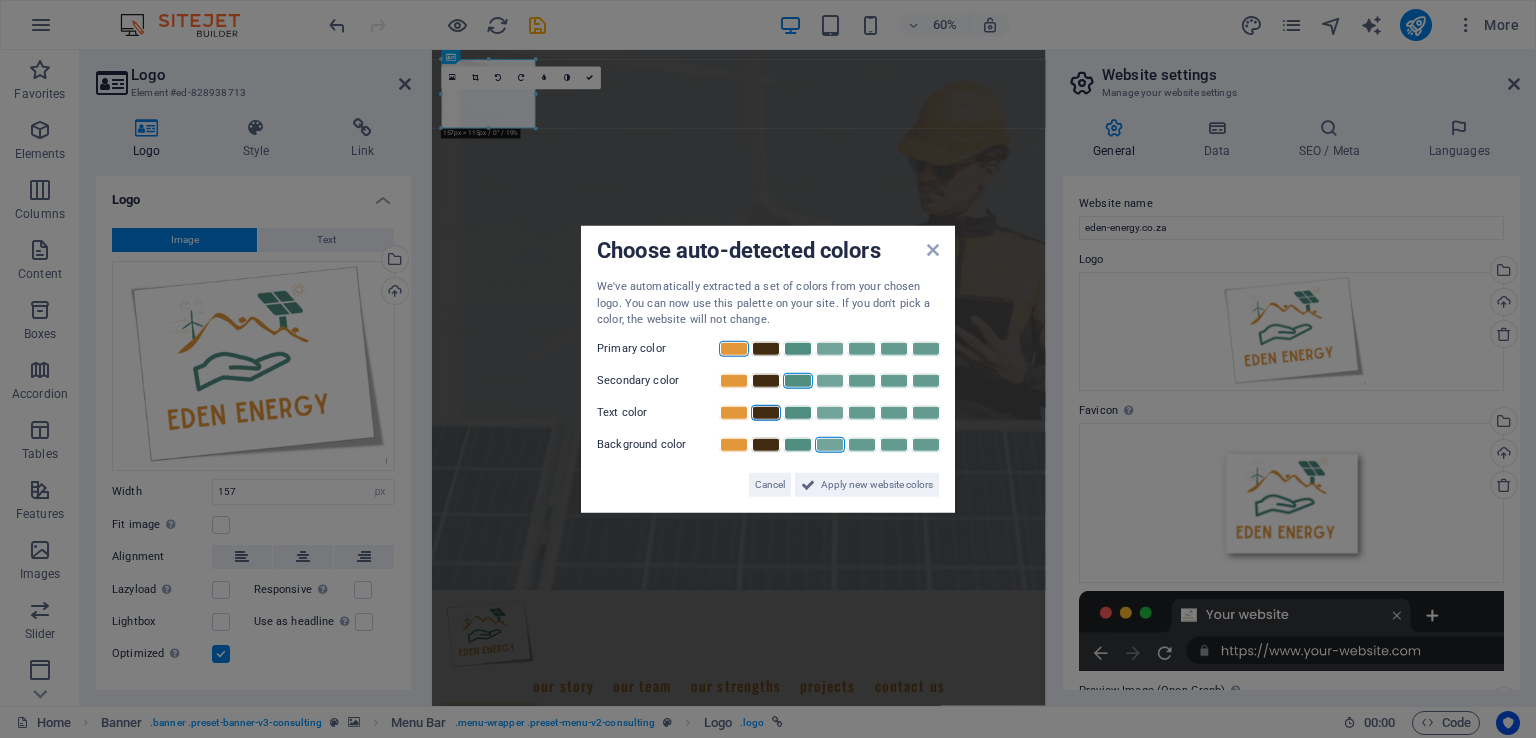 click on "Apply new website colors" at bounding box center [877, 484] 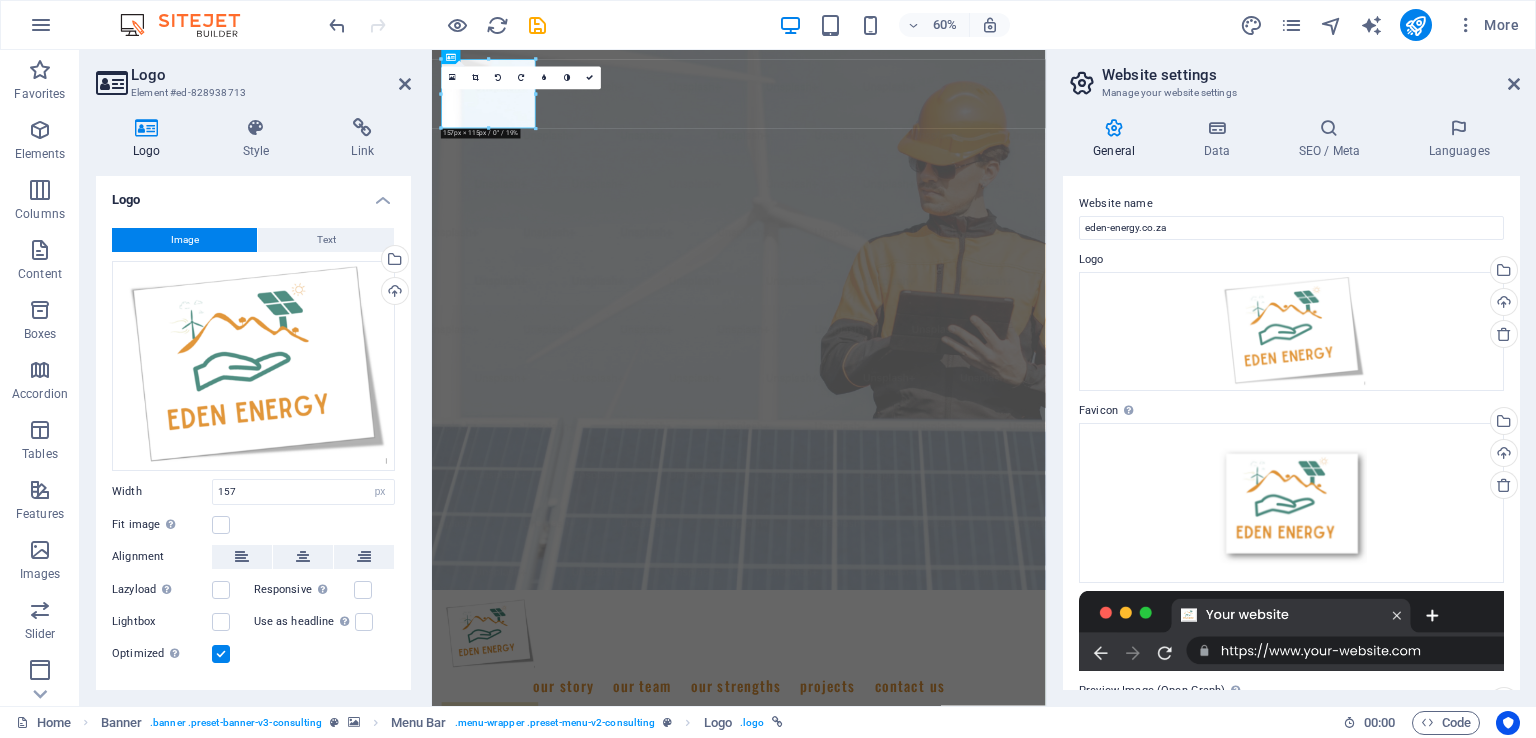 click at bounding box center [221, 525] 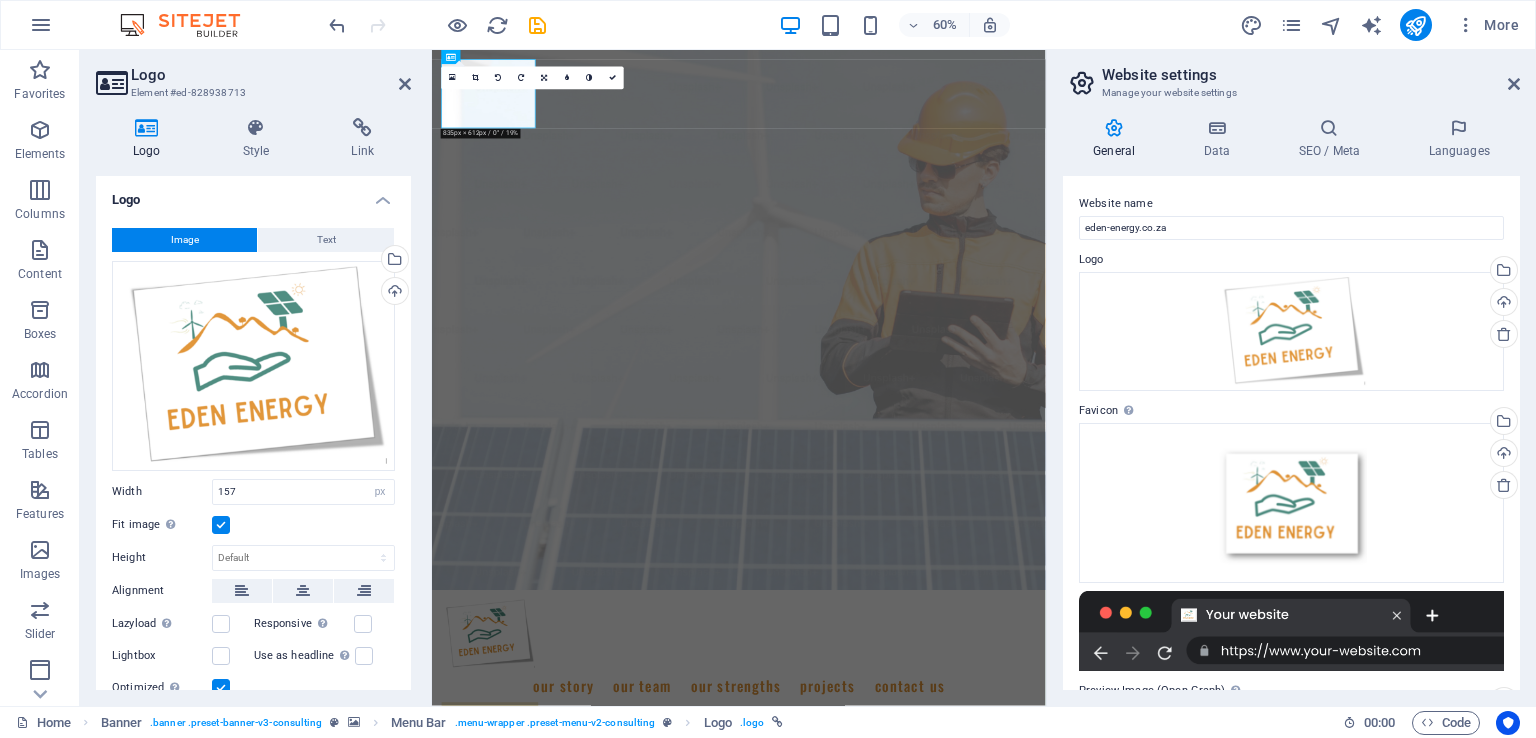 click at bounding box center [221, 525] 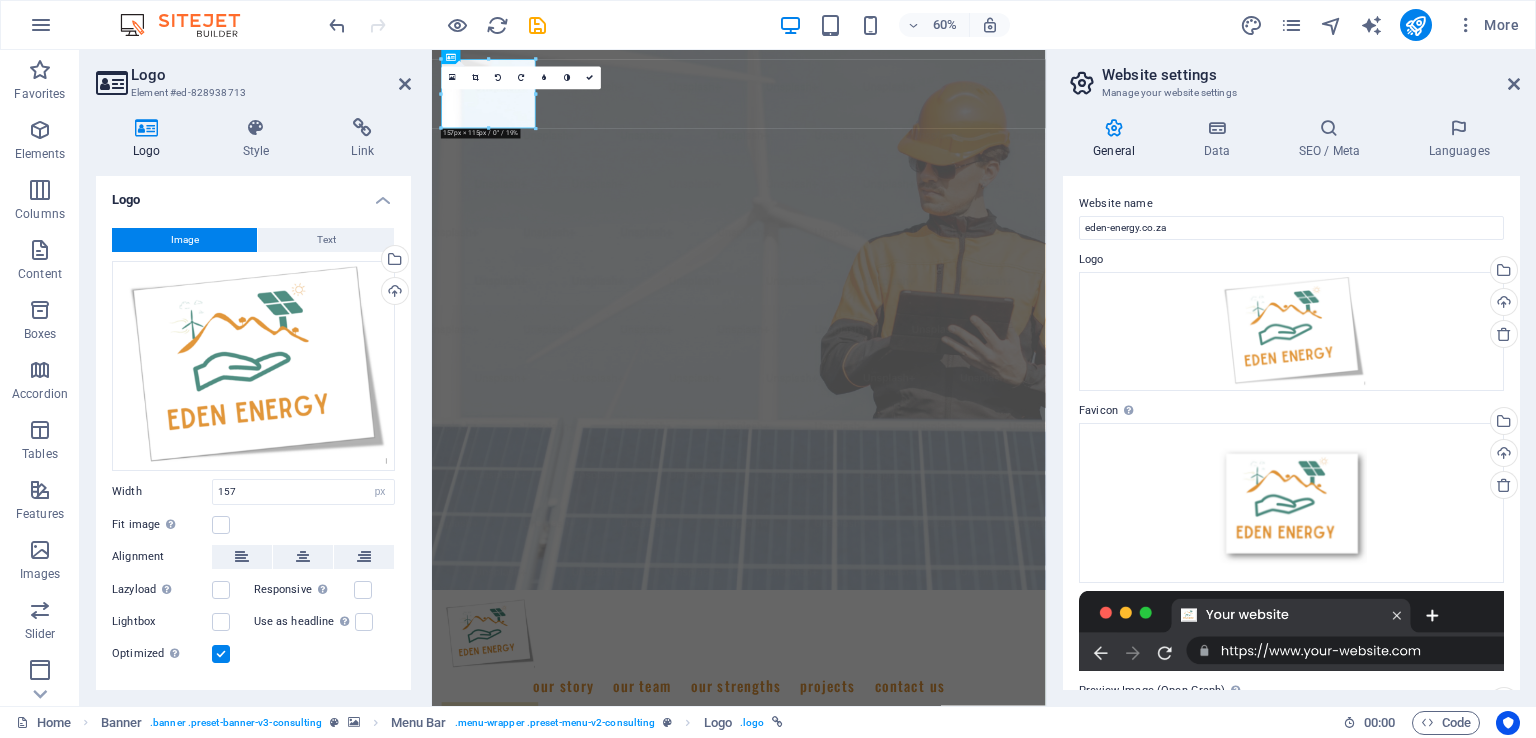 click at bounding box center (221, 525) 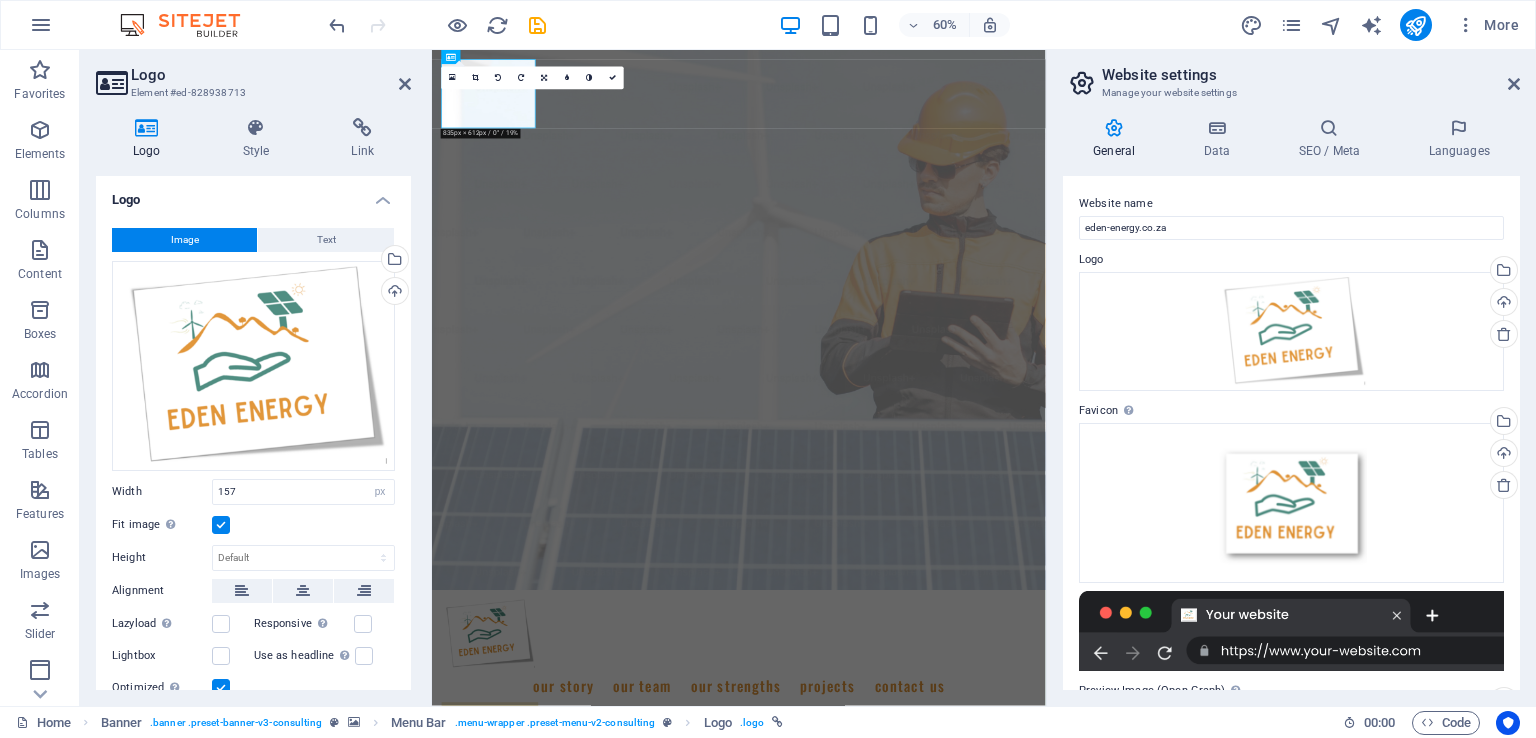 click at bounding box center (221, 525) 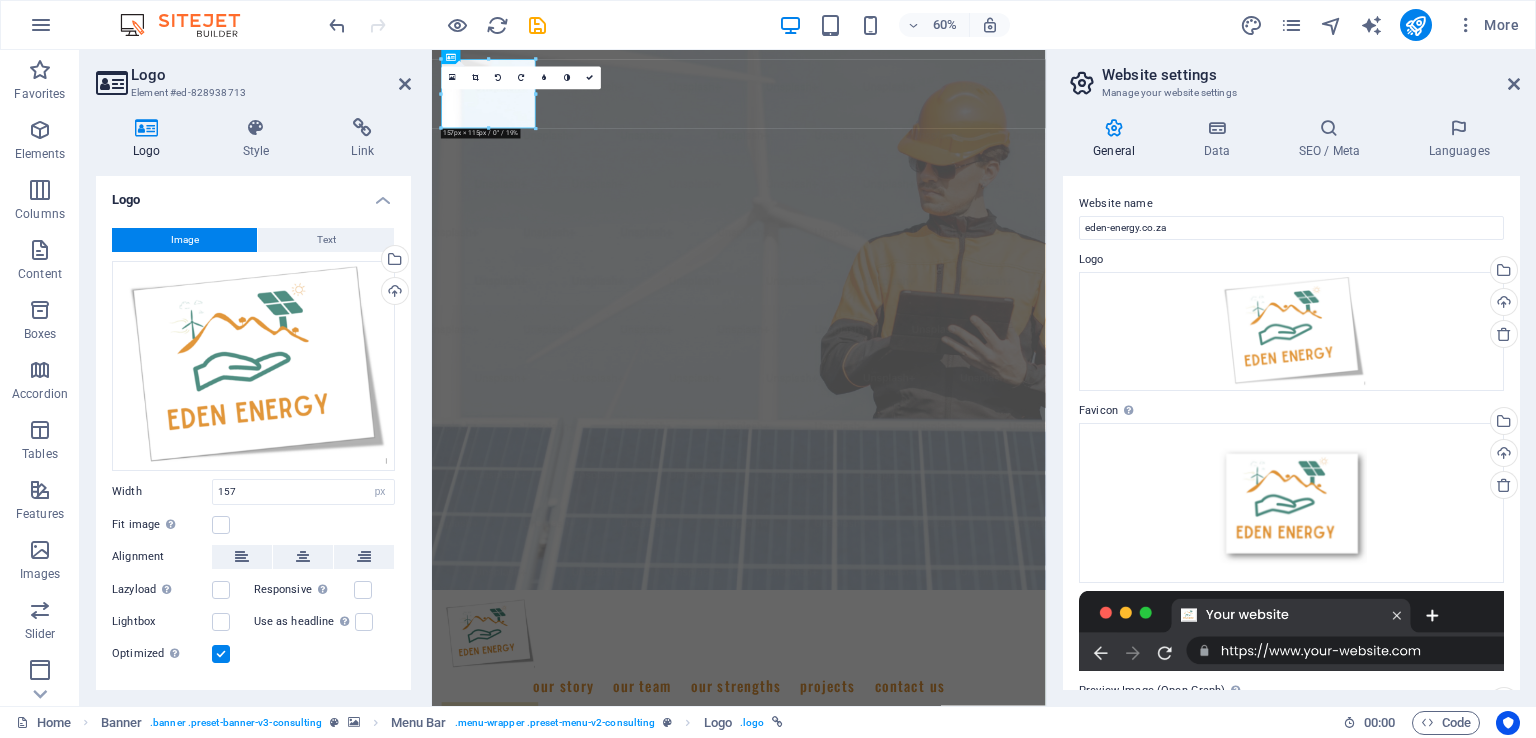 click at bounding box center (221, 525) 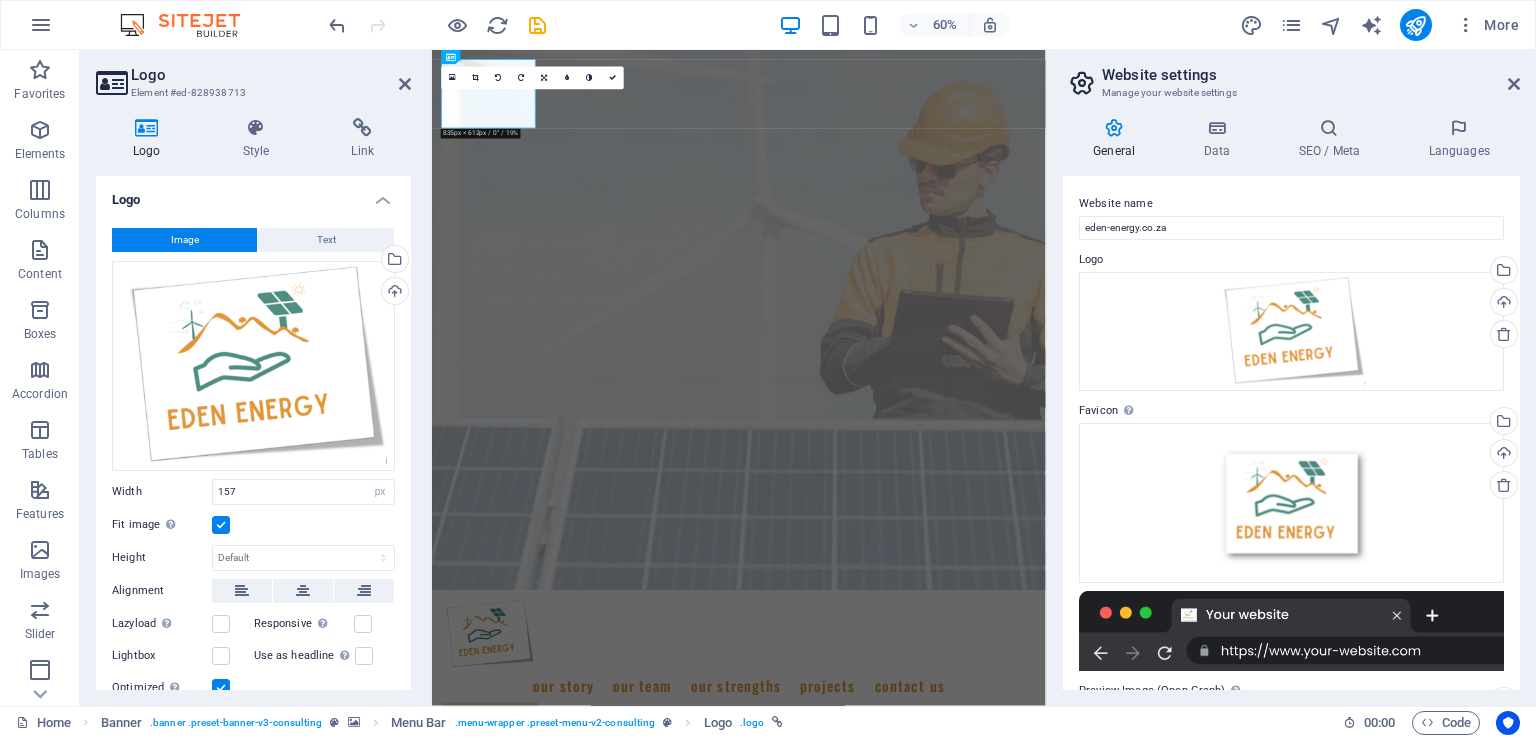 click at bounding box center (612, 78) 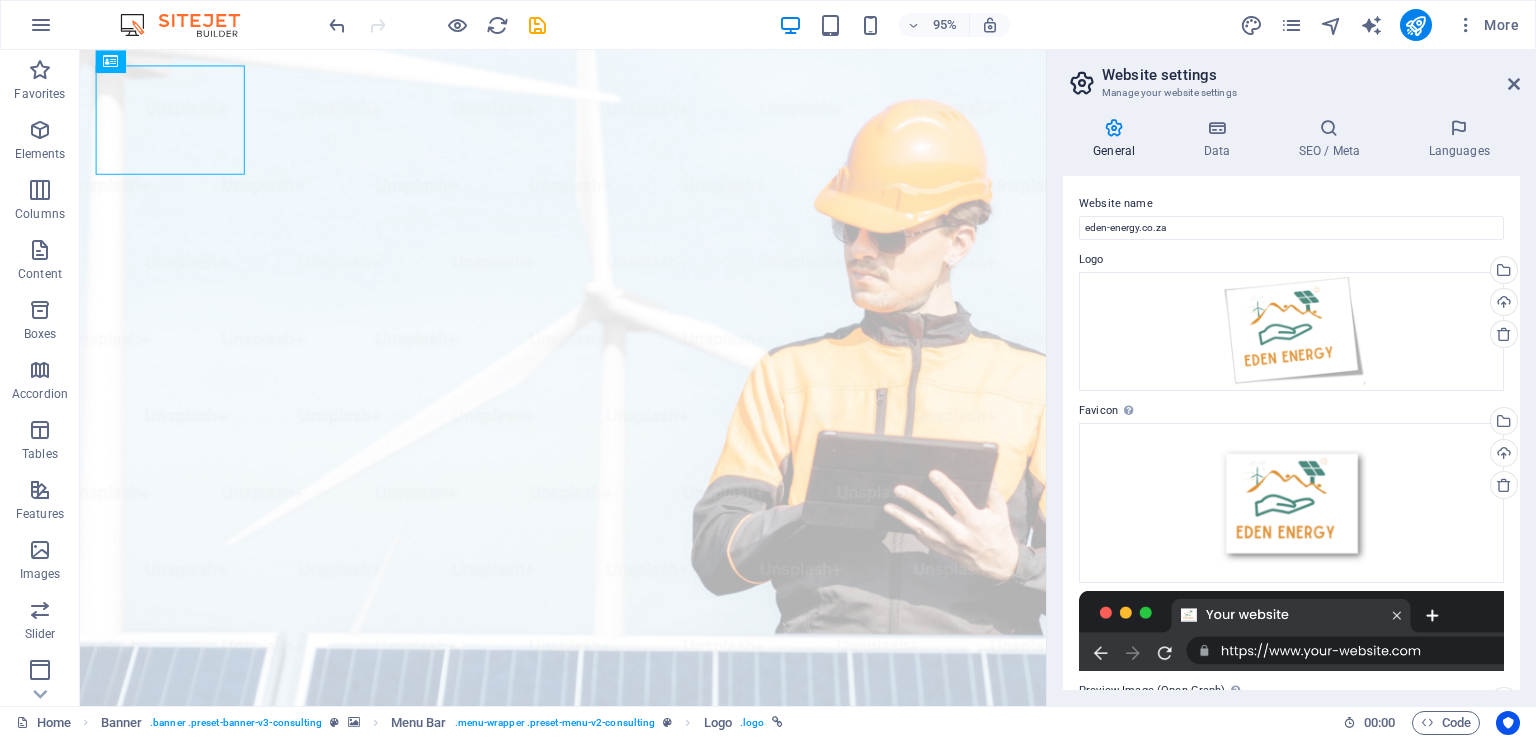 click at bounding box center [1514, 84] 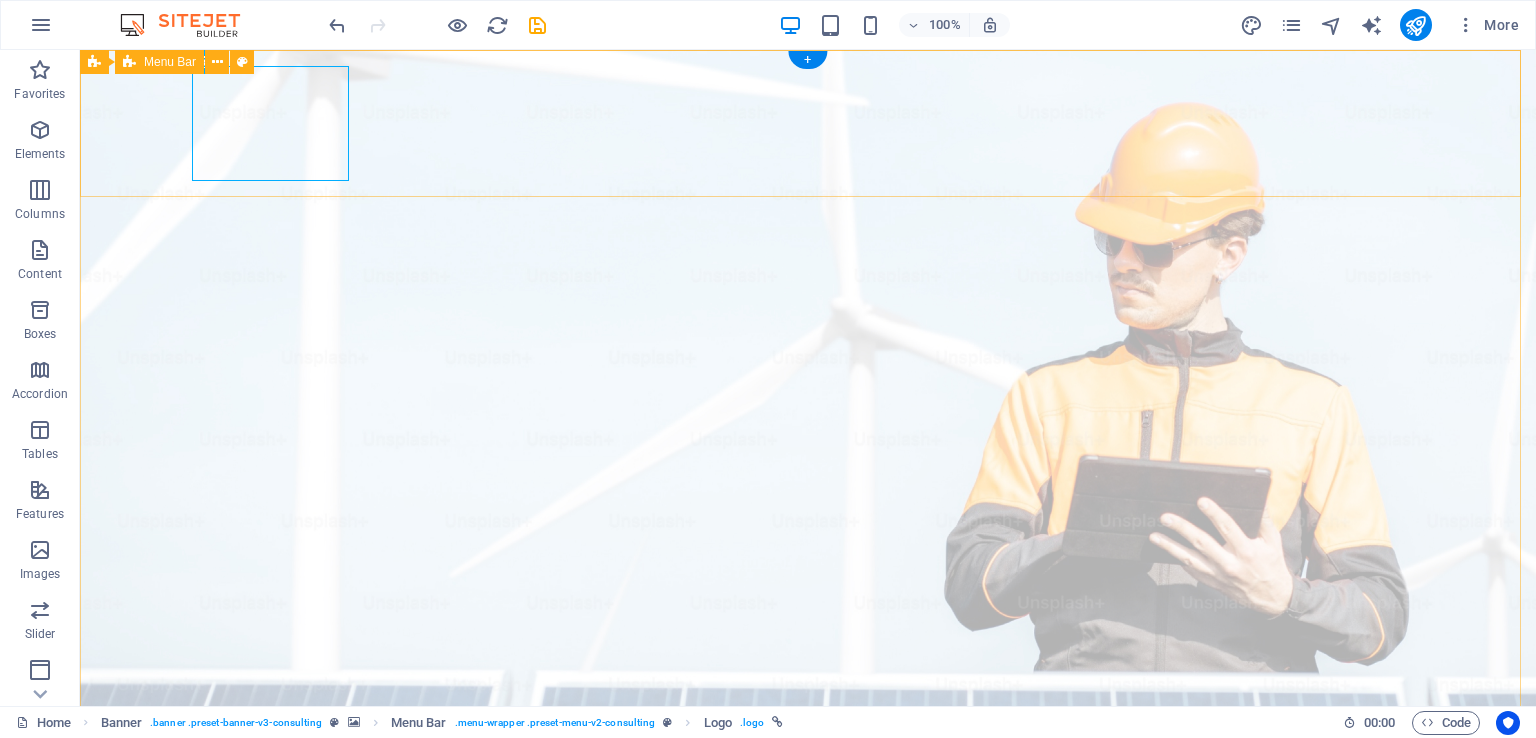 click on "Our Story Our Team Our Strengths Projects Contact Us Get Started" at bounding box center [808, 1075] 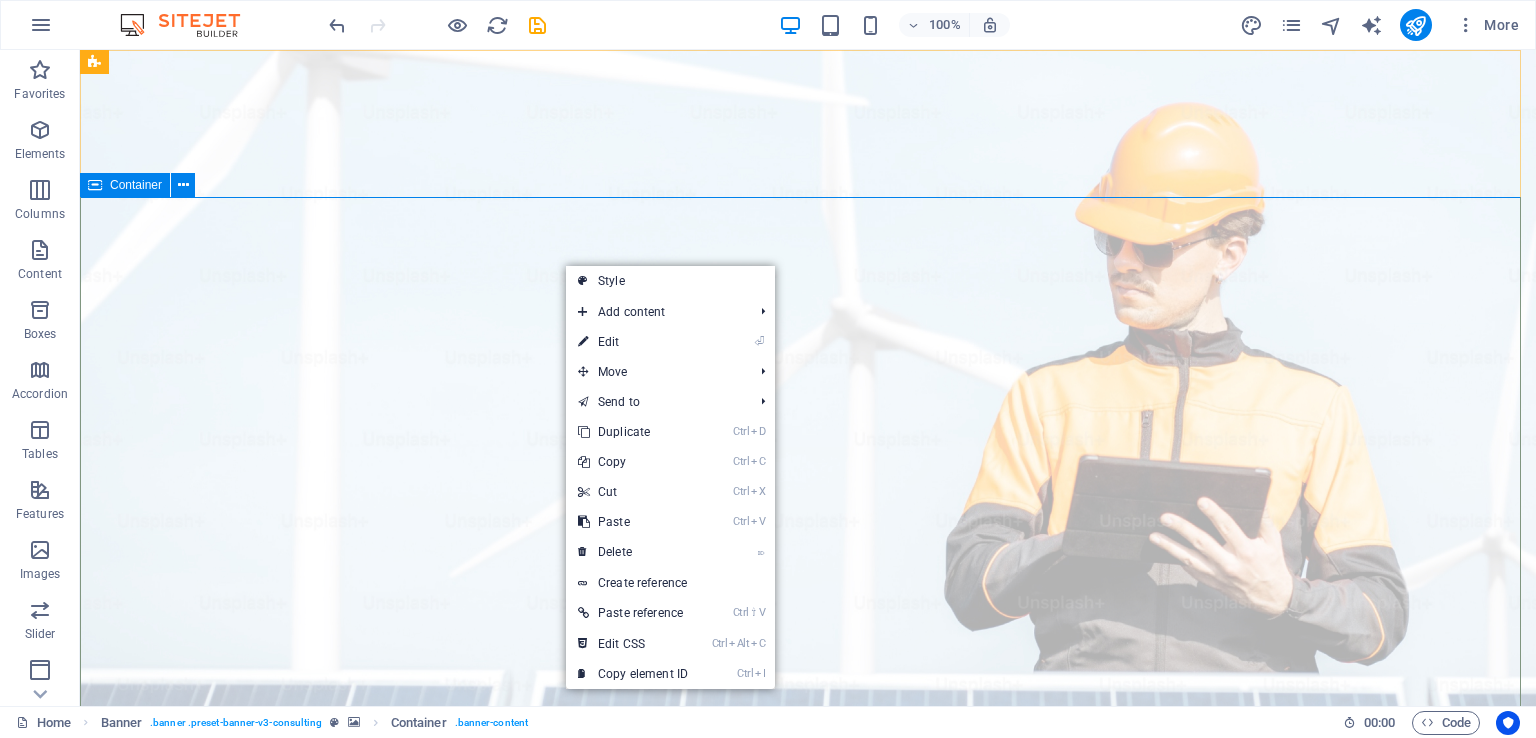 click at bounding box center (183, 185) 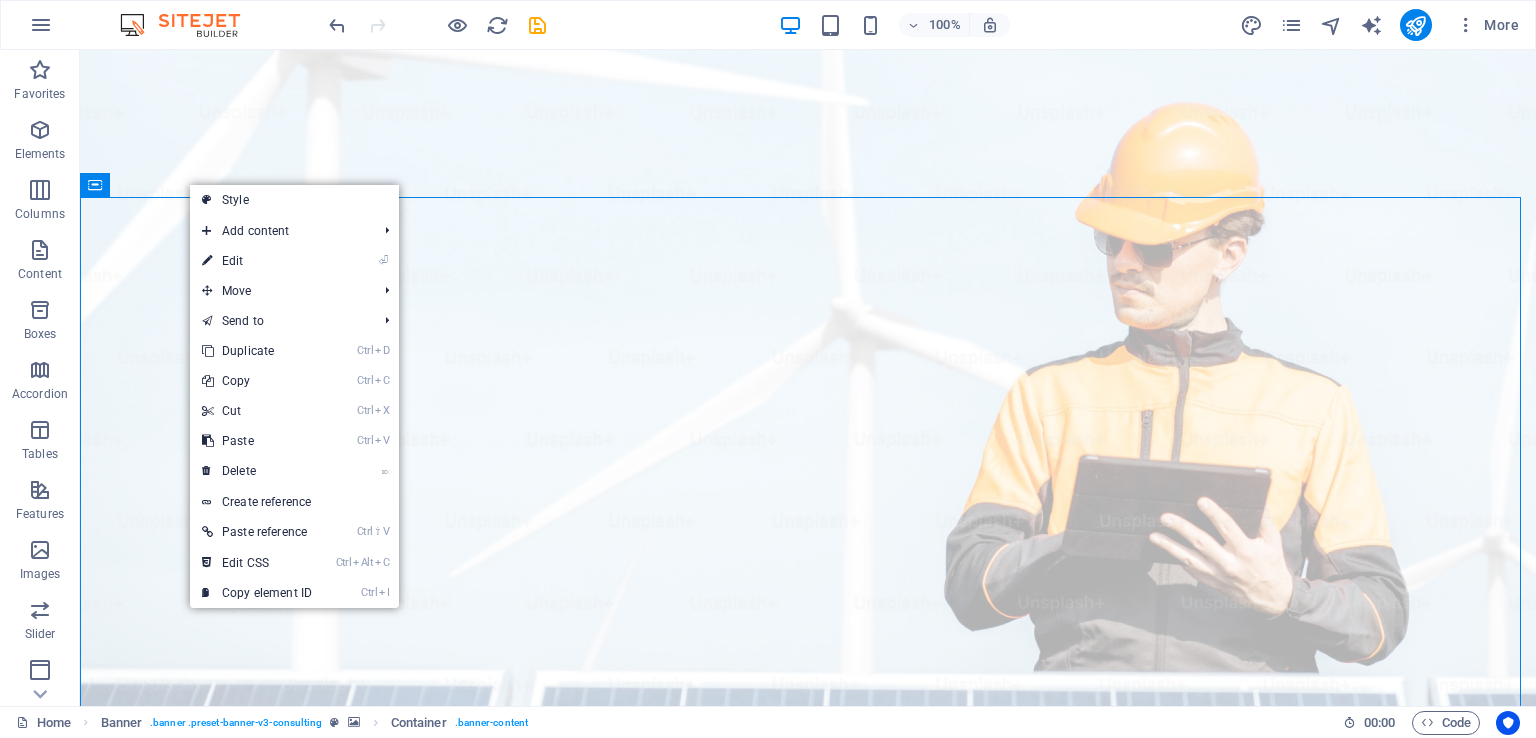 click on "⏎  Edit" at bounding box center [257, 261] 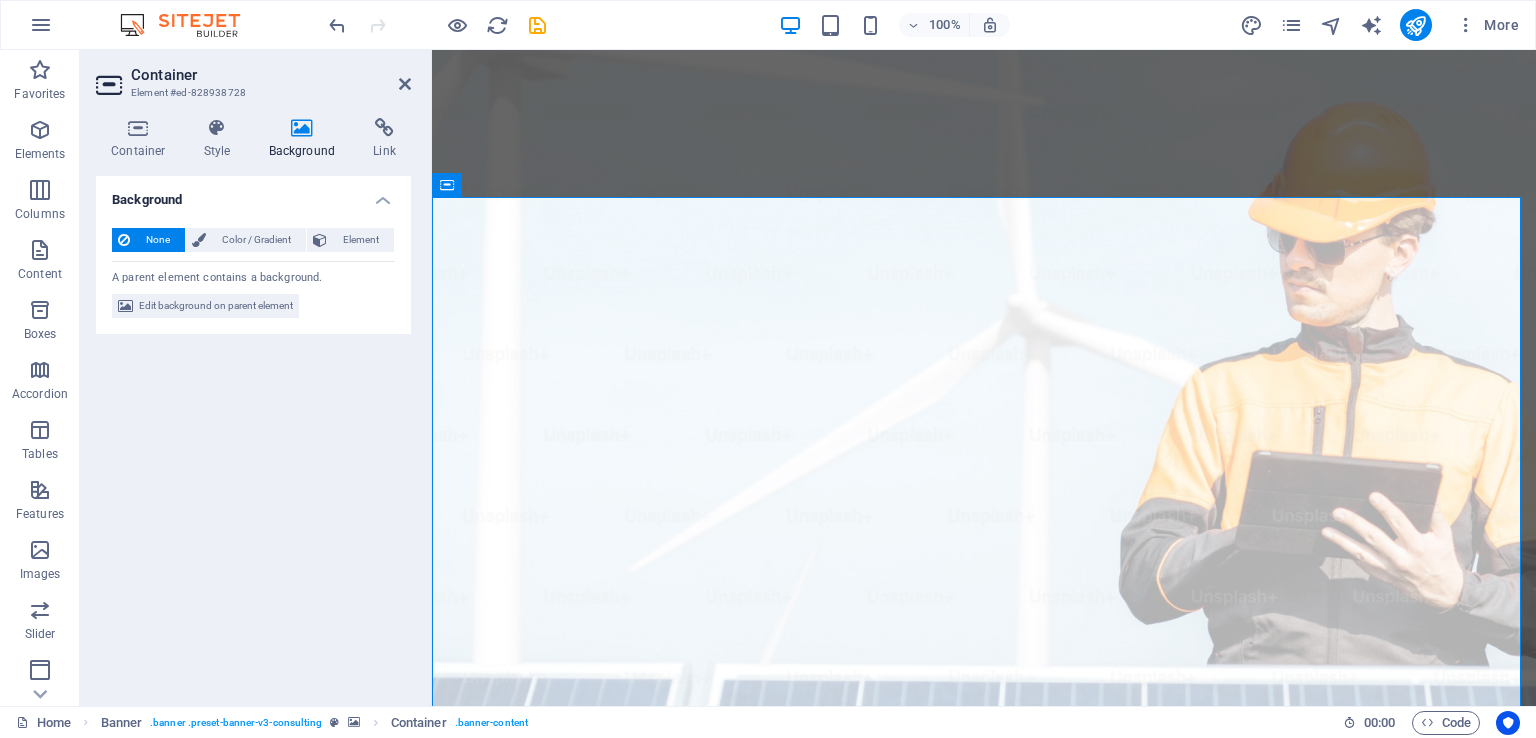 click on "Color / Gradient" at bounding box center [256, 240] 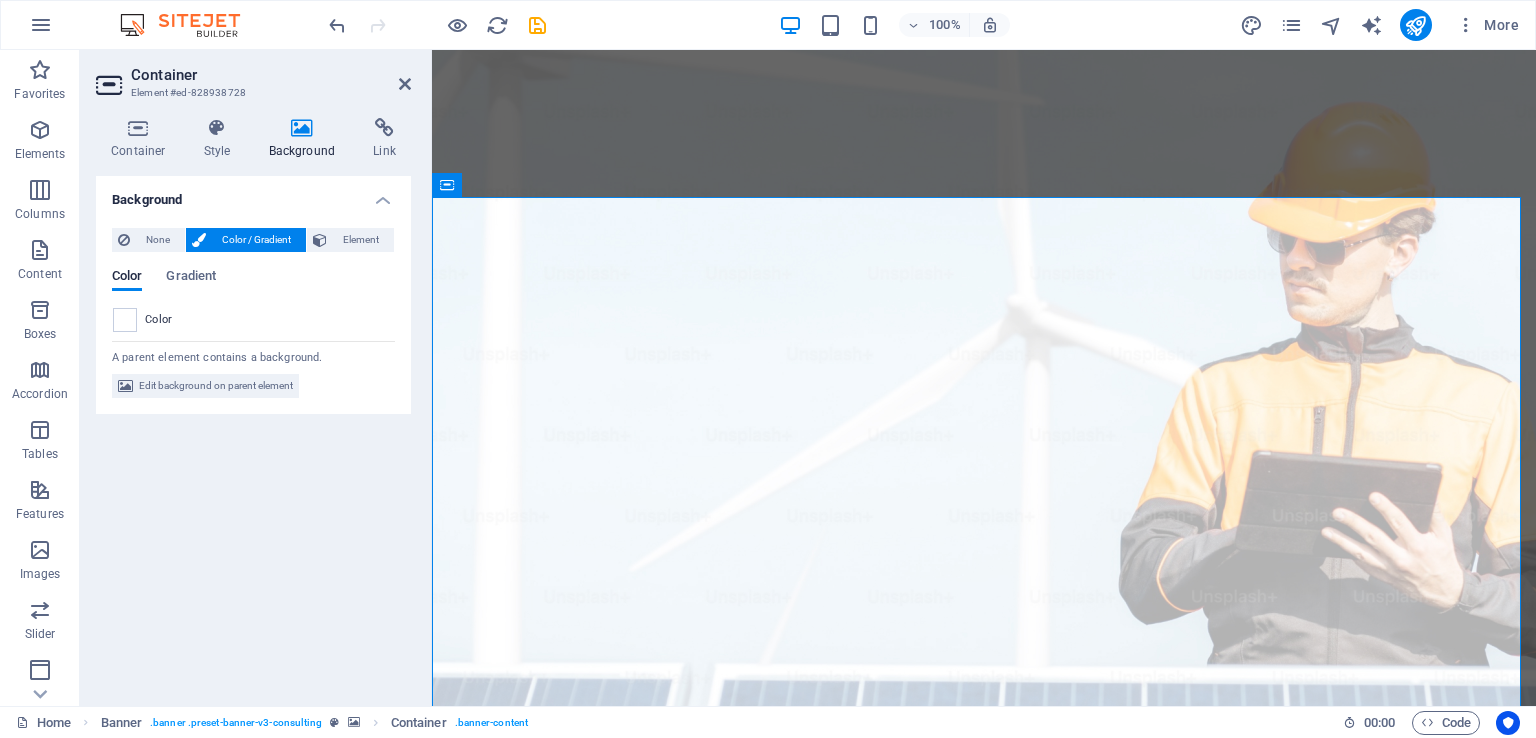 click at bounding box center [302, 128] 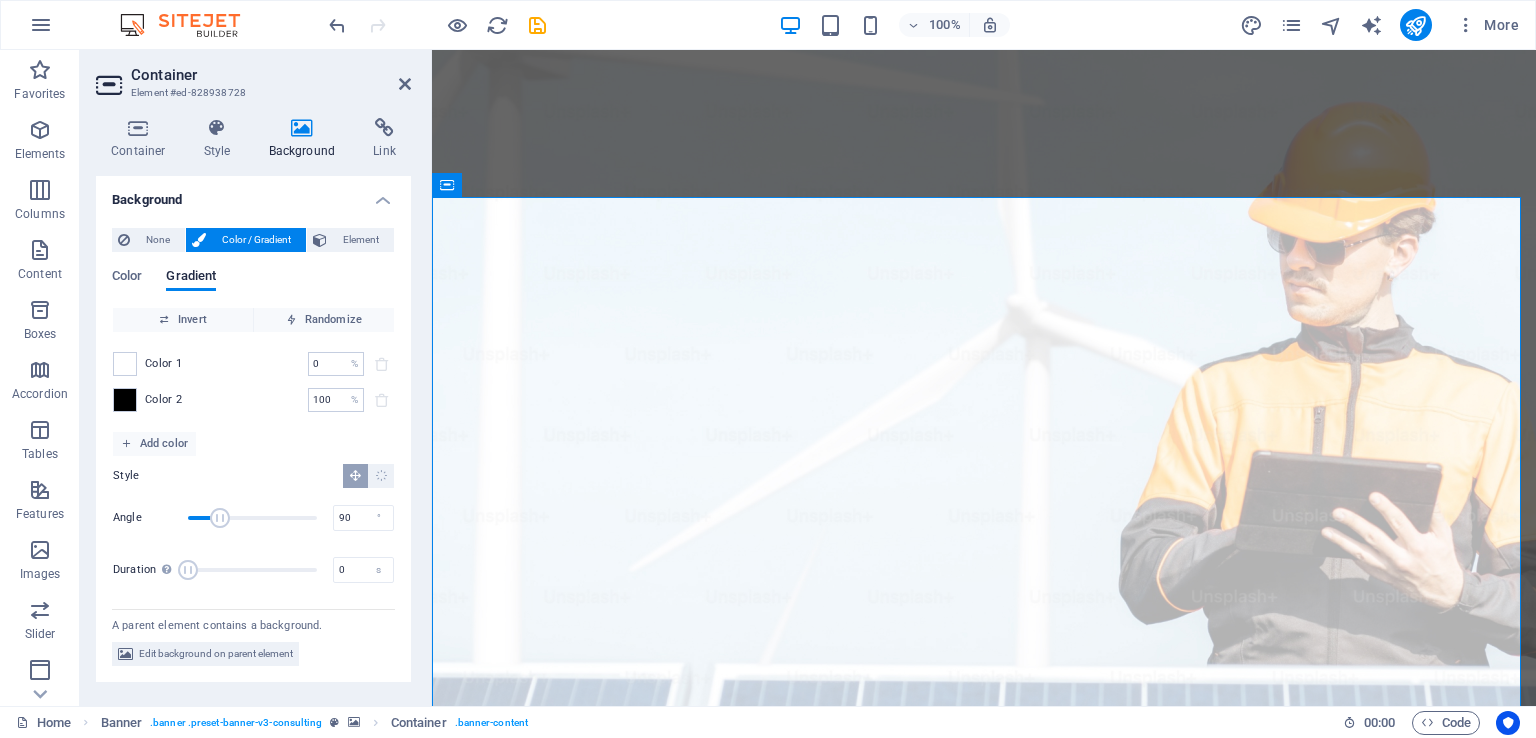 click on "None" at bounding box center (157, 240) 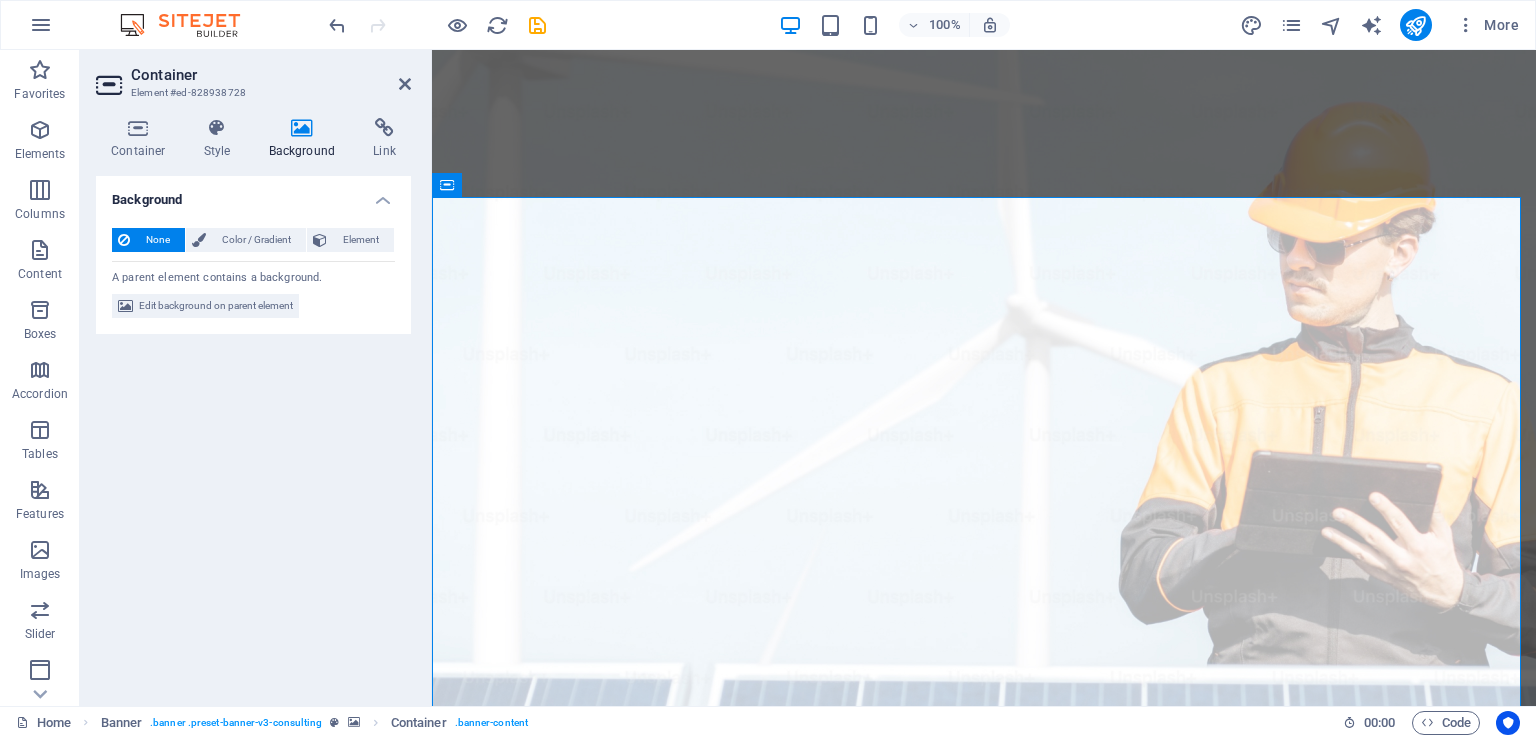 click on "Style" at bounding box center [221, 139] 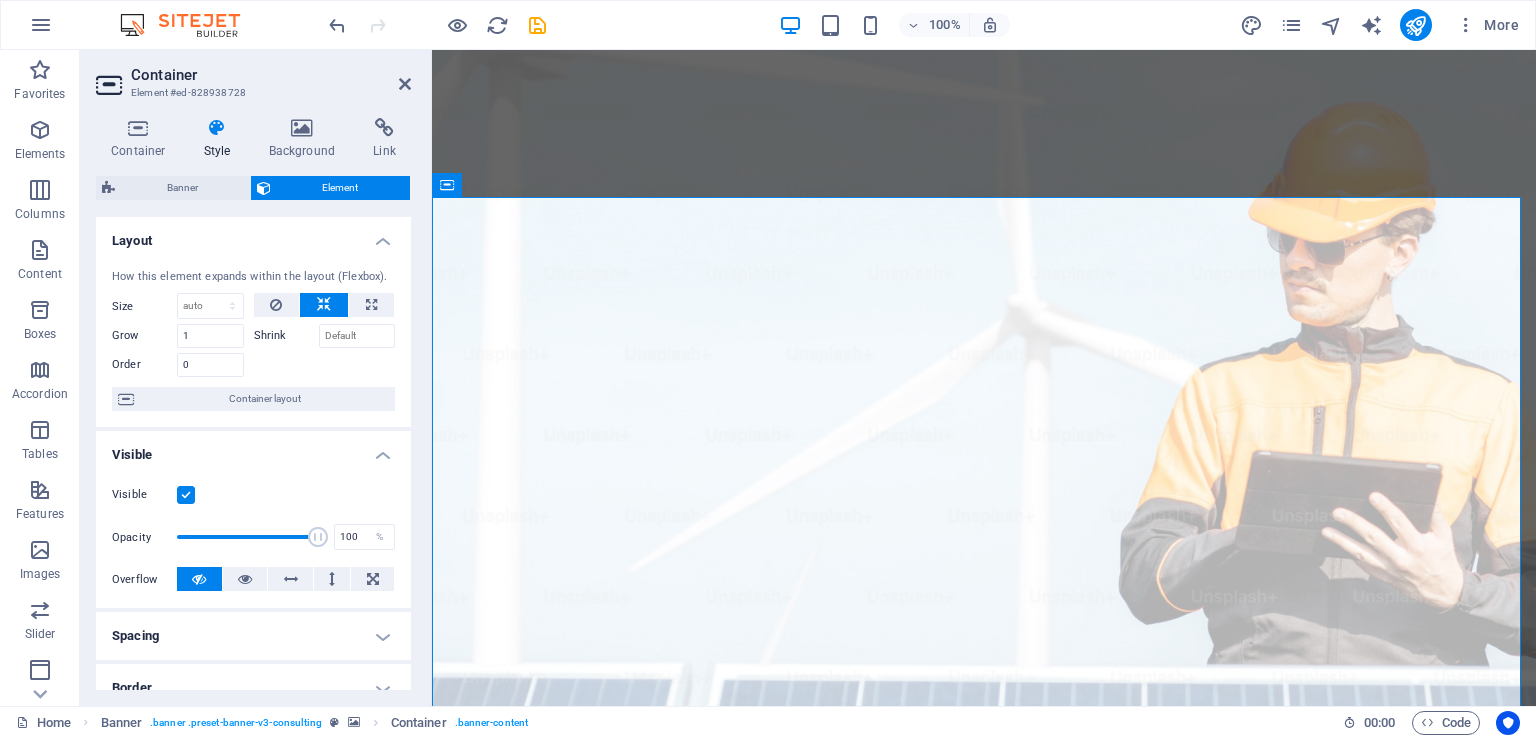 click on "Container" at bounding box center [142, 139] 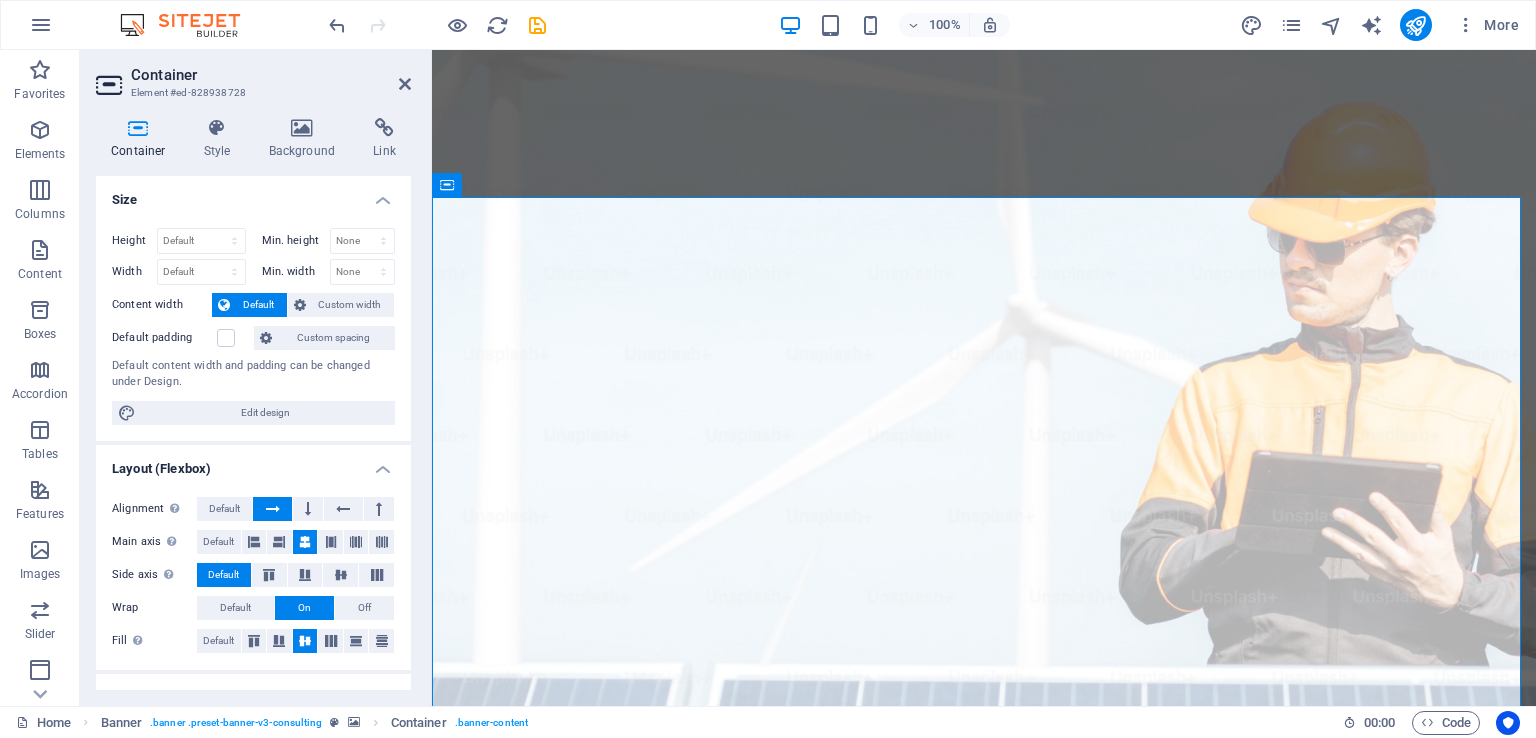 click on "Edit design" at bounding box center (265, 413) 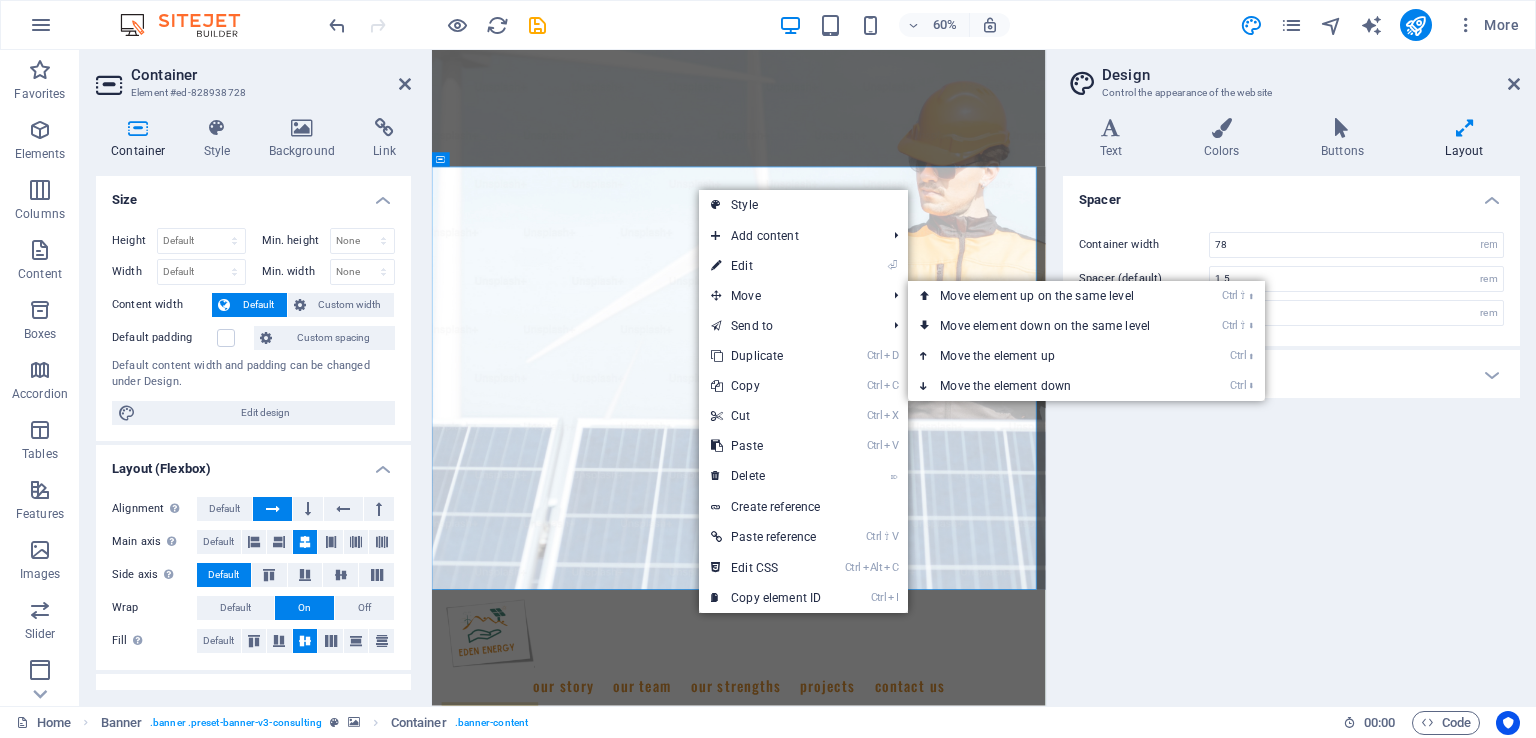 click on "⏎  Edit" at bounding box center (766, 266) 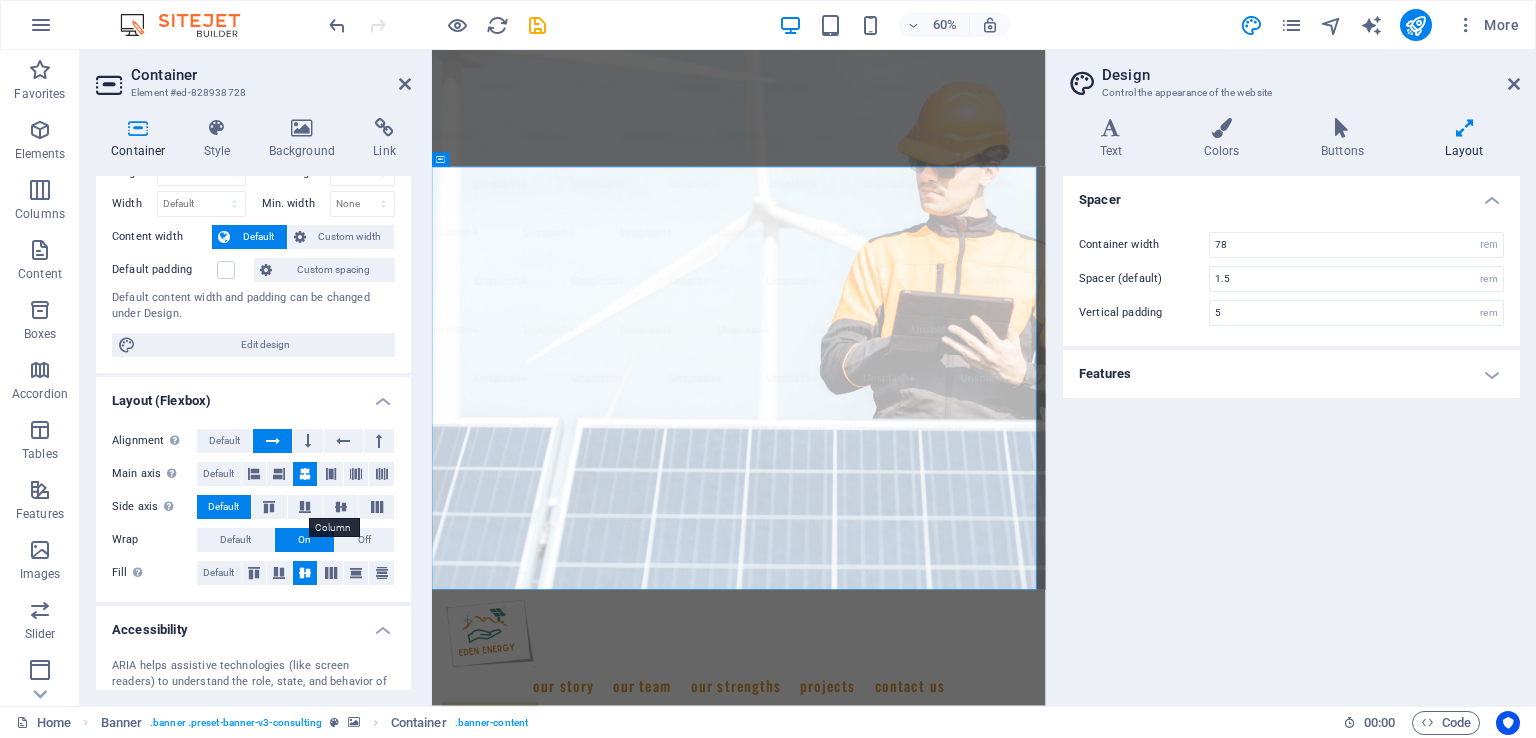scroll, scrollTop: 0, scrollLeft: 0, axis: both 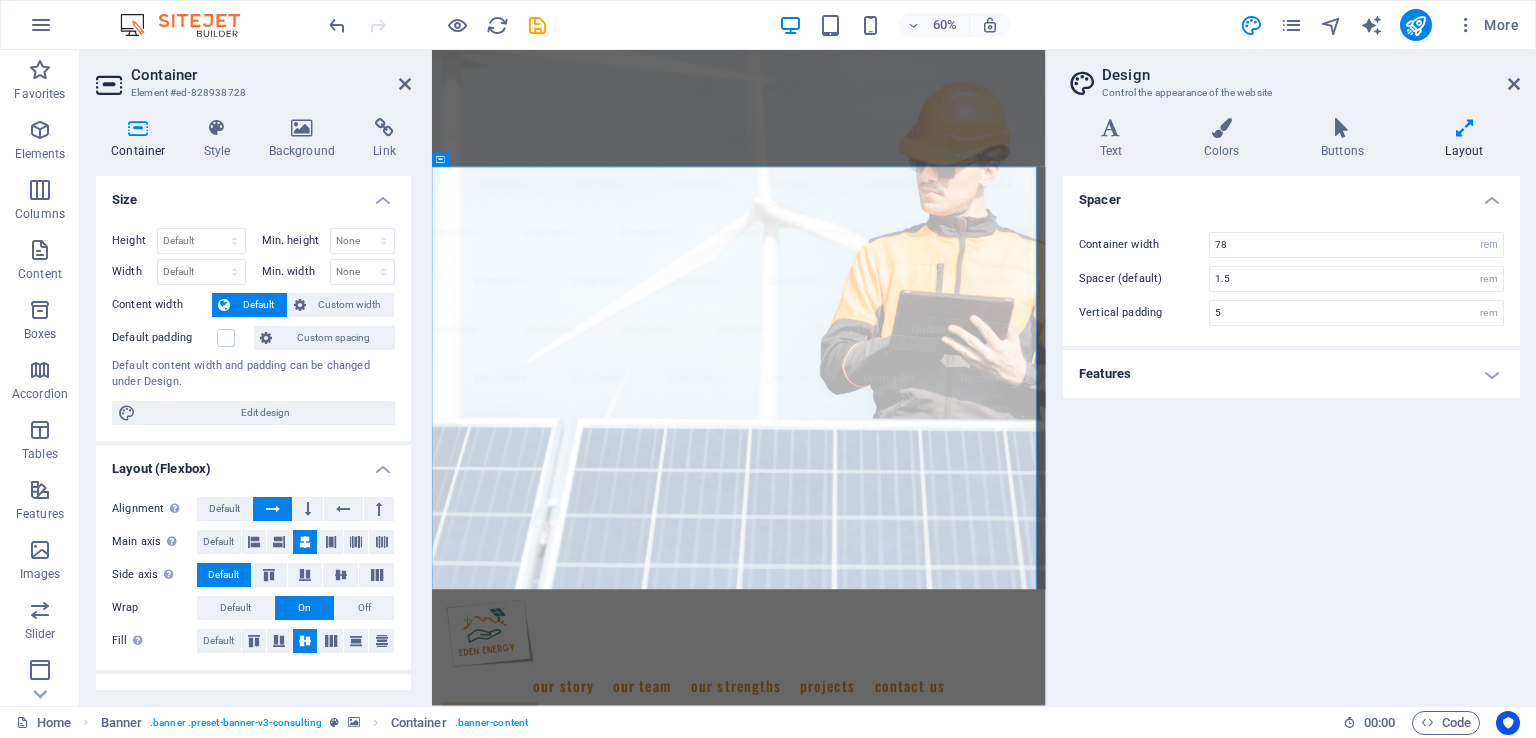 click at bounding box center [302, 128] 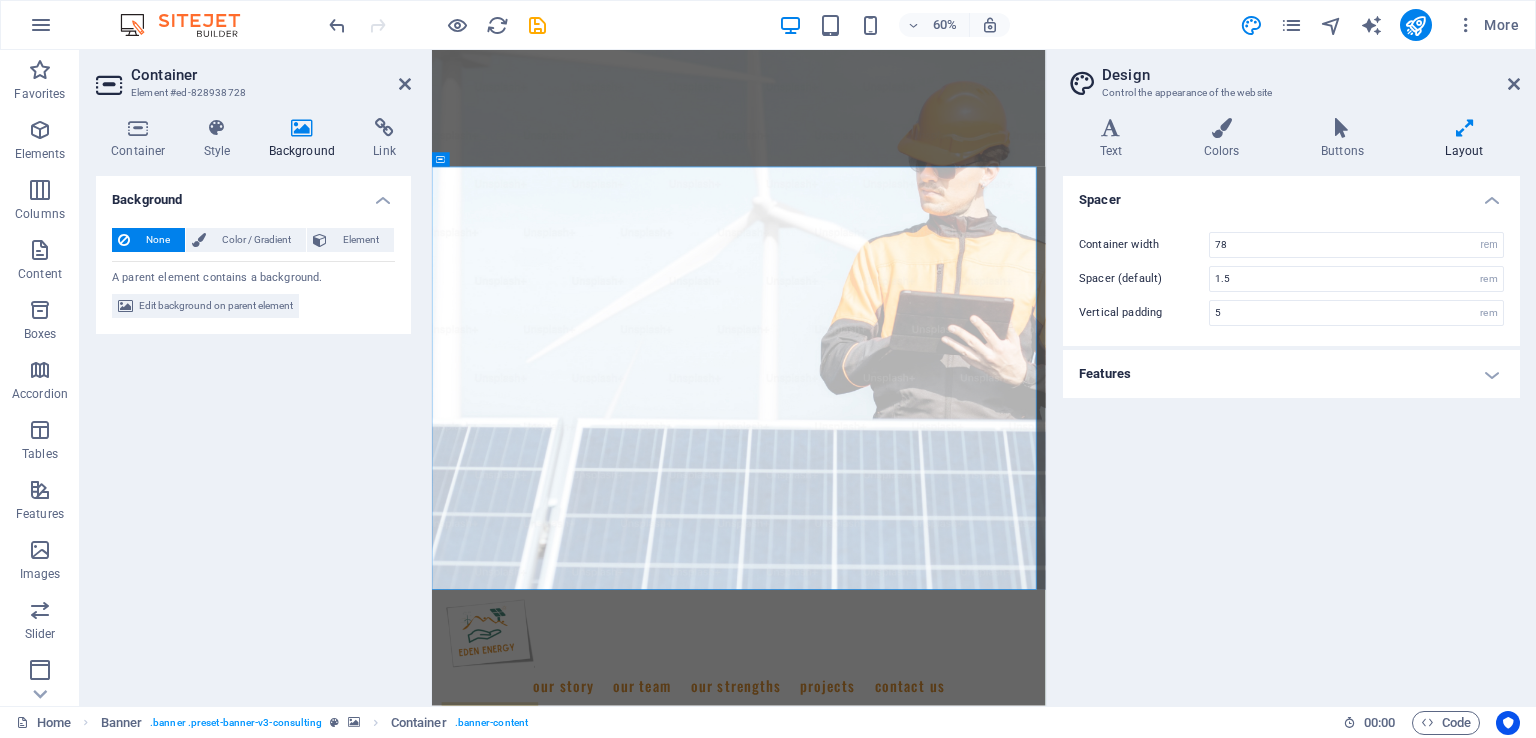 click on "Element" at bounding box center [360, 240] 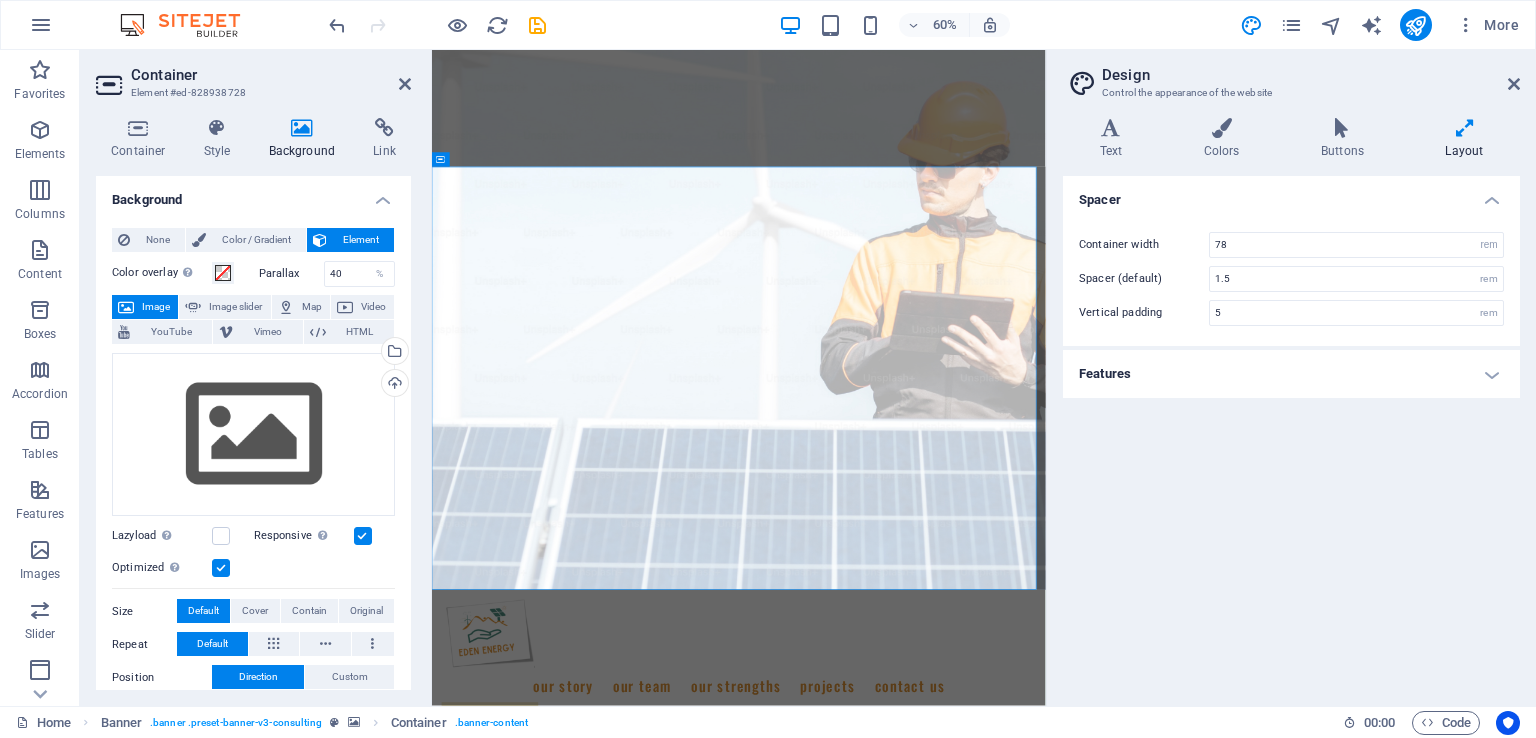 click on "Upload" at bounding box center [393, 385] 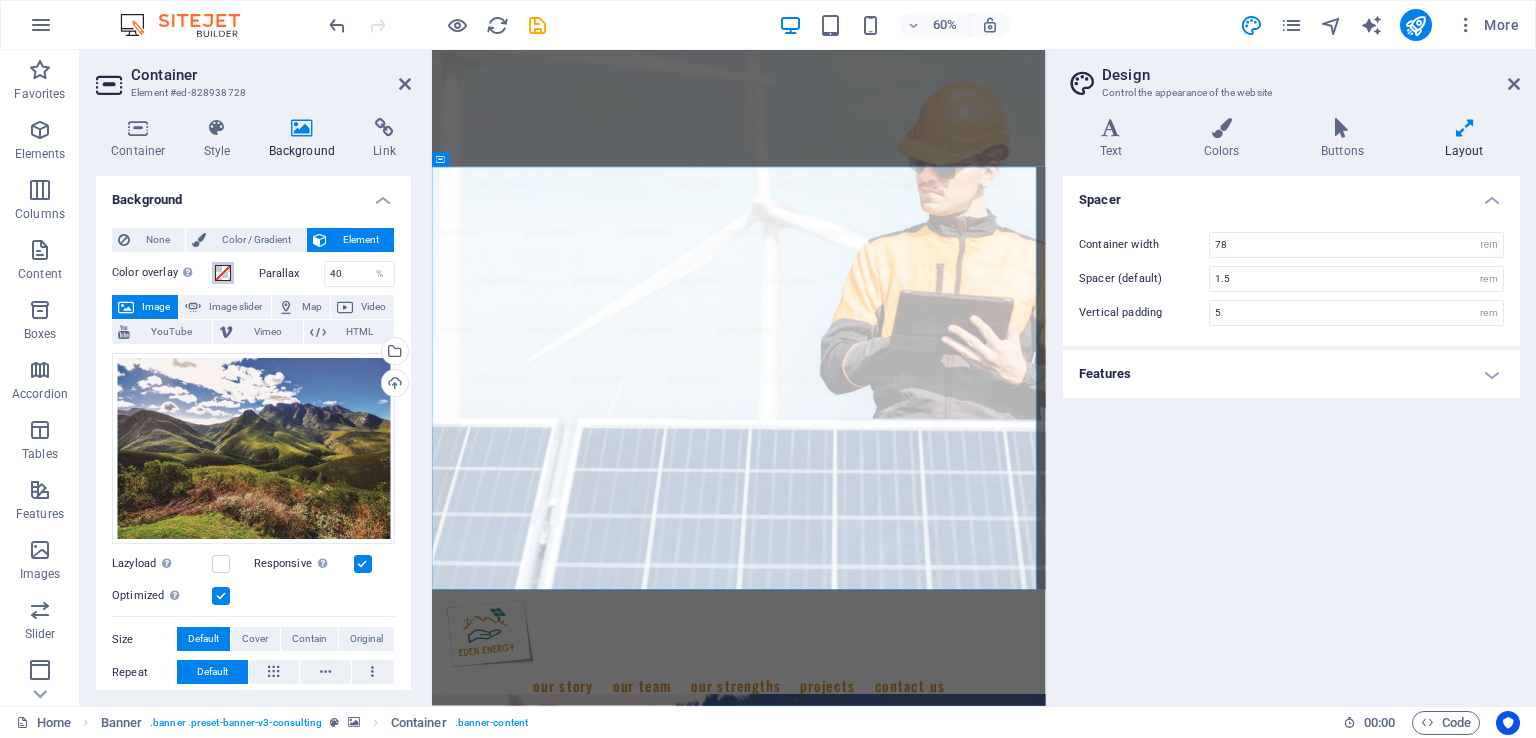 click at bounding box center [223, 273] 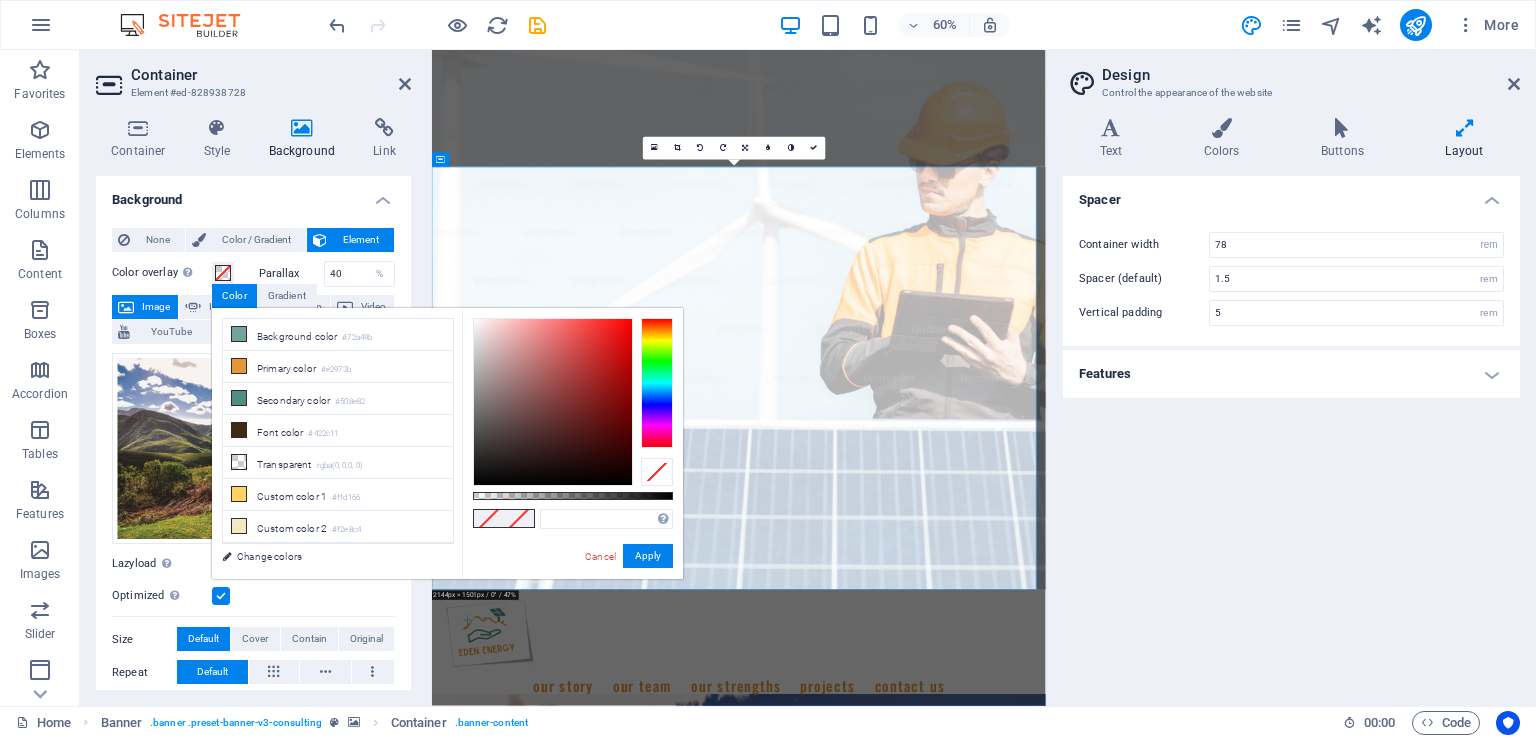 click on "Cancel" at bounding box center (600, 556) 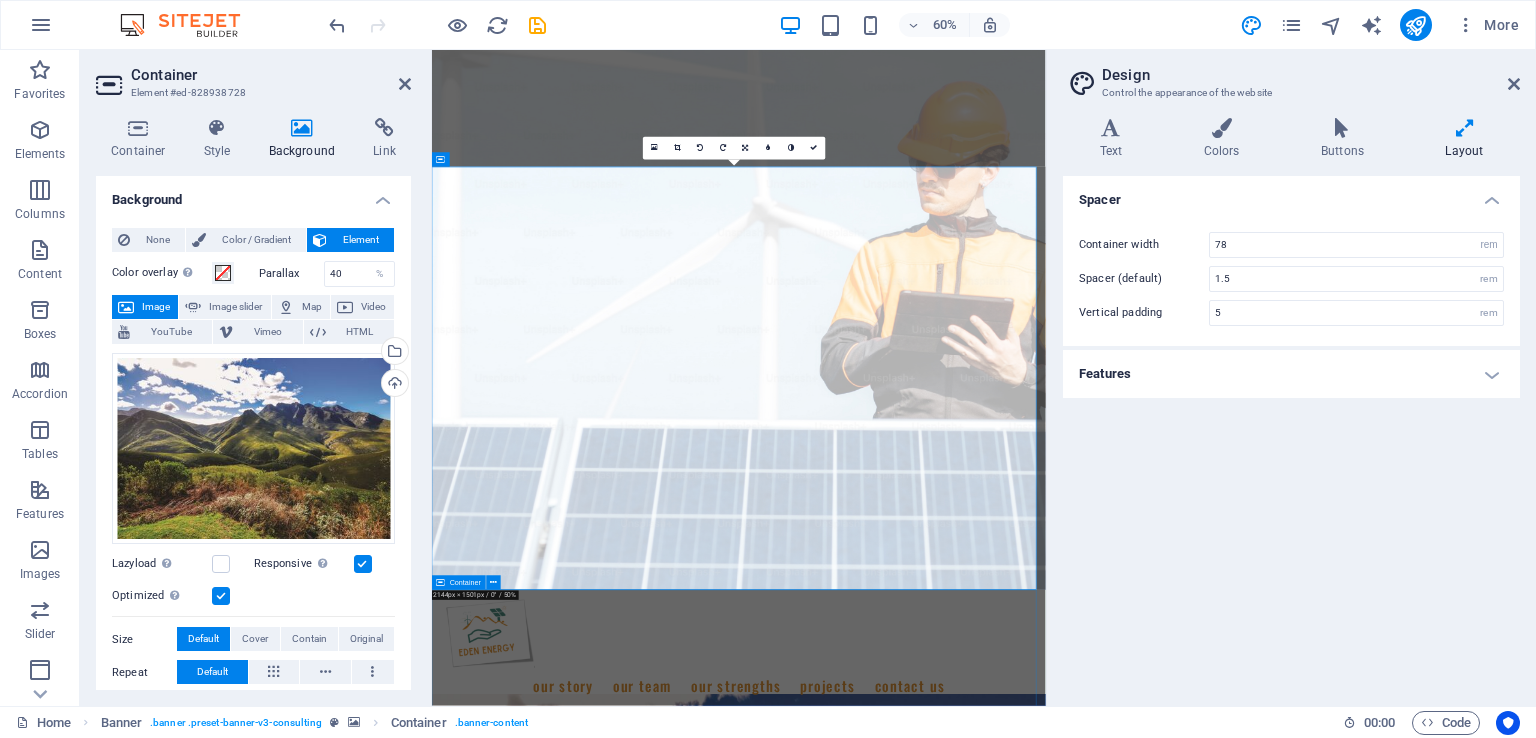 click on "Our Story We are a passionate consulting agency dedicated to helping businesses navigate the dynamic landscape of sustainable energy and strategic growth. Our core mission is to empower organizations to thrive while making a positive impact on the environment. Sustainable Success Partner At Eco-Con, we understand that success is not just about profitability; it's also about sustainability and responsible business practices. With a proven track record of guiding businesses towards greater profitability and environmental responsibility, we have become a trusted partner in the industry. Expertise For Results At Eco-Con, we understand that success is not just about profitability; it's also about sustainability and responsible business practices. With a proven track record of guiding businesses towards greater profitability and environmental responsibility, we have become a trusted partner in the industry." at bounding box center (943, 3465) 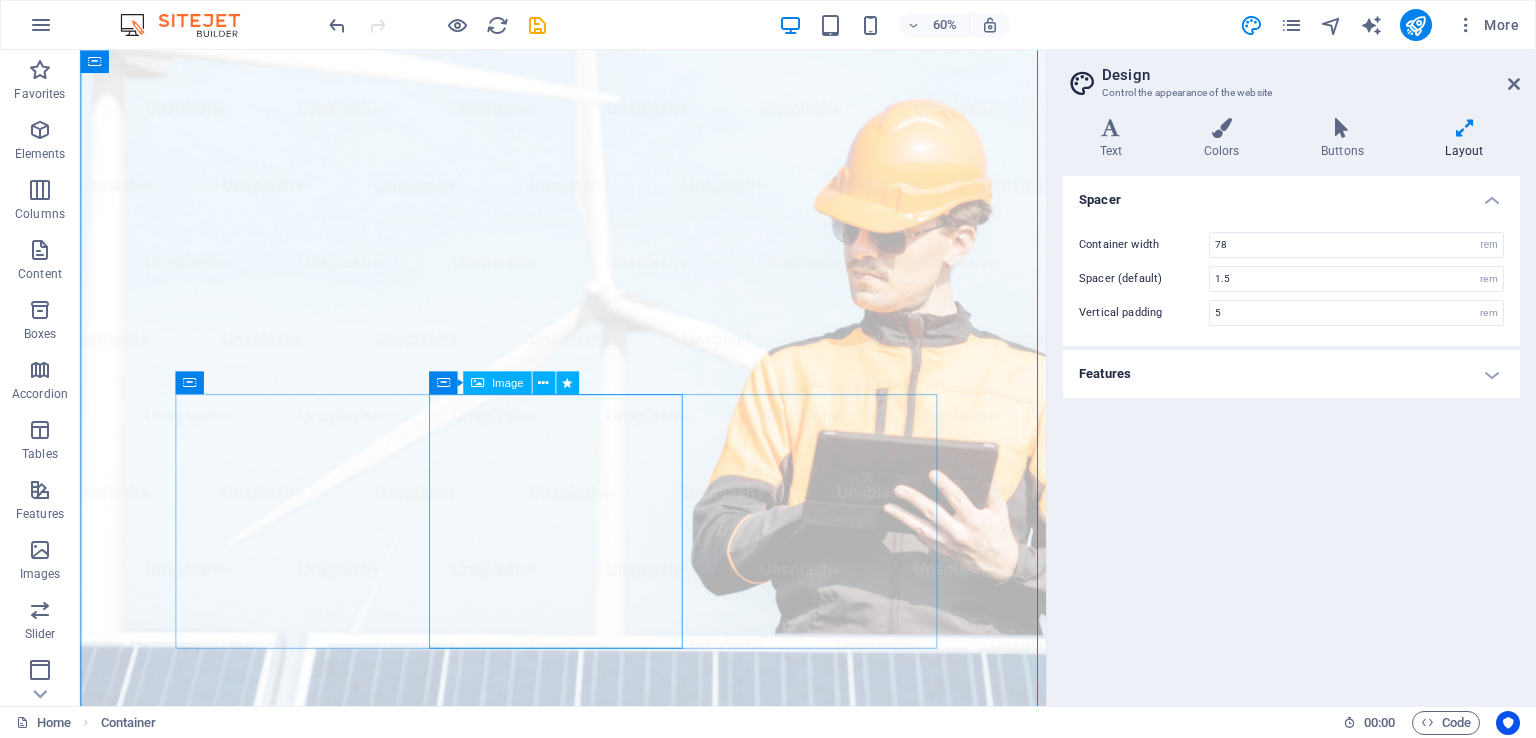 scroll, scrollTop: 919, scrollLeft: 0, axis: vertical 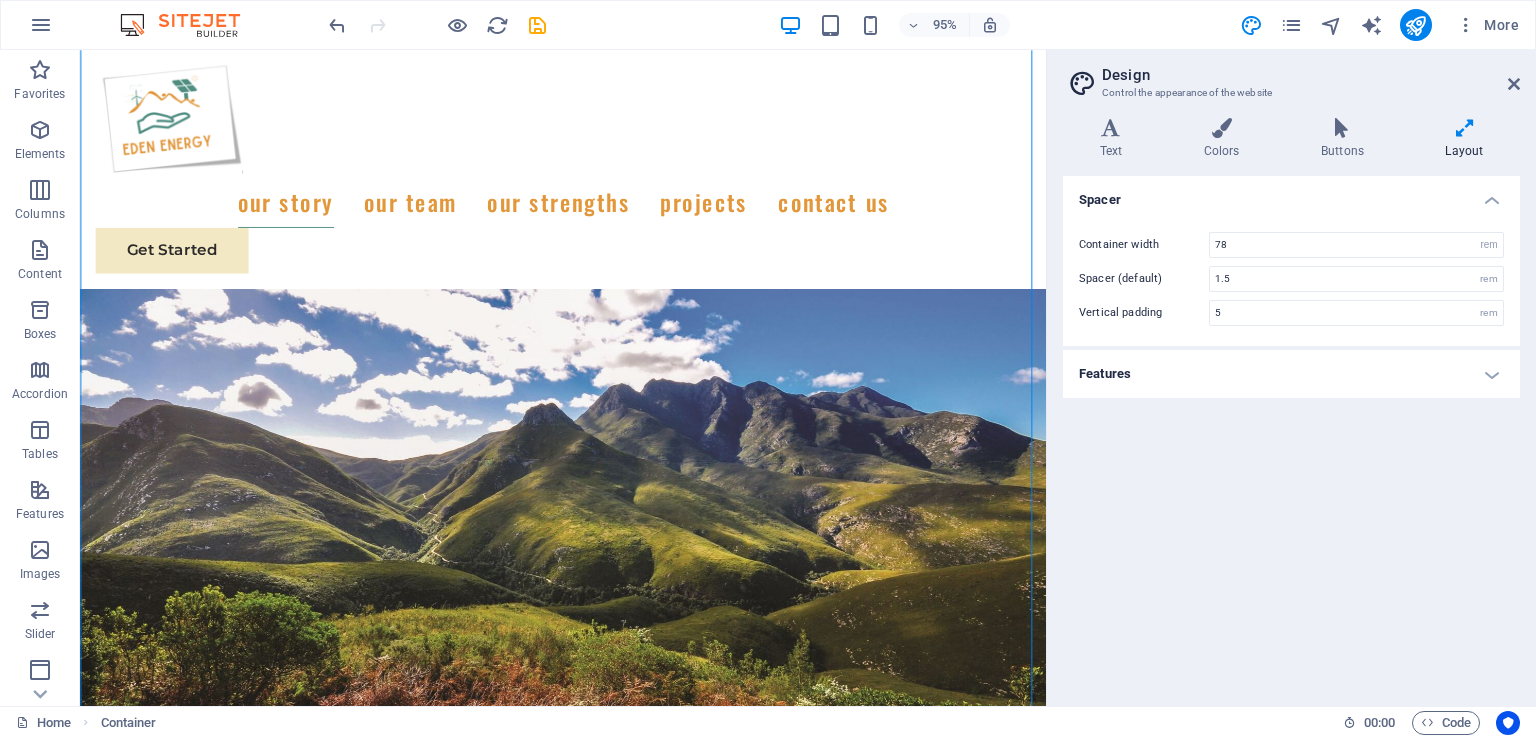 drag, startPoint x: 1516, startPoint y: 84, endPoint x: 1436, endPoint y: 33, distance: 94.873604 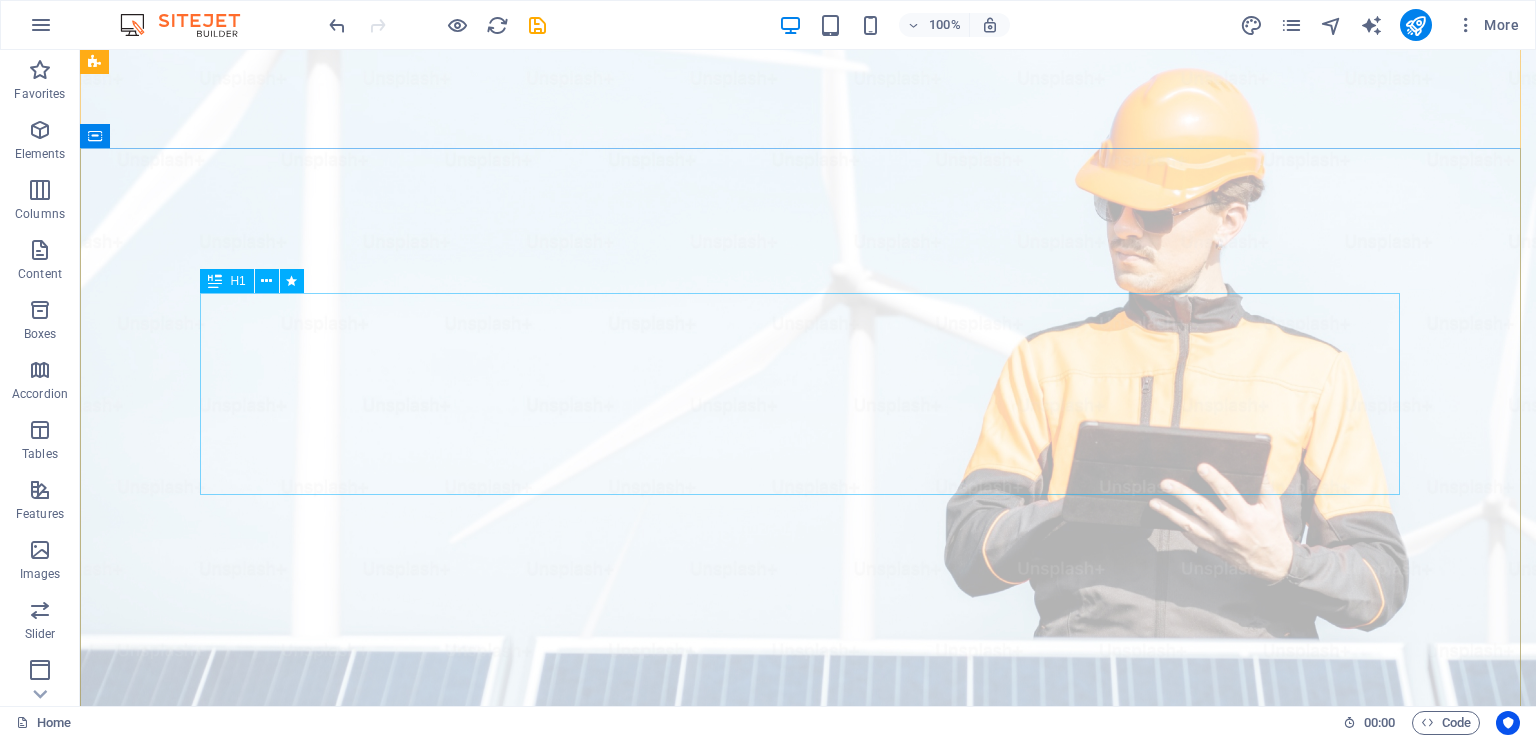 scroll, scrollTop: 0, scrollLeft: 0, axis: both 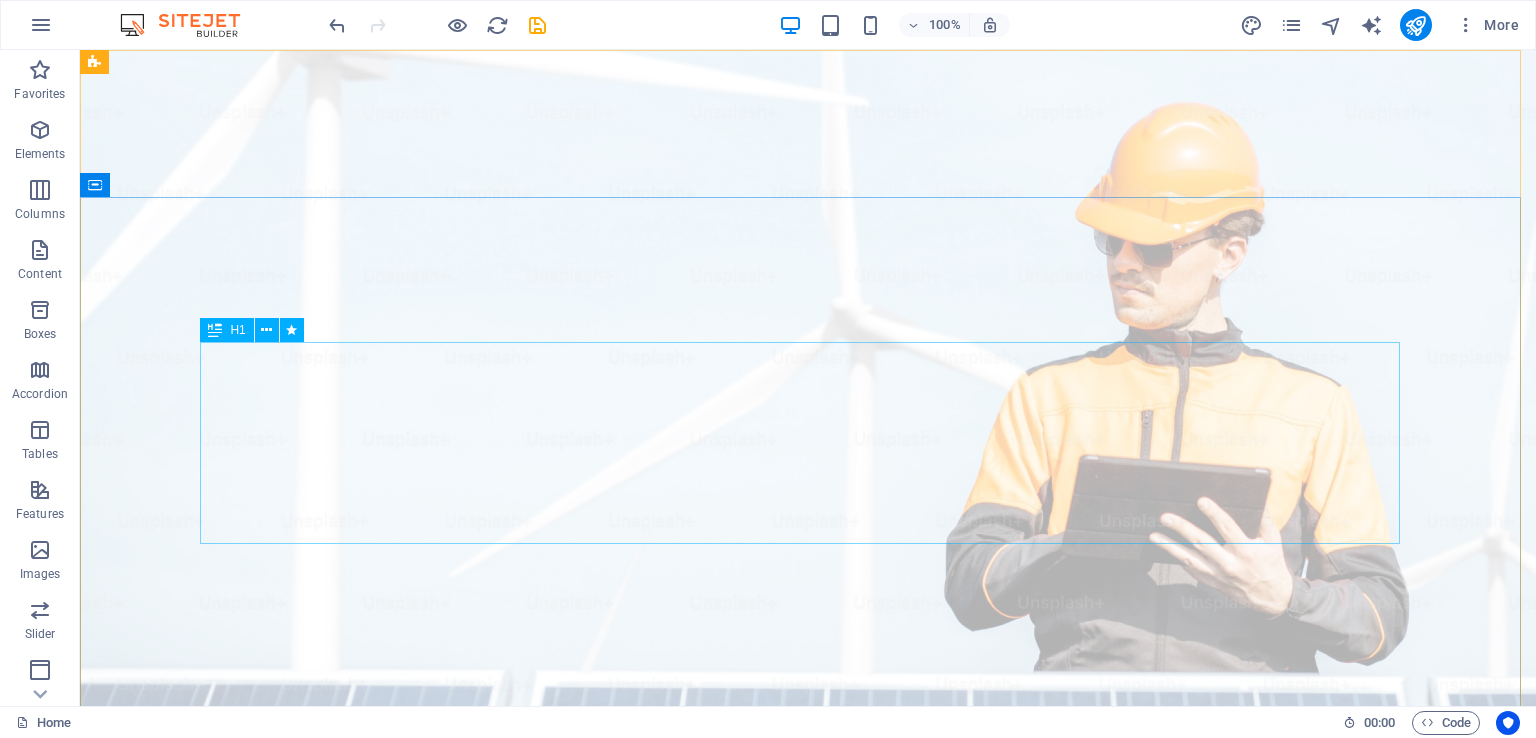 click at bounding box center (266, 330) 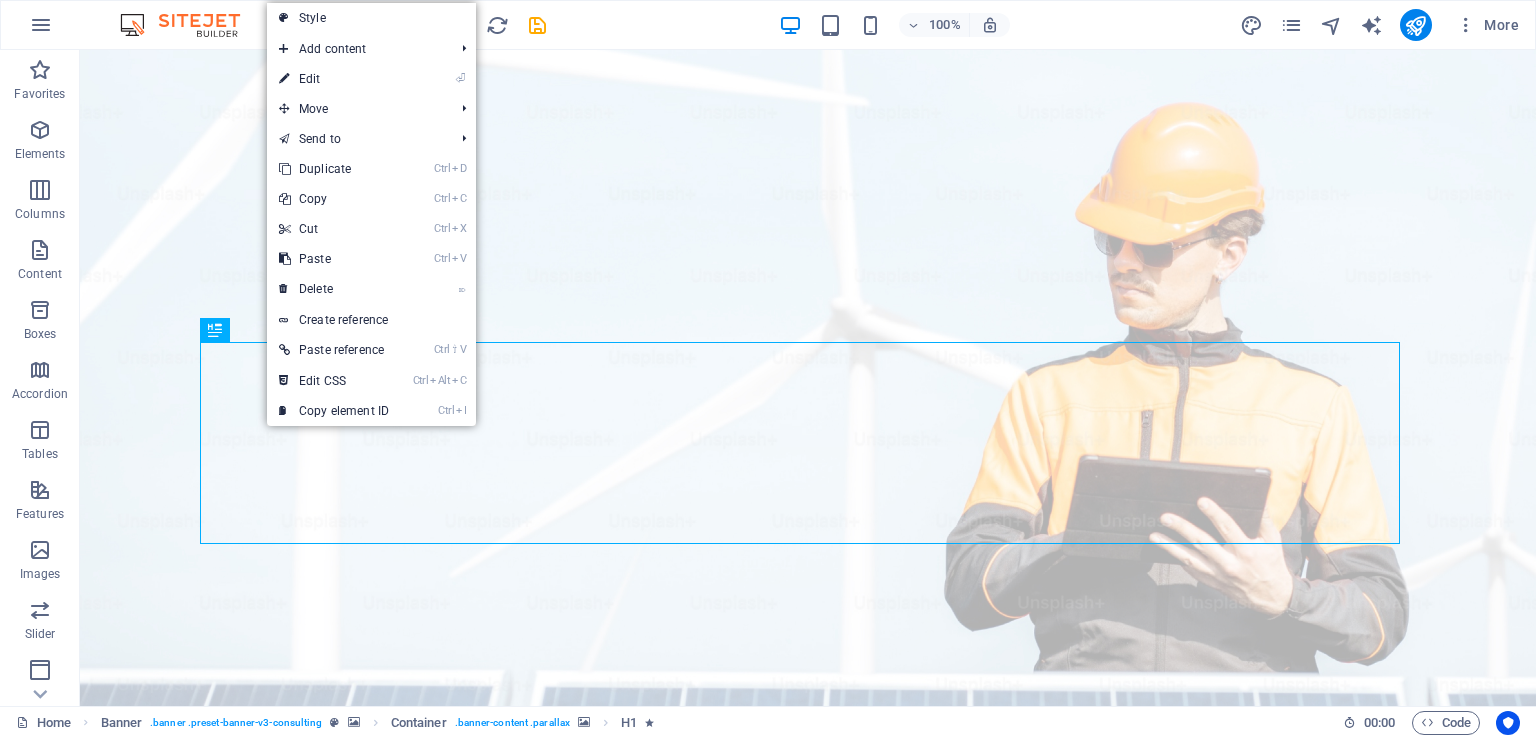 click on "⏎  Edit" at bounding box center (334, 79) 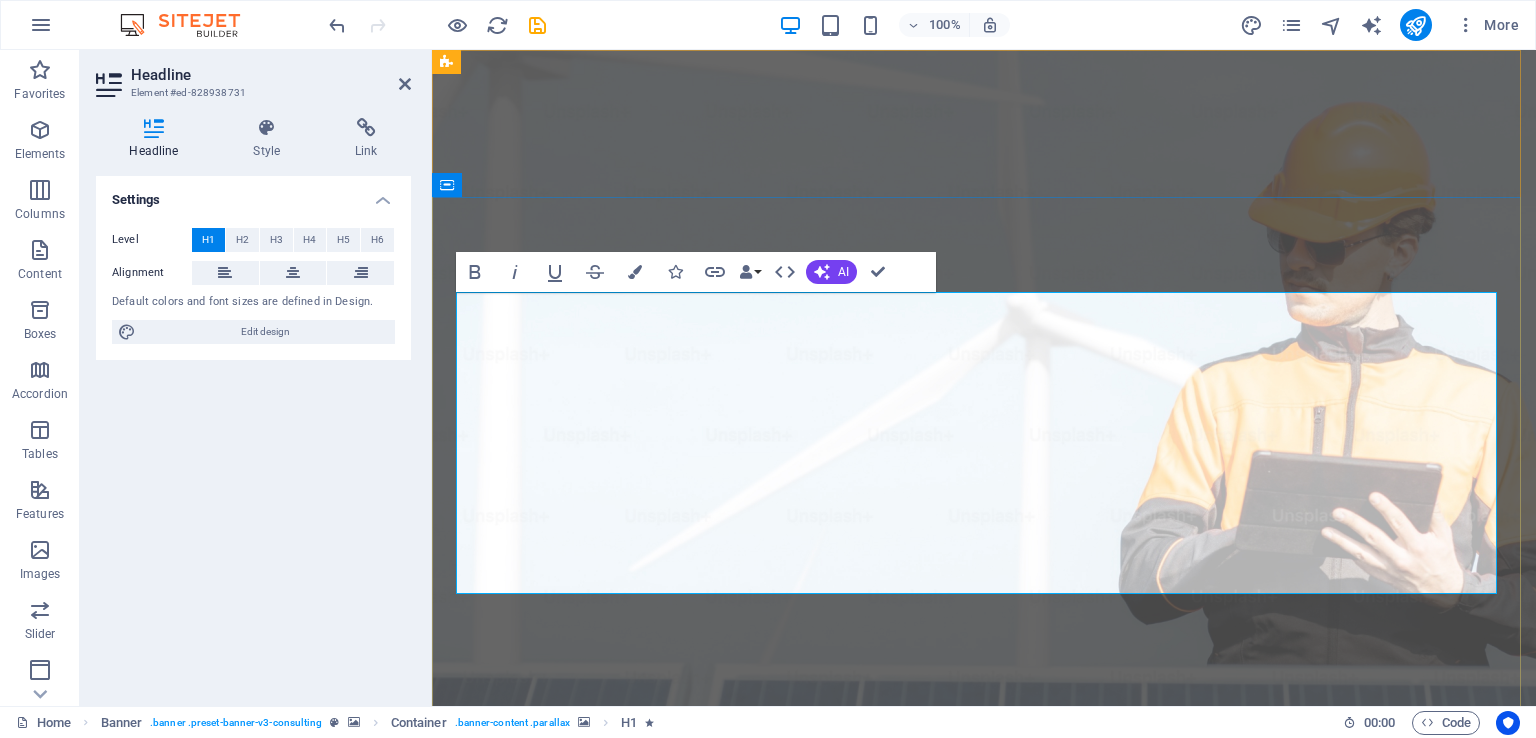 drag, startPoint x: 612, startPoint y: 338, endPoint x: 1145, endPoint y: 537, distance: 568.9376 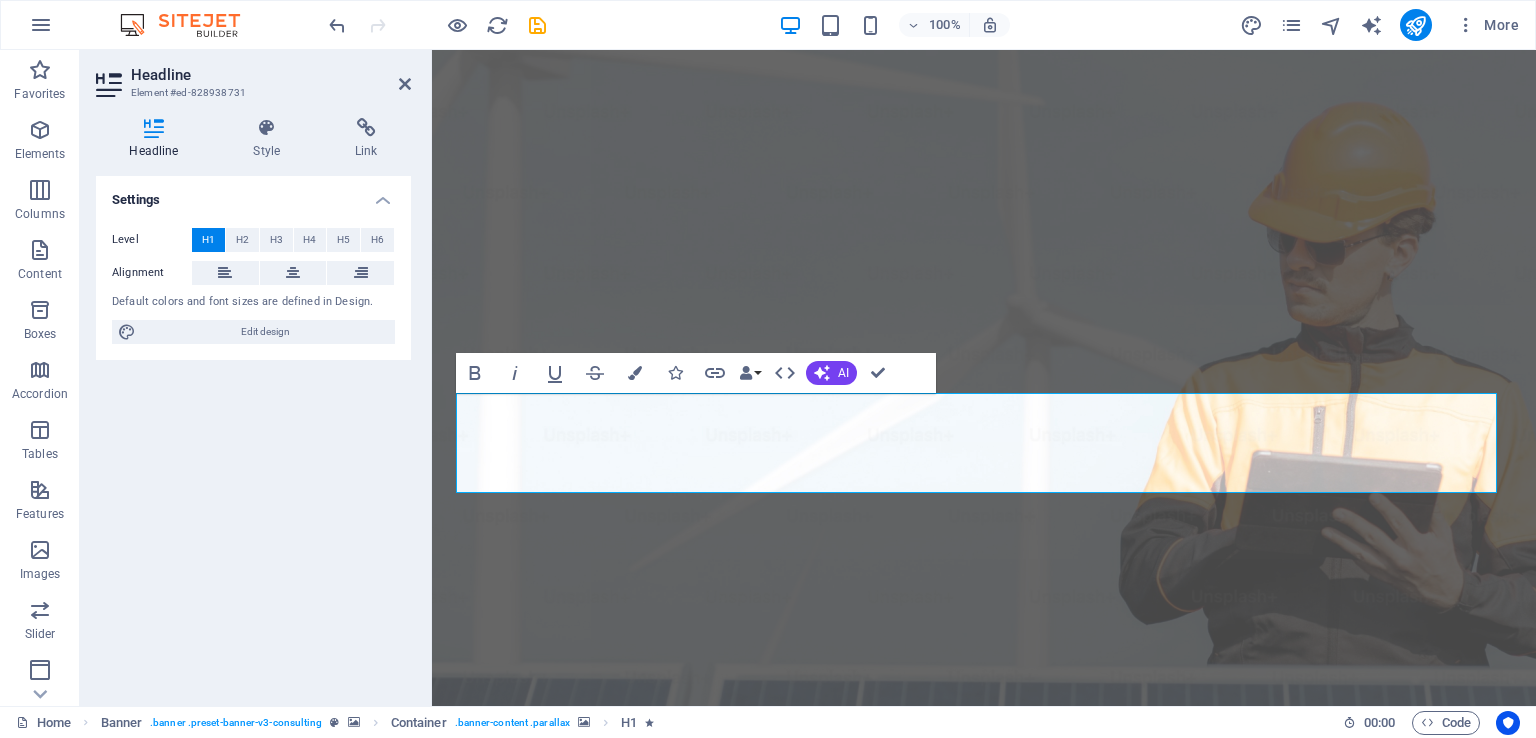 click on "AI" at bounding box center (831, 373) 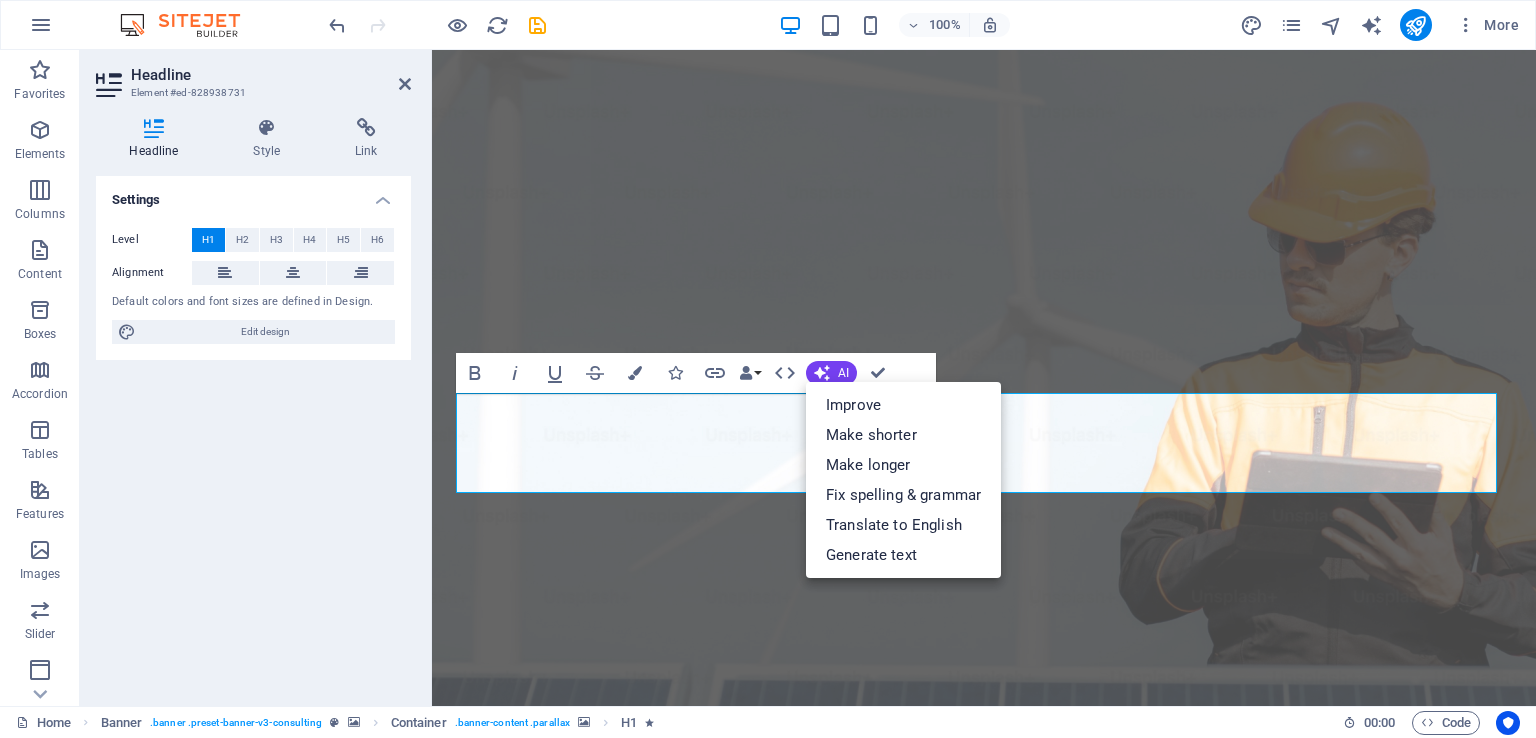 click on "Improve" at bounding box center (903, 405) 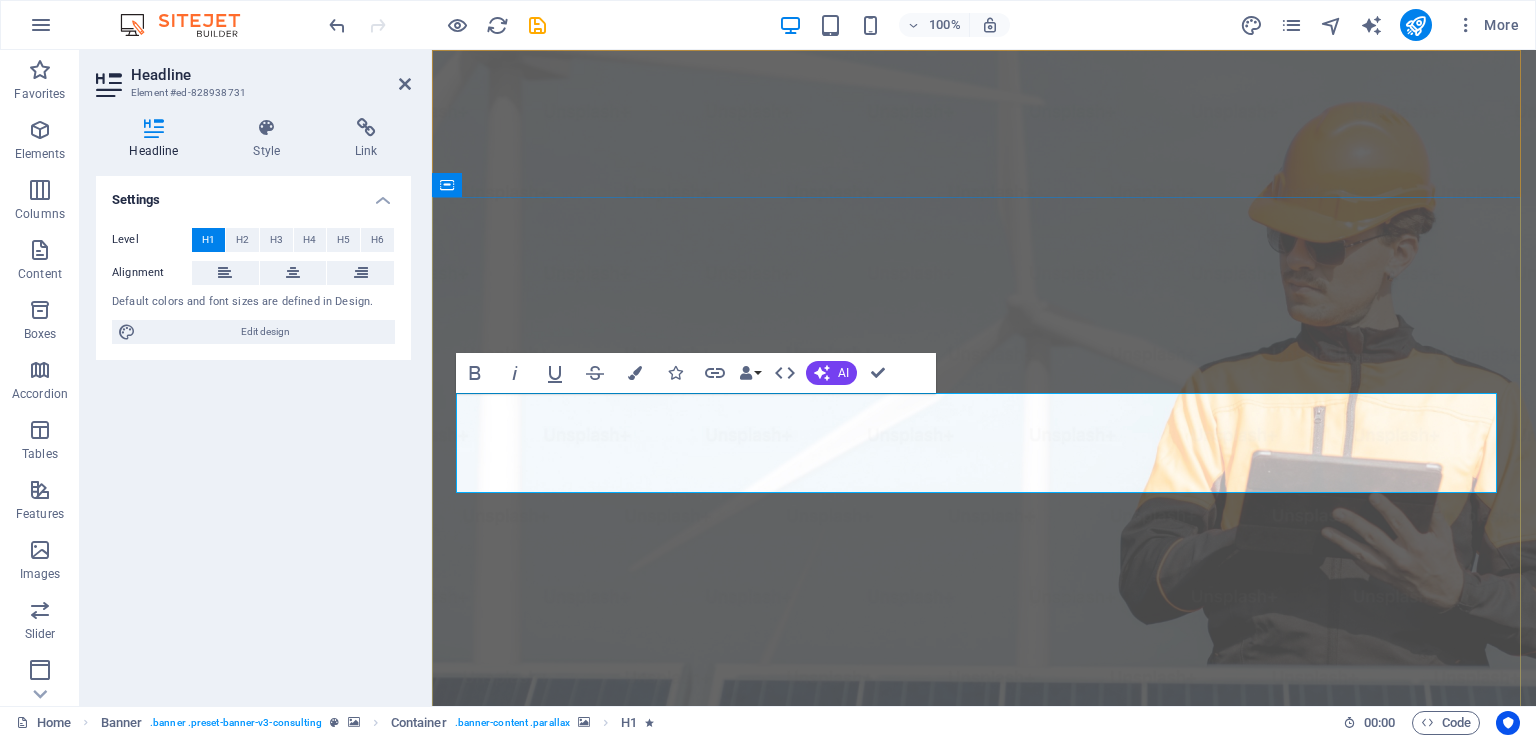 drag, startPoint x: 514, startPoint y: 435, endPoint x: 1457, endPoint y: 464, distance: 943.4458 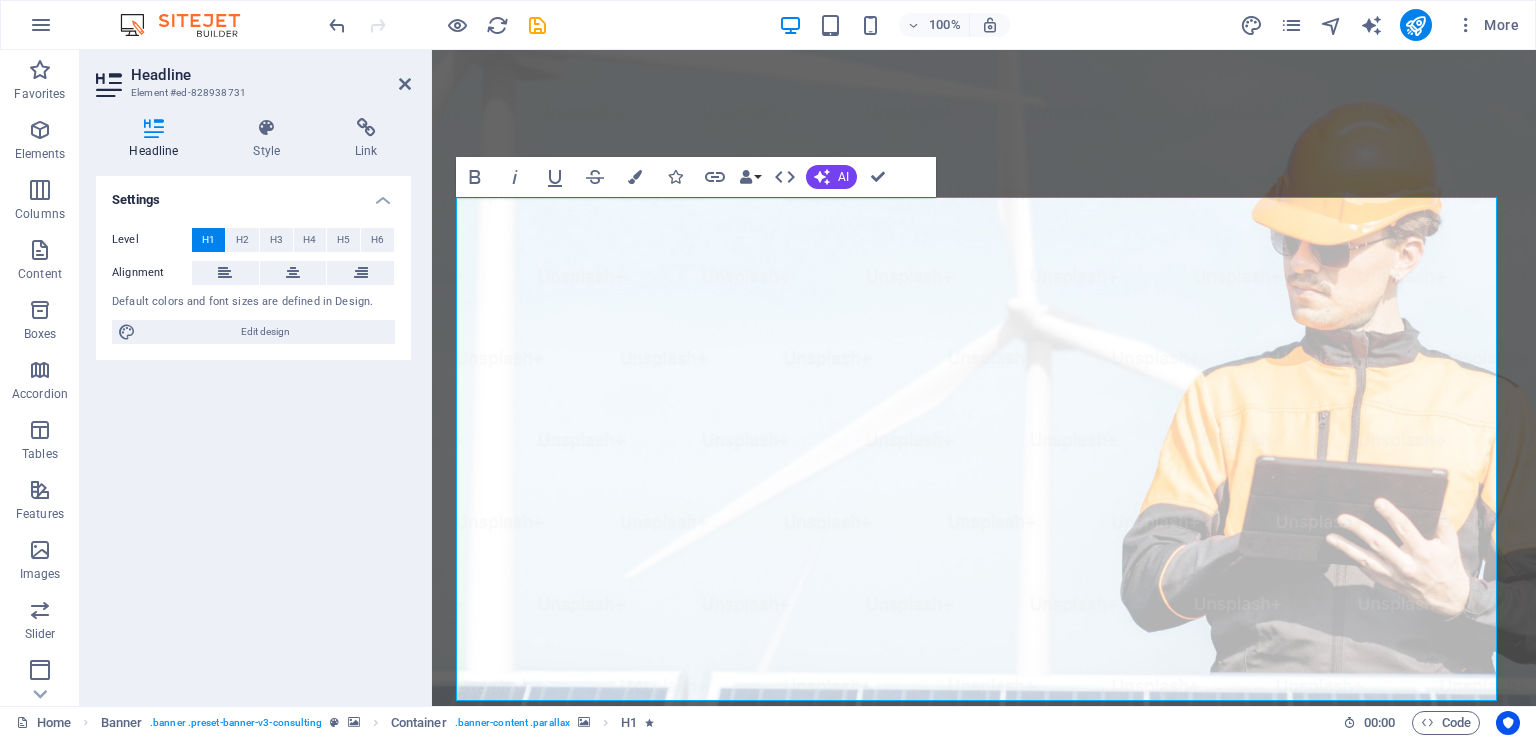 click on "AI" at bounding box center [831, 177] 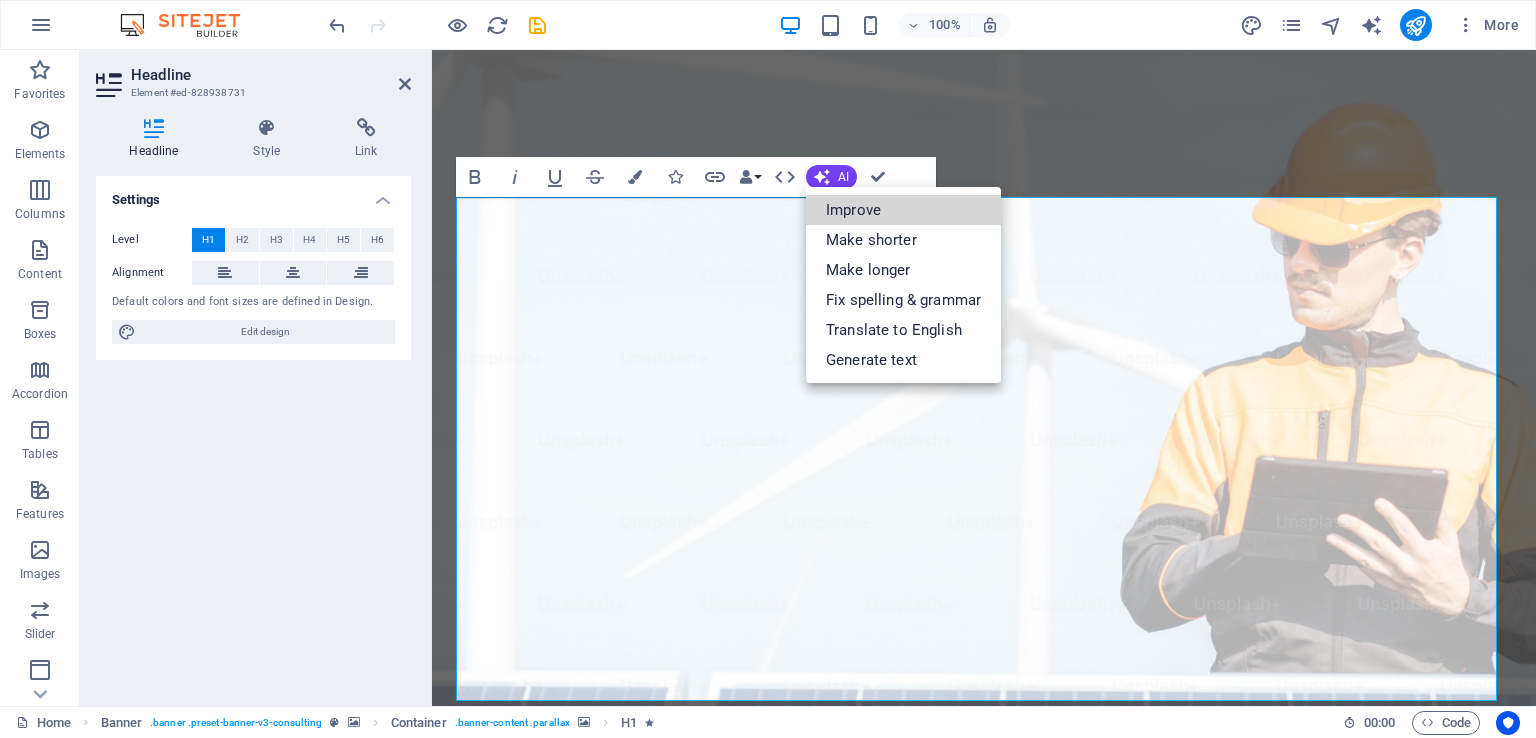 click on "Improve" at bounding box center [903, 210] 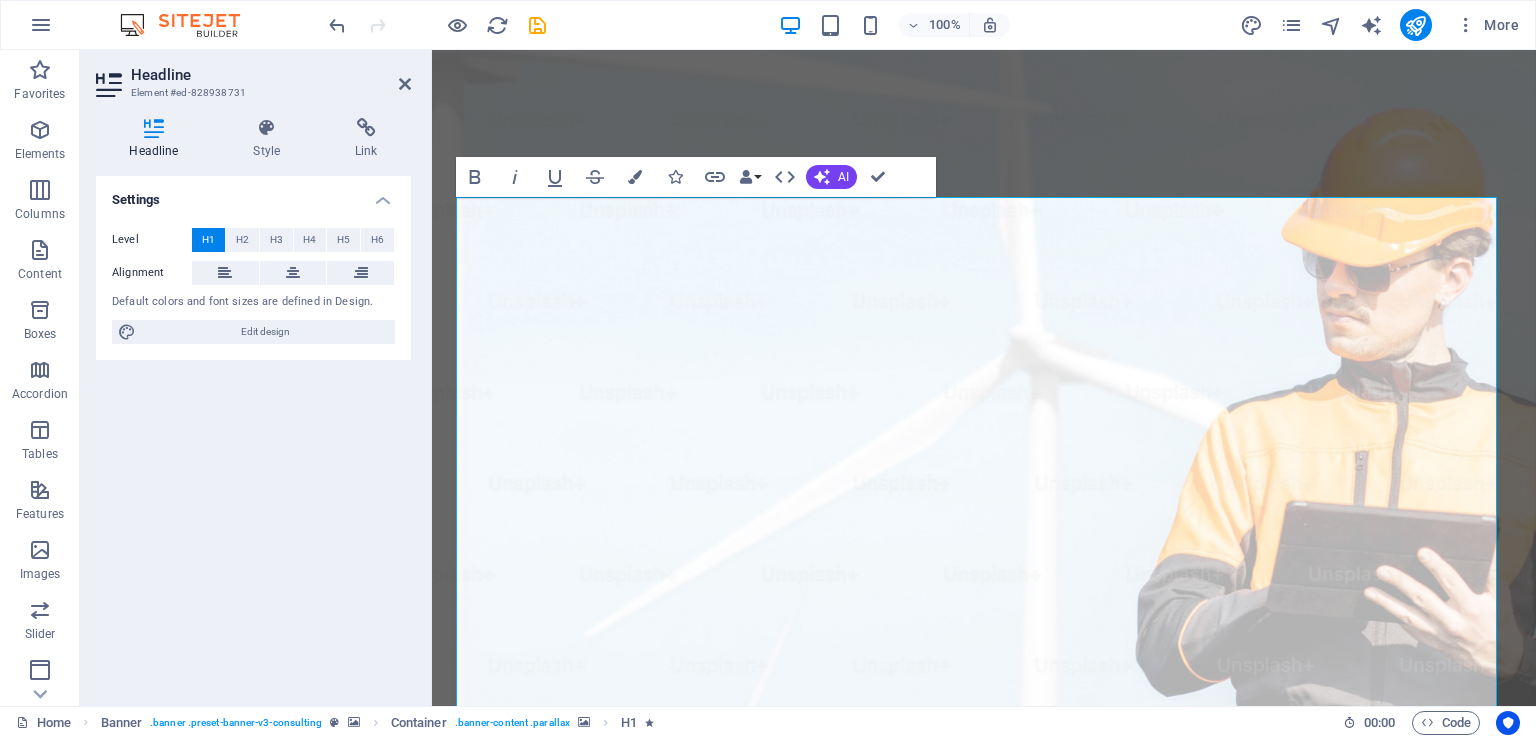 click on "AI" at bounding box center [843, 177] 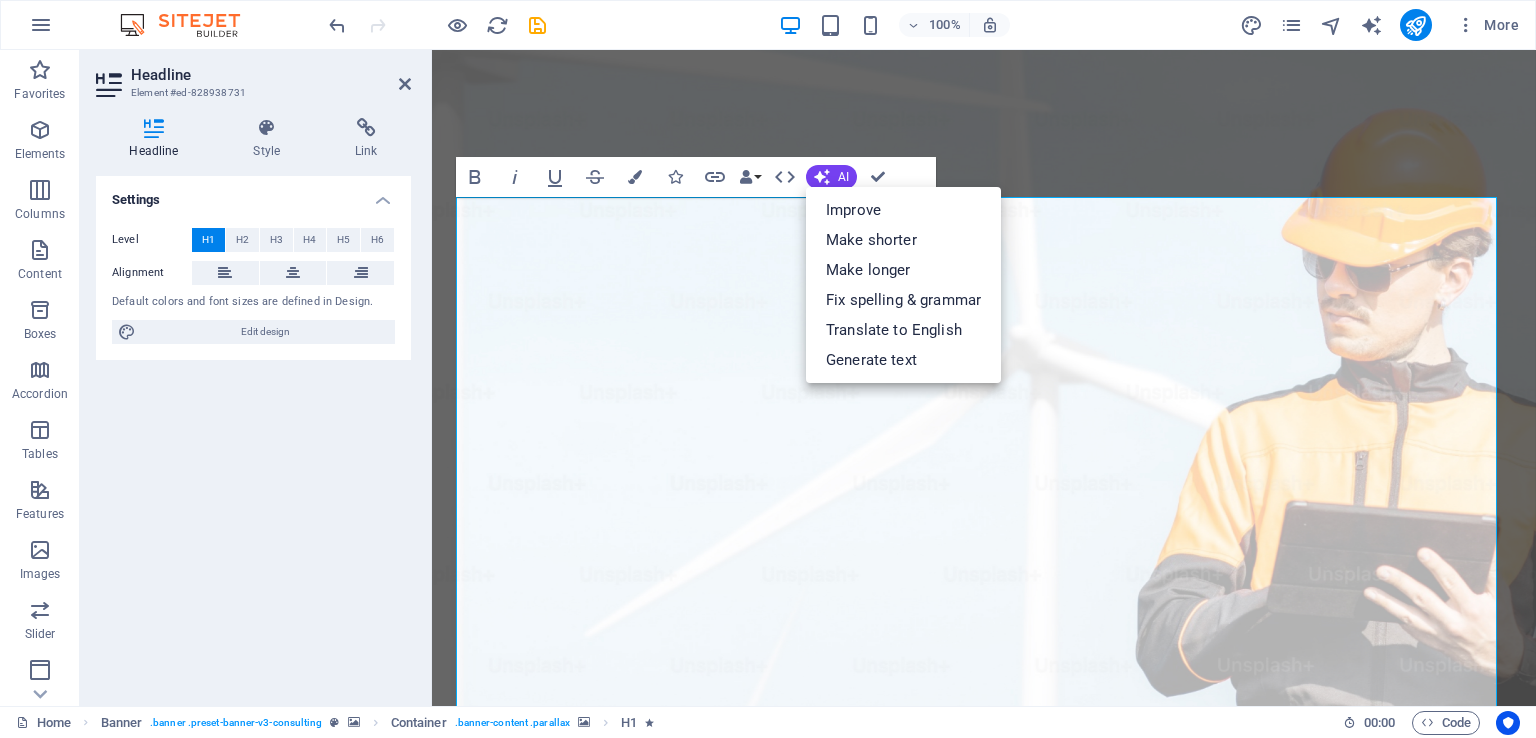click on "Make shorter" at bounding box center (903, 240) 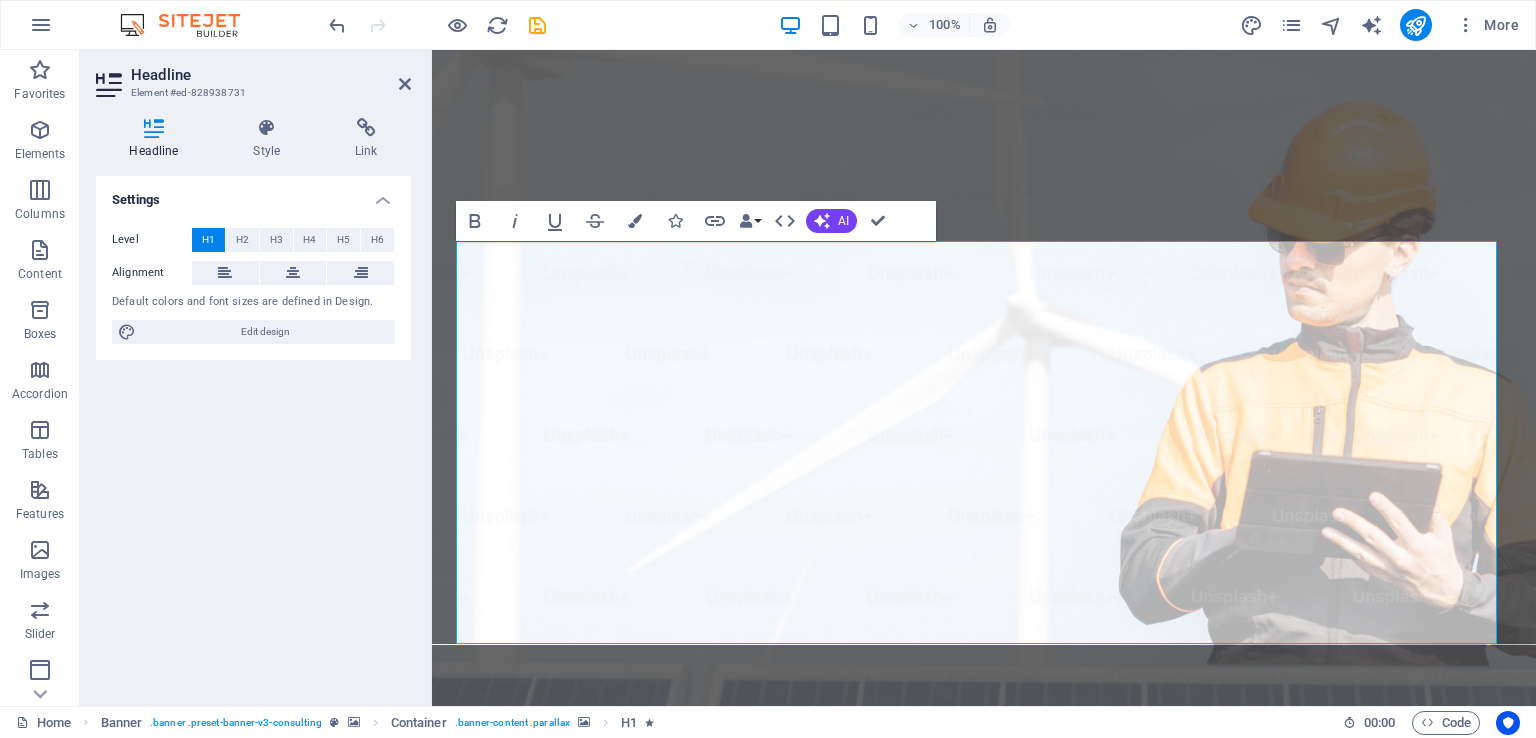 click 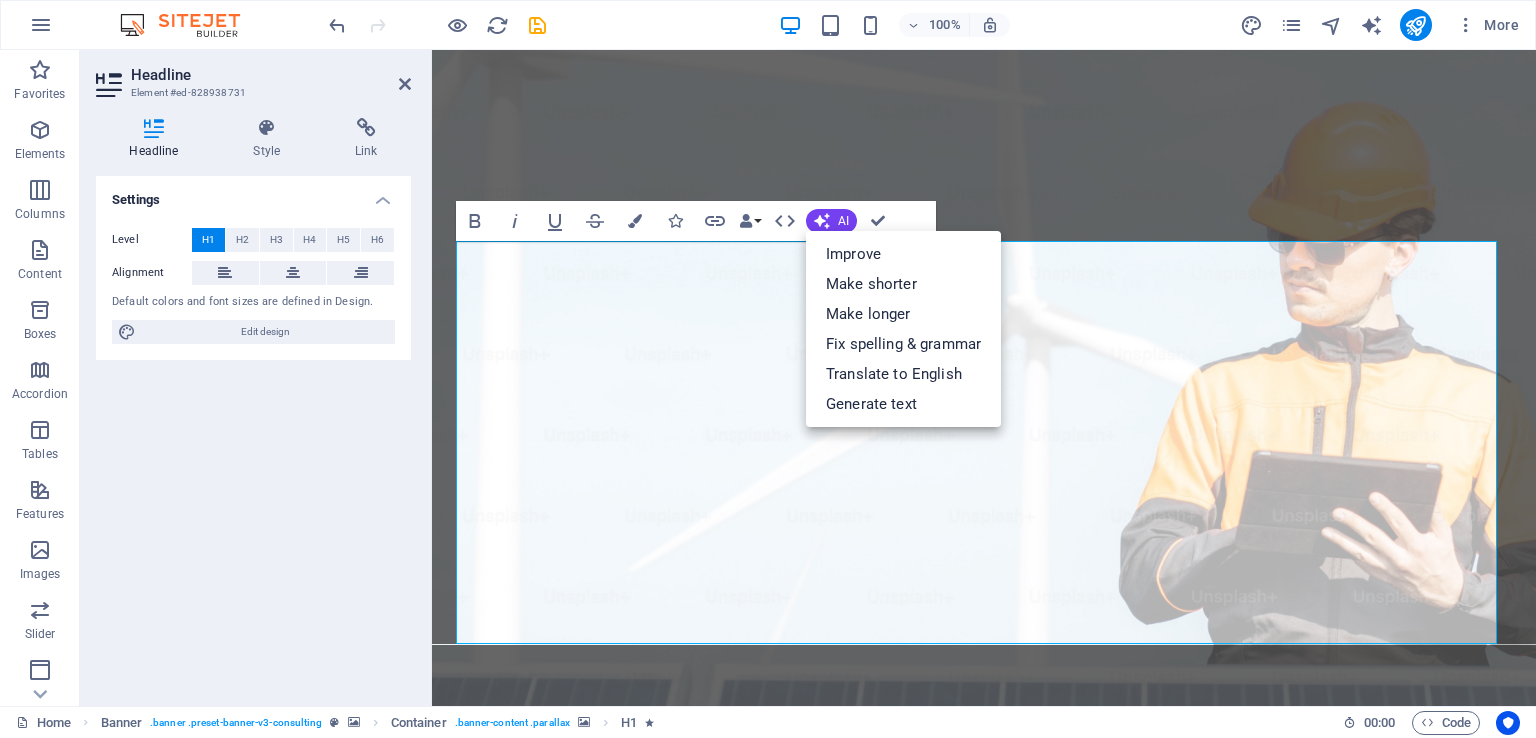 click on "Make shorter" at bounding box center [903, 284] 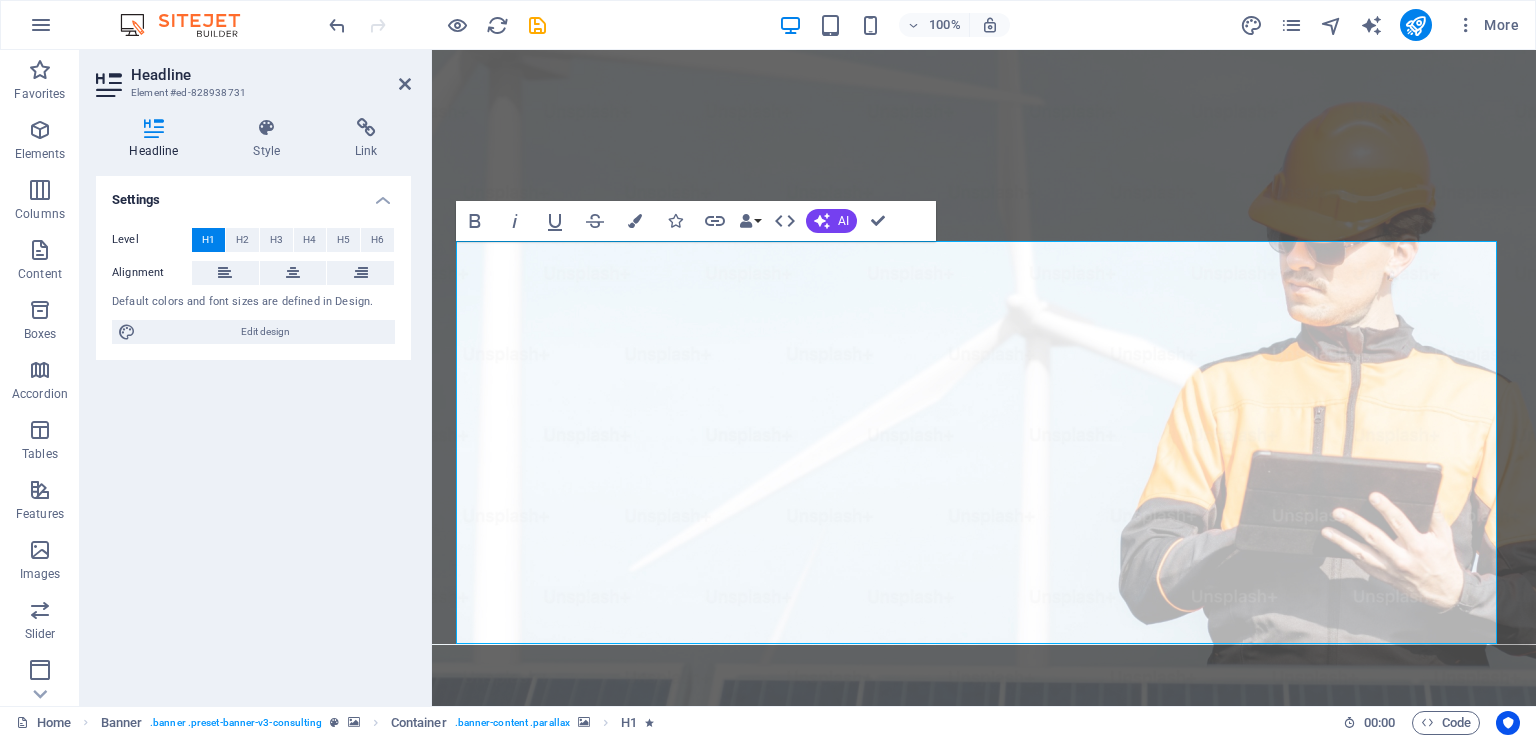 click 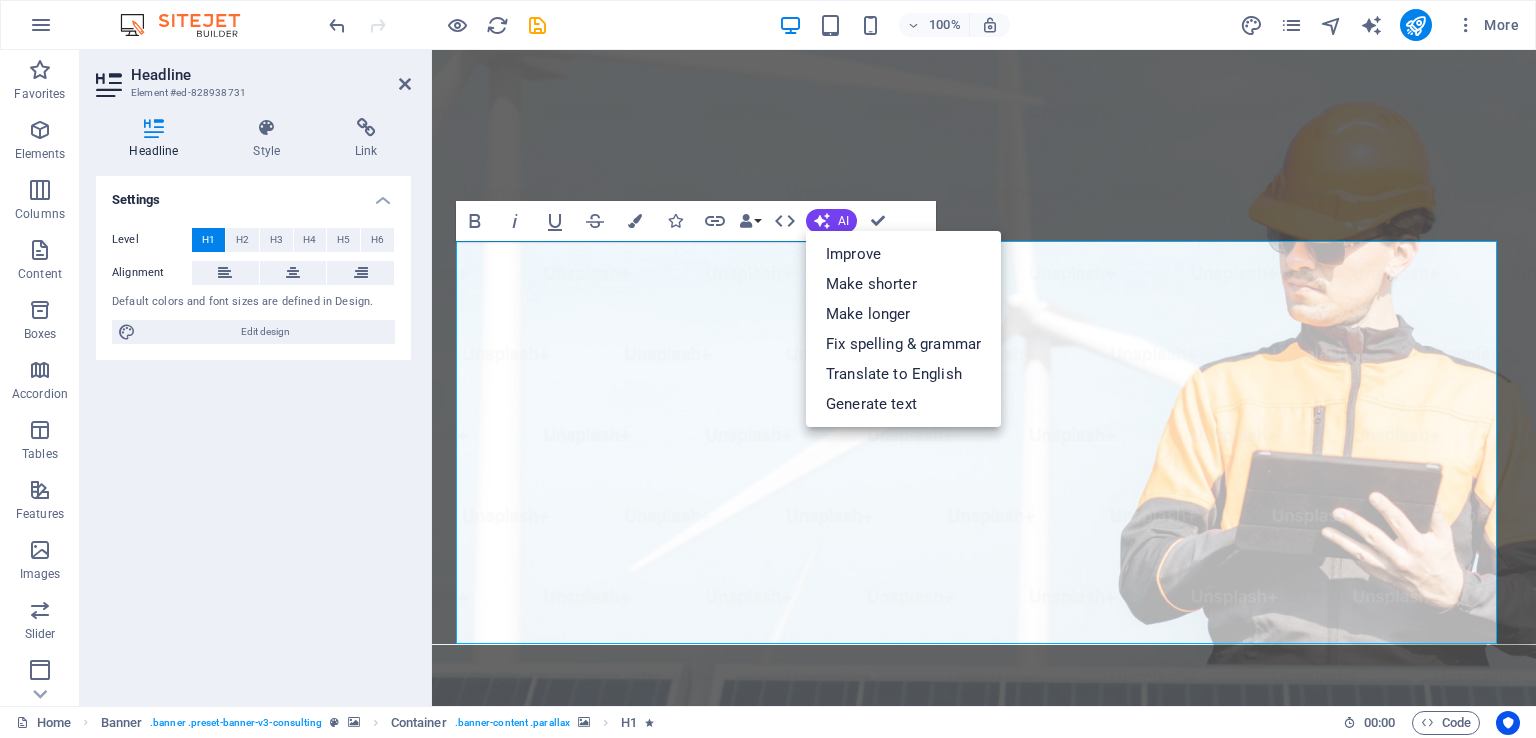 click on "Make shorter" at bounding box center [903, 284] 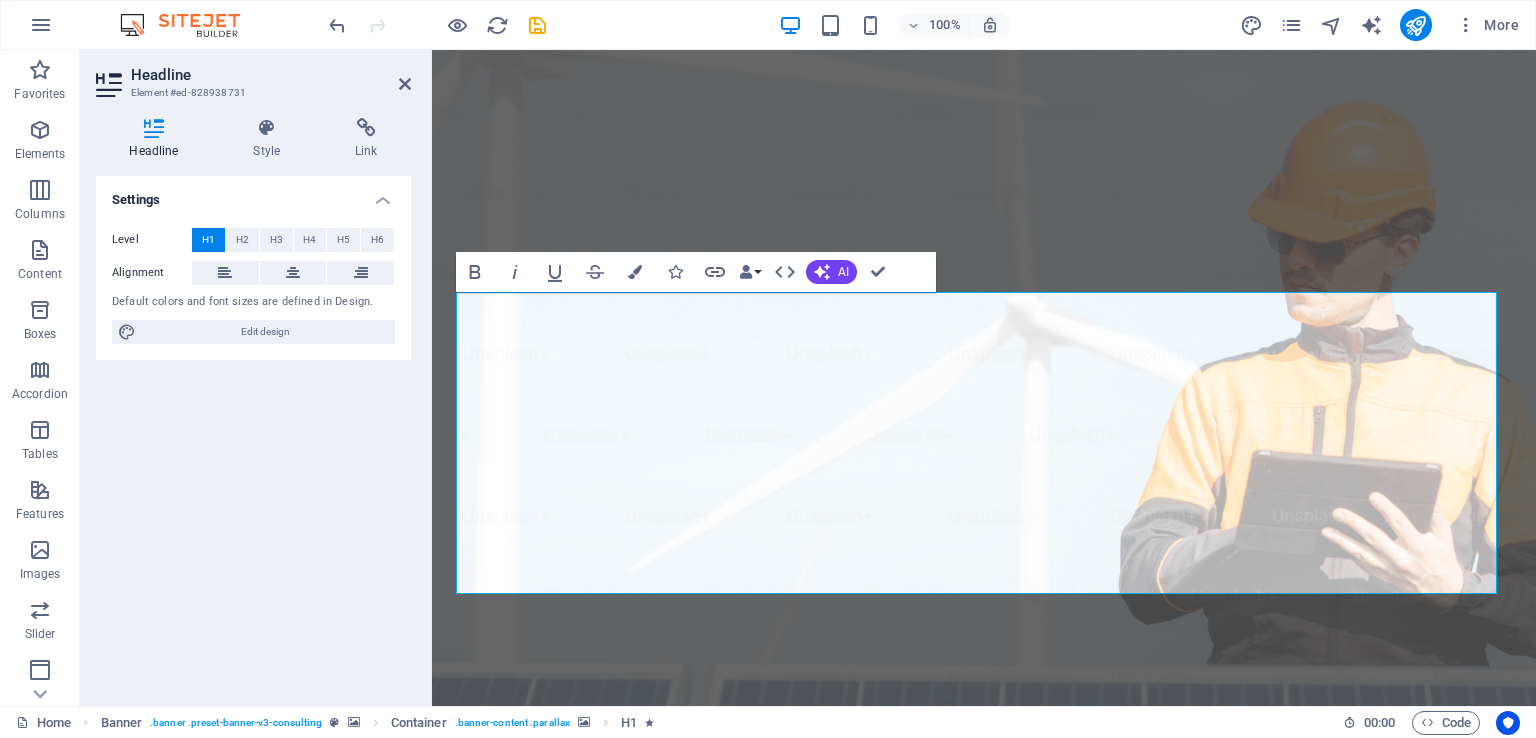 click on "AI" at bounding box center [843, 272] 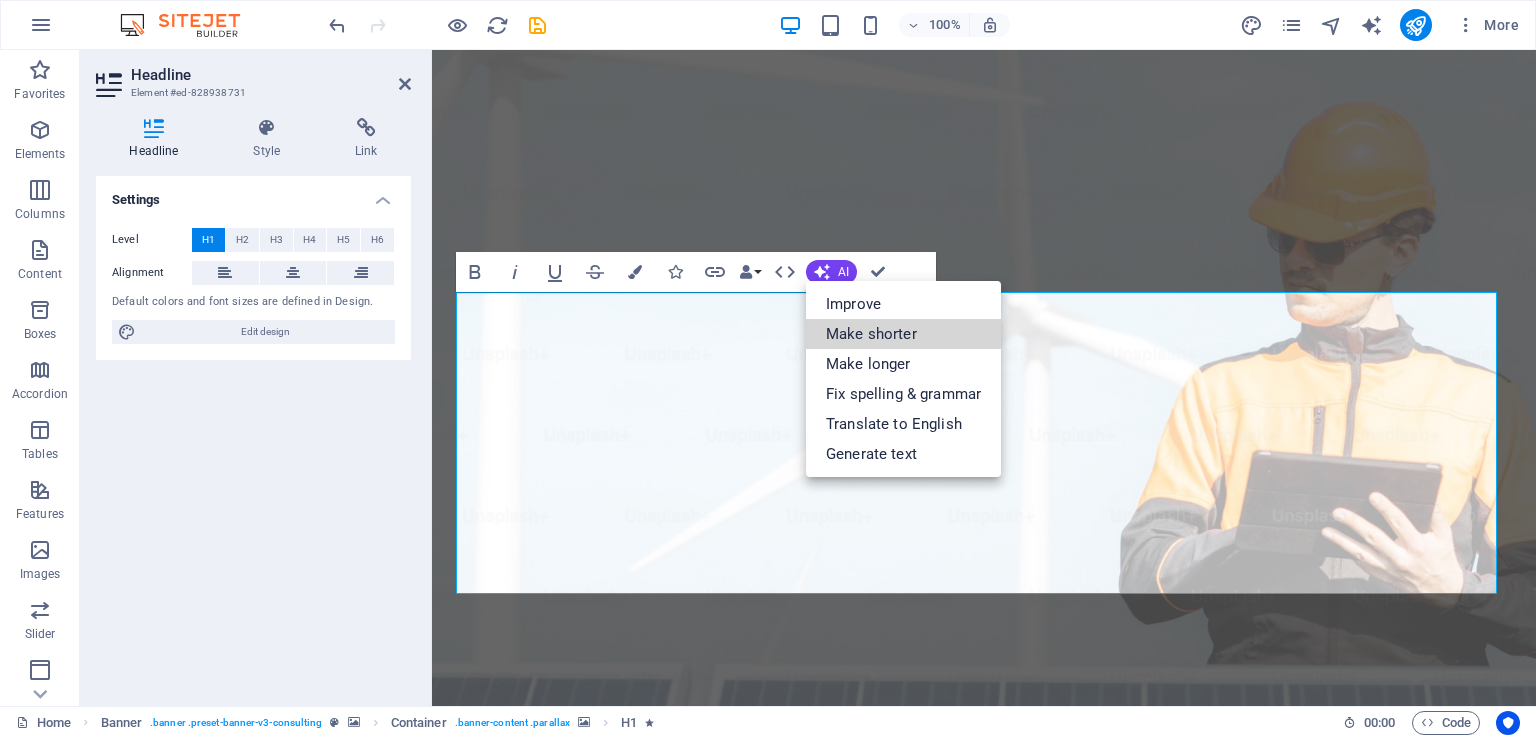 click on "Make shorter" at bounding box center [903, 334] 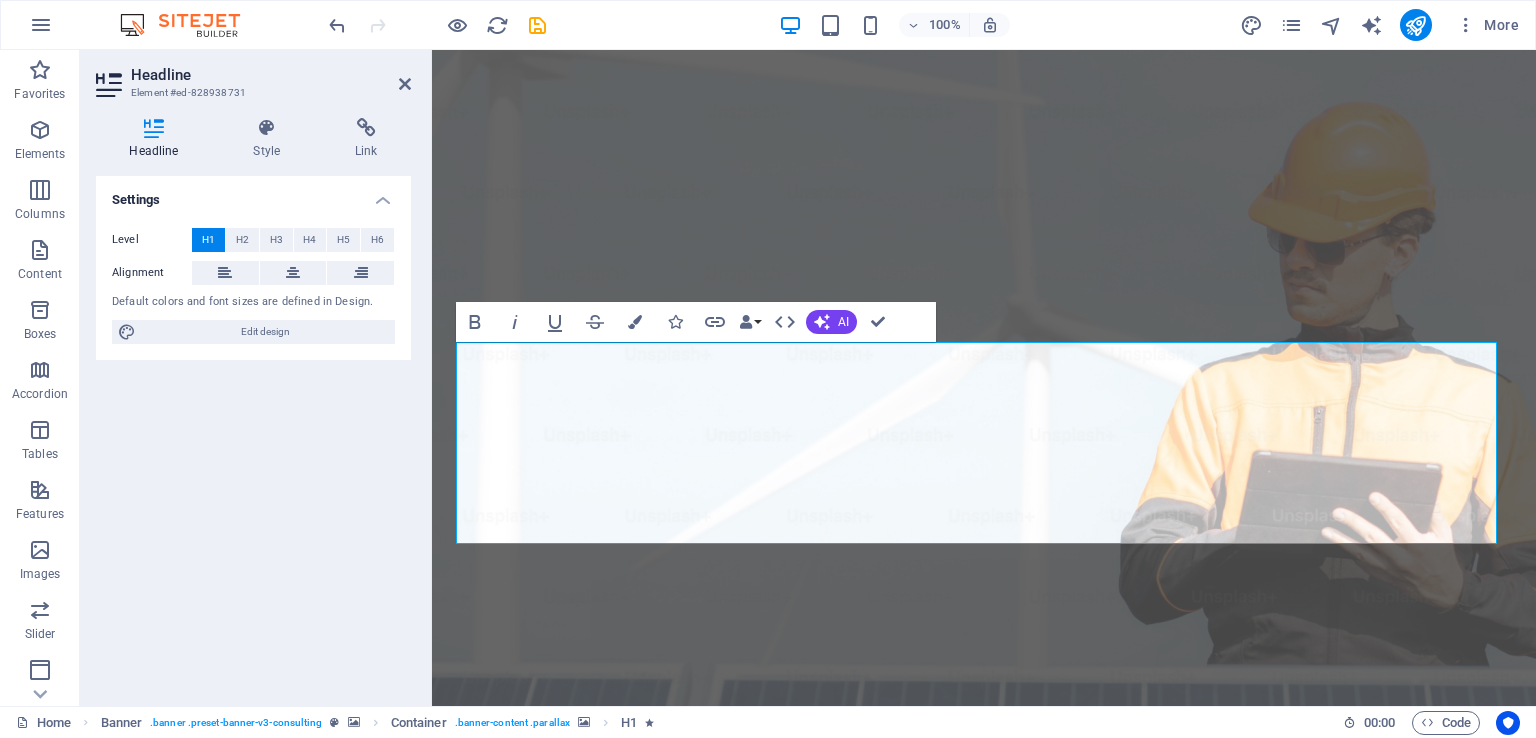 click 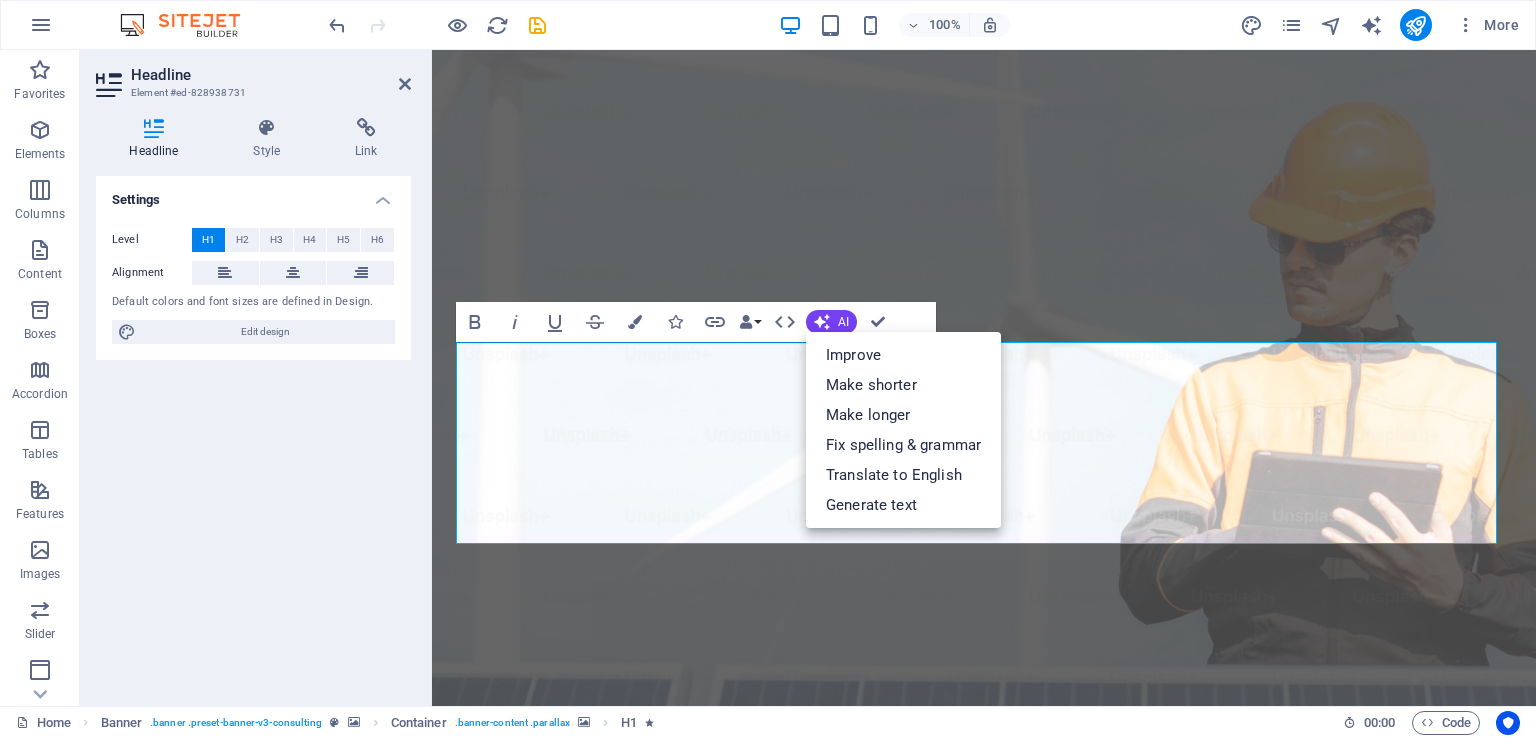 click on "Improve" at bounding box center [903, 355] 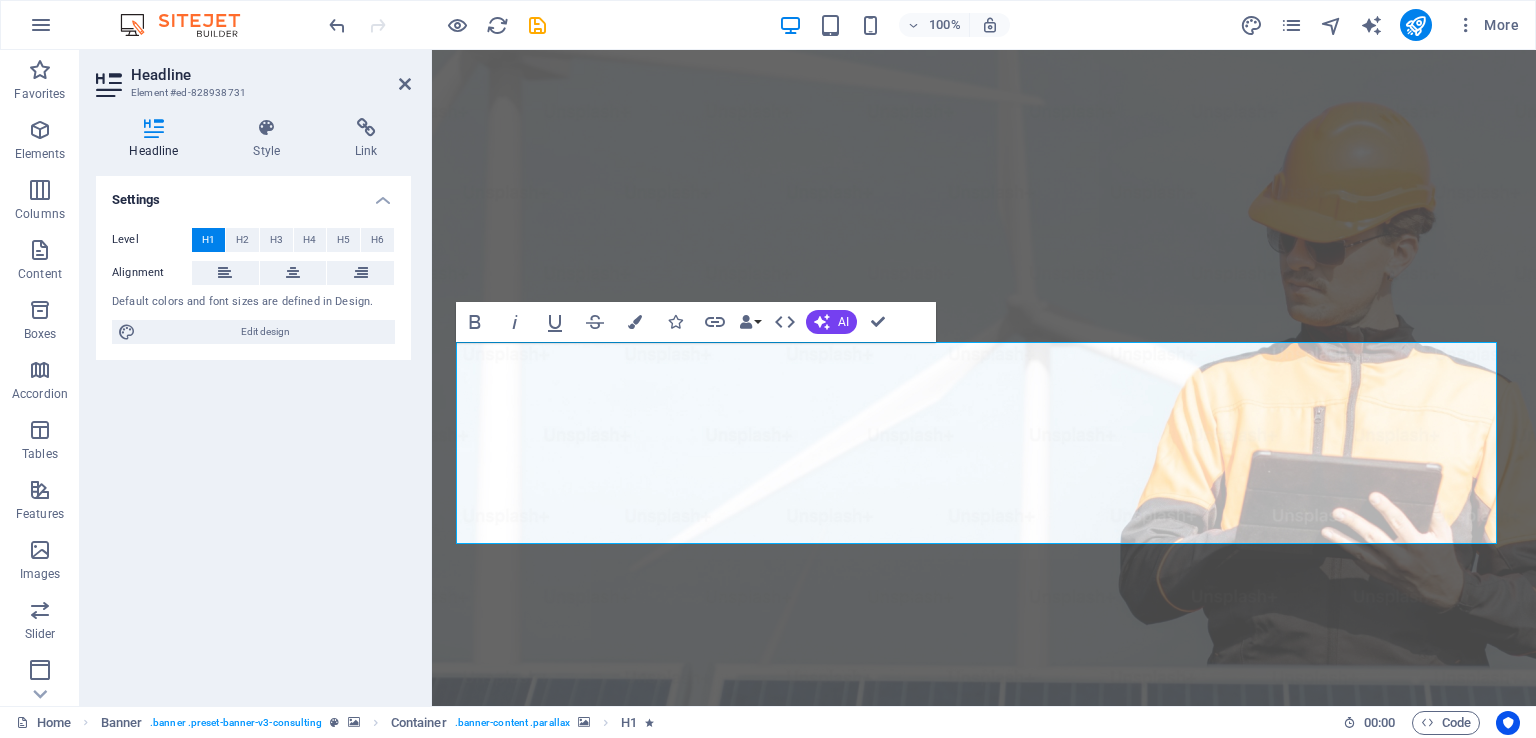 click at bounding box center [984, 1500] 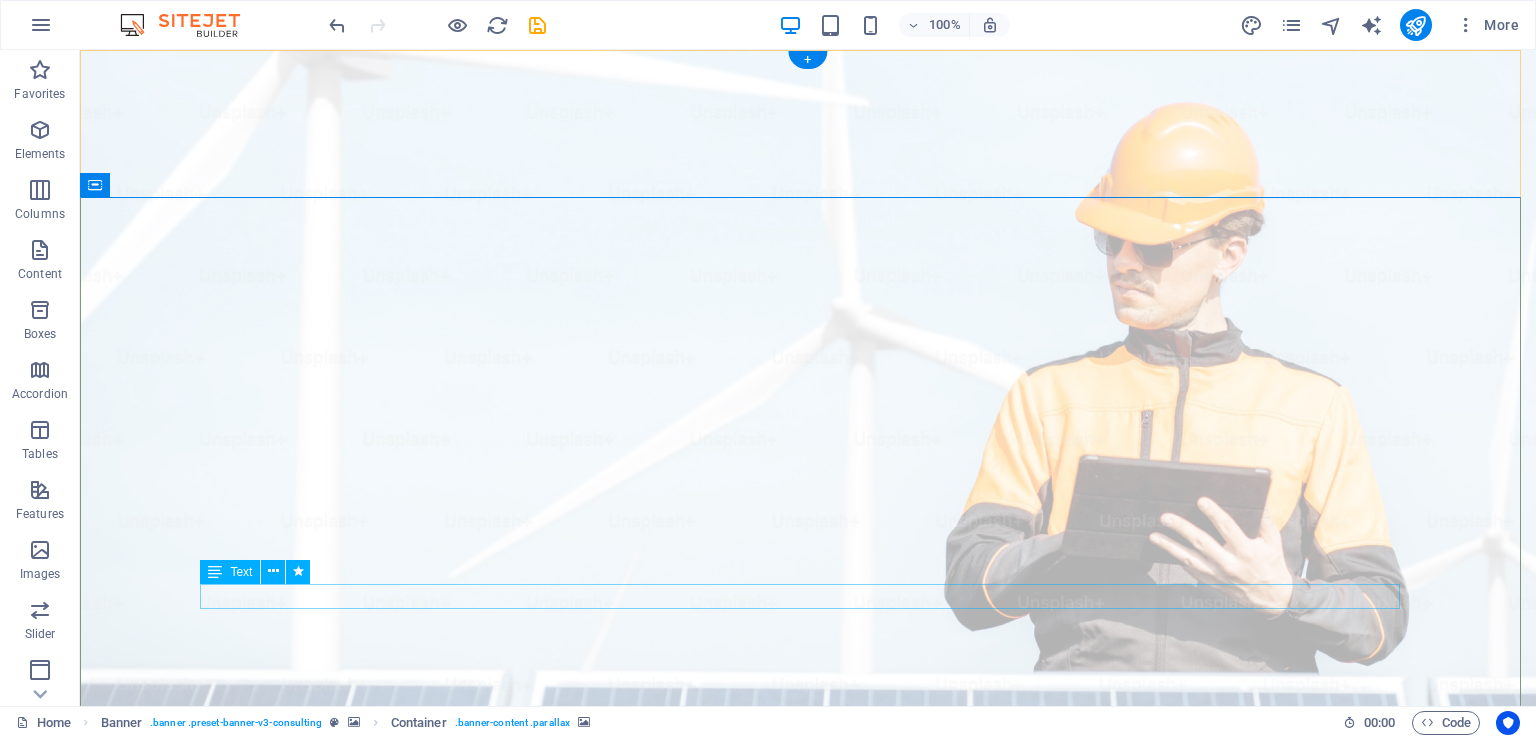 click on "Empowering businesses for a greener future and strategic growth" at bounding box center (808, 2170) 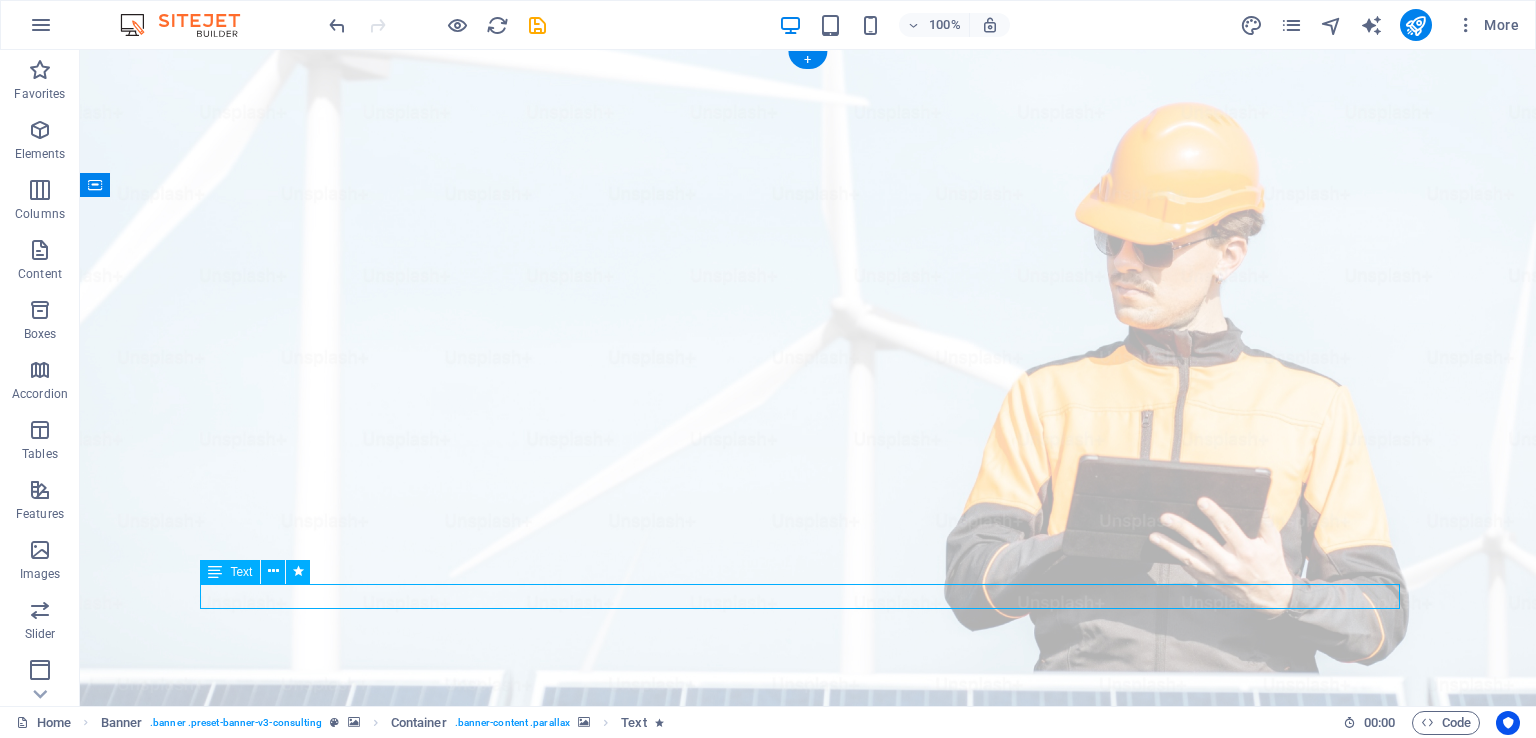 click on "Empowering businesses for a greener future and strategic growth" at bounding box center (808, 2170) 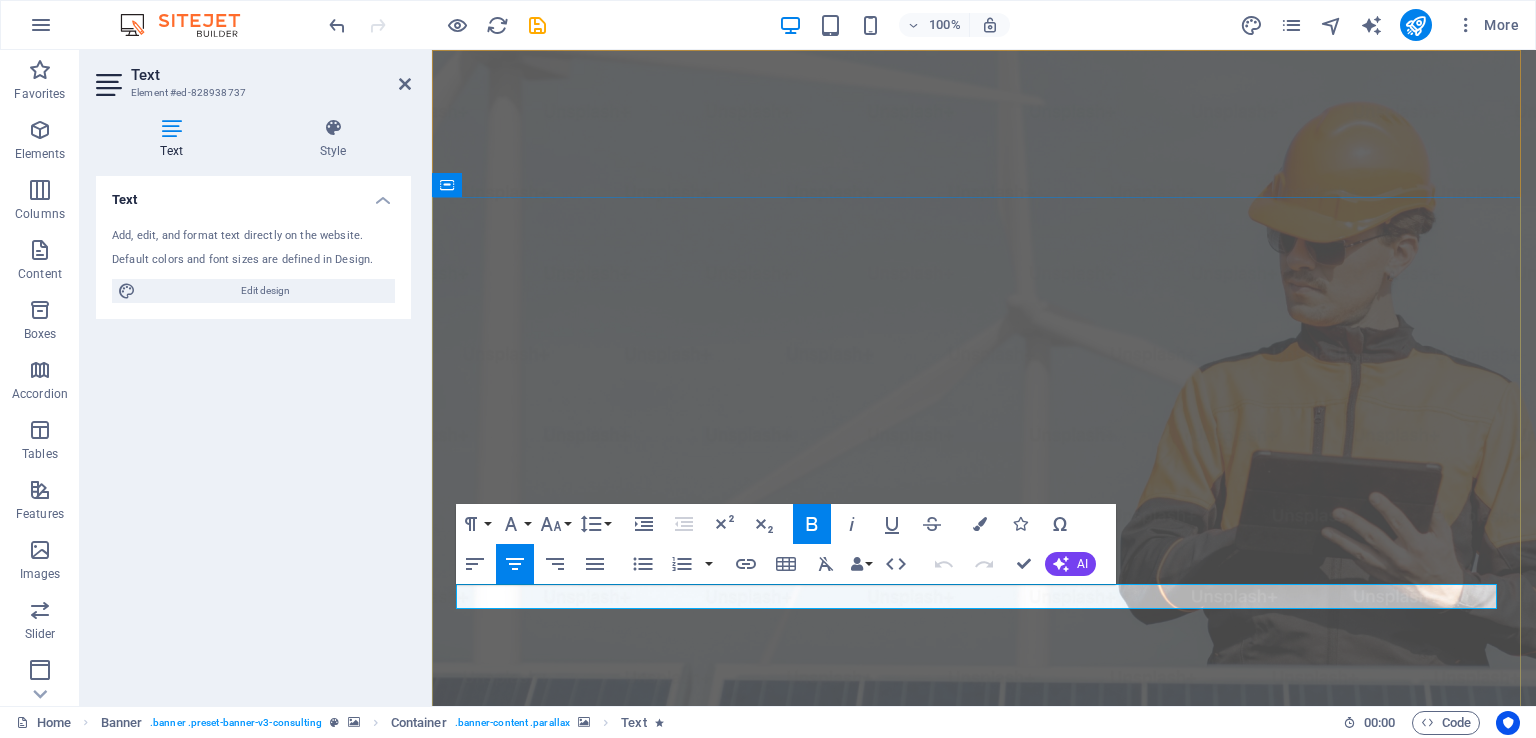 drag, startPoint x: 672, startPoint y: 589, endPoint x: 1304, endPoint y: 597, distance: 632.05066 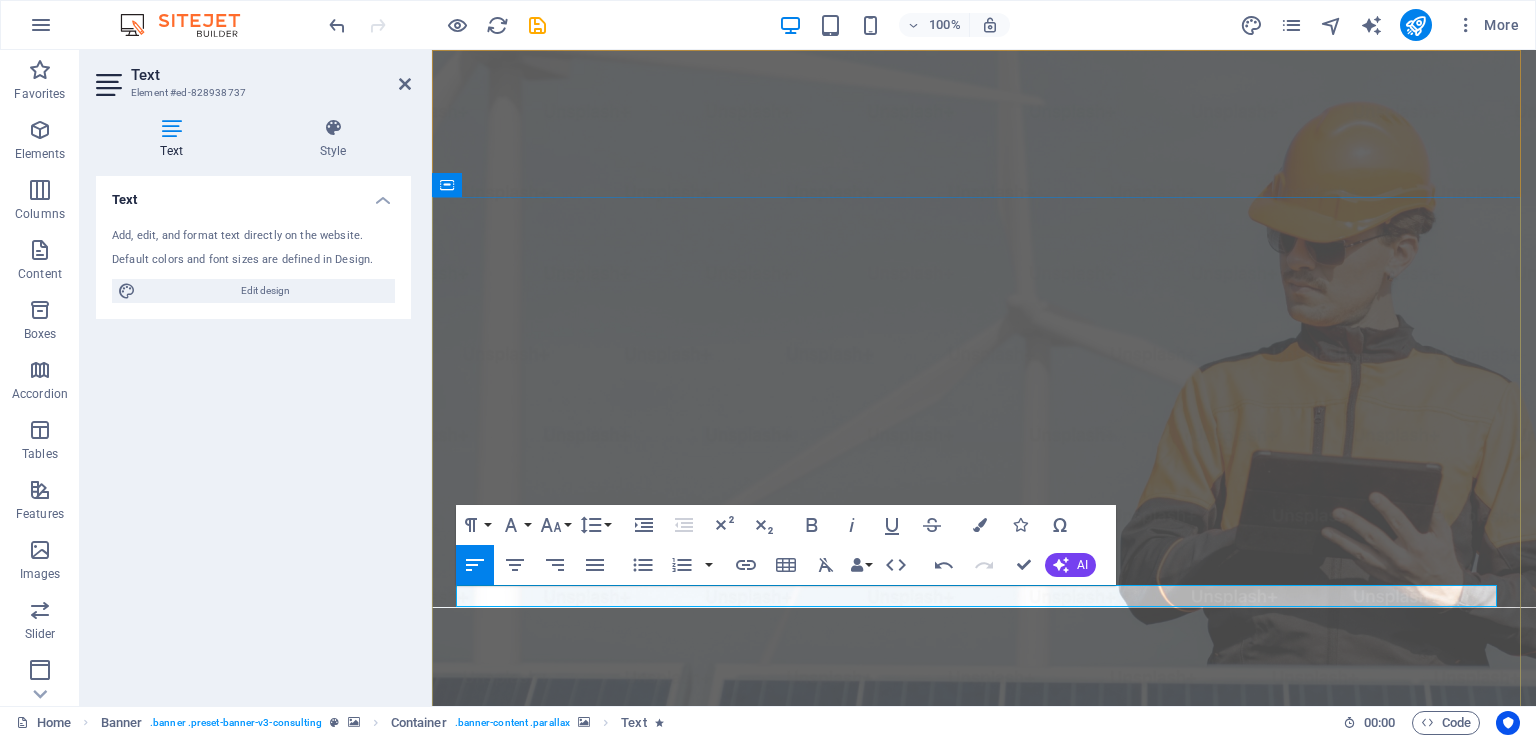 click on "E" at bounding box center (984, 2169) 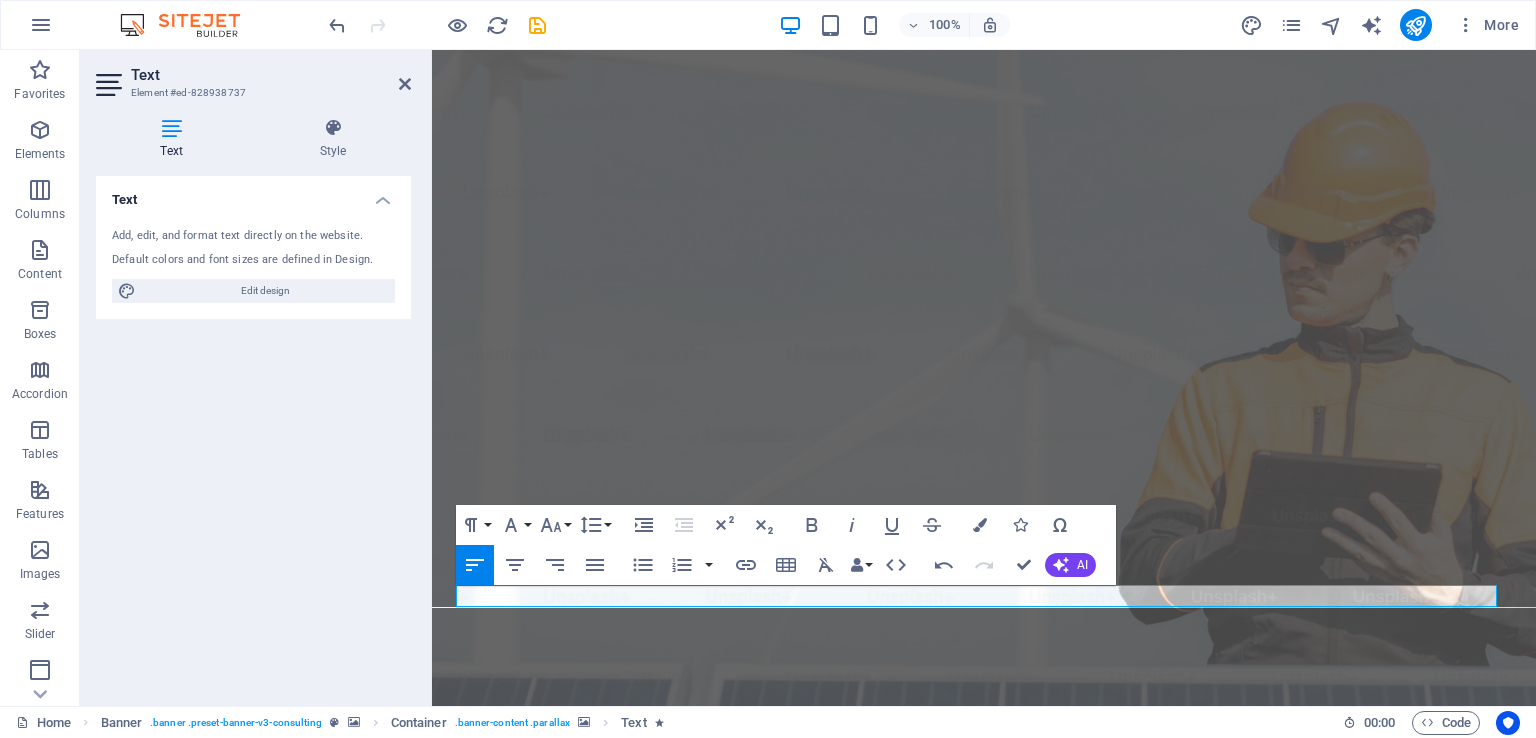 click on "AI" at bounding box center (1082, 565) 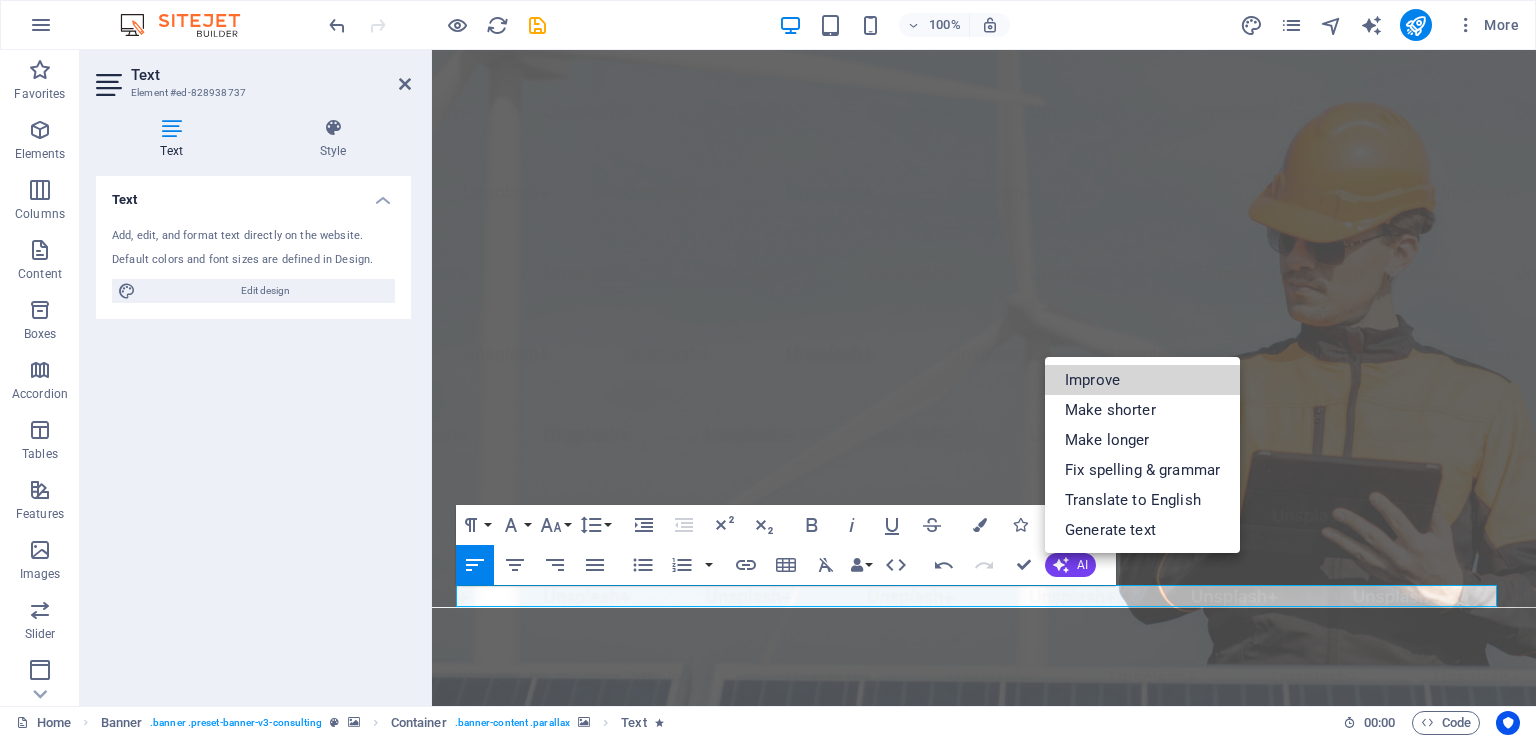 drag, startPoint x: 1116, startPoint y: 377, endPoint x: 684, endPoint y: 325, distance: 435.11838 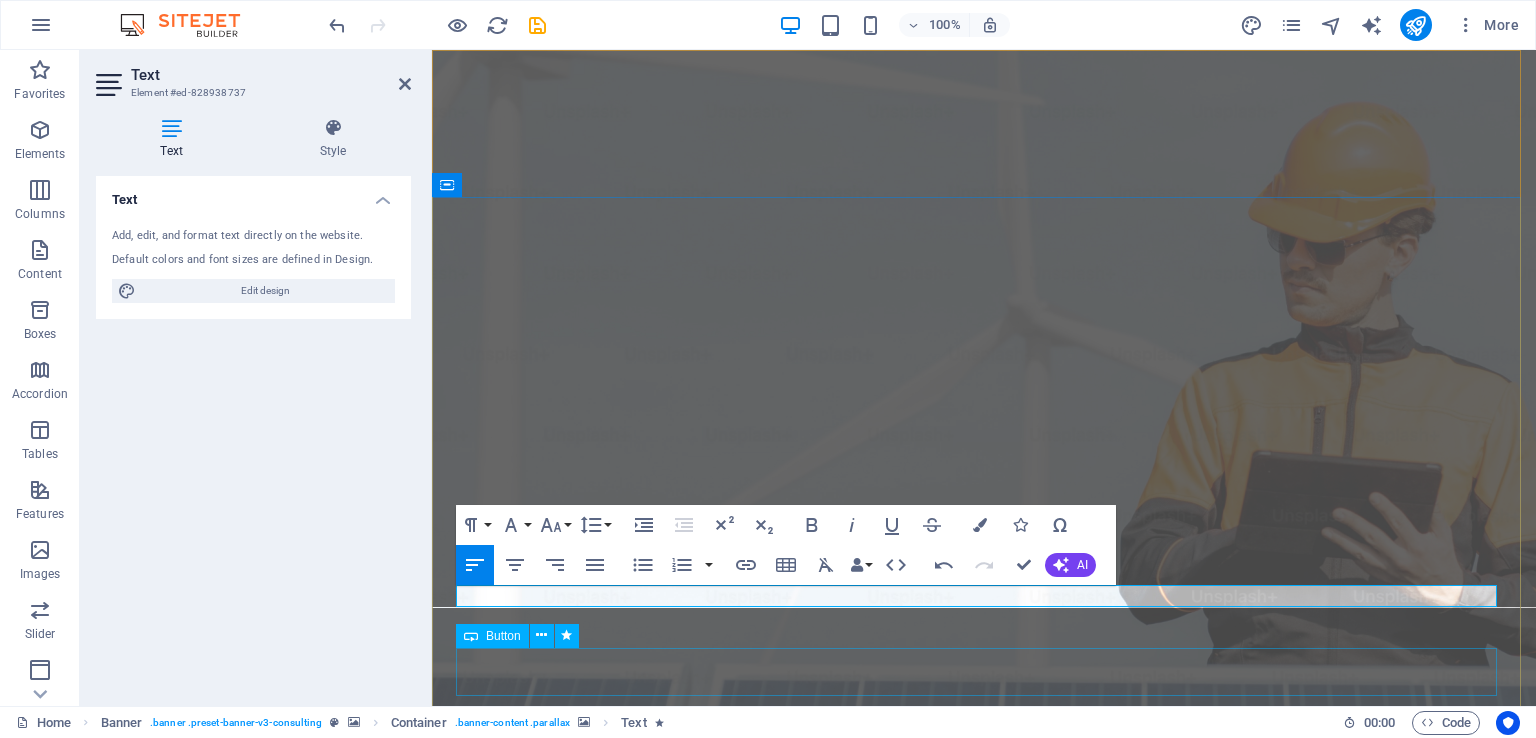 click on "Get Started" at bounding box center (984, 2244) 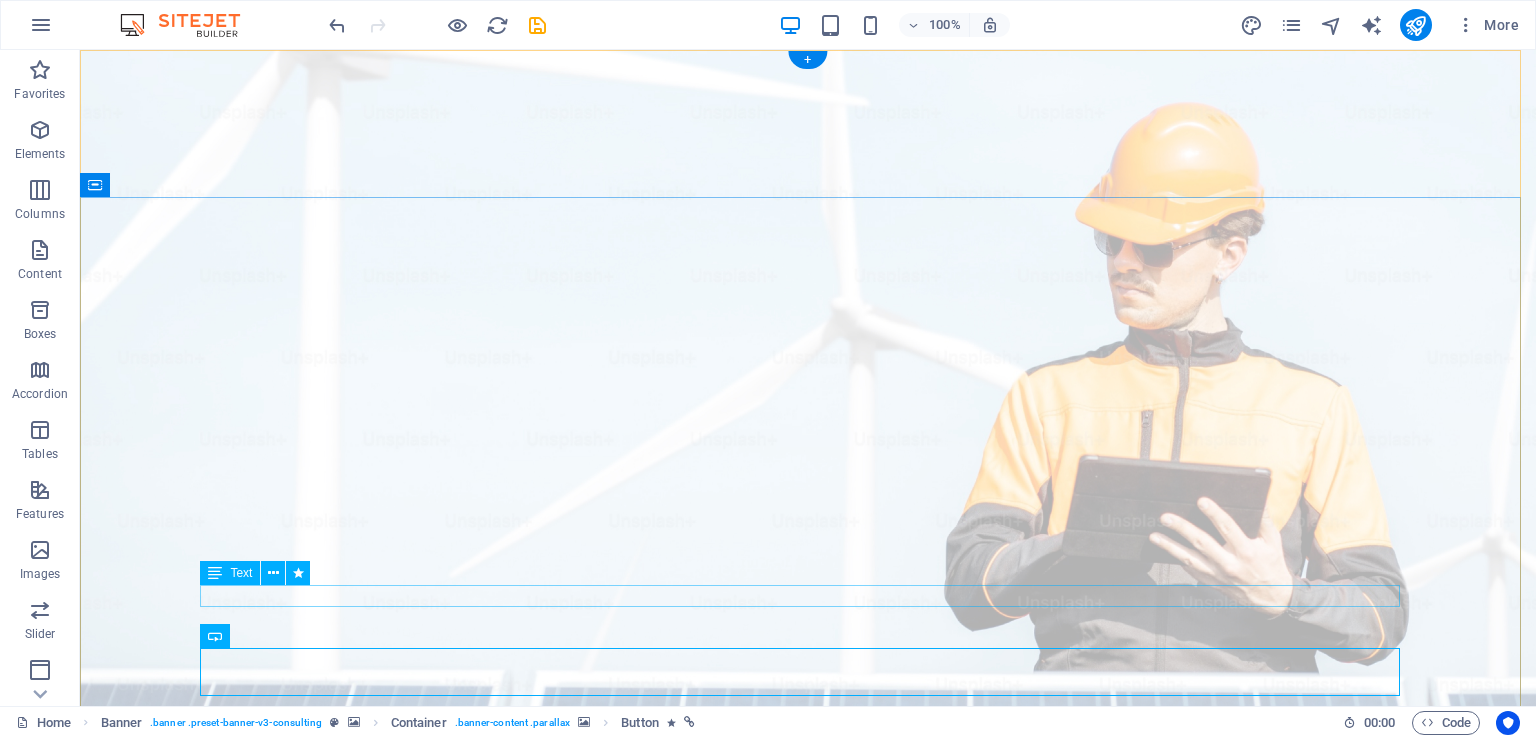 click on "EDEN ENERGY is situated in the stunning Garden Route, also known as the EDEN DISTRICT." at bounding box center [808, 2169] 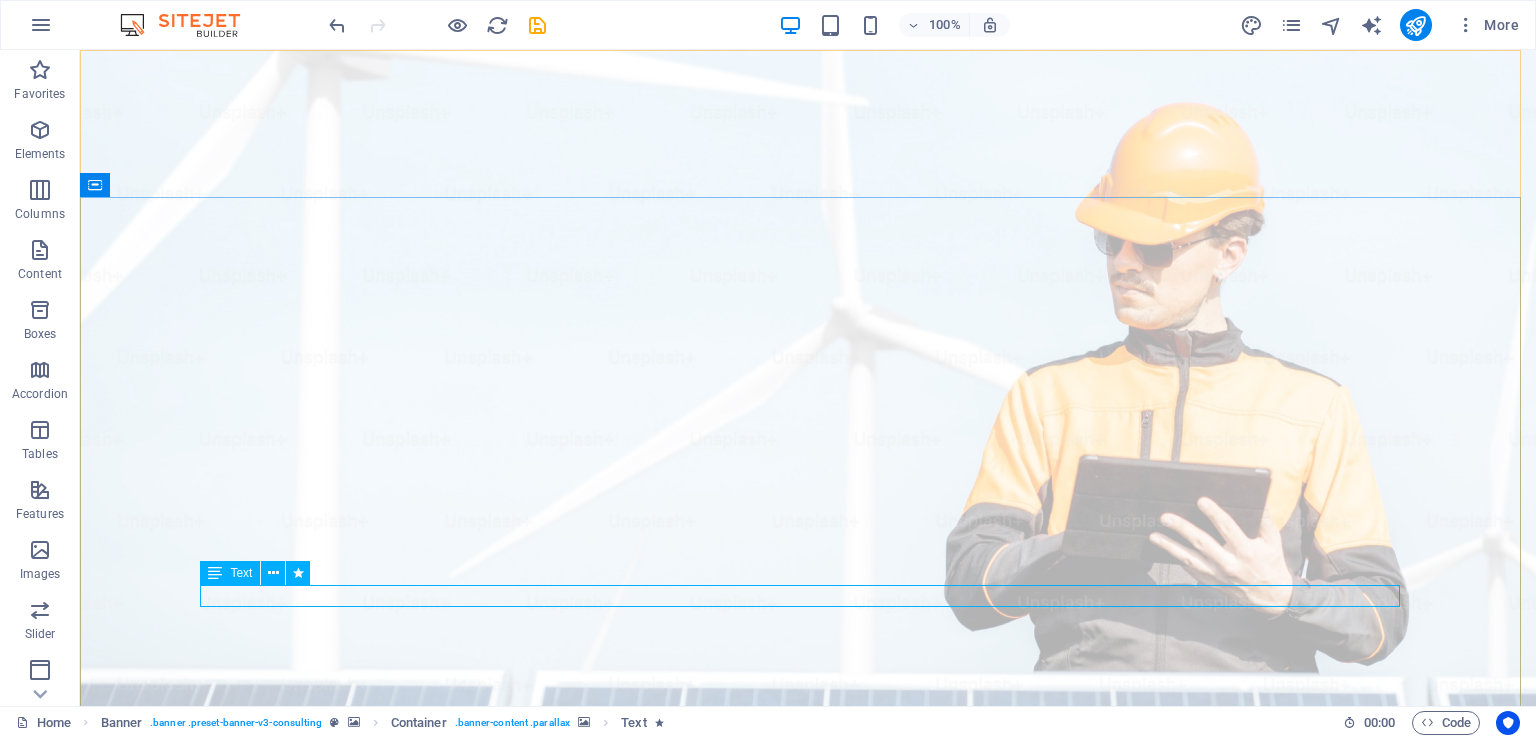 click at bounding box center [273, 573] 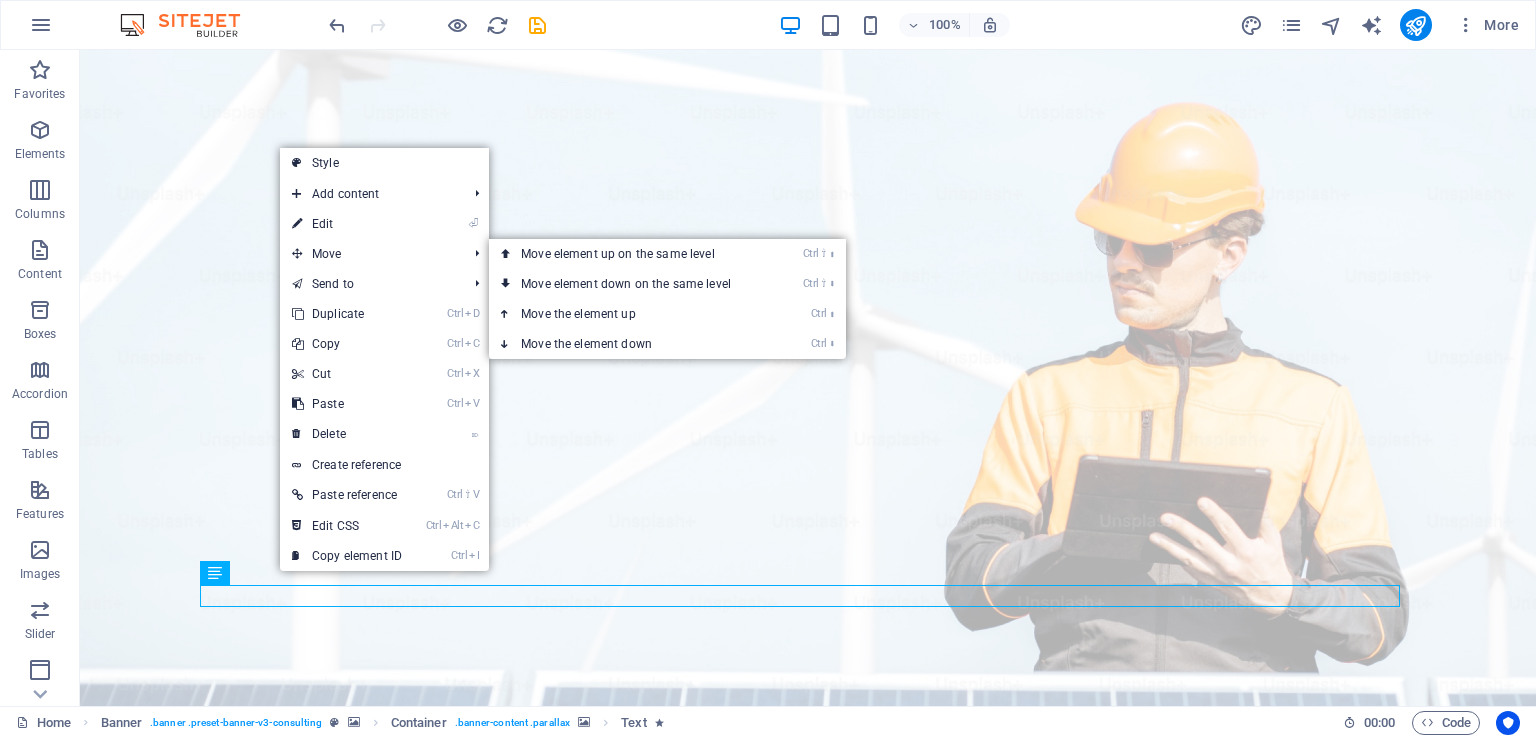 click on "⏎  Edit" at bounding box center [347, 224] 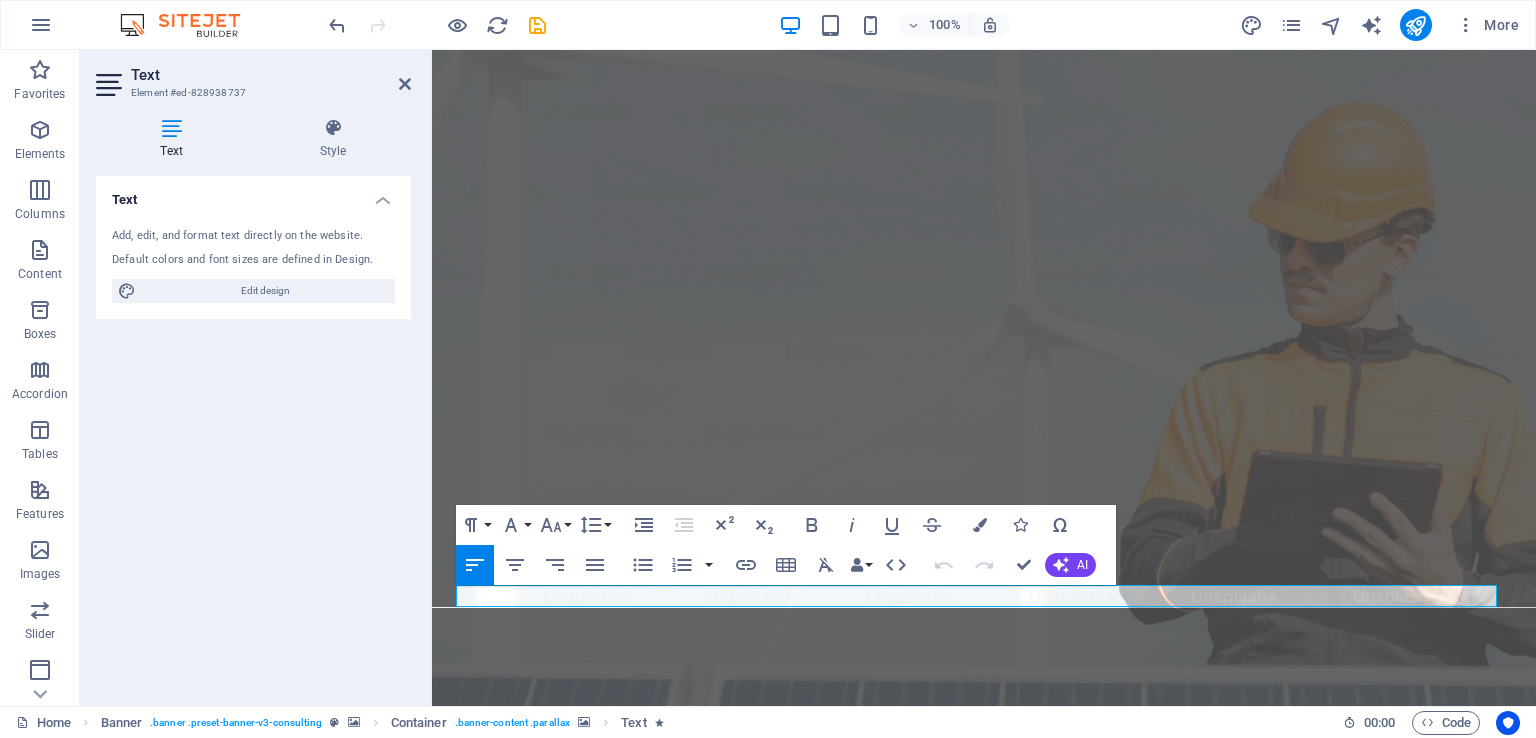 click at bounding box center [980, 525] 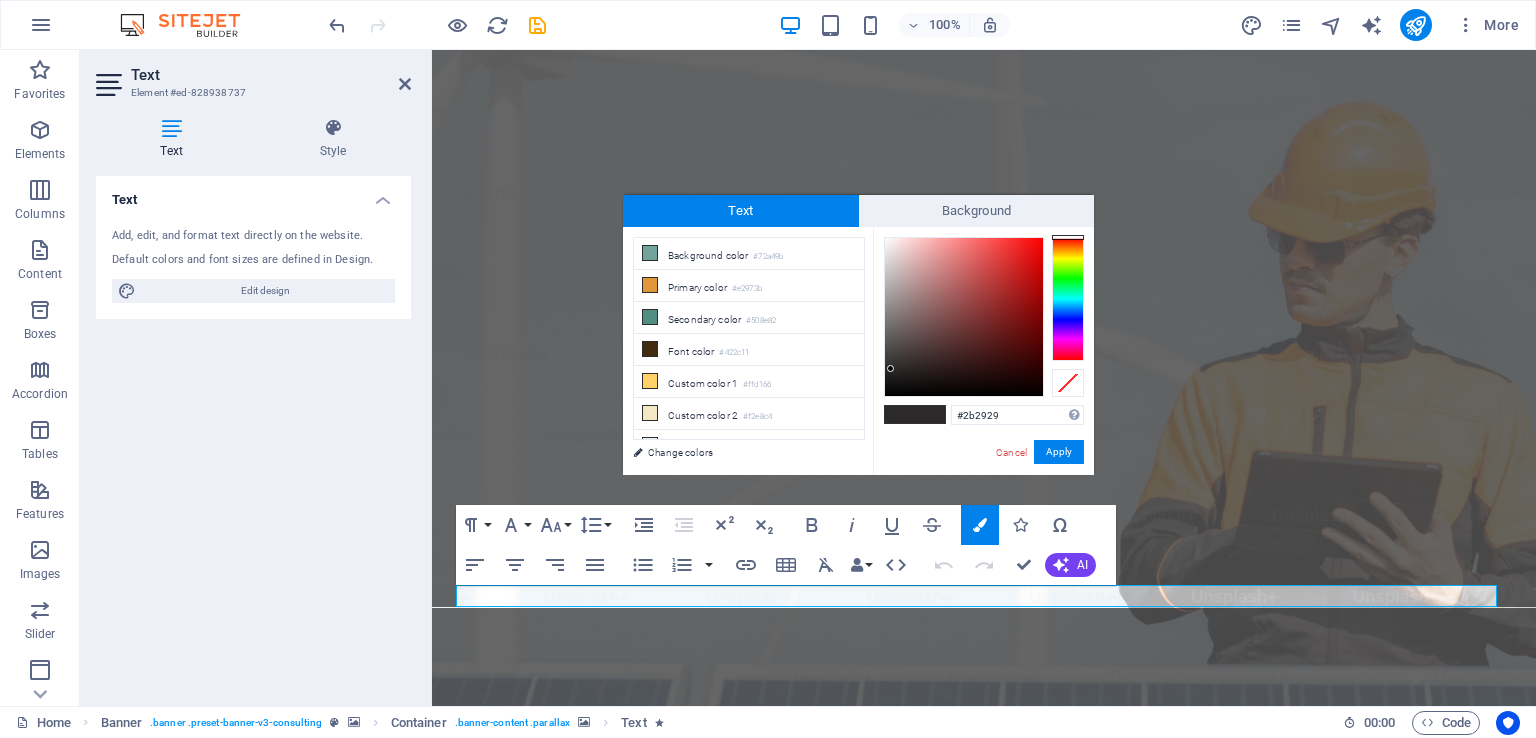 click at bounding box center [650, 349] 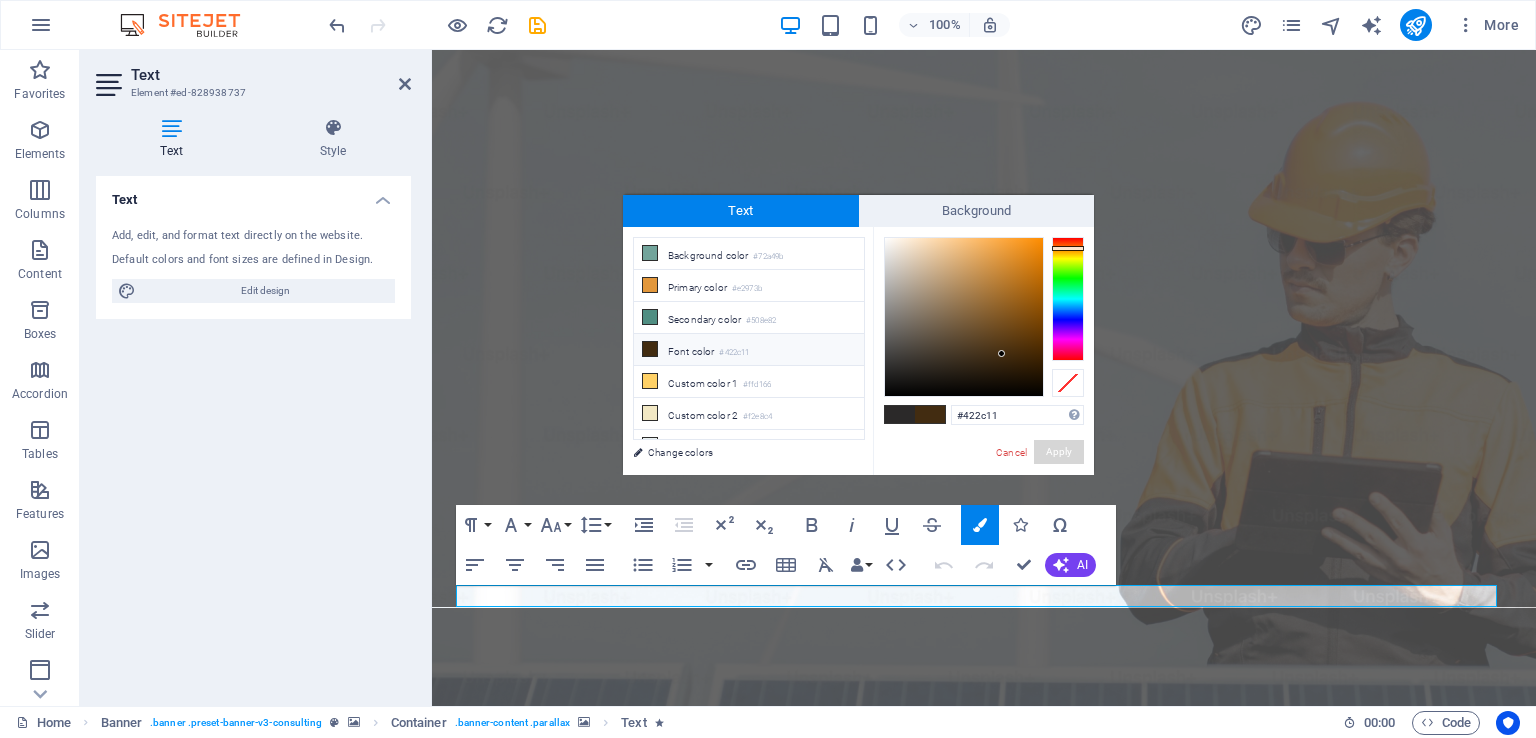 click on "Apply" at bounding box center [1059, 452] 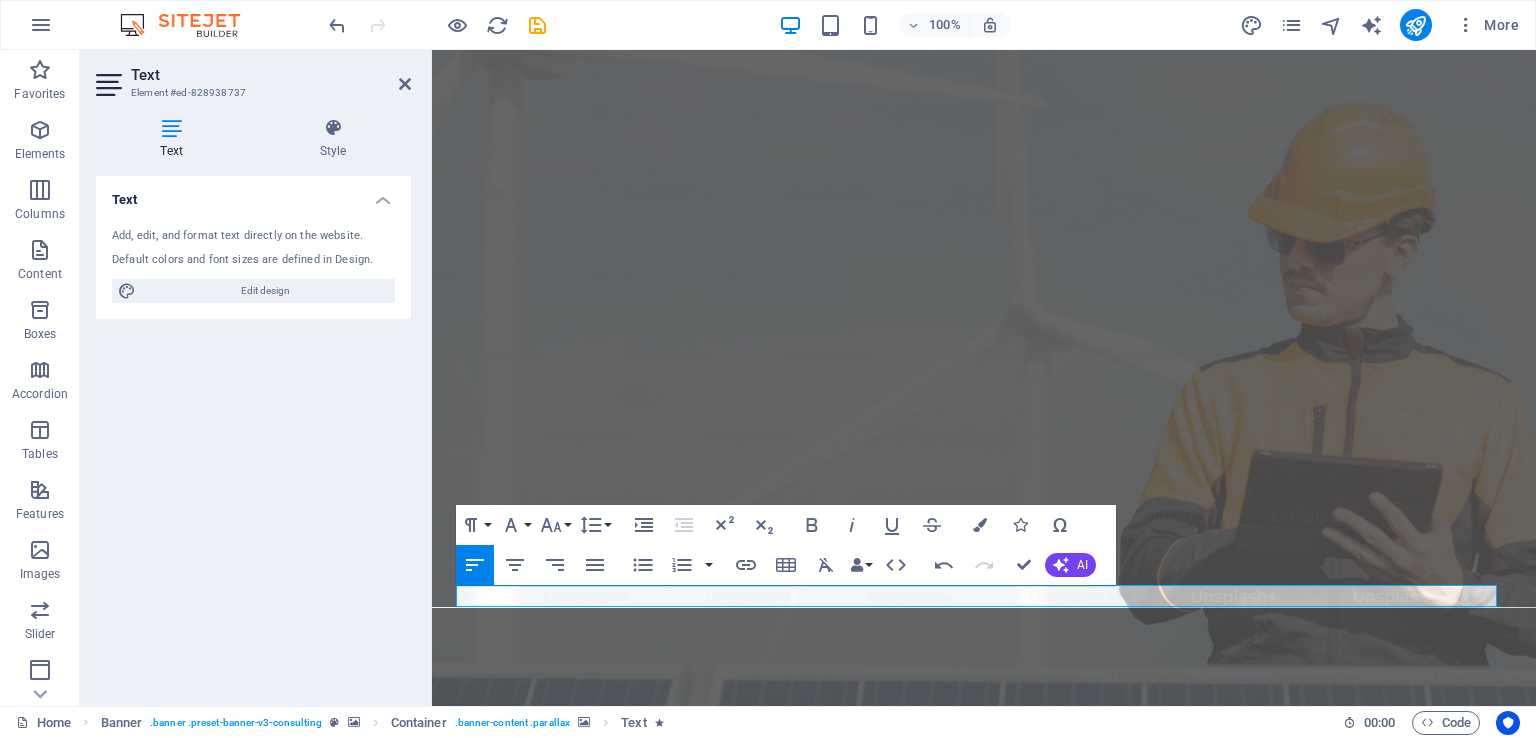 click 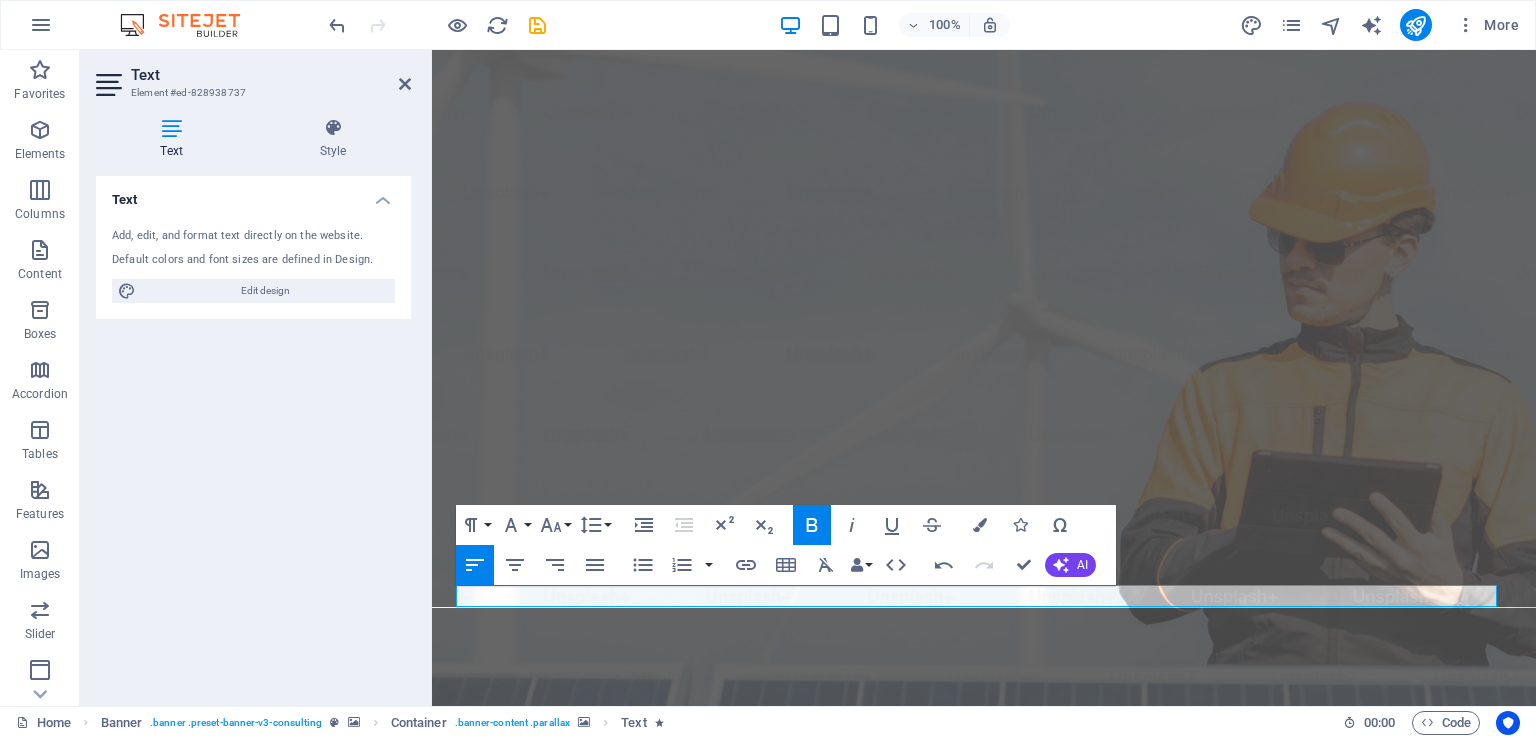drag, startPoint x: 1315, startPoint y: 593, endPoint x: 420, endPoint y: 597, distance: 895.0089 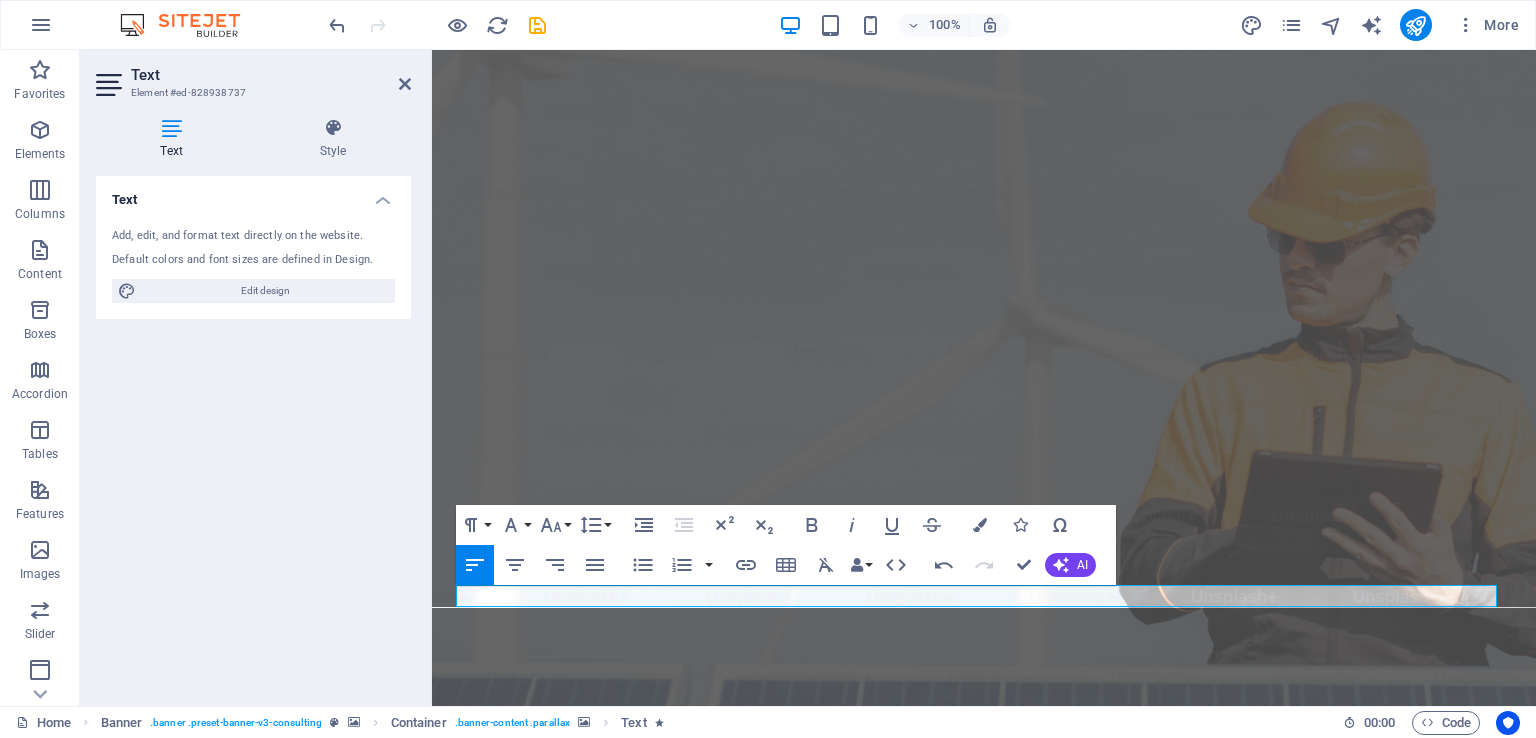 click on "AI" at bounding box center [1082, 565] 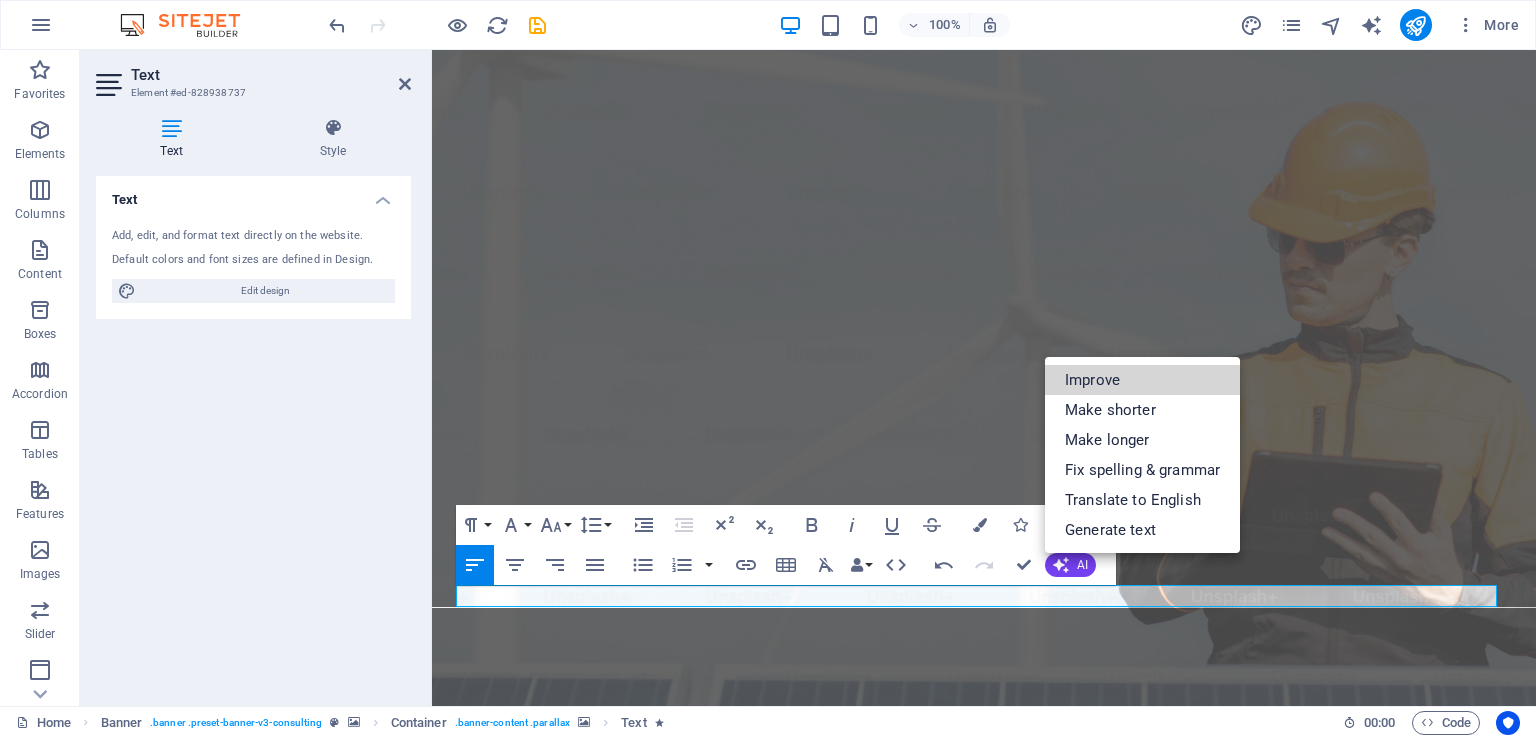 click on "Improve" at bounding box center [1142, 380] 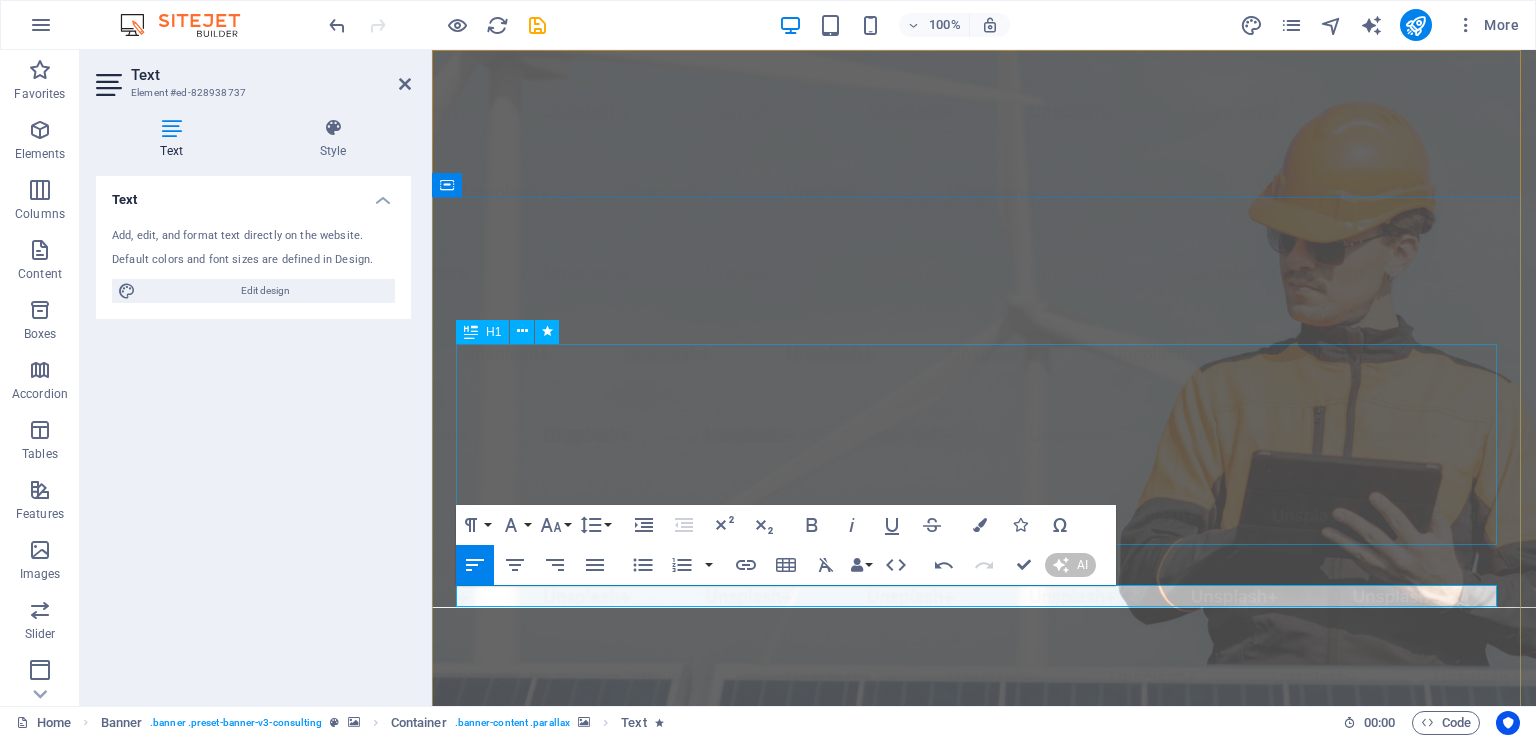 type 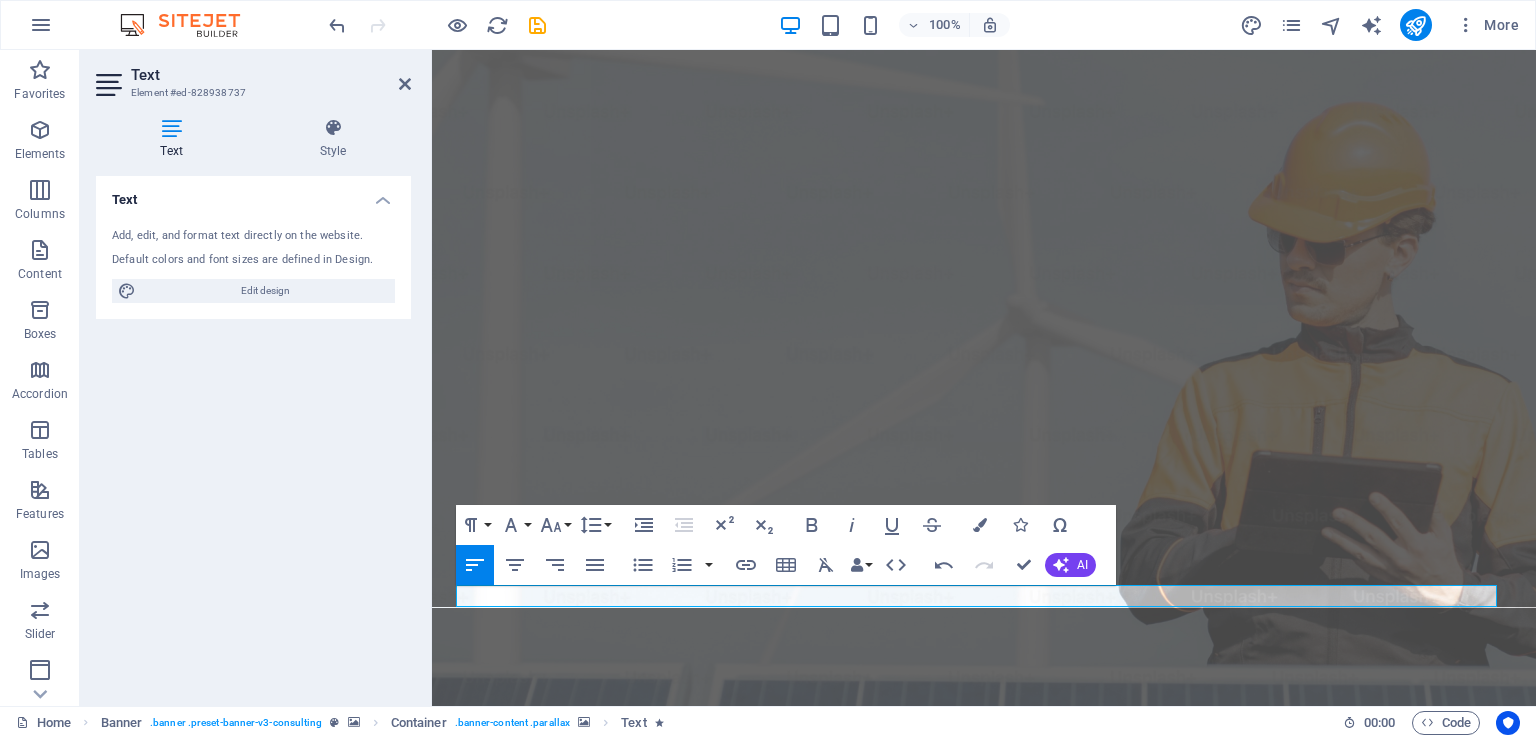 drag, startPoint x: 1312, startPoint y: 594, endPoint x: 796, endPoint y: 656, distance: 519.7115 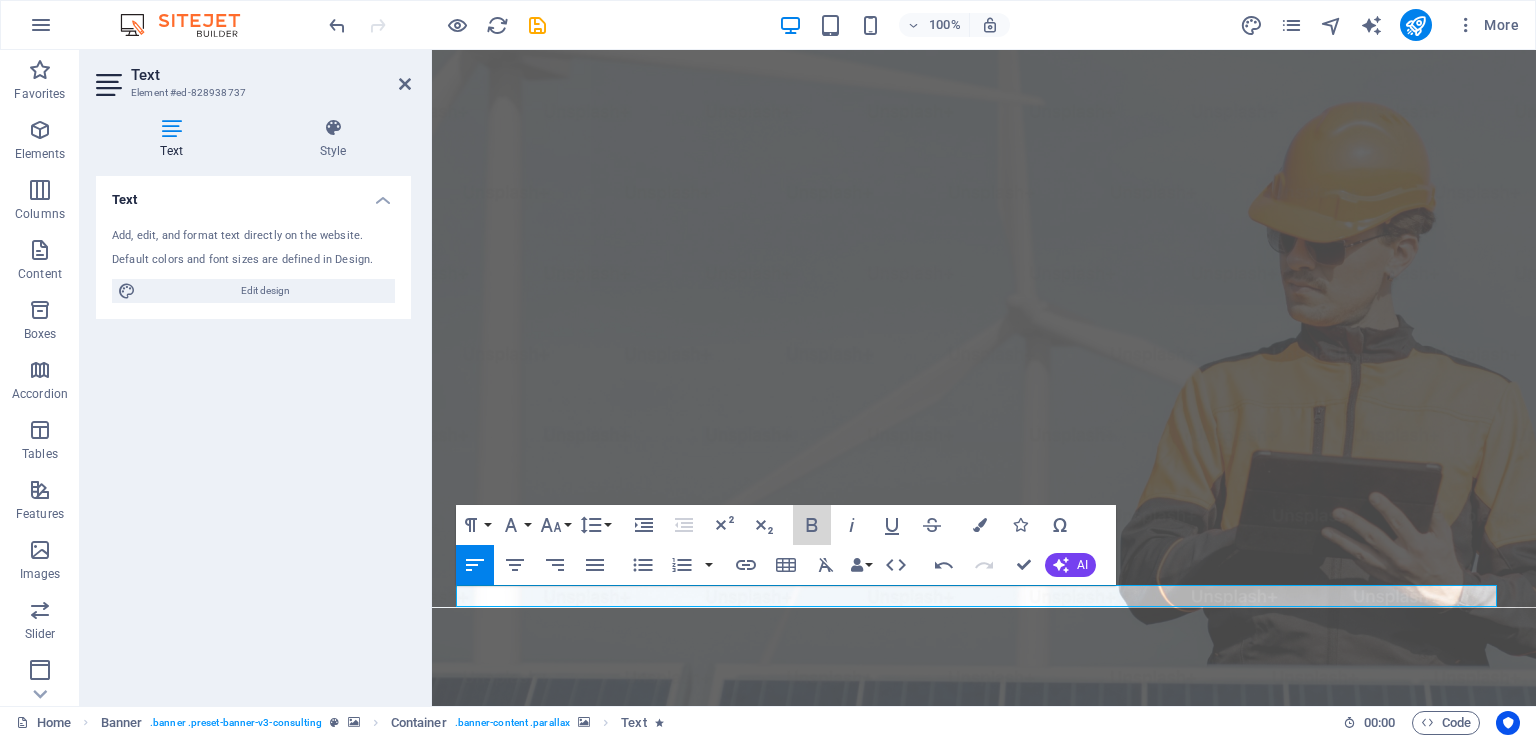 click 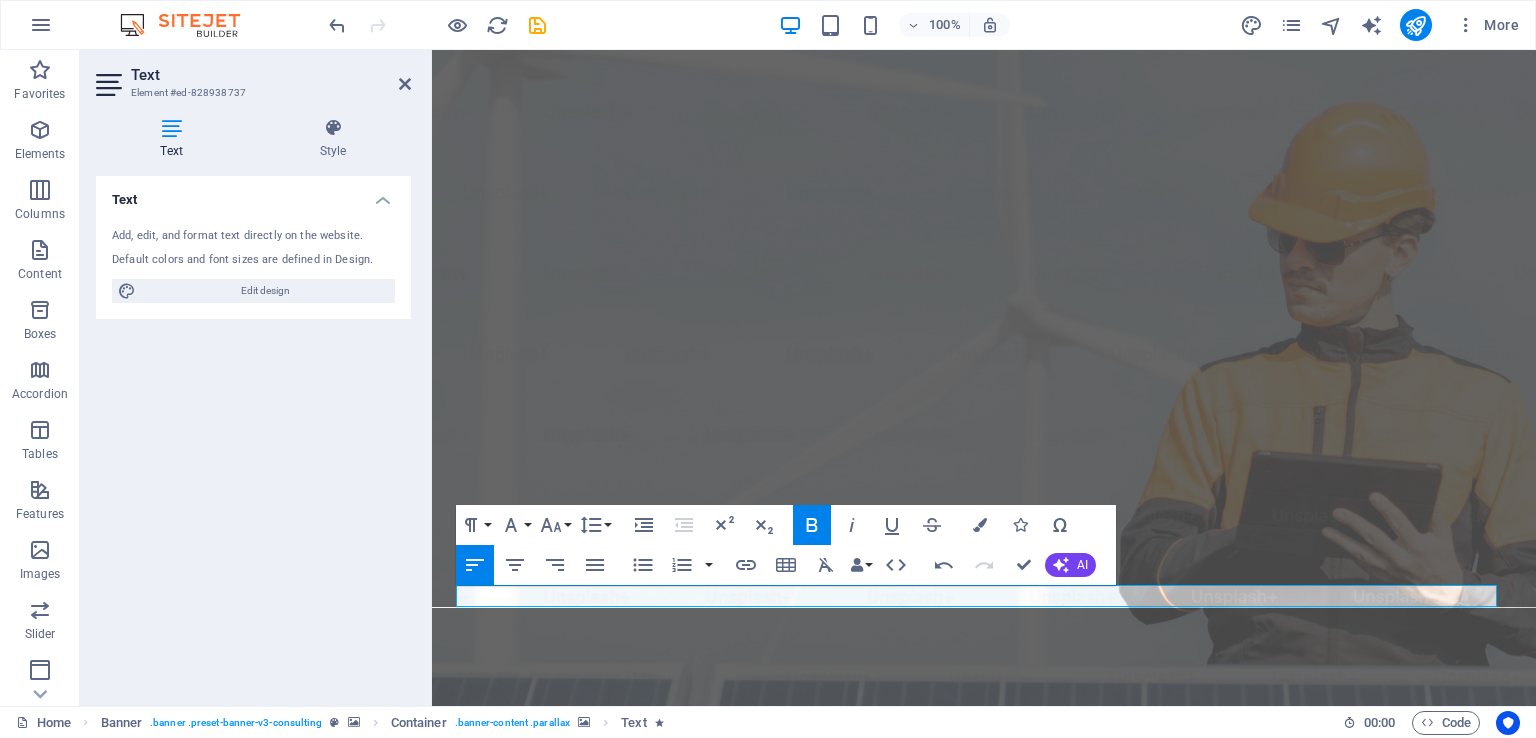 click at bounding box center (980, 525) 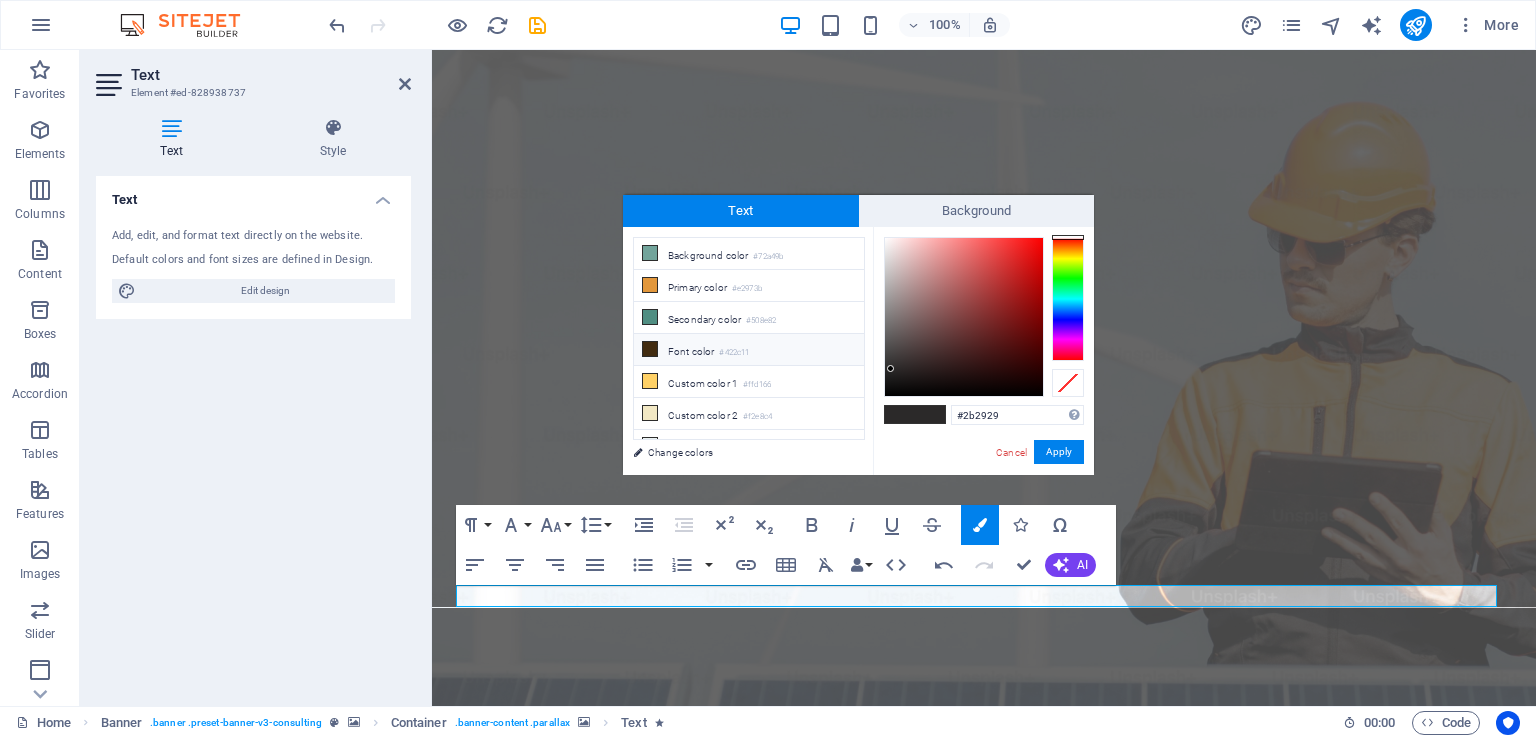 click at bounding box center (650, 285) 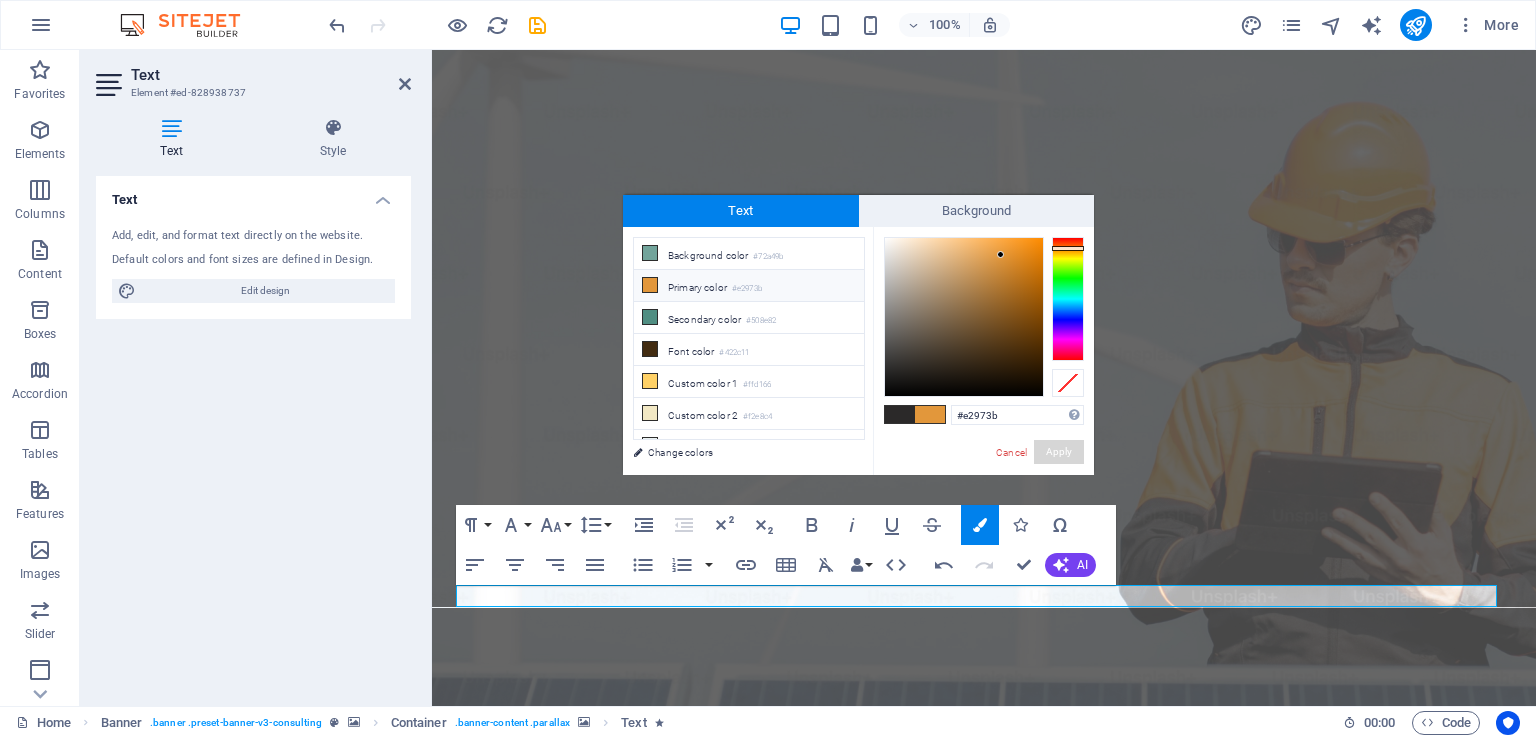 click on "Apply" at bounding box center [1059, 452] 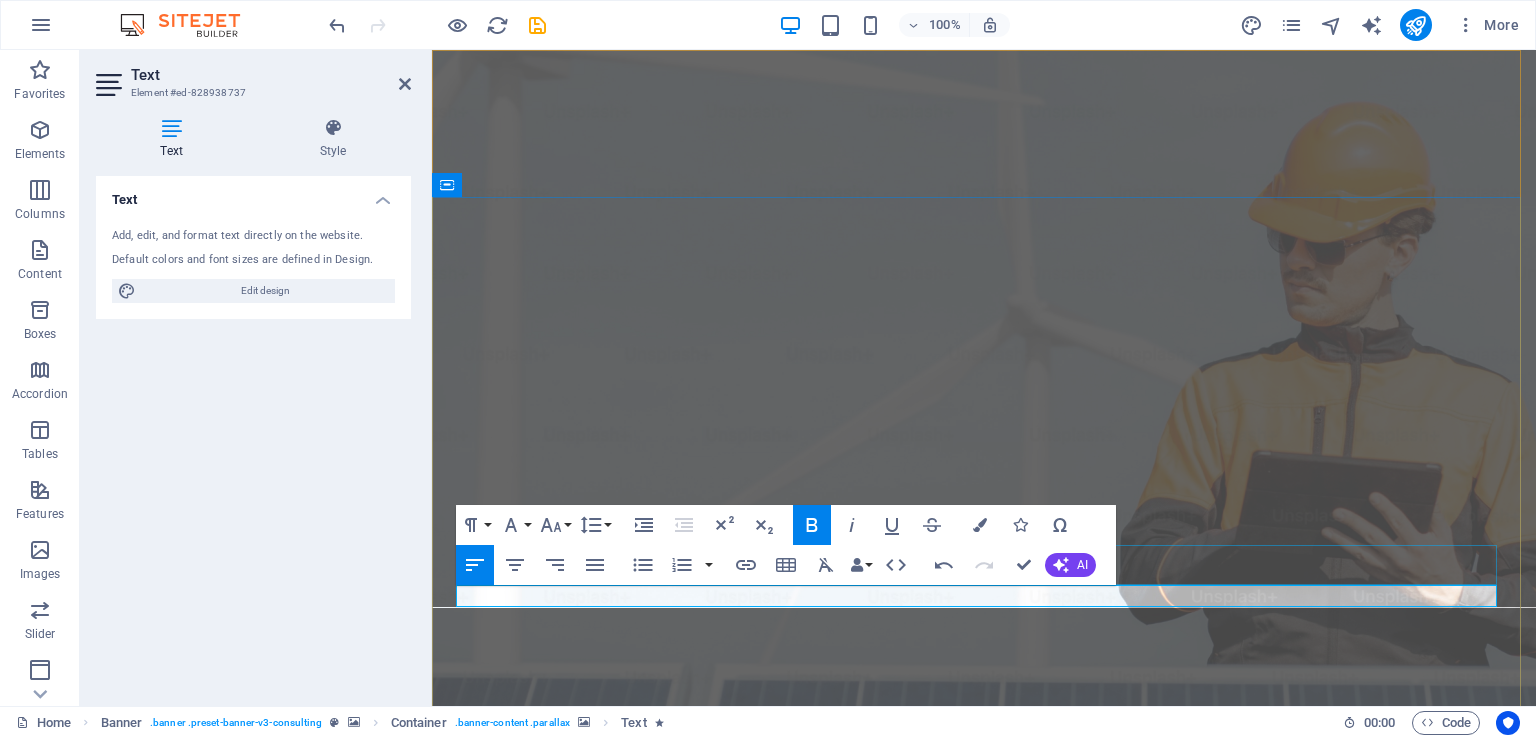 click at bounding box center (984, 2138) 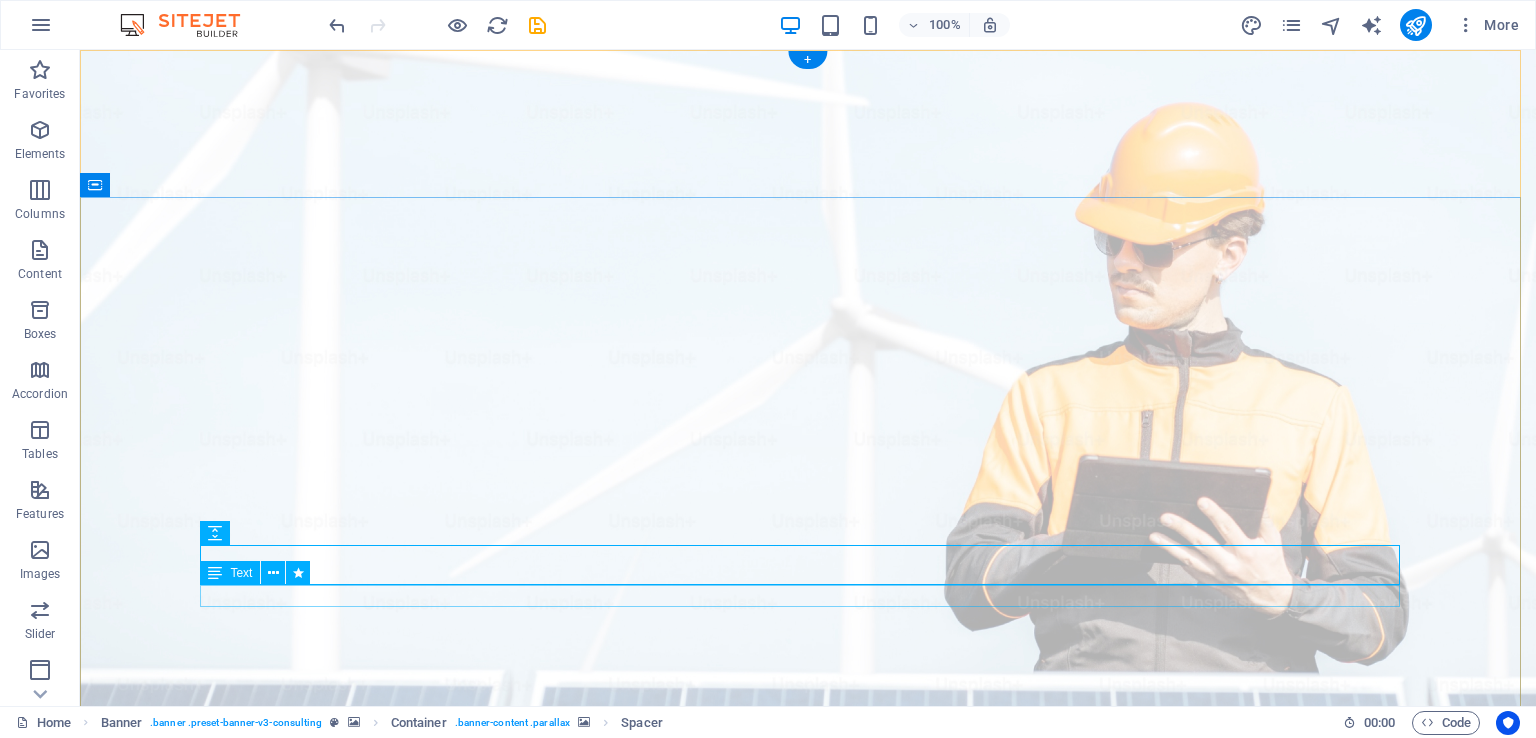 click on "EDEN ENERGY is located in the picturesque Garden Route, also referred to as the EDEN DISTRICT." at bounding box center (808, 2169) 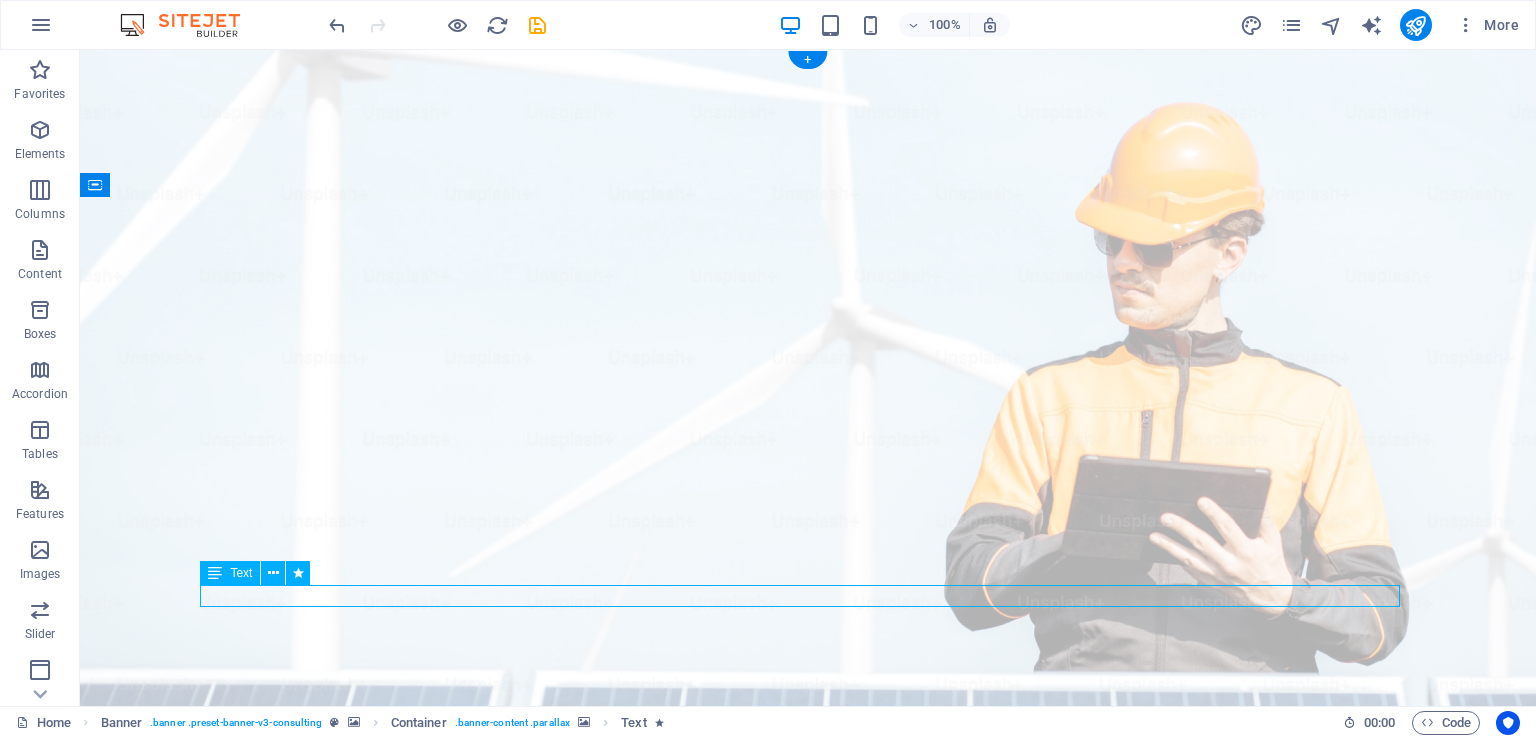 click on "EDEN ENERGY is located in the picturesque Garden Route, also referred to as the EDEN DISTRICT." at bounding box center [808, 2169] 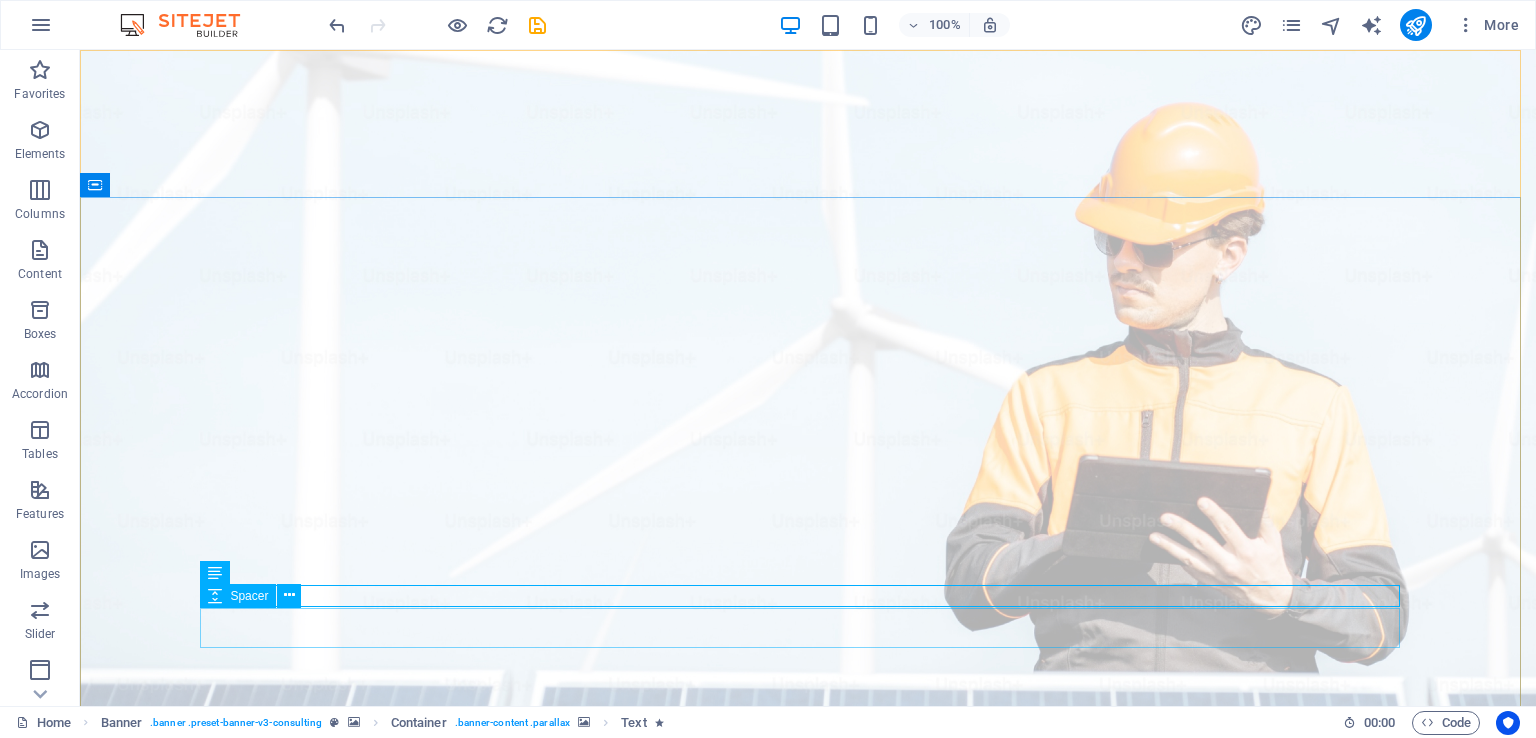 click at bounding box center (289, 595) 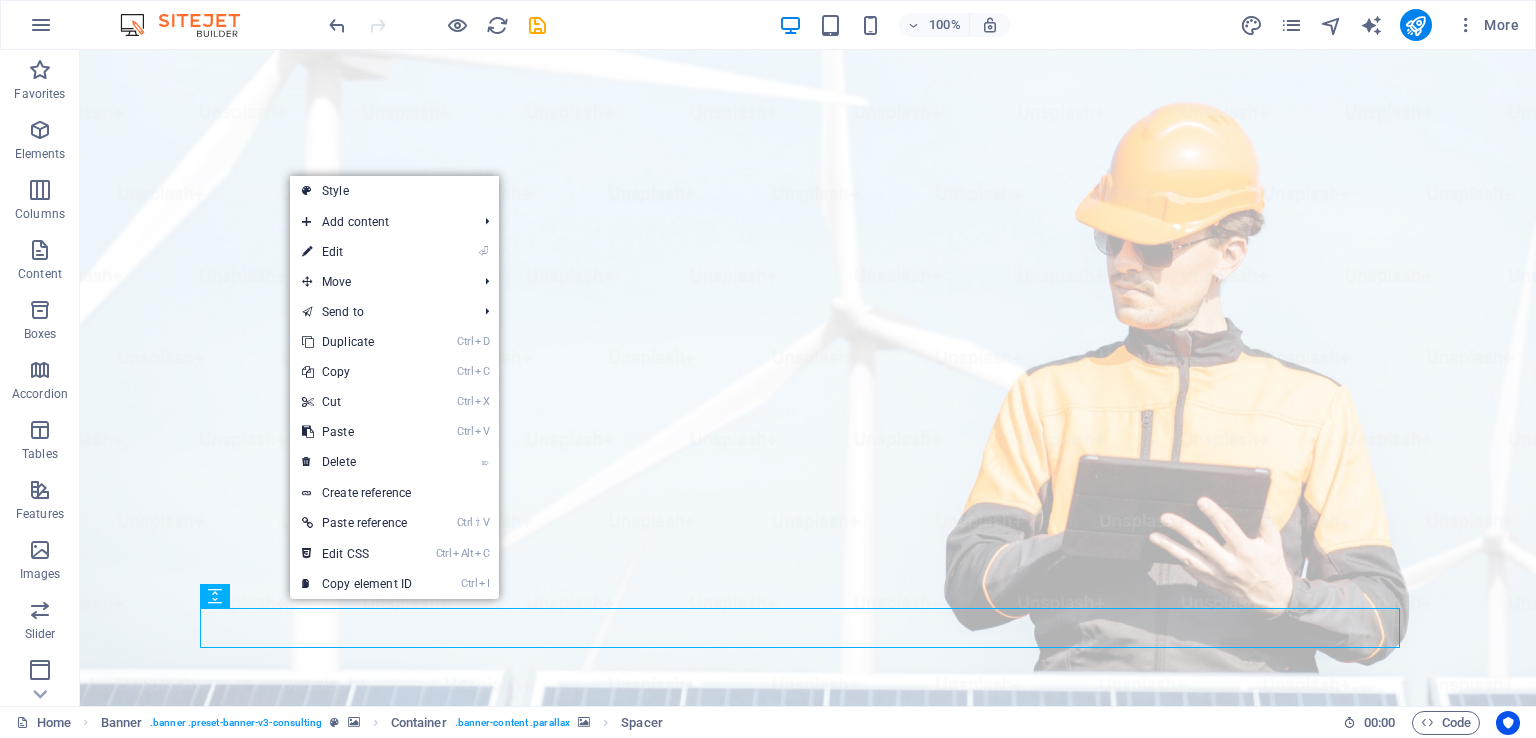 click on "⏎  Edit" at bounding box center (357, 252) 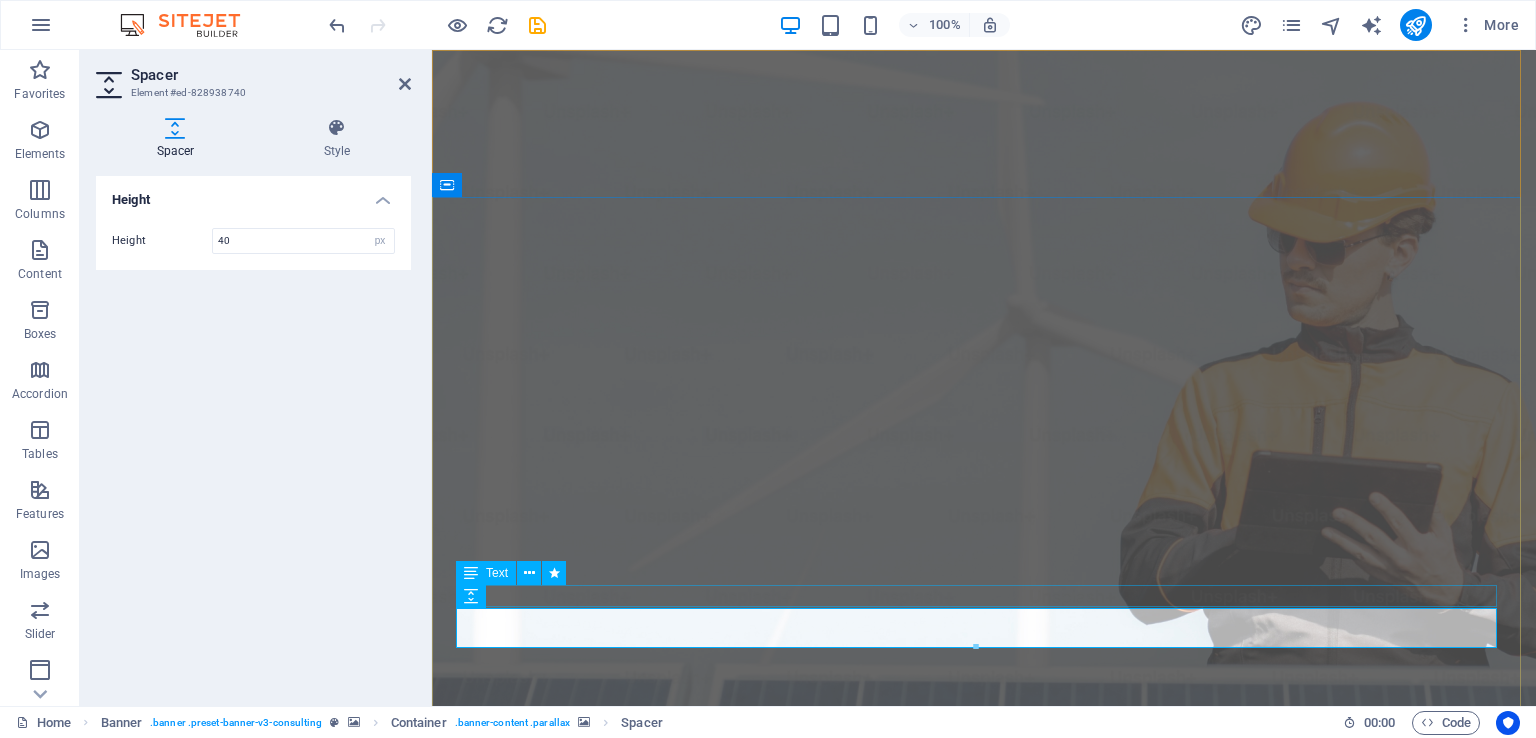 click on "EDEN ENERGY is located in the picturesque Garden Route, also referred to as the EDEN DISTRICT." at bounding box center [984, 2169] 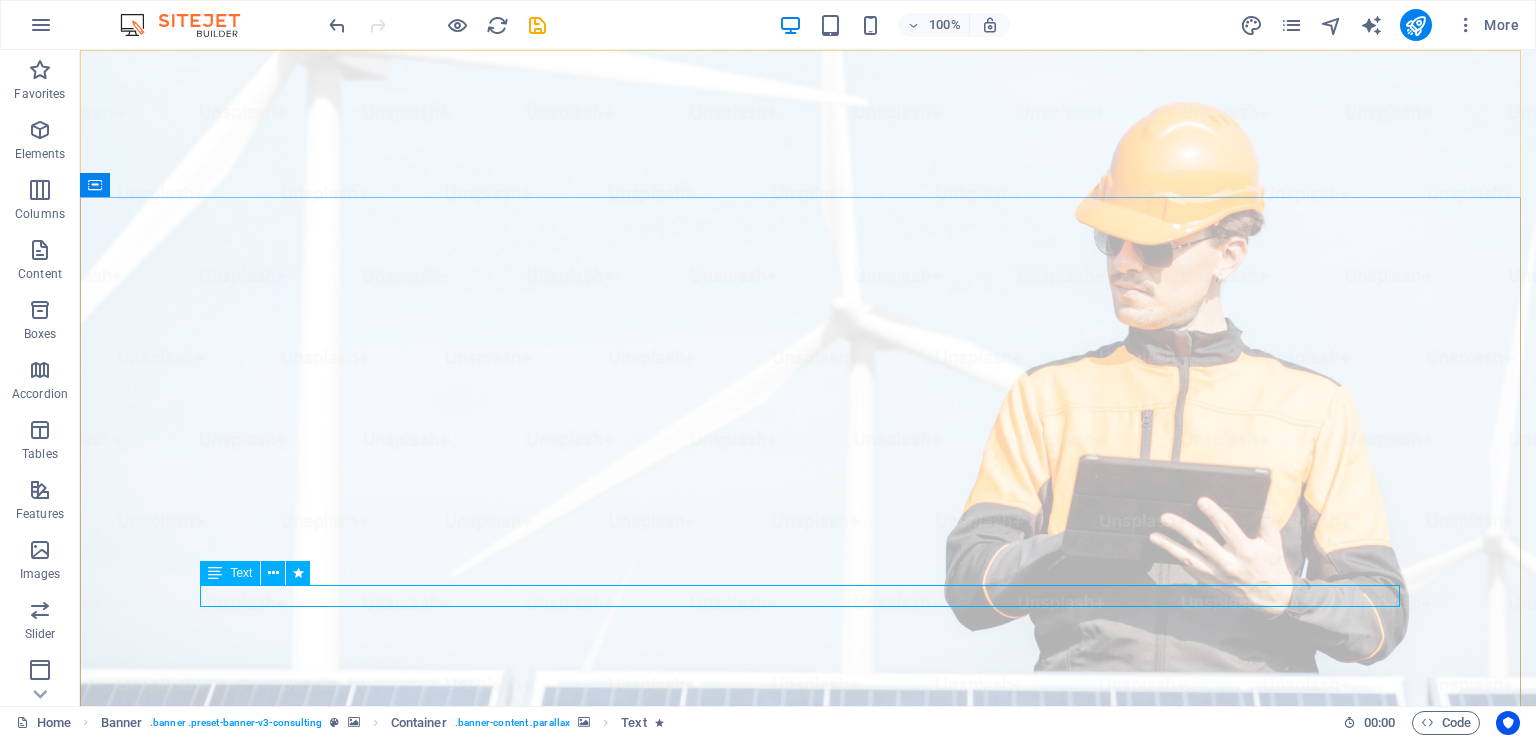 click at bounding box center [273, 573] 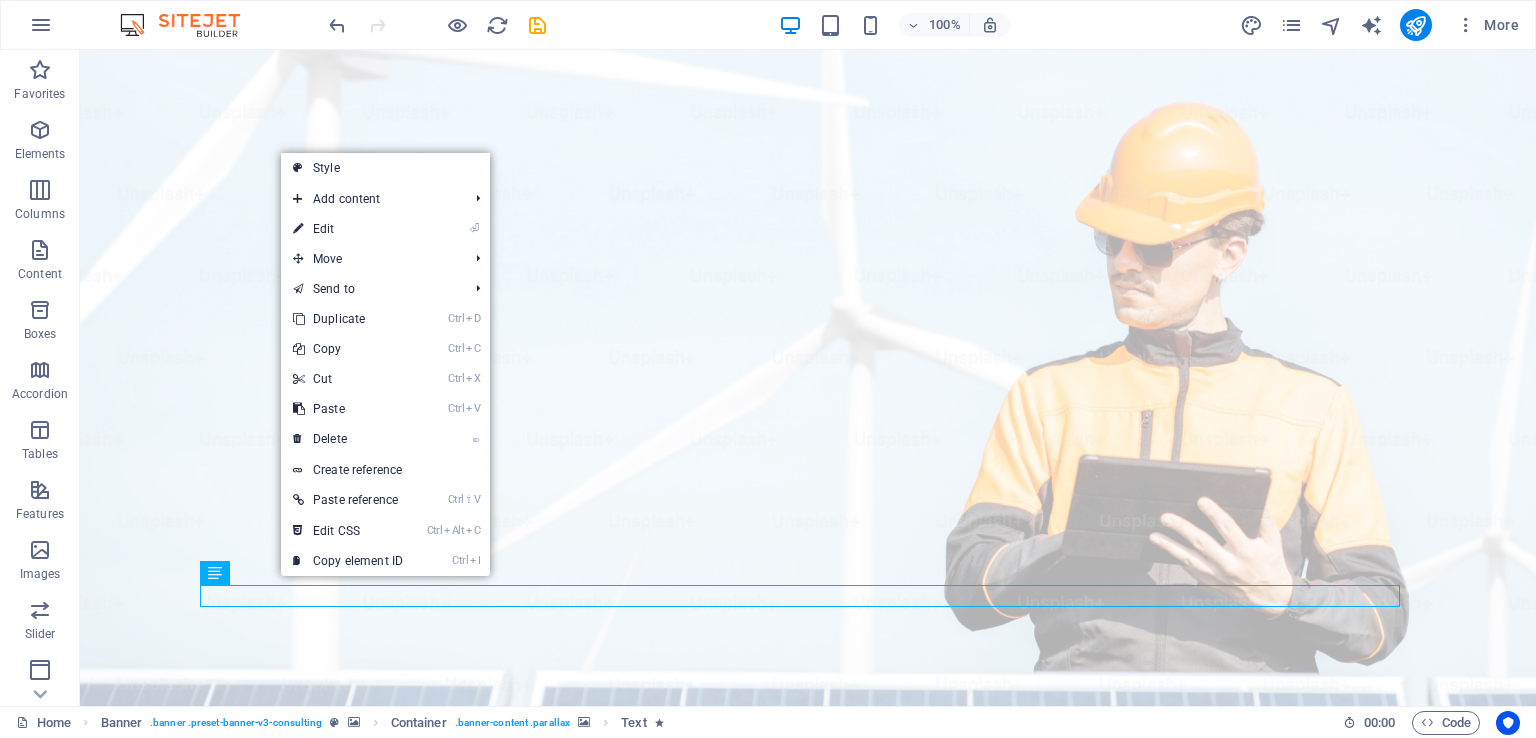 click on "⏎  Edit" at bounding box center (348, 229) 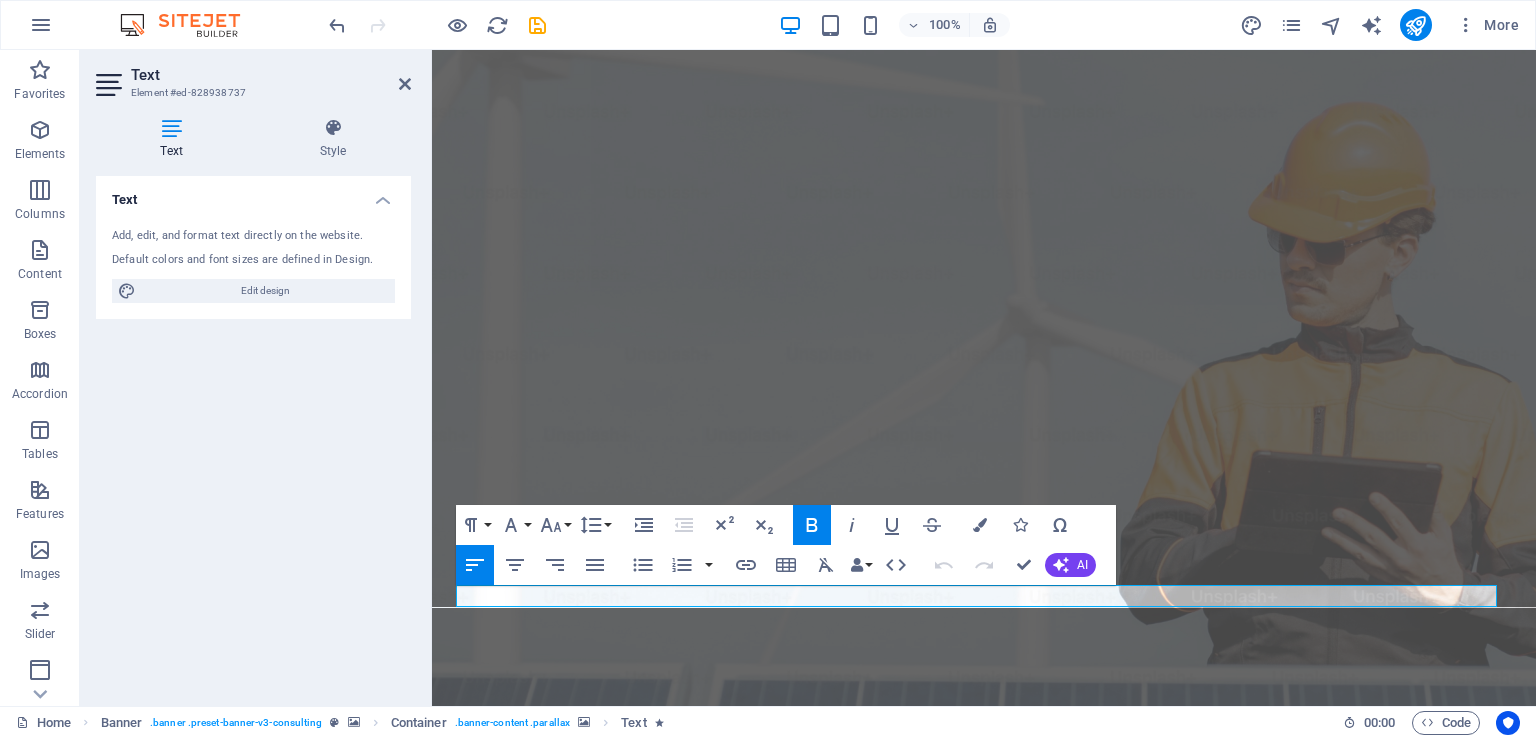 drag, startPoint x: 1286, startPoint y: 601, endPoint x: 449, endPoint y: 604, distance: 837.0054 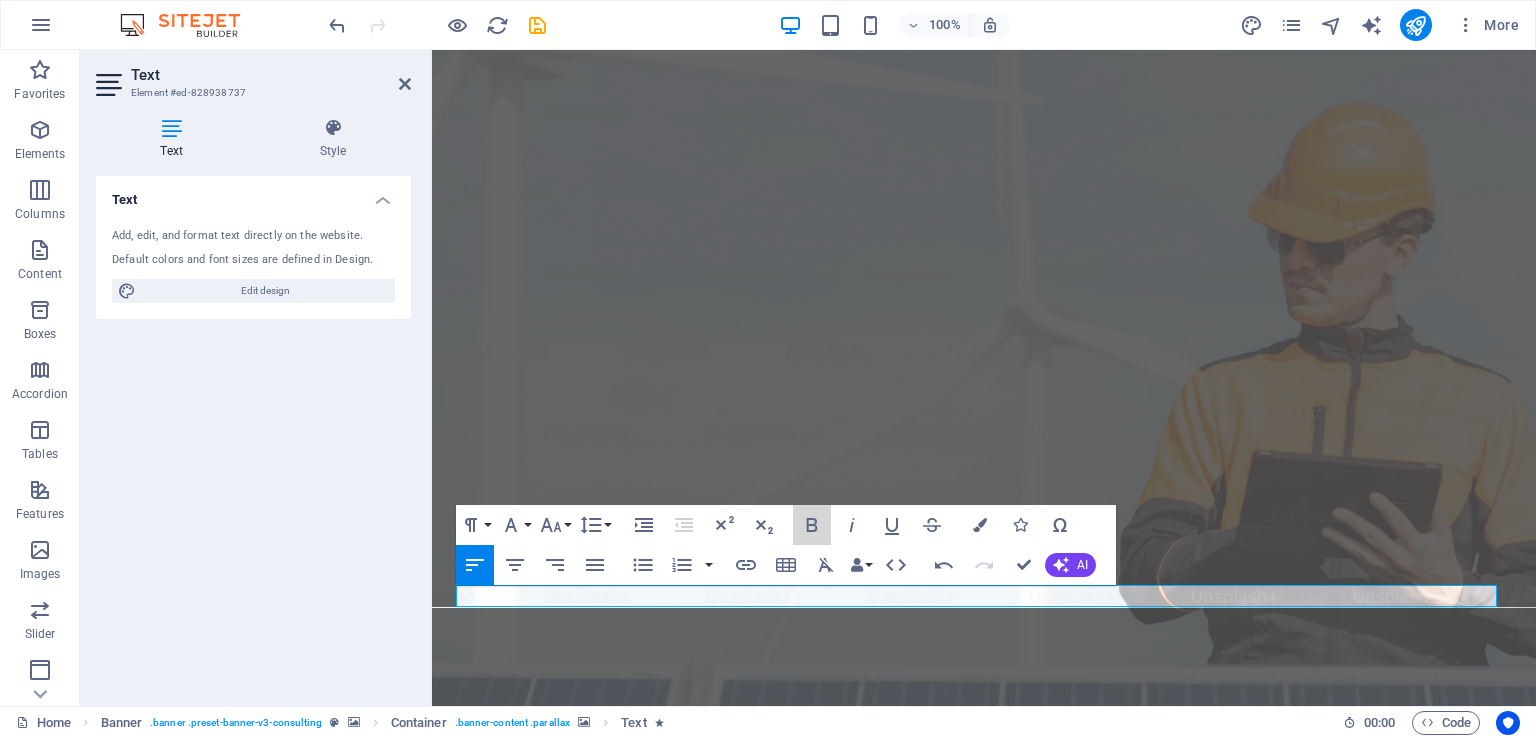 click 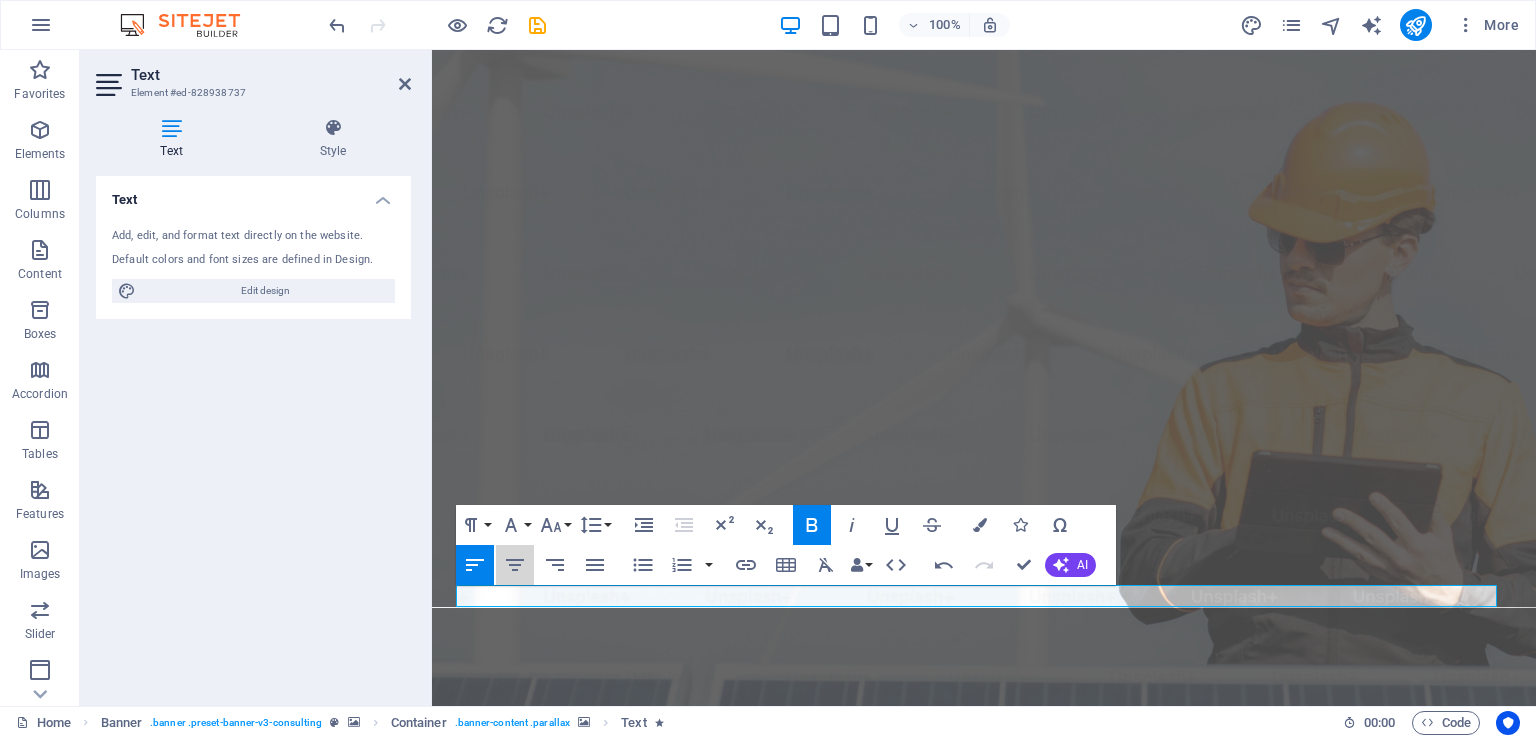 click 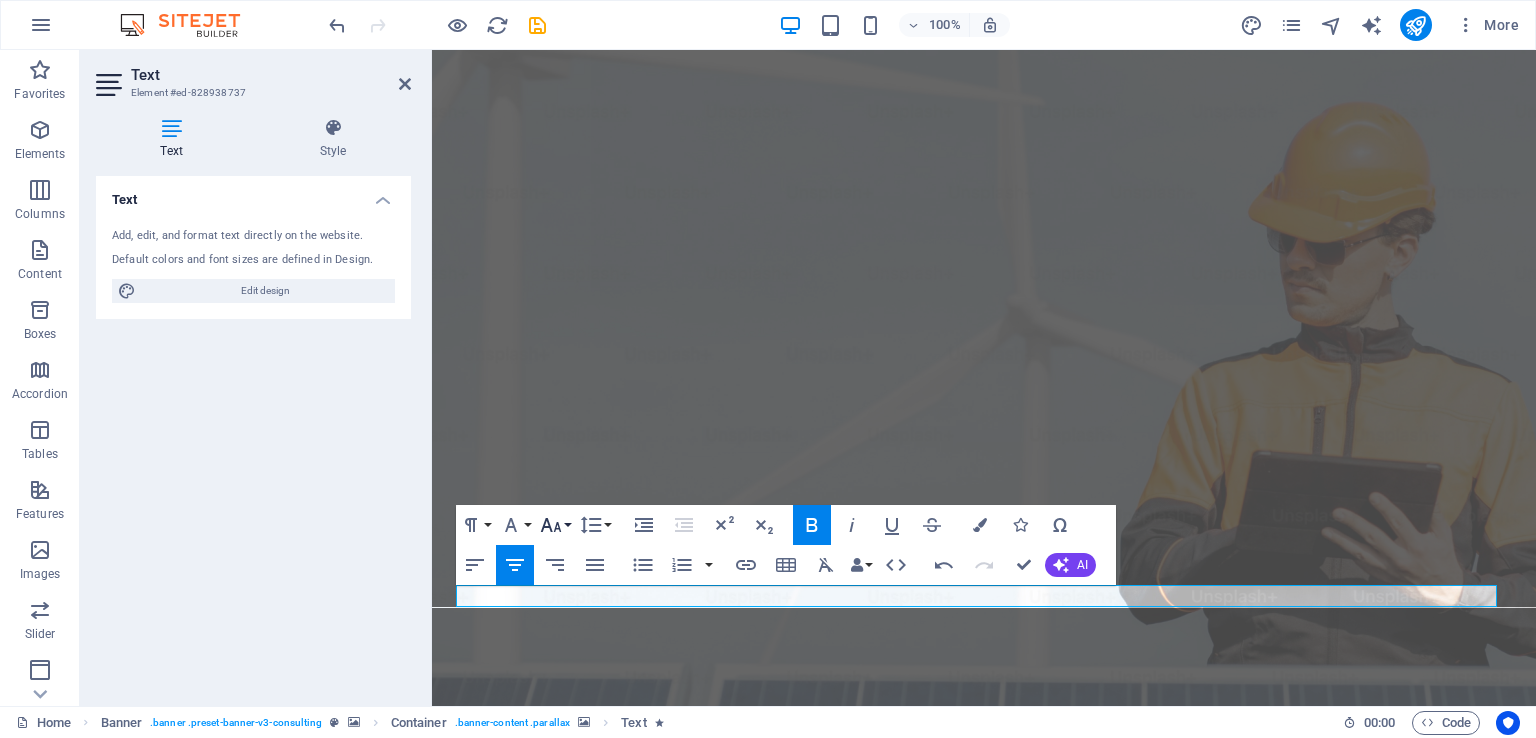 click on "Font Size" at bounding box center (555, 525) 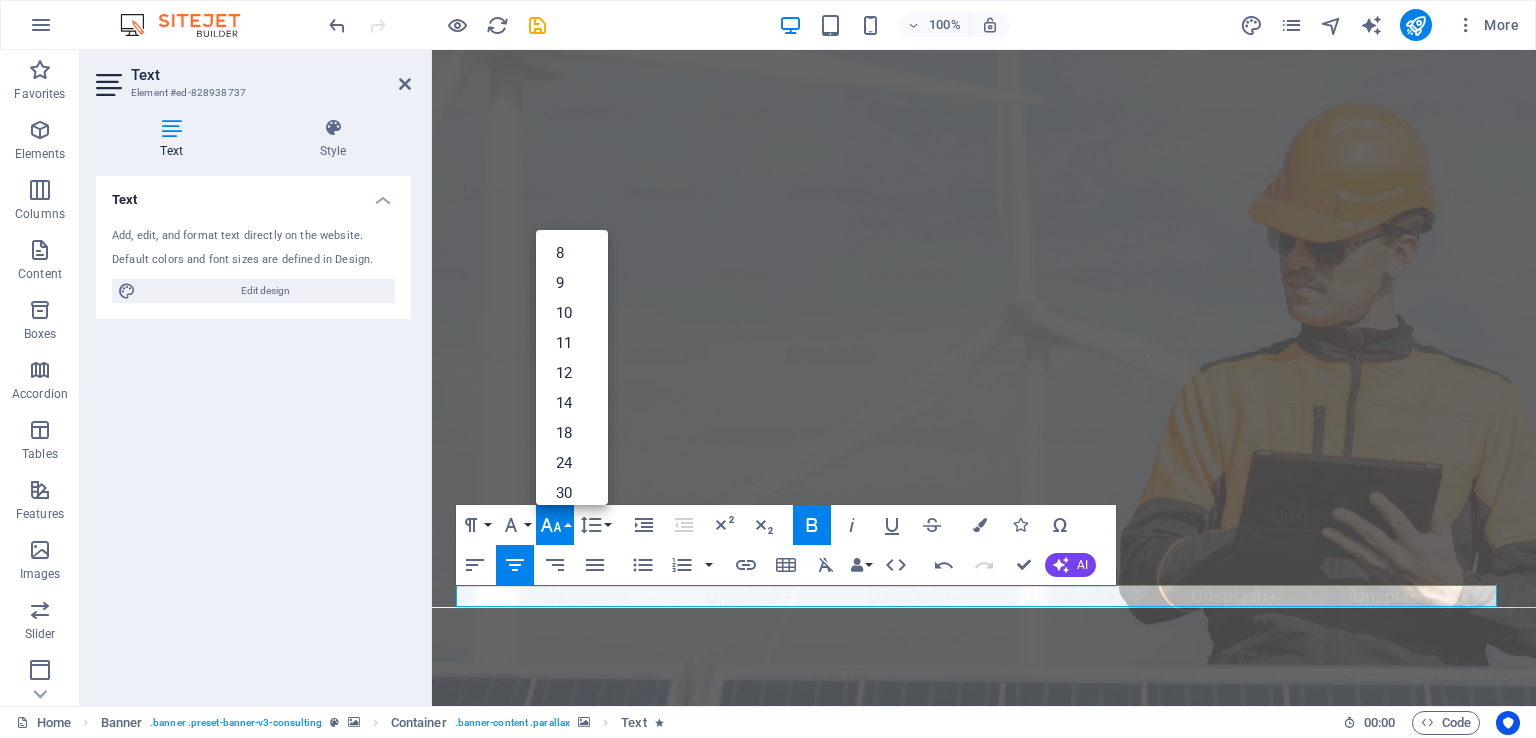 click on "18" at bounding box center (572, 433) 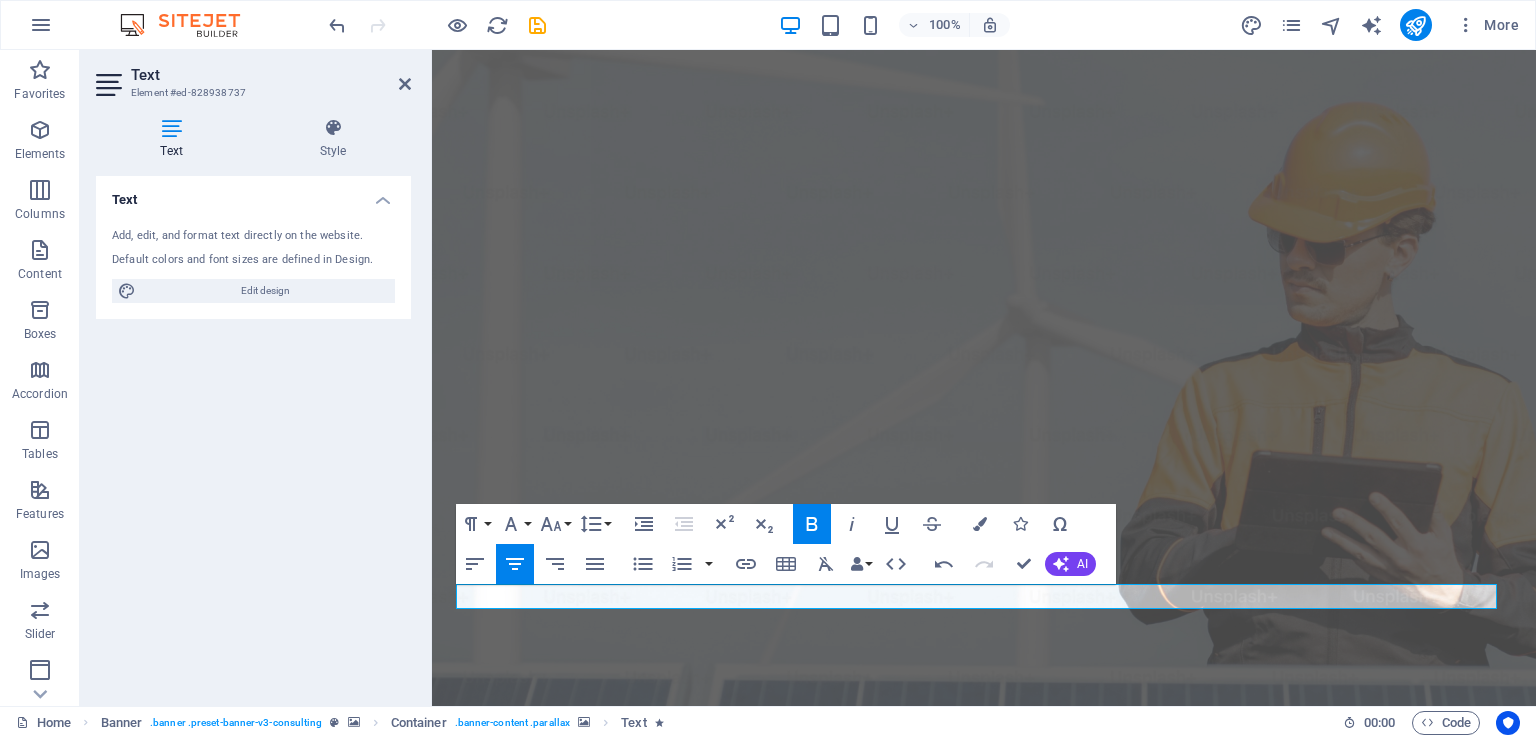 click at bounding box center [405, 84] 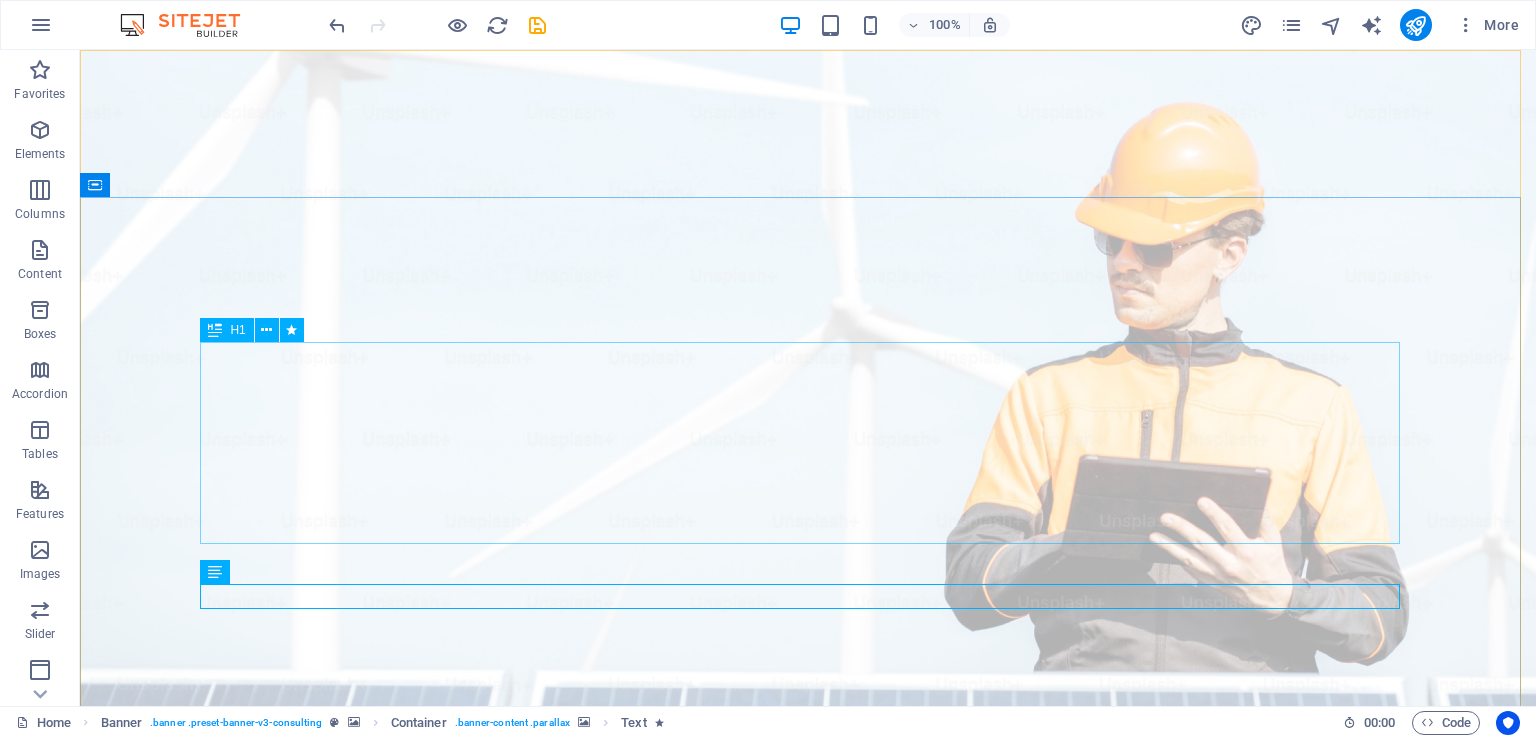 click at bounding box center (267, 330) 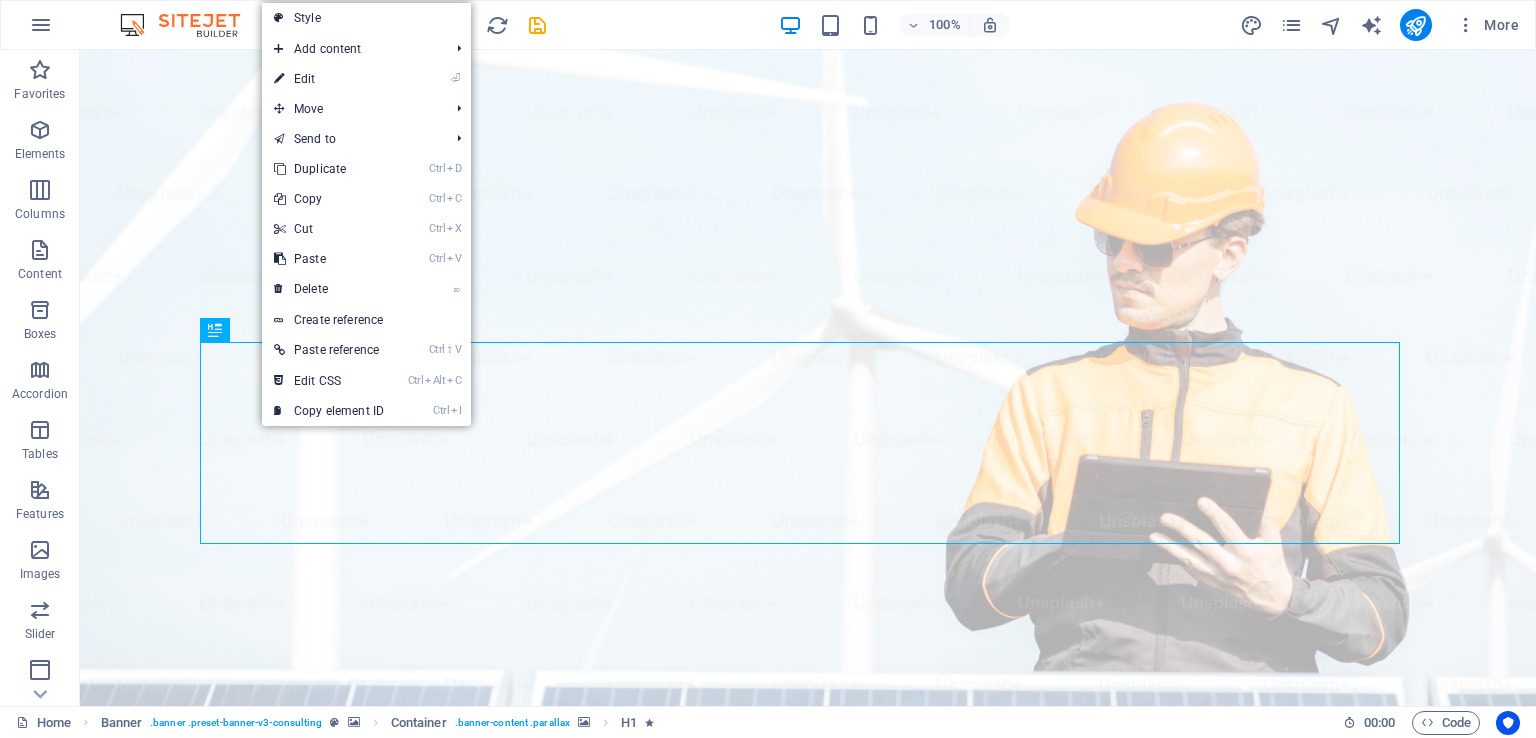 click on "Style" at bounding box center (366, 18) 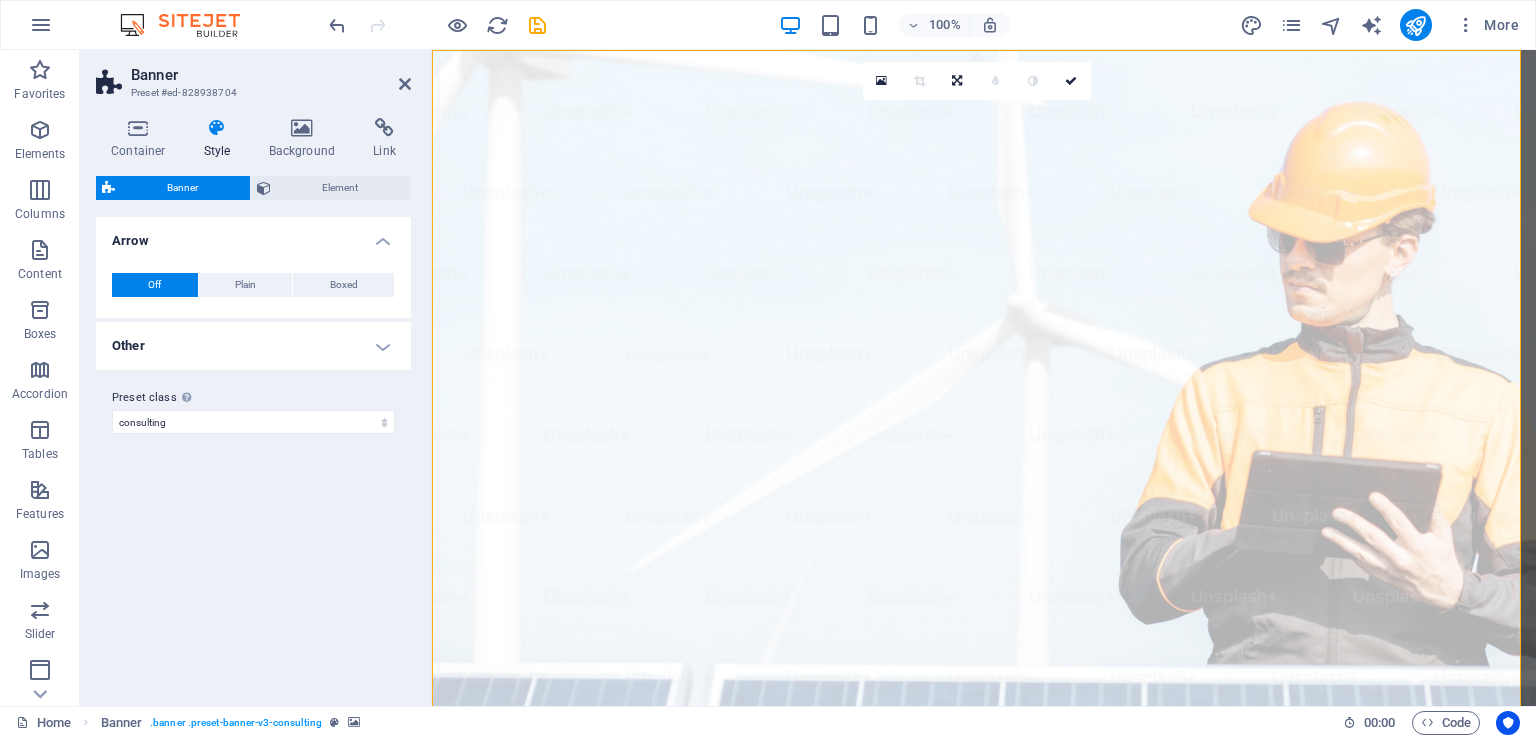 click on "Boxed" at bounding box center [343, 285] 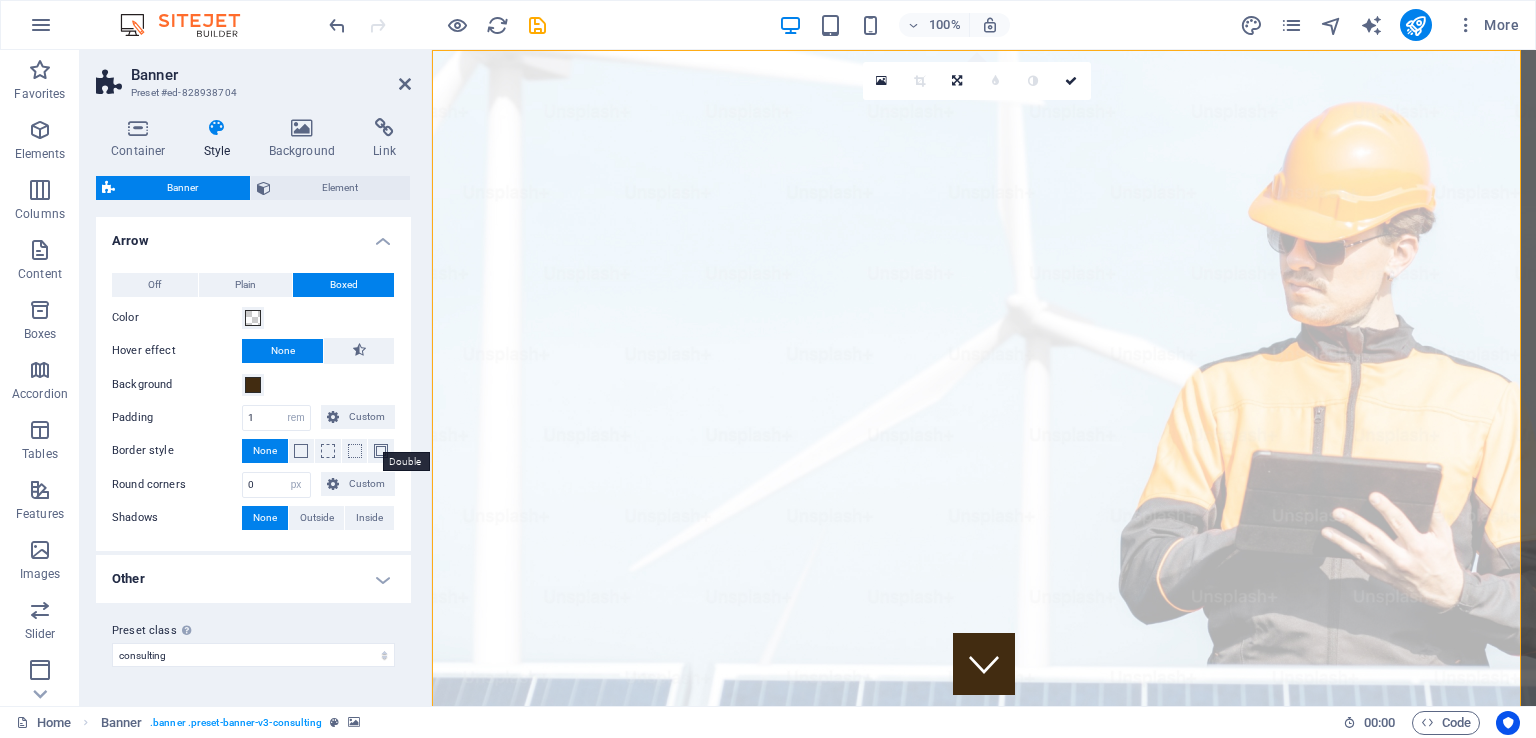 click at bounding box center (381, 451) 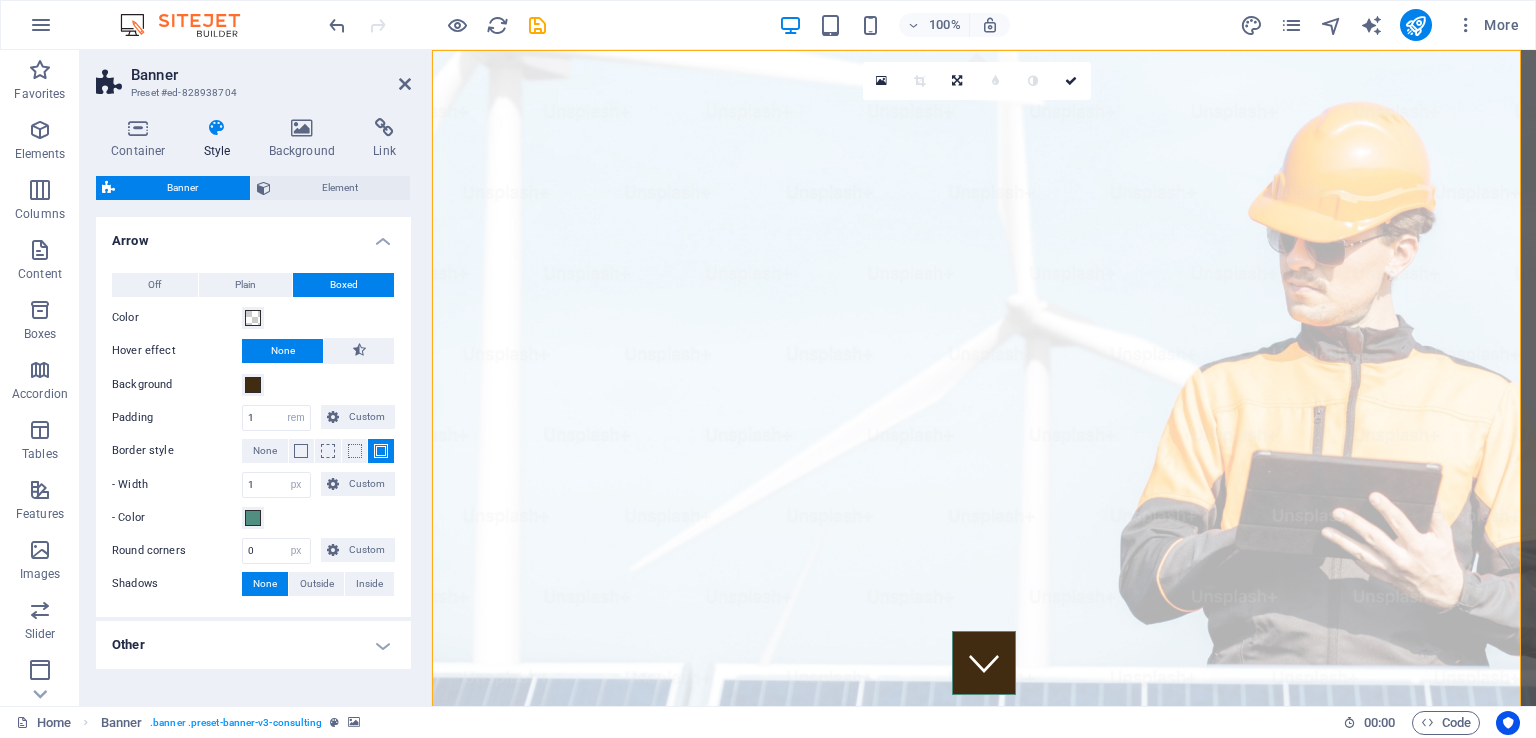click on "None" at bounding box center (265, 451) 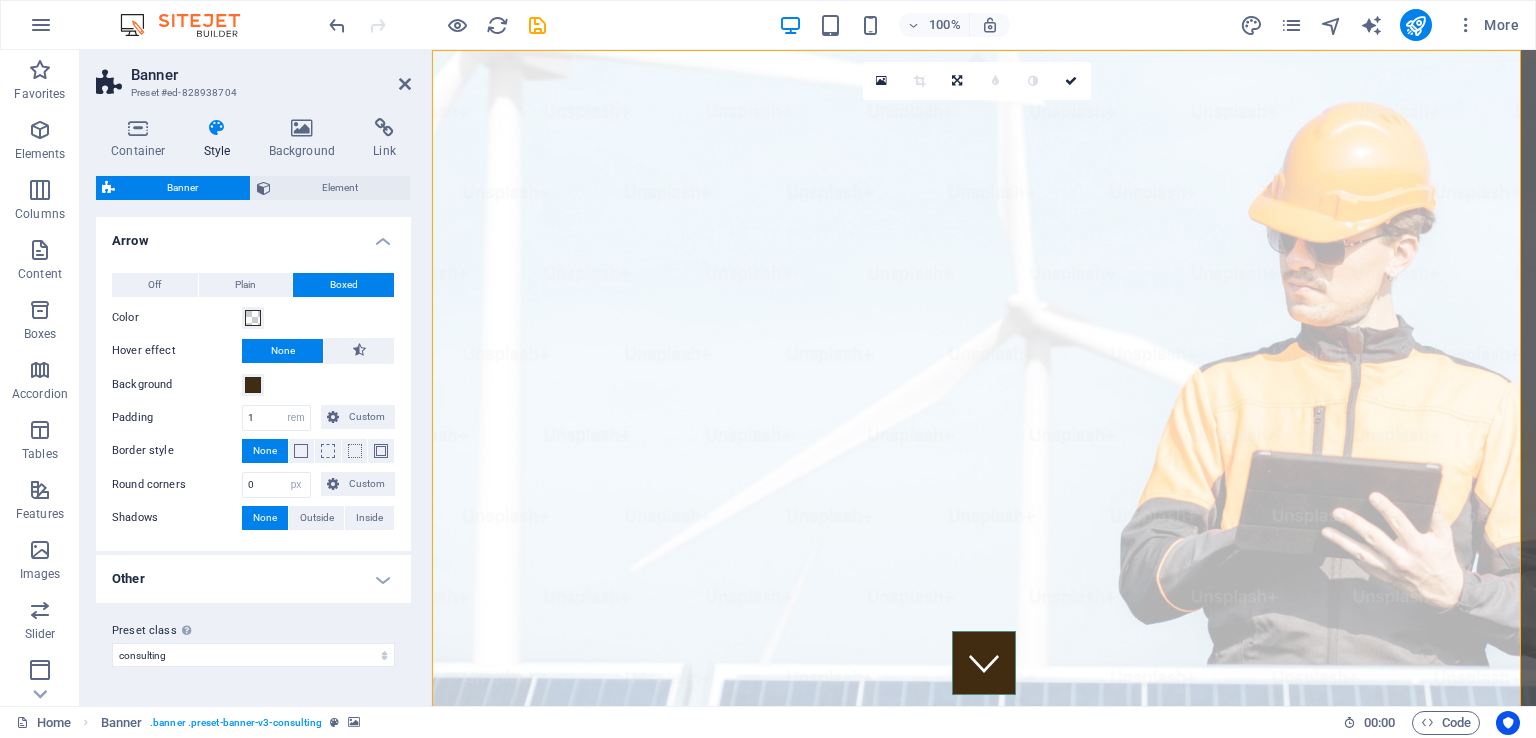 click on "Other" at bounding box center [253, 579] 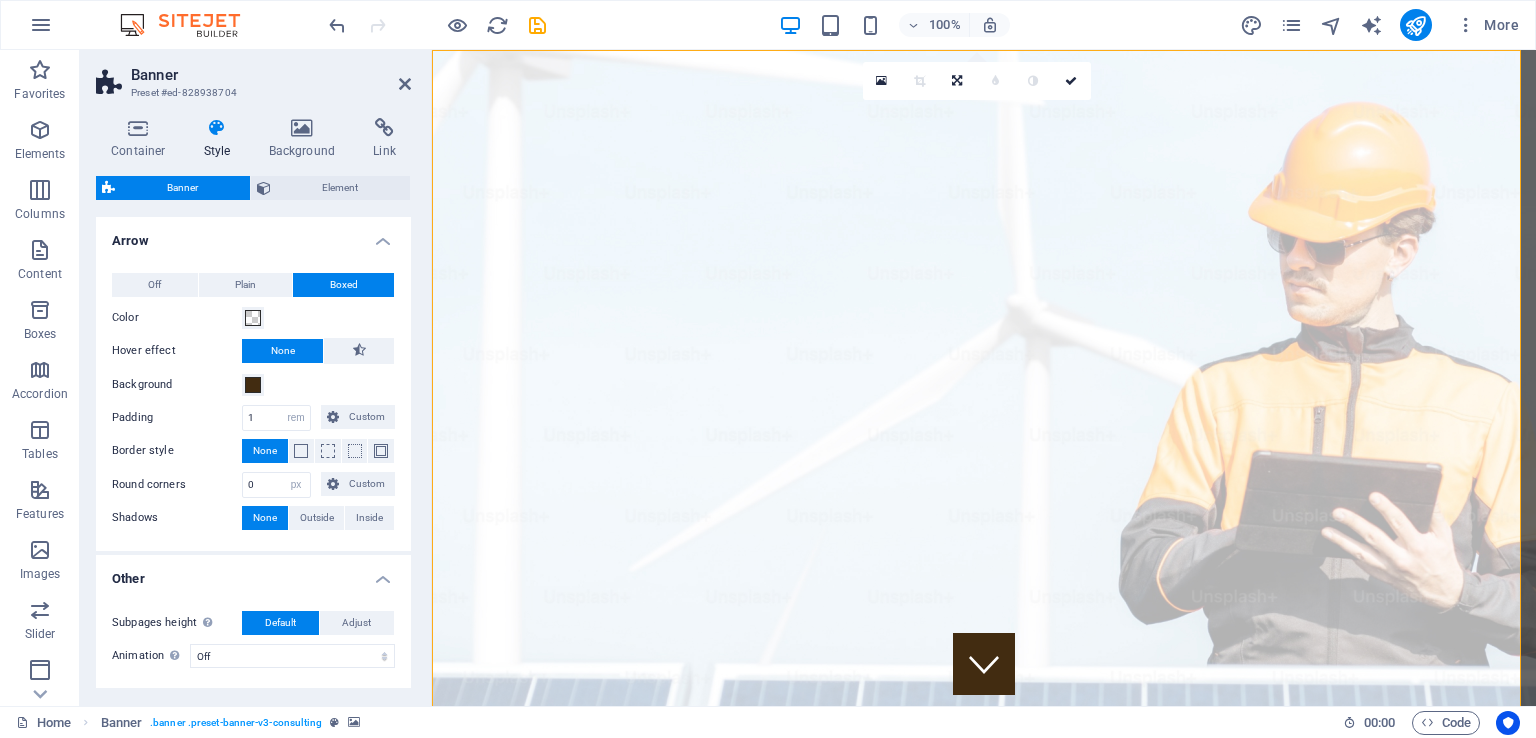 click on "Element" at bounding box center (341, 188) 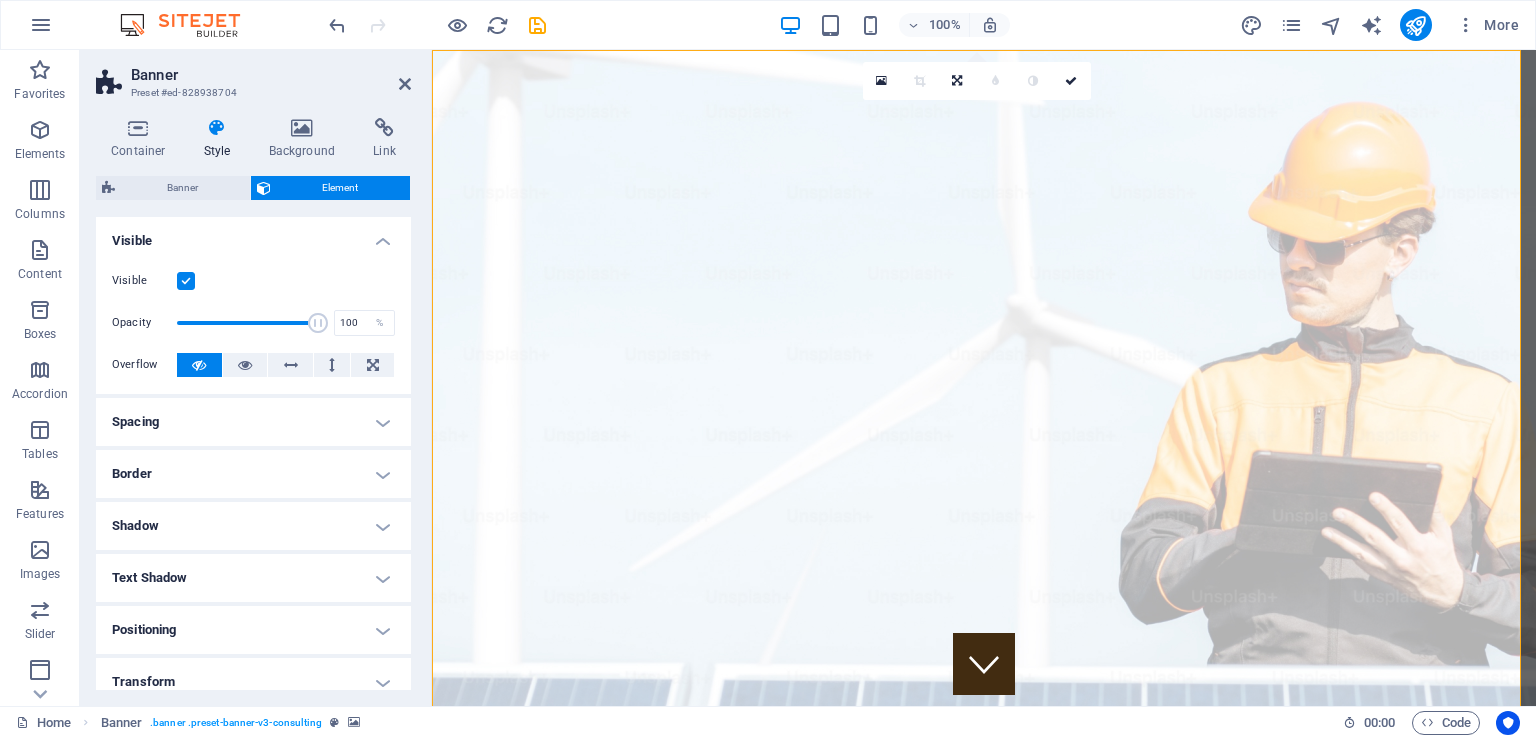 click on "Text Shadow" at bounding box center [253, 578] 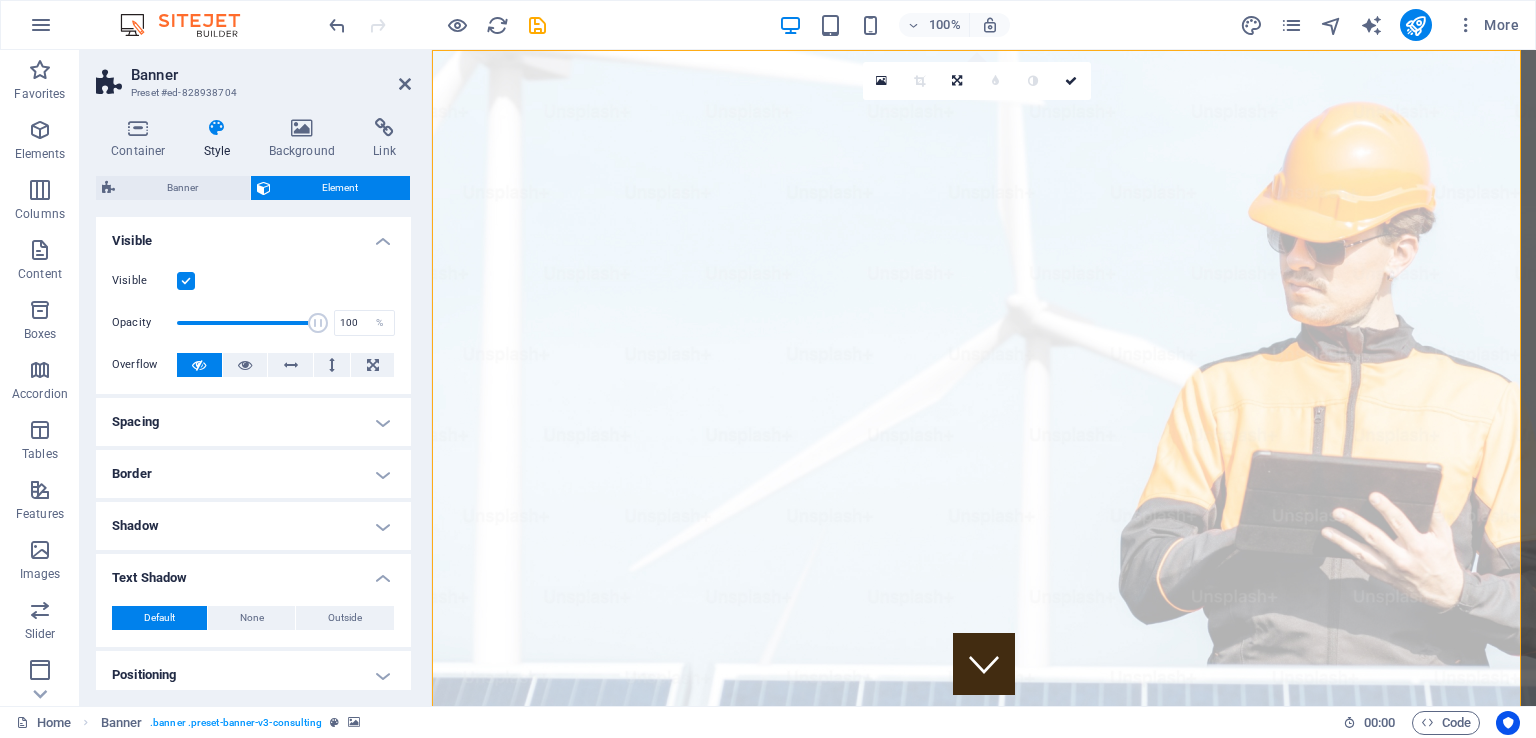 click on "Outside" at bounding box center [345, 618] 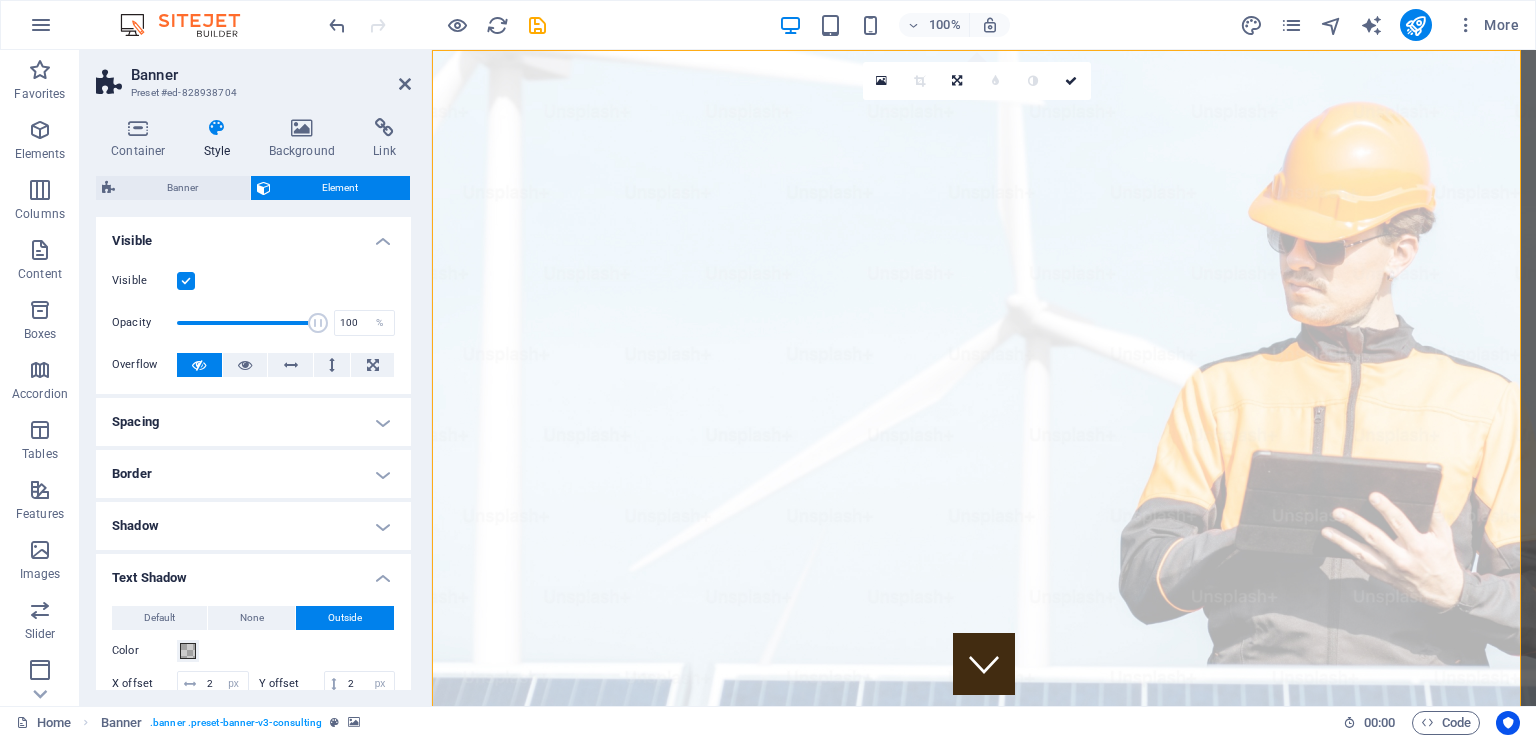 click at bounding box center (405, 84) 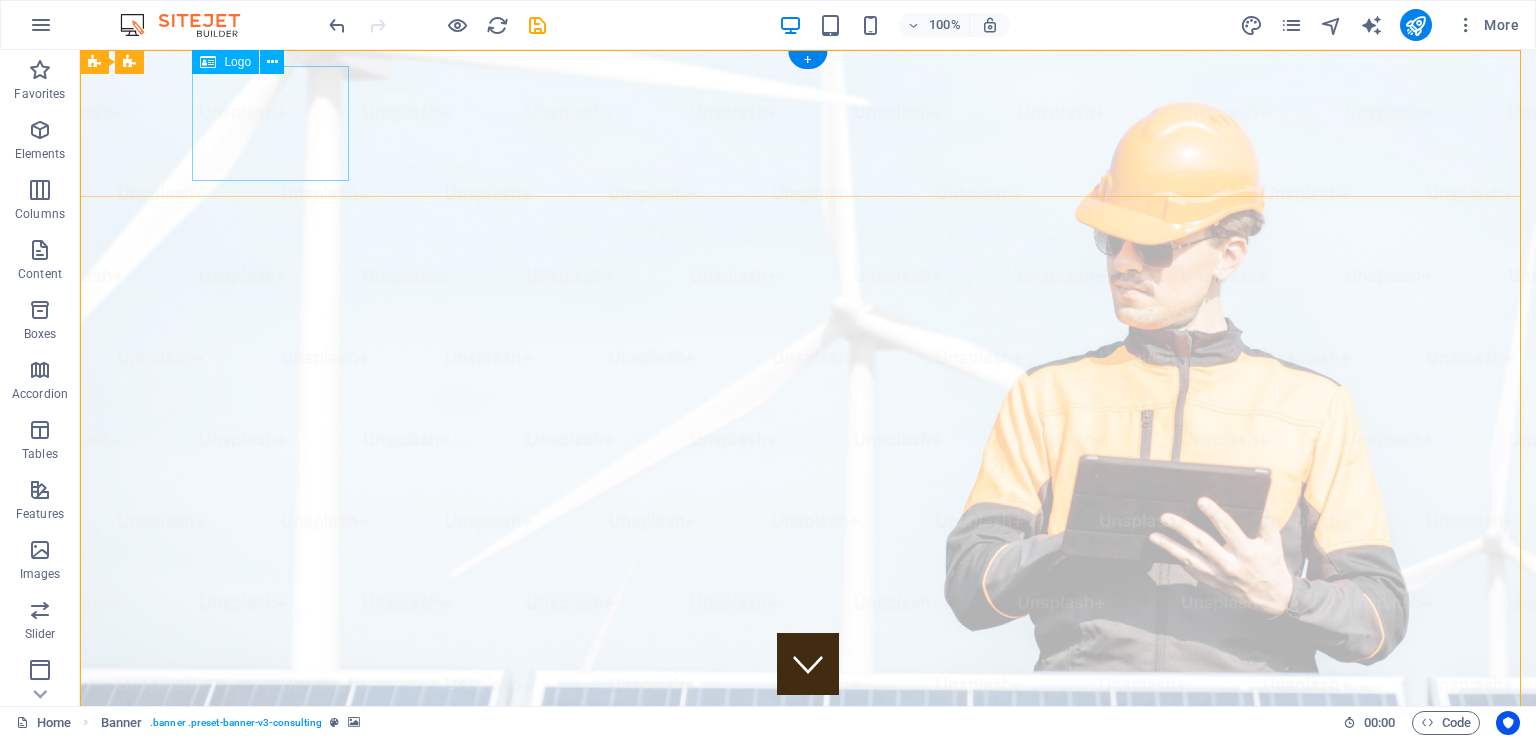 click at bounding box center [808, 1023] 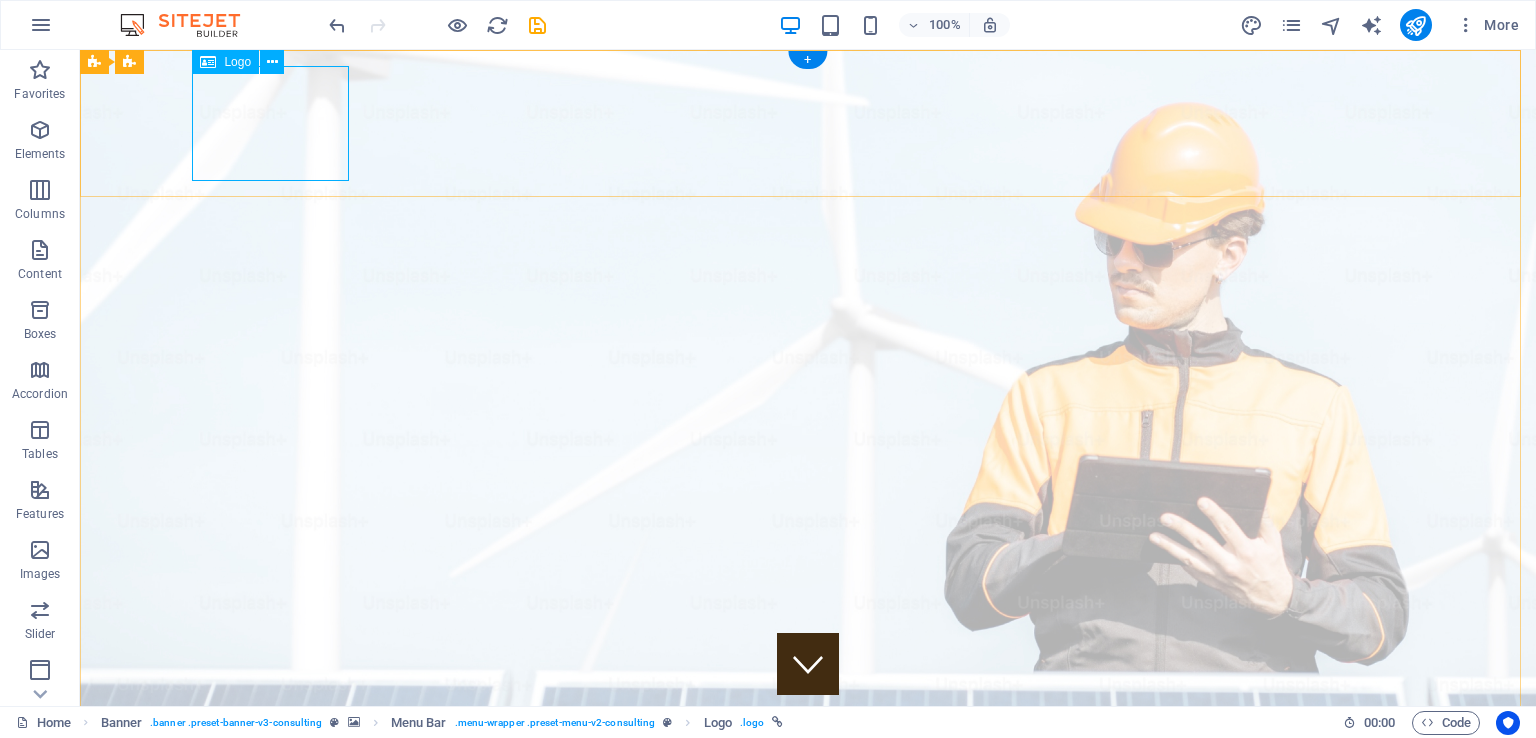 click at bounding box center [808, 1023] 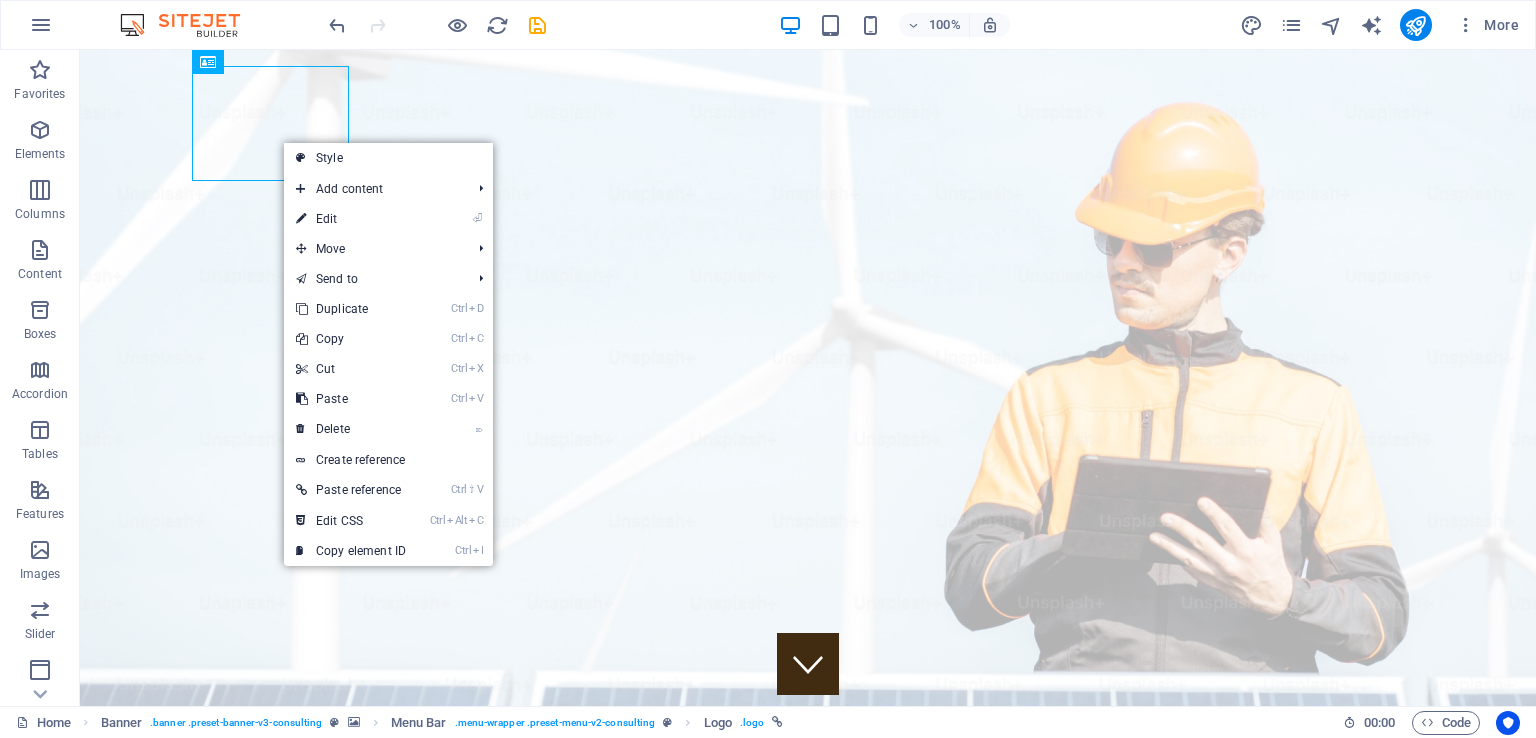 click on "⏎  Edit" at bounding box center [351, 219] 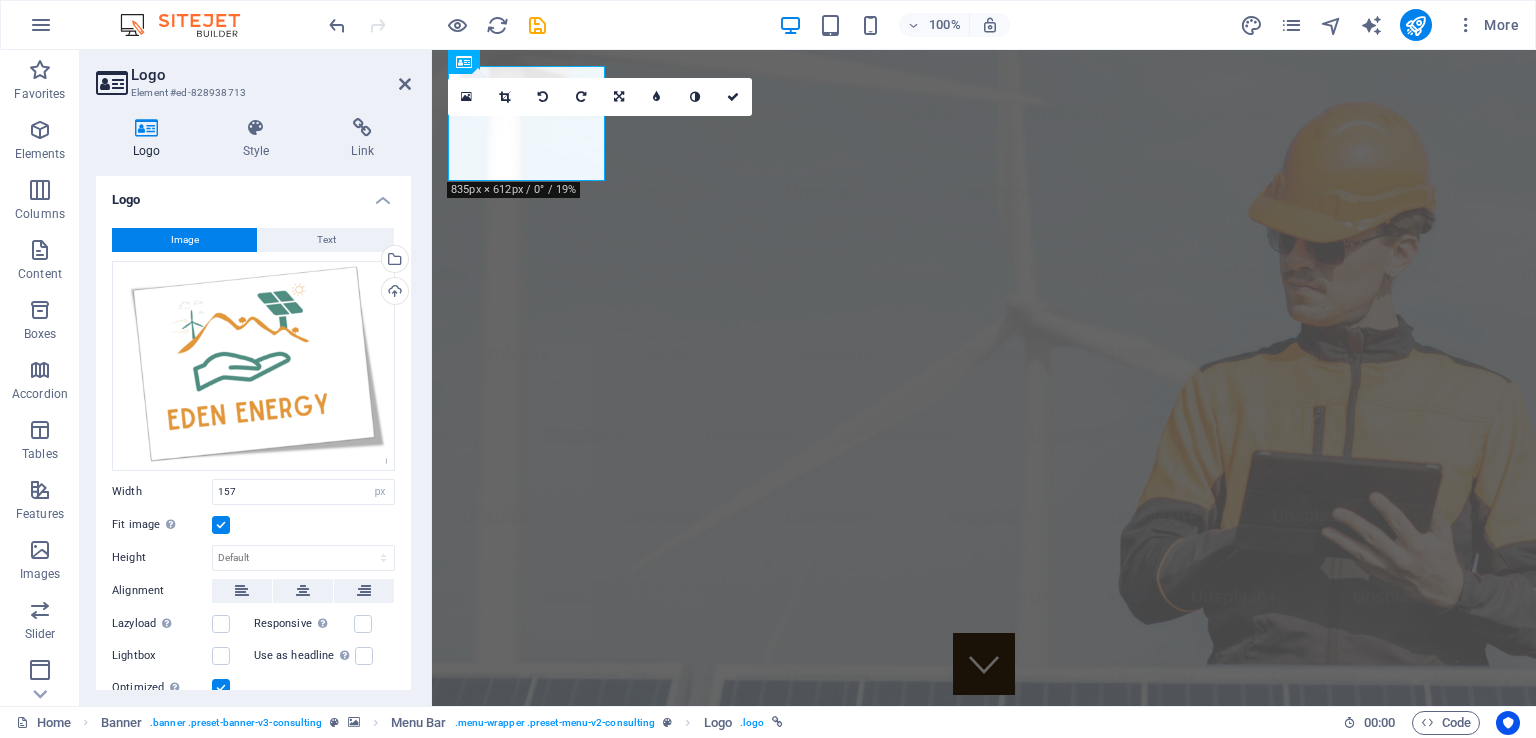 click on "Upload" at bounding box center [393, 293] 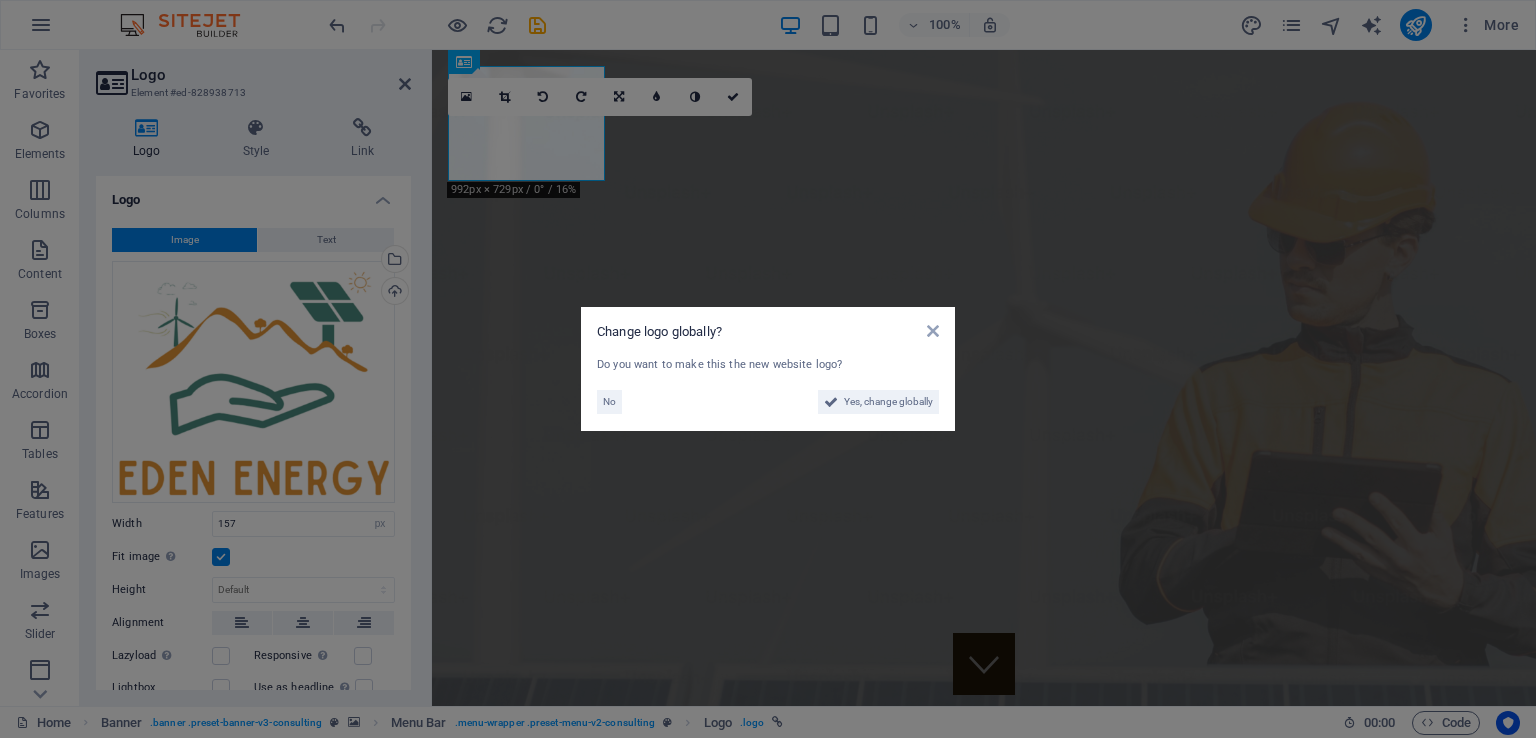 click on "Yes, change globally" at bounding box center [888, 402] 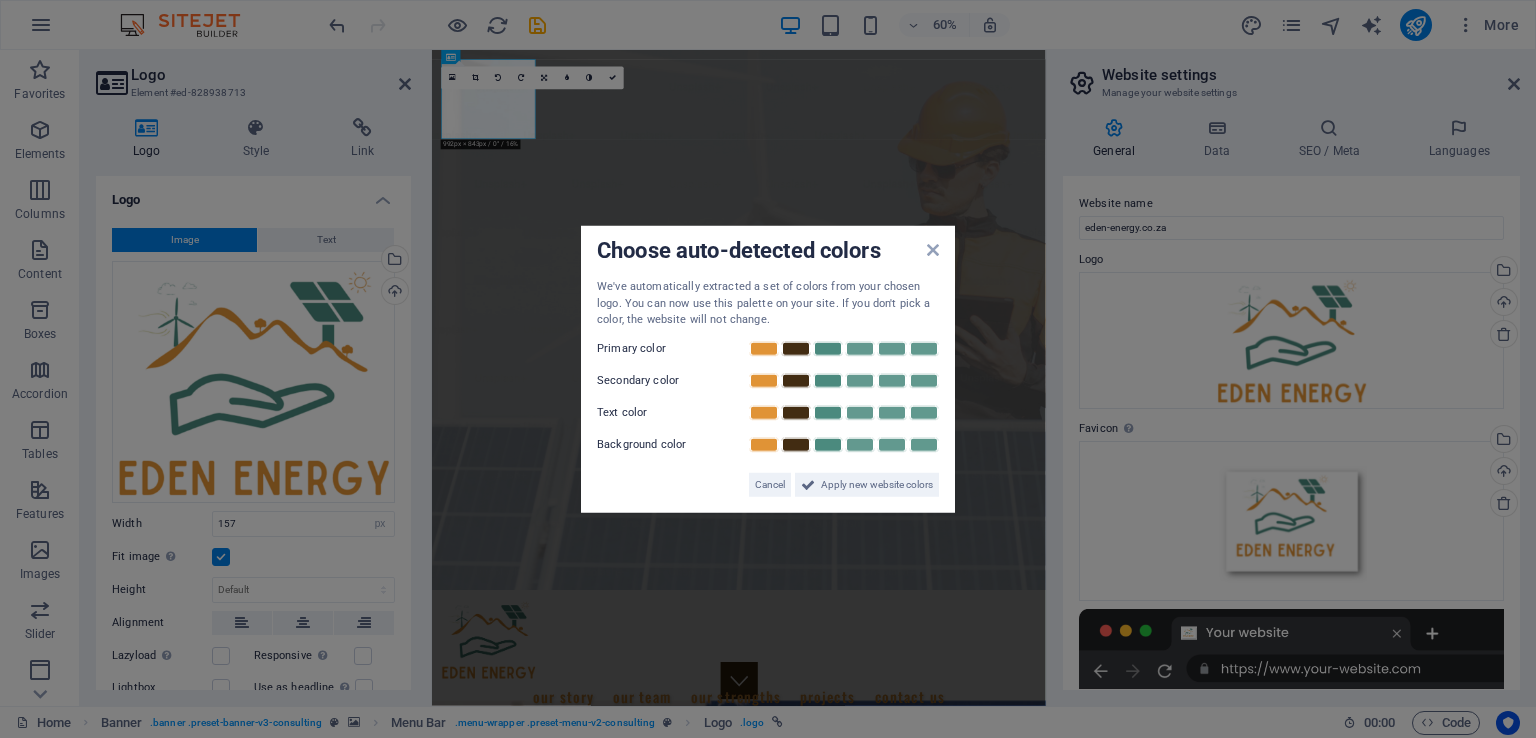click at bounding box center (828, 380) 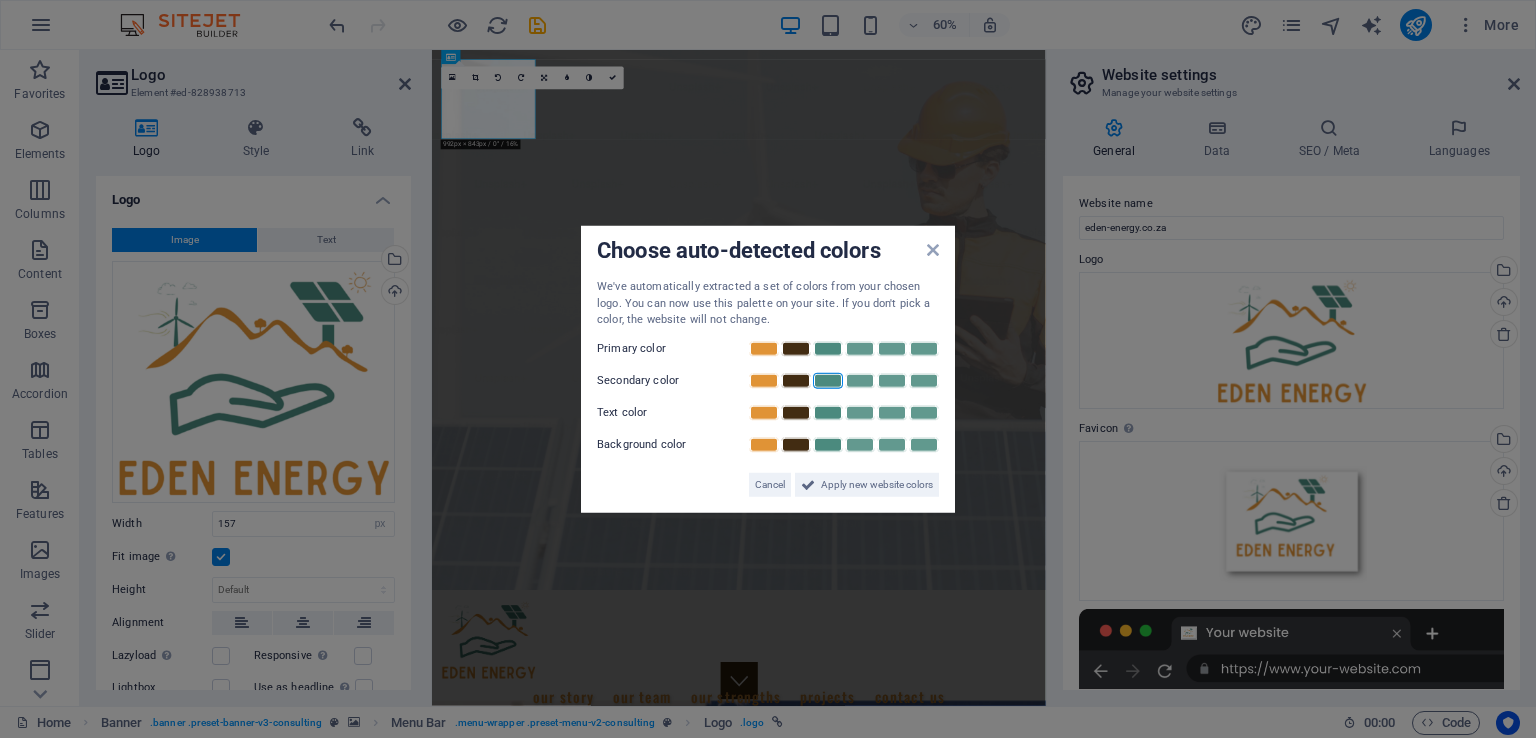click at bounding box center (796, 412) 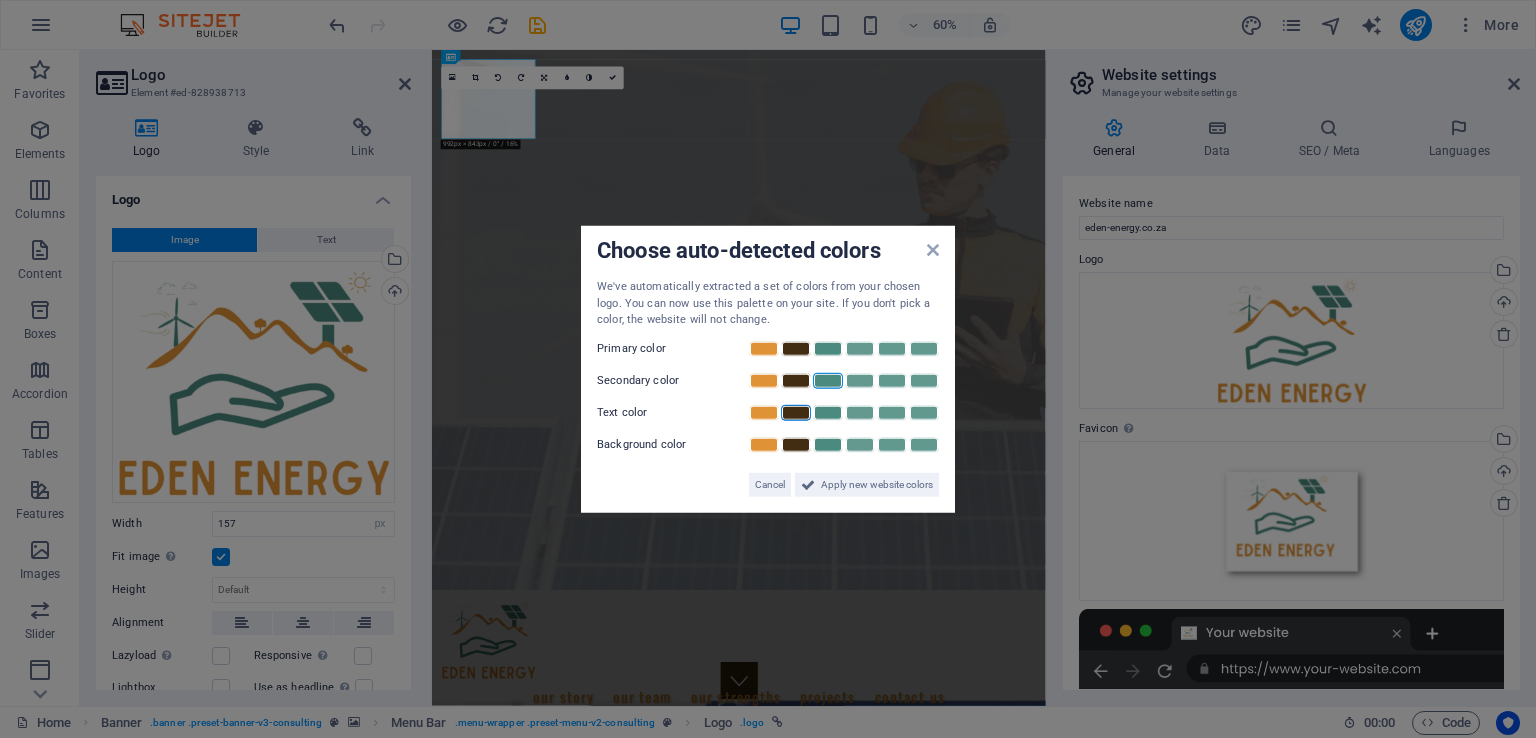 click at bounding box center (860, 444) 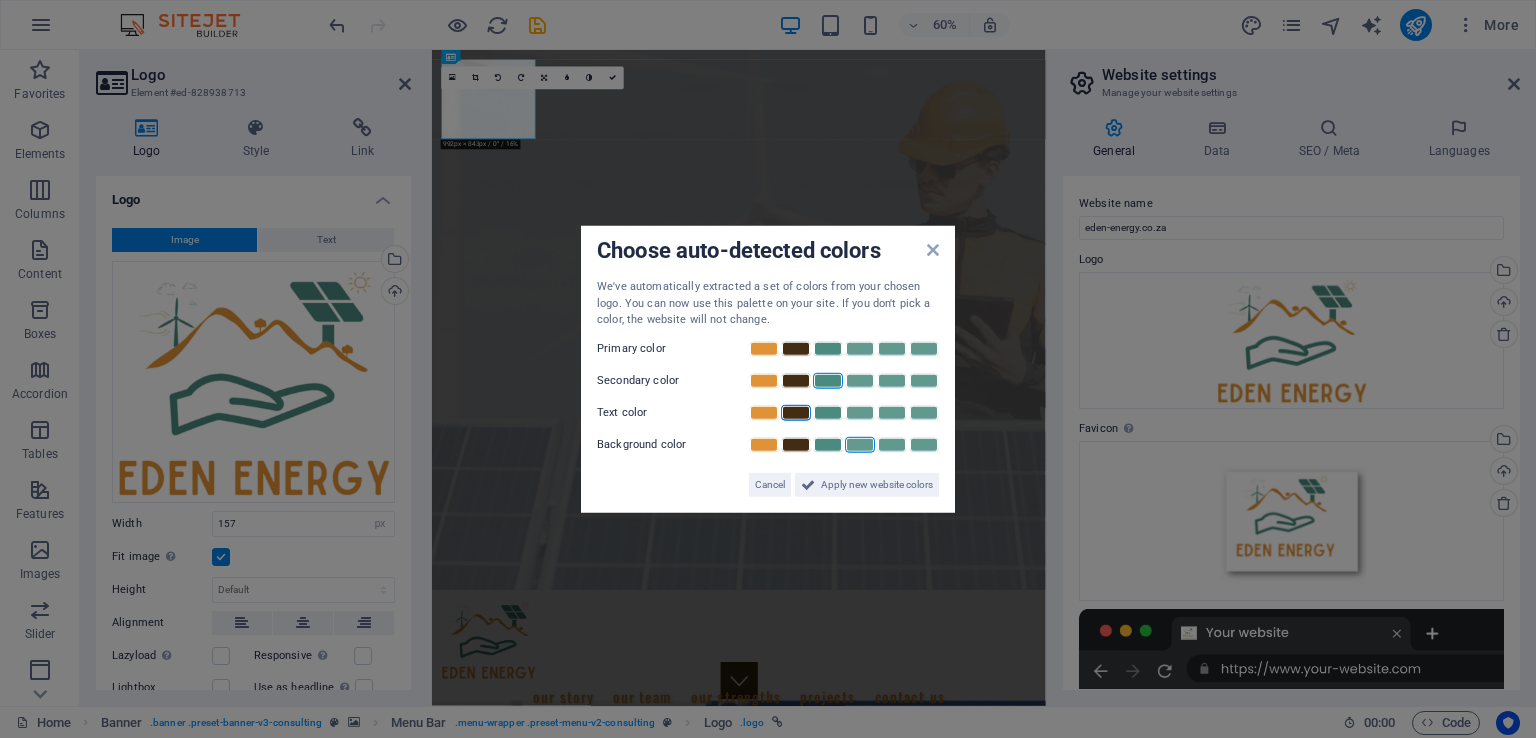 click on "Apply new website colors" at bounding box center (877, 484) 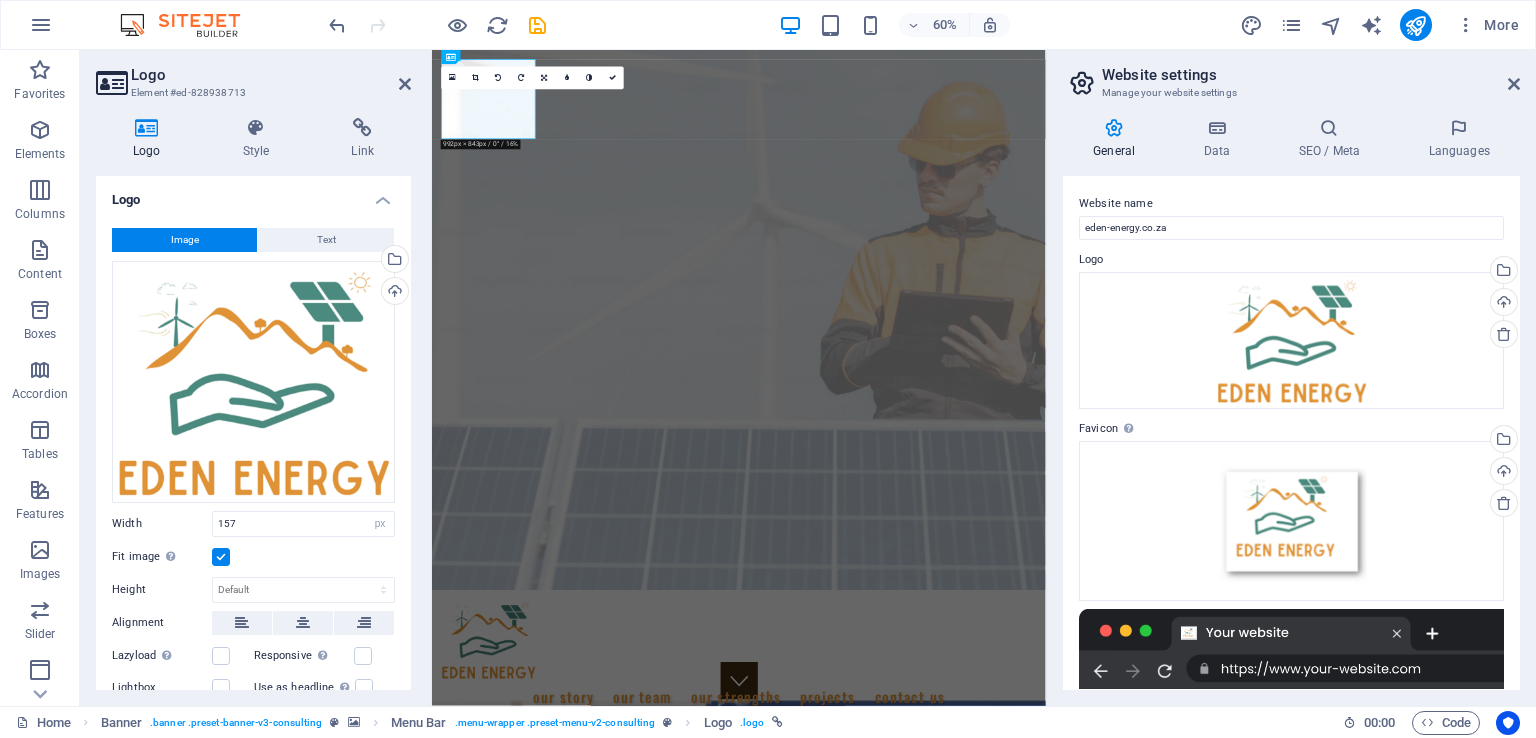 click at bounding box center [1514, 84] 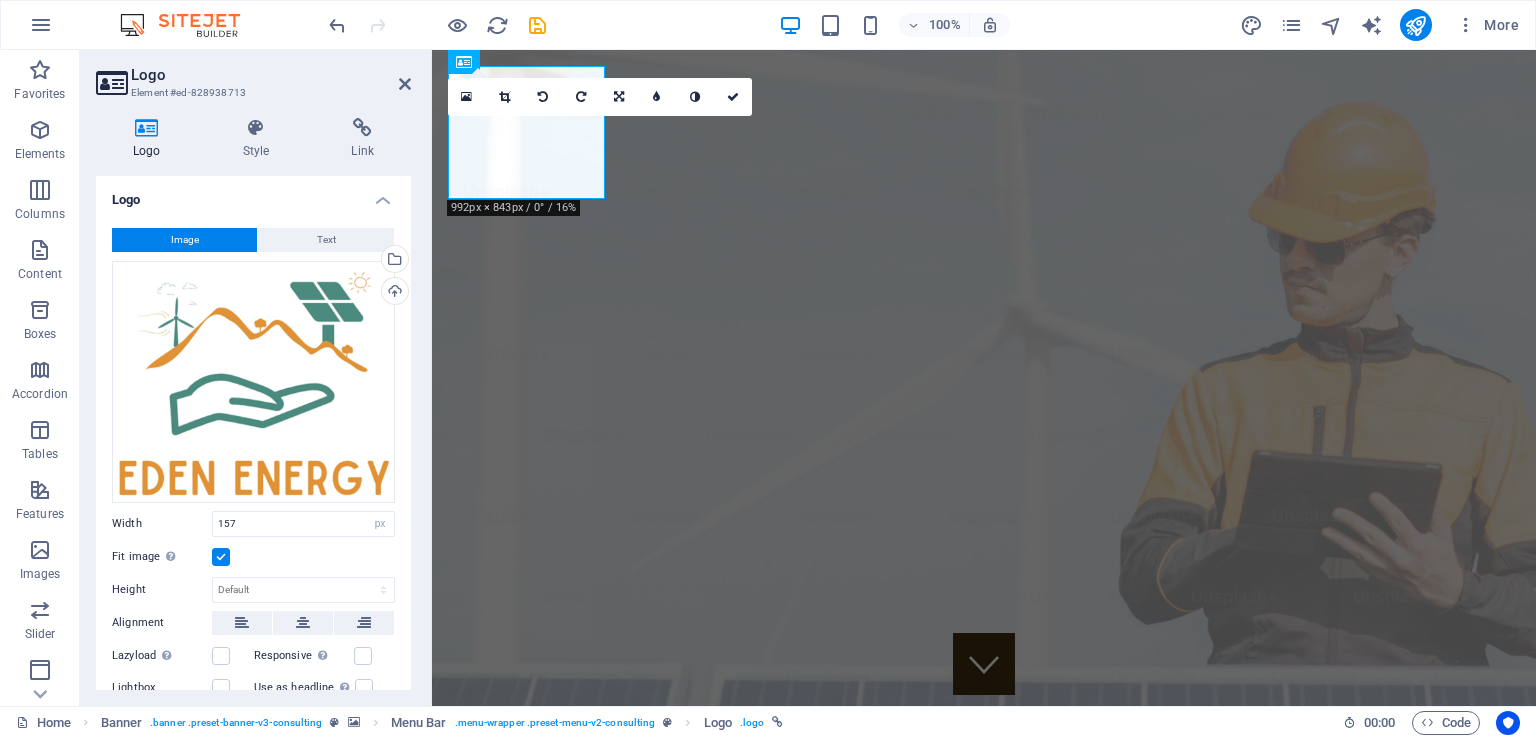 click at bounding box center (733, 97) 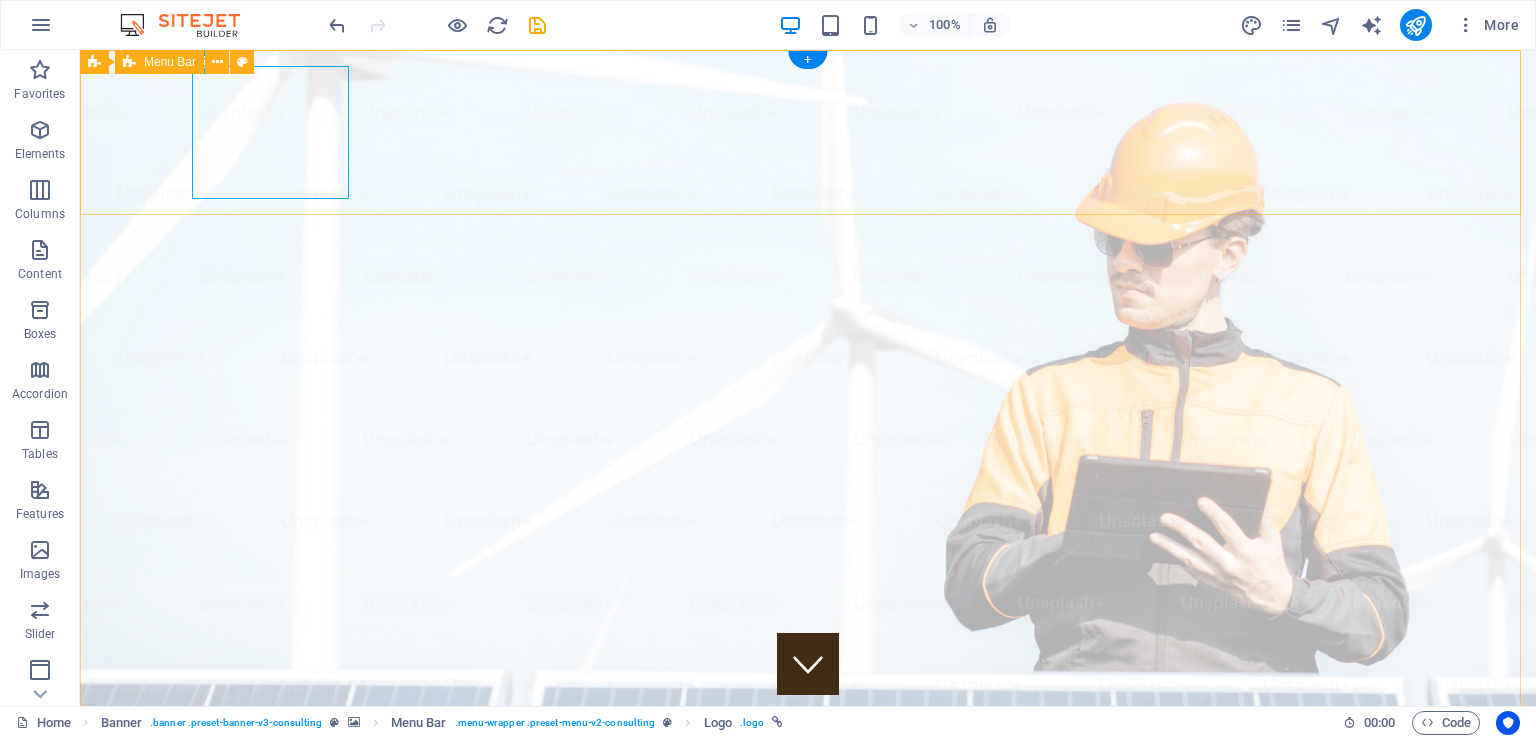 click on "Our Story Our Team Our Strengths Projects Contact Us Get Started" at bounding box center (808, 1085) 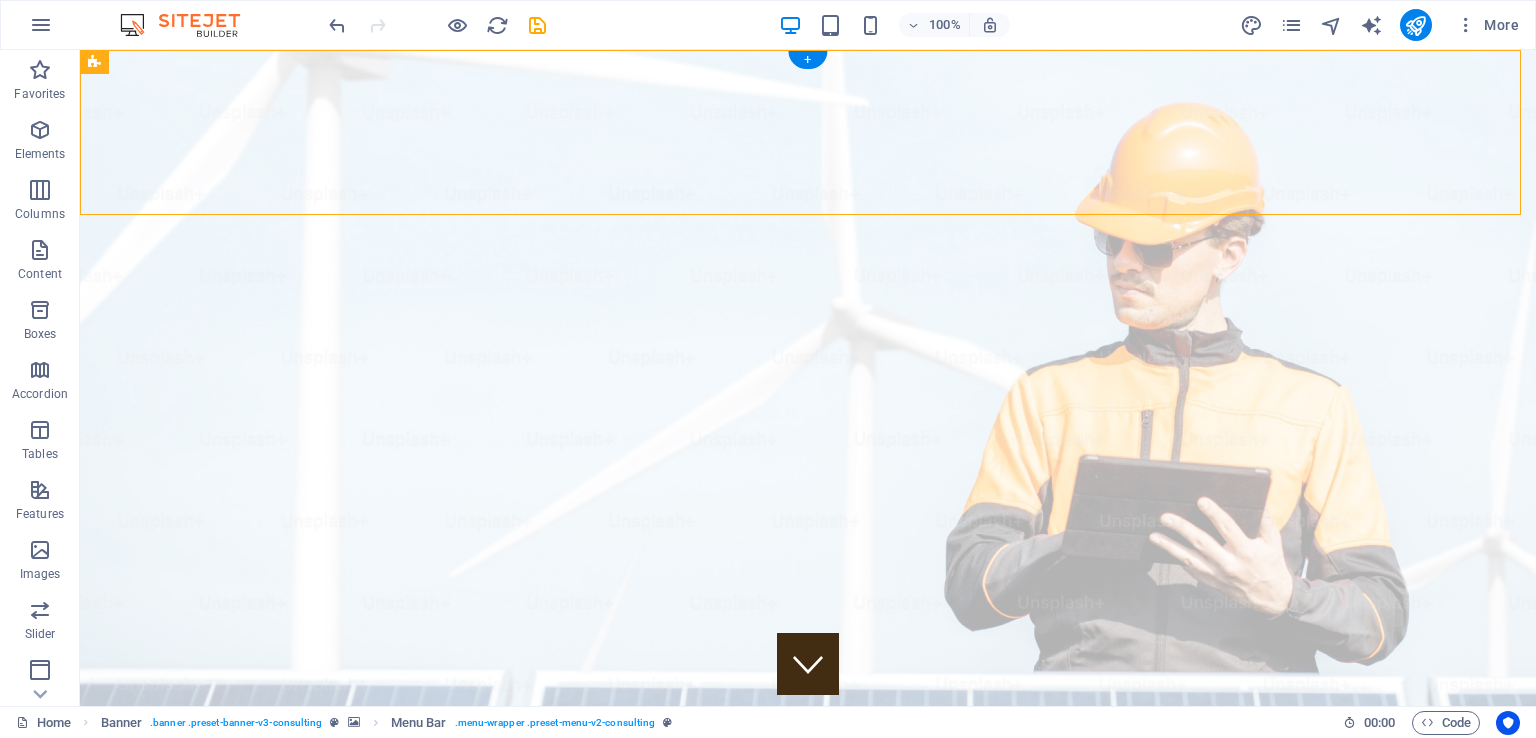 click at bounding box center (808, 1559) 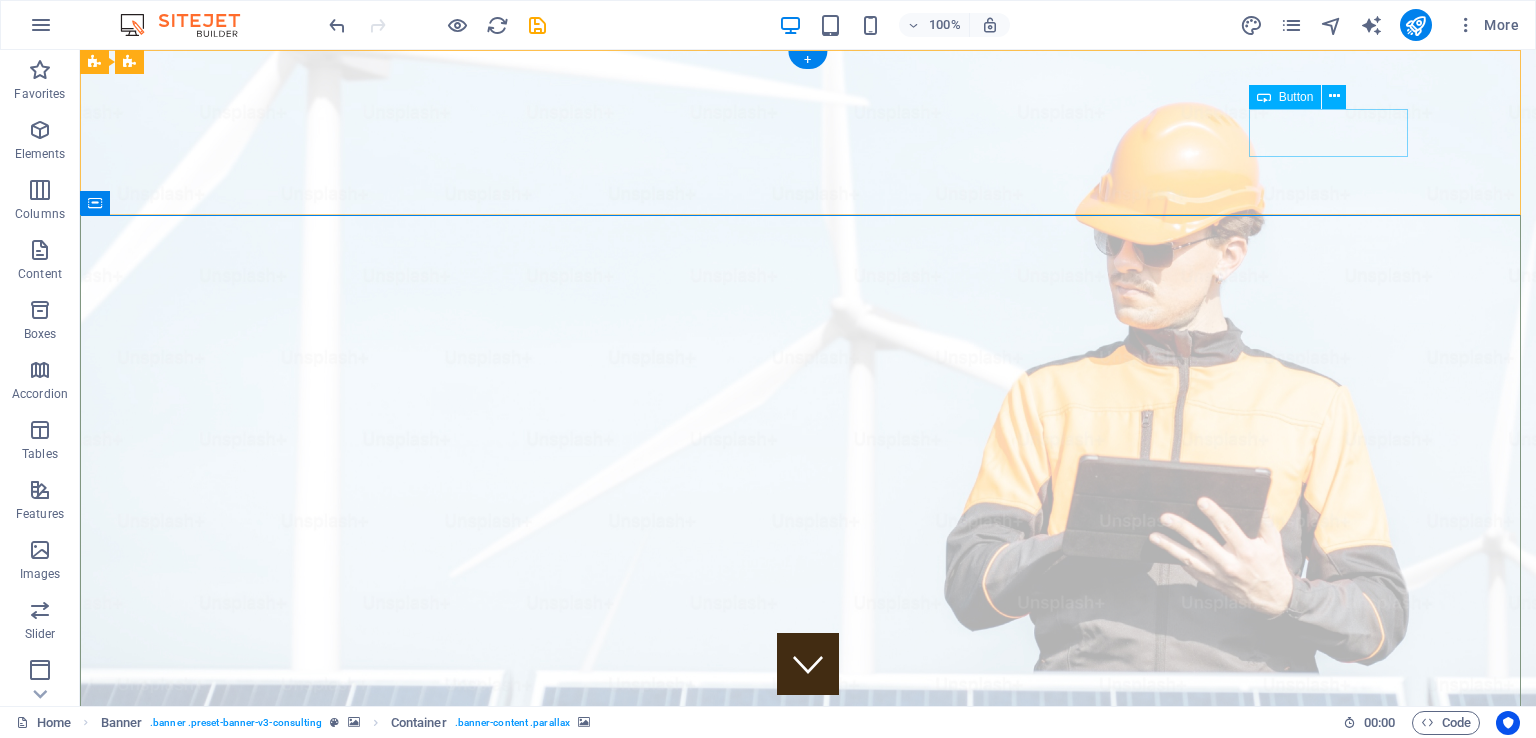 click on "Get Started" at bounding box center (808, 1179) 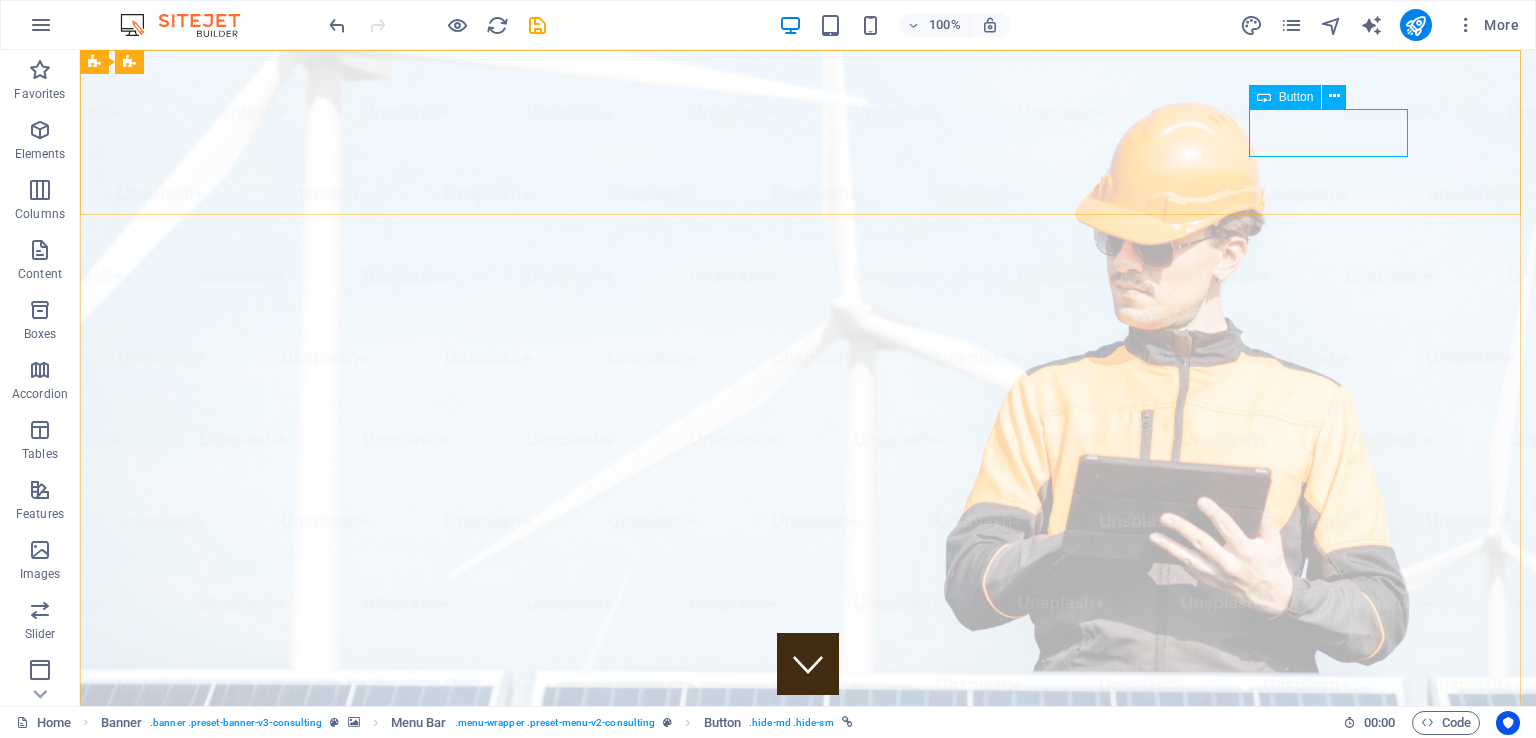 click at bounding box center [1334, 96] 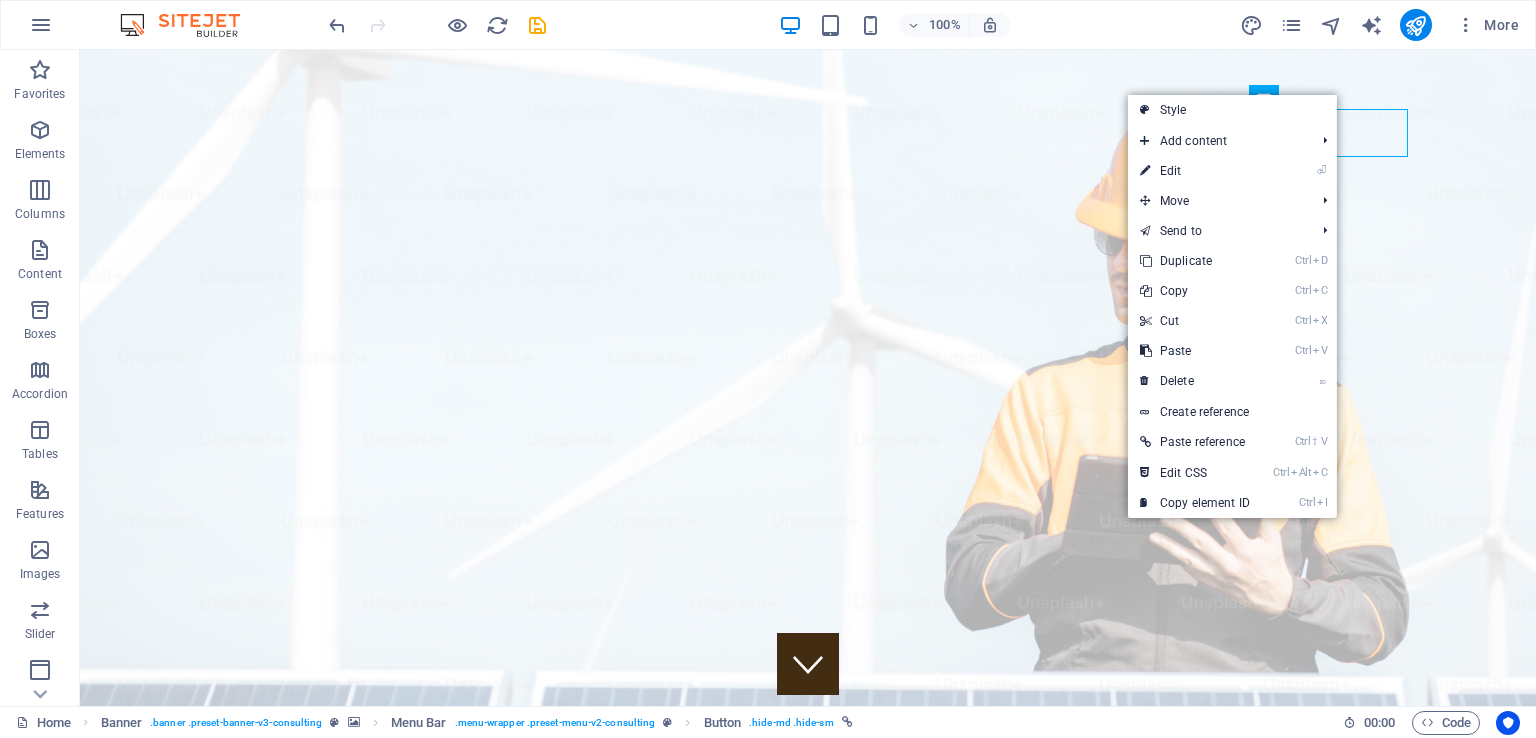 click on "⌦  Delete" at bounding box center [1195, 381] 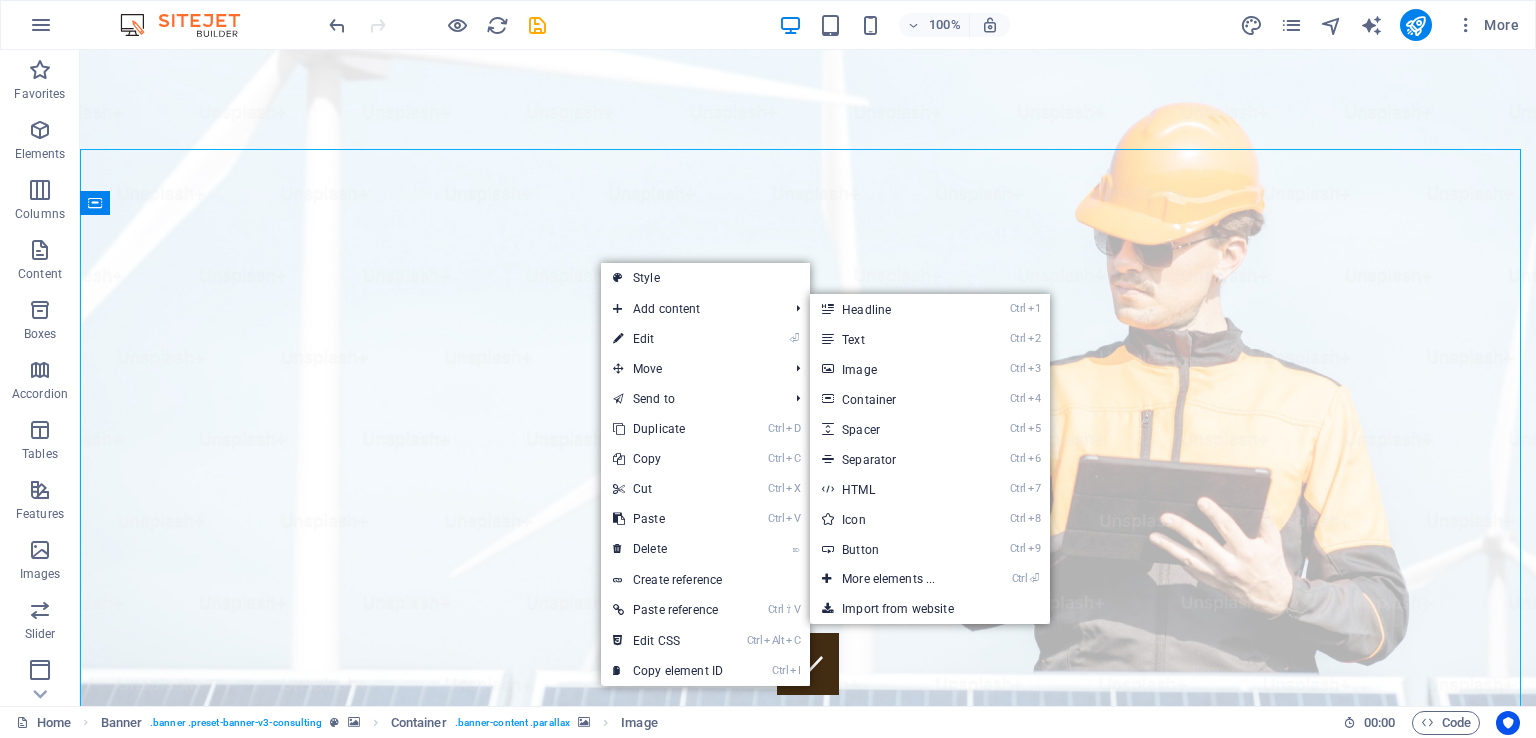 click on "⏎  Edit" at bounding box center (668, 339) 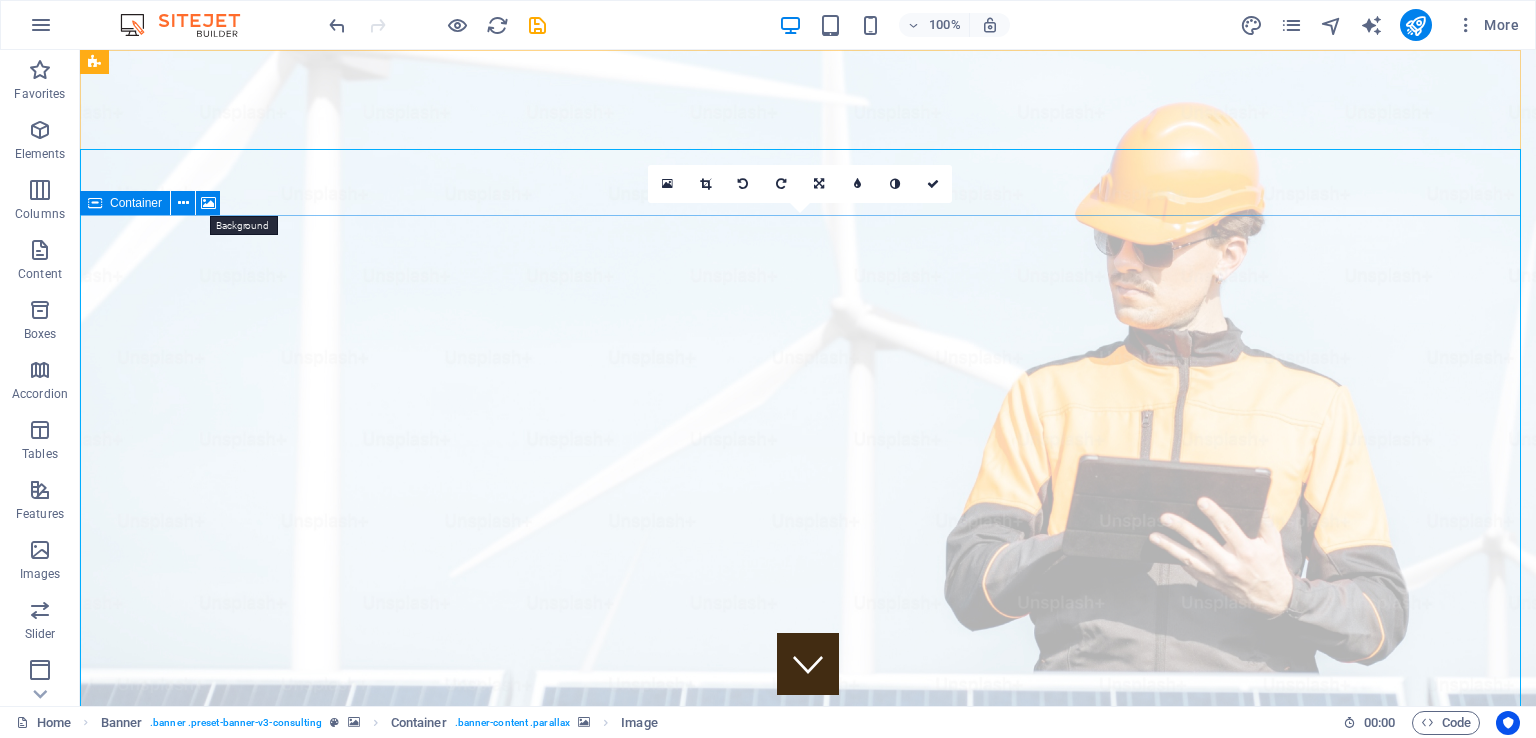 click at bounding box center (208, 203) 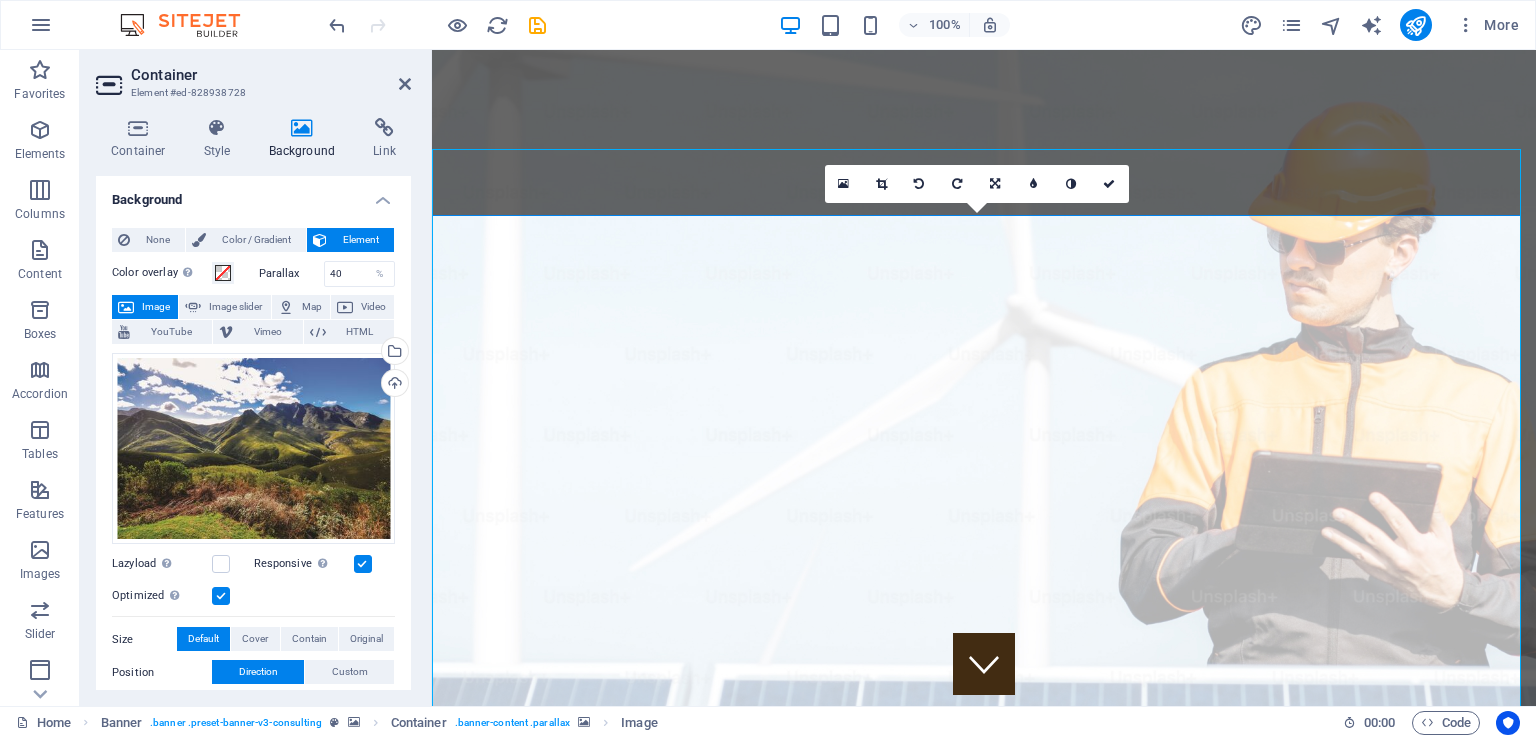 click on "Image slider" at bounding box center (235, 307) 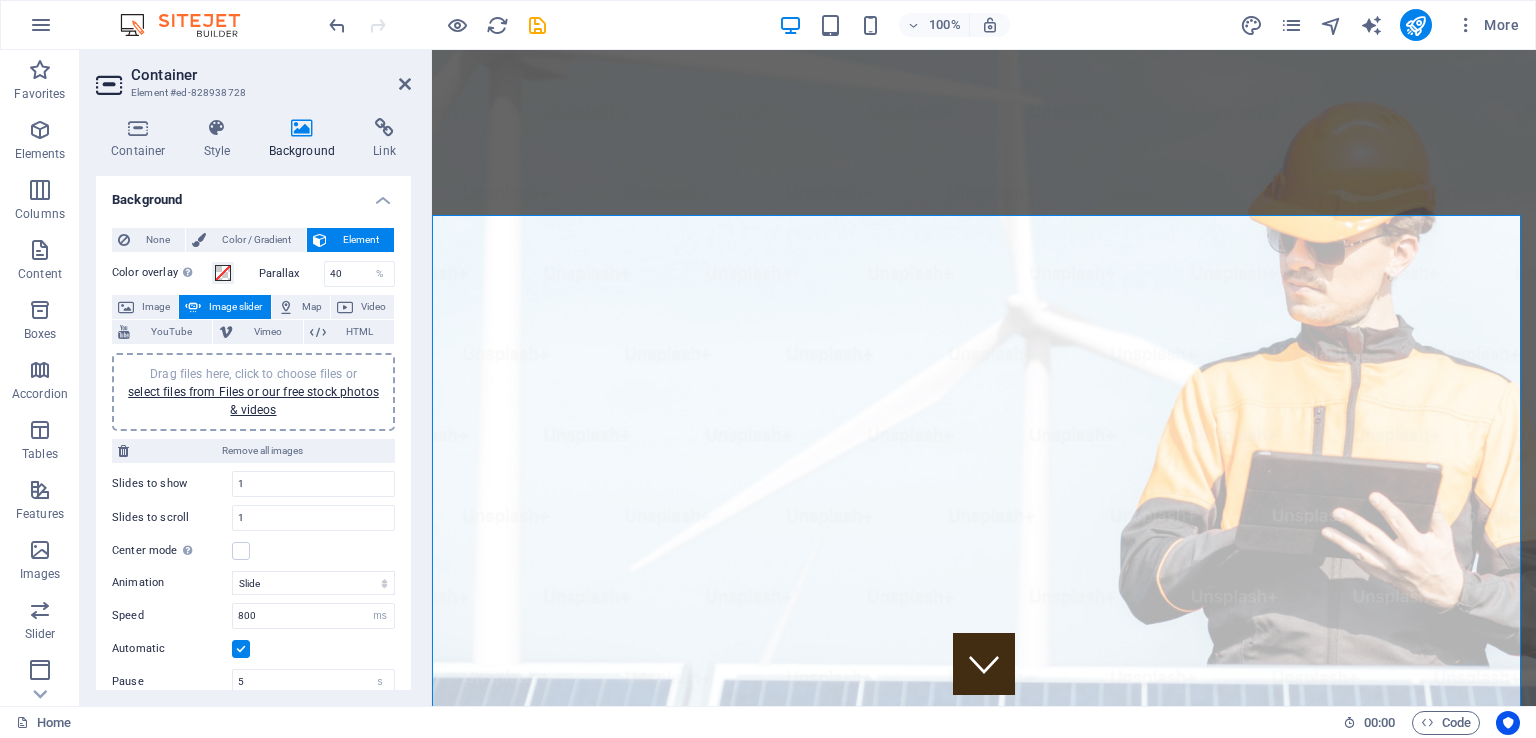 click on "select files from Files or our free stock photos & videos" at bounding box center [253, 401] 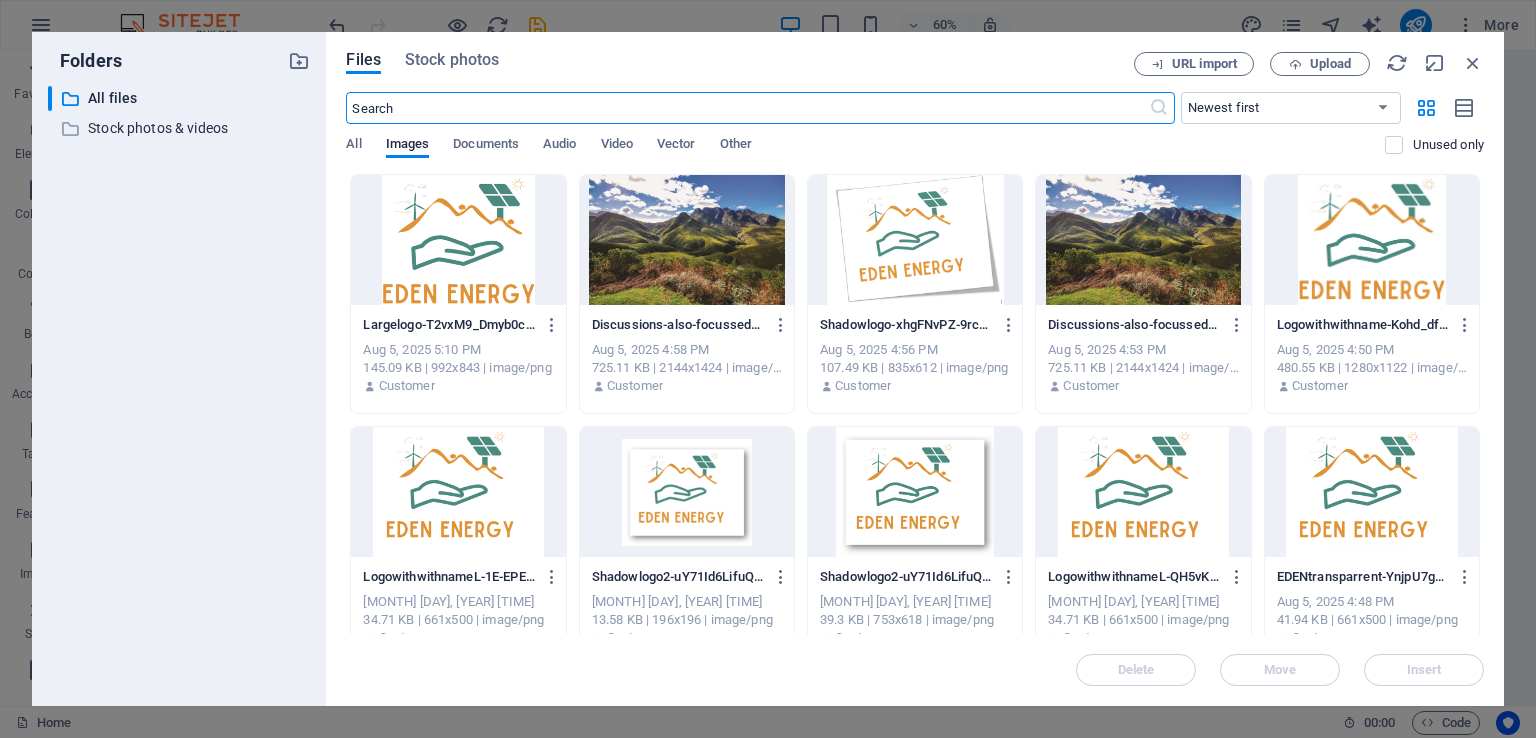 click at bounding box center (687, 240) 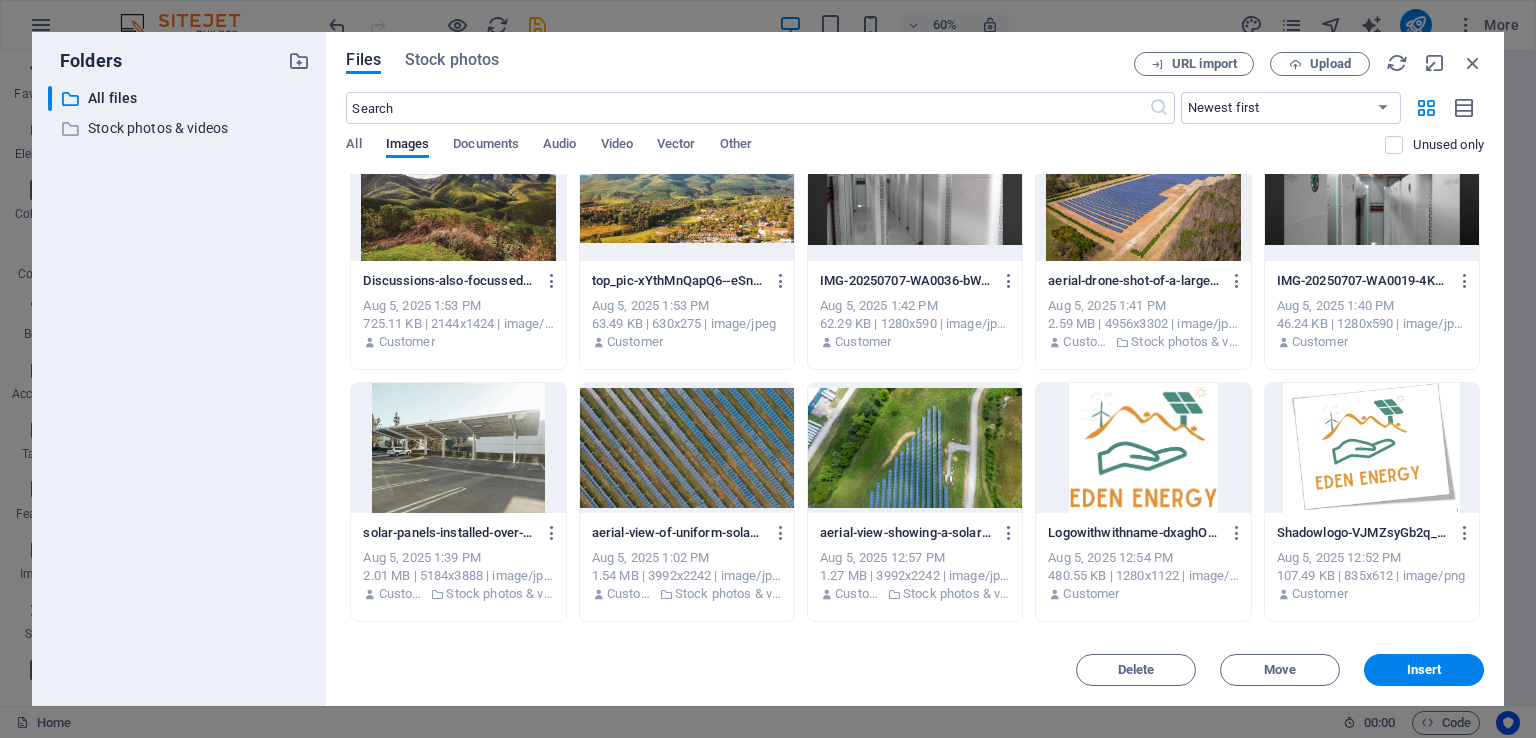 scroll, scrollTop: 900, scrollLeft: 0, axis: vertical 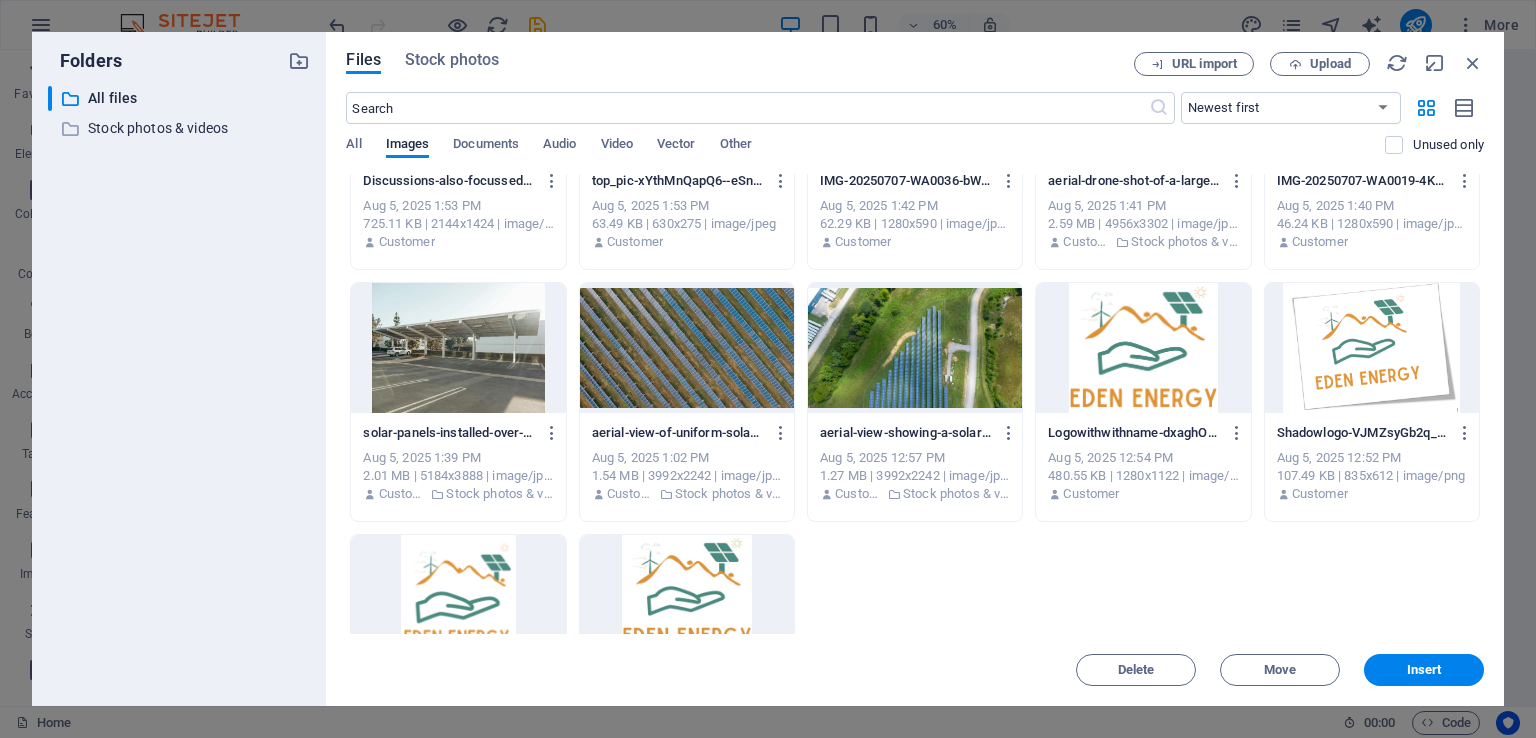 click at bounding box center (915, 348) 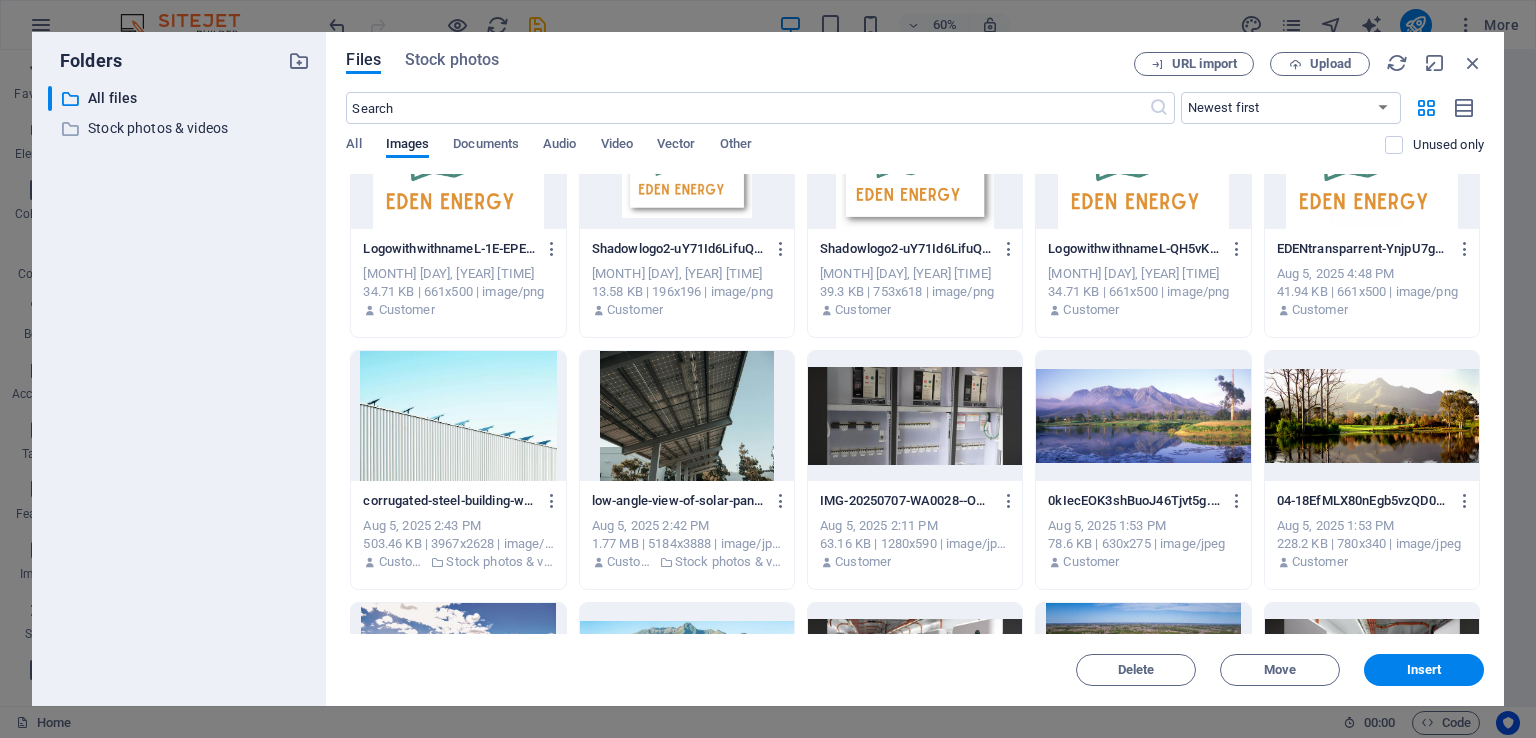 scroll, scrollTop: 300, scrollLeft: 0, axis: vertical 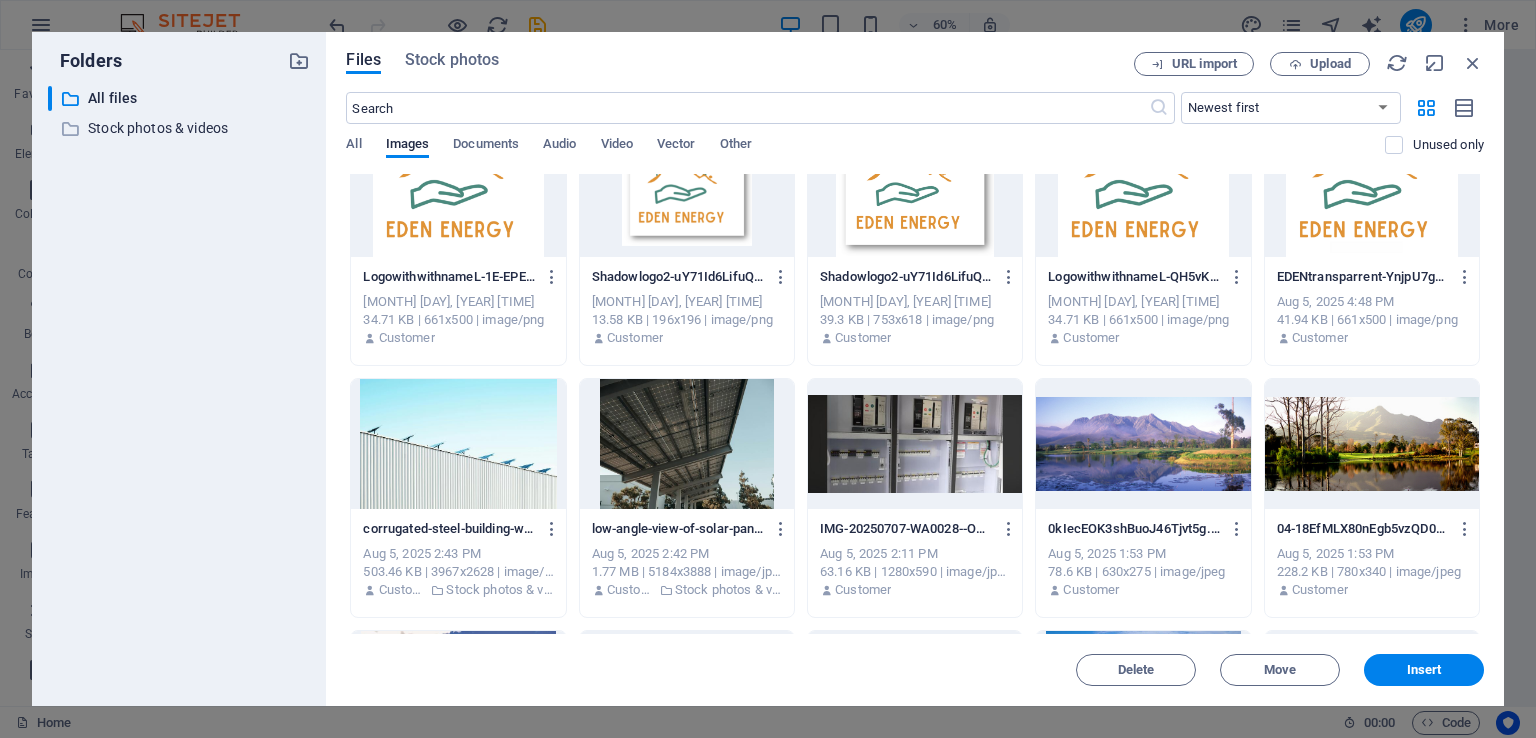 click at bounding box center (1372, 444) 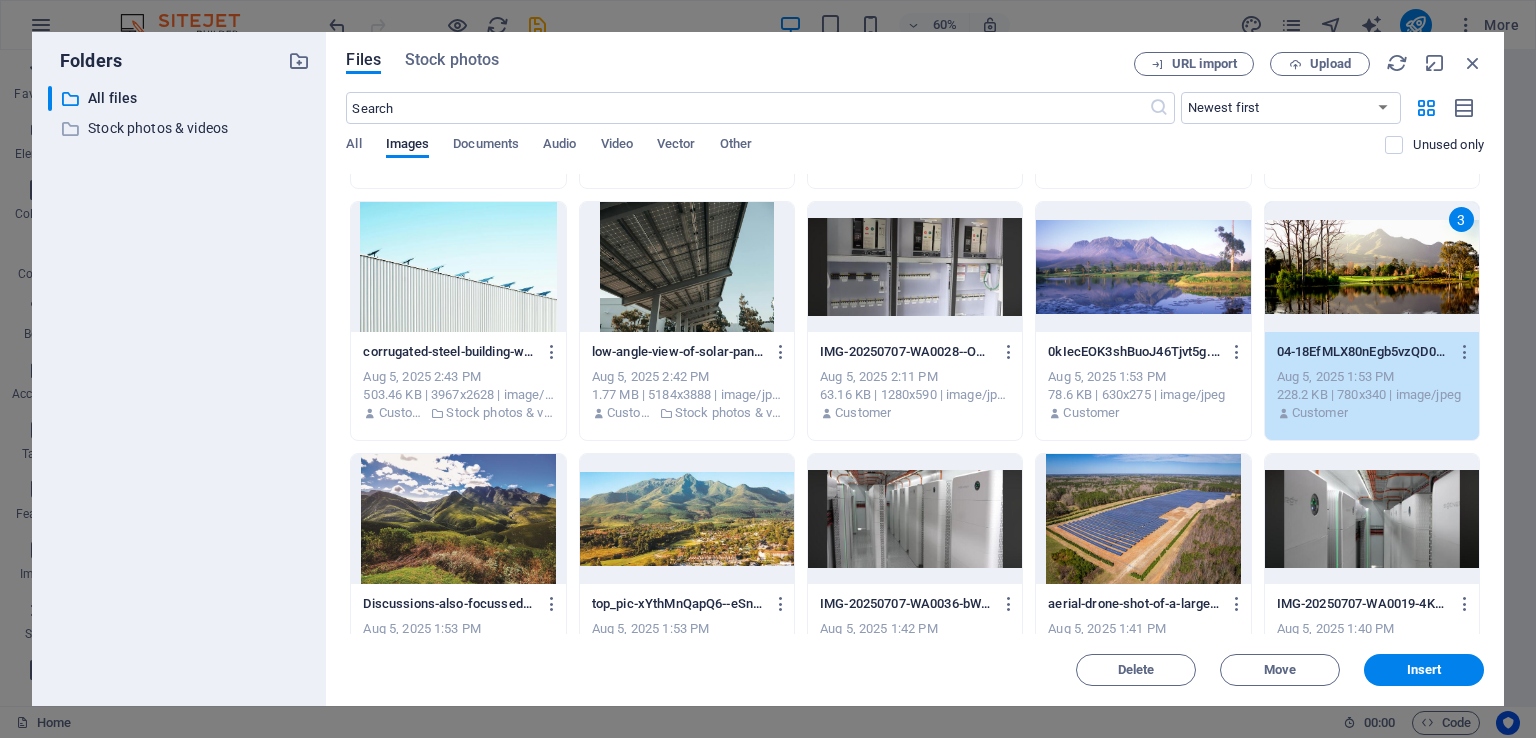 scroll, scrollTop: 500, scrollLeft: 0, axis: vertical 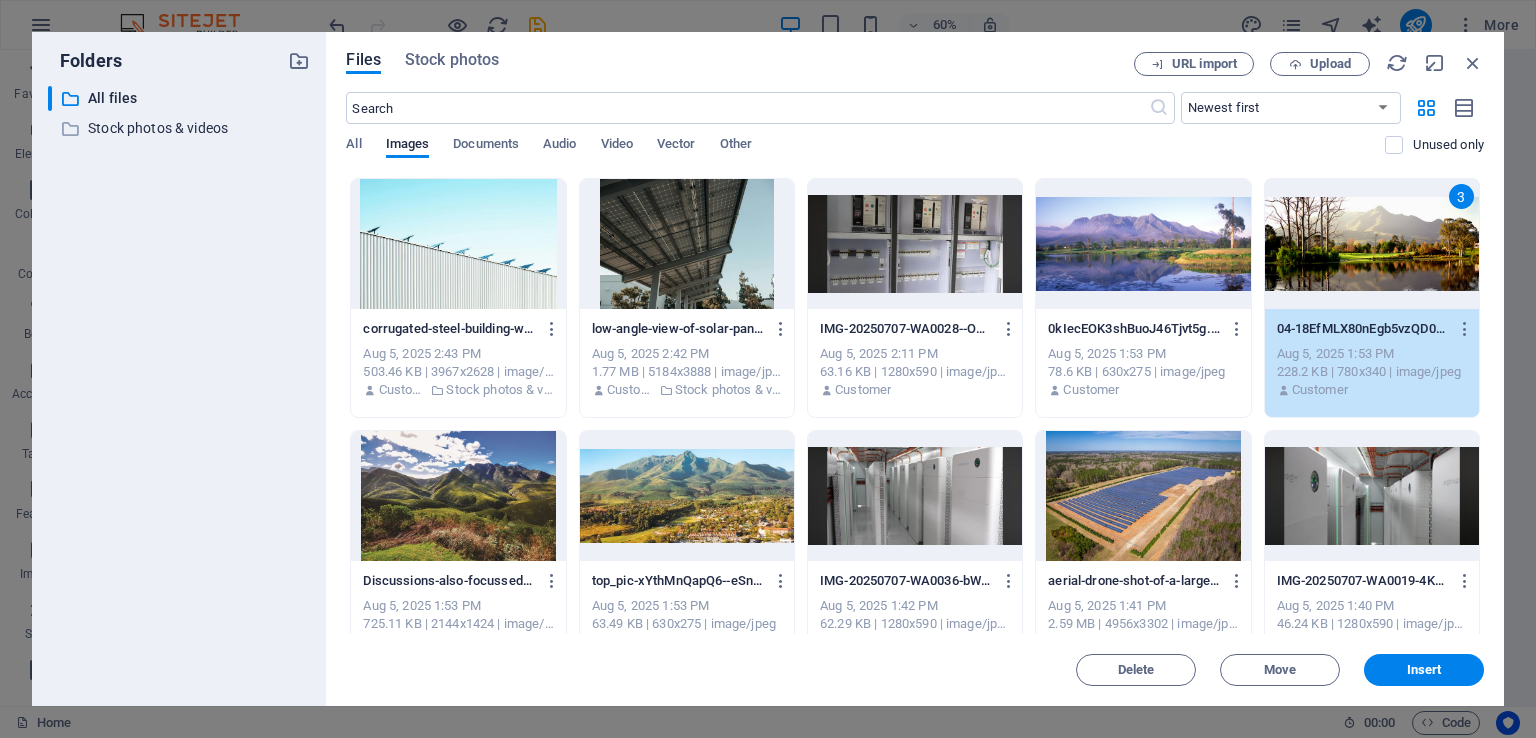 click at bounding box center (915, 496) 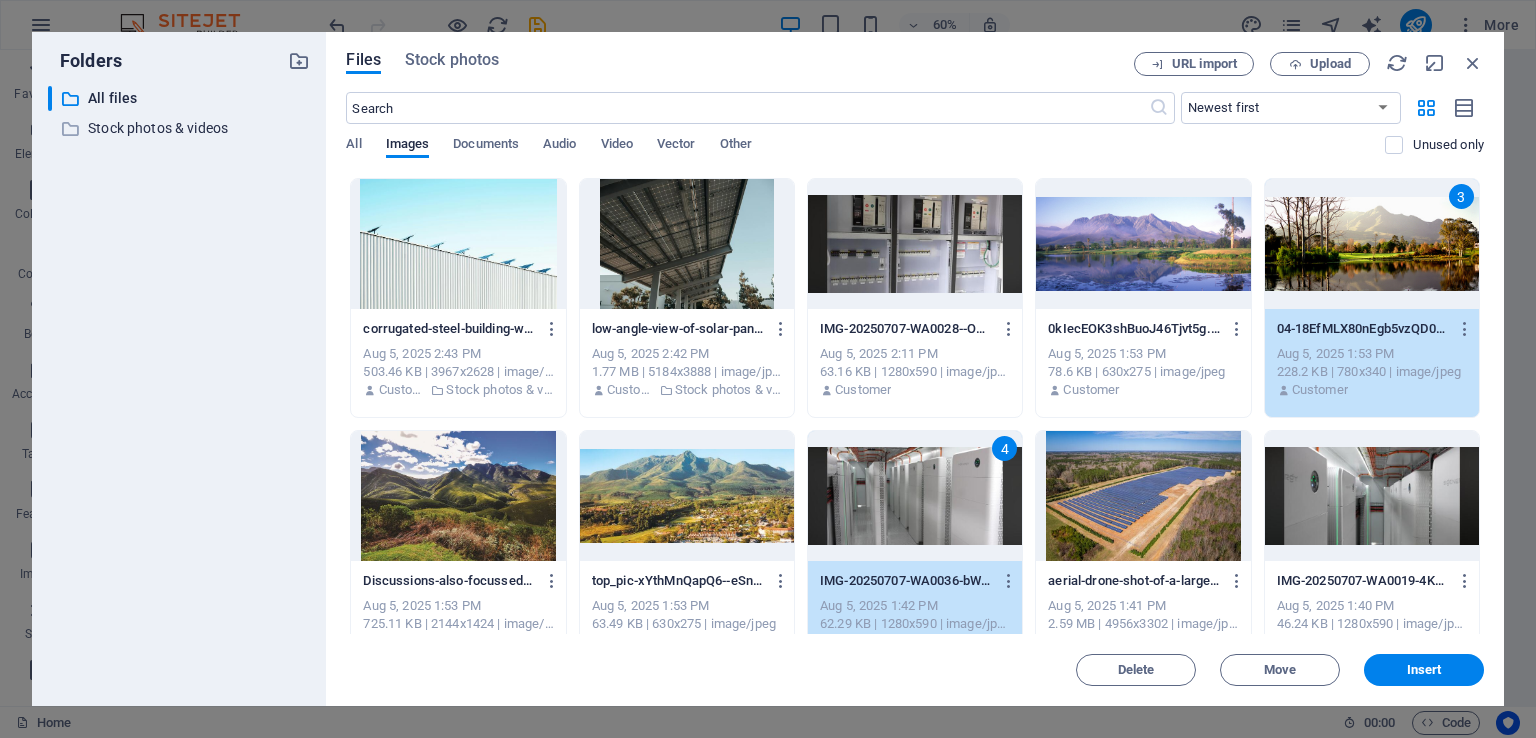 click at bounding box center [687, 244] 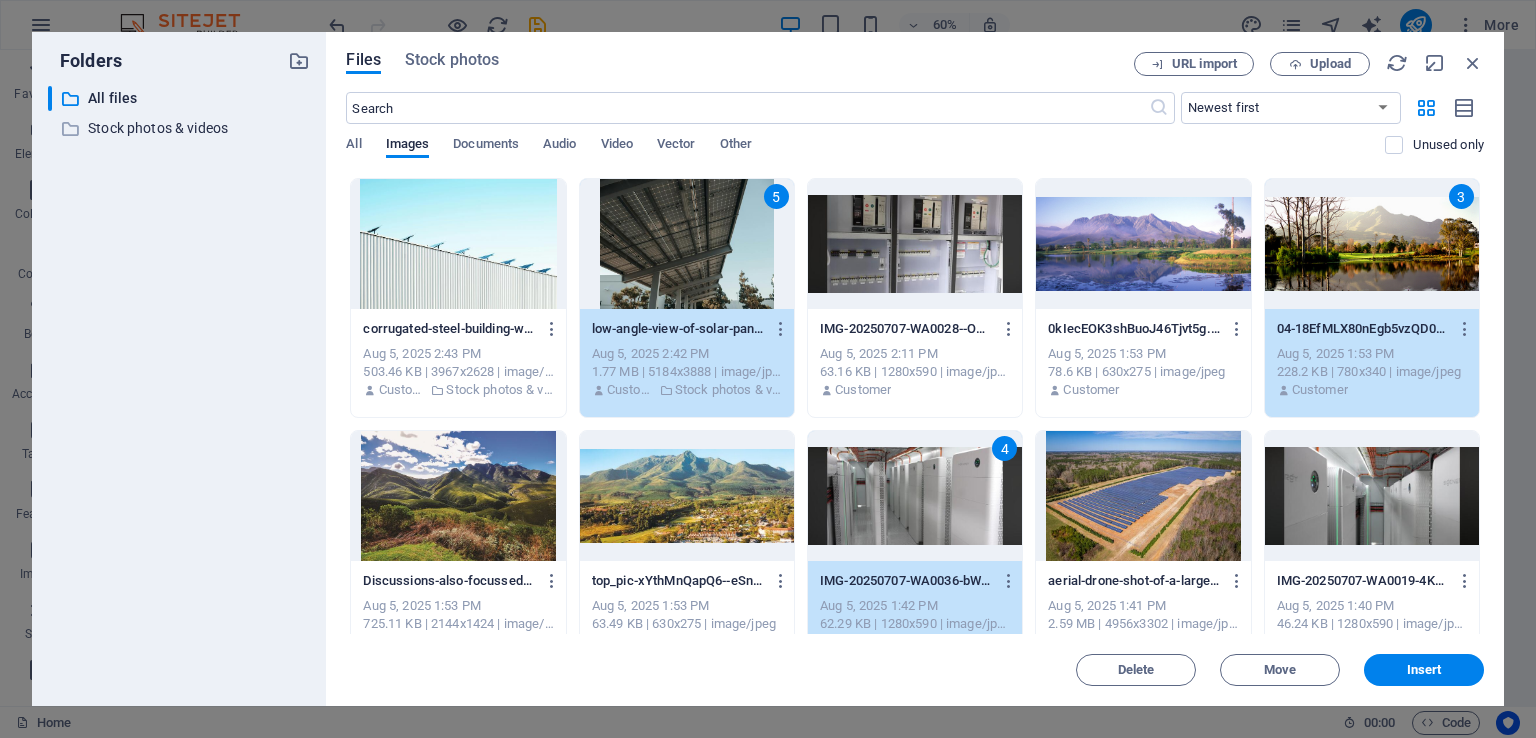click at bounding box center (1143, 496) 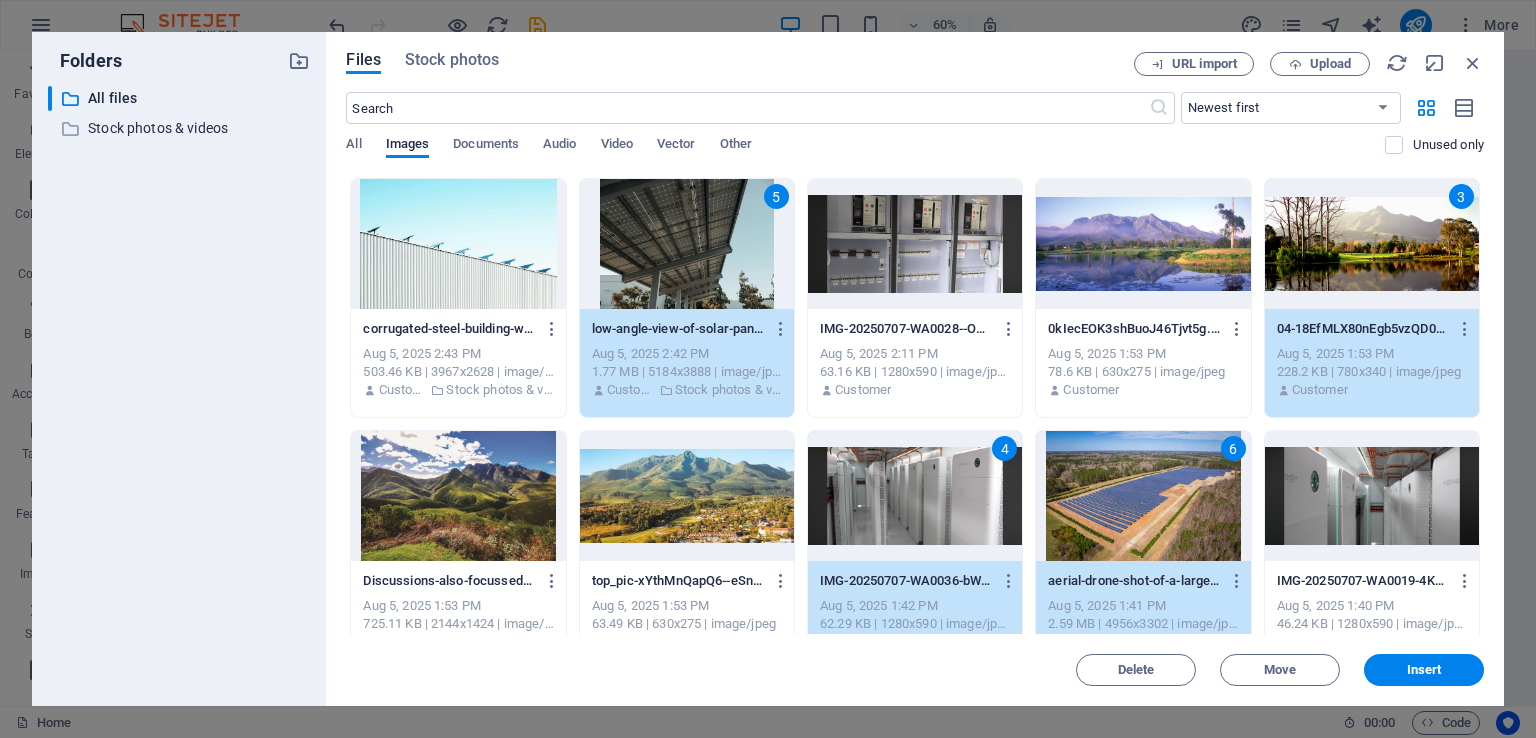 click at bounding box center (1372, 496) 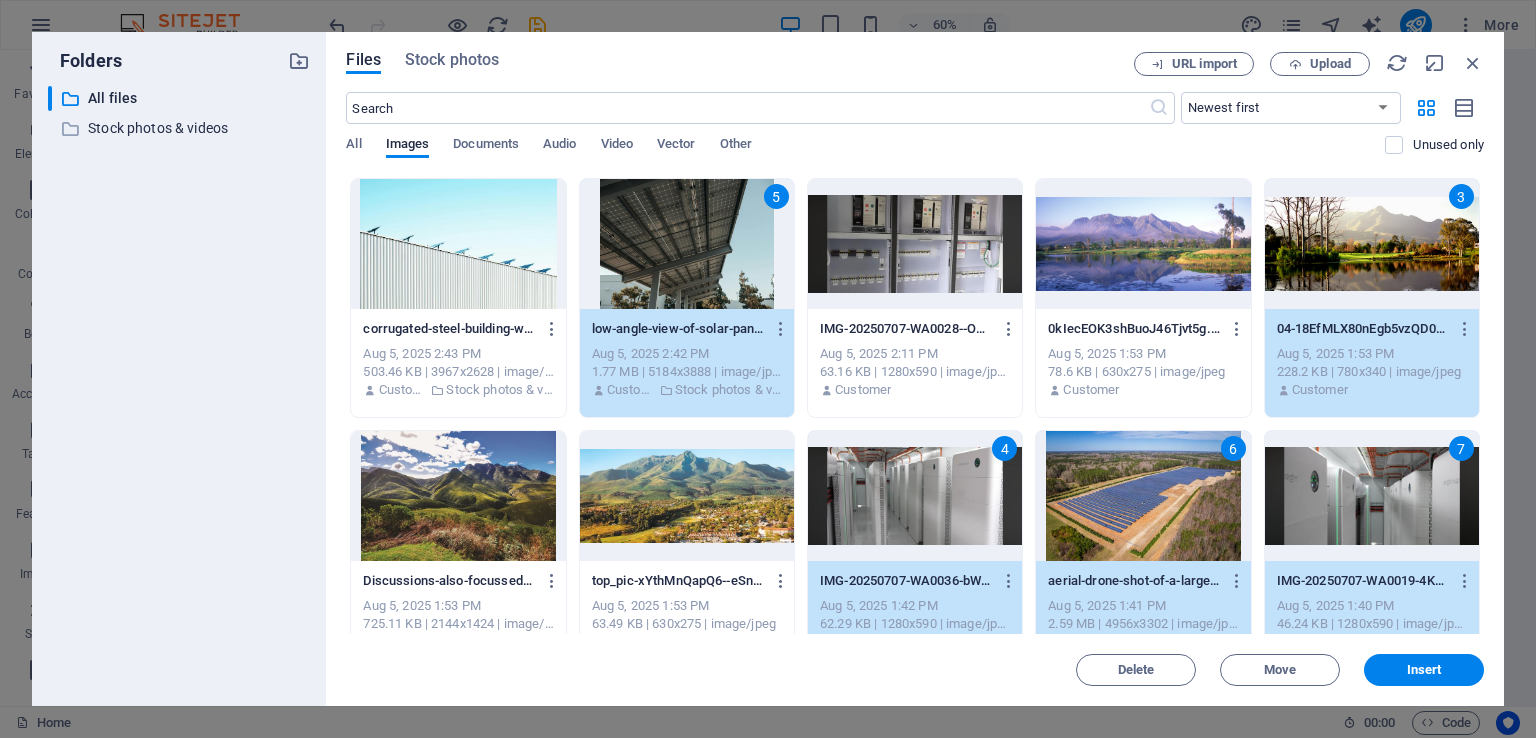 click on "7" at bounding box center [1372, 496] 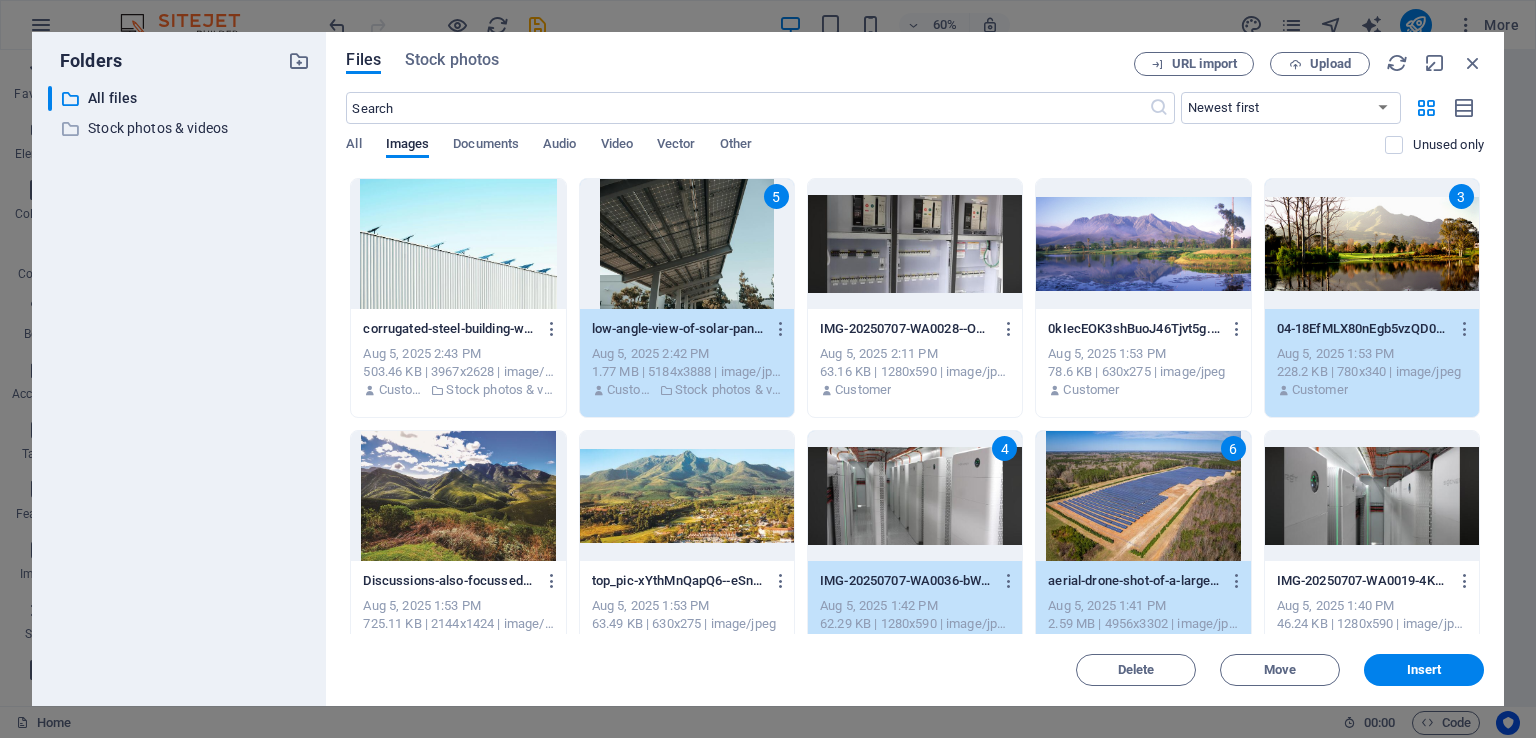 click at bounding box center [687, 496] 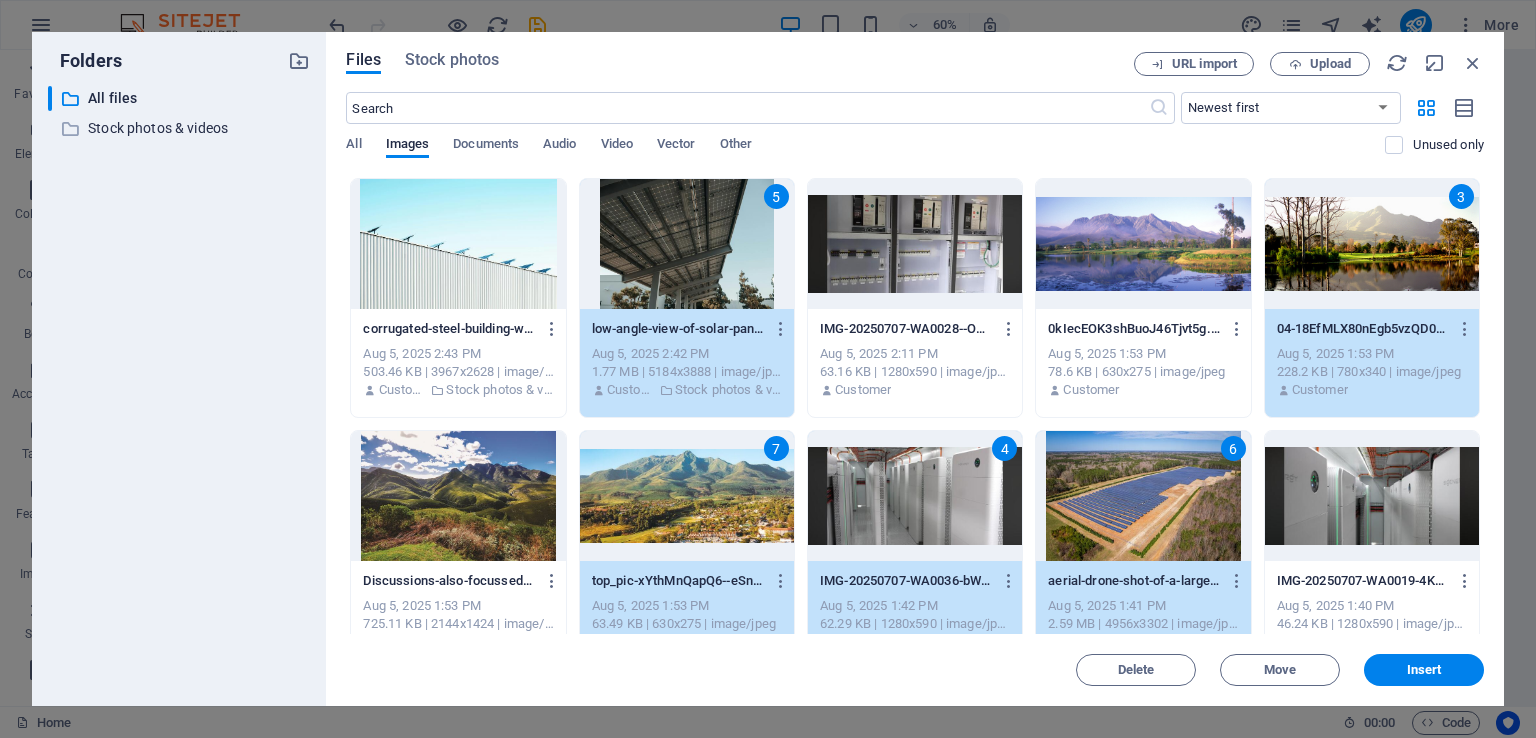 click at bounding box center [915, 244] 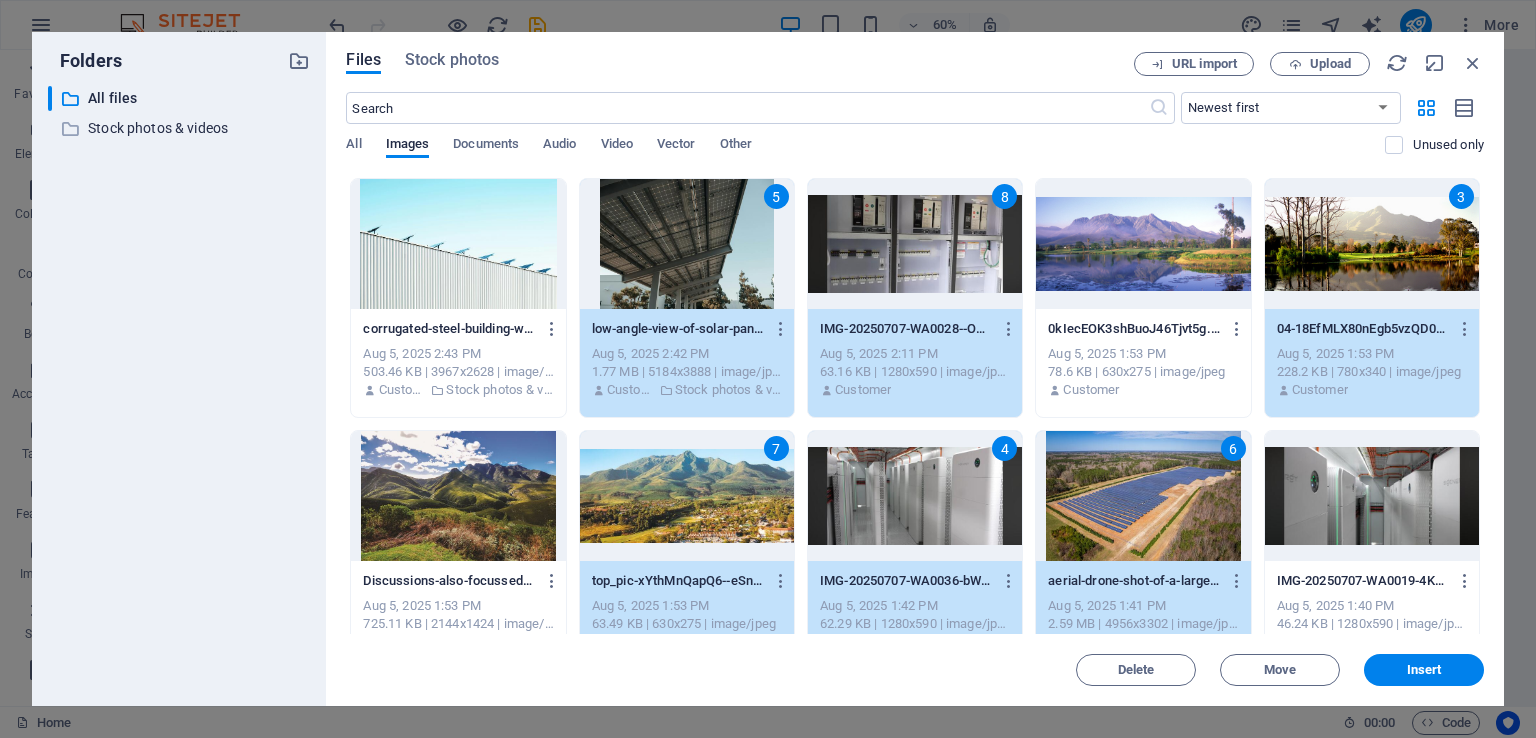 click on "Insert" at bounding box center (1424, 670) 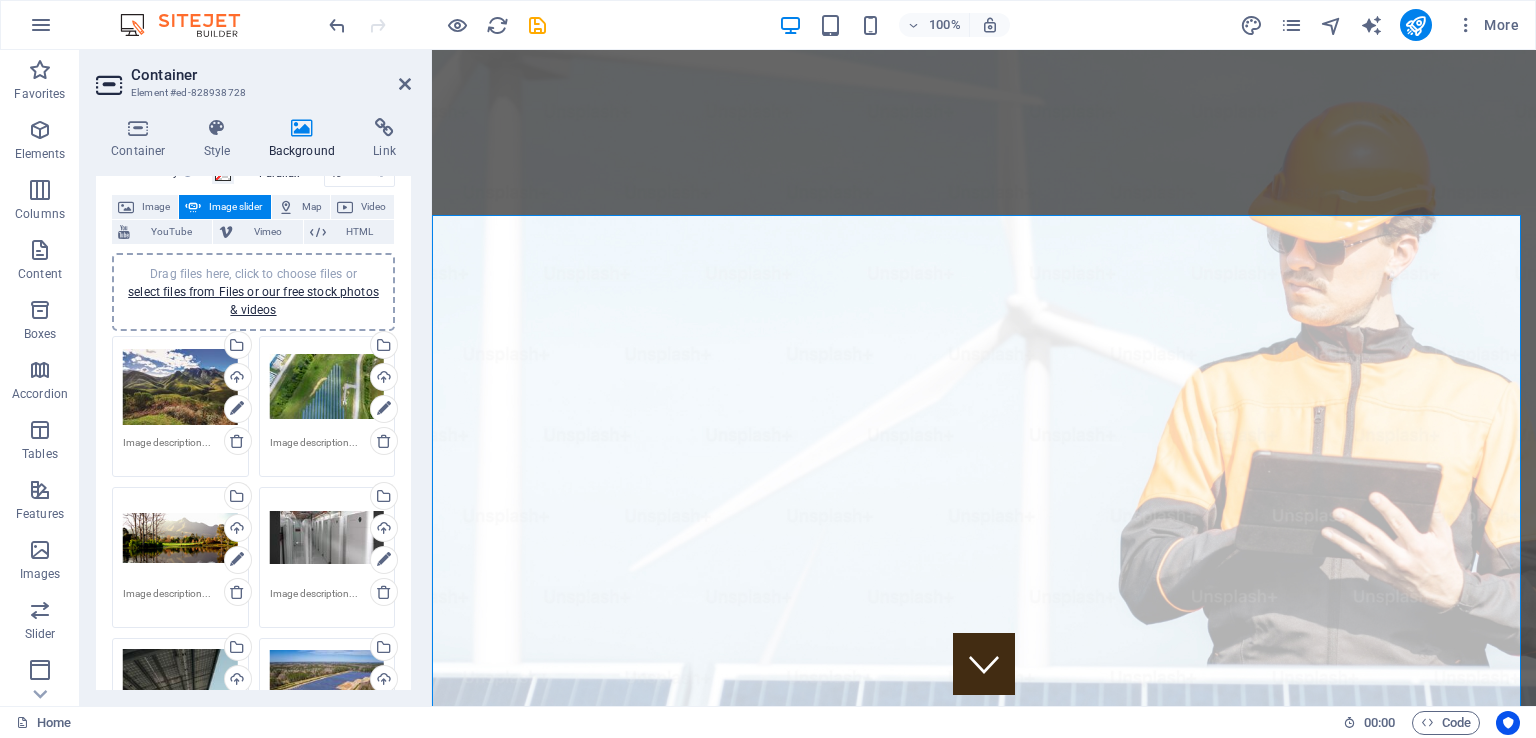 scroll, scrollTop: 0, scrollLeft: 0, axis: both 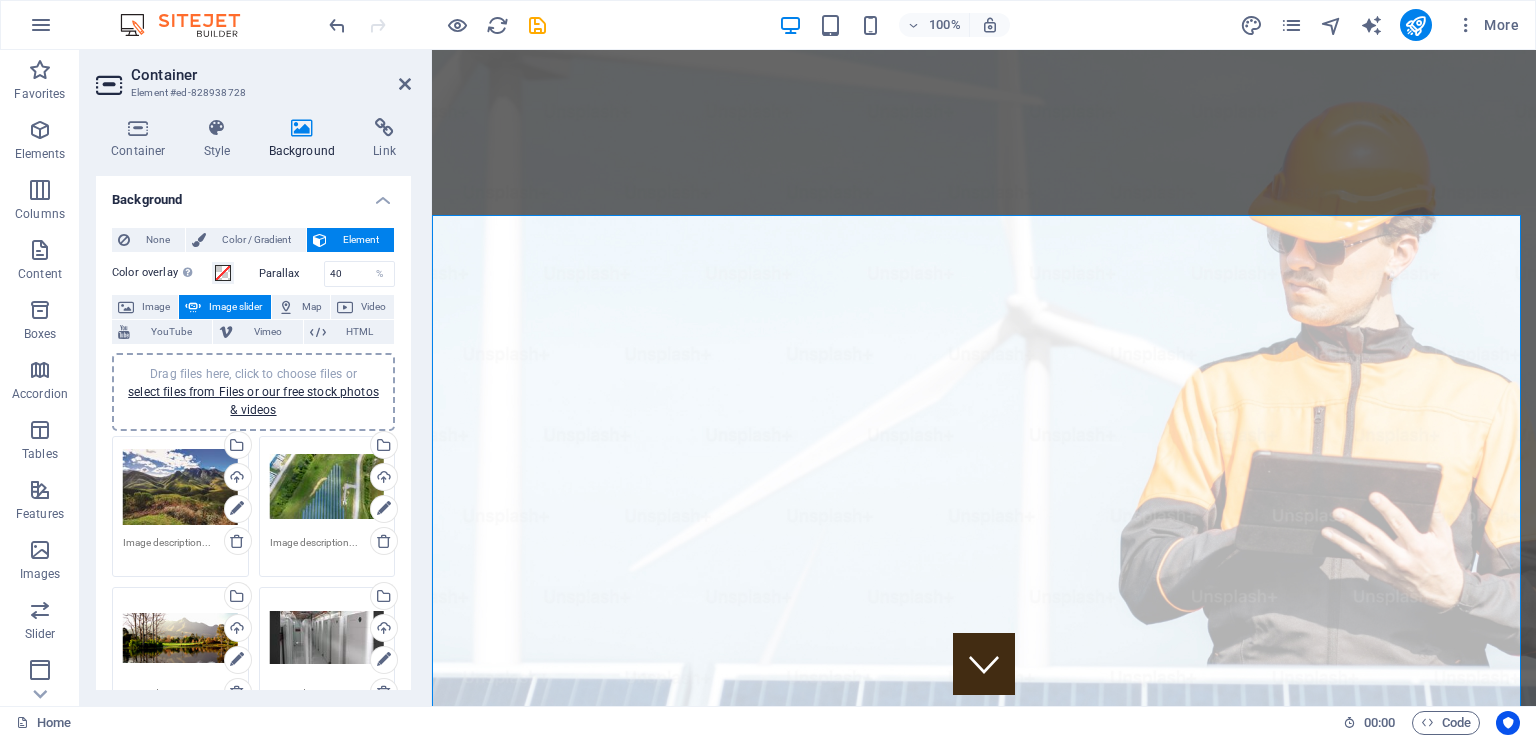 click at bounding box center (405, 84) 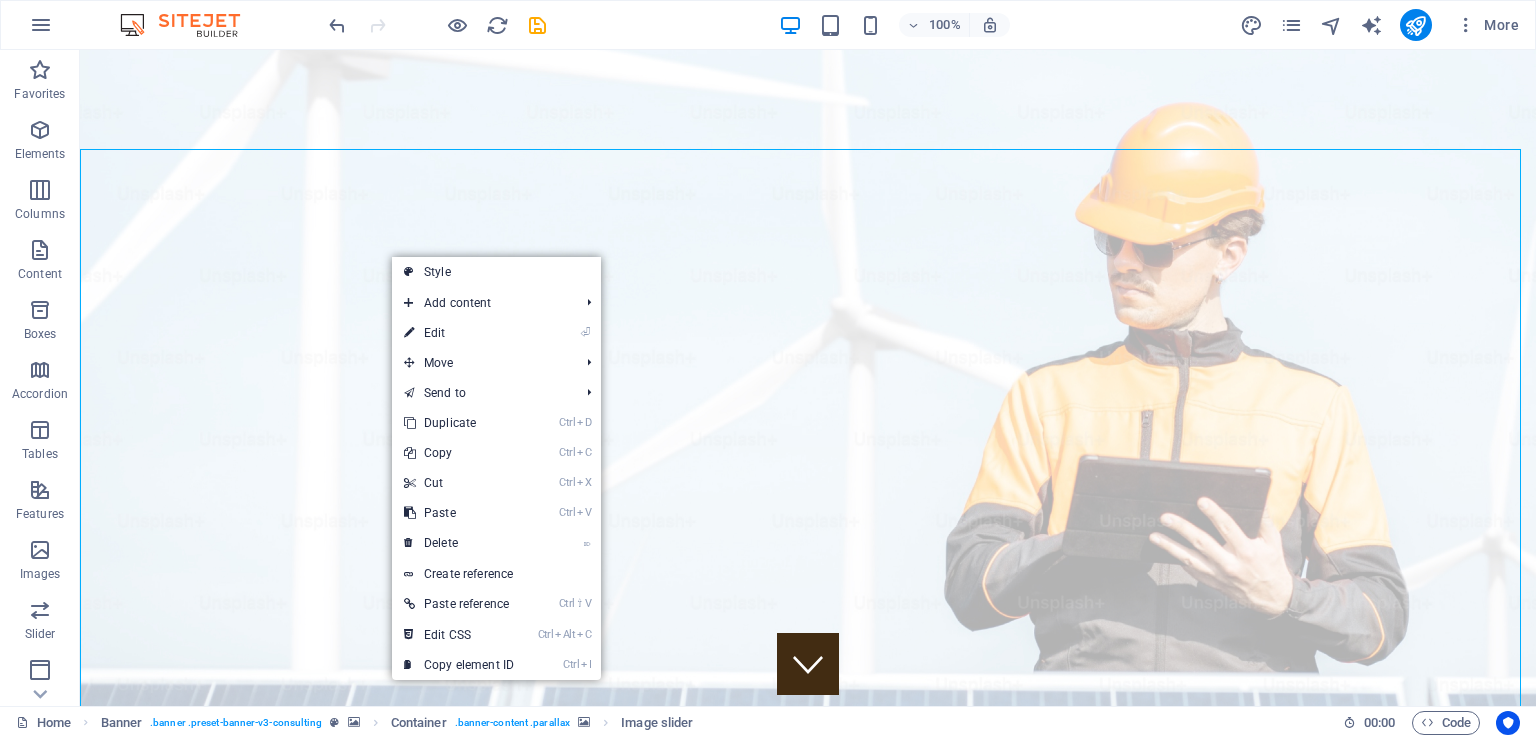 click on "⏎  Edit" at bounding box center (459, 333) 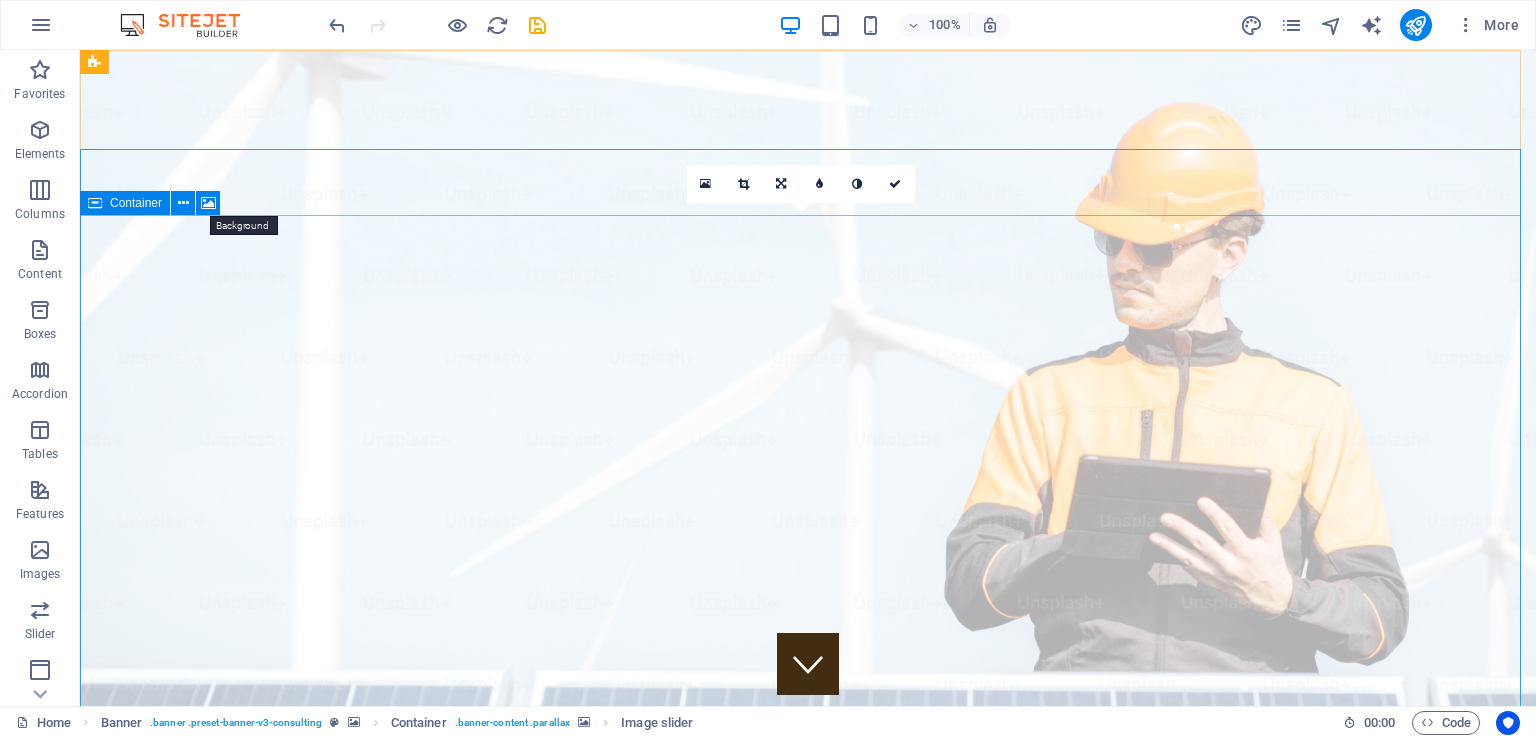 click at bounding box center (208, 203) 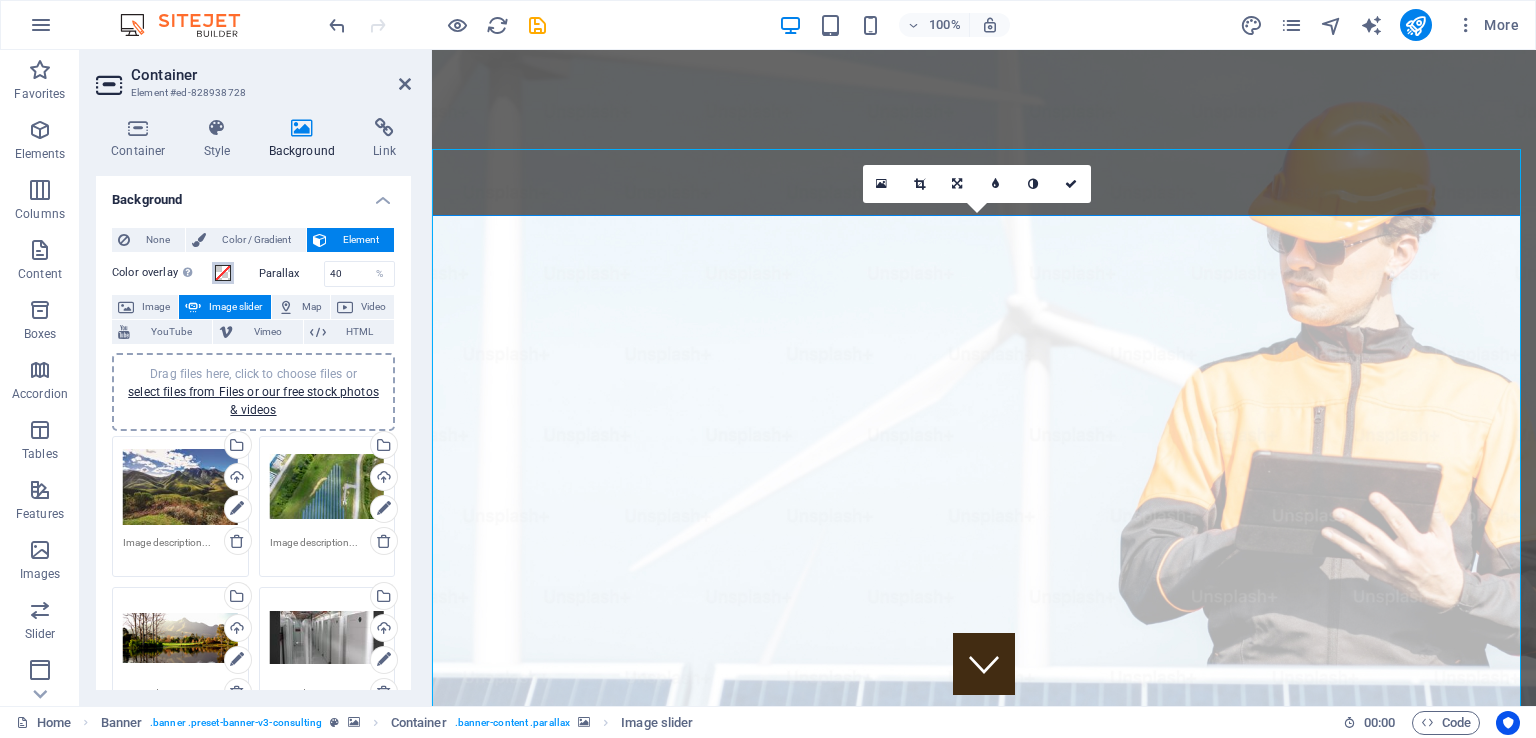 click at bounding box center (223, 273) 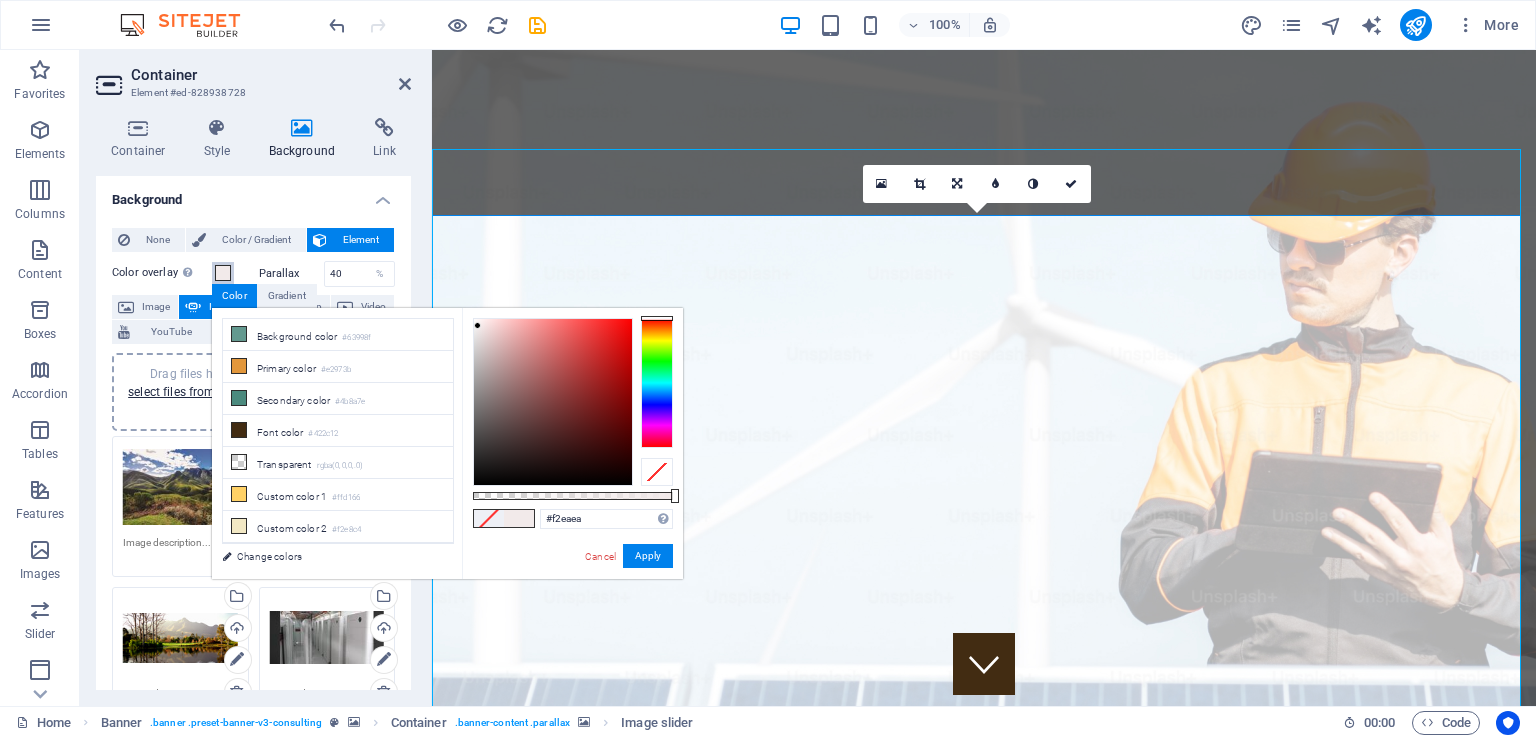 click at bounding box center [553, 402] 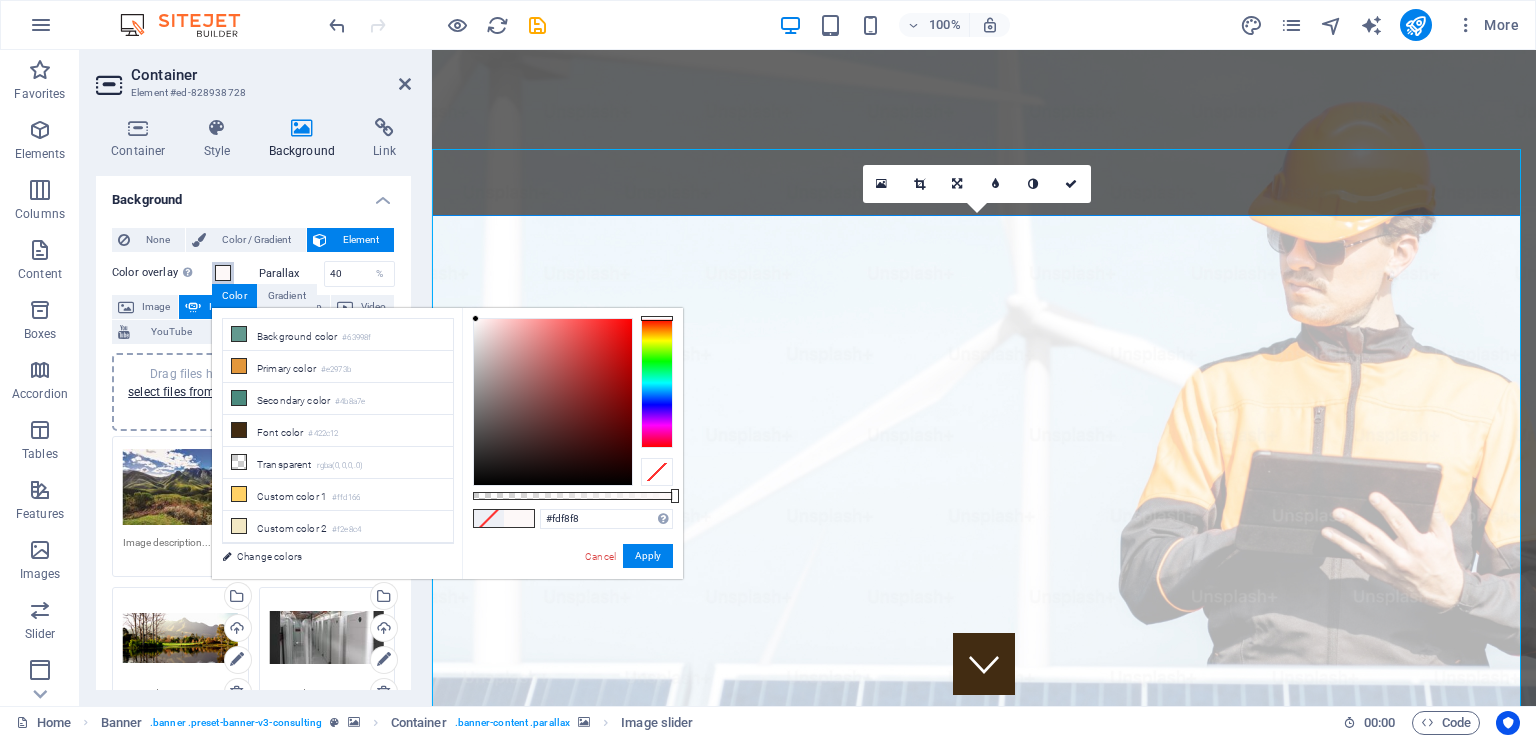 click at bounding box center [553, 402] 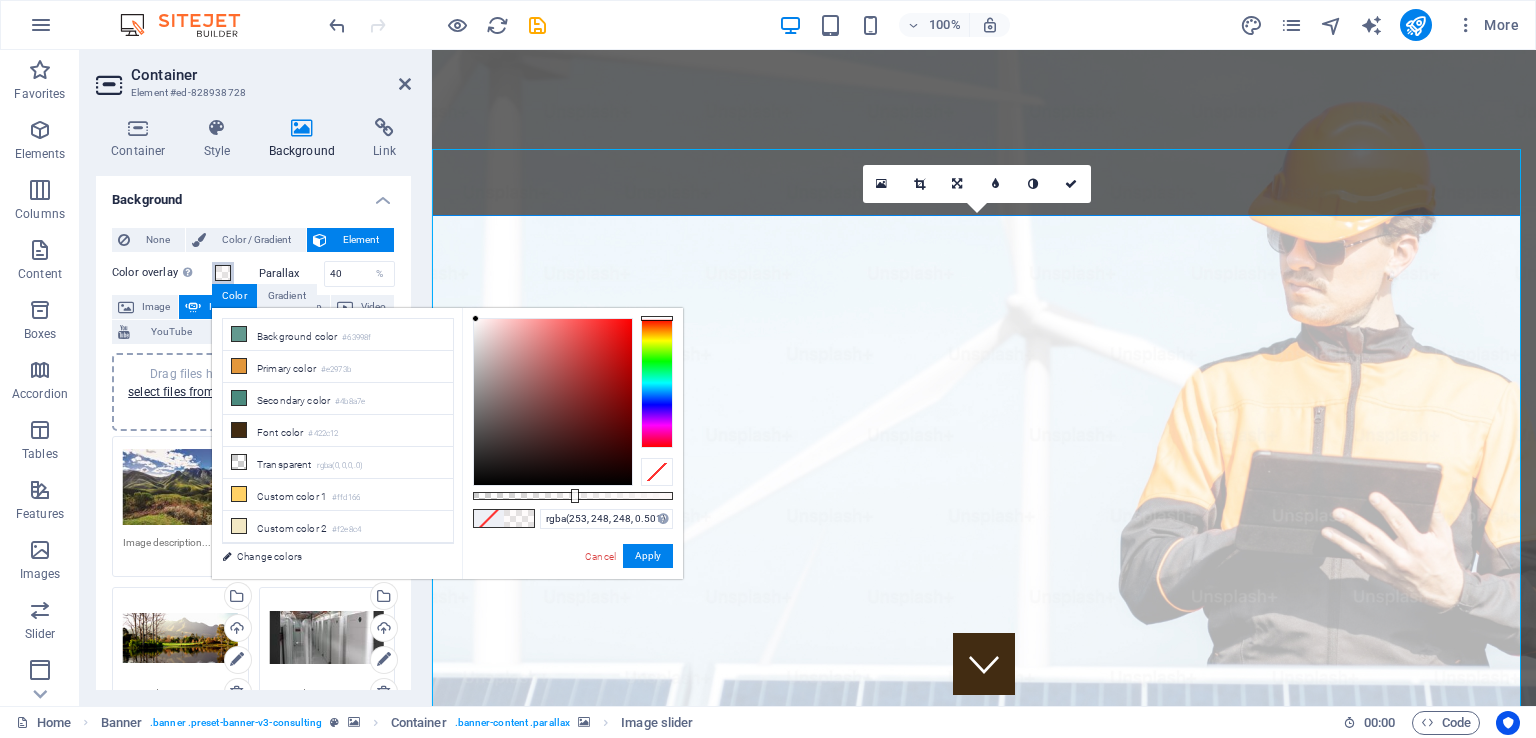 drag, startPoint x: 675, startPoint y: 495, endPoint x: 573, endPoint y: 489, distance: 102.176315 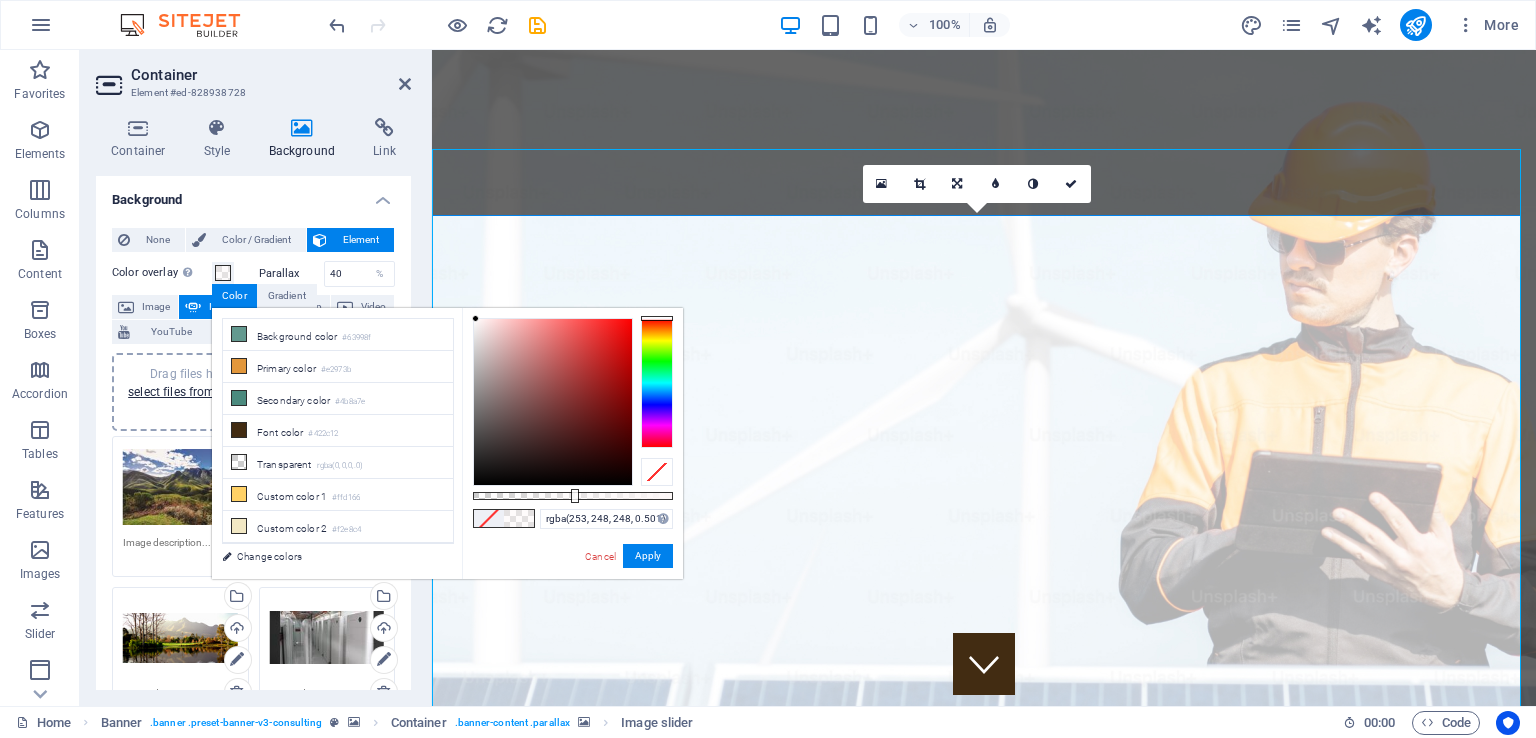 click at bounding box center [239, 366] 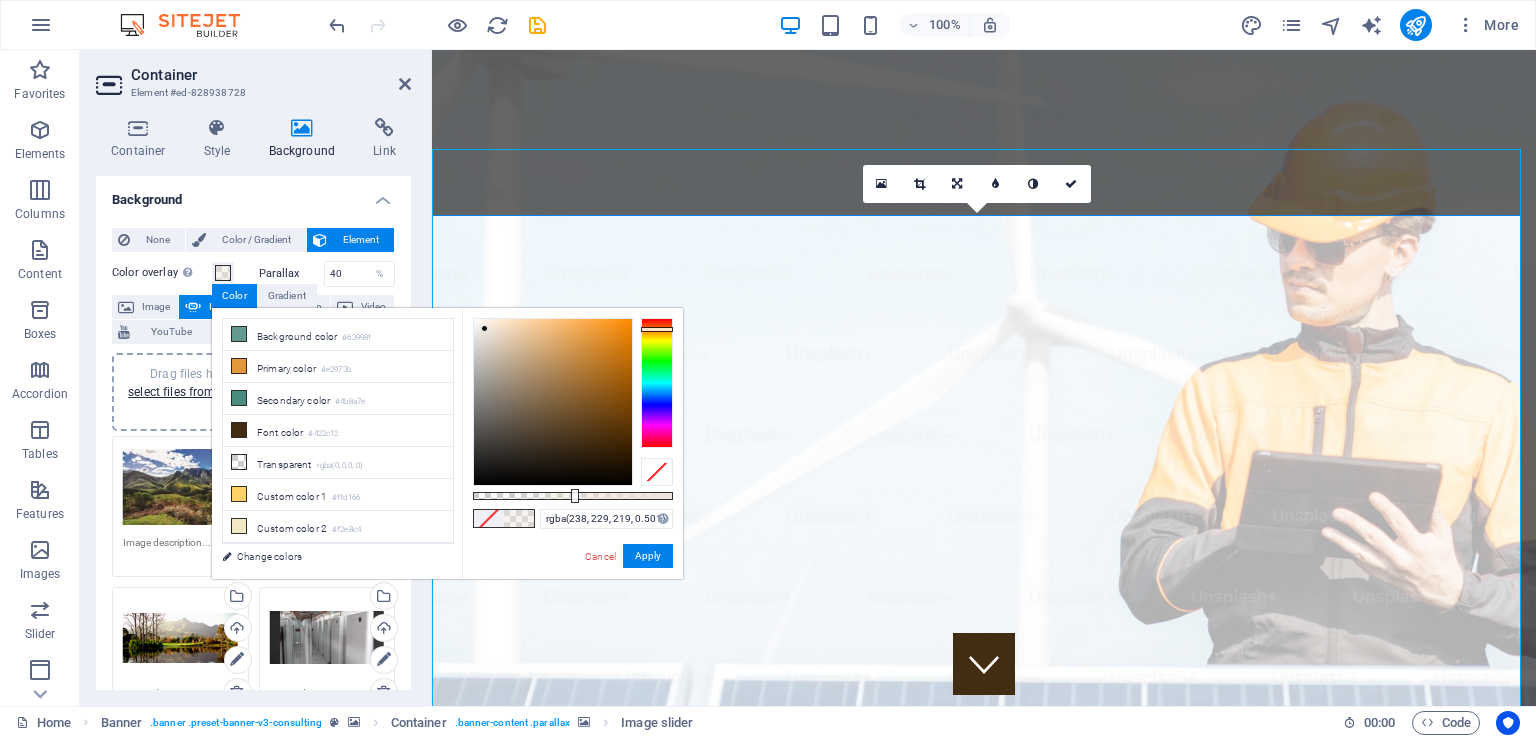 drag, startPoint x: 588, startPoint y: 336, endPoint x: 485, endPoint y: 329, distance: 103.23759 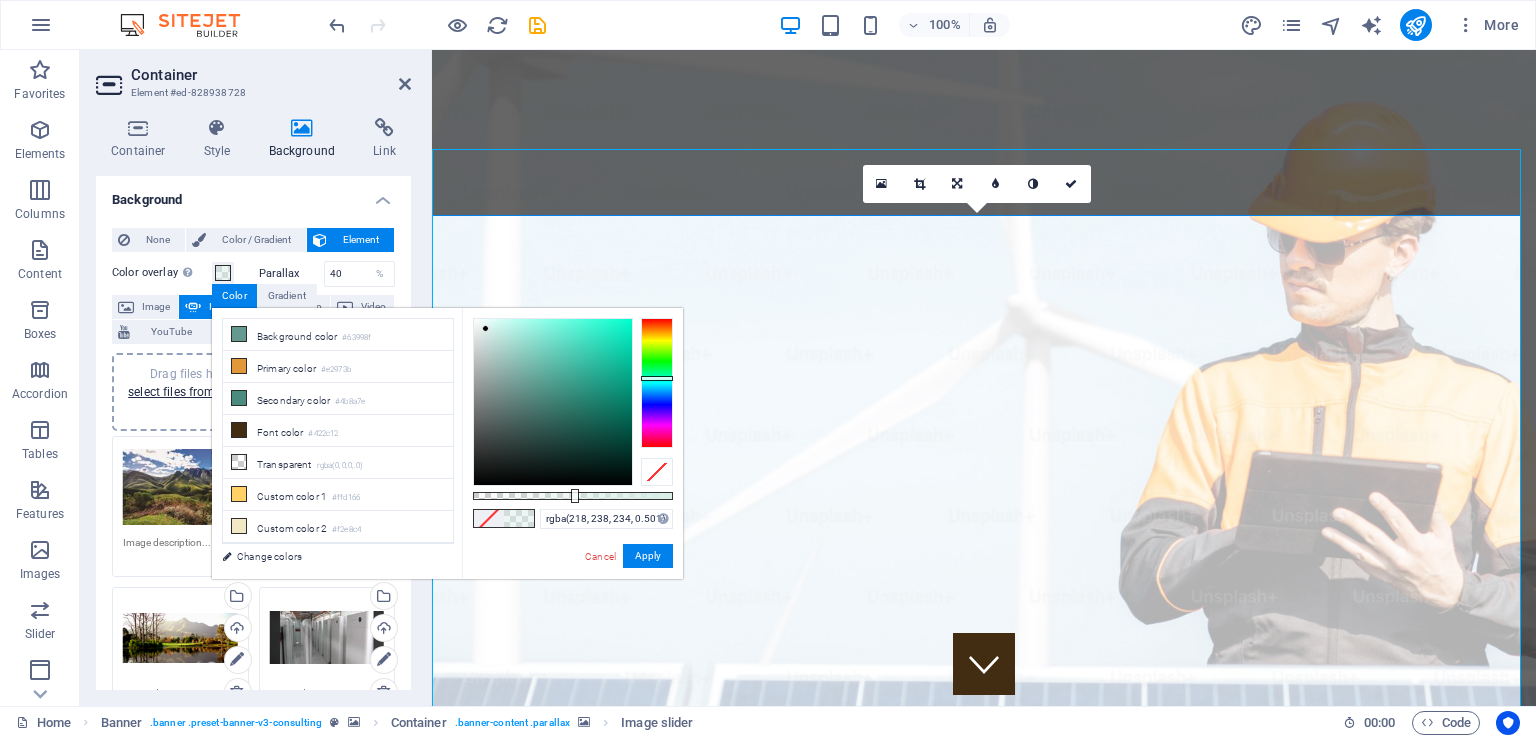 type on "rgba(219, 238, 234, 0.501)" 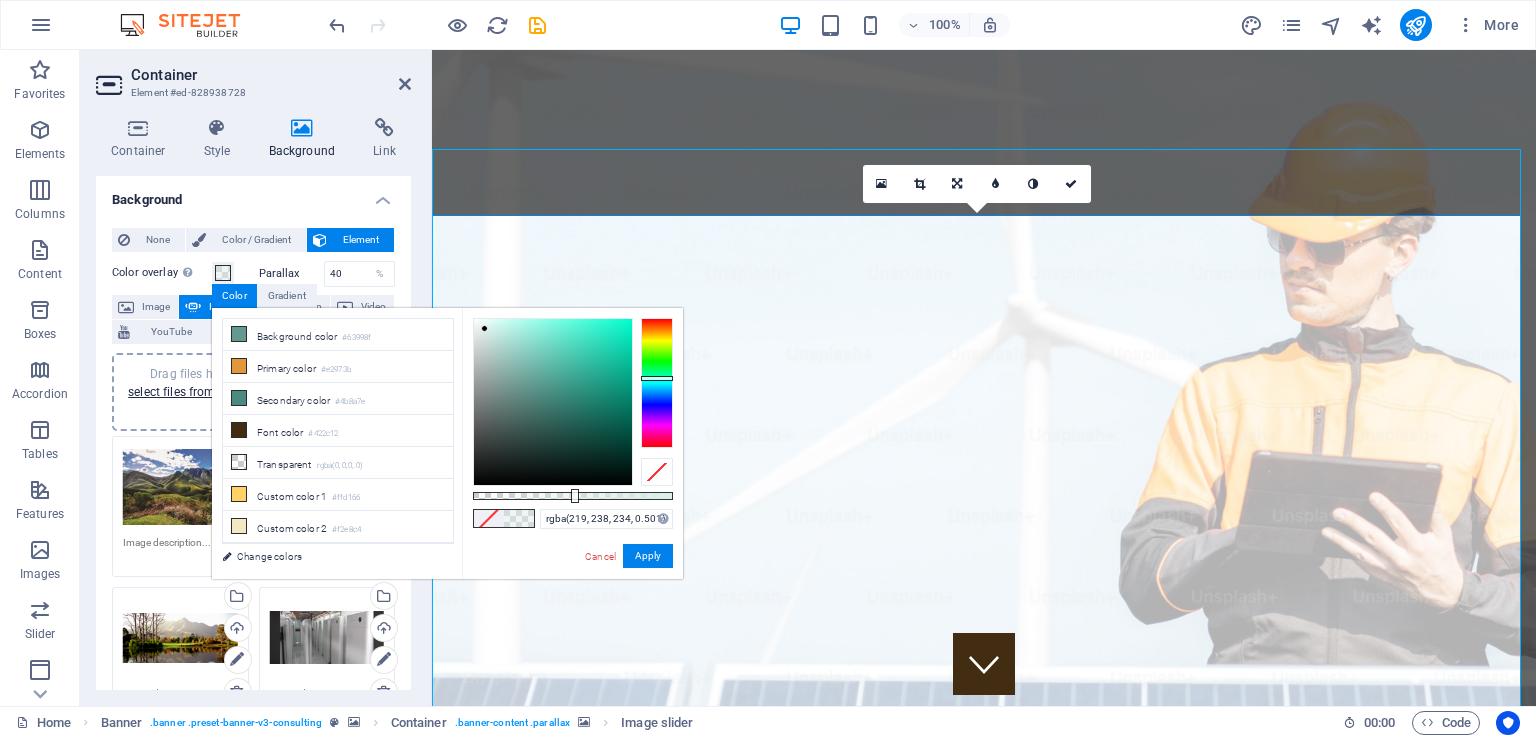 drag, startPoint x: 540, startPoint y: 391, endPoint x: 485, endPoint y: 329, distance: 82.87943 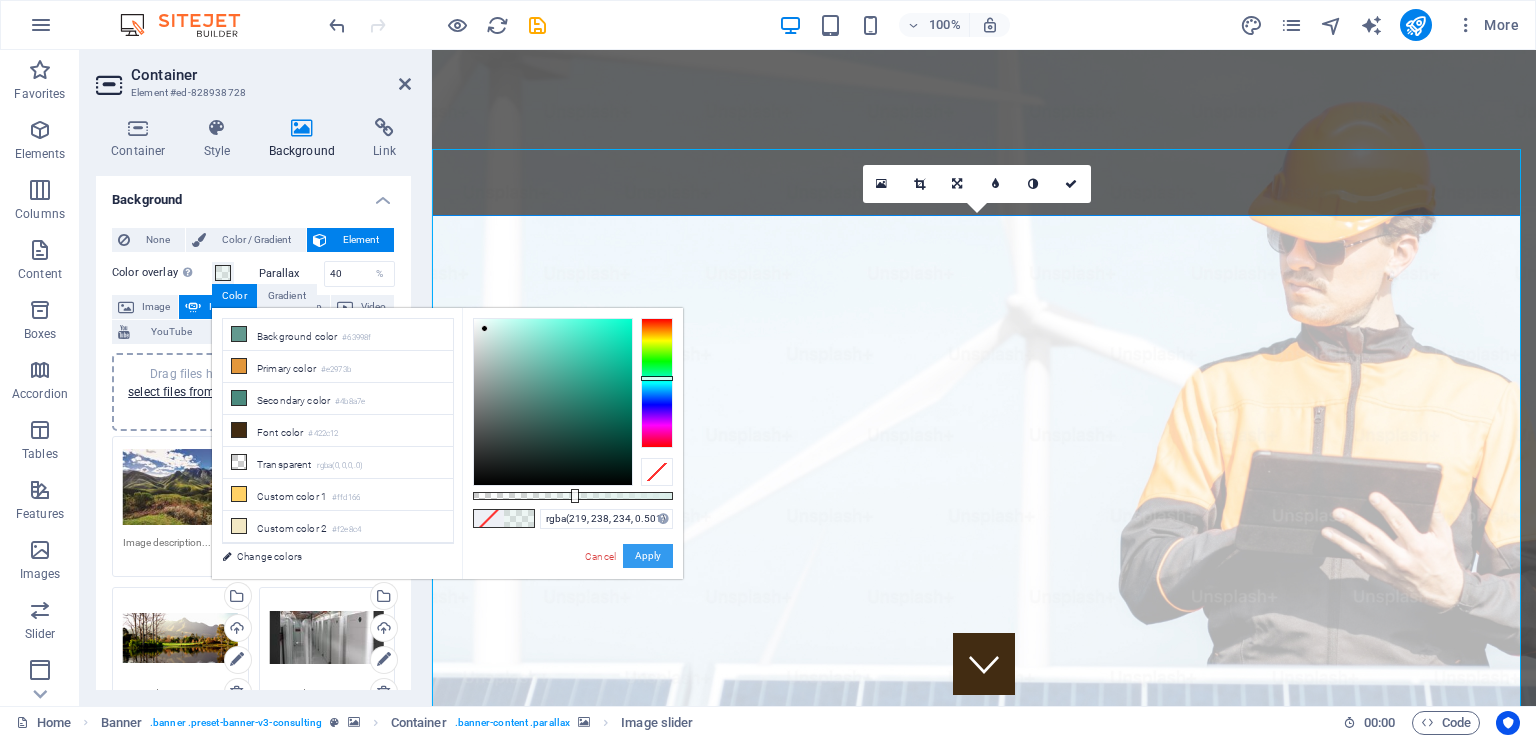 click on "Apply" at bounding box center [648, 556] 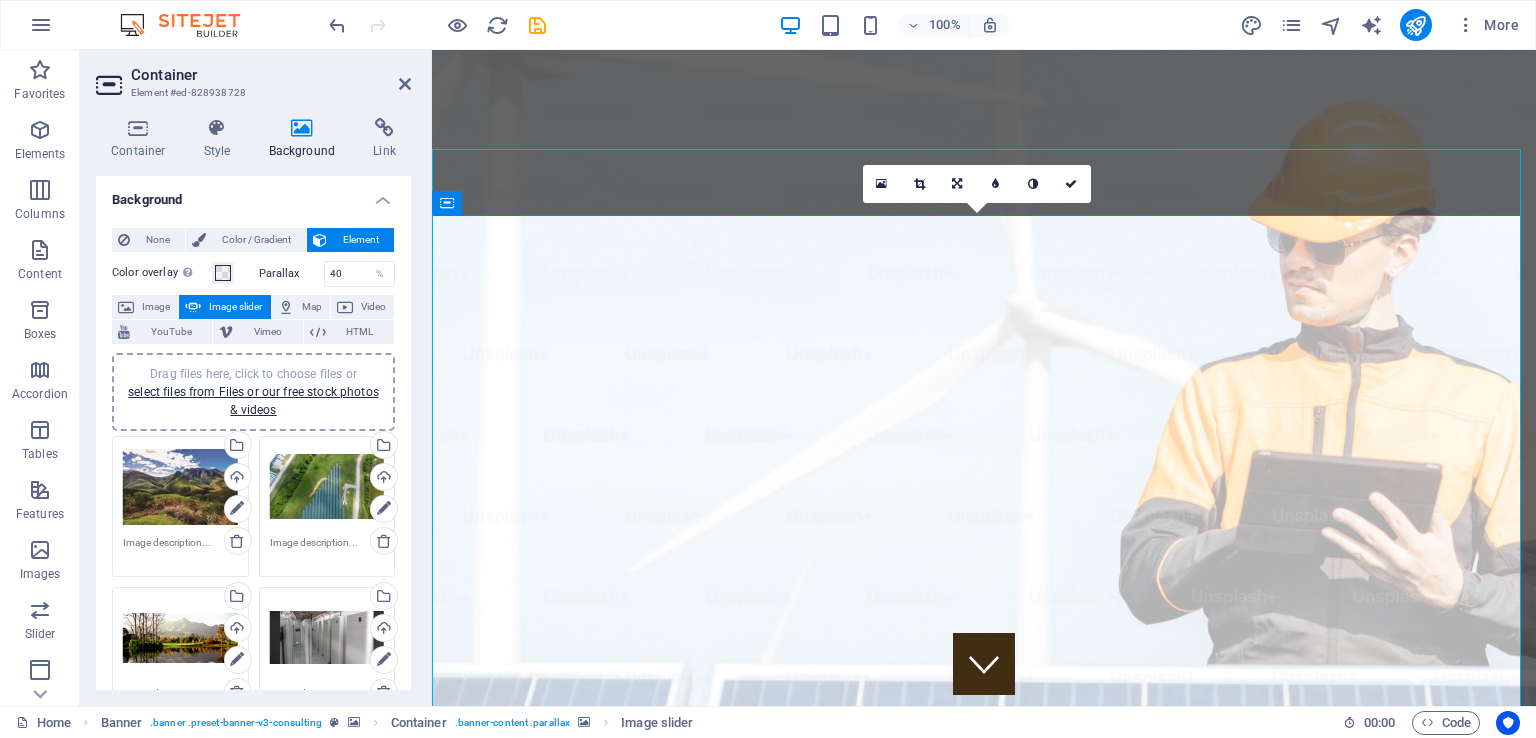 click at bounding box center (1072, 184) 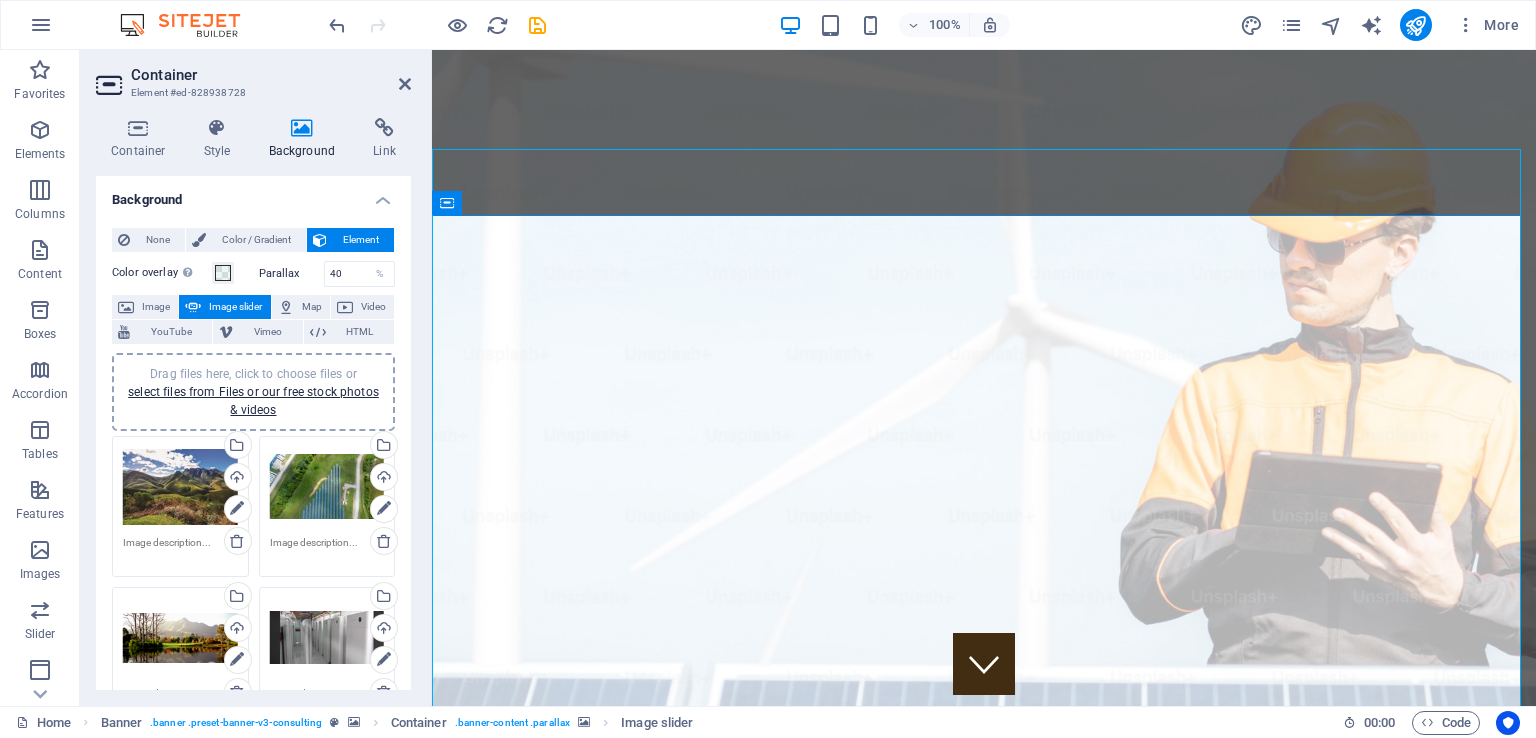 click at bounding box center [405, 84] 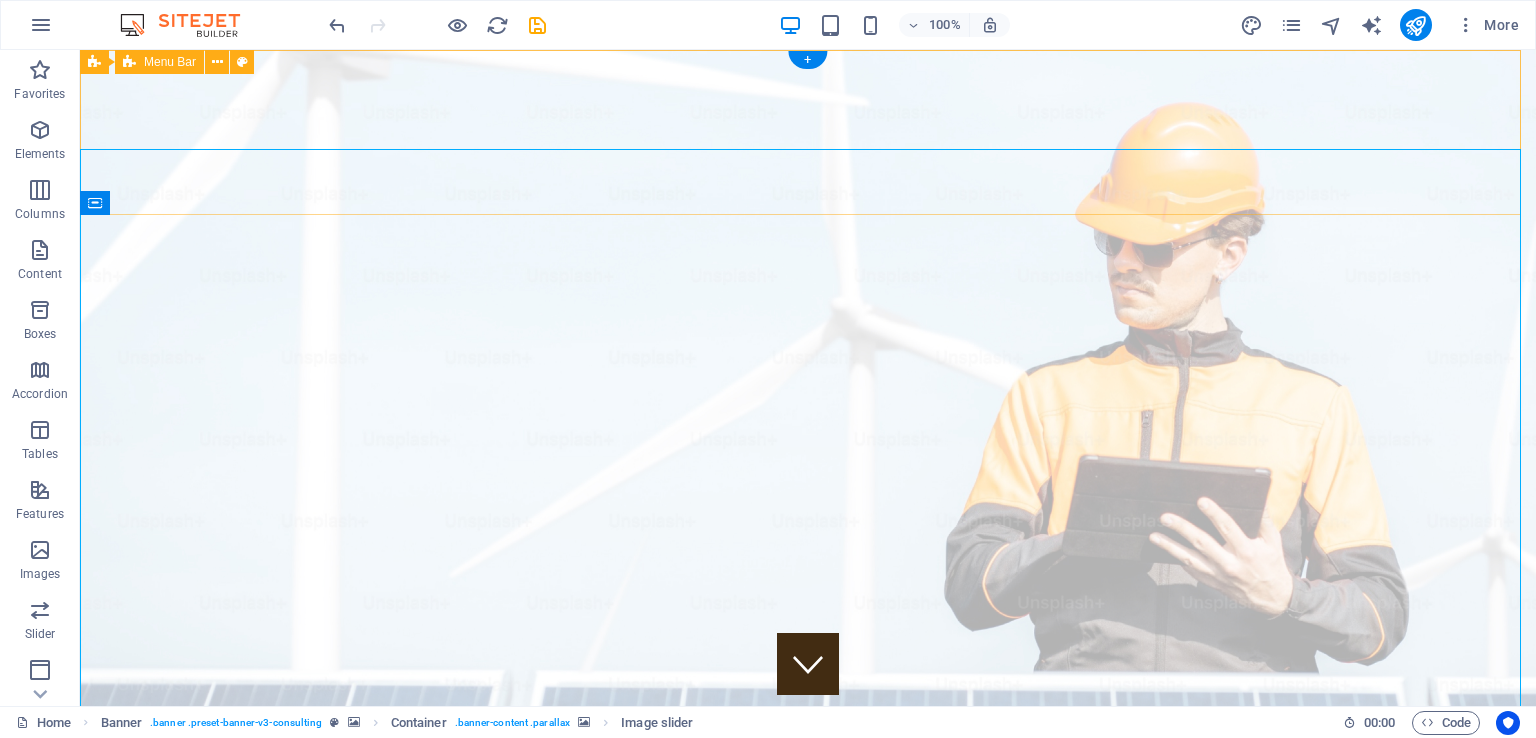 click on "Our Story Our Team Our Strengths Projects Contact Us" at bounding box center [808, 1060] 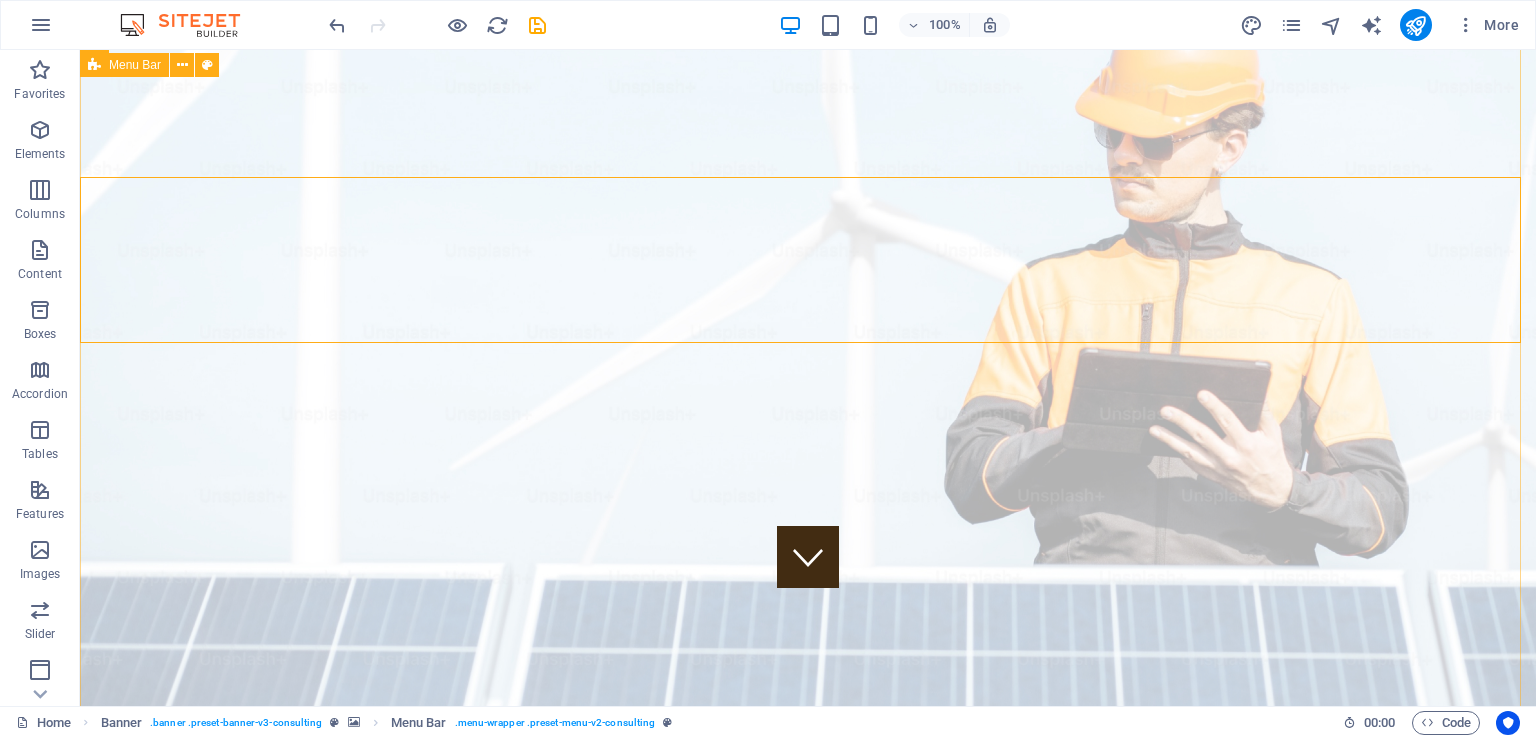 scroll, scrollTop: 0, scrollLeft: 0, axis: both 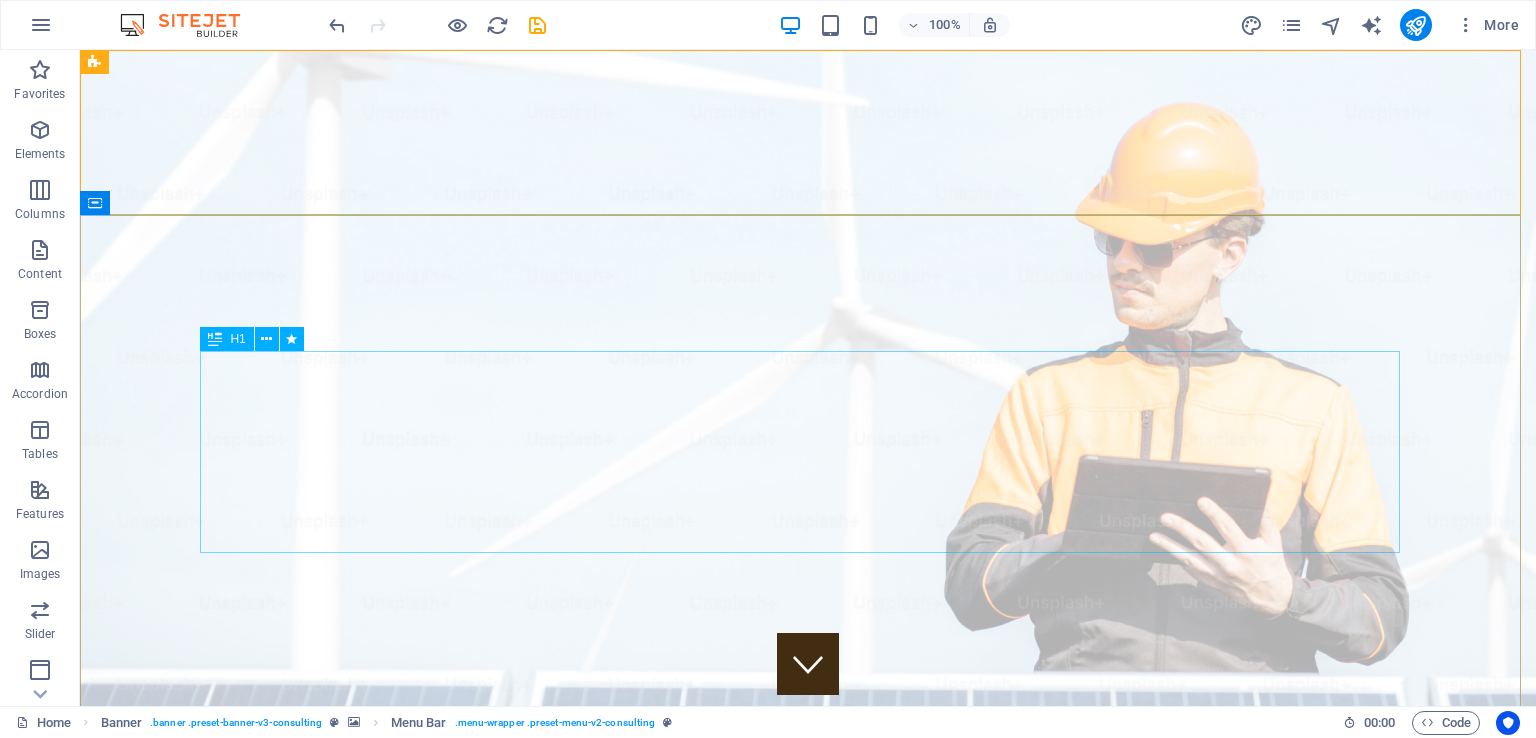 click at bounding box center [266, 339] 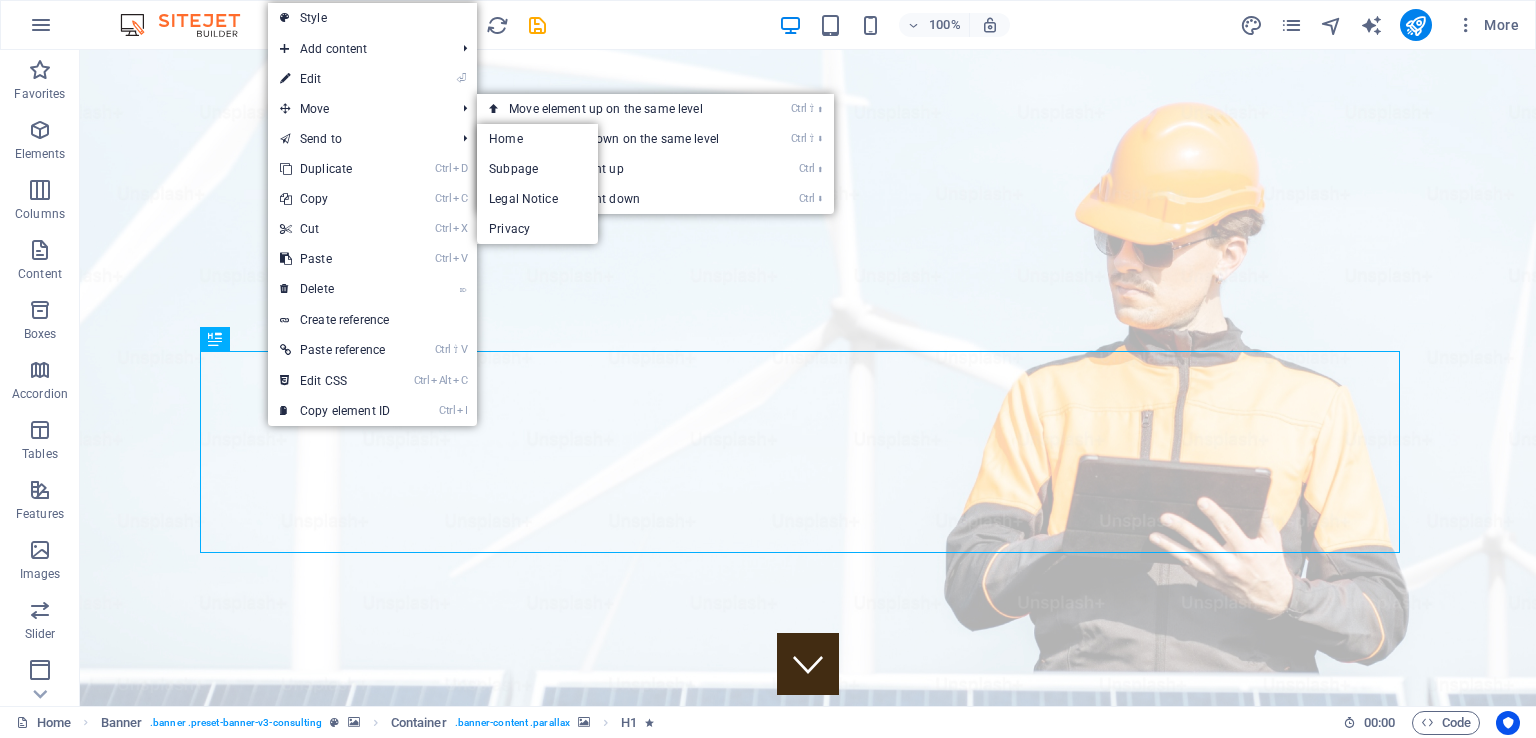 click on "⏎  Edit" at bounding box center (335, 79) 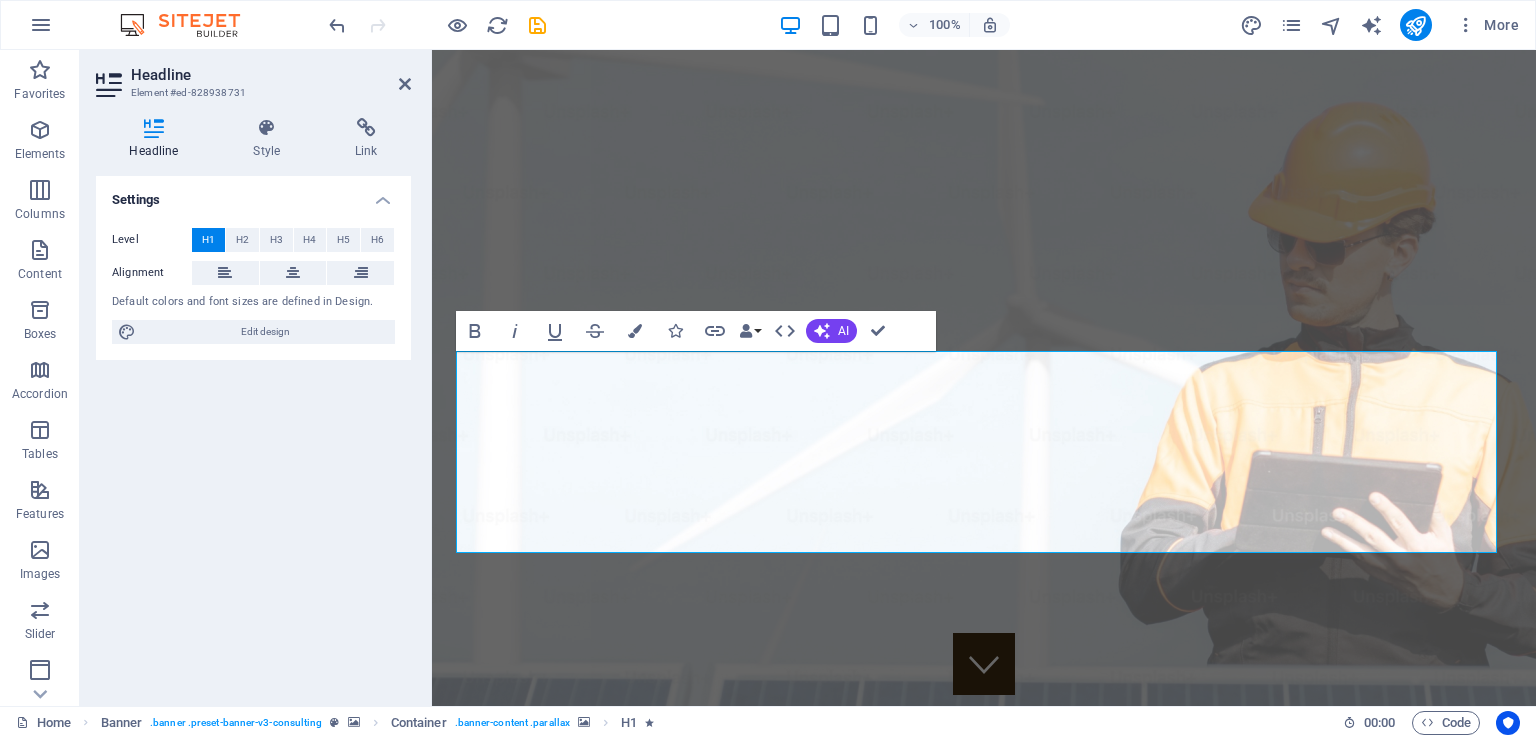click at bounding box center [267, 128] 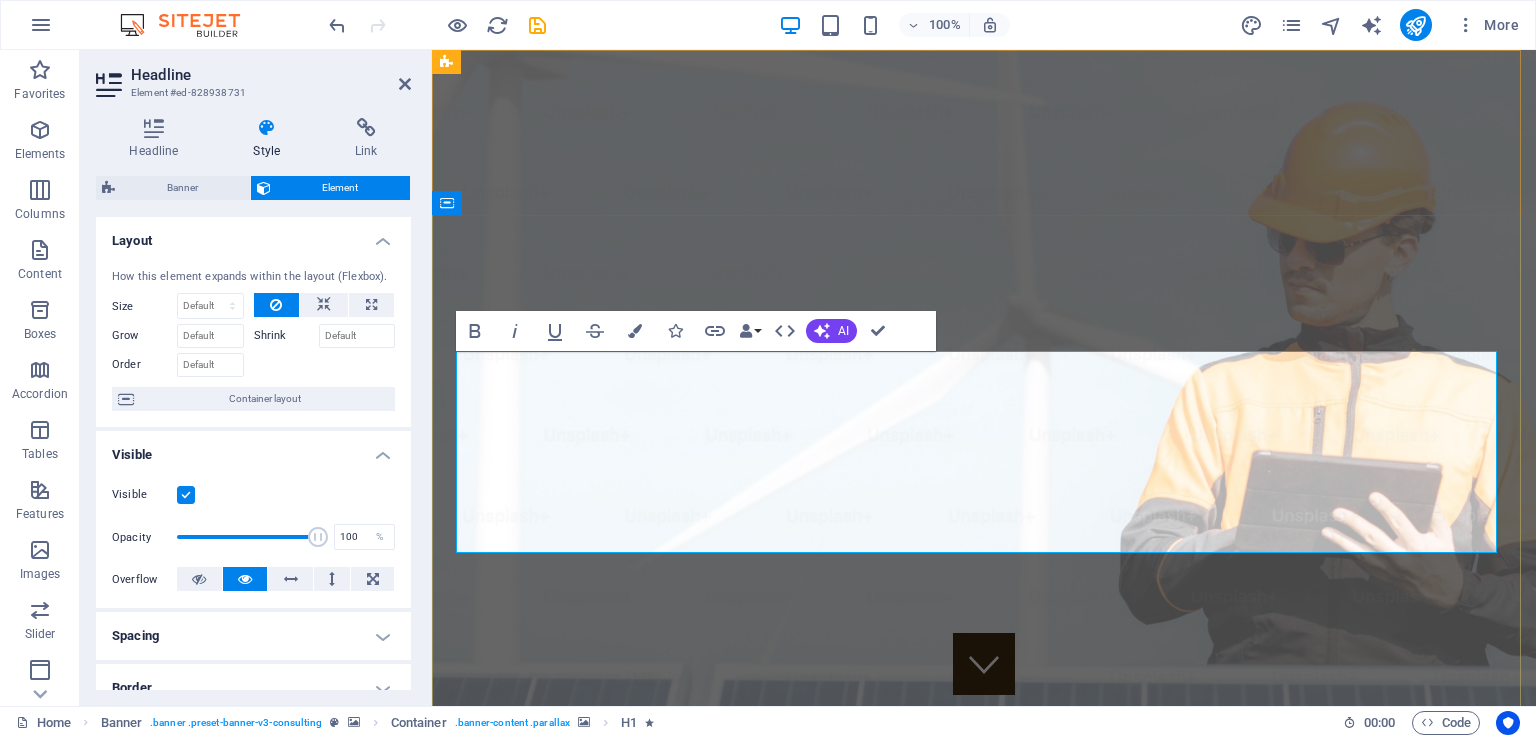 drag, startPoint x: 1416, startPoint y: 524, endPoint x: 467, endPoint y: 407, distance: 956.1851 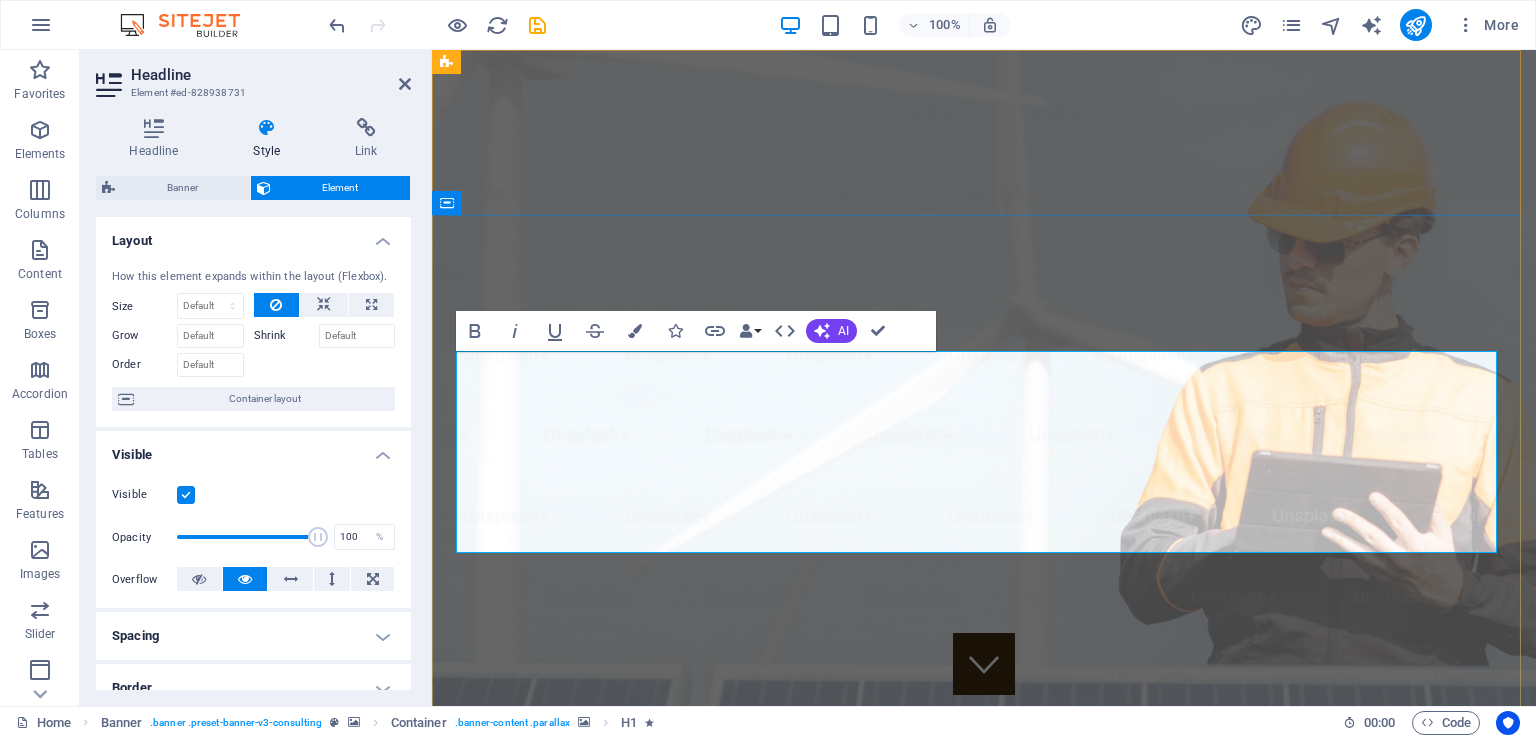 click on "Tailored solar and hybrid systems for dependable, continuous energy." at bounding box center [984, 2075] 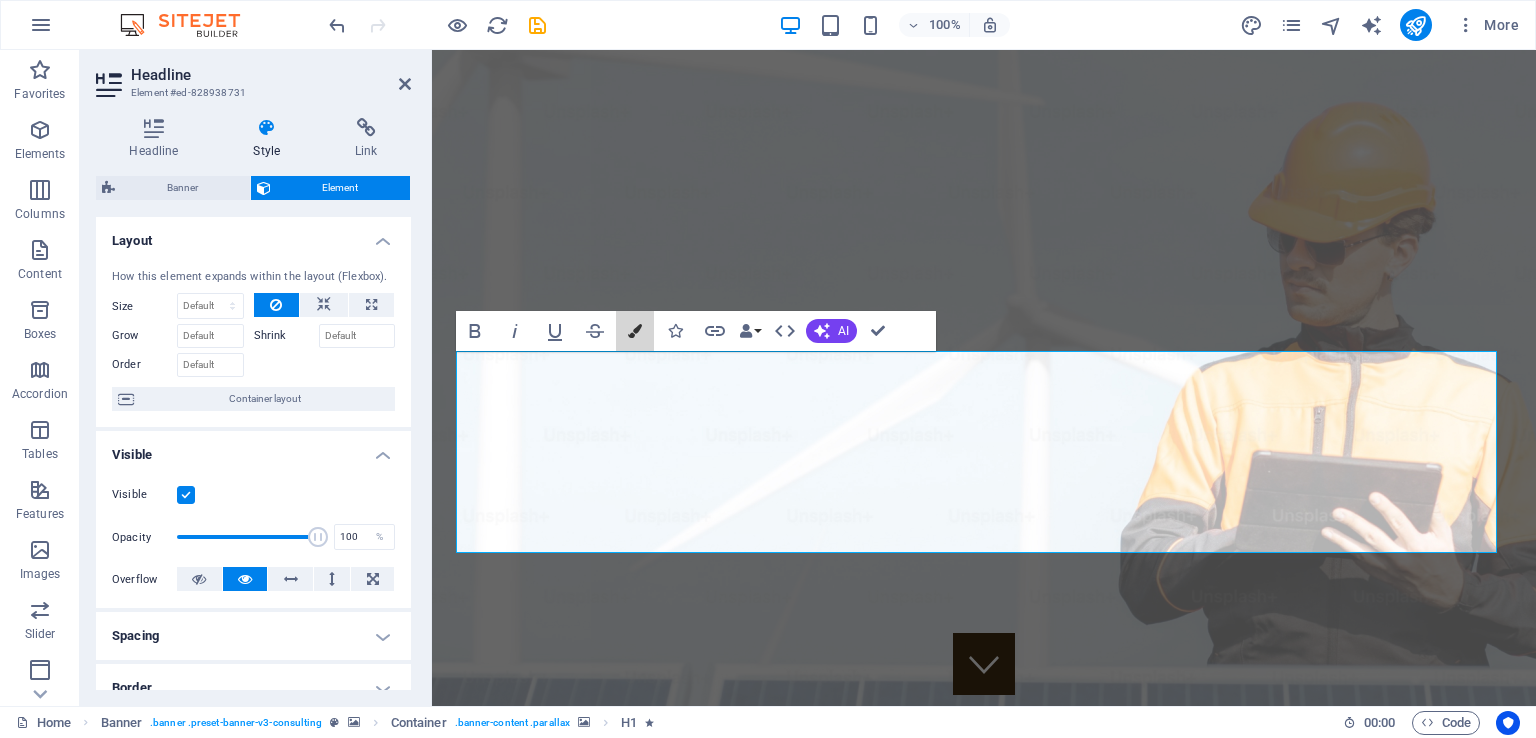 click at bounding box center (635, 331) 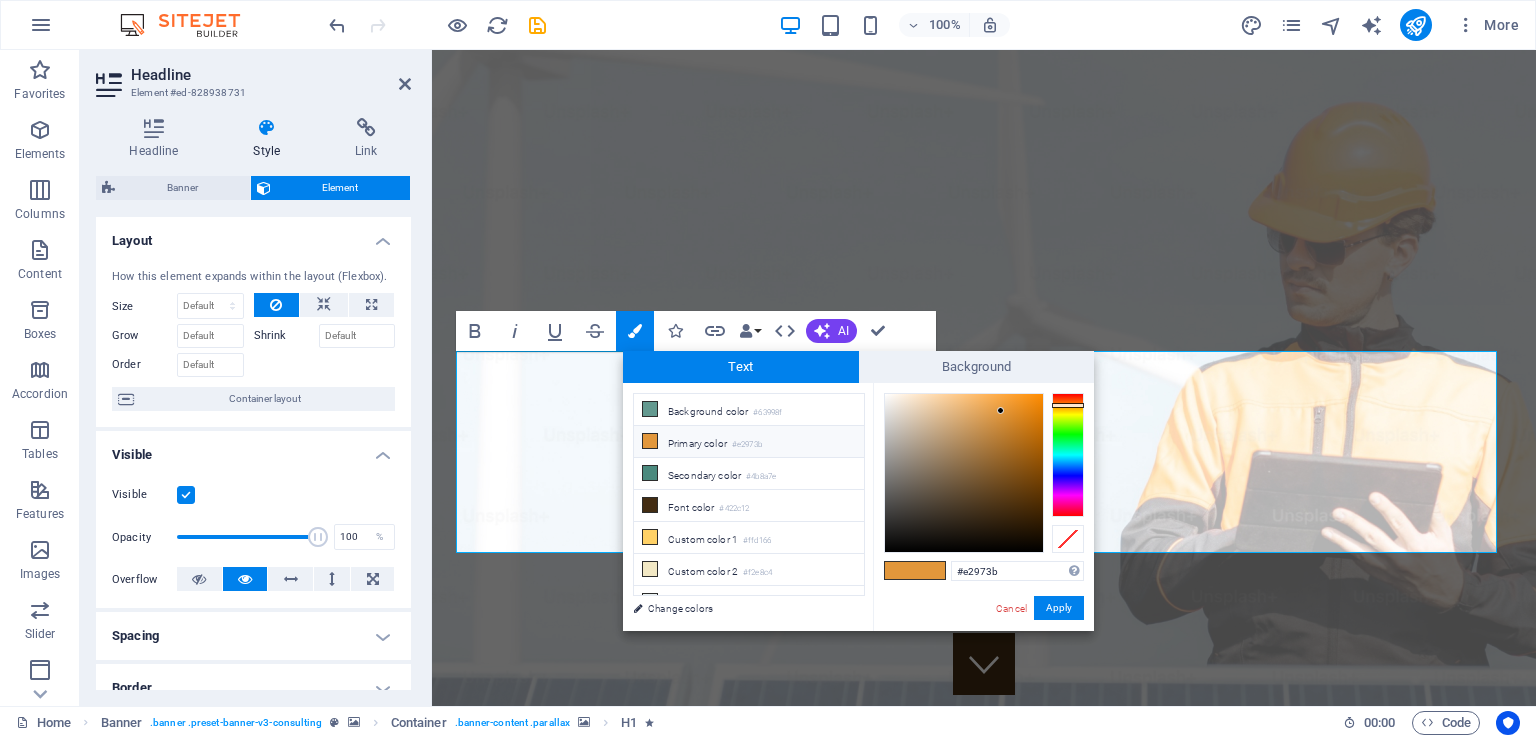 click at bounding box center [650, 505] 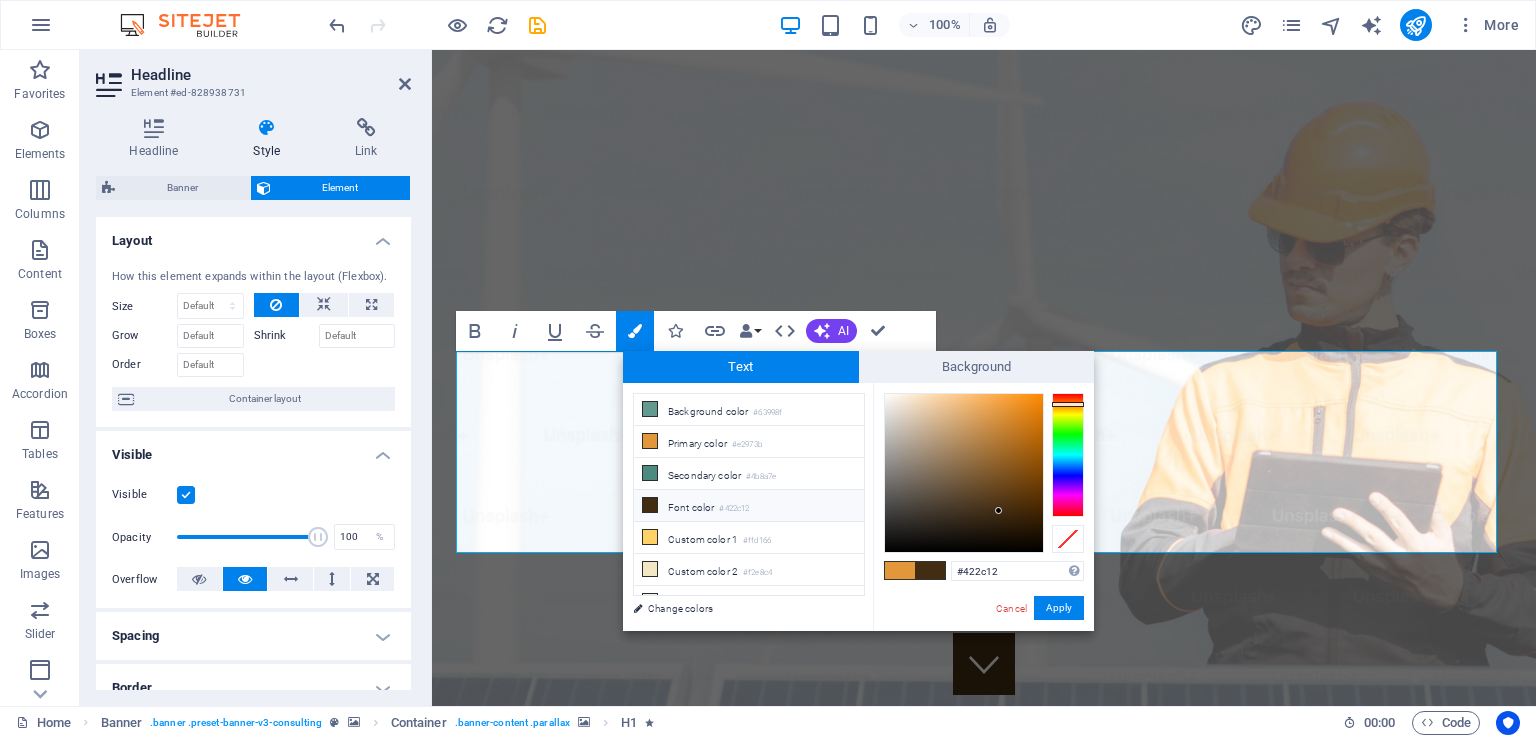 click on "#422c12 Supported formats #0852ed rgb(8, 82, 237) rgba(8, 82, 237, 90%) hsv(221,97,93) hsl(221, 93%, 48%) Cancel Apply" at bounding box center (983, 652) 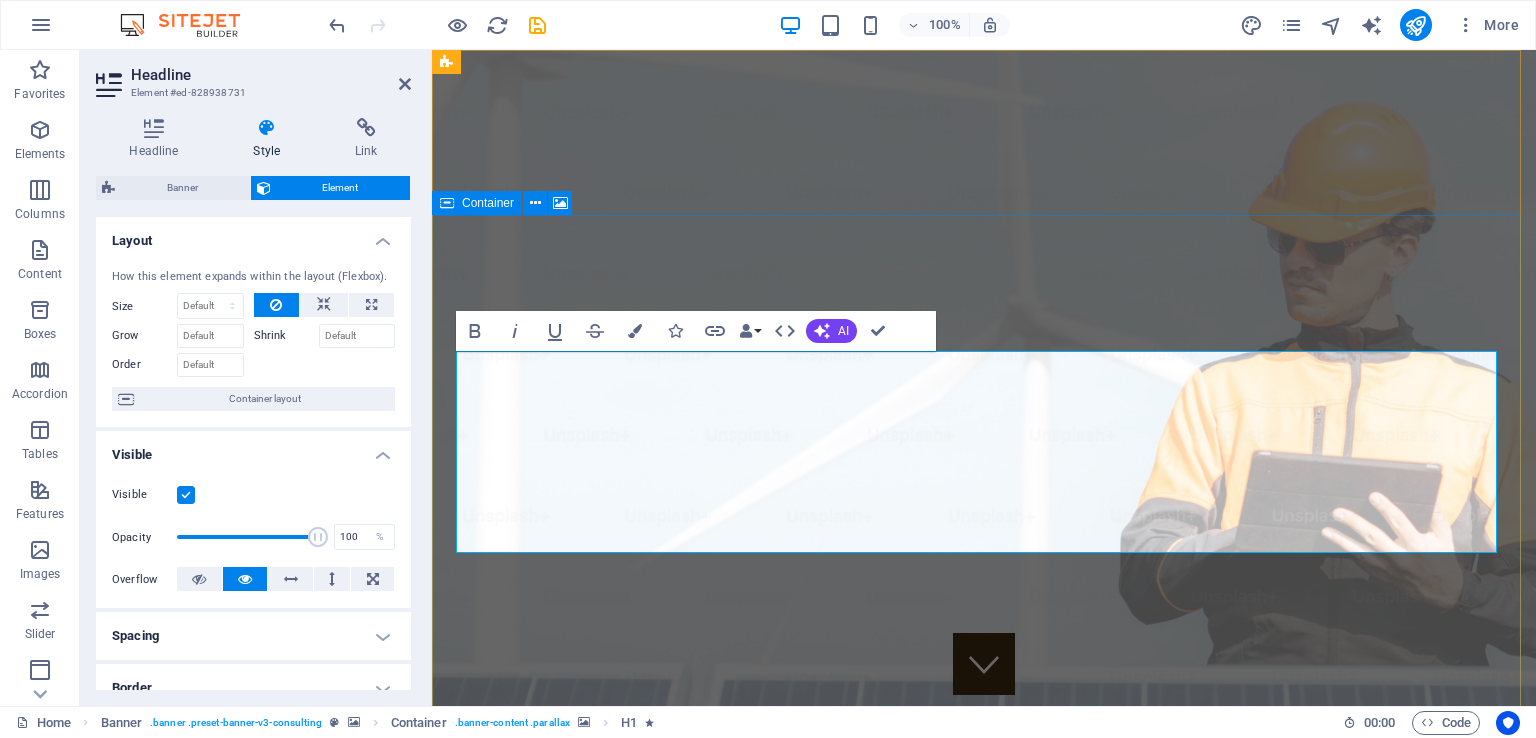 click at bounding box center (-3380, 1105) 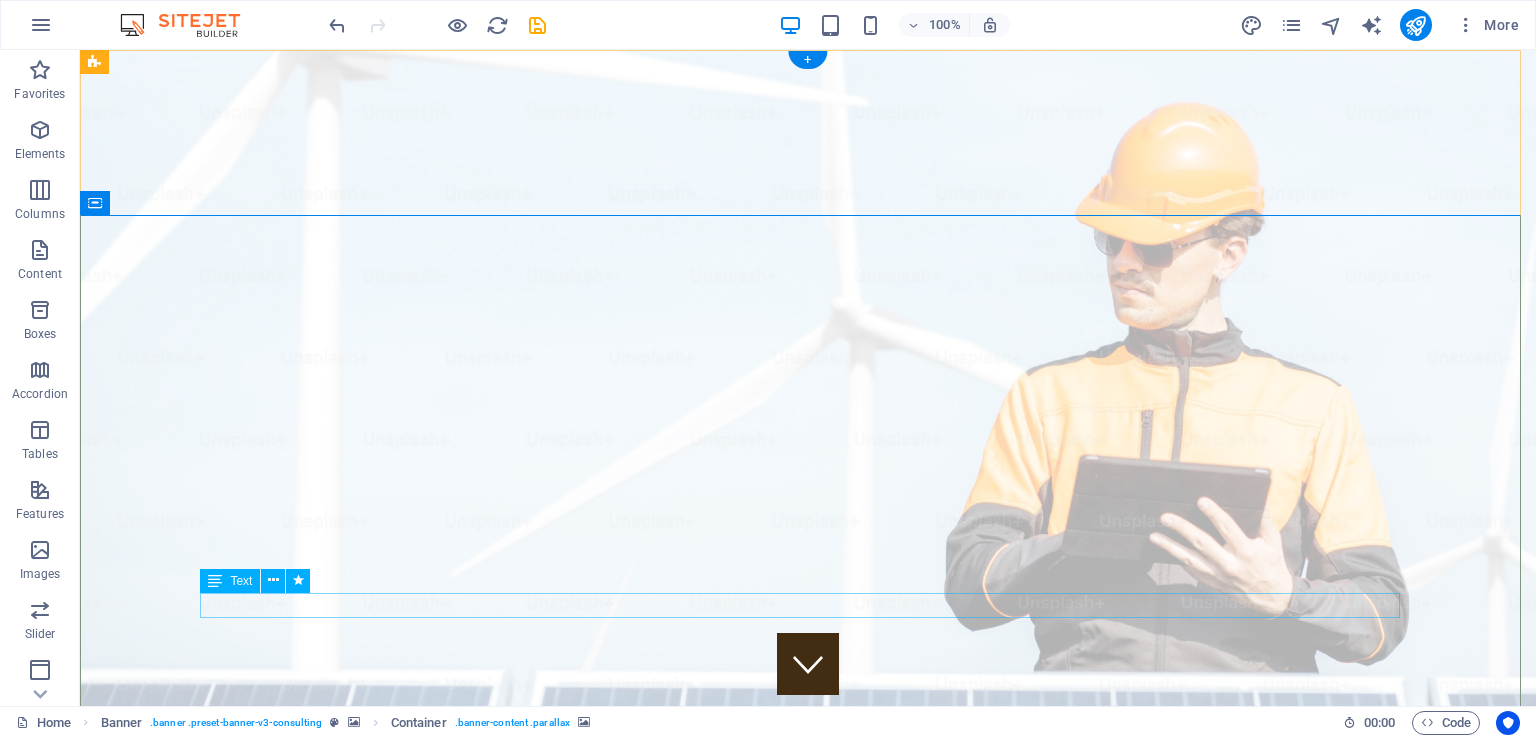 click on "EDEN ENERGY is located in the picturesque Garden Route, also referred to as the EDEN DISTRICT." at bounding box center [808, 2129] 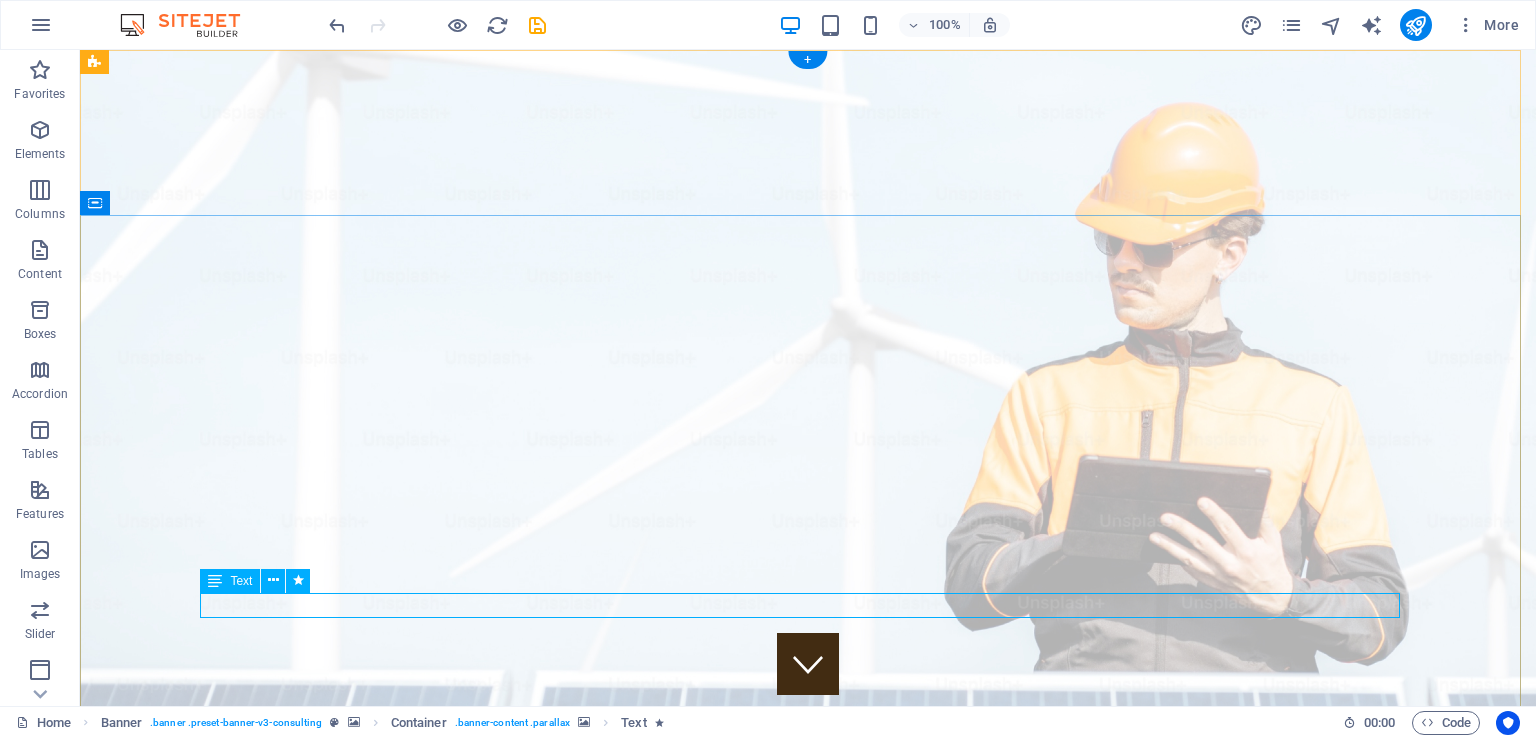 click on "EDEN ENERGY is located in the picturesque Garden Route, also referred to as the EDEN DISTRICT." at bounding box center (808, 2129) 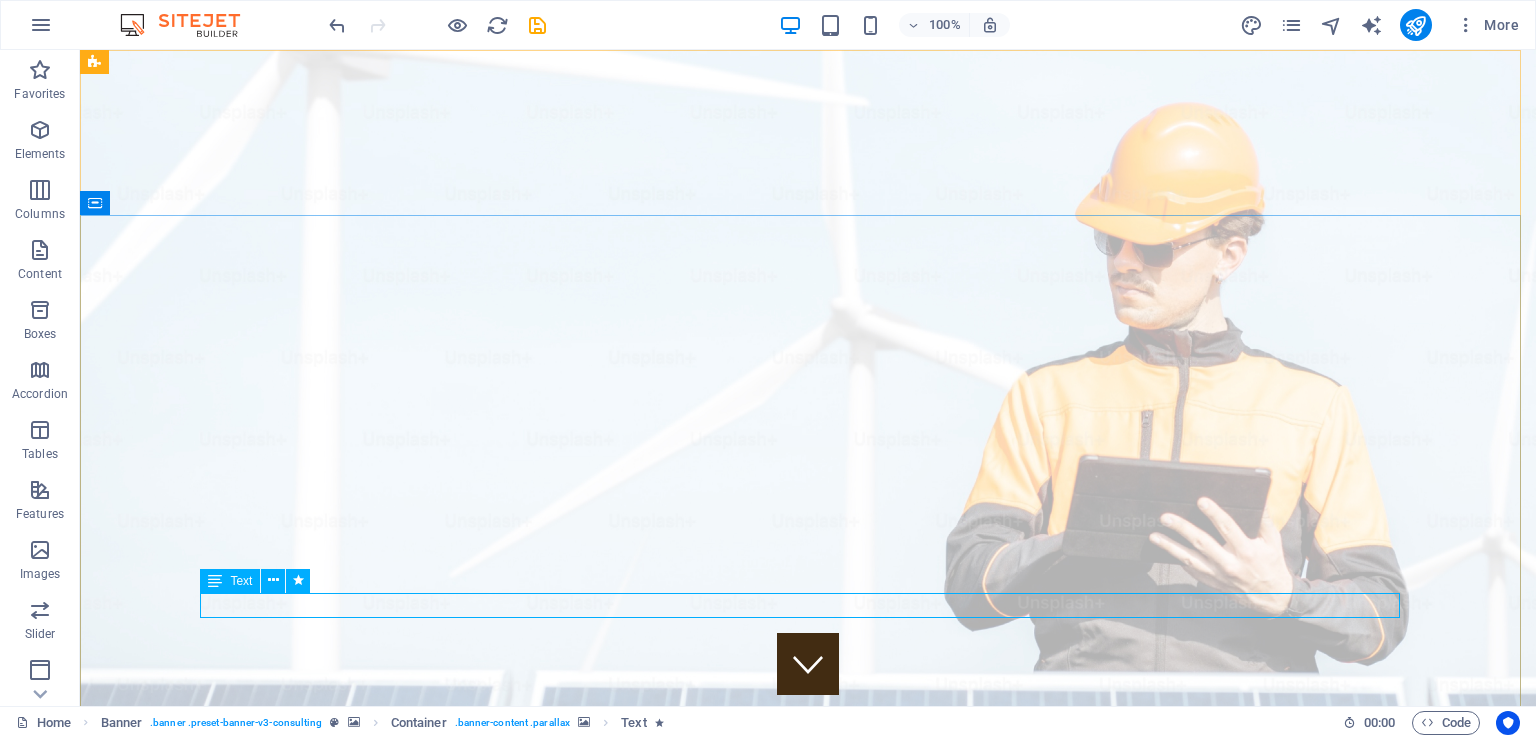 click at bounding box center [273, 580] 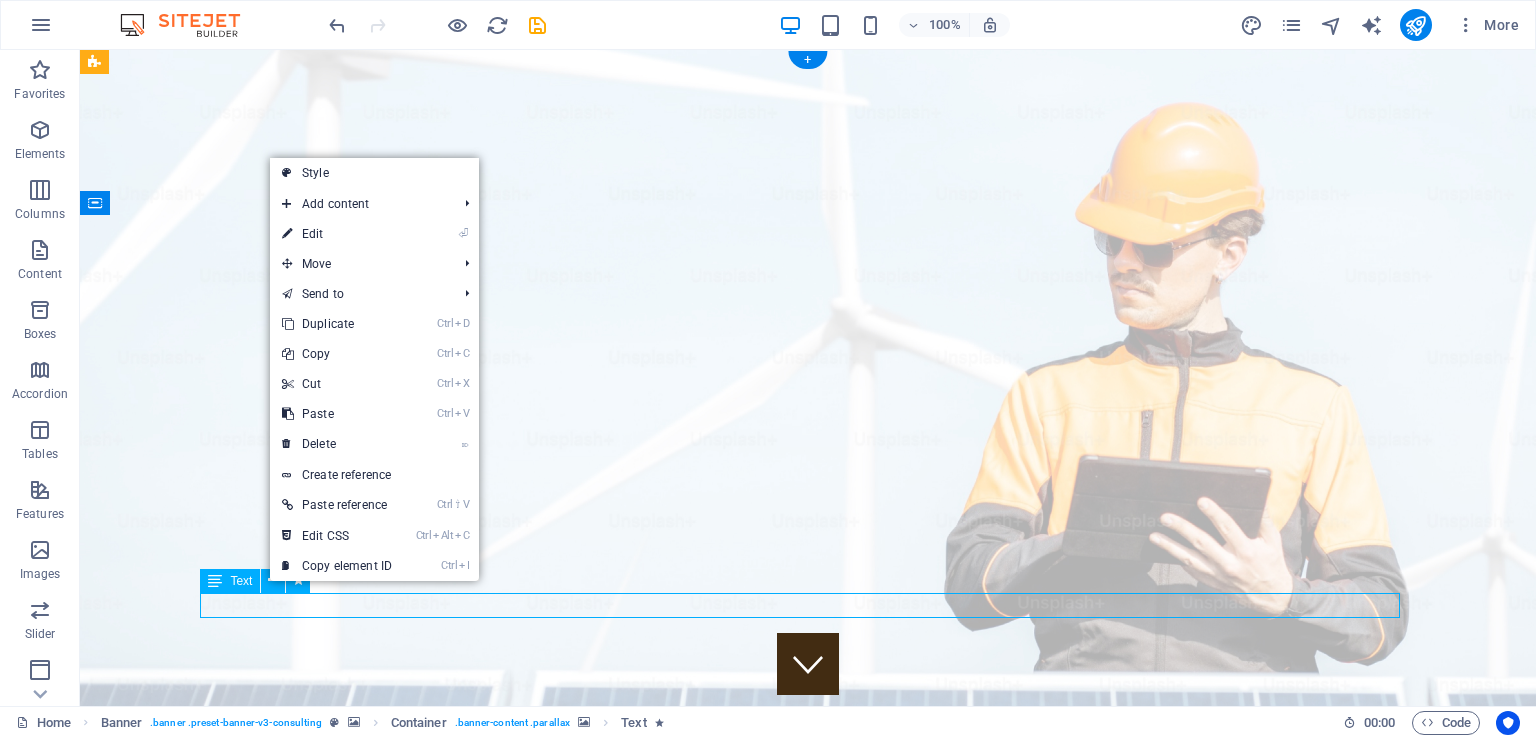 drag, startPoint x: 1254, startPoint y: 605, endPoint x: 1075, endPoint y: 605, distance: 179 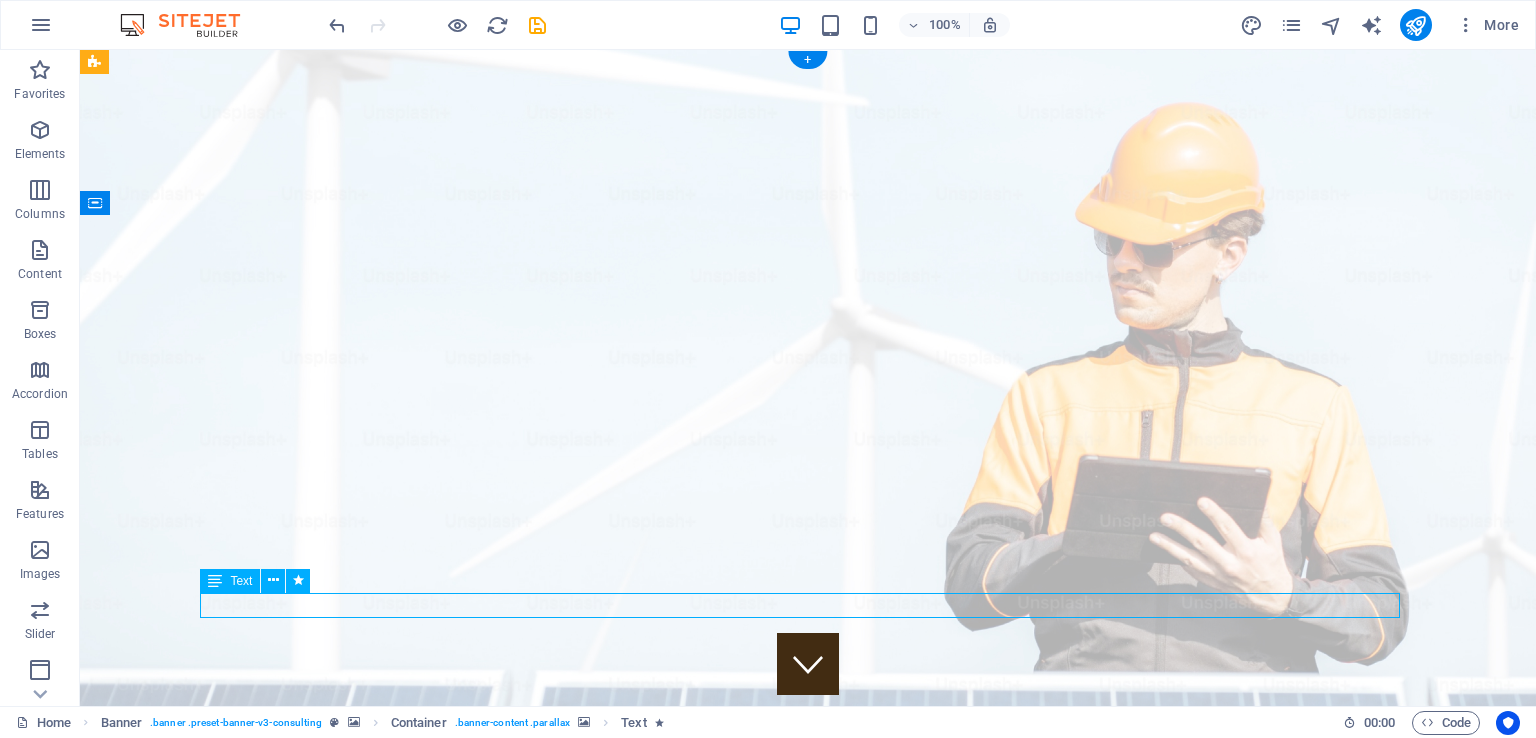 click on "EDEN ENERGY is located in the picturesque Garden Route, also referred to as the EDEN DISTRICT." at bounding box center [808, 2129] 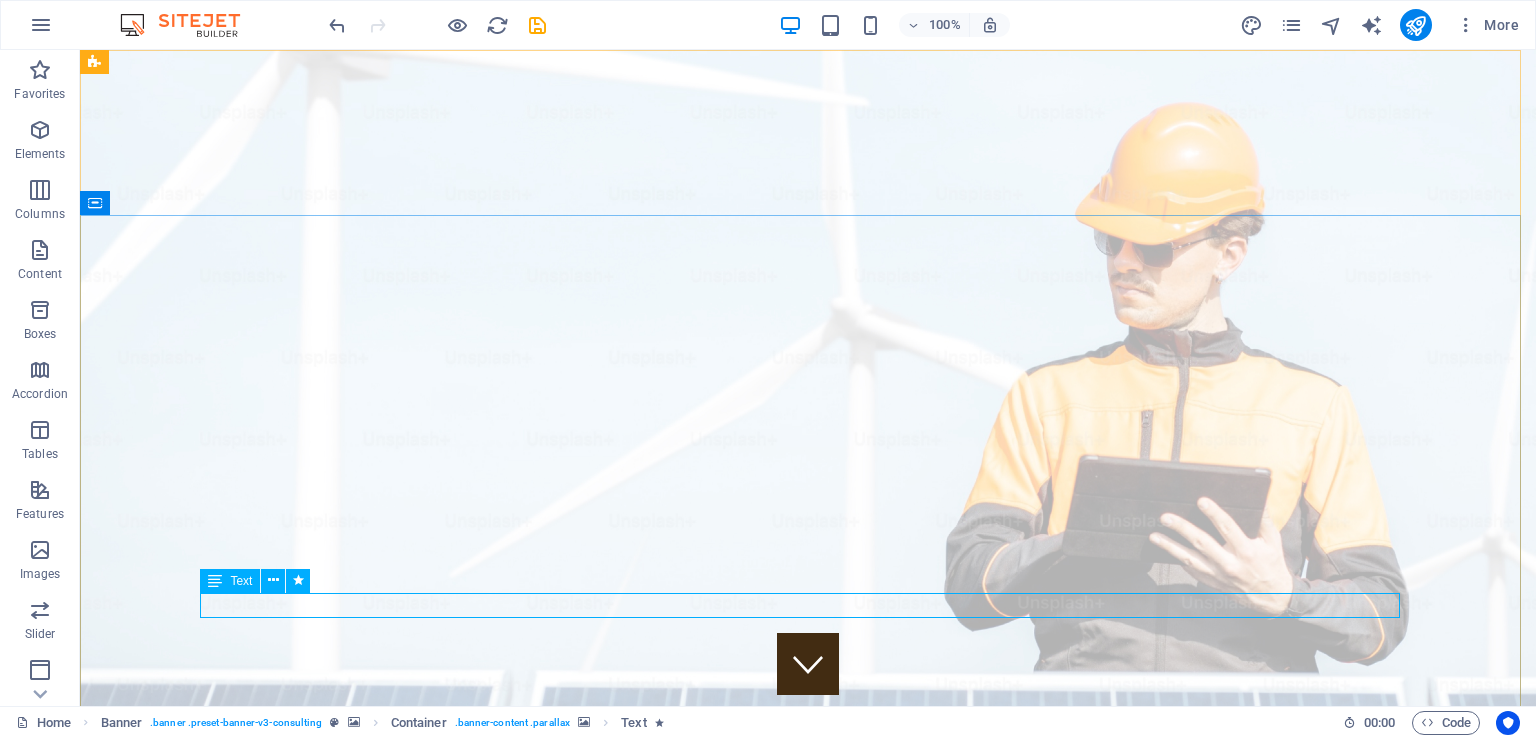 click at bounding box center (273, 581) 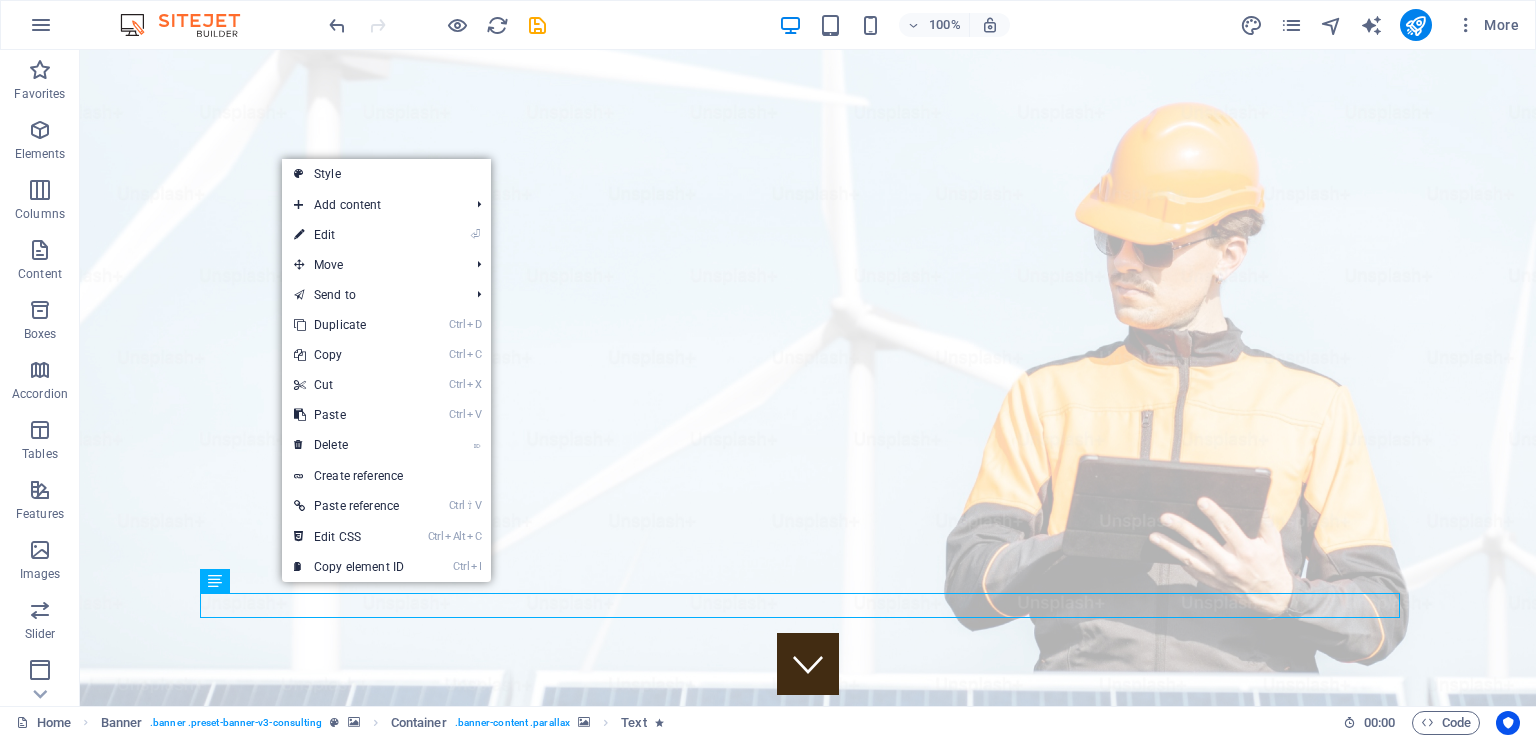 click on "⏎  Edit" at bounding box center [349, 235] 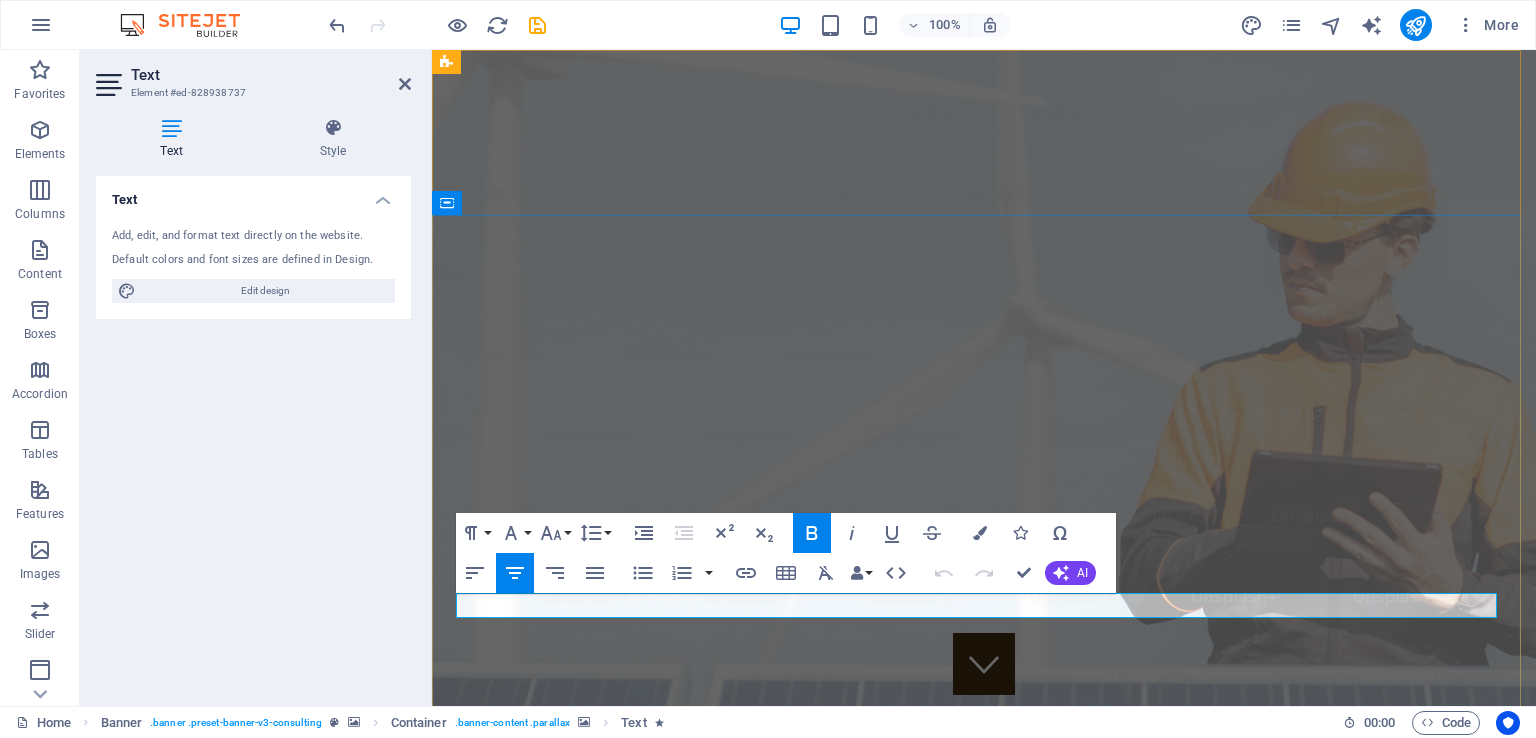 drag, startPoint x: 1356, startPoint y: 612, endPoint x: 504, endPoint y: 600, distance: 852.0845 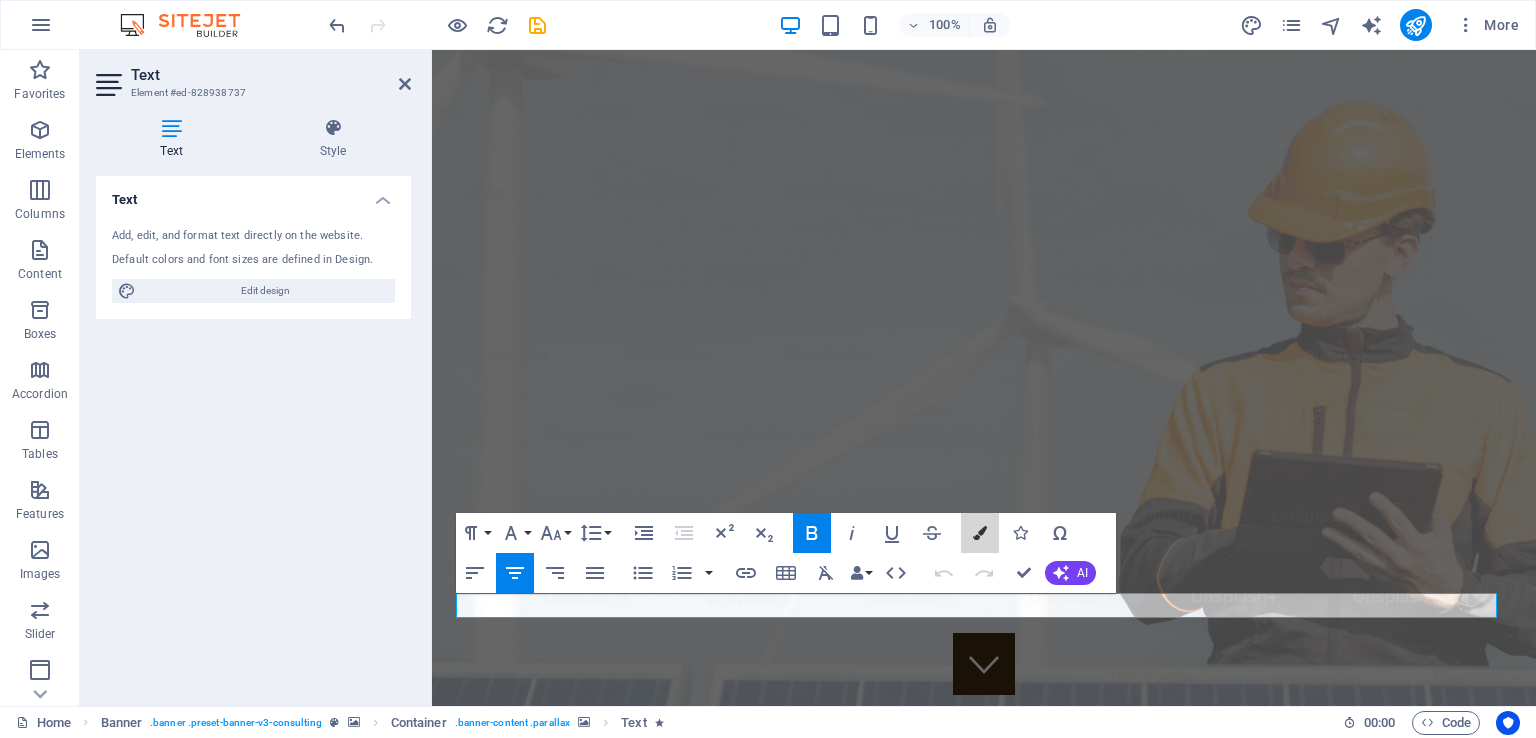 click at bounding box center [980, 533] 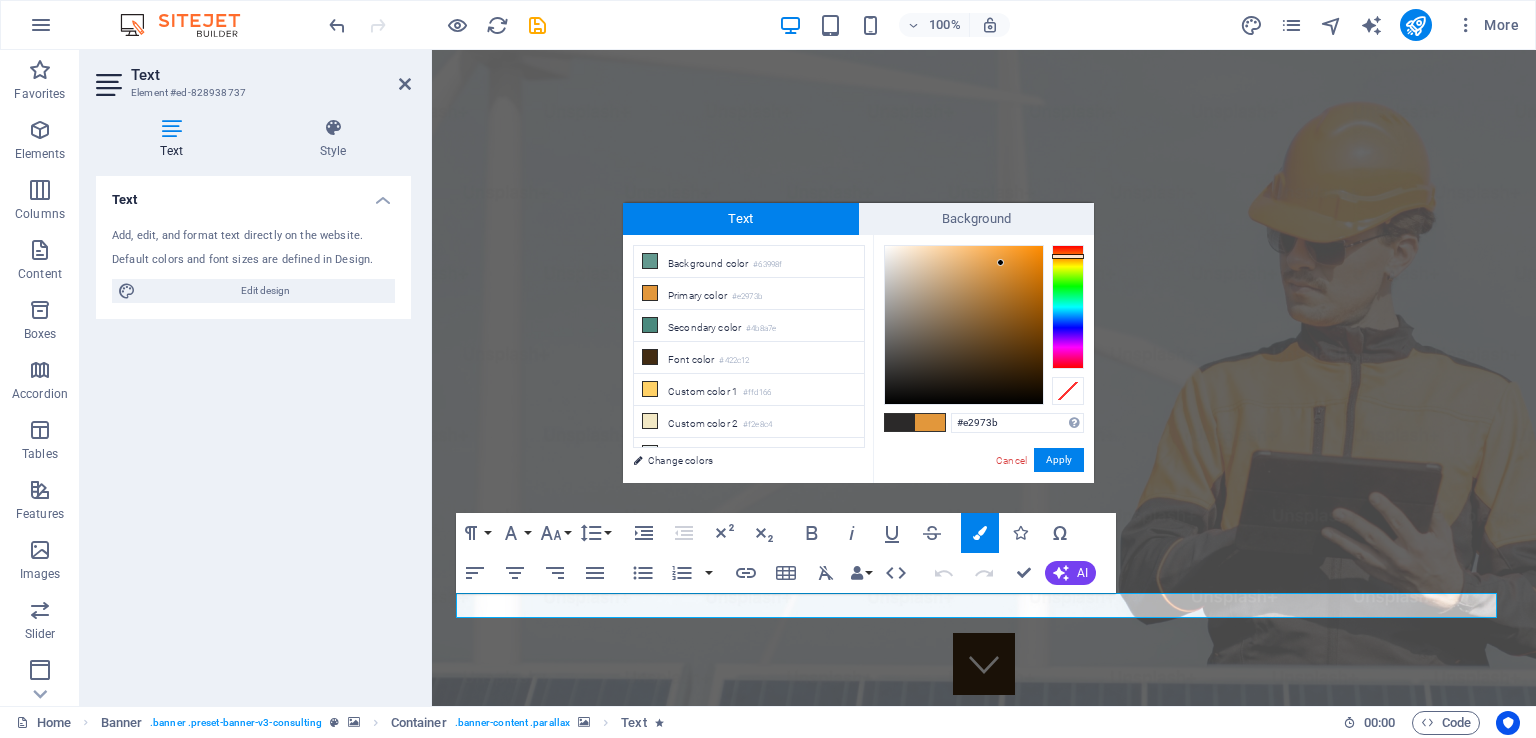 click at bounding box center [650, 357] 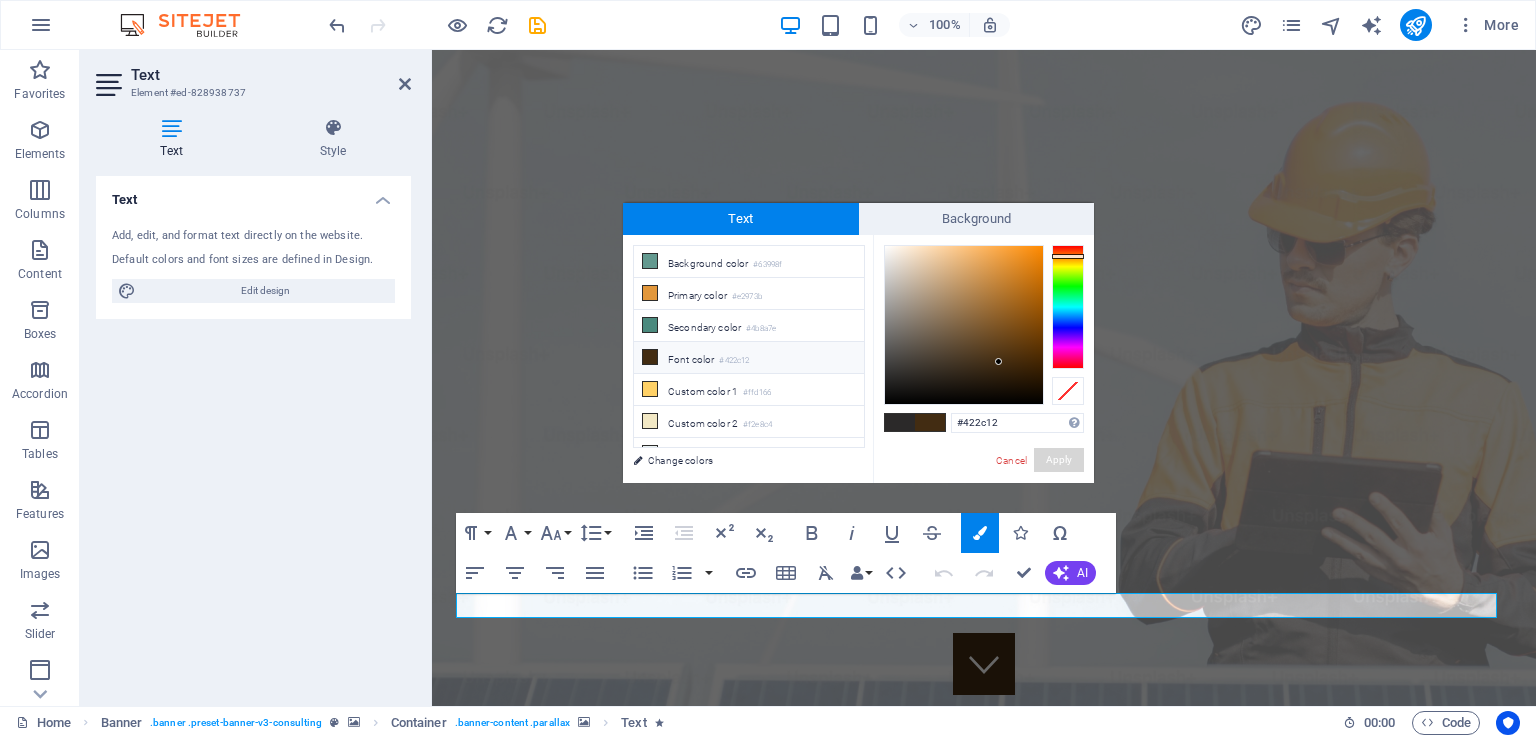 click on "Apply" at bounding box center (1059, 460) 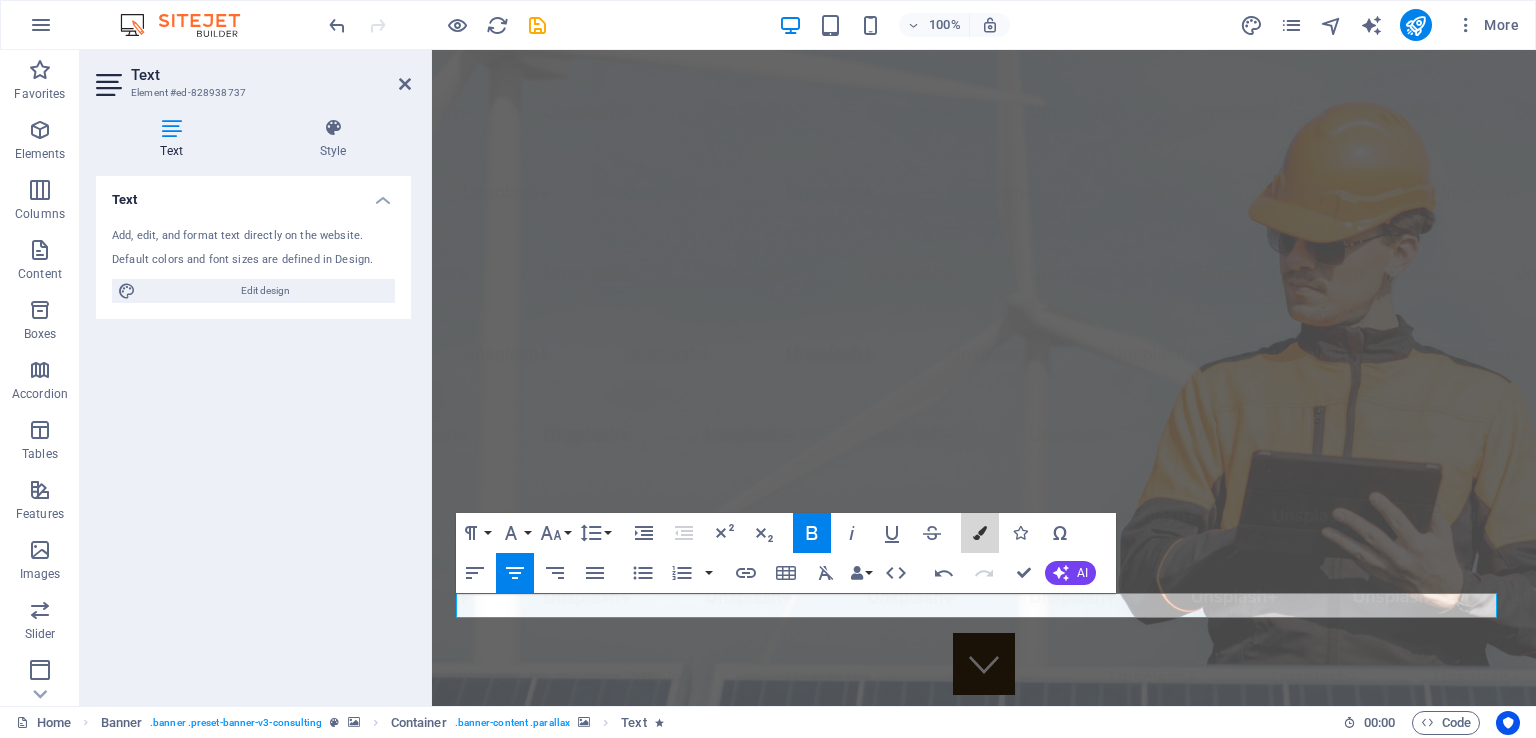 click at bounding box center (980, 533) 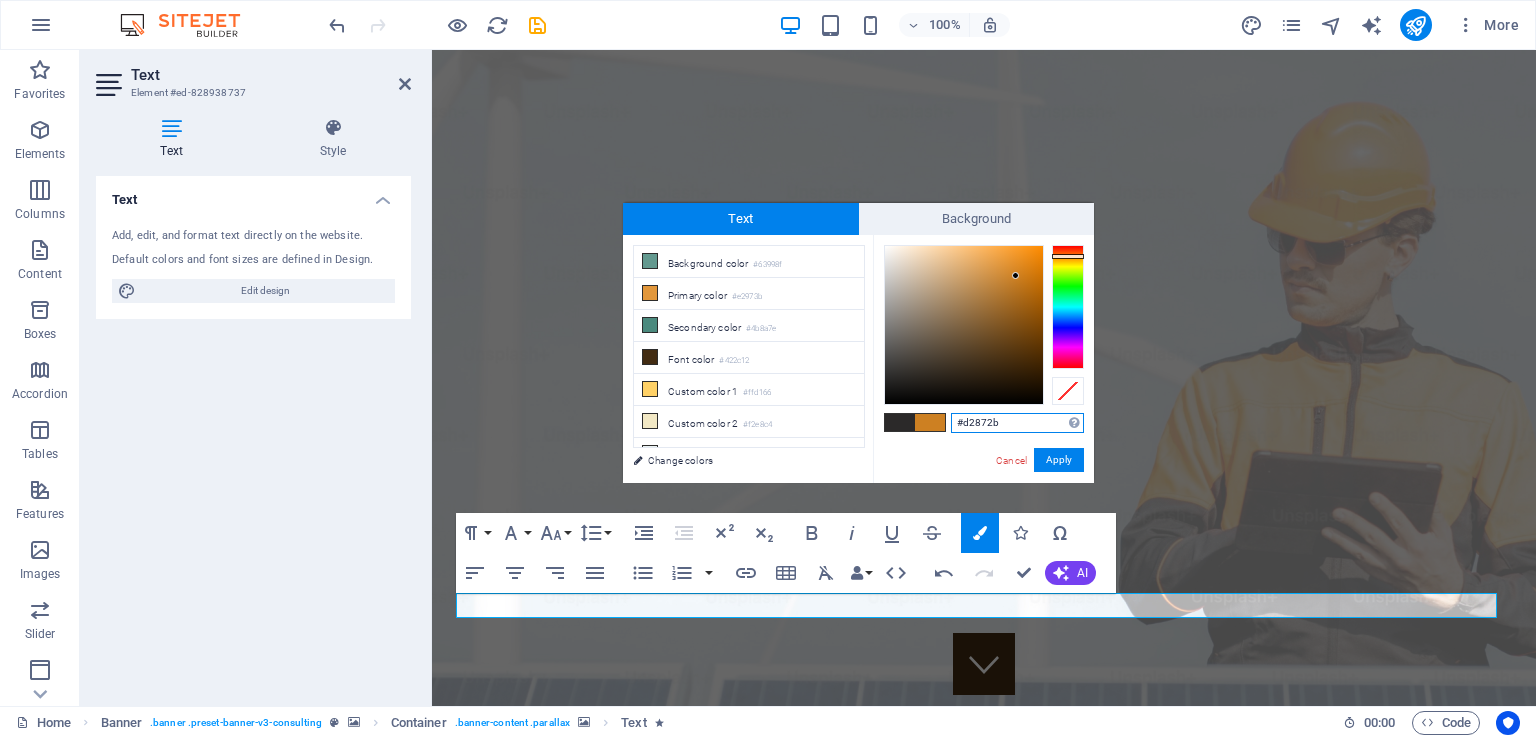 type on "#d2872c" 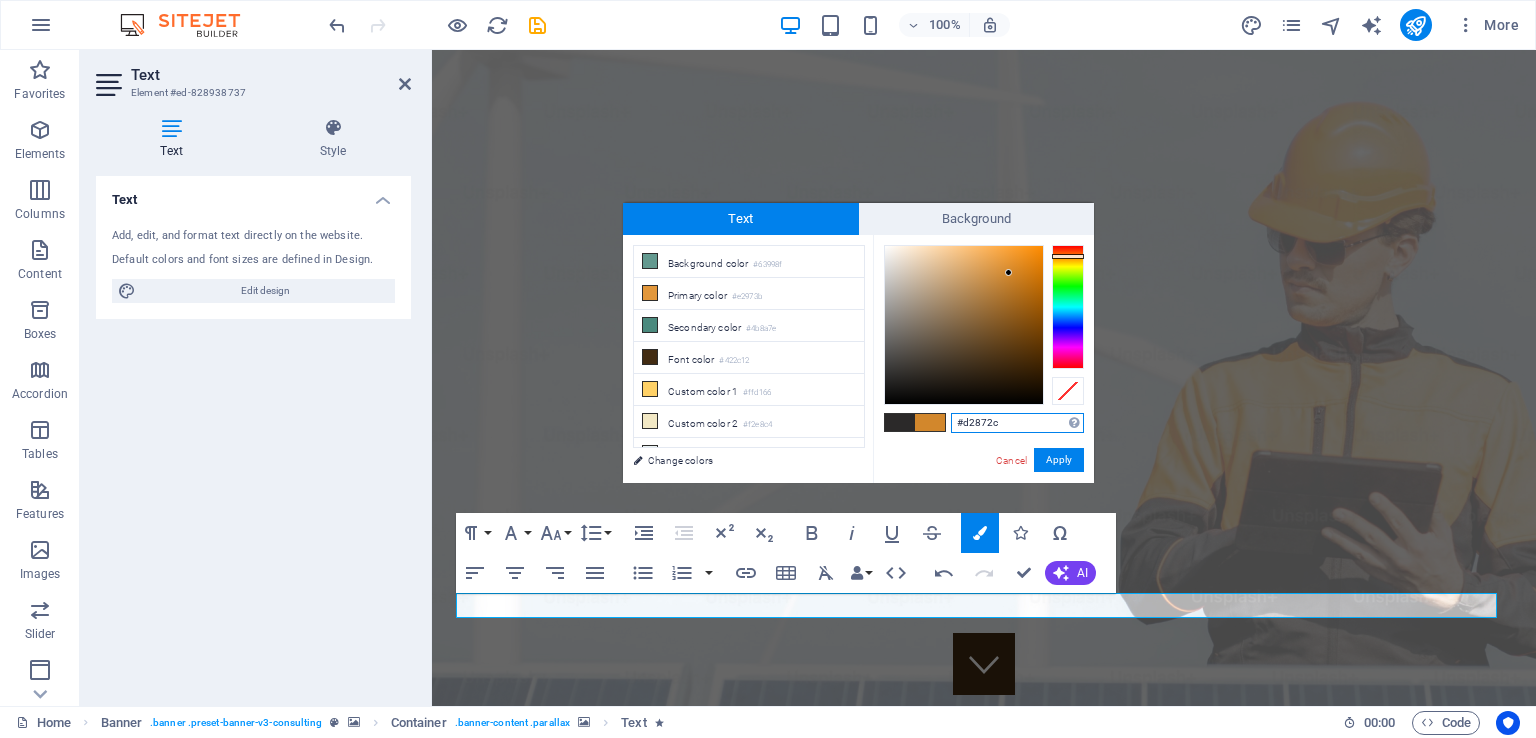 drag, startPoint x: 997, startPoint y: 261, endPoint x: 1009, endPoint y: 273, distance: 16.970562 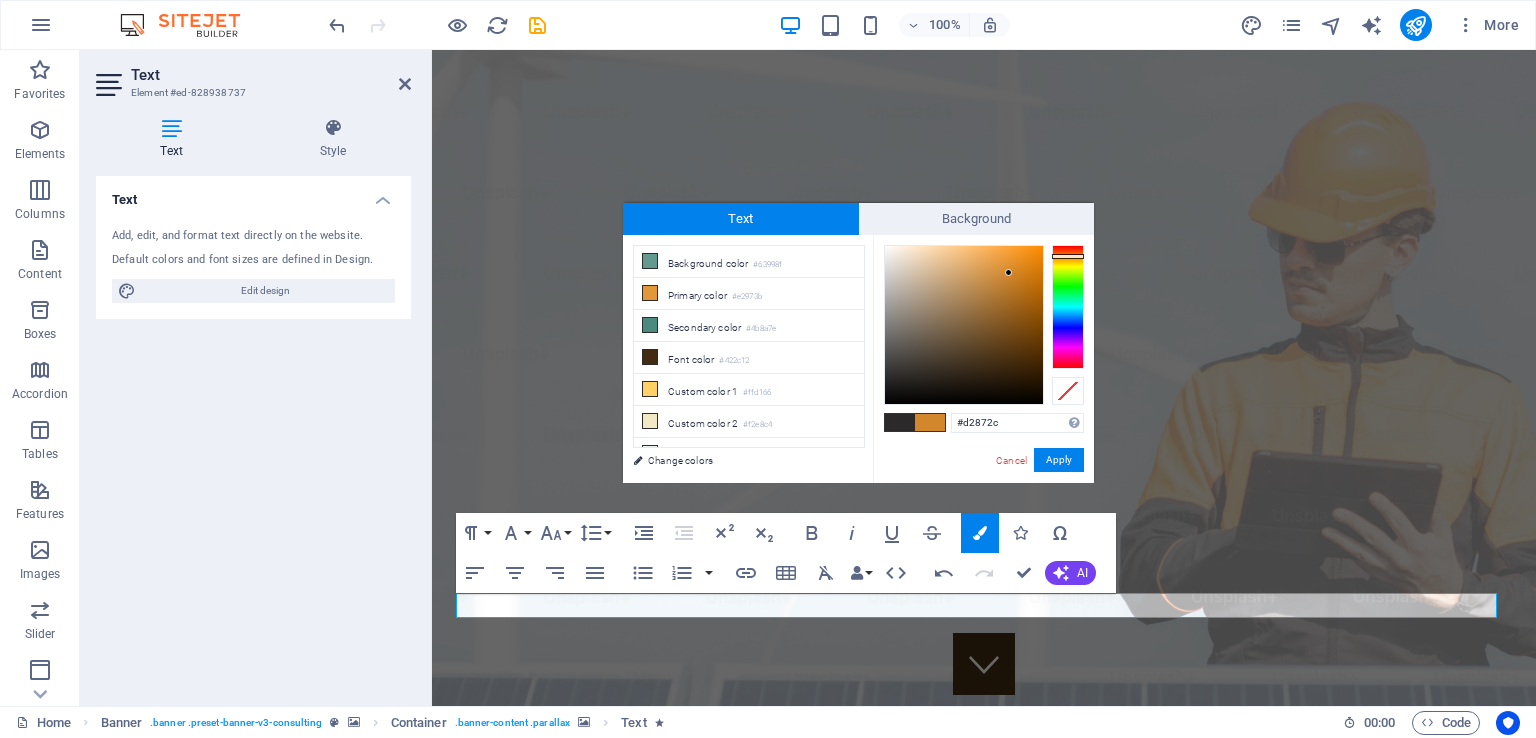click on "Apply" at bounding box center [1059, 460] 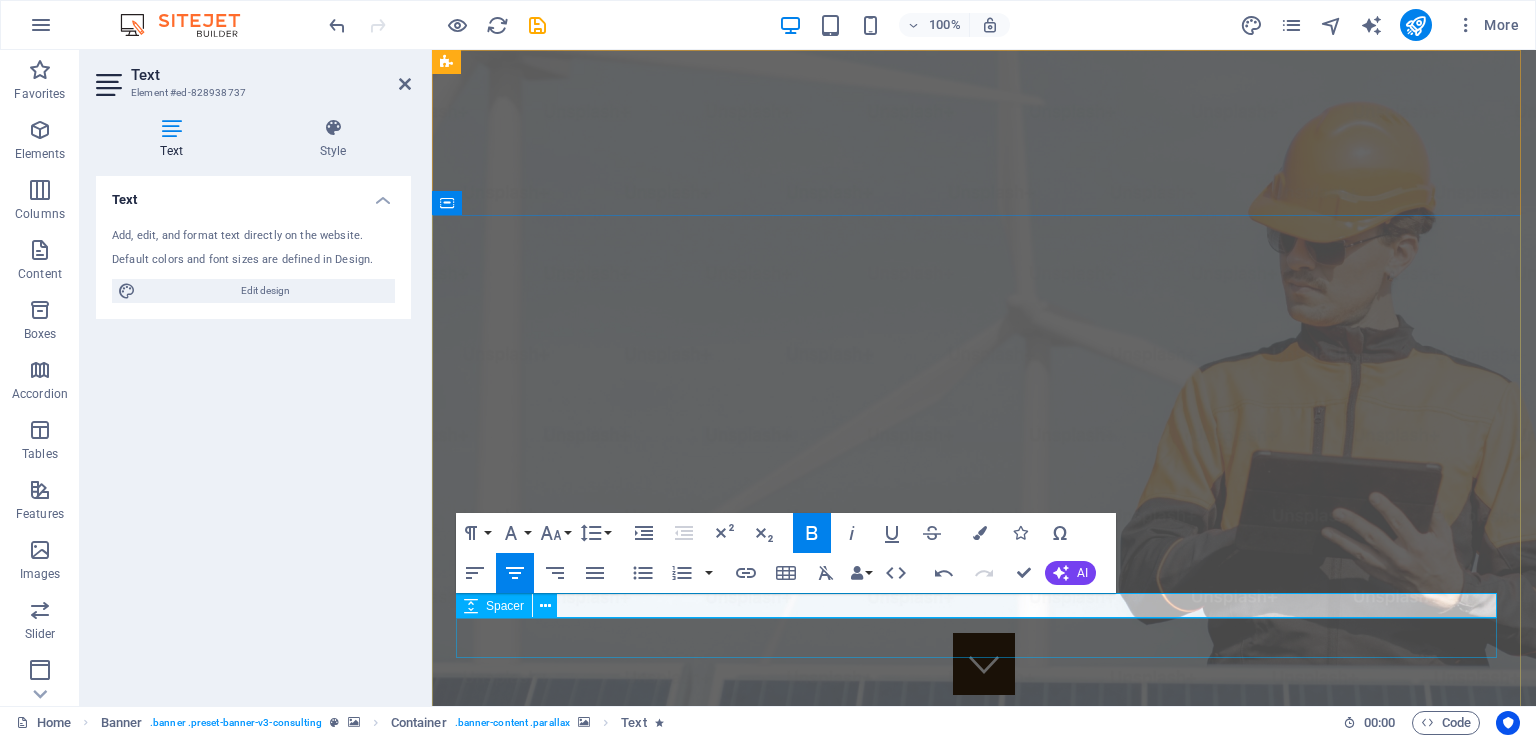 click at bounding box center (984, 2162) 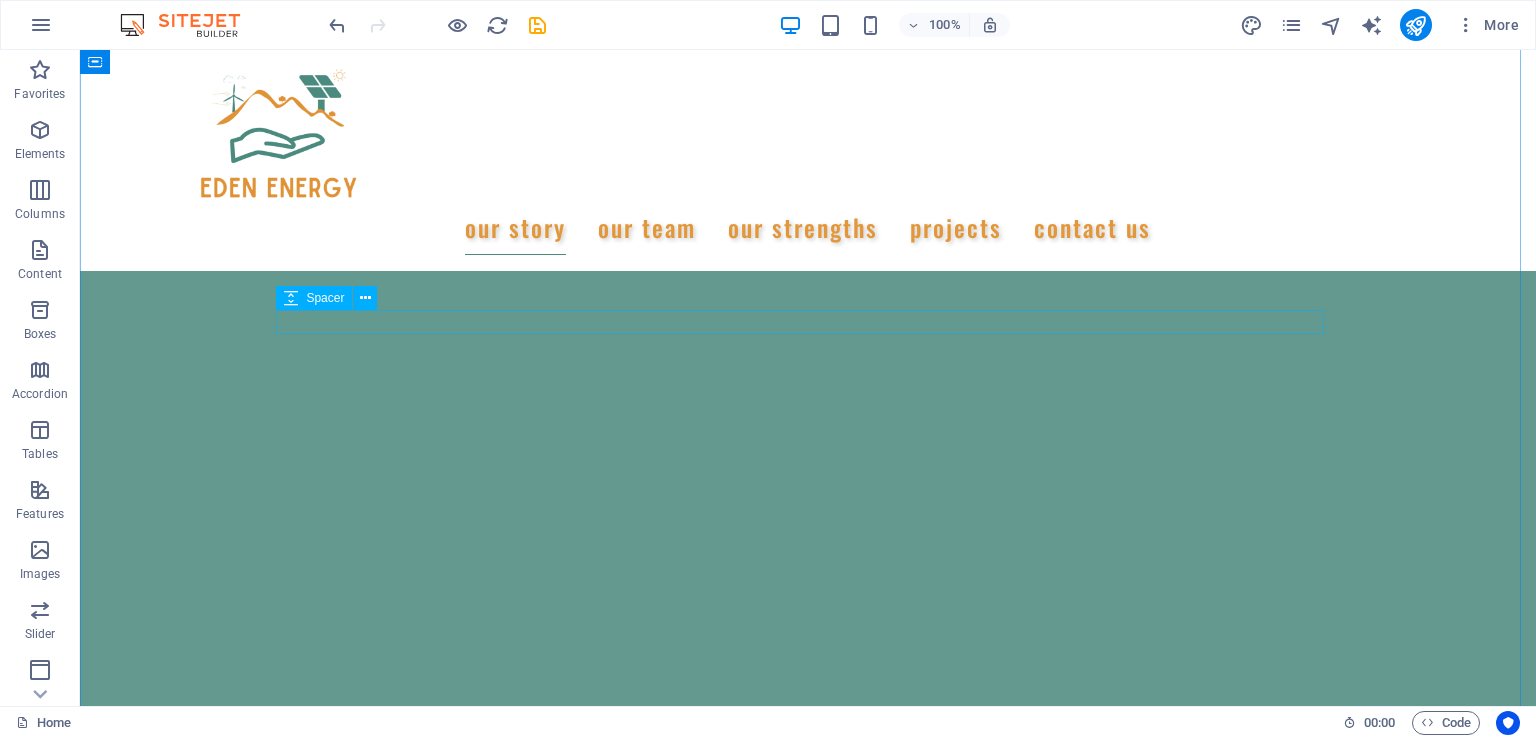 scroll, scrollTop: 1100, scrollLeft: 0, axis: vertical 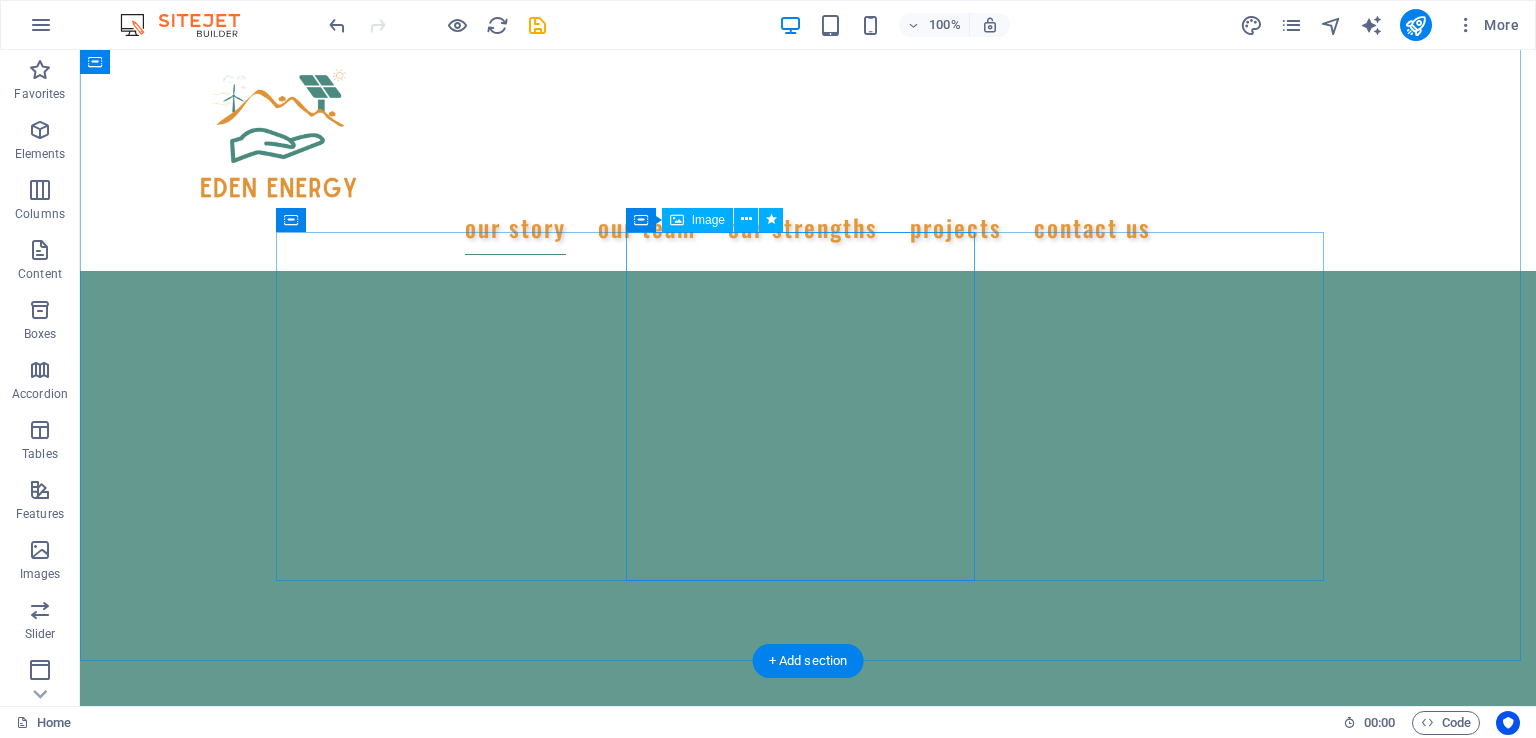 click at bounding box center (808, 2454) 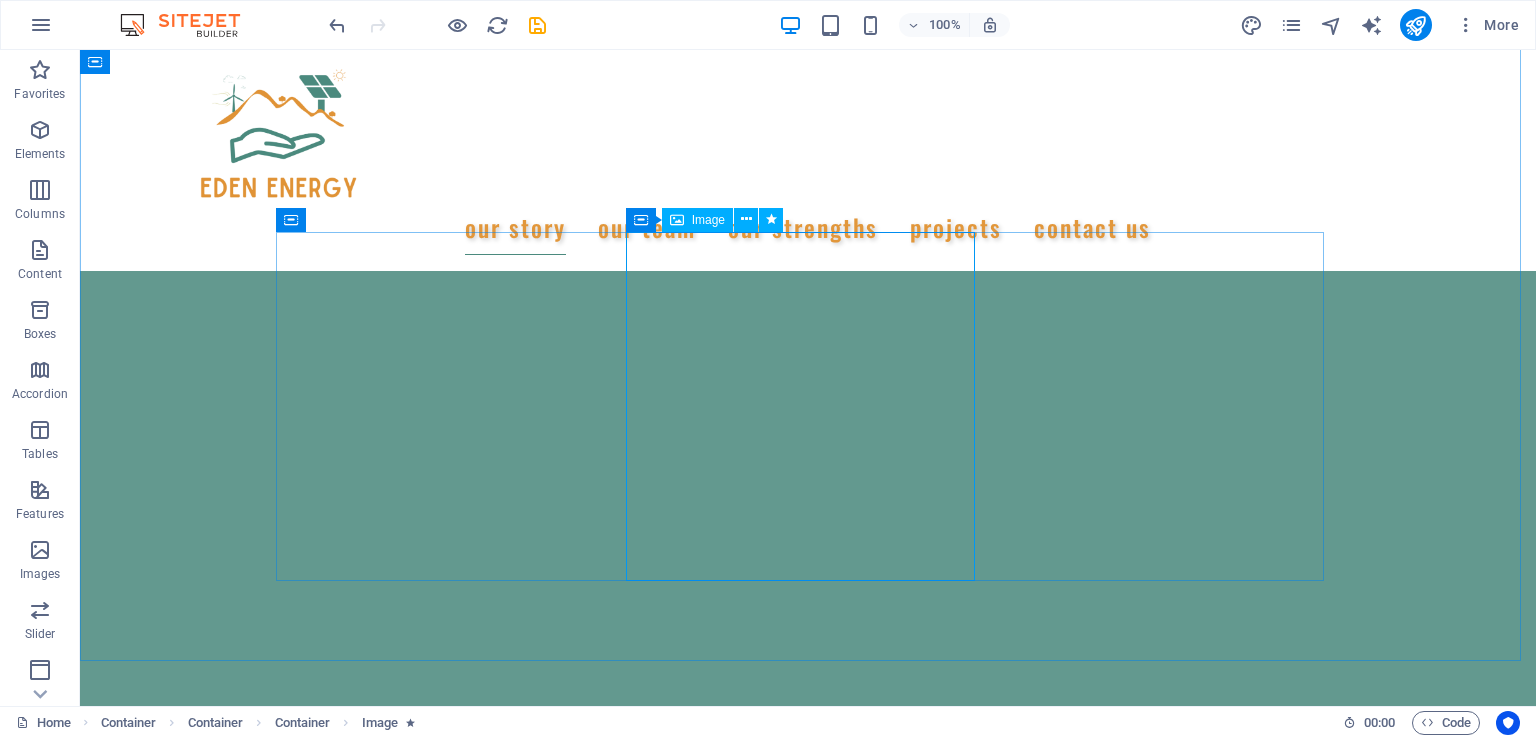 click on "Image" at bounding box center (697, 220) 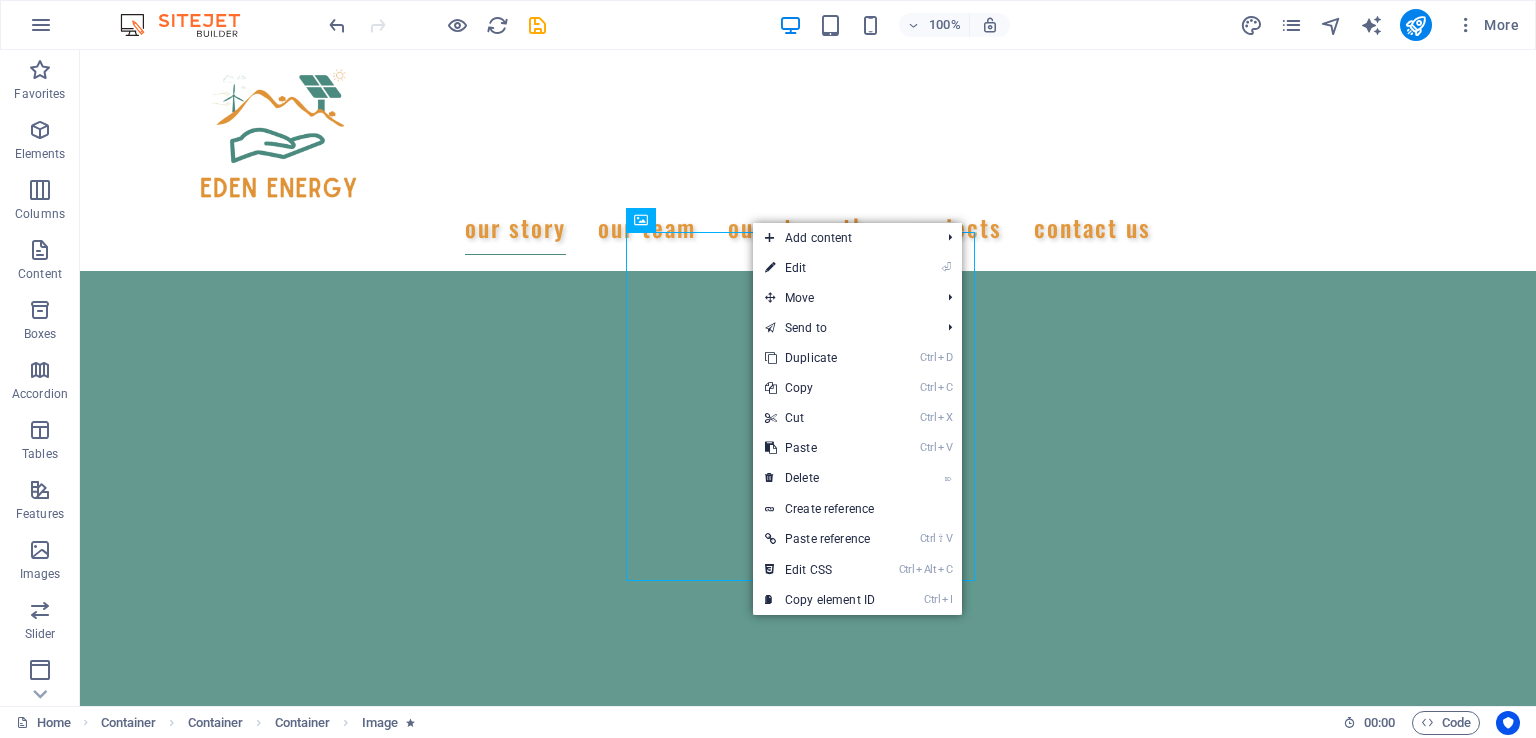 click on "⏎  Edit" at bounding box center (820, 268) 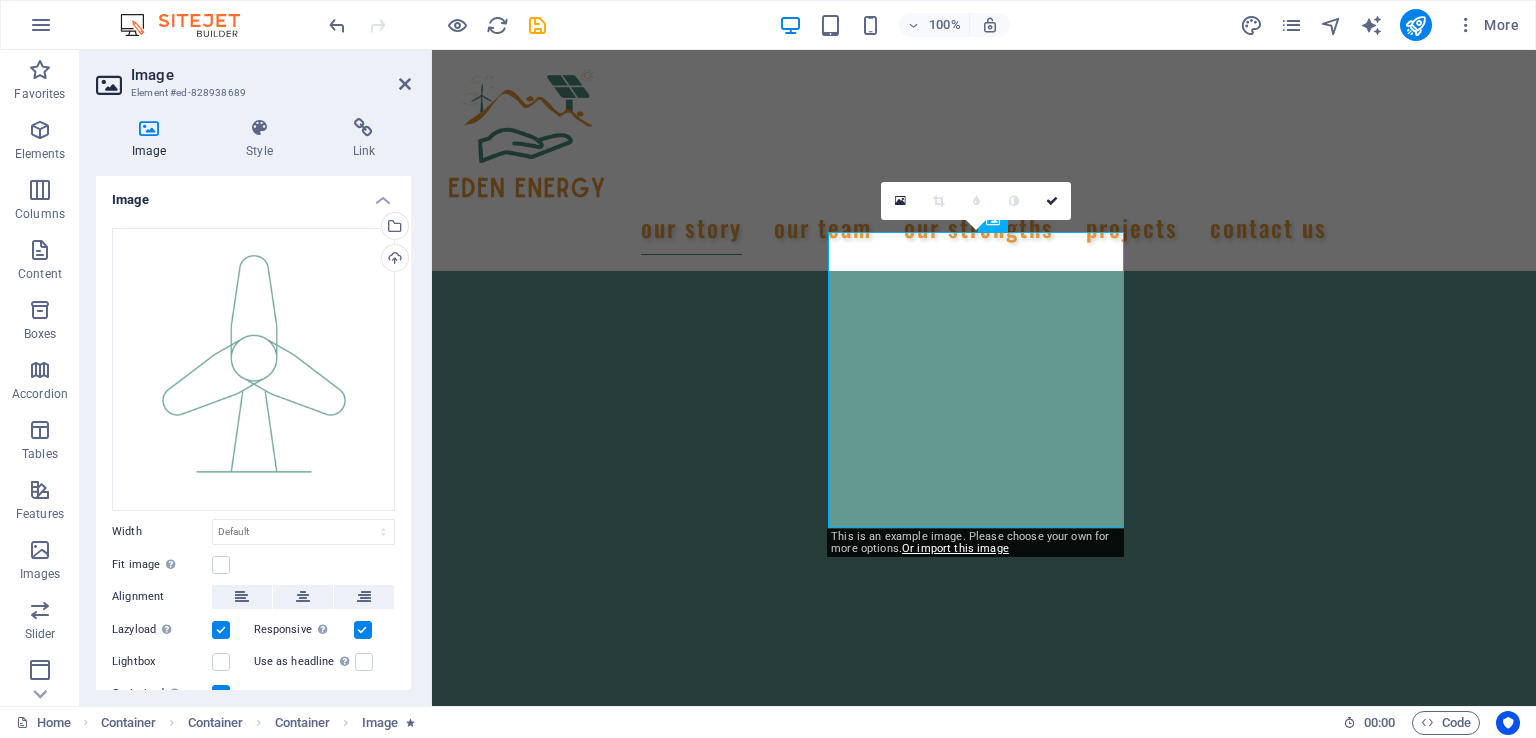 click on "Upload" at bounding box center (393, 260) 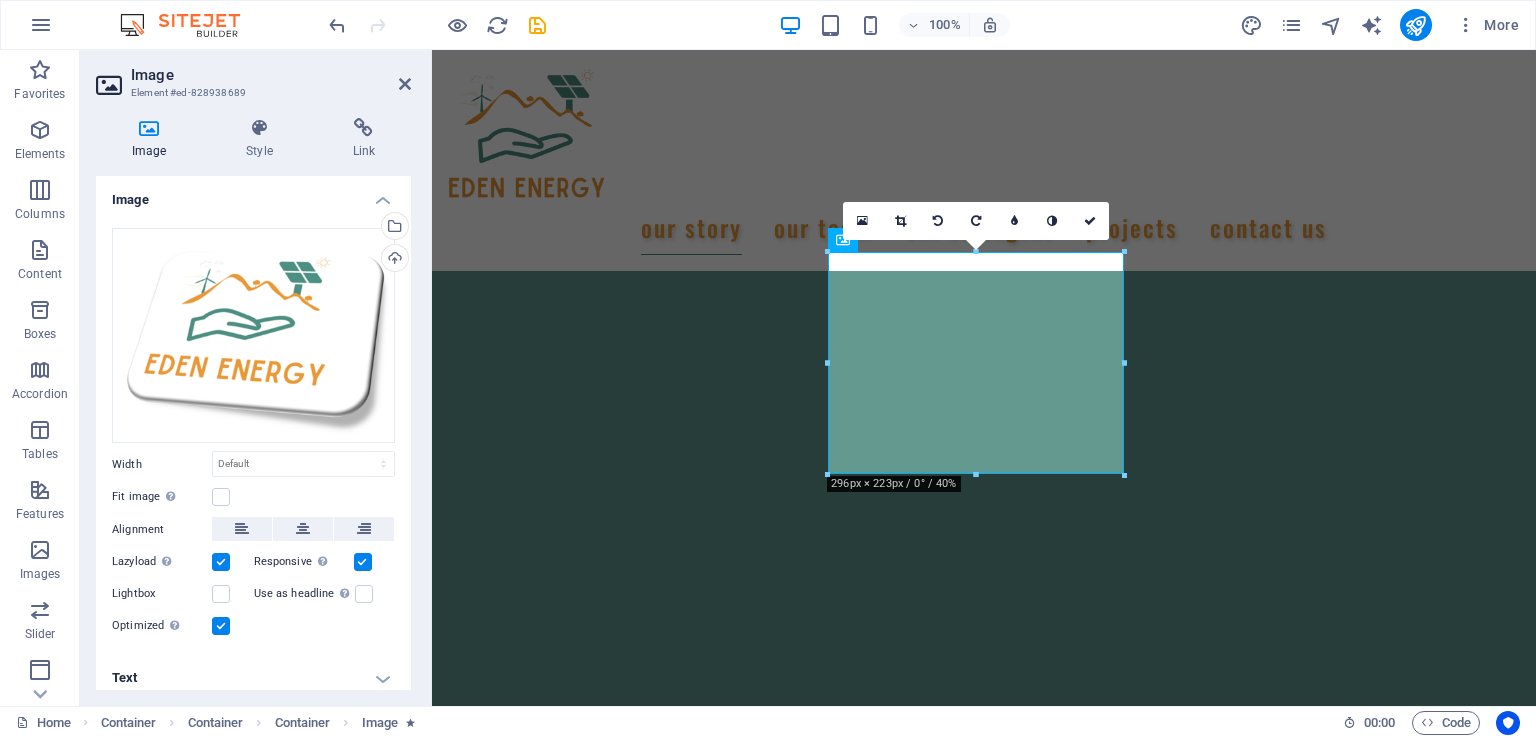 click at bounding box center (221, 497) 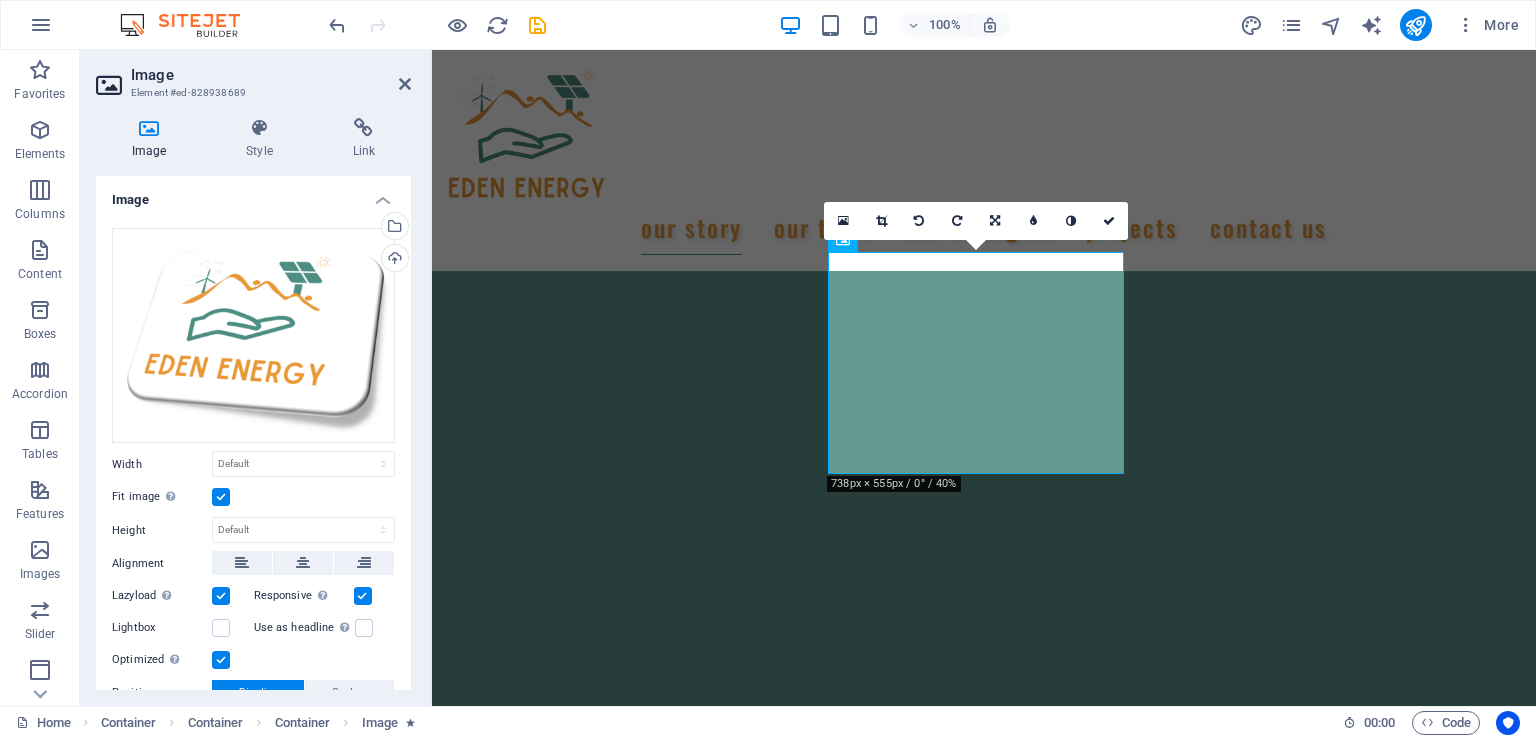 click on "Style" at bounding box center (263, 139) 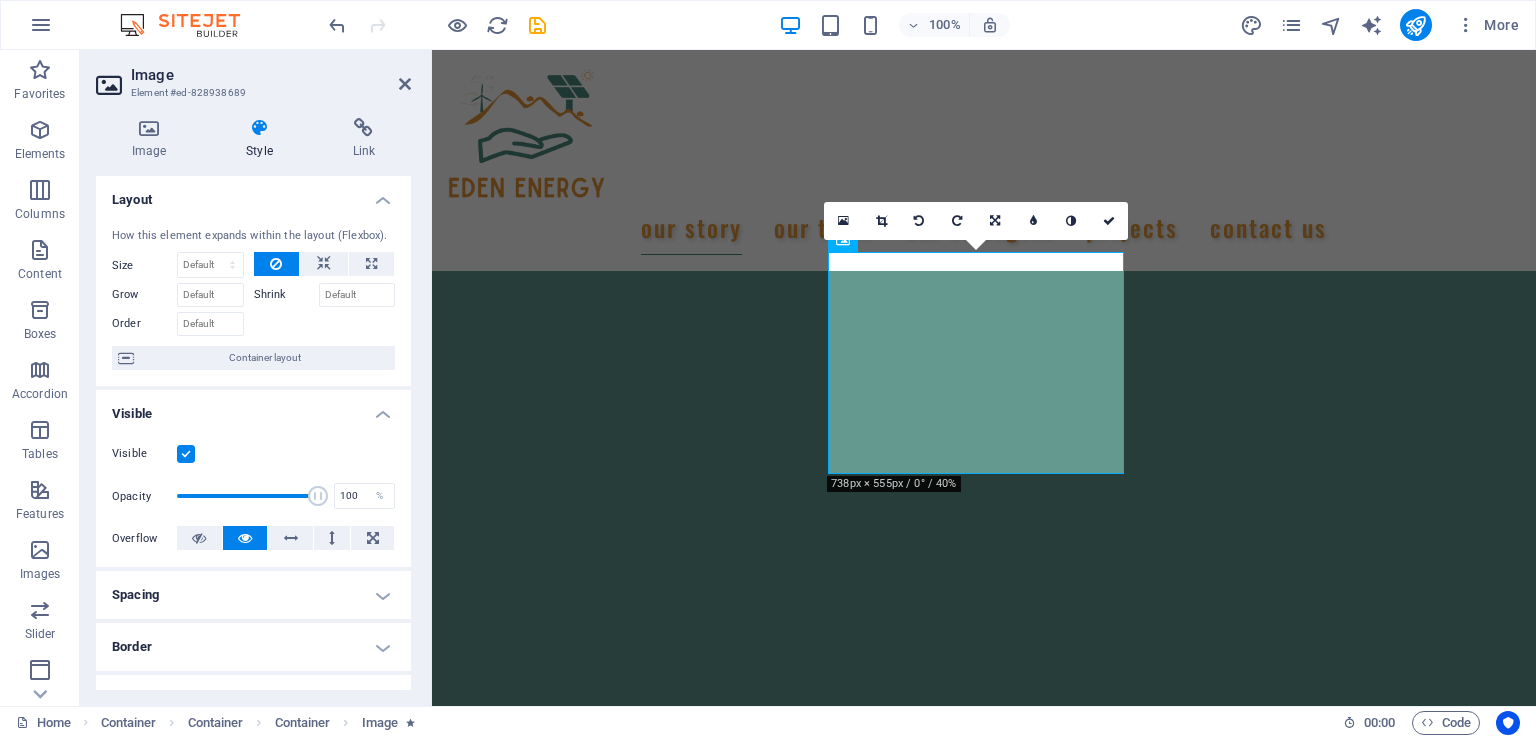 click at bounding box center (1071, 221) 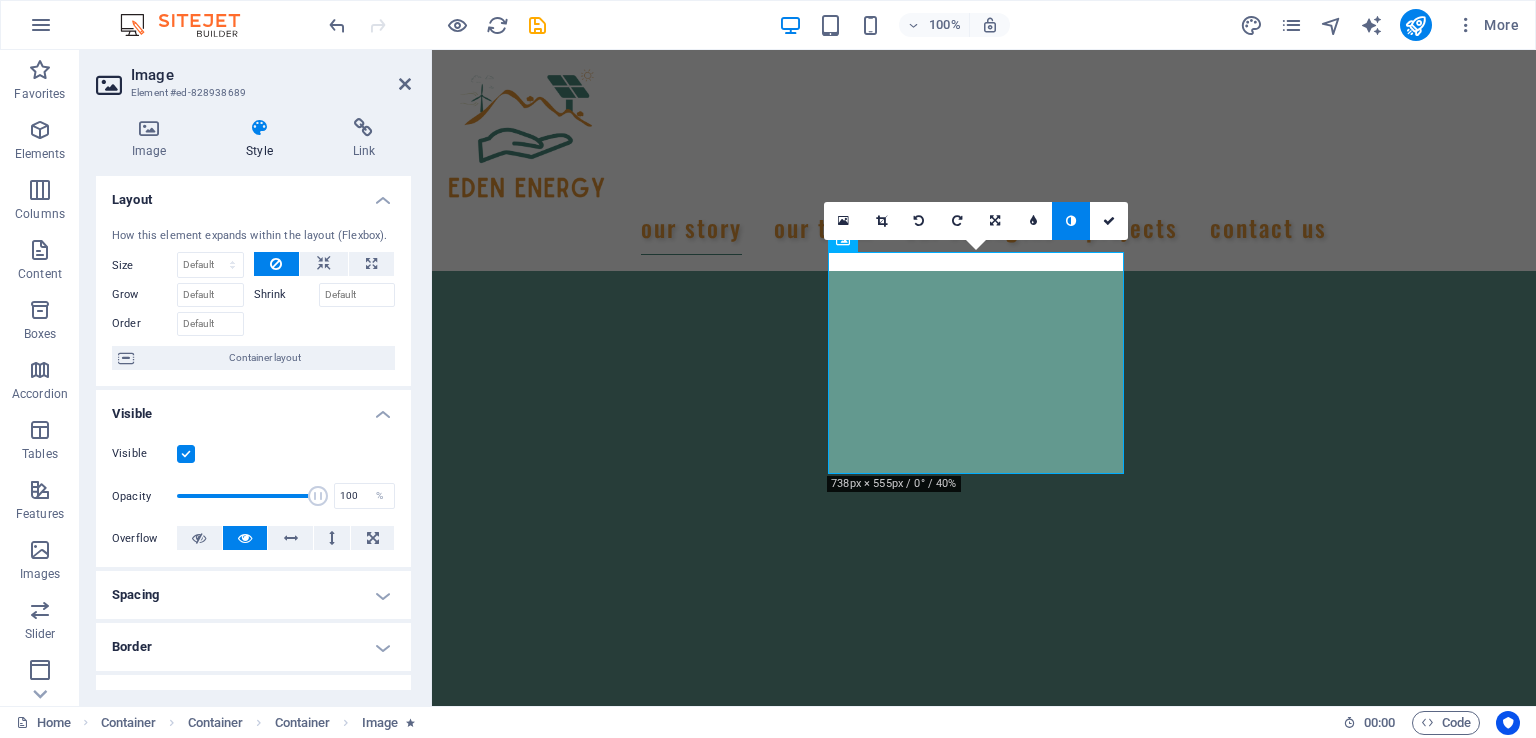 click at bounding box center (1071, 221) 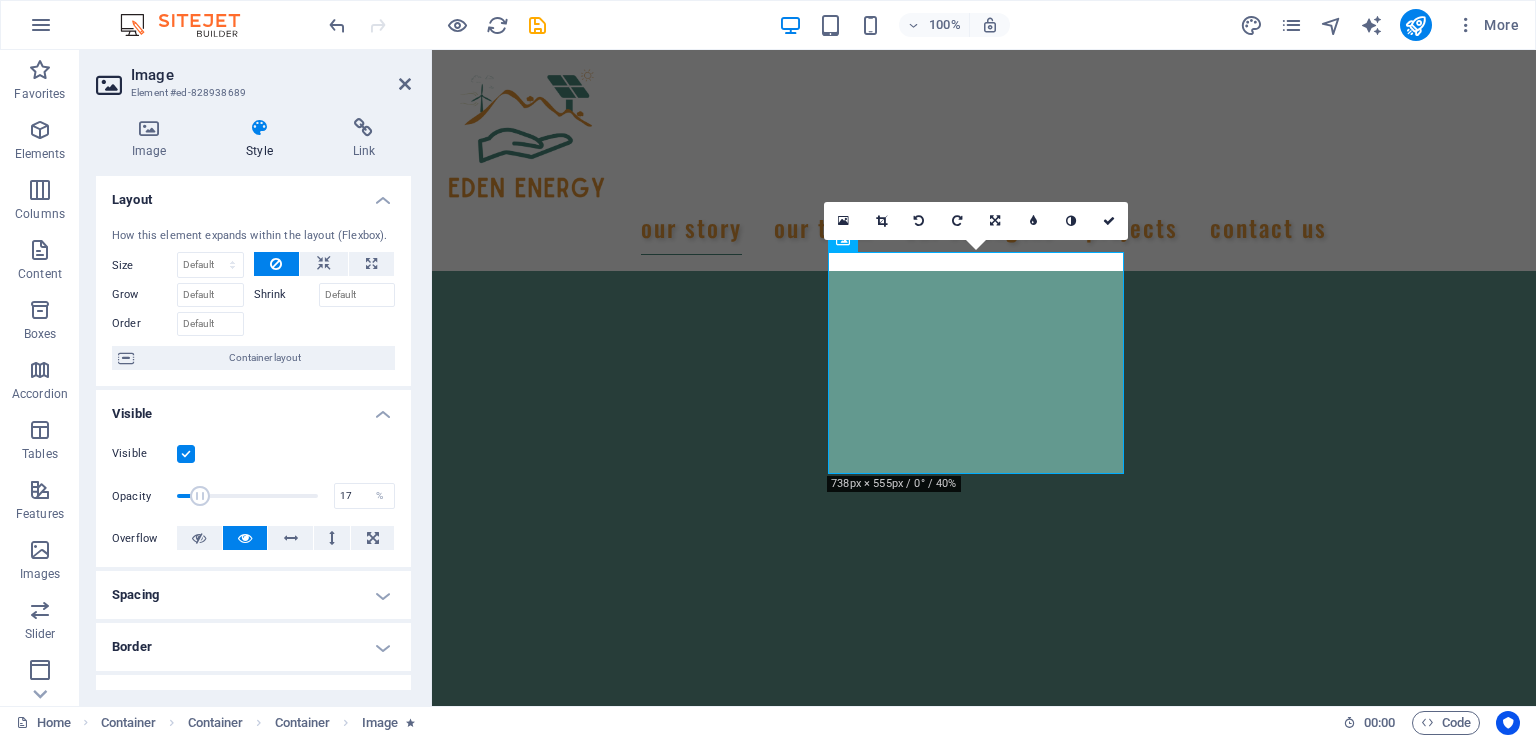 drag, startPoint x: 308, startPoint y: 495, endPoint x: 199, endPoint y: 497, distance: 109.01835 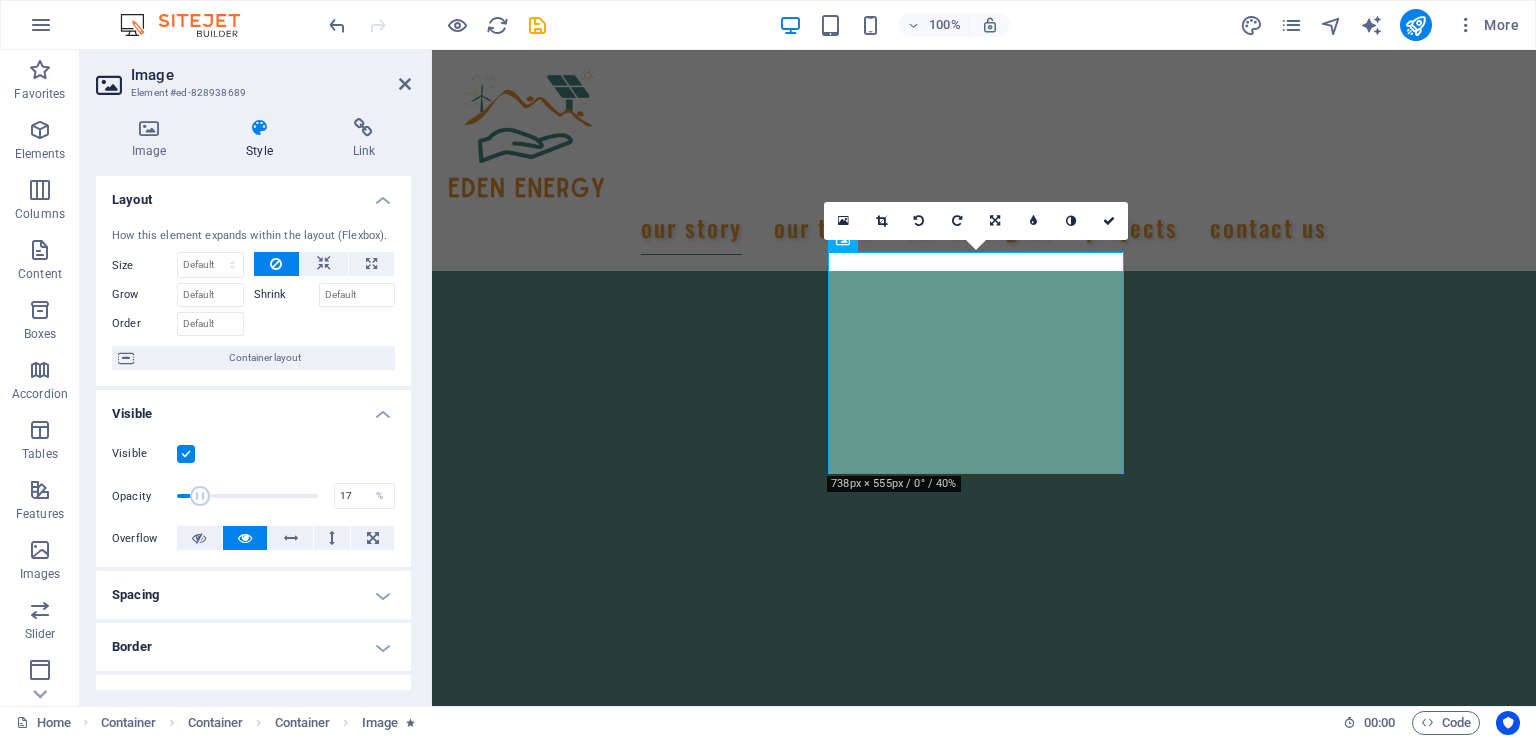 click at bounding box center (200, 496) 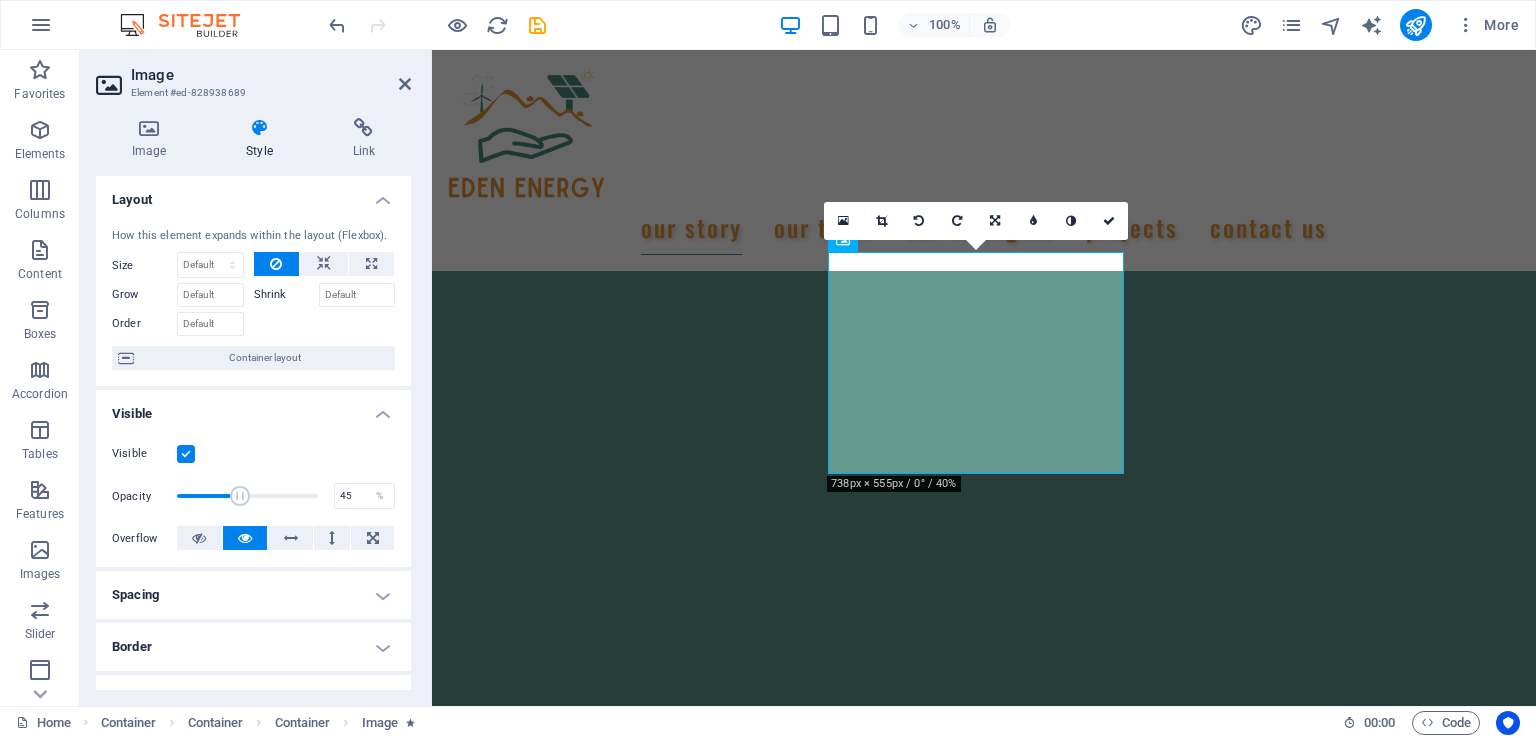 drag, startPoint x: 199, startPoint y: 497, endPoint x: 238, endPoint y: 499, distance: 39.051247 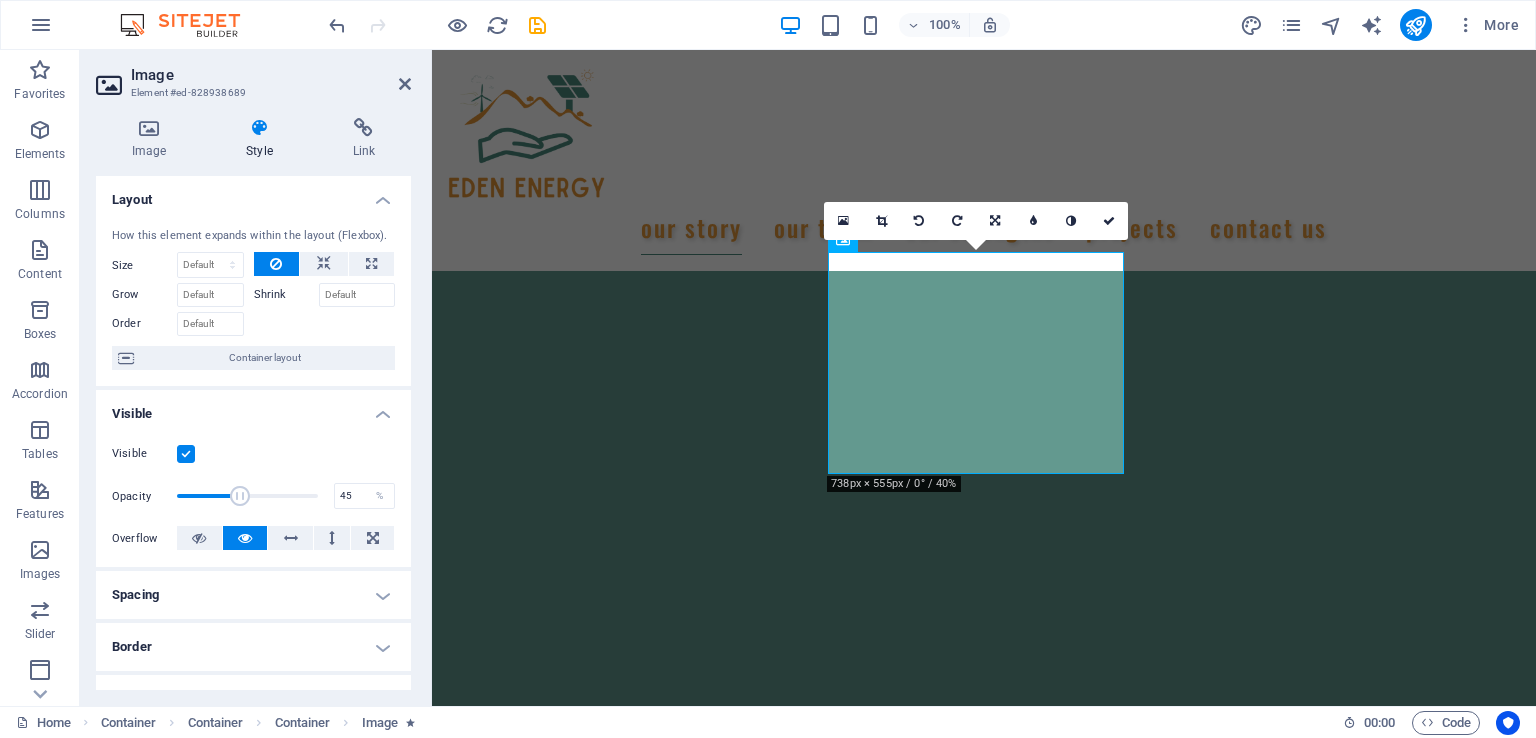 click at bounding box center (240, 496) 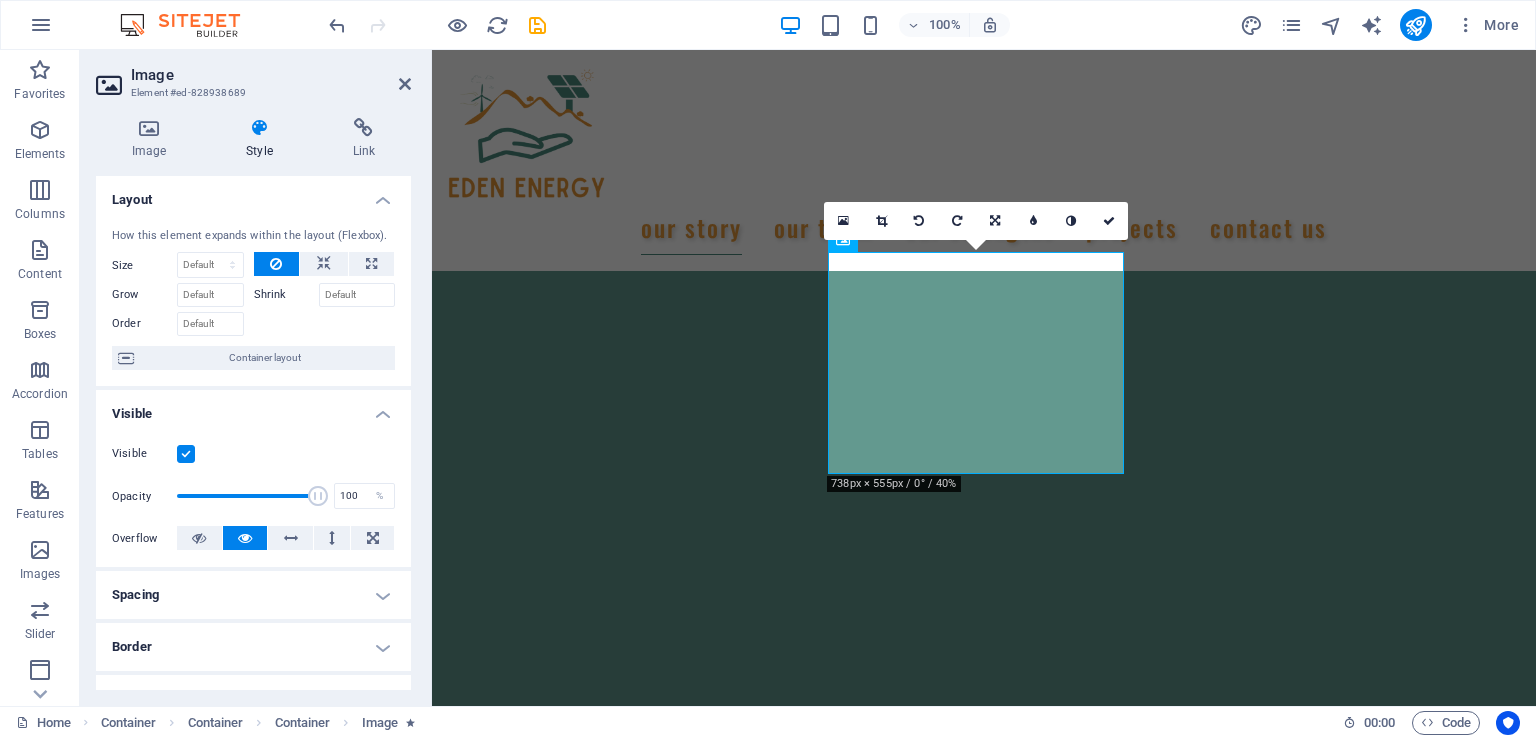 drag, startPoint x: 238, startPoint y: 499, endPoint x: 322, endPoint y: 497, distance: 84.0238 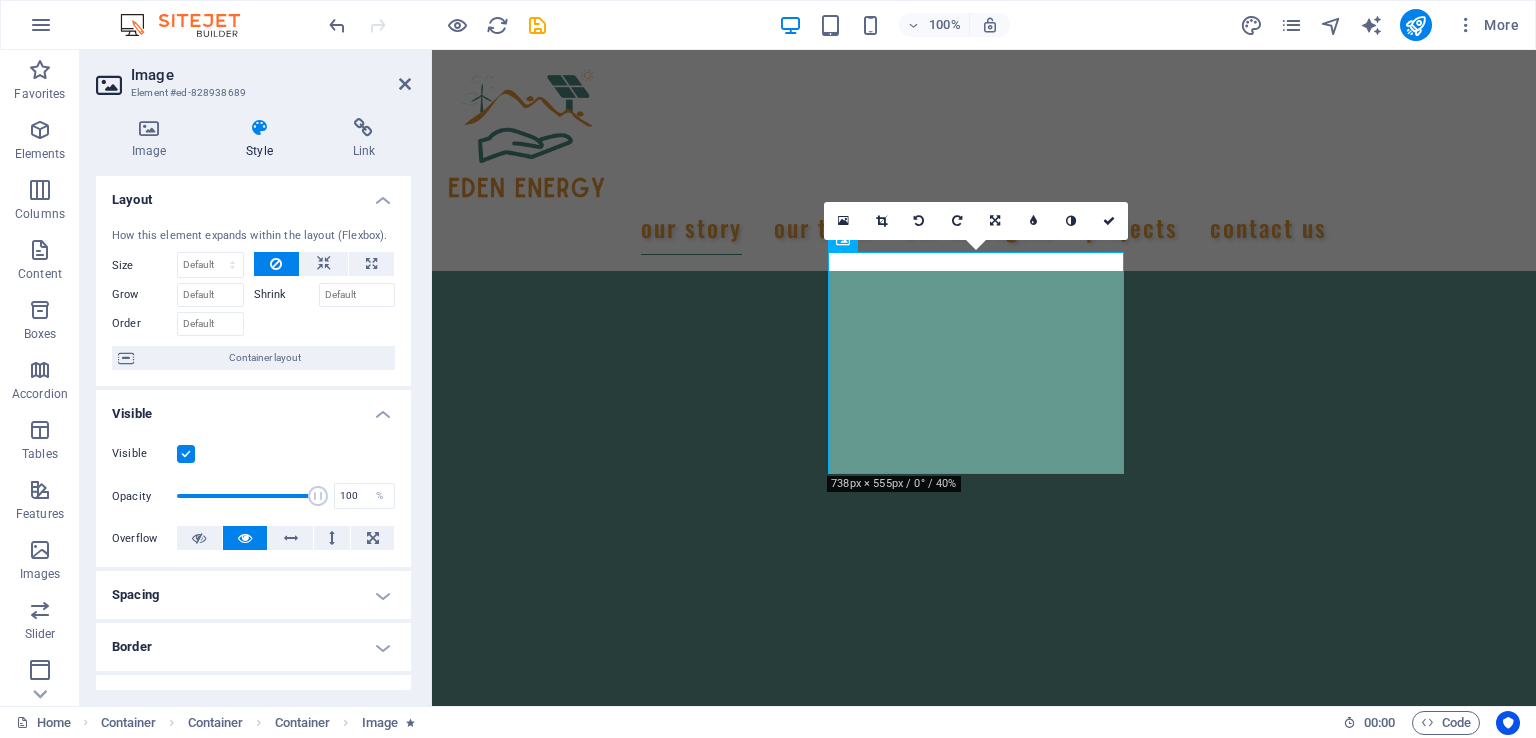 click at bounding box center (318, 496) 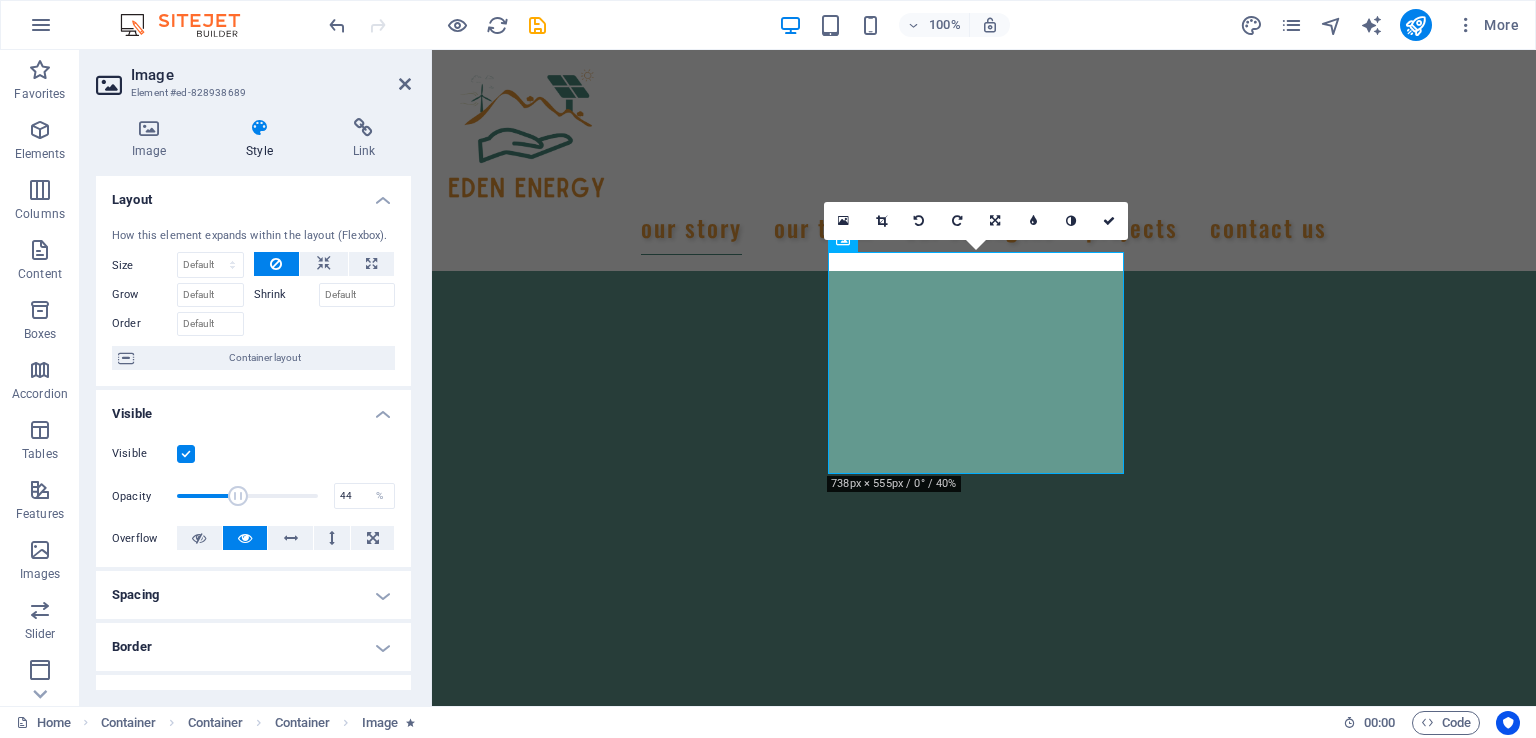 drag, startPoint x: 310, startPoint y: 497, endPoint x: 236, endPoint y: 498, distance: 74.00676 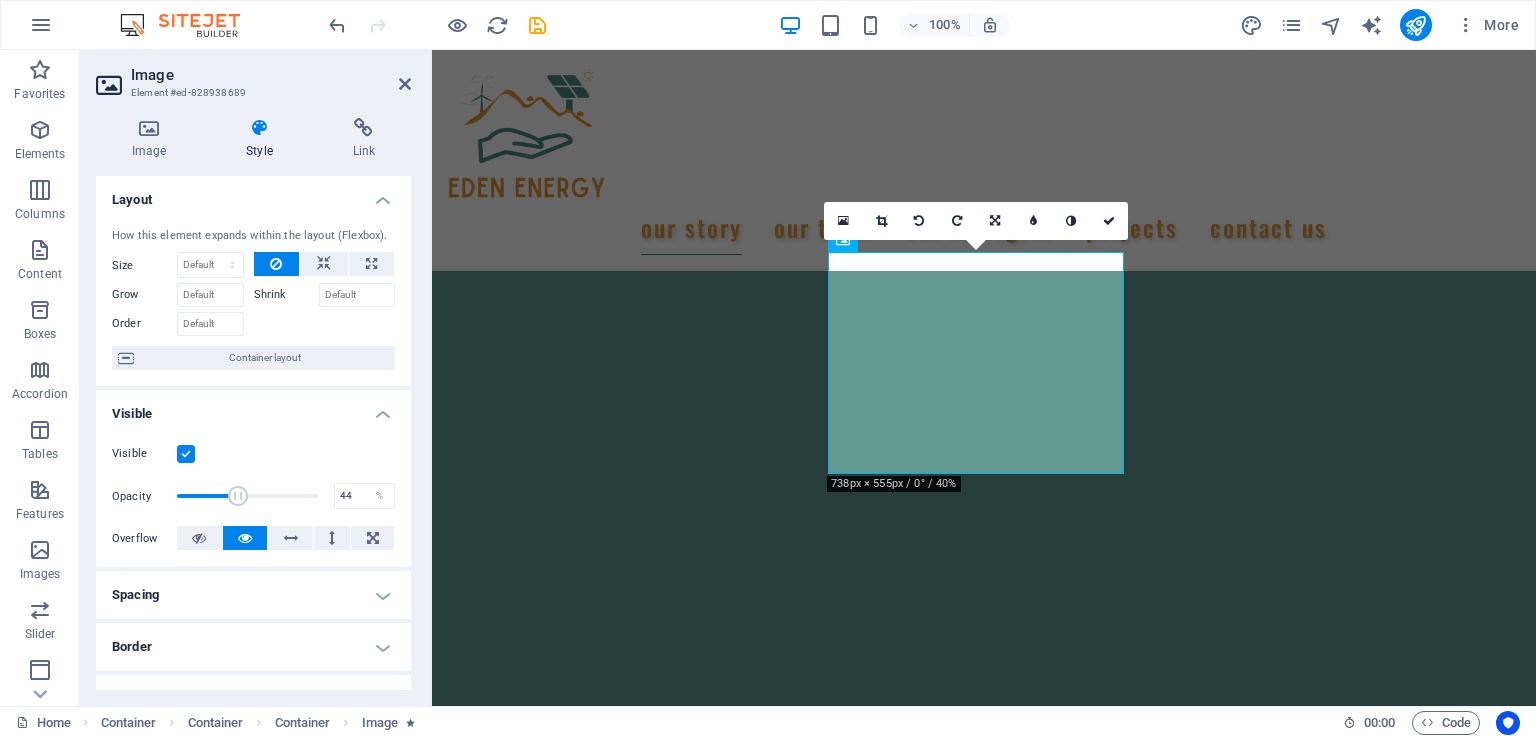 click at bounding box center [238, 496] 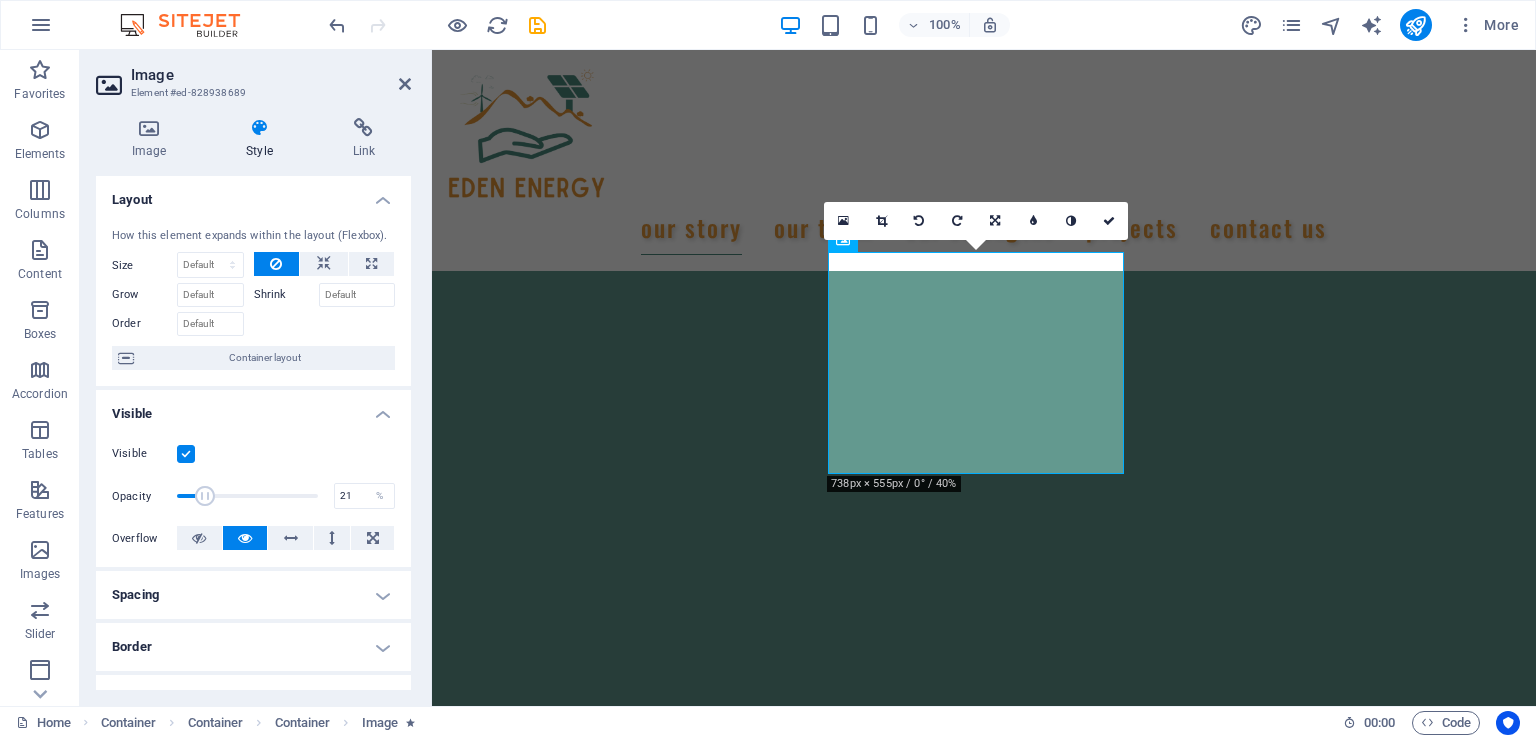 drag, startPoint x: 236, startPoint y: 498, endPoint x: 205, endPoint y: 498, distance: 31 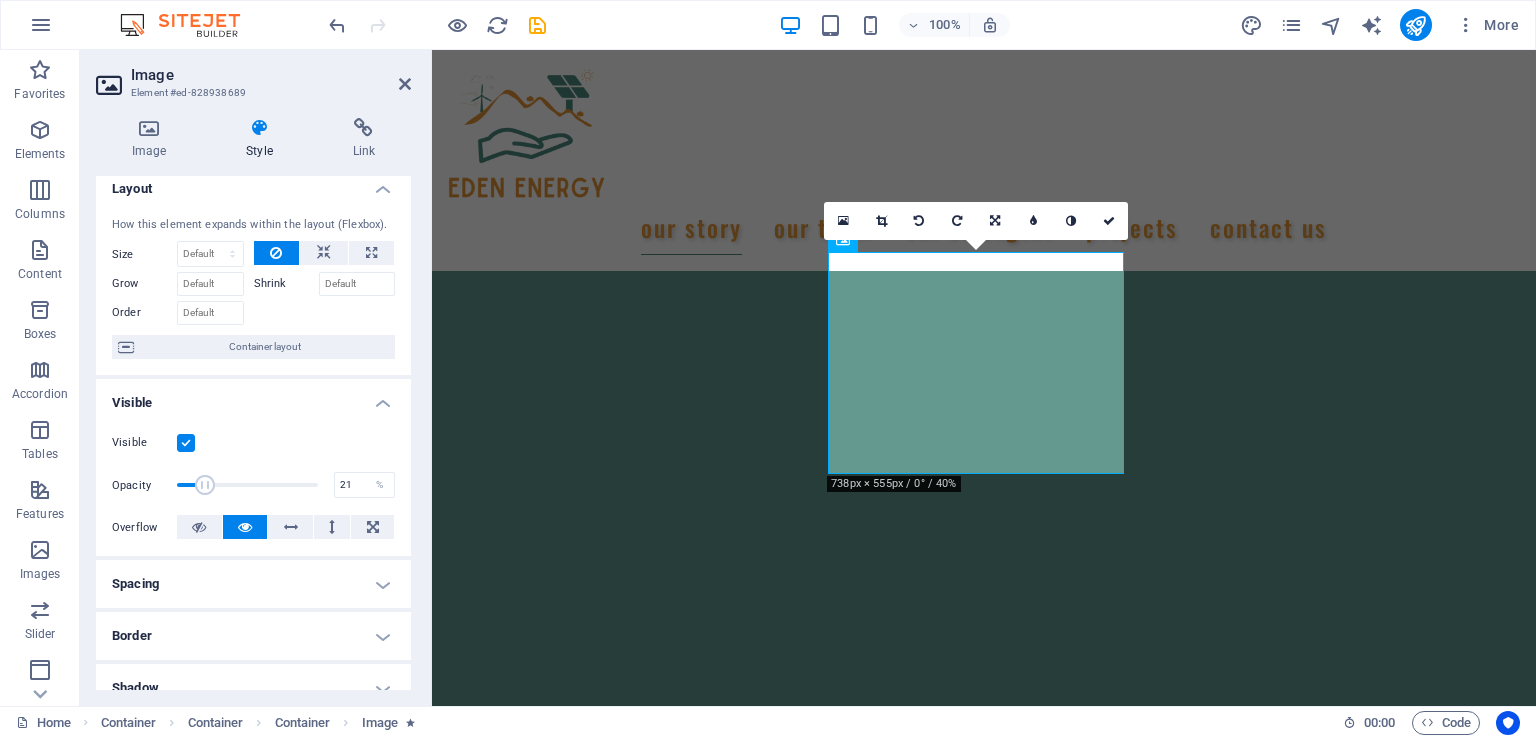 scroll, scrollTop: 0, scrollLeft: 0, axis: both 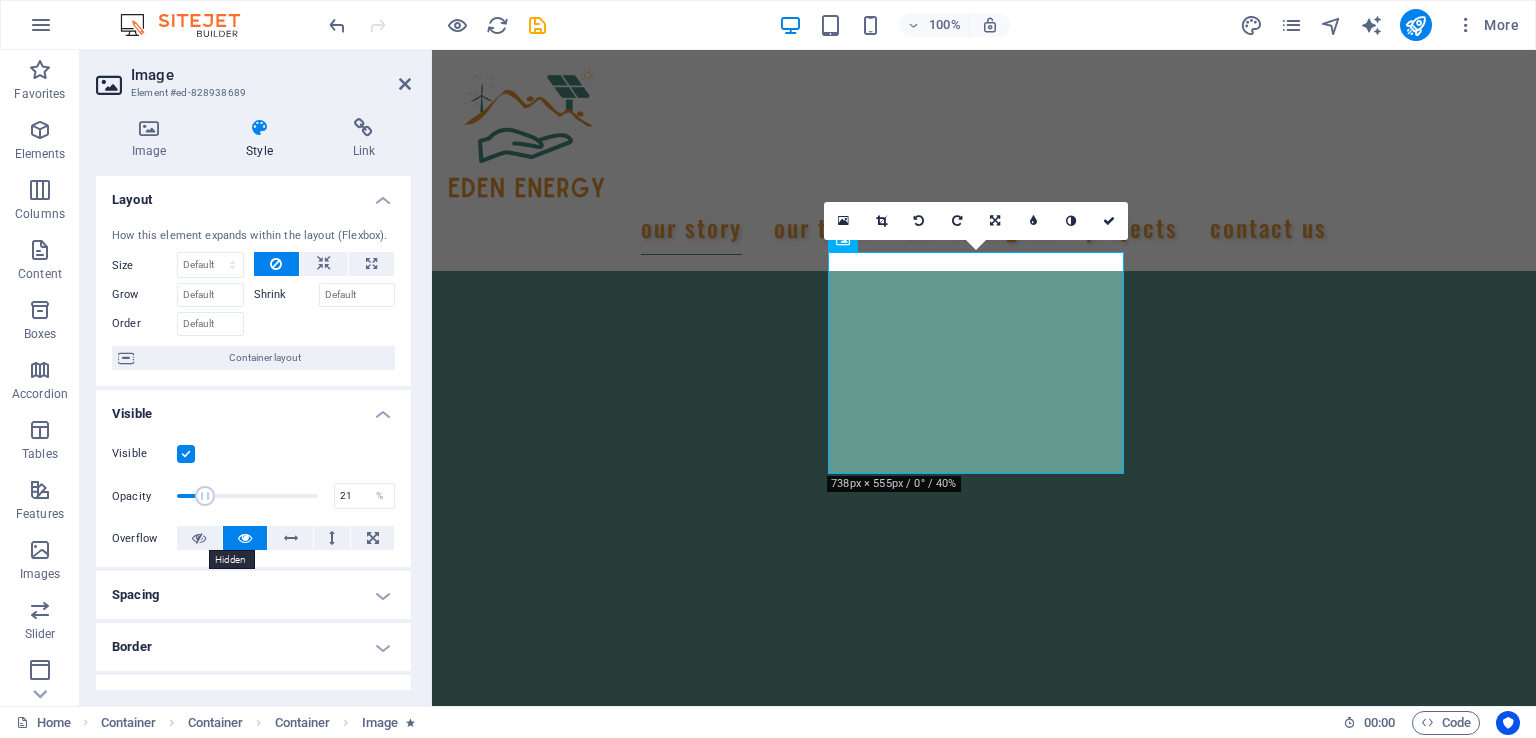 click at bounding box center [199, 538] 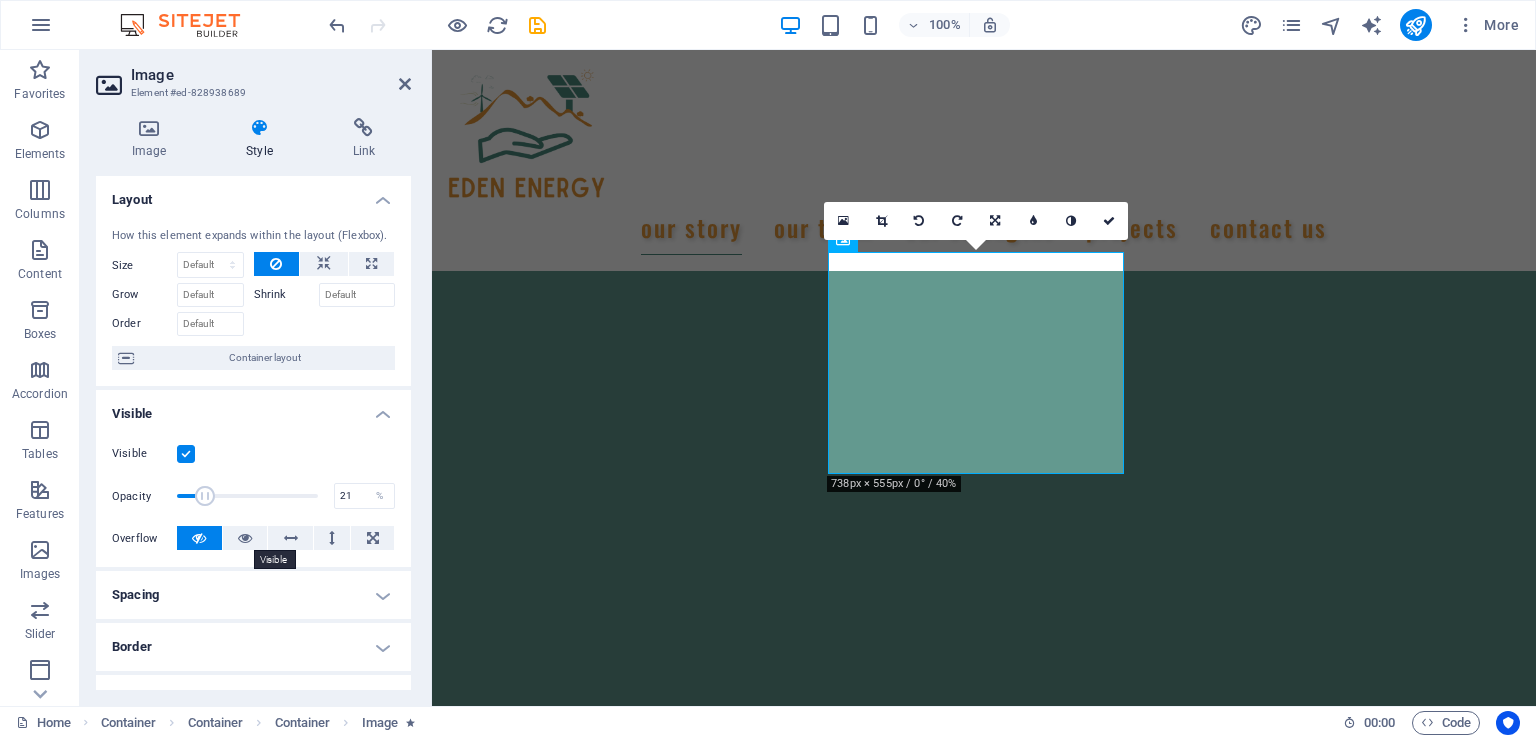 click at bounding box center (245, 538) 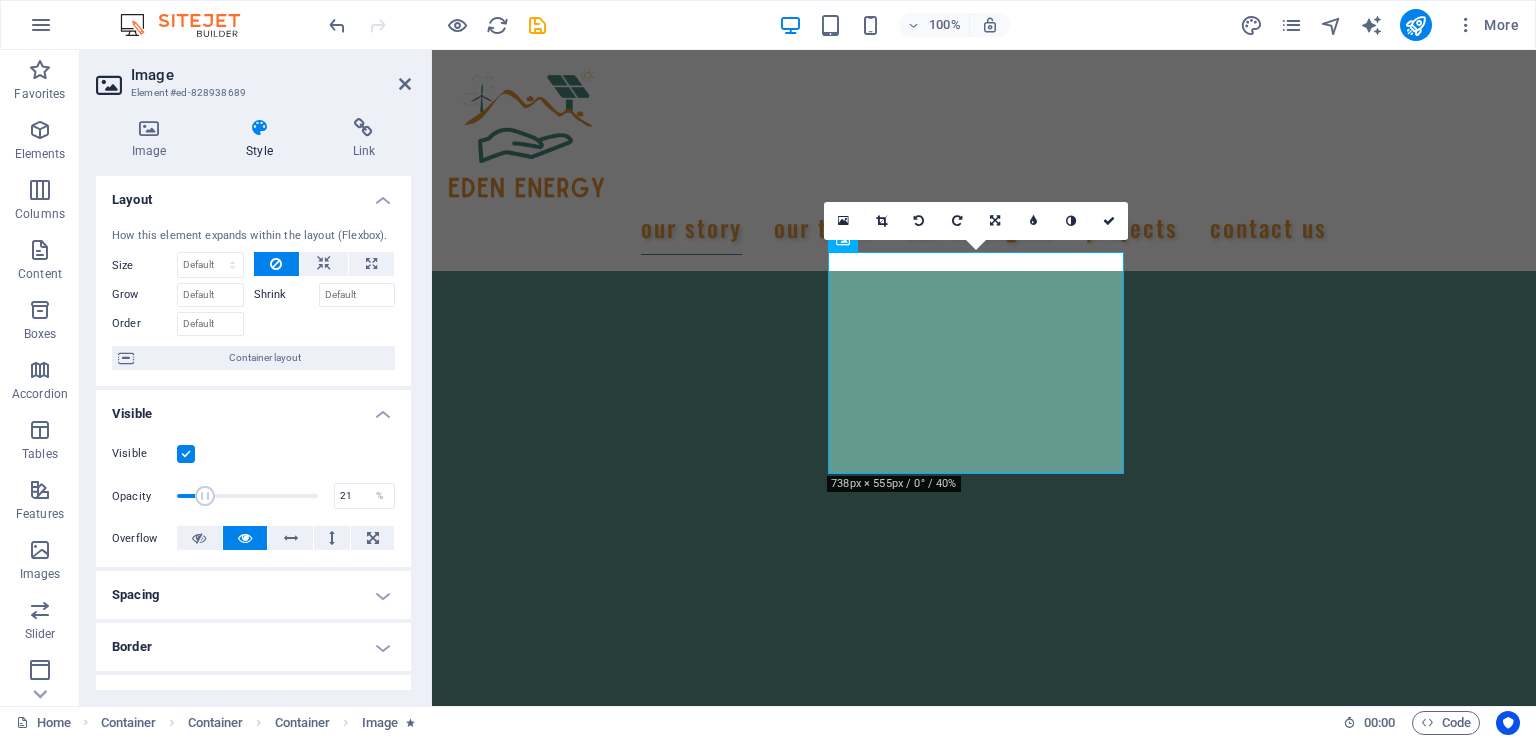 click at bounding box center (186, 454) 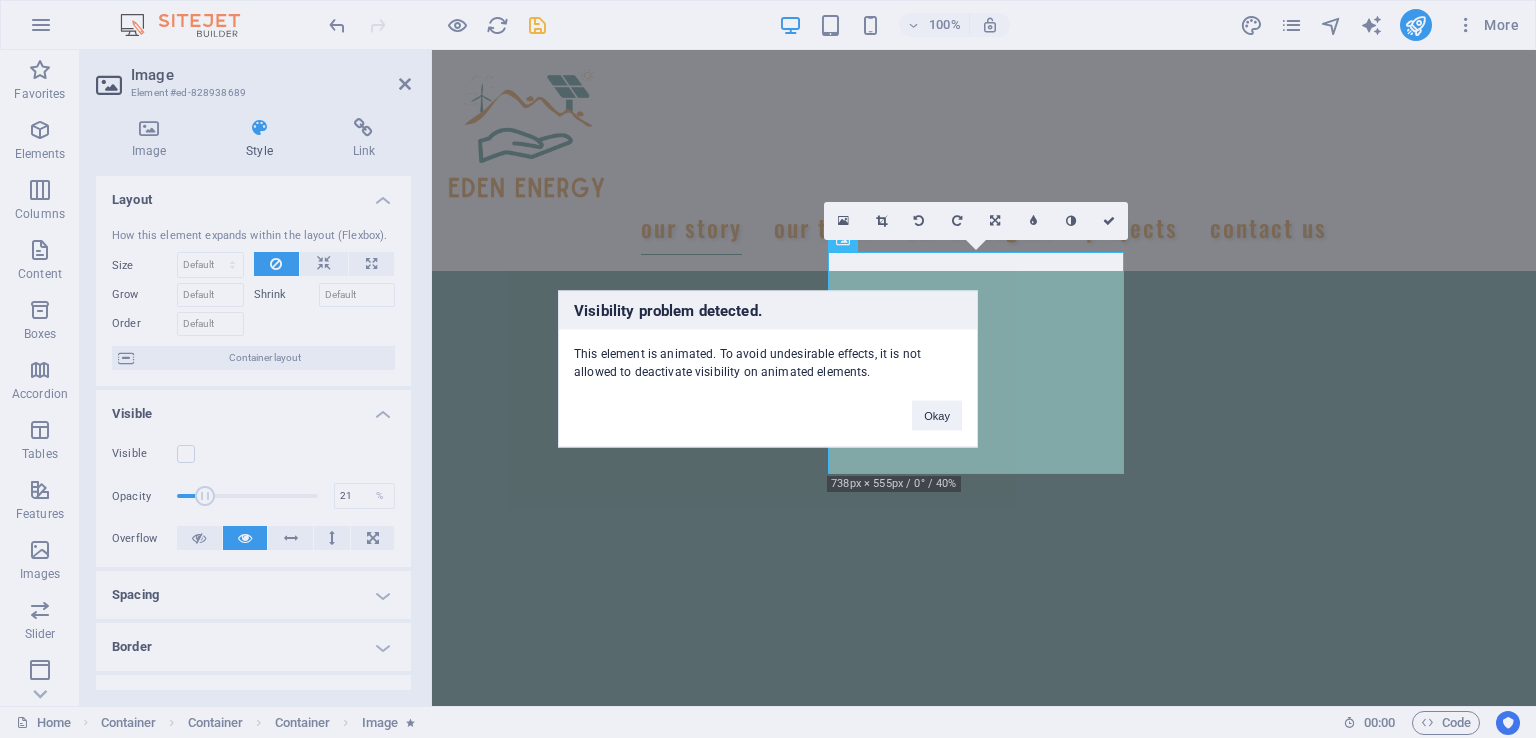 click on "Okay" at bounding box center (937, 416) 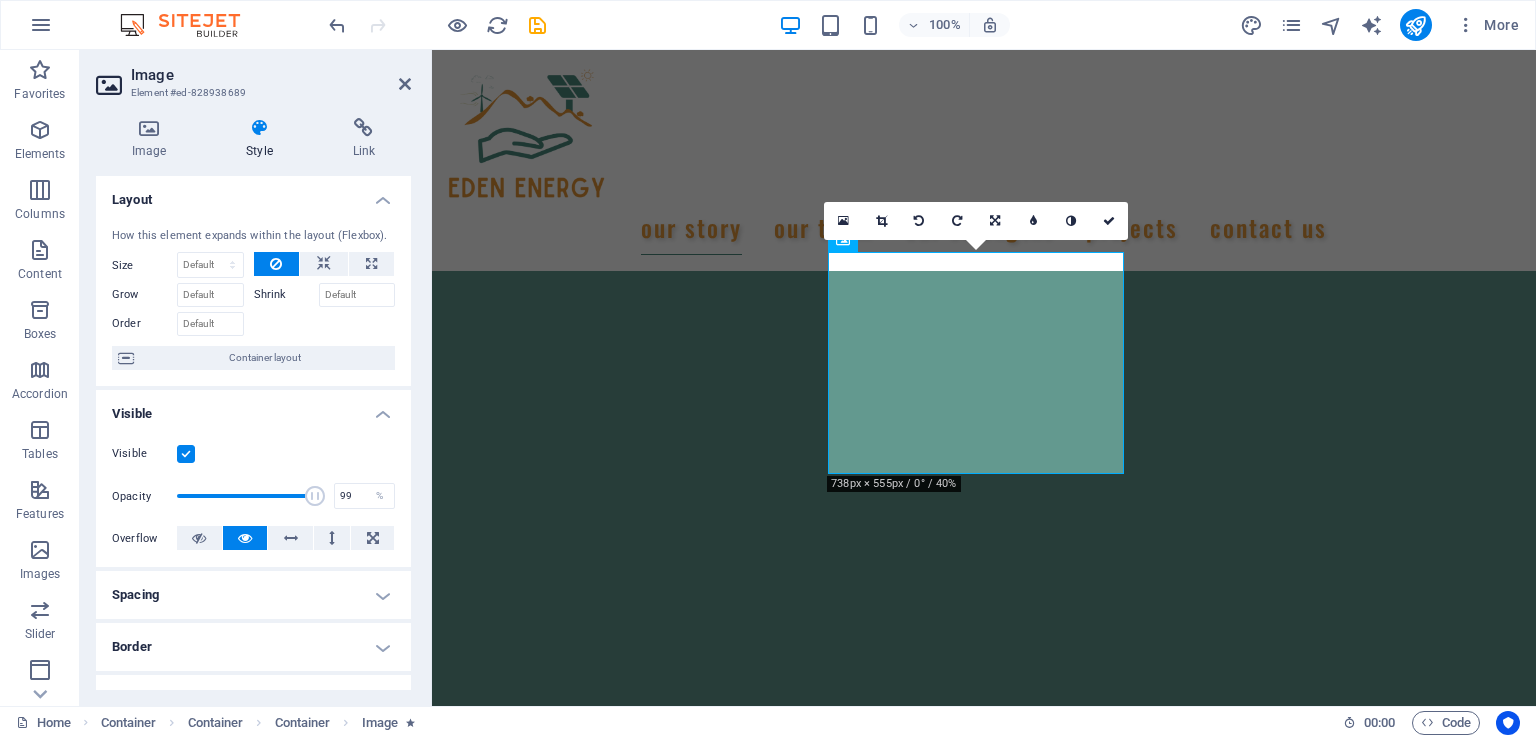 type on "100" 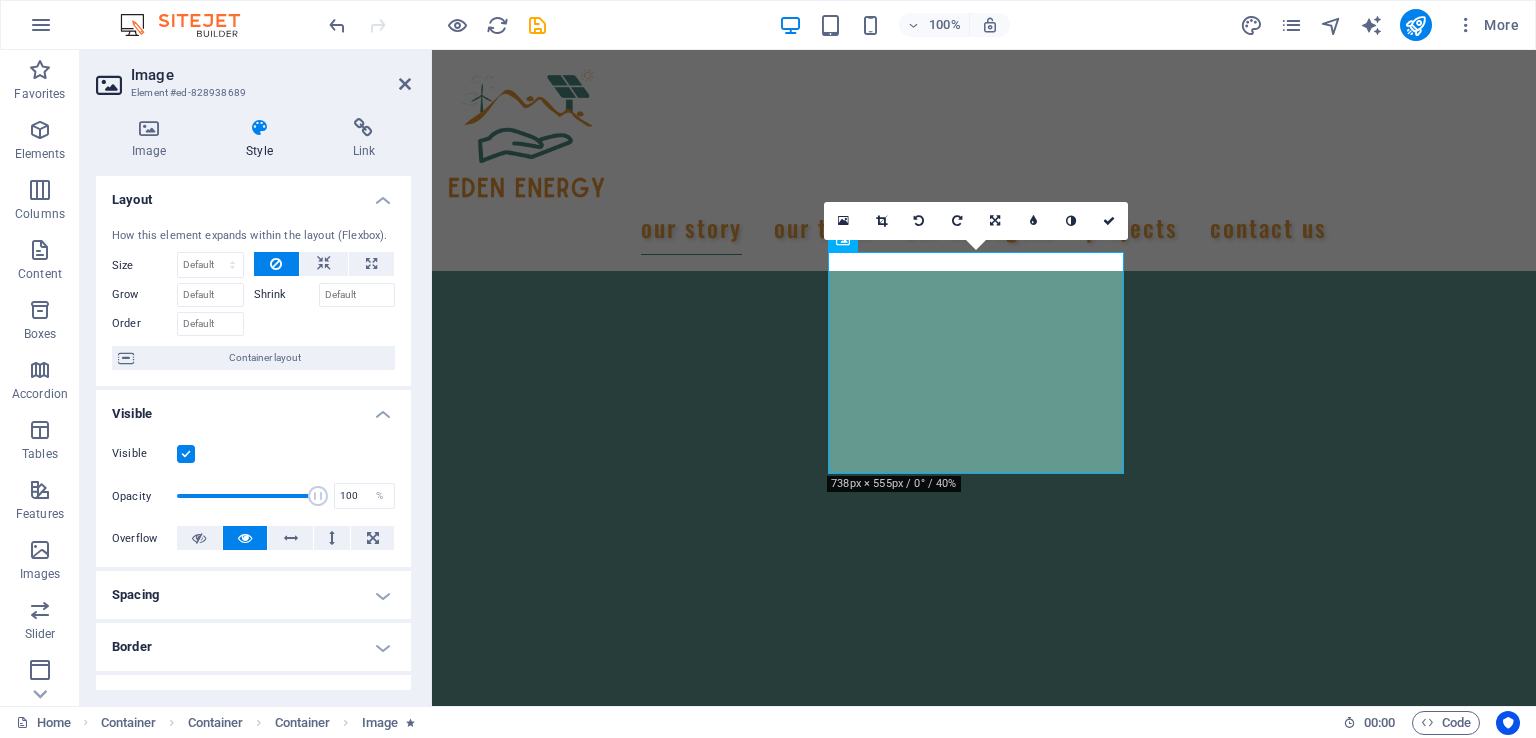 drag, startPoint x: 200, startPoint y: 494, endPoint x: 327, endPoint y: 492, distance: 127.01575 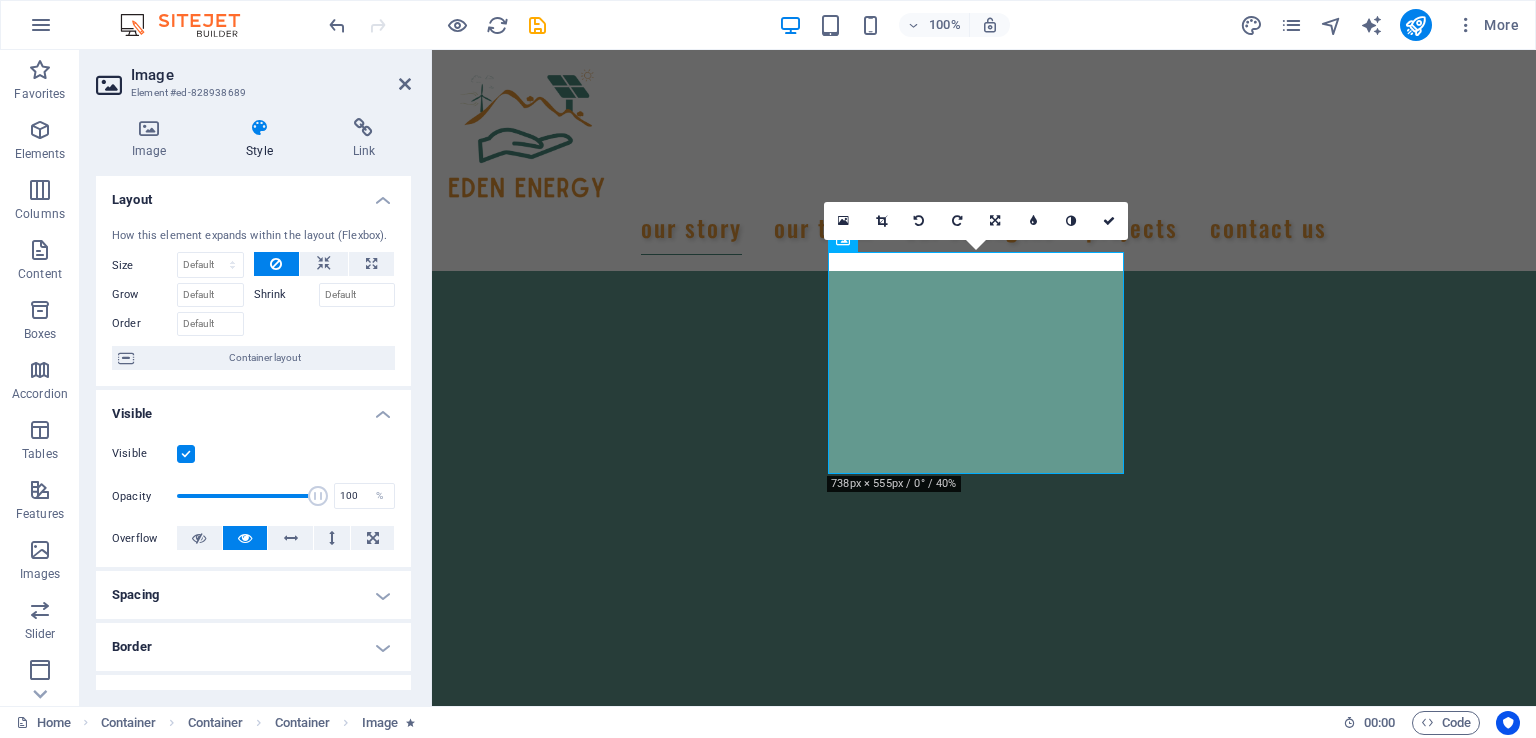 click on "Image" at bounding box center [153, 139] 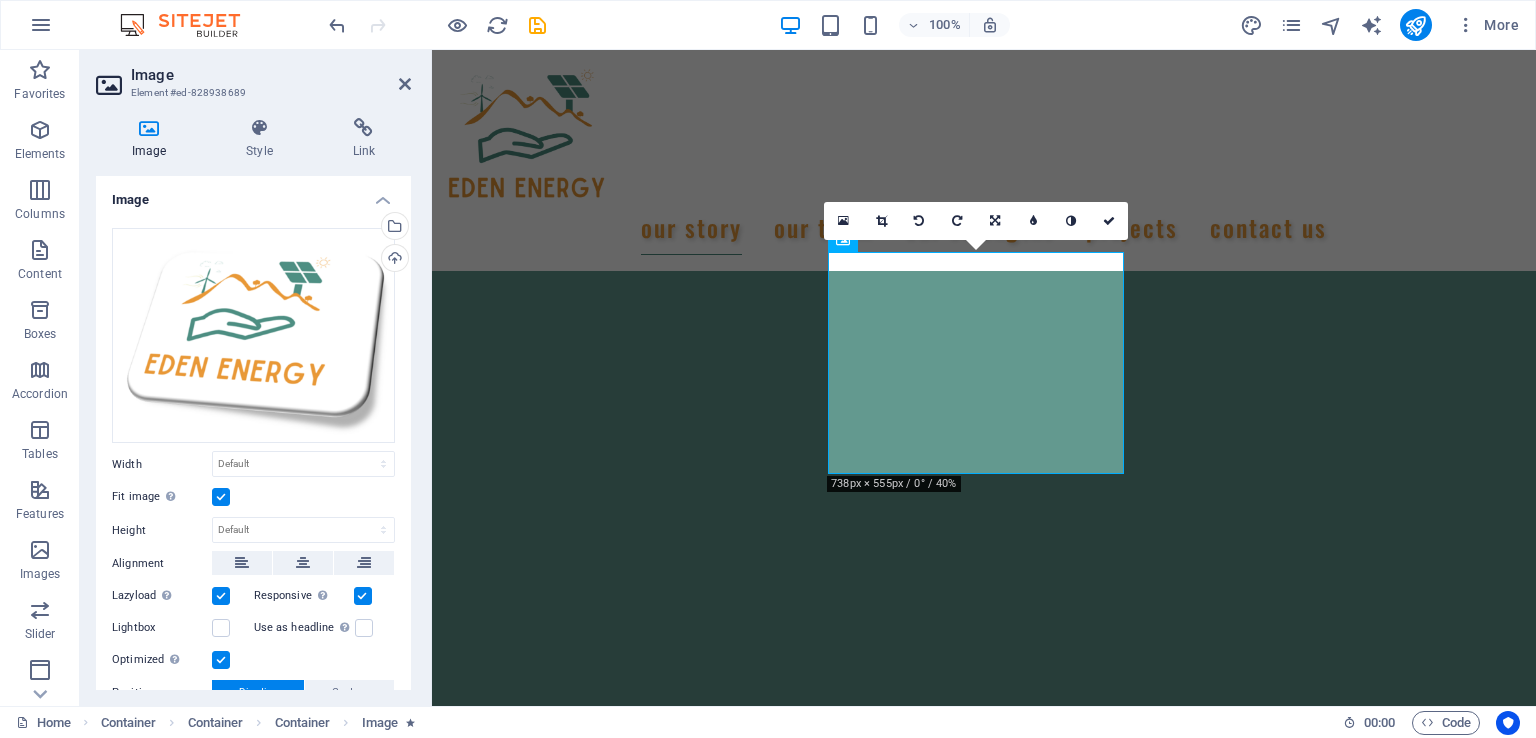 click at bounding box center [221, 628] 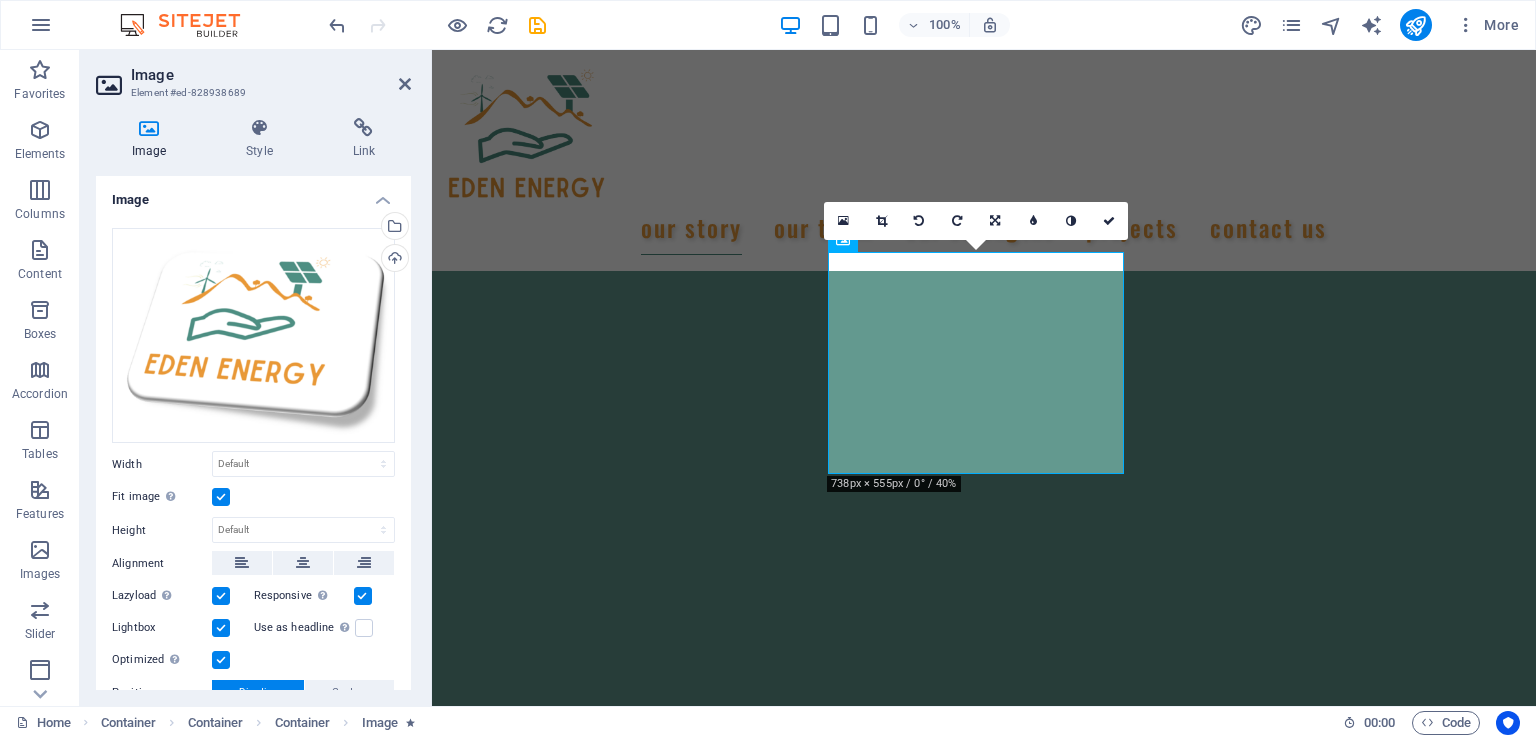 click at bounding box center (221, 628) 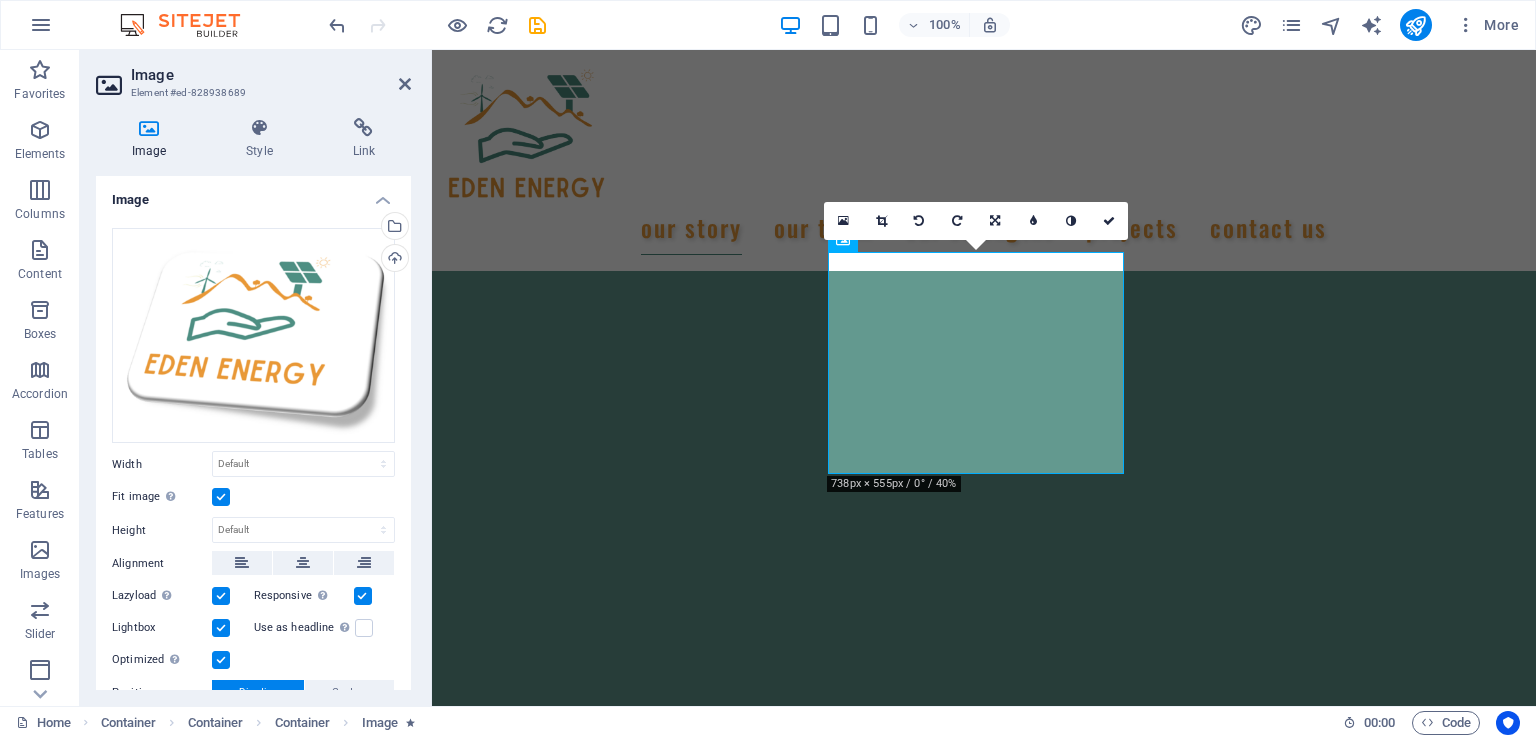 click on "Lightbox" at bounding box center [0, 0] 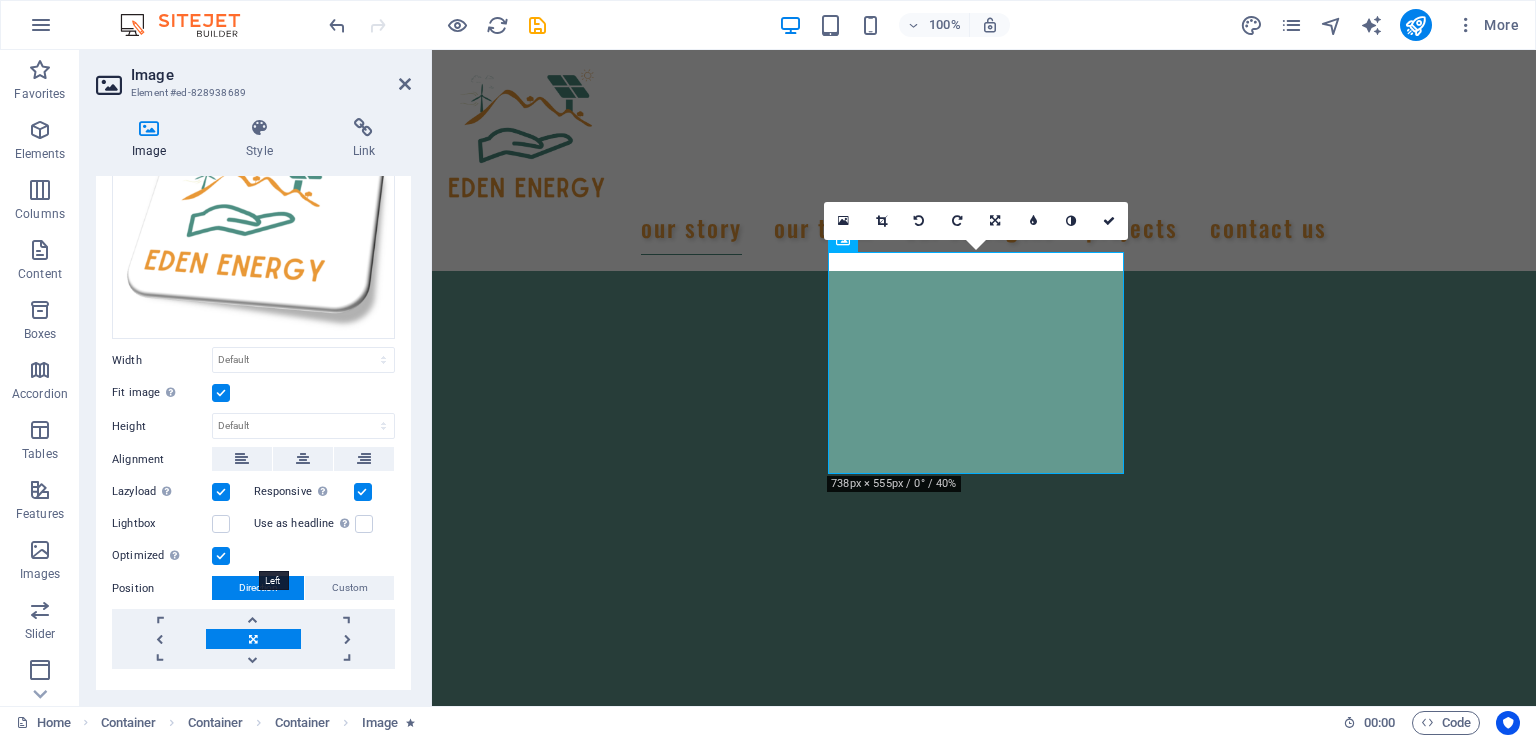 scroll, scrollTop: 143, scrollLeft: 0, axis: vertical 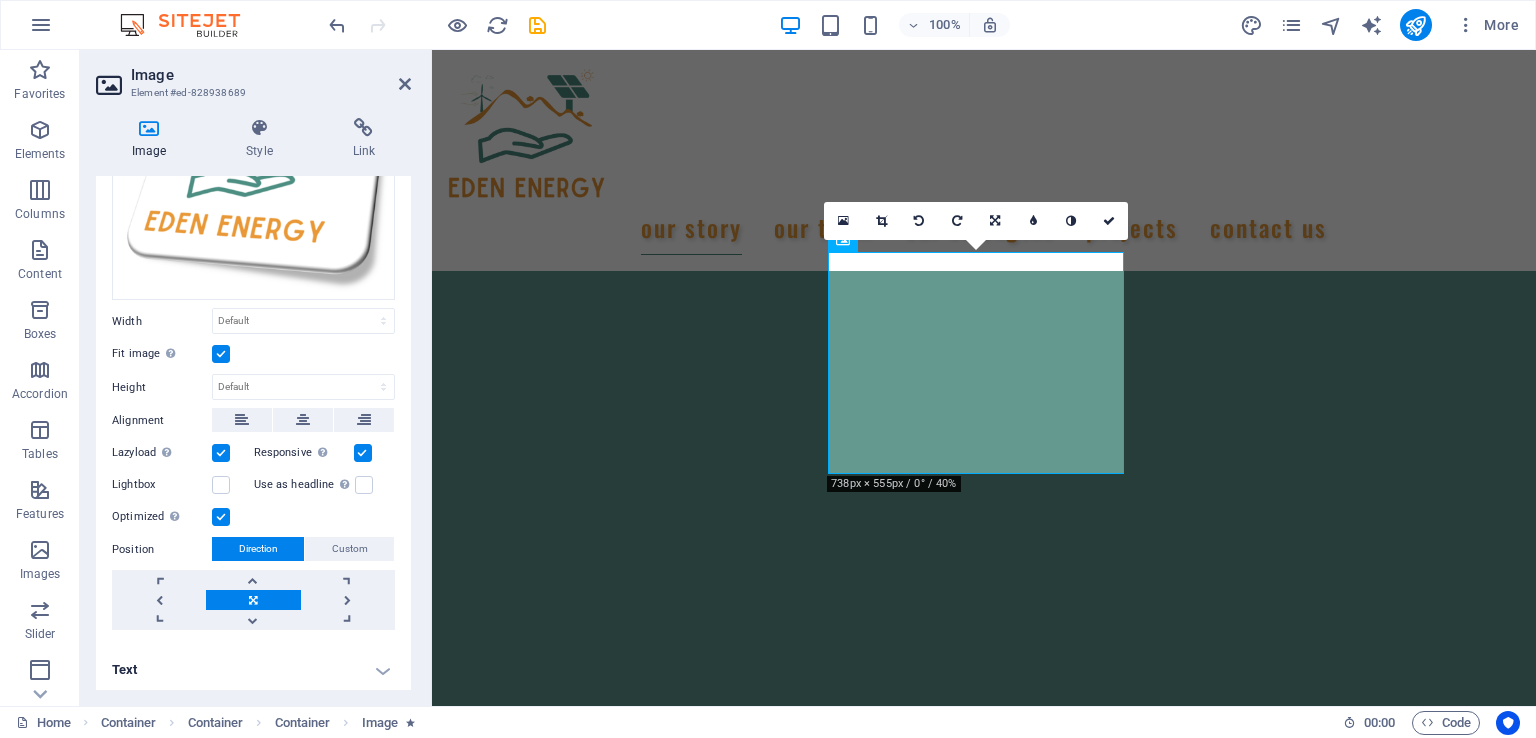 click on "Custom" at bounding box center [350, 549] 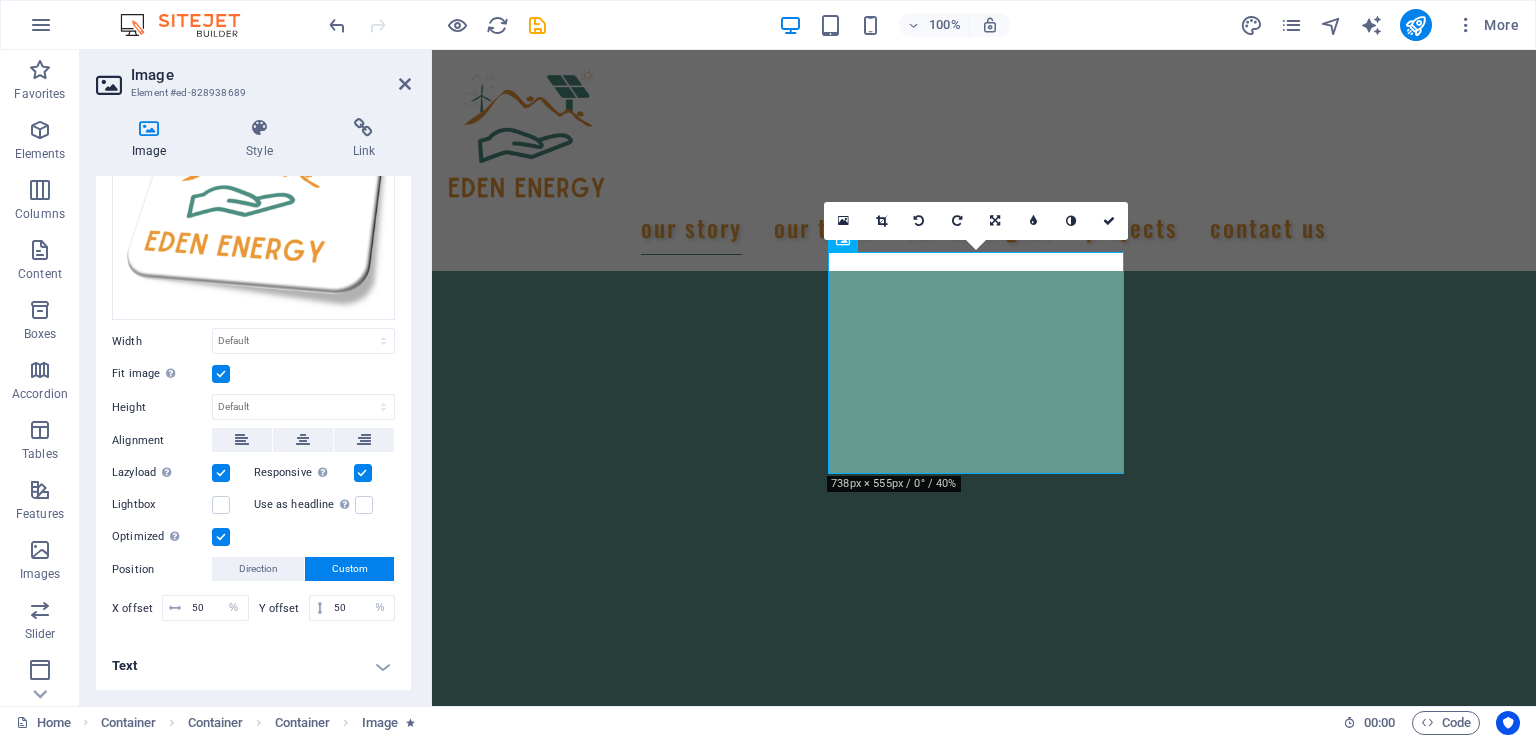 scroll, scrollTop: 119, scrollLeft: 0, axis: vertical 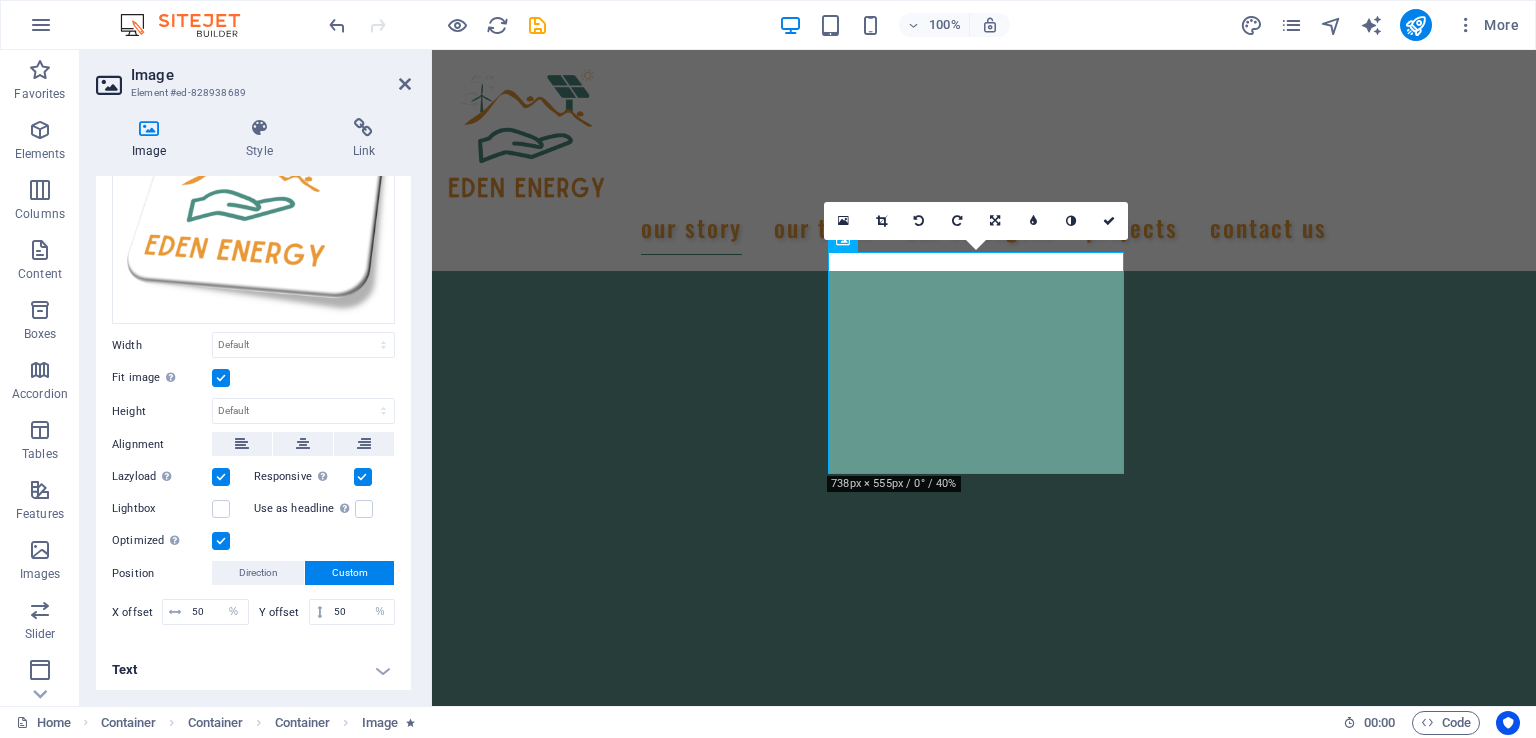 click on "Direction" at bounding box center [258, 573] 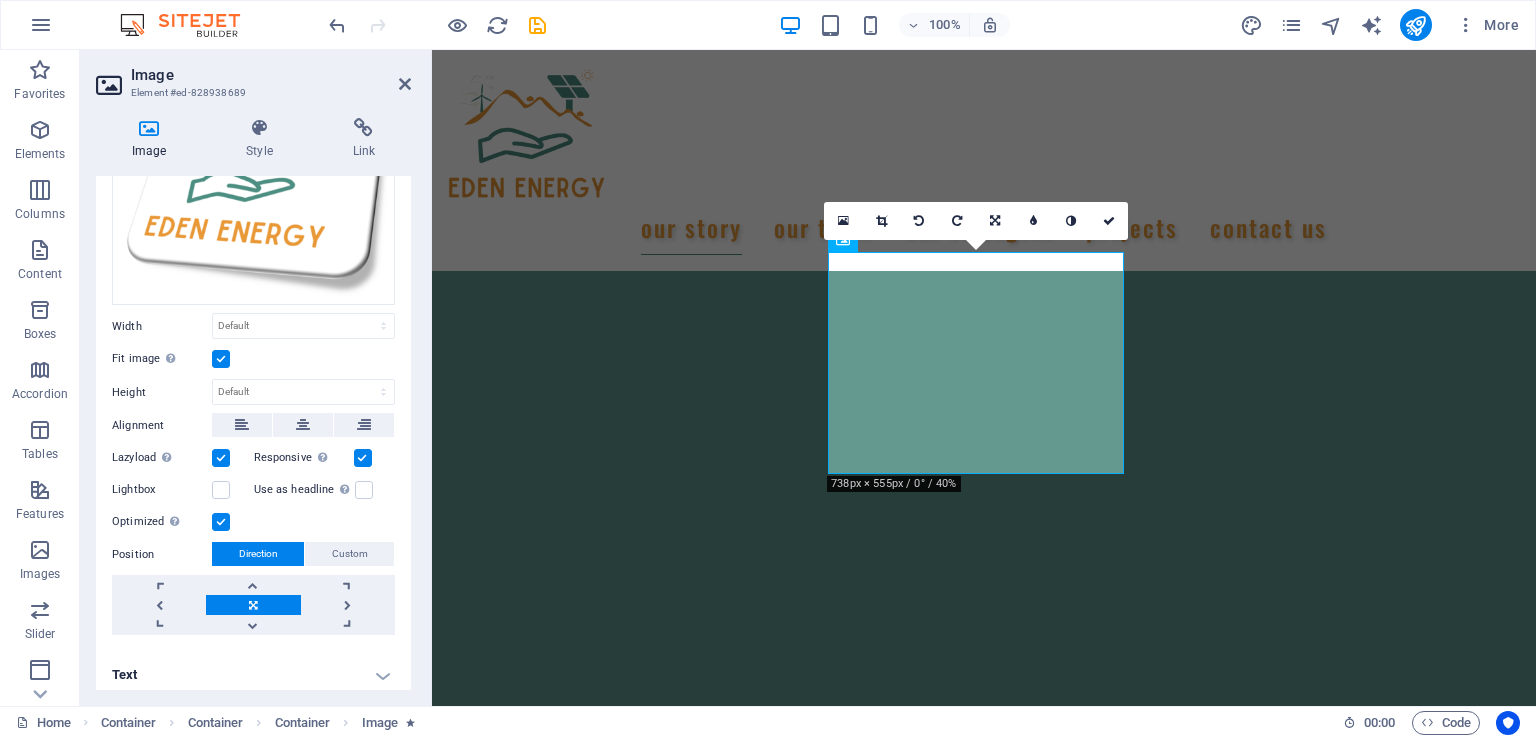 scroll, scrollTop: 143, scrollLeft: 0, axis: vertical 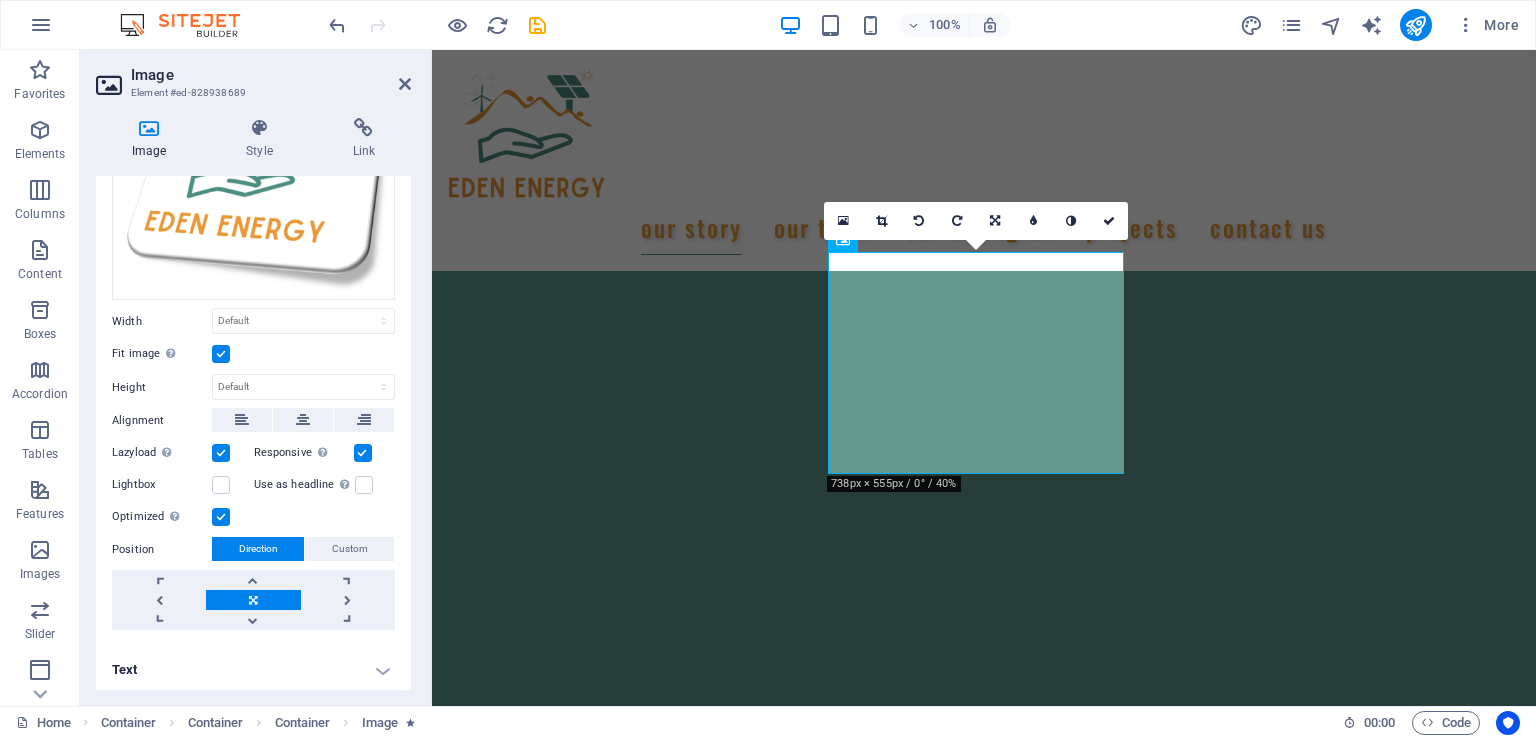 click on "Text" at bounding box center [253, 670] 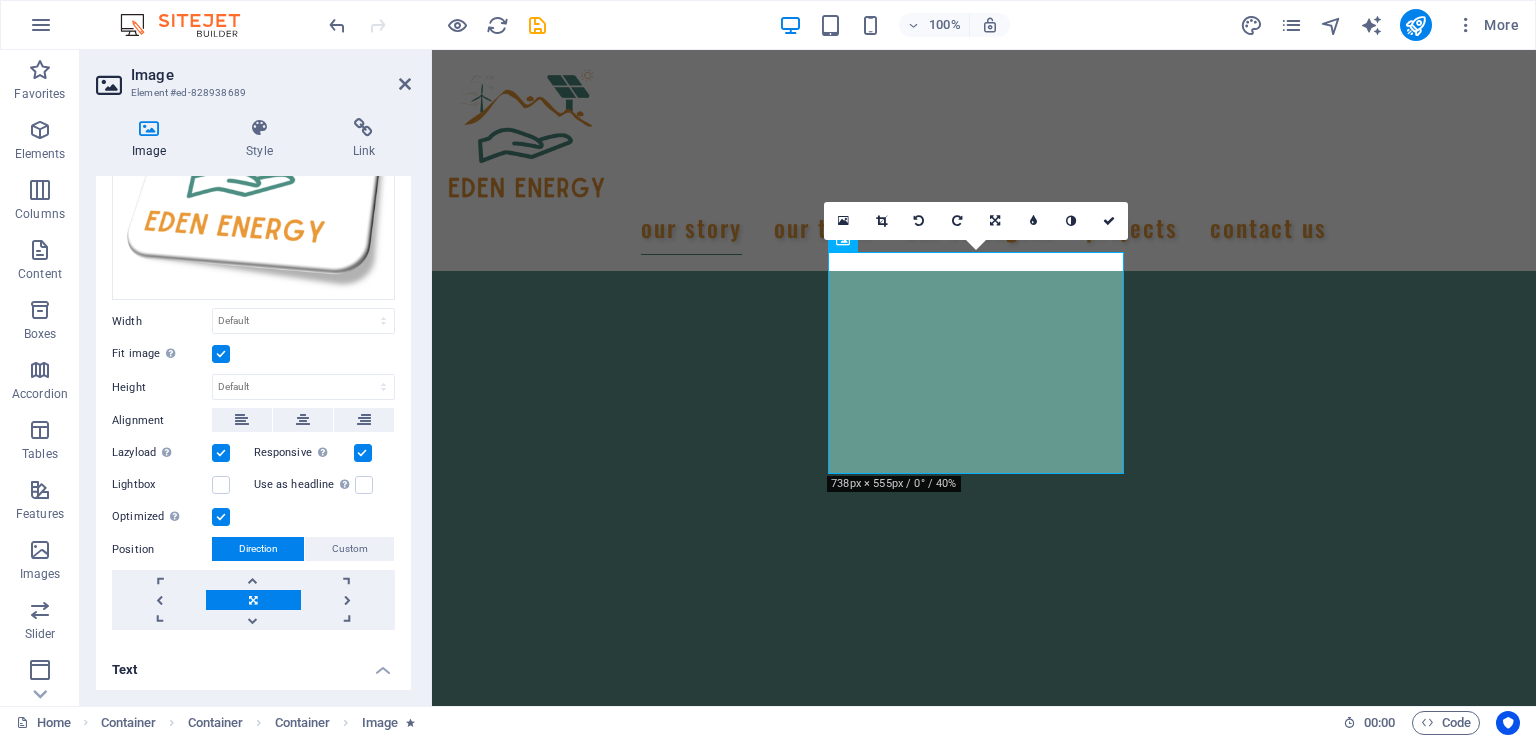 click on "Text" at bounding box center [253, 664] 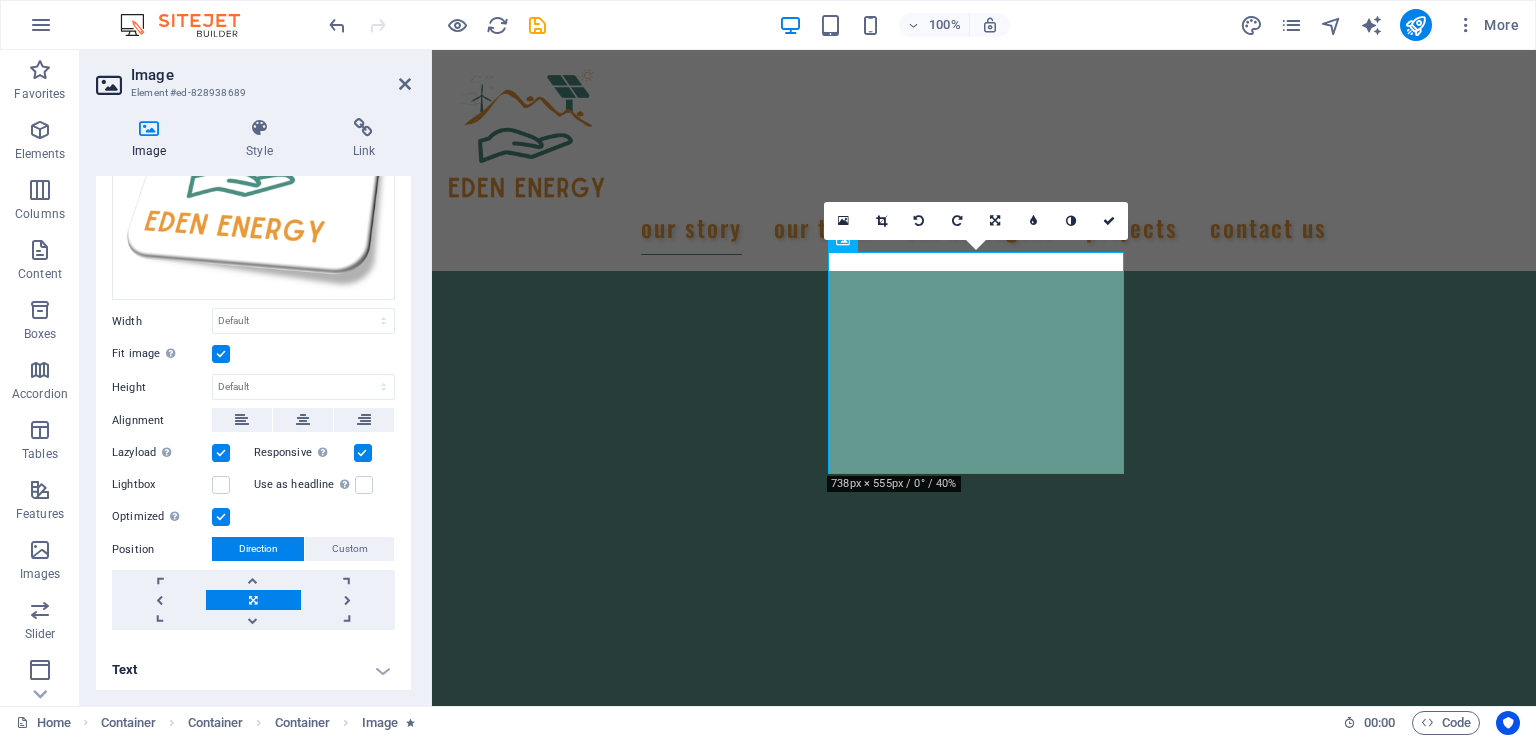 scroll, scrollTop: 0, scrollLeft: 0, axis: both 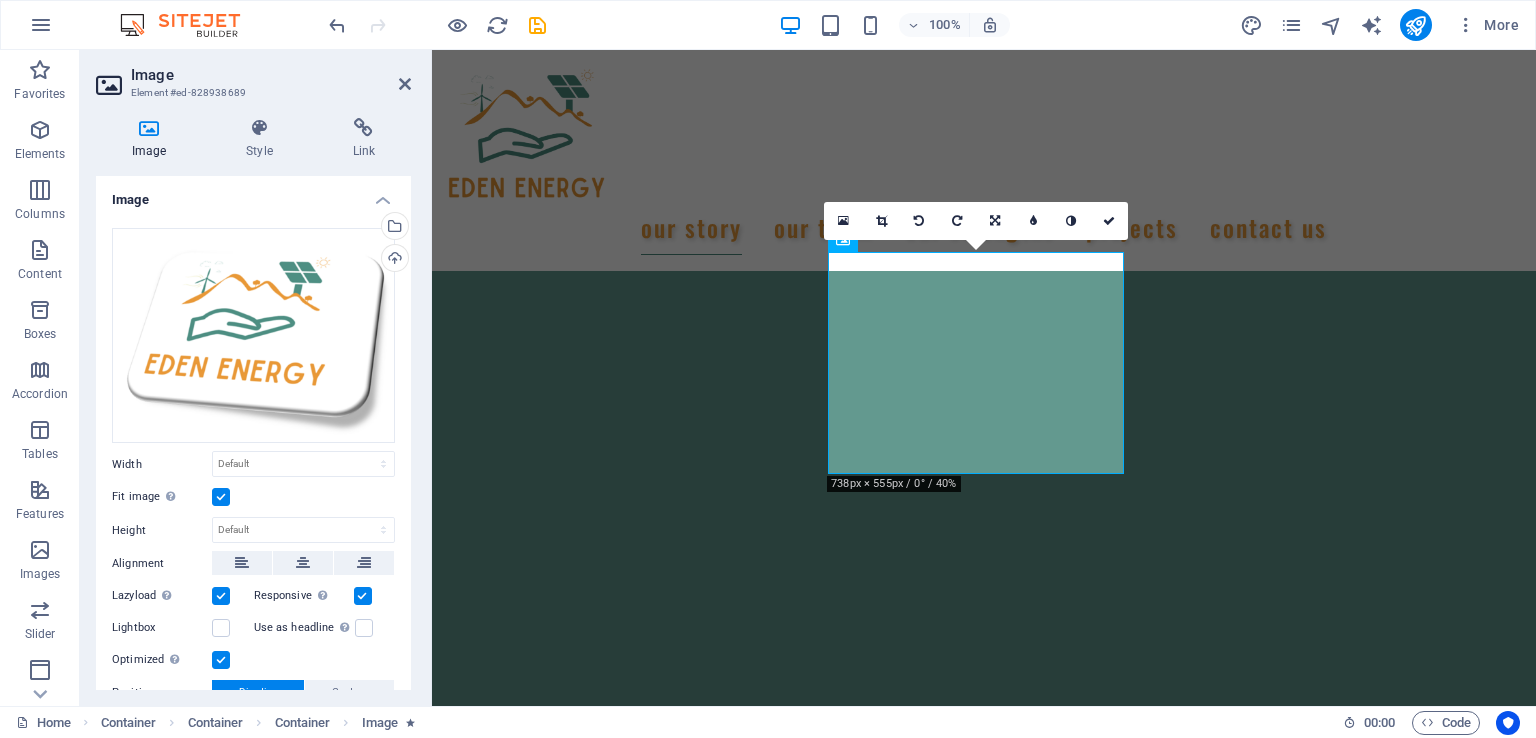 click at bounding box center [843, 221] 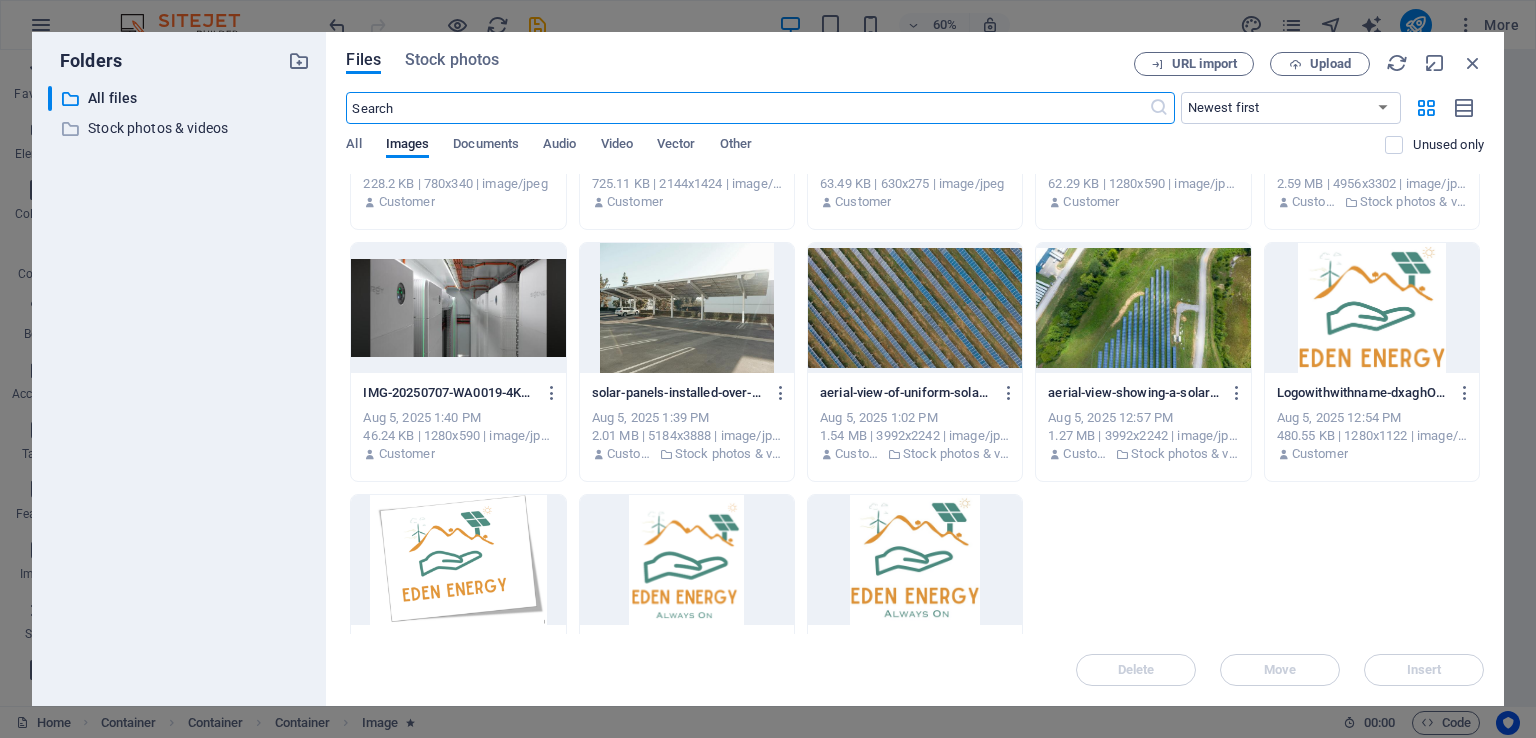 scroll, scrollTop: 1040, scrollLeft: 0, axis: vertical 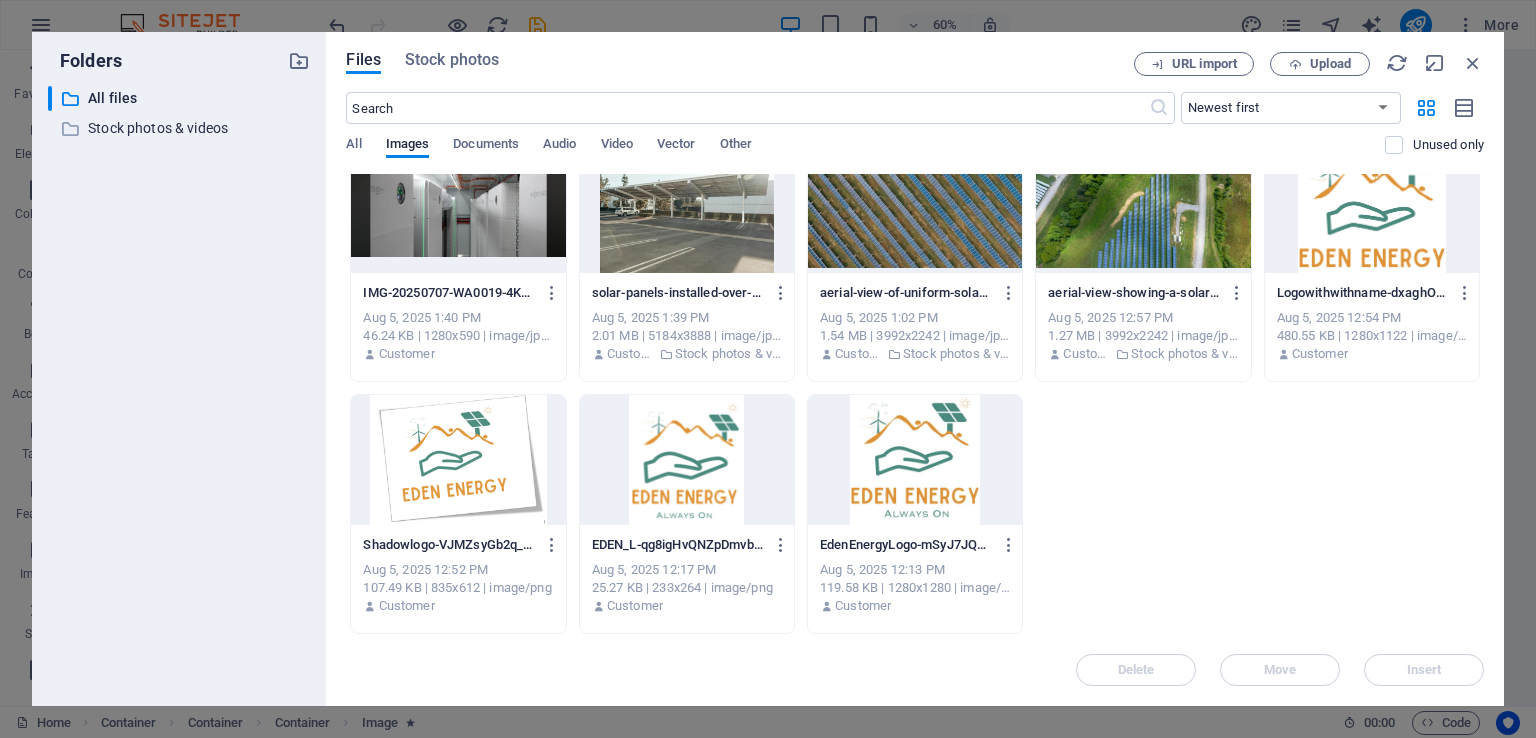 click at bounding box center [458, 460] 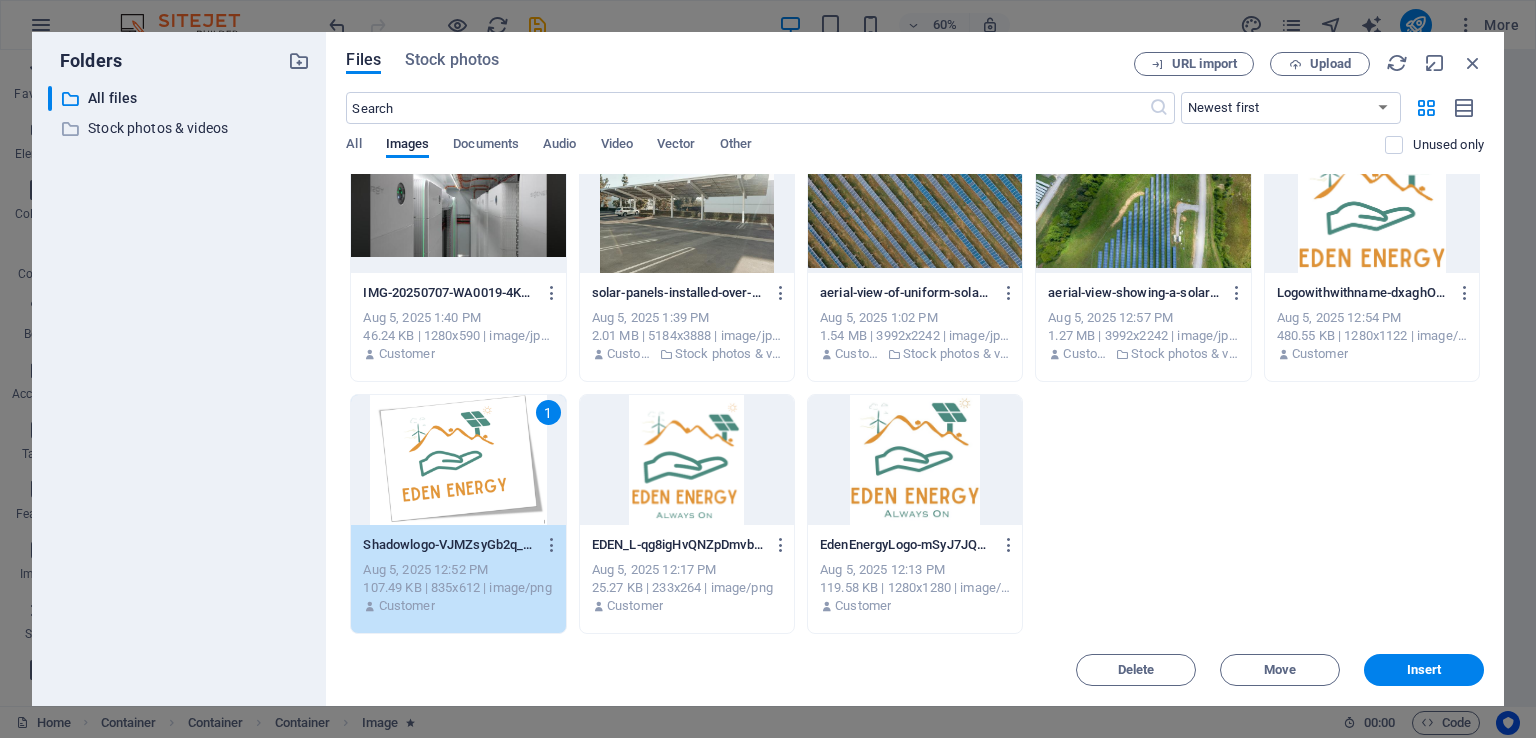 click on "Insert" at bounding box center [1424, 670] 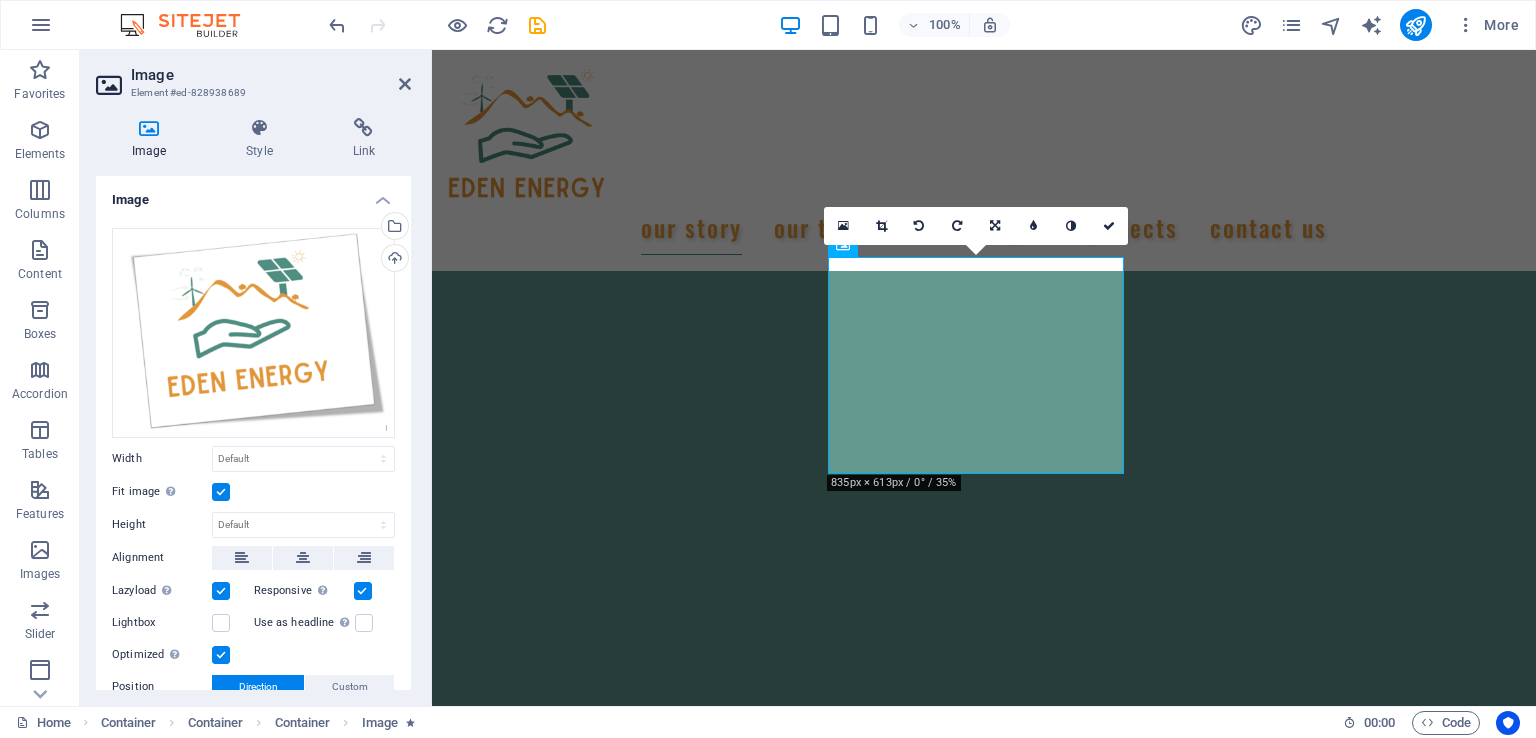 click at bounding box center [1109, 226] 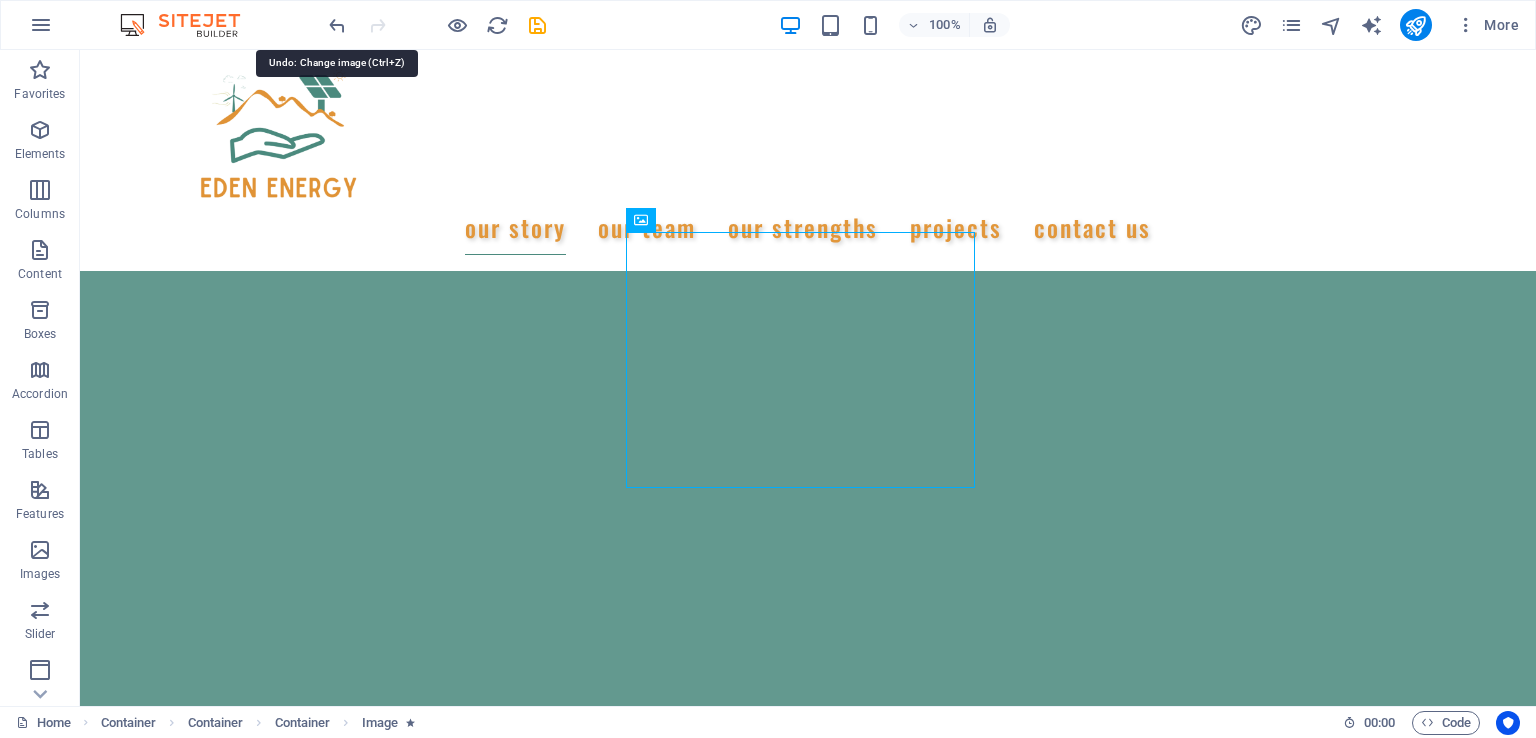 click at bounding box center [337, 25] 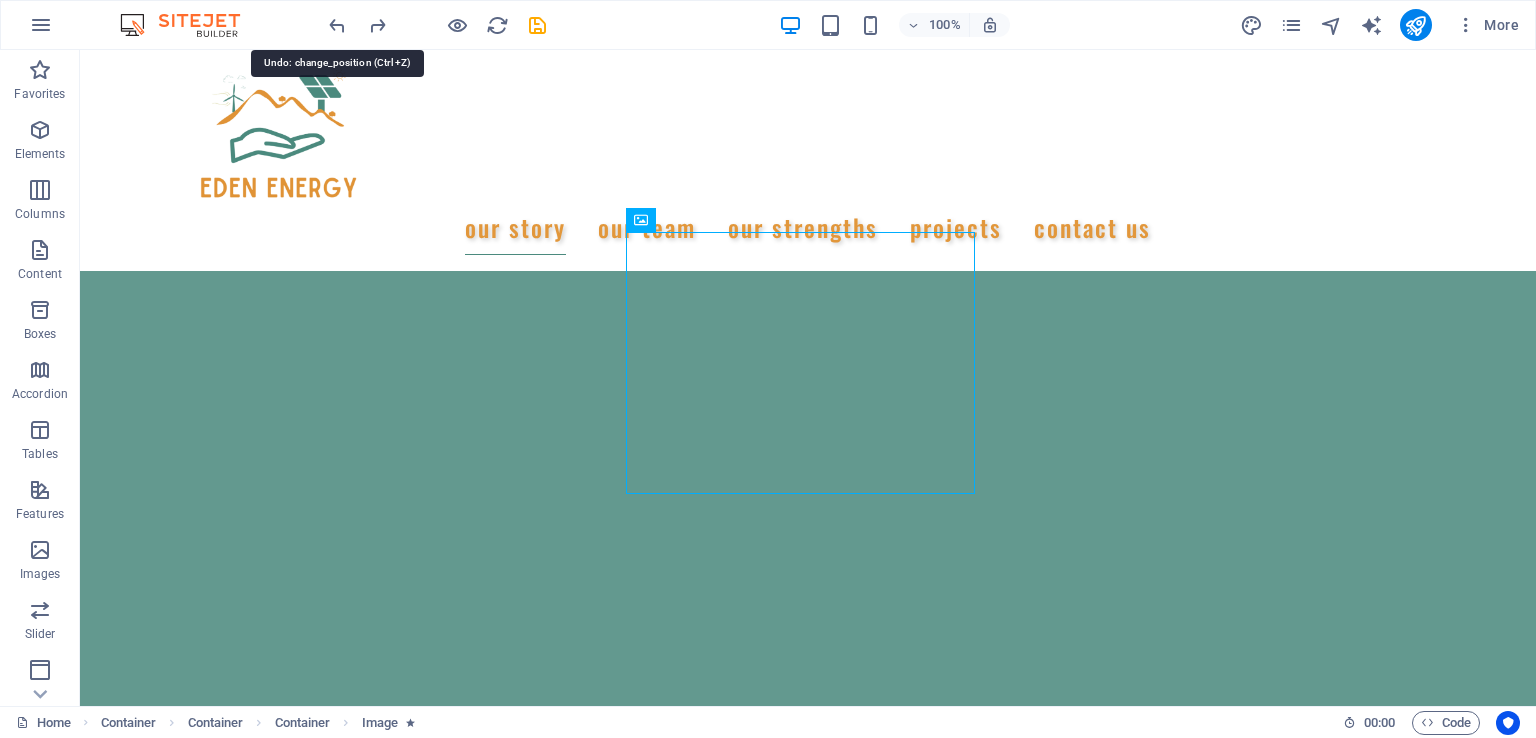 click at bounding box center (337, 25) 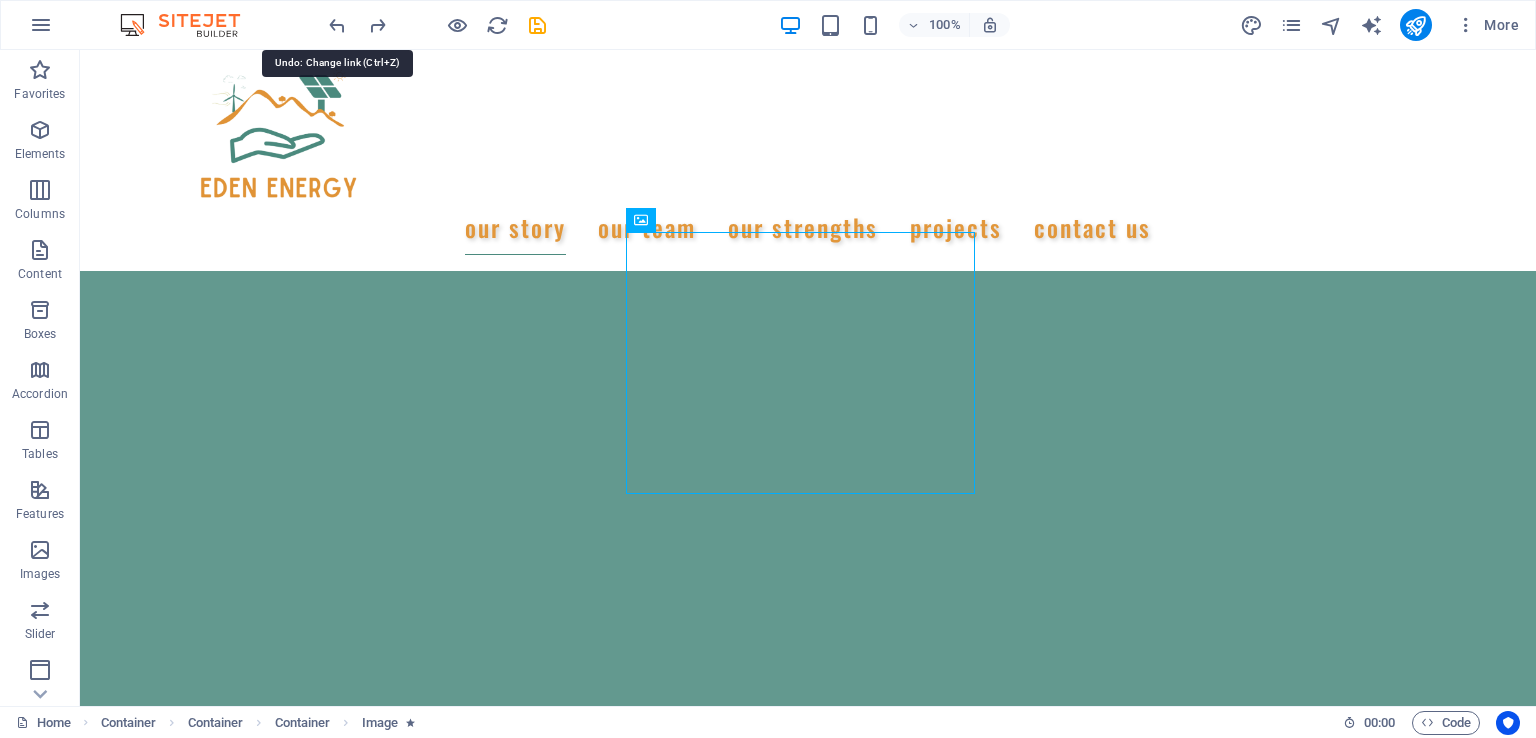 click at bounding box center (337, 25) 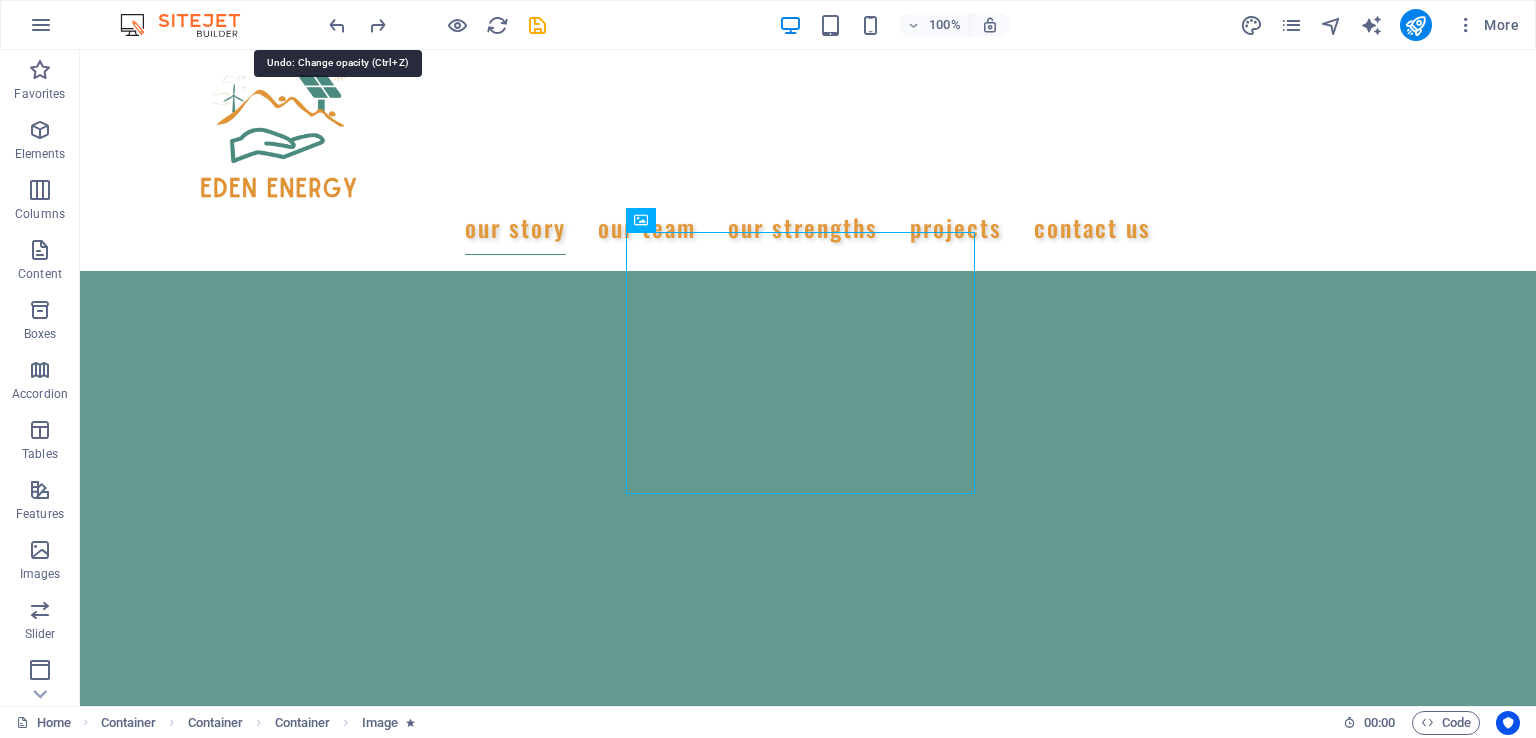 click at bounding box center [337, 25] 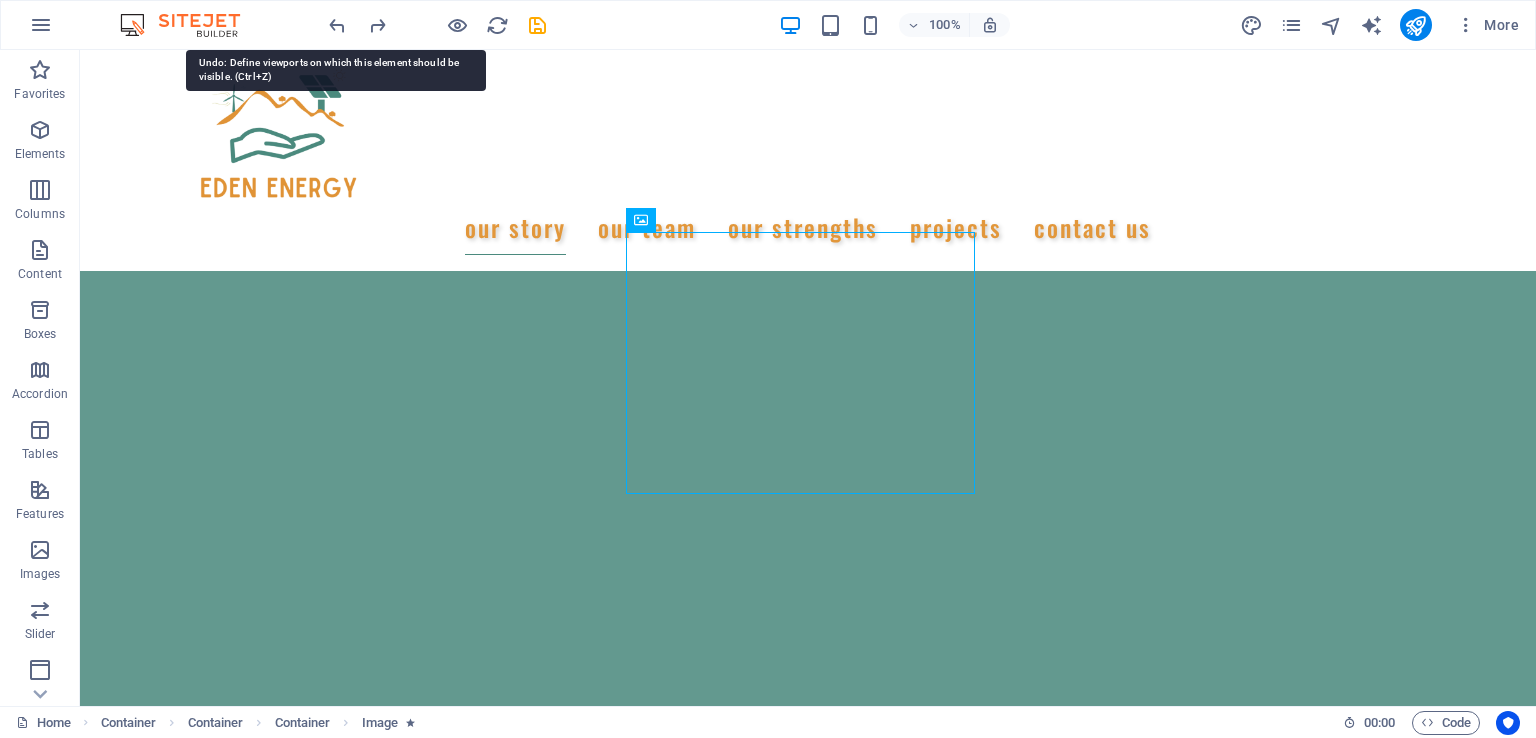 click at bounding box center (337, 25) 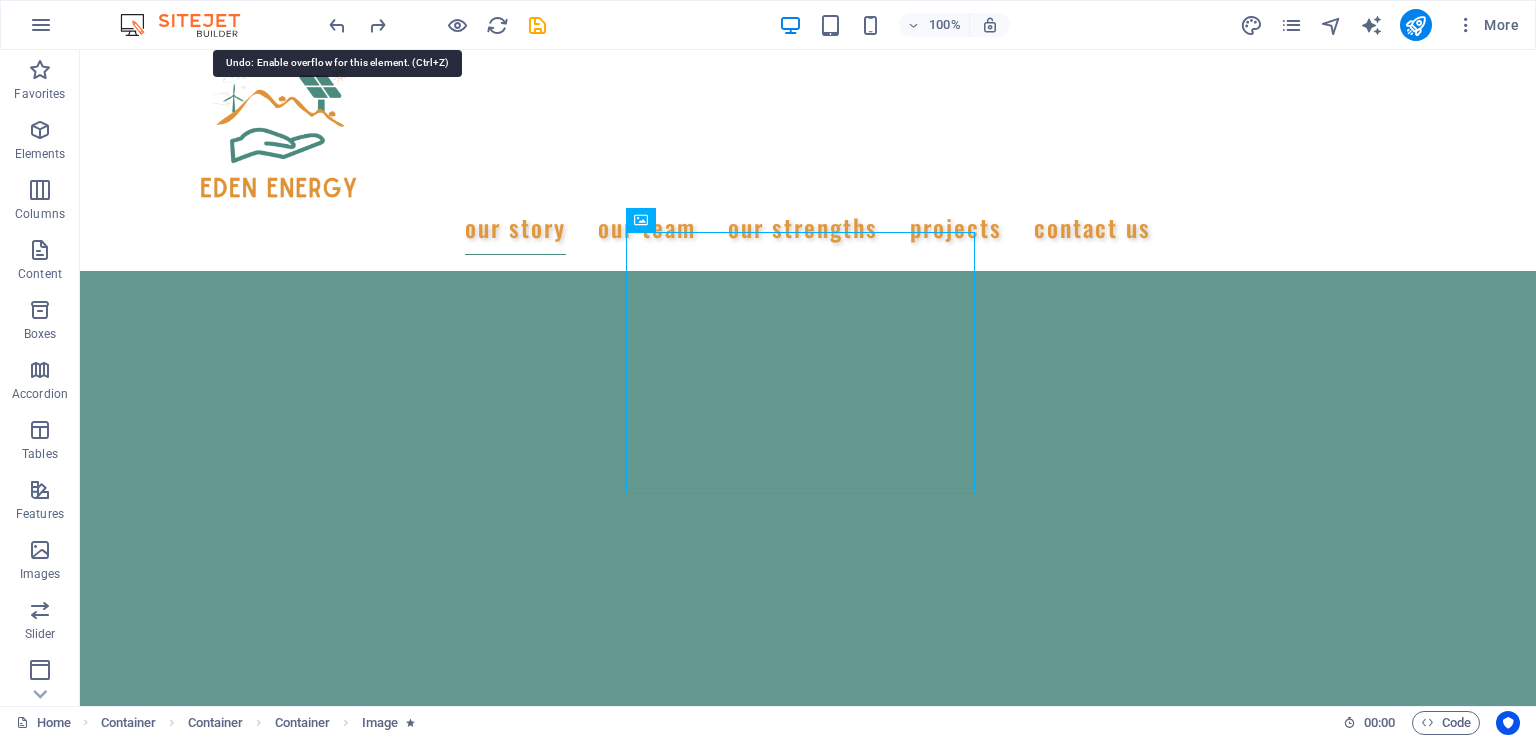 click at bounding box center (337, 25) 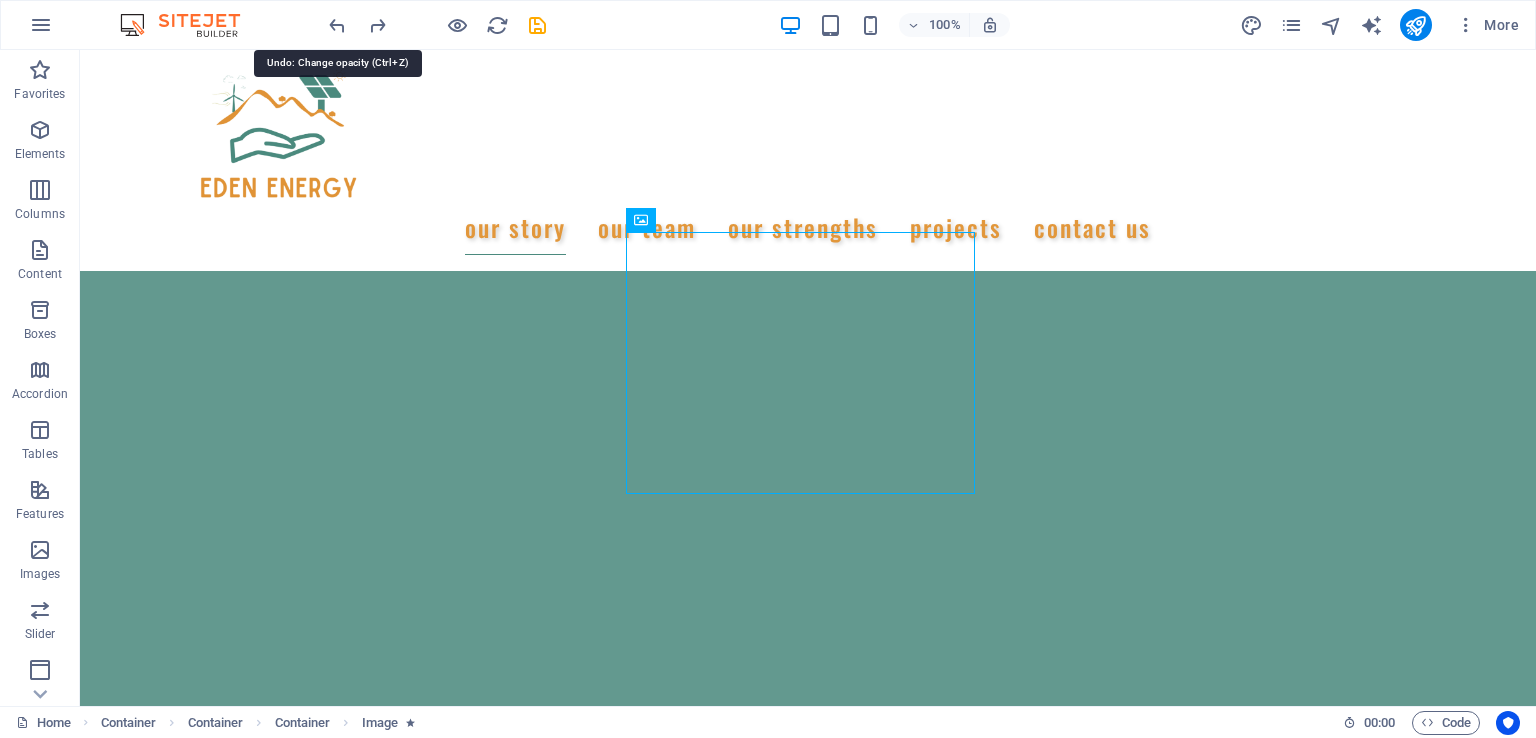 click at bounding box center (337, 25) 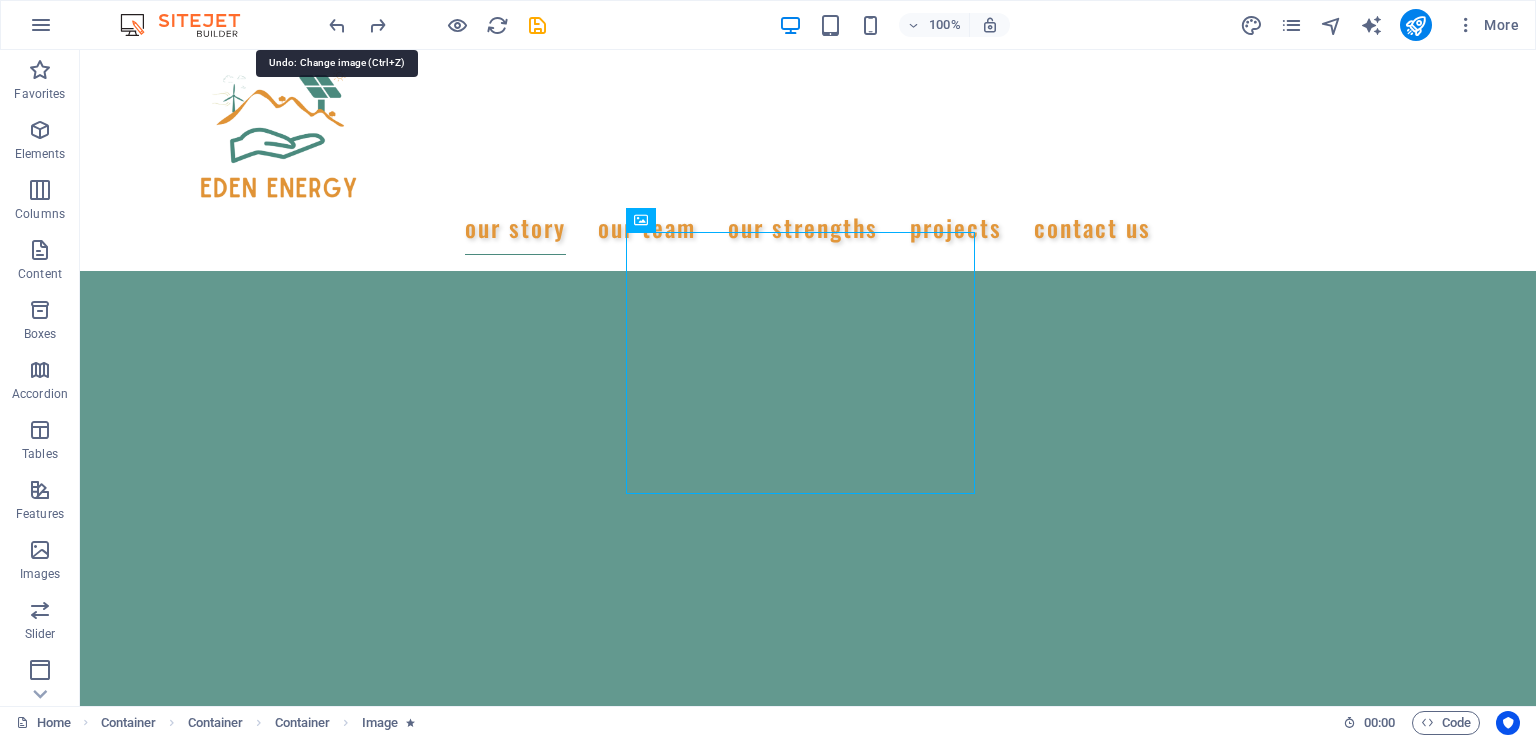 click at bounding box center (337, 25) 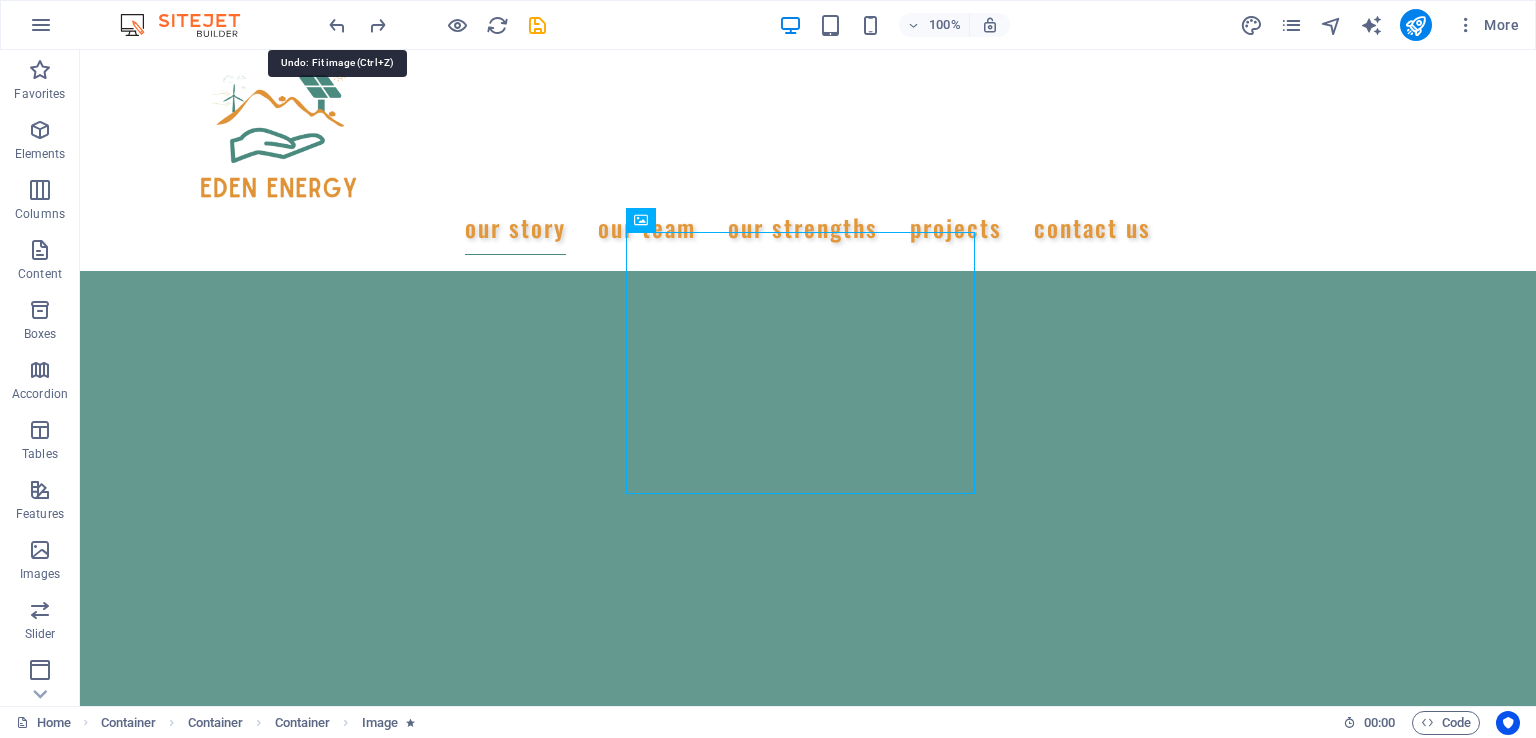 click at bounding box center (337, 25) 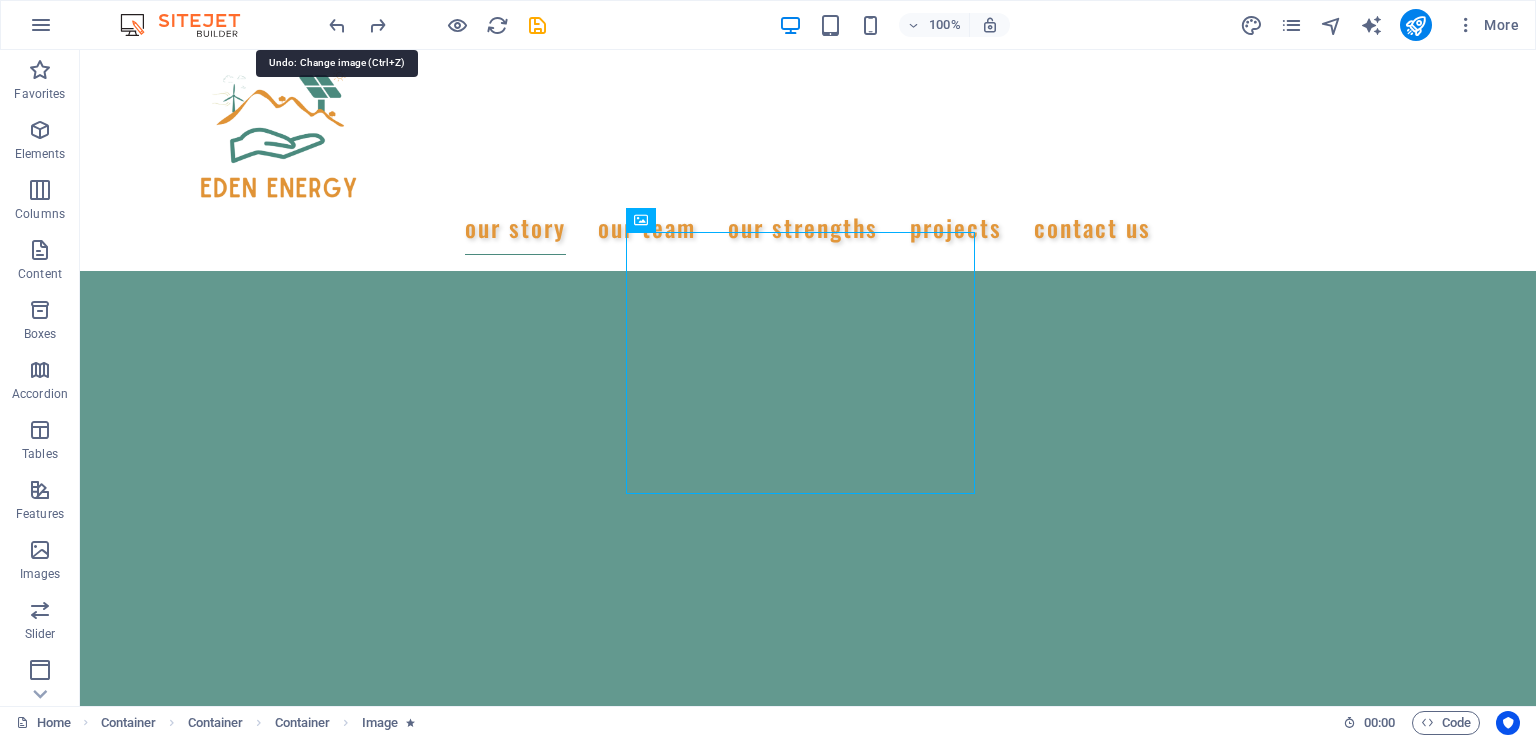 click at bounding box center [337, 25] 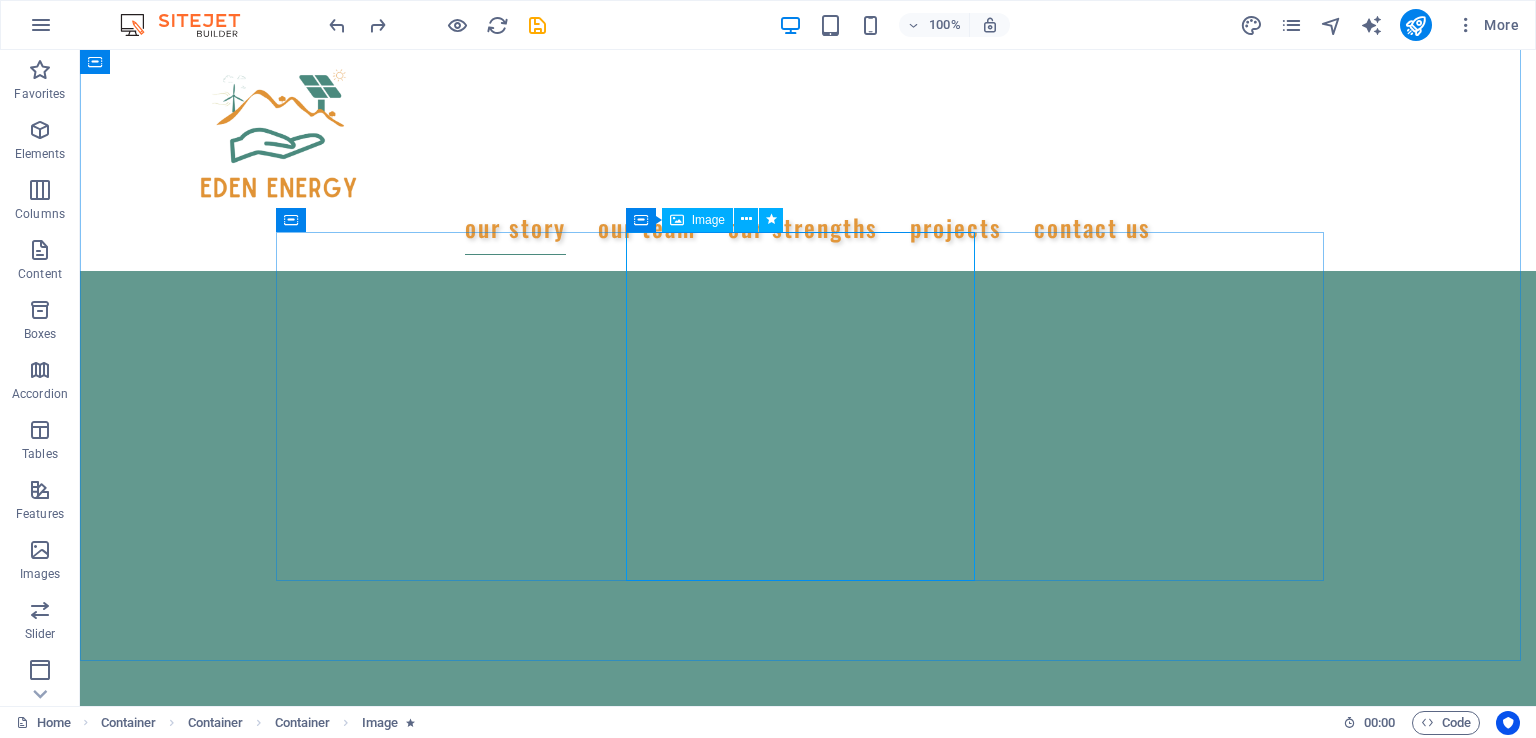 click at bounding box center (746, 219) 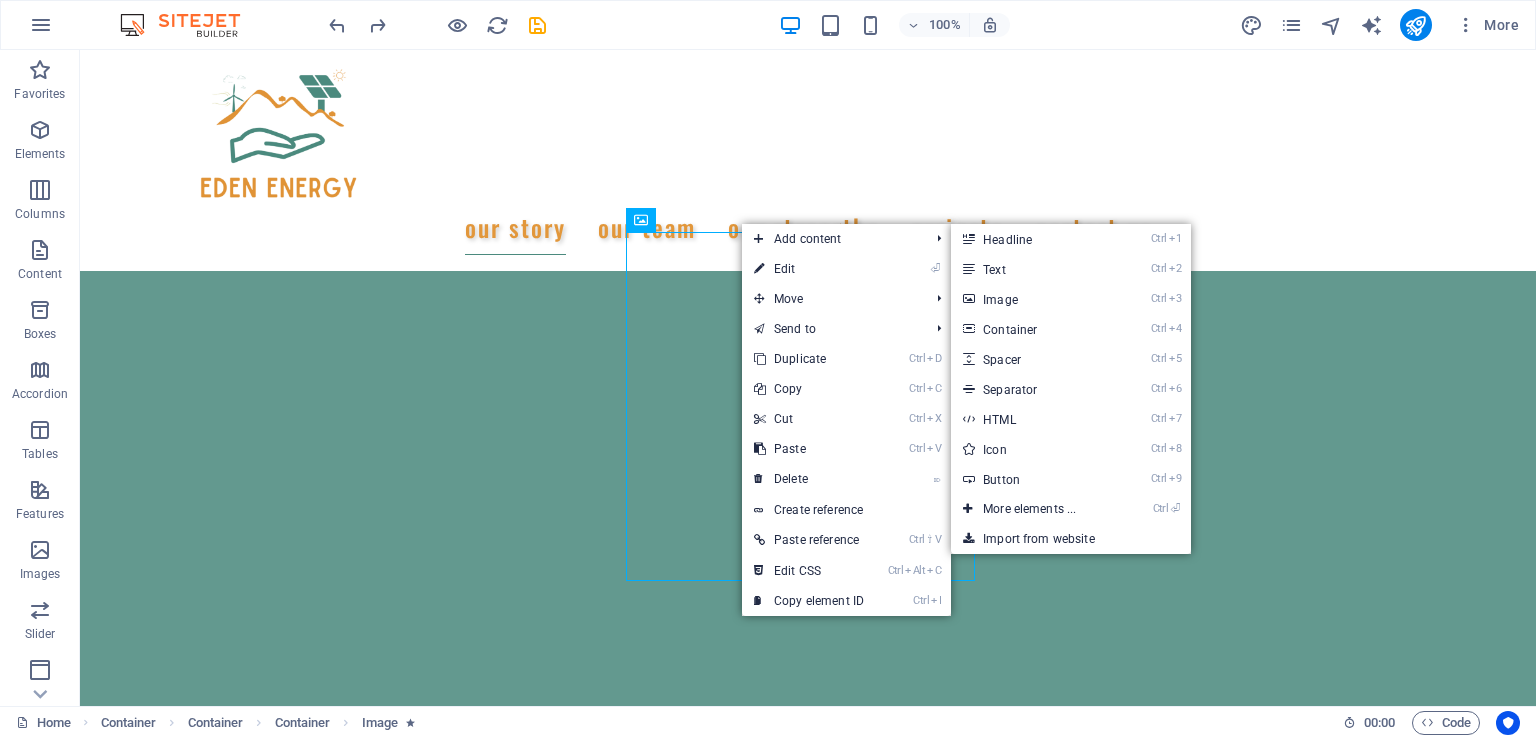click on "Ctrl 8  Icon" at bounding box center (1033, 449) 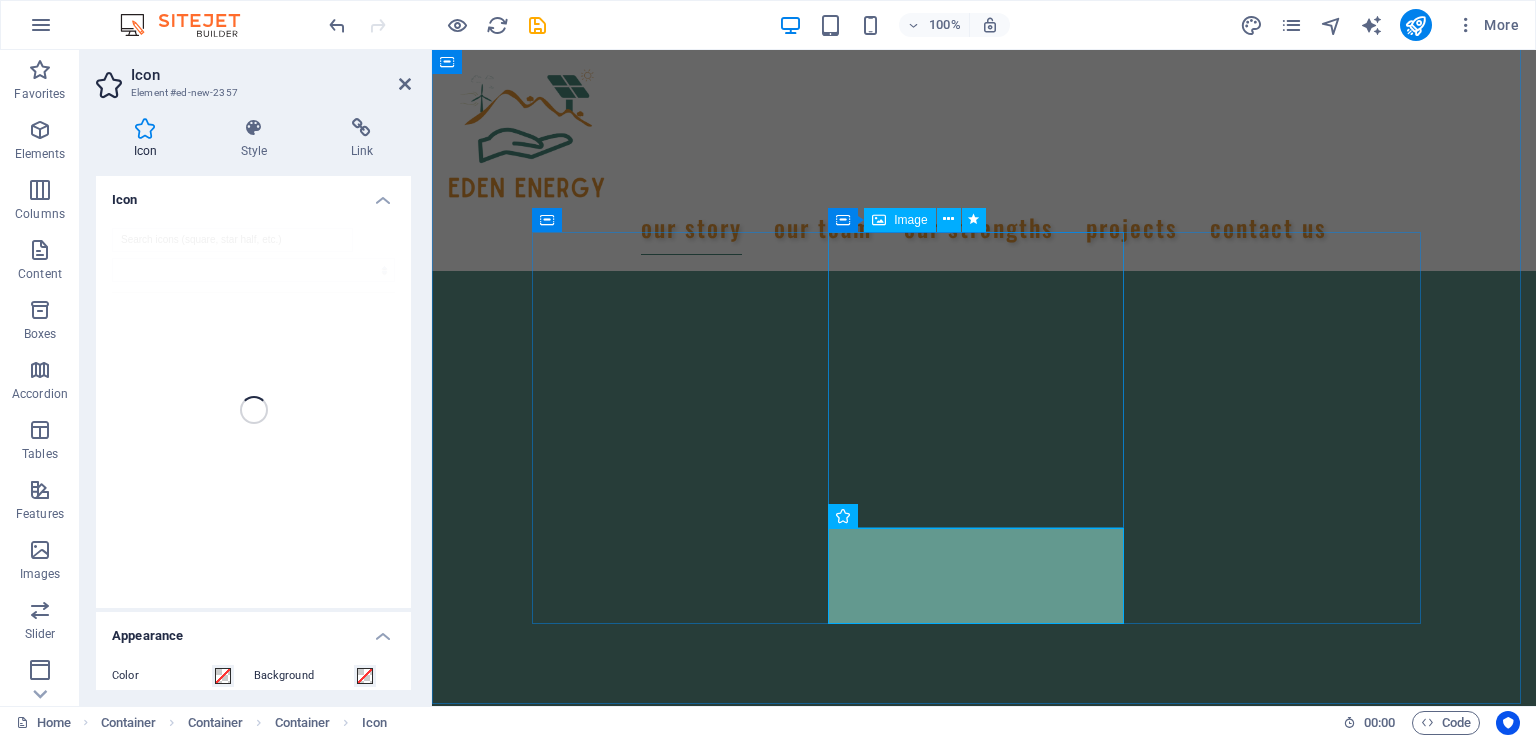 click at bounding box center (984, 2549) 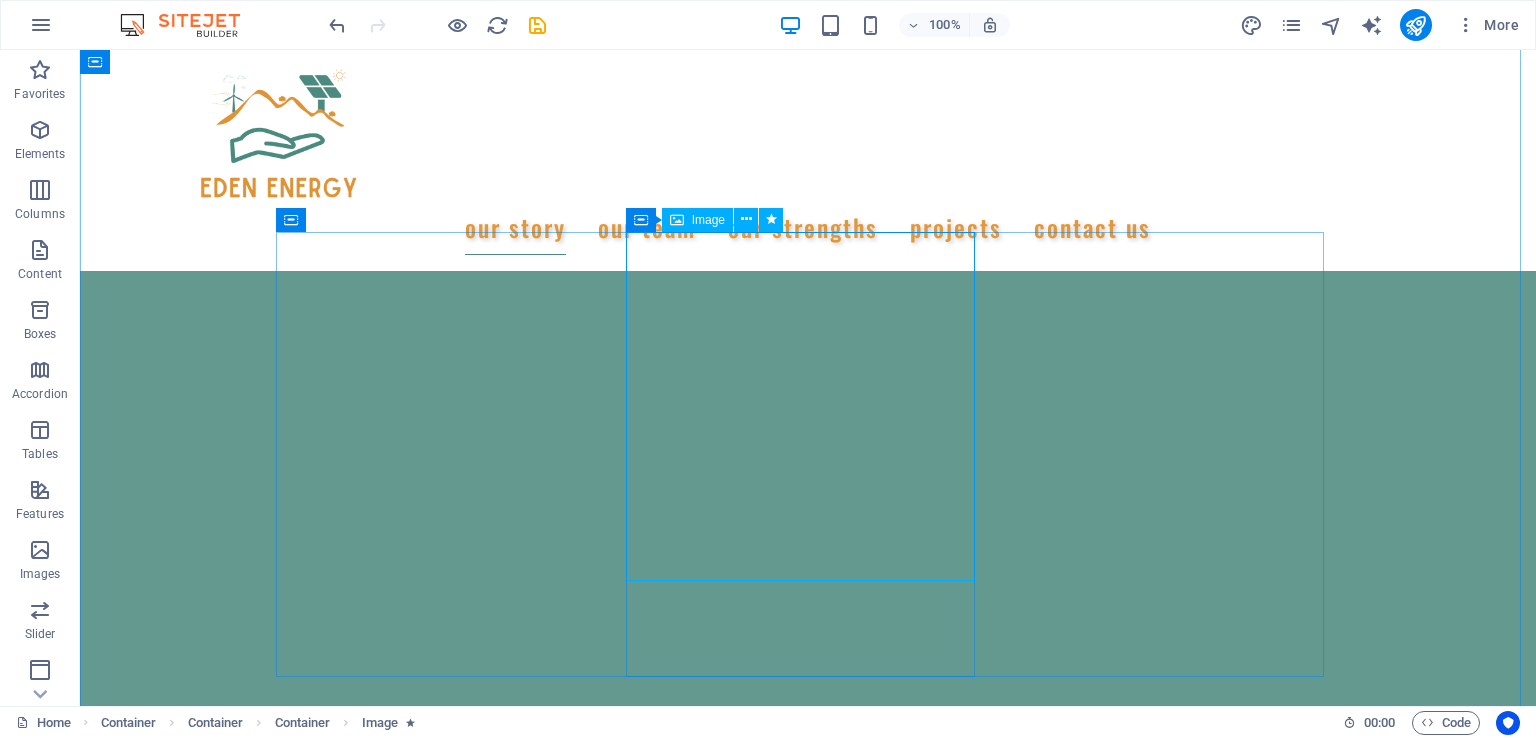 click at bounding box center (746, 219) 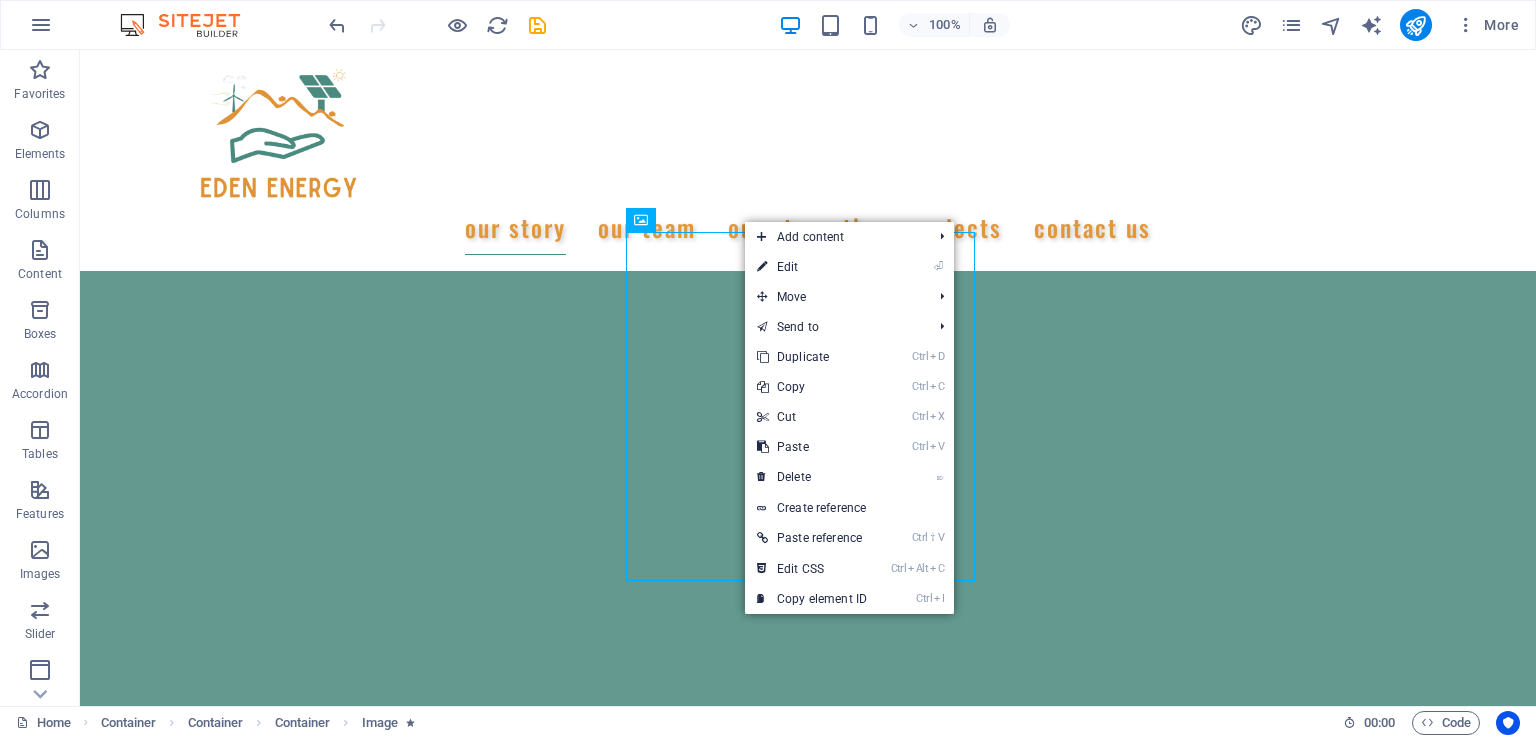 click on "⌦  Delete" at bounding box center [812, 477] 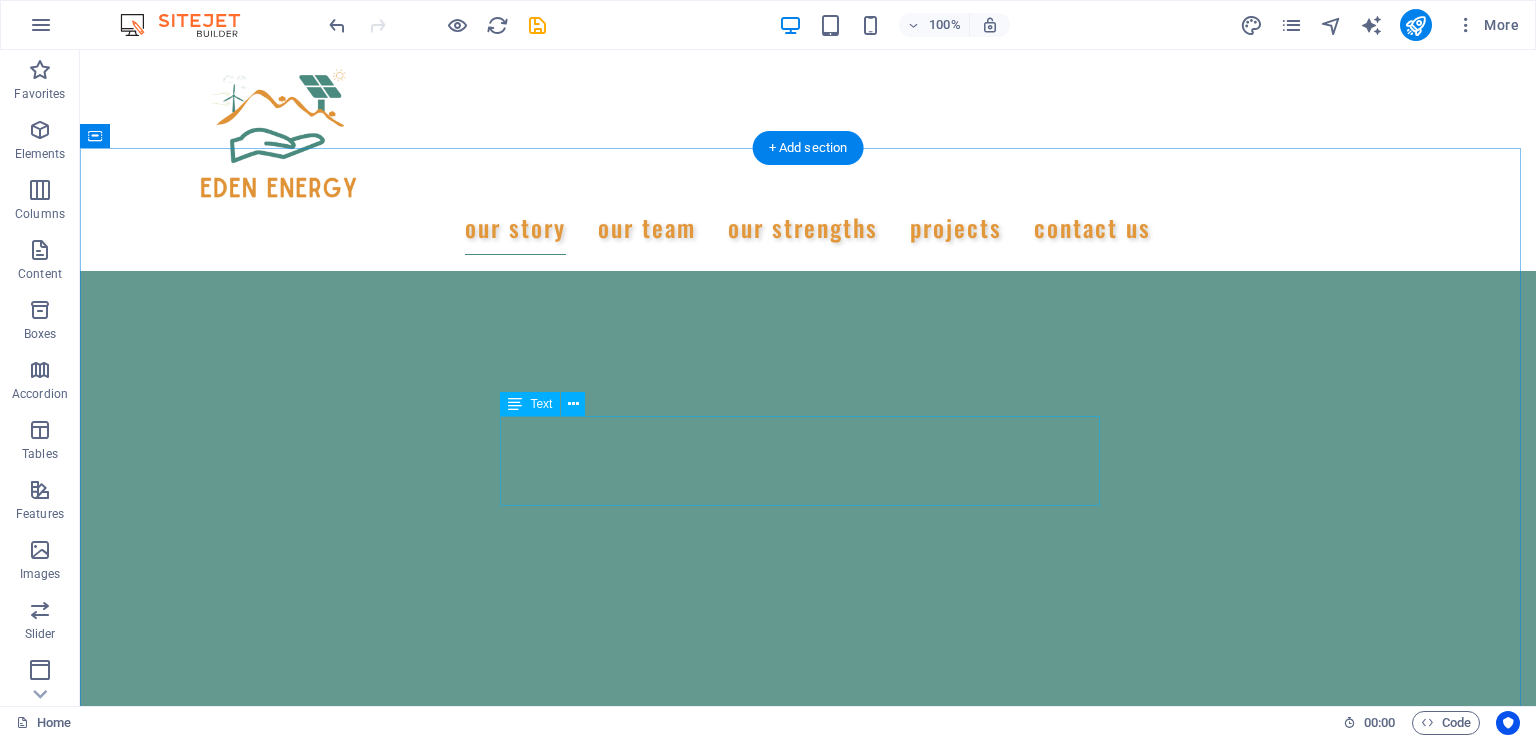 scroll, scrollTop: 1000, scrollLeft: 0, axis: vertical 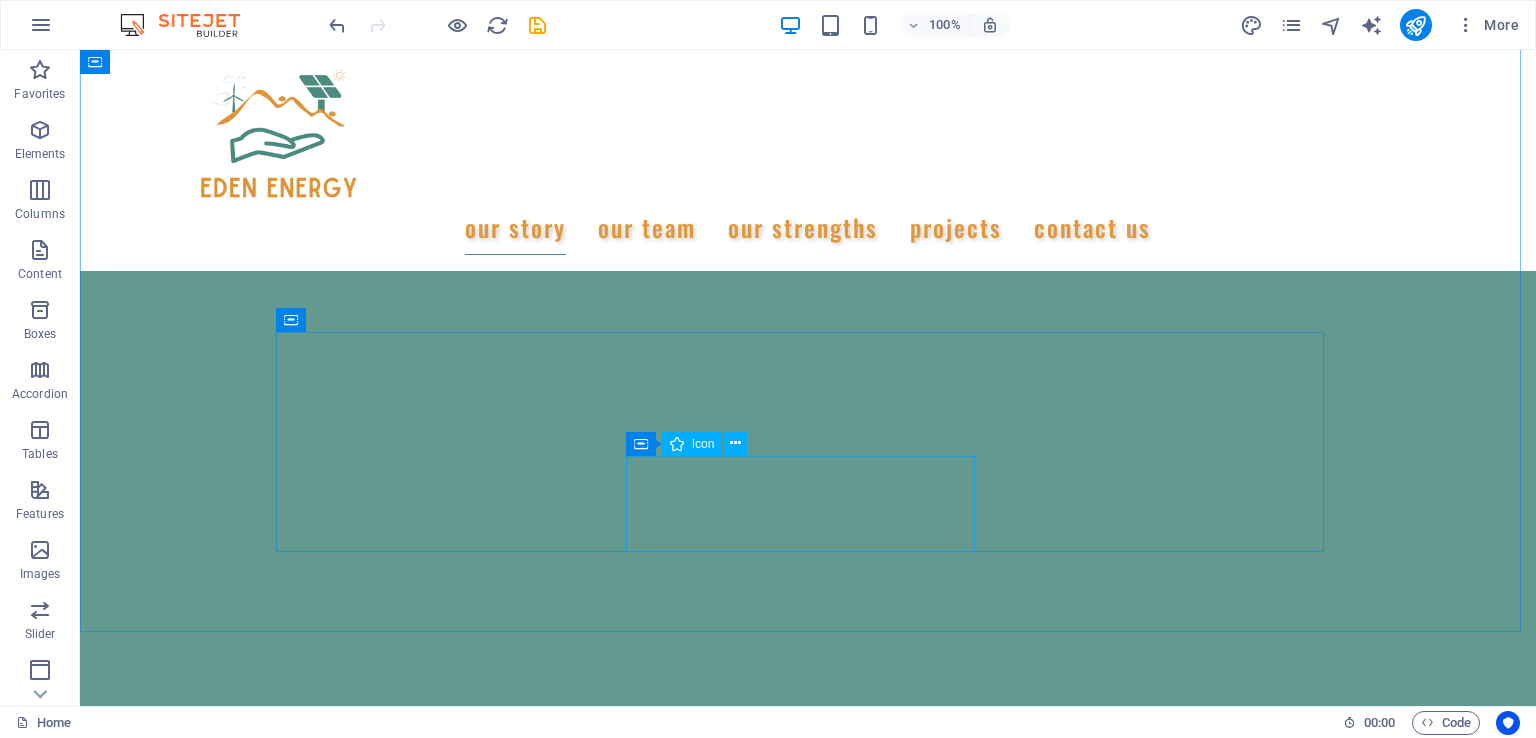 click at bounding box center (735, 443) 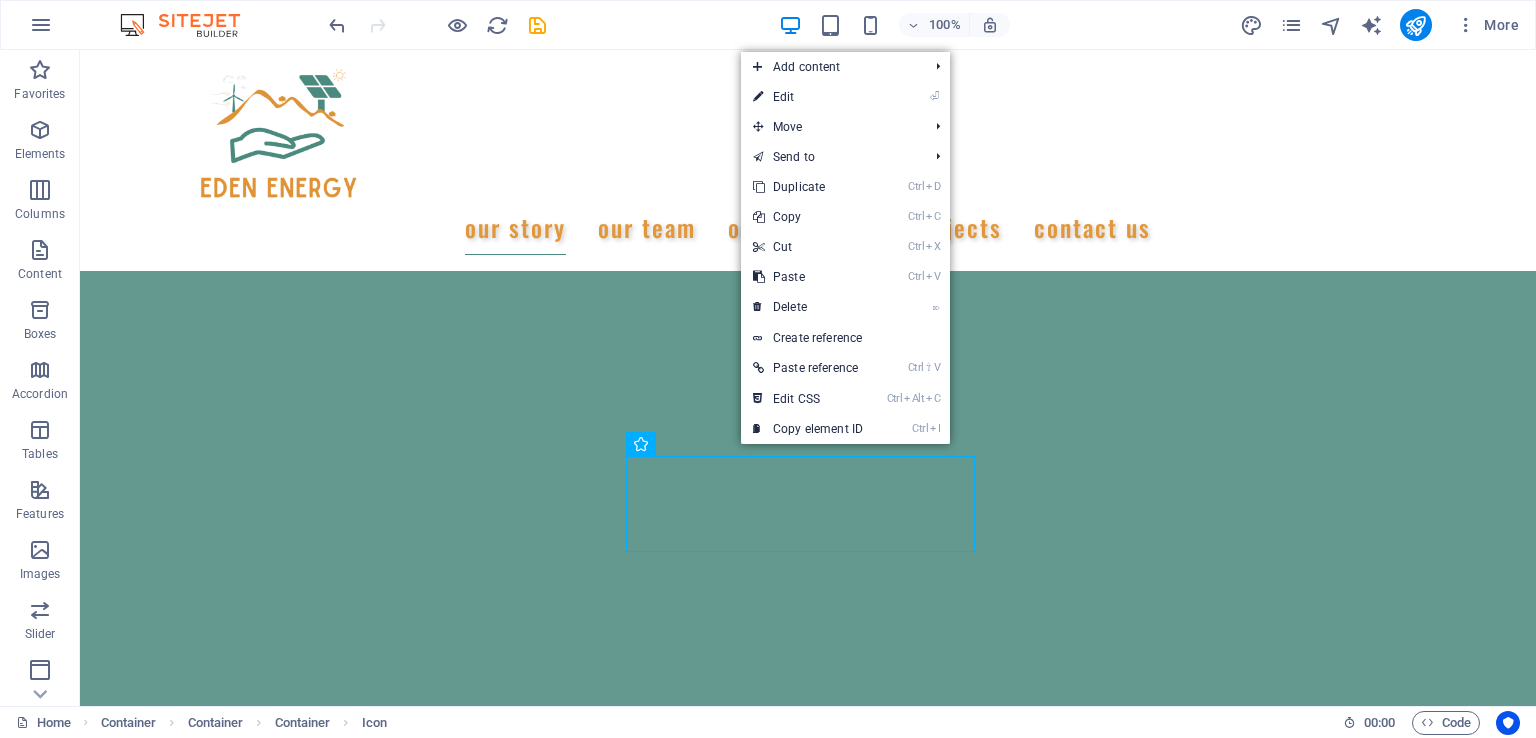 click on "⏎  Edit" at bounding box center [808, 97] 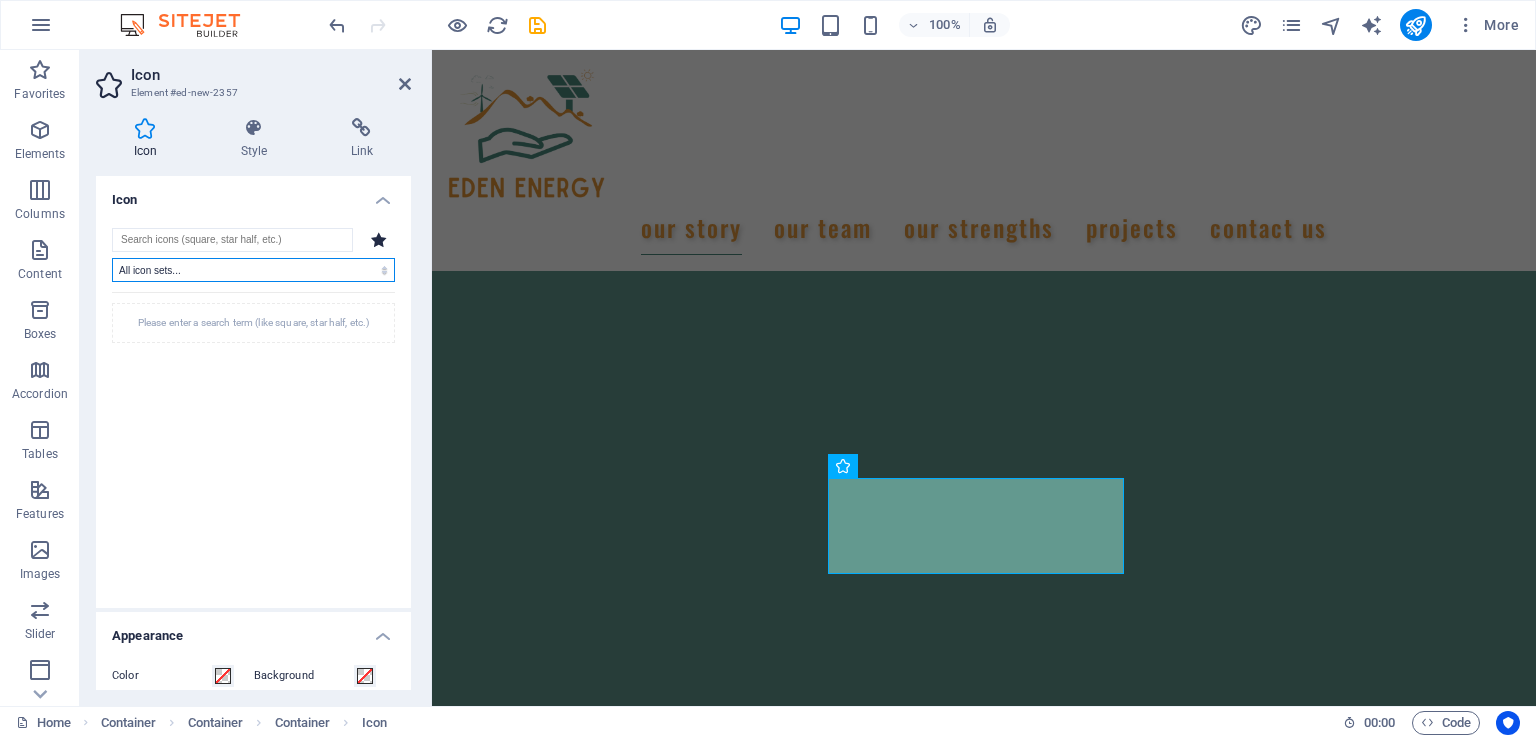 click on "All icon sets... IcoFont Ionicons FontAwesome Brands FontAwesome Duotone FontAwesome Solid FontAwesome Regular FontAwesome Light FontAwesome Thin FontAwesome Sharp Solid FontAwesome Sharp Regular FontAwesome Sharp Light FontAwesome Sharp Thin" at bounding box center [253, 270] 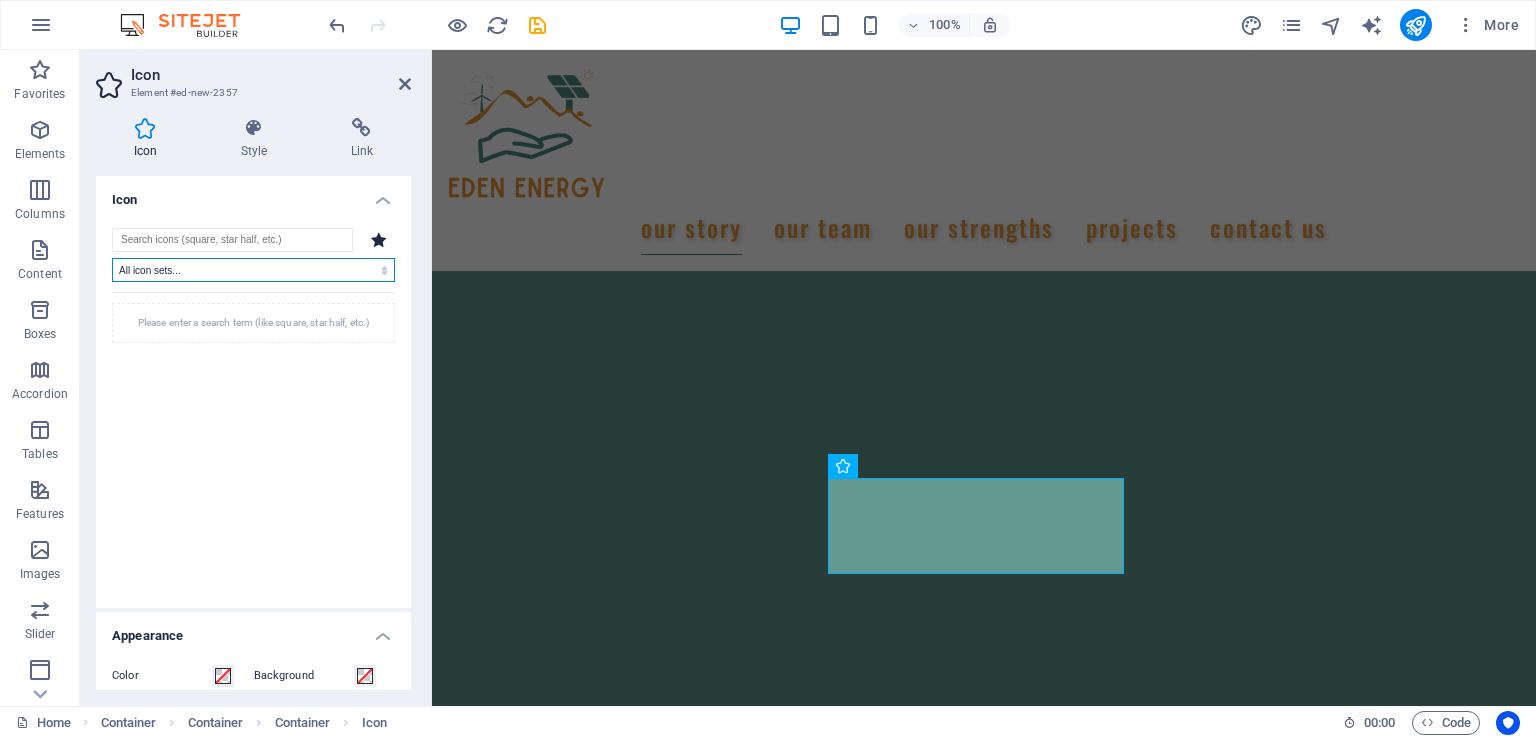 click on "All icon sets... IcoFont Ionicons FontAwesome Brands FontAwesome Duotone FontAwesome Solid FontAwesome Regular FontAwesome Light FontAwesome Thin FontAwesome Sharp Solid FontAwesome Sharp Regular FontAwesome Sharp Light FontAwesome Sharp Thin" at bounding box center [253, 270] 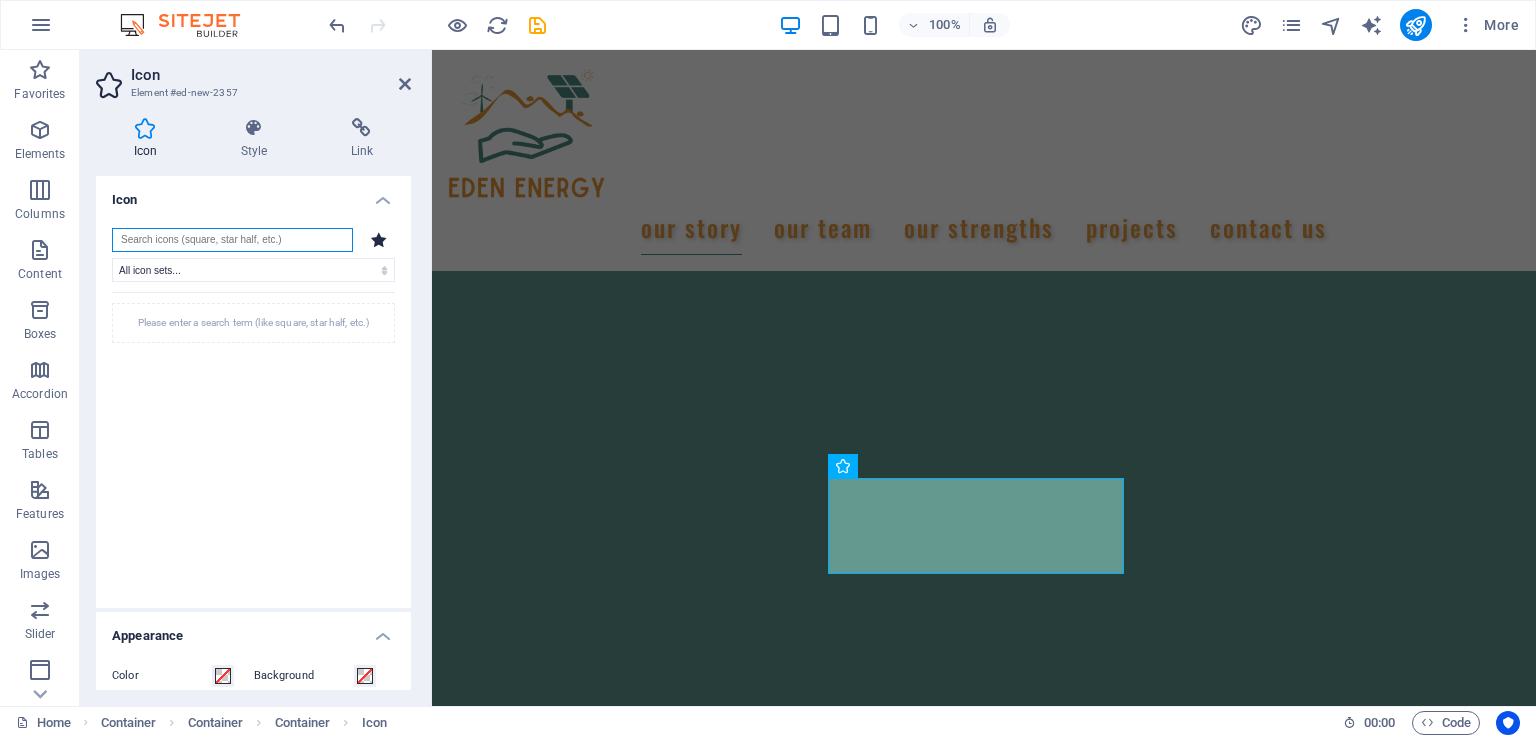 click at bounding box center (232, 240) 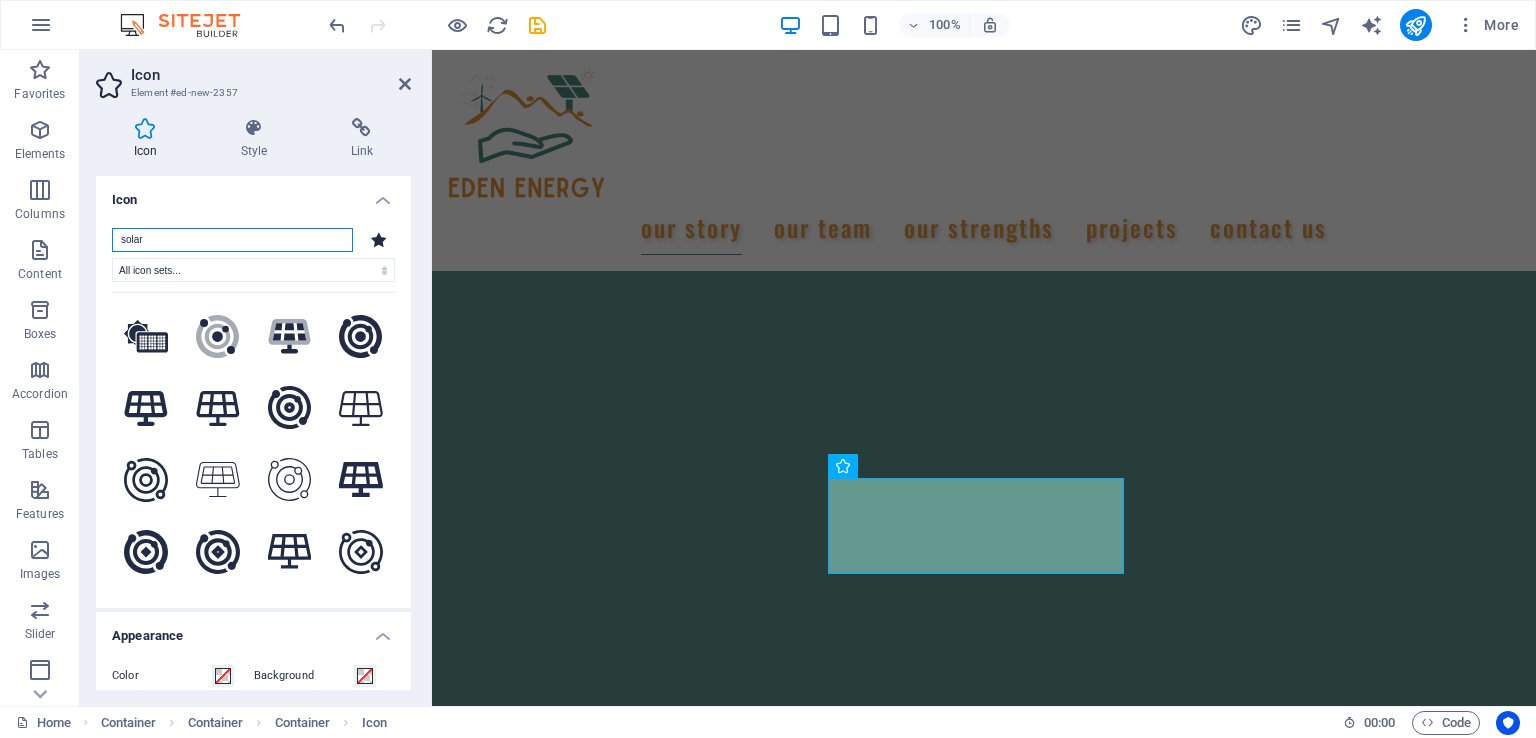 type on "solar" 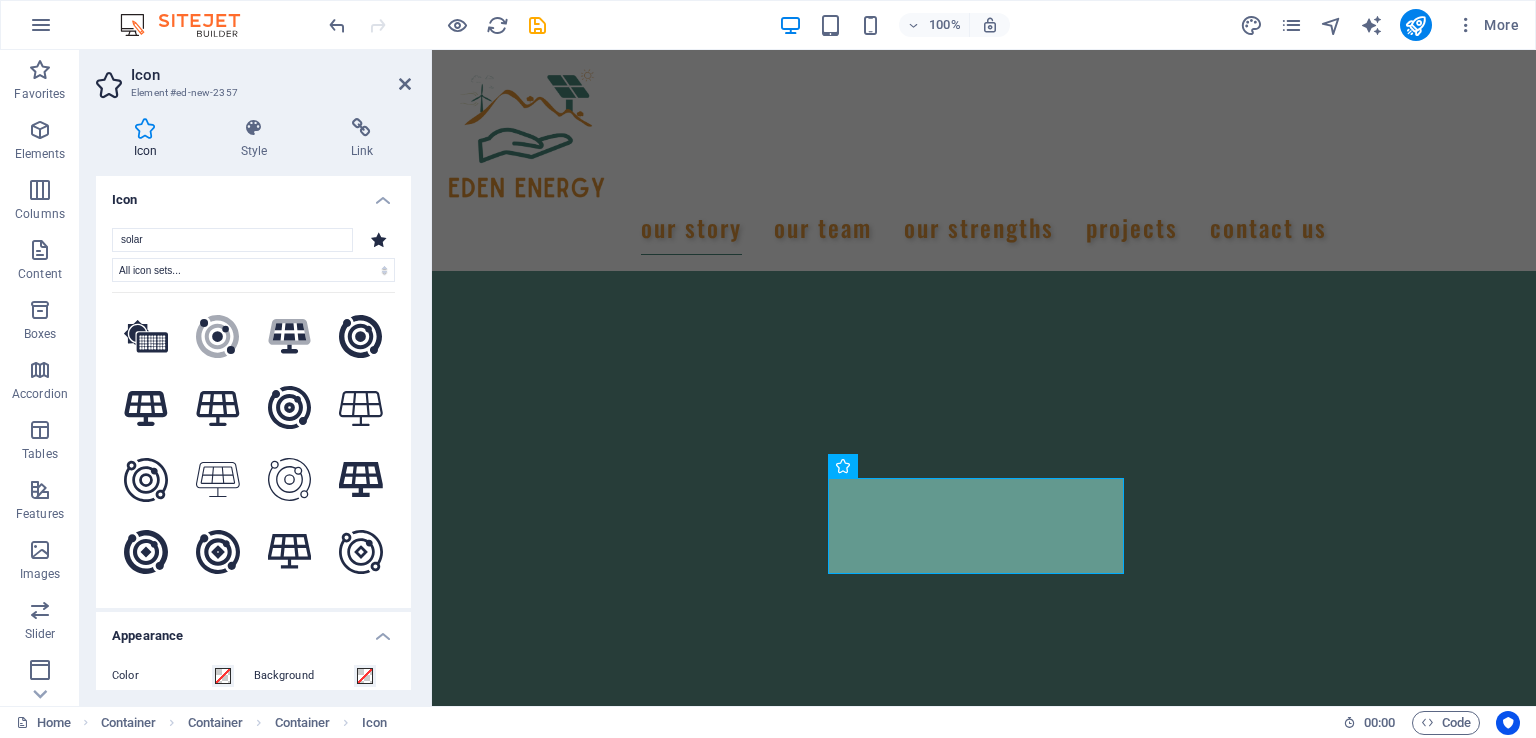 click 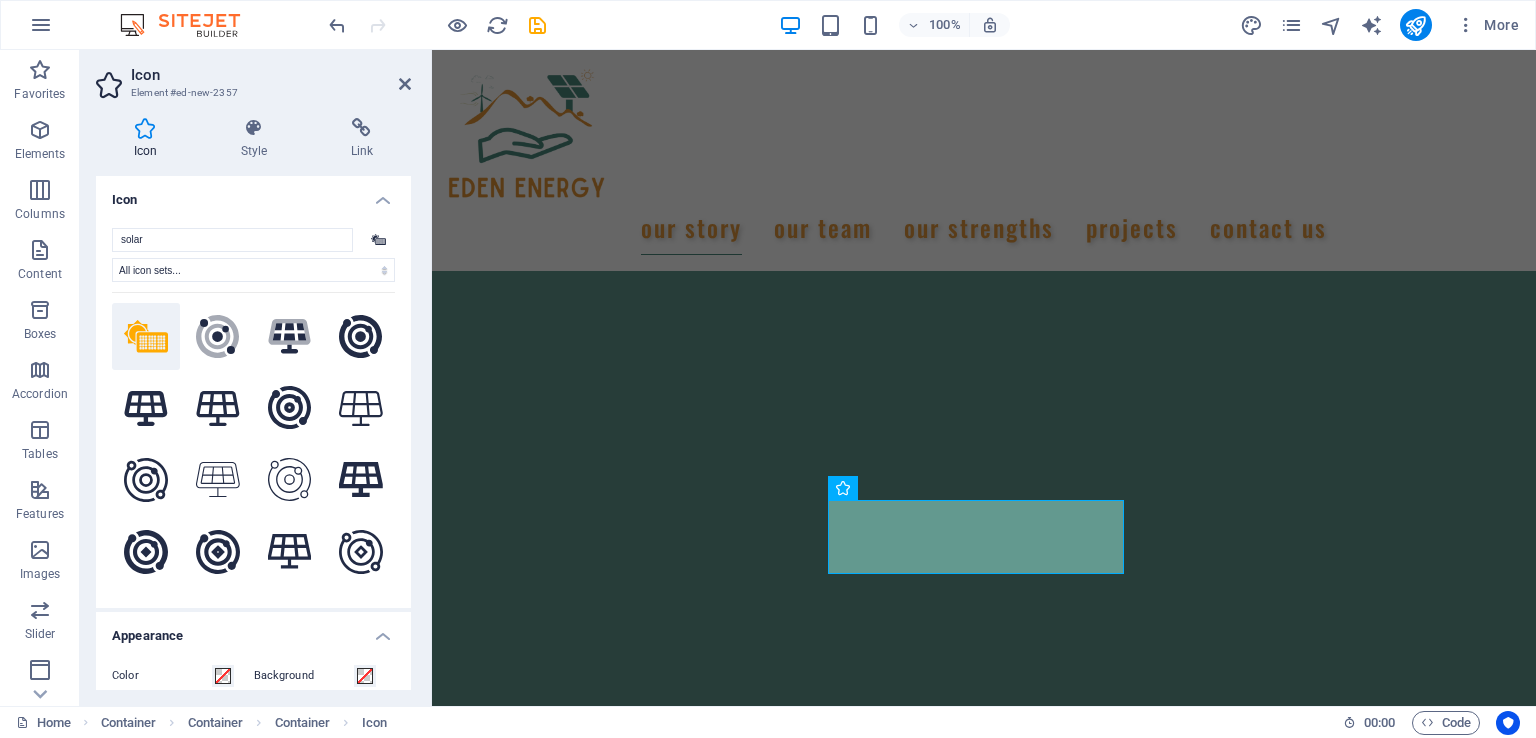 scroll, scrollTop: 65, scrollLeft: 0, axis: vertical 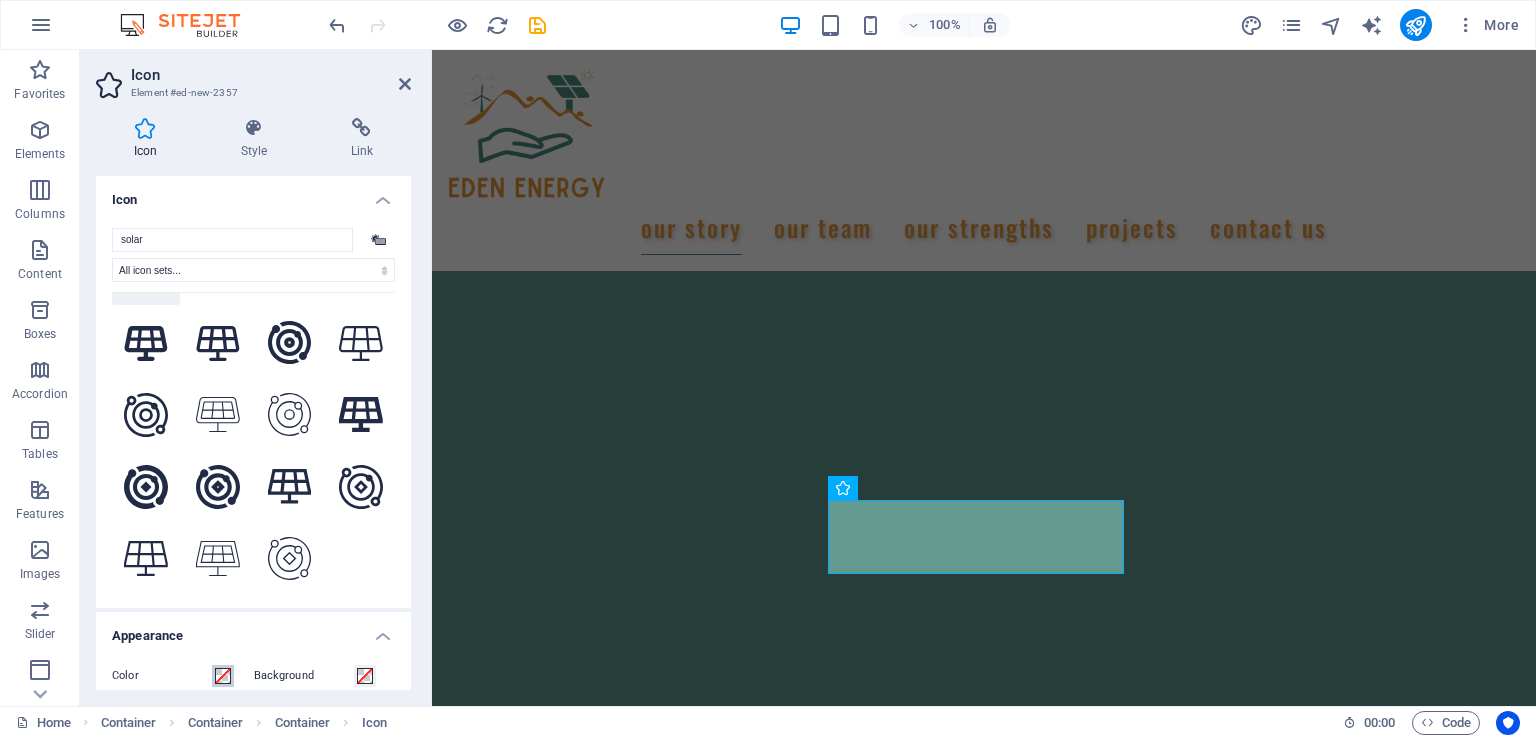 click at bounding box center [223, 676] 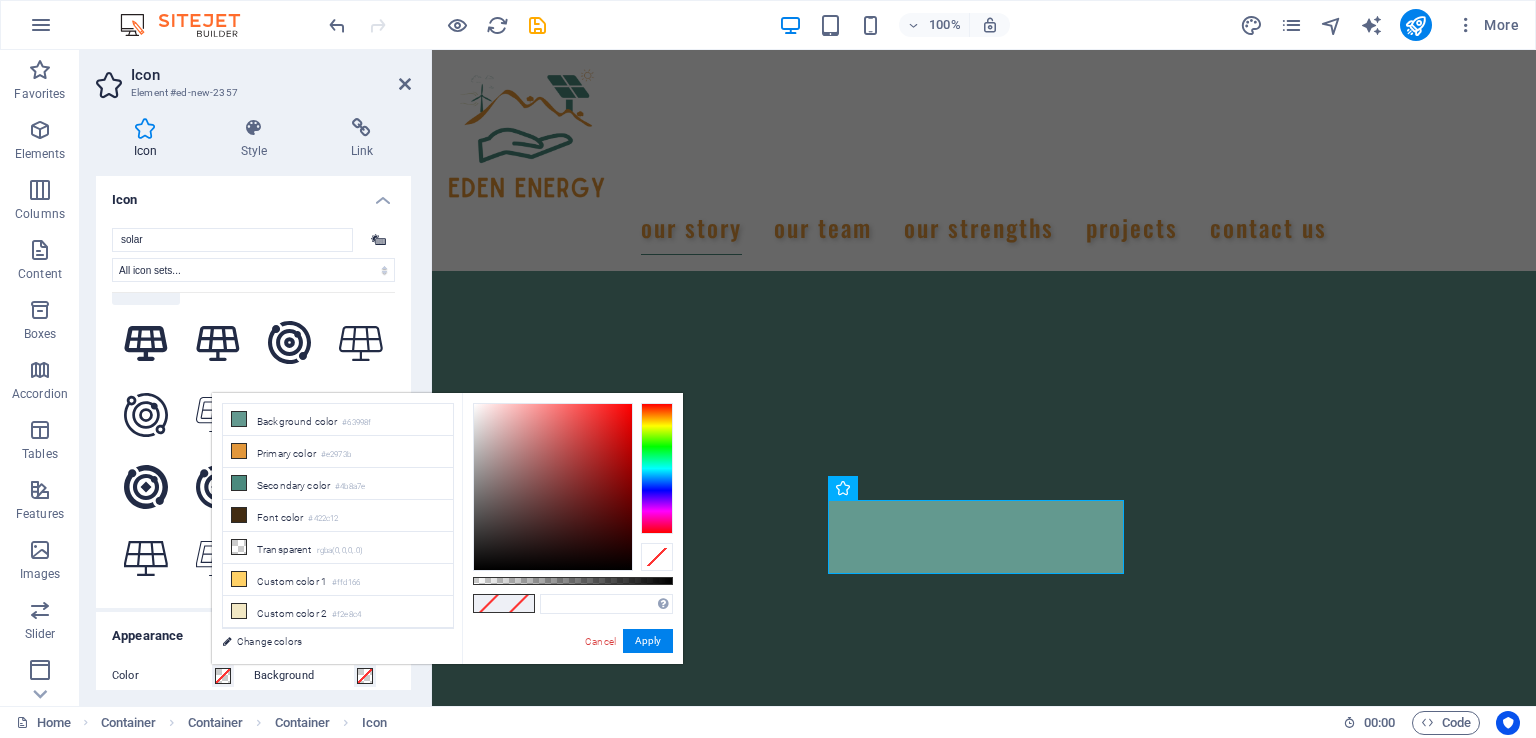 click at bounding box center (223, 676) 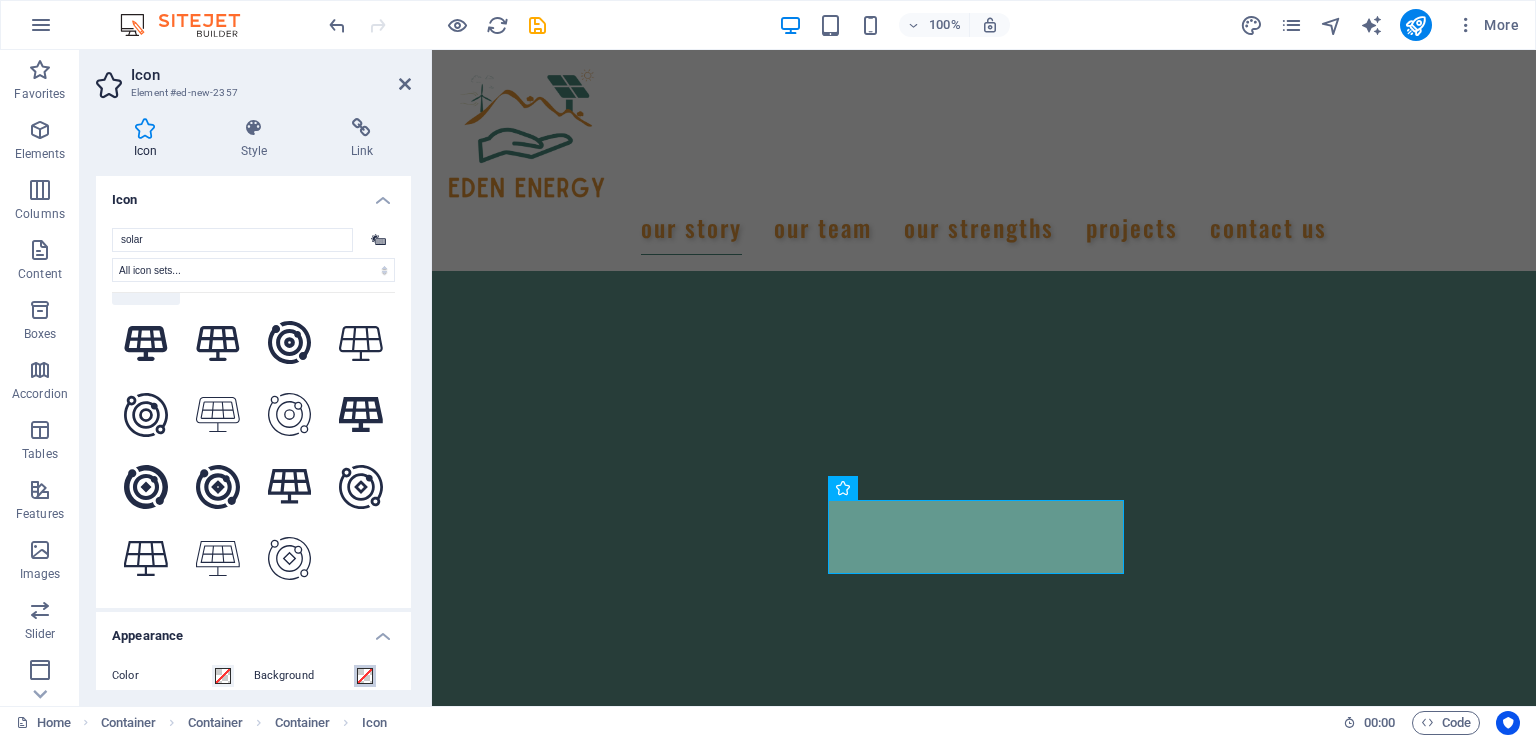 click at bounding box center [365, 676] 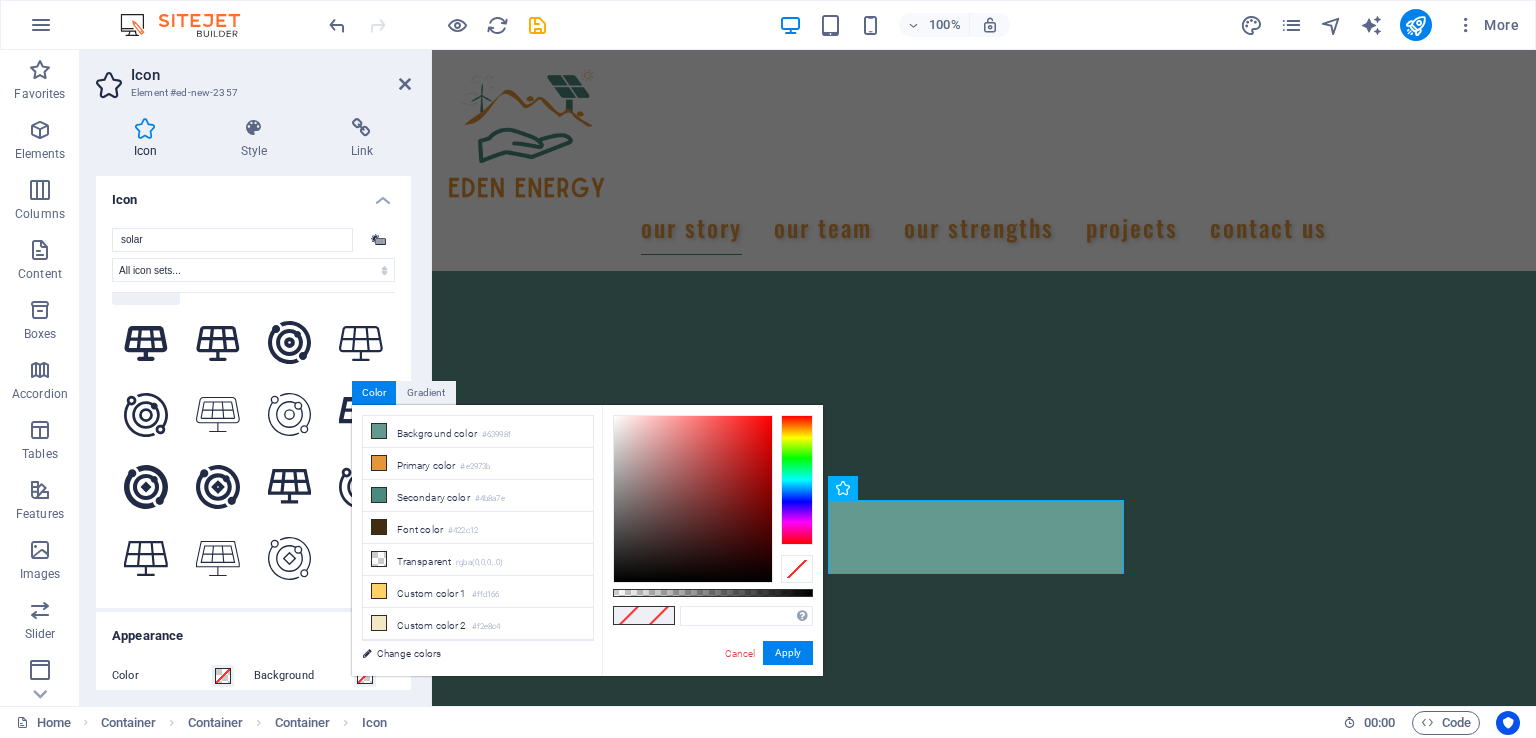 click on "less
Background color
#63998f
Primary color
#e2973b
Secondary color
#4b8a7e
Font color
#0852ed" at bounding box center (587, 540) 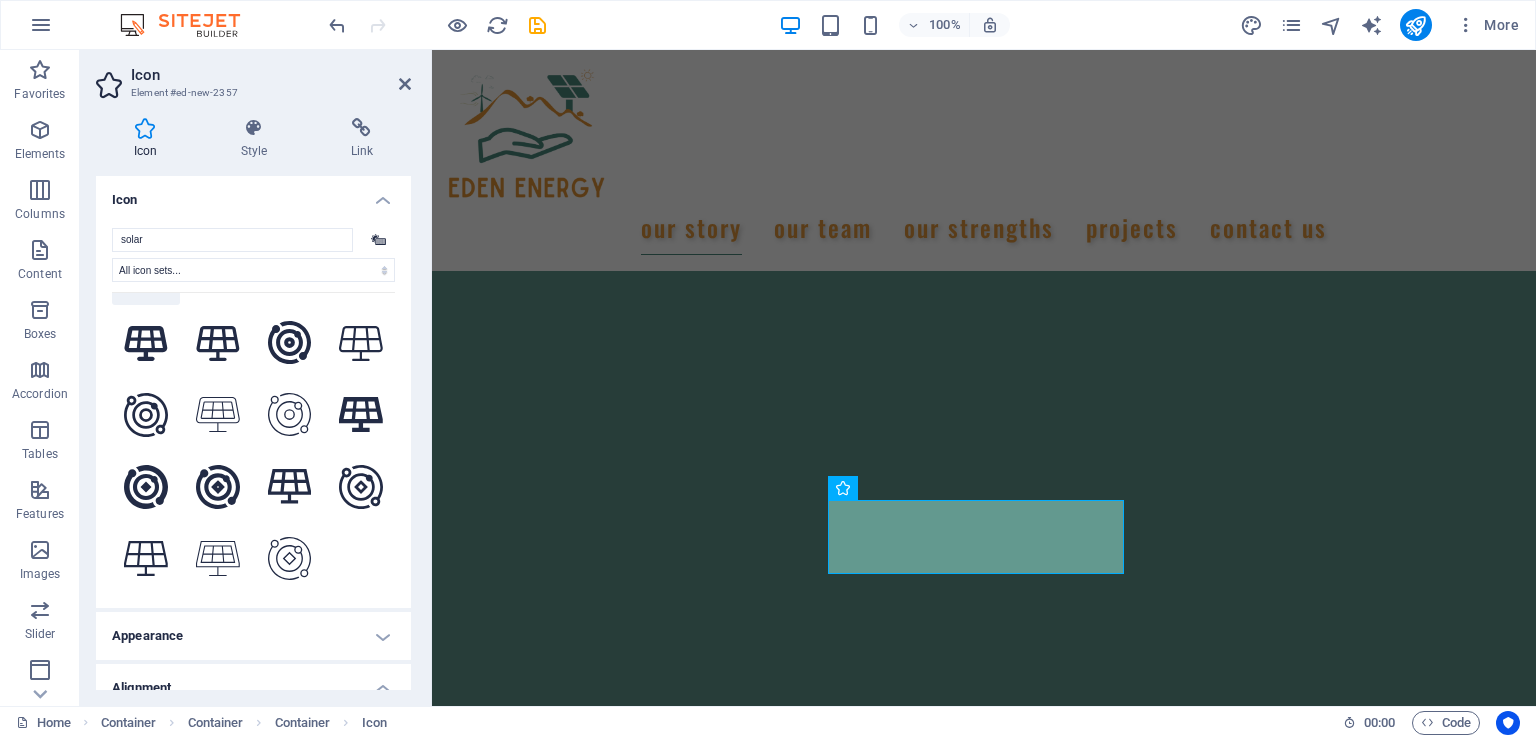 click on "Appearance" at bounding box center (253, 636) 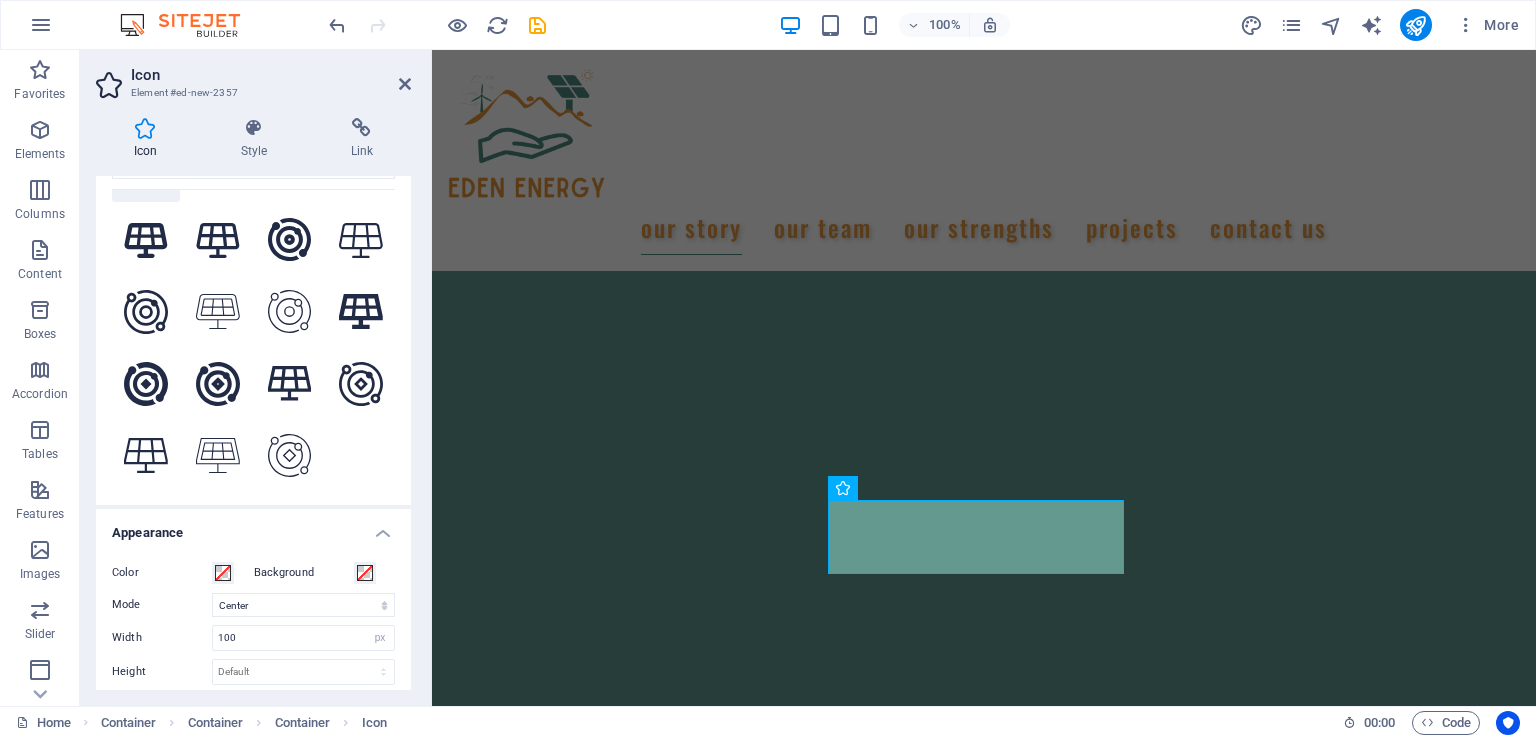 scroll, scrollTop: 0, scrollLeft: 0, axis: both 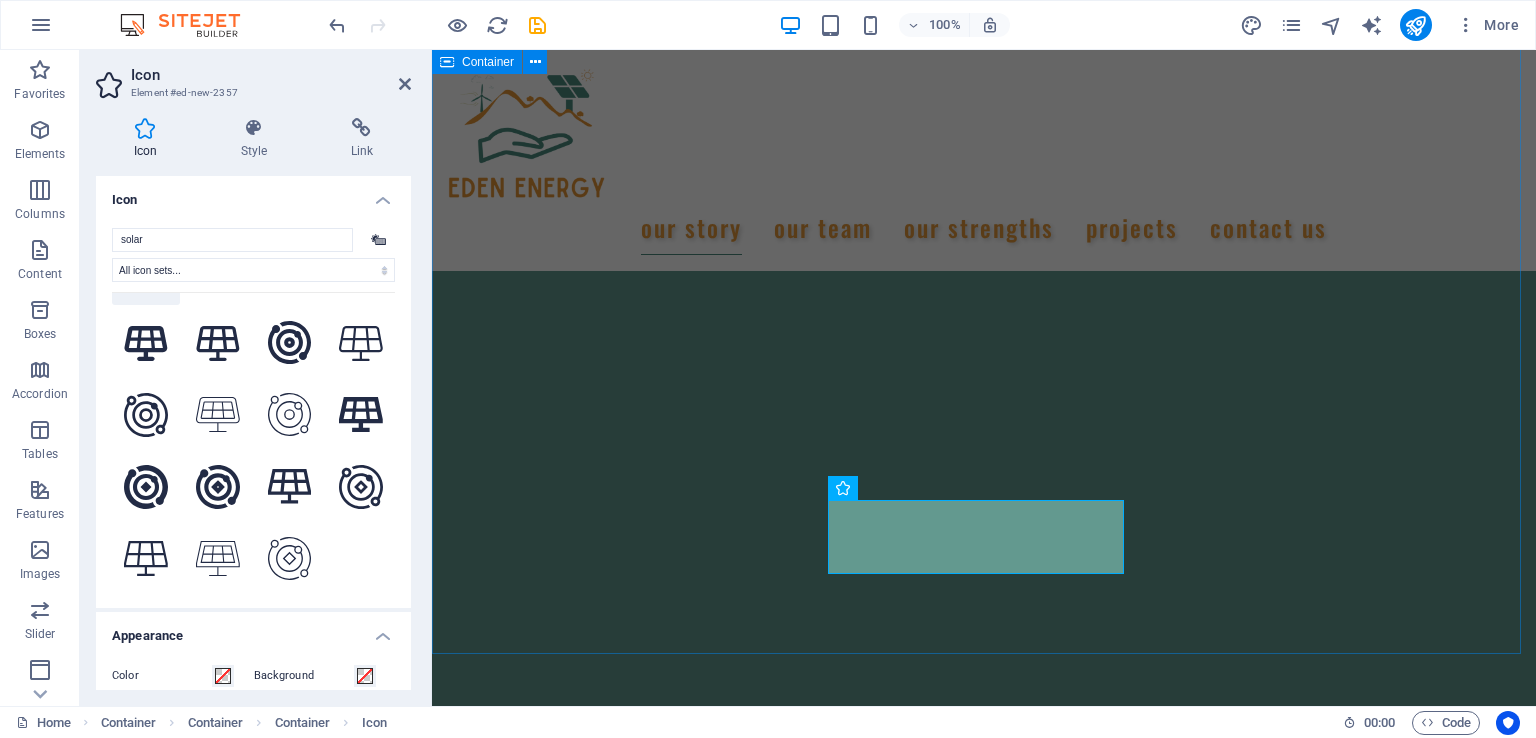 click on "Our Story We are a passionate consulting agency dedicated to helping businesses navigate the dynamic landscape of sustainable energy and strategic growth. Our core mission is to empower organizations to thrive while making a positive impact on the environment. Sustainable Success Partner At Eco-Con, we understand that success is not just about profitability; it's also about sustainability and responsible business practices. With a proven track record of guiding businesses towards greater profitability and environmental responsibility, we have become a trusted partner in the industry. Expertise For Results At Eco-Con, we understand that success is not just about profitability; it's also about sustainability and responsible business practices. With a proven track record of guiding businesses towards greater profitability and environmental responsibility, we have become a trusted partner in the industry." at bounding box center (984, 1749) 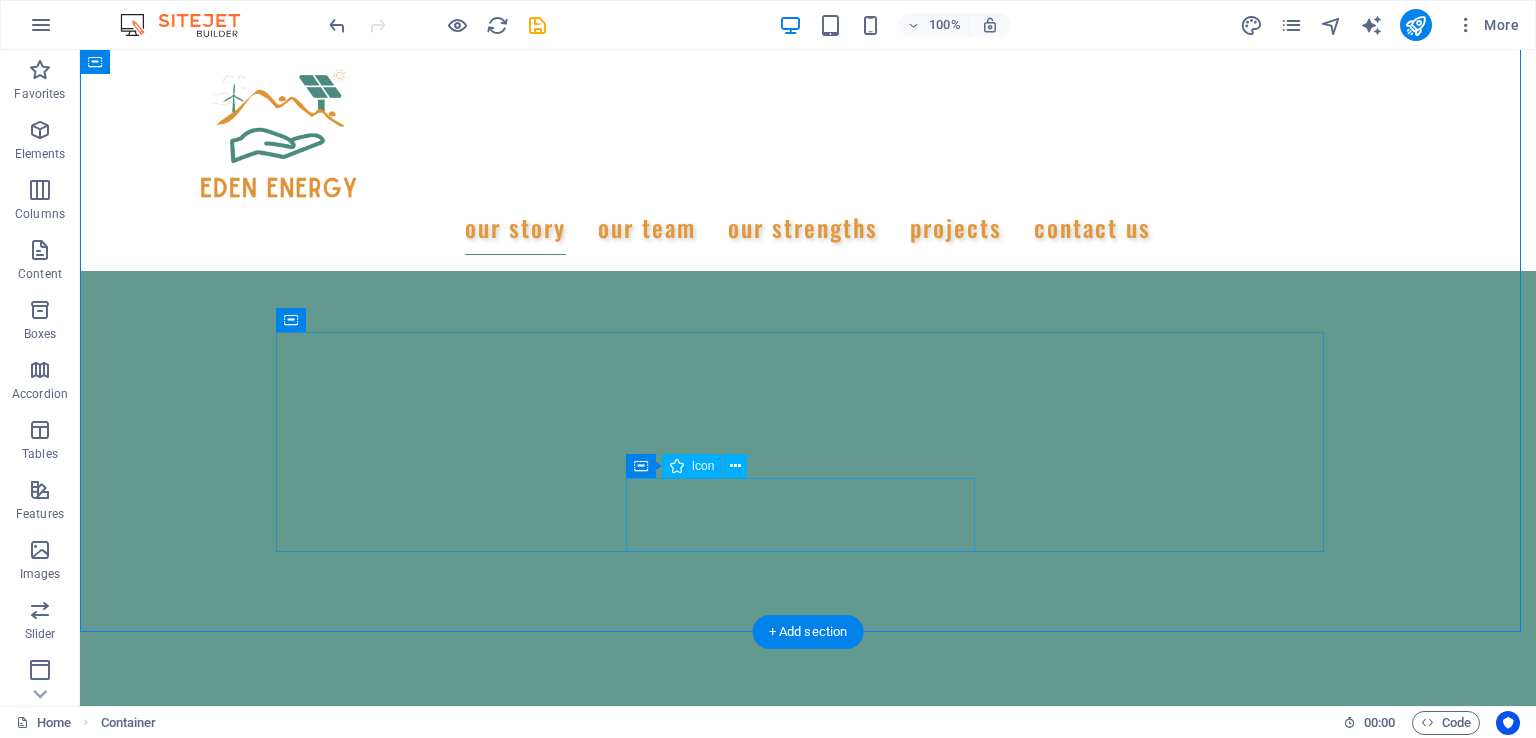 click at bounding box center (808, 1866) 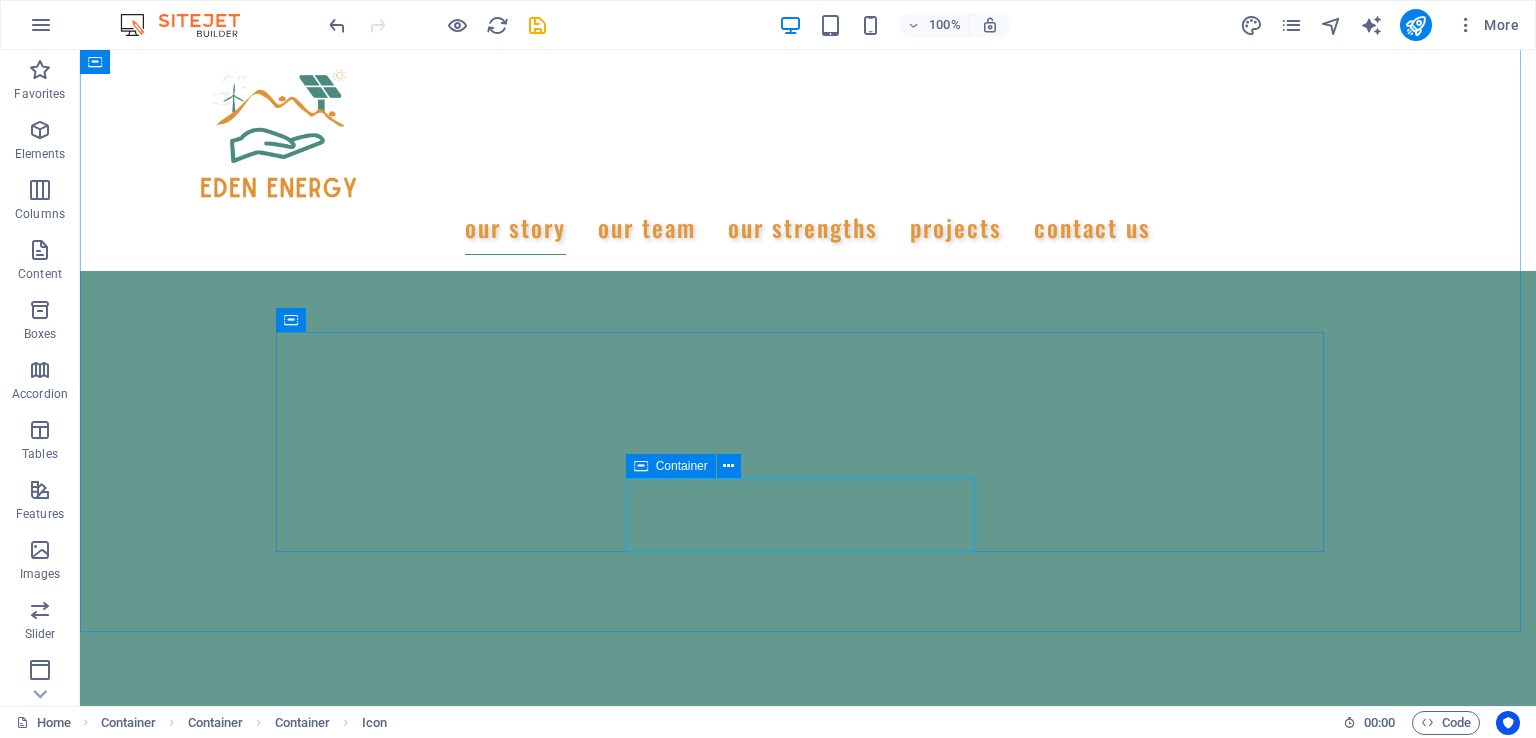 click on "Container" at bounding box center [671, 466] 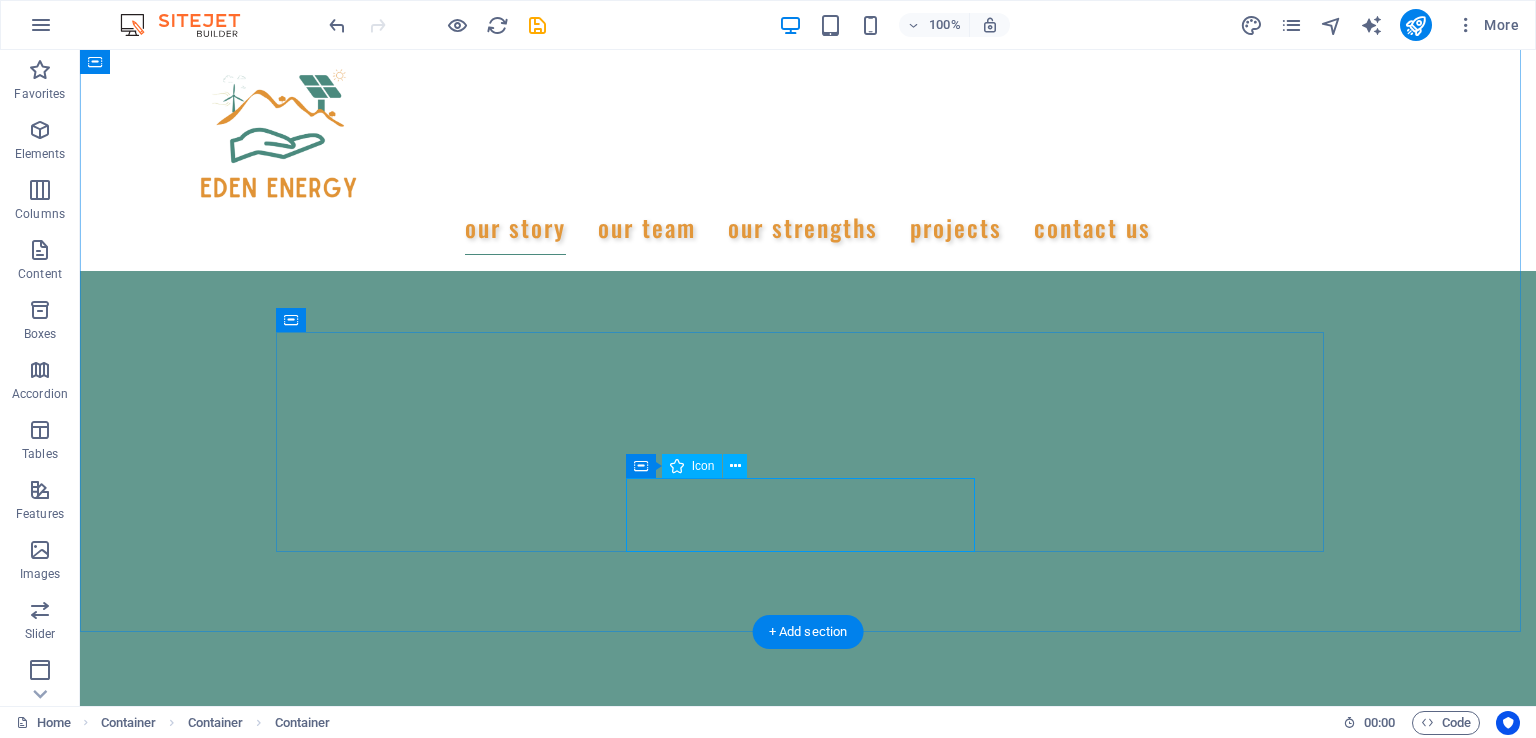 click at bounding box center (808, 1866) 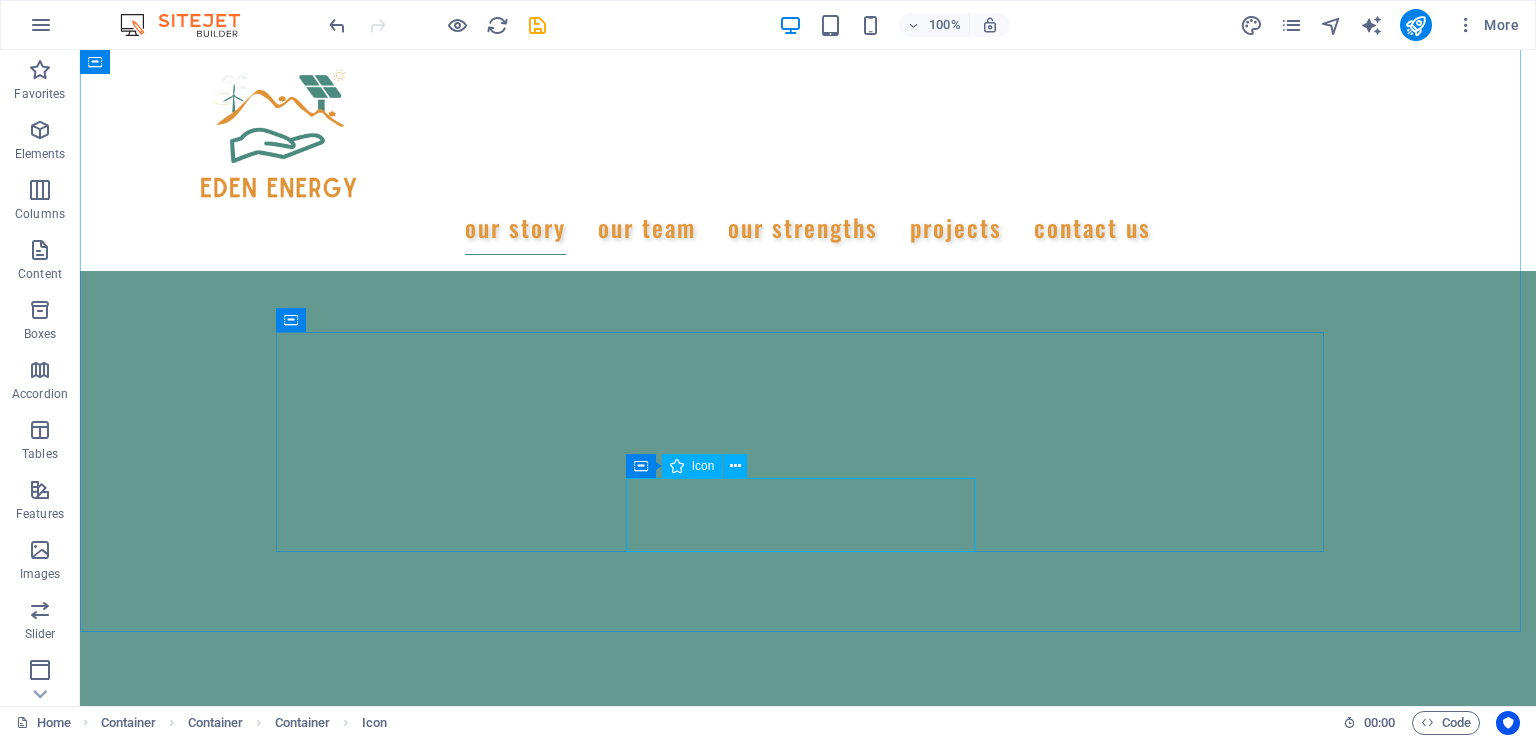 click at bounding box center [735, 466] 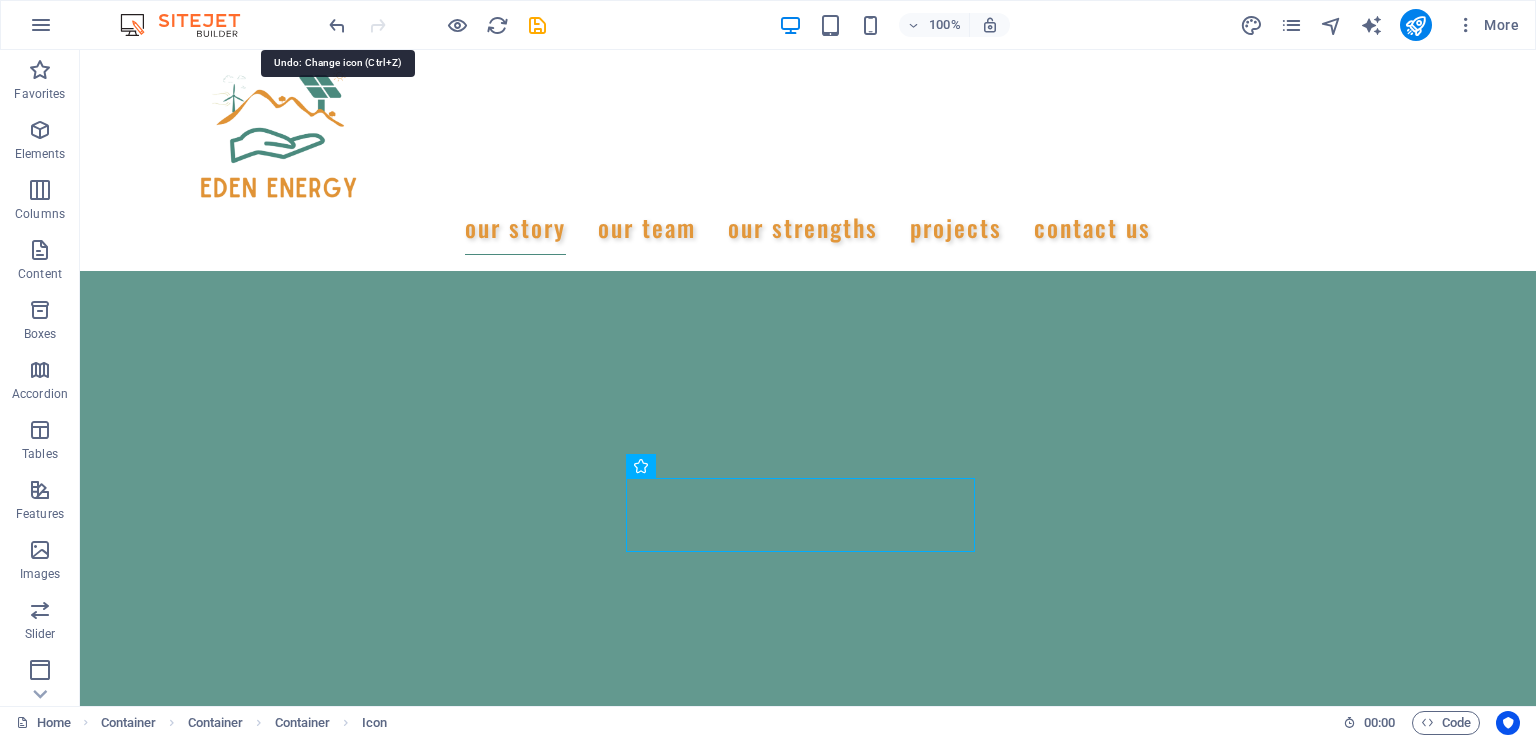 click at bounding box center [337, 25] 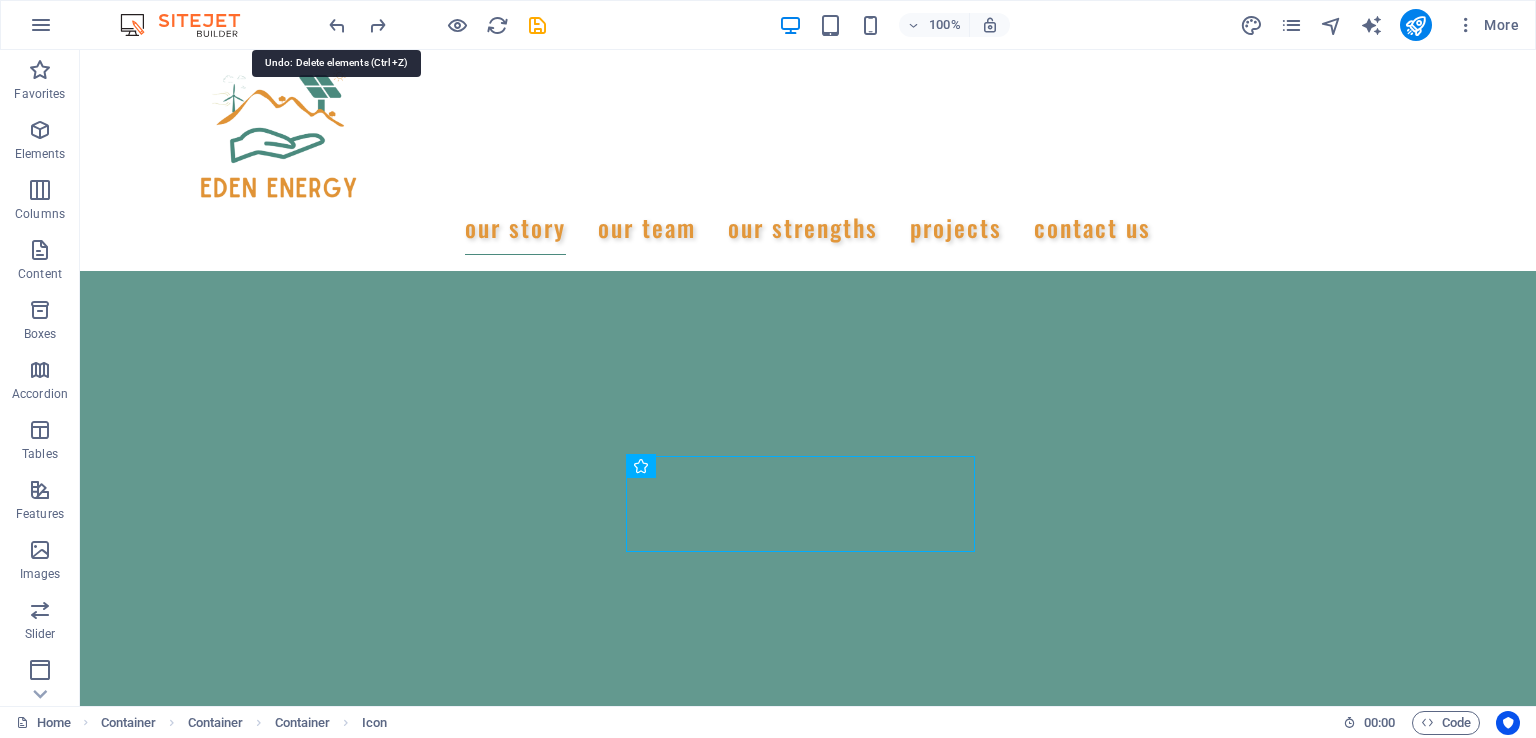 click at bounding box center [337, 25] 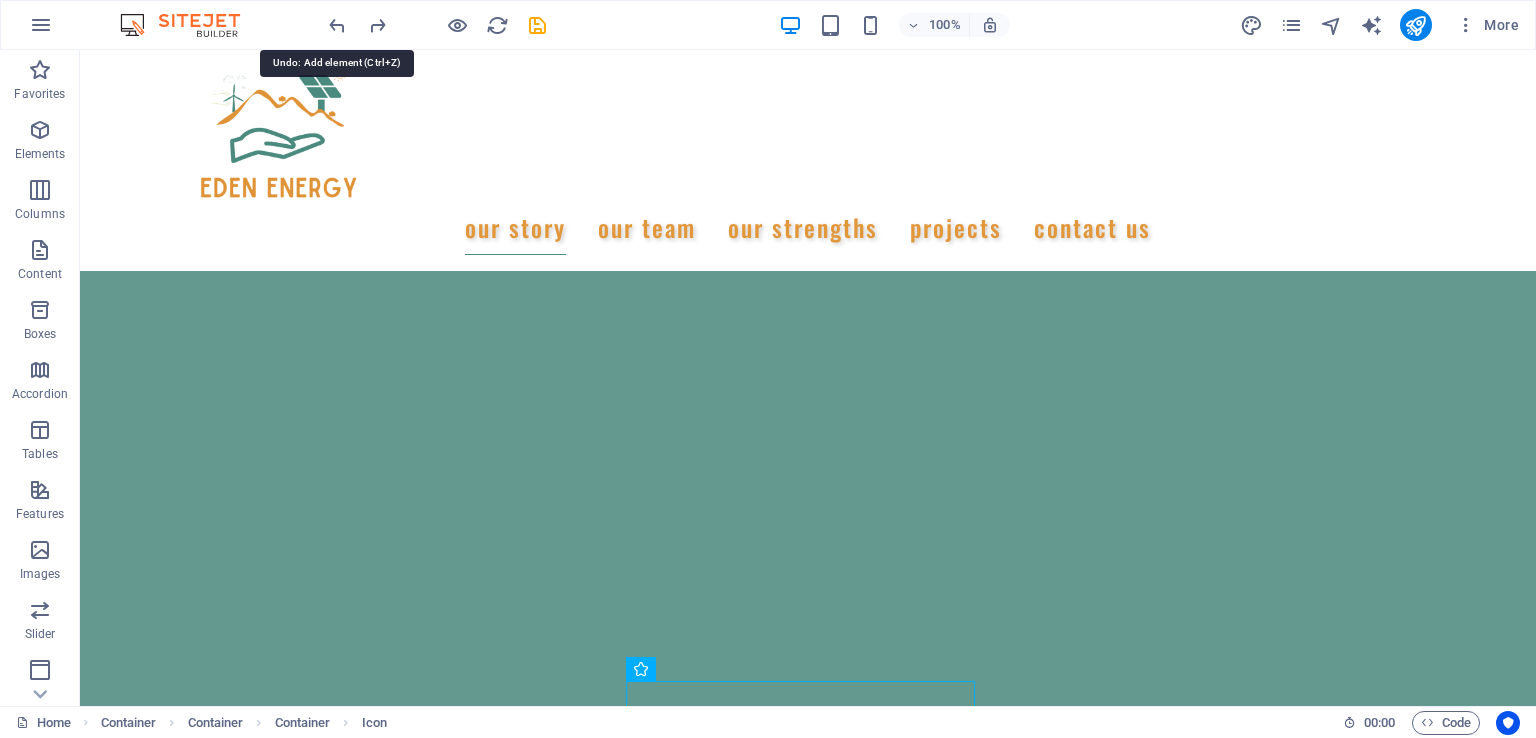 click at bounding box center (337, 25) 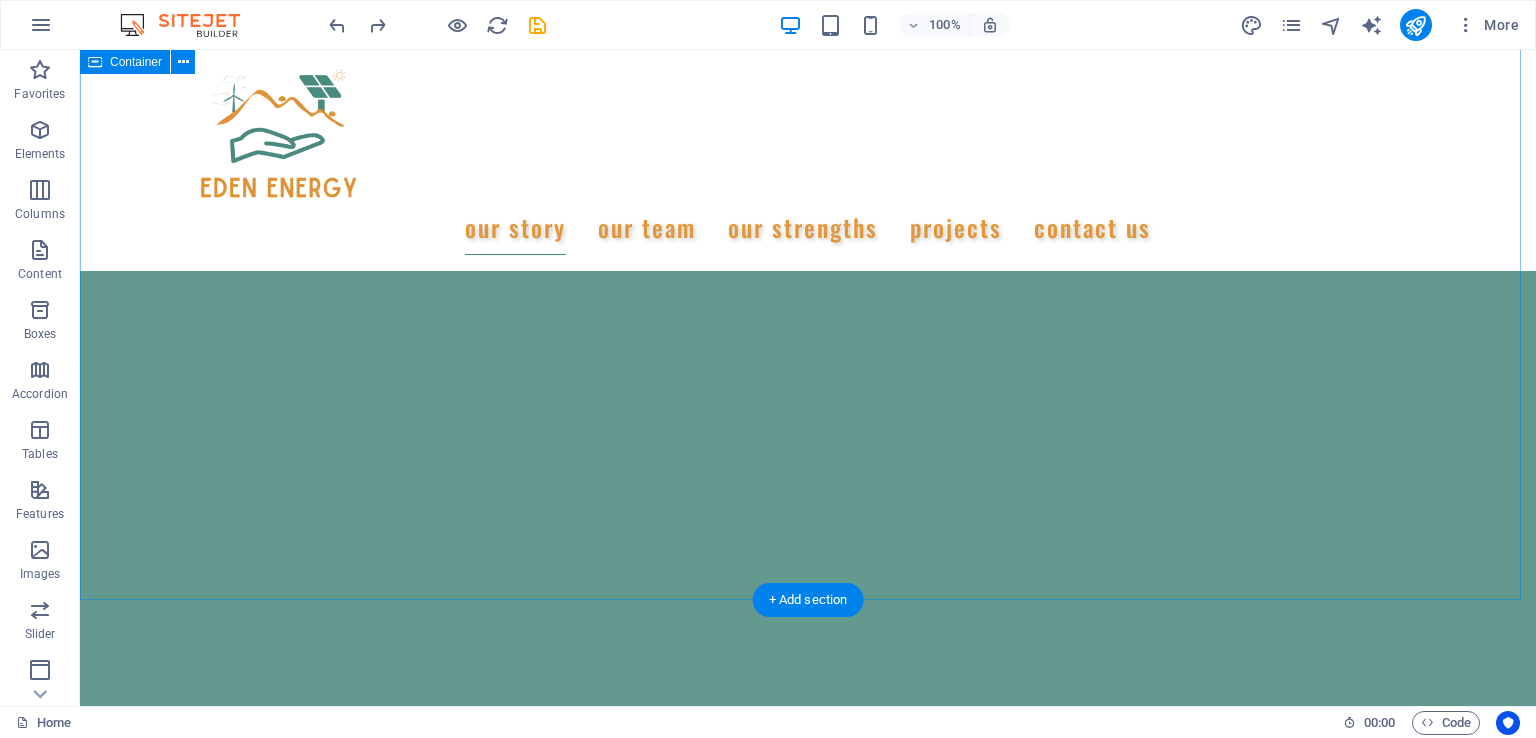 scroll, scrollTop: 1000, scrollLeft: 0, axis: vertical 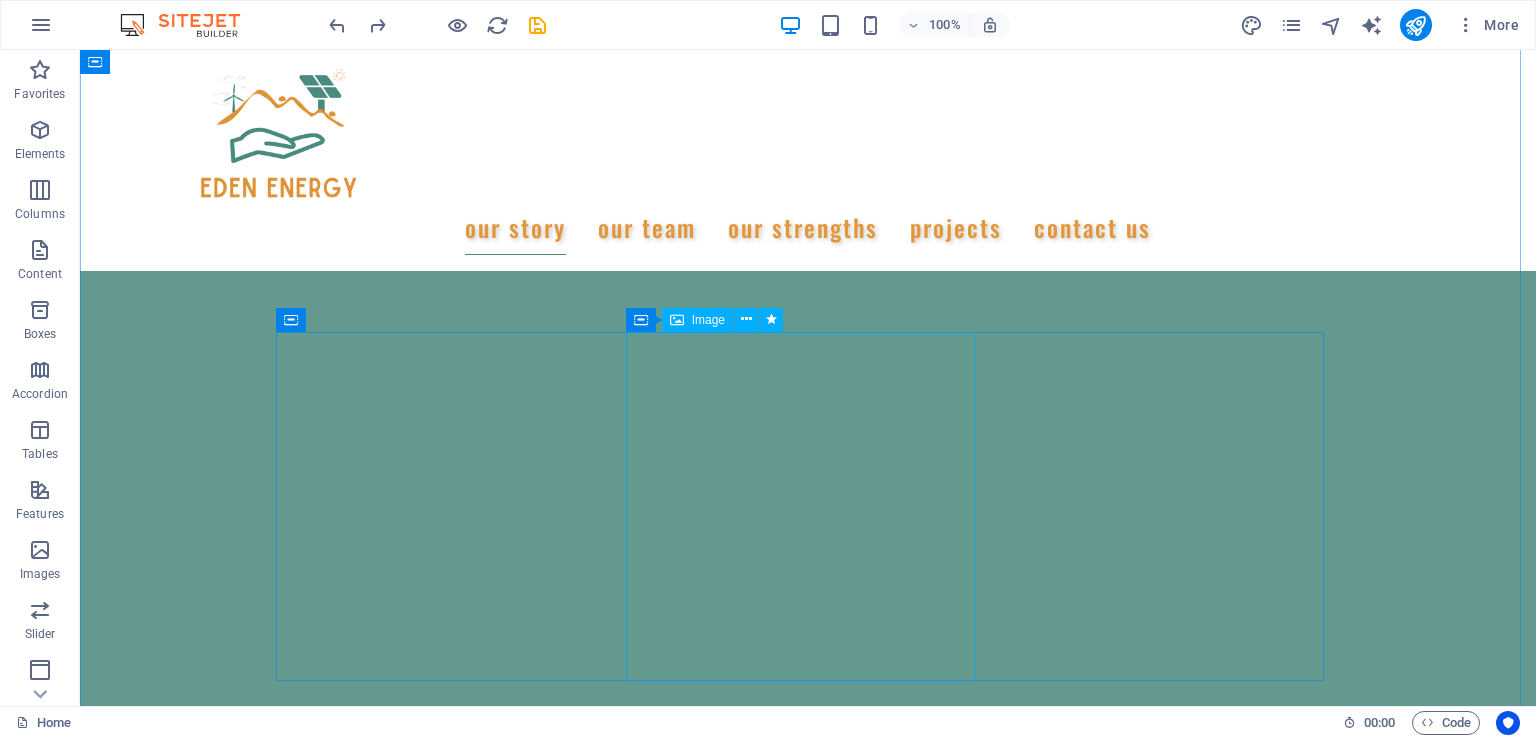 click at bounding box center (746, 319) 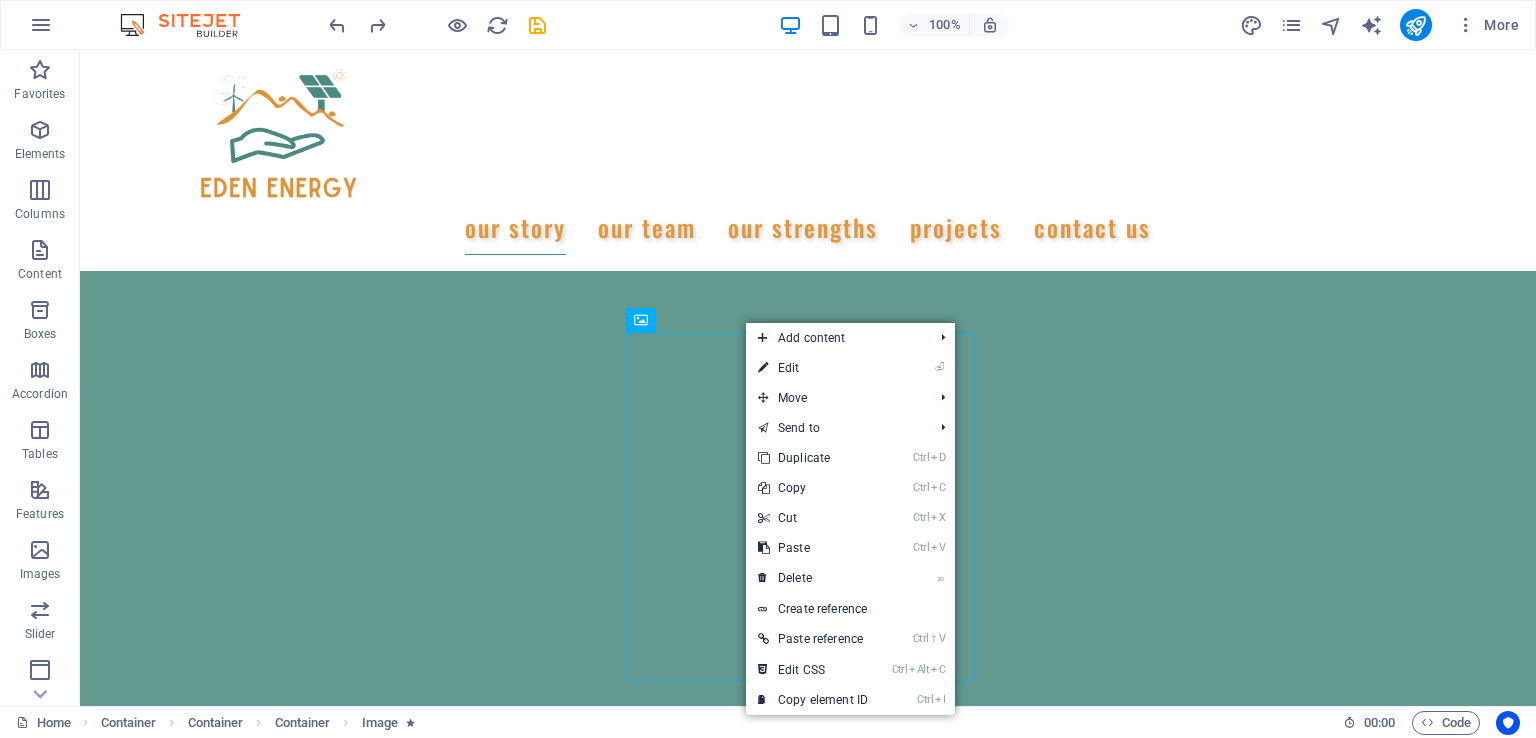 click on "⏎  Edit" at bounding box center (813, 368) 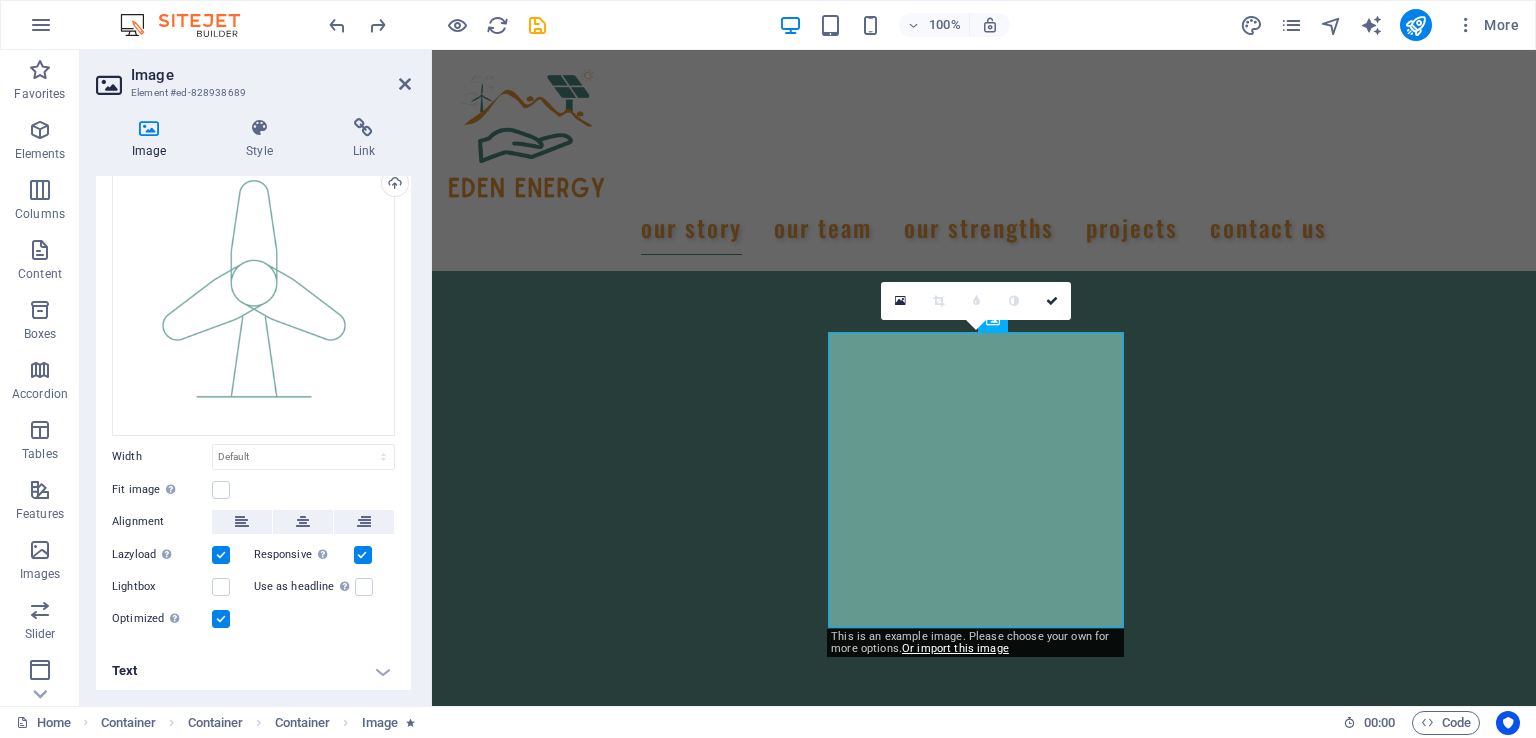 scroll, scrollTop: 0, scrollLeft: 0, axis: both 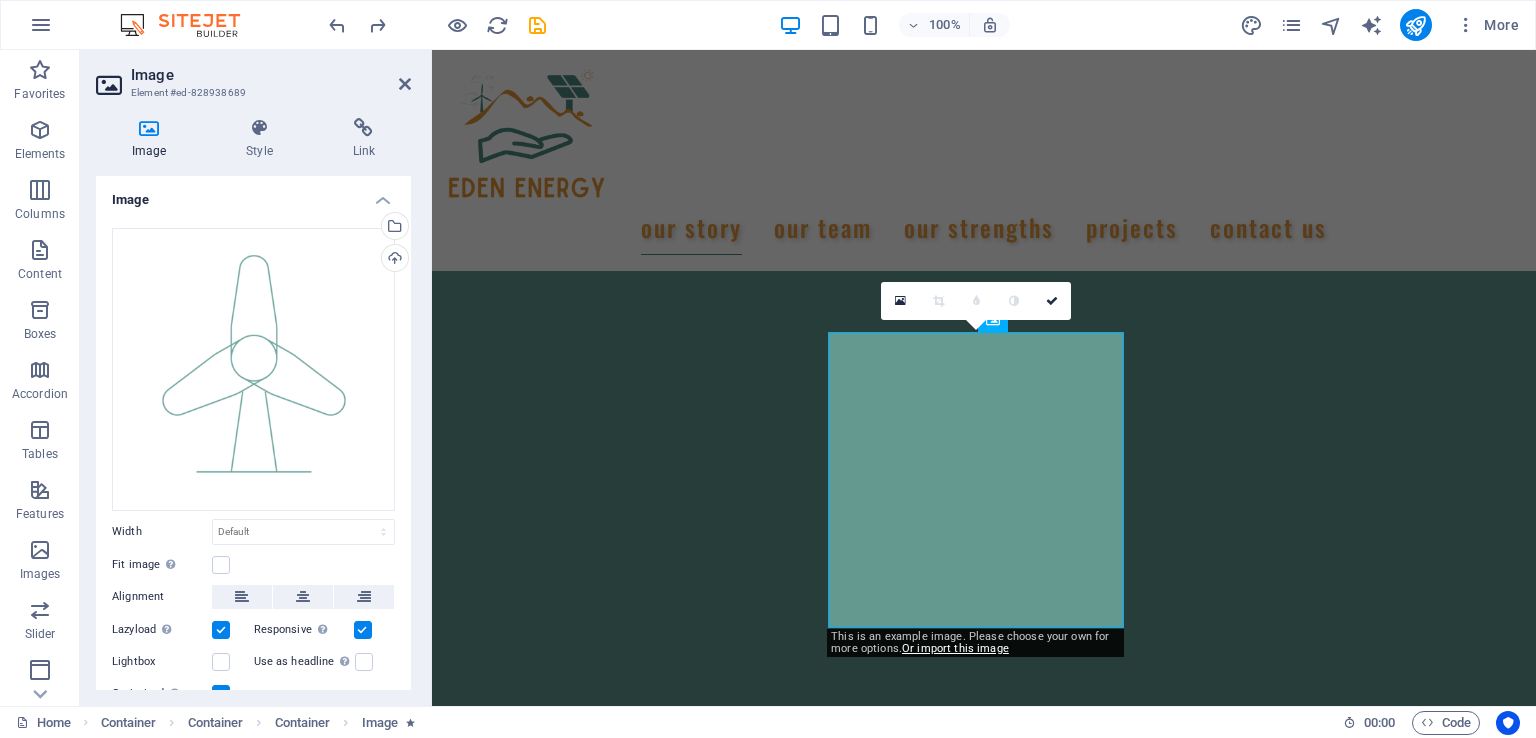 click on "Upload" at bounding box center [393, 260] 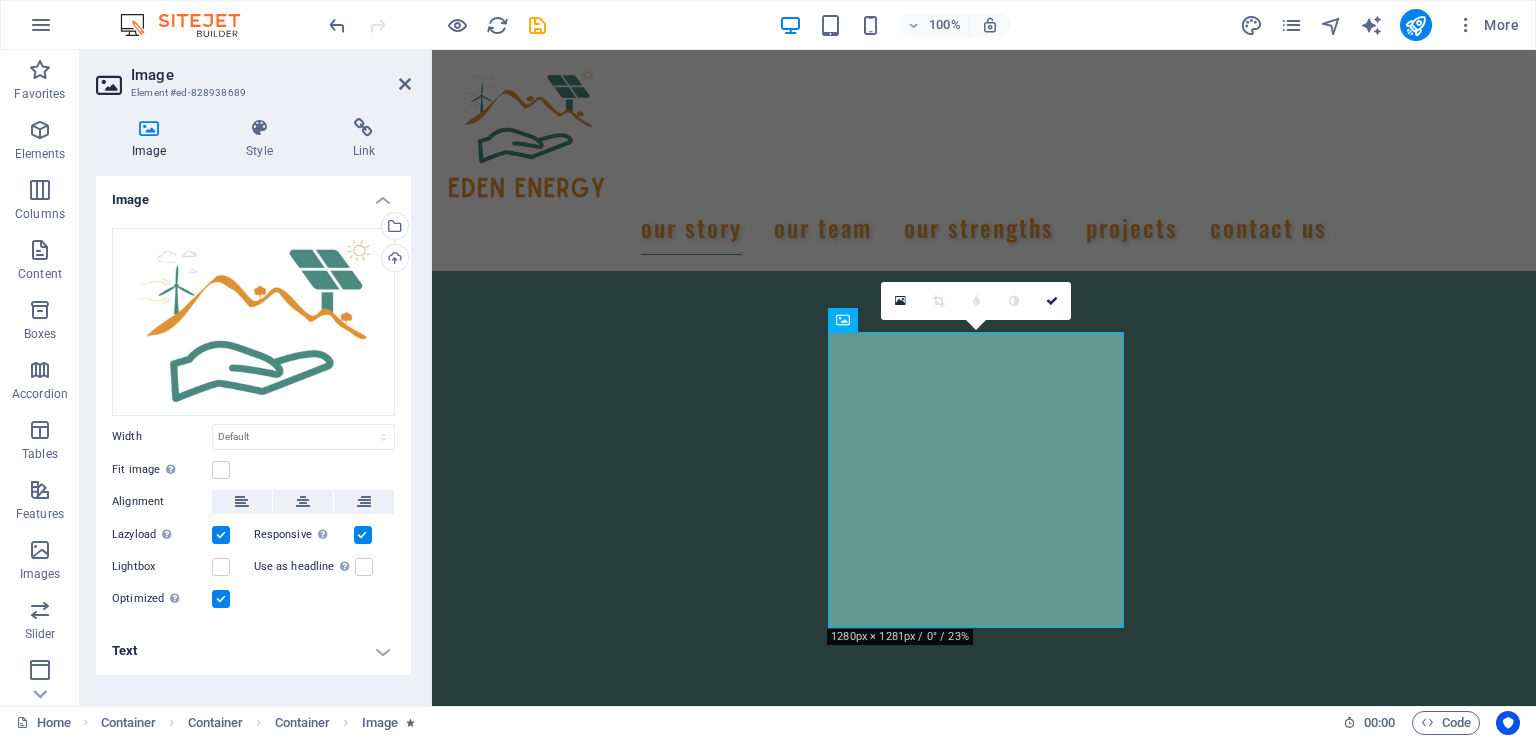 click at bounding box center (900, 301) 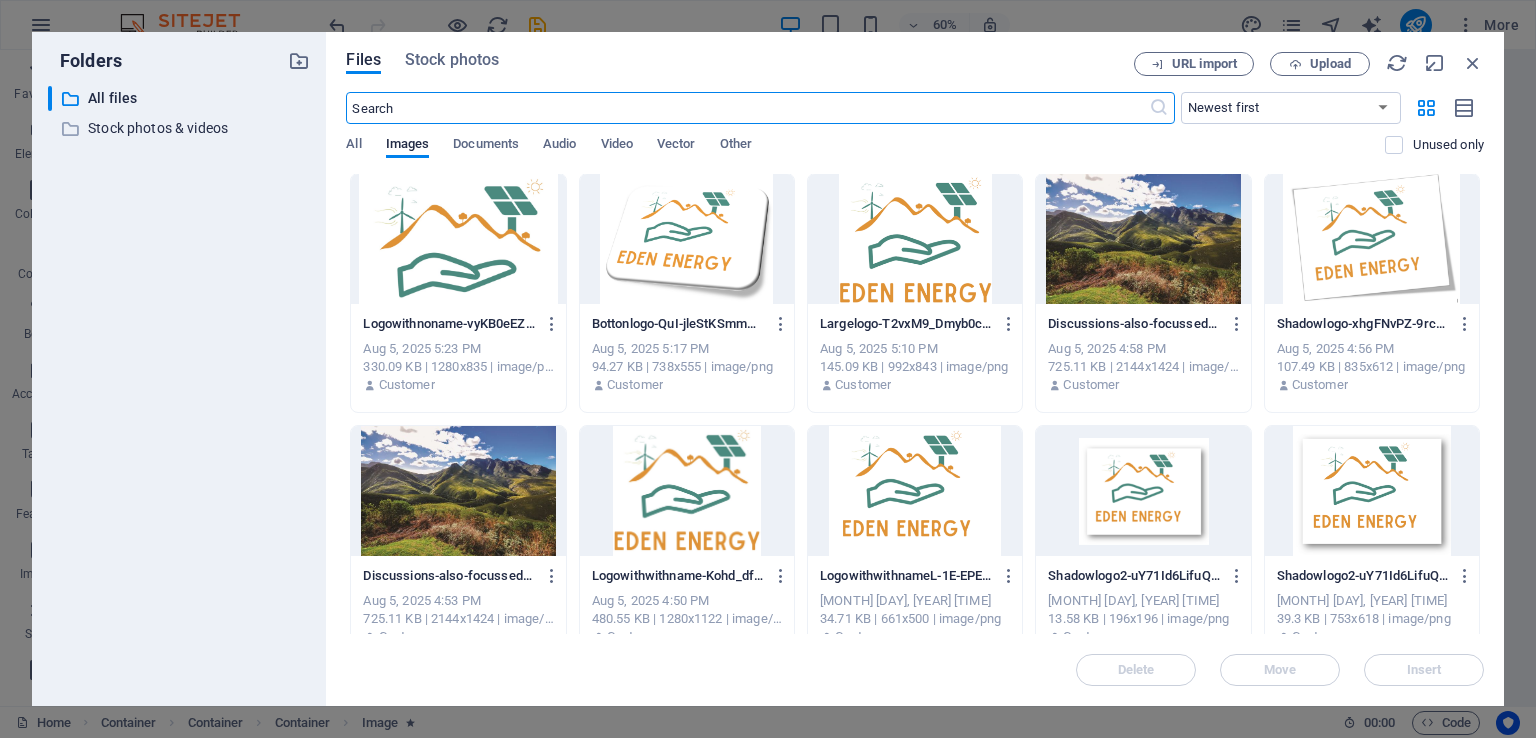 scroll, scrollTop: 0, scrollLeft: 0, axis: both 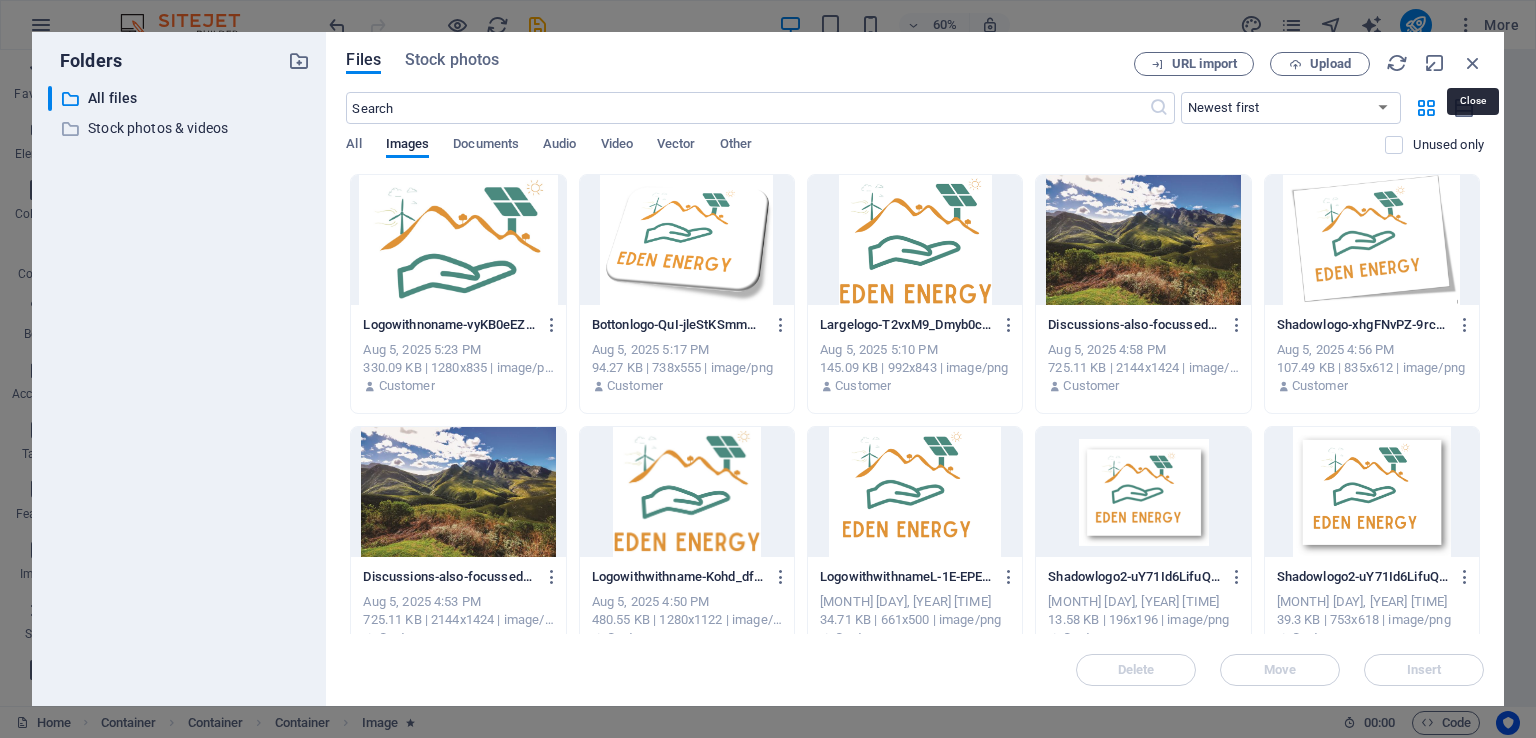 click at bounding box center [1473, 63] 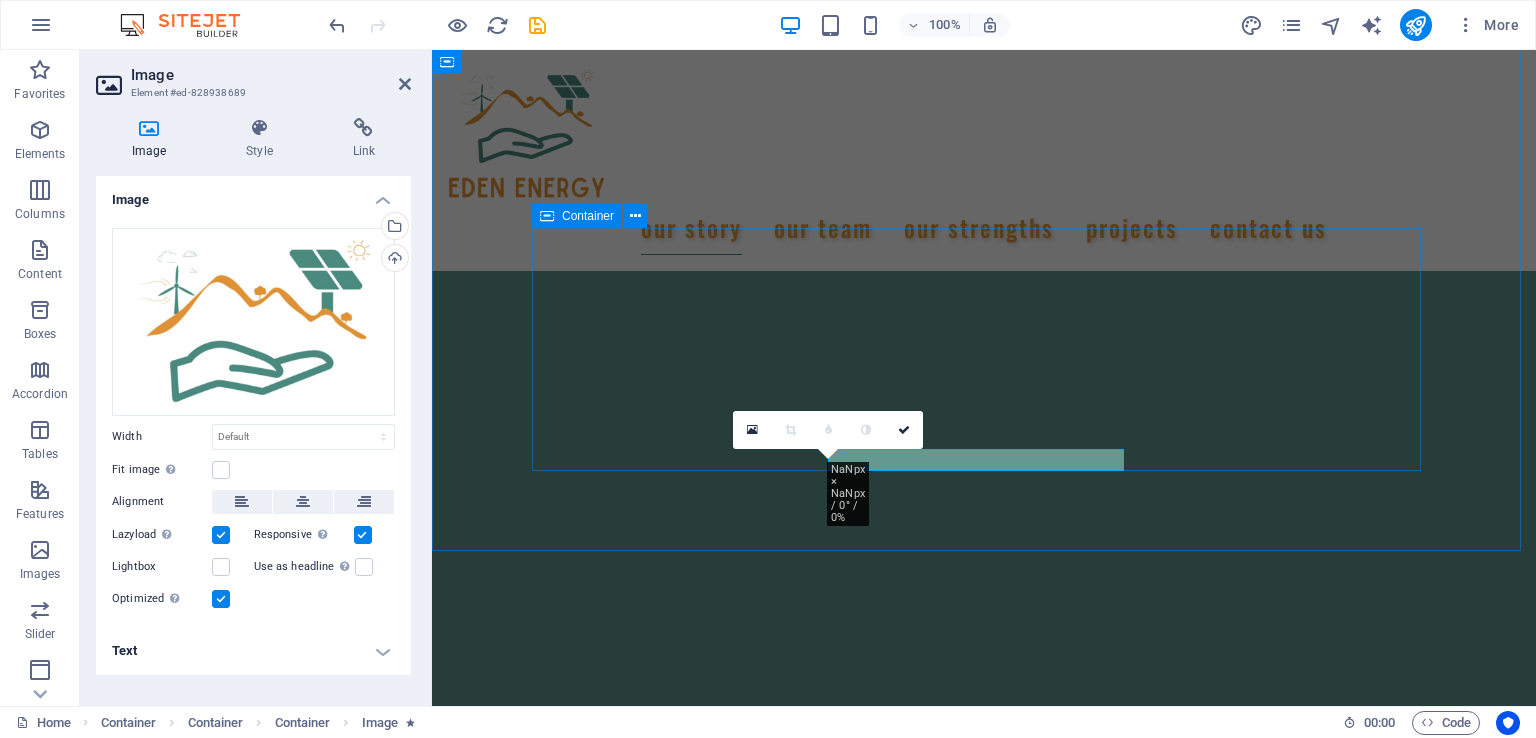 scroll, scrollTop: 1000, scrollLeft: 0, axis: vertical 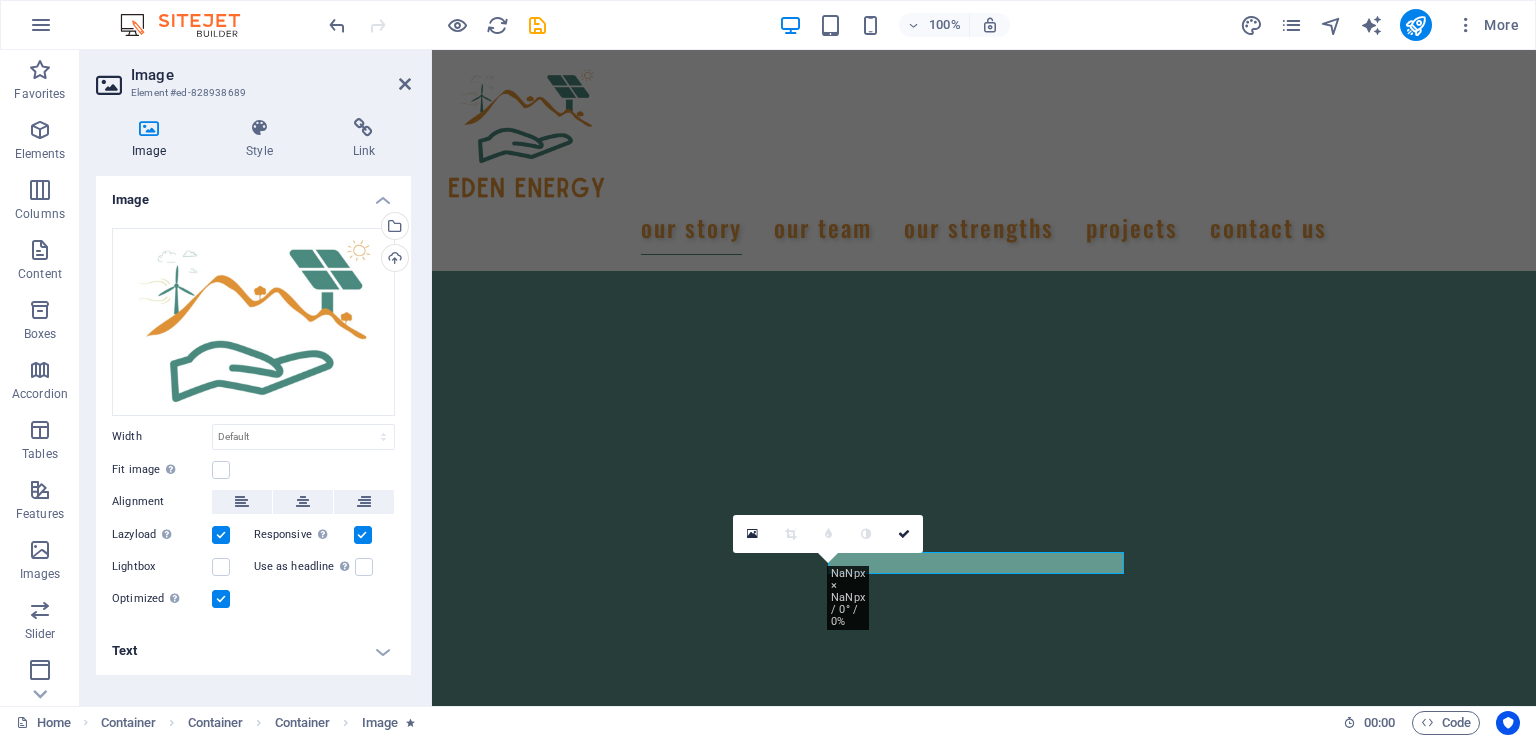 click at bounding box center [904, 534] 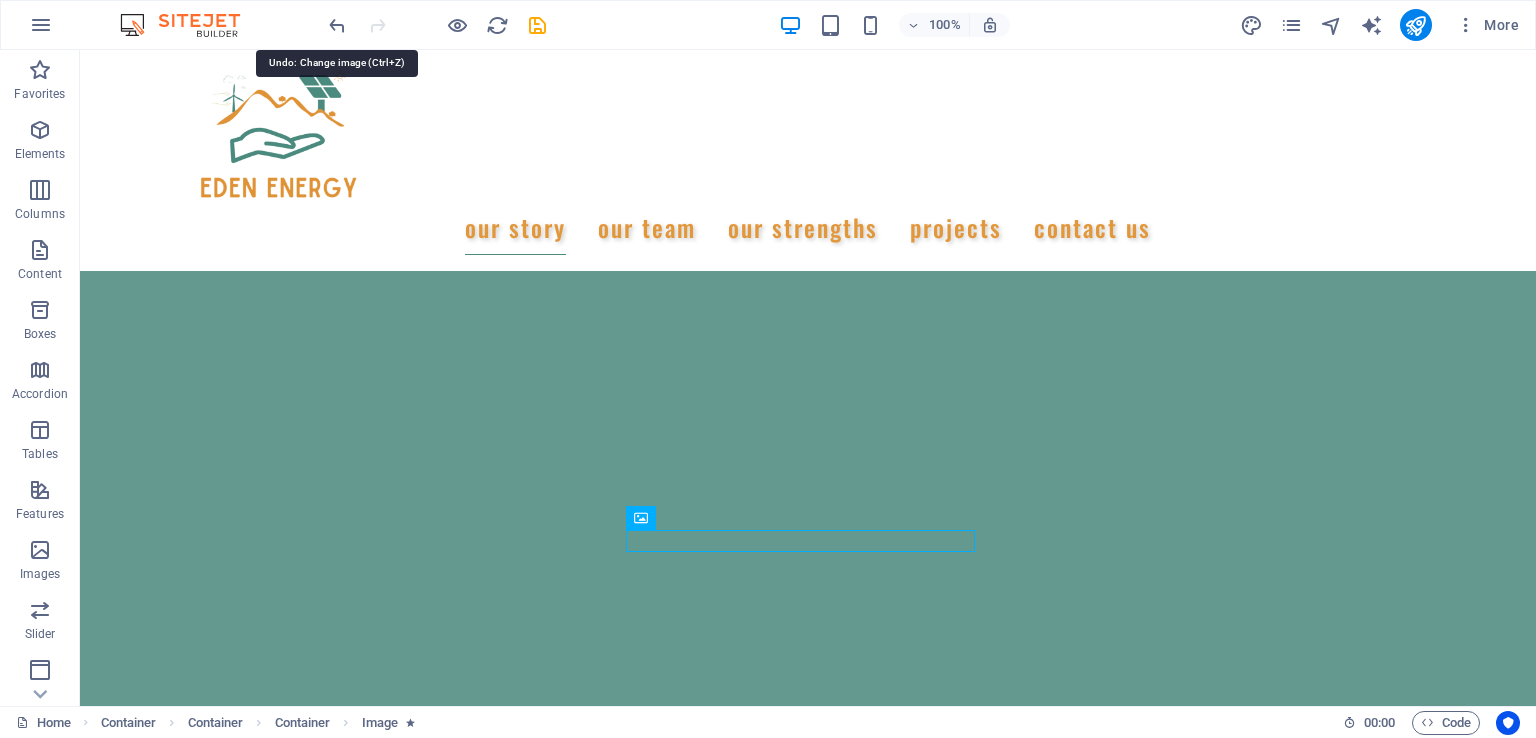 click at bounding box center (337, 25) 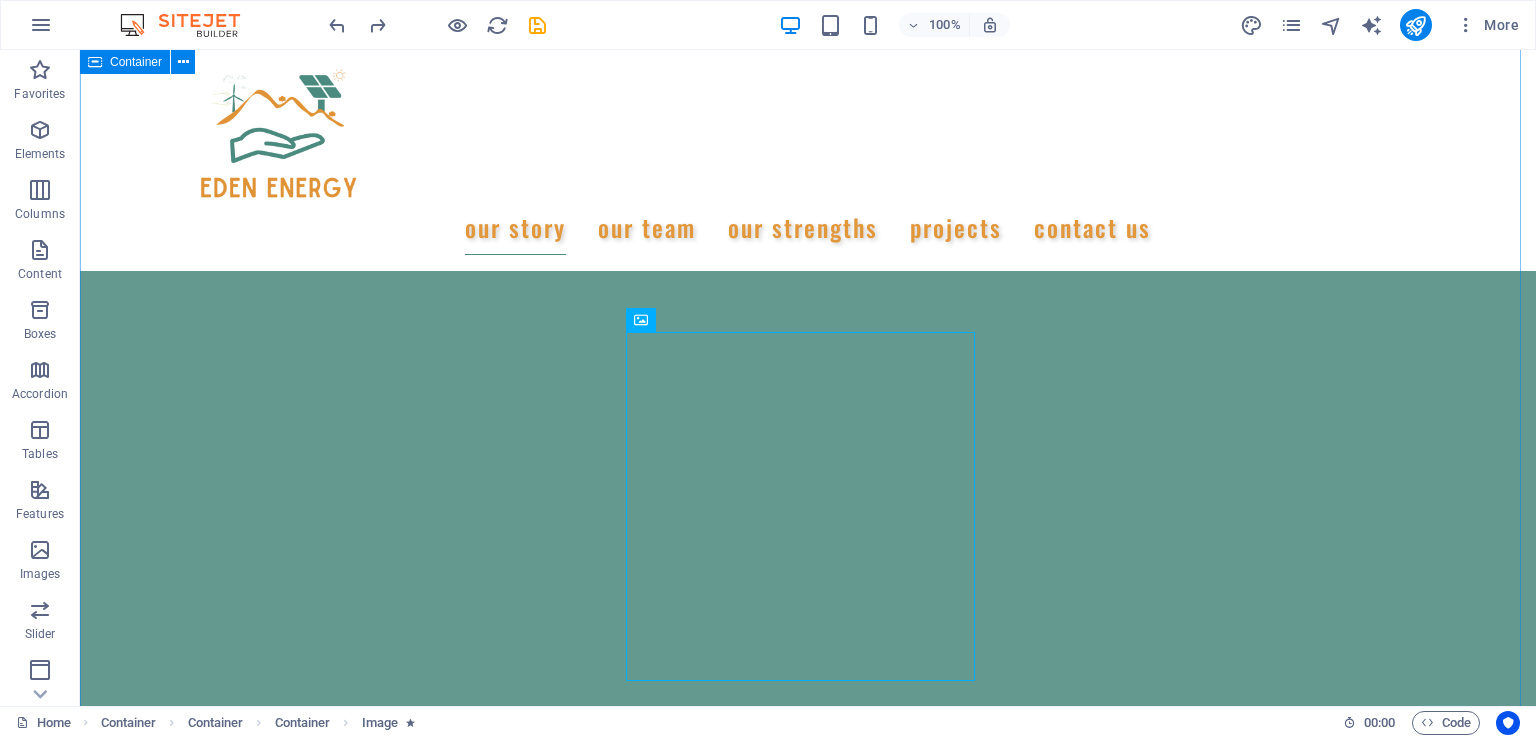 click on "Our Story We are a passionate consulting agency dedicated to helping businesses navigate the dynamic landscape of sustainable energy and strategic growth. Our core mission is to empower organizations to thrive while making a positive impact on the environment. Sustainable Success Partner At Eco-Con, we understand that success is not just about profitability; it's also about sustainability and responsible business practices. With a proven track record of guiding businesses towards greater profitability and environmental responsibility, we have become a trusted partner in the industry. Expertise For Results At Eco-Con, we understand that success is not just about profitability; it's also about sustainability and responsible business practices. With a proven track record of guiding businesses towards greater profitability and environmental responsibility, we have become a trusted partner in the industry." at bounding box center [808, 2098] 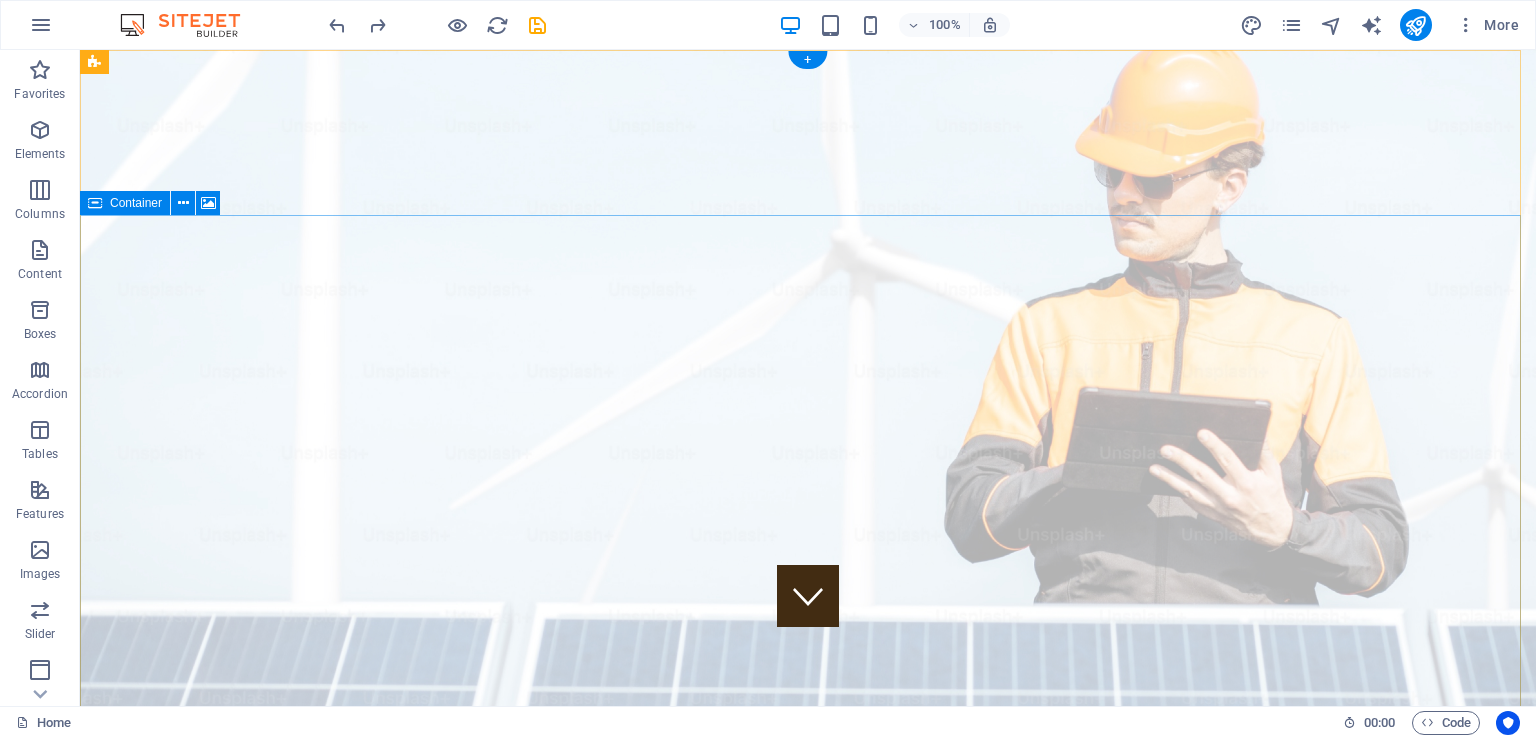 scroll, scrollTop: 100, scrollLeft: 0, axis: vertical 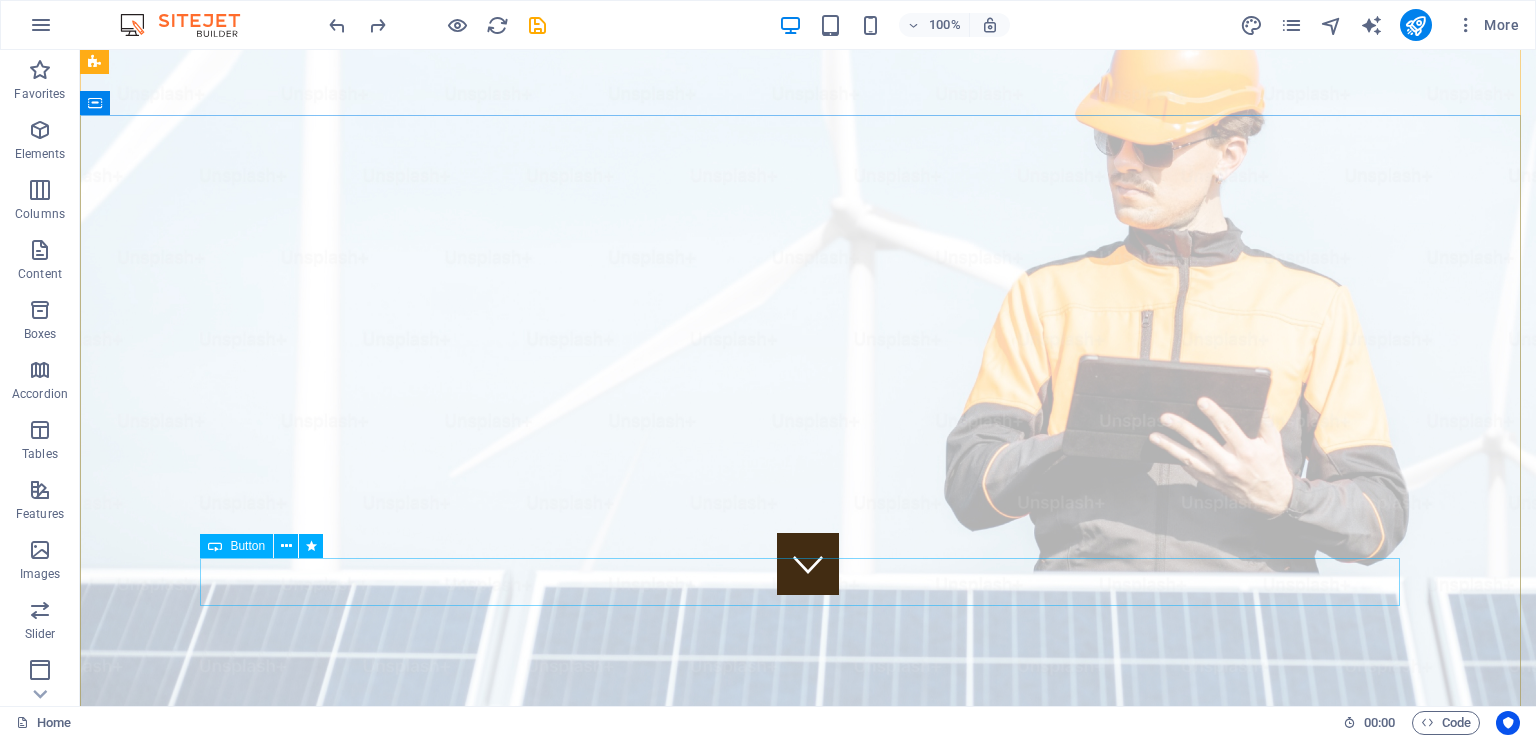 click on "Get Started" at bounding box center [808, 2106] 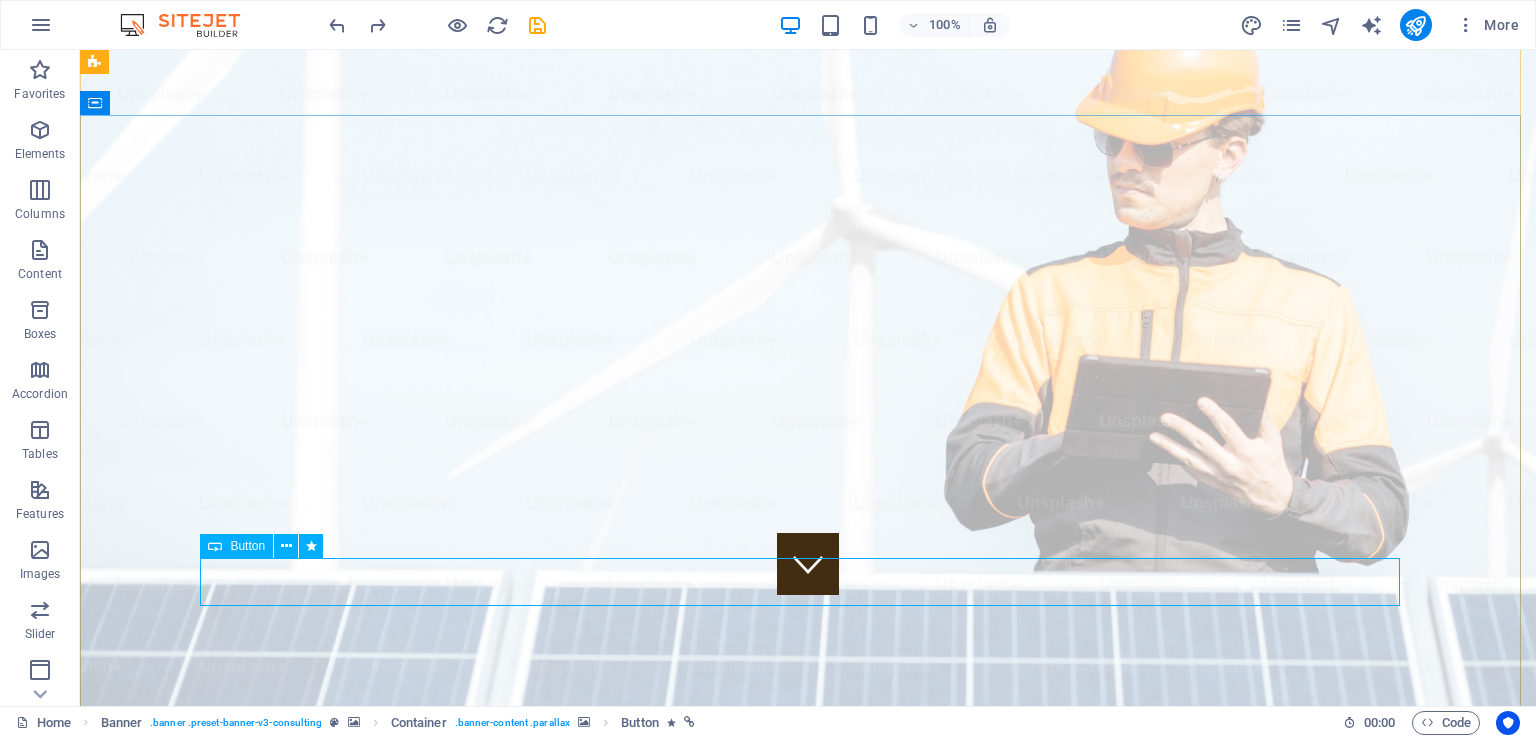 click at bounding box center (286, 546) 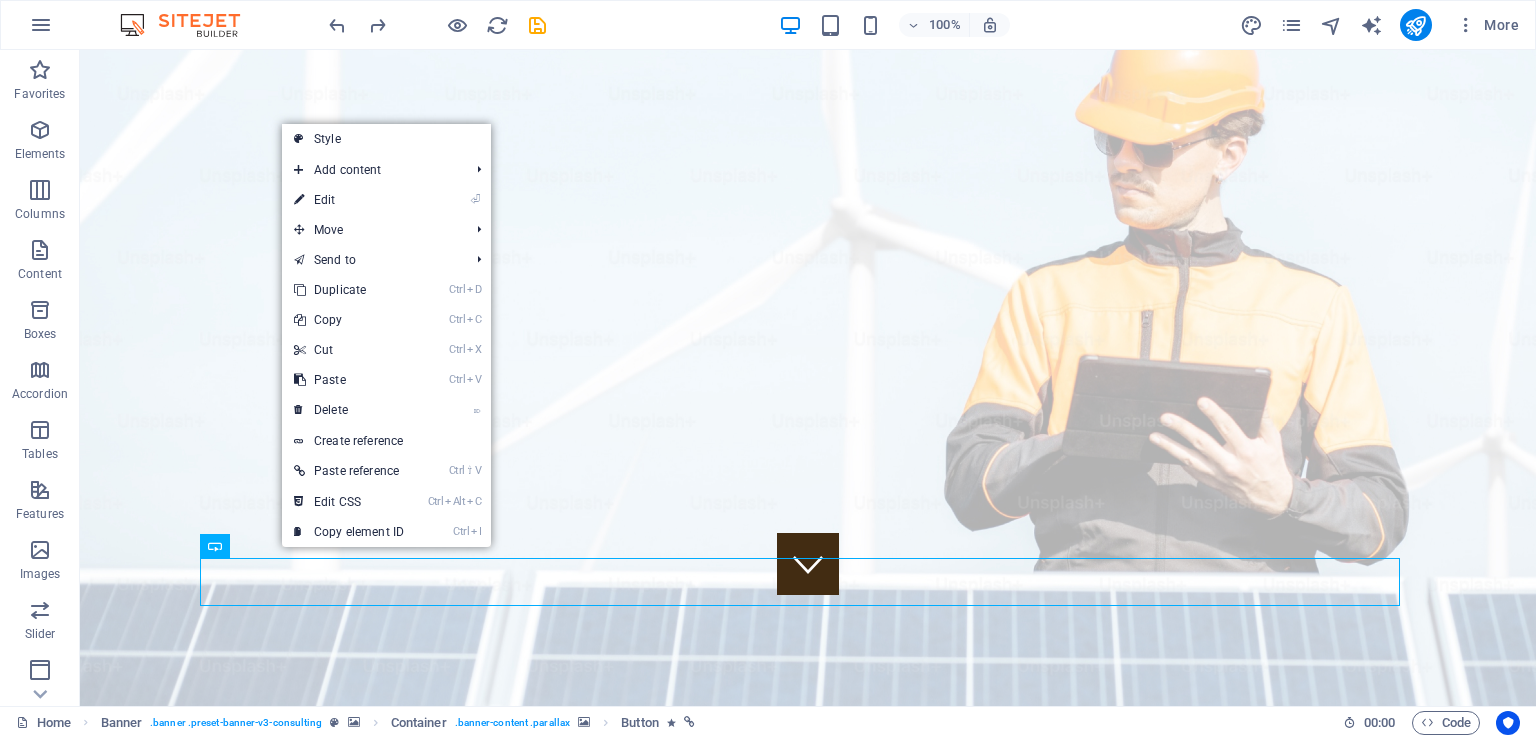 click on "⏎  Edit" at bounding box center (349, 200) 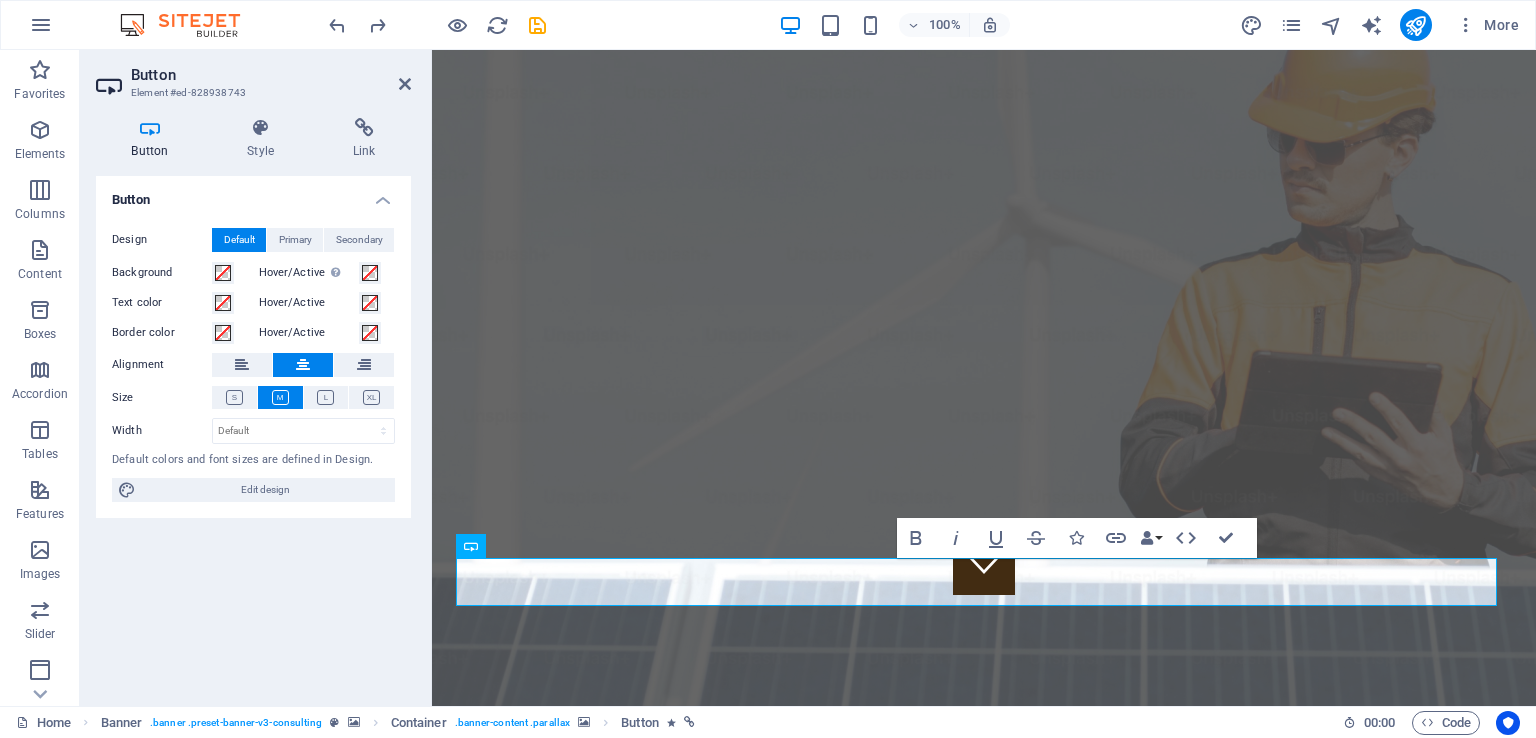 click at bounding box center (364, 128) 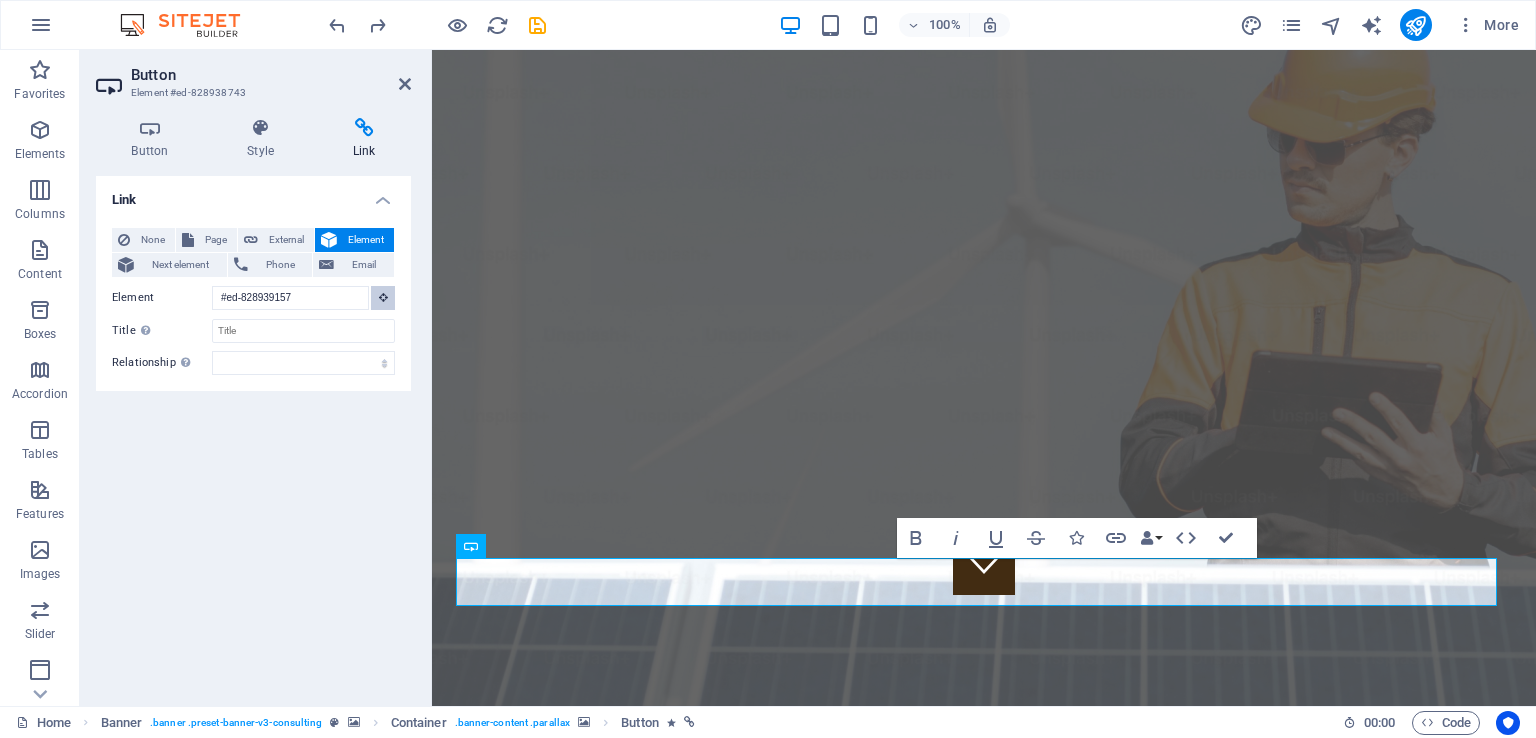 click at bounding box center [383, 297] 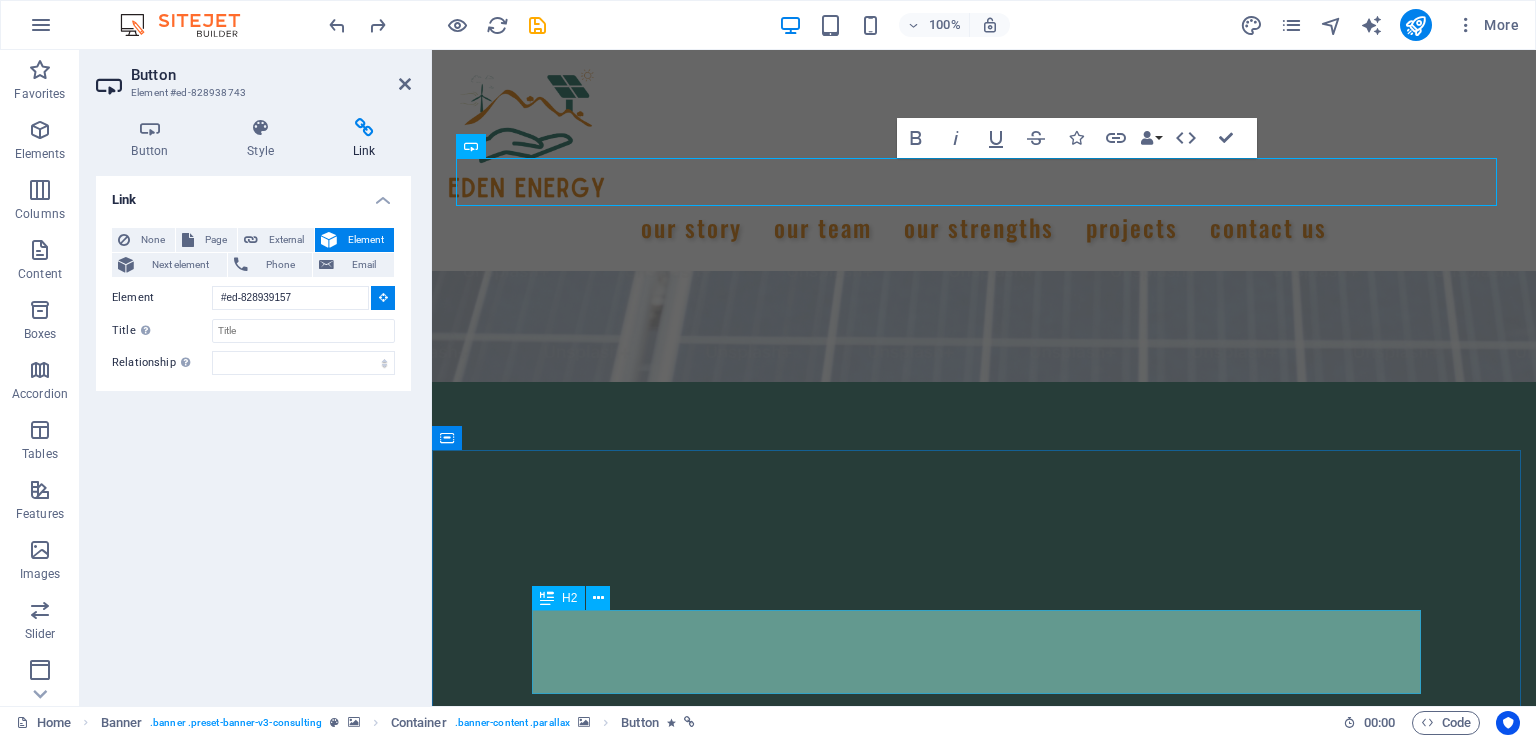 scroll, scrollTop: 600, scrollLeft: 0, axis: vertical 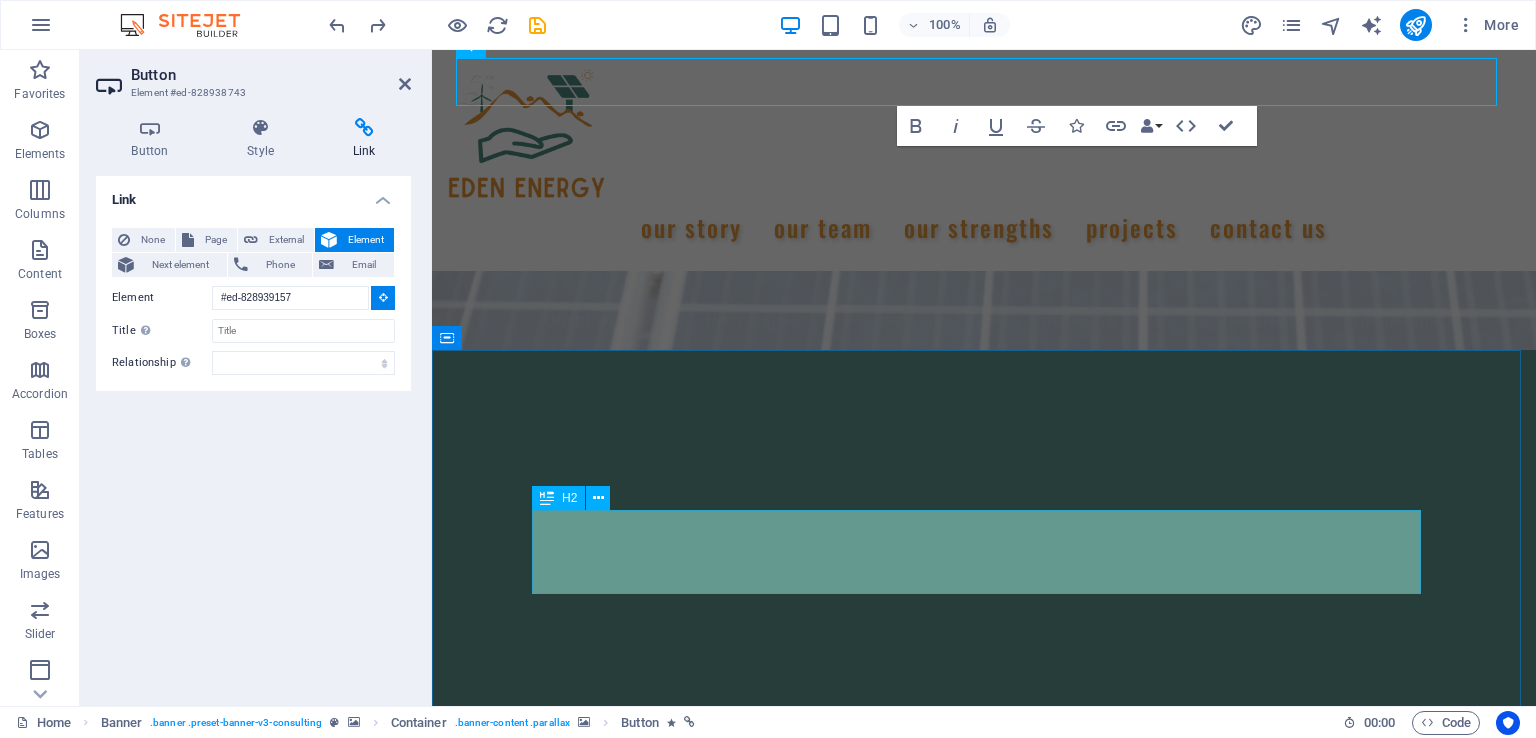 click on "Our Story" at bounding box center [984, 1884] 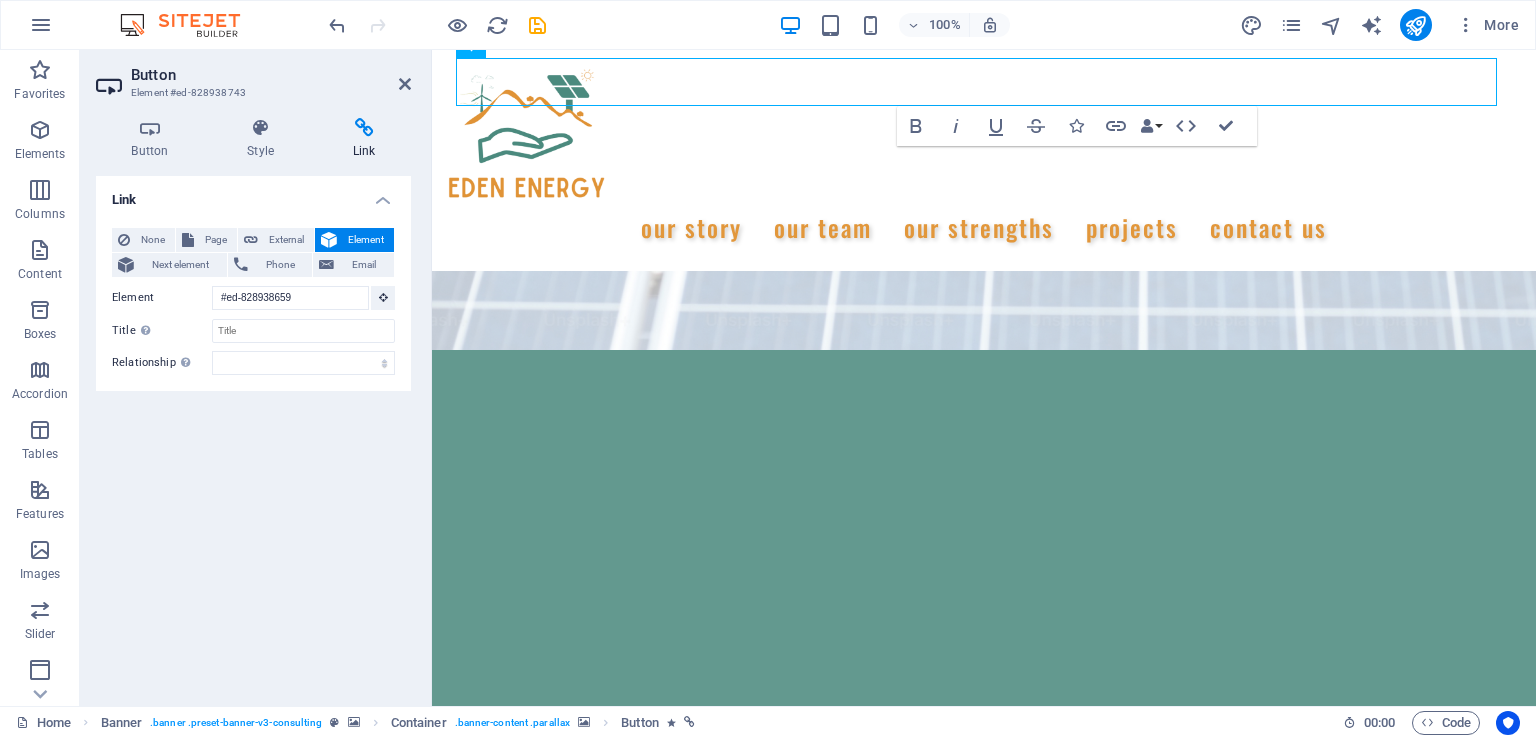 click at bounding box center (405, 84) 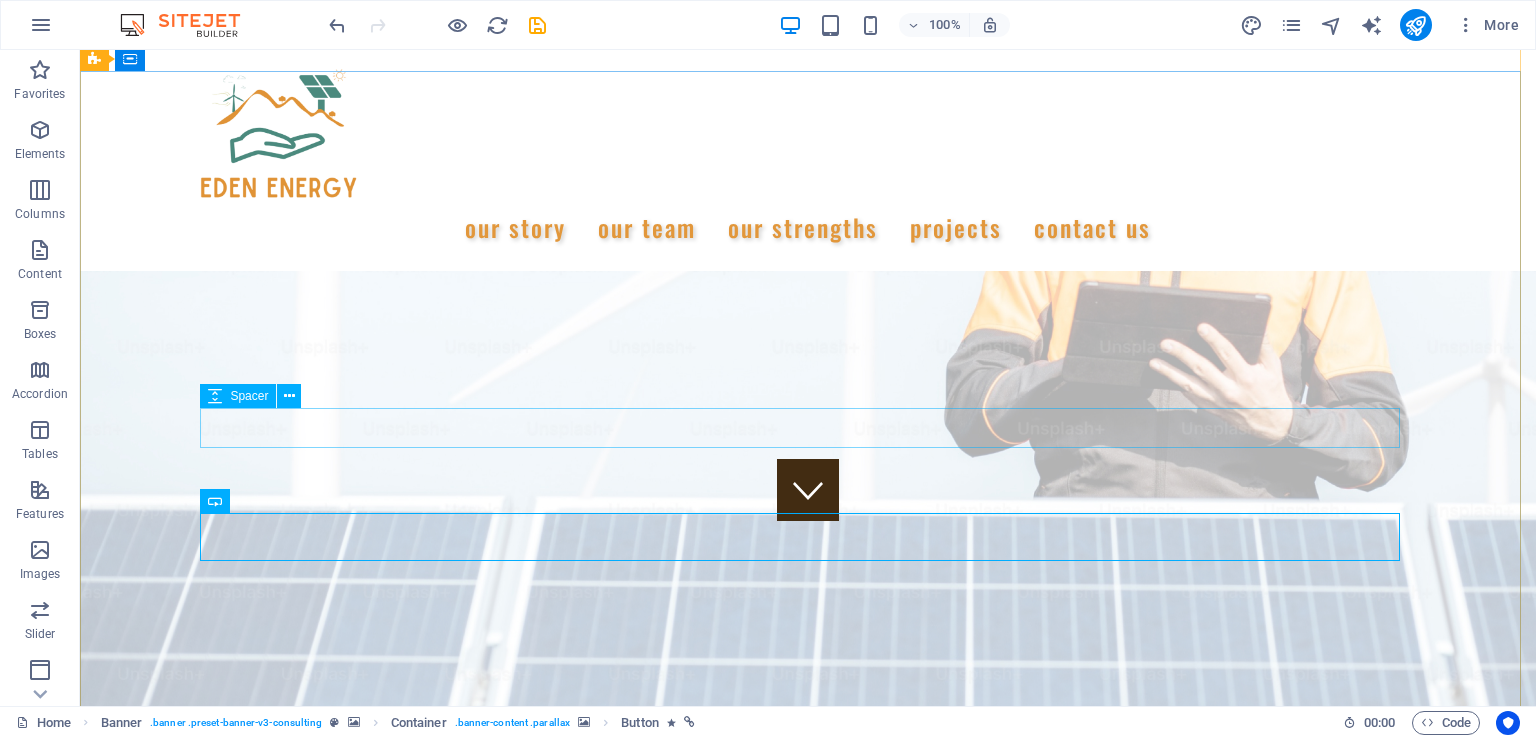 scroll, scrollTop: 100, scrollLeft: 0, axis: vertical 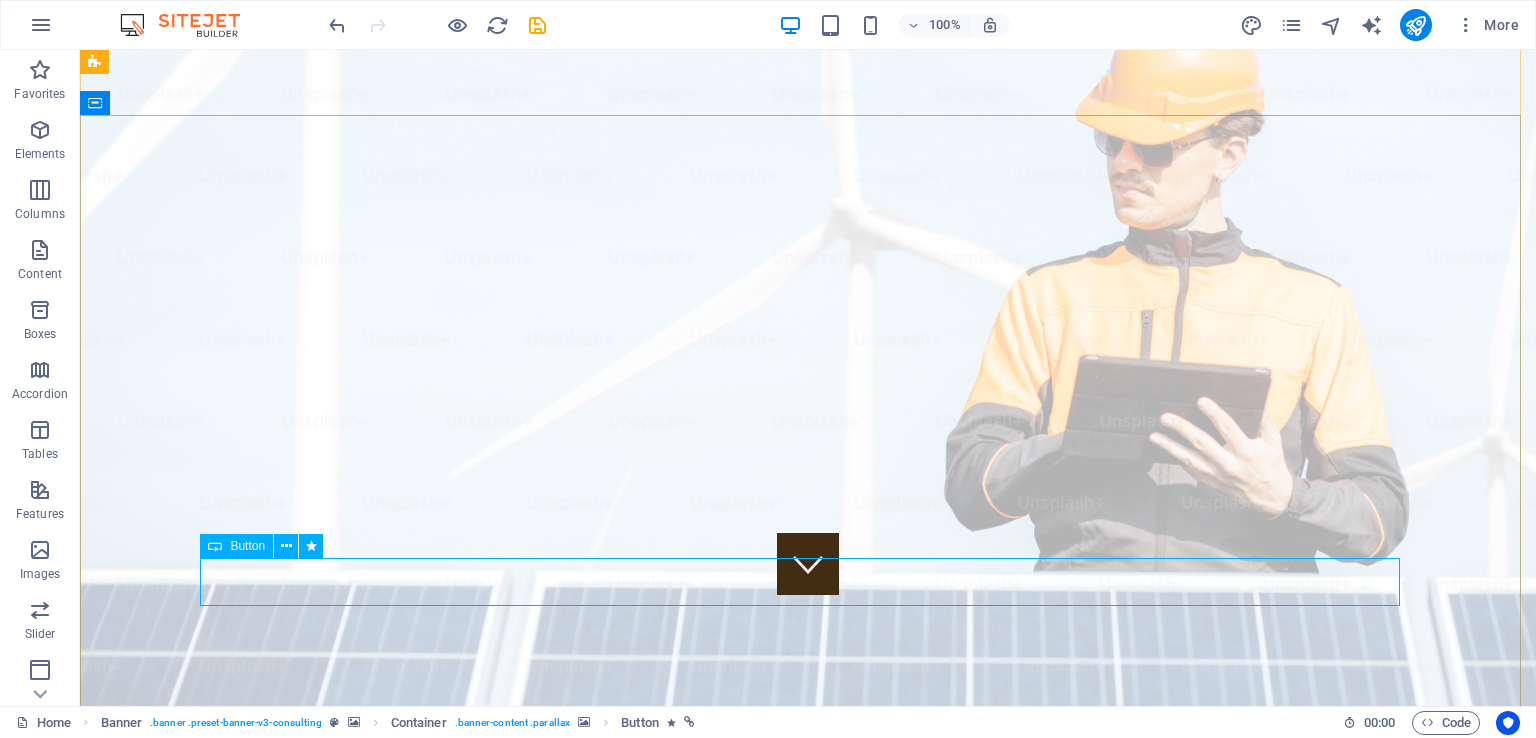 click on "Get Started" at bounding box center (808, 2205) 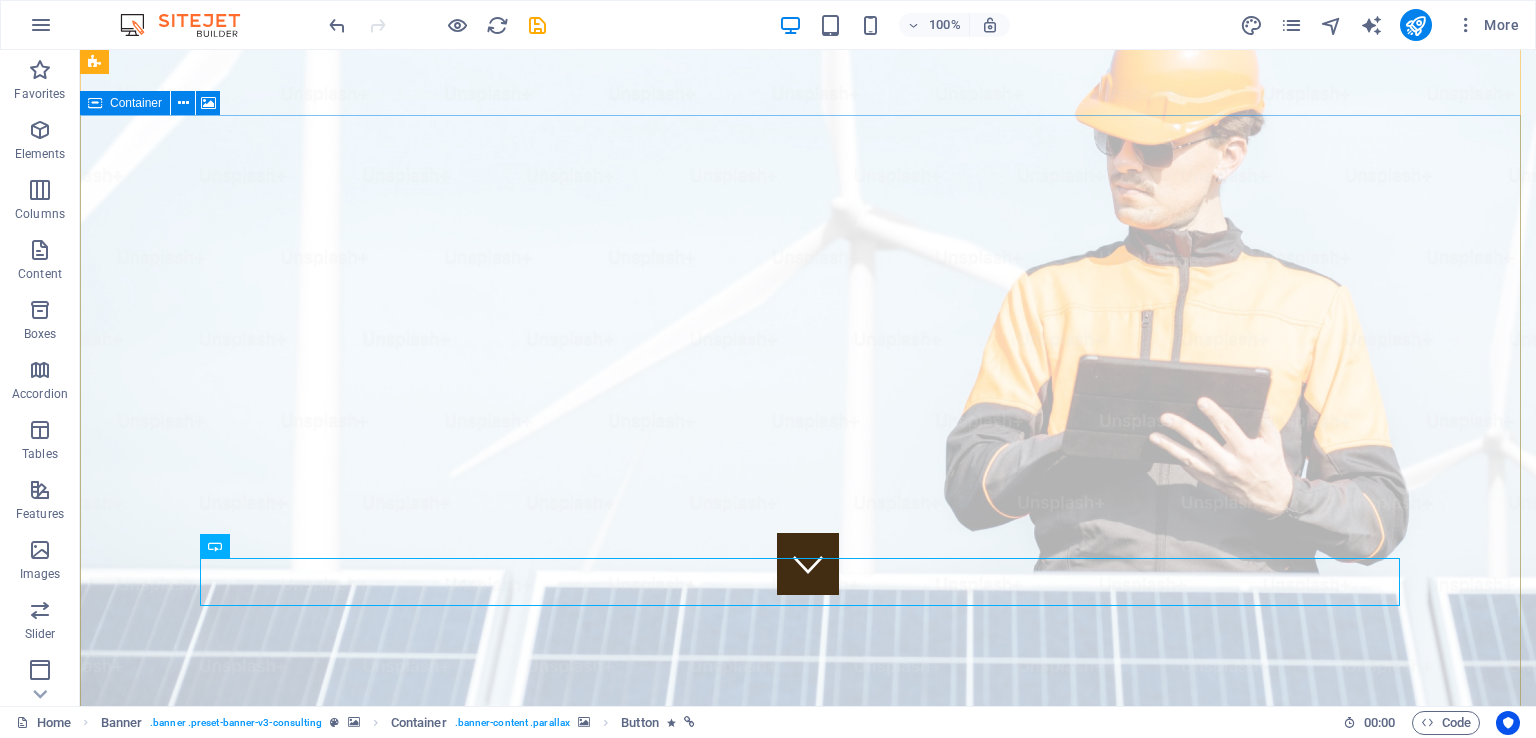click at bounding box center [-641, 1111] 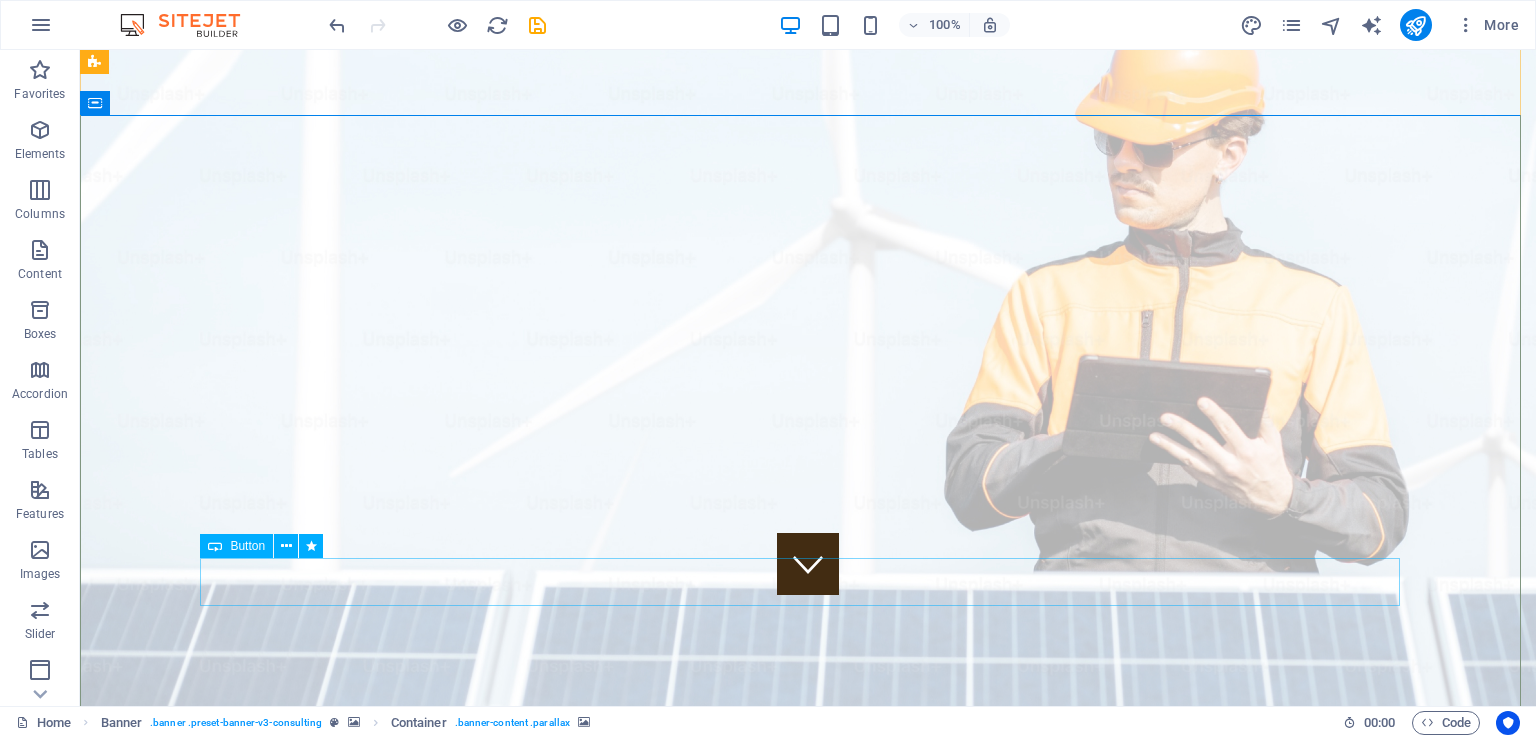 click on "Get Started" at bounding box center [808, 2205] 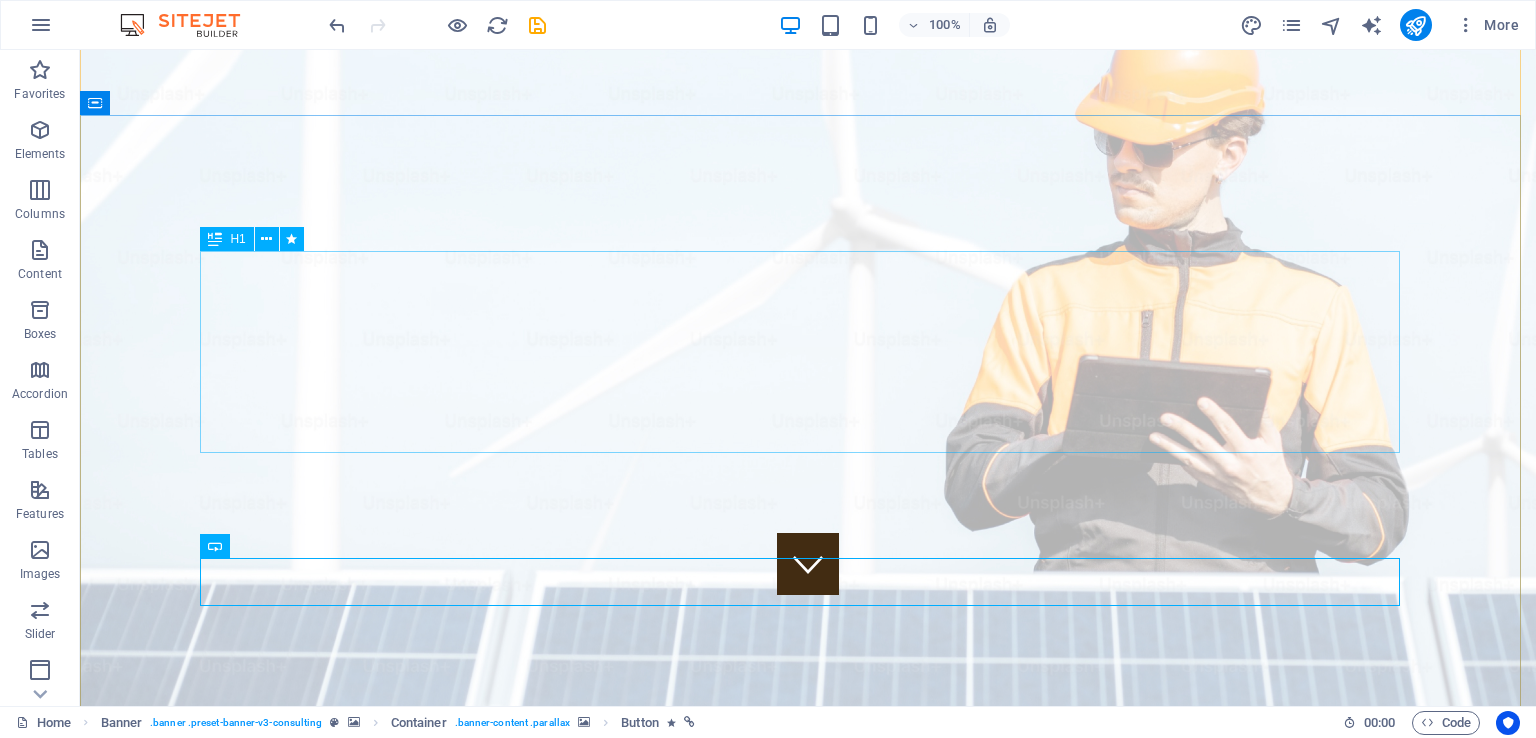 scroll, scrollTop: 0, scrollLeft: 0, axis: both 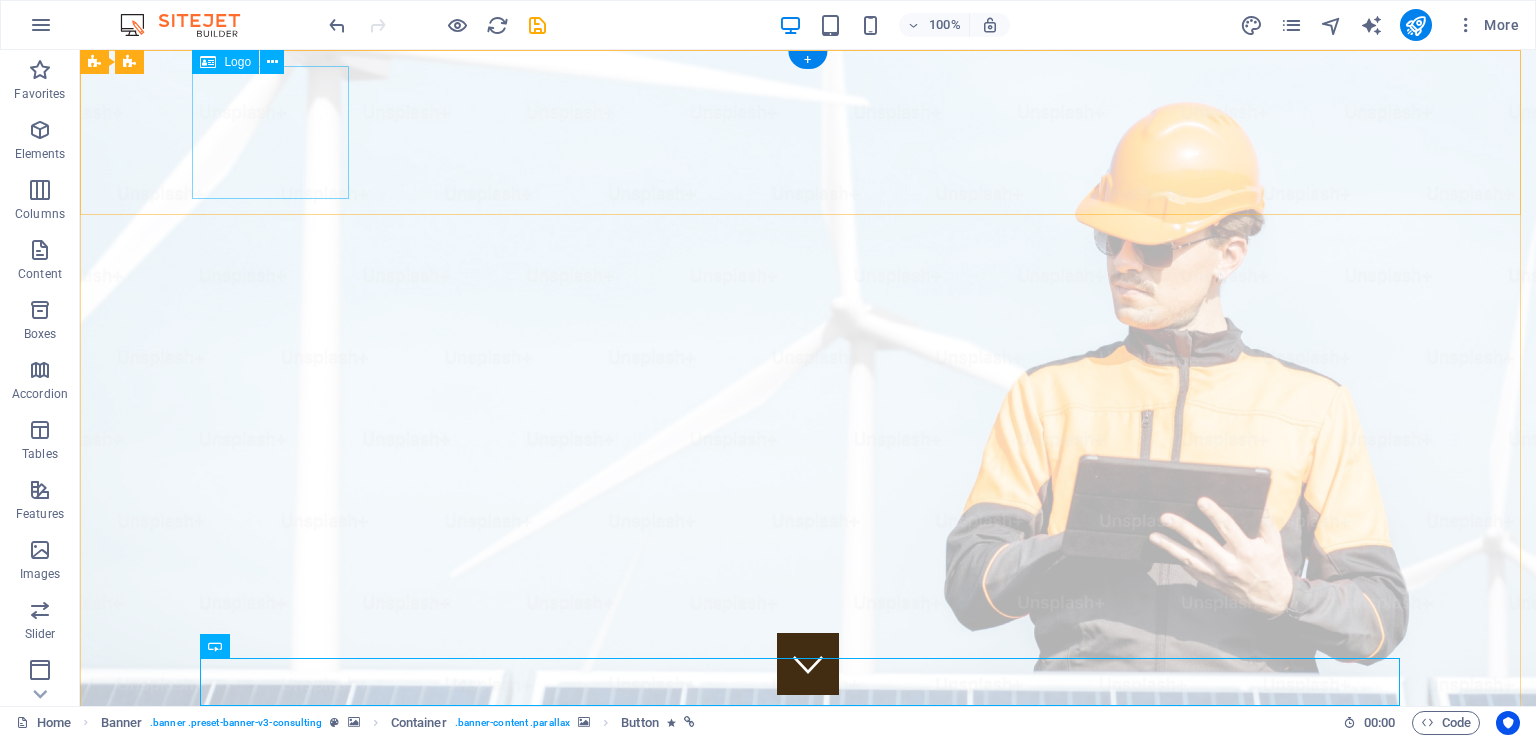 click at bounding box center [808, 1032] 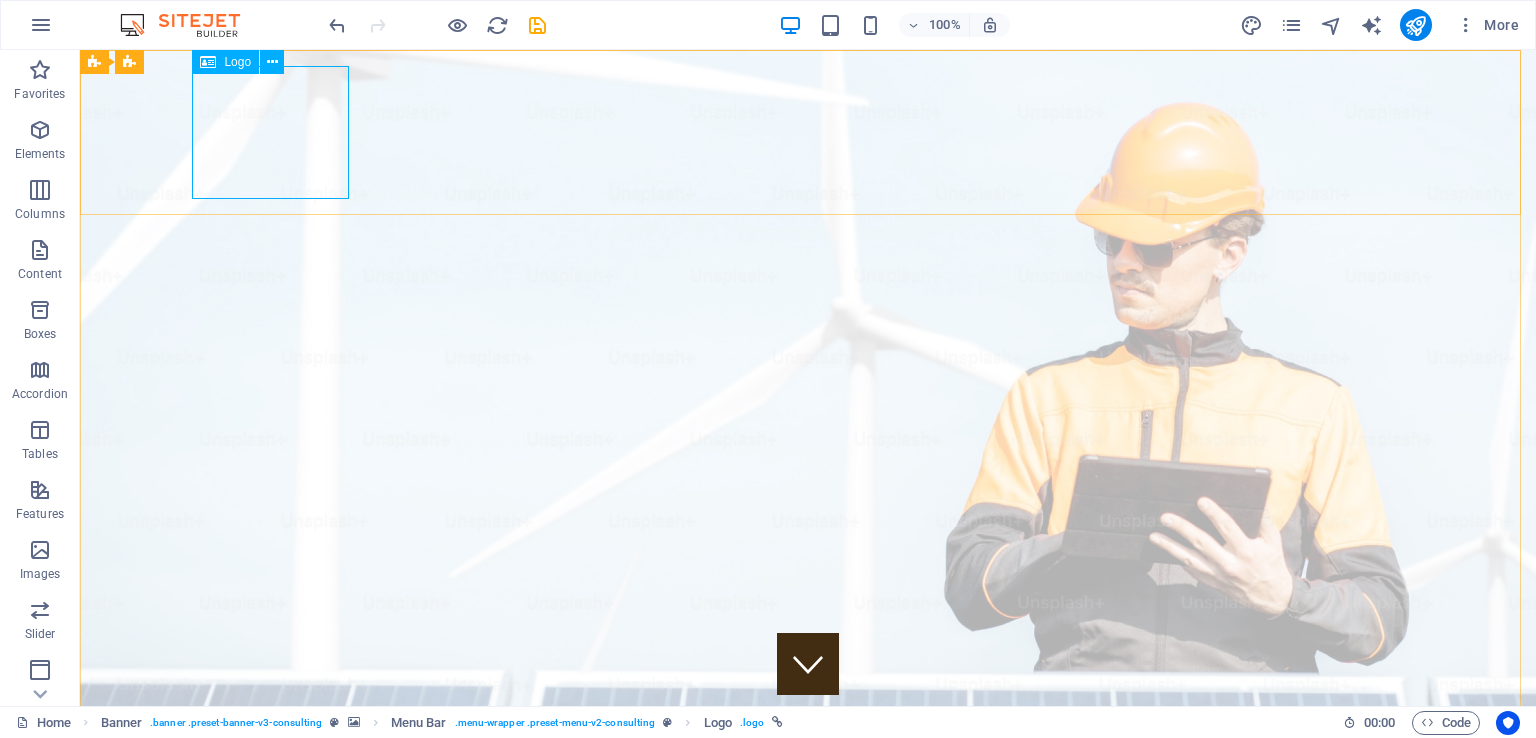 click at bounding box center [272, 62] 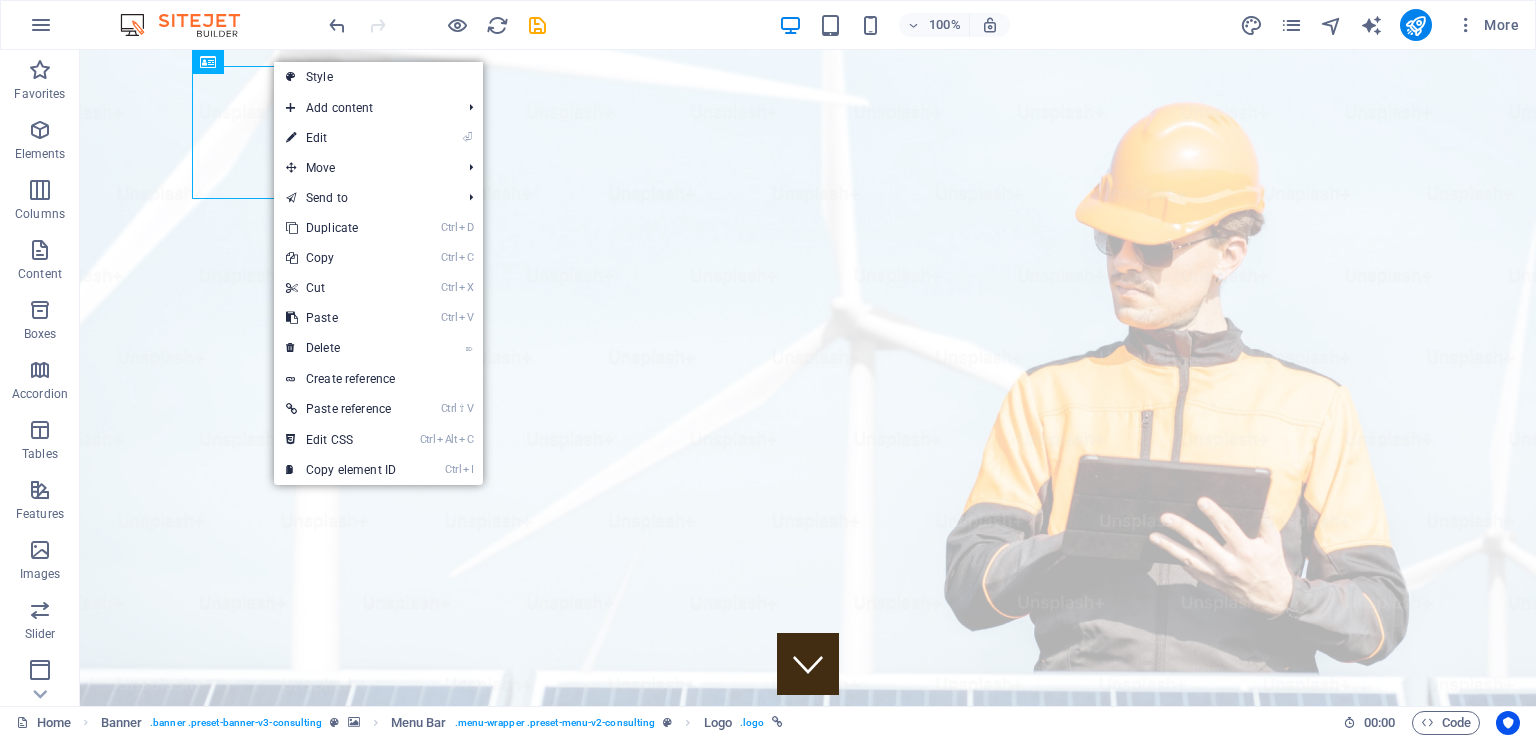 click on "⏎  Edit" at bounding box center (341, 138) 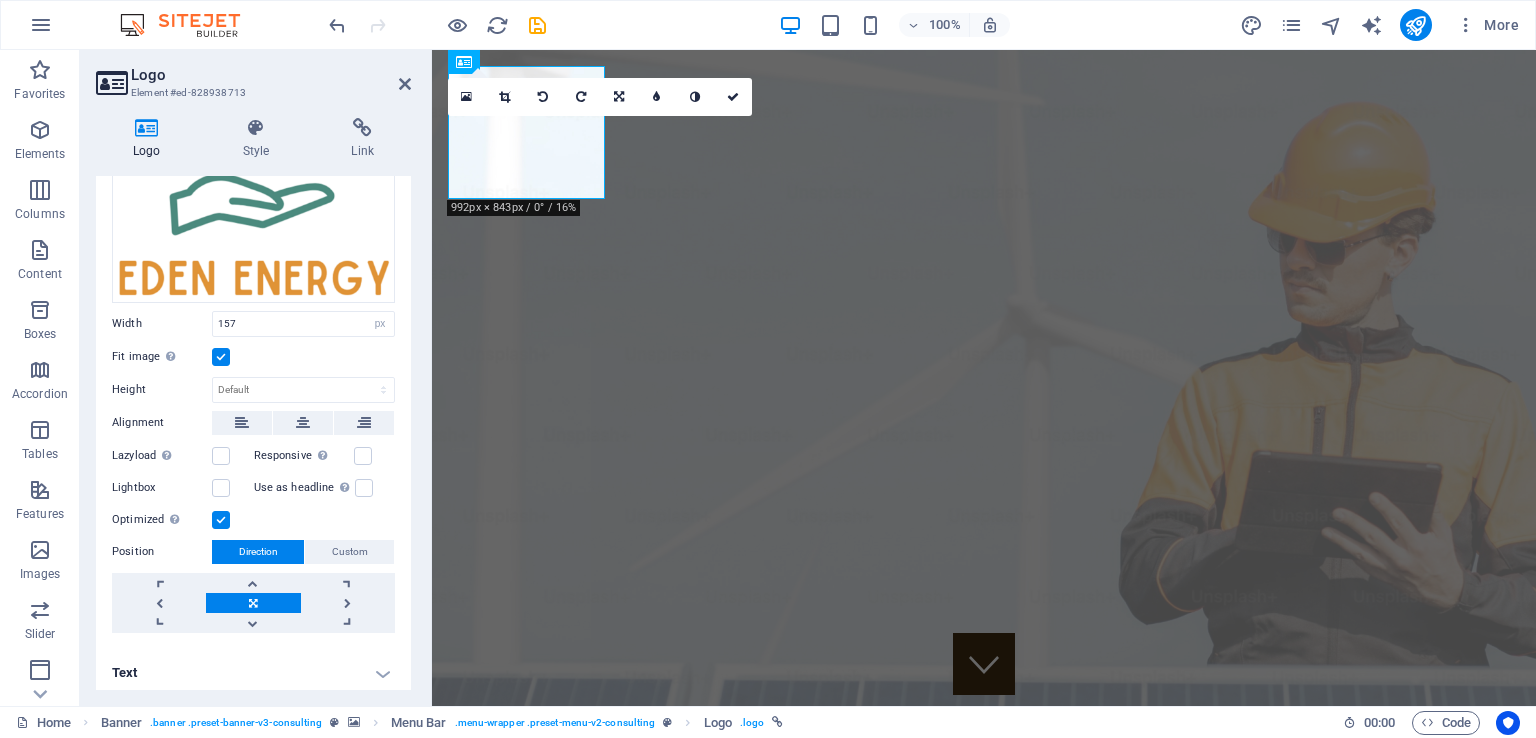 scroll, scrollTop: 202, scrollLeft: 0, axis: vertical 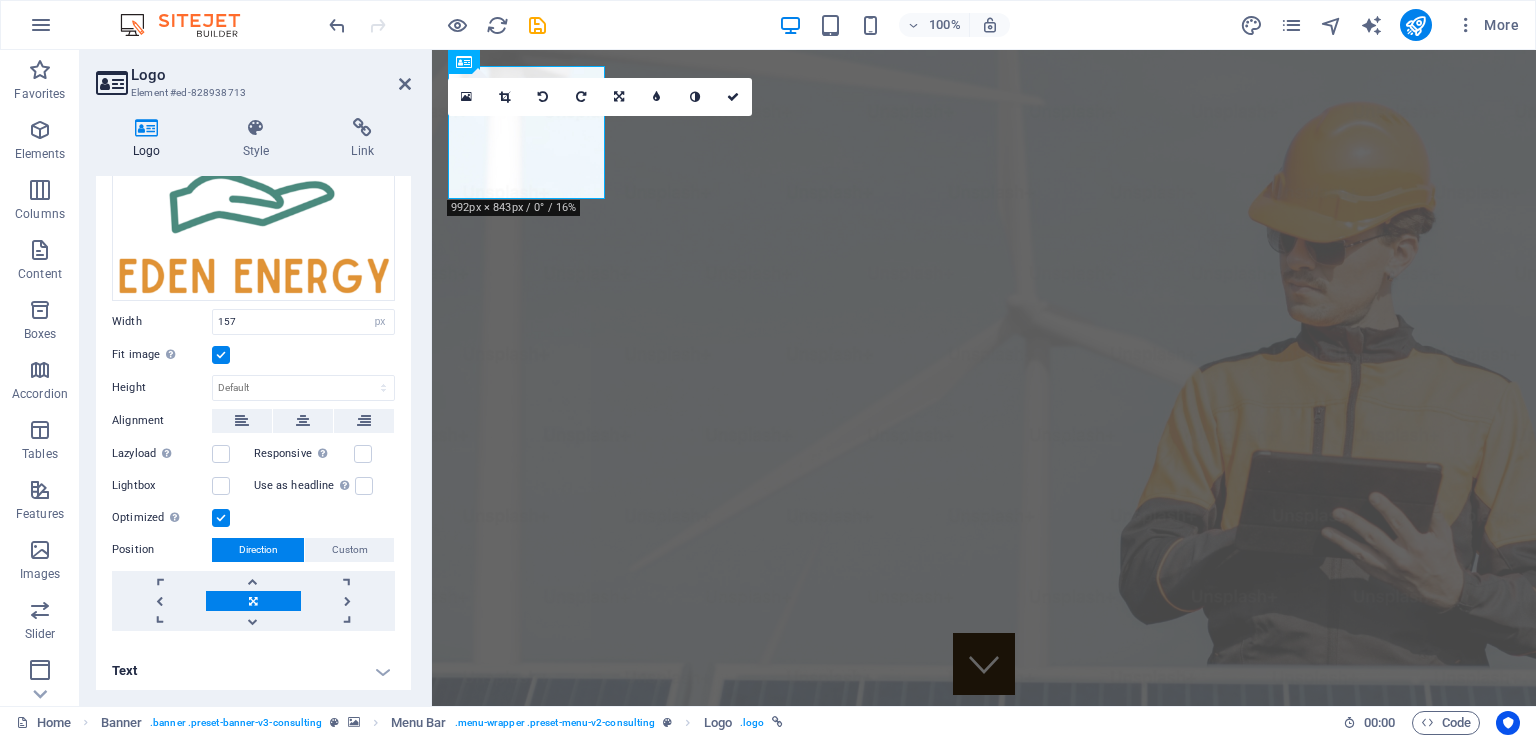 click at bounding box center [221, 454] 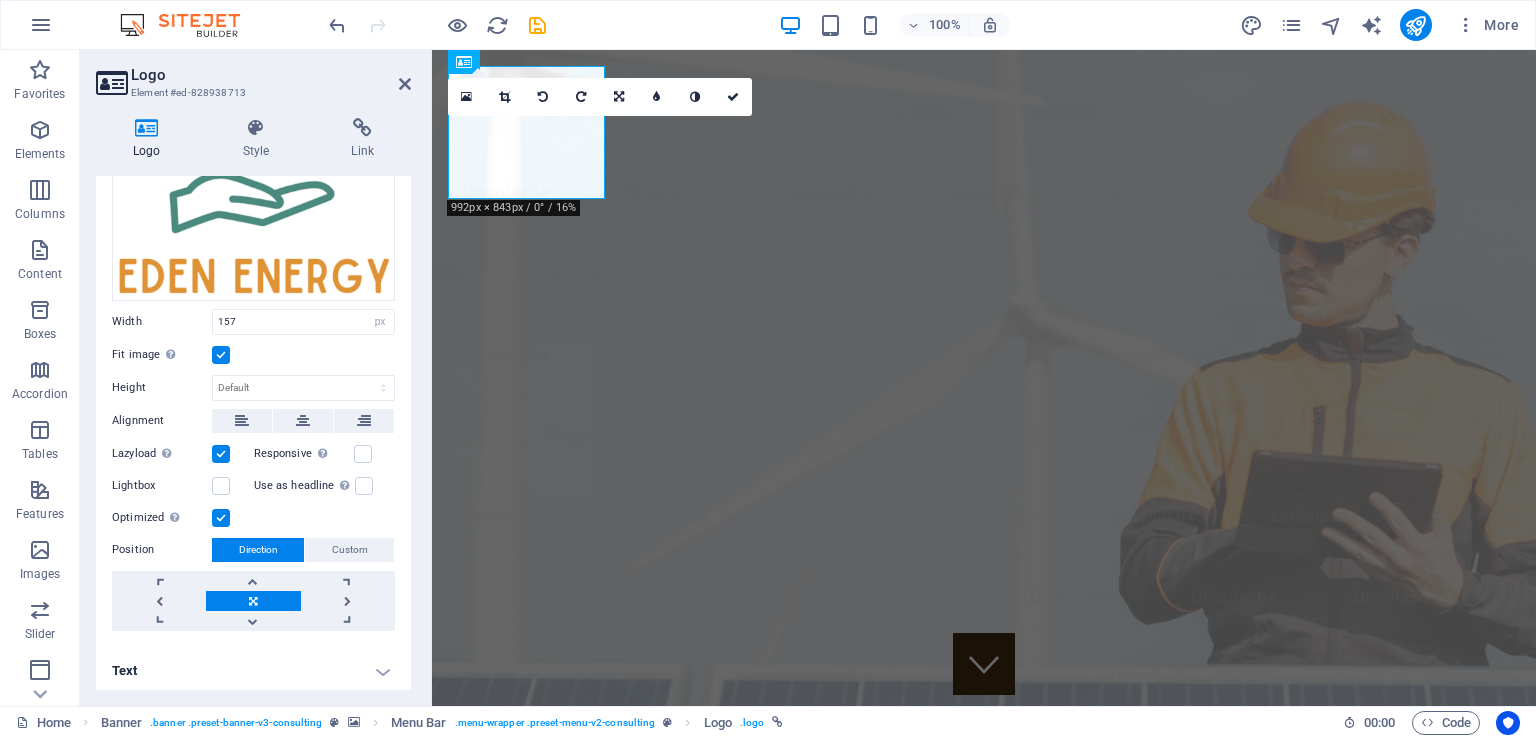 click at bounding box center [363, 454] 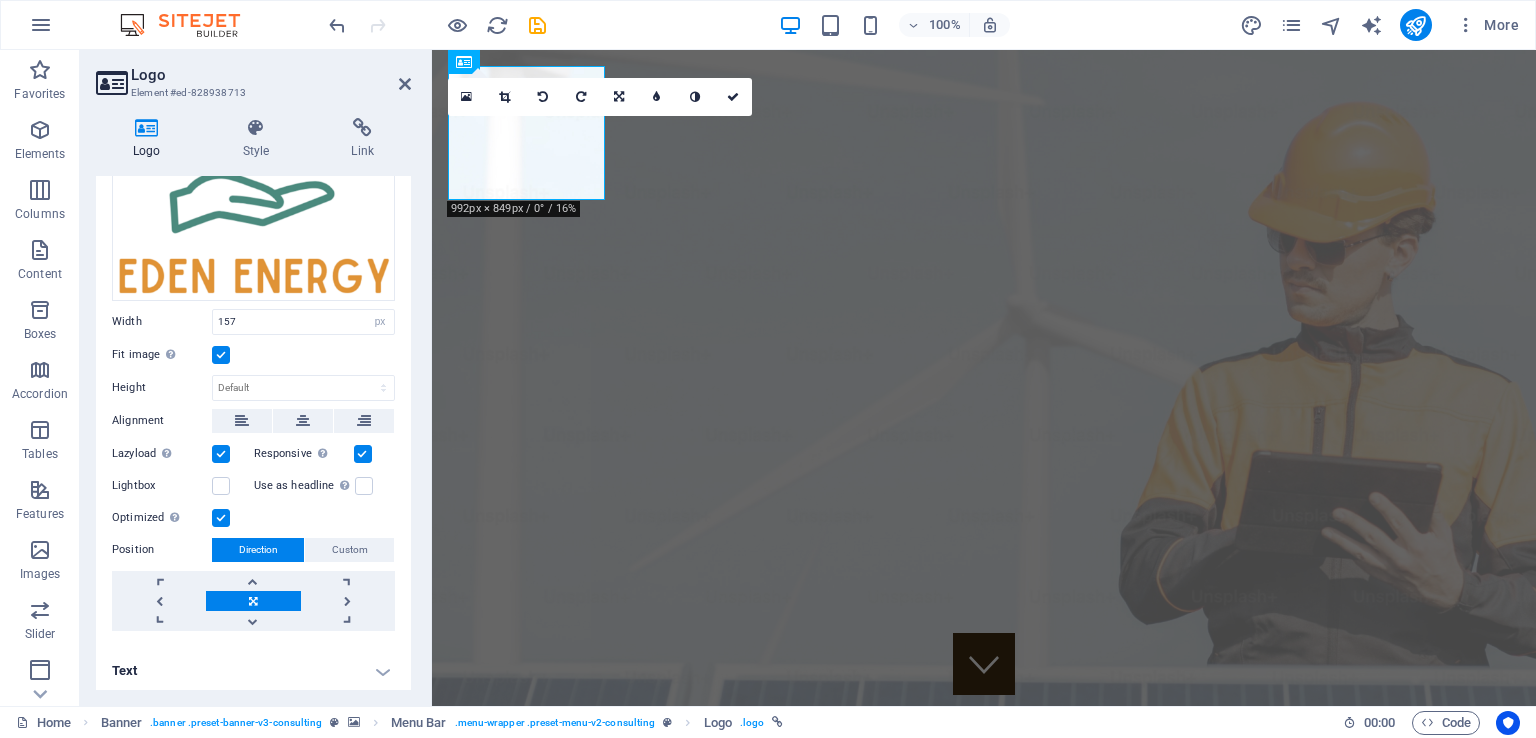 click on "Style" at bounding box center [260, 139] 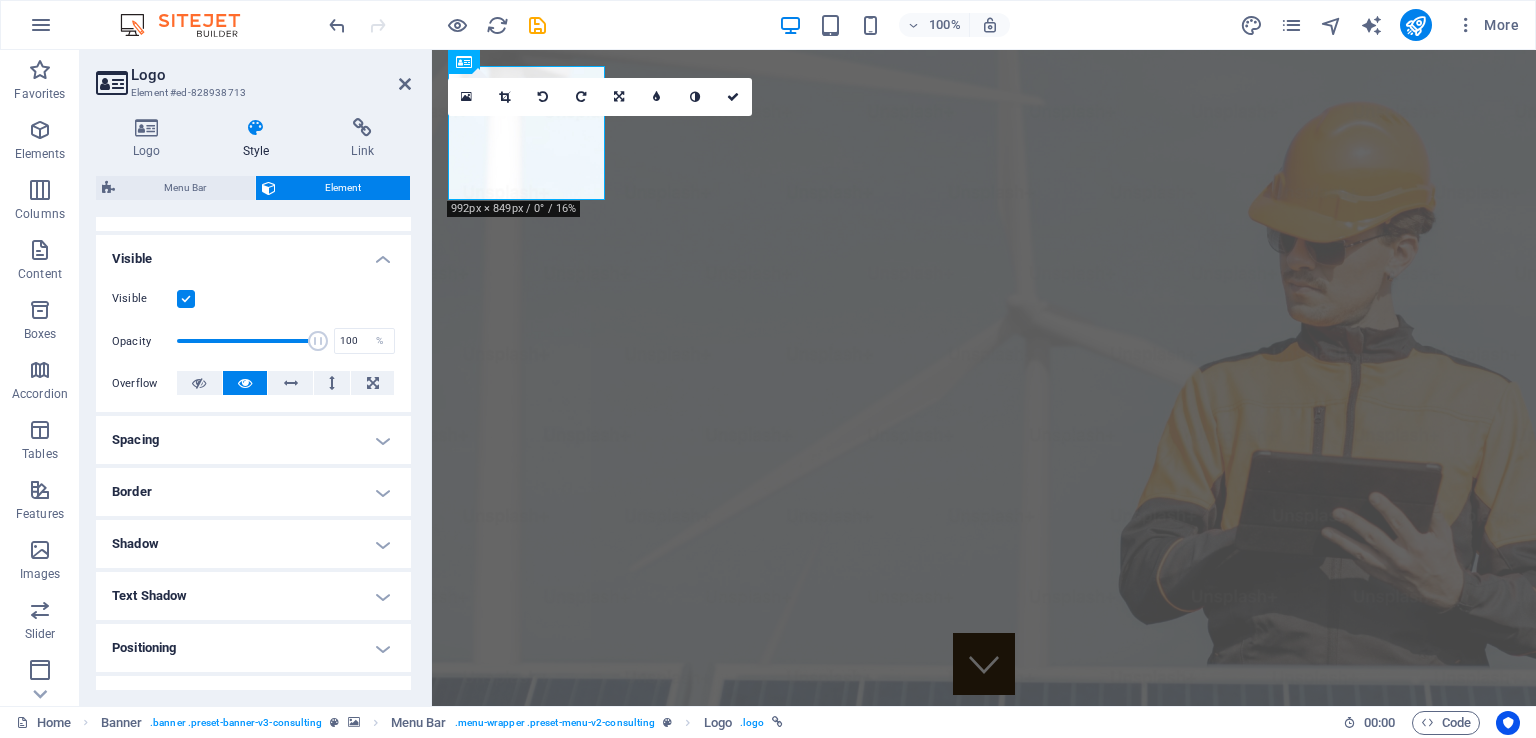scroll, scrollTop: 200, scrollLeft: 0, axis: vertical 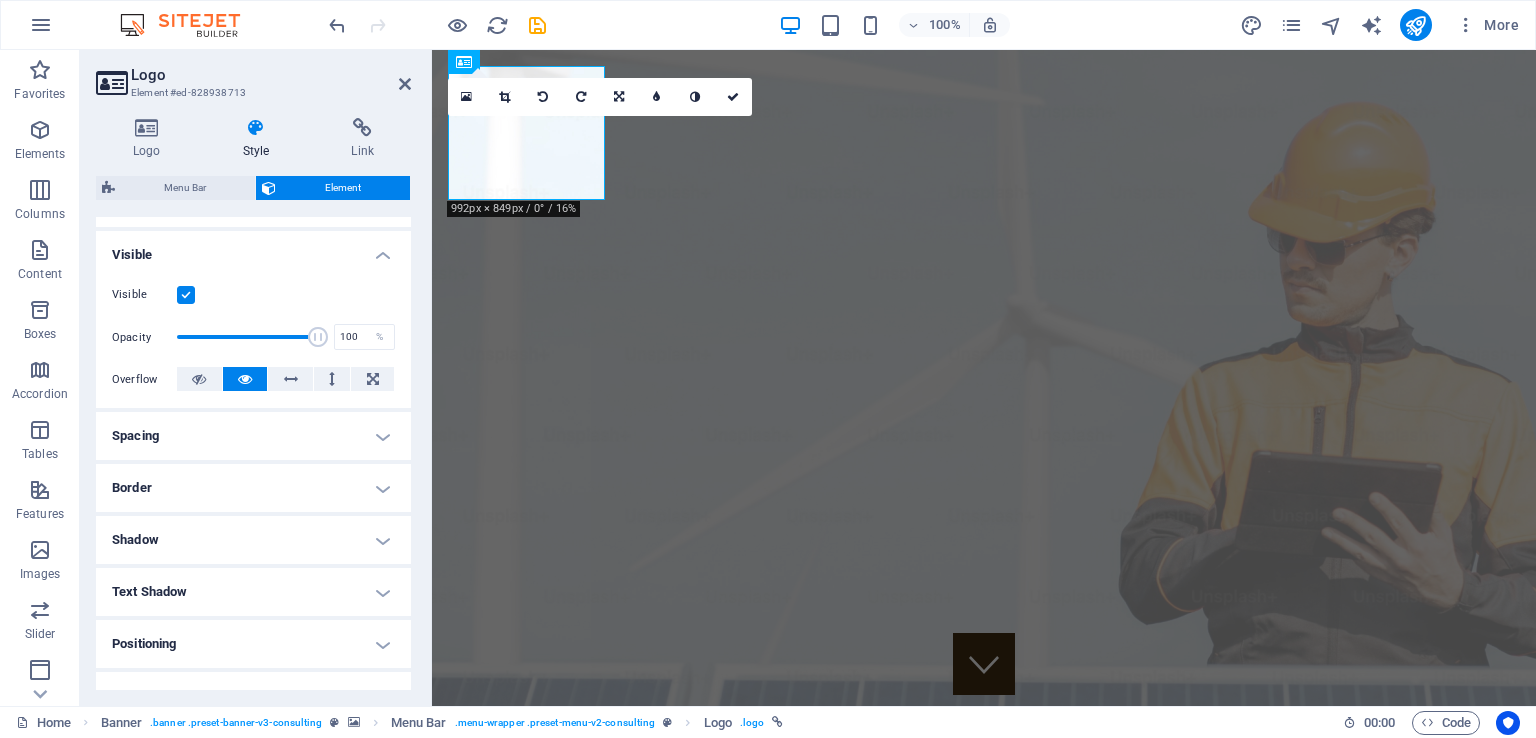 click on "Shadow" at bounding box center (253, 540) 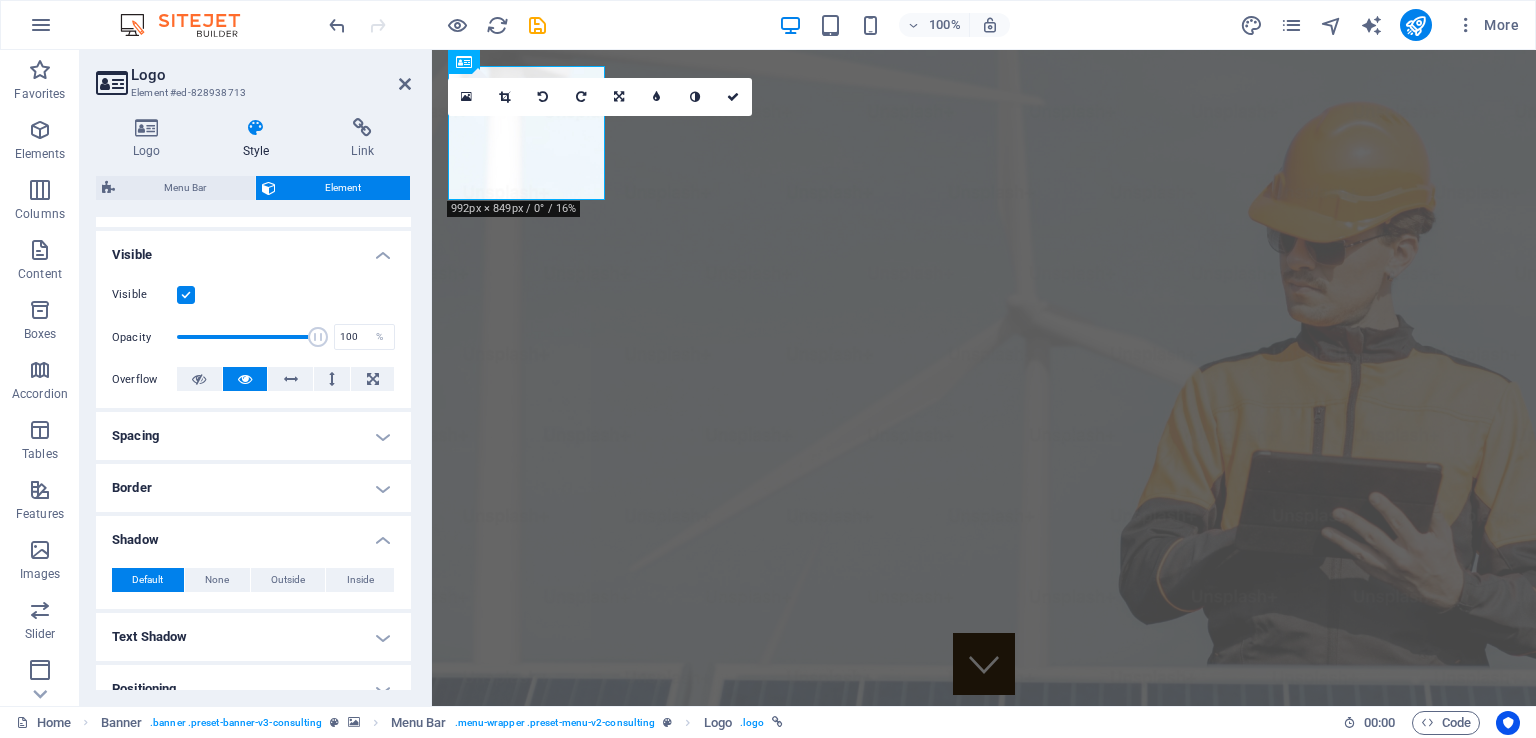 click on "Outside" at bounding box center (288, 580) 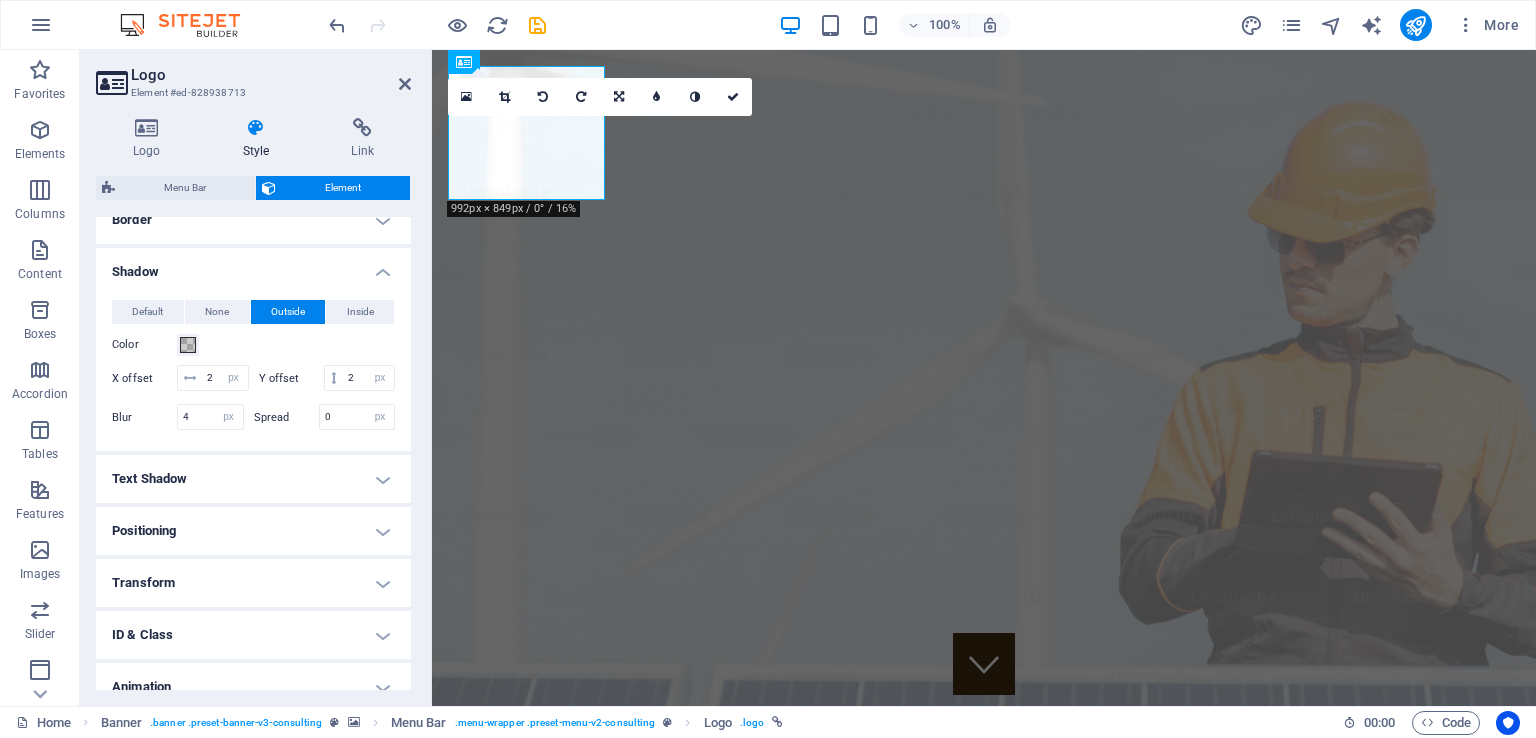 scroll, scrollTop: 500, scrollLeft: 0, axis: vertical 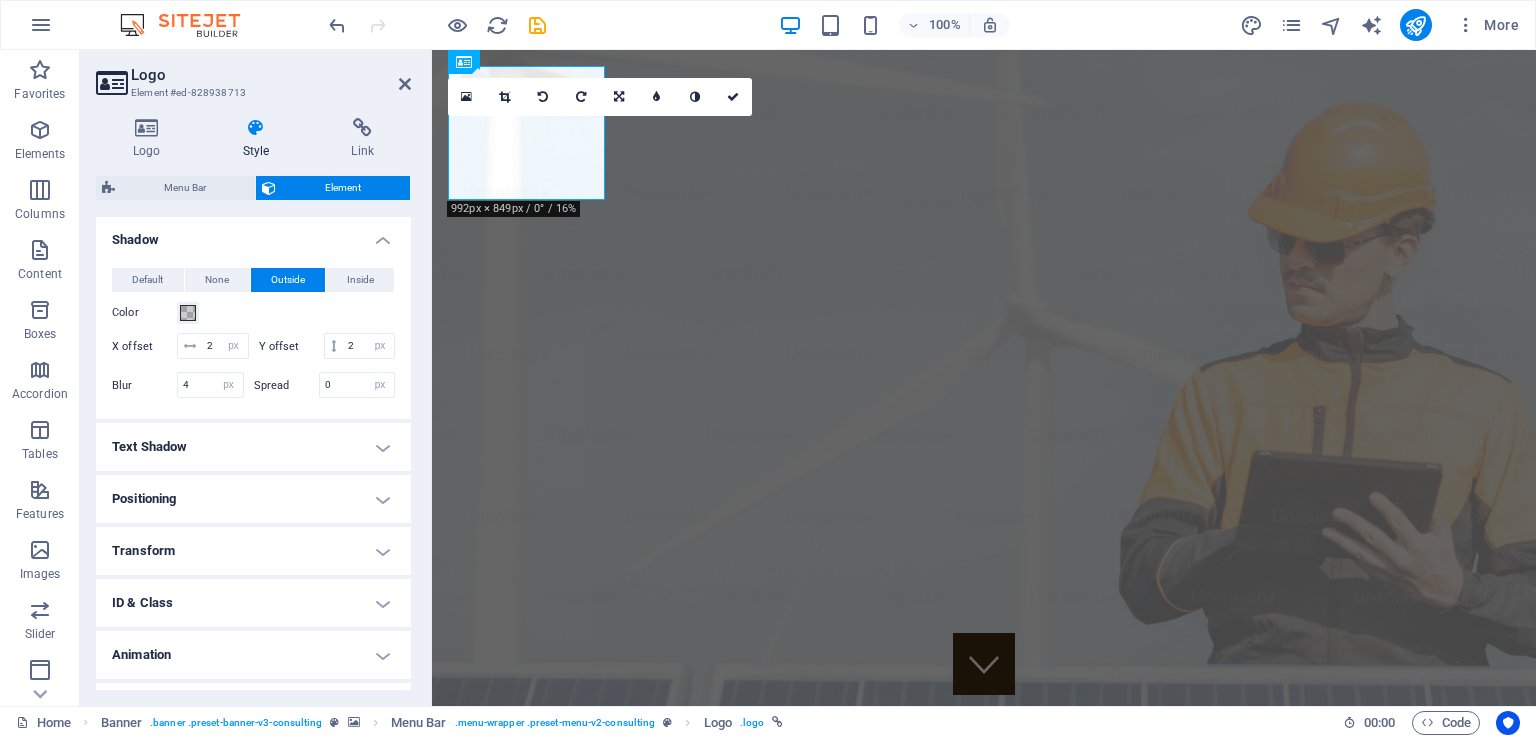 click at bounding box center [733, 97] 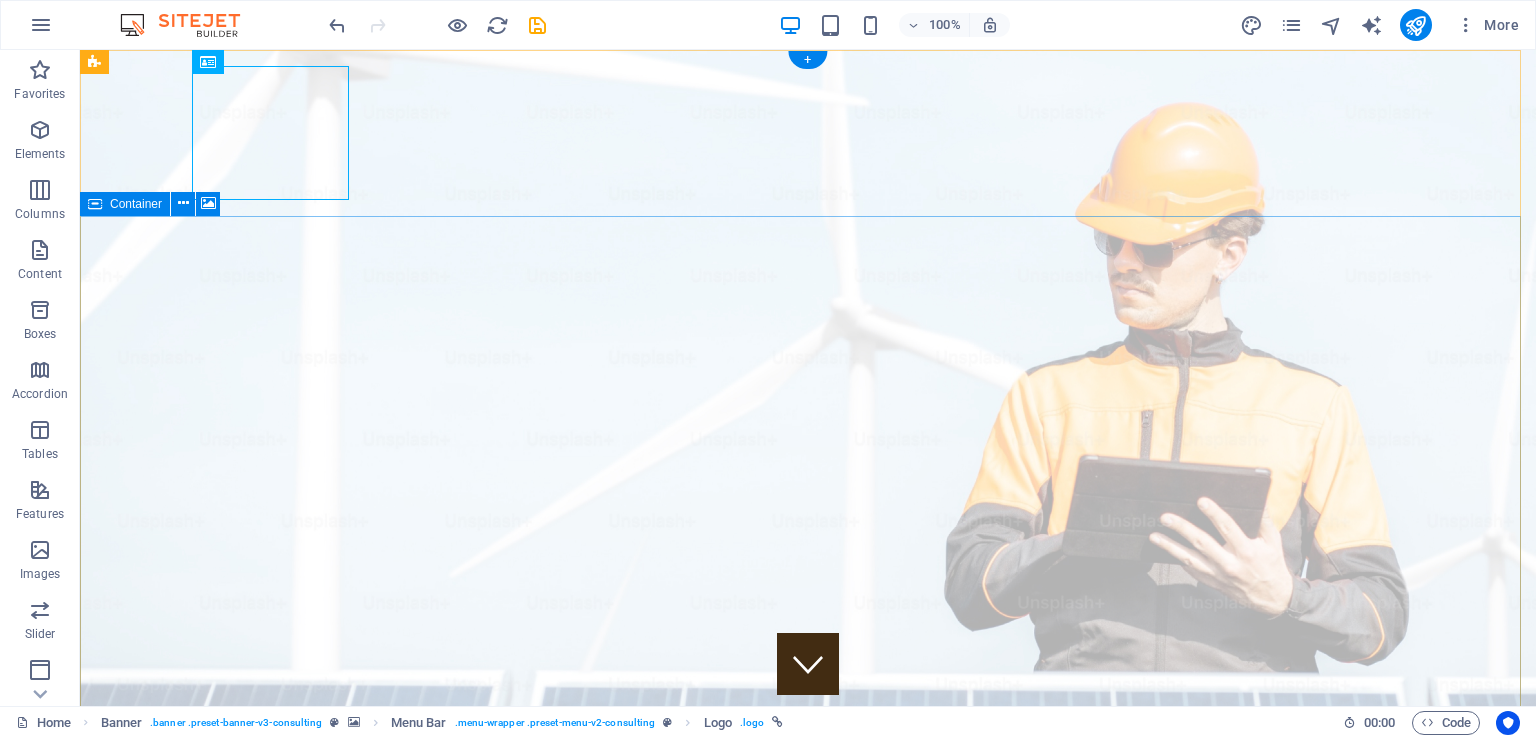 click at bounding box center [-4964, 1105] 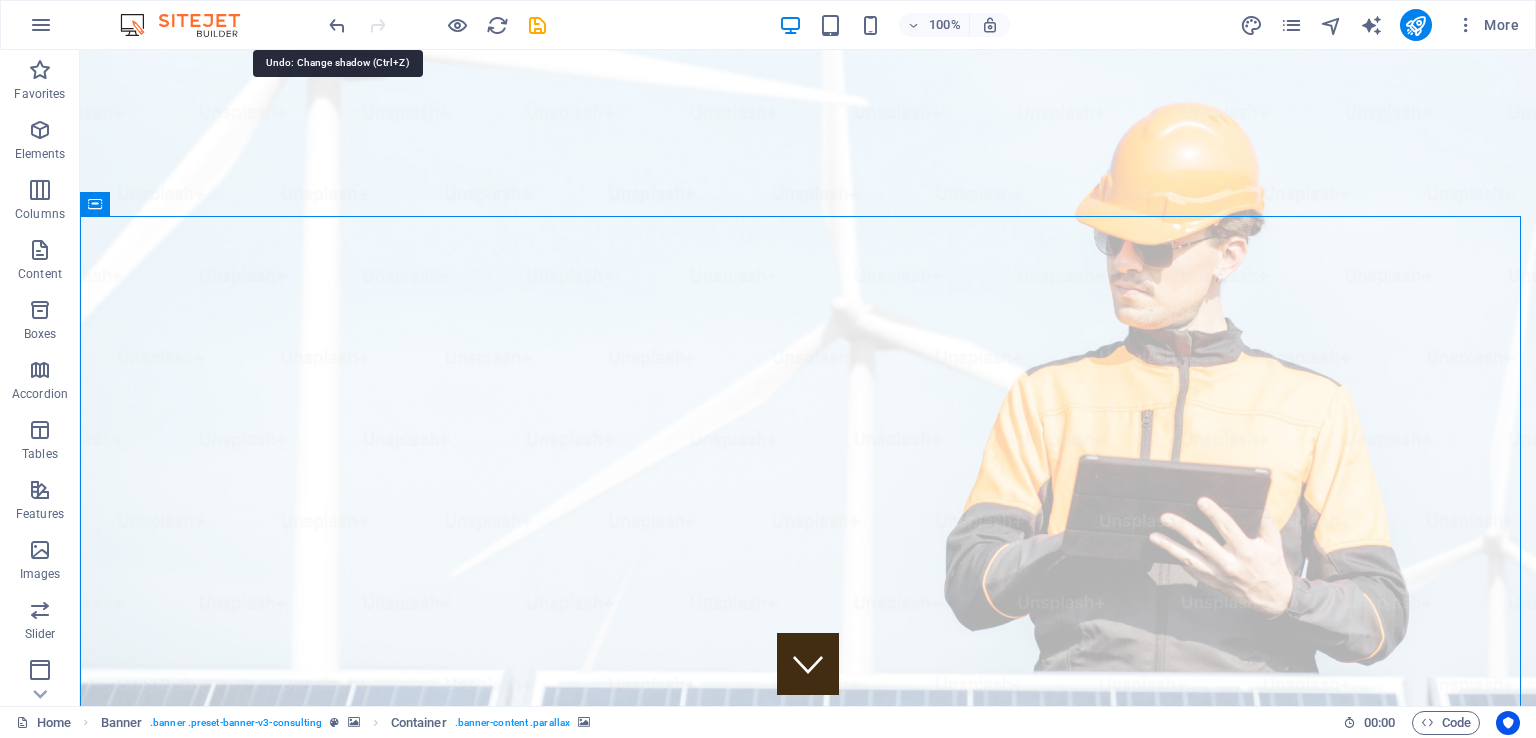 click at bounding box center [337, 25] 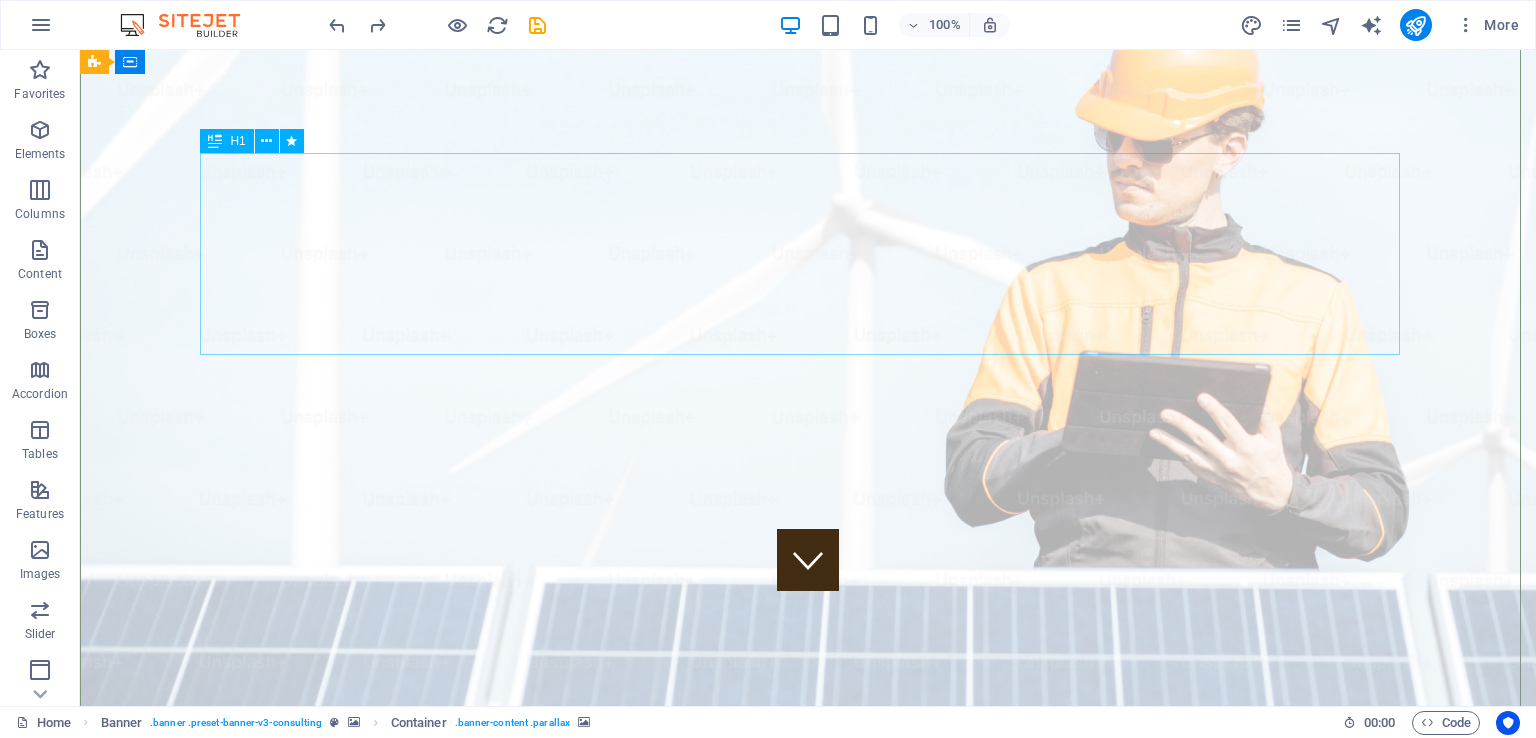 scroll, scrollTop: 0, scrollLeft: 0, axis: both 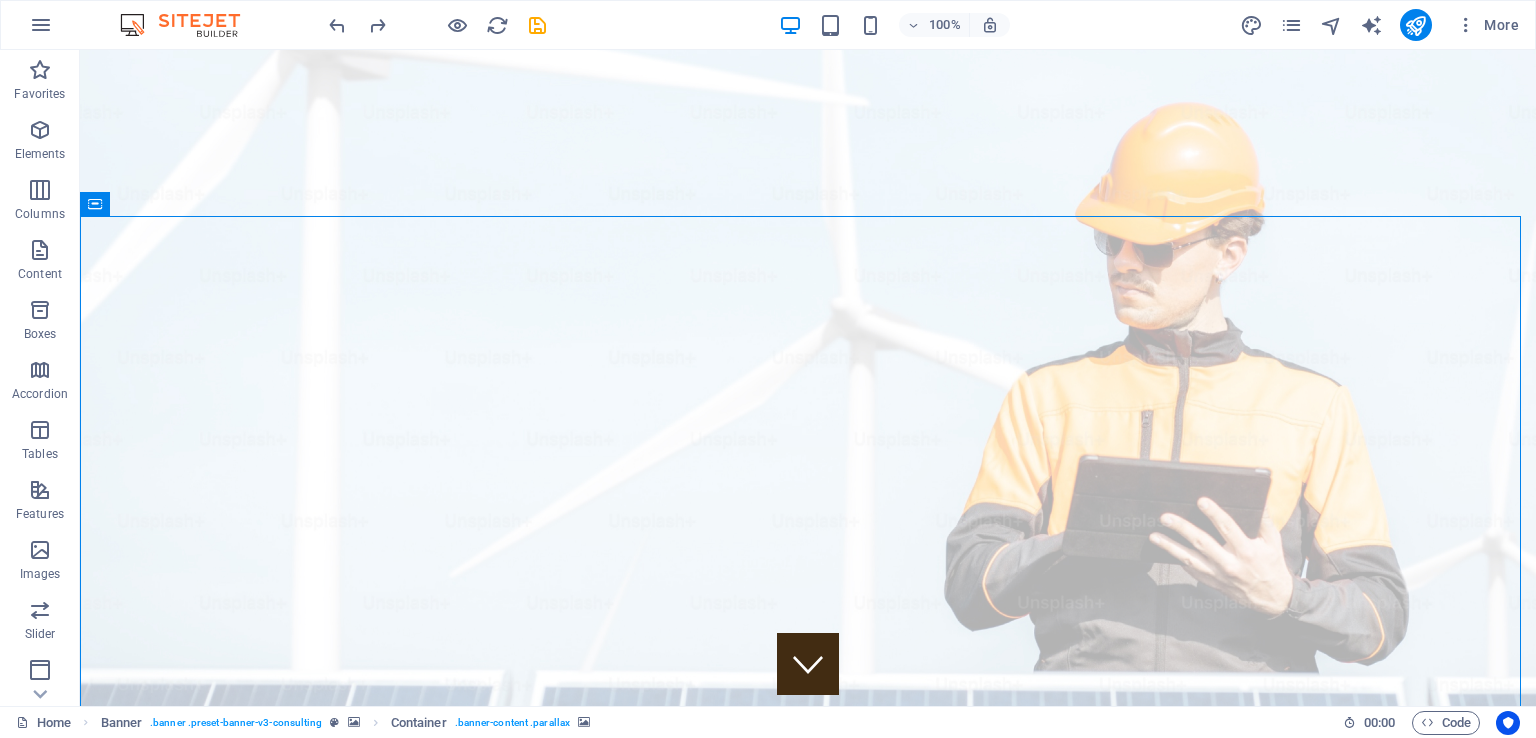 click at bounding box center (41, 25) 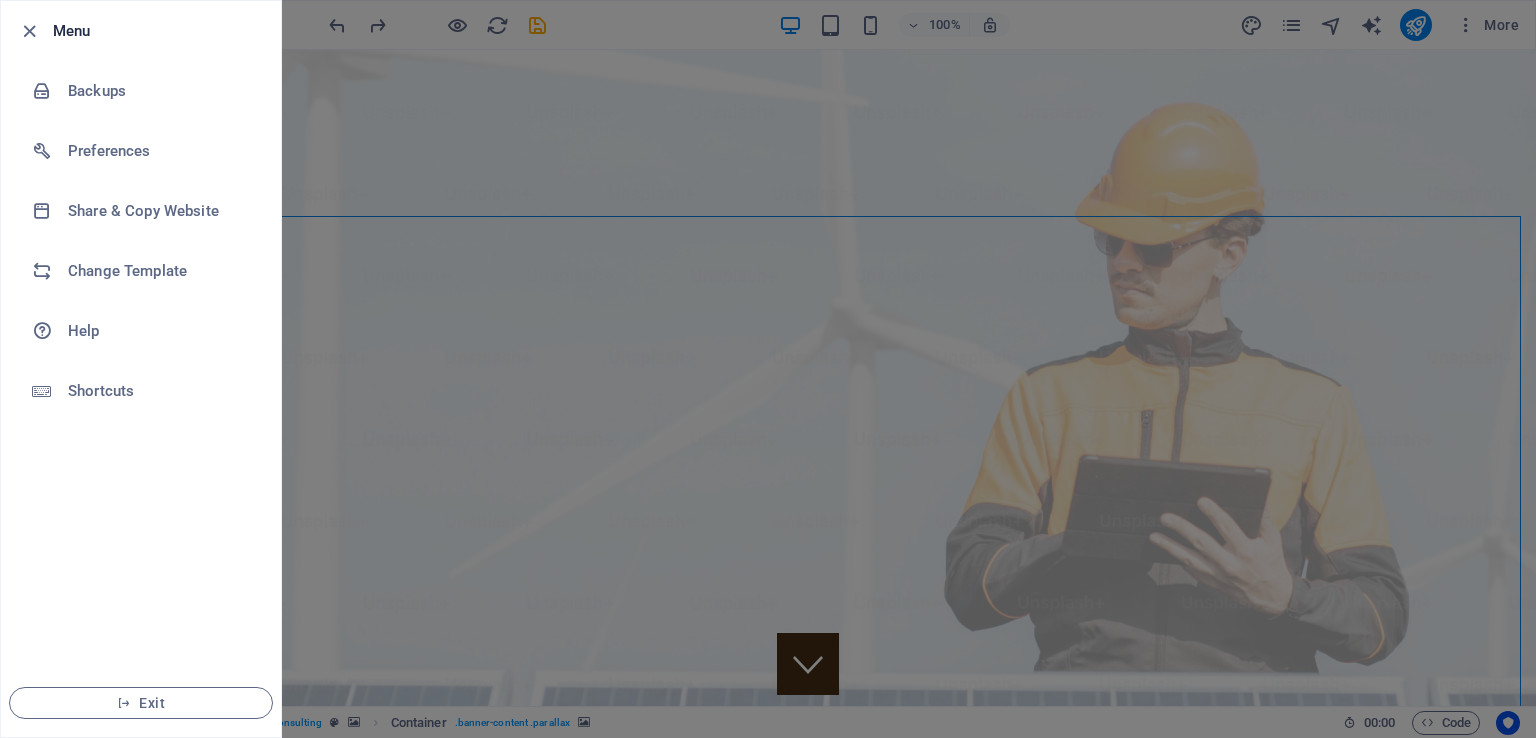 click on "Backups" at bounding box center (141, 91) 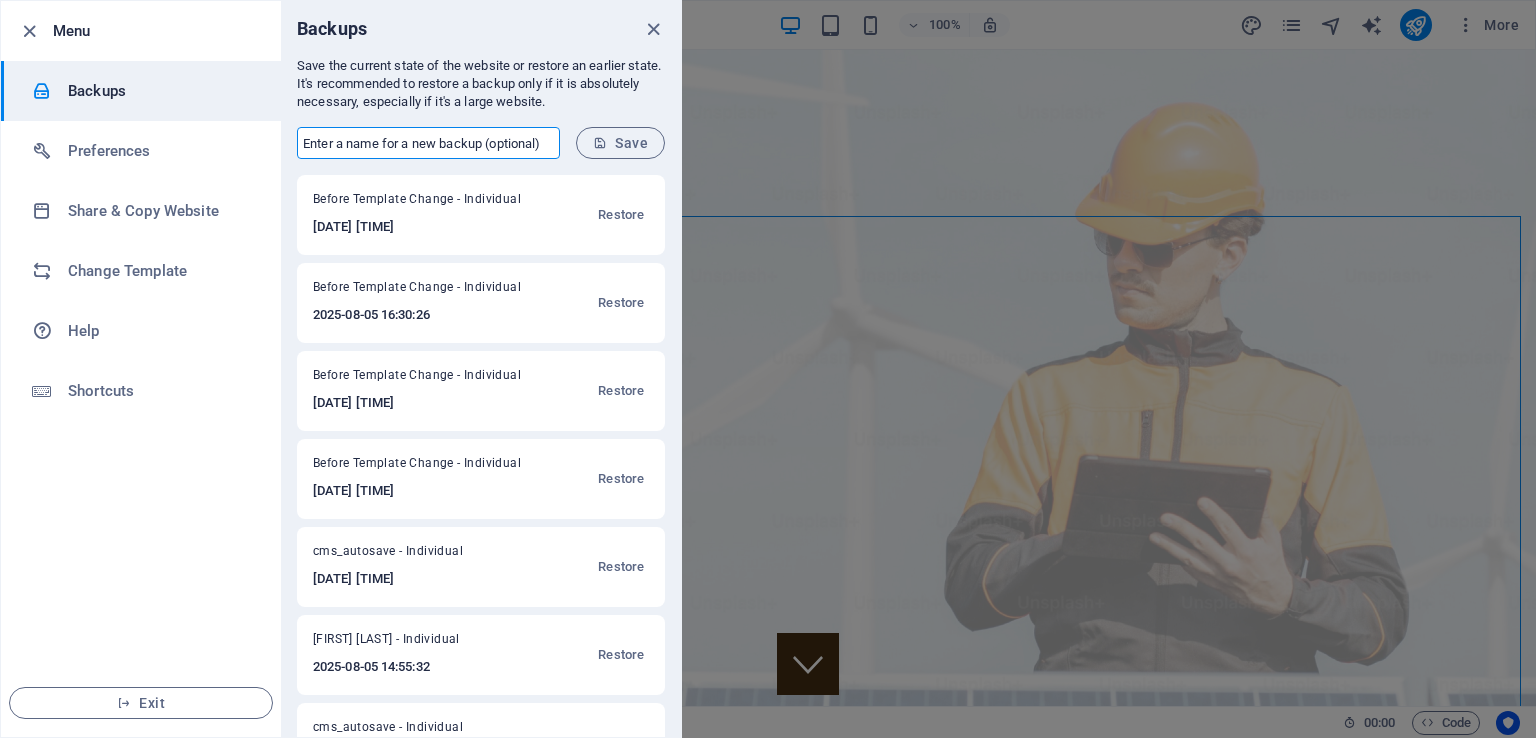 click at bounding box center [428, 143] 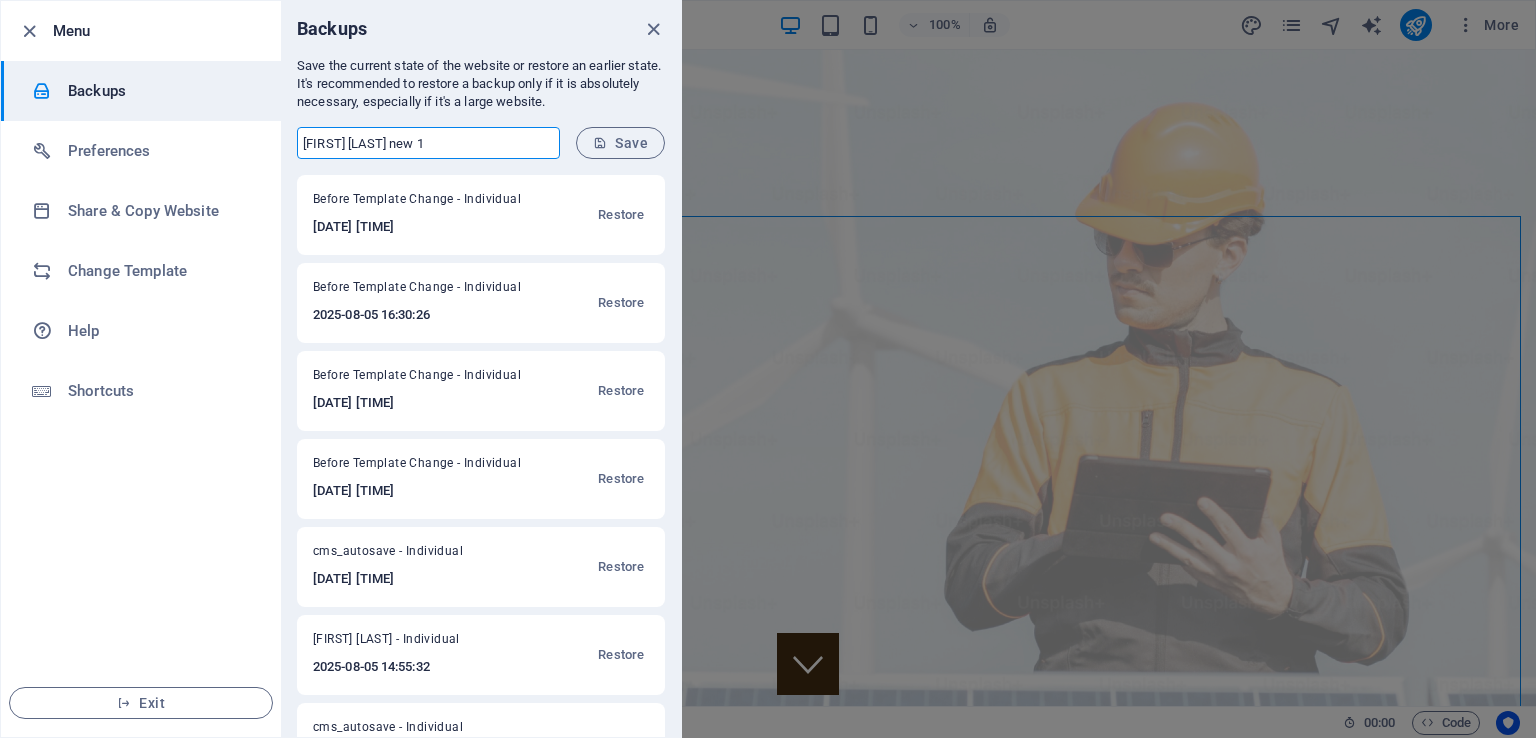 type on "[FIRST] [LAST] new 1" 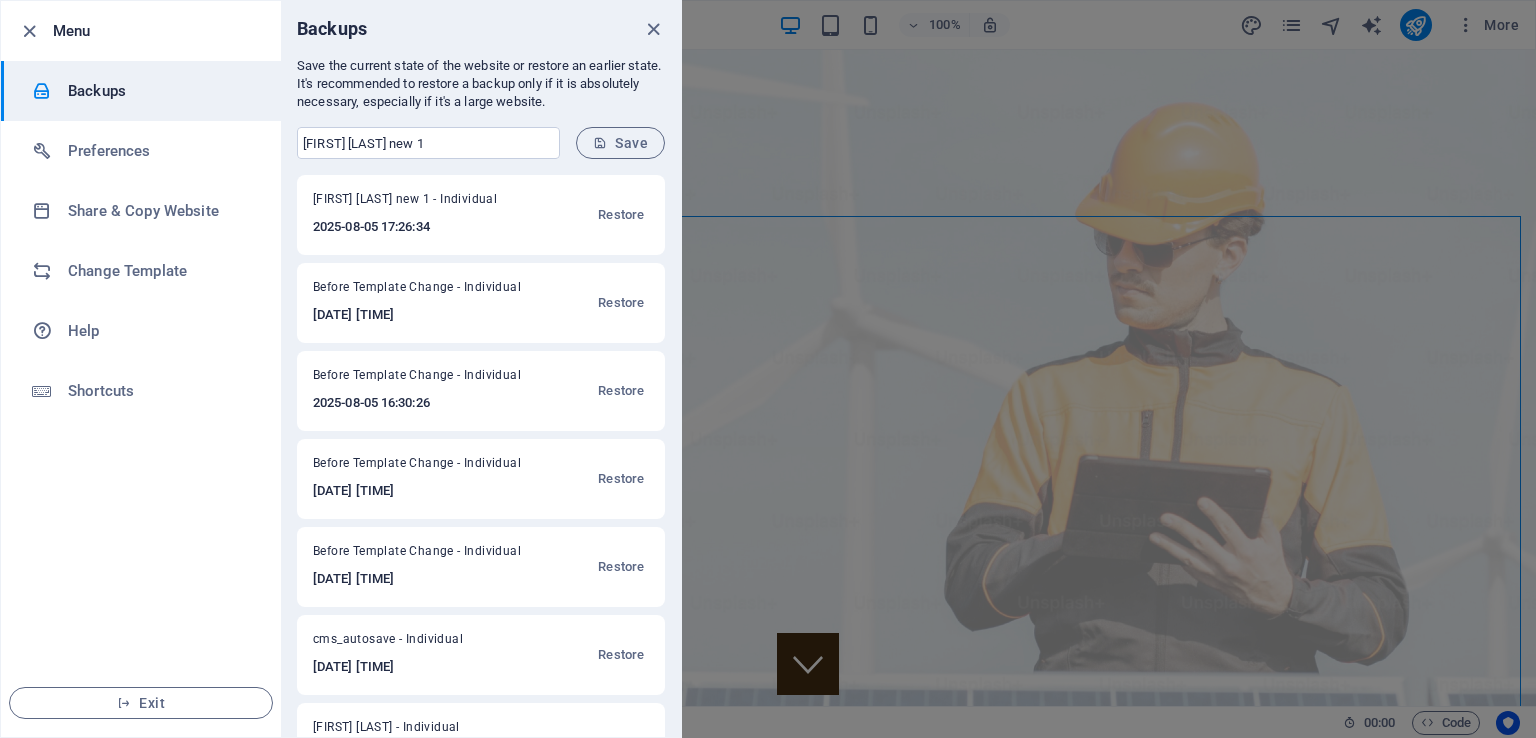 click at bounding box center (653, 29) 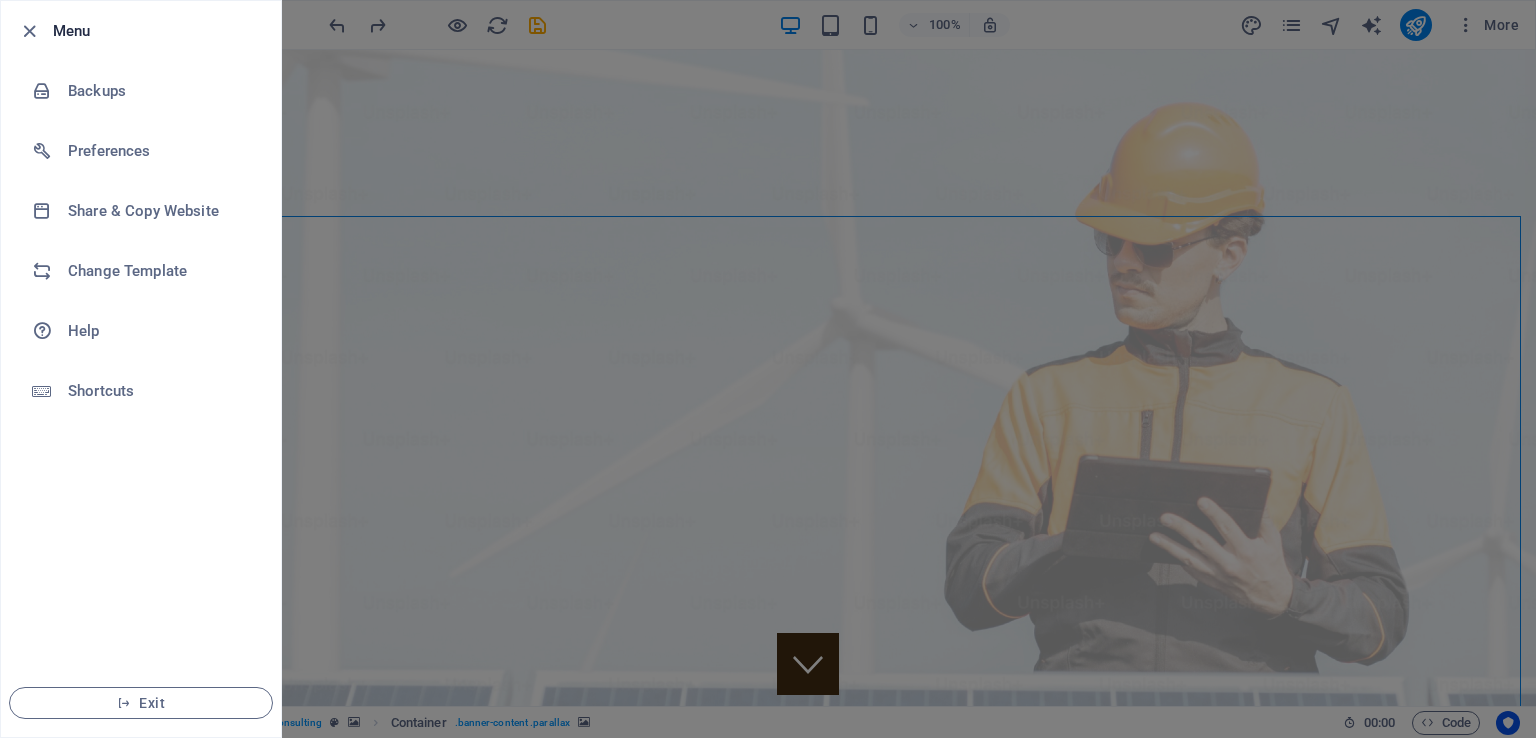 click at bounding box center (768, 369) 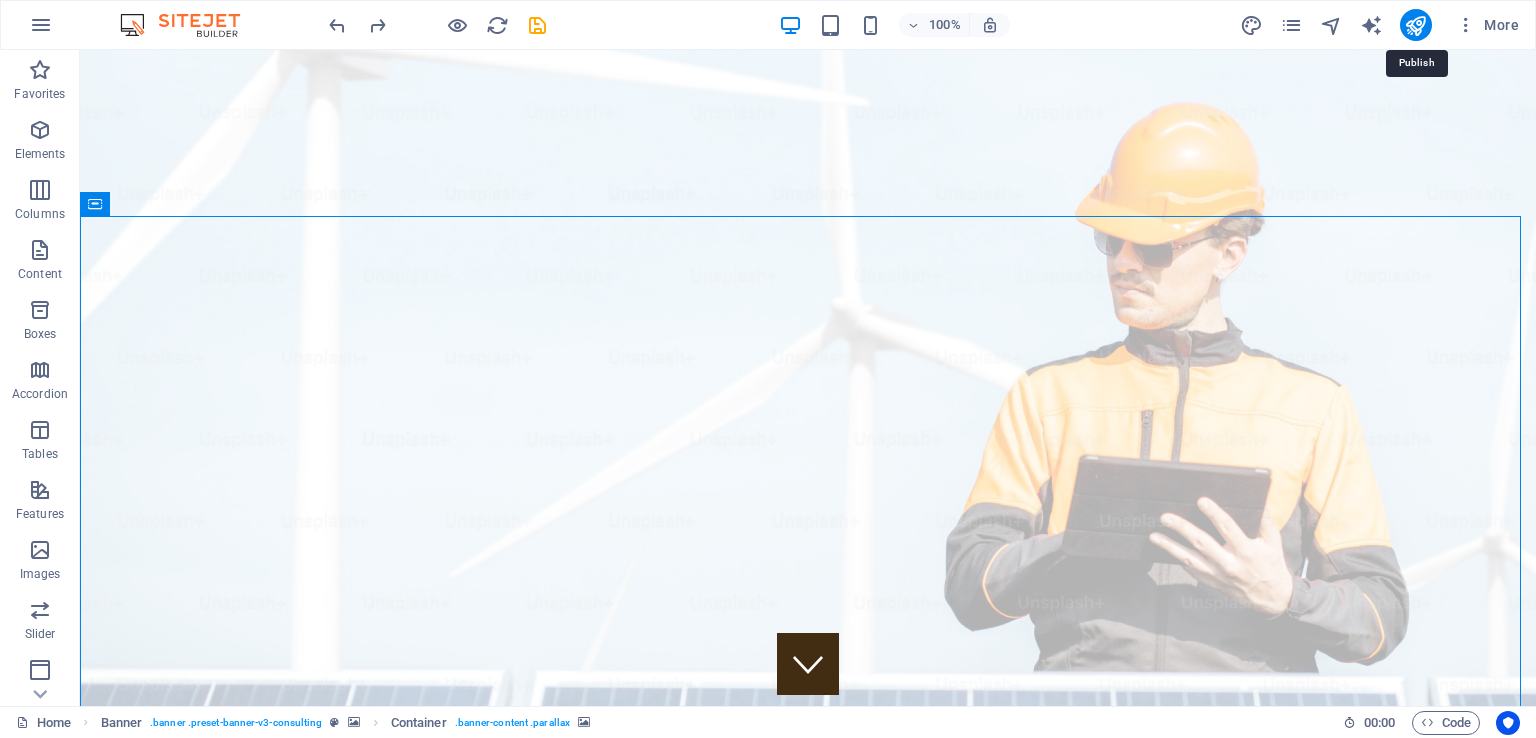 click at bounding box center (1415, 25) 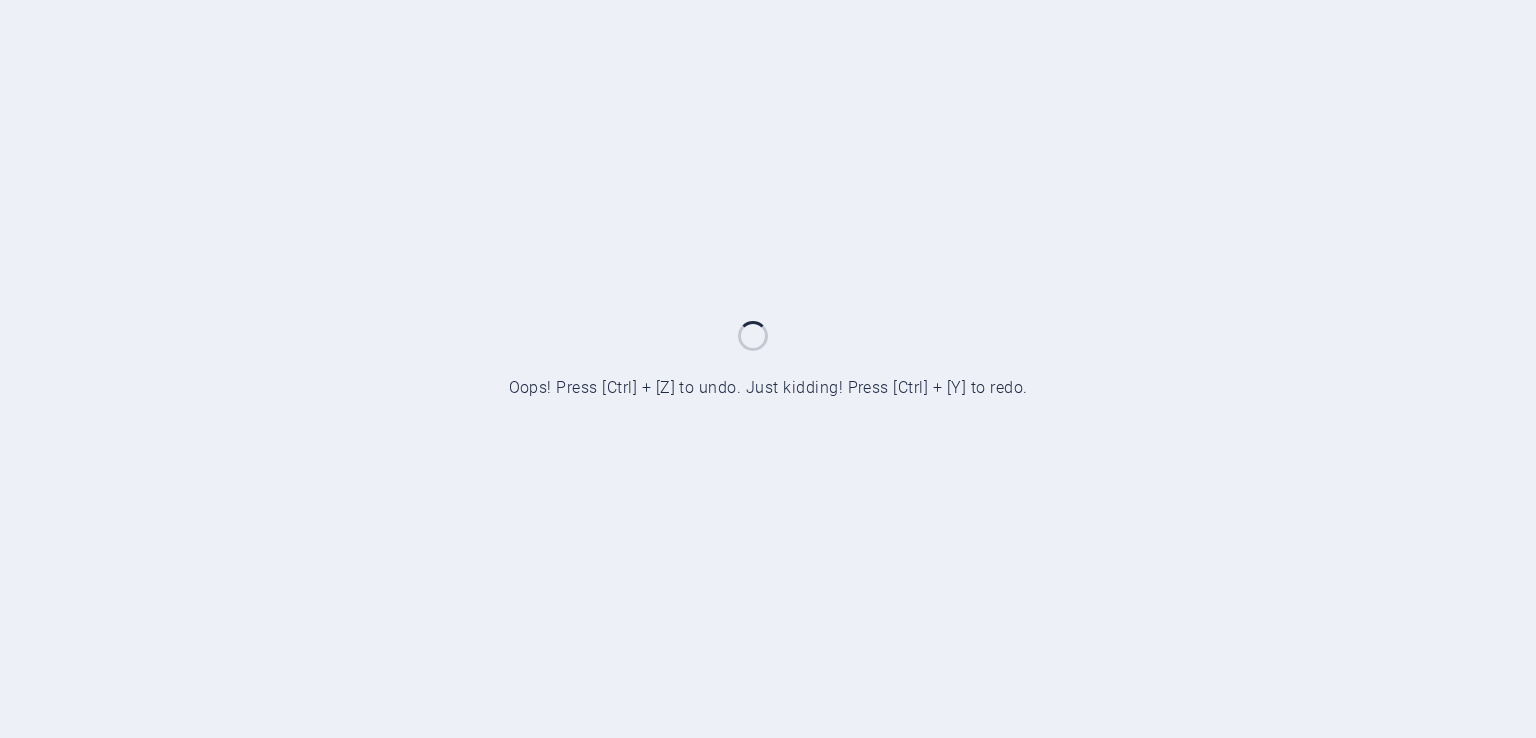 scroll, scrollTop: 0, scrollLeft: 0, axis: both 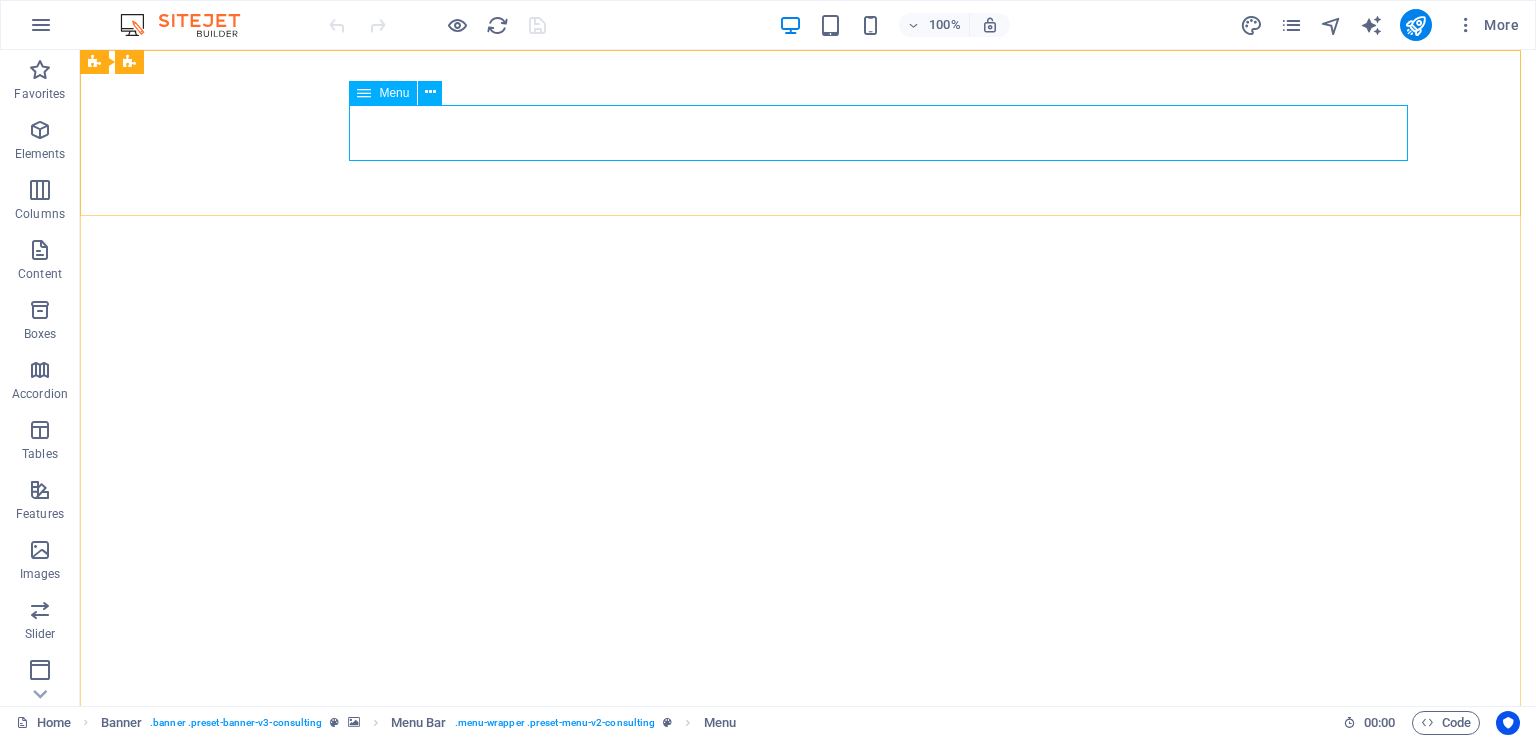 click at bounding box center [430, 92] 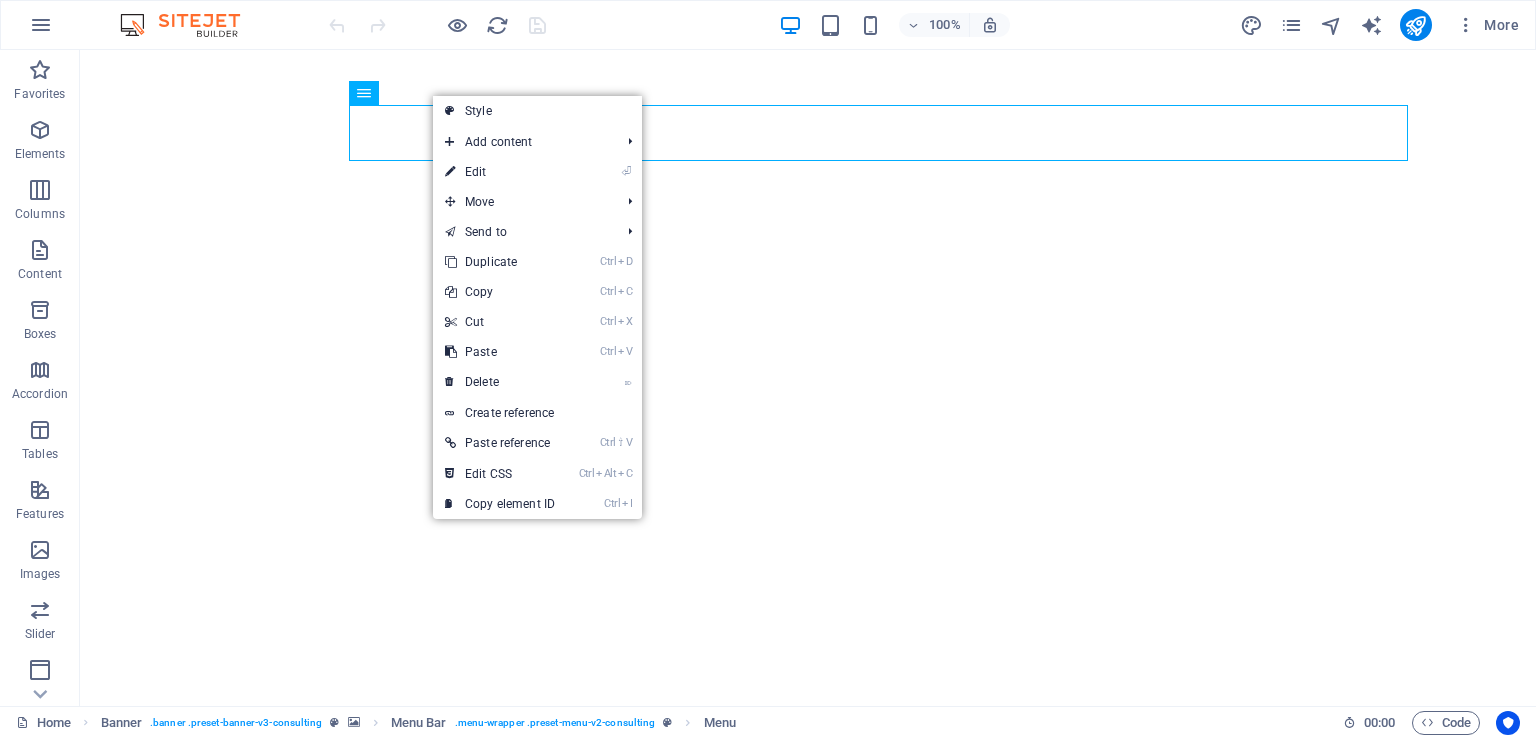 click on "⏎  Edit" at bounding box center [500, 172] 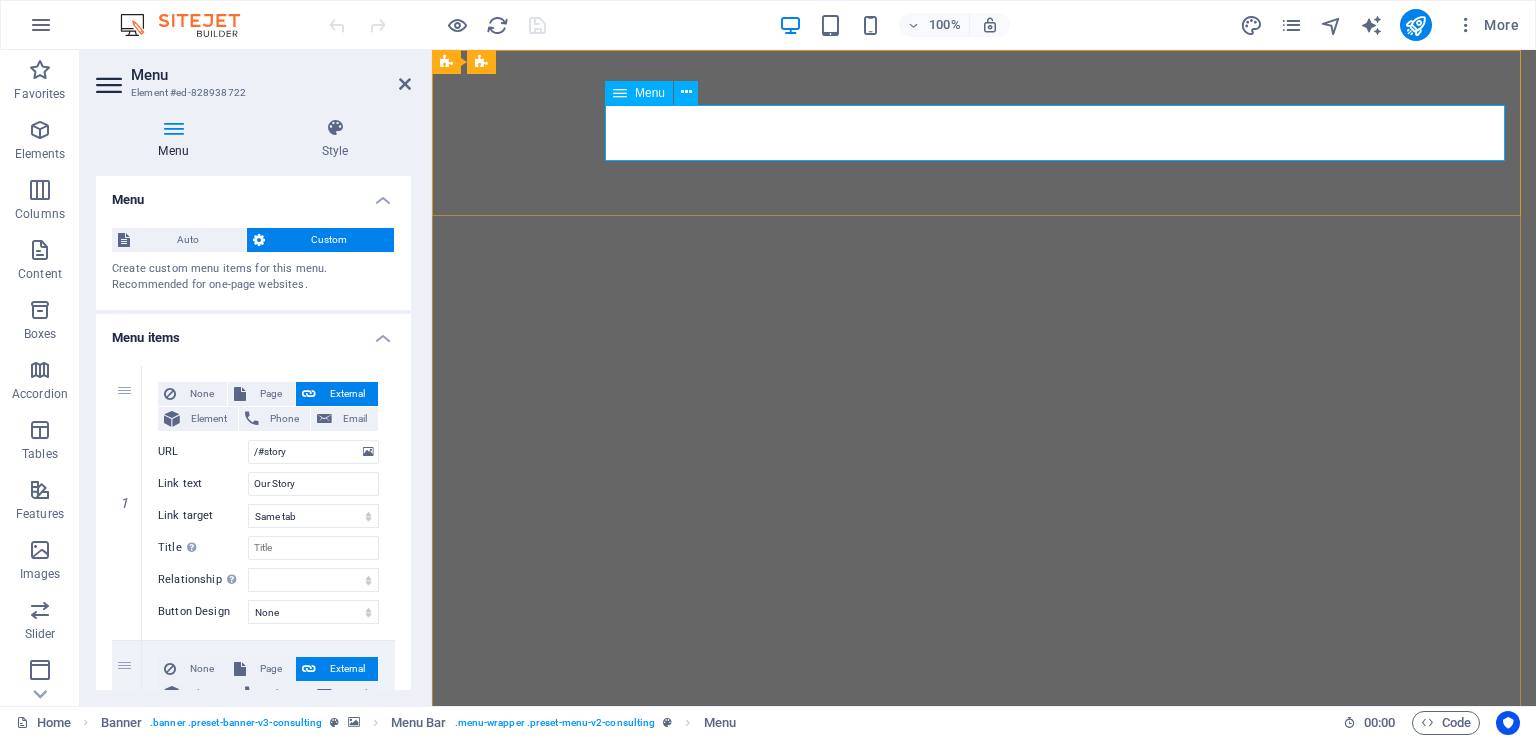 click at bounding box center (686, 92) 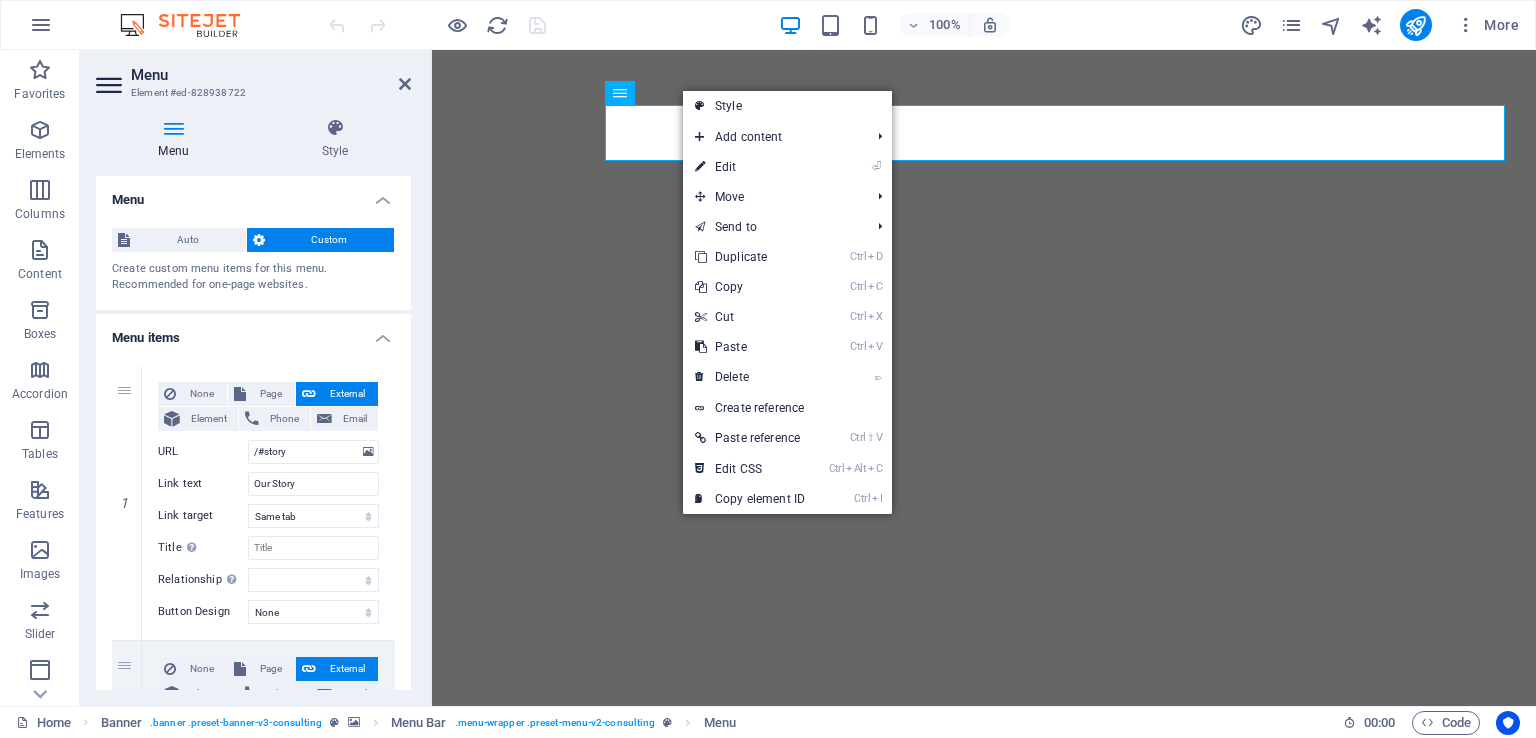 click on "⏎  Edit" at bounding box center [750, 167] 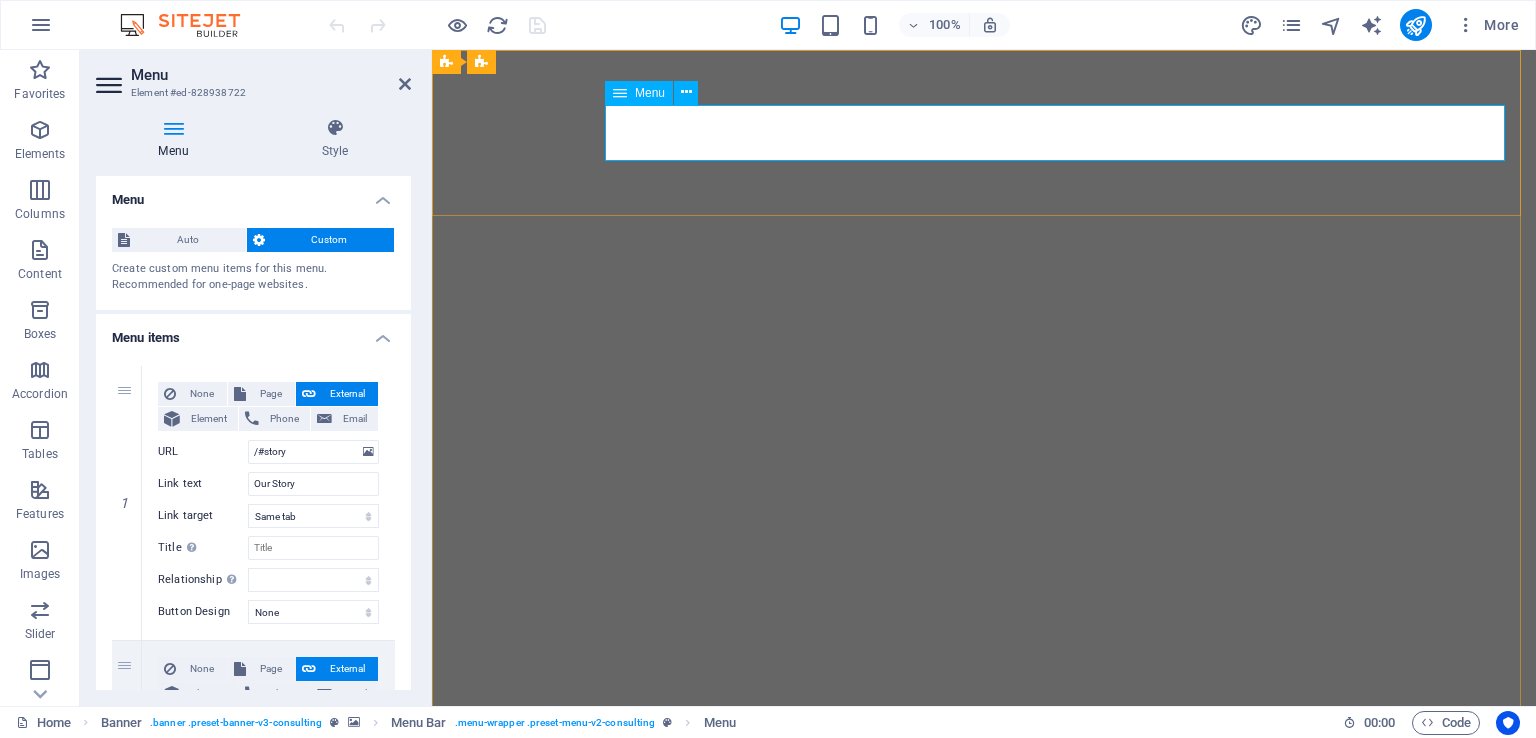 click at bounding box center [686, 92] 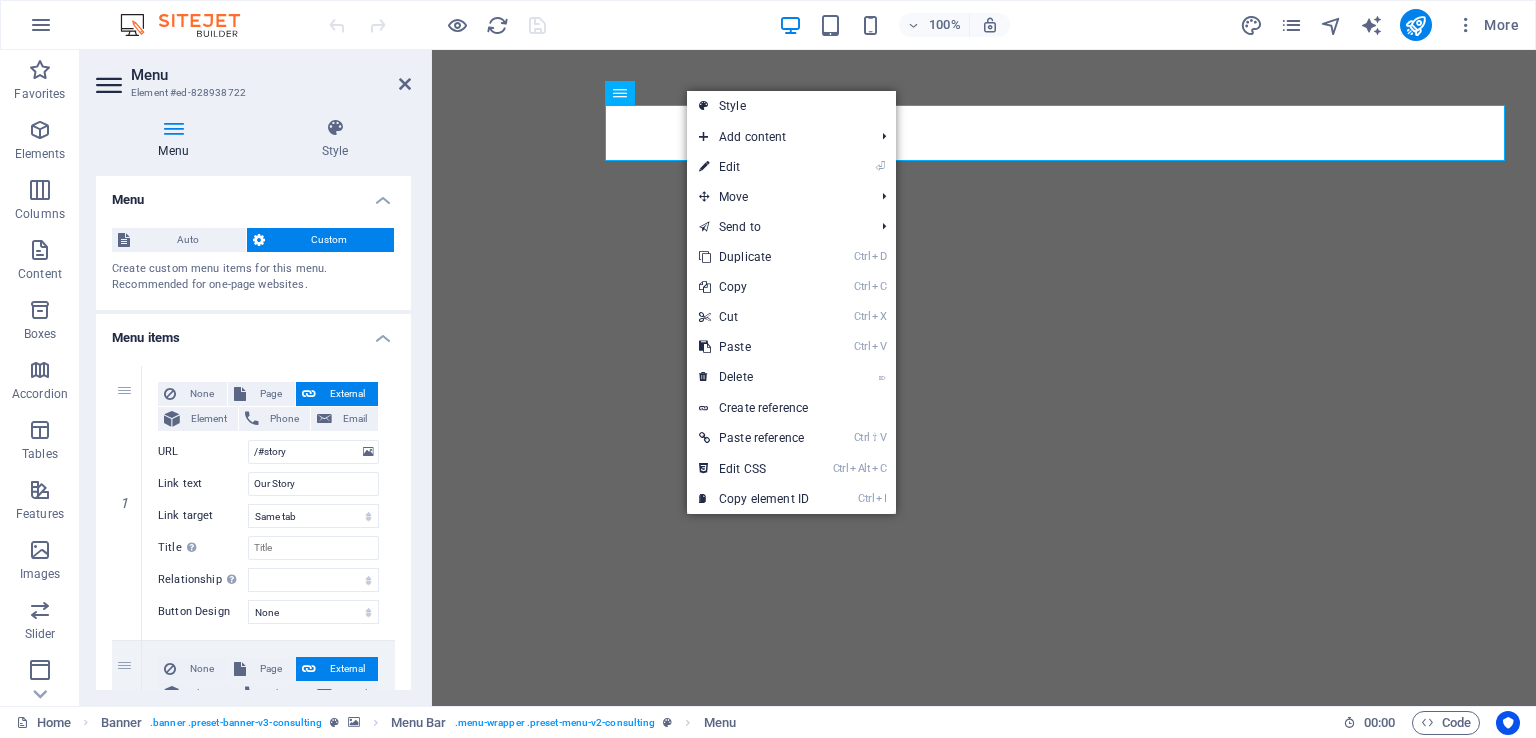 click on "⏎  Edit" at bounding box center (754, 167) 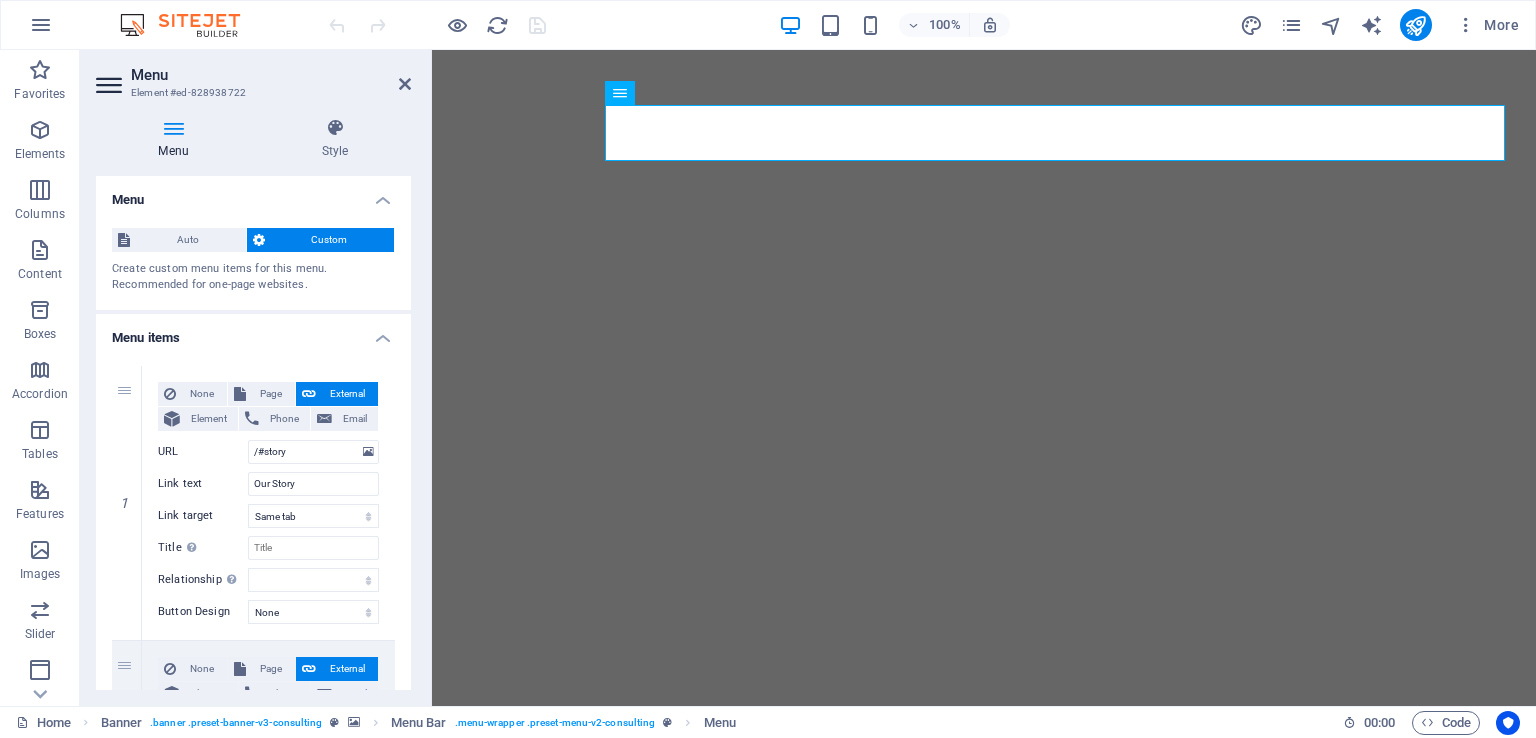 click on "Menu" at bounding box center (177, 139) 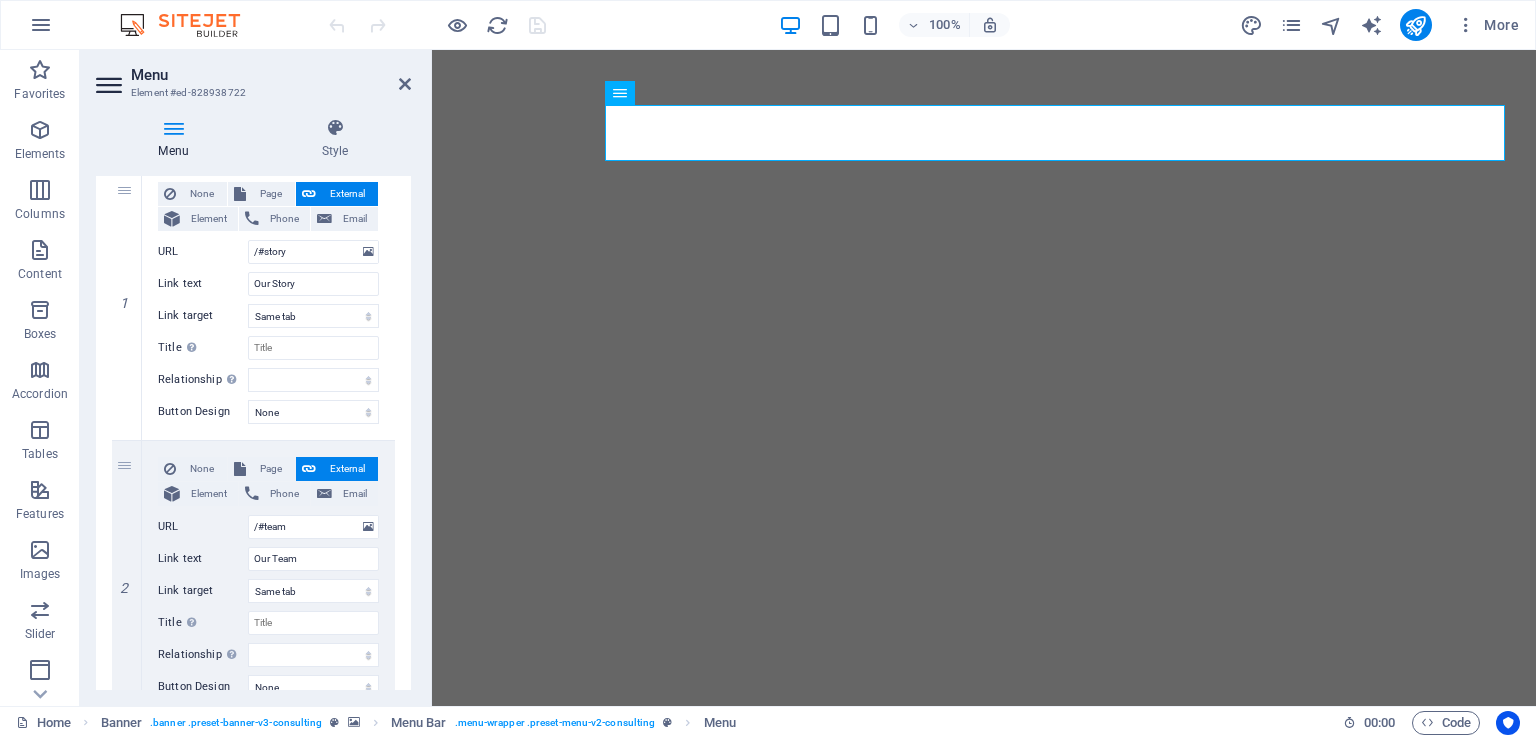 scroll, scrollTop: 100, scrollLeft: 0, axis: vertical 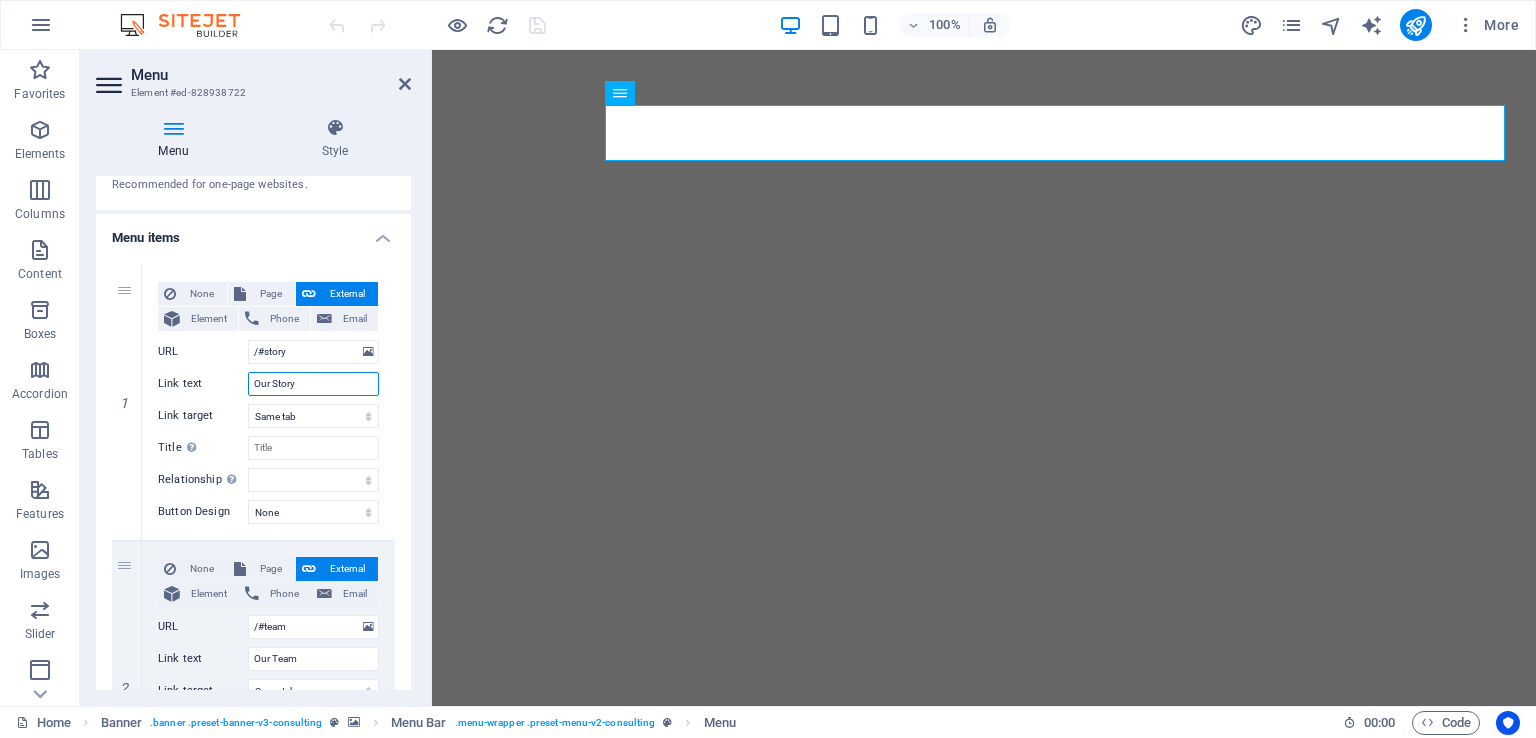 click on "Our Story" at bounding box center (313, 384) 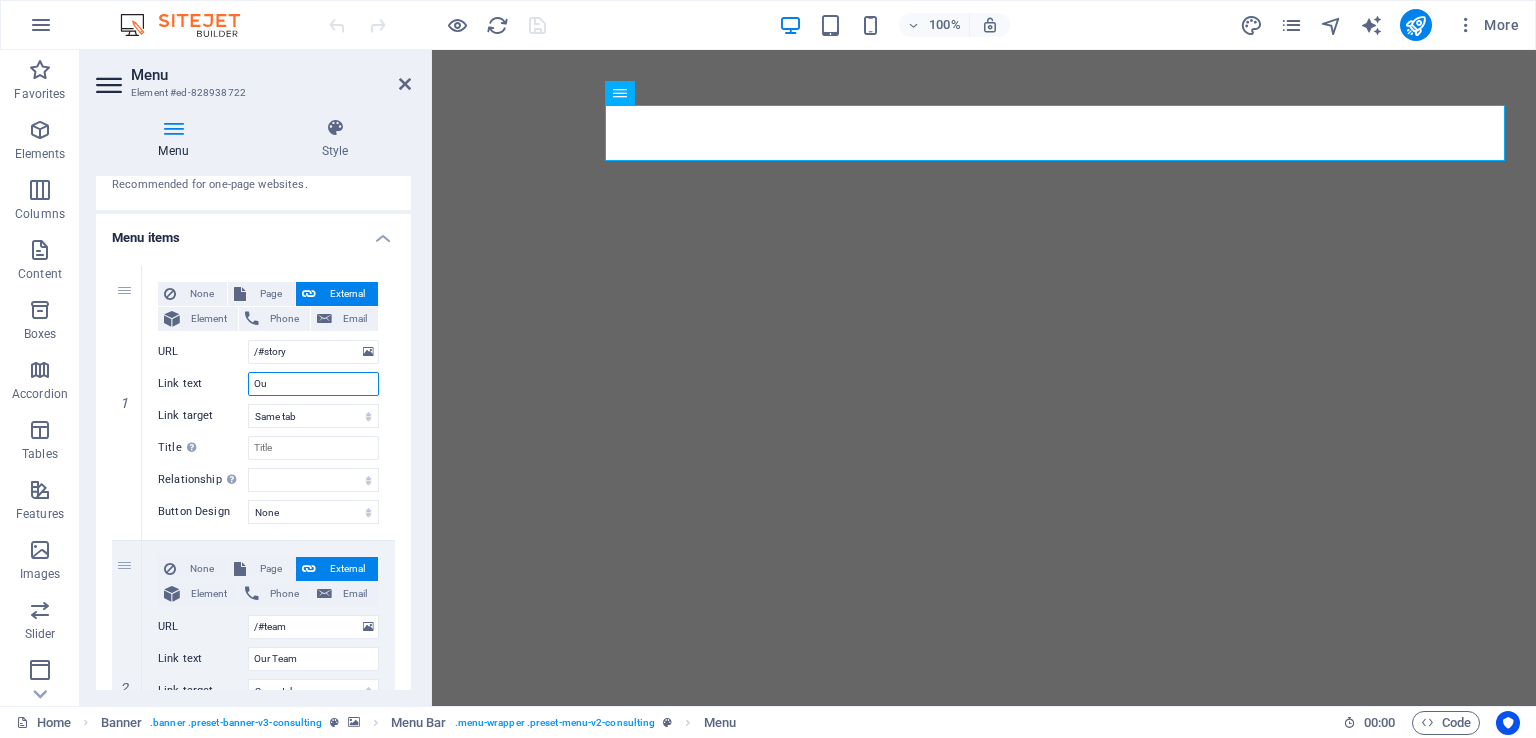 type on "O" 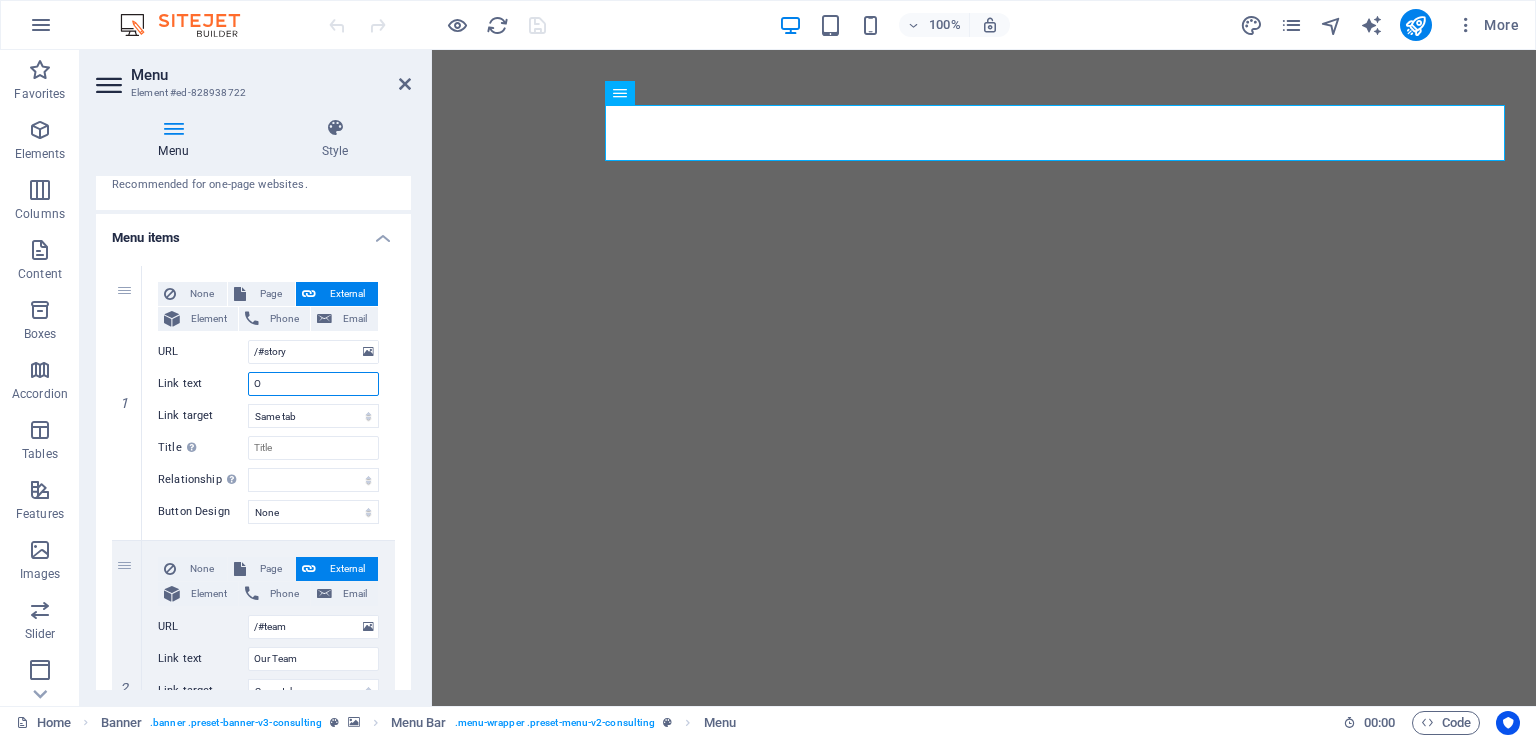 type 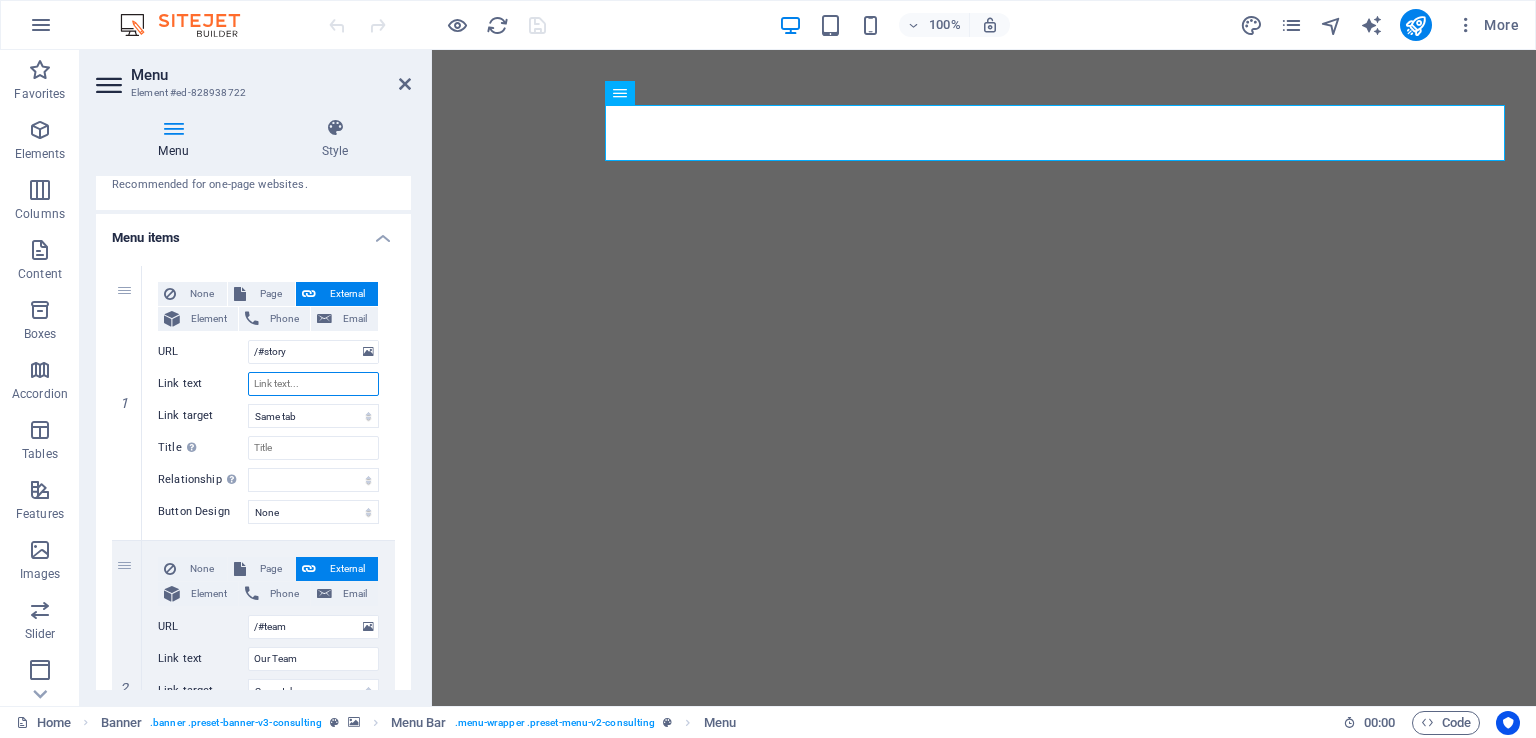 select 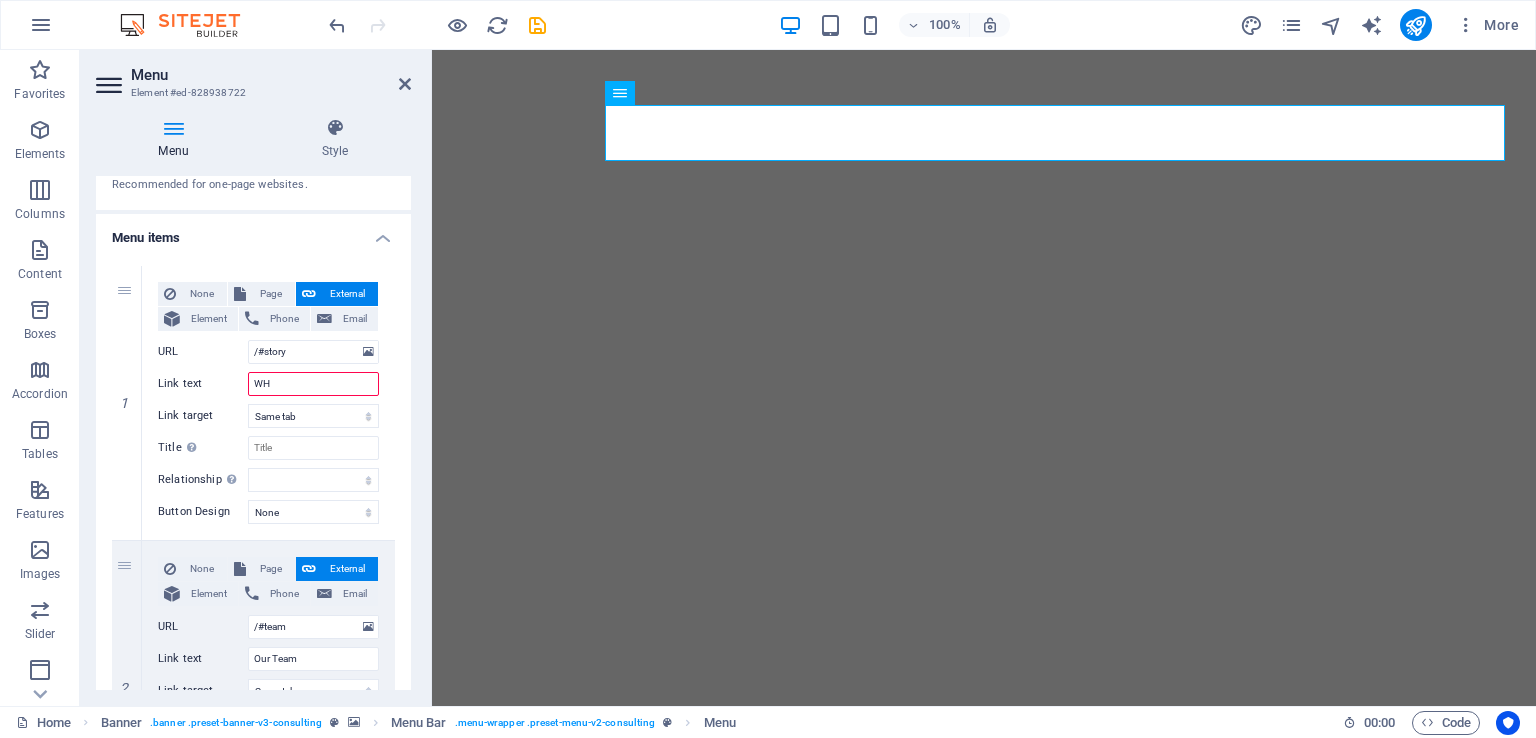 type on "WHO" 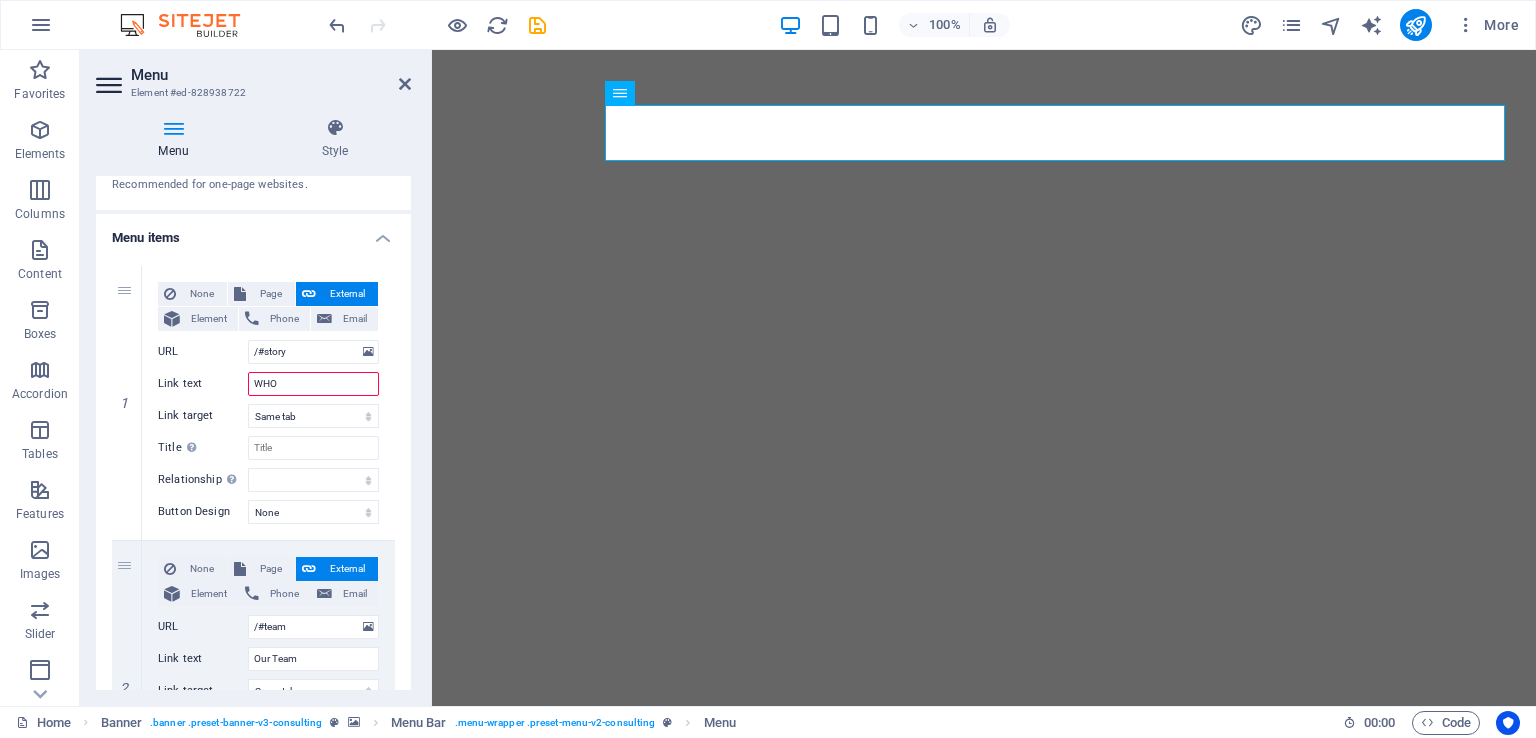 select 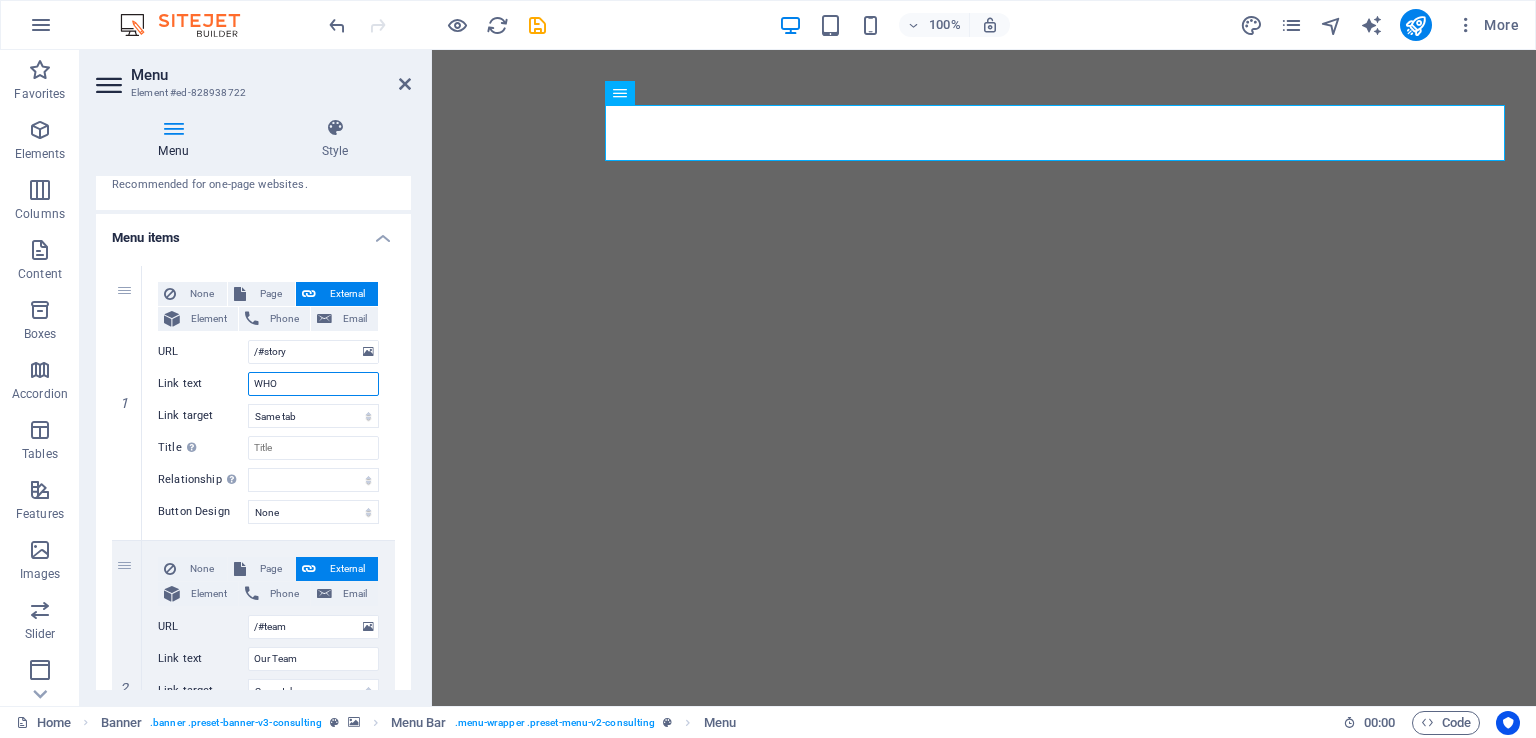 type on "WHO W" 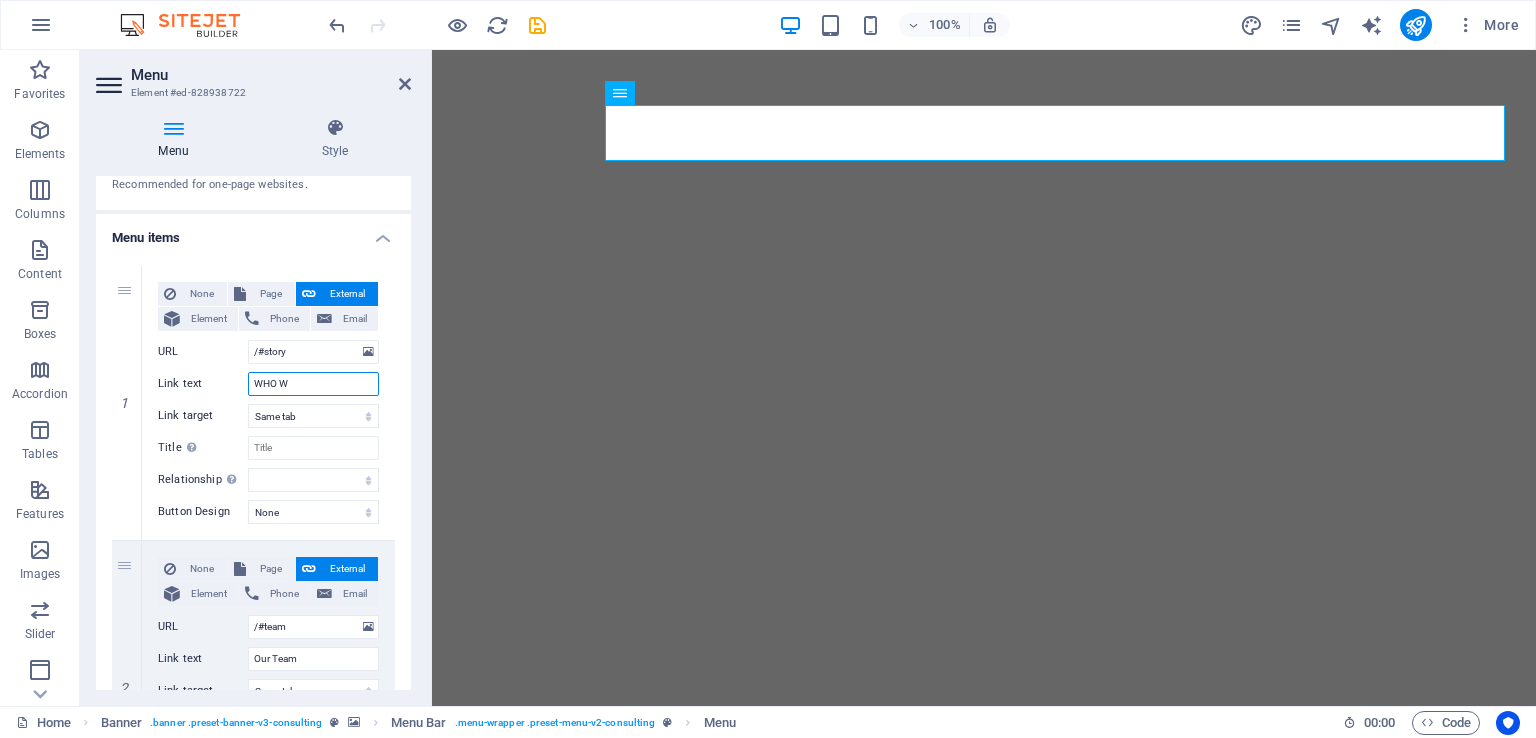 select 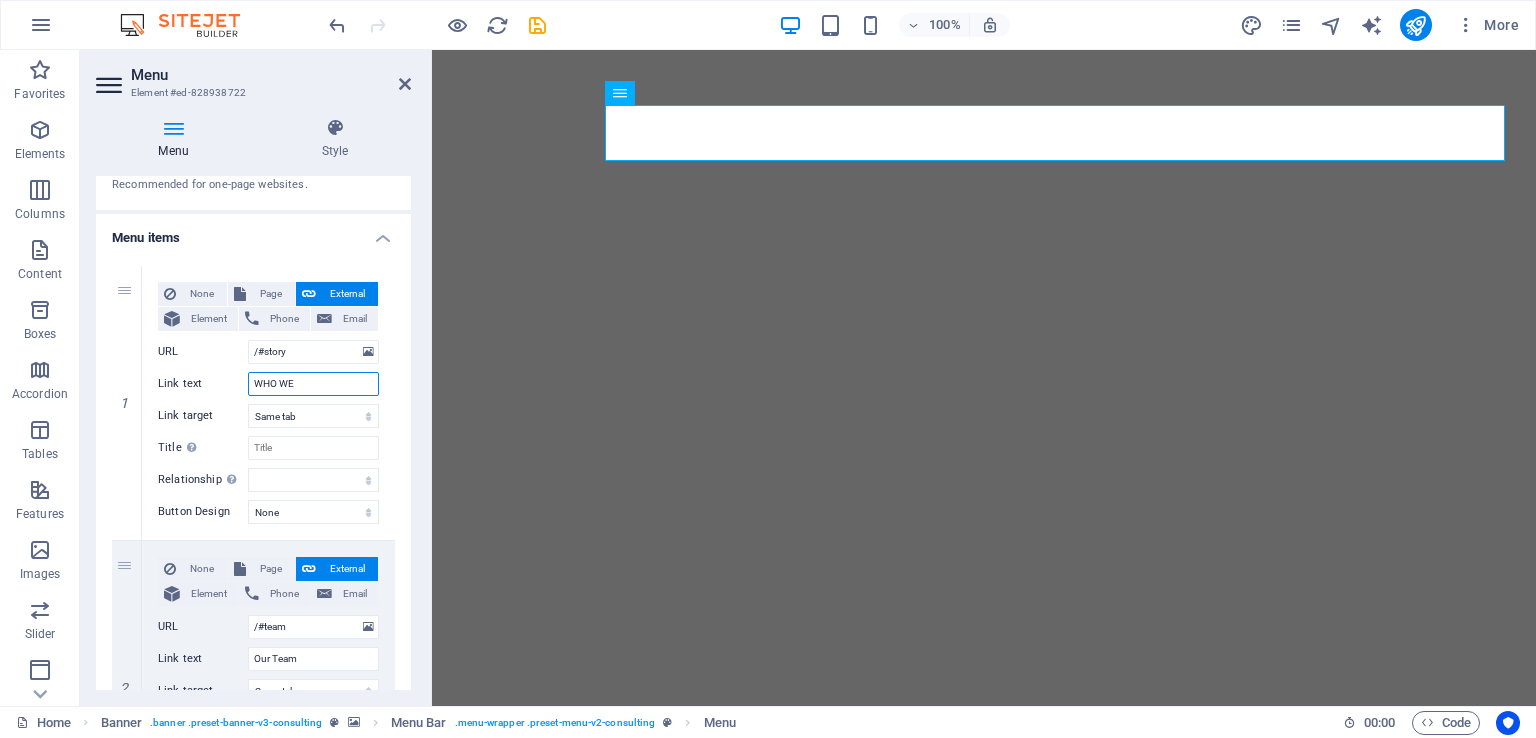 type on "WHO WE" 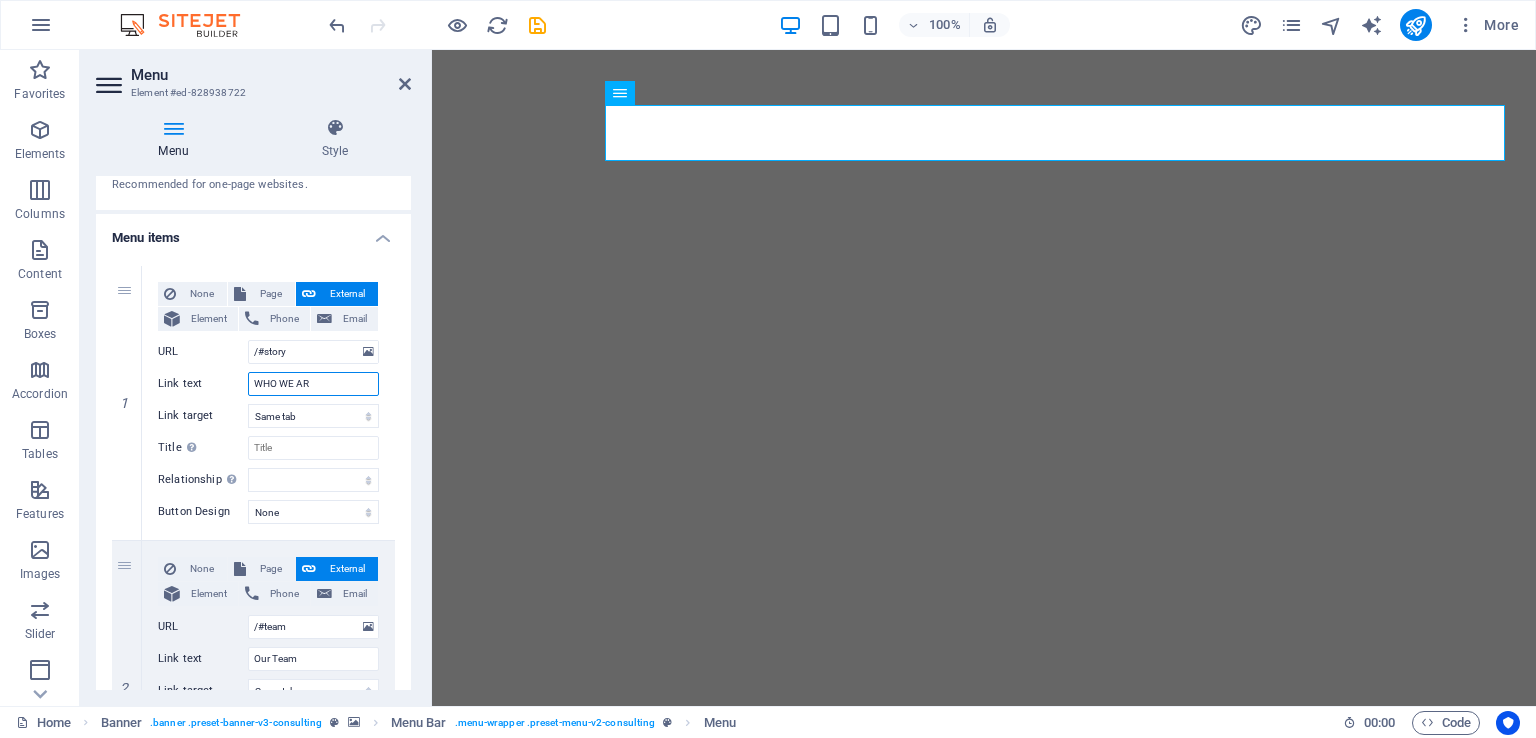 type on "WHO WE ARE" 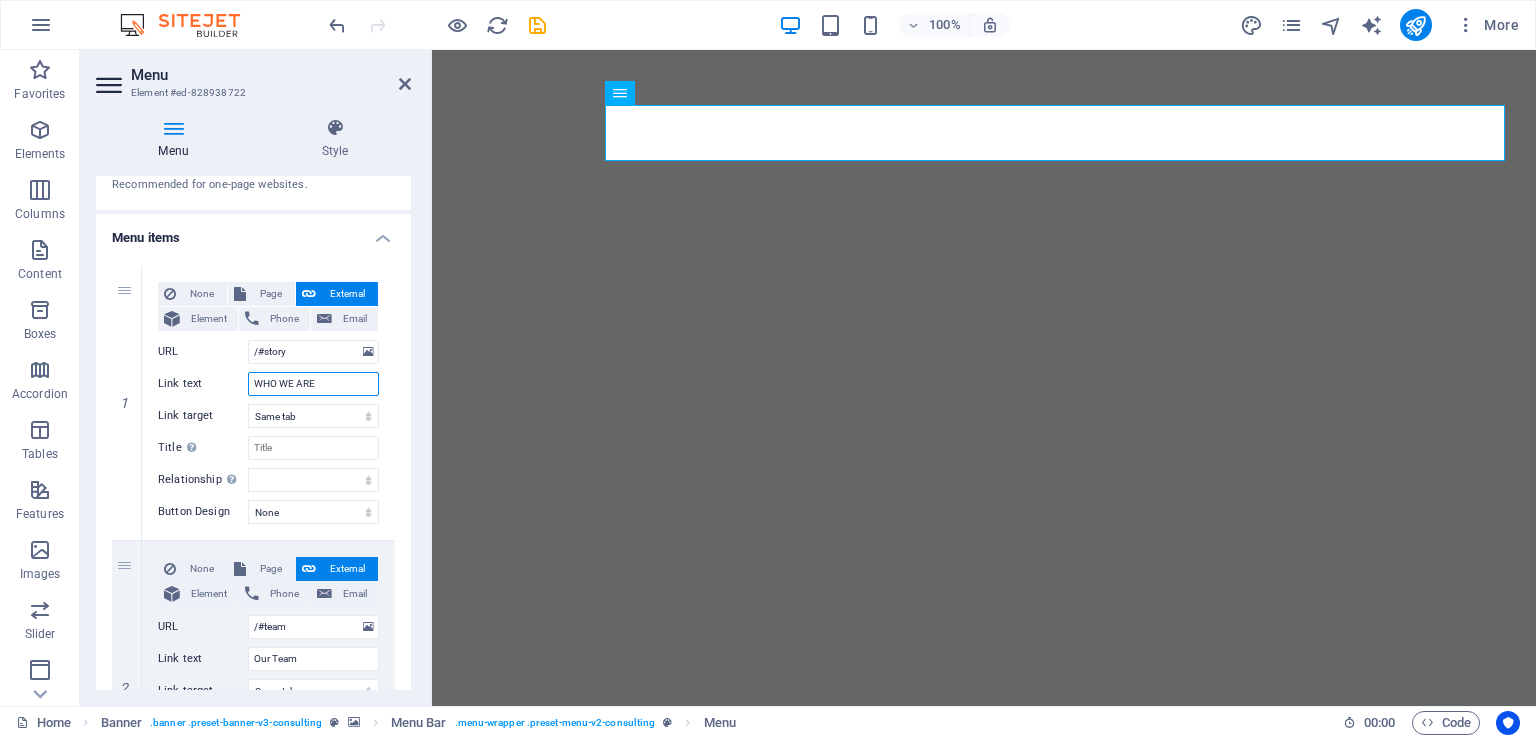 select 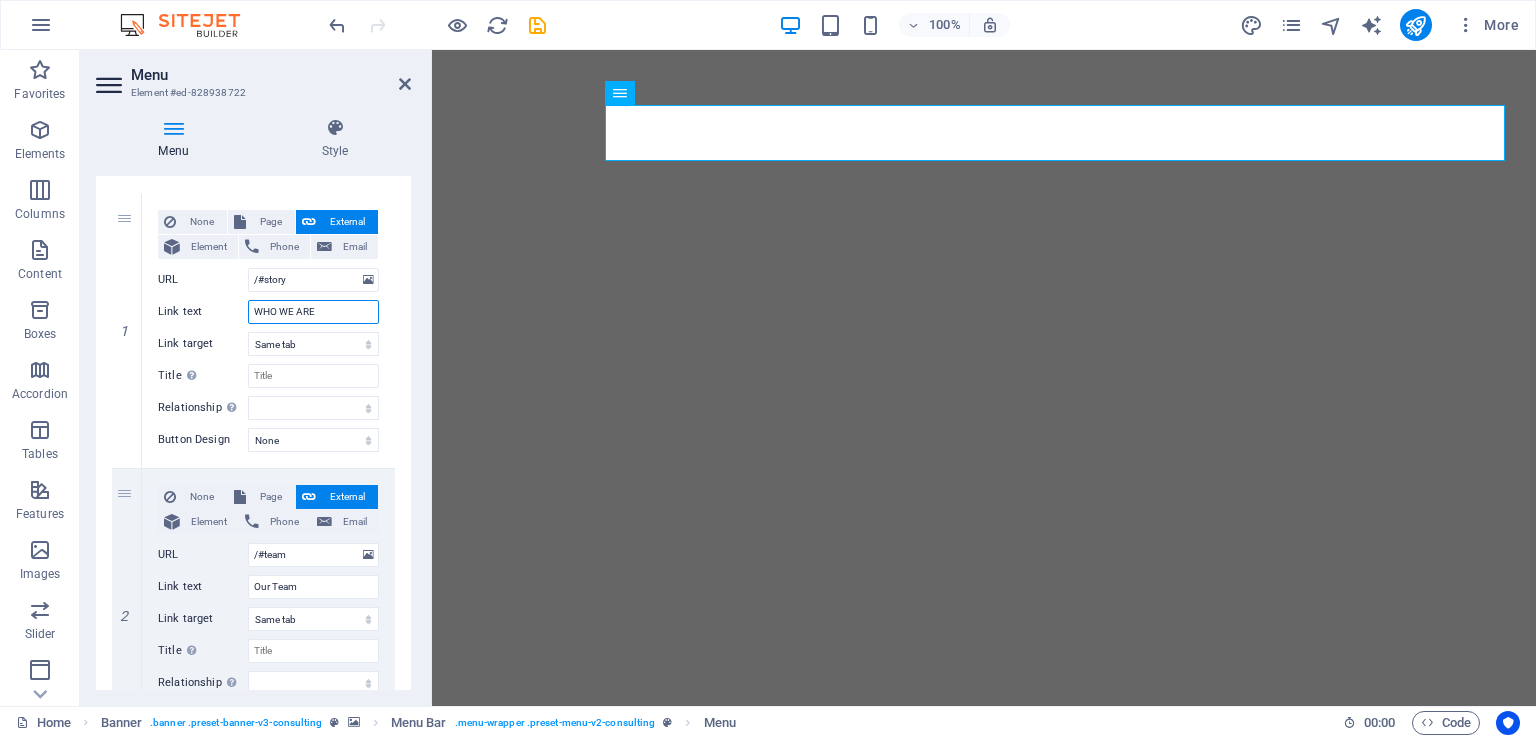 scroll, scrollTop: 200, scrollLeft: 0, axis: vertical 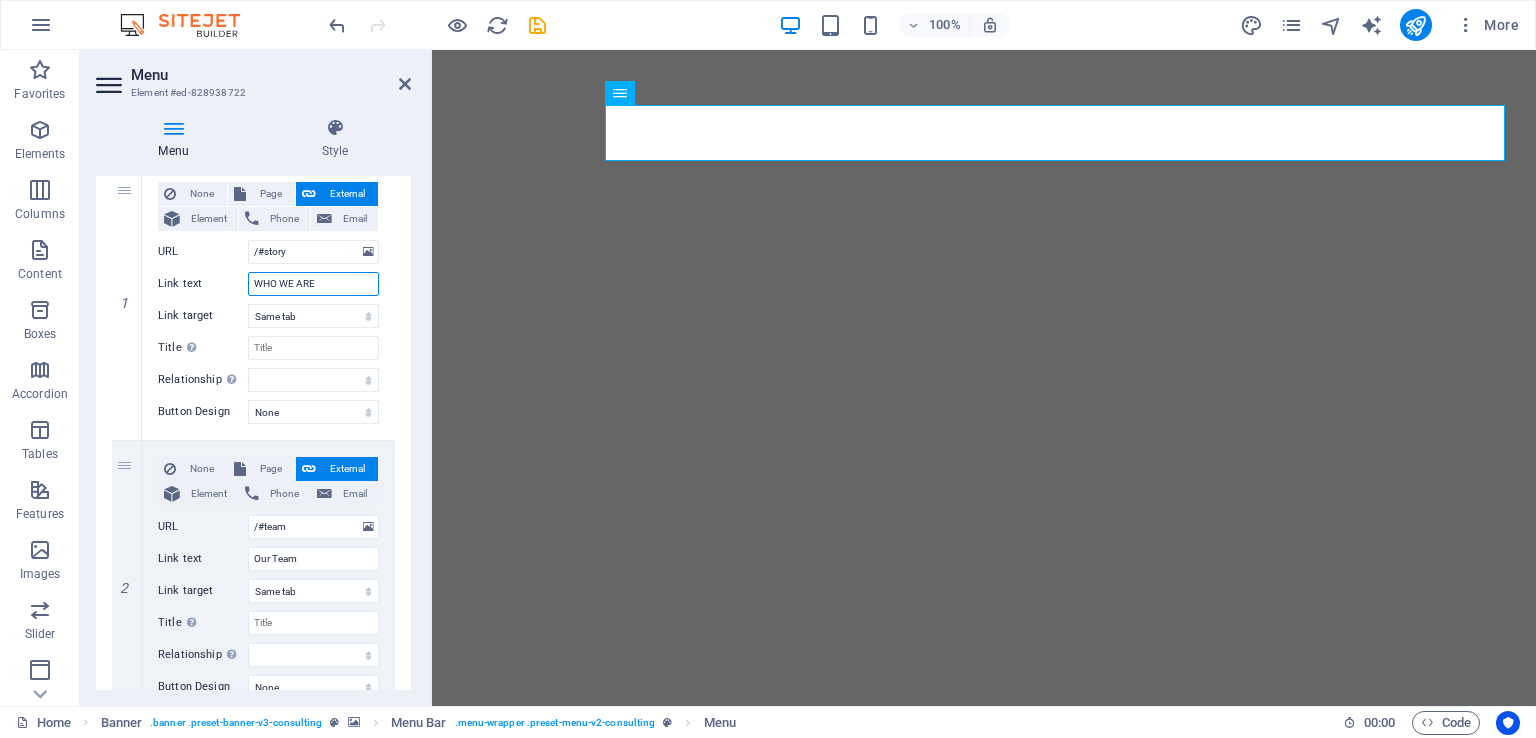 type on "WHO WE ARE" 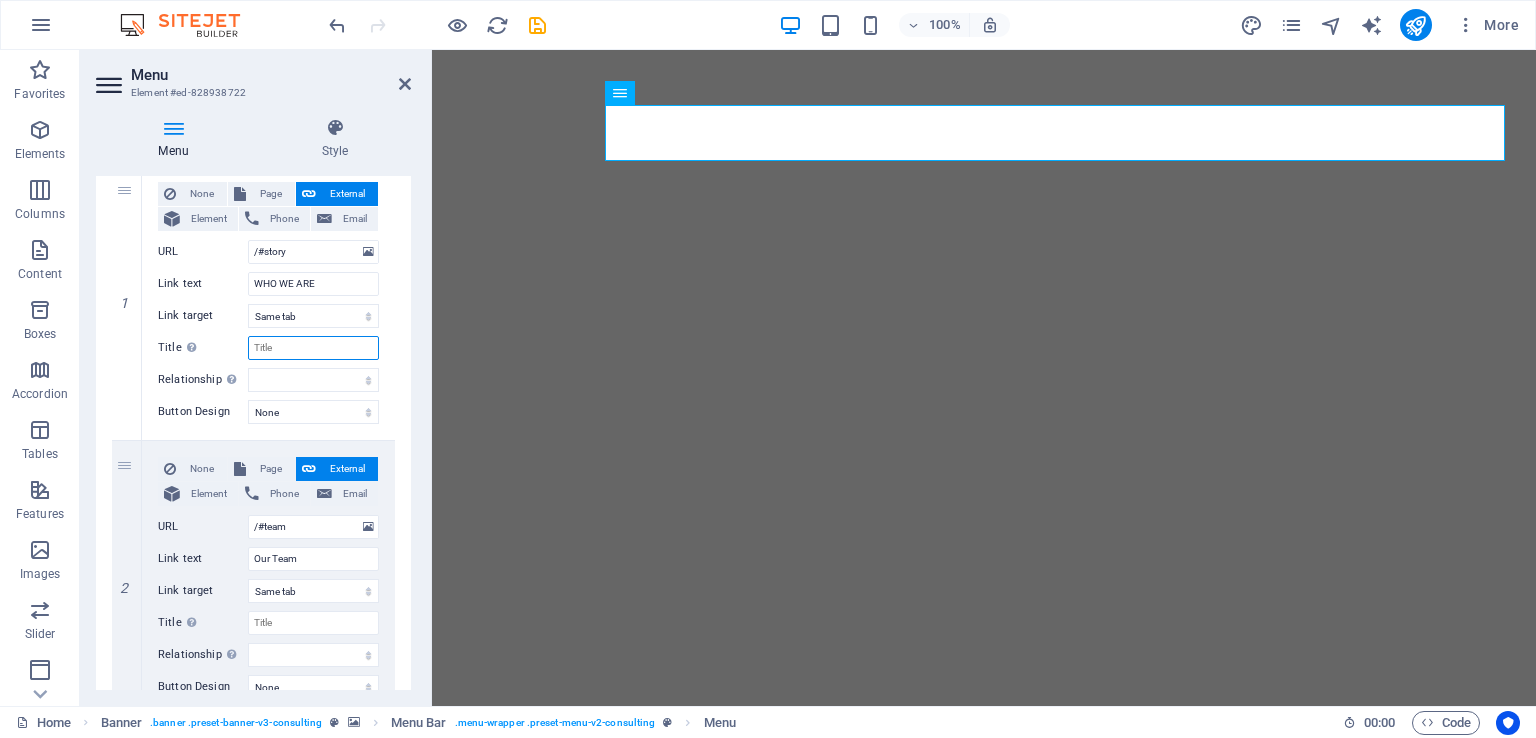 click on "Title Additional link description, should not be the same as the link text. The title is most often shown as a tooltip text when the mouse moves over the element. Leave empty if uncertain." at bounding box center (313, 348) 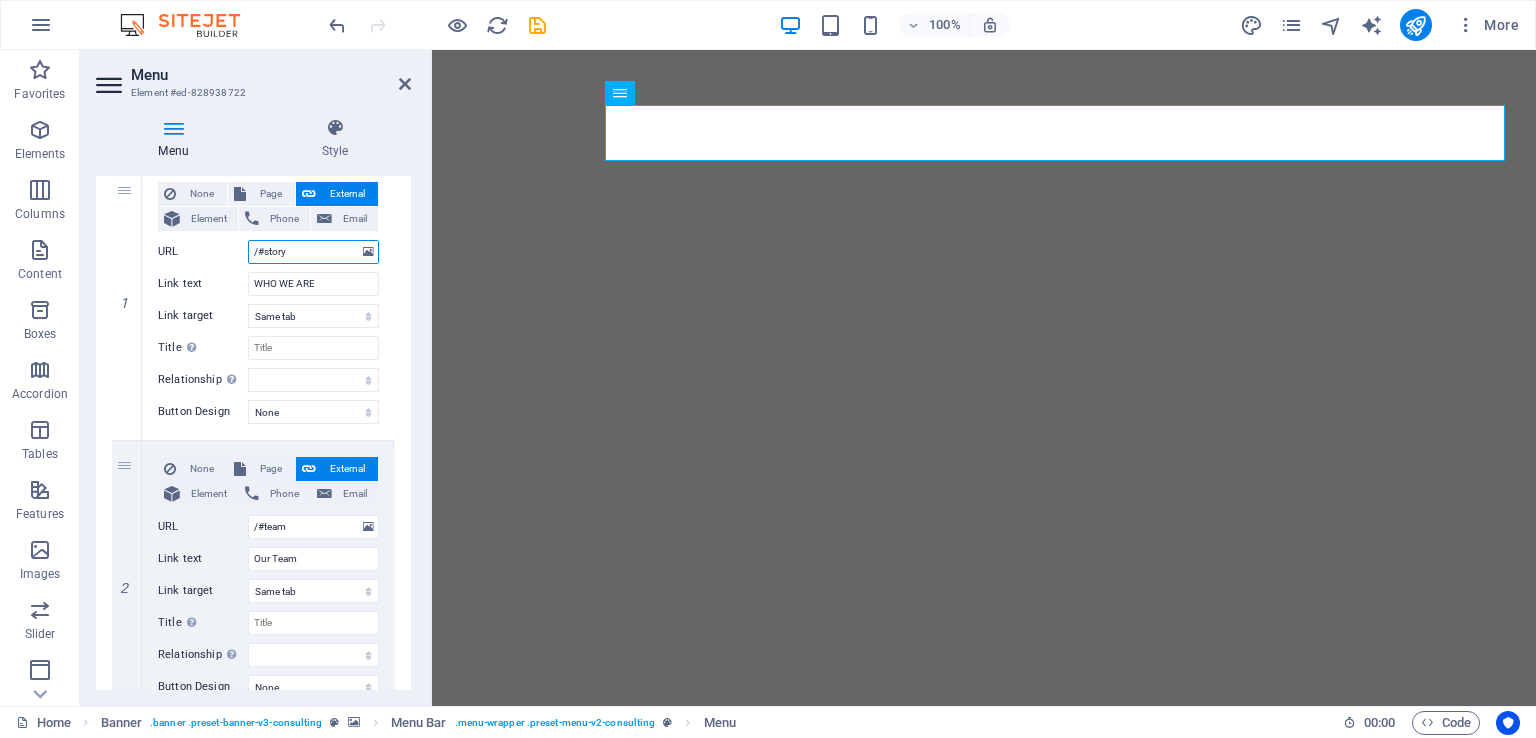click on "/#story" at bounding box center [313, 252] 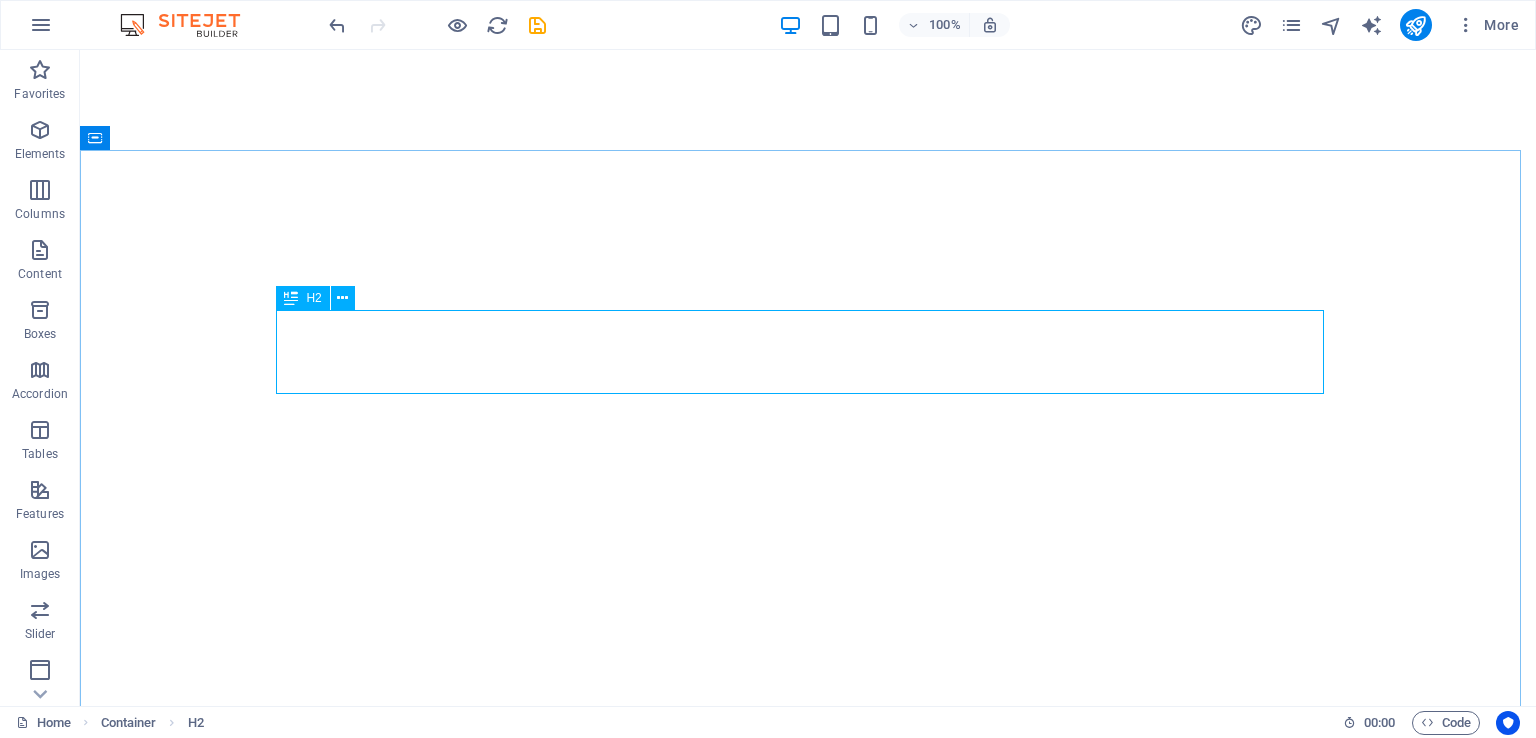 click at bounding box center [342, 298] 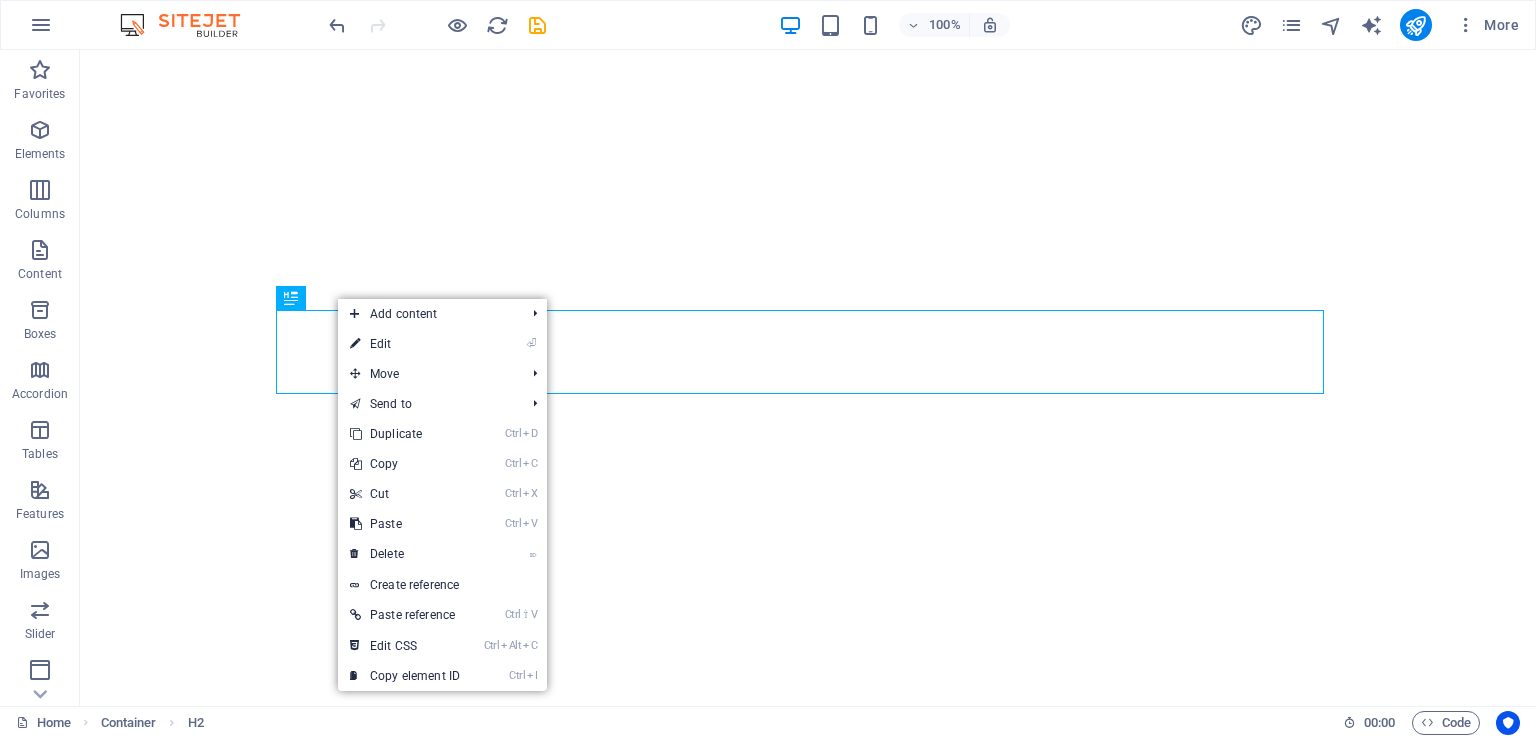 click on "⏎  Edit" at bounding box center (405, 344) 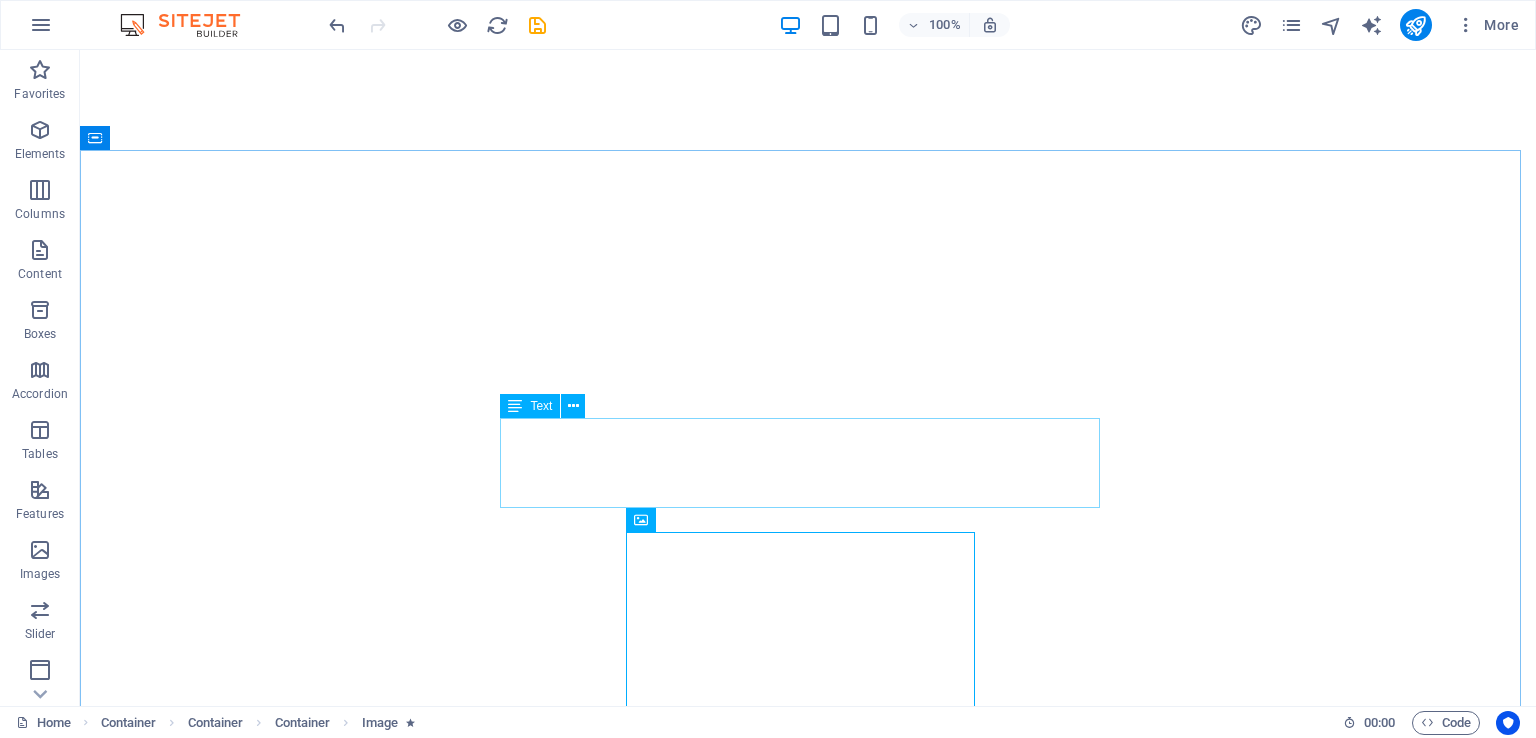 click at bounding box center [573, 406] 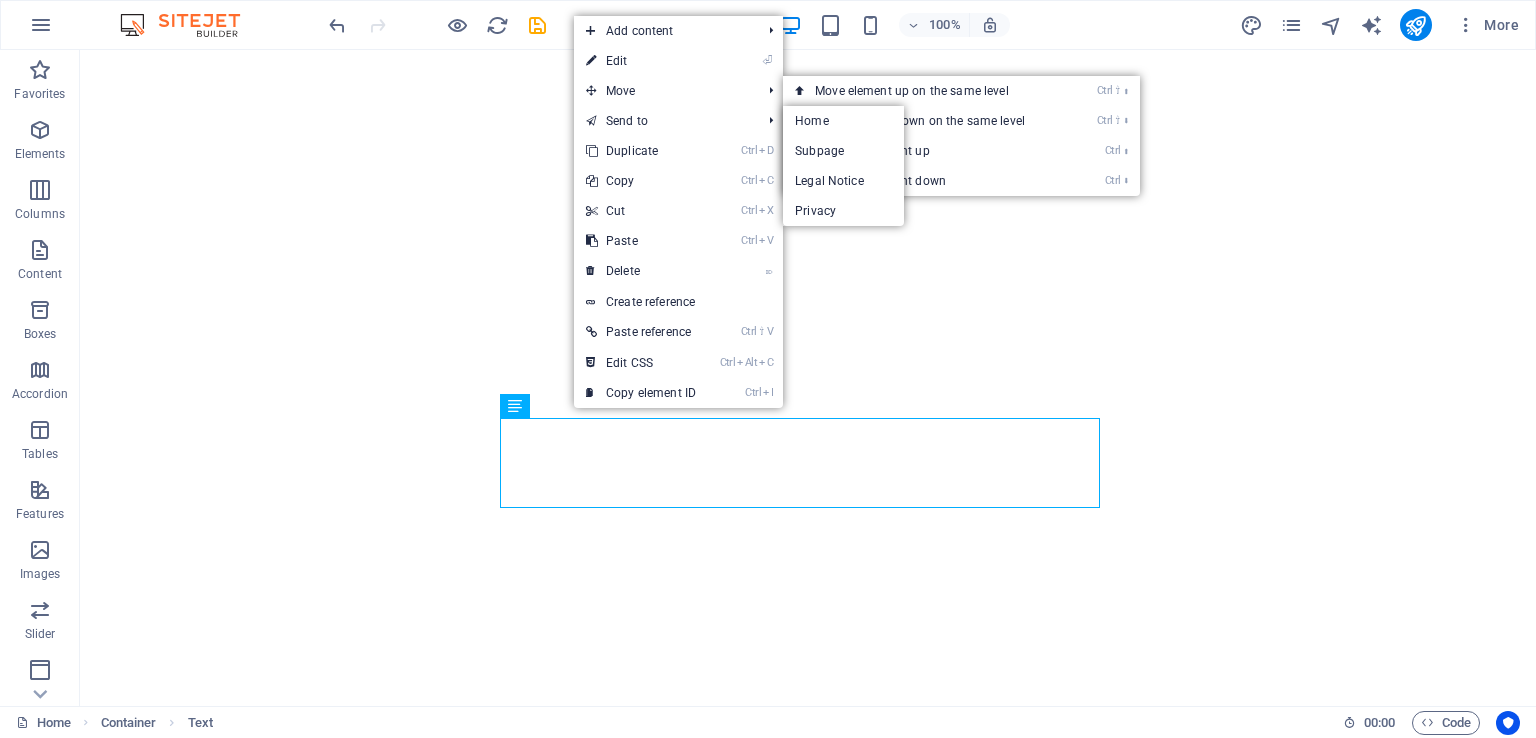 click on "⏎  Edit" at bounding box center (641, 61) 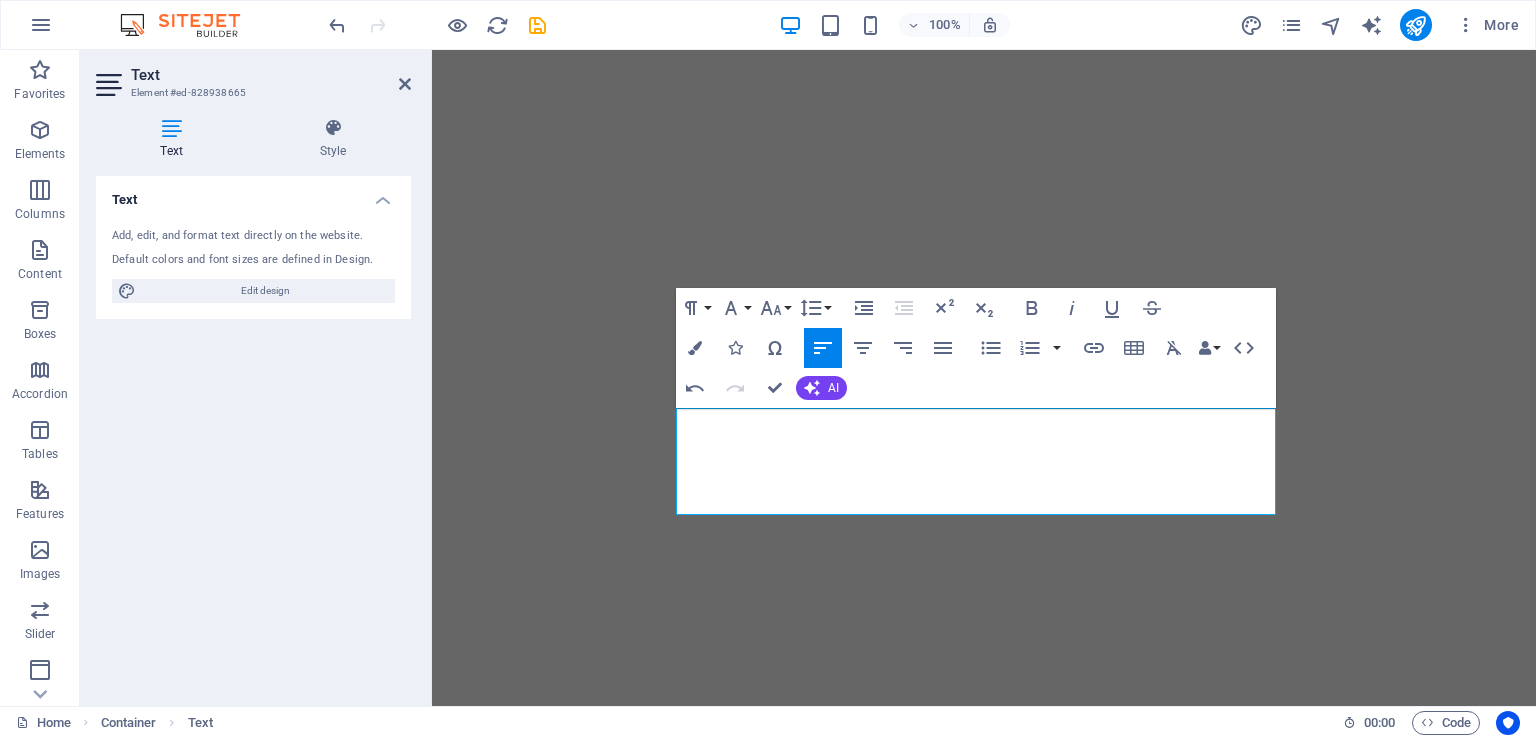 click 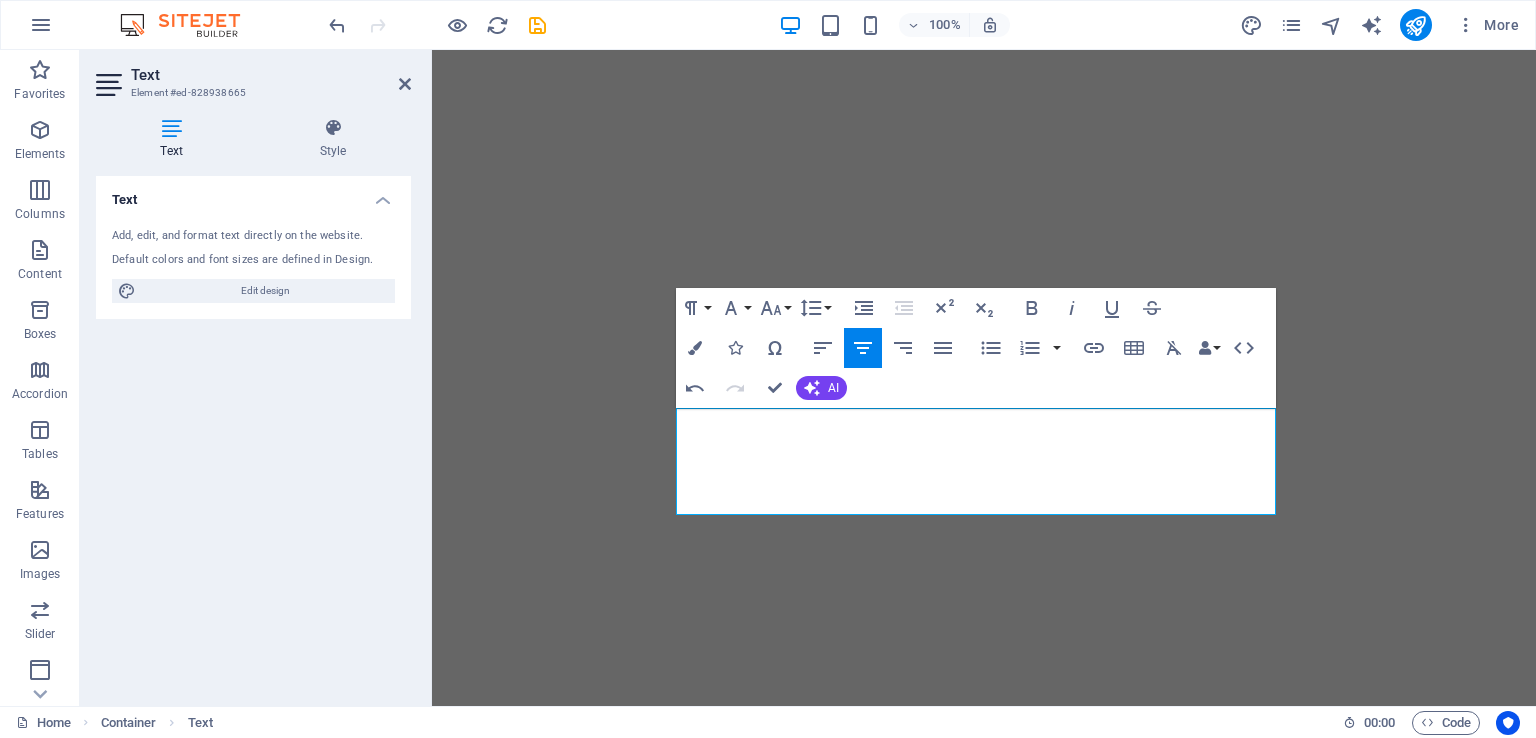 click on "AI" at bounding box center (833, 388) 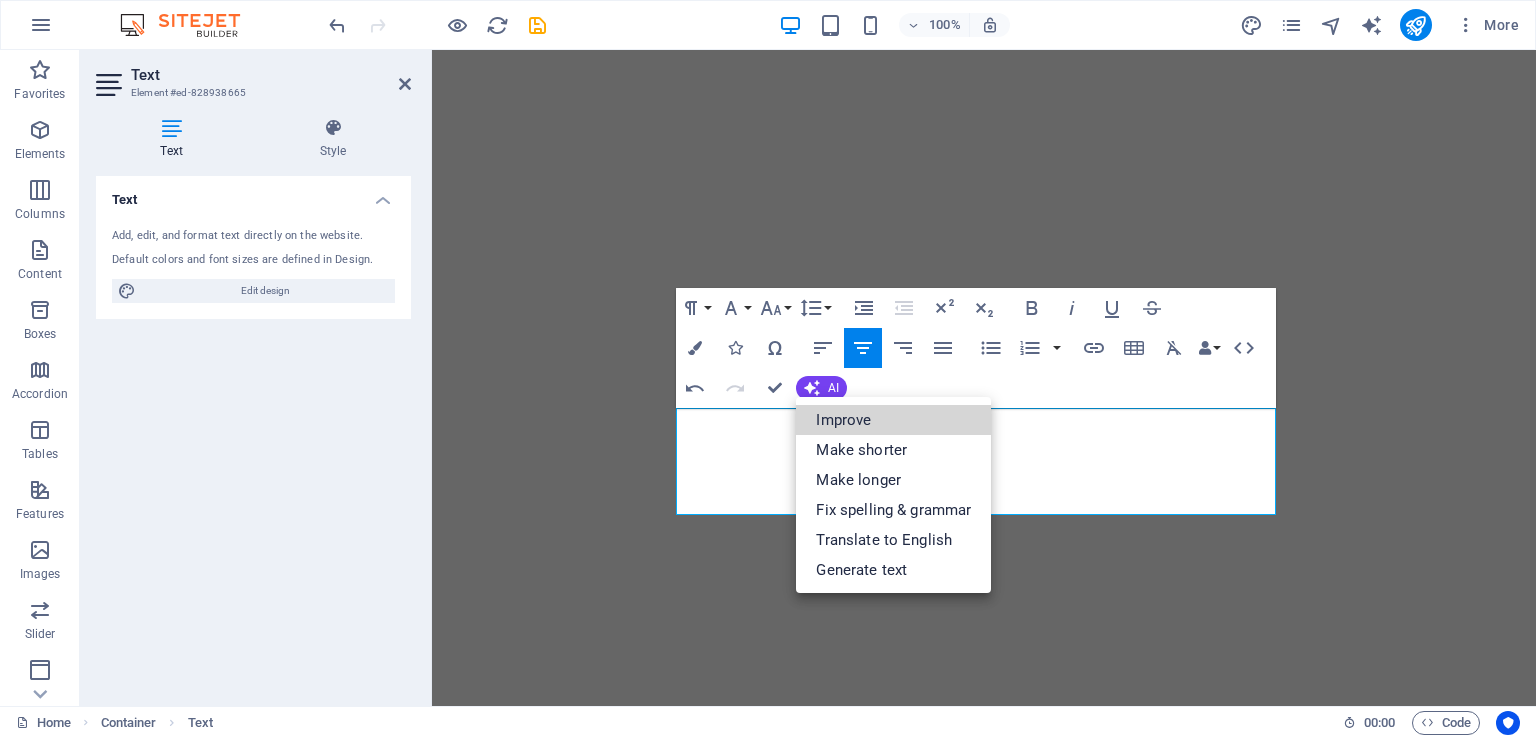 click on "Improve" at bounding box center (893, 420) 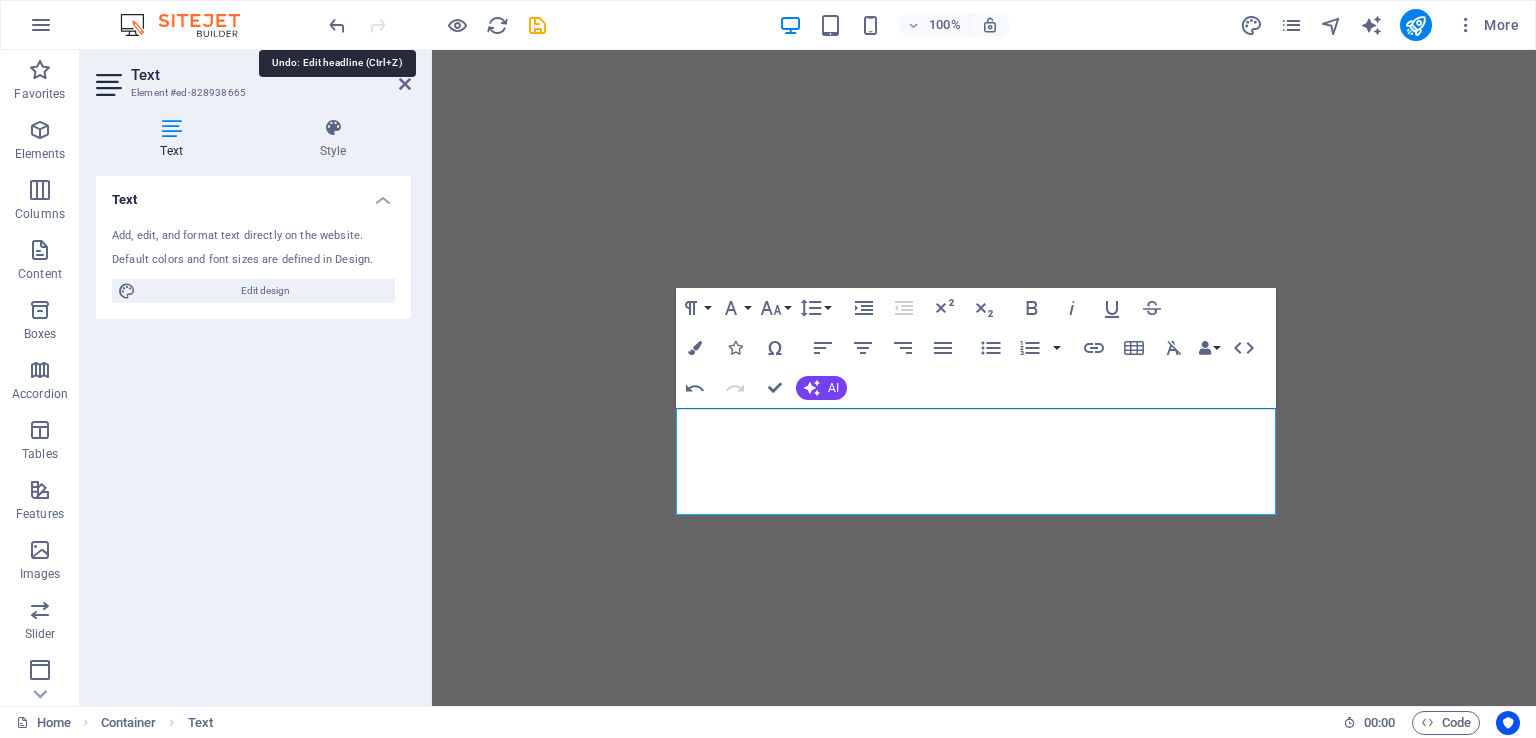 click at bounding box center [337, 25] 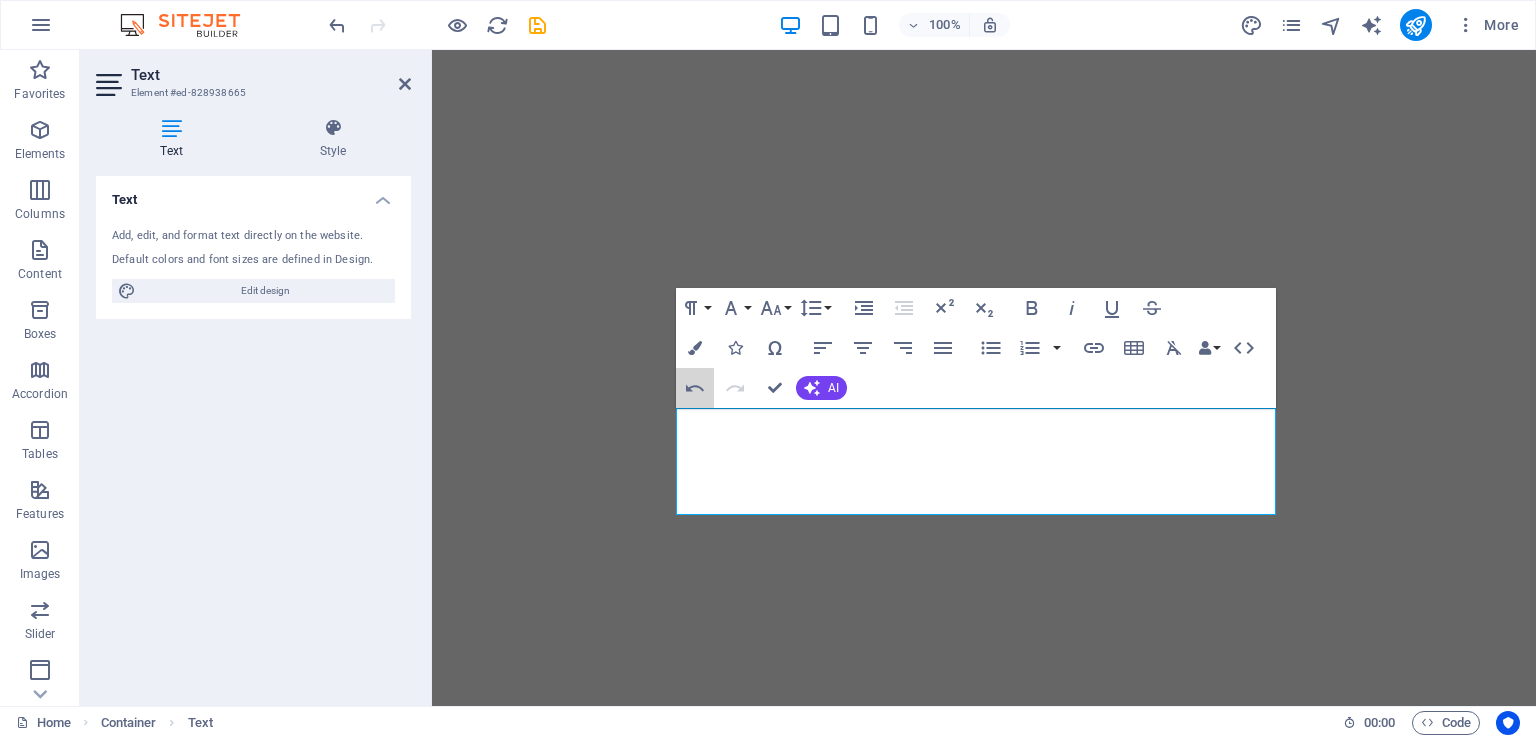 click 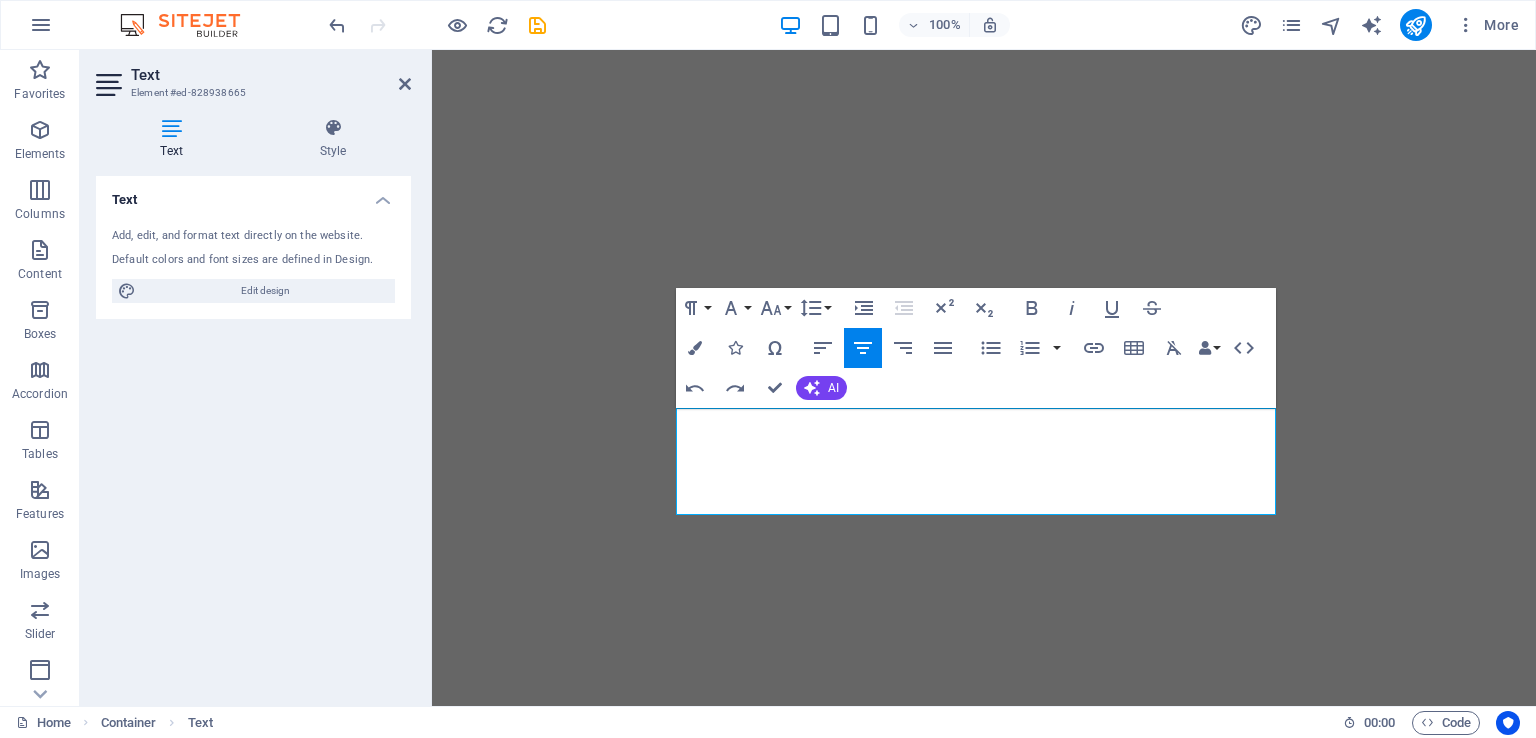 click on "AI" at bounding box center (821, 388) 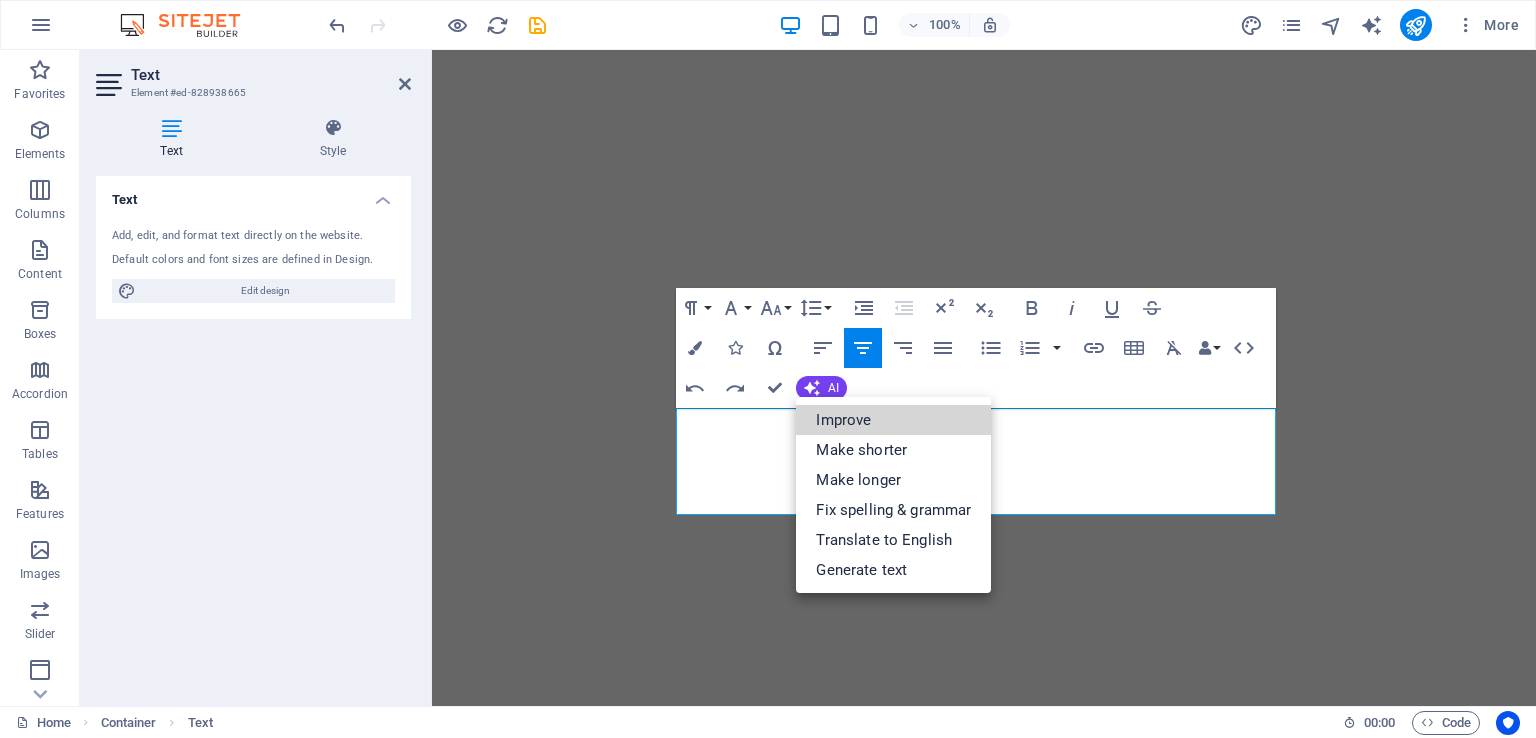 click on "Improve" at bounding box center (893, 420) 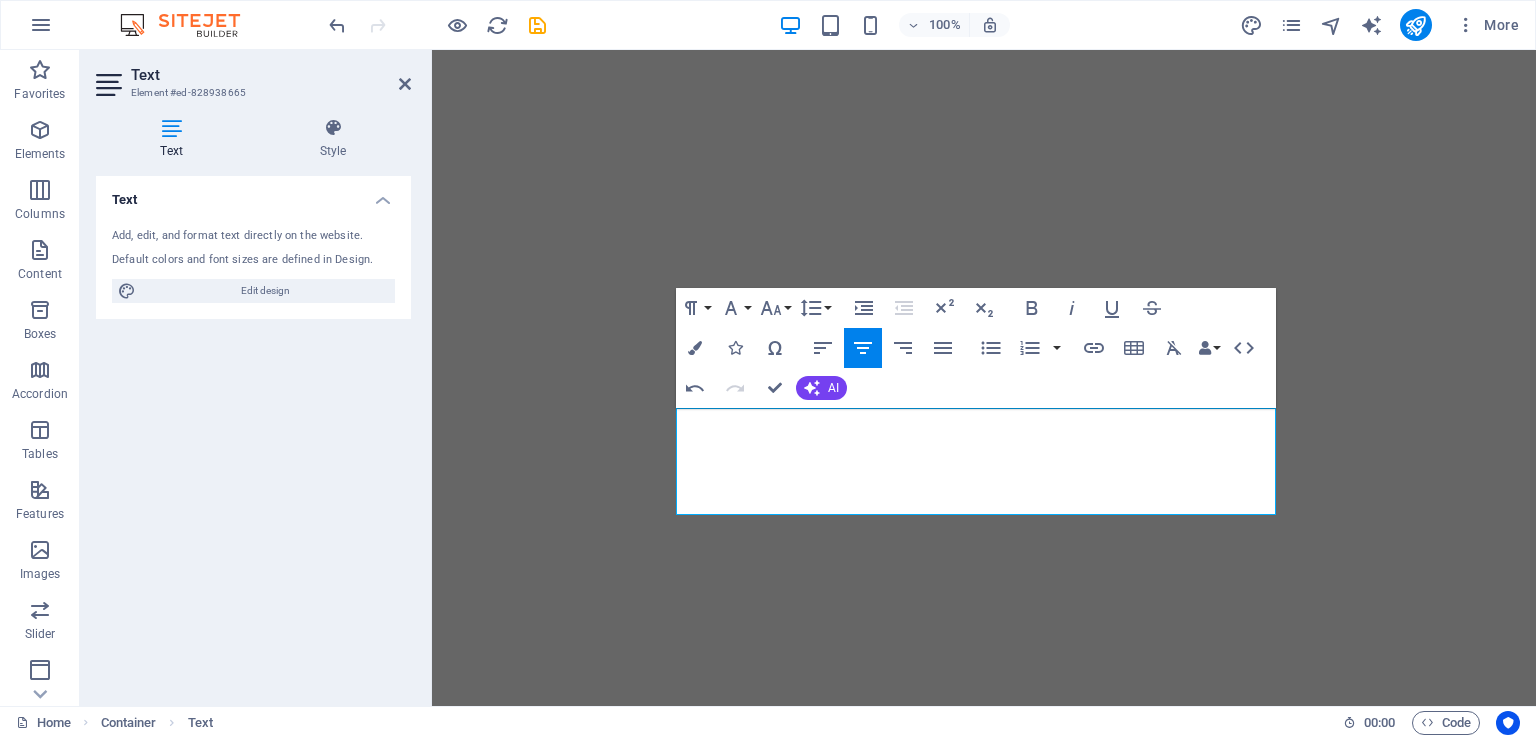 click 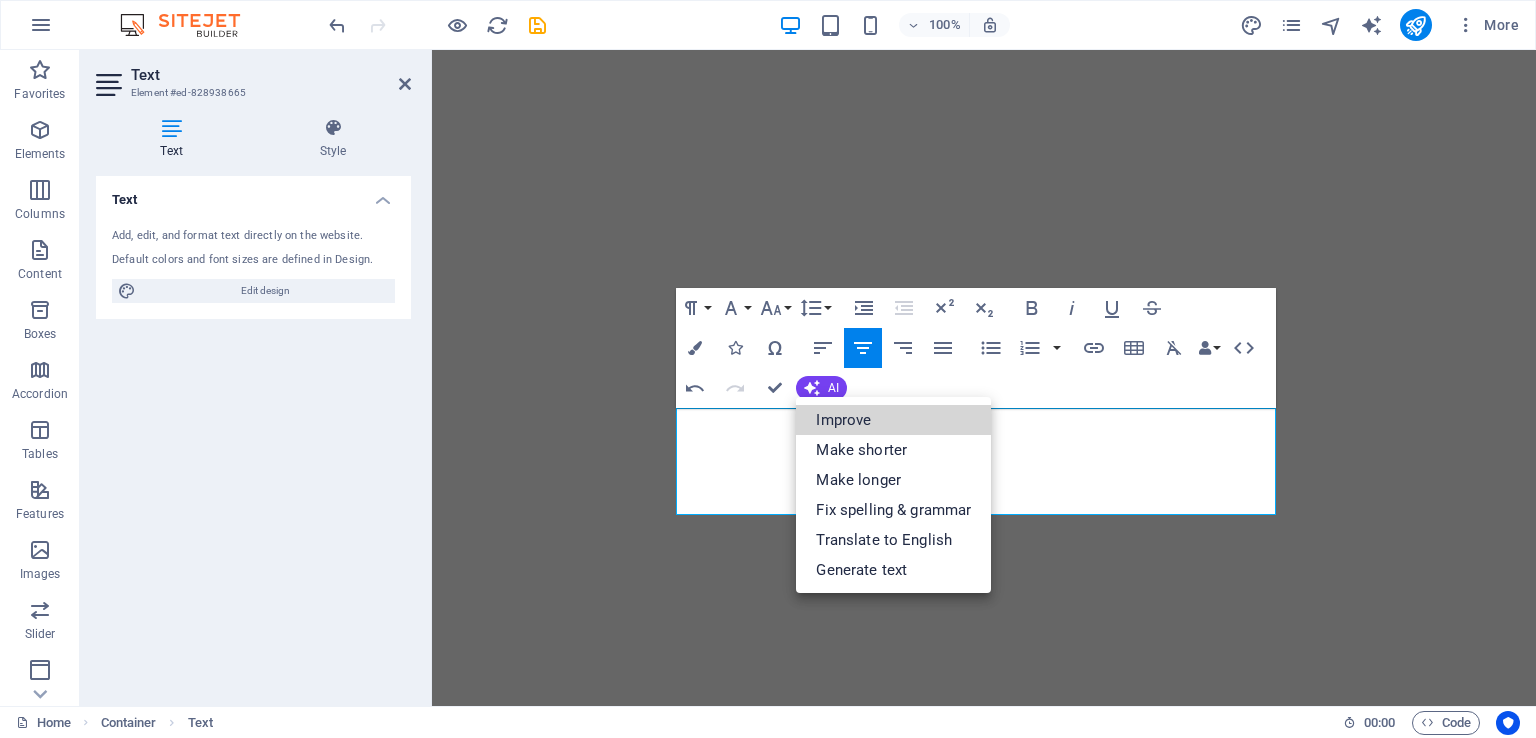 click on "Improve" at bounding box center (893, 420) 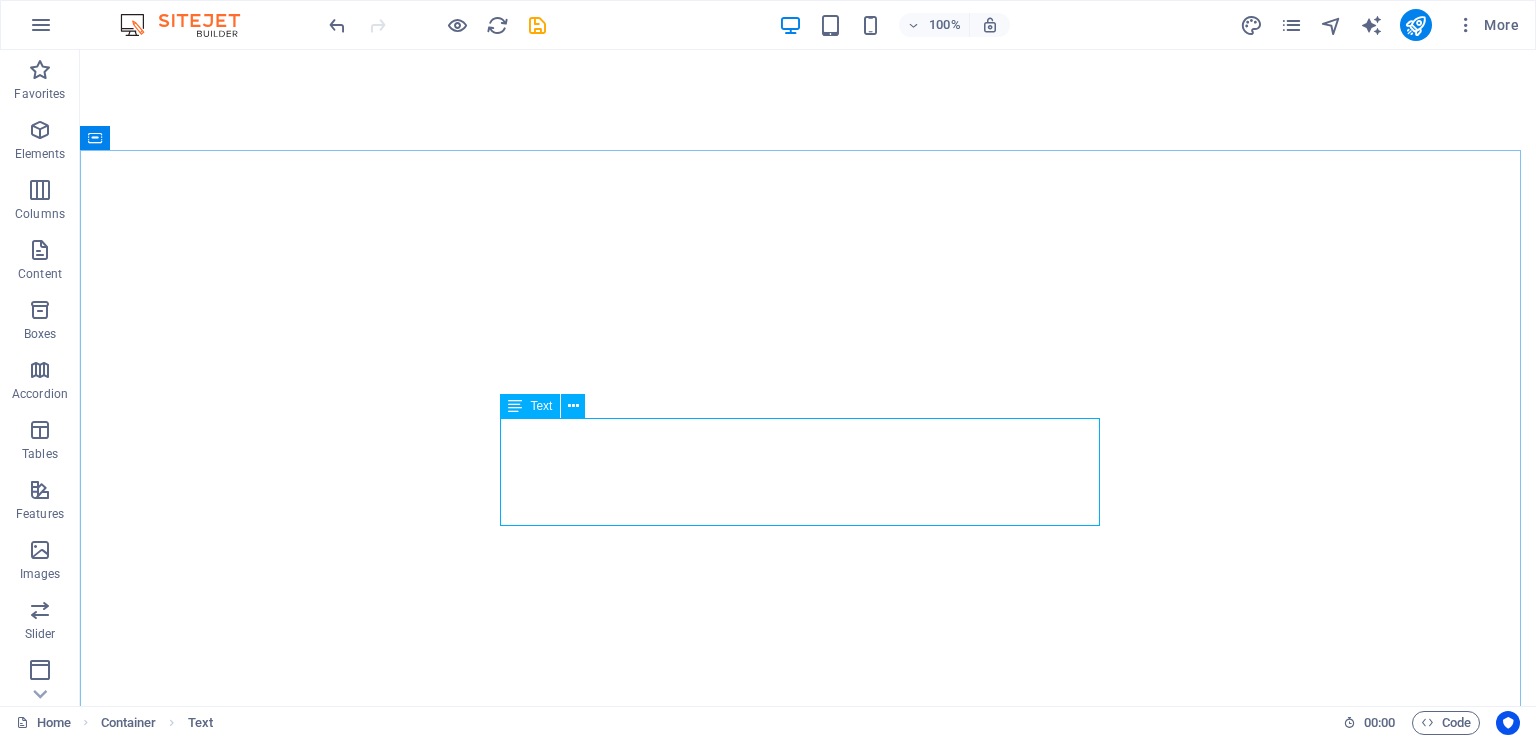 click at bounding box center [573, 406] 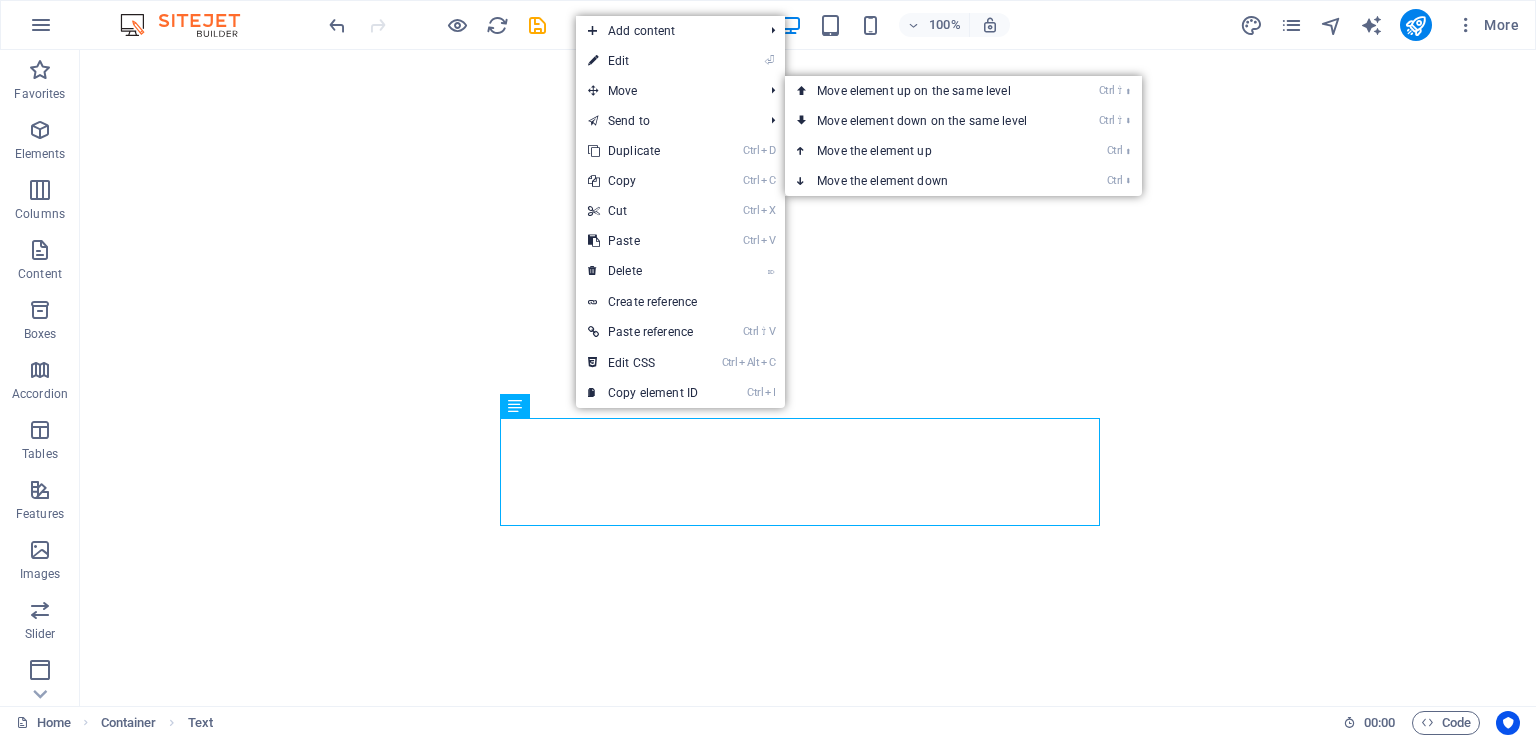 click on "⏎  Edit" at bounding box center (643, 61) 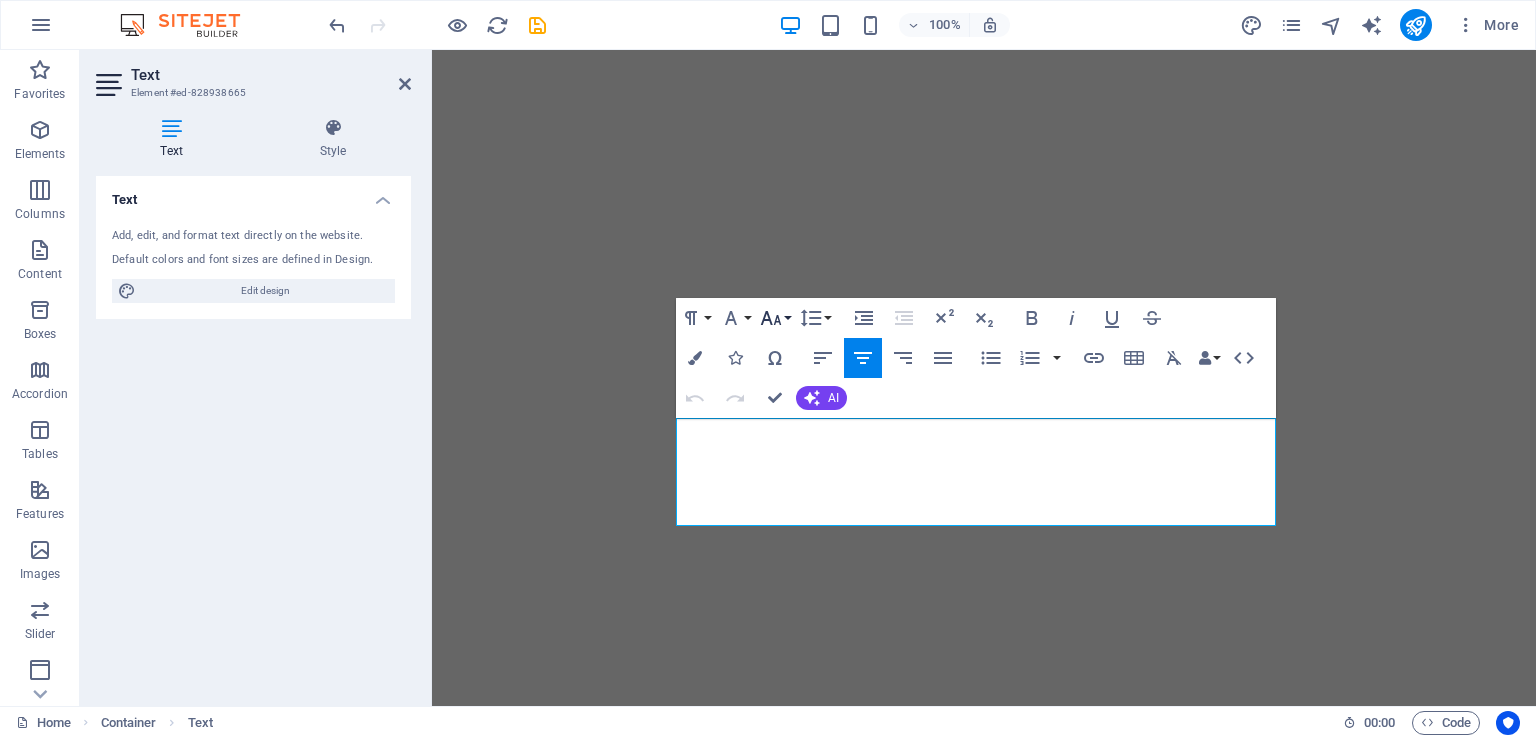 click 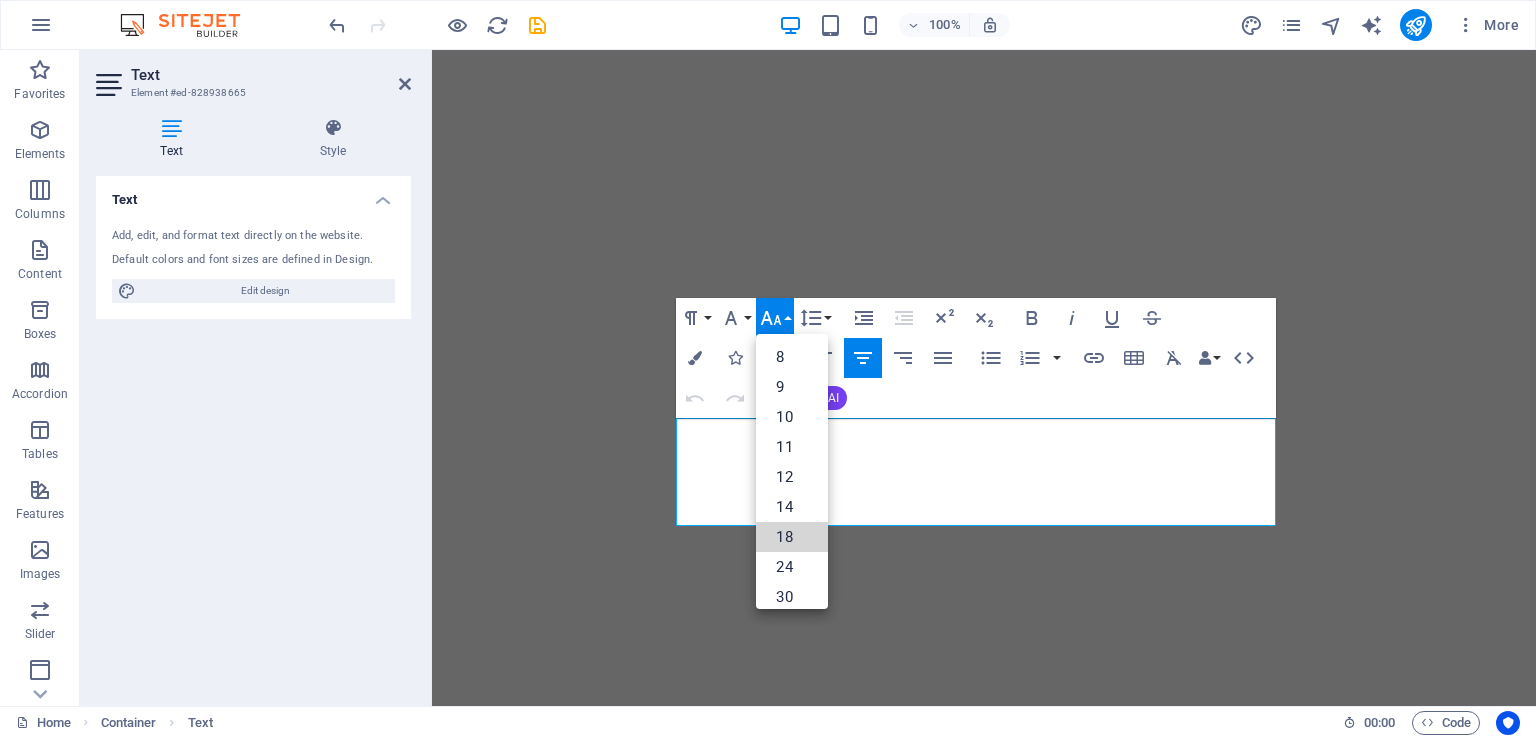 click on "18" at bounding box center (792, 537) 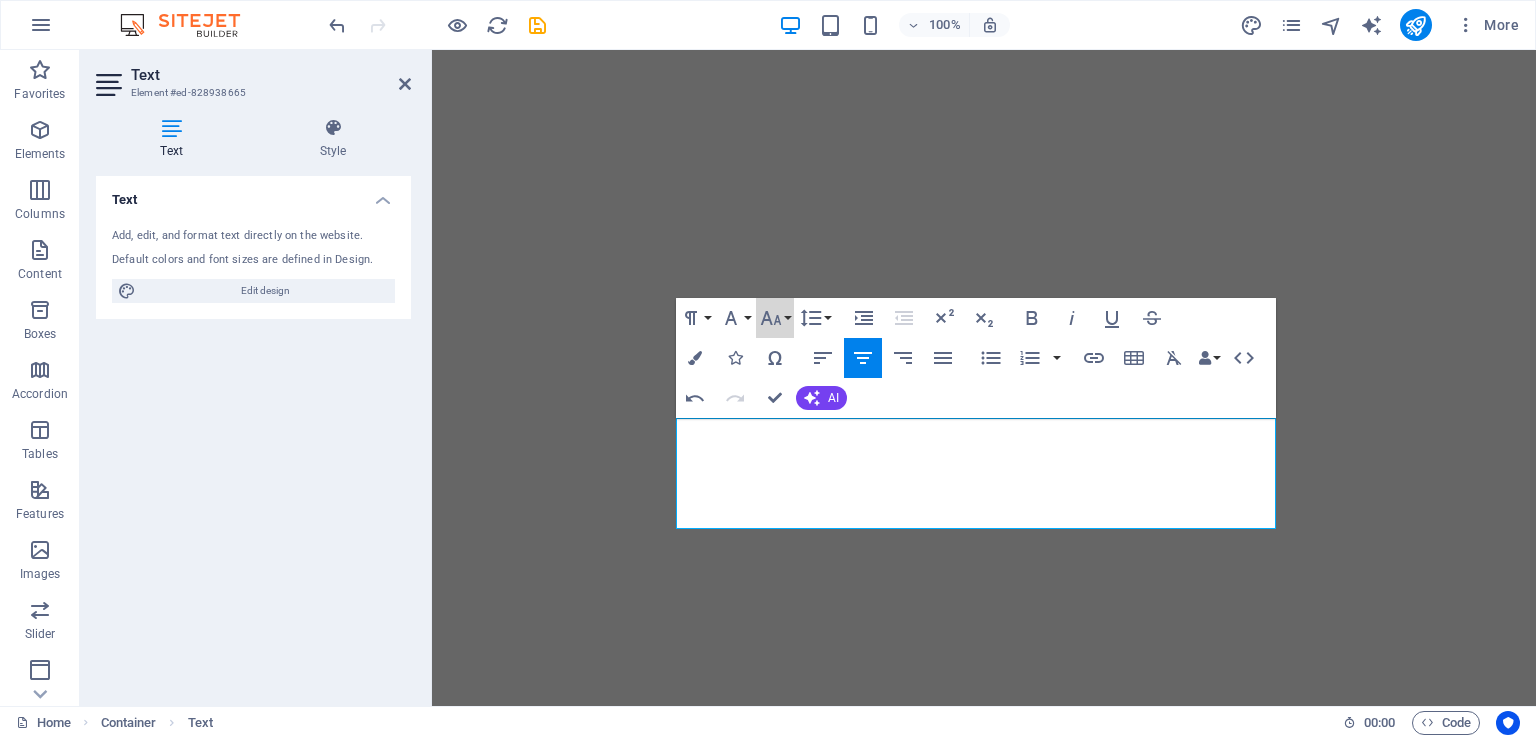 click 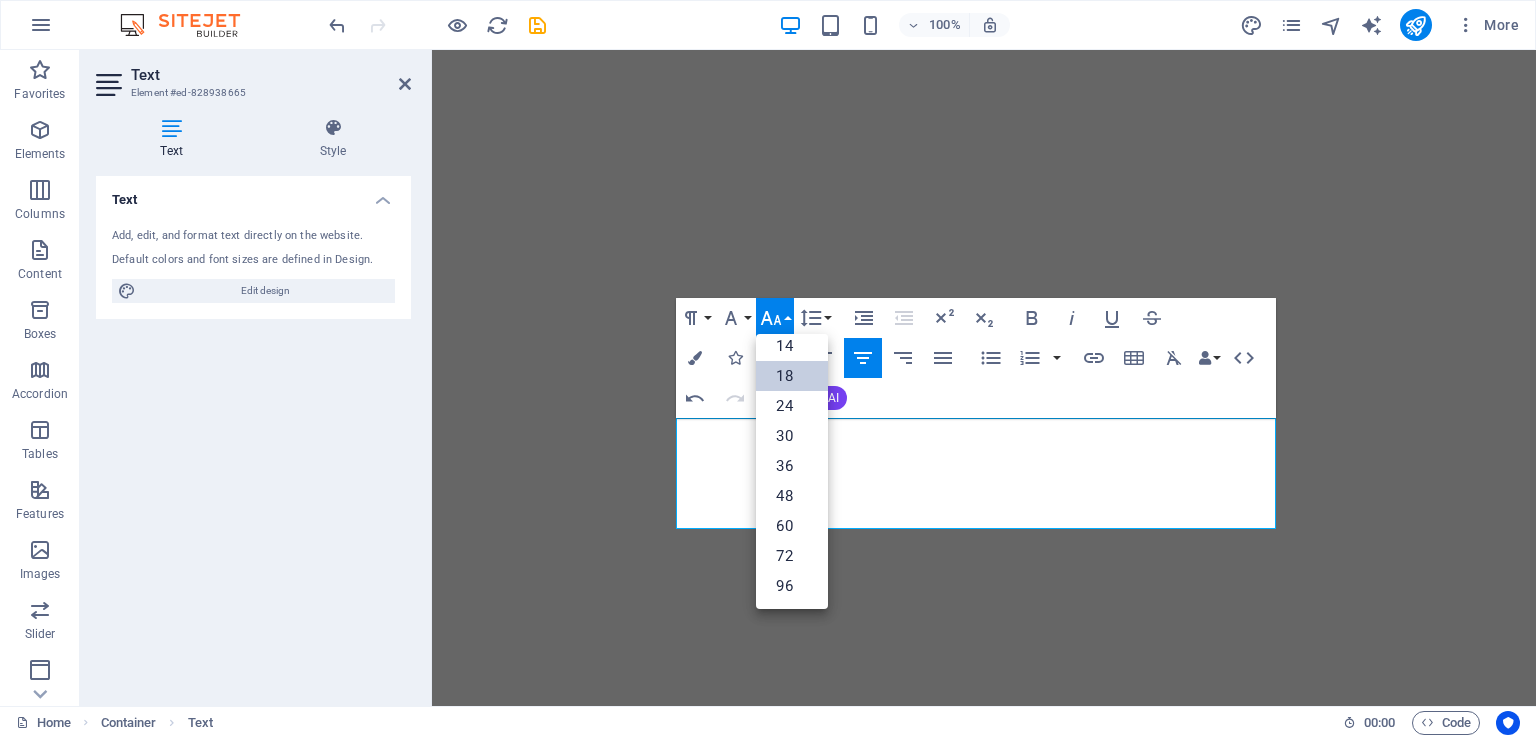 scroll, scrollTop: 160, scrollLeft: 0, axis: vertical 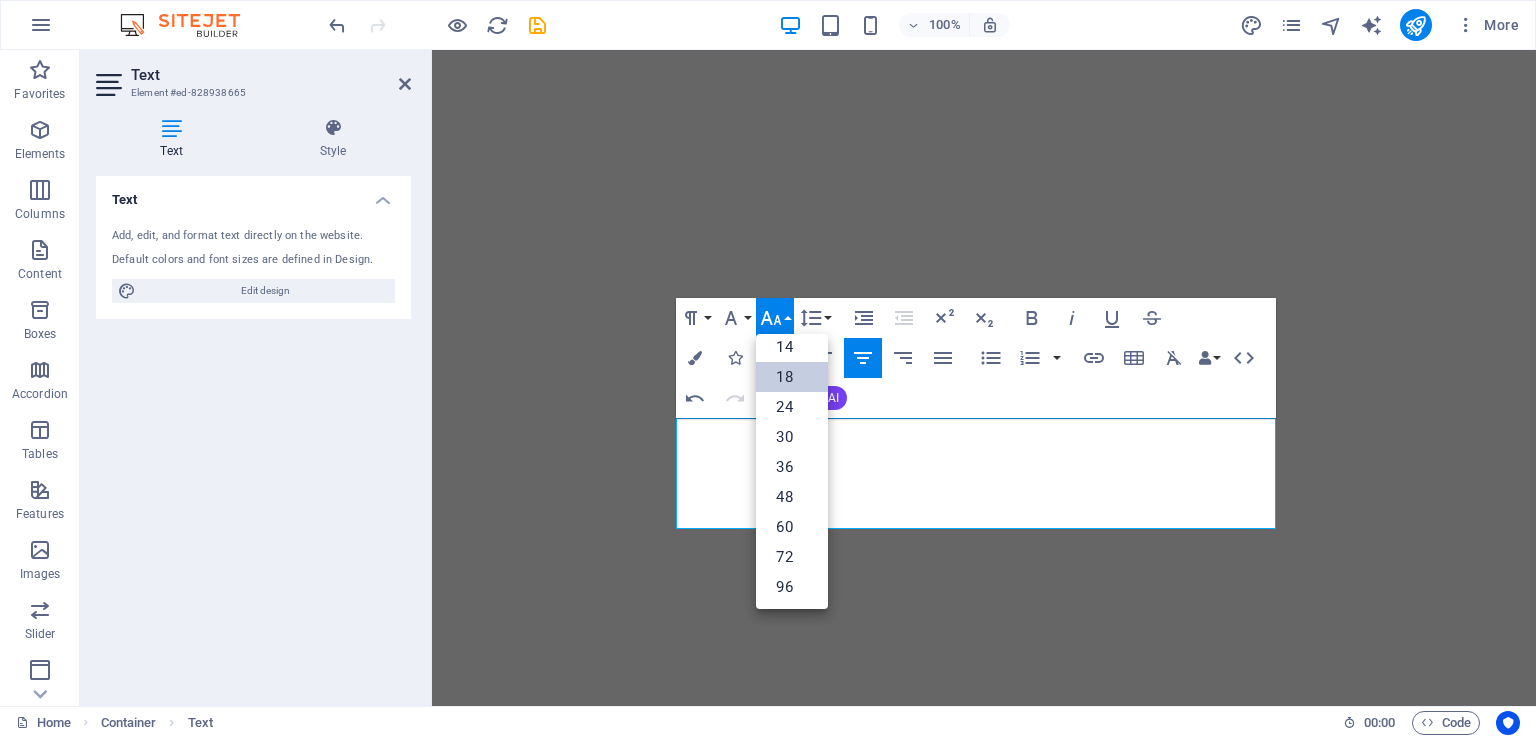 click on "24" at bounding box center (792, 407) 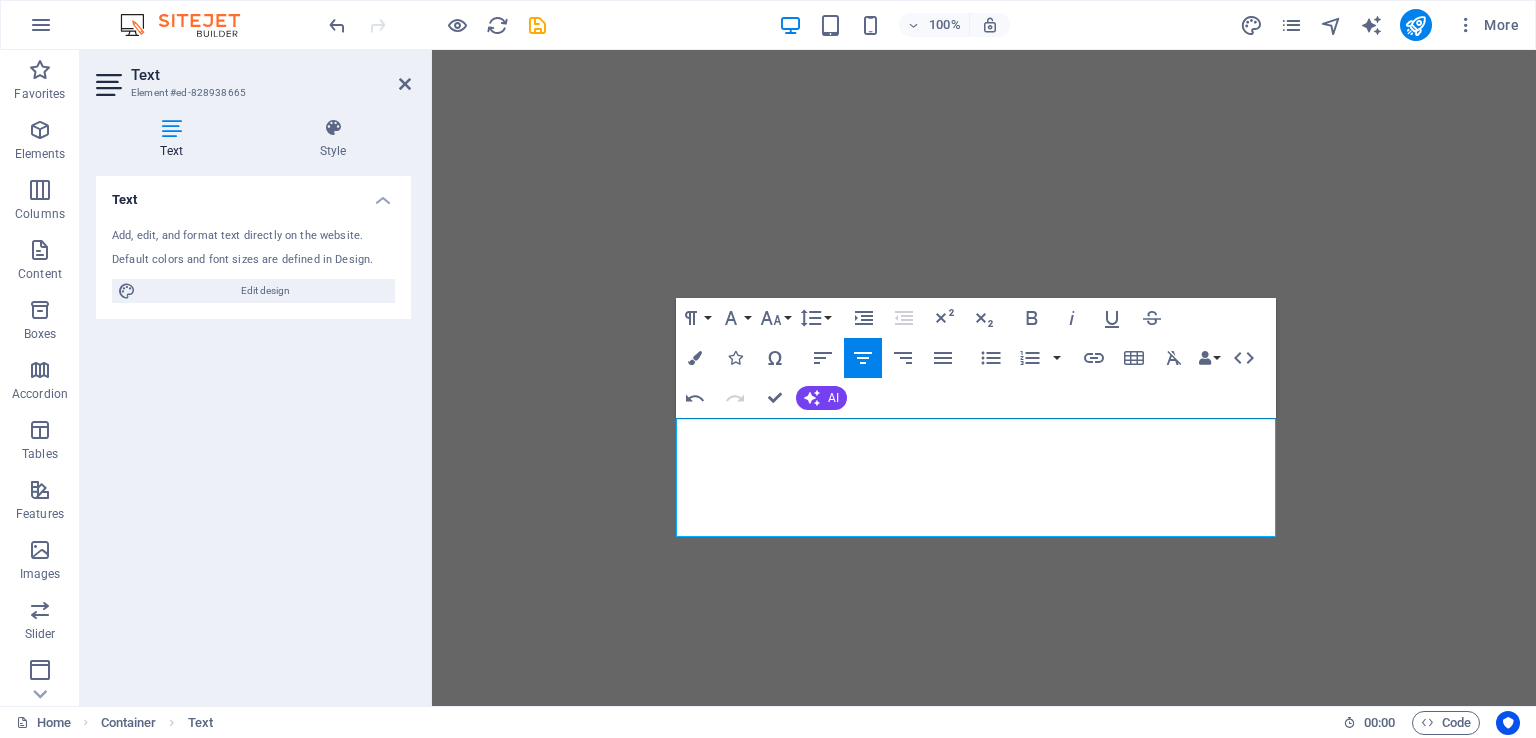 click on "Font Size" at bounding box center (775, 318) 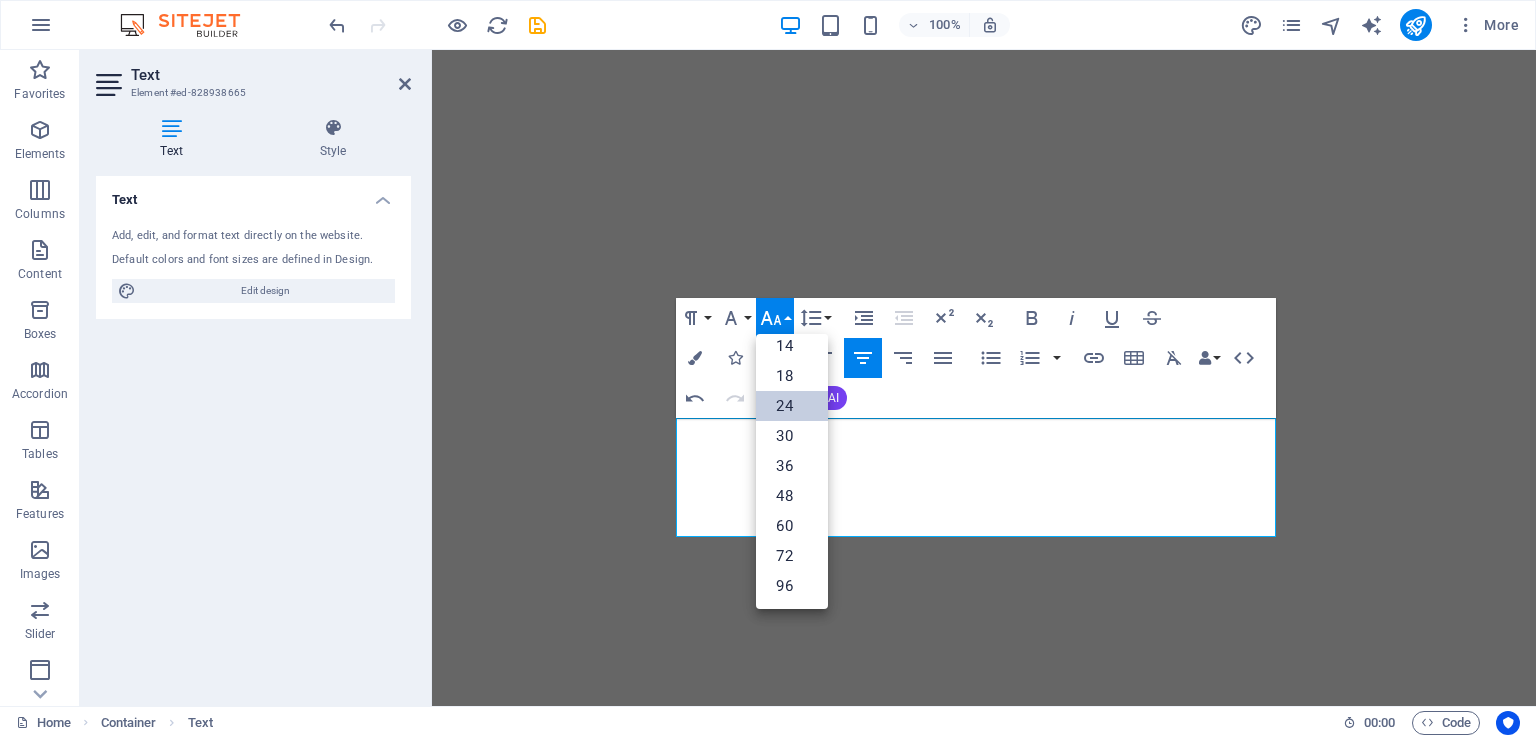 scroll, scrollTop: 160, scrollLeft: 0, axis: vertical 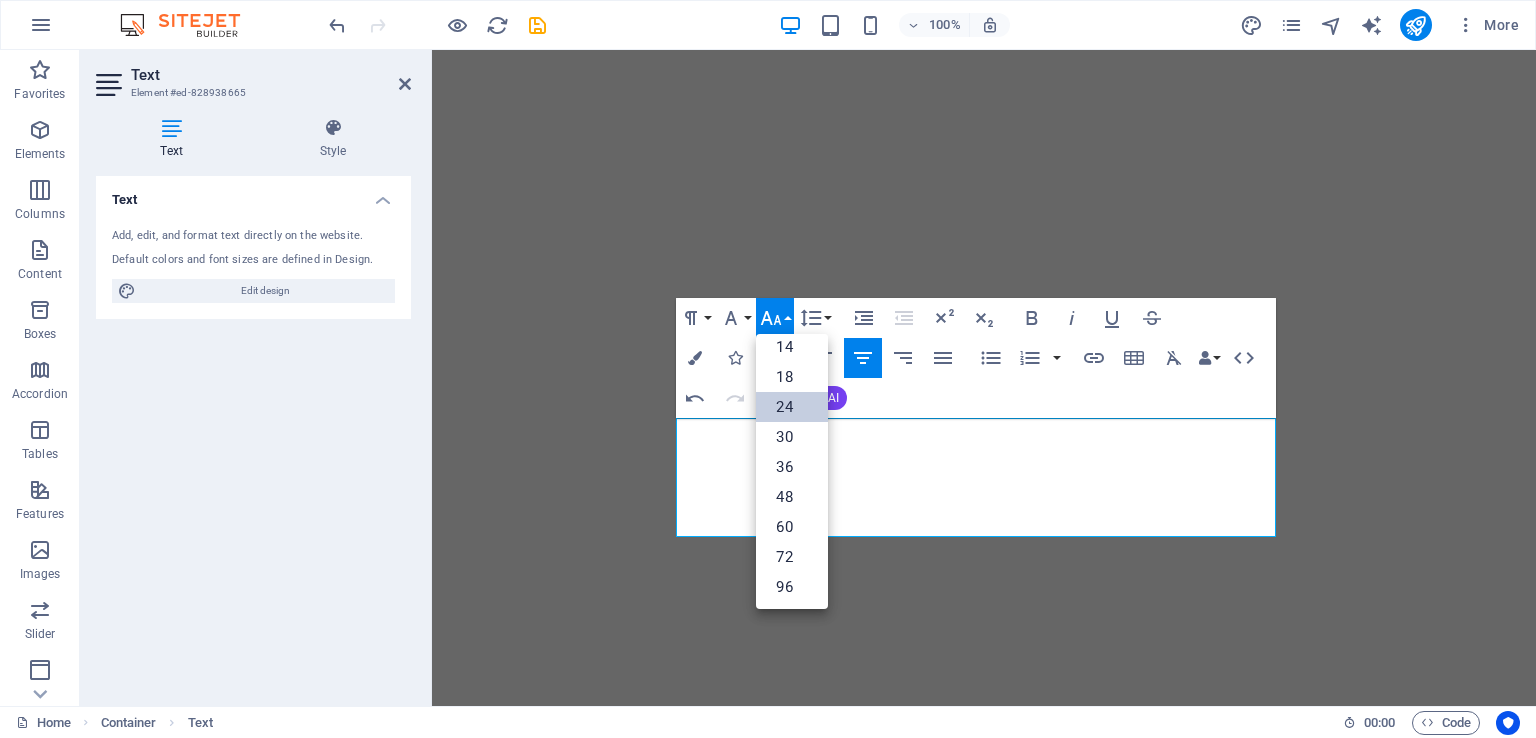 click on "24" at bounding box center [792, 407] 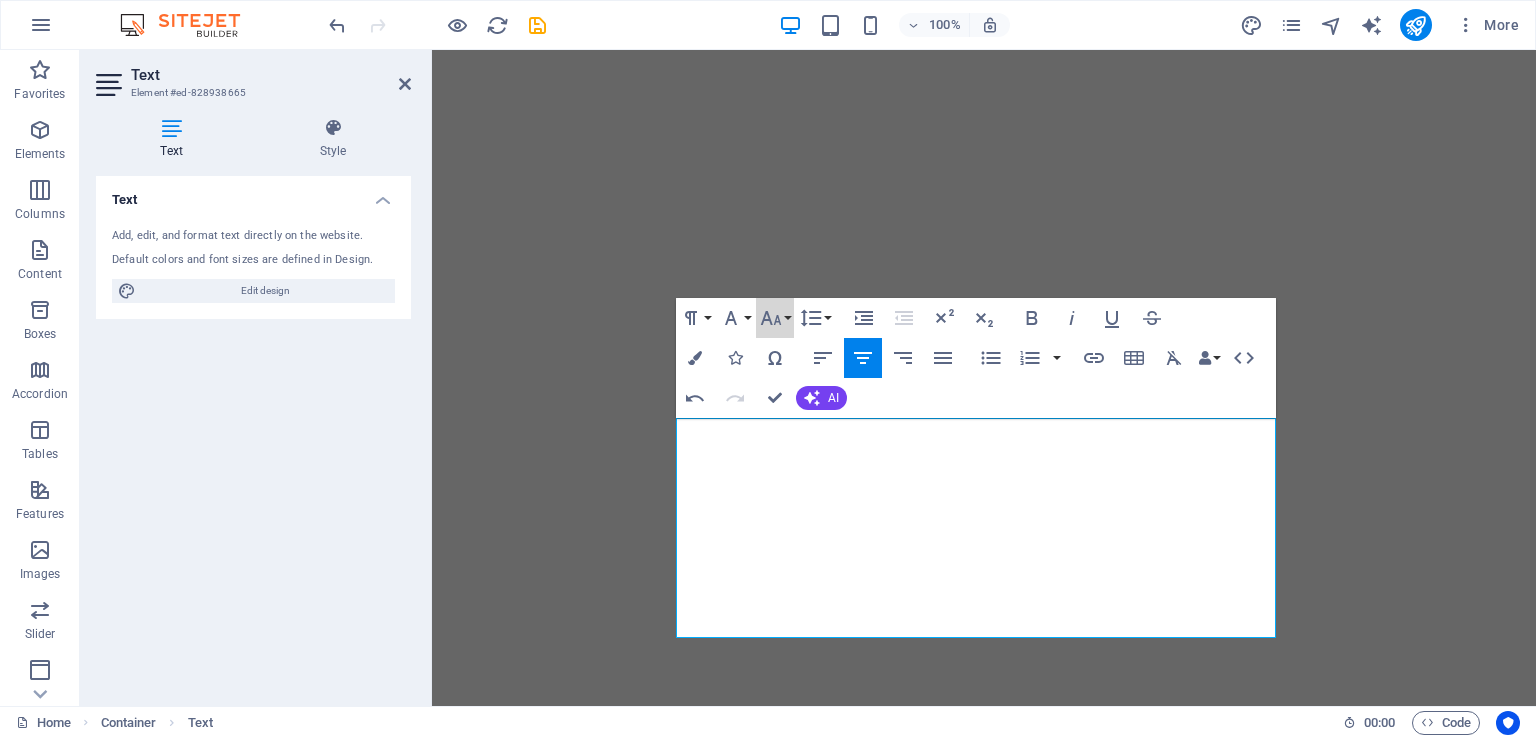 click on "Font Size" at bounding box center (775, 318) 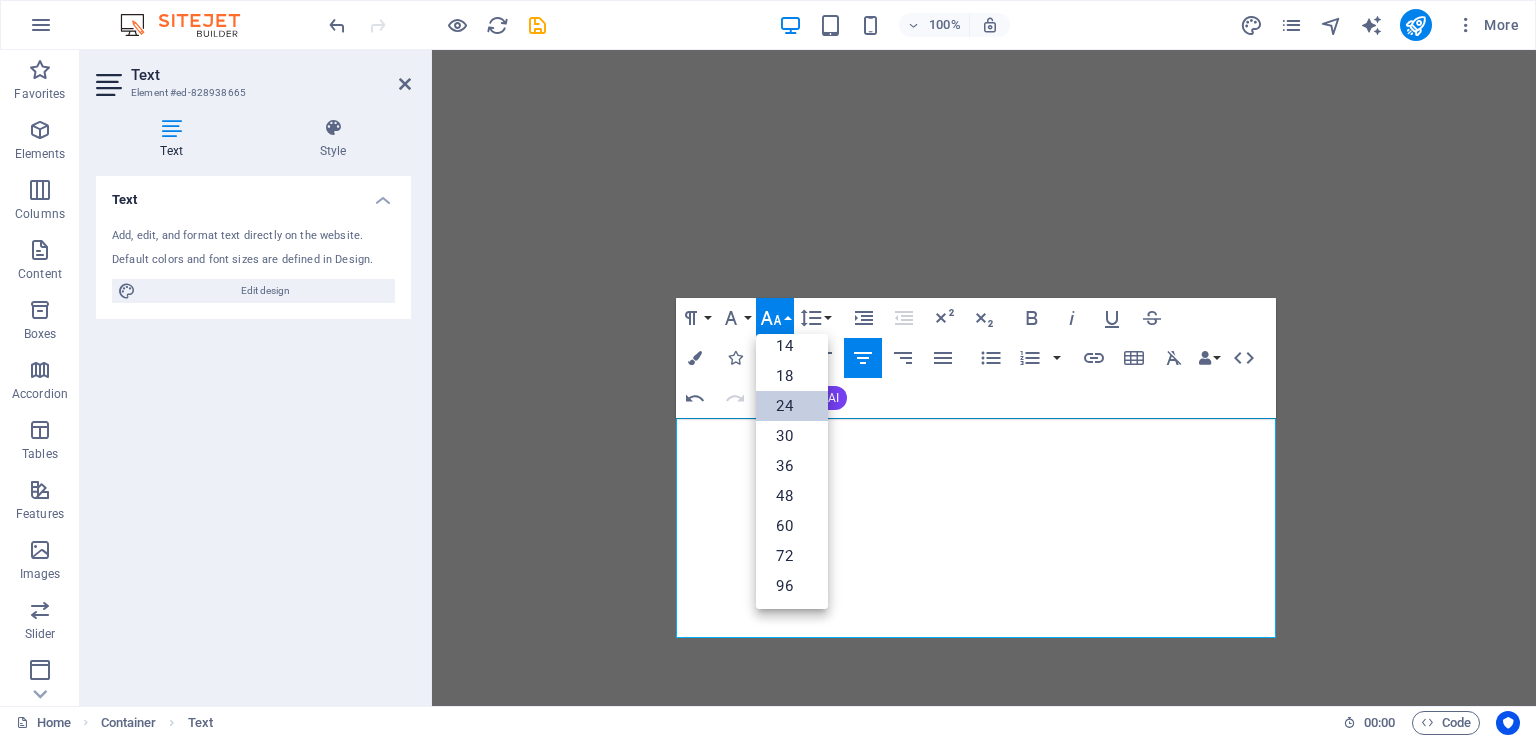 scroll, scrollTop: 160, scrollLeft: 0, axis: vertical 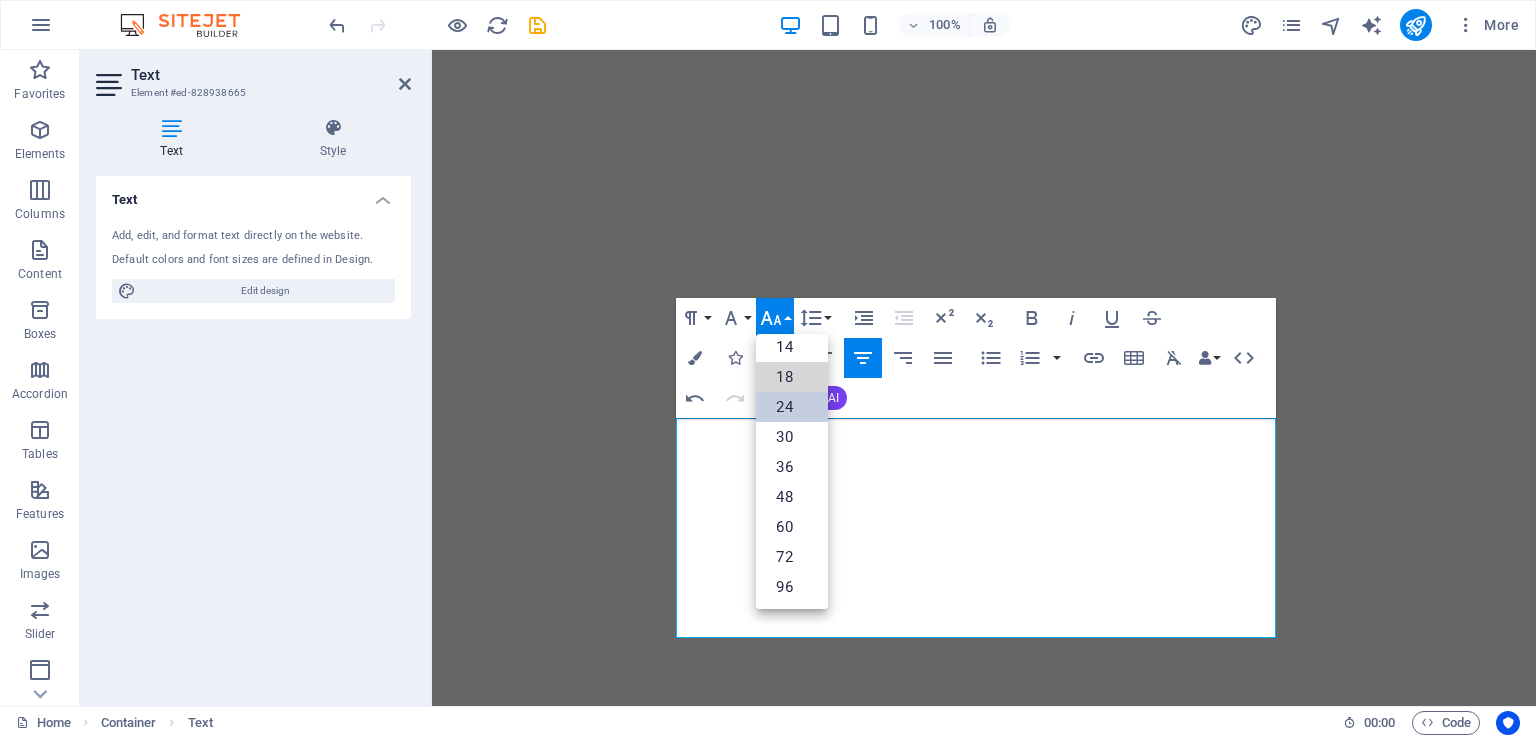 click on "18" at bounding box center (792, 377) 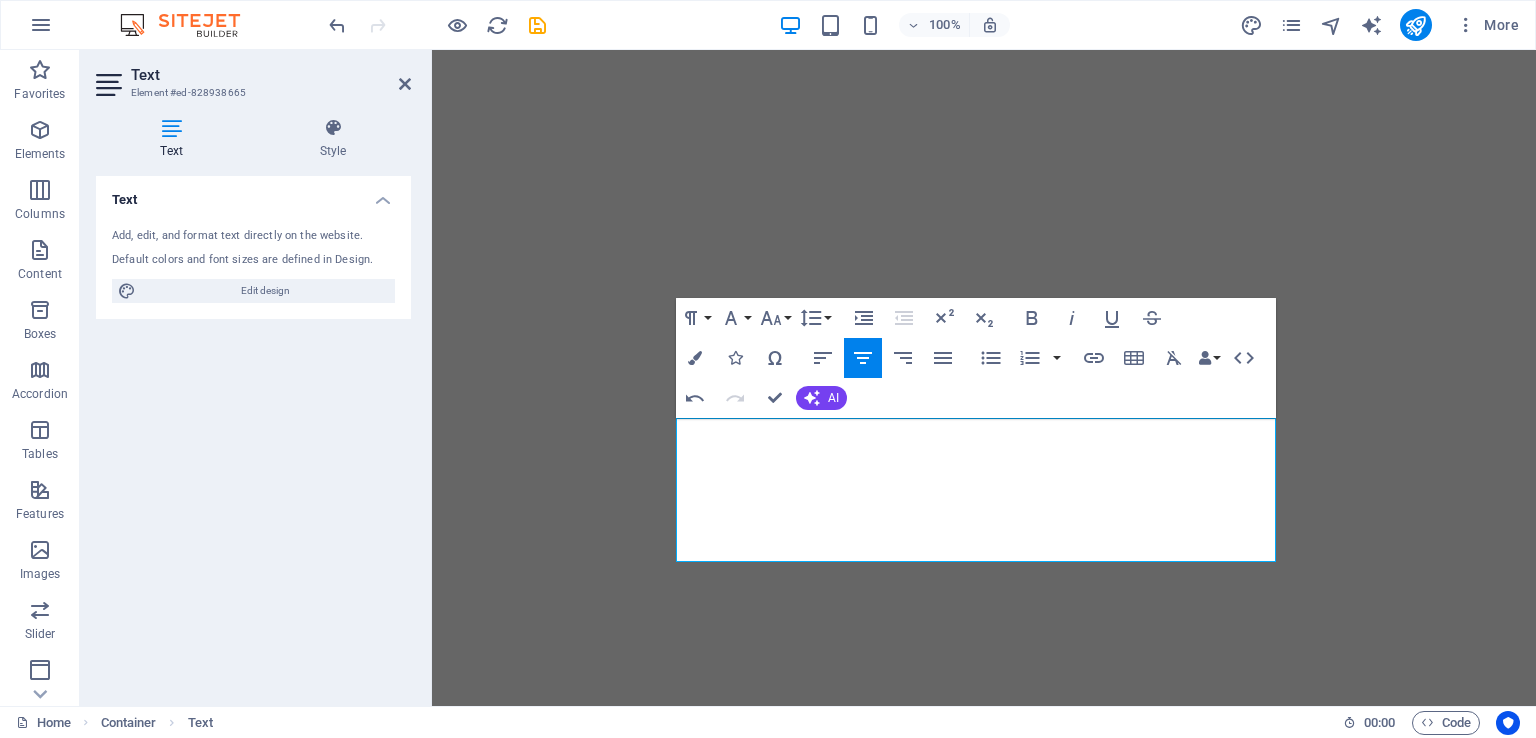 click on "Font Size" at bounding box center (775, 318) 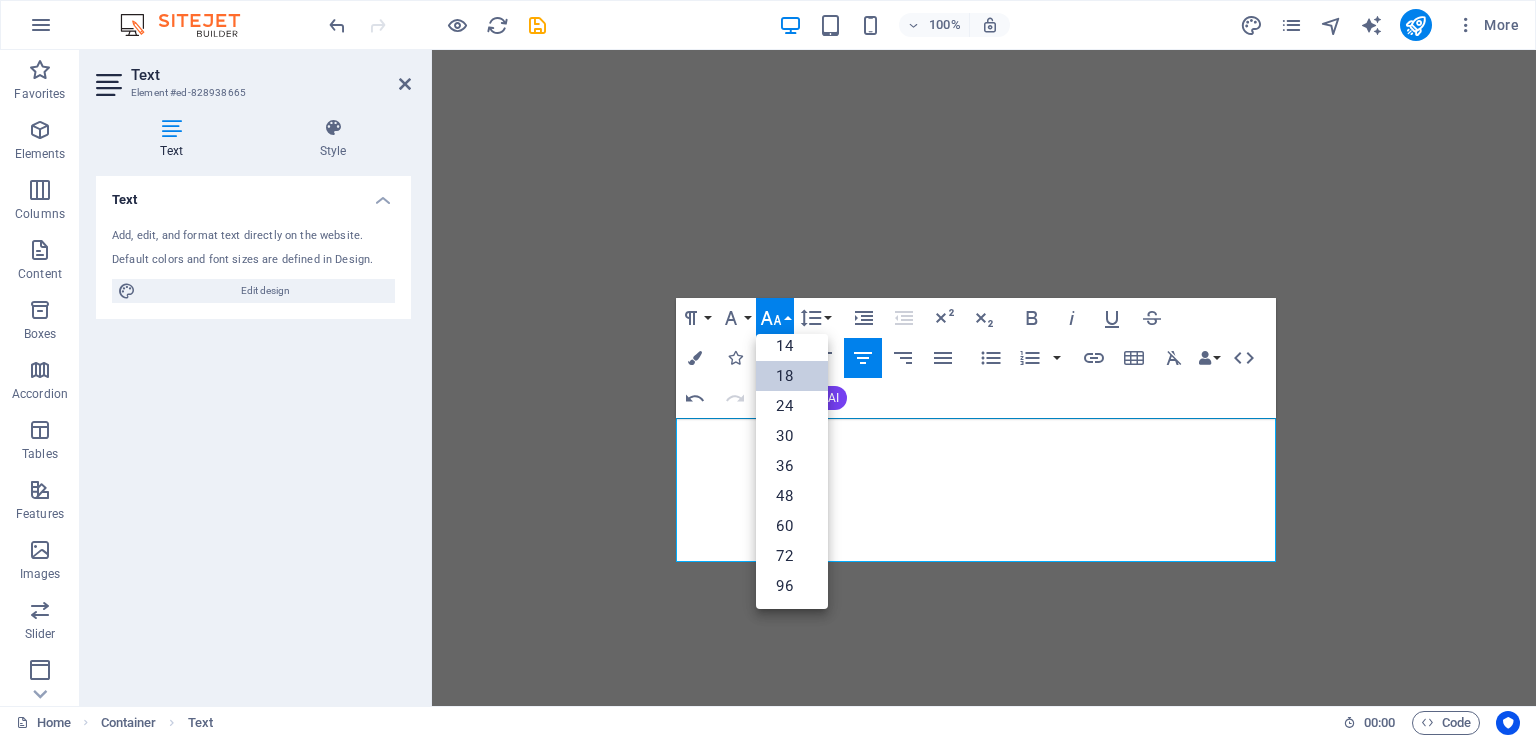 scroll, scrollTop: 160, scrollLeft: 0, axis: vertical 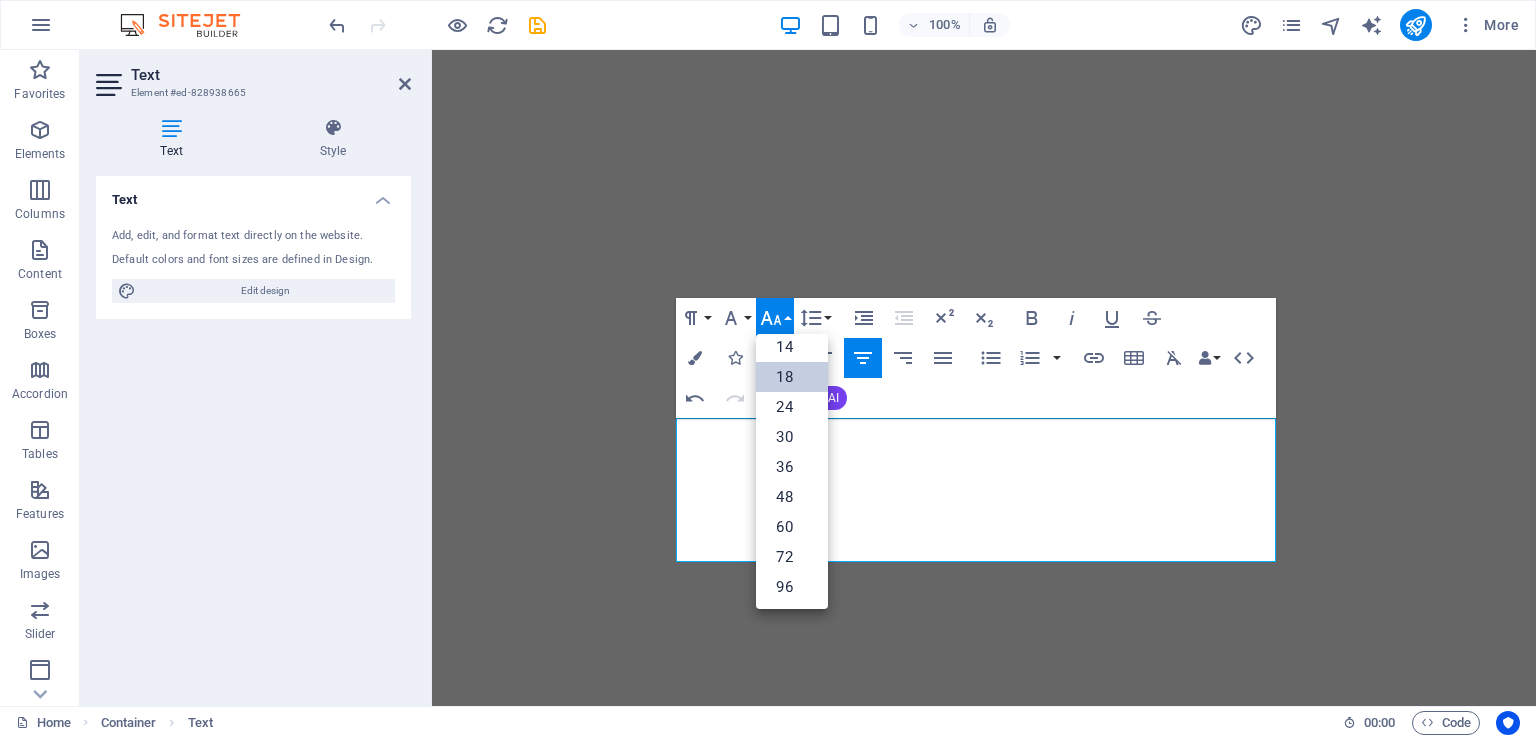 click on "24" at bounding box center [792, 407] 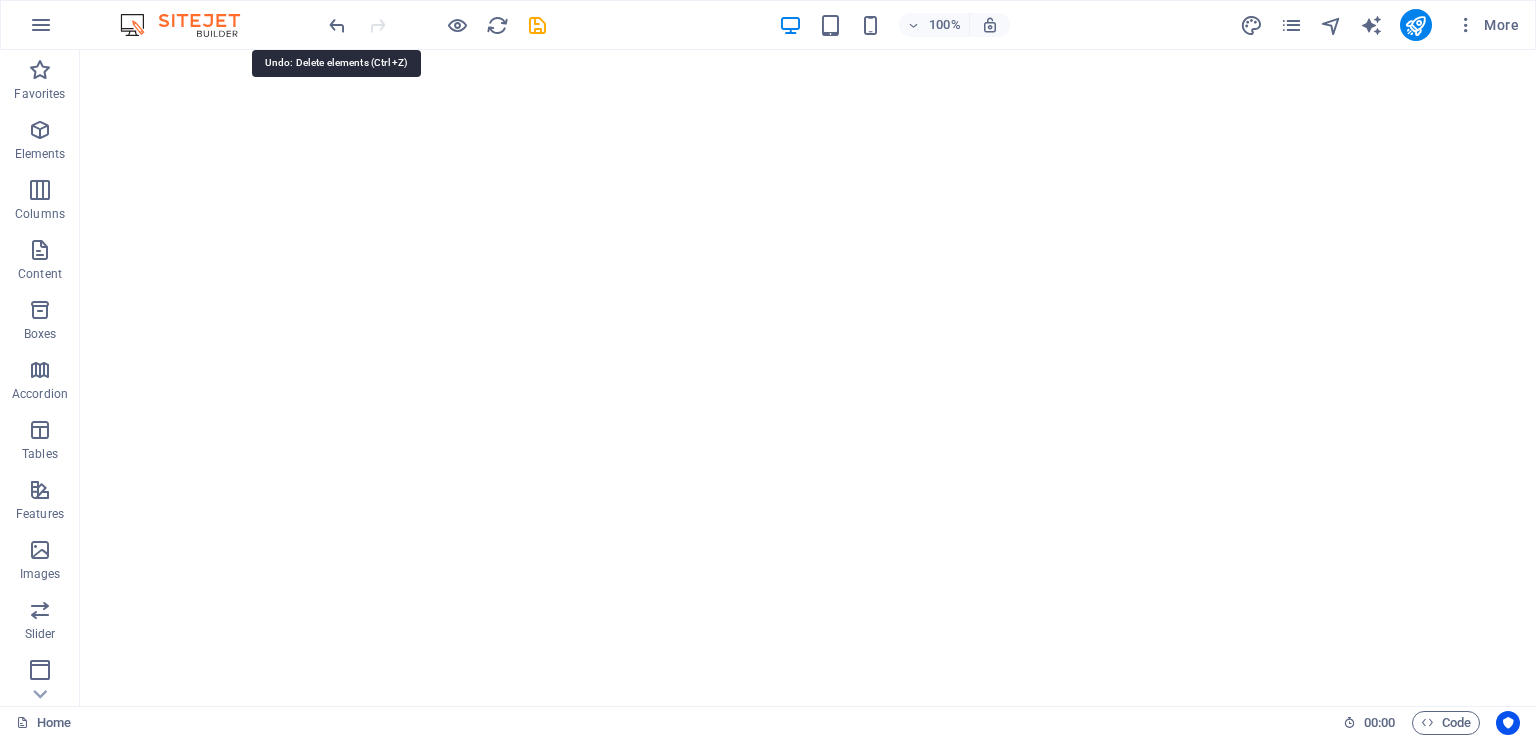 click at bounding box center (337, 25) 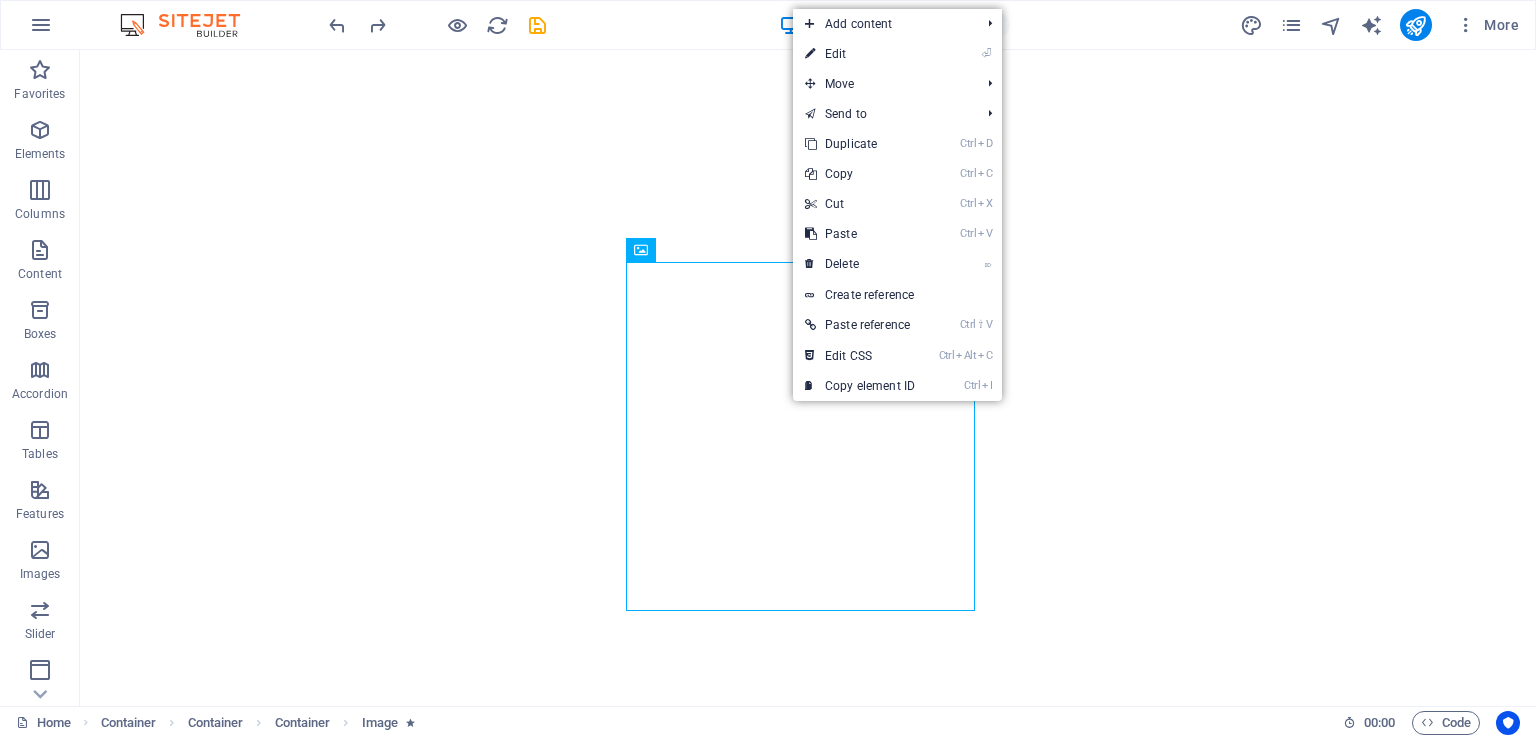 click on "⏎  Edit" at bounding box center (860, 54) 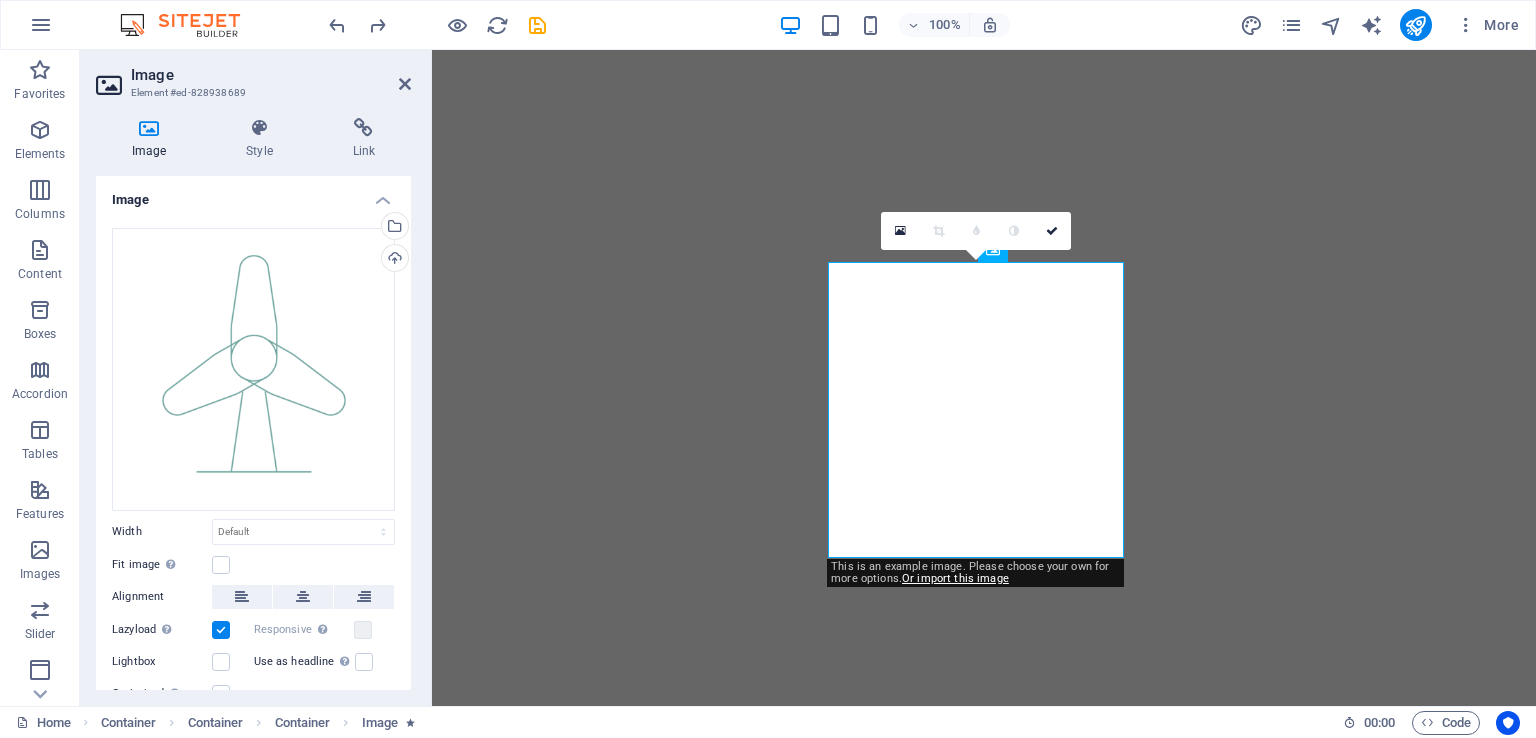 click on "Upload" at bounding box center (393, 260) 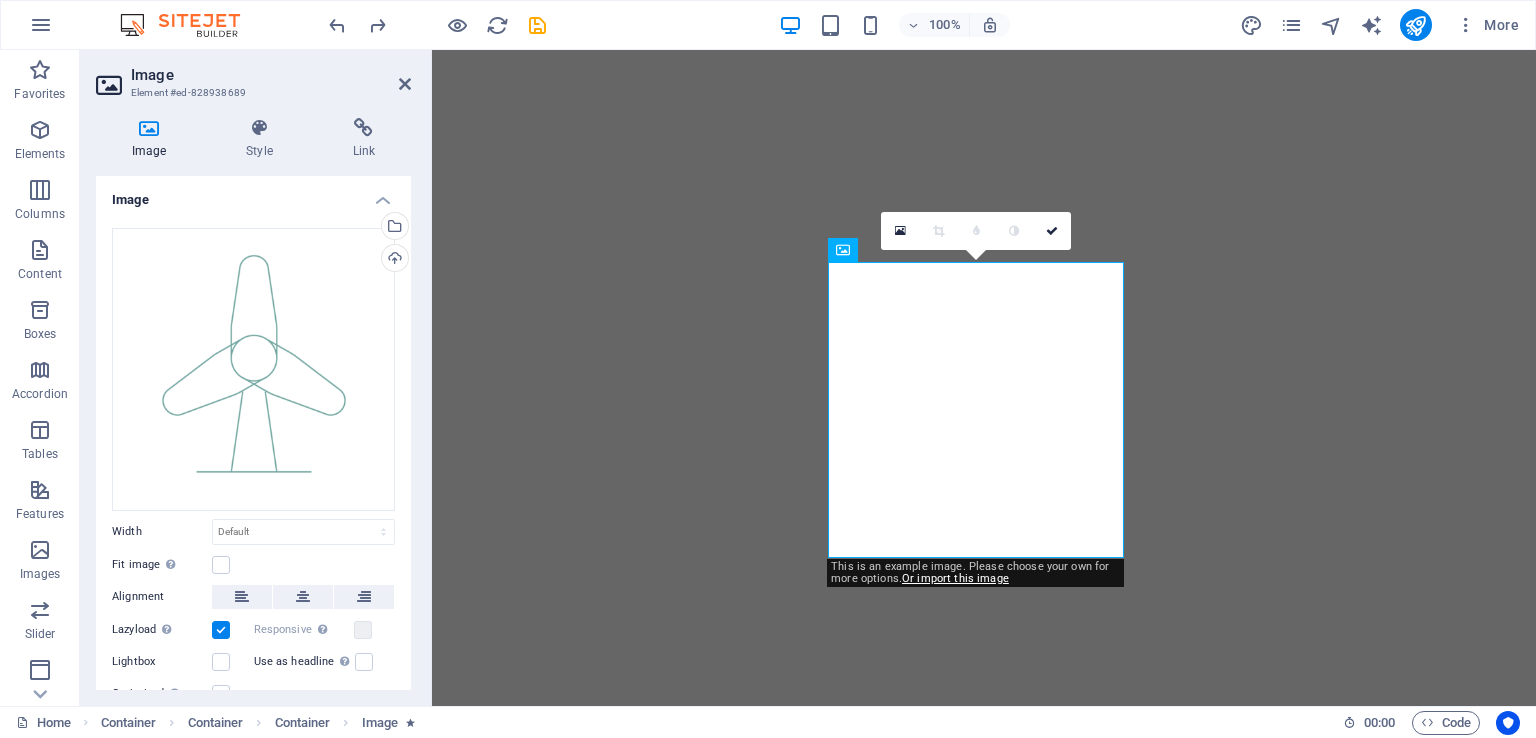 click at bounding box center (900, 231) 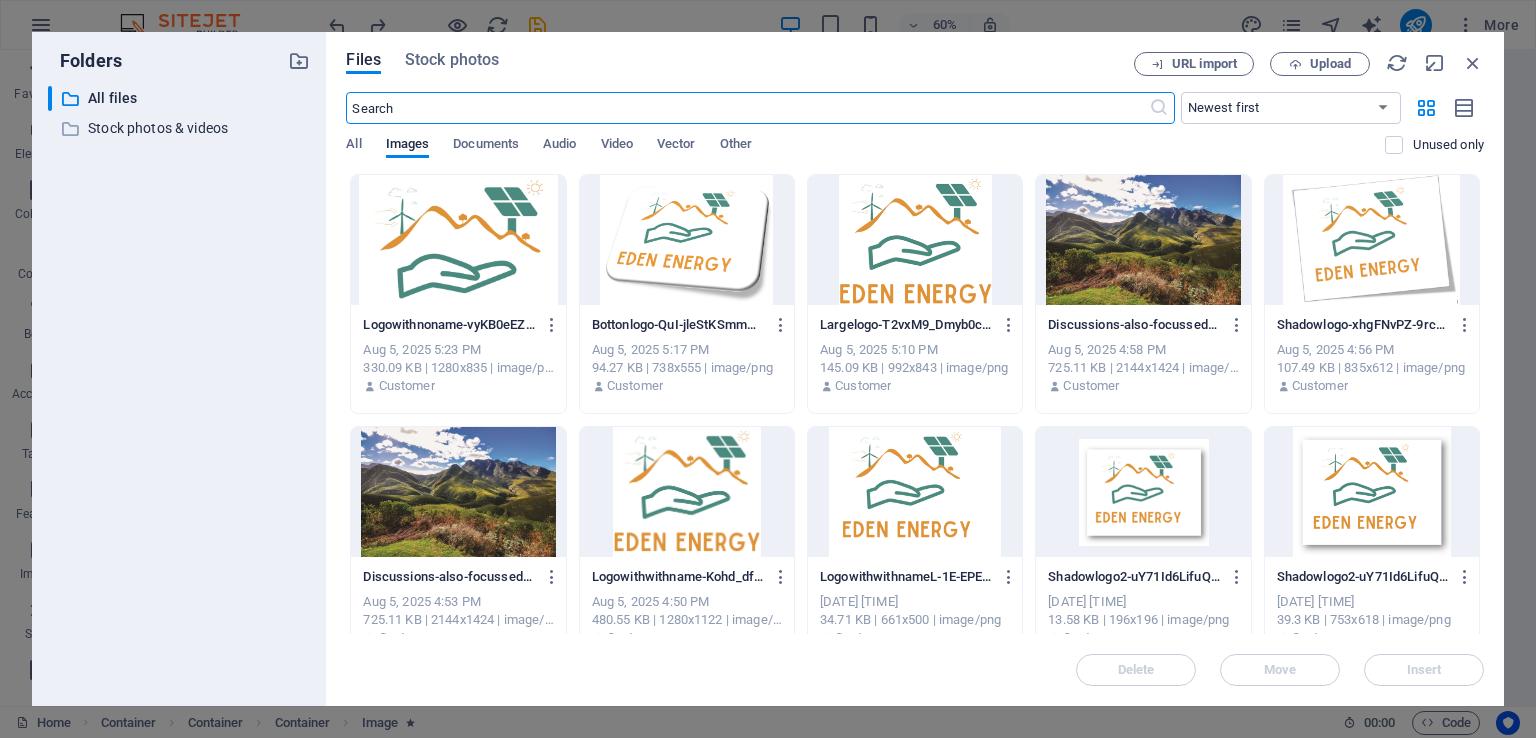 click on "Stock photos" at bounding box center [452, 60] 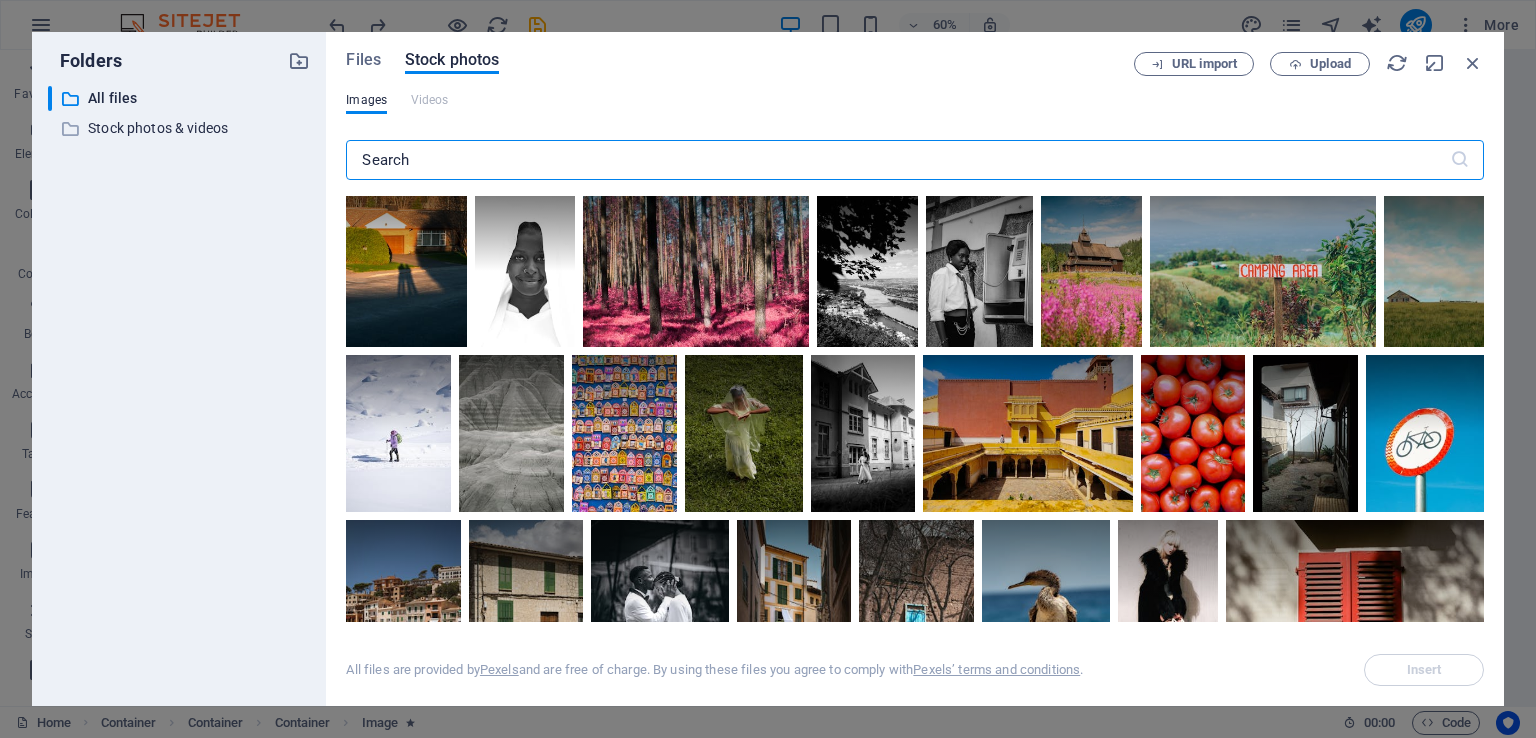 click at bounding box center [897, 160] 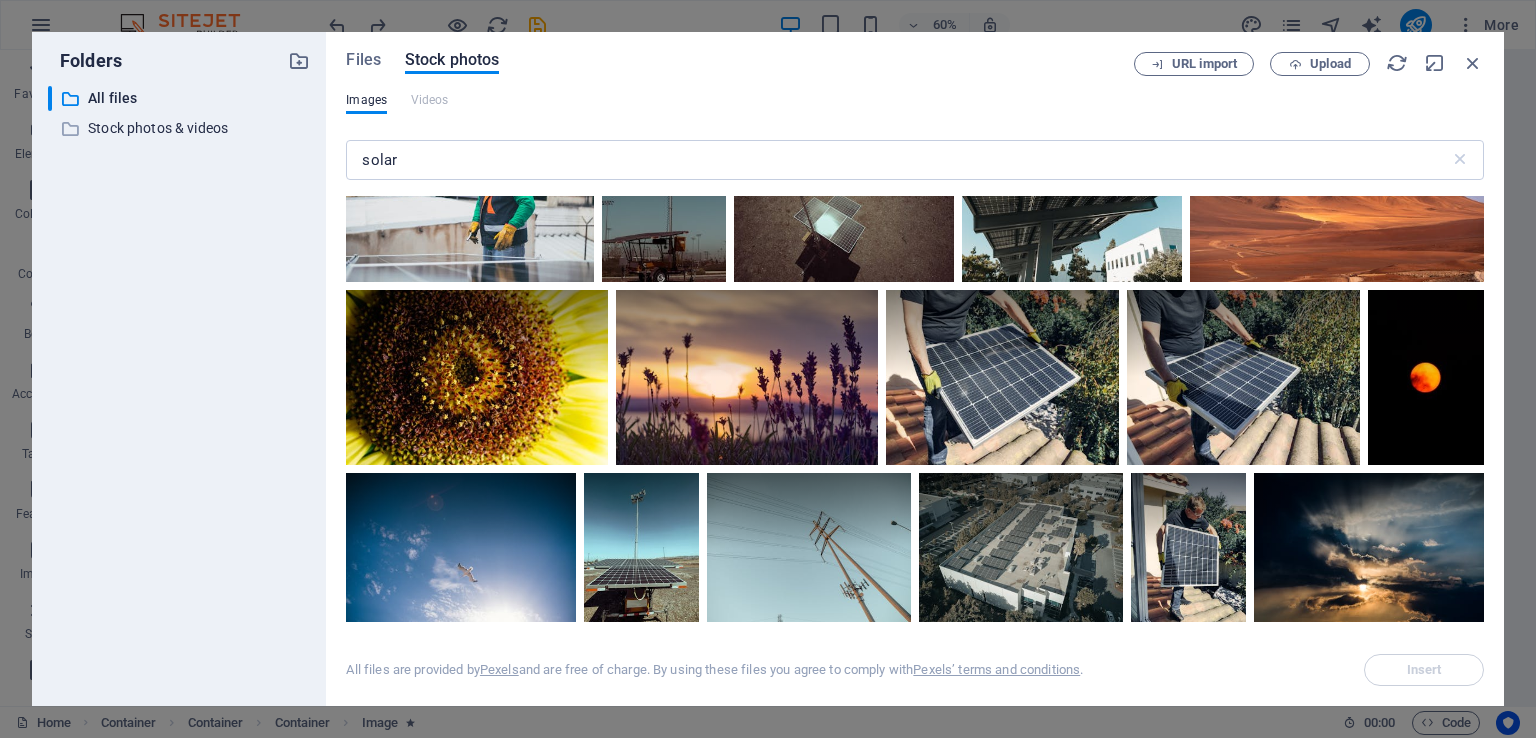 scroll, scrollTop: 1700, scrollLeft: 0, axis: vertical 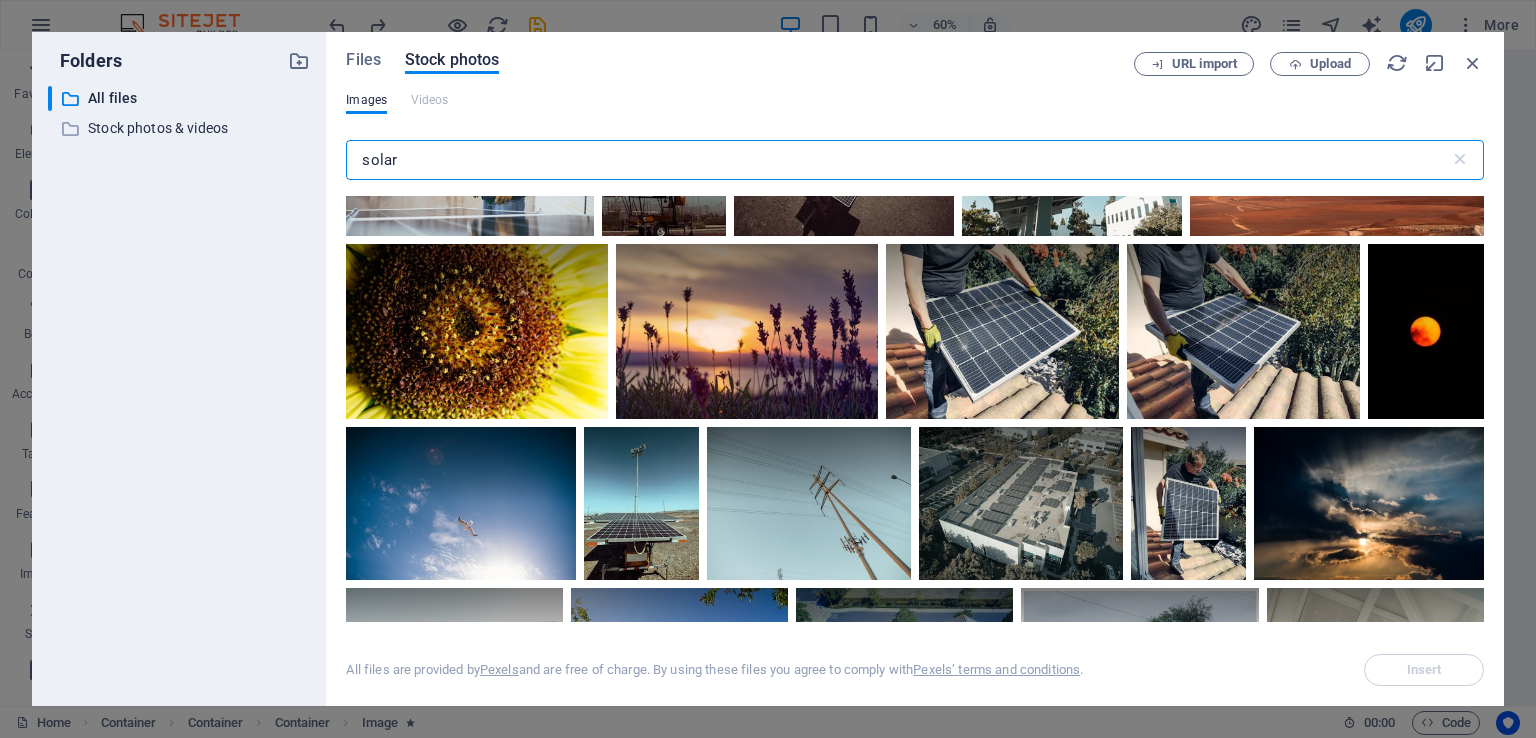 click on "solar" at bounding box center (897, 160) 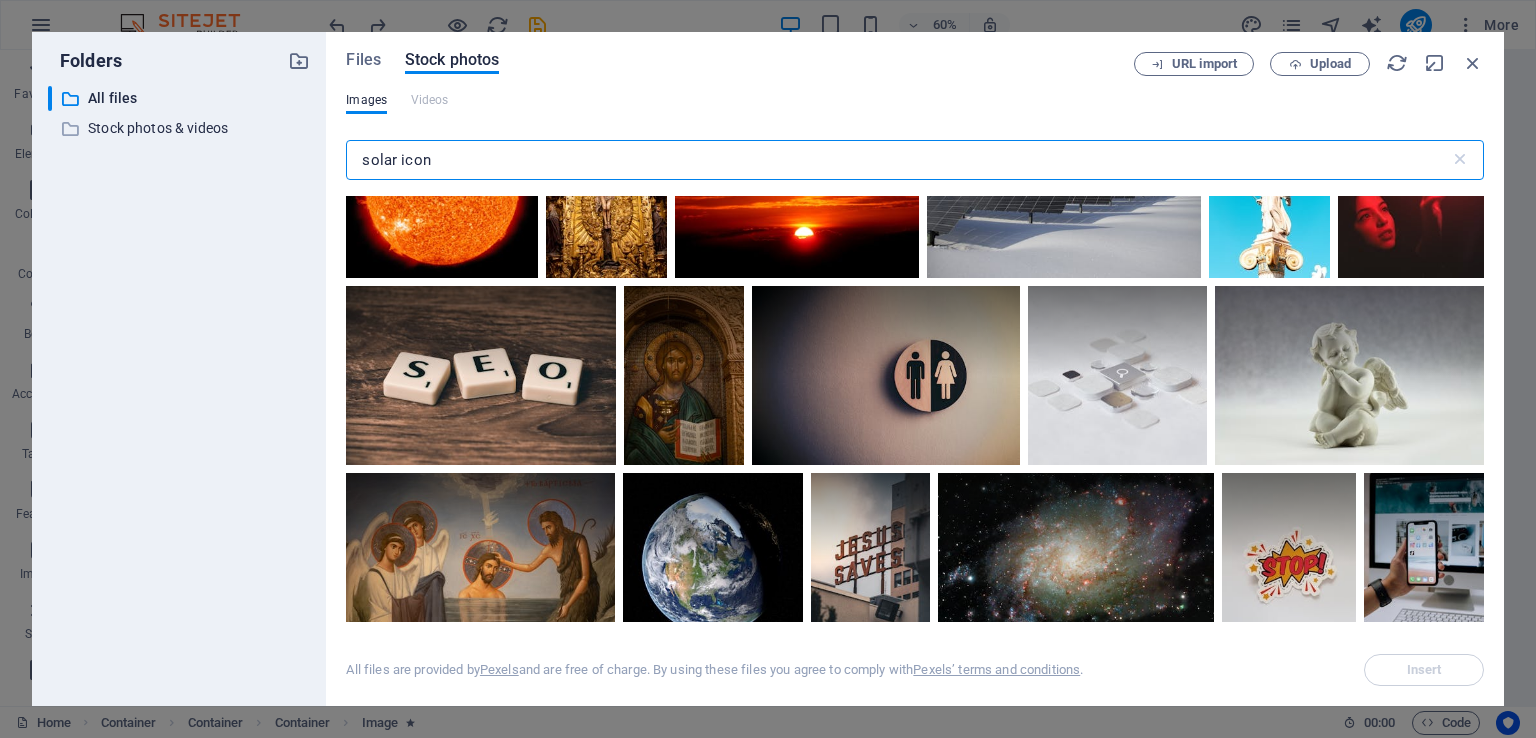 scroll, scrollTop: 1300, scrollLeft: 0, axis: vertical 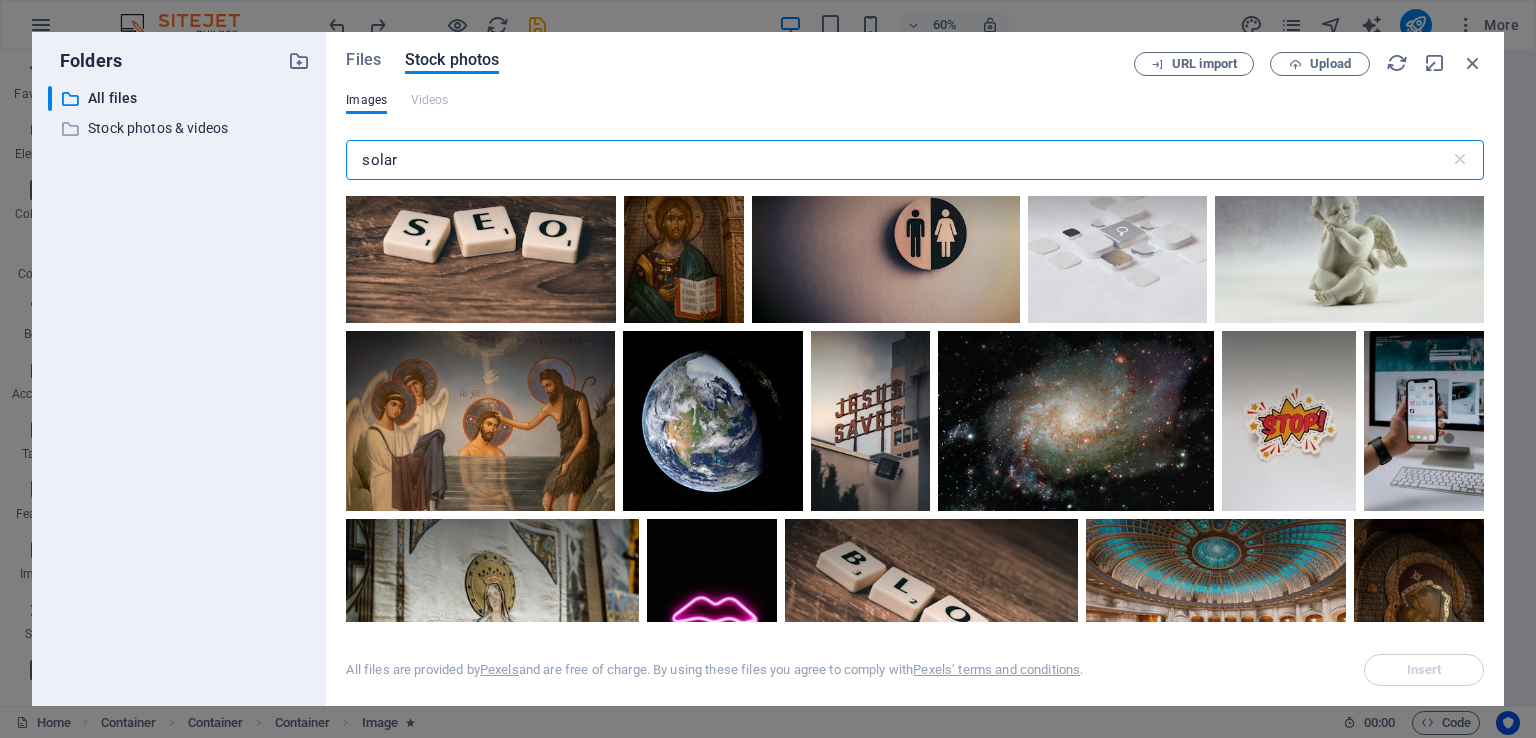 type on "solar" 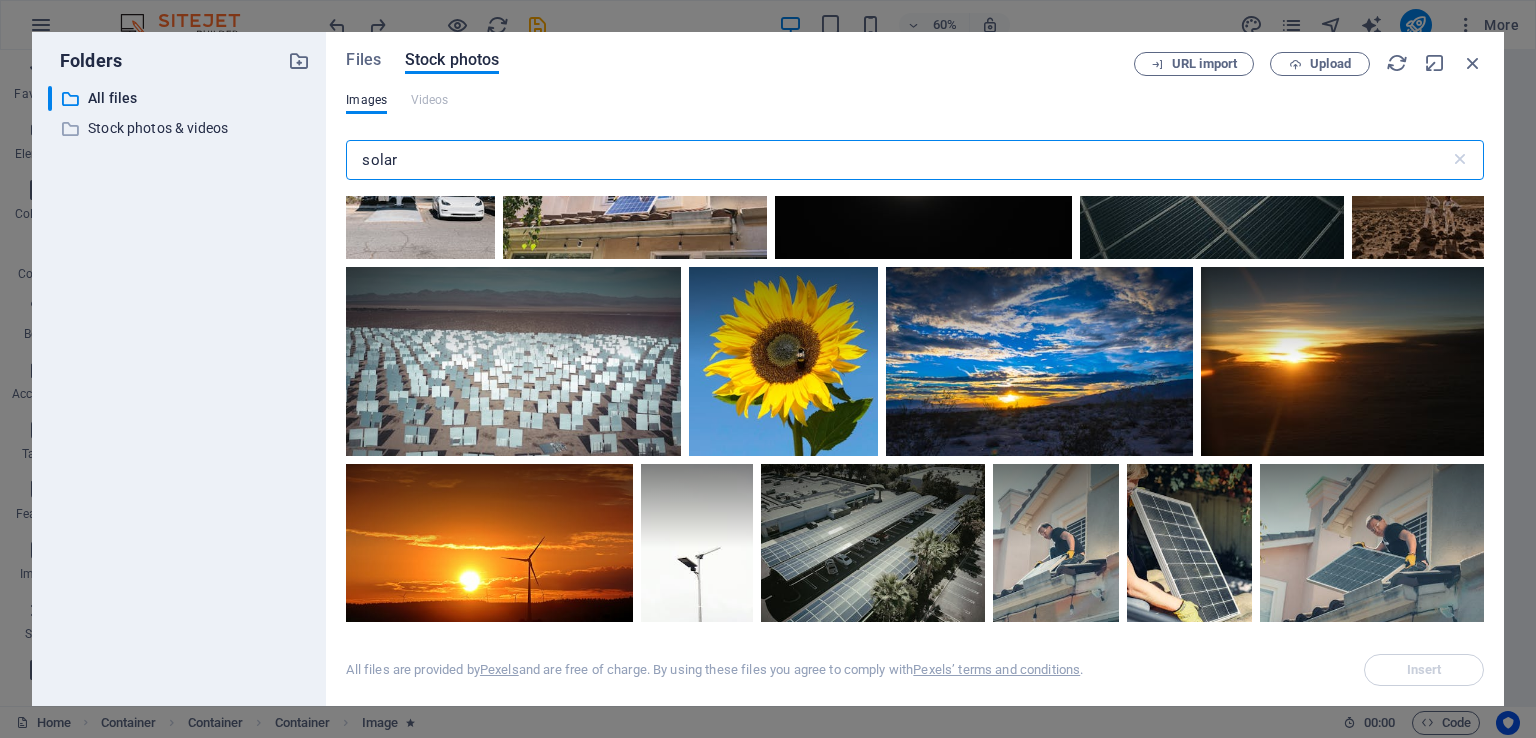 scroll, scrollTop: 2400, scrollLeft: 0, axis: vertical 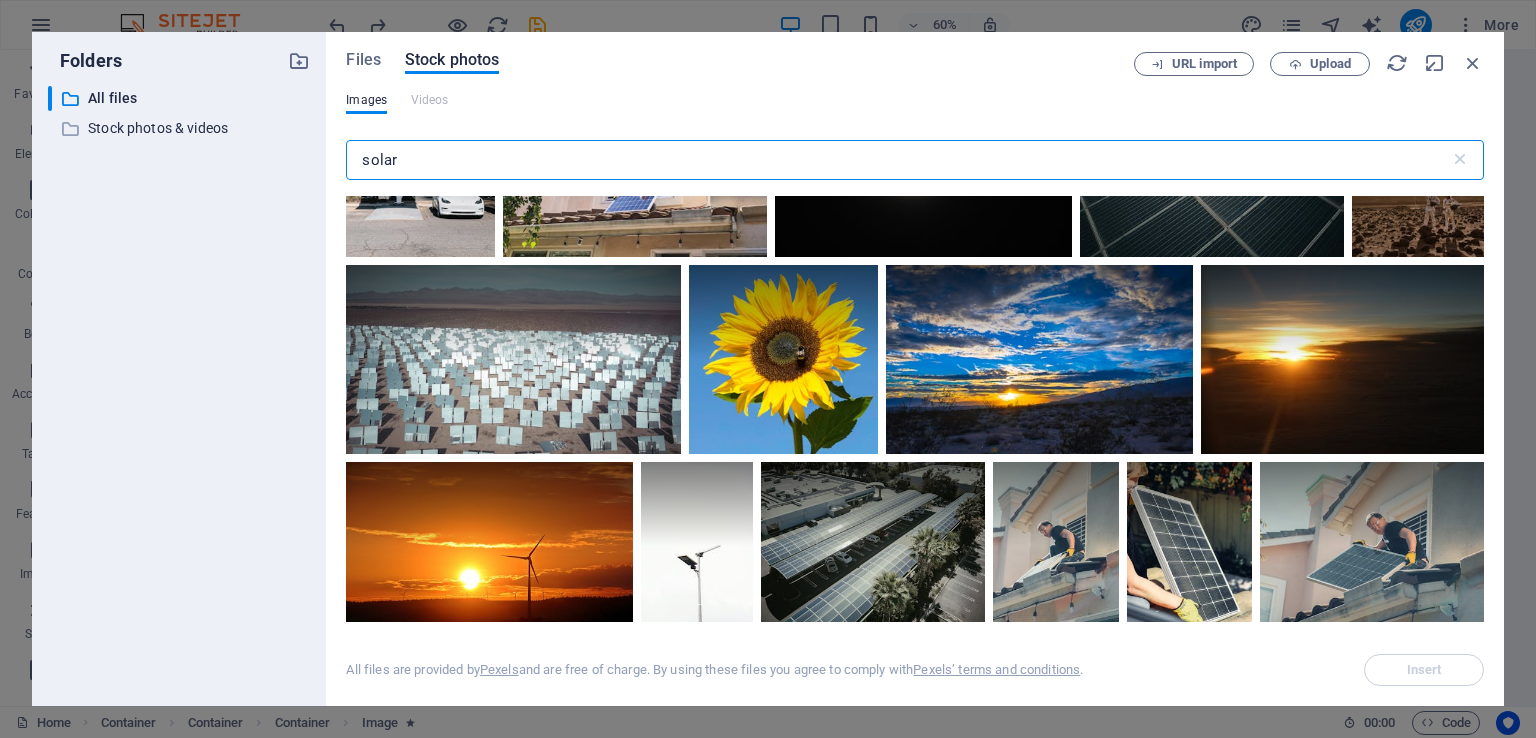 click at bounding box center [783, 359] 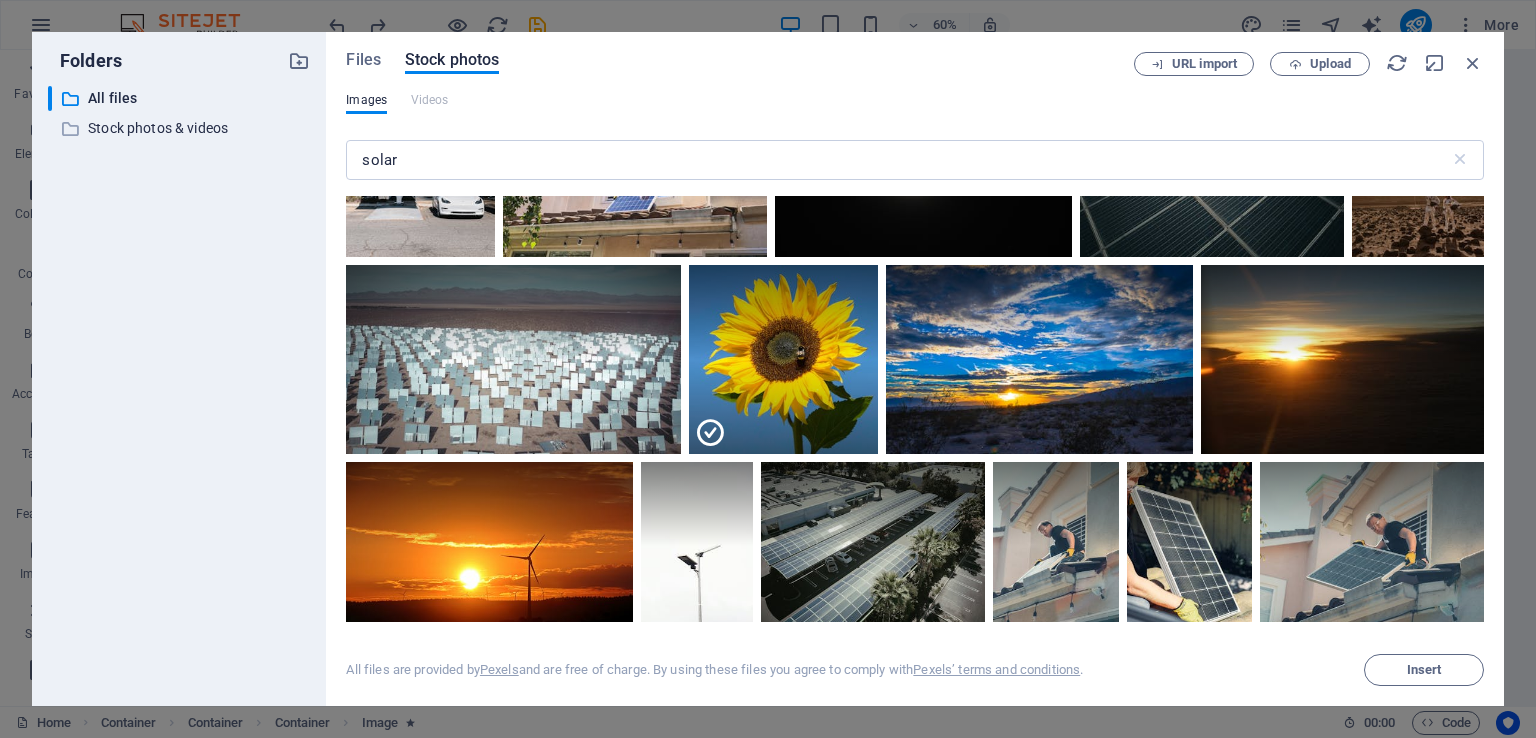 click on "Insert" at bounding box center [1424, 670] 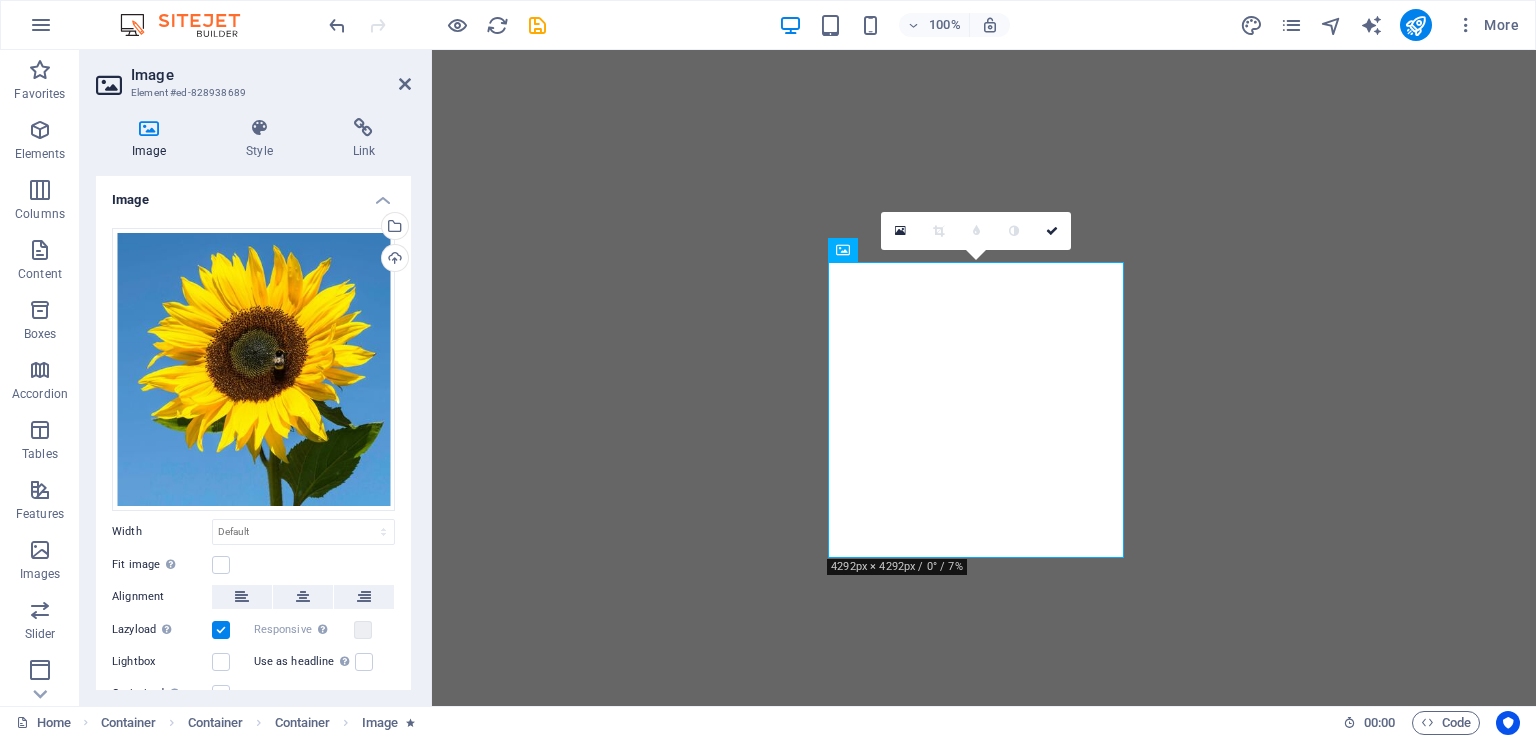 click on "Style" at bounding box center (263, 139) 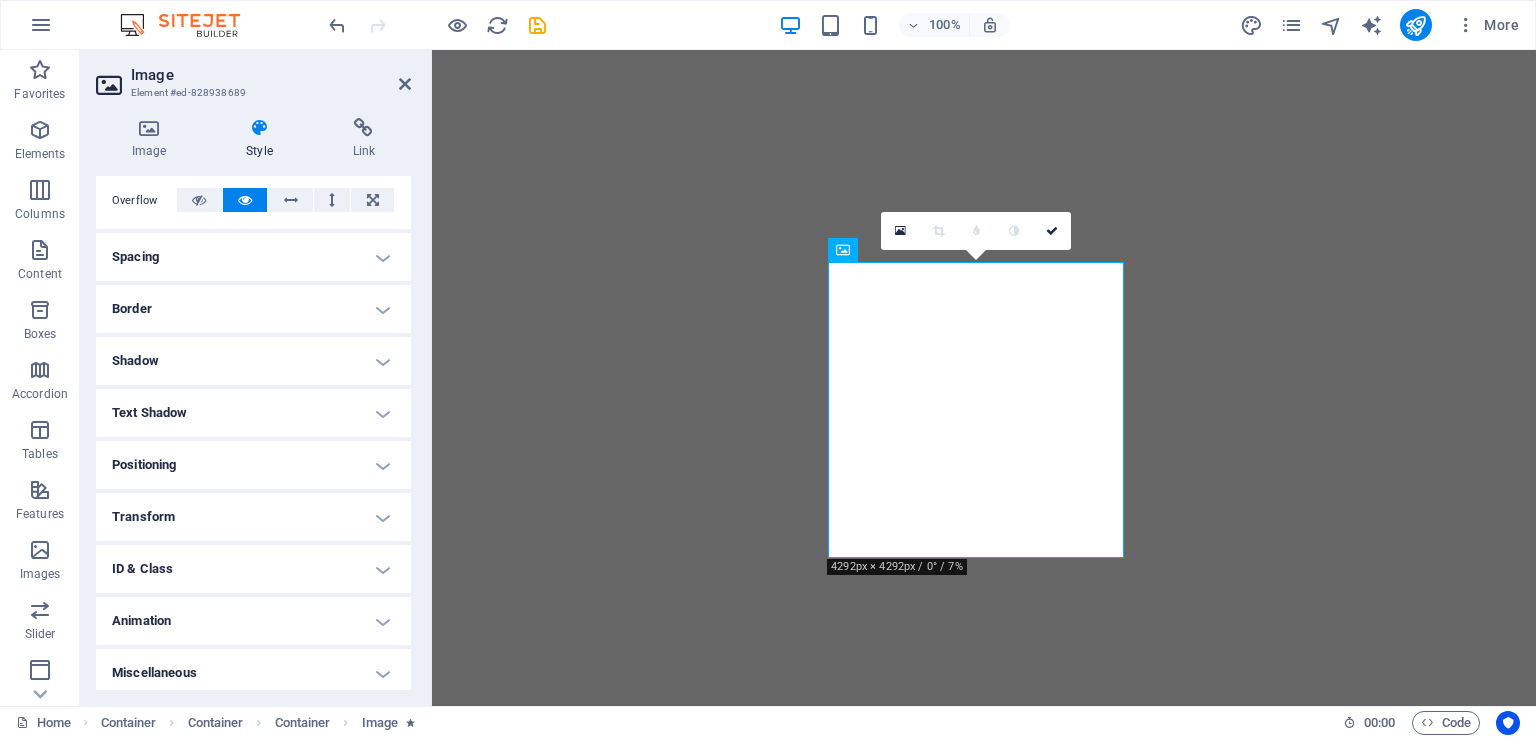 scroll, scrollTop: 344, scrollLeft: 0, axis: vertical 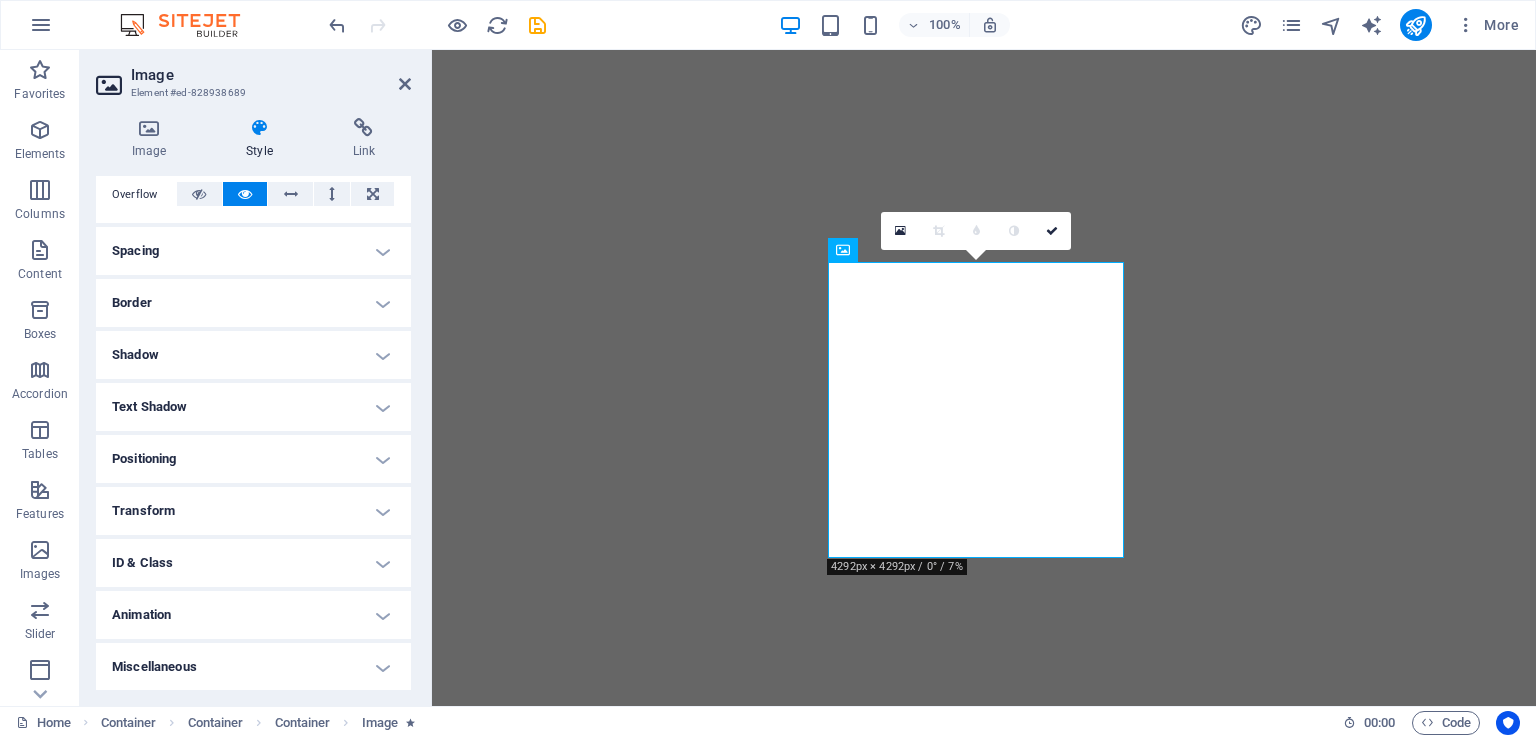 click on "Transform" at bounding box center (253, 511) 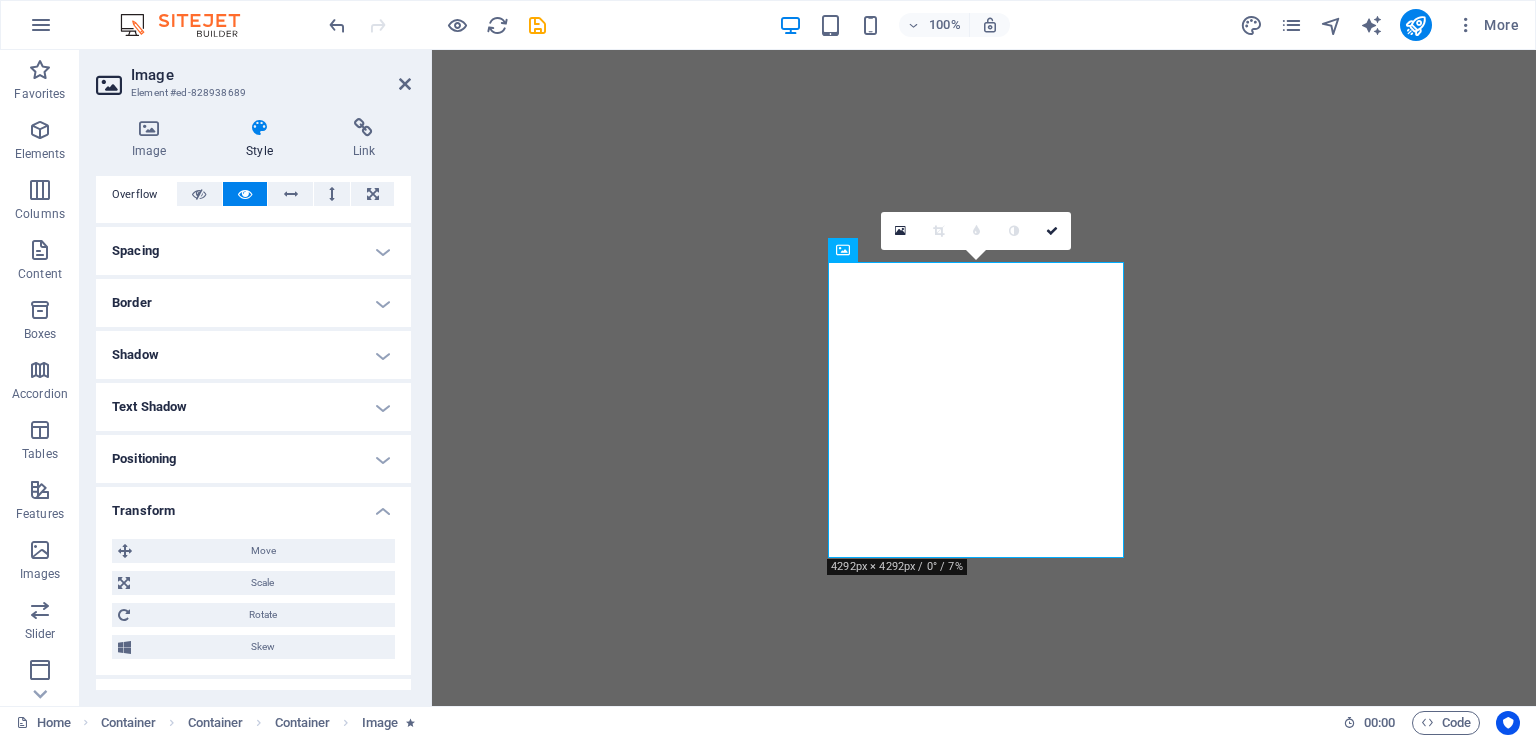 click on "Transform" at bounding box center [253, 505] 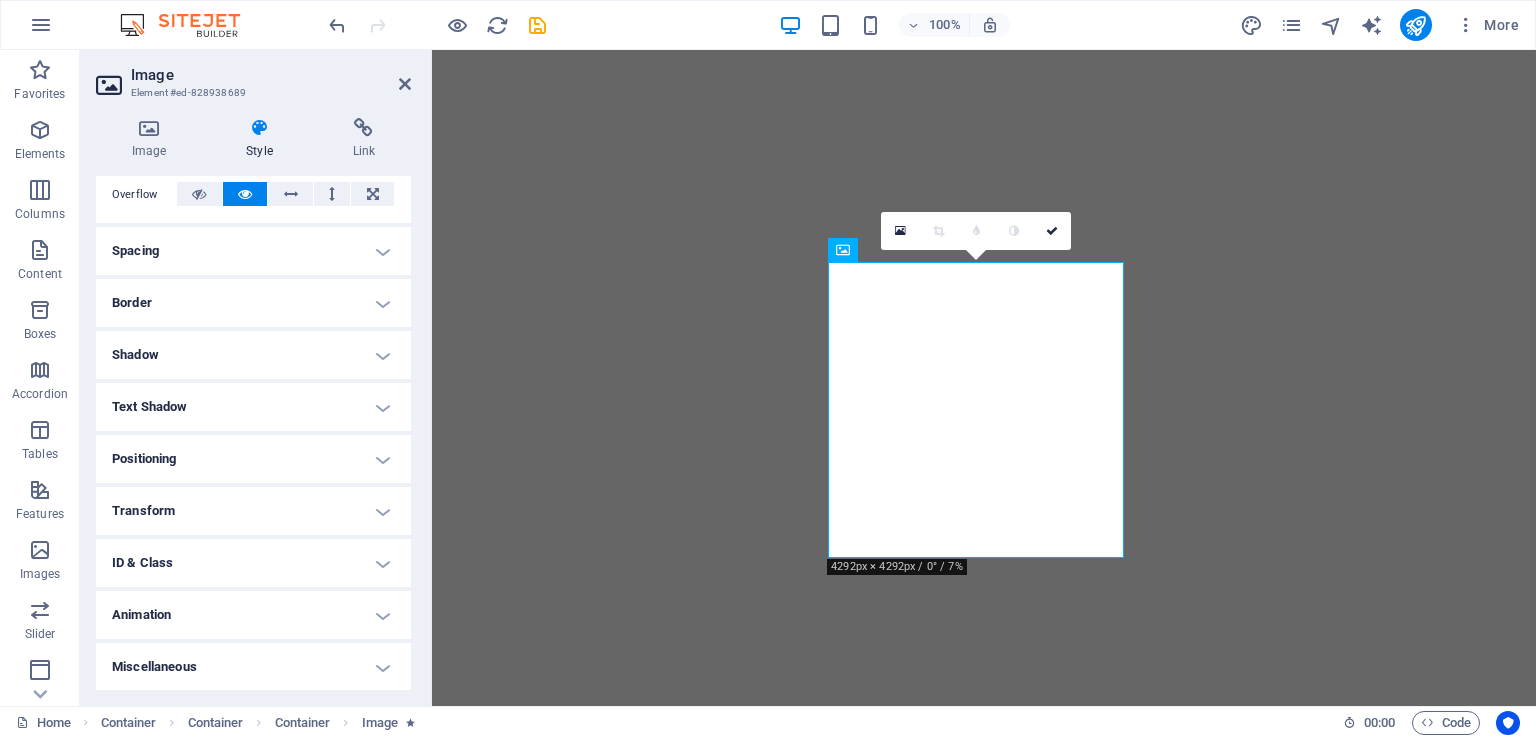 click on "Miscellaneous" at bounding box center (253, 667) 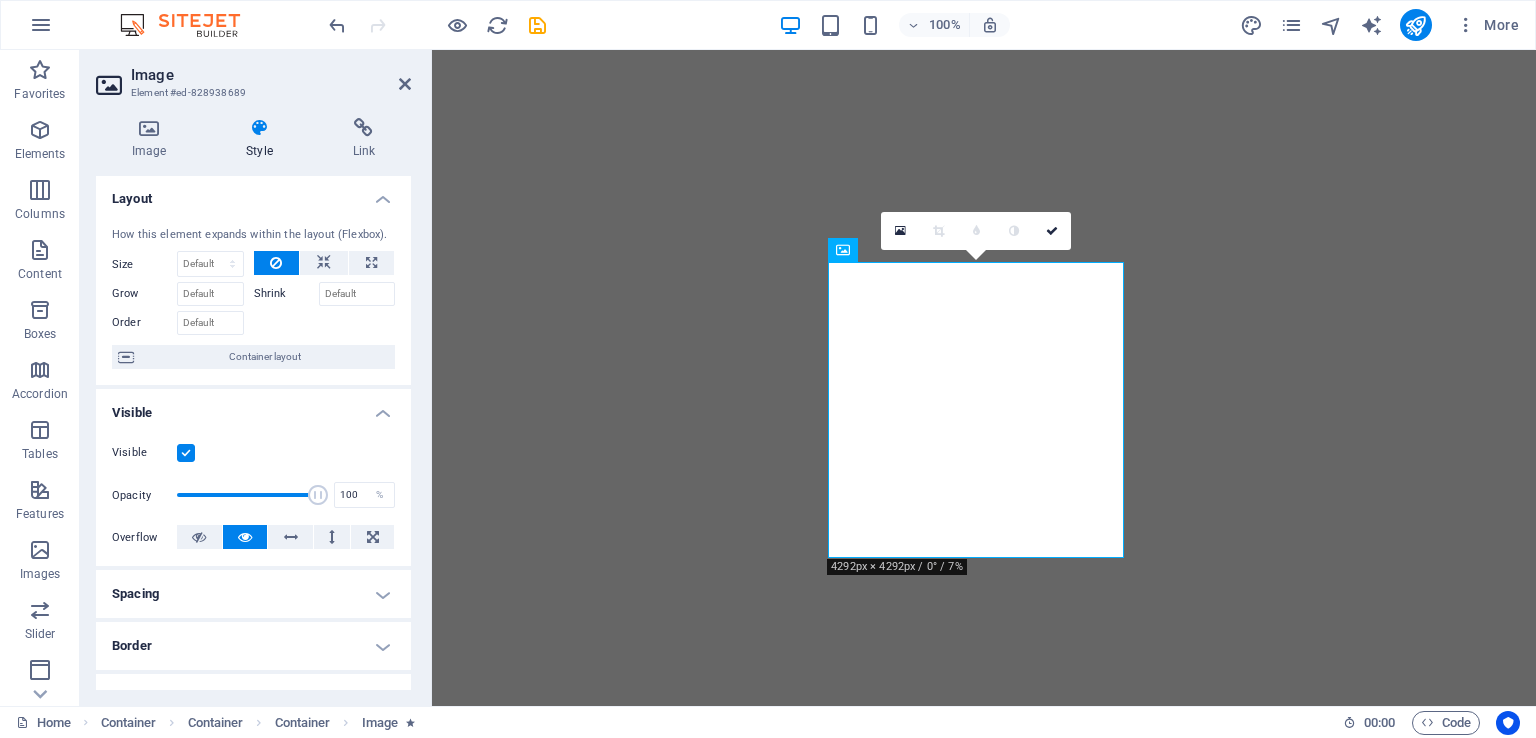 scroll, scrollTop: 0, scrollLeft: 0, axis: both 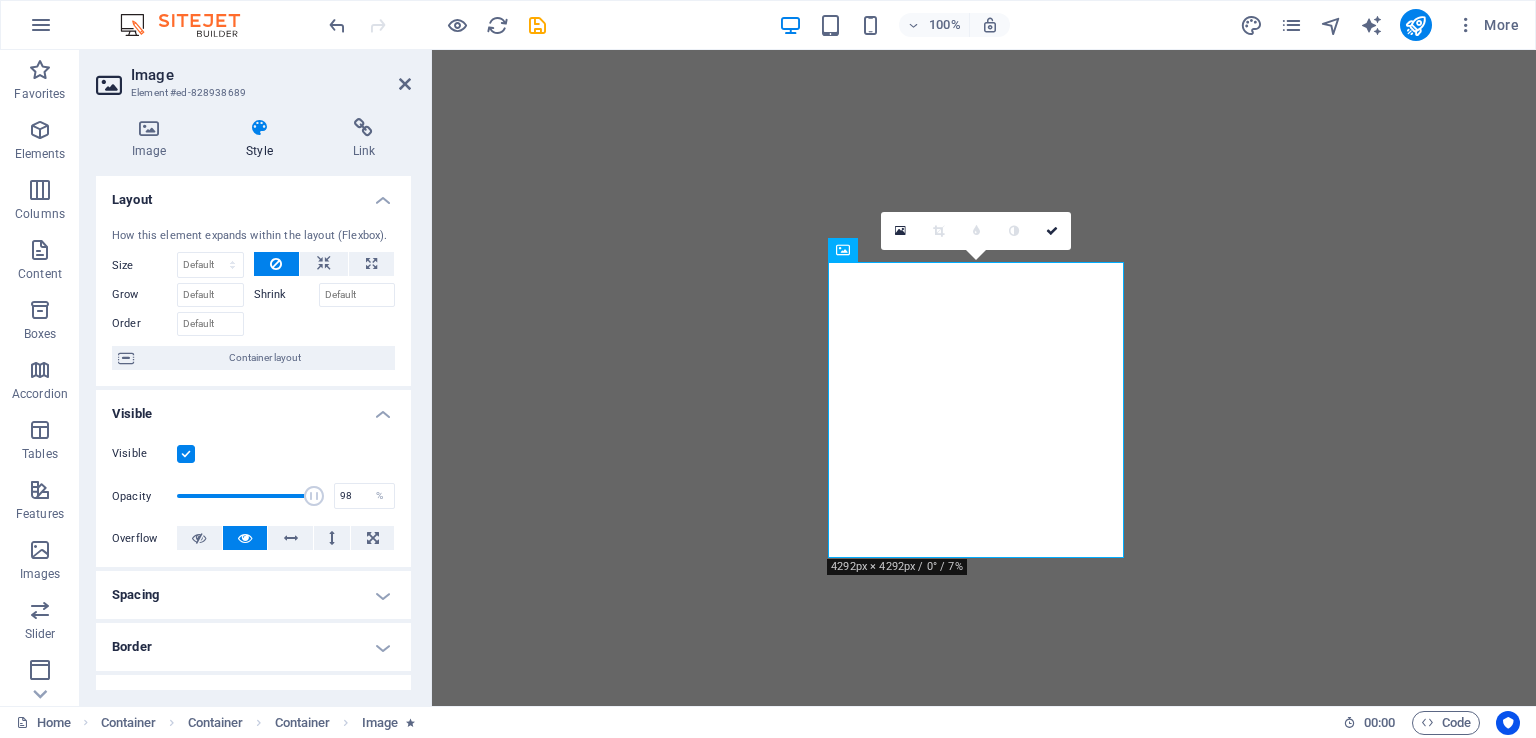 type on "100" 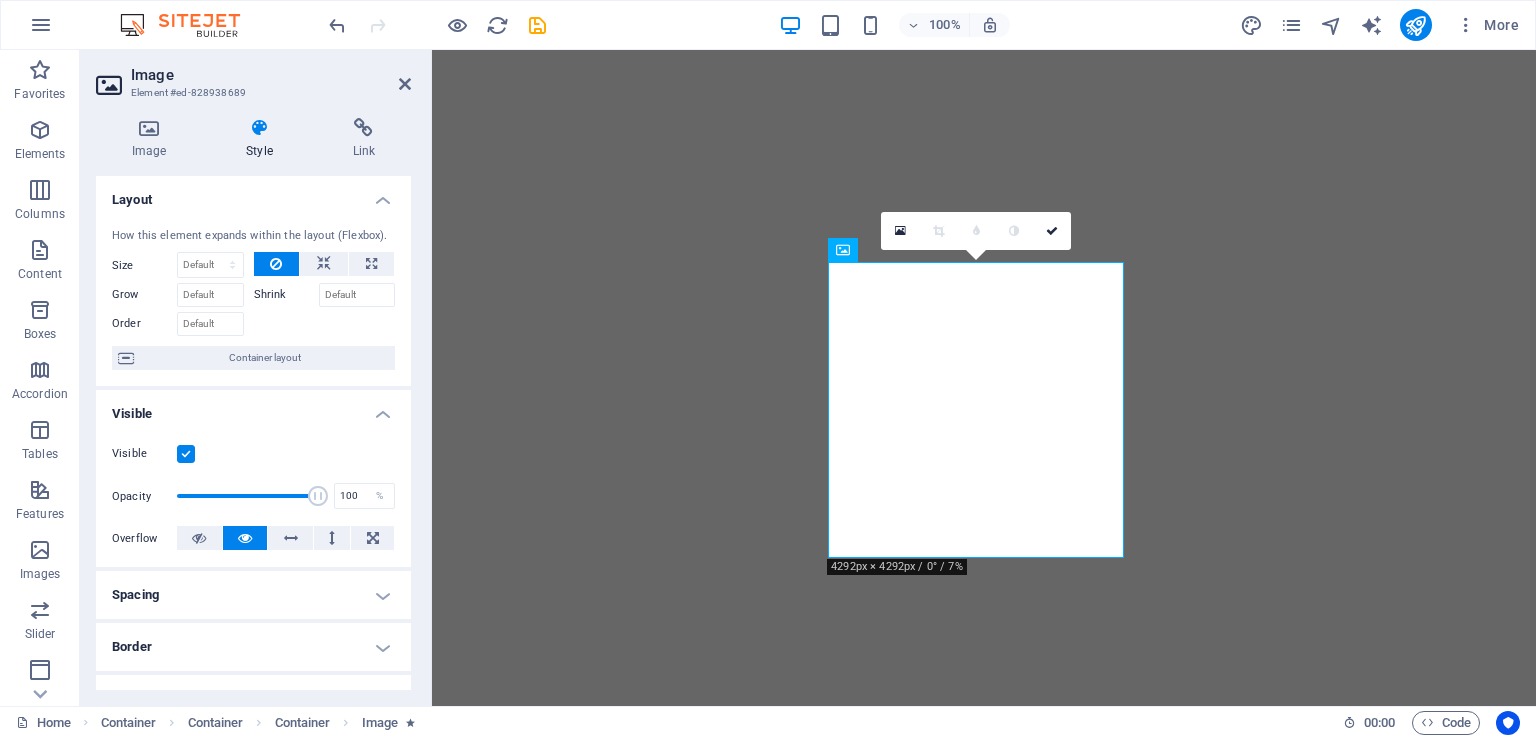click at bounding box center [318, 496] 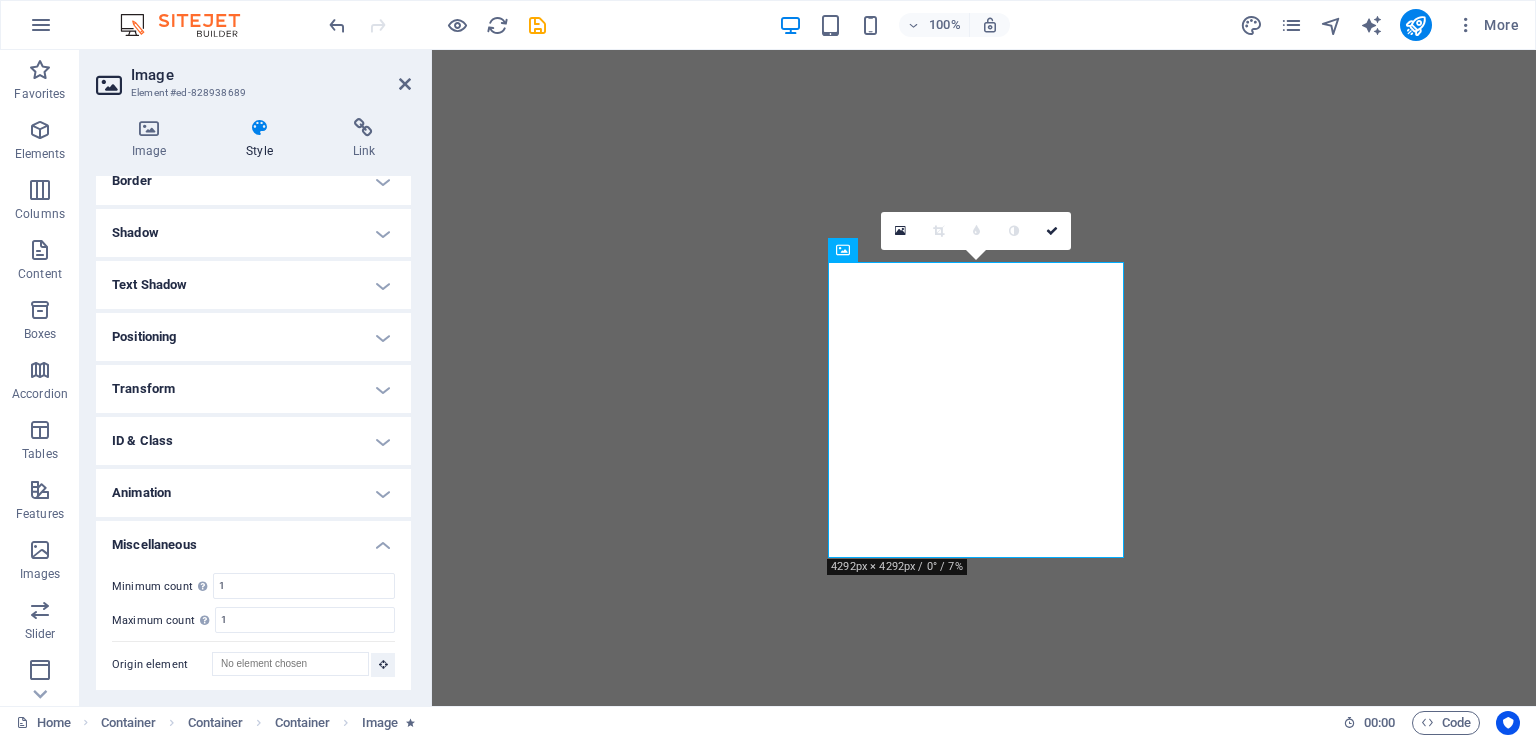 scroll, scrollTop: 468, scrollLeft: 0, axis: vertical 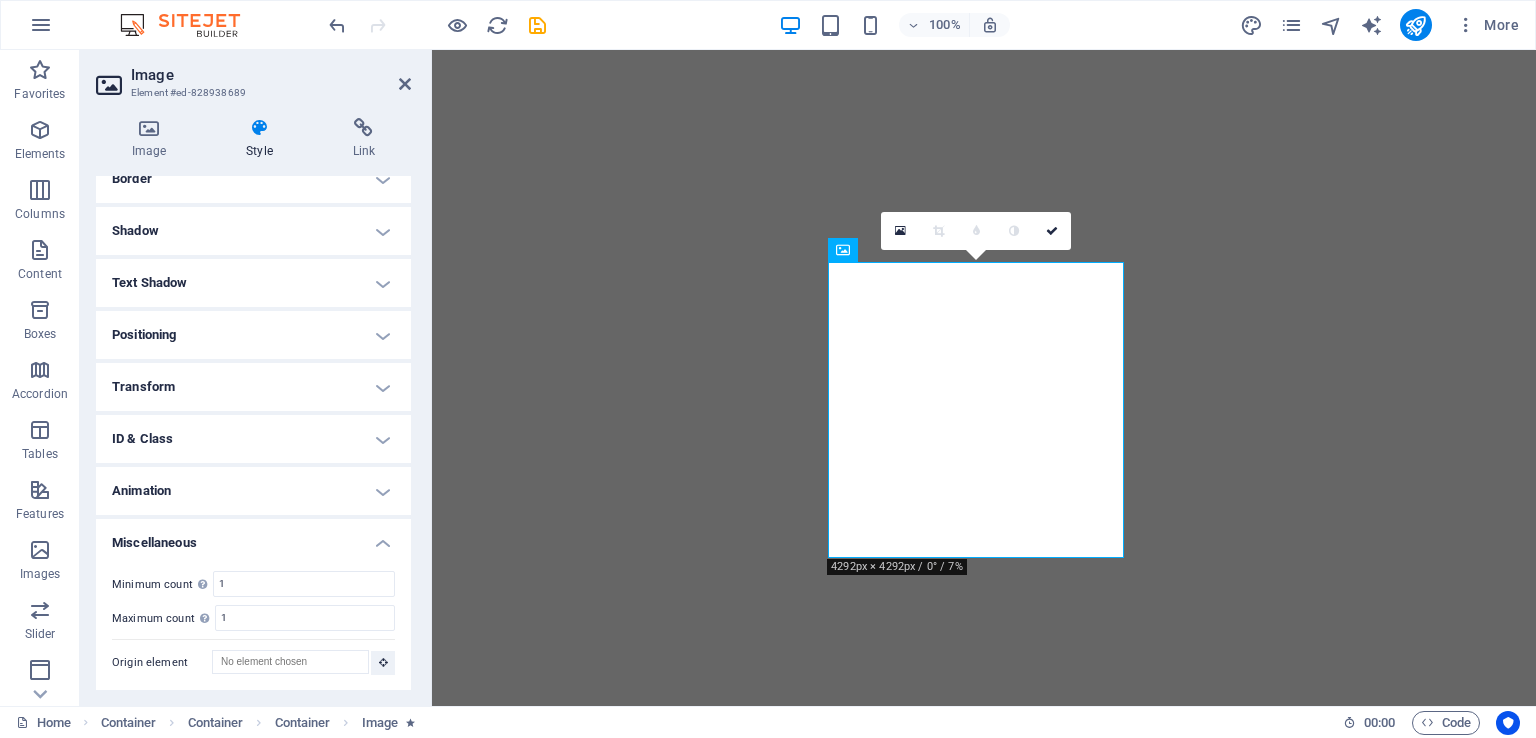 click on "Animation" at bounding box center [253, 491] 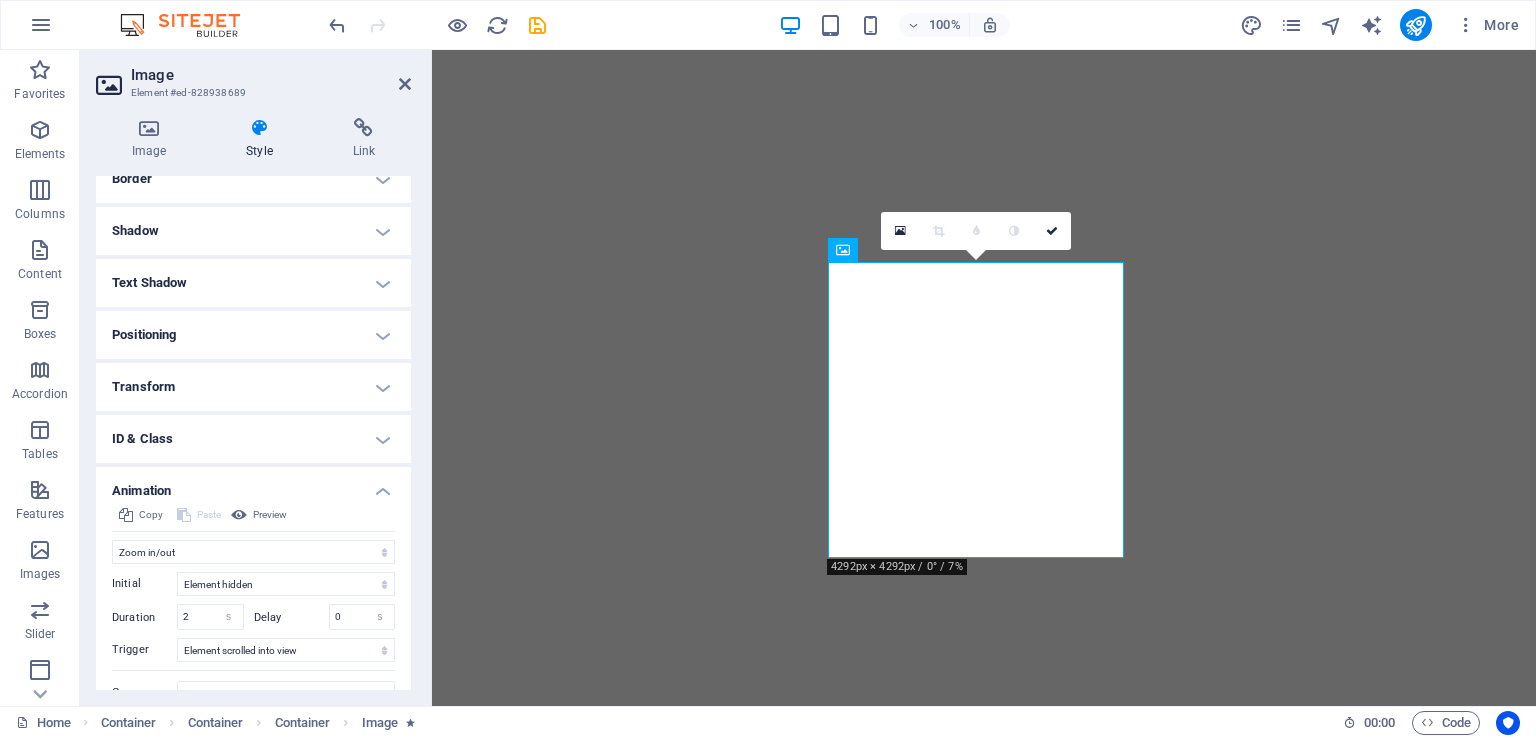 click on "Preview" at bounding box center (270, 515) 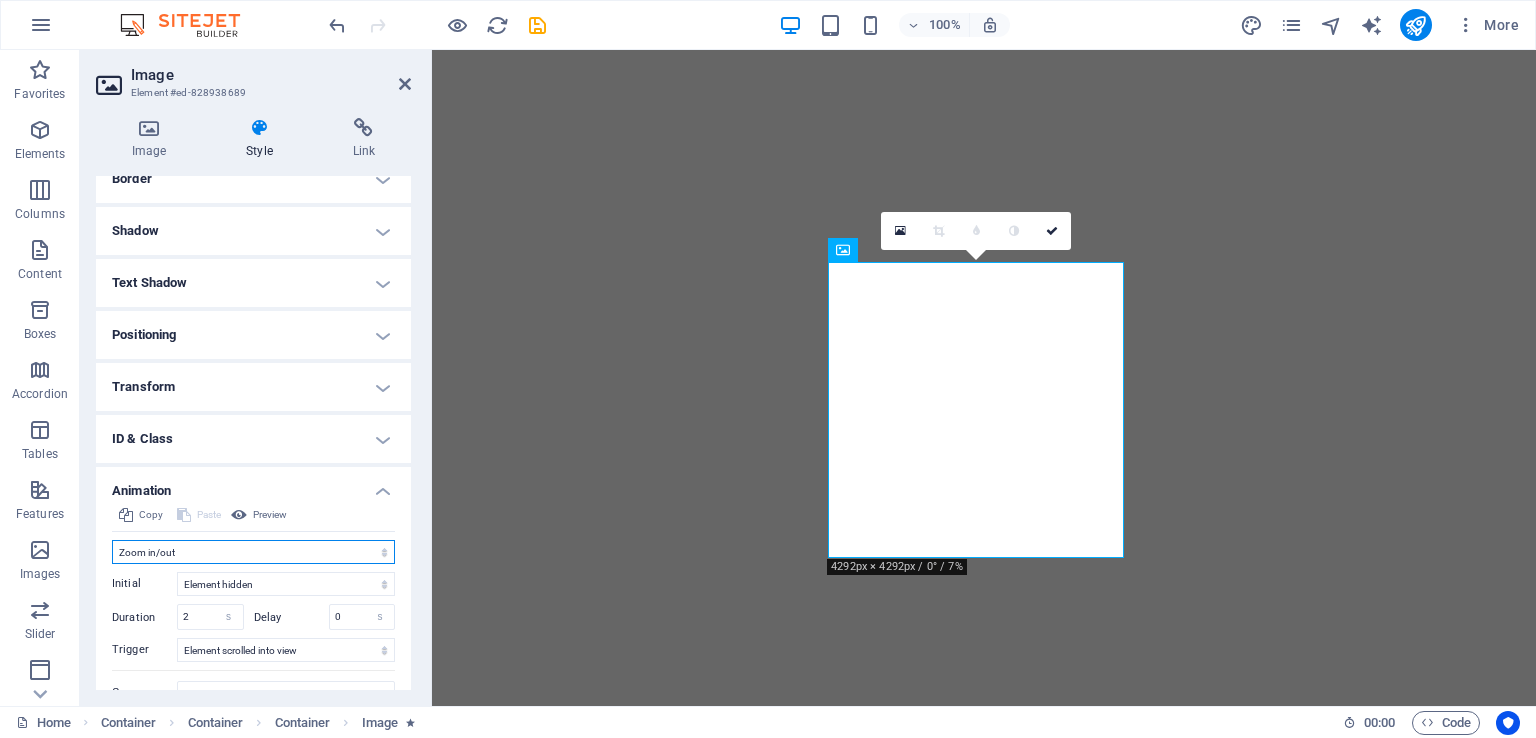 click on "Don't animate Show / Hide Slide up/down Zoom in/out Slide left to right Slide right to left Slide top to bottom Slide bottom to top Pulse Blink Open as overlay" at bounding box center [253, 552] 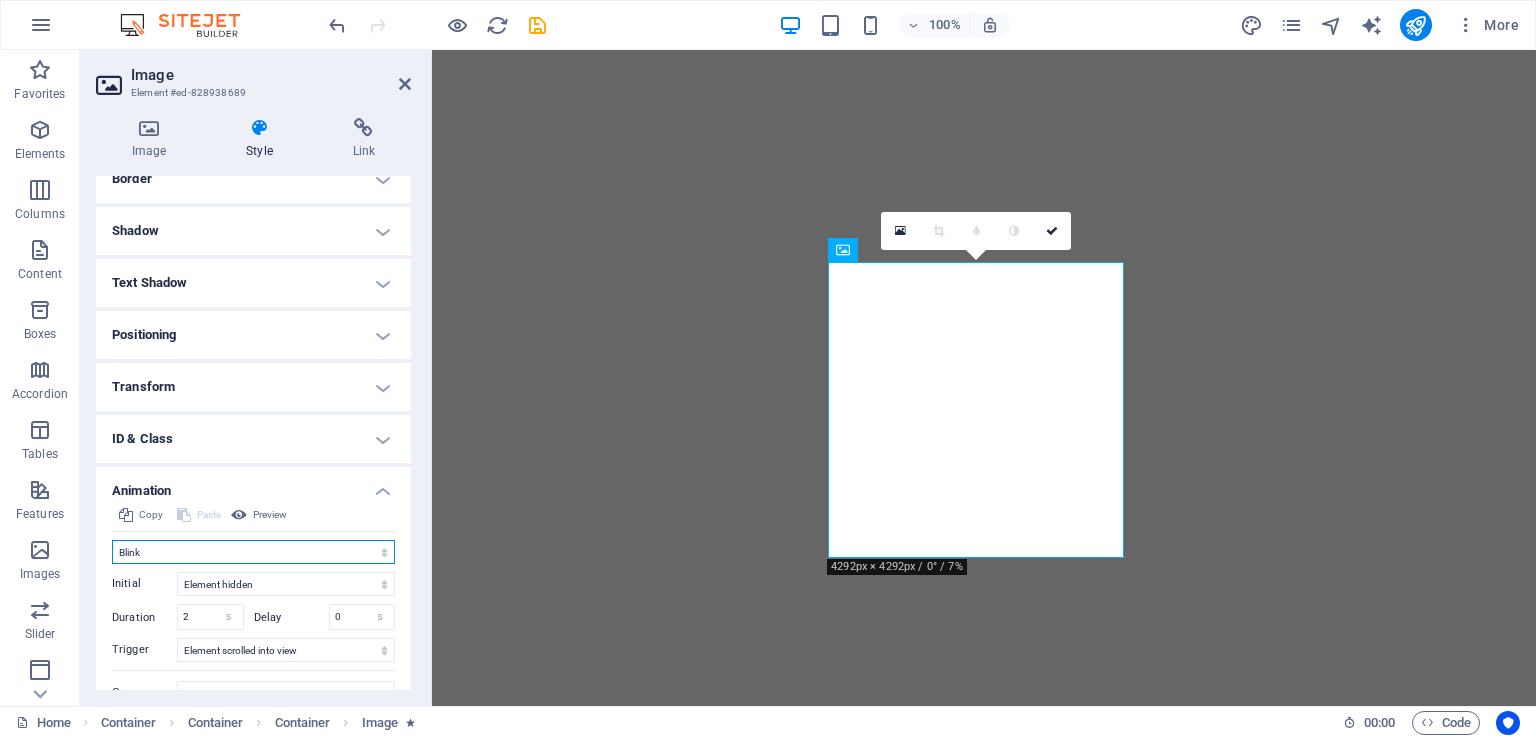 click on "Don't animate Show / Hide Slide up/down Zoom in/out Slide left to right Slide right to left Slide top to bottom Slide bottom to top Pulse Blink Open as overlay" at bounding box center [253, 552] 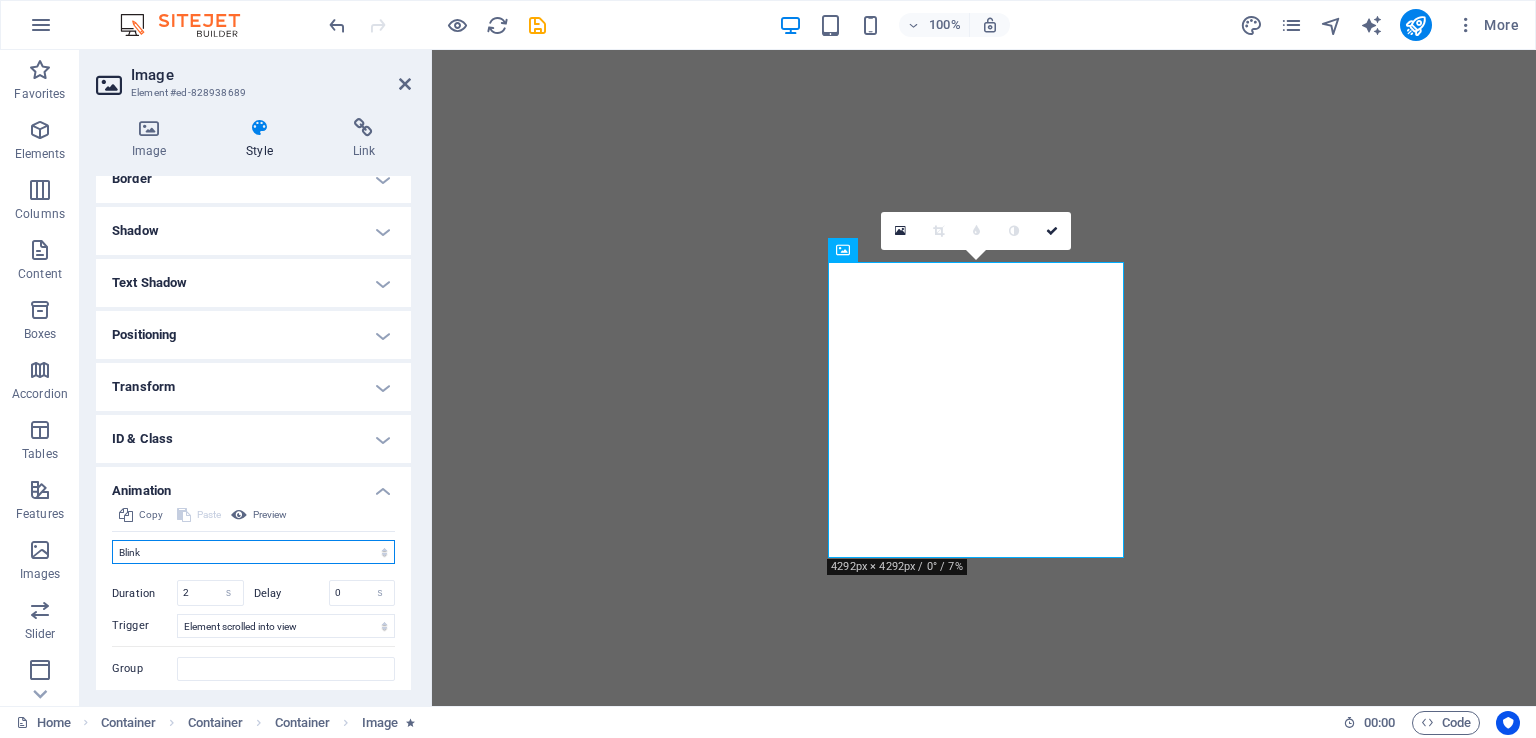 click on "Don't animate Show / Hide Slide up/down Zoom in/out Slide left to right Slide right to left Slide top to bottom Slide bottom to top Pulse Blink Open as overlay" at bounding box center (253, 552) 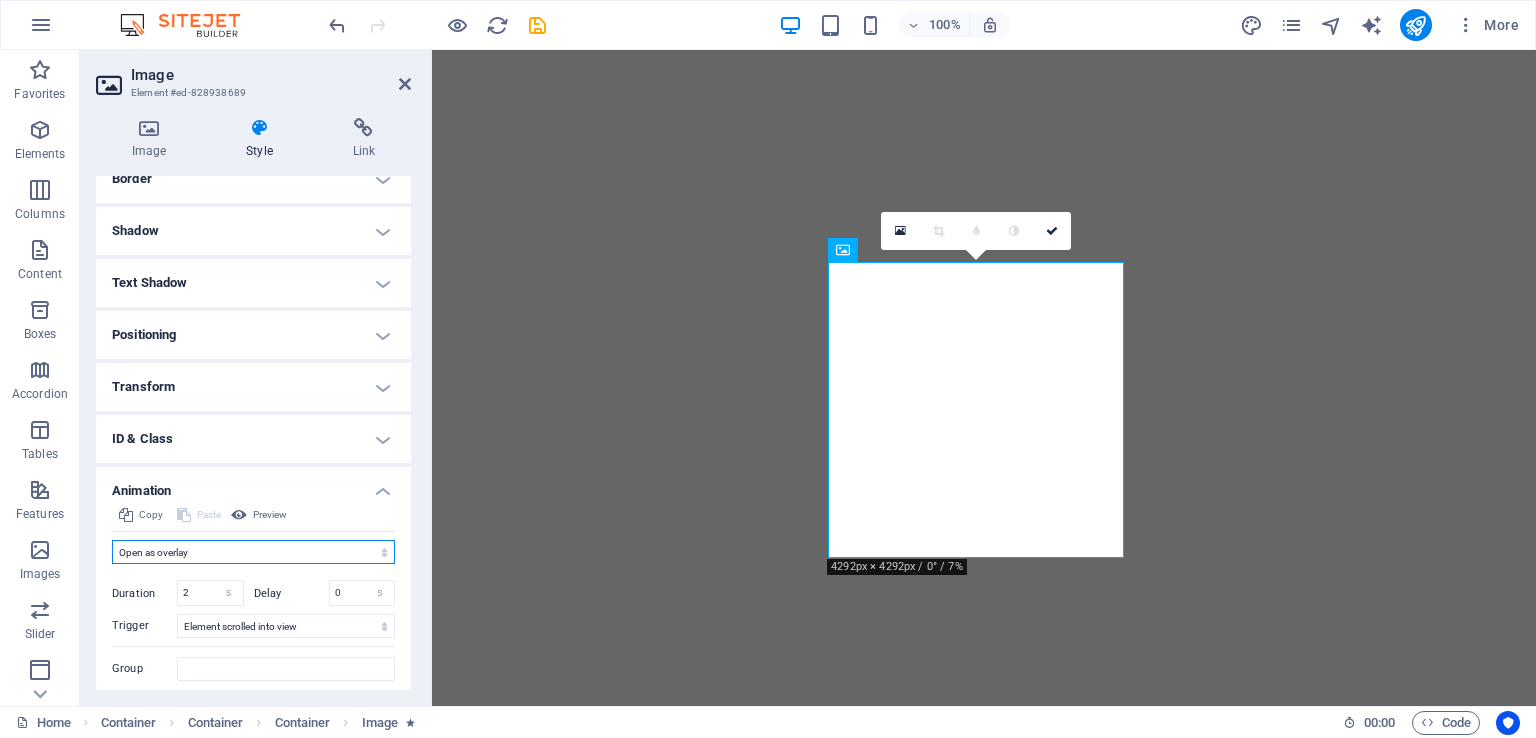 click on "Don't animate Show / Hide Slide up/down Zoom in/out Slide left to right Slide right to left Slide top to bottom Slide bottom to top Pulse Blink Open as overlay" at bounding box center [253, 552] 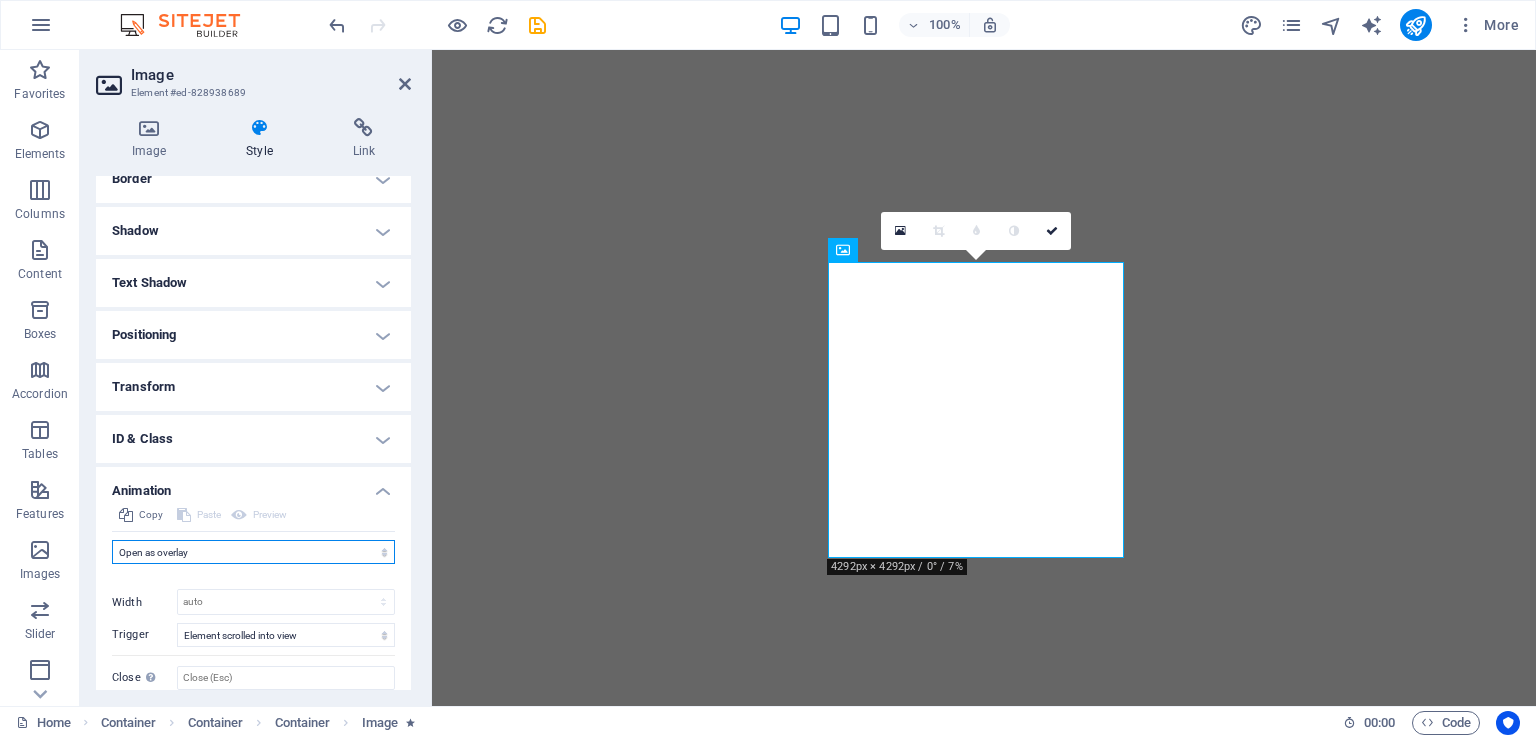 click on "Don't animate Show / Hide Slide up/down Zoom in/out Slide left to right Slide right to left Slide top to bottom Slide bottom to top Pulse Blink Open as overlay" at bounding box center (253, 552) 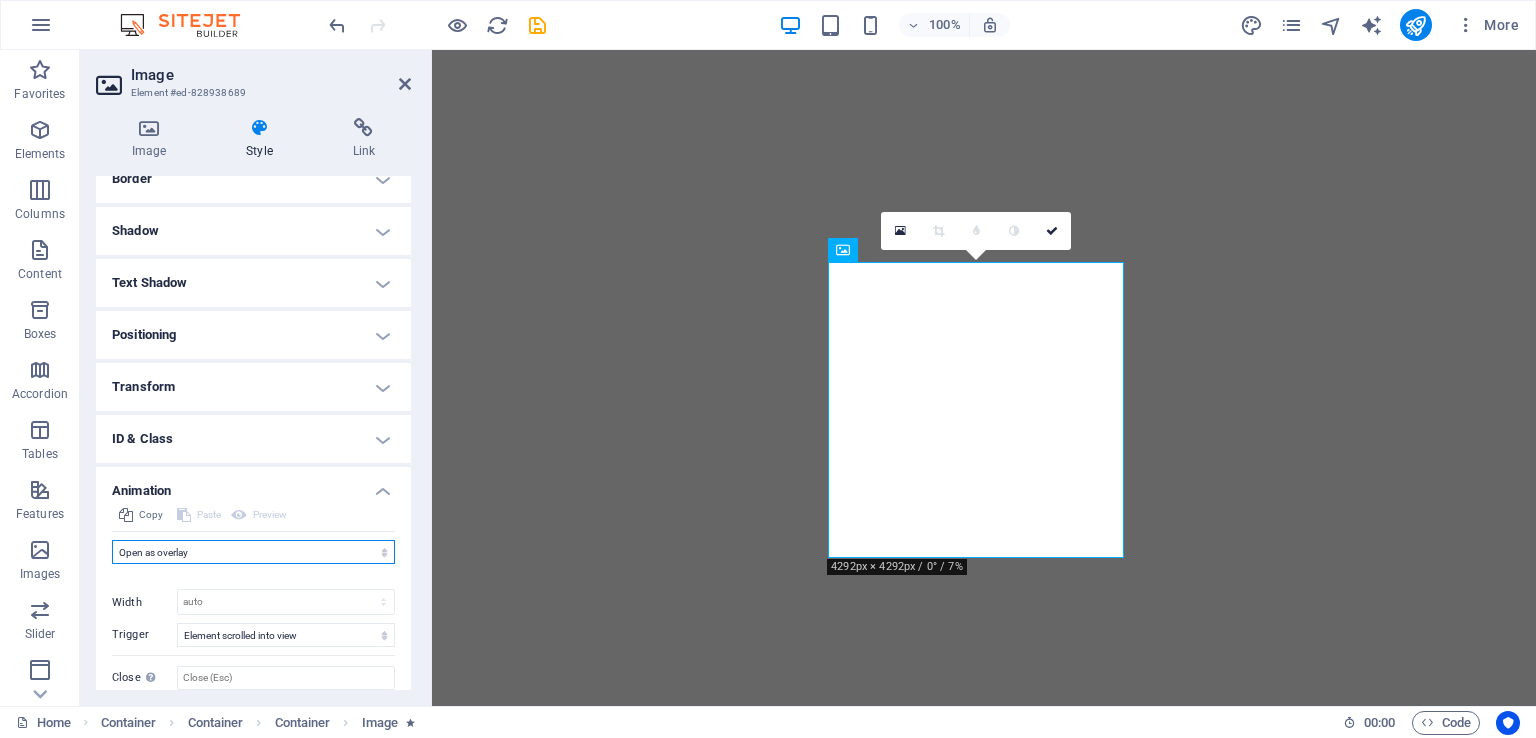 select on "shrink" 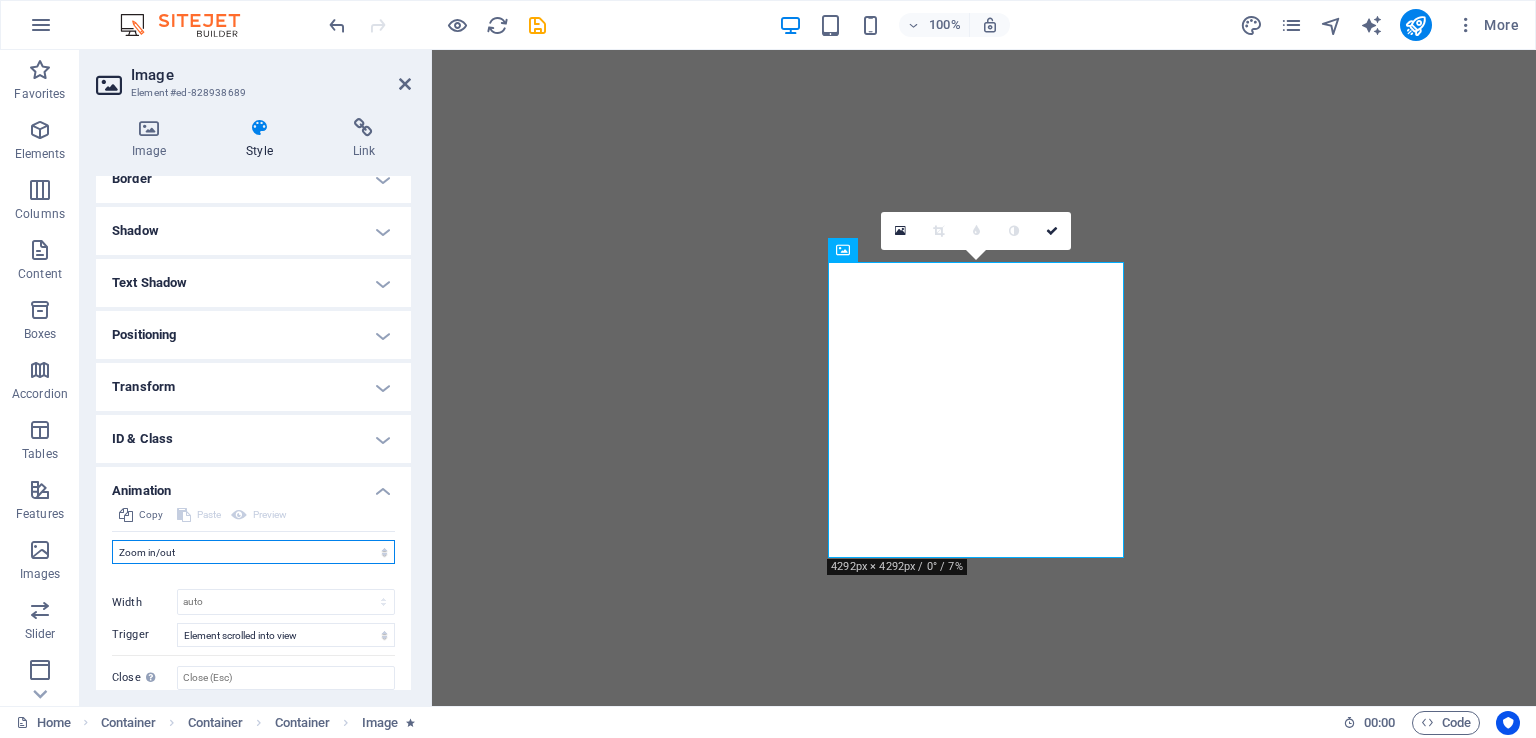 click on "Don't animate Show / Hide Slide up/down Zoom in/out Slide left to right Slide right to left Slide top to bottom Slide bottom to top Pulse Blink Open as overlay" at bounding box center [253, 552] 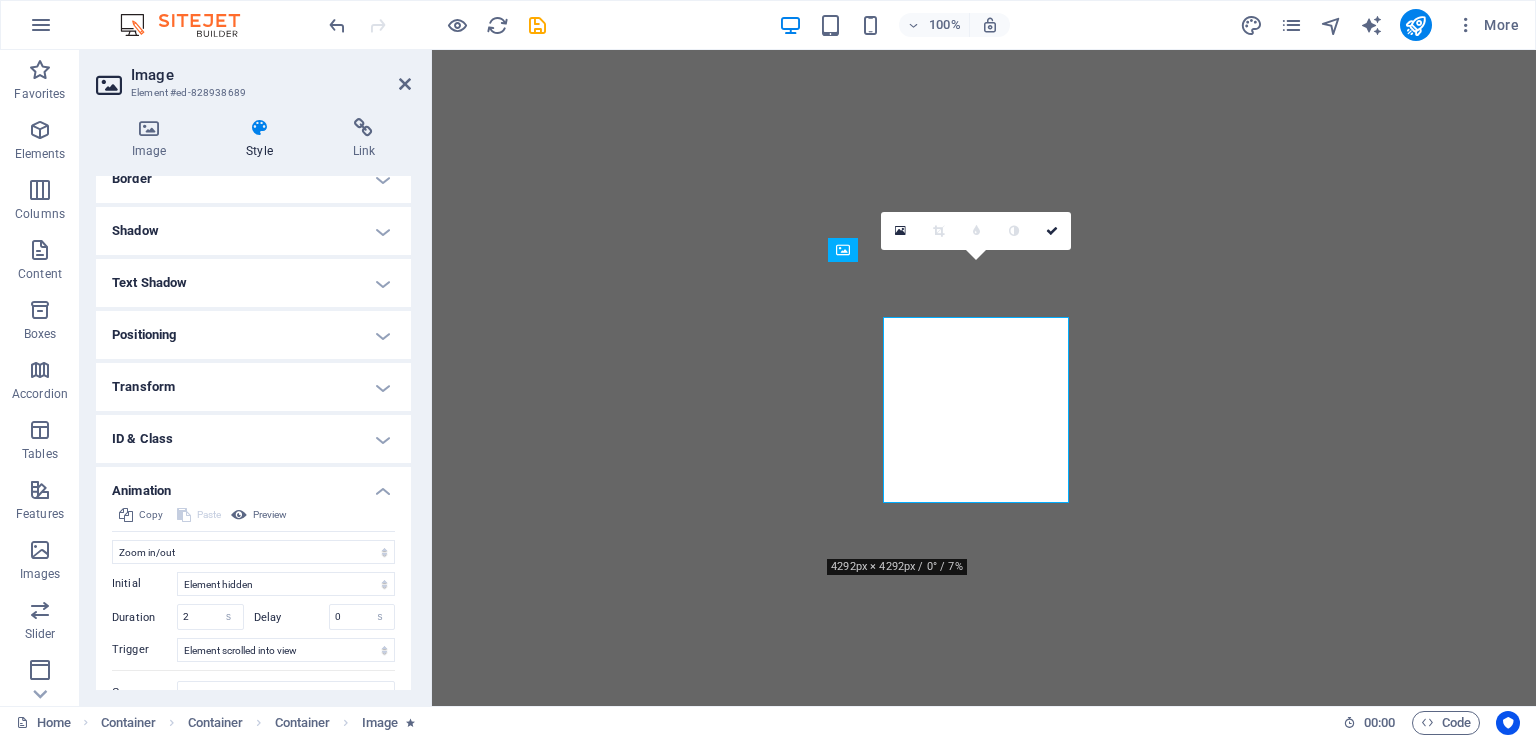 click at bounding box center [1052, 231] 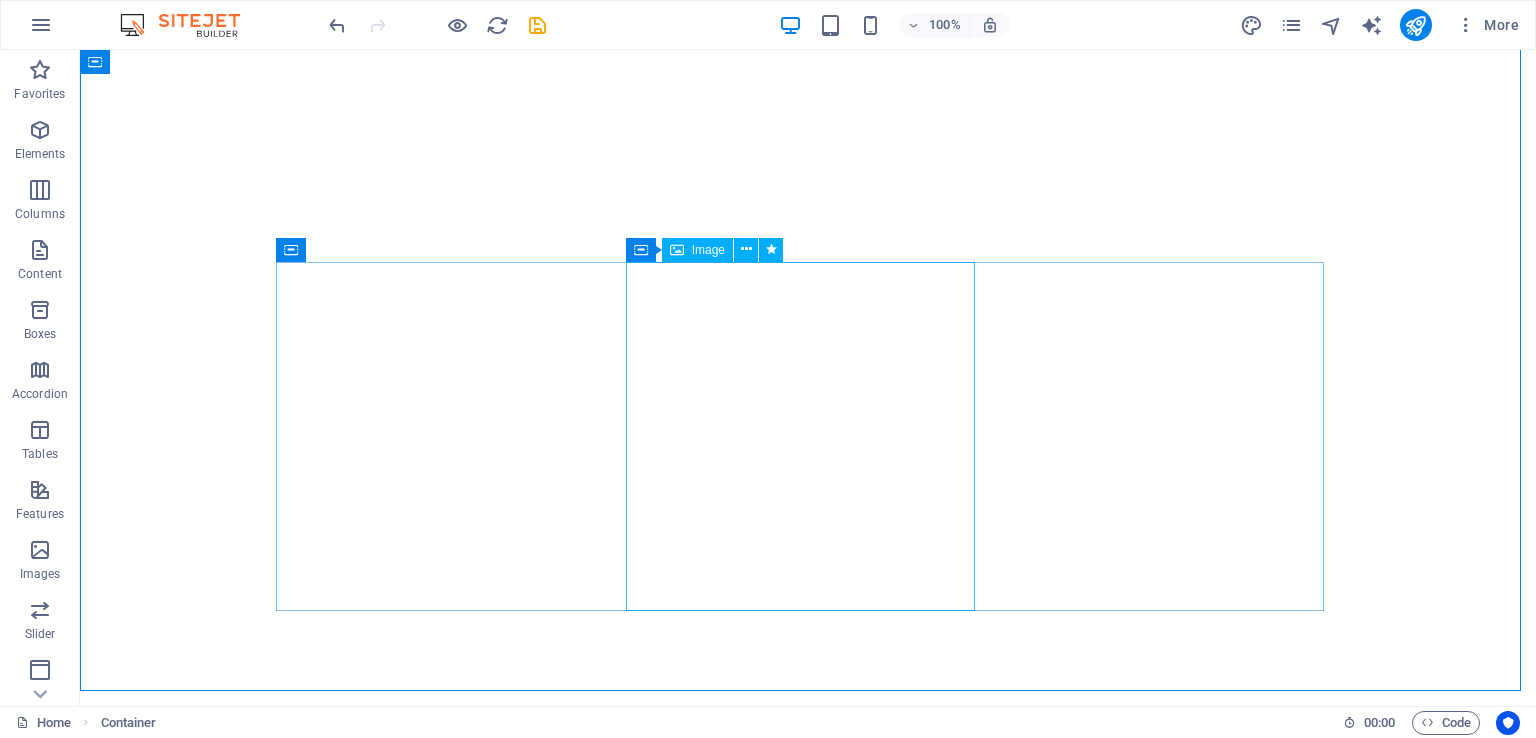 click on "Image" at bounding box center [697, 250] 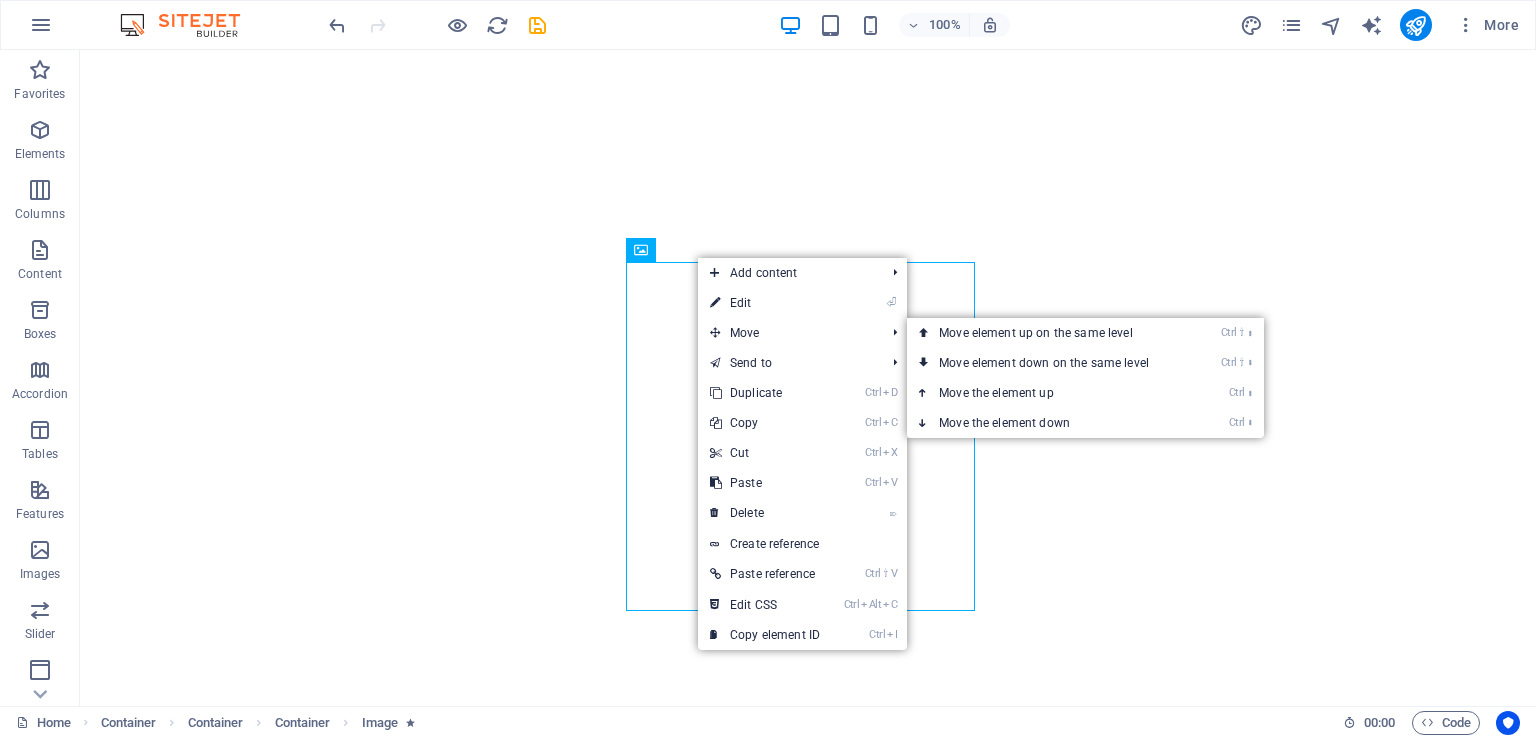 click on "⏎  Edit" at bounding box center [765, 303] 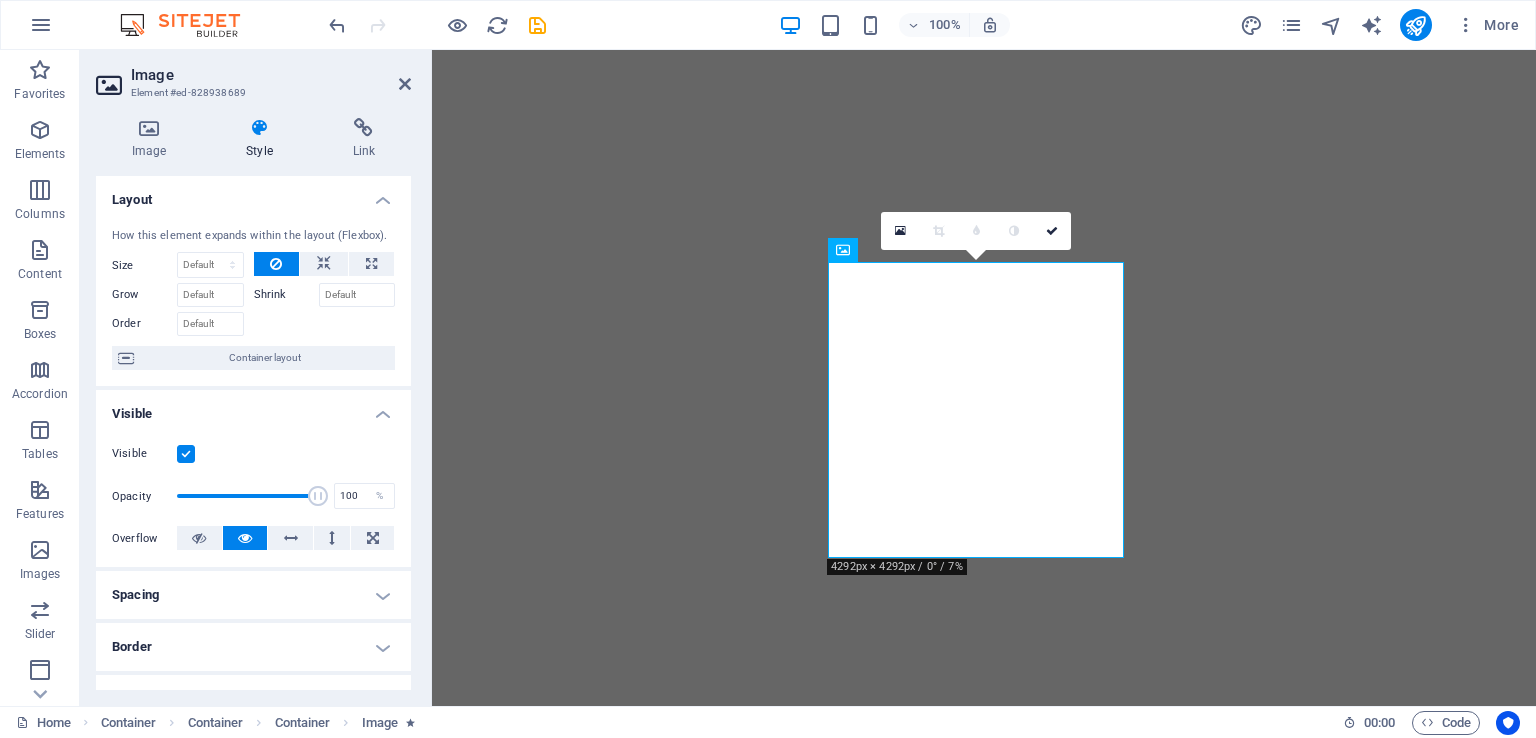 click at bounding box center (149, 128) 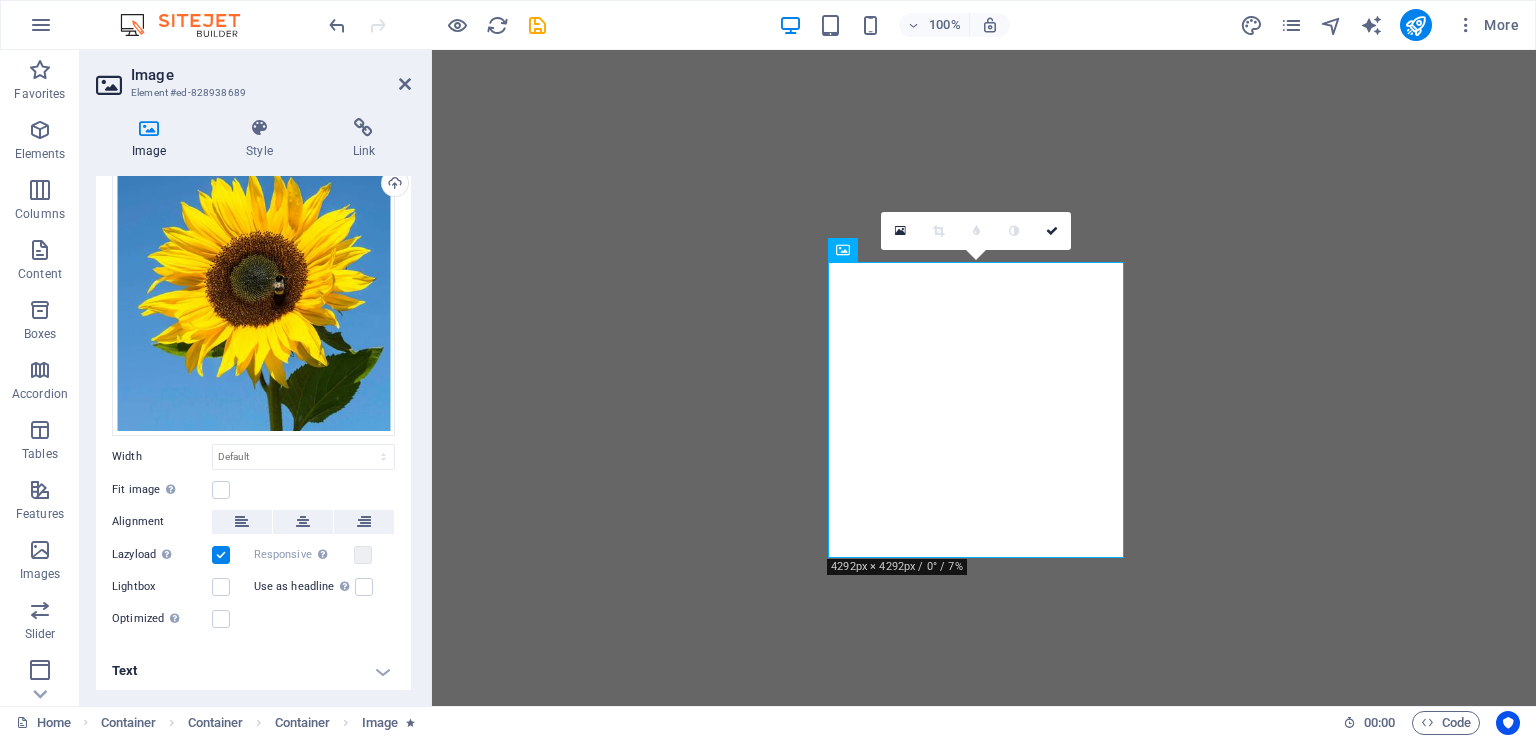 scroll, scrollTop: 0, scrollLeft: 0, axis: both 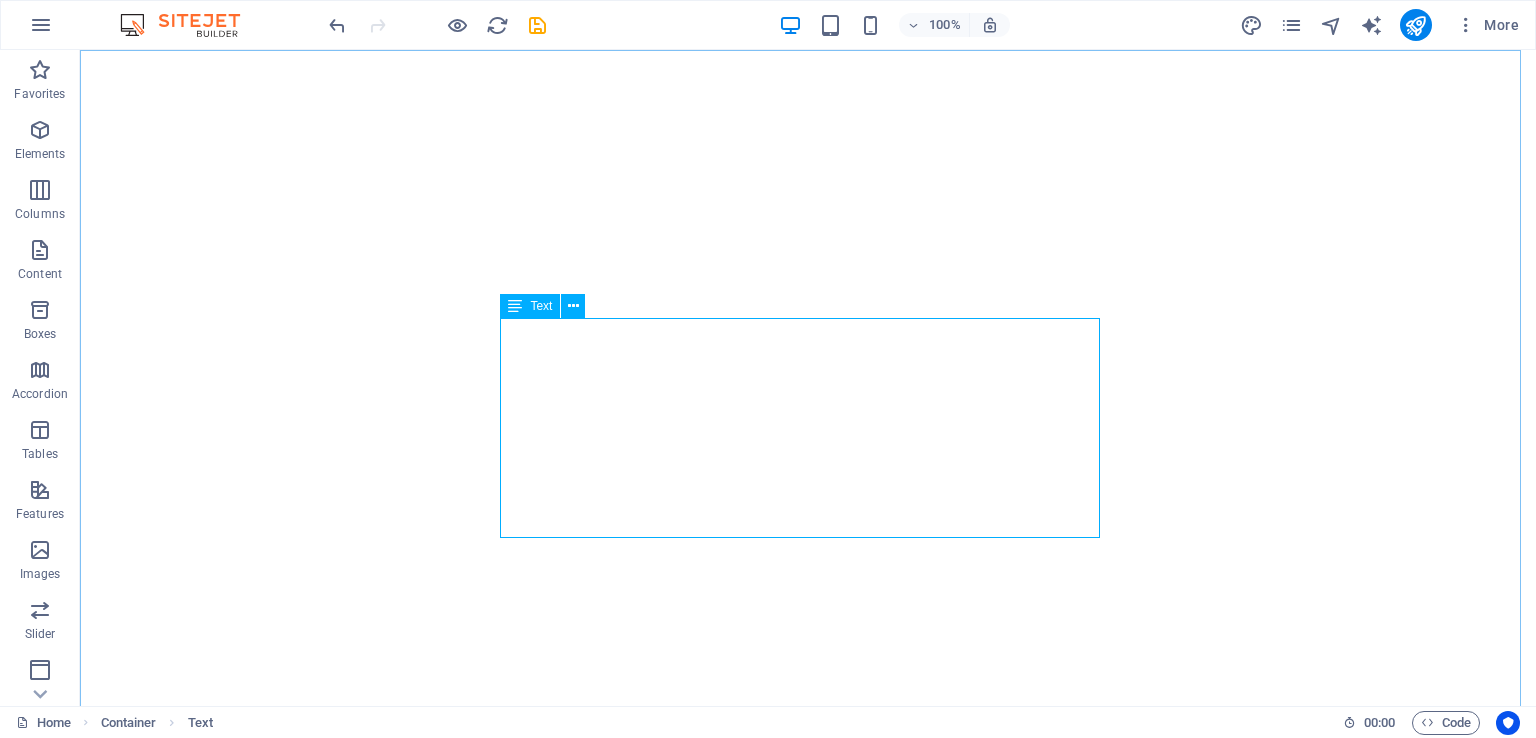 click at bounding box center [573, 306] 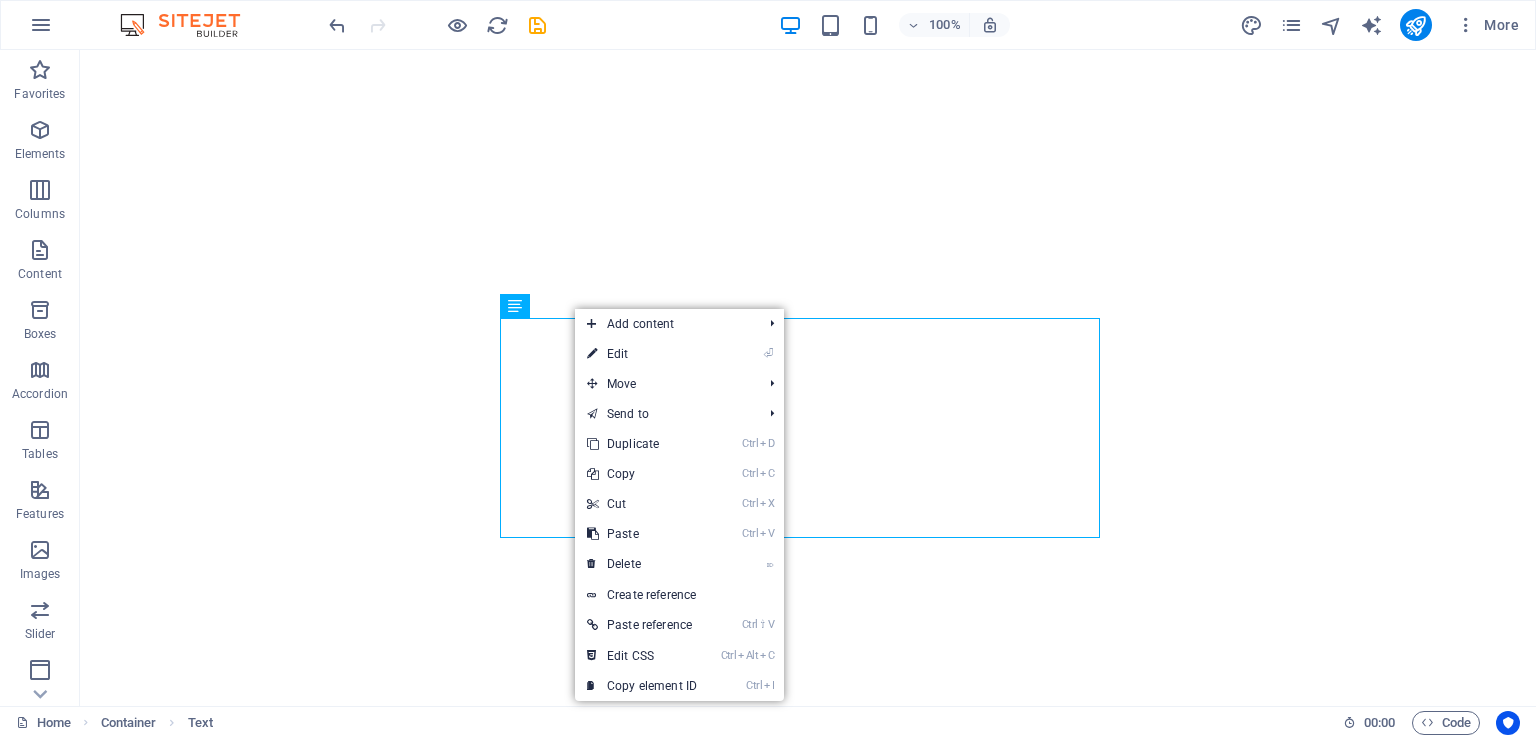 click on "⏎  Edit" at bounding box center [642, 354] 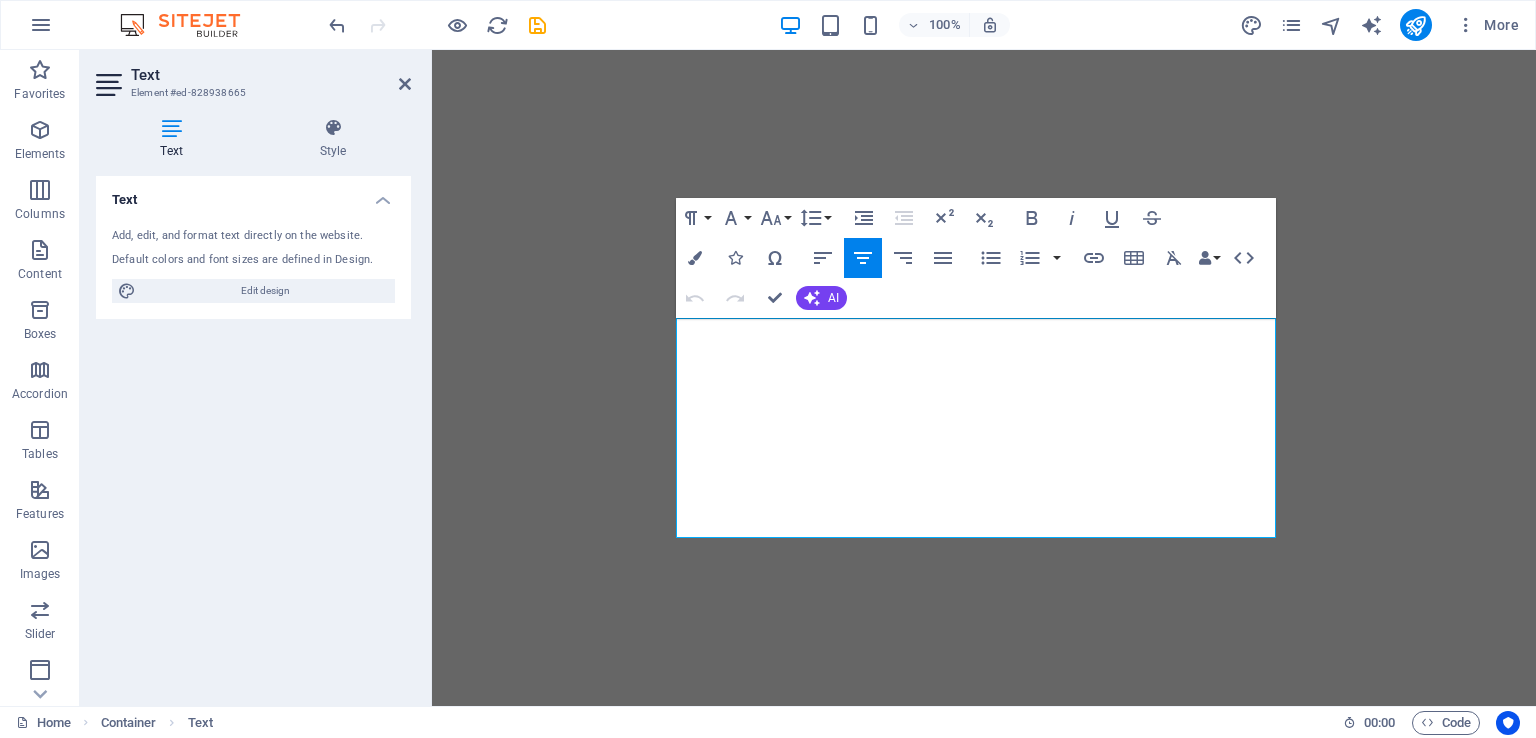 click 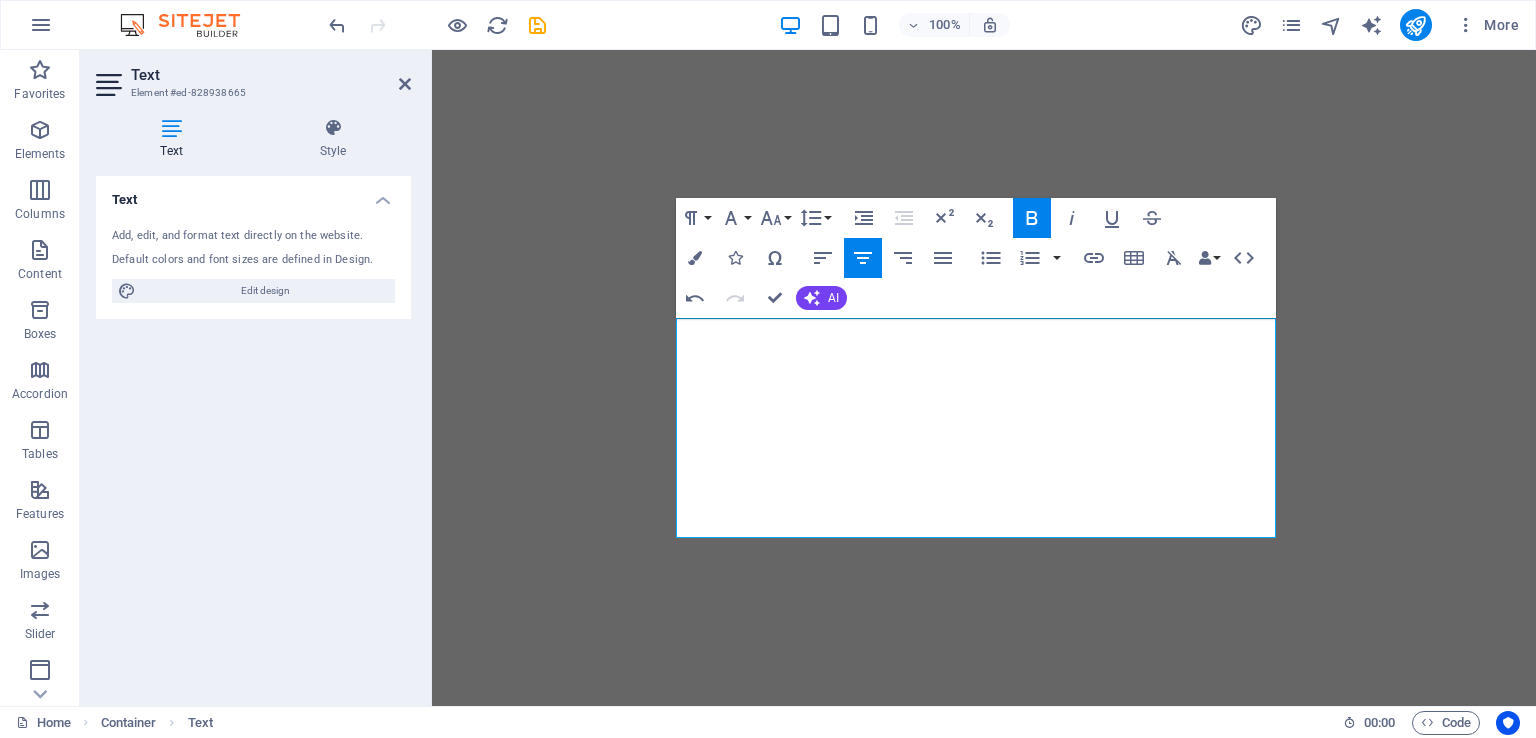 click at bounding box center (695, 258) 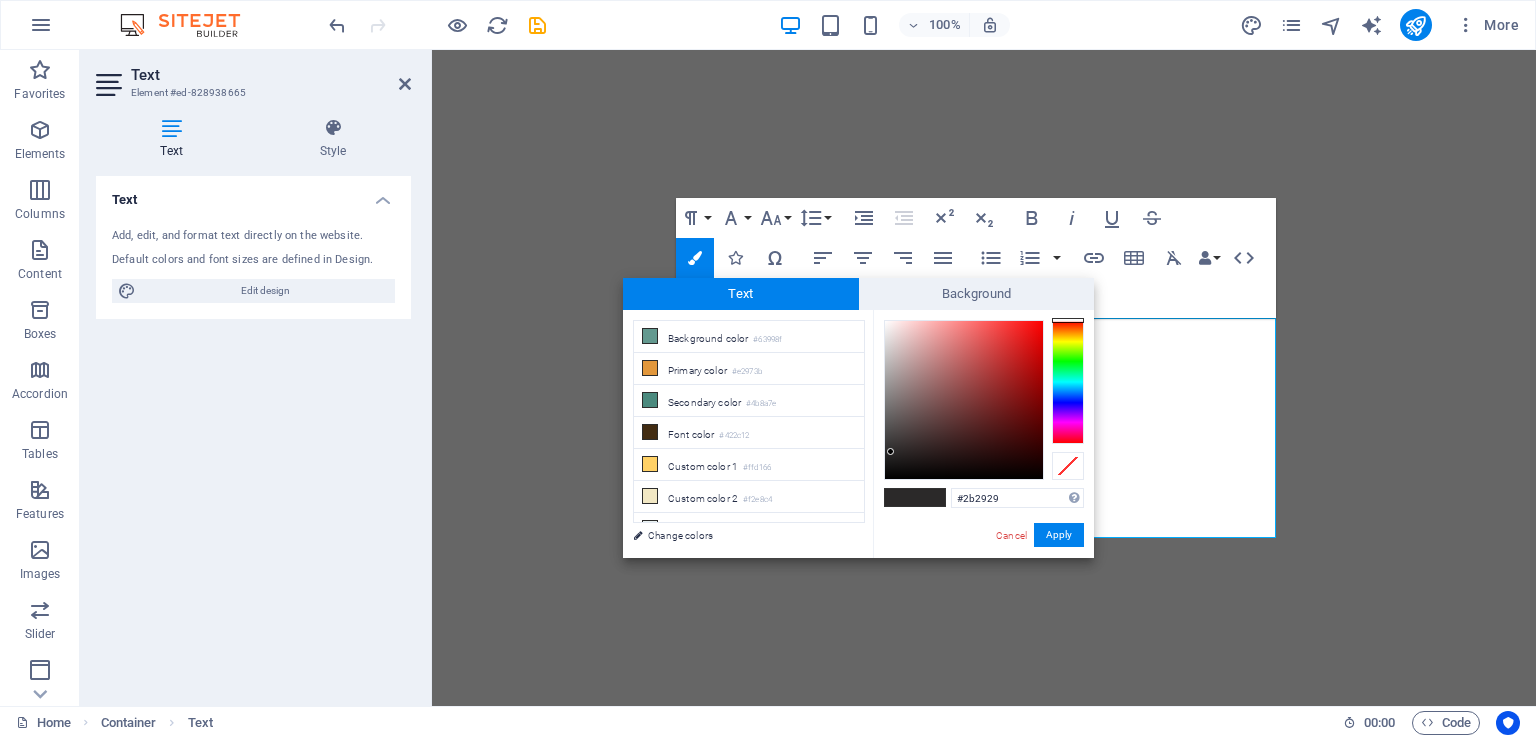 click at bounding box center [650, 368] 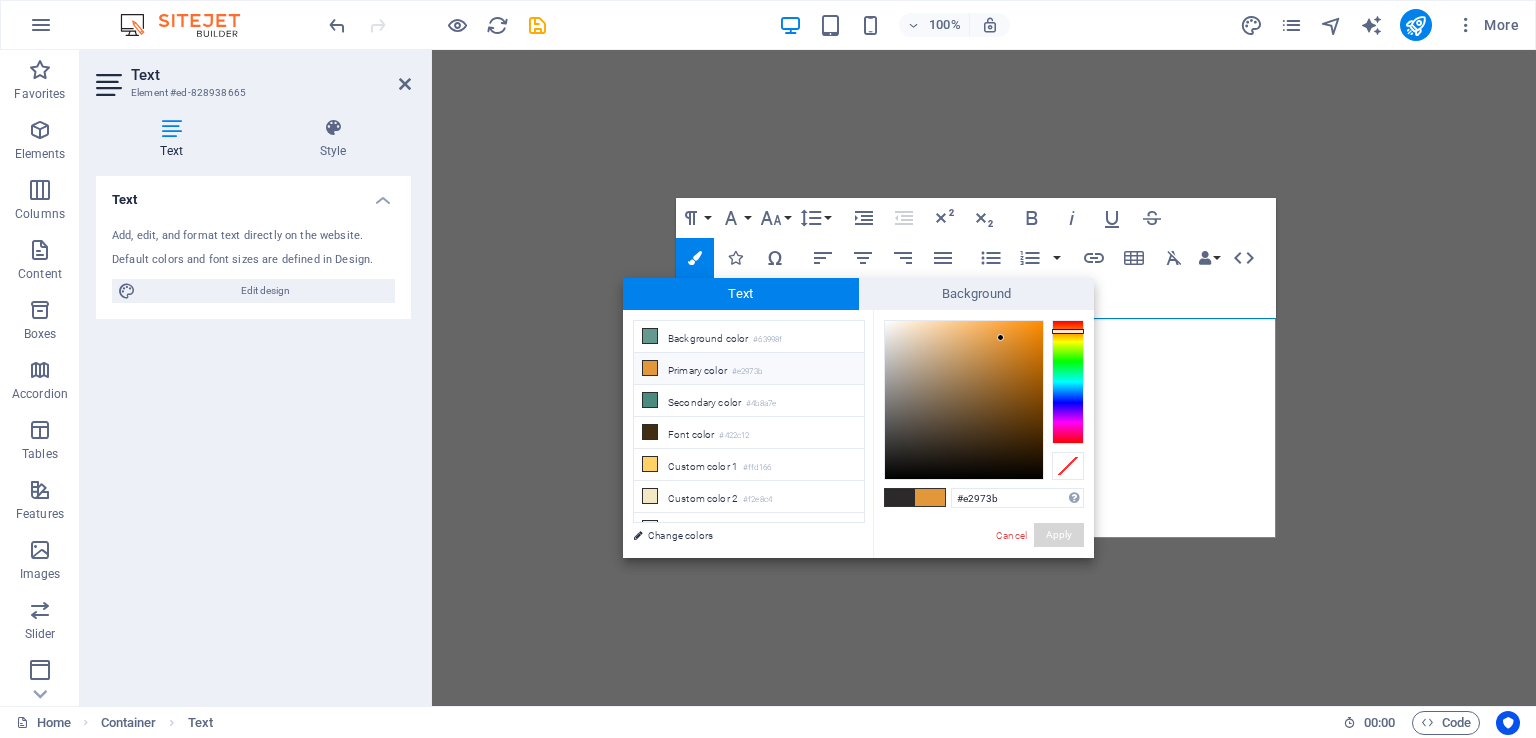 click on "Apply" at bounding box center (1059, 535) 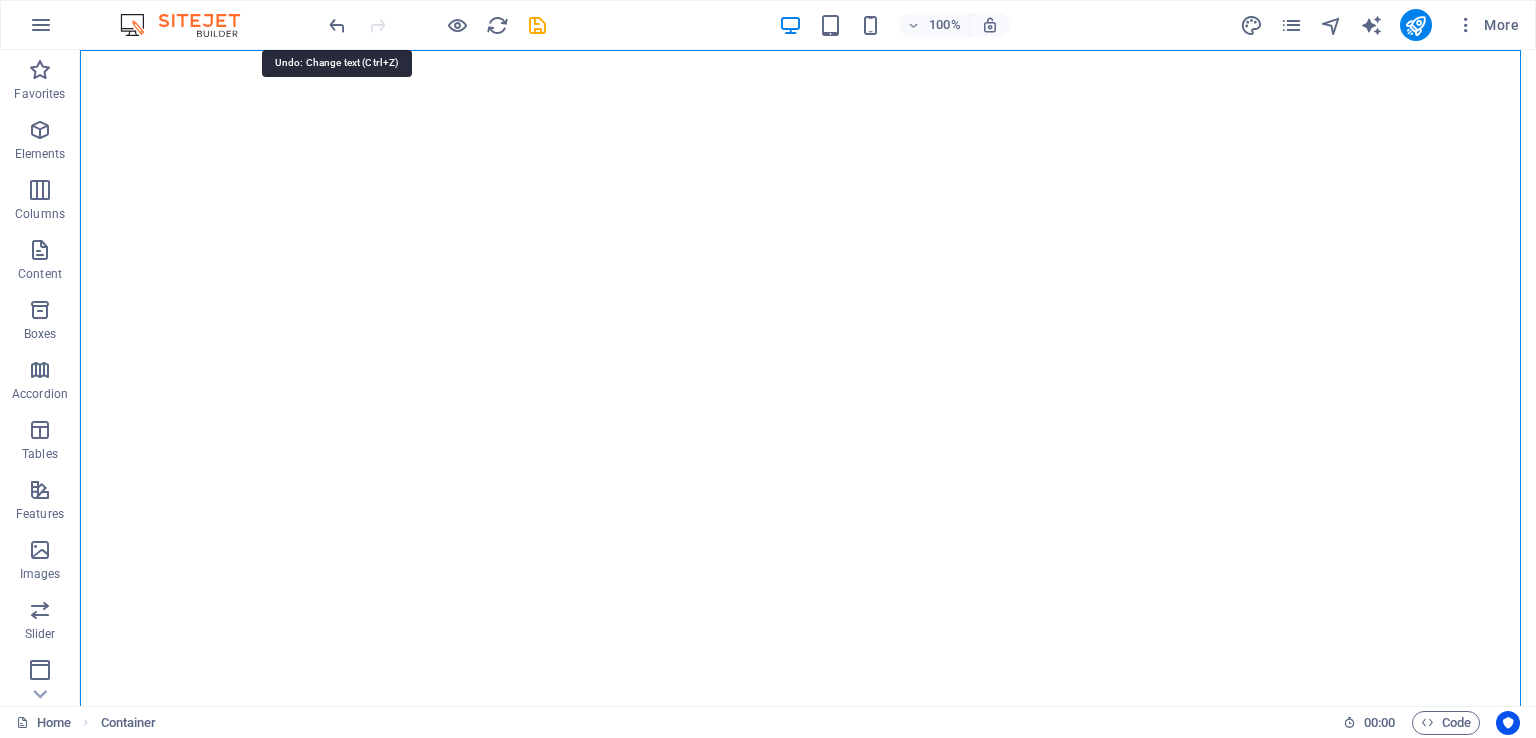 click at bounding box center [337, 25] 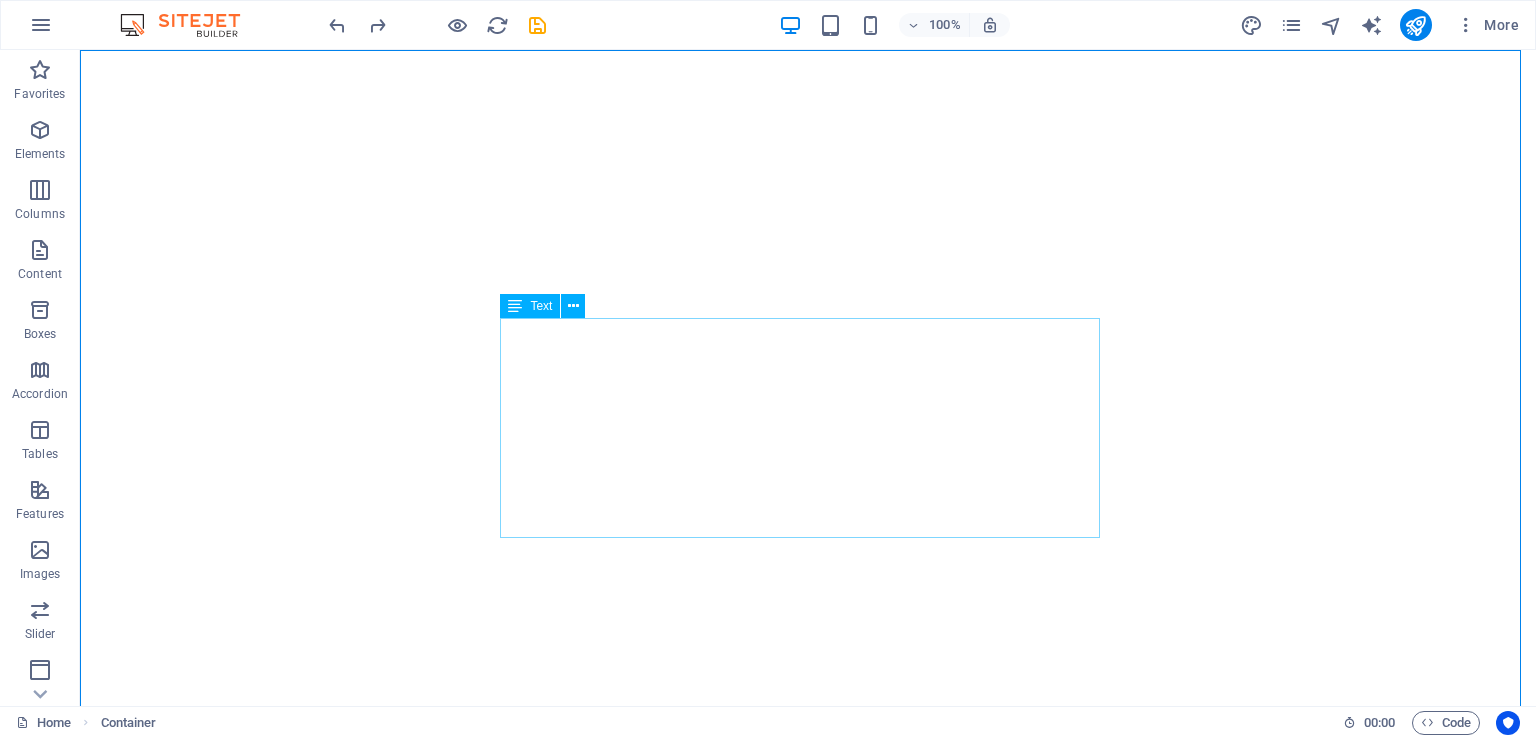click at bounding box center [573, 306] 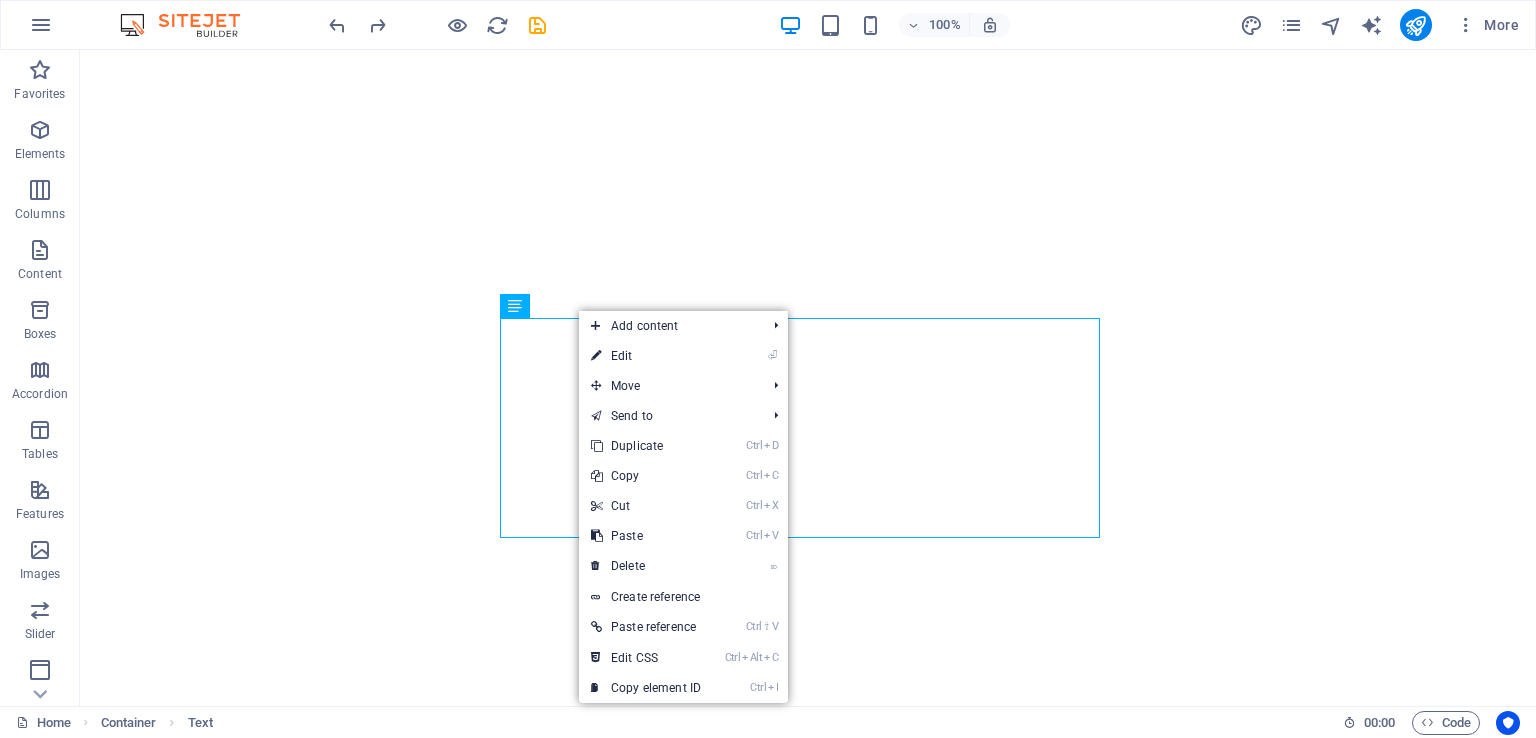 click on "⏎  Edit" at bounding box center [646, 356] 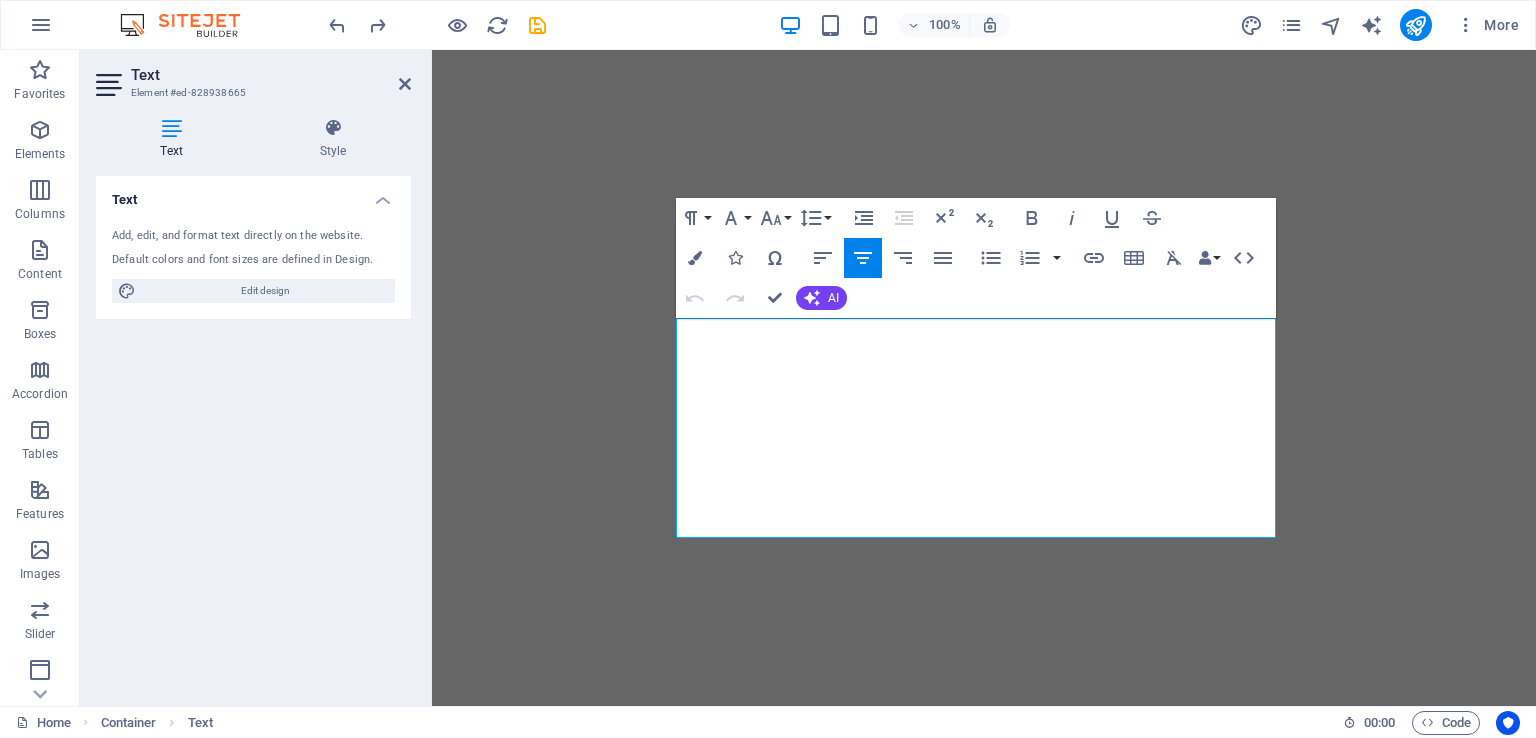 click at bounding box center [695, 258] 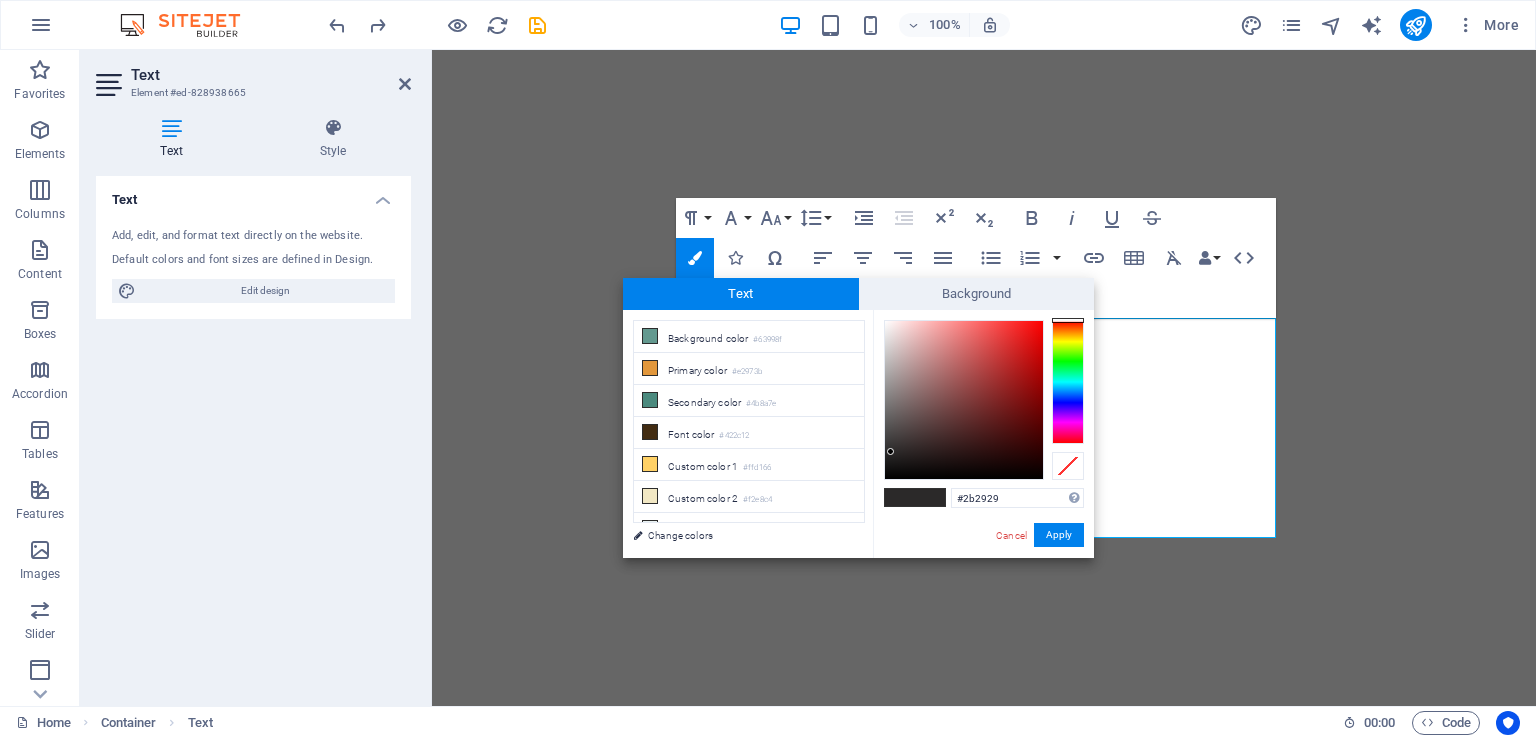 click on "Font color
#422c12" at bounding box center [749, 433] 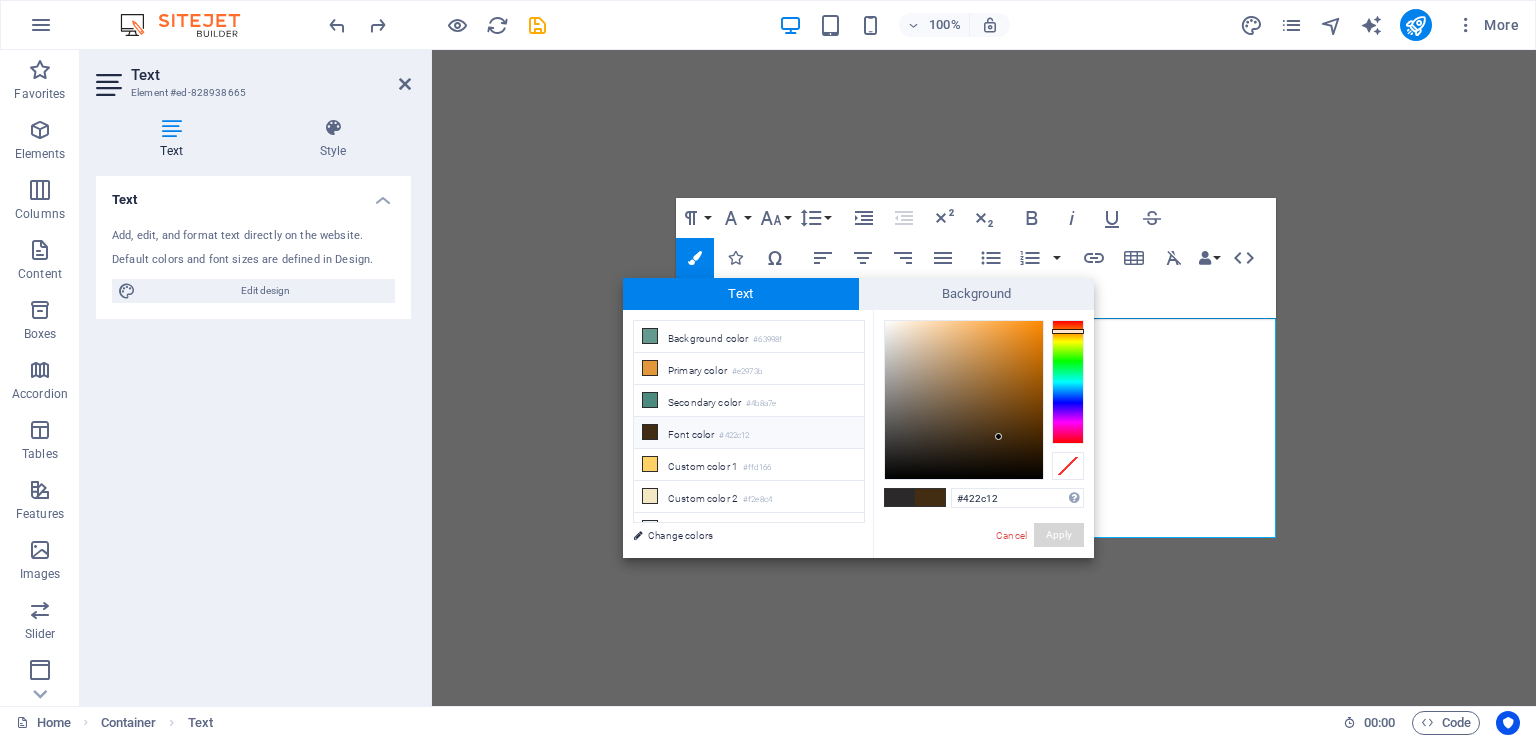 click on "Apply" at bounding box center (1059, 535) 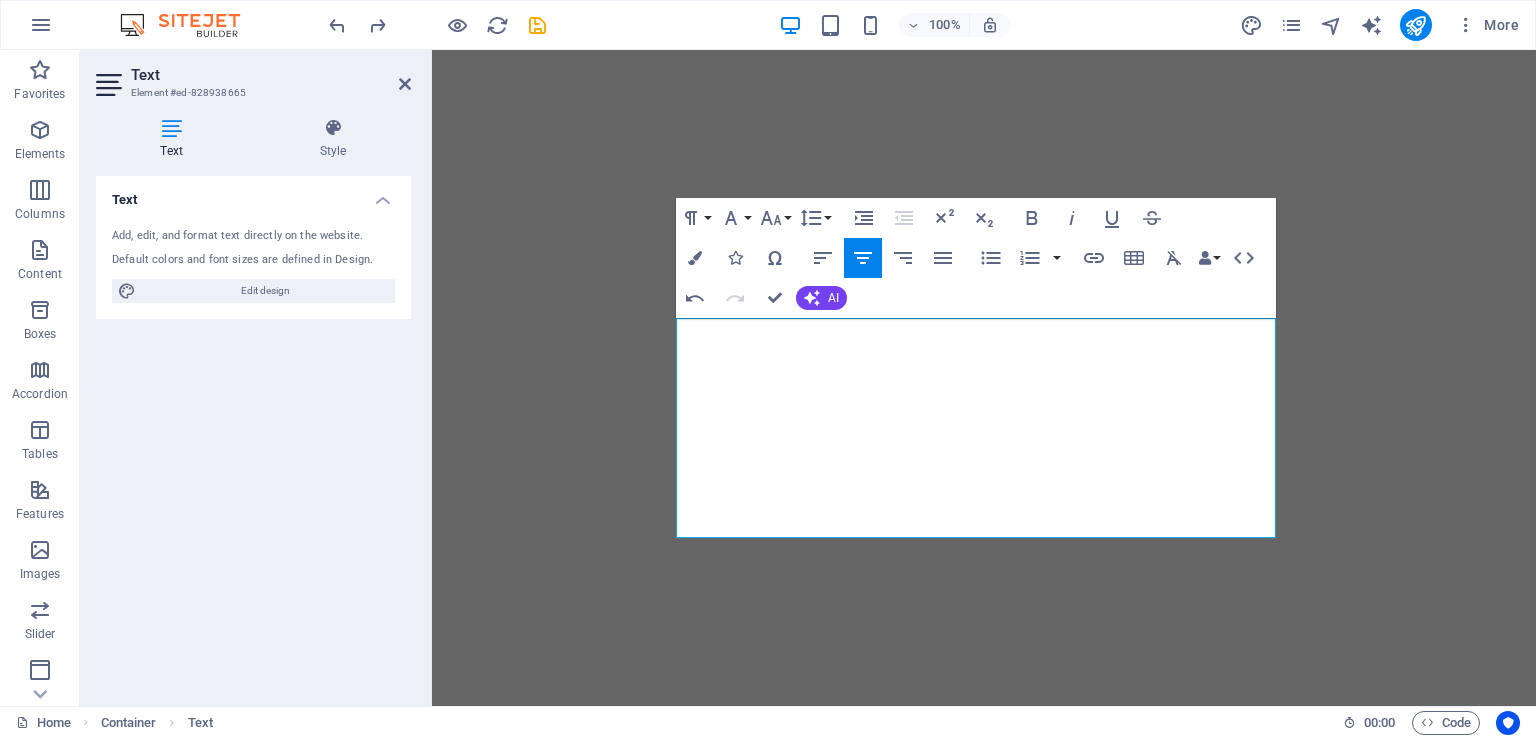 click at bounding box center (695, 258) 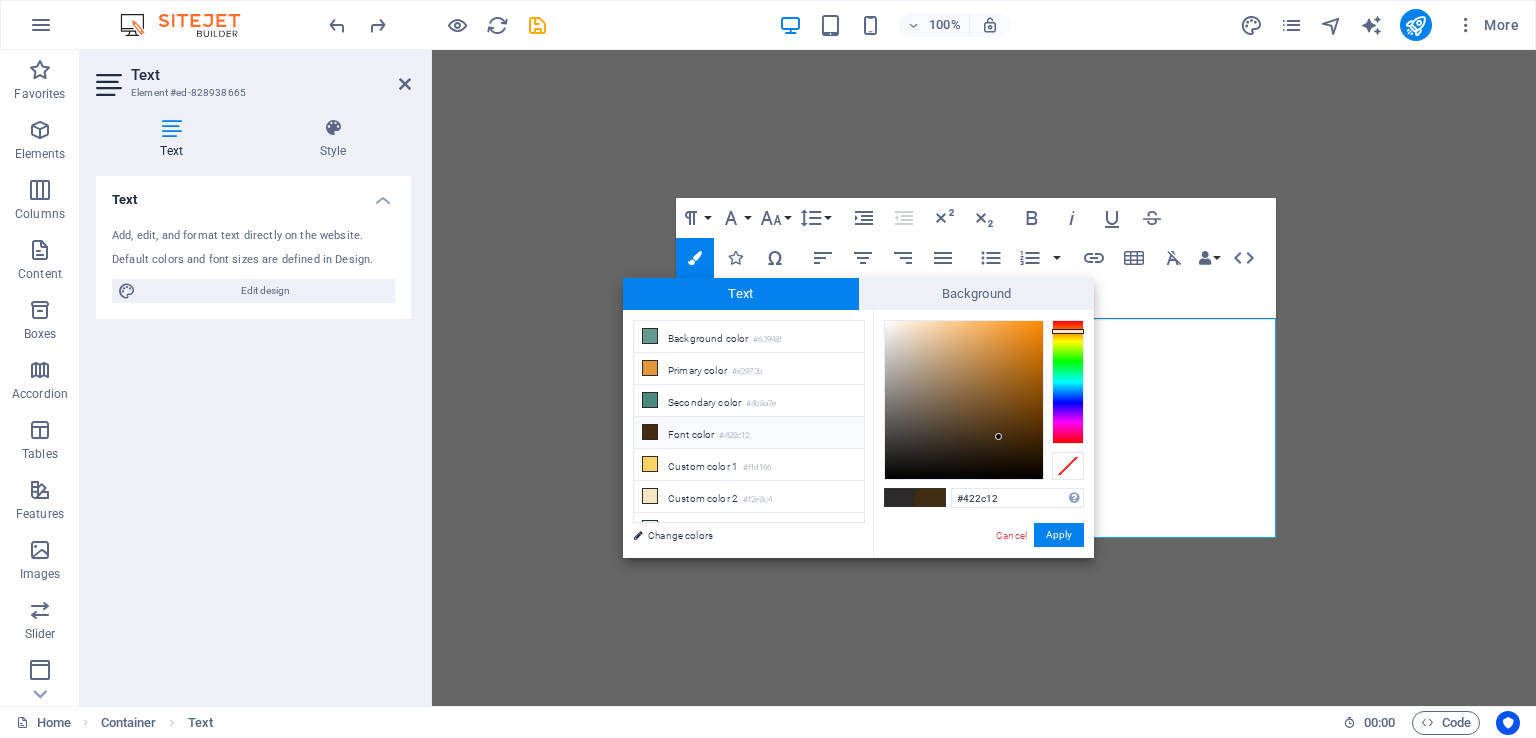 click at bounding box center (650, 432) 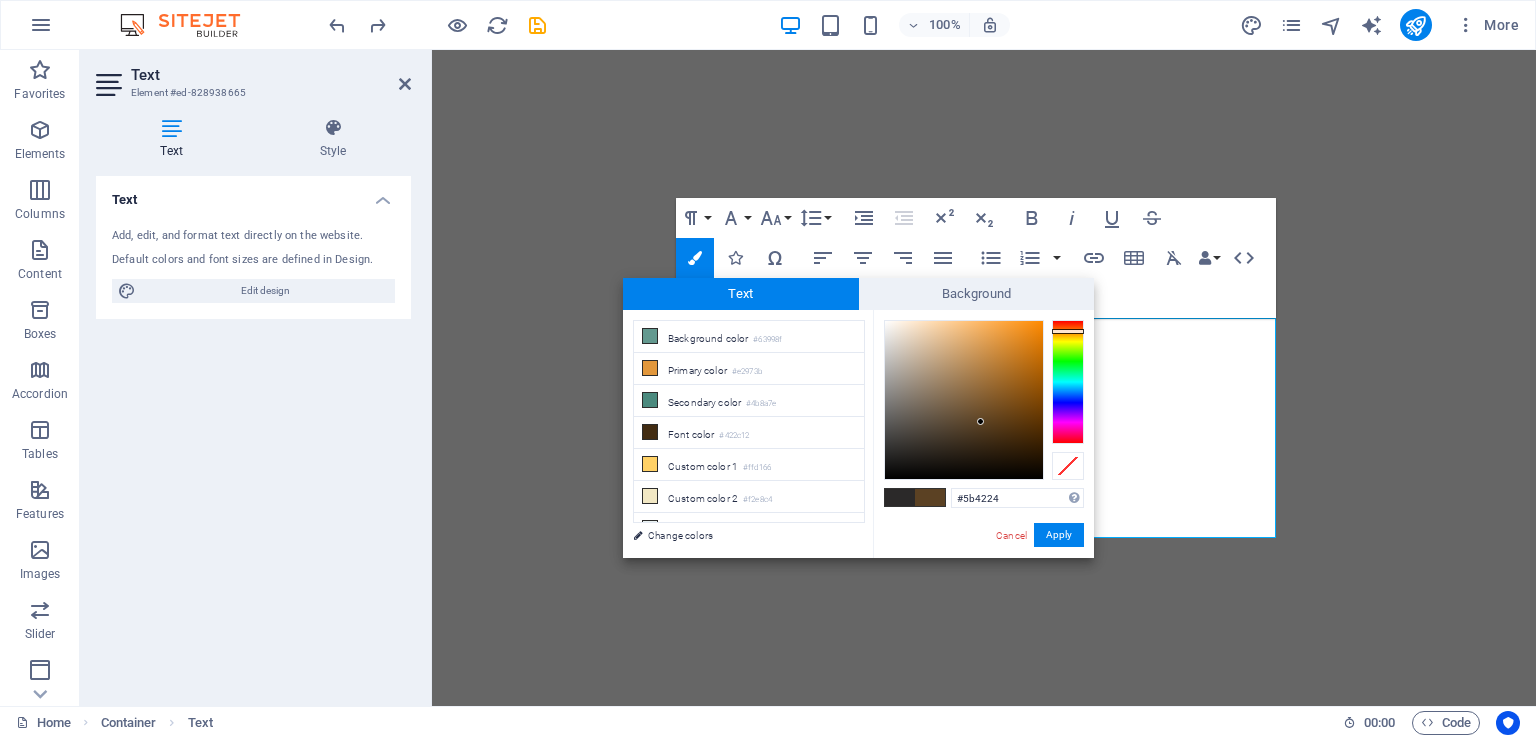 type on "#594124" 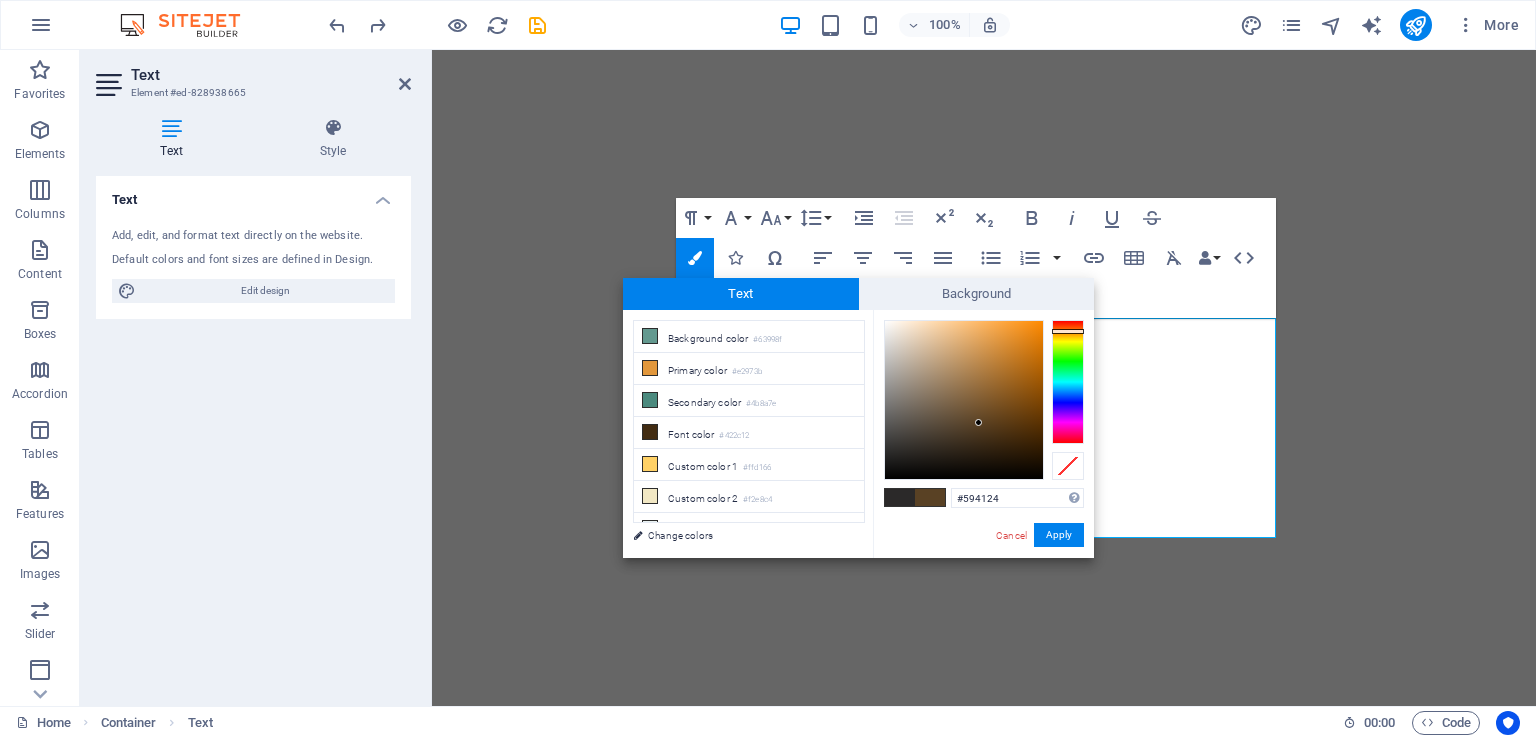 drag, startPoint x: 994, startPoint y: 434, endPoint x: 979, endPoint y: 423, distance: 18.601076 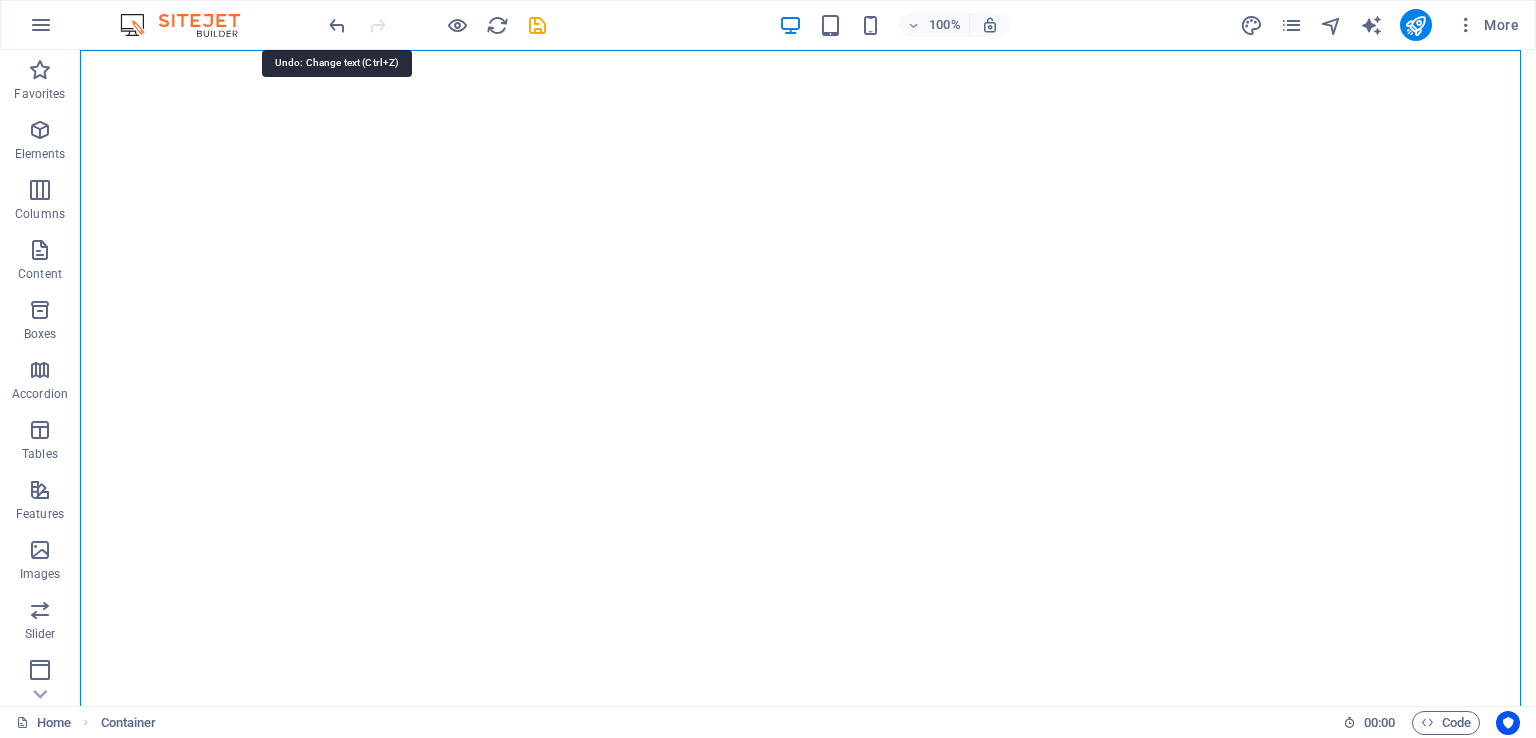 click at bounding box center [337, 25] 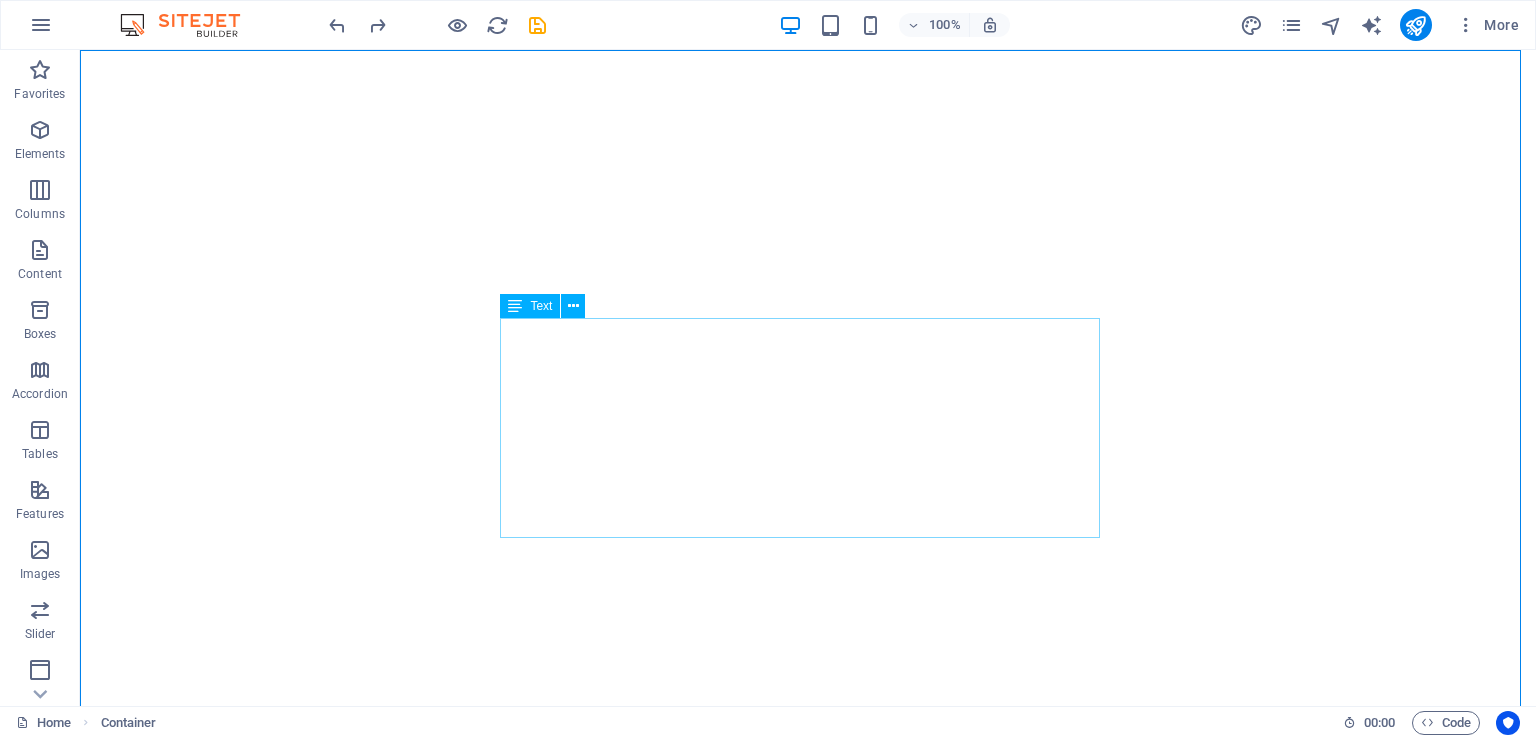 click at bounding box center (573, 306) 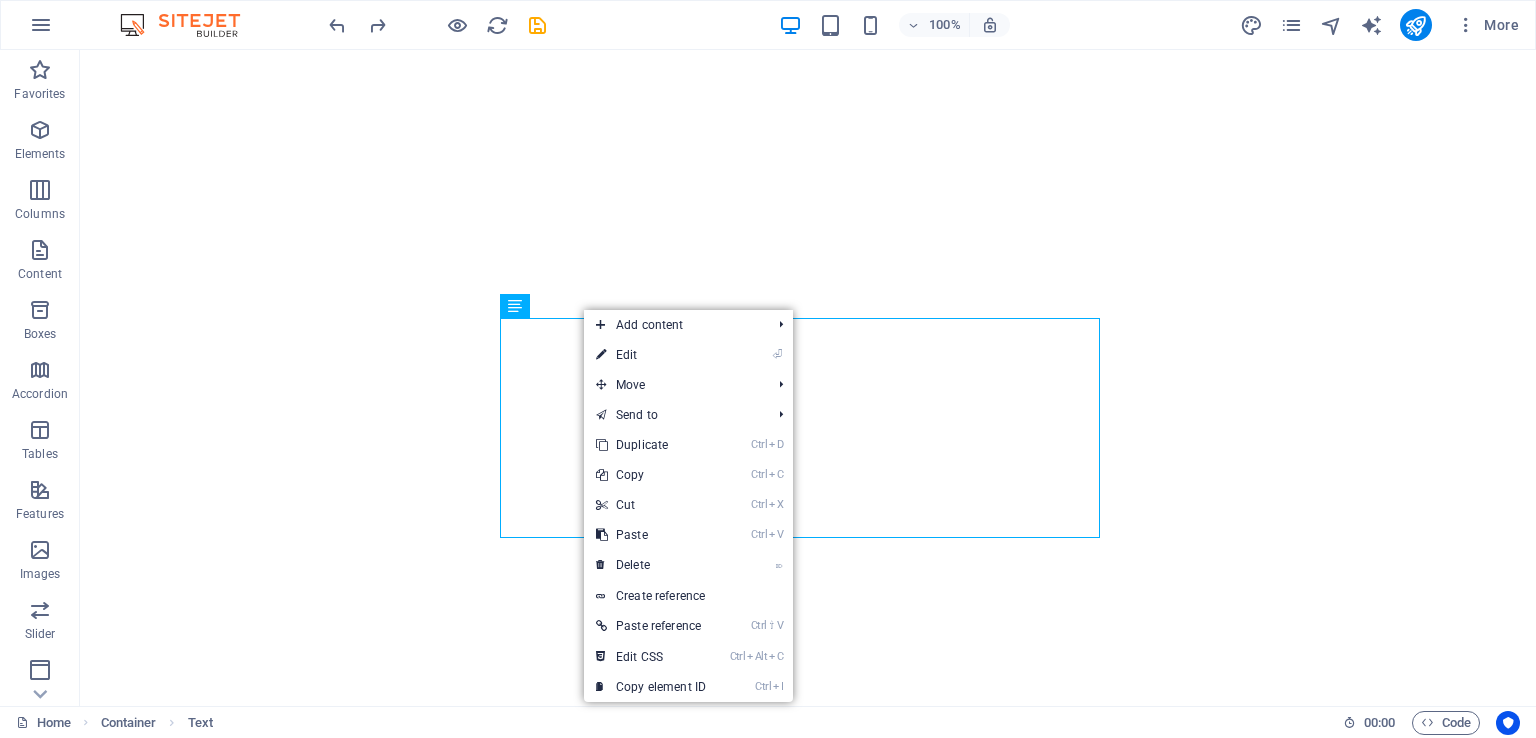 click on "⏎  Edit" at bounding box center [651, 355] 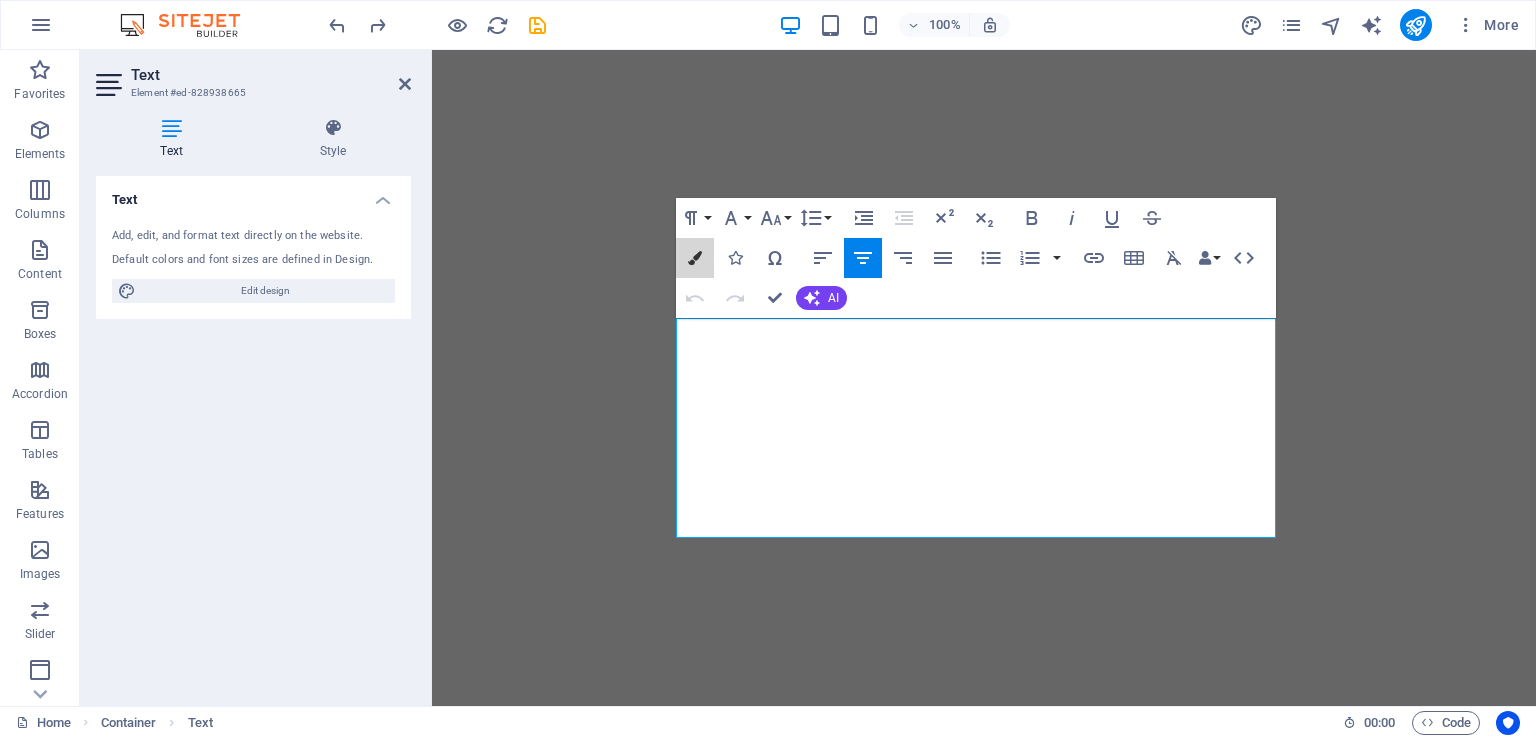 click at bounding box center (695, 258) 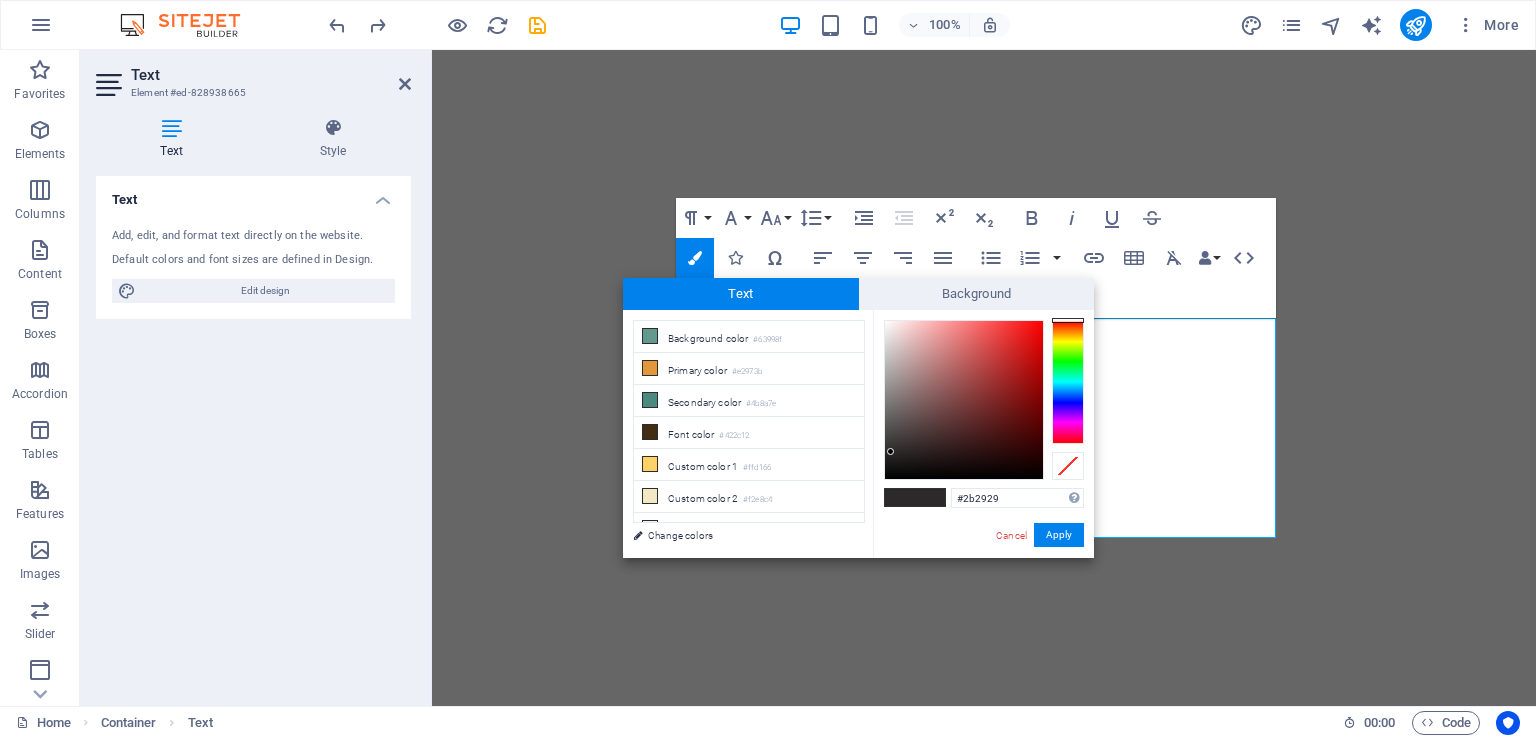 click on "Font color
#422c12" at bounding box center [749, 433] 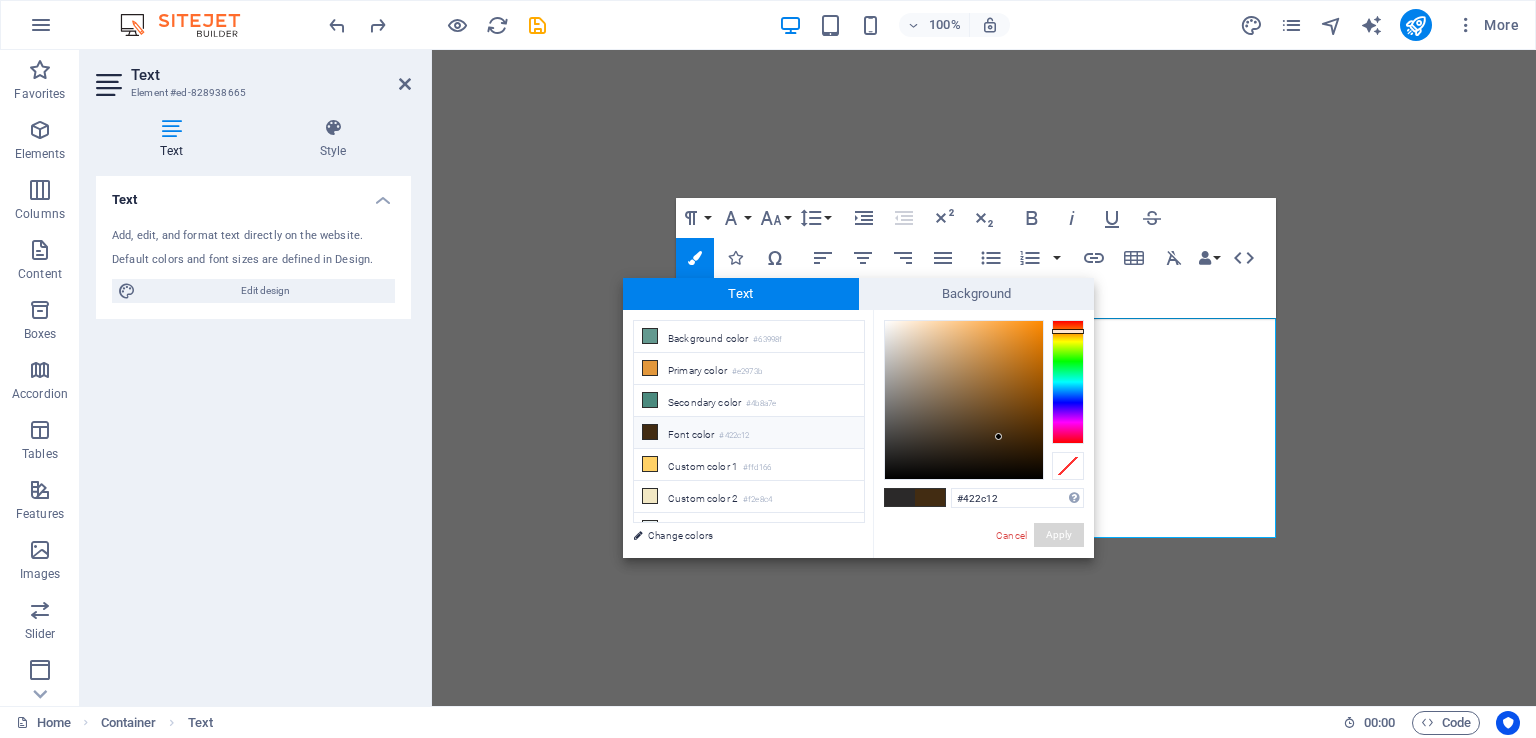 click on "Apply" at bounding box center (1059, 535) 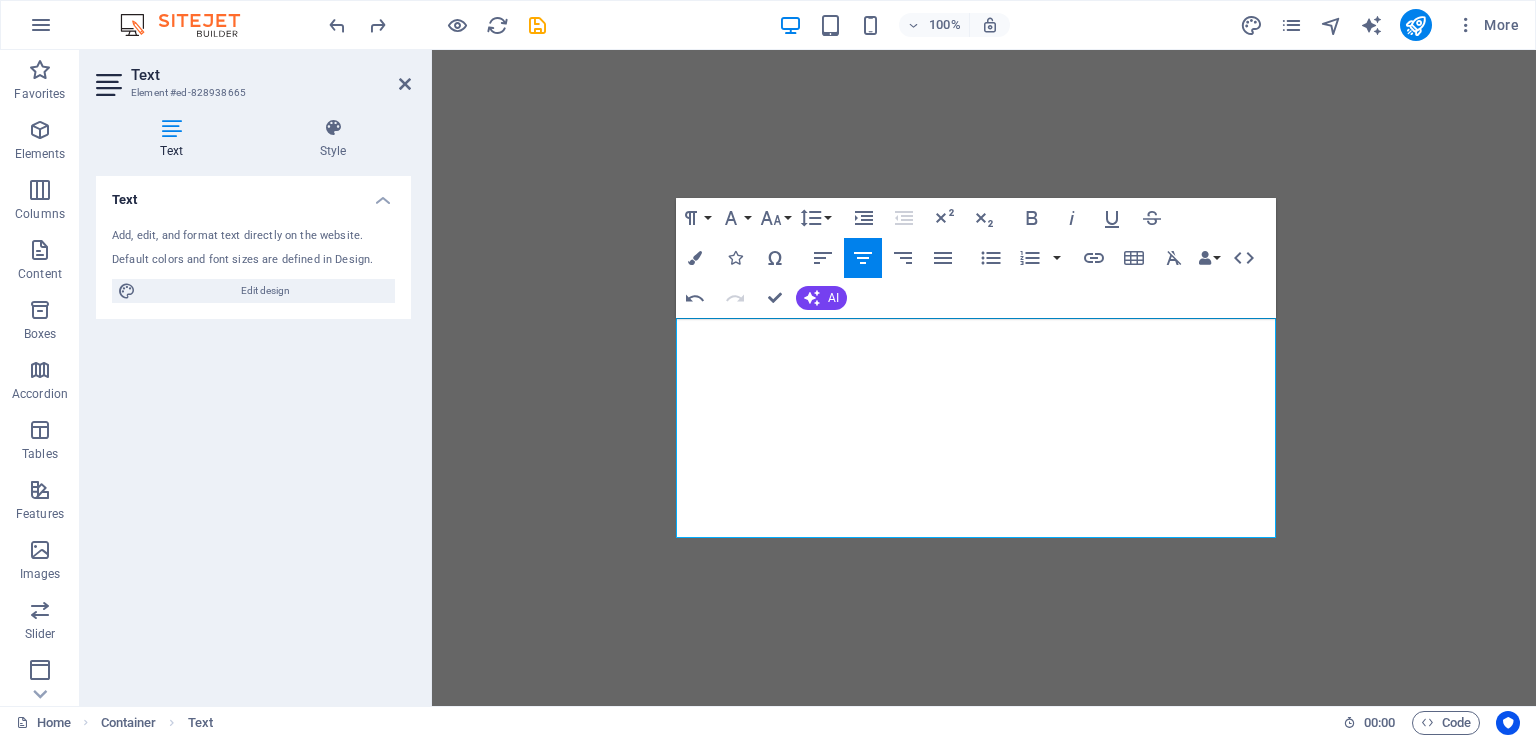 click 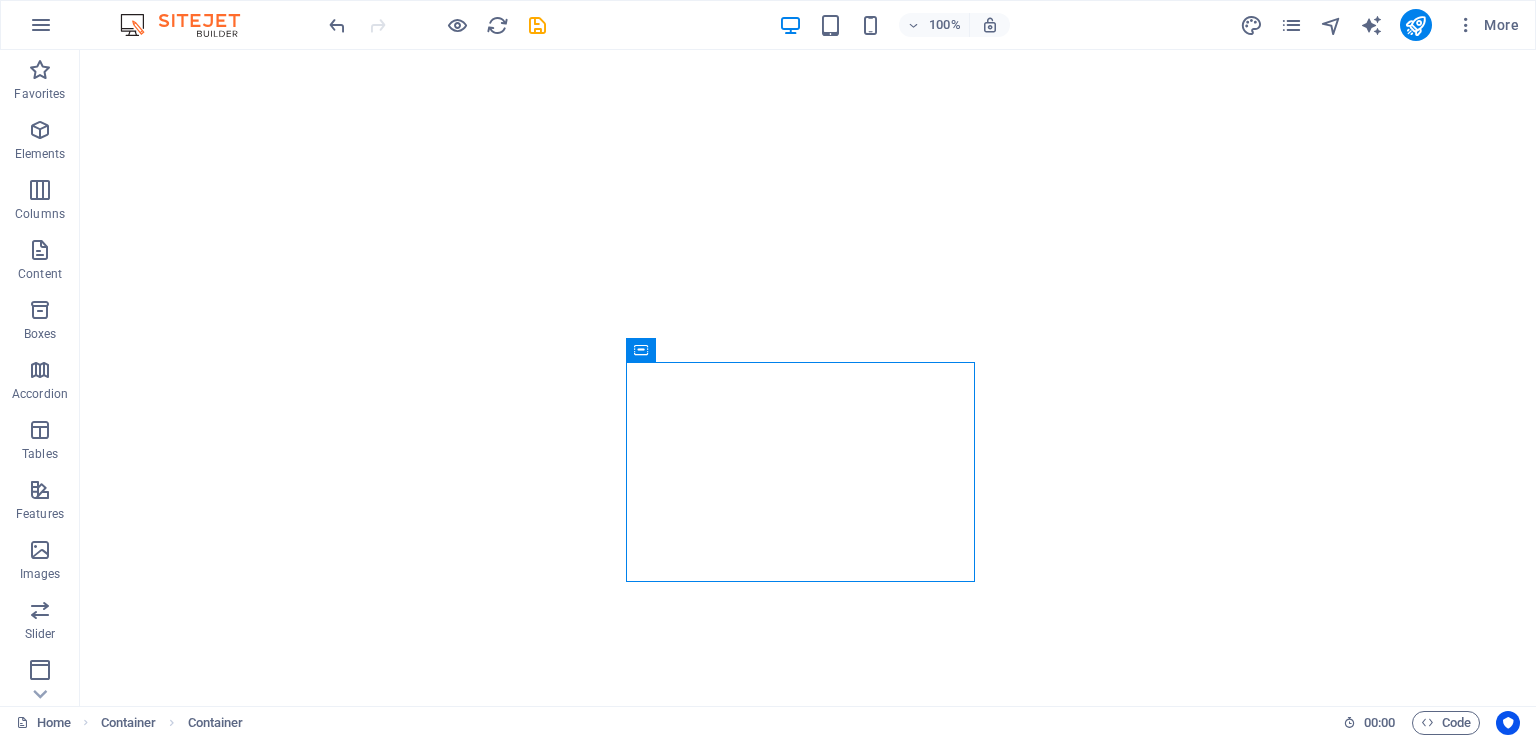 click at bounding box center [437, 25] 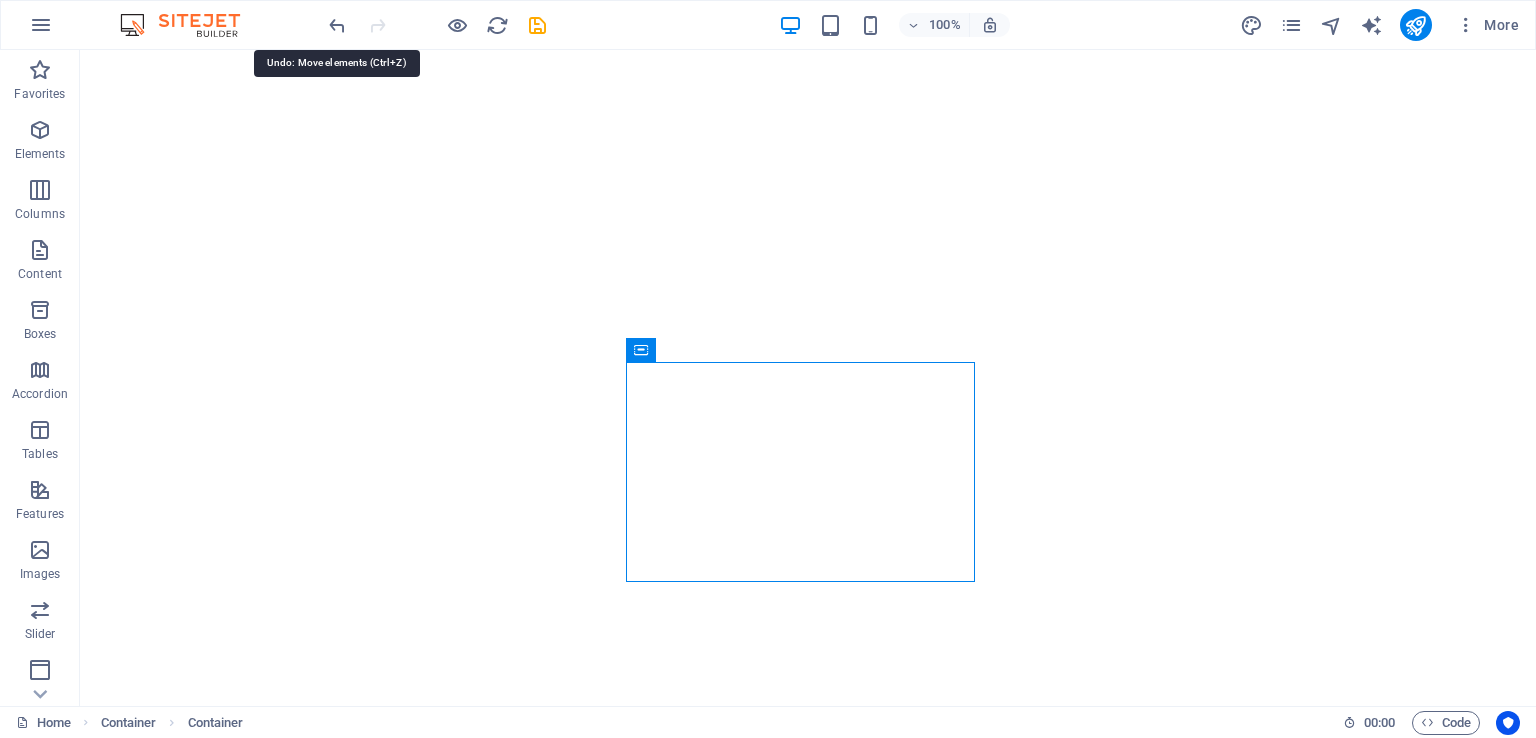 click at bounding box center (337, 25) 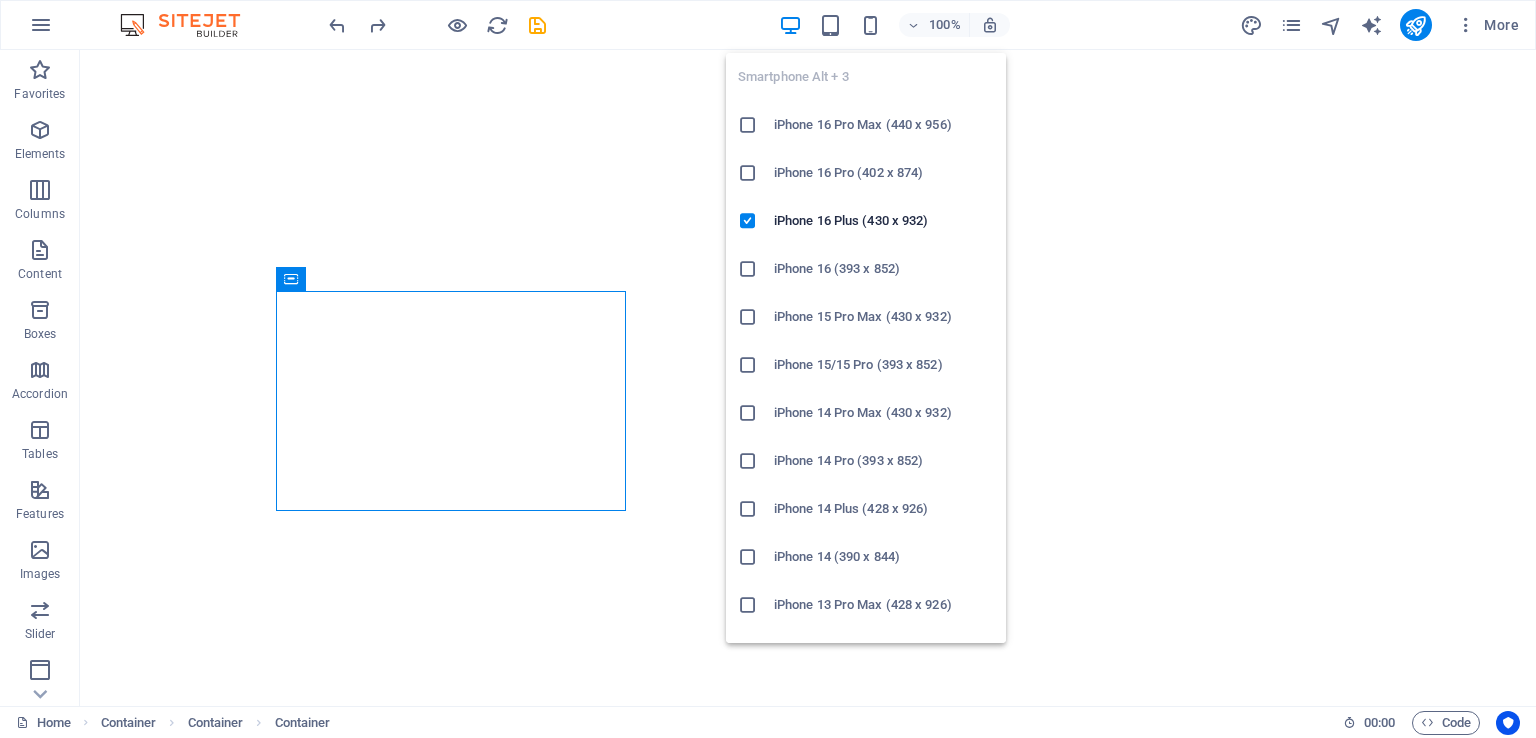 click at bounding box center (870, 25) 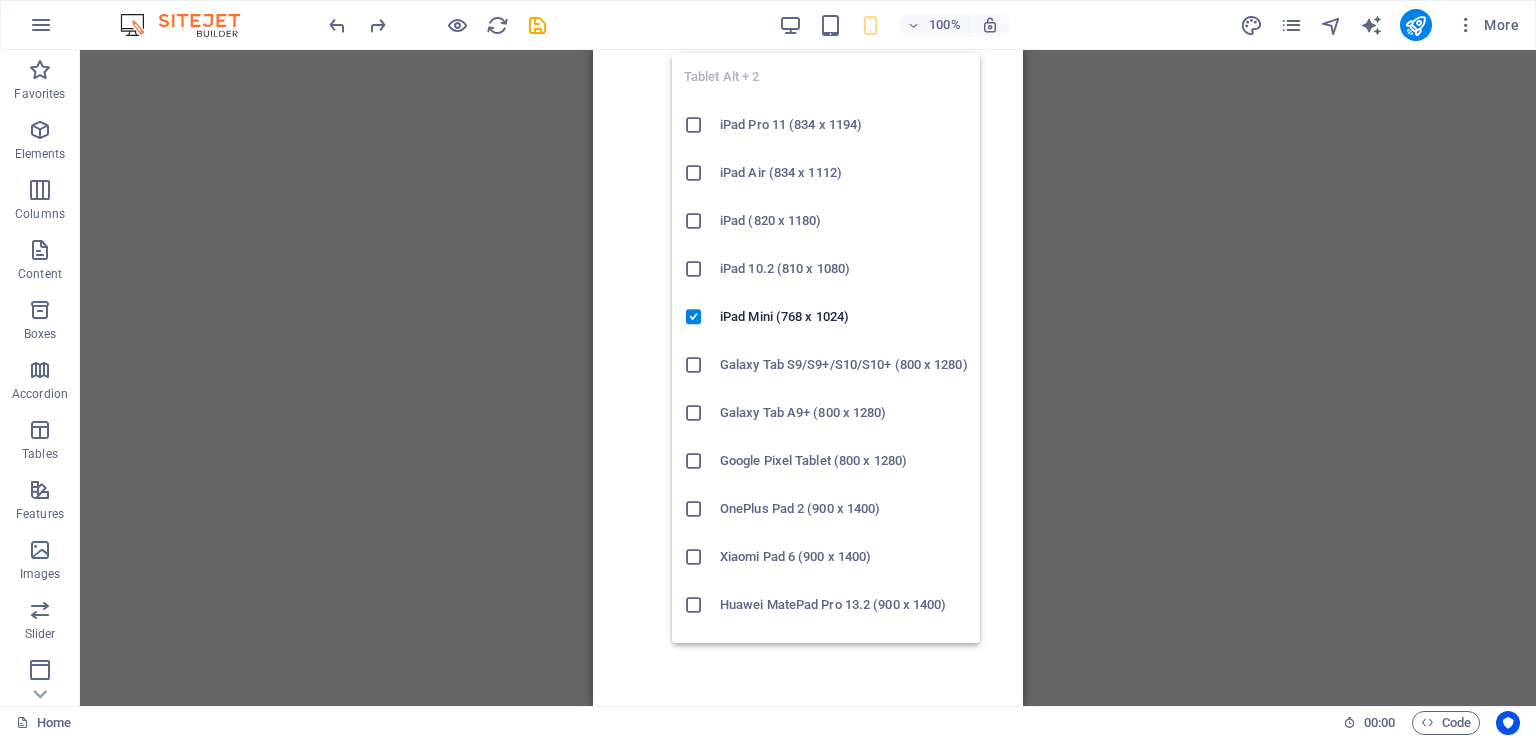 click at bounding box center [830, 25] 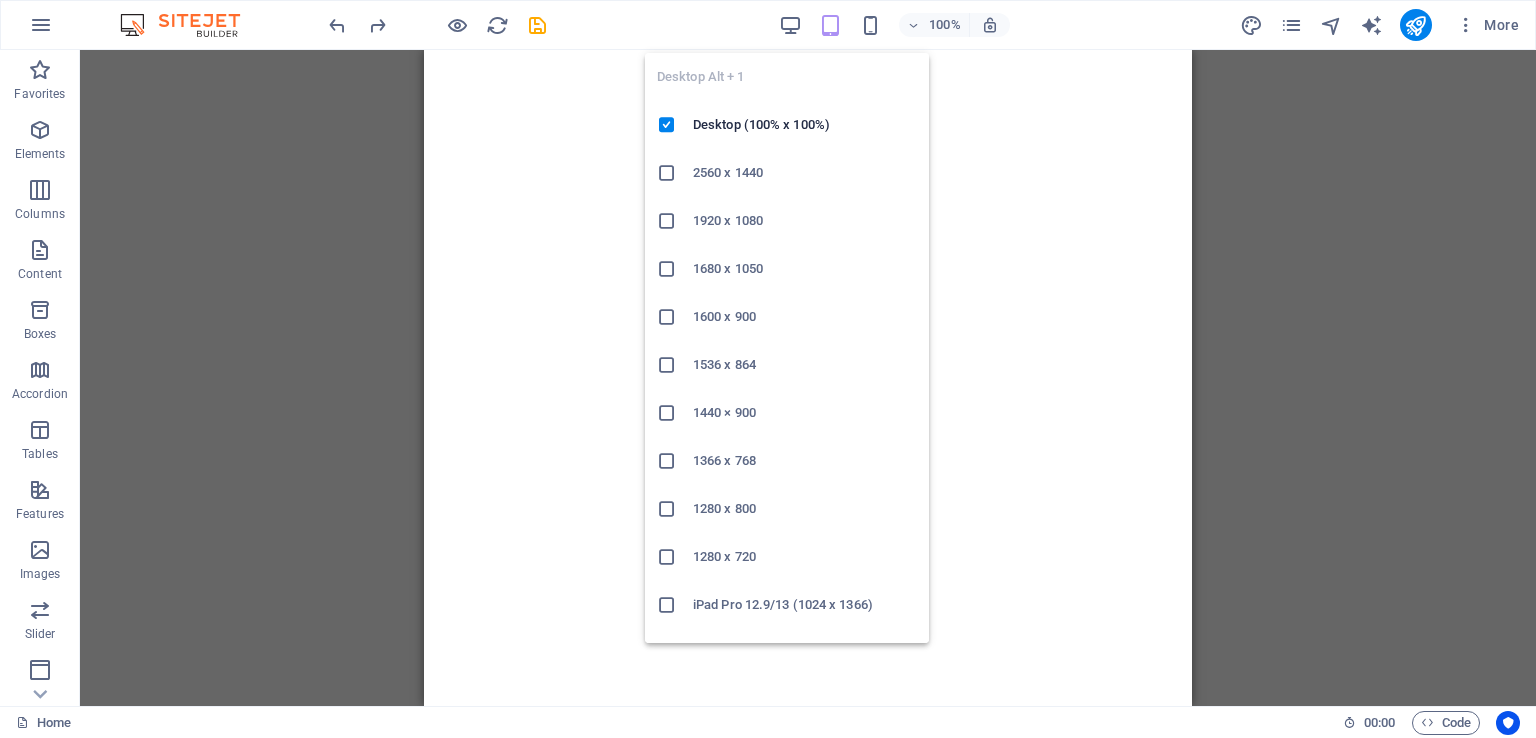 click at bounding box center (790, 25) 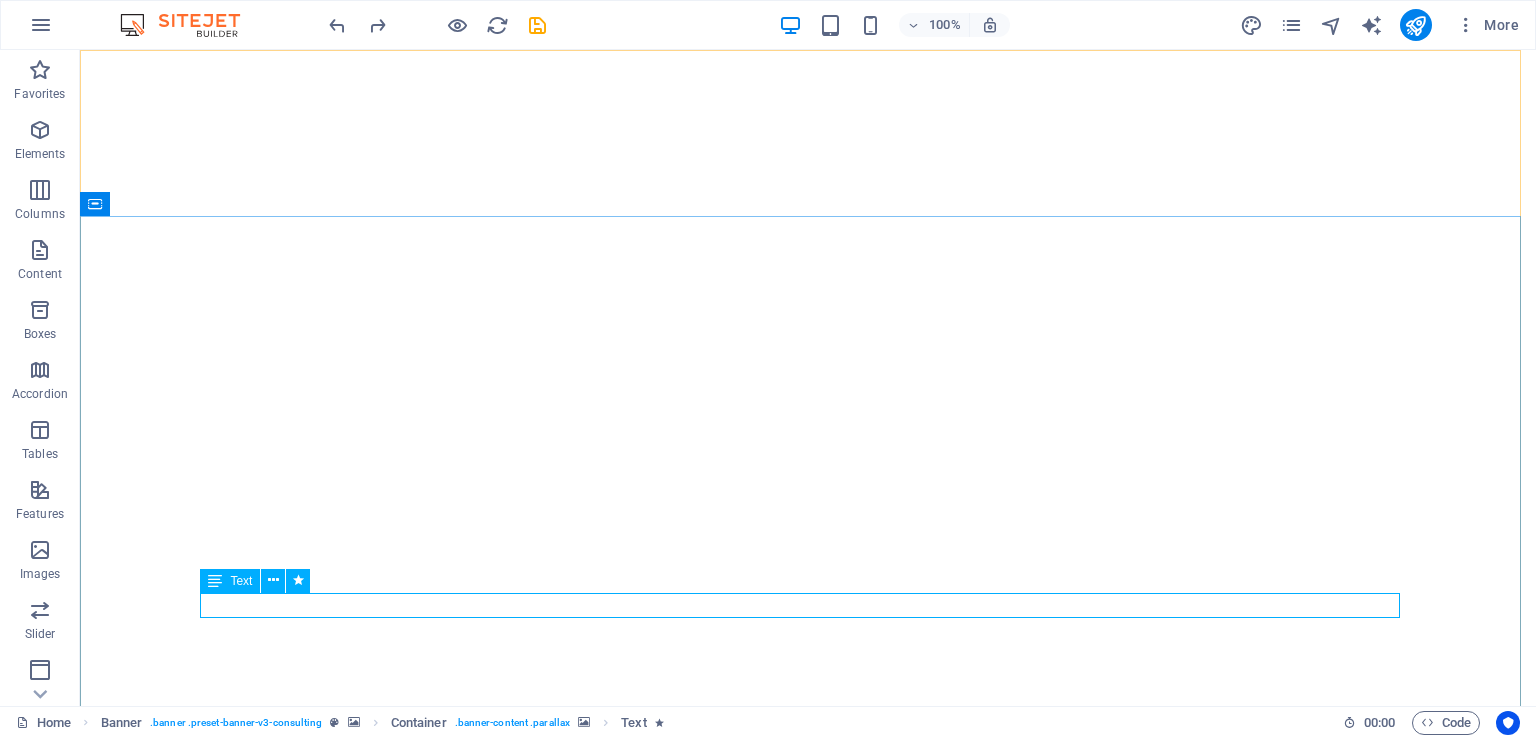 click at bounding box center (273, 581) 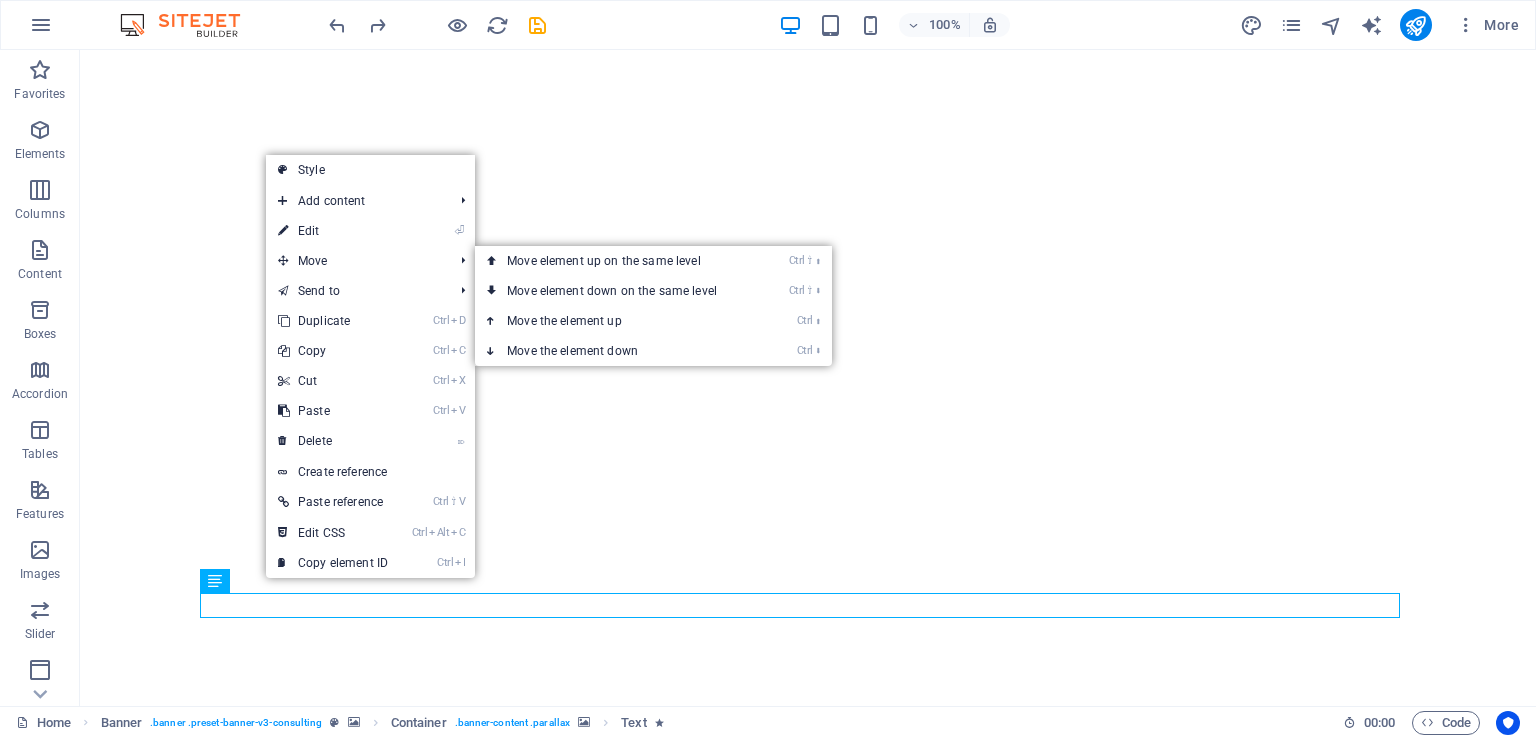 click on "⏎  Edit" at bounding box center [333, 231] 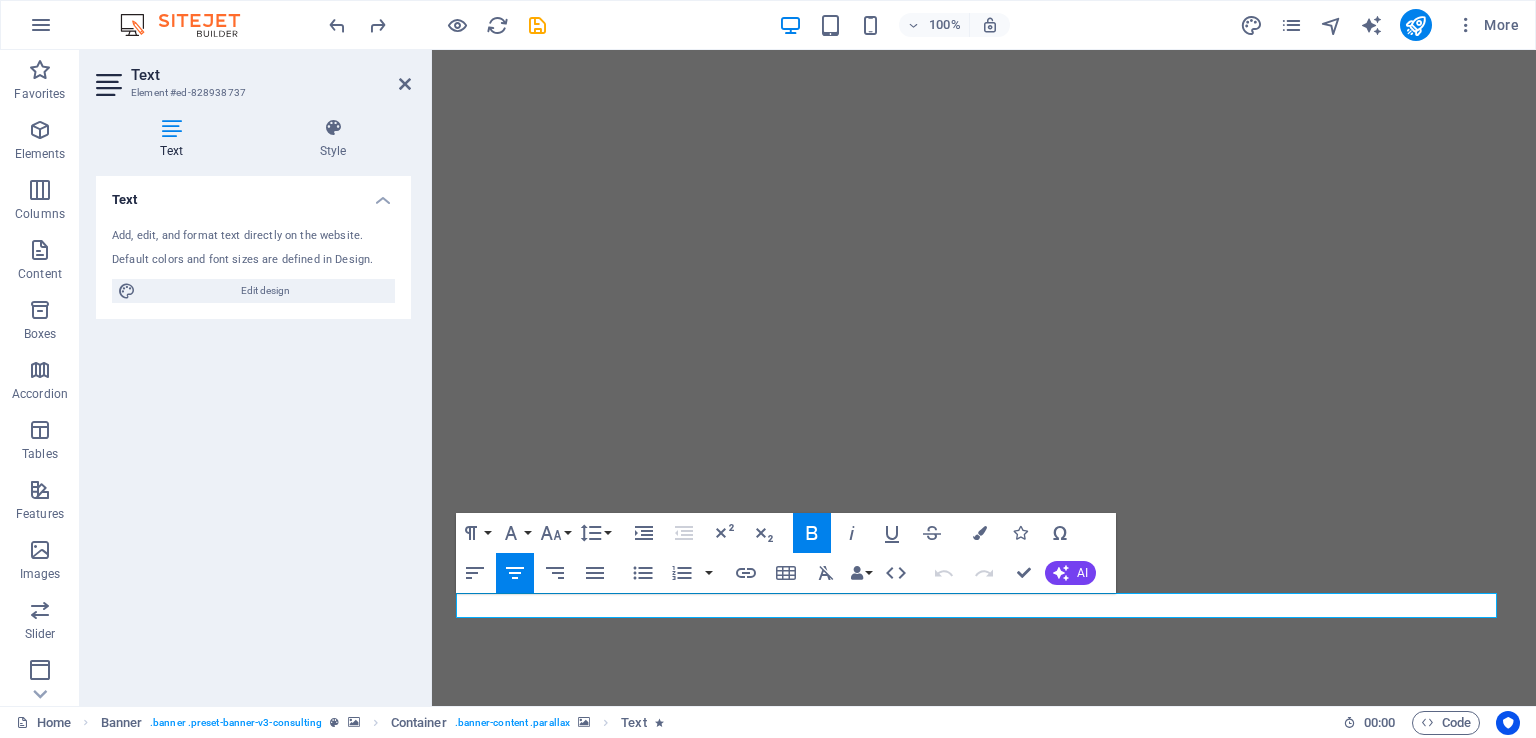 click 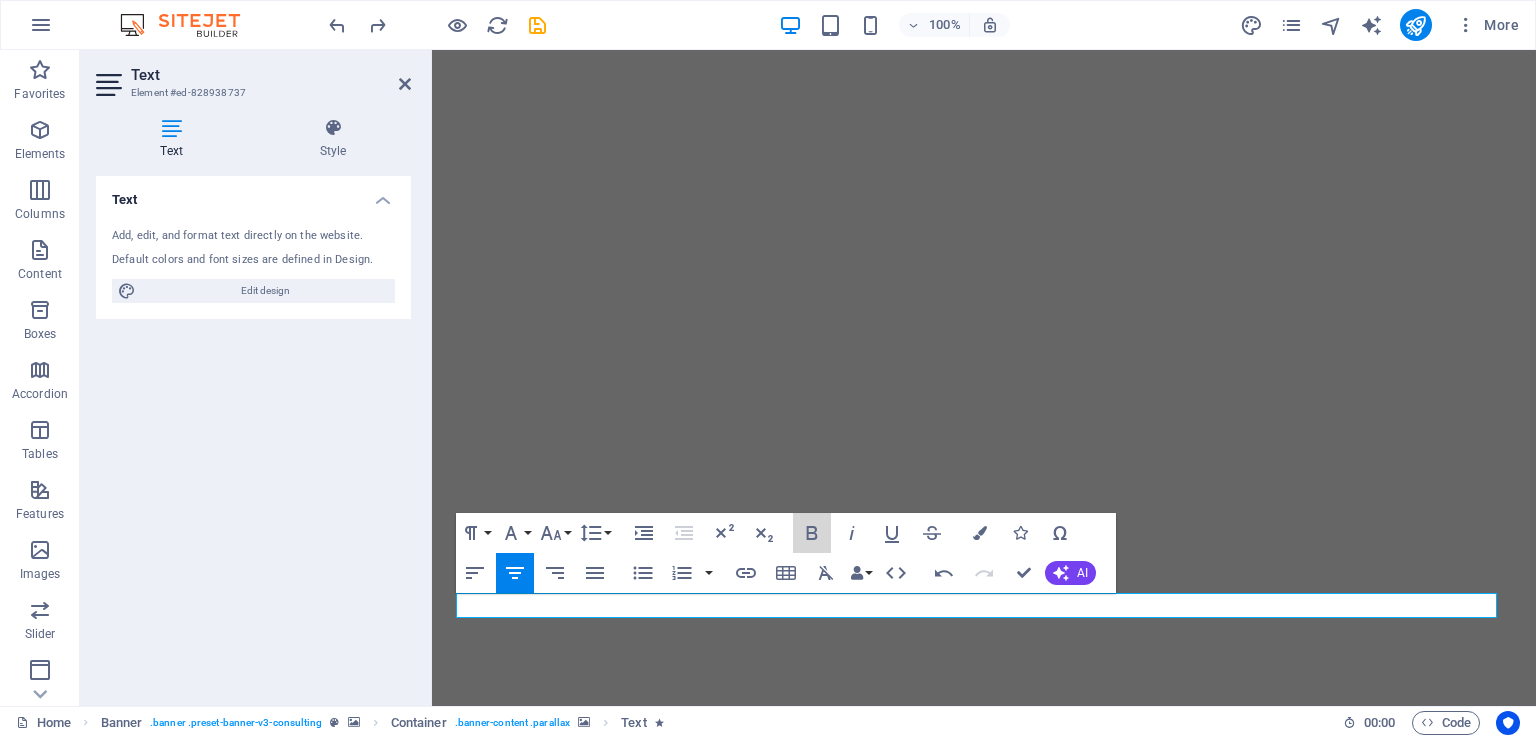 click 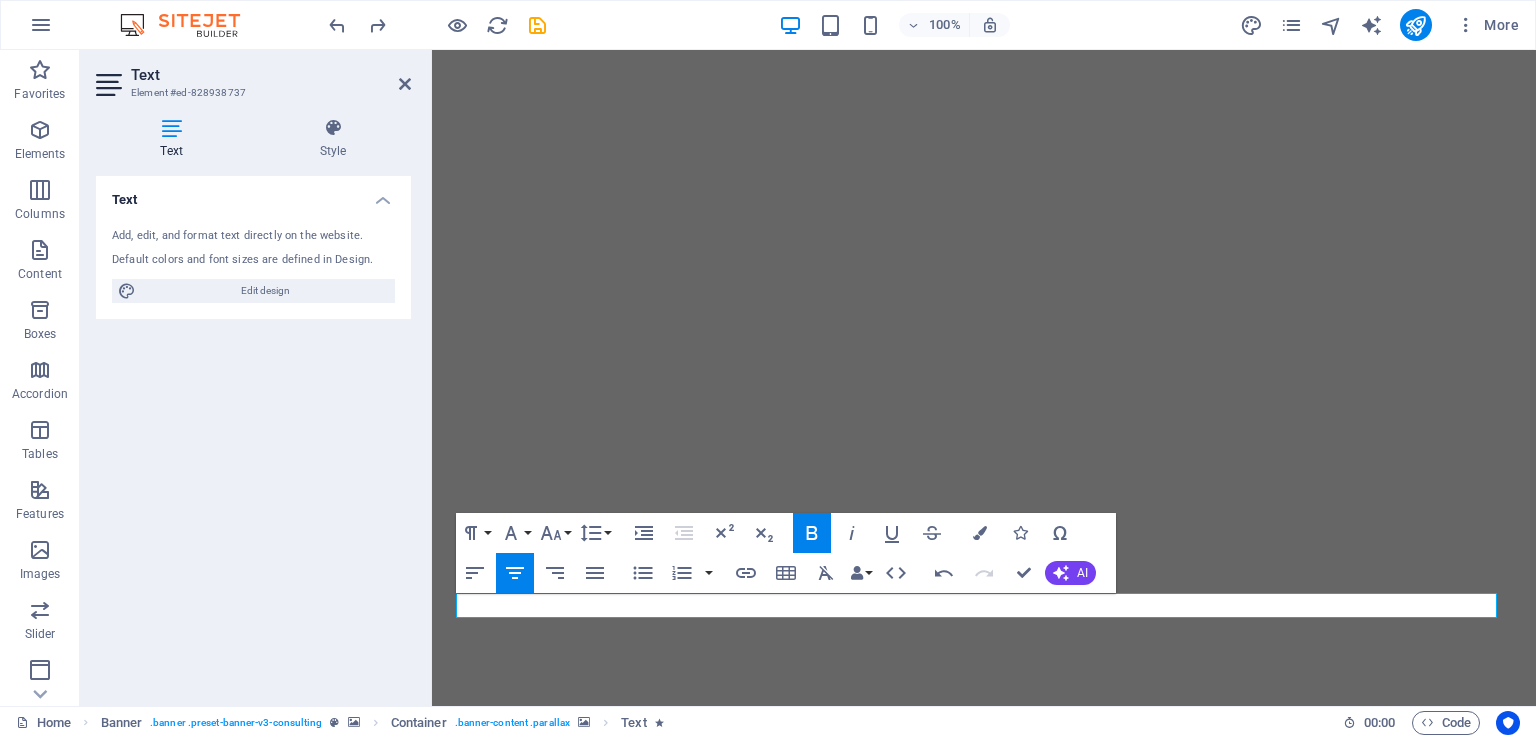 click at bounding box center [980, 533] 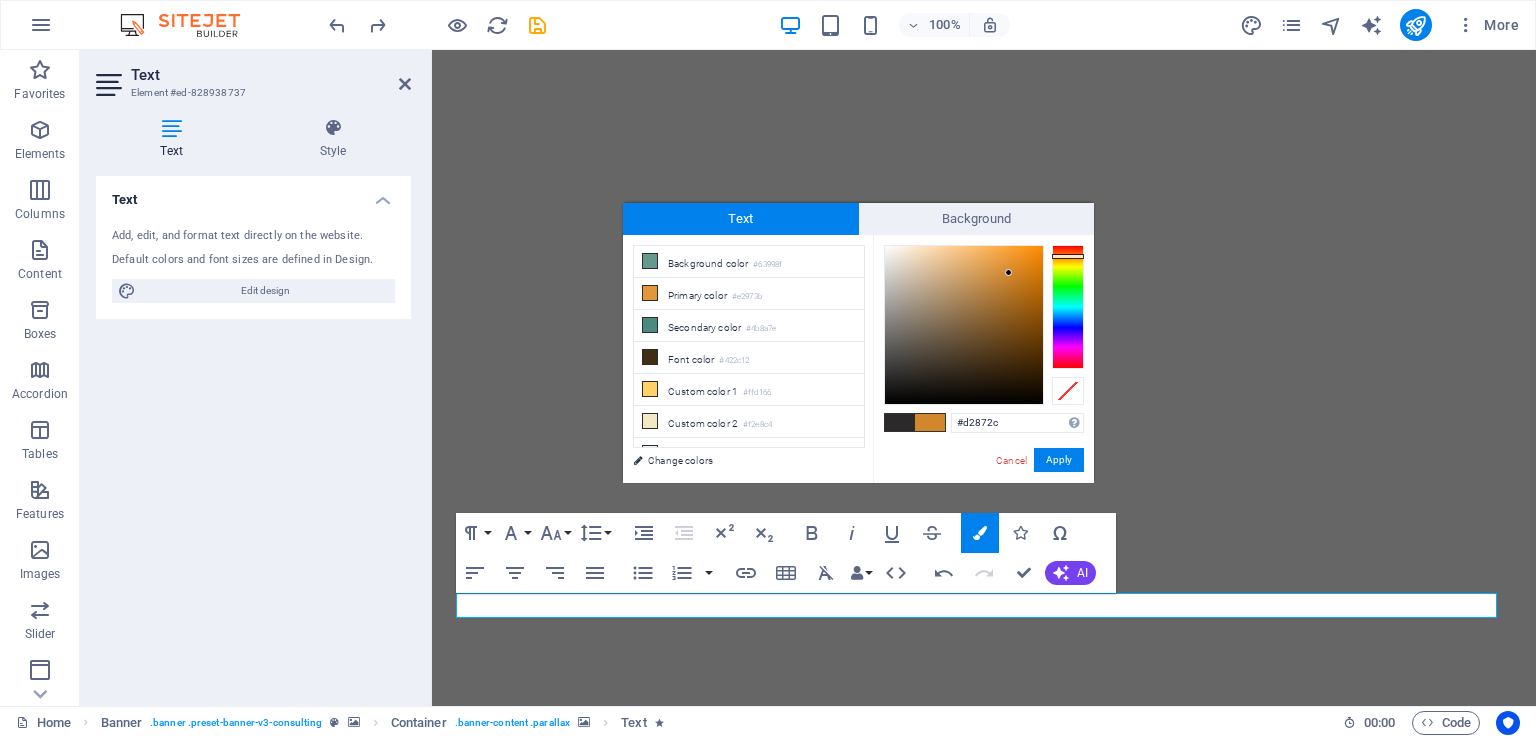 click at bounding box center (650, 357) 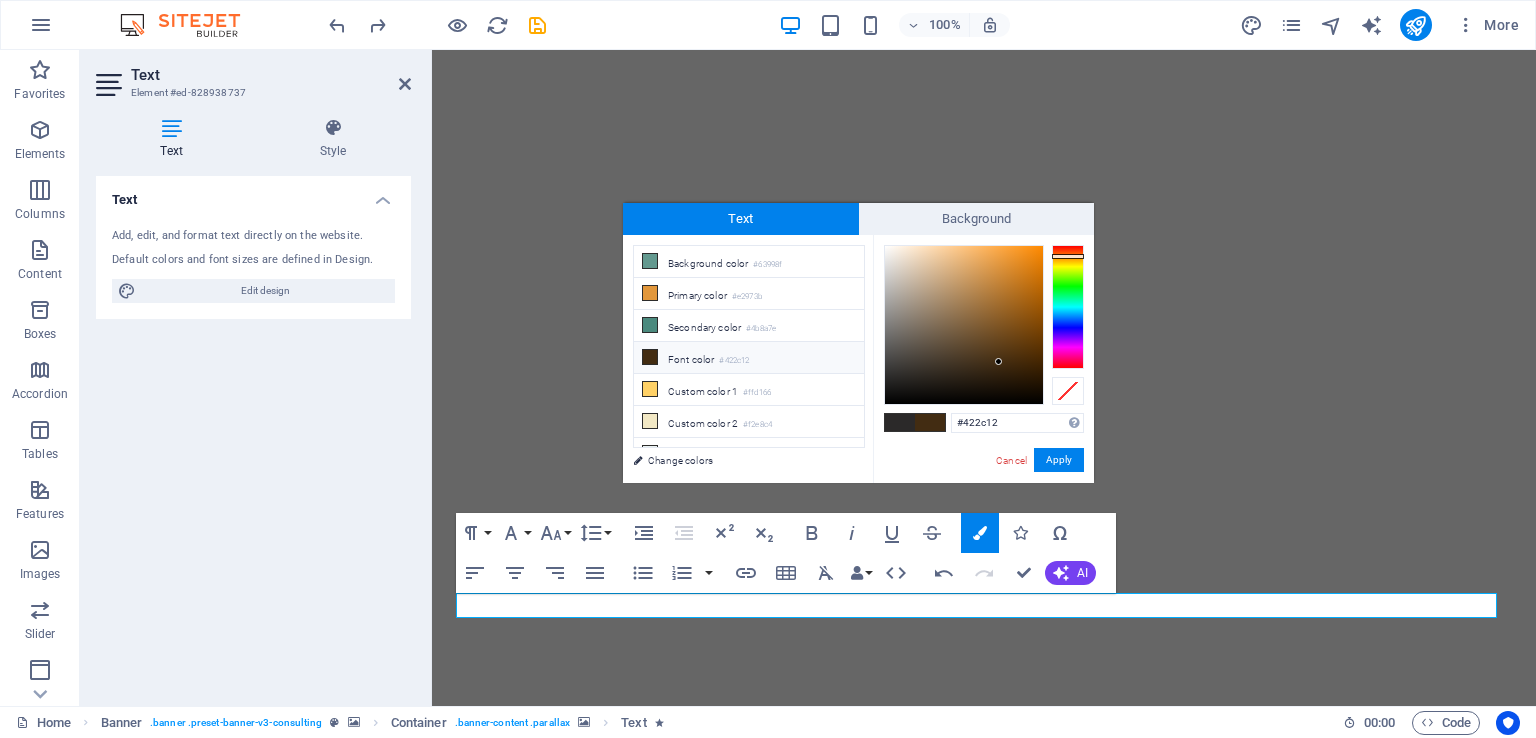 click on "Apply" at bounding box center [1059, 460] 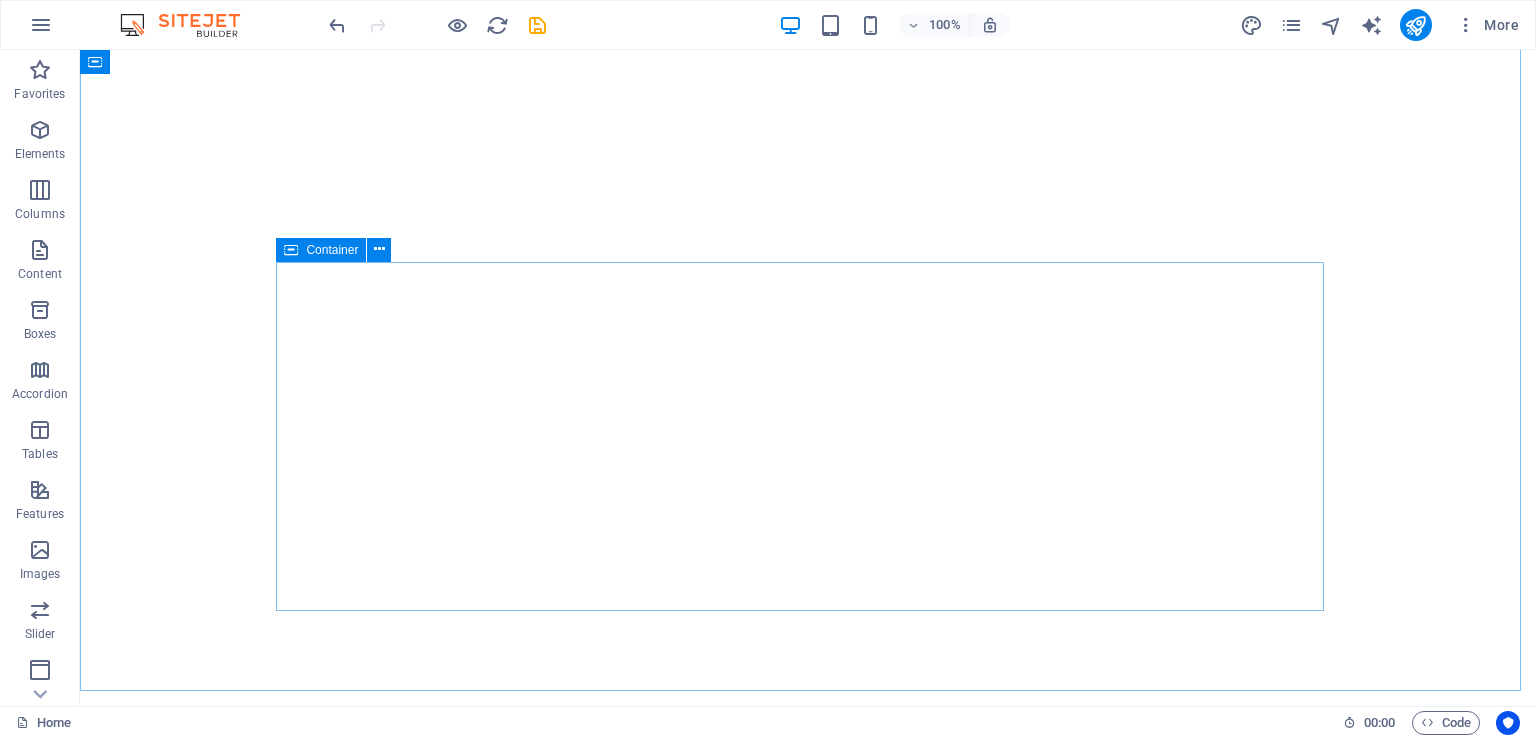 click at bounding box center (379, 249) 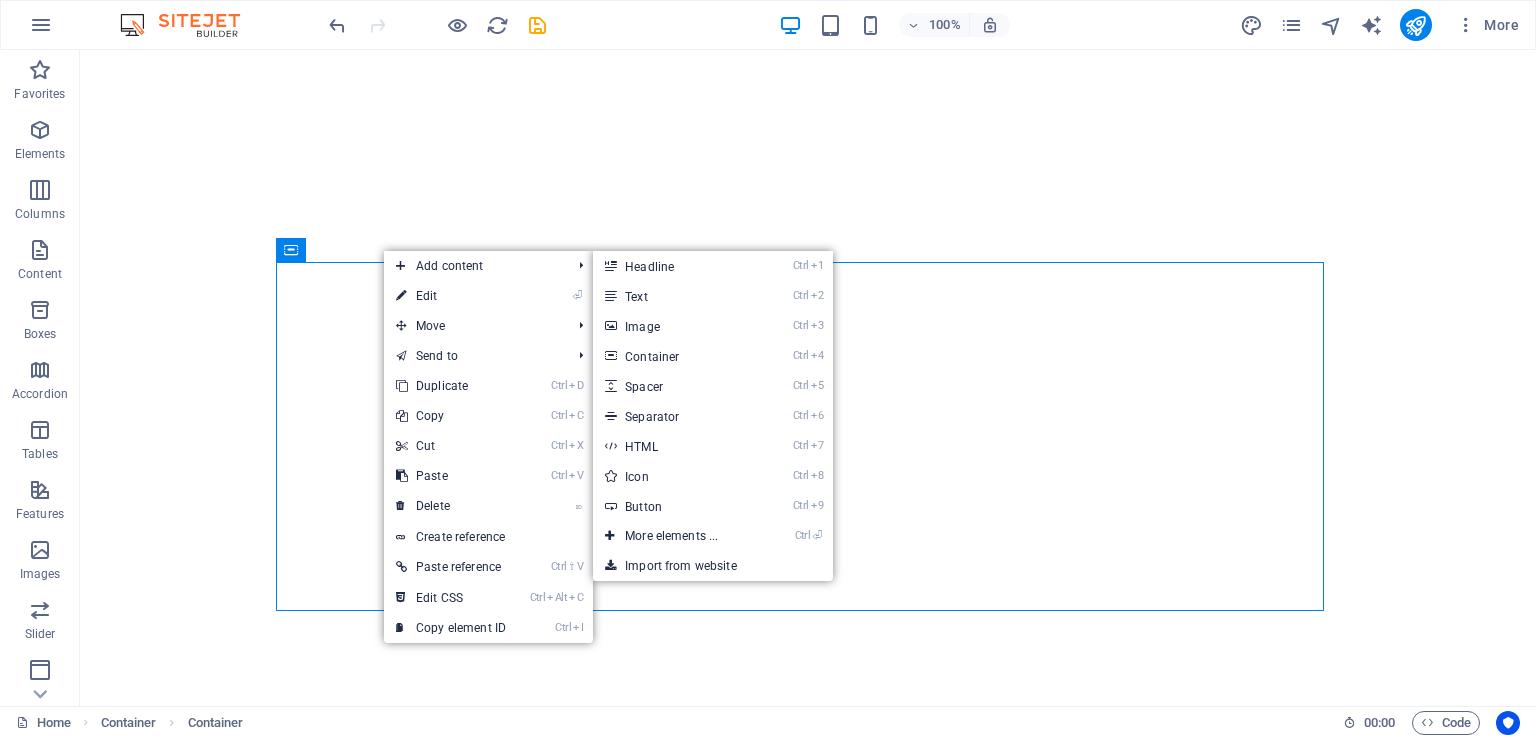 click at bounding box center (401, 296) 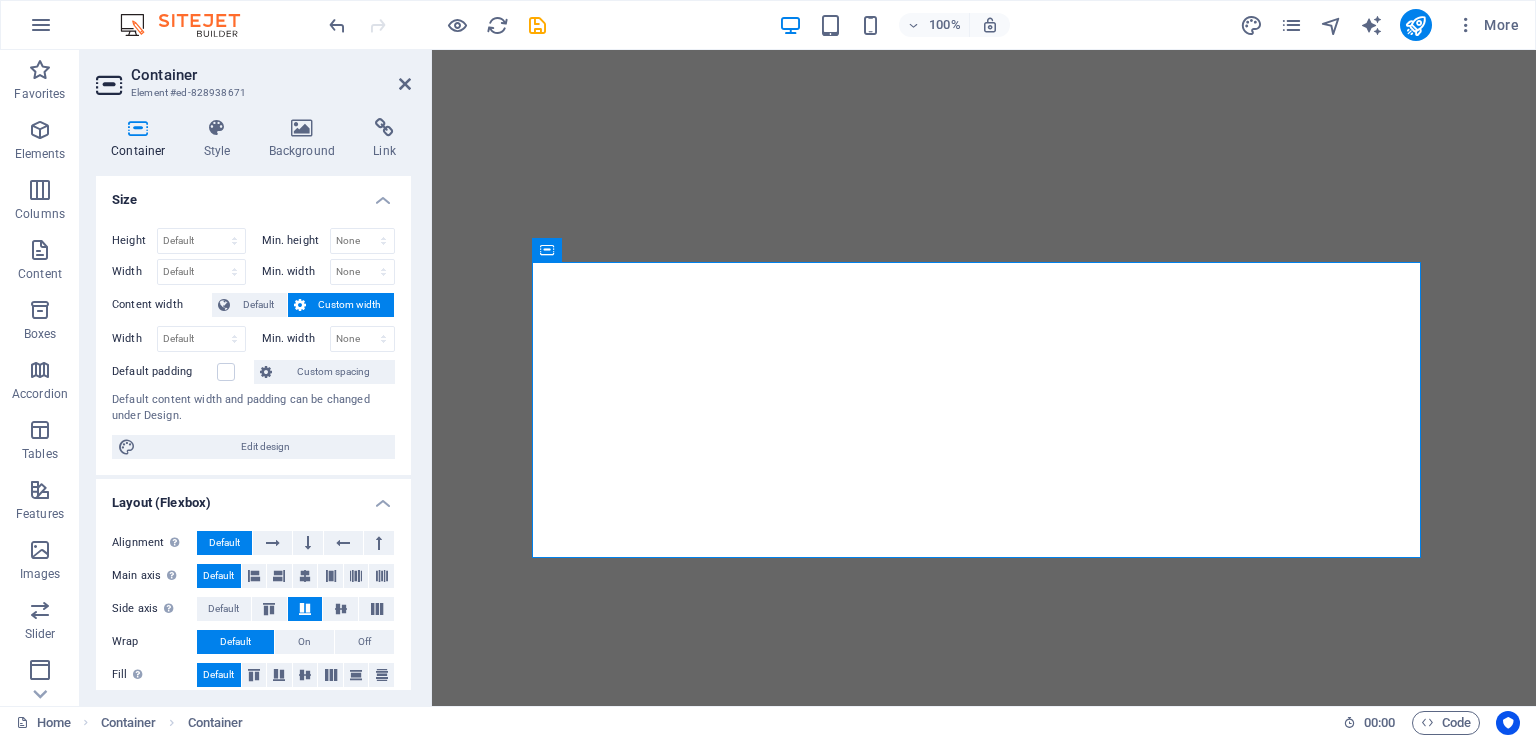 click at bounding box center (138, 128) 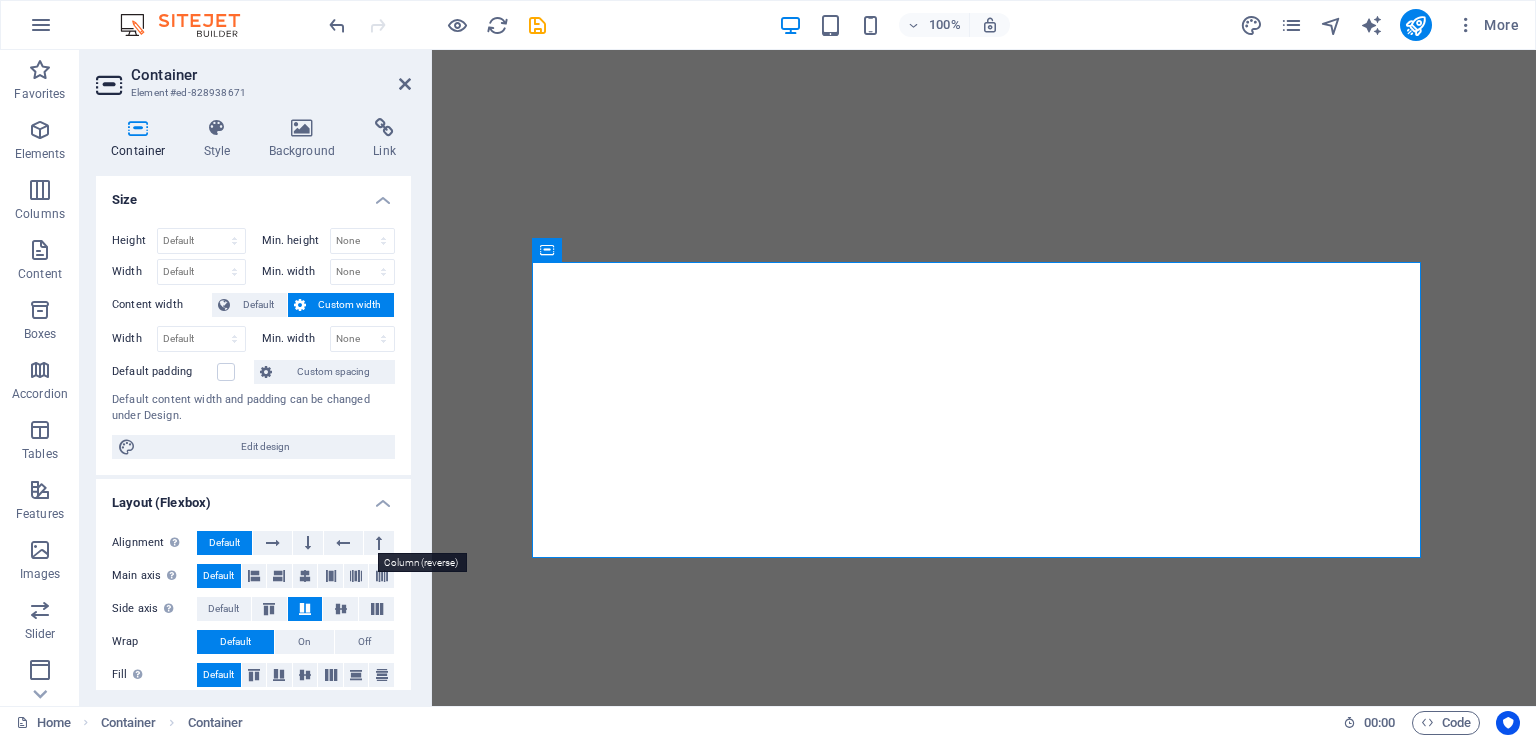 click at bounding box center (379, 543) 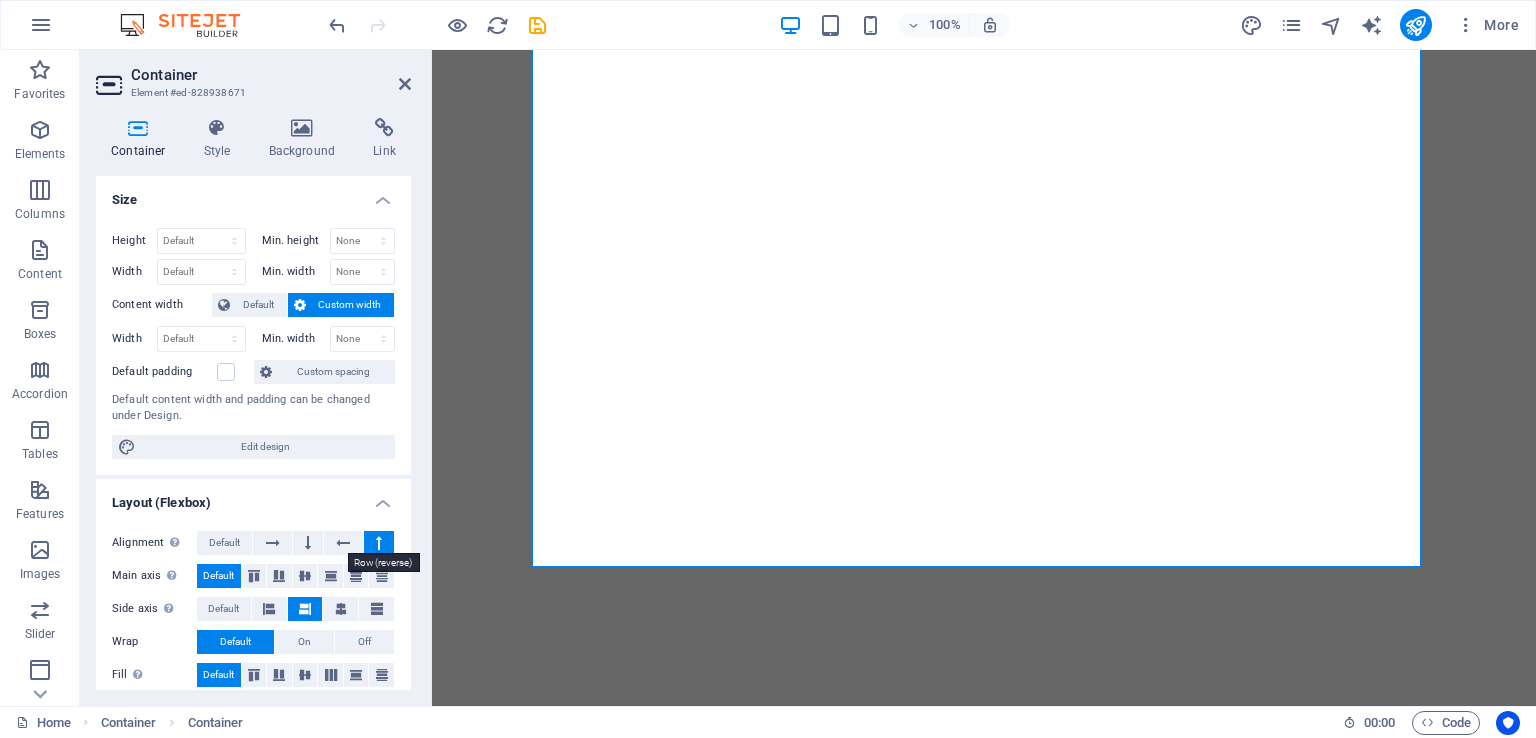 click at bounding box center [343, 543] 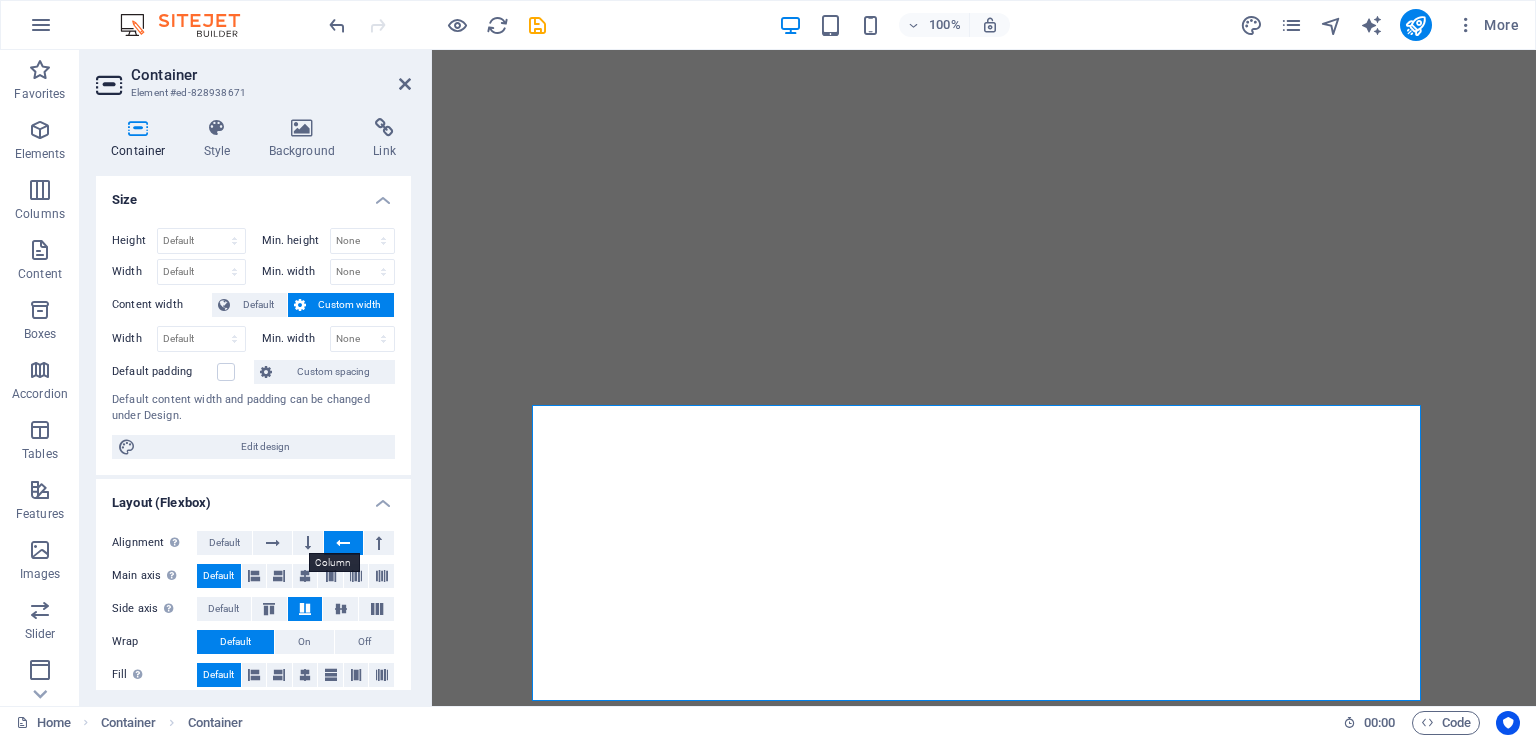 click at bounding box center (308, 543) 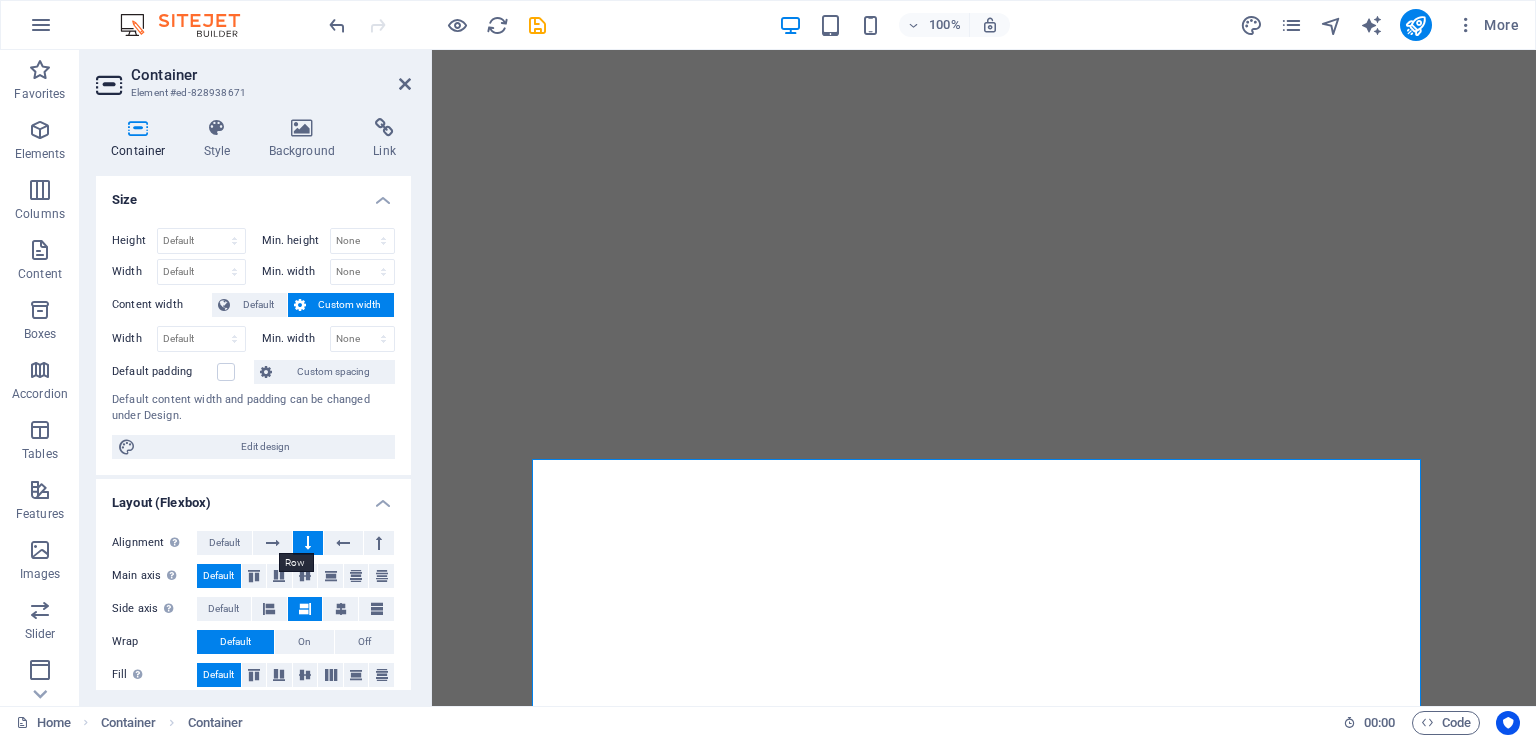 click at bounding box center [273, 543] 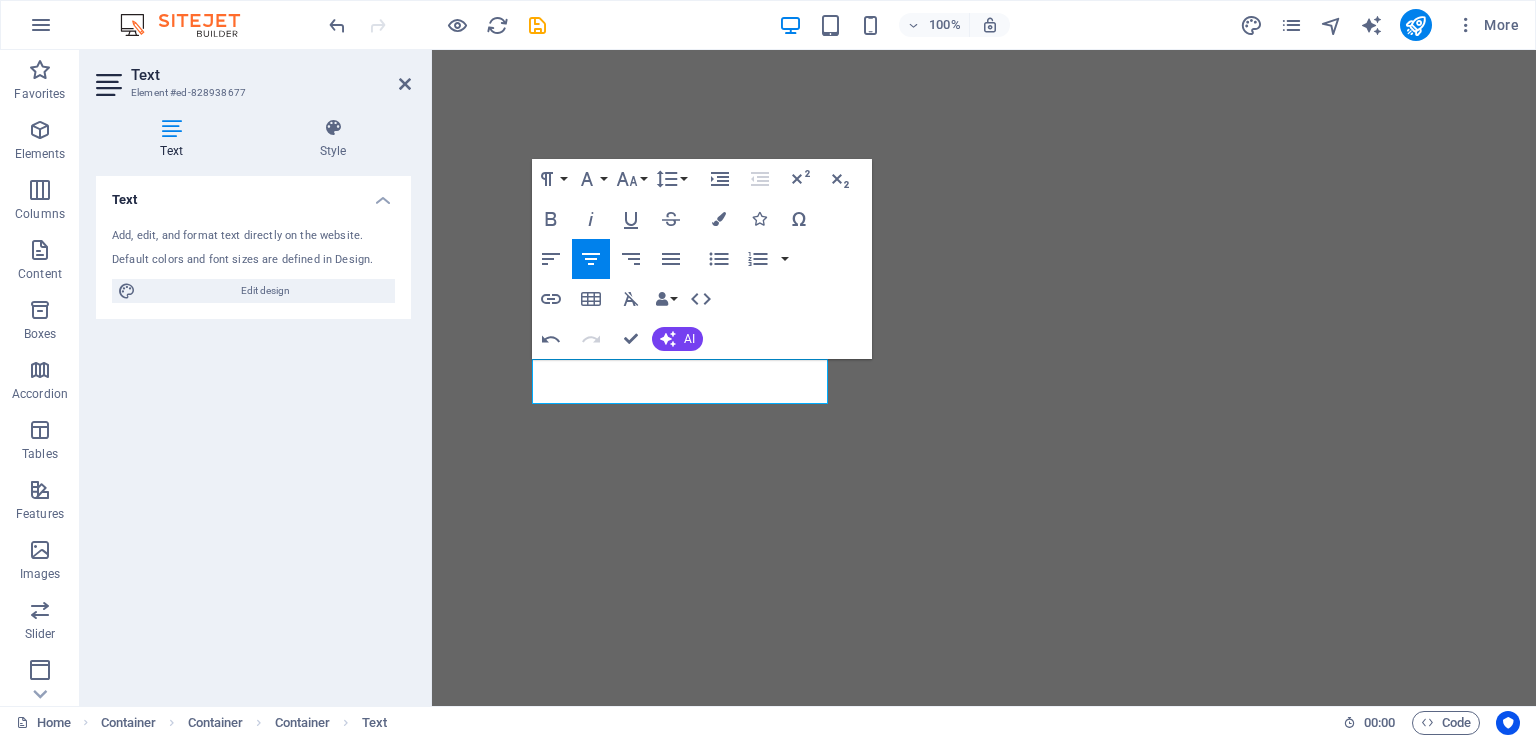 click on "AI" at bounding box center (677, 339) 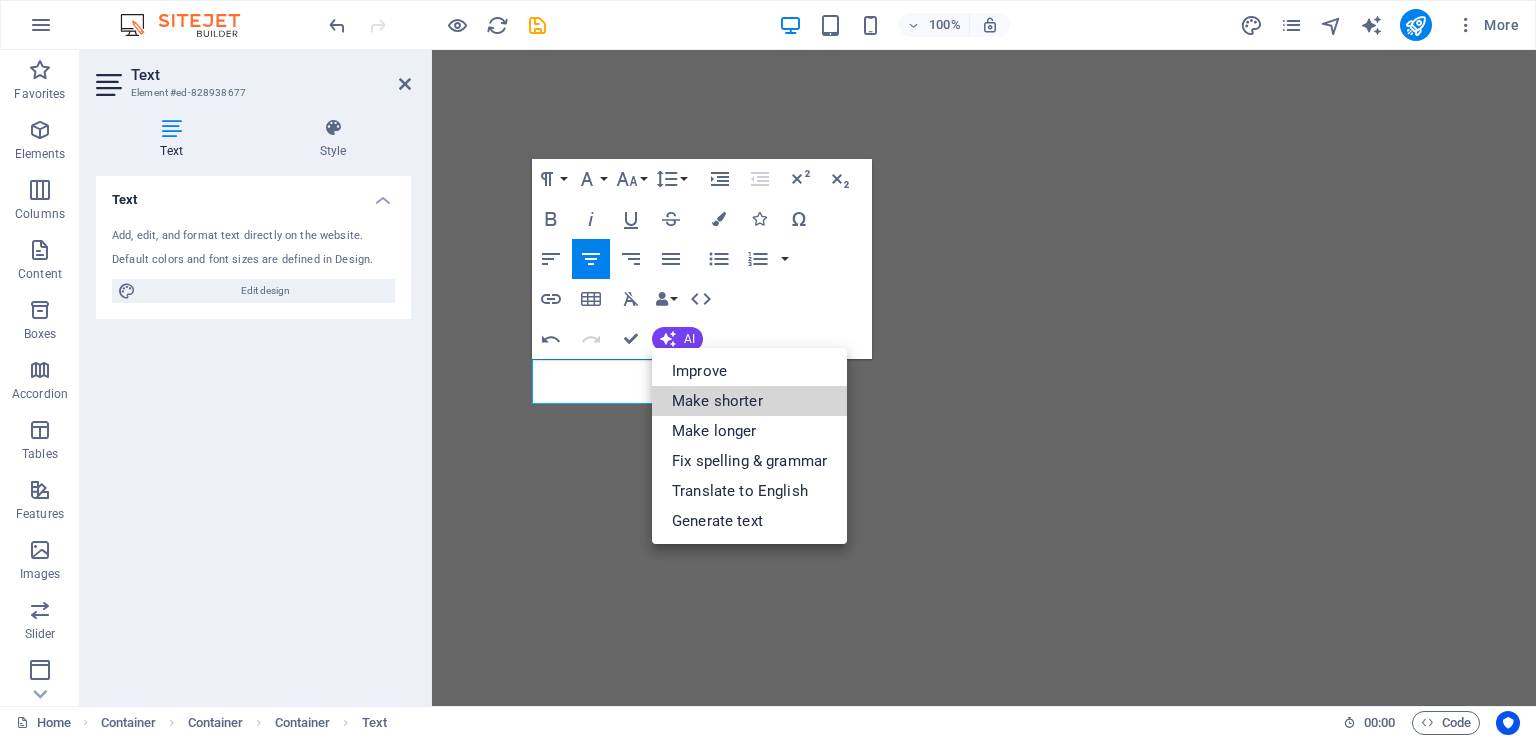 click on "Make shorter" at bounding box center [749, 401] 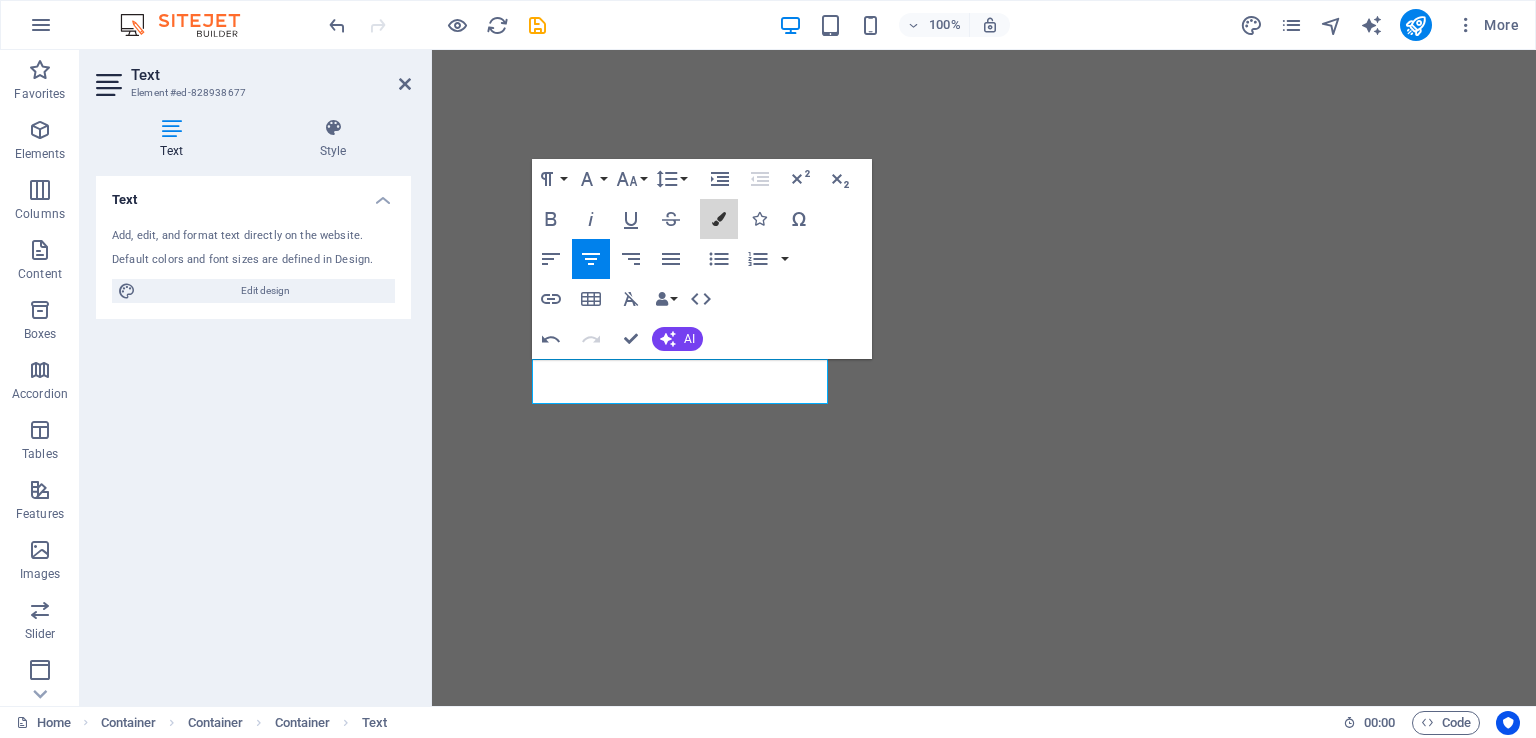 click at bounding box center [719, 219] 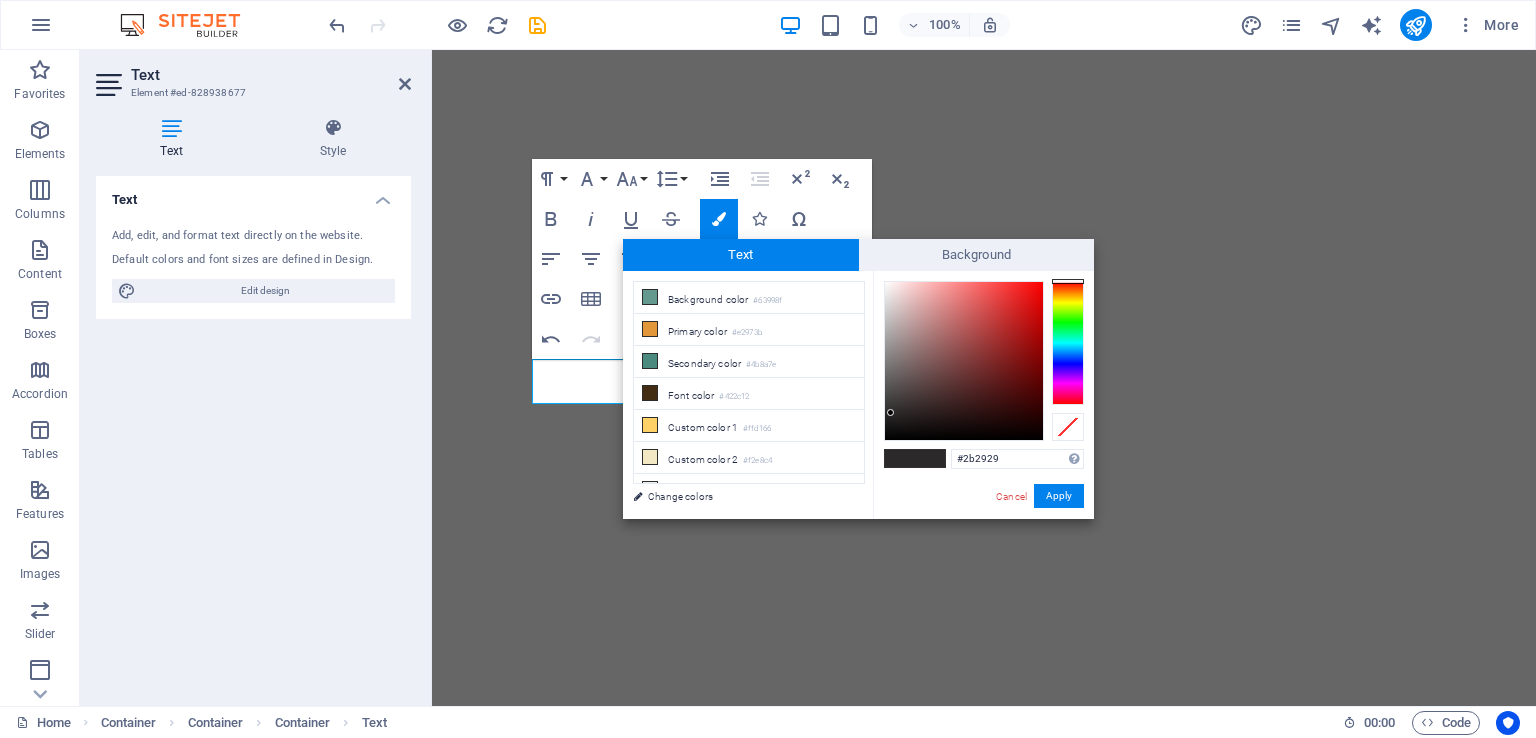 click at bounding box center [650, 393] 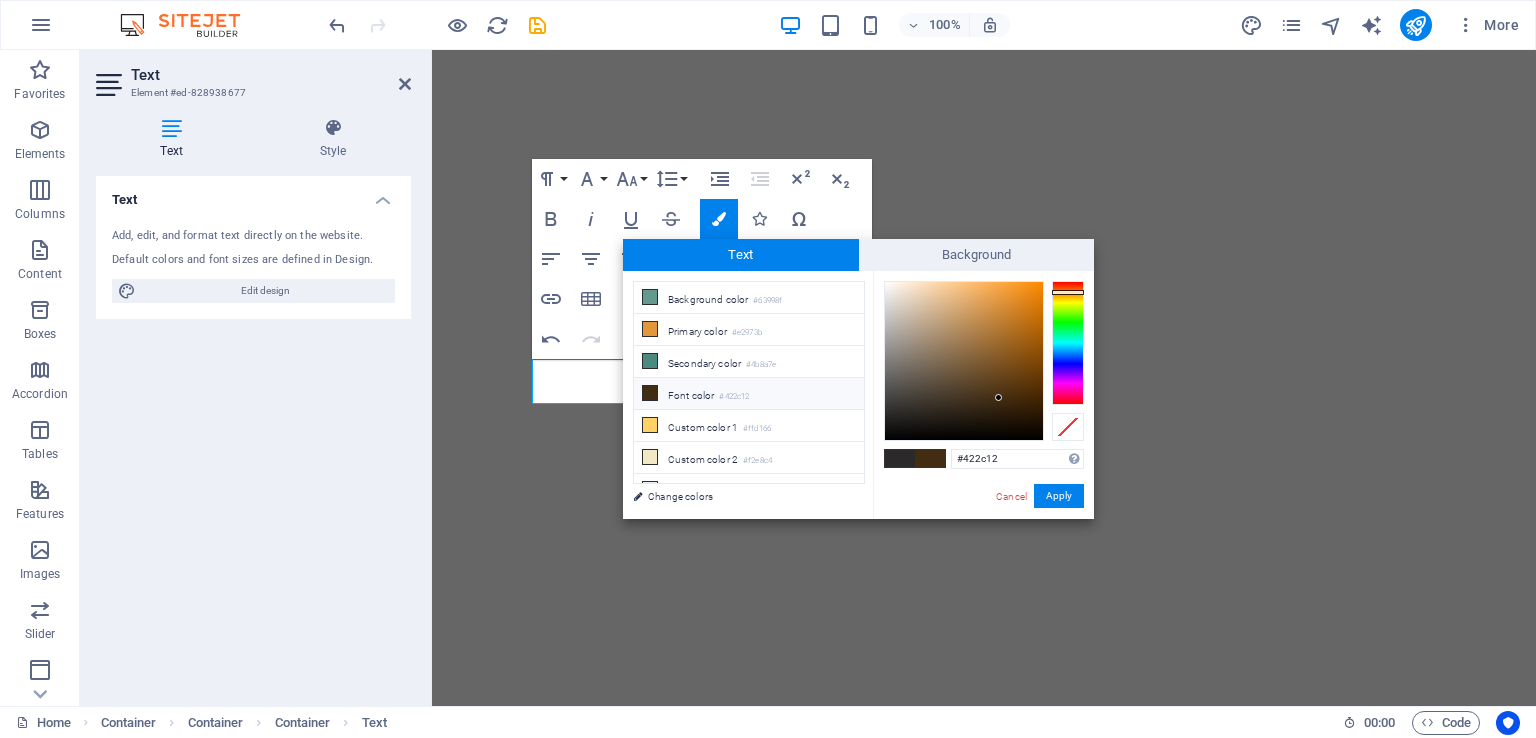 click on "Apply" at bounding box center (1059, 496) 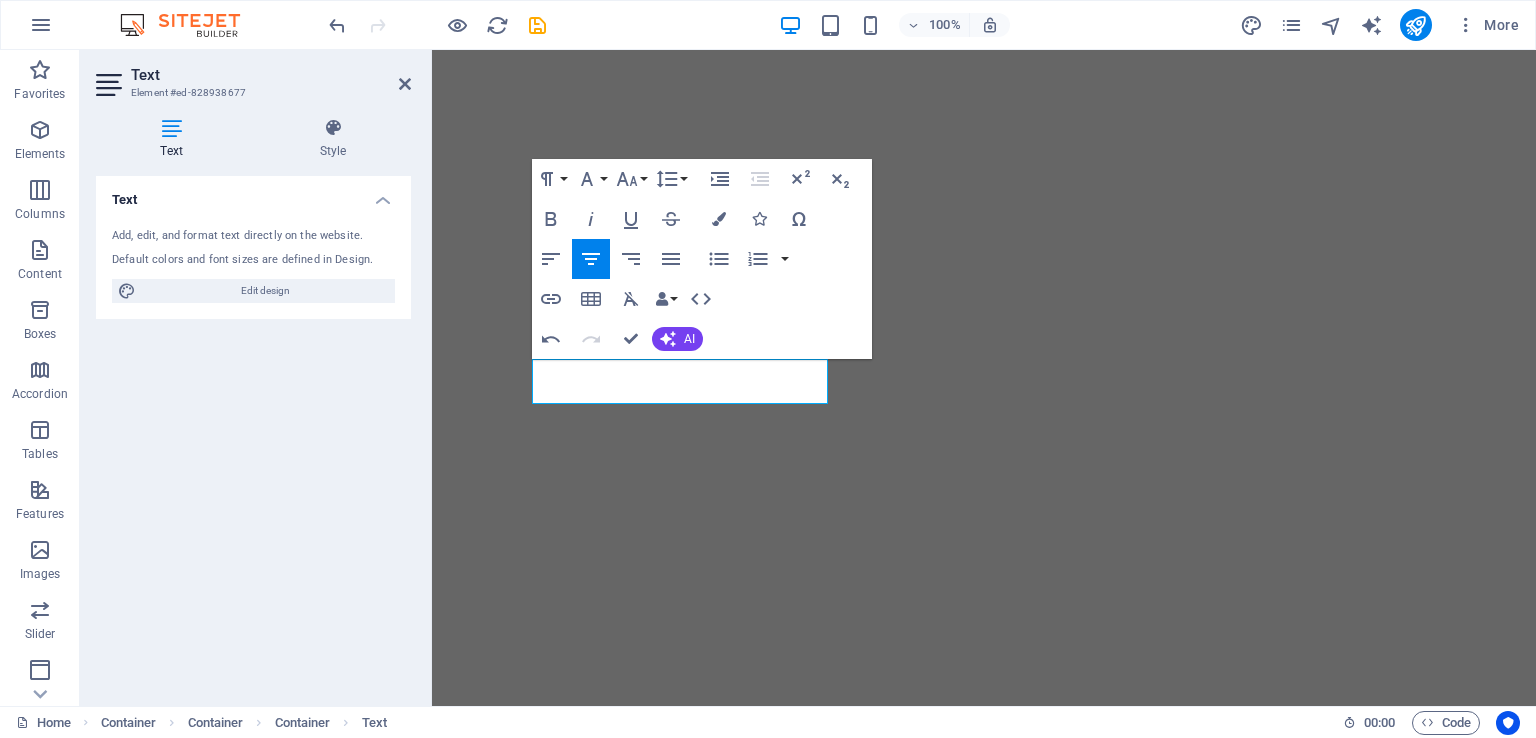 click 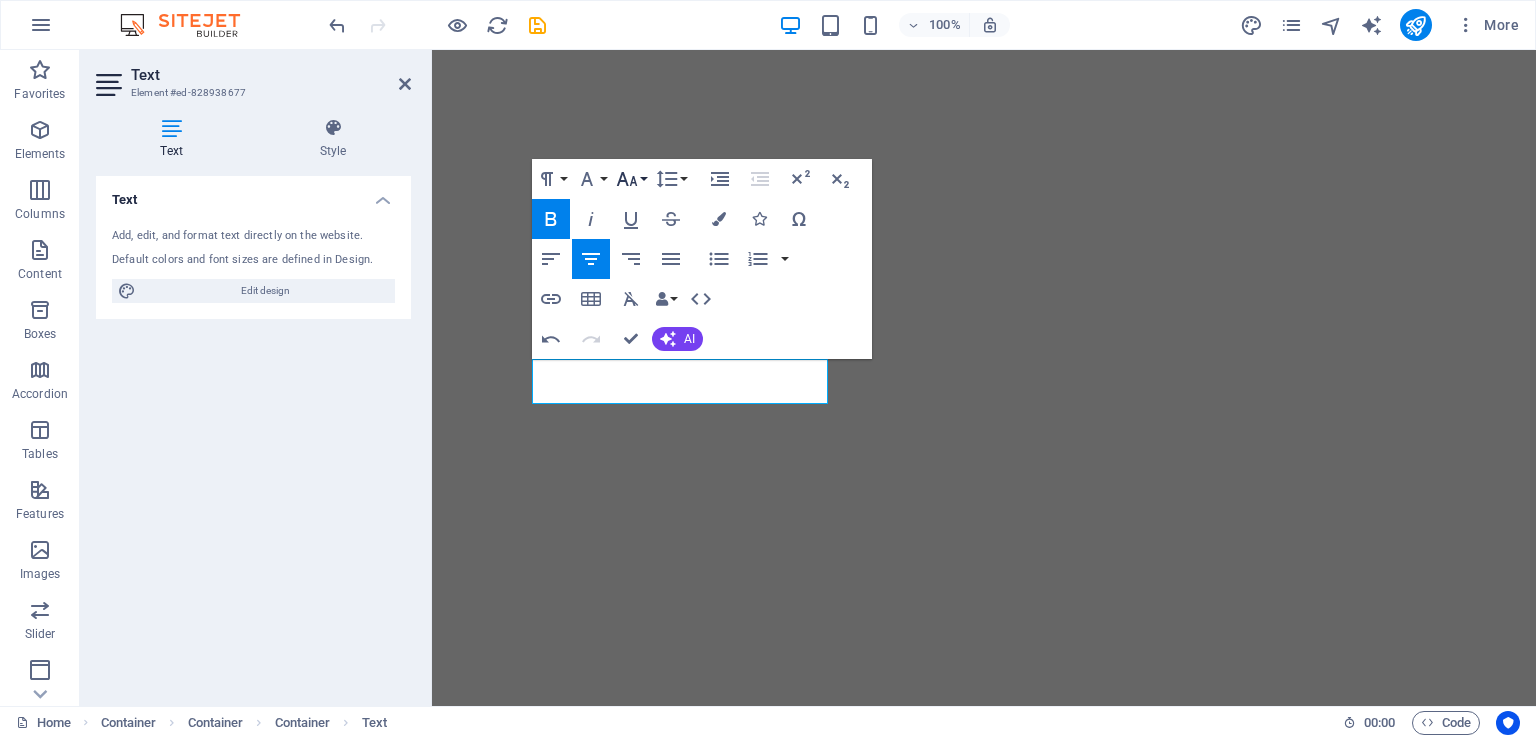click on "Font Size" at bounding box center (631, 179) 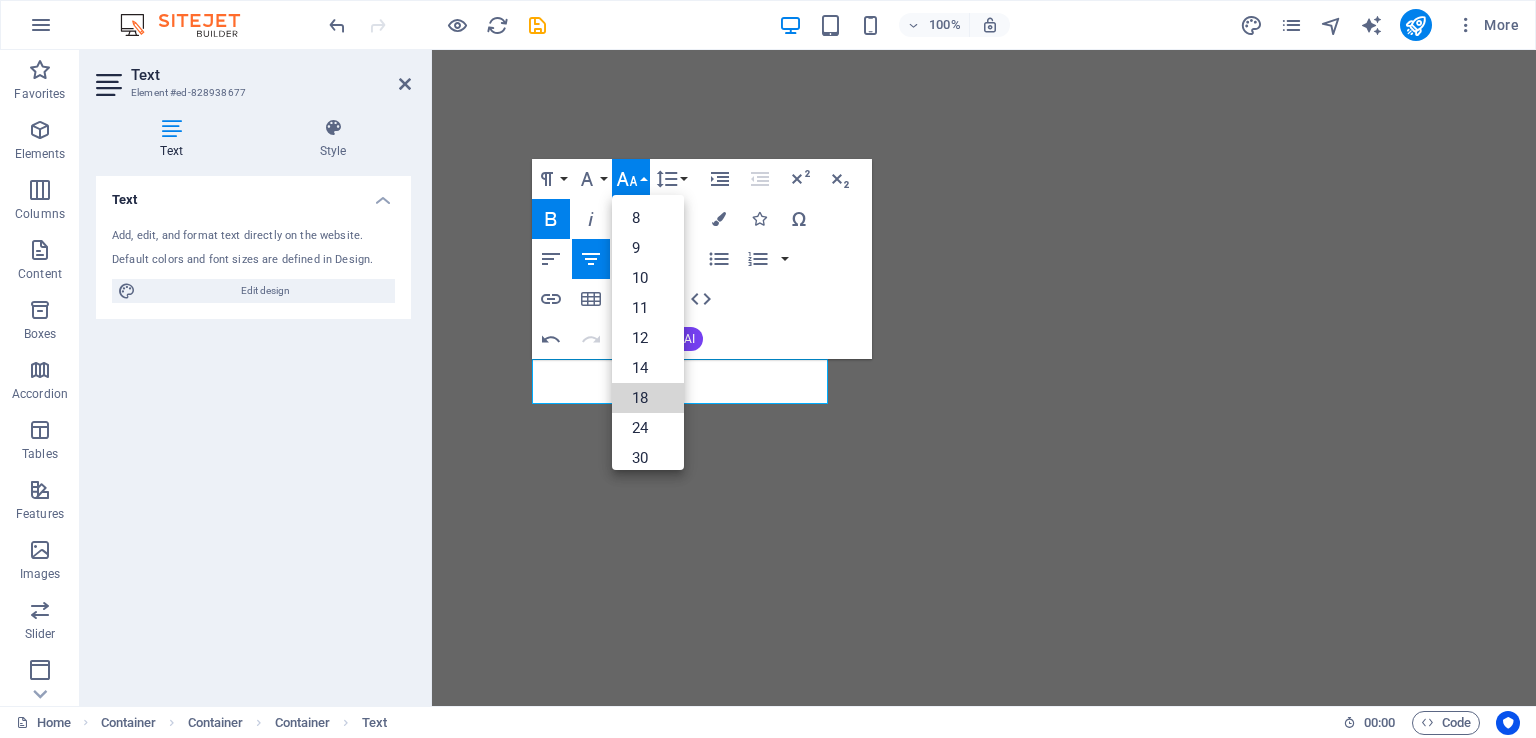 click on "18" at bounding box center (648, 398) 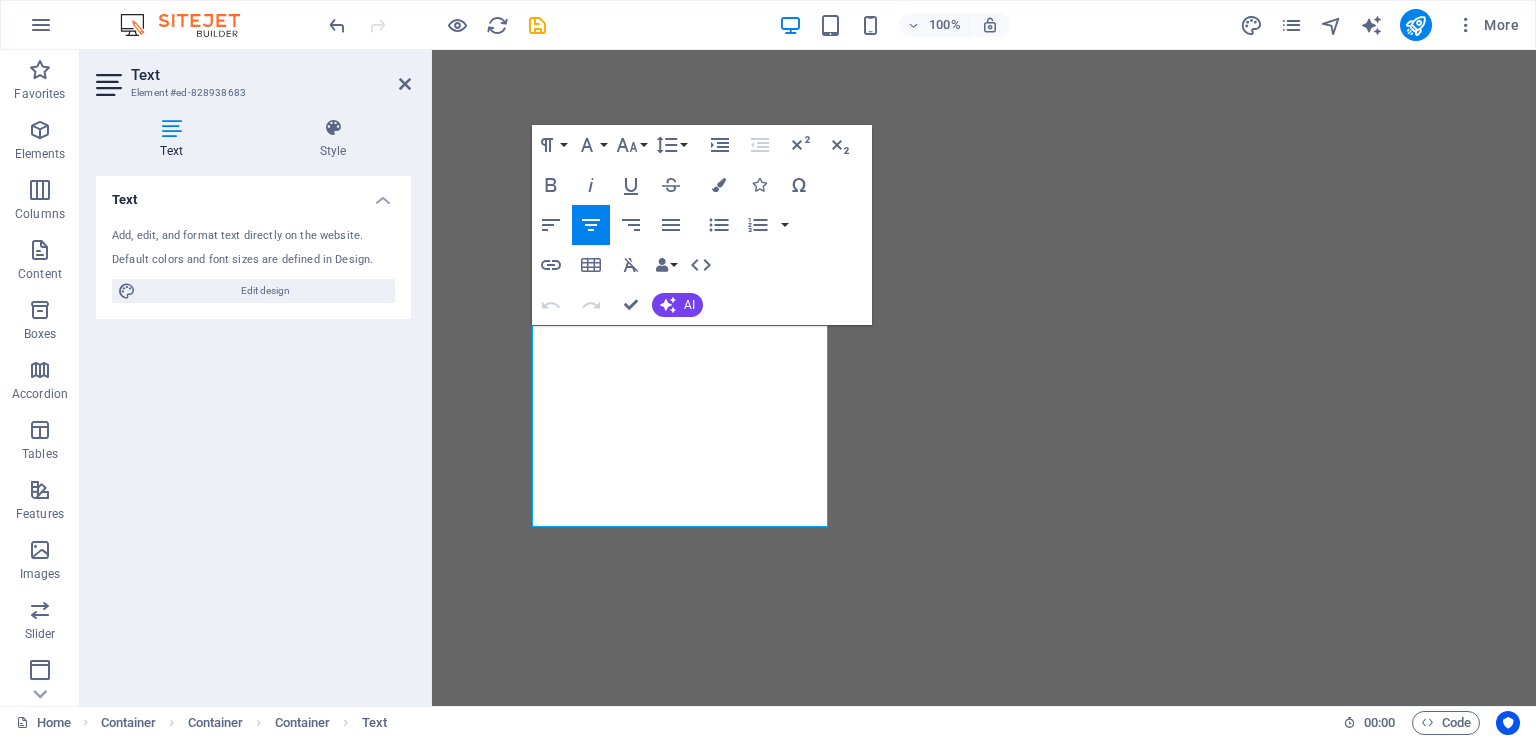 click 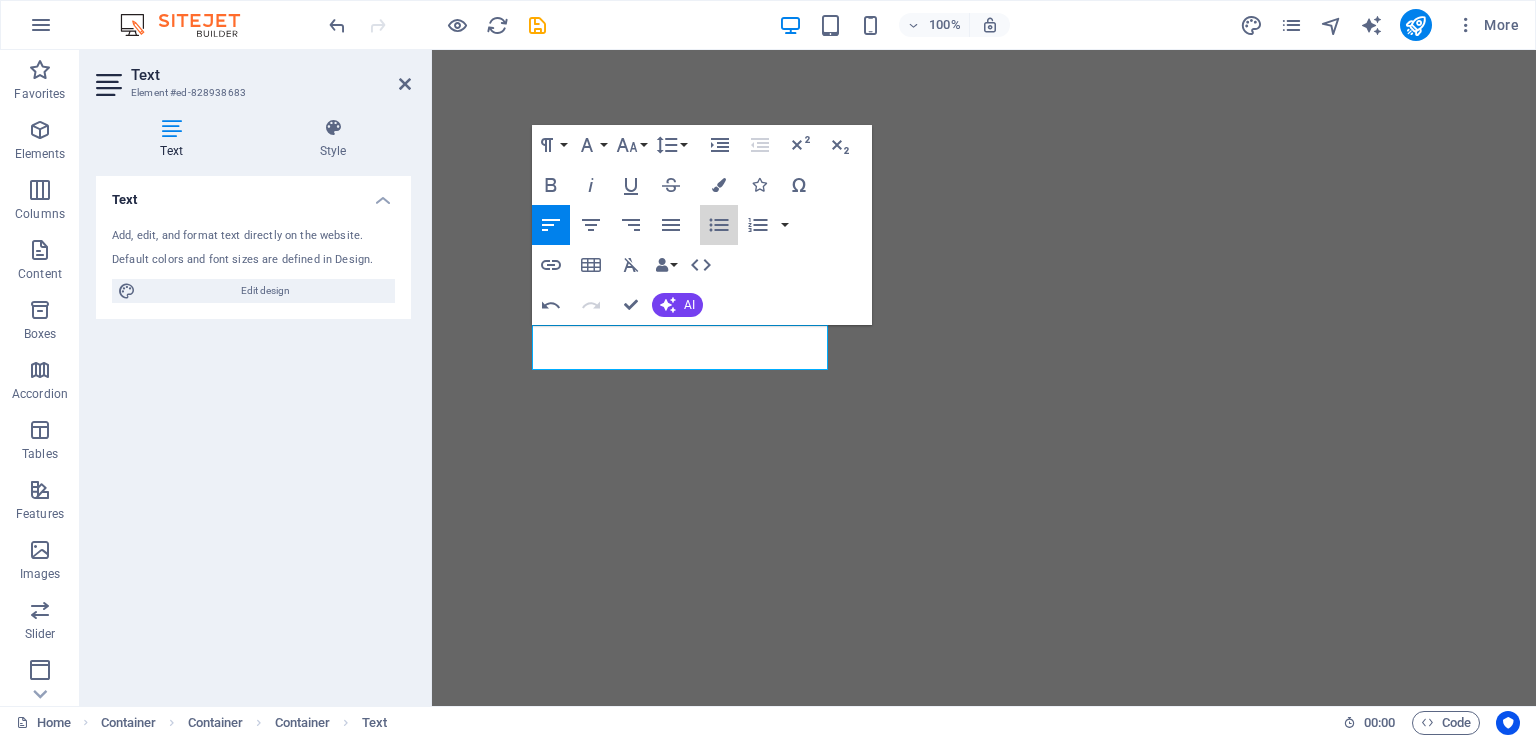 click 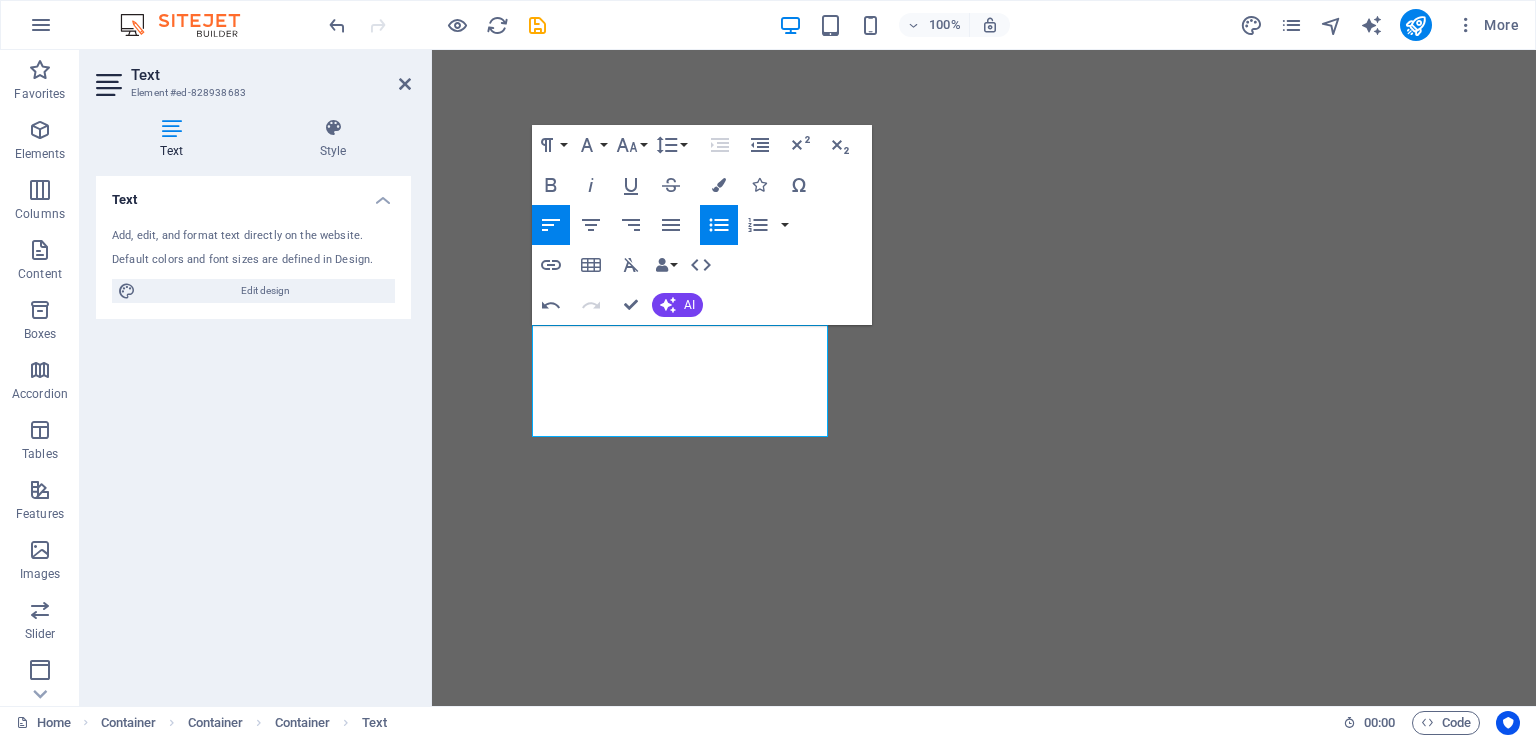 click 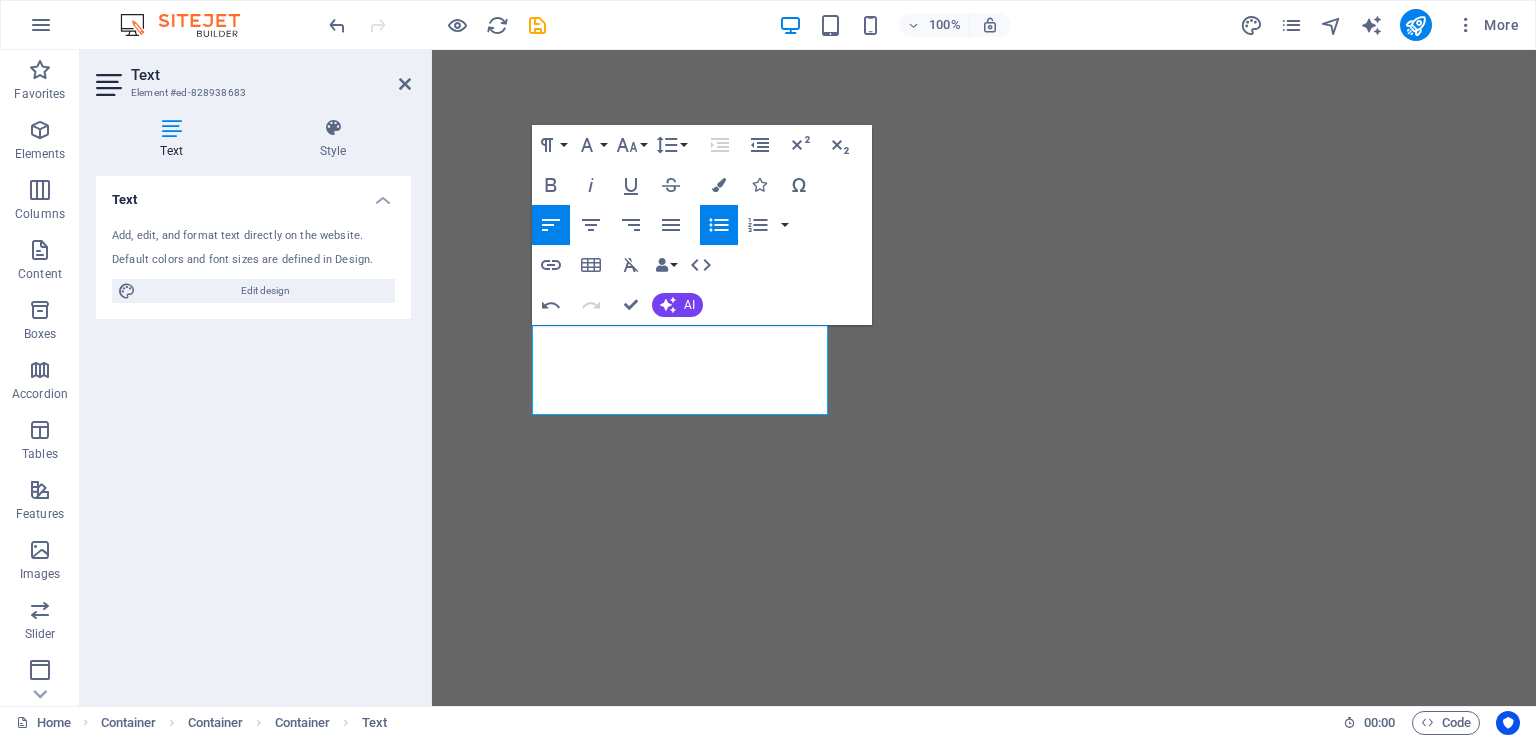click at bounding box center (719, 185) 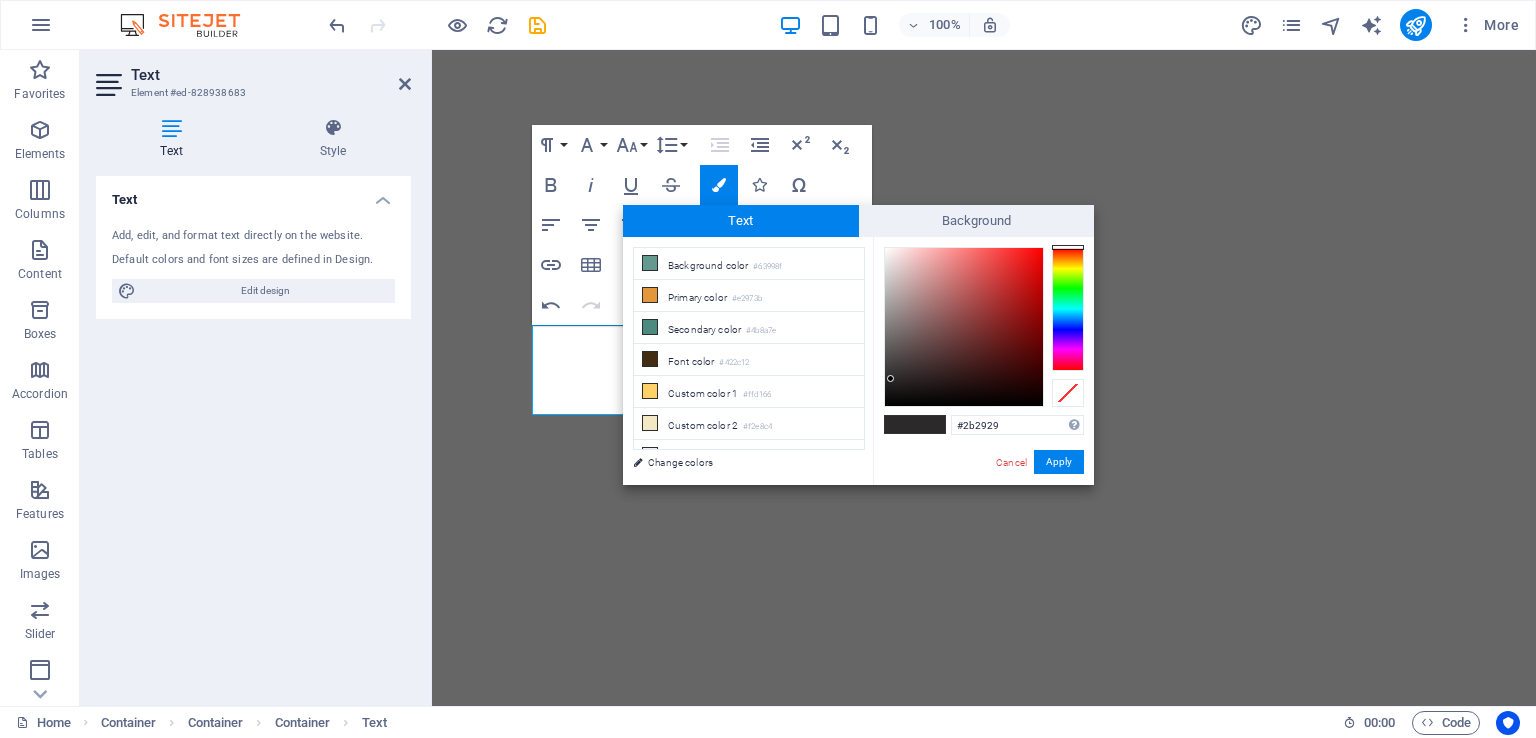 click at bounding box center (650, 359) 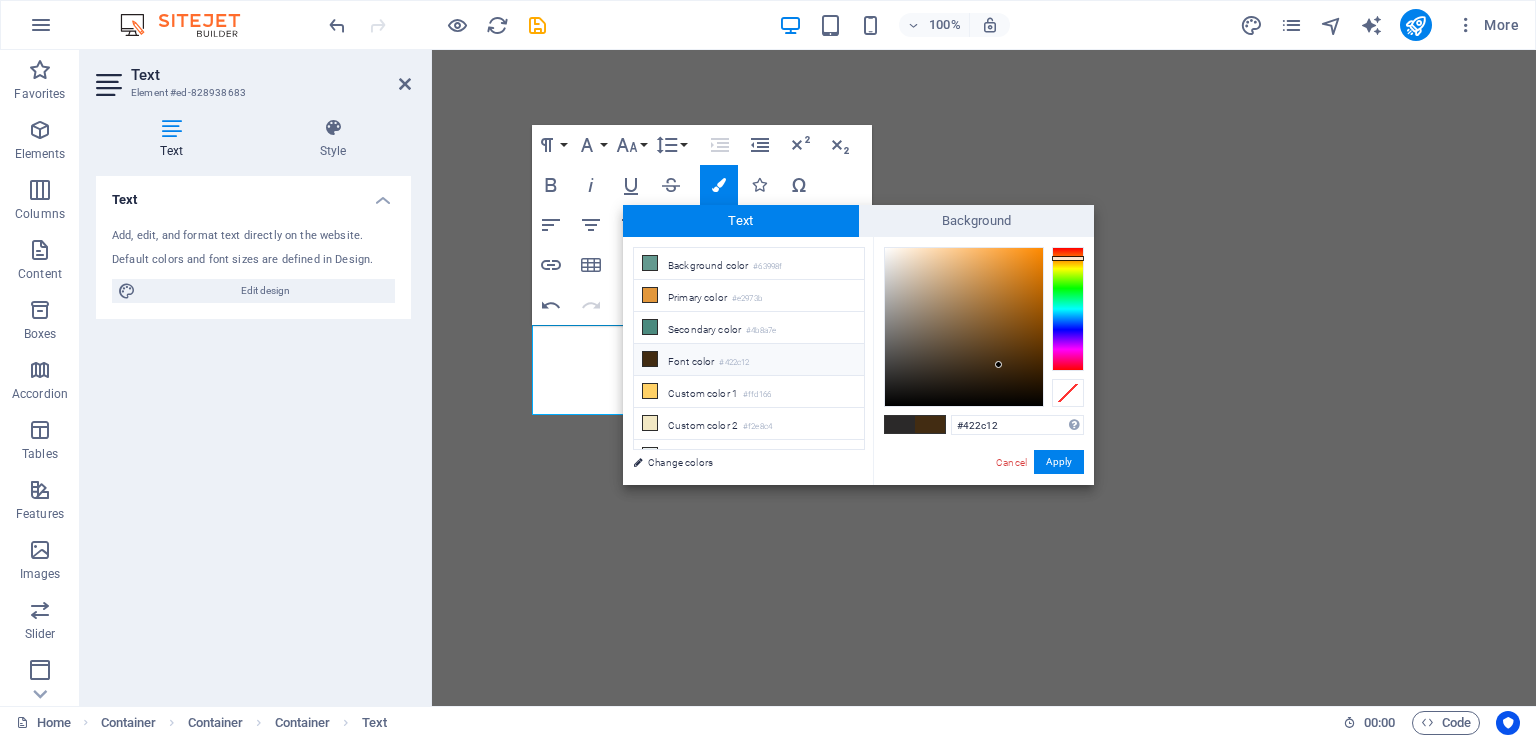 click on "Apply" at bounding box center [1059, 462] 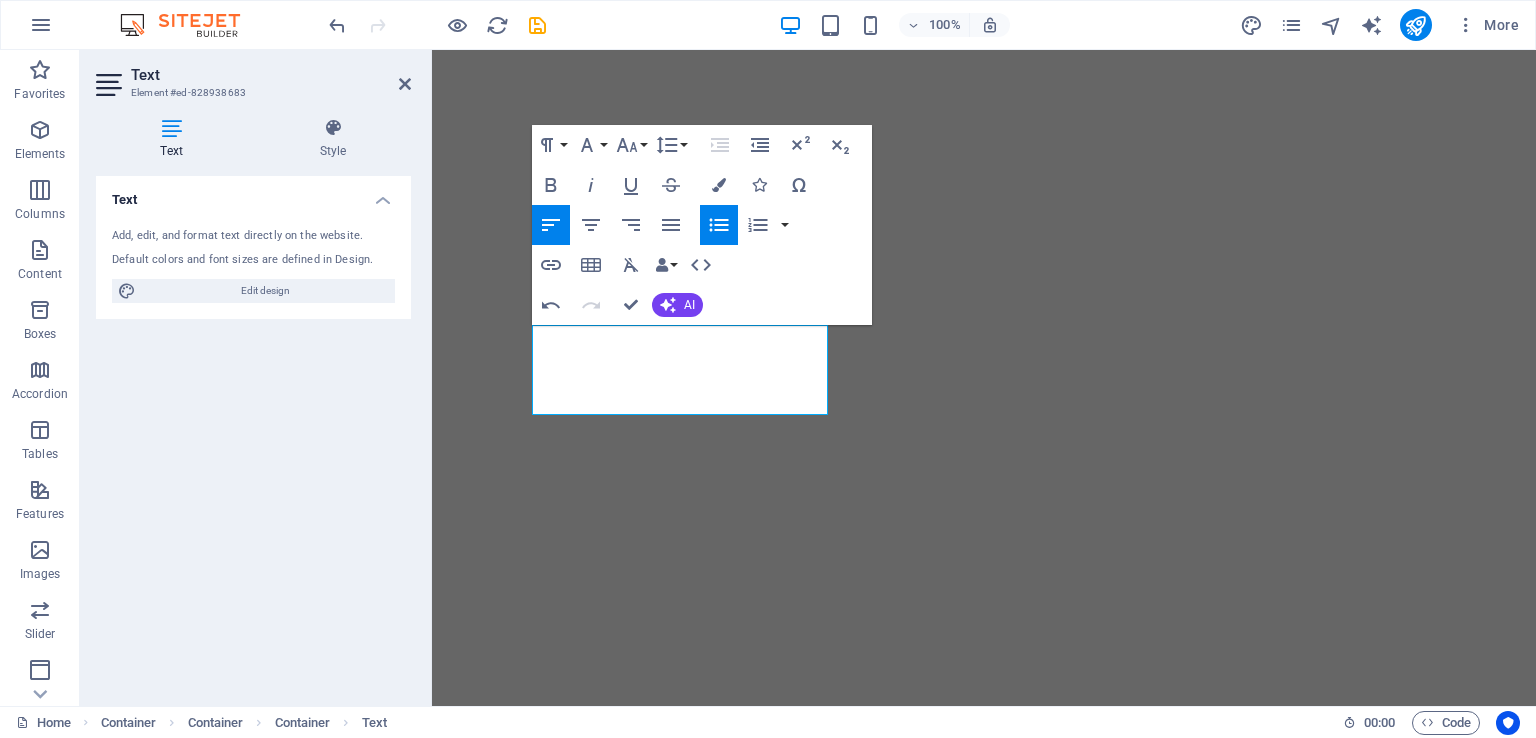 click 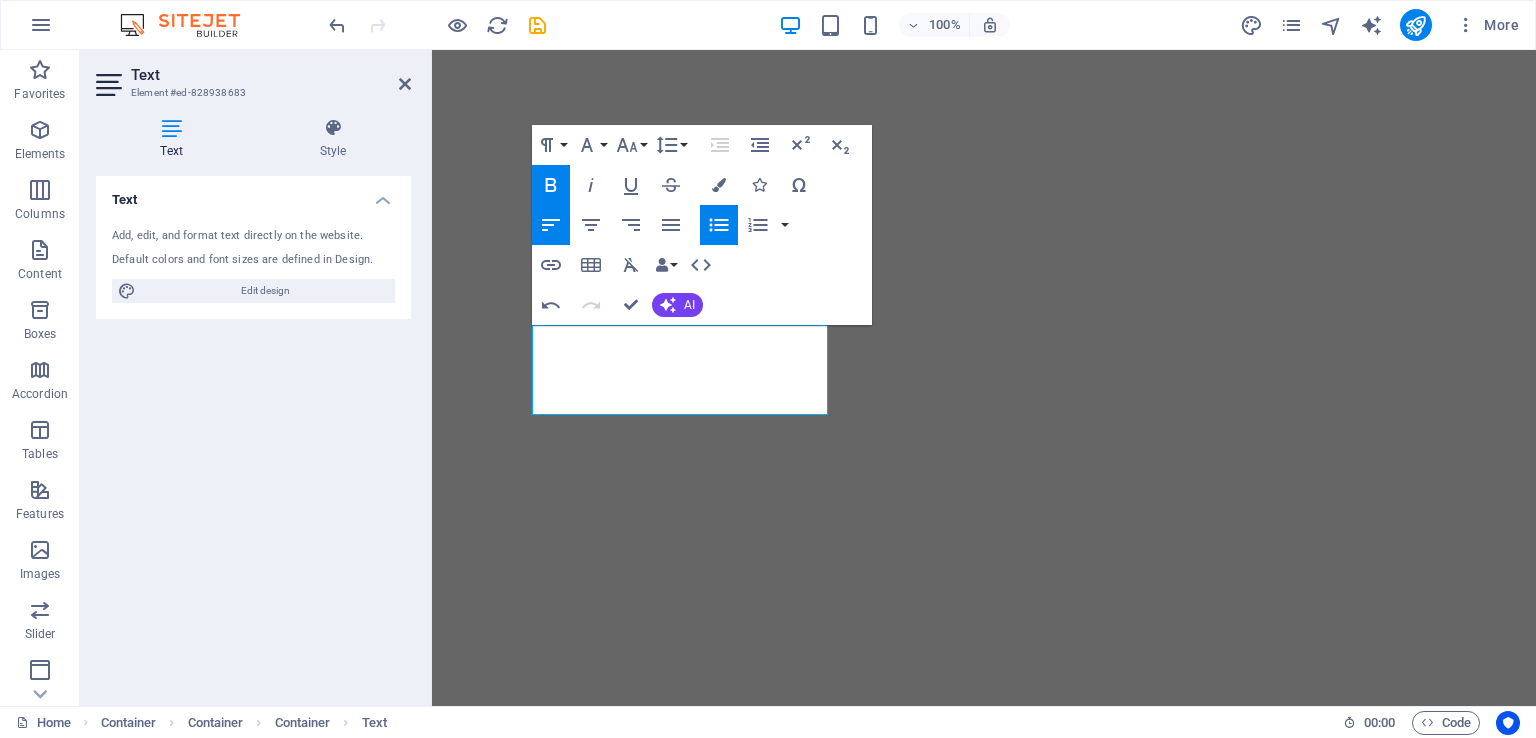 click on "Font Size" at bounding box center [631, 145] 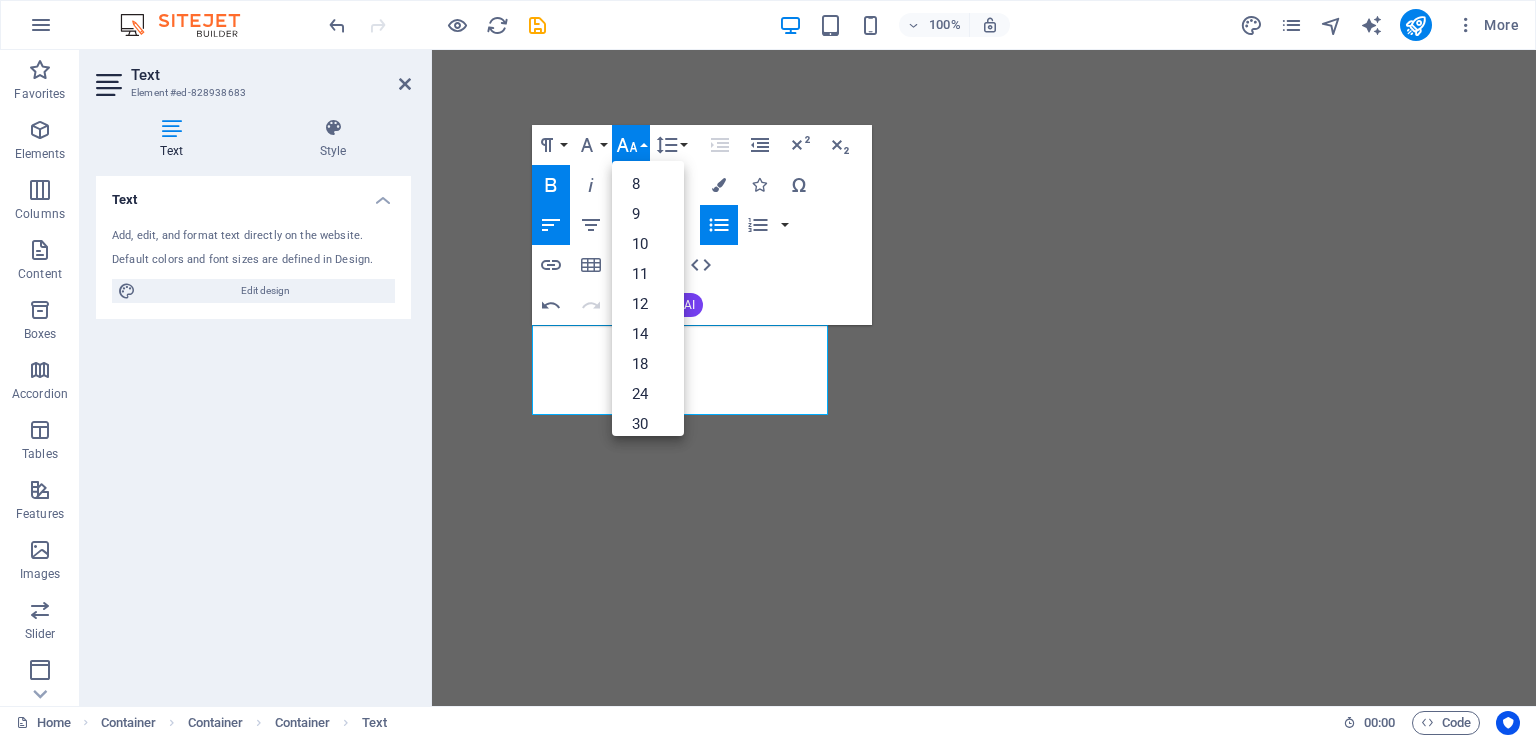 click on "14" at bounding box center [648, 334] 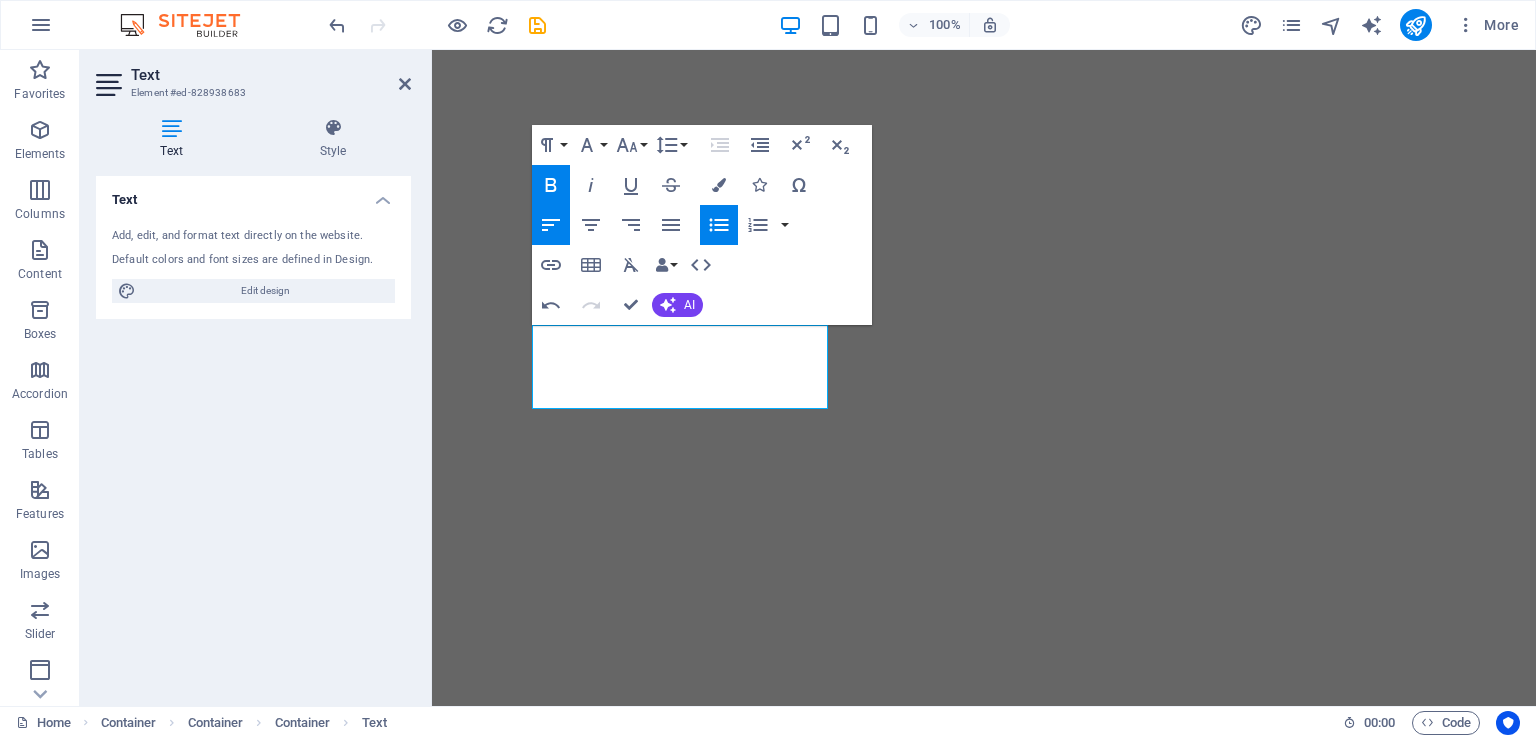 click on "Font Size" at bounding box center [631, 145] 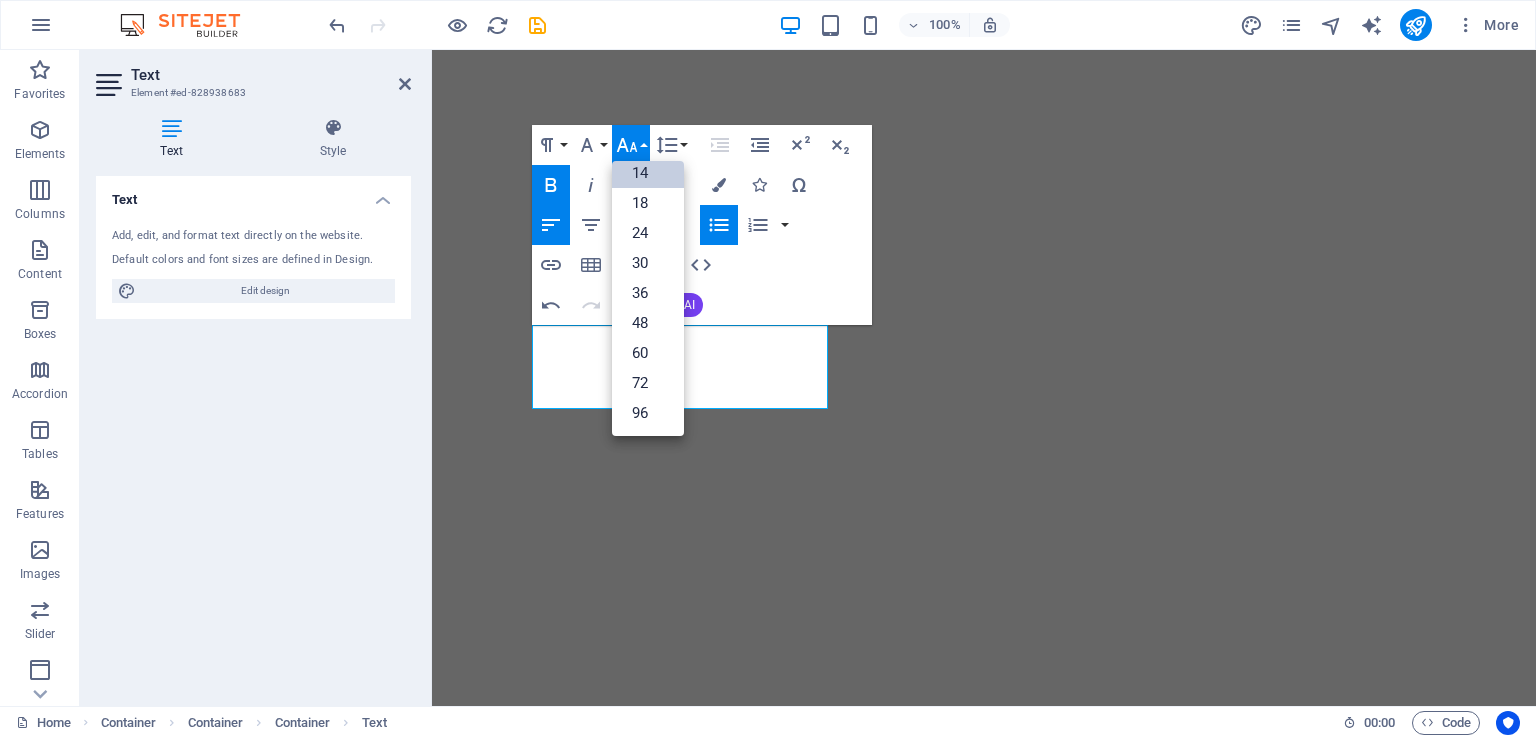 scroll, scrollTop: 160, scrollLeft: 0, axis: vertical 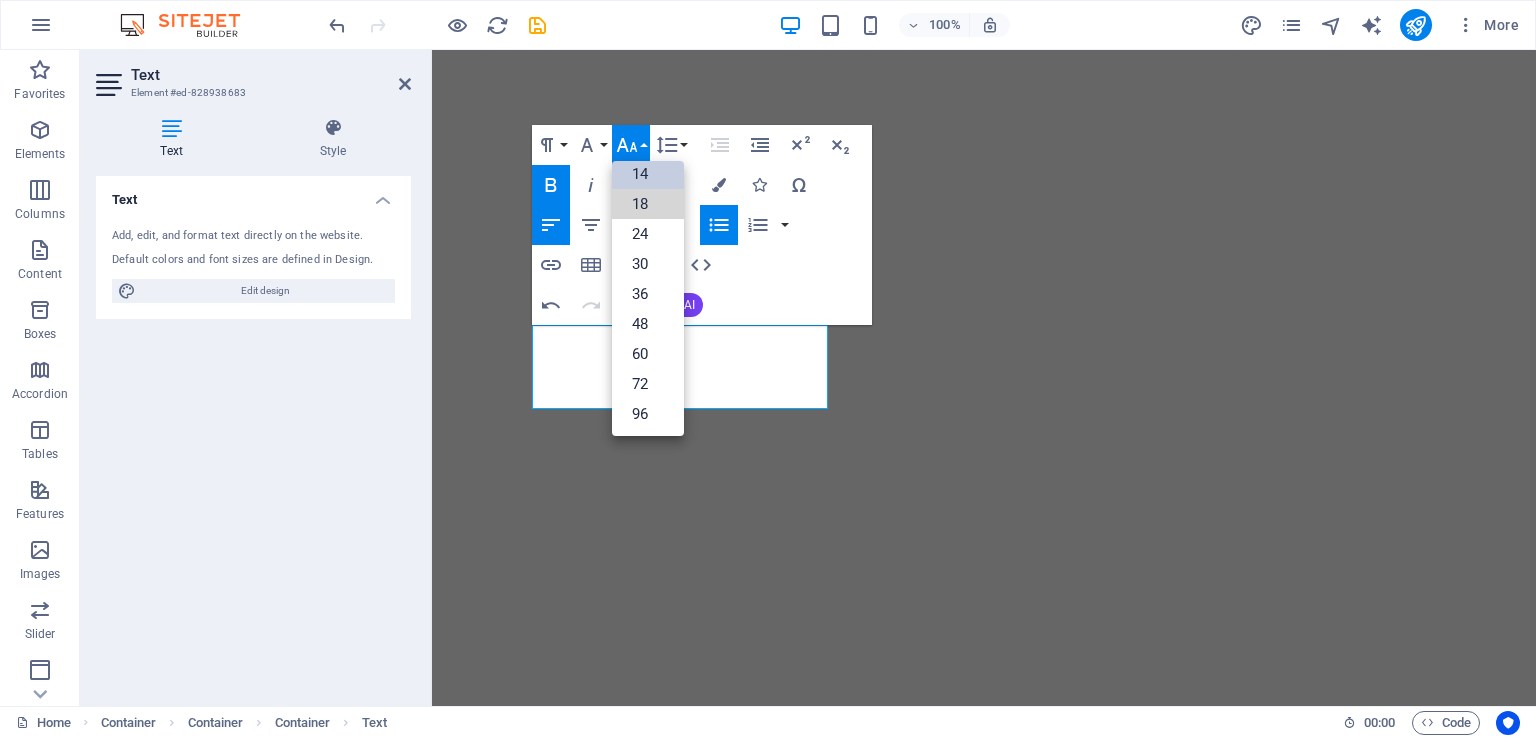 click on "18" at bounding box center (648, 204) 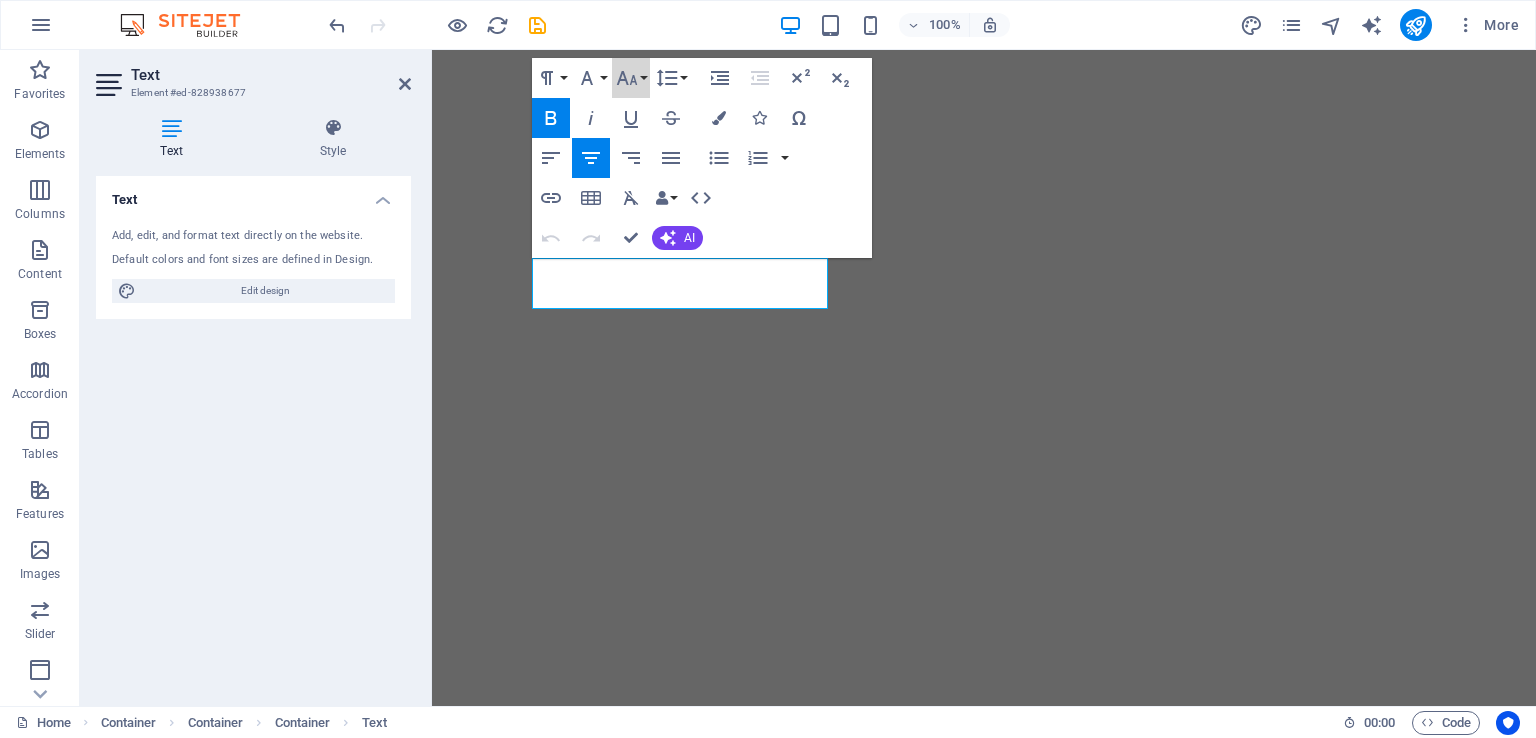 click 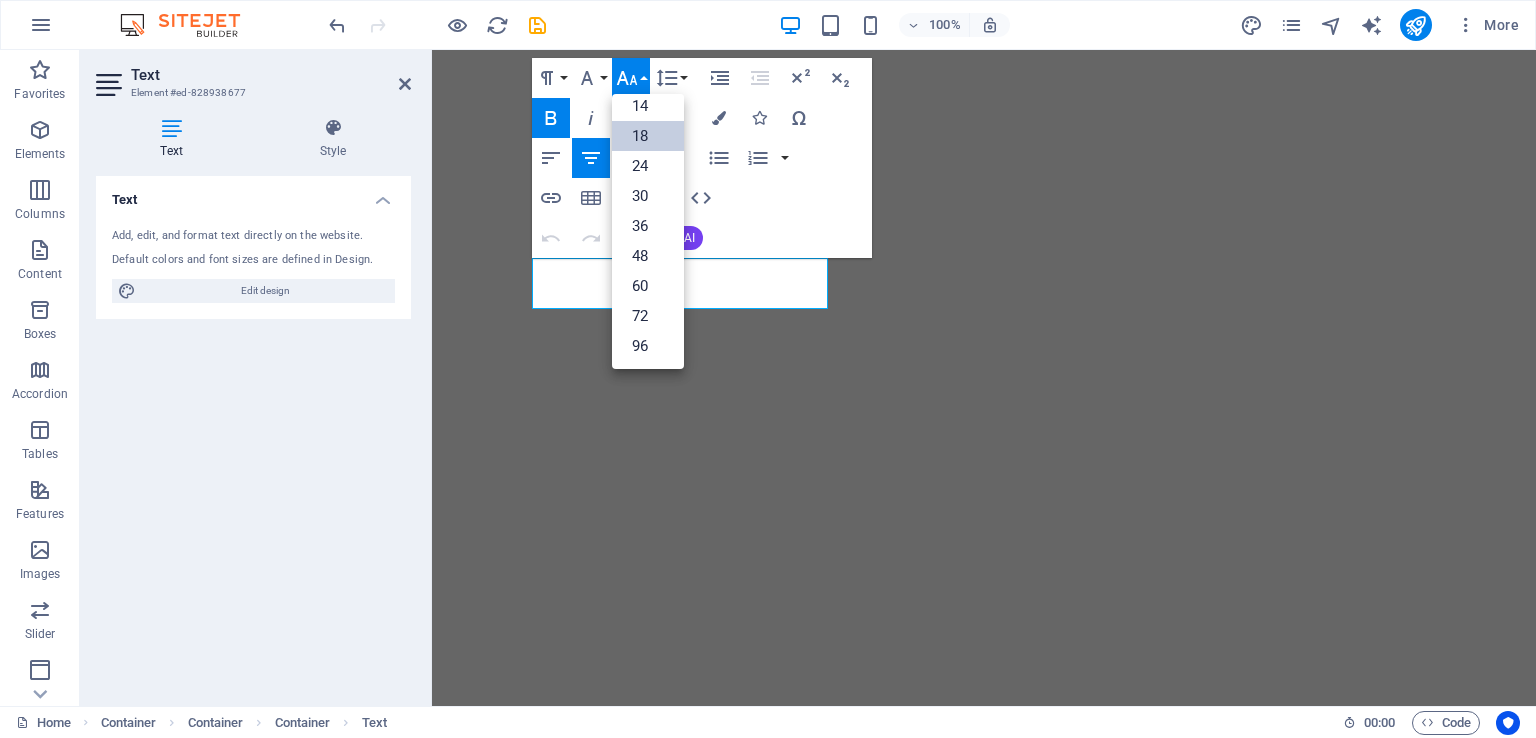 scroll, scrollTop: 160, scrollLeft: 0, axis: vertical 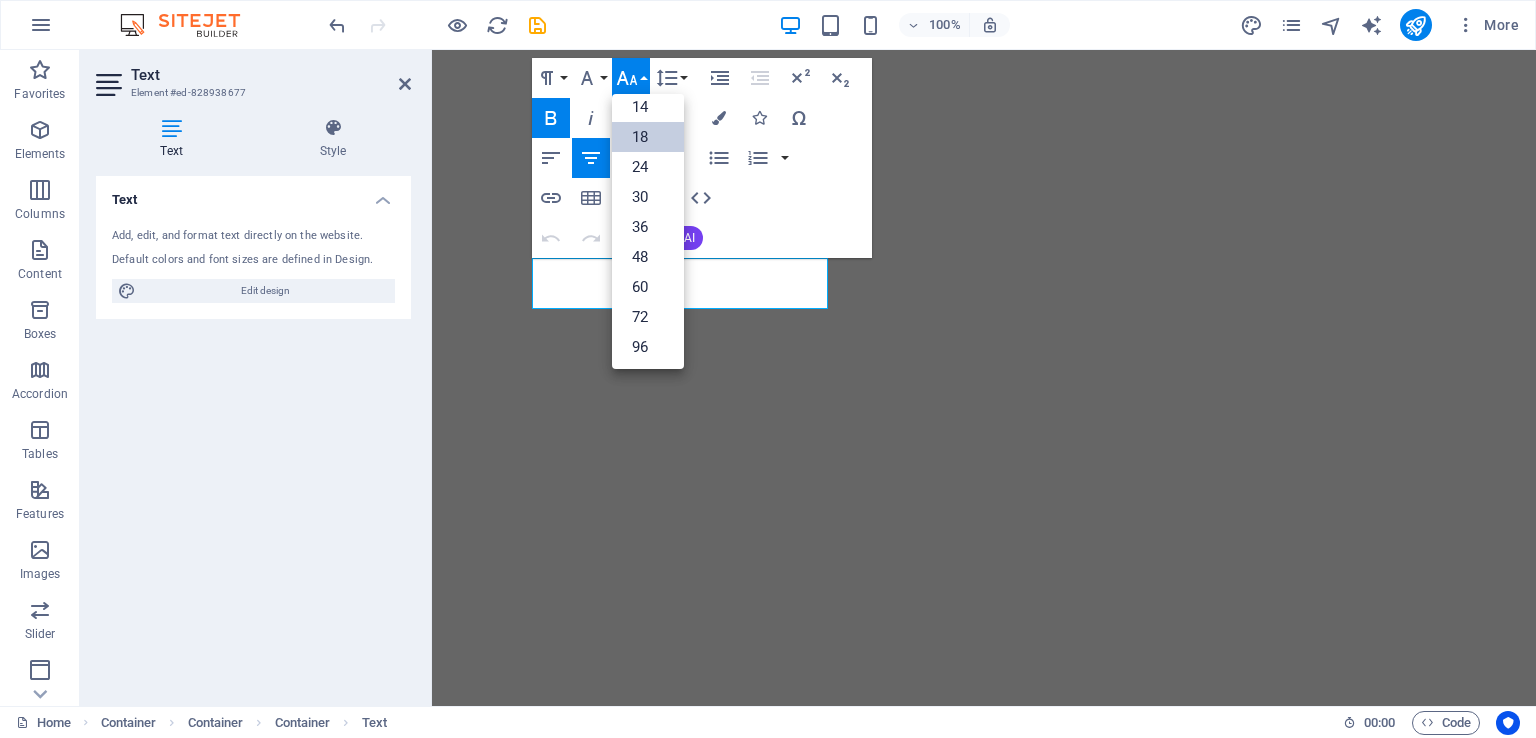 click on "24" at bounding box center [648, 167] 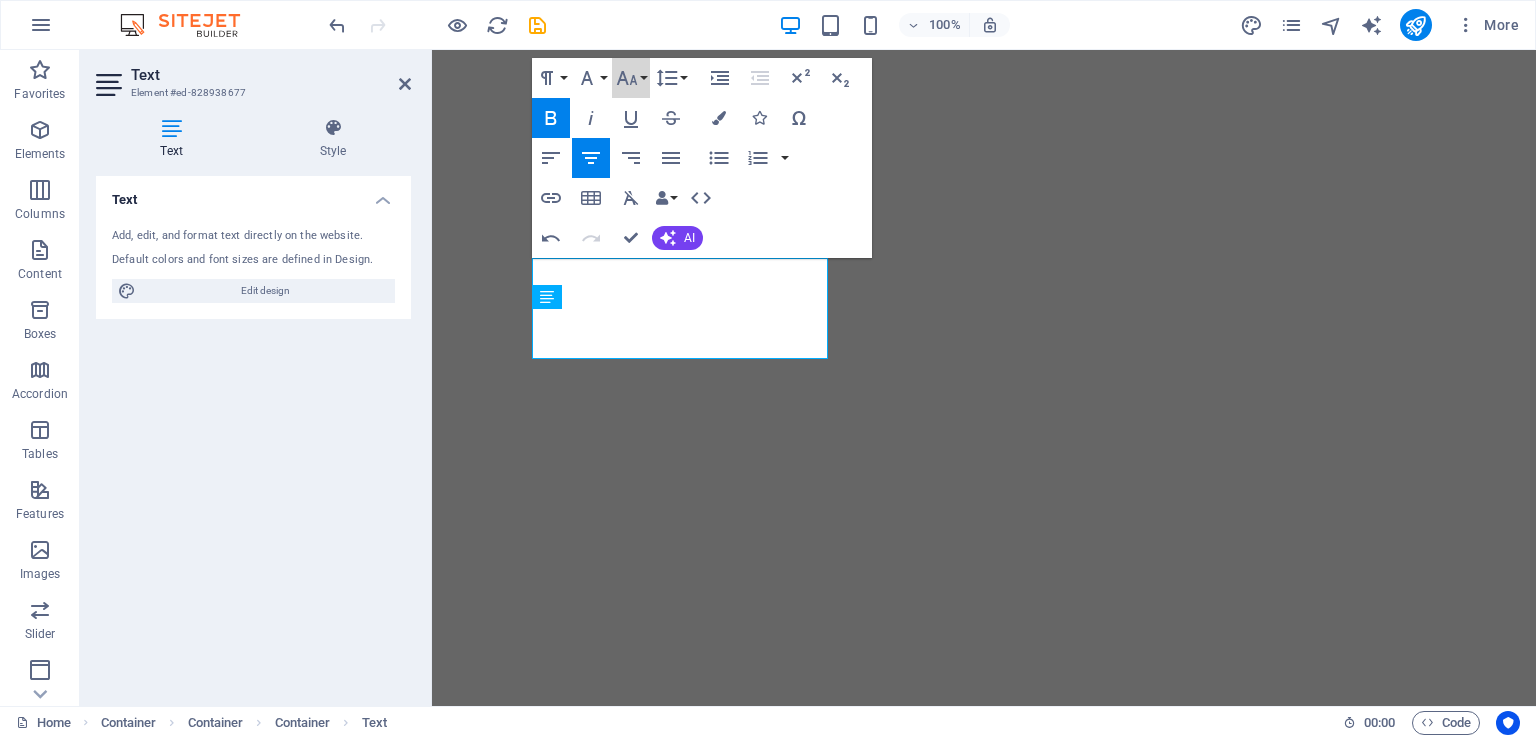 click on "Font Size" at bounding box center [631, 78] 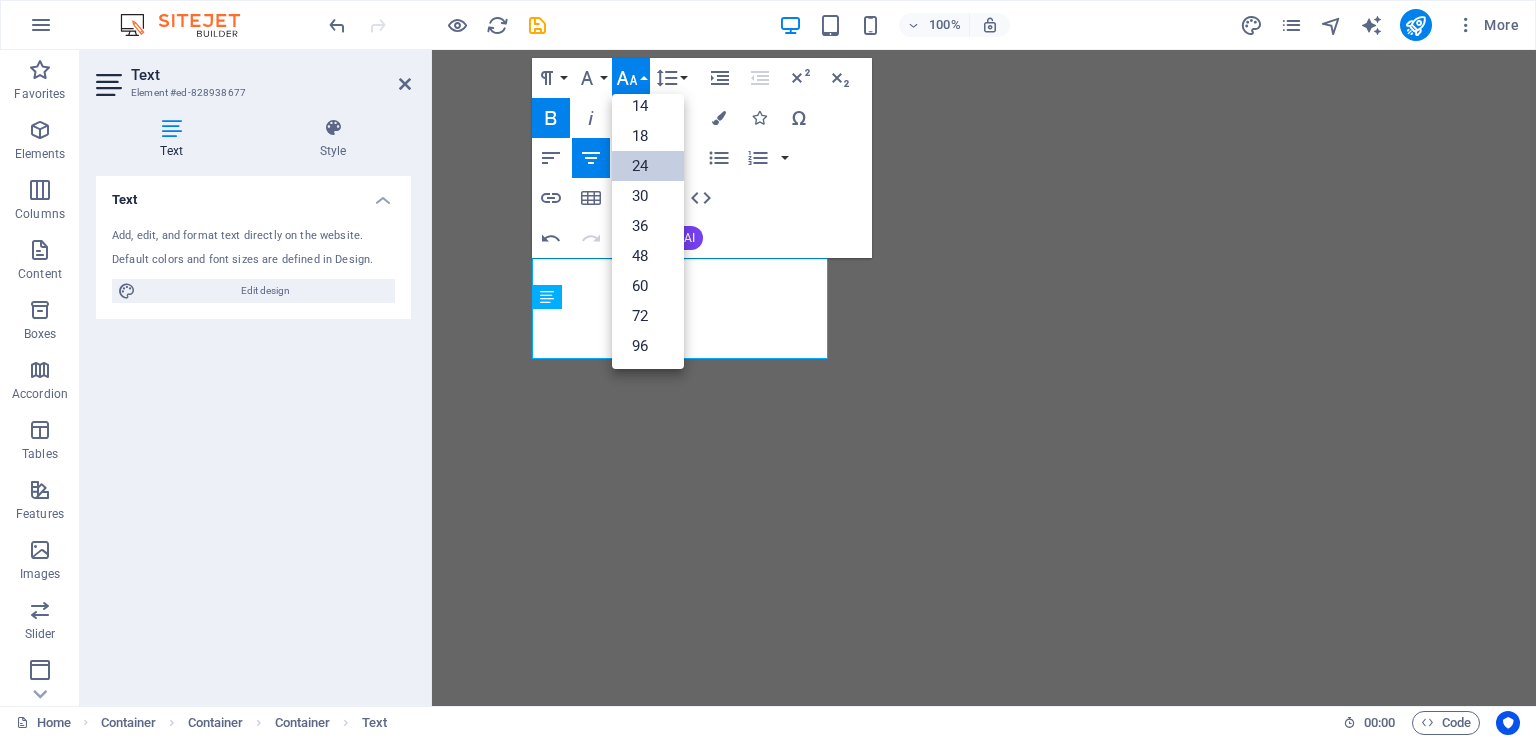 scroll, scrollTop: 160, scrollLeft: 0, axis: vertical 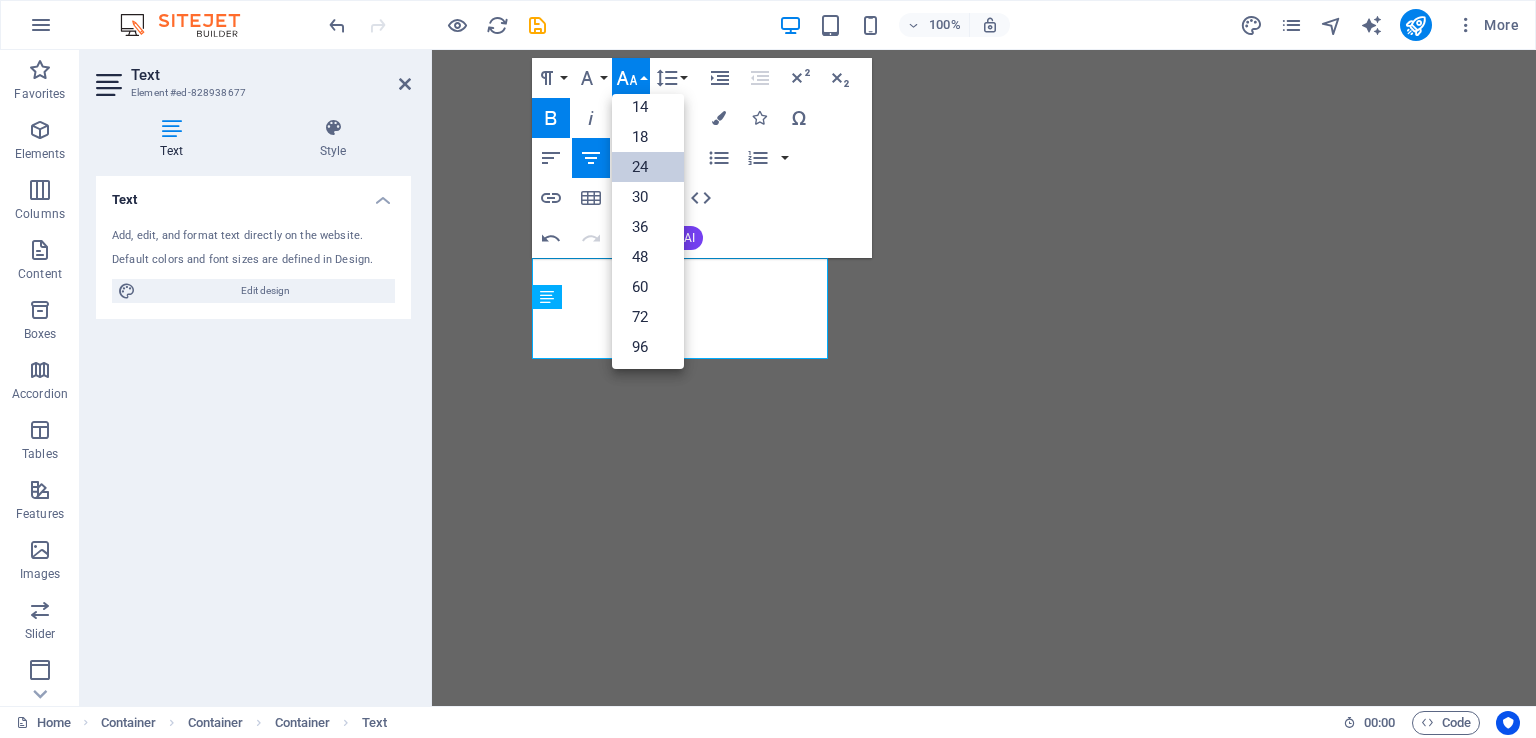 click on "18" at bounding box center [648, 137] 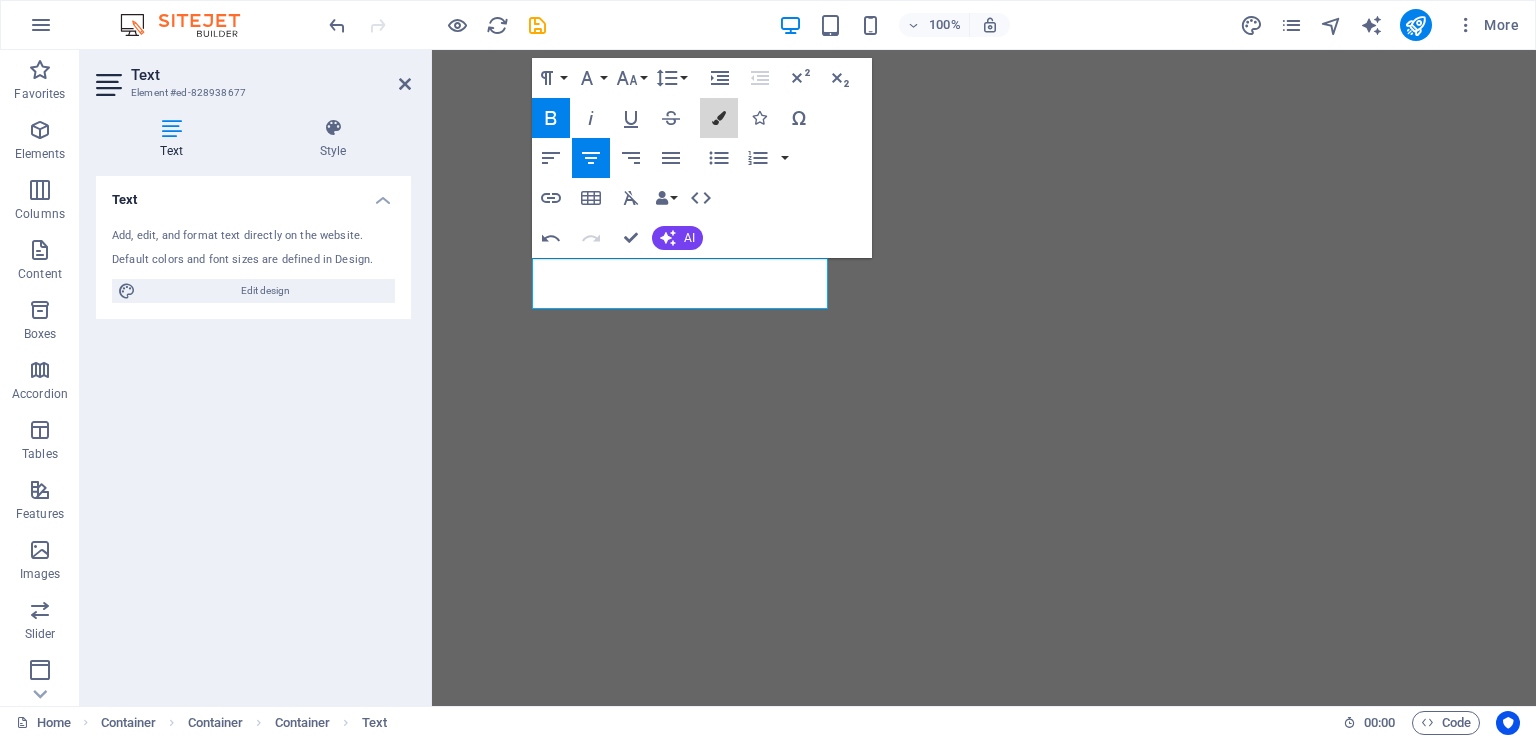 click at bounding box center (719, 118) 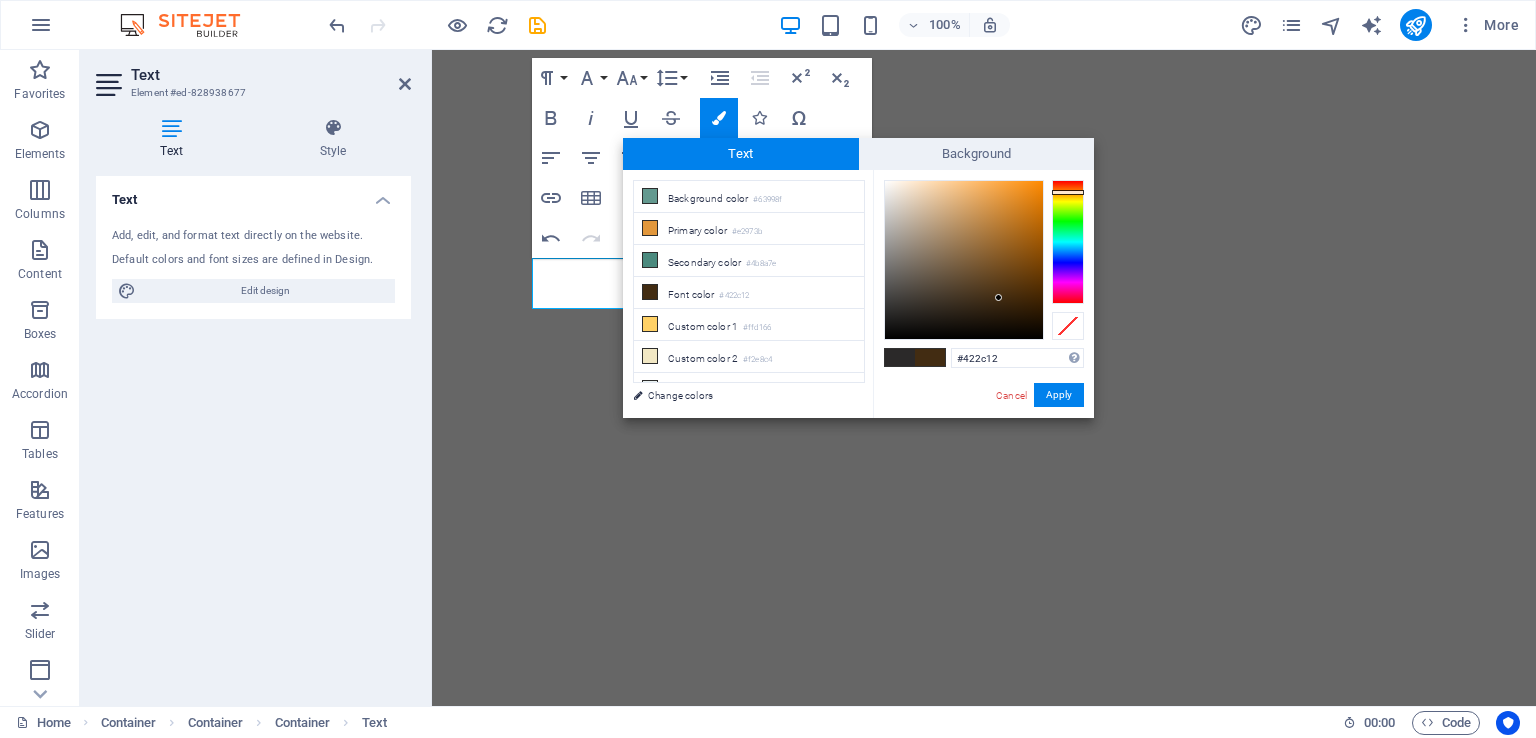 click at bounding box center (650, 228) 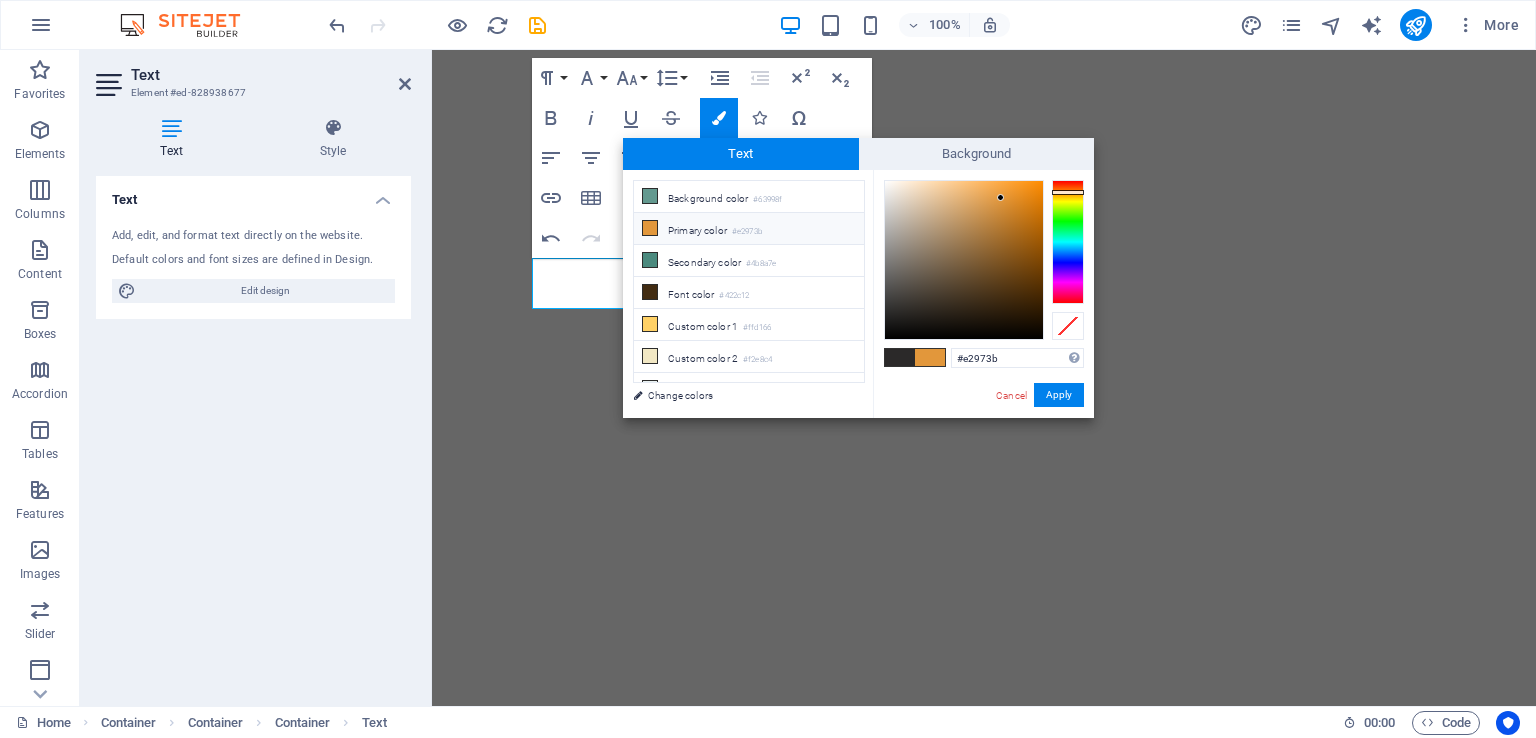 click on "Apply" at bounding box center (1059, 395) 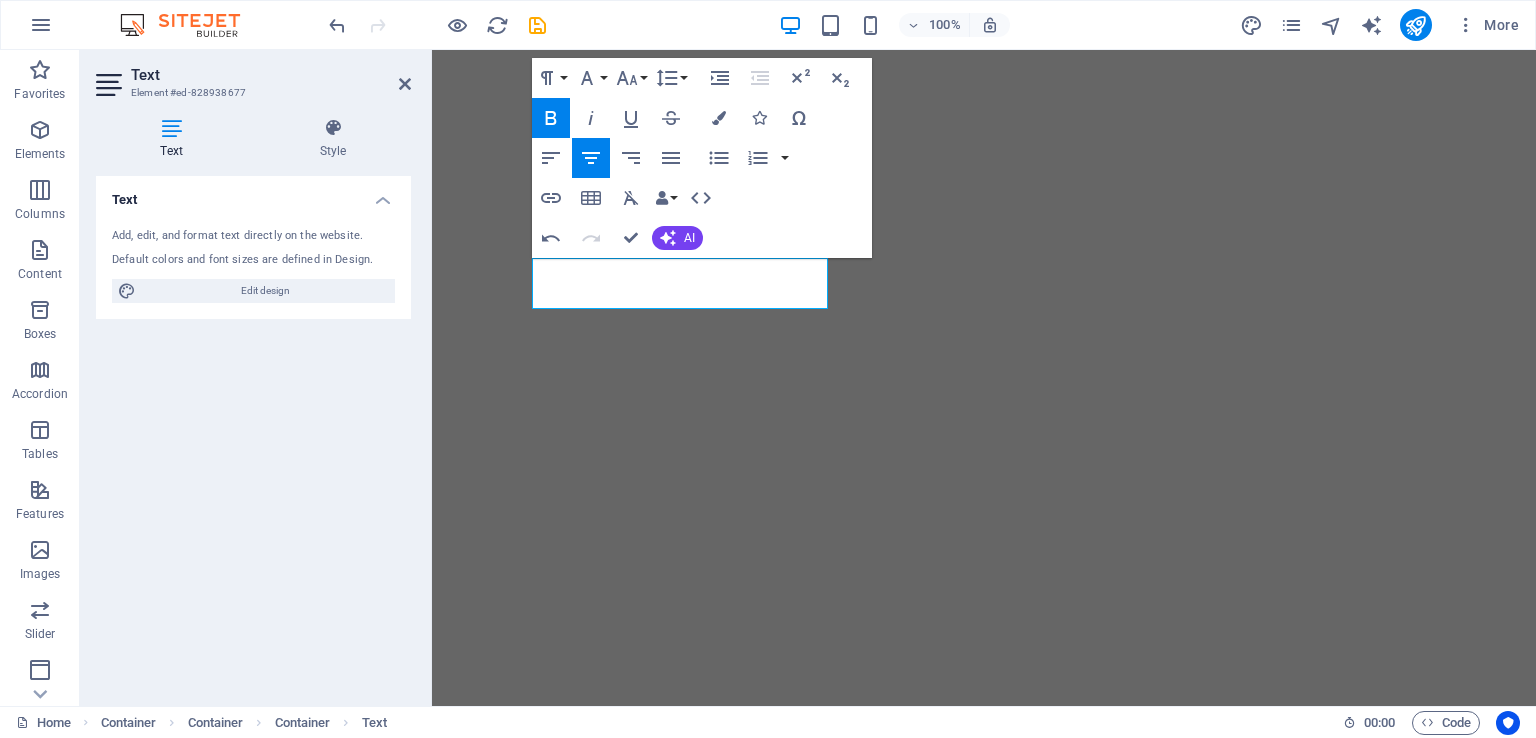 click on "AI" at bounding box center (689, 238) 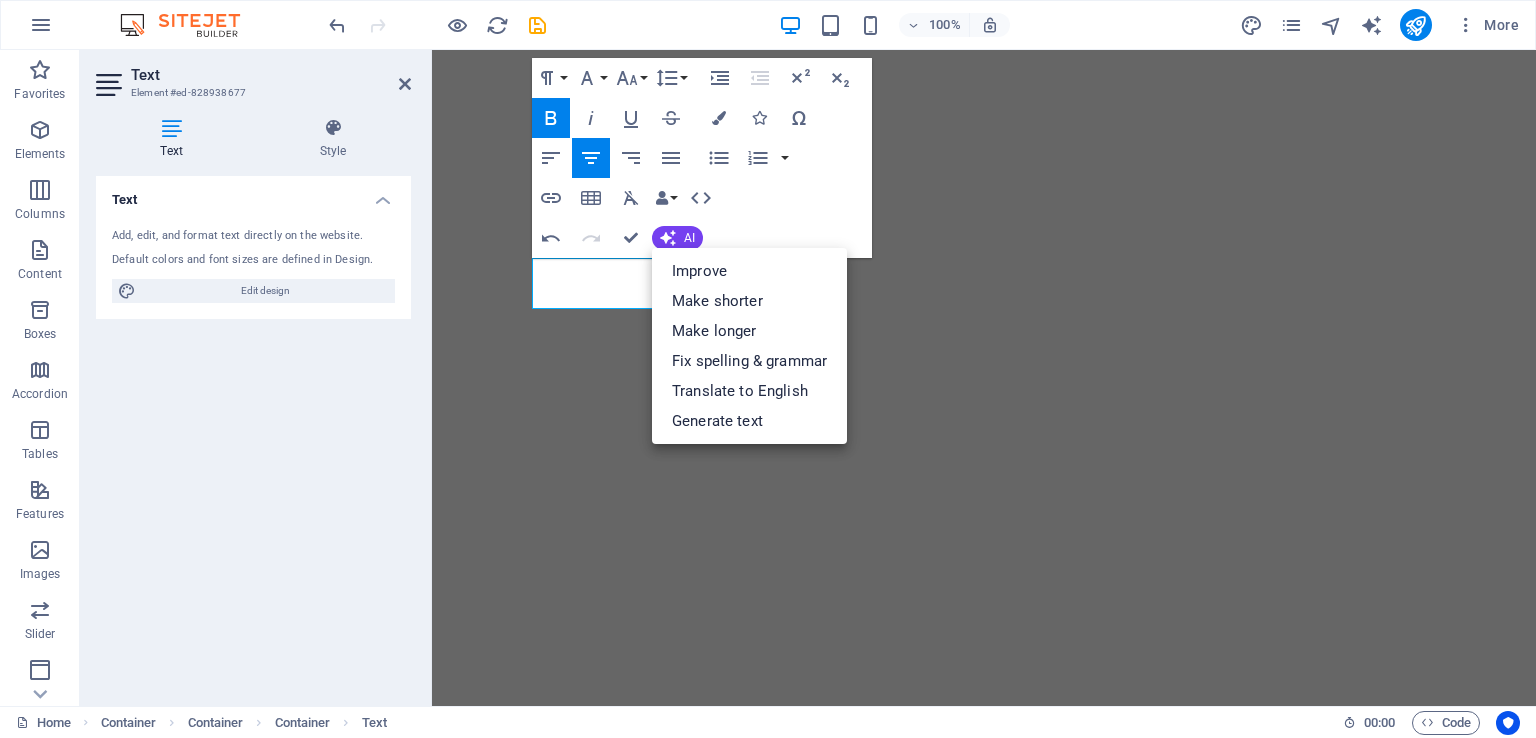click on "Improve" at bounding box center [749, 271] 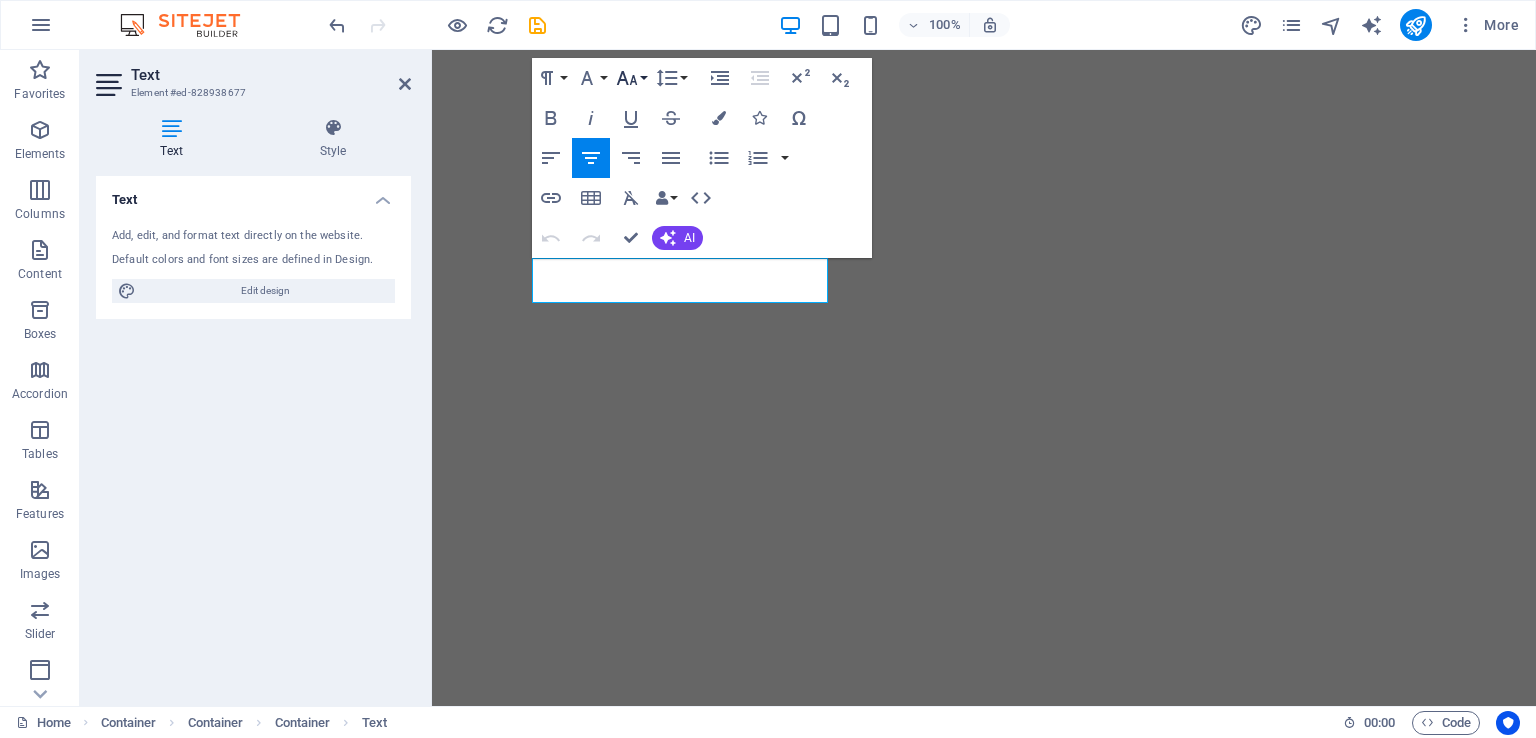 click on "Font Size" at bounding box center (631, 78) 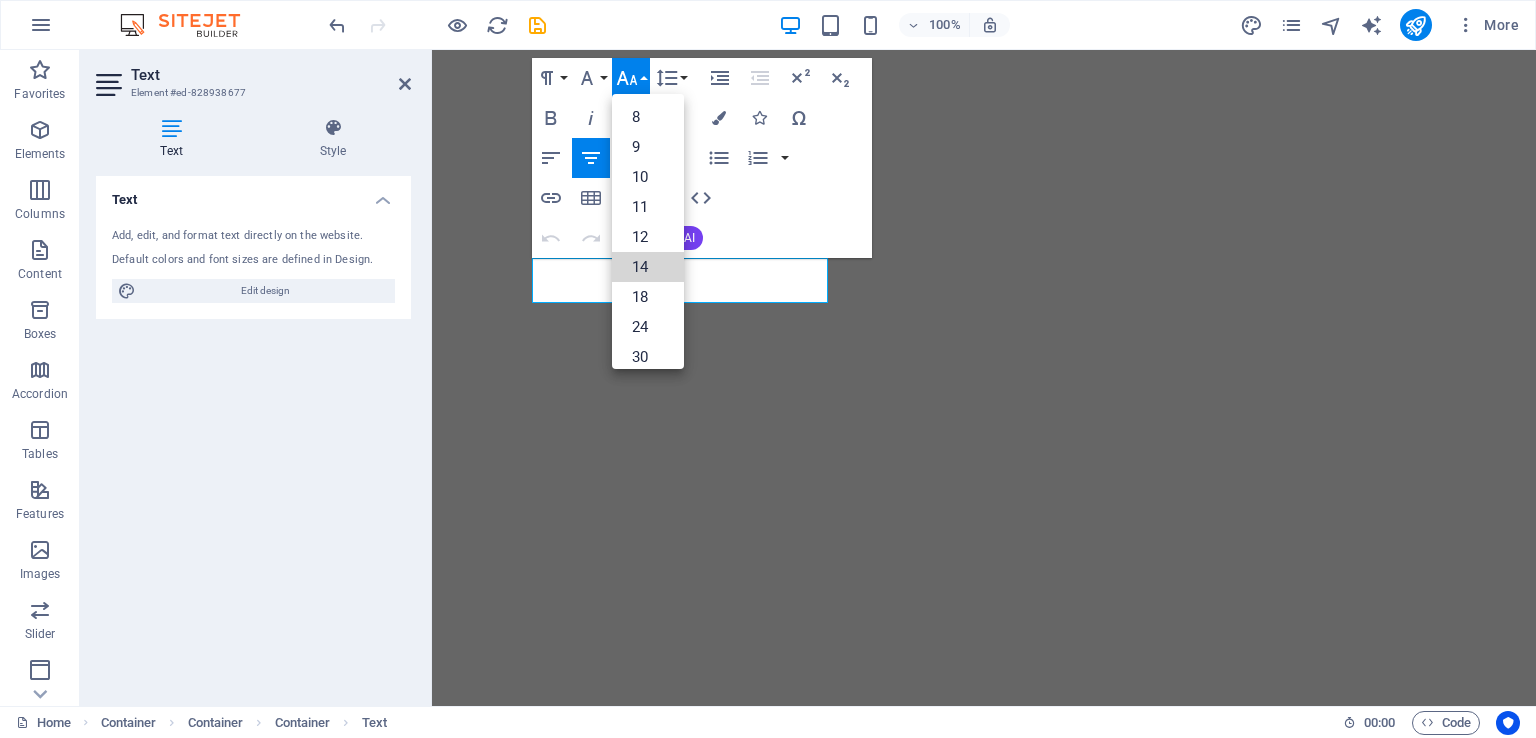 click on "14" at bounding box center [648, 267] 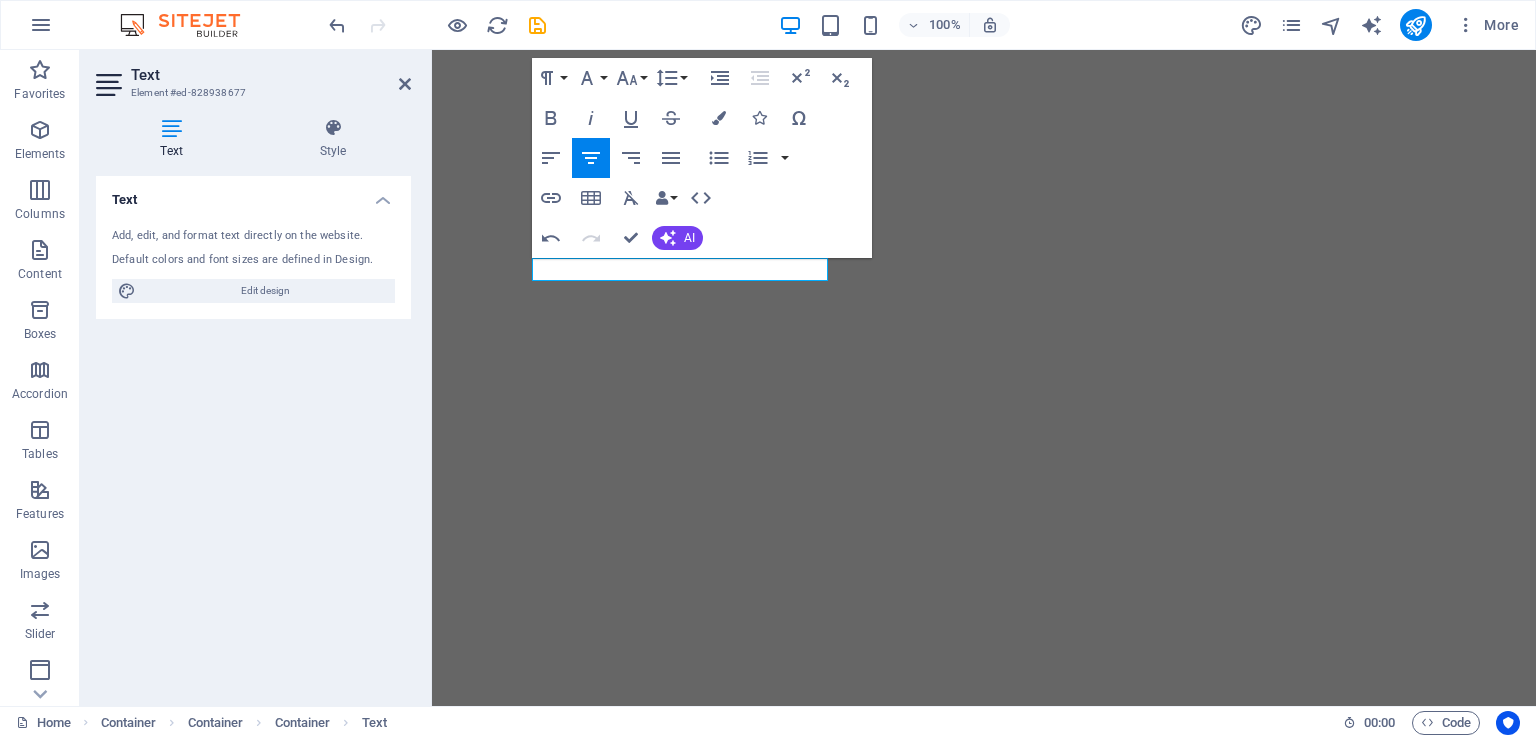 click on "Font Size" at bounding box center [631, 78] 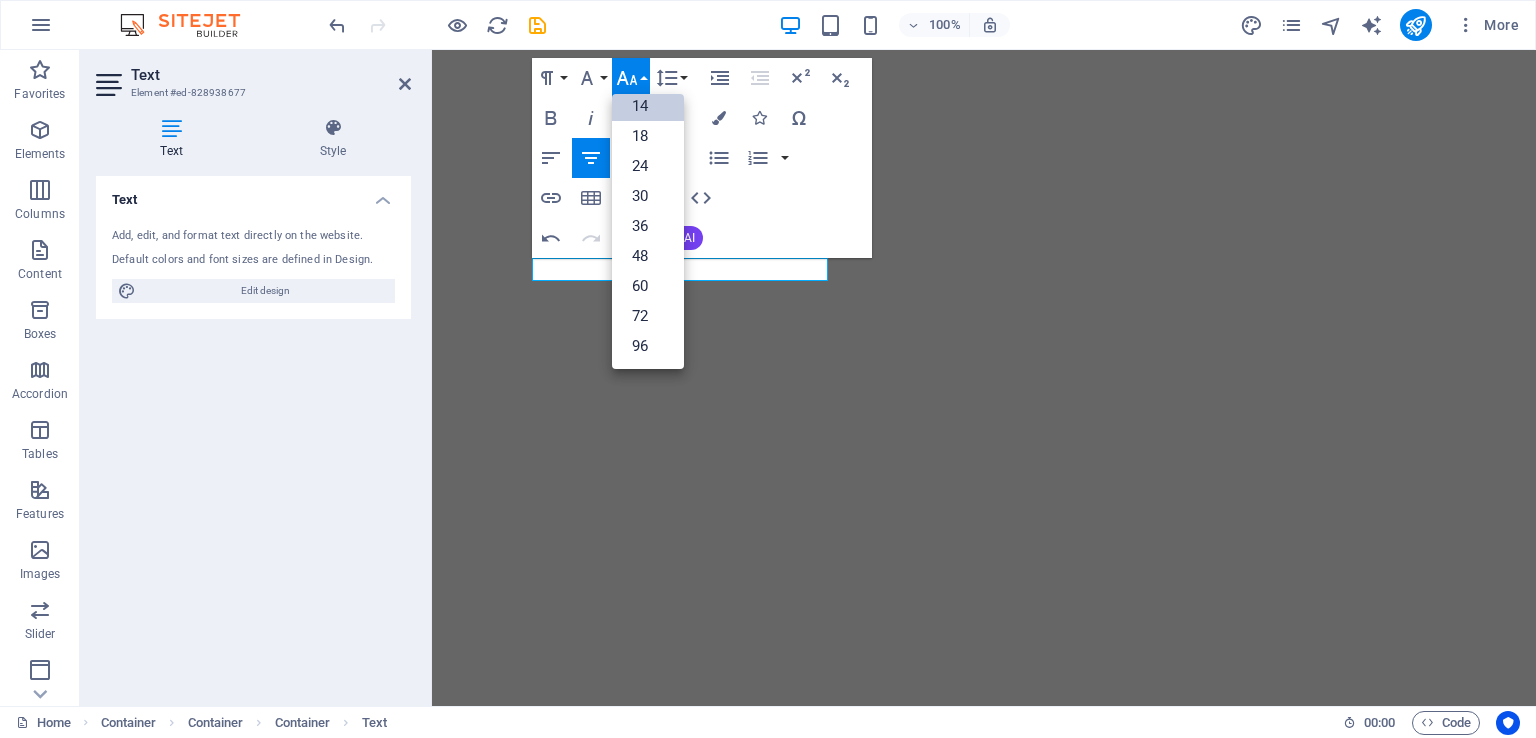 scroll, scrollTop: 160, scrollLeft: 0, axis: vertical 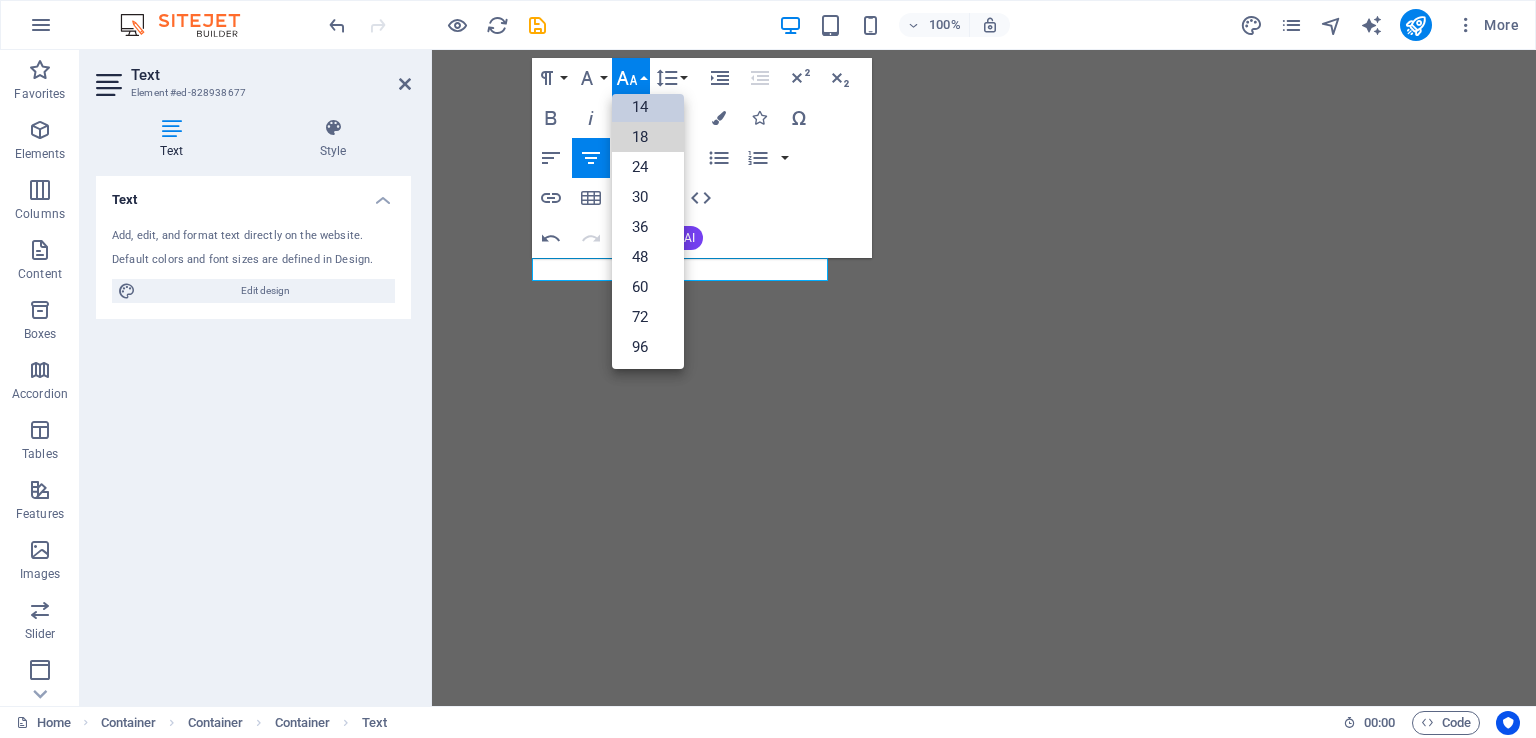 click on "18" at bounding box center [648, 137] 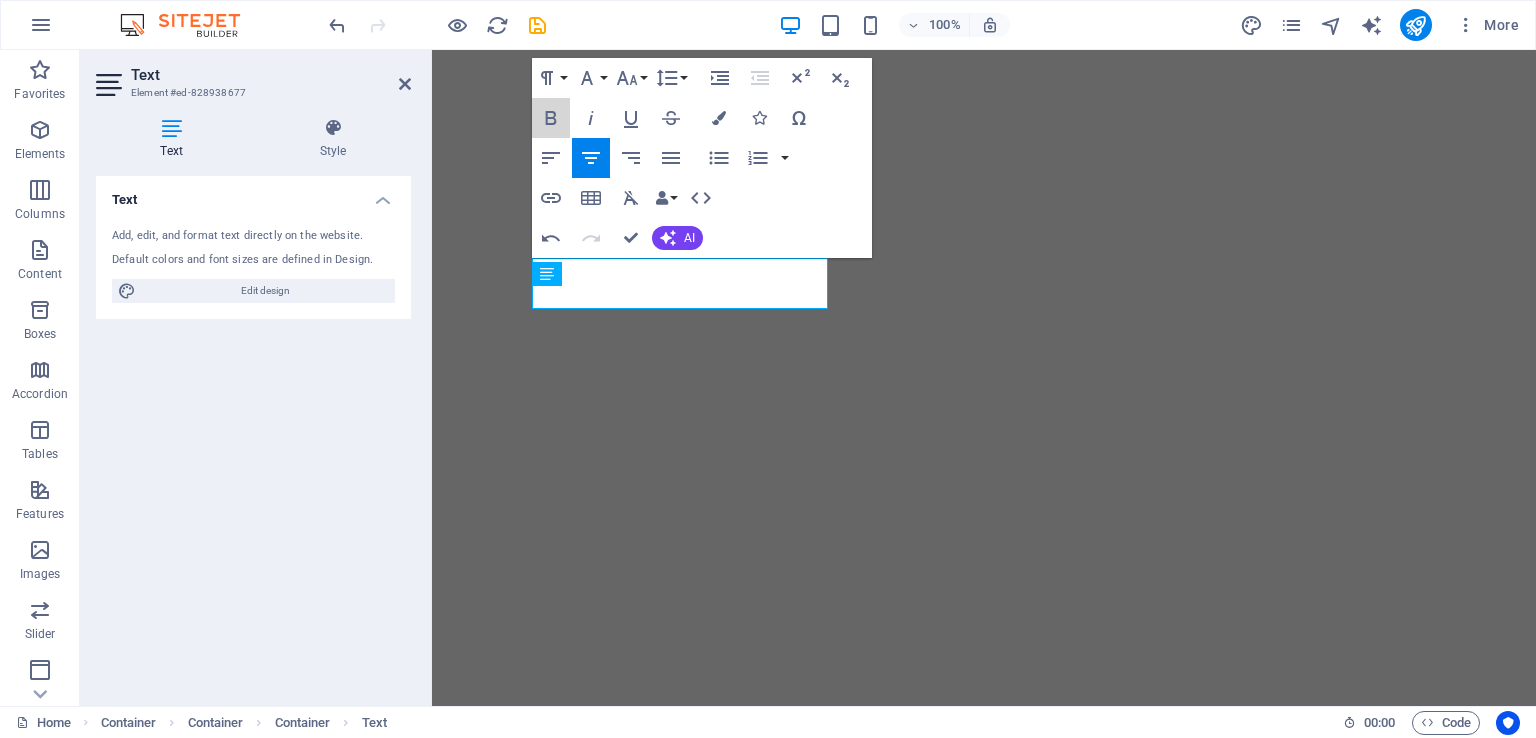 click 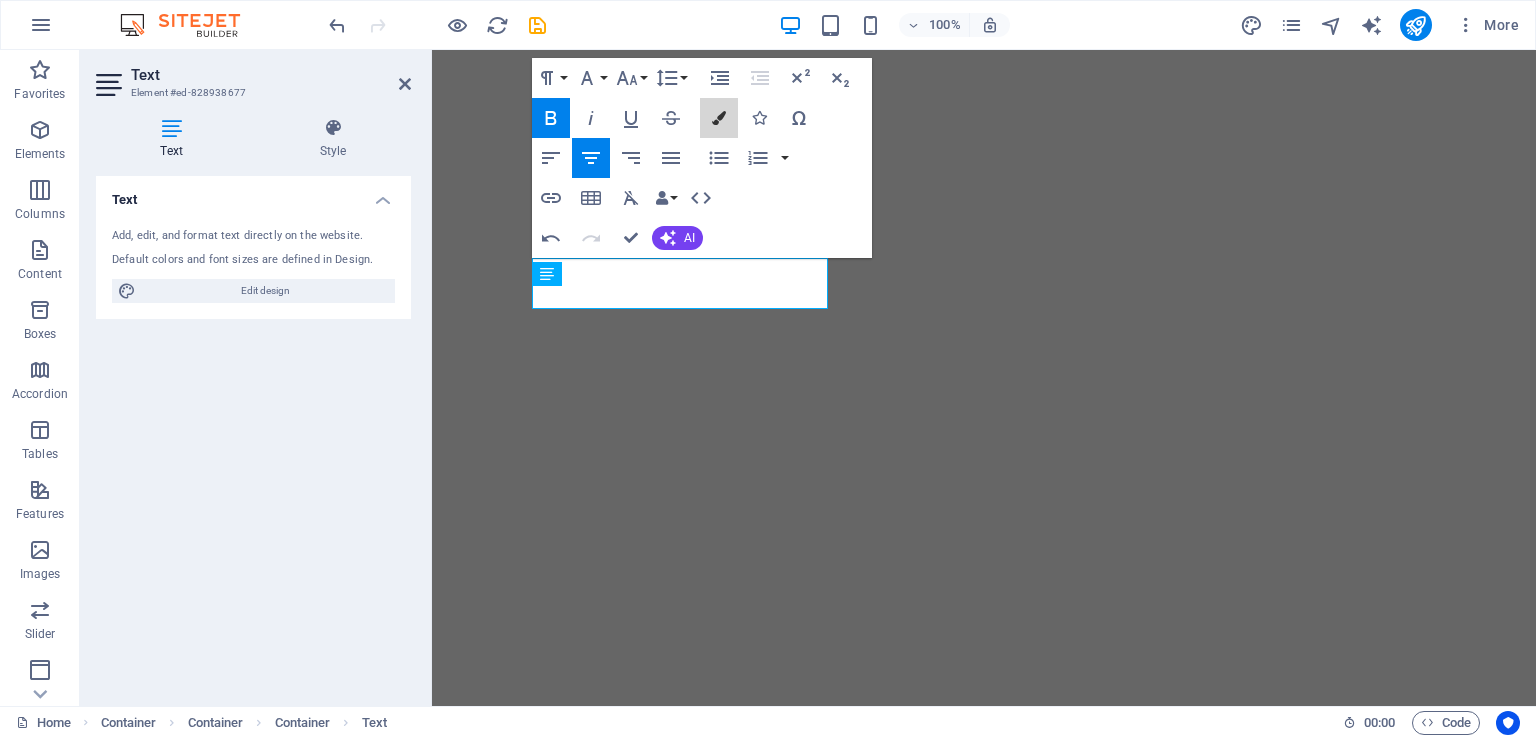 click at bounding box center [719, 118] 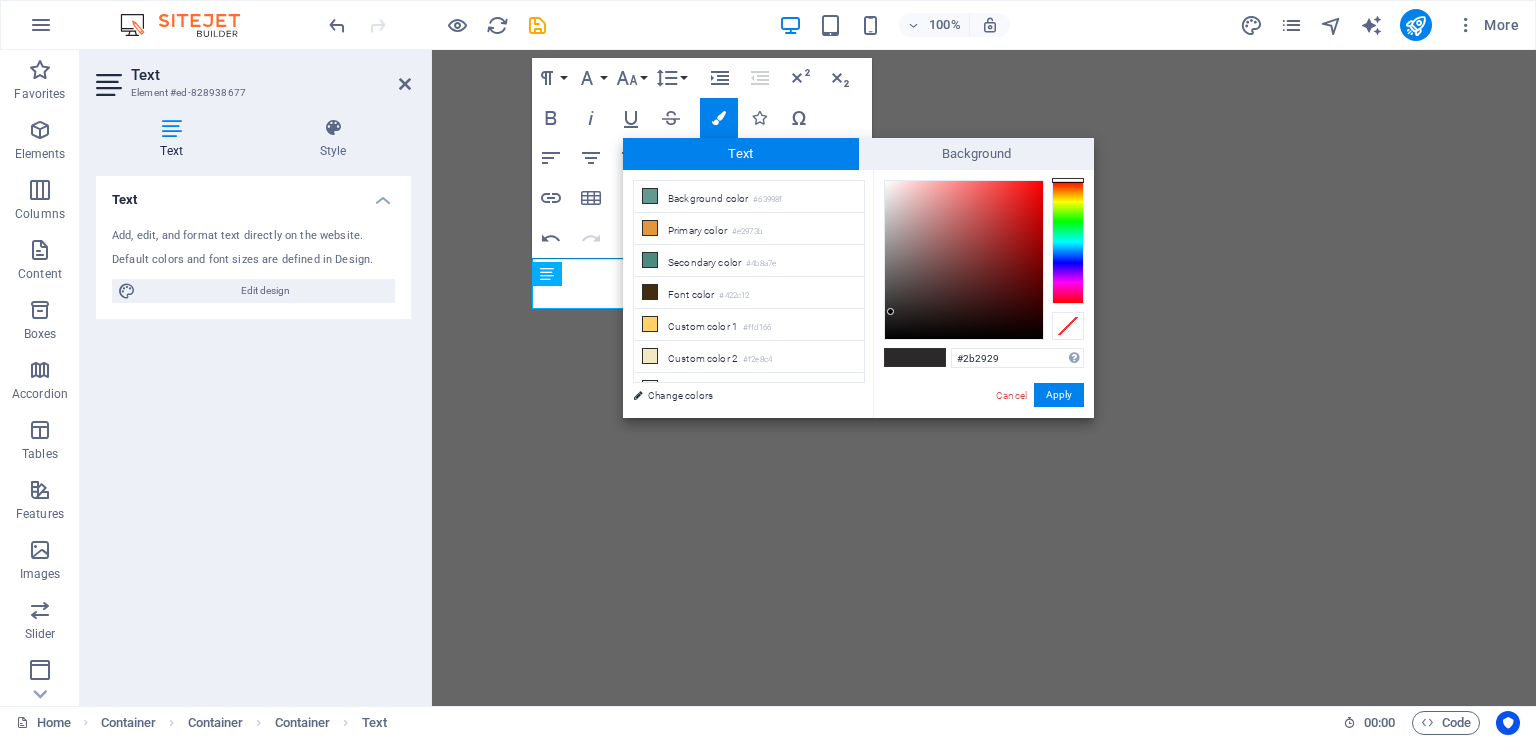 click at bounding box center (650, 228) 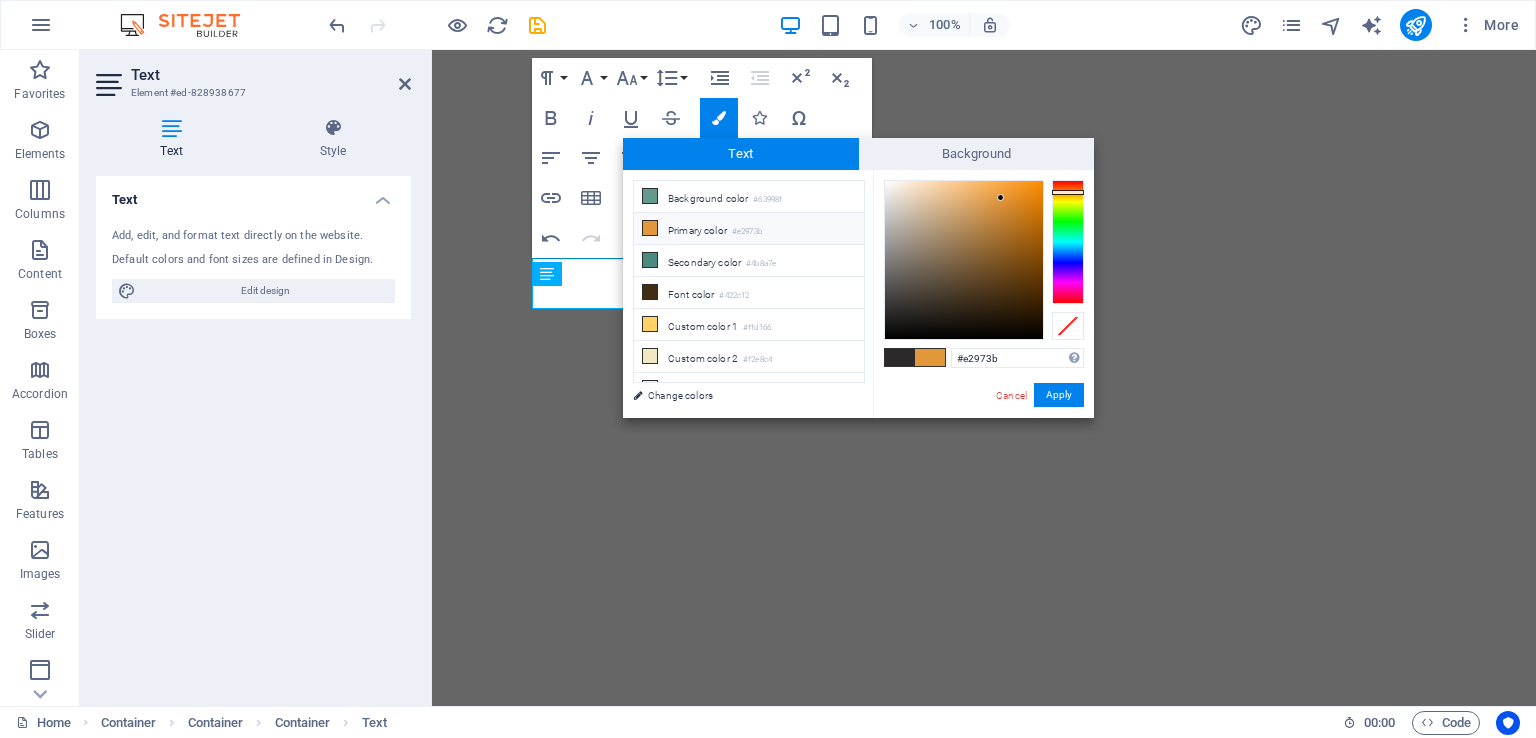 click on "Apply" at bounding box center [1059, 395] 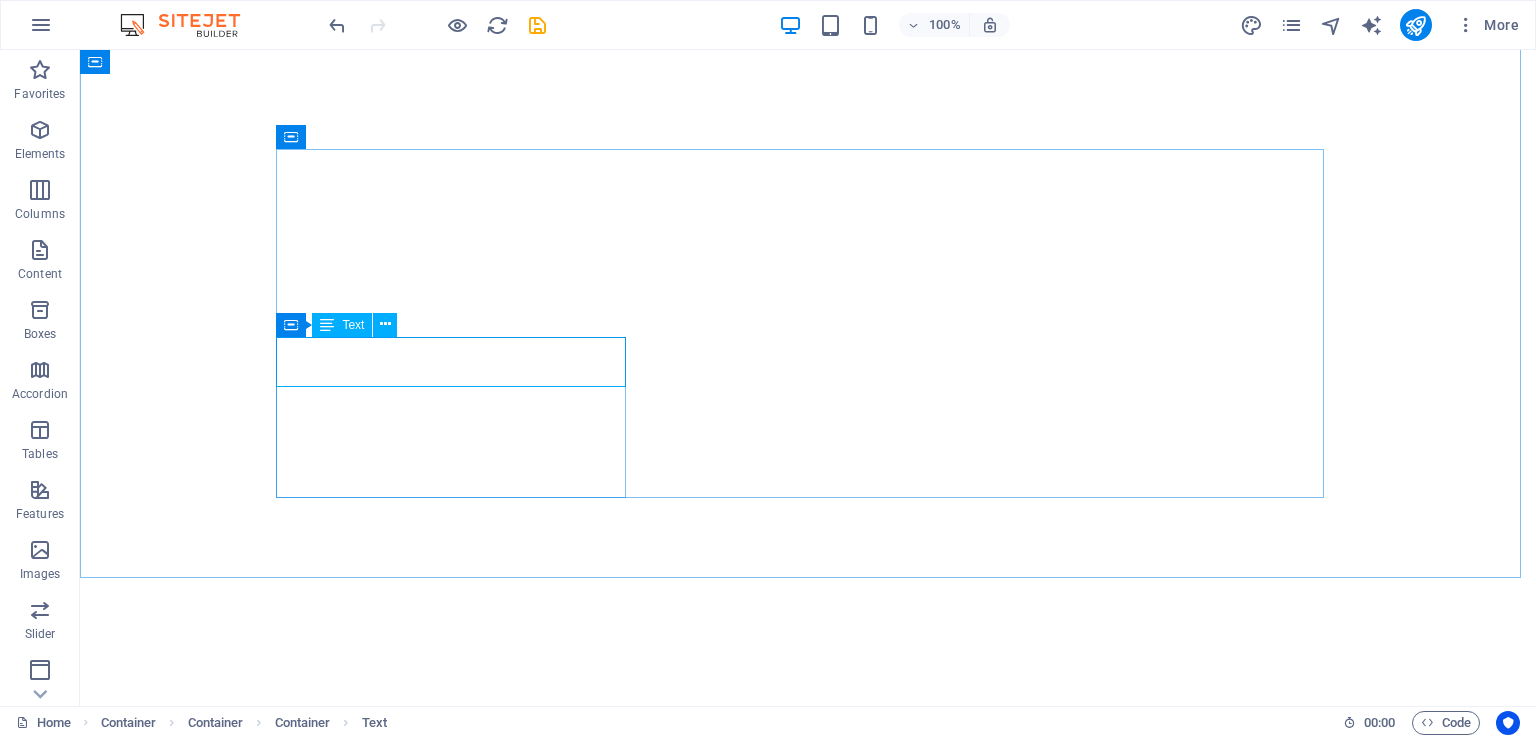 click at bounding box center [385, 324] 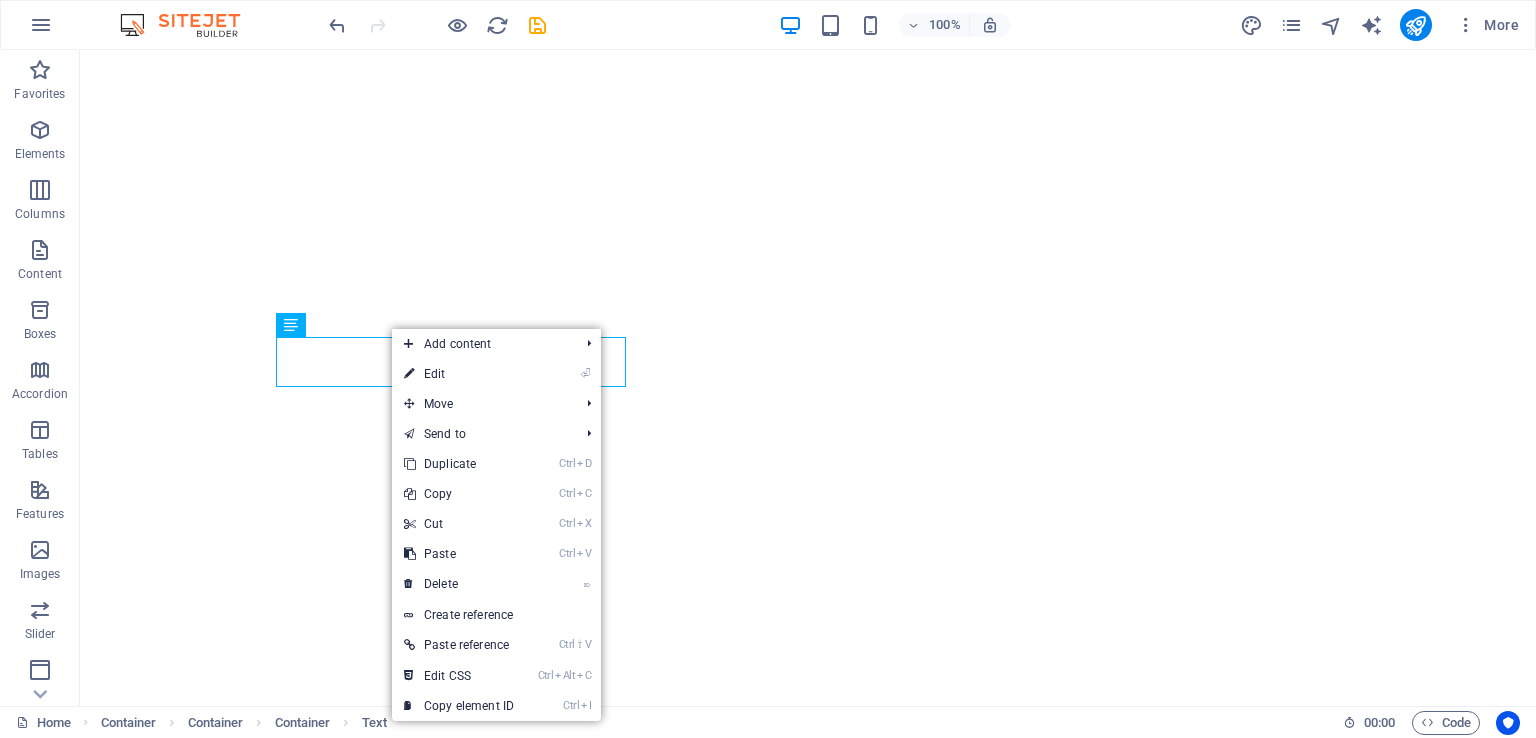 click on "⏎  Edit" at bounding box center (459, 374) 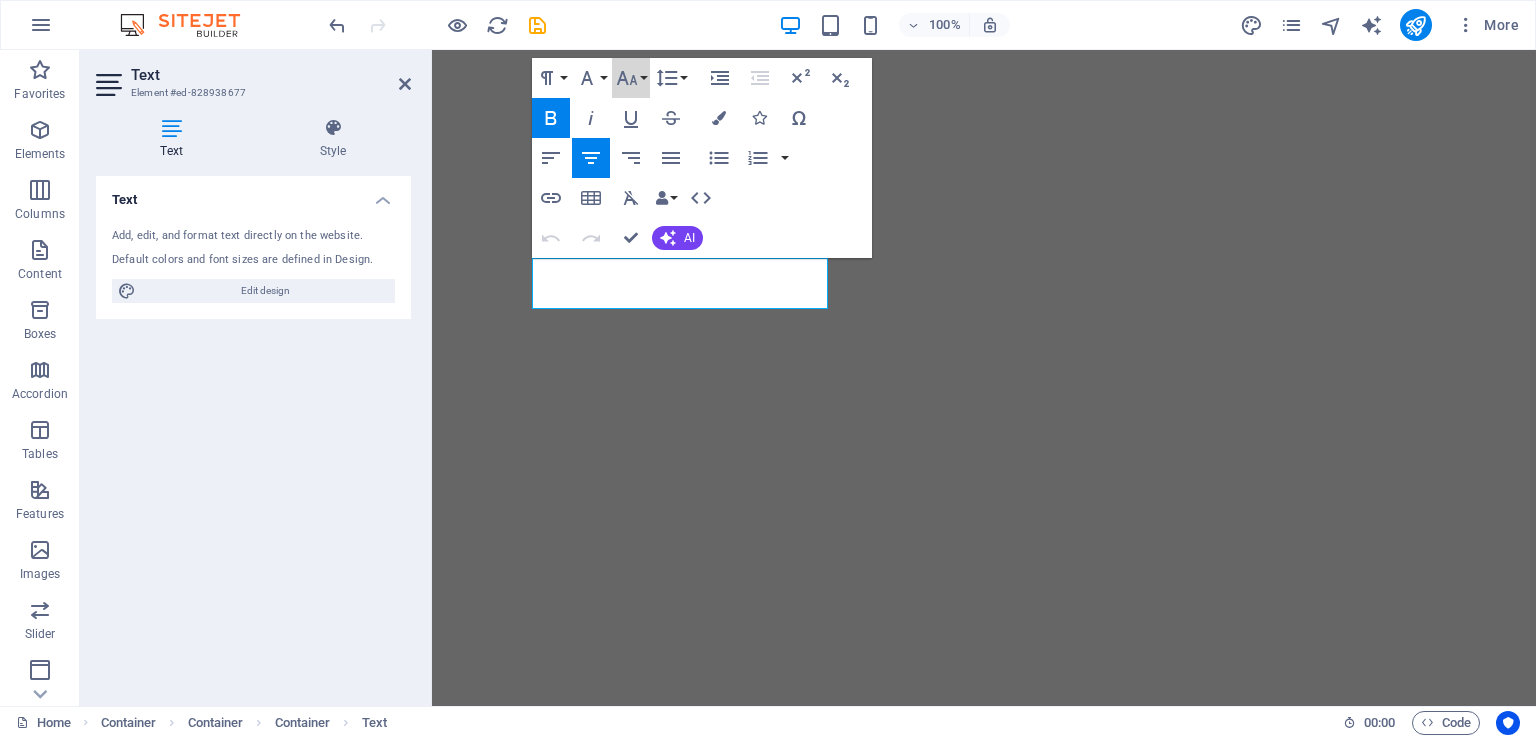 click 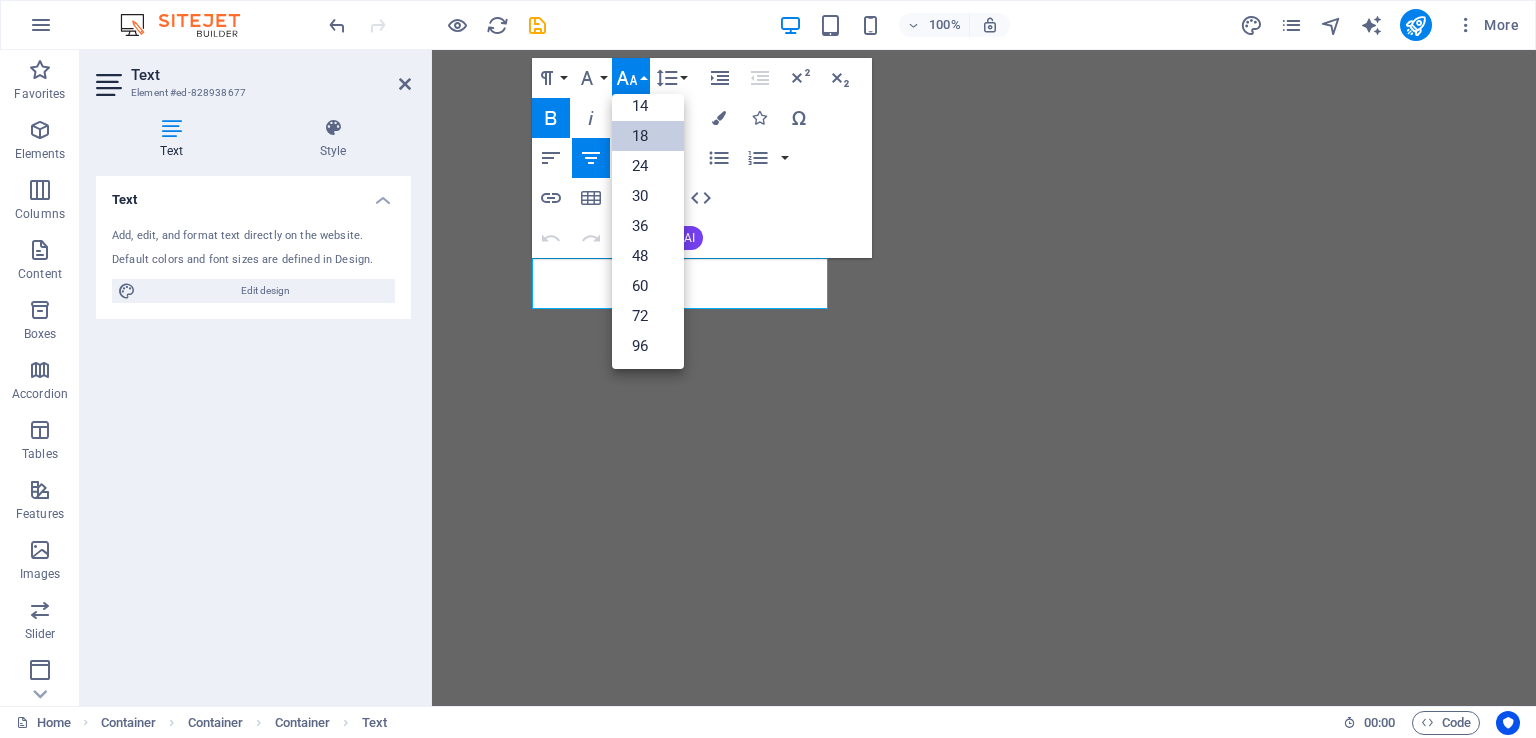 scroll, scrollTop: 160, scrollLeft: 0, axis: vertical 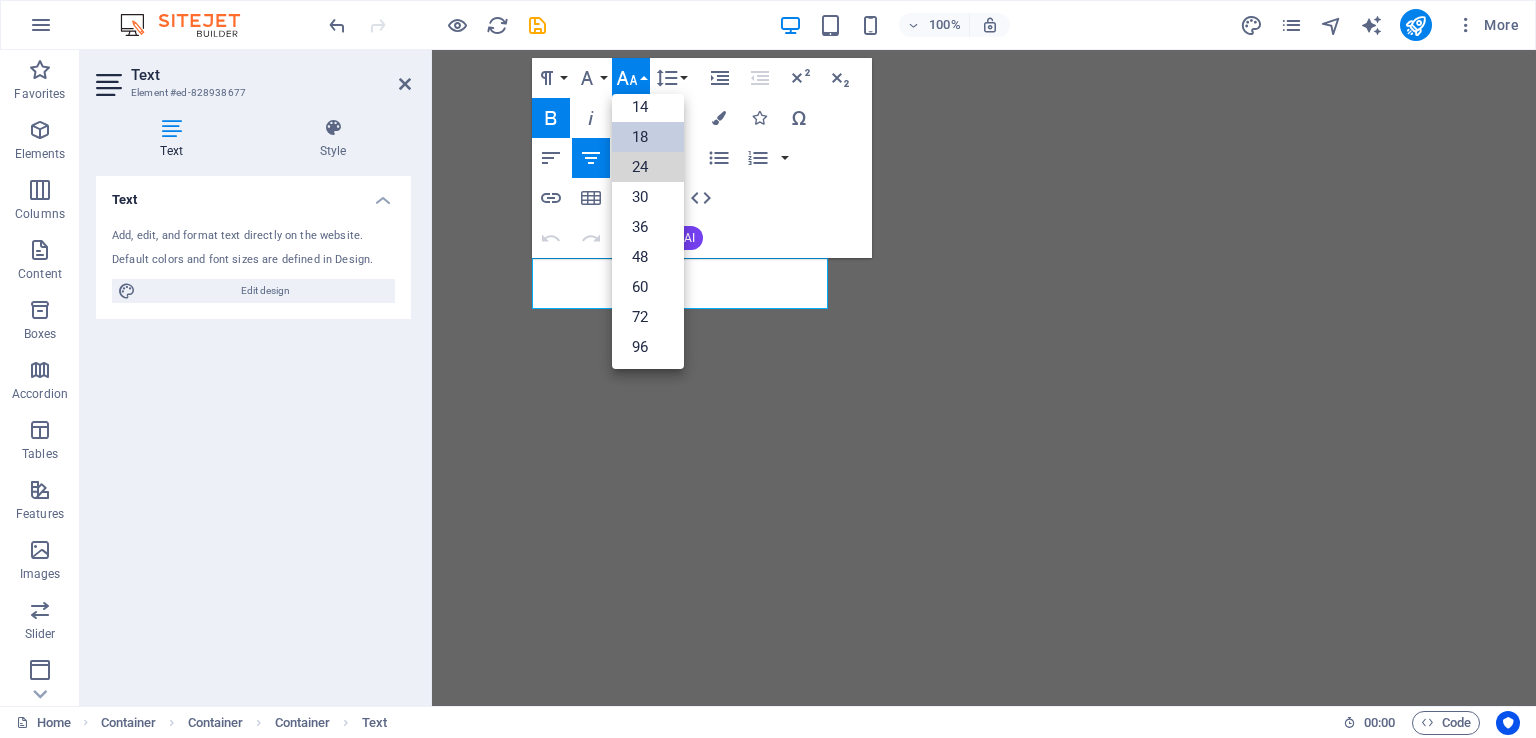 click on "24" at bounding box center [648, 167] 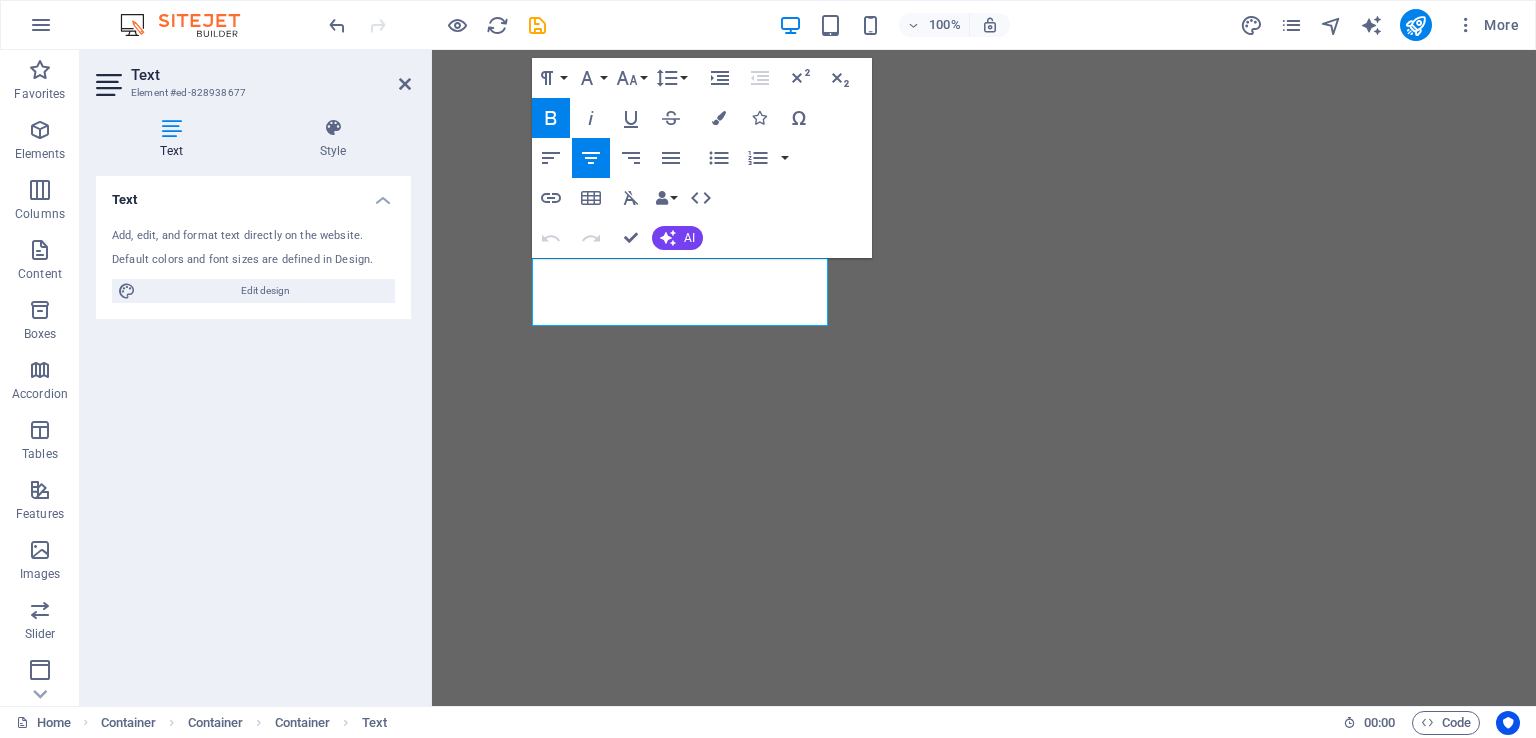 click 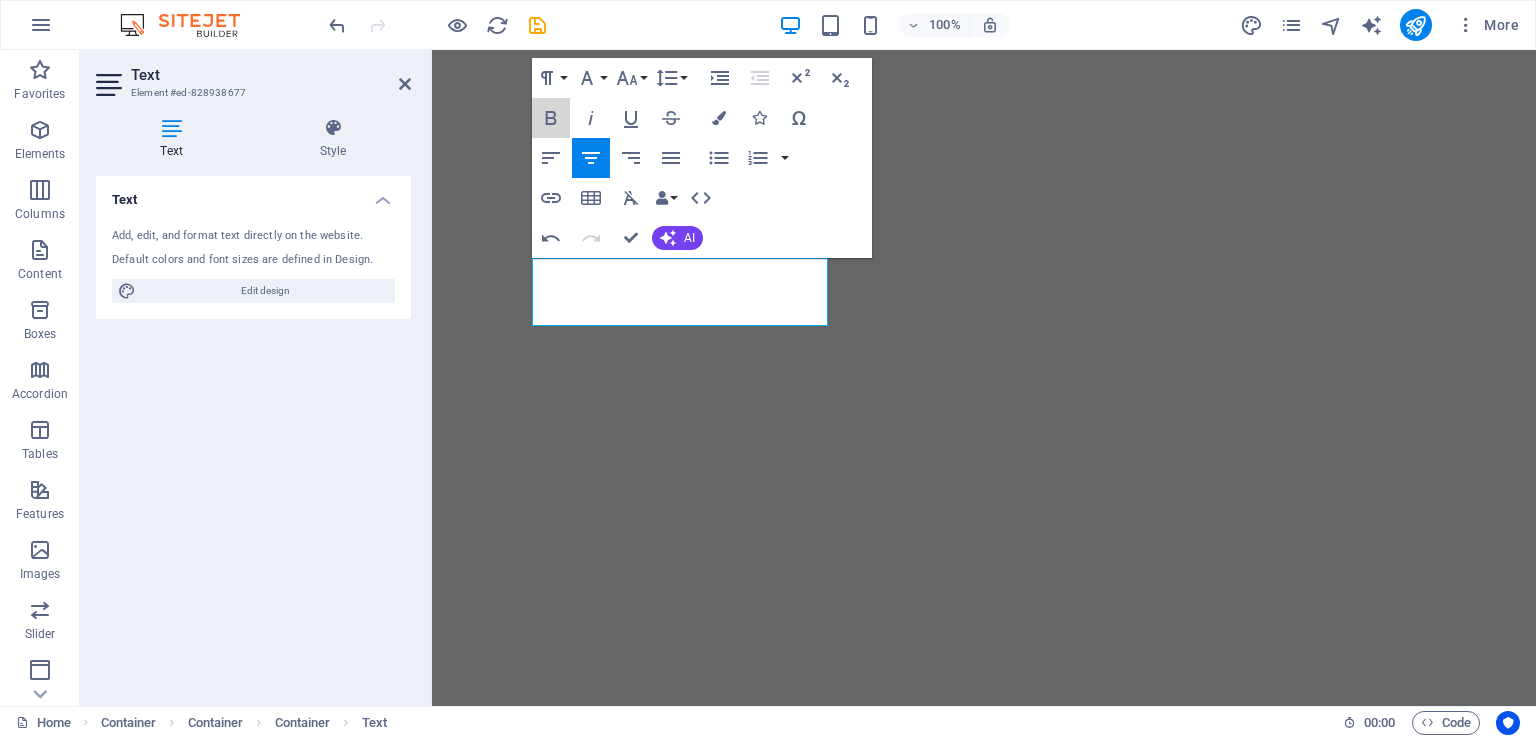 click 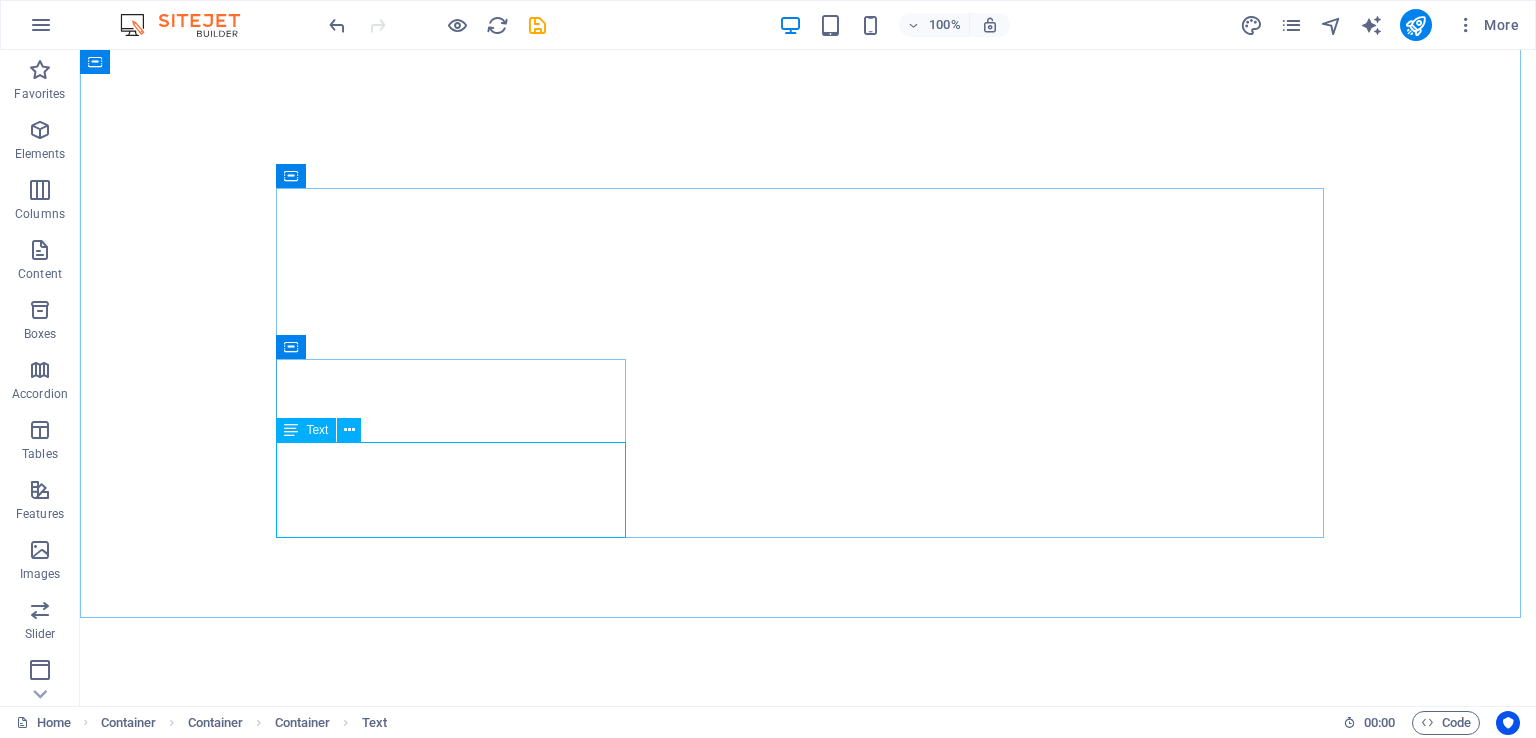 click on "Text" at bounding box center (317, 430) 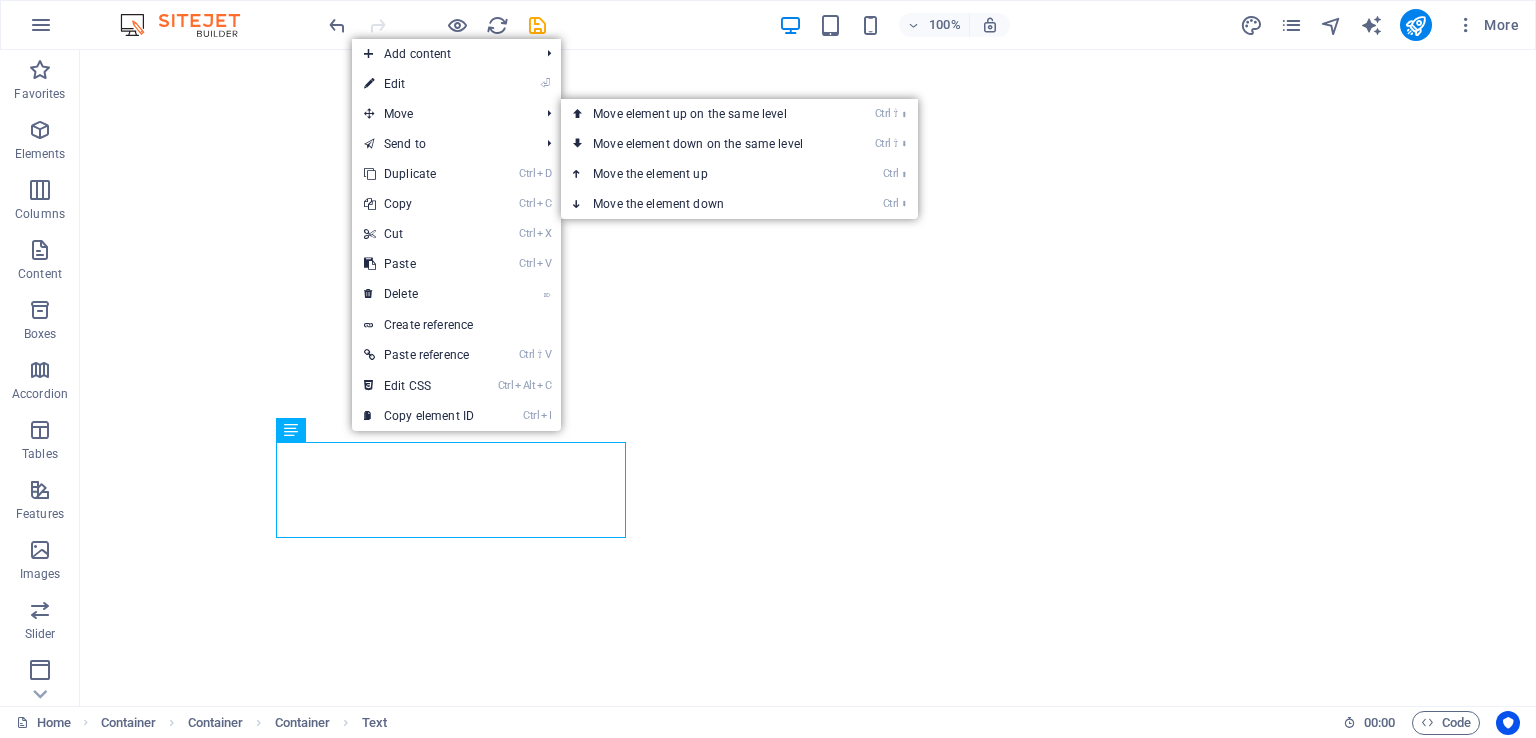 click on "⏎  Edit" at bounding box center [419, 84] 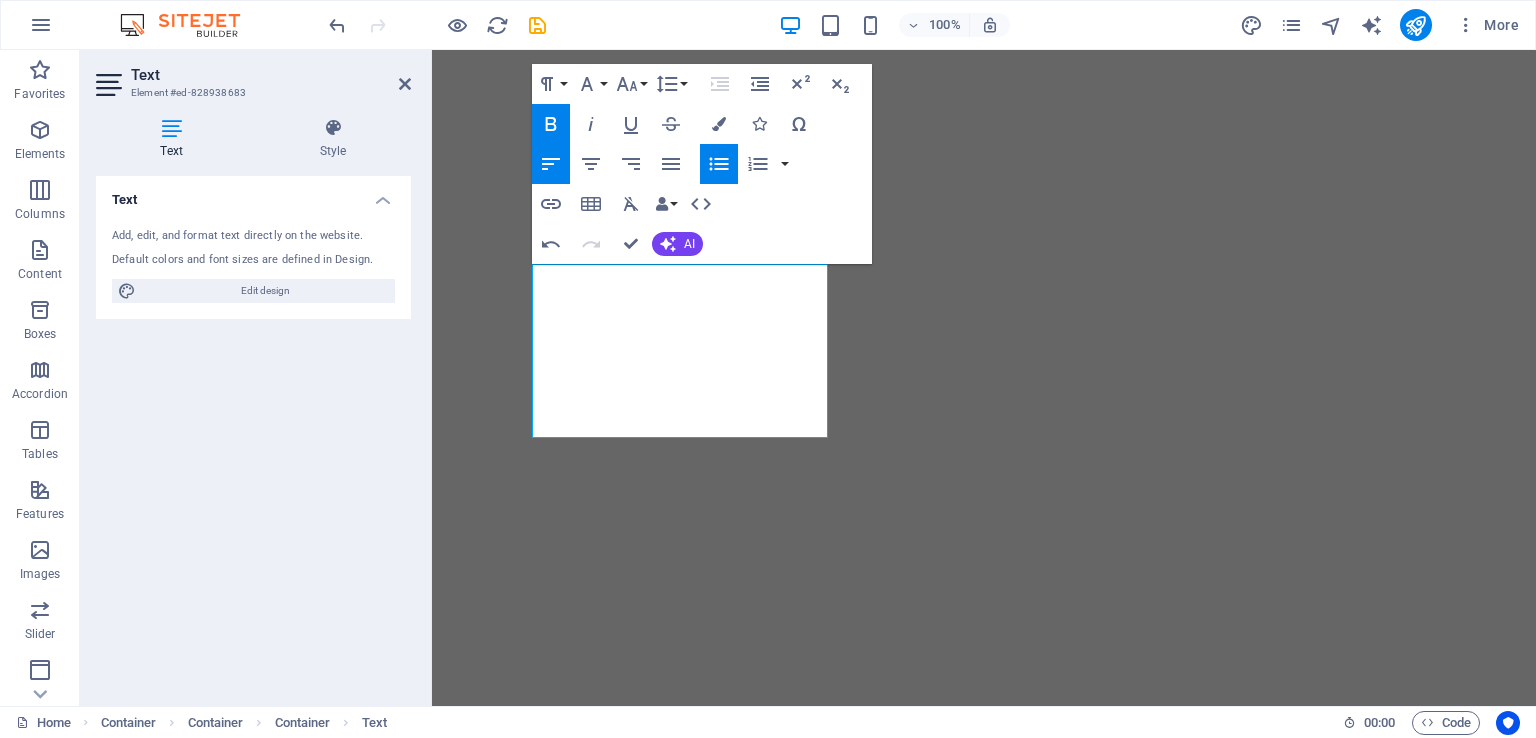 click on "Font Family" at bounding box center (591, 84) 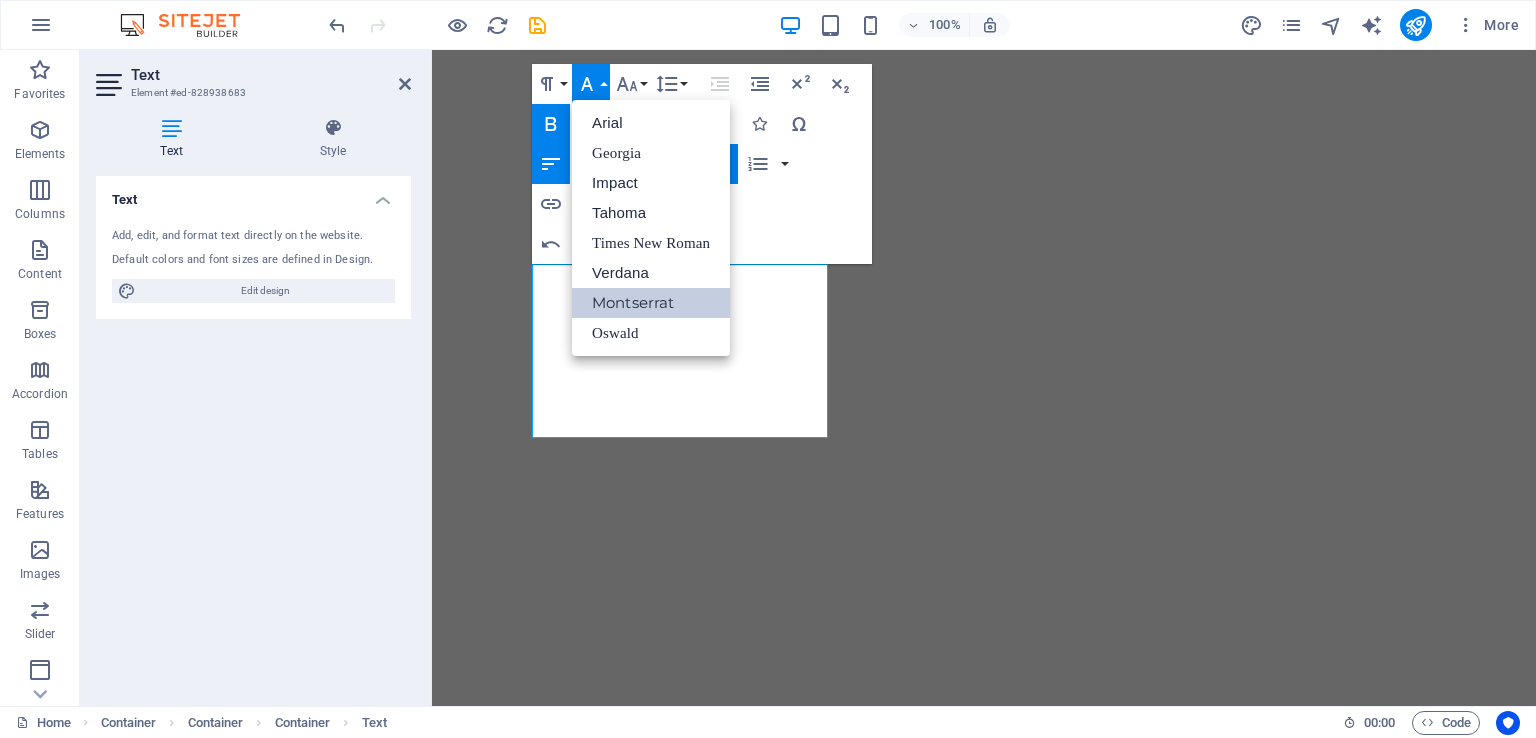 scroll, scrollTop: 0, scrollLeft: 0, axis: both 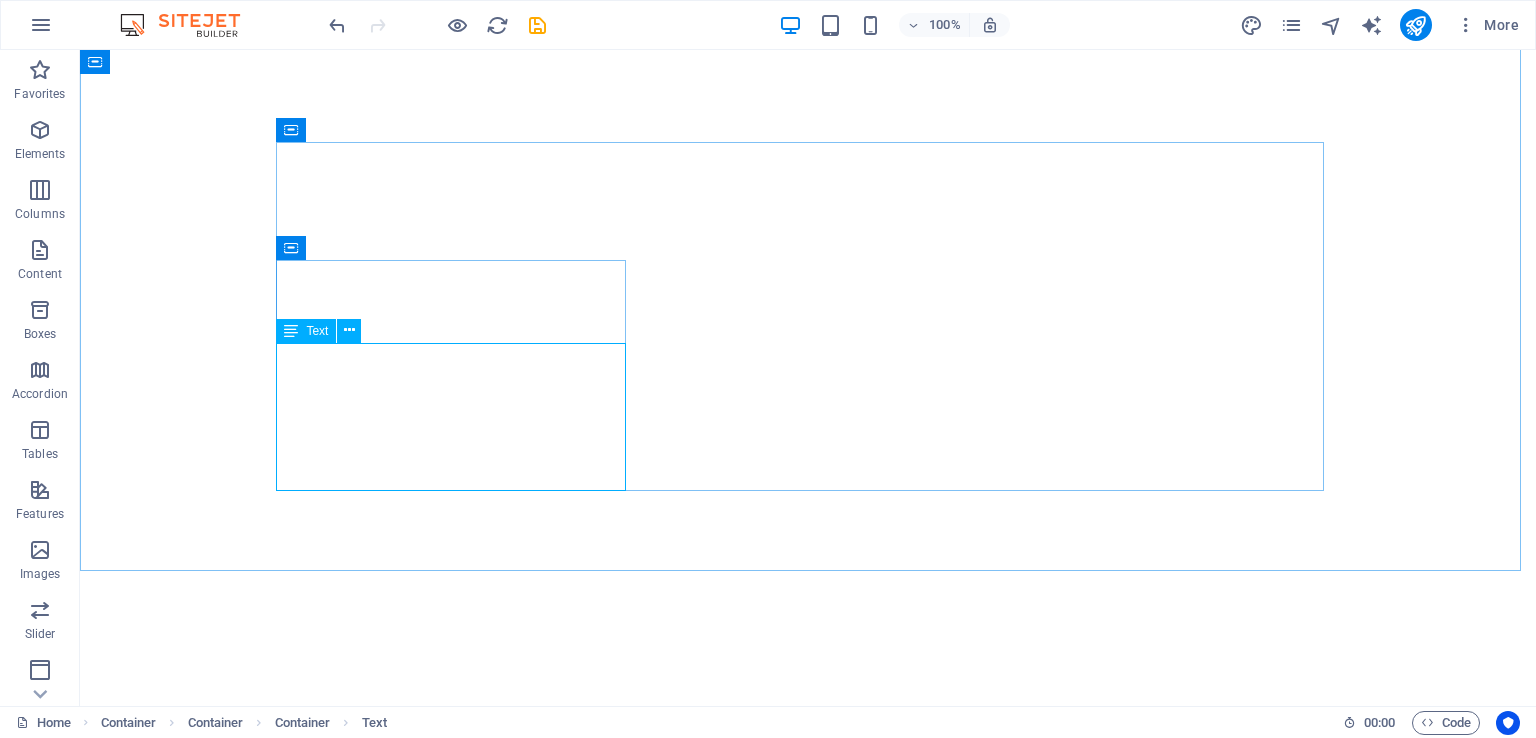 click at bounding box center (349, 330) 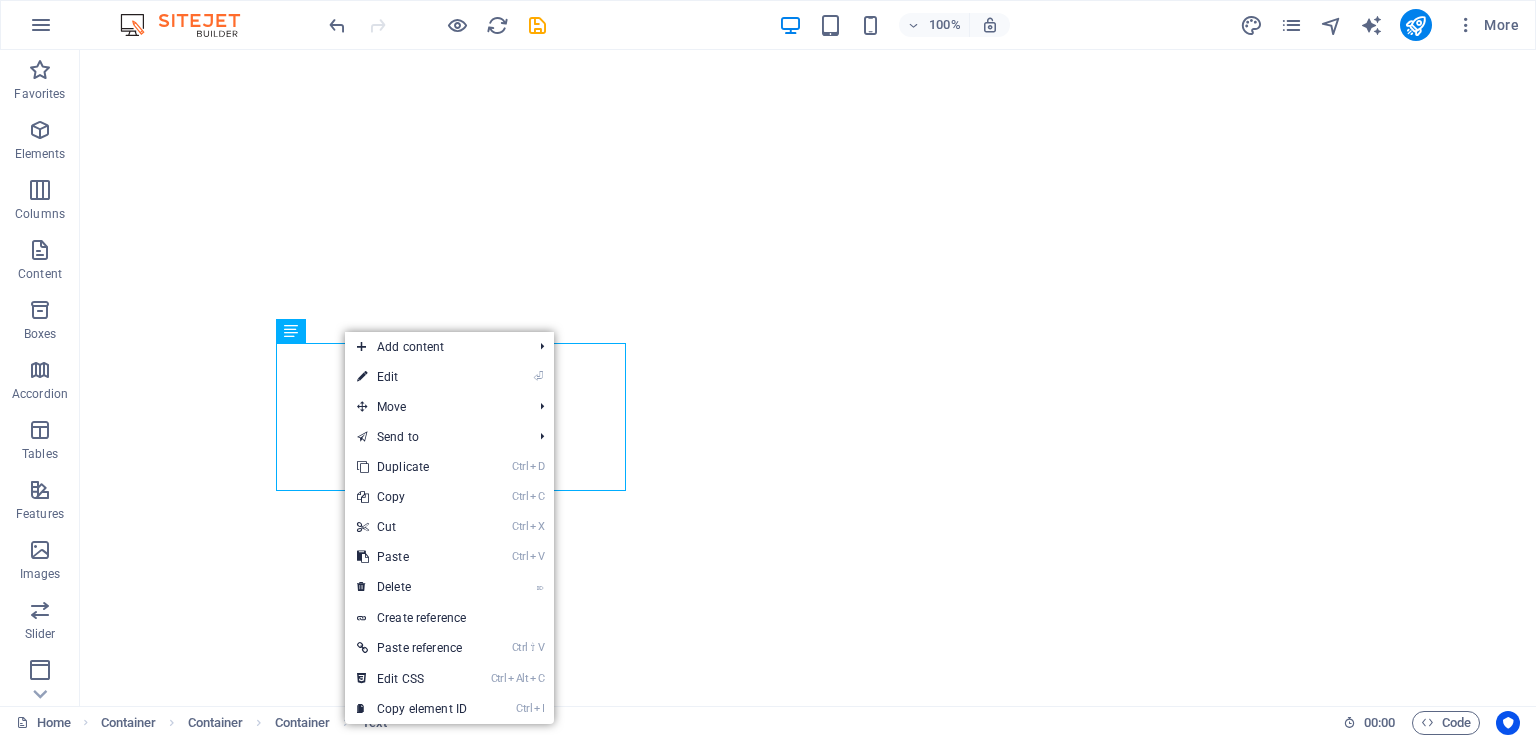 click on "⏎  Edit" at bounding box center (412, 377) 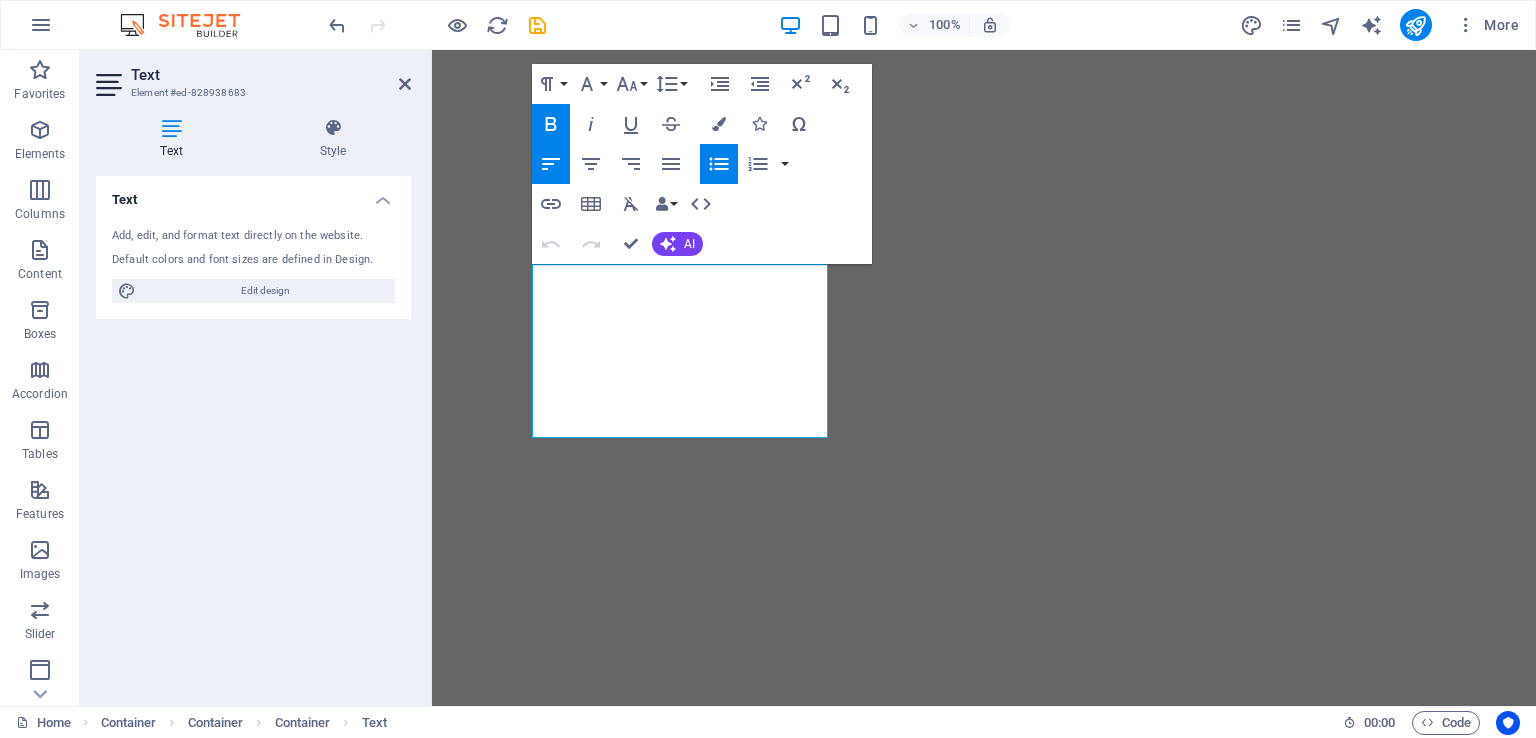 click on "Font Size" at bounding box center [631, 84] 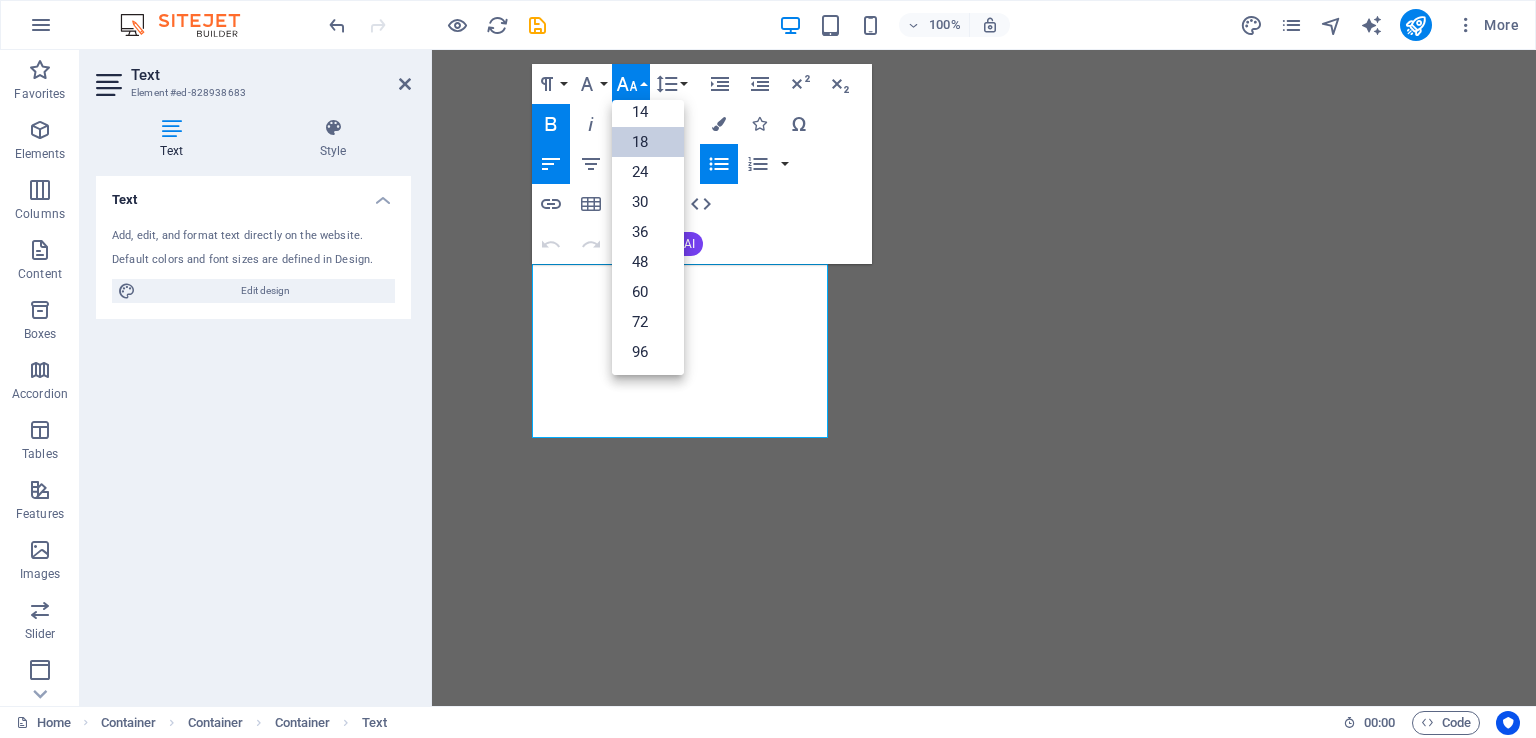 scroll, scrollTop: 160, scrollLeft: 0, axis: vertical 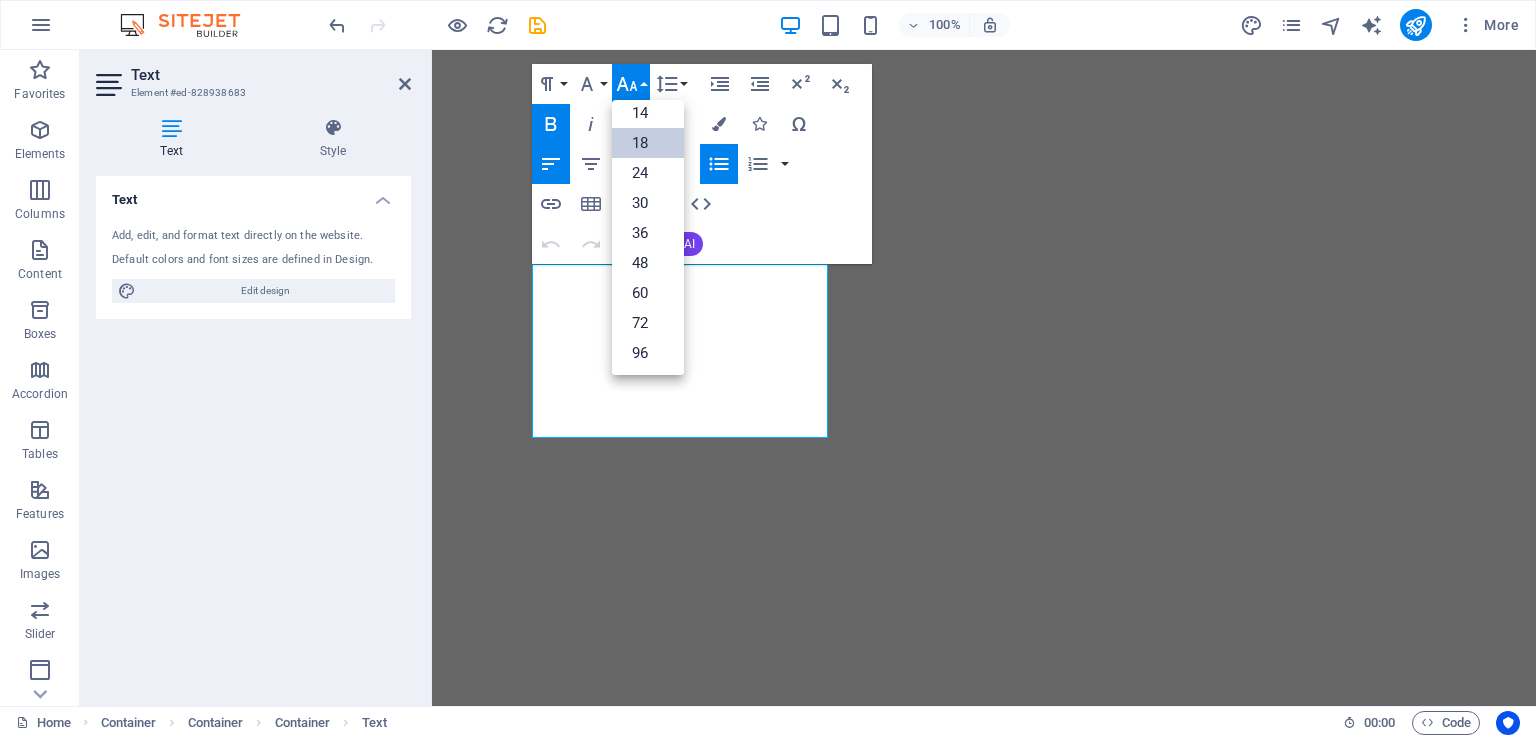 click on "18" at bounding box center [648, 143] 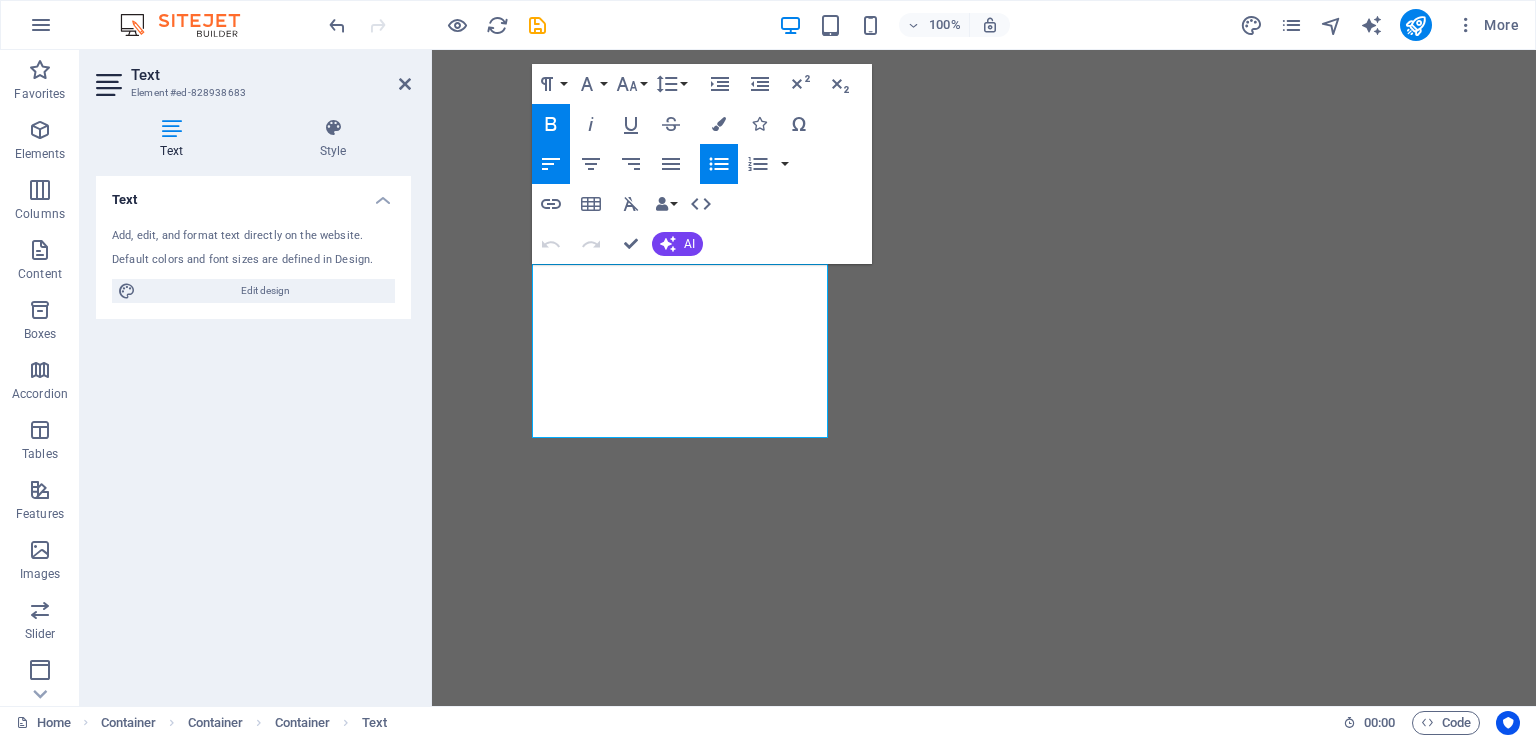 click 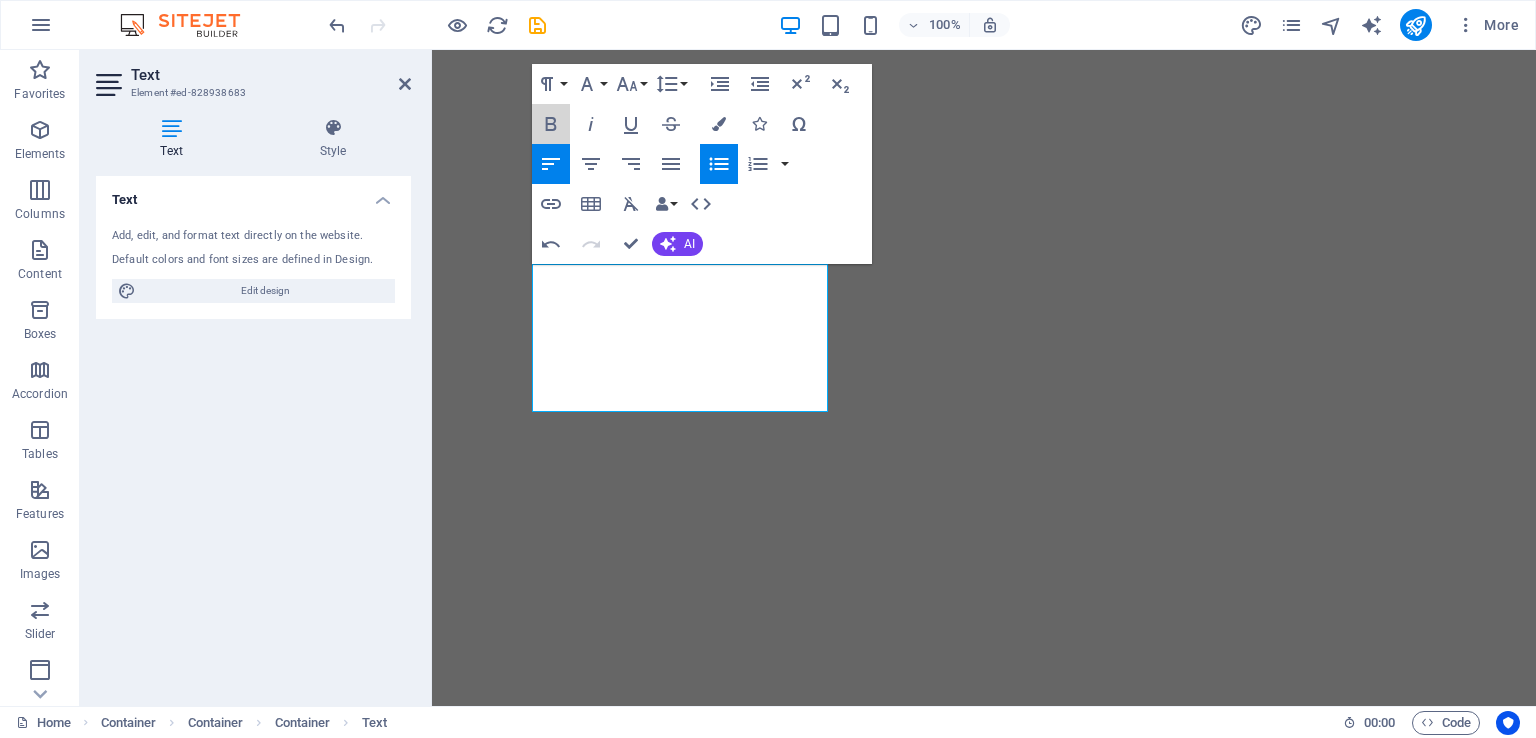 click 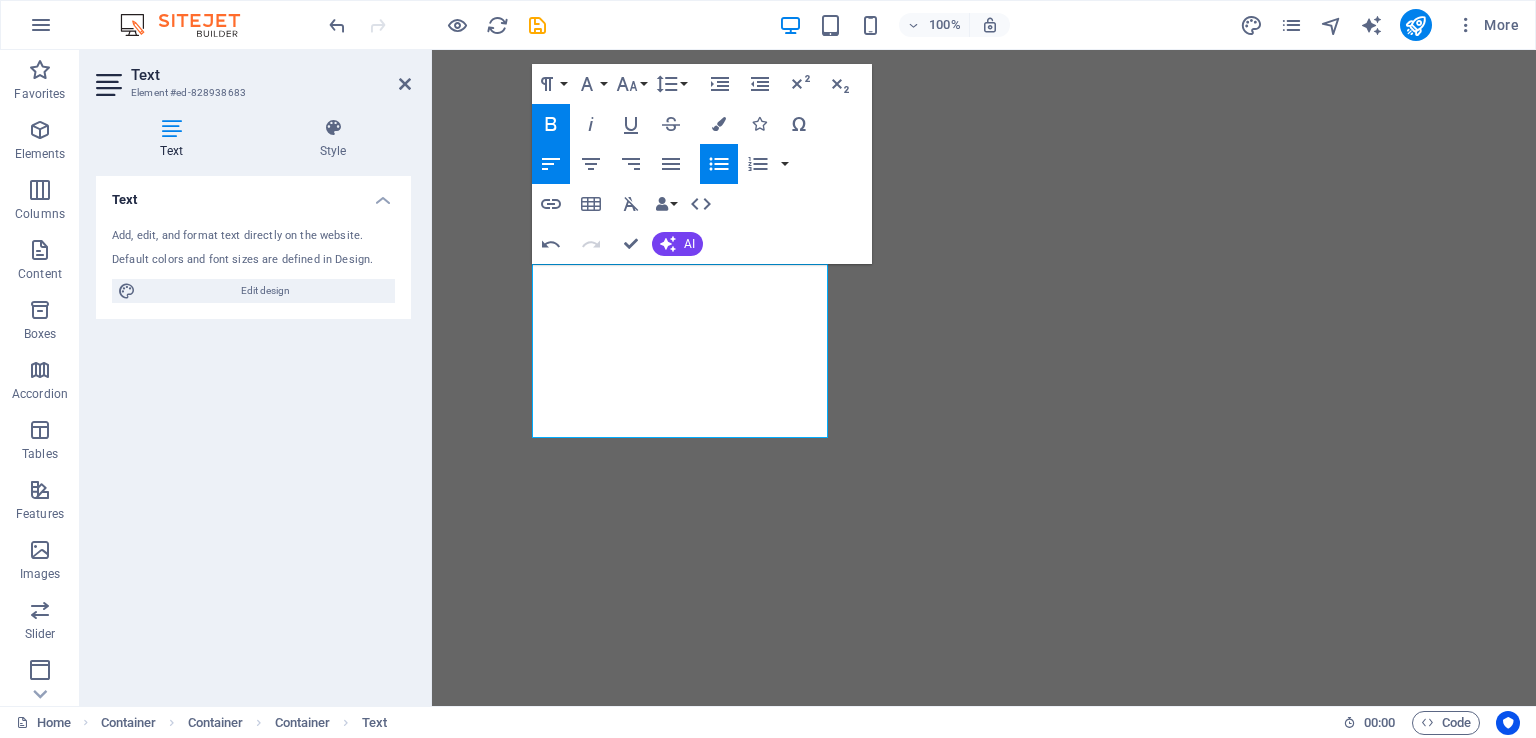 click at bounding box center (719, 124) 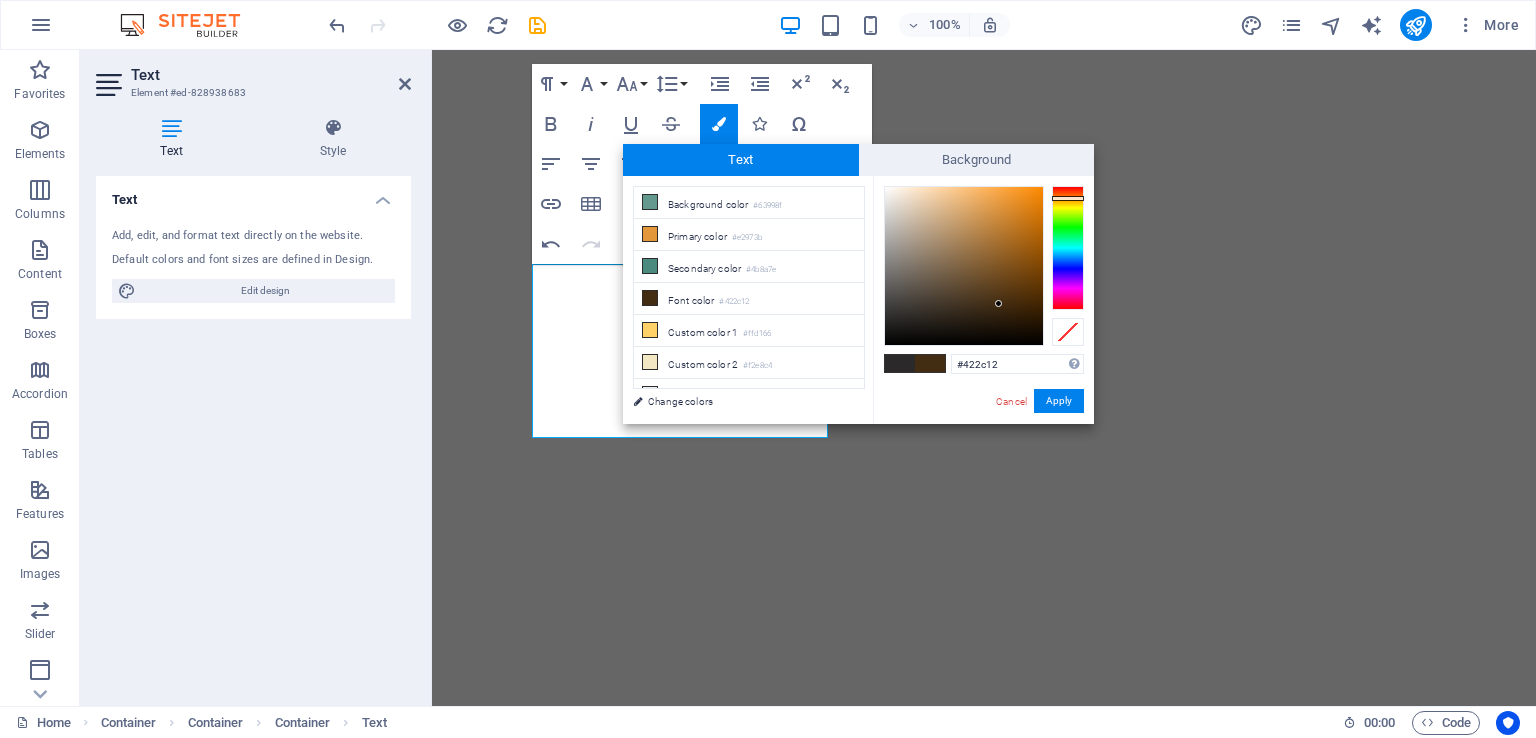click at bounding box center (650, 298) 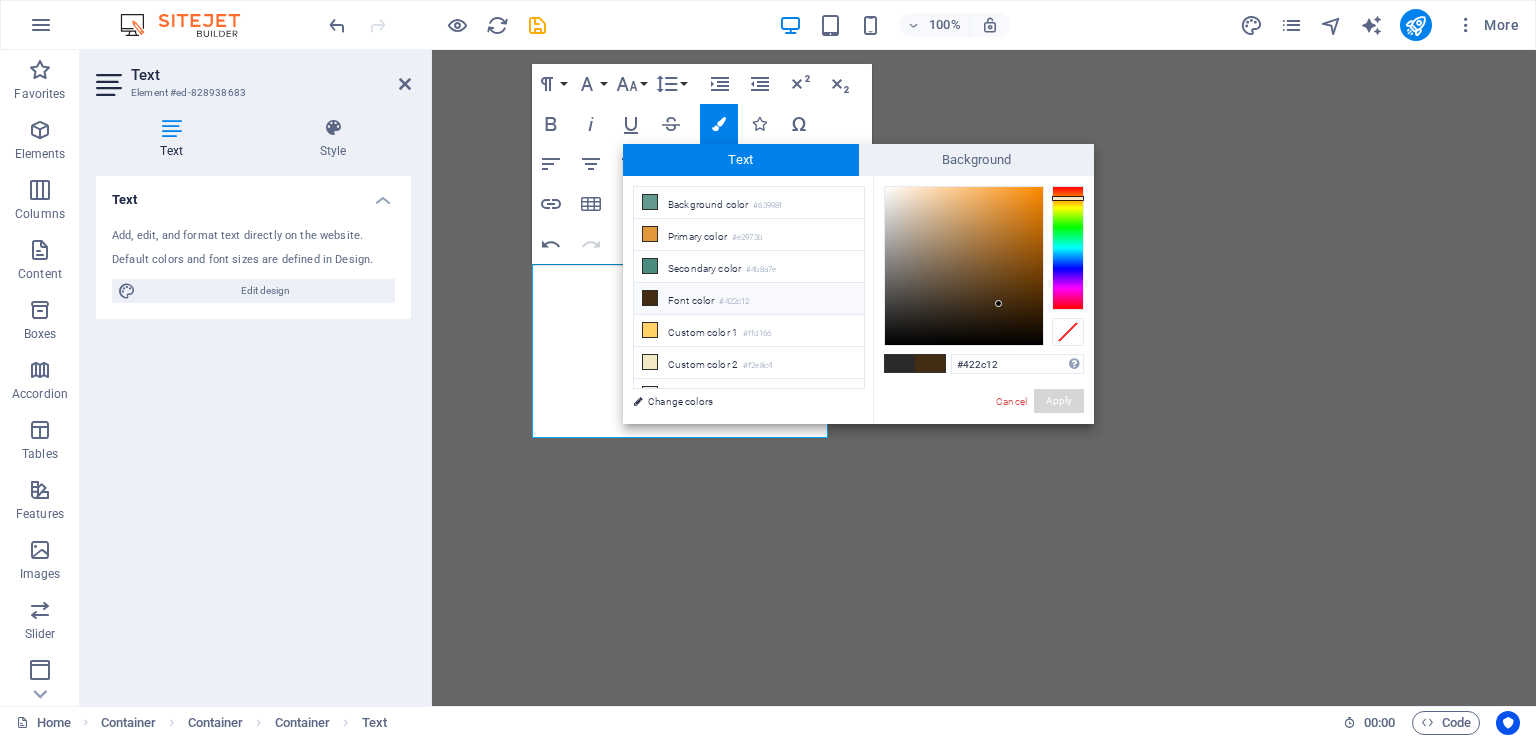 click on "Apply" at bounding box center (1059, 401) 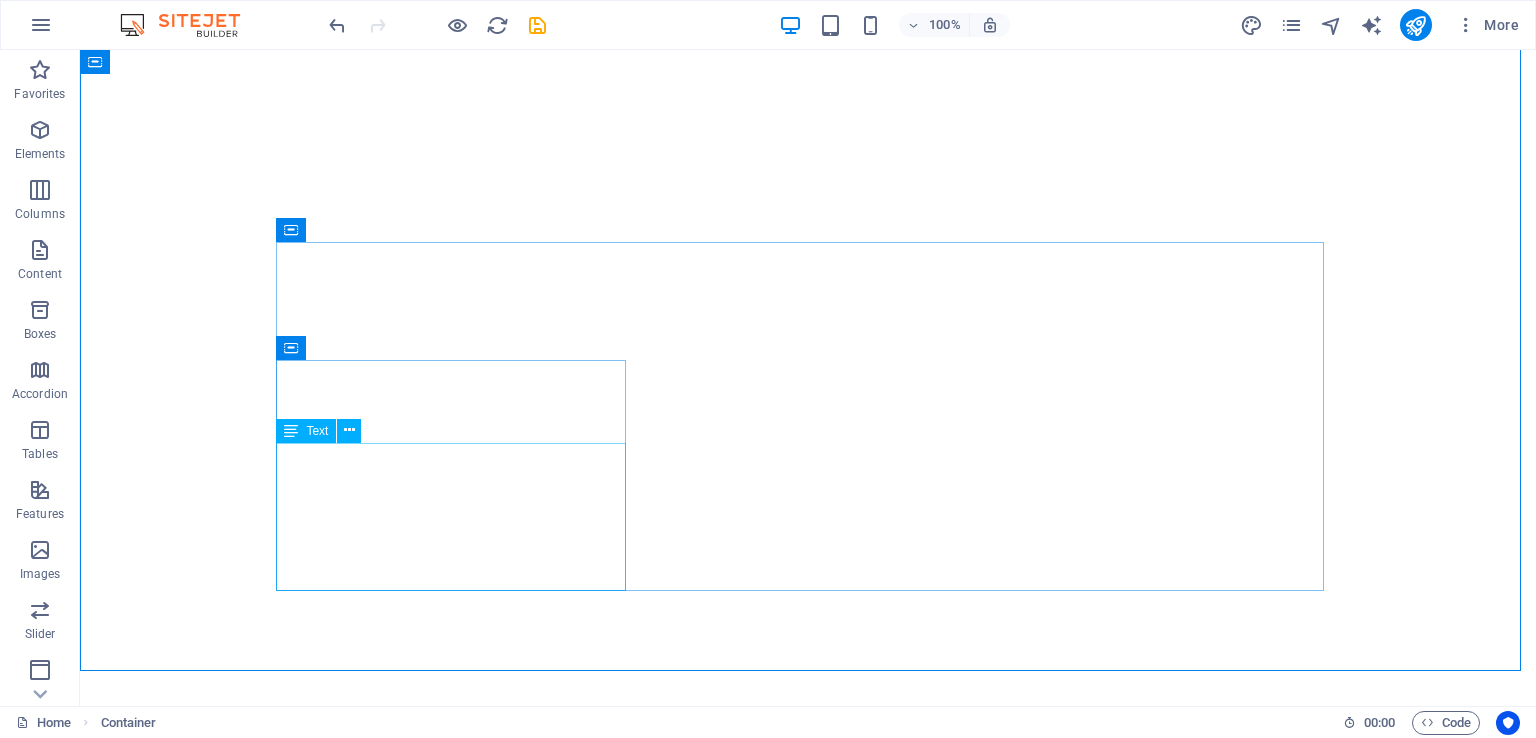 click at bounding box center [349, 430] 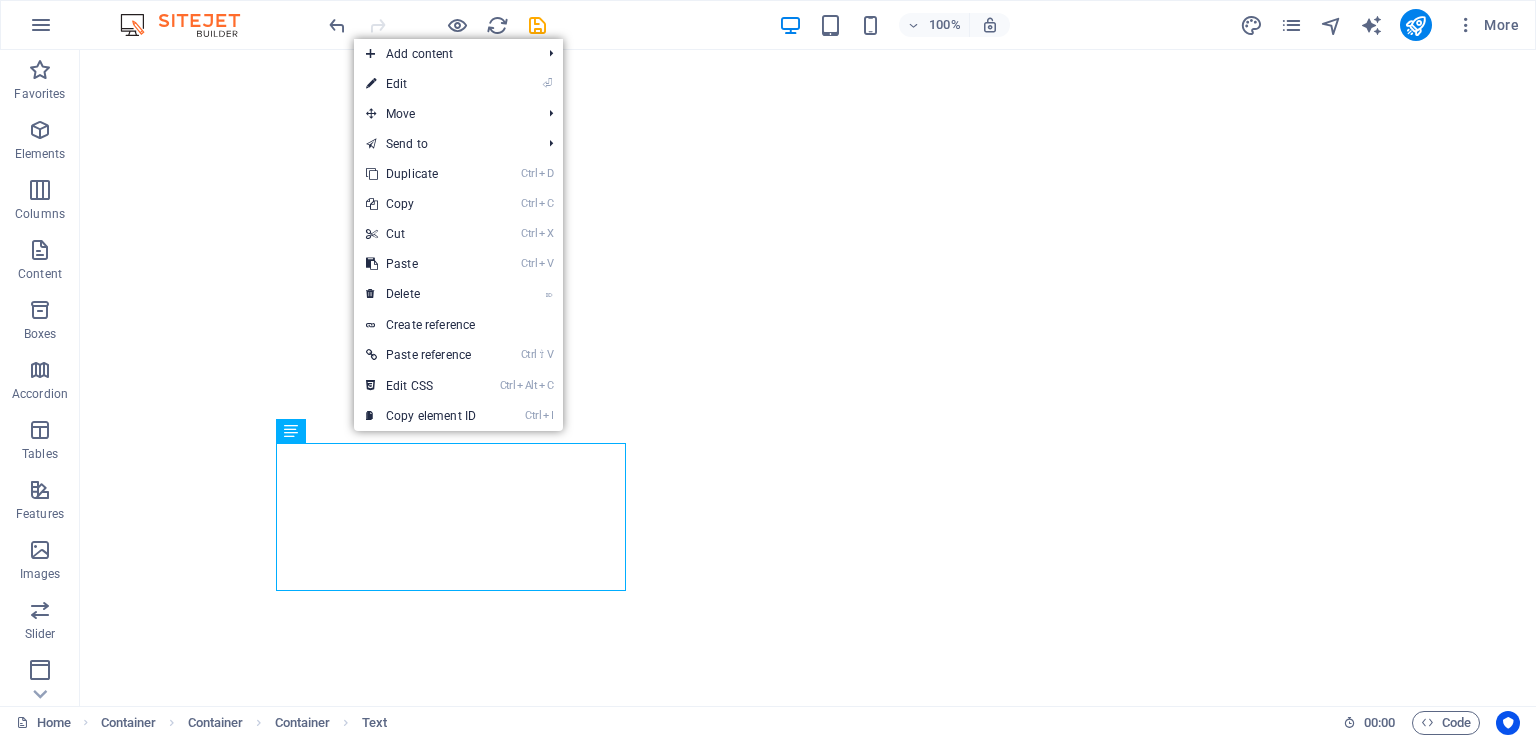 click on "⏎  Edit" at bounding box center (421, 84) 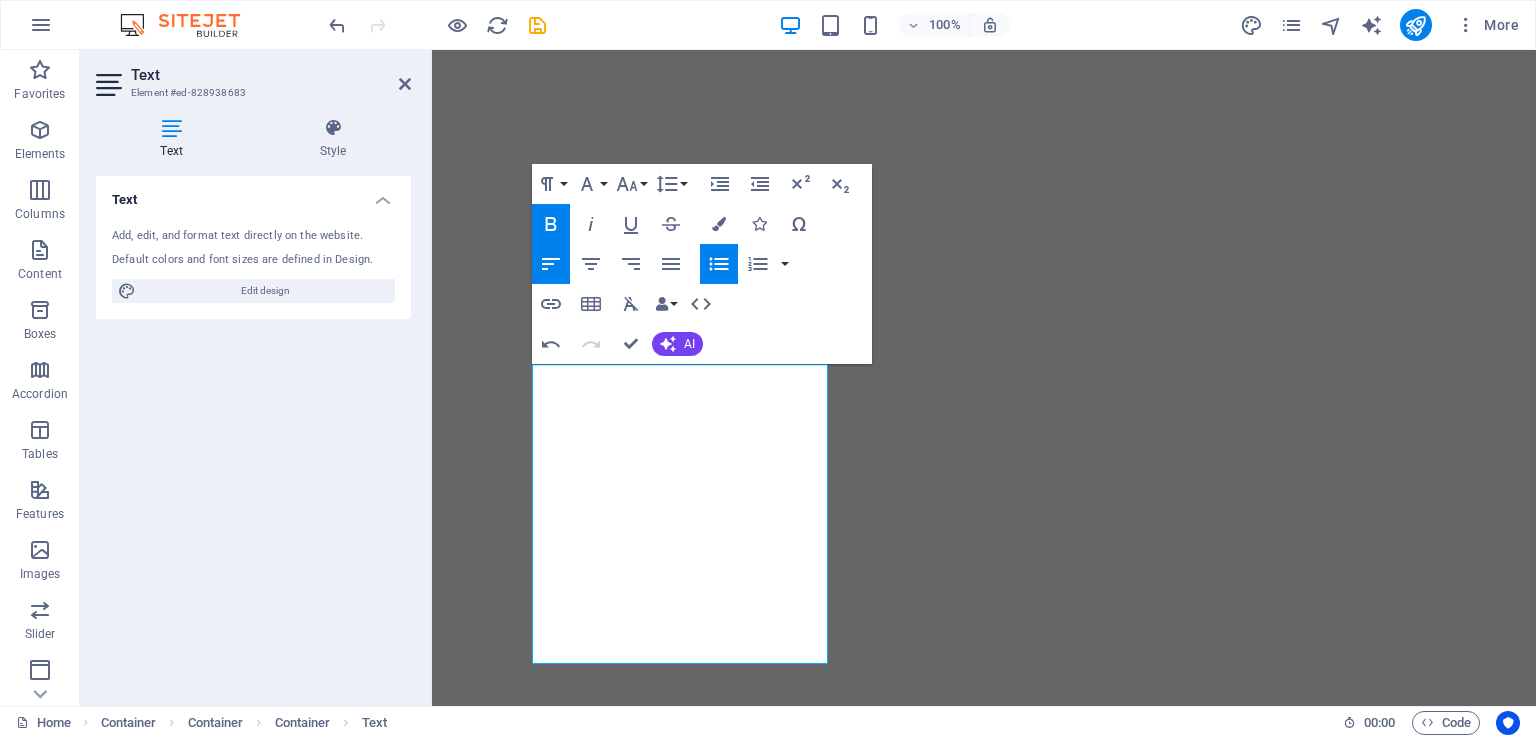 click 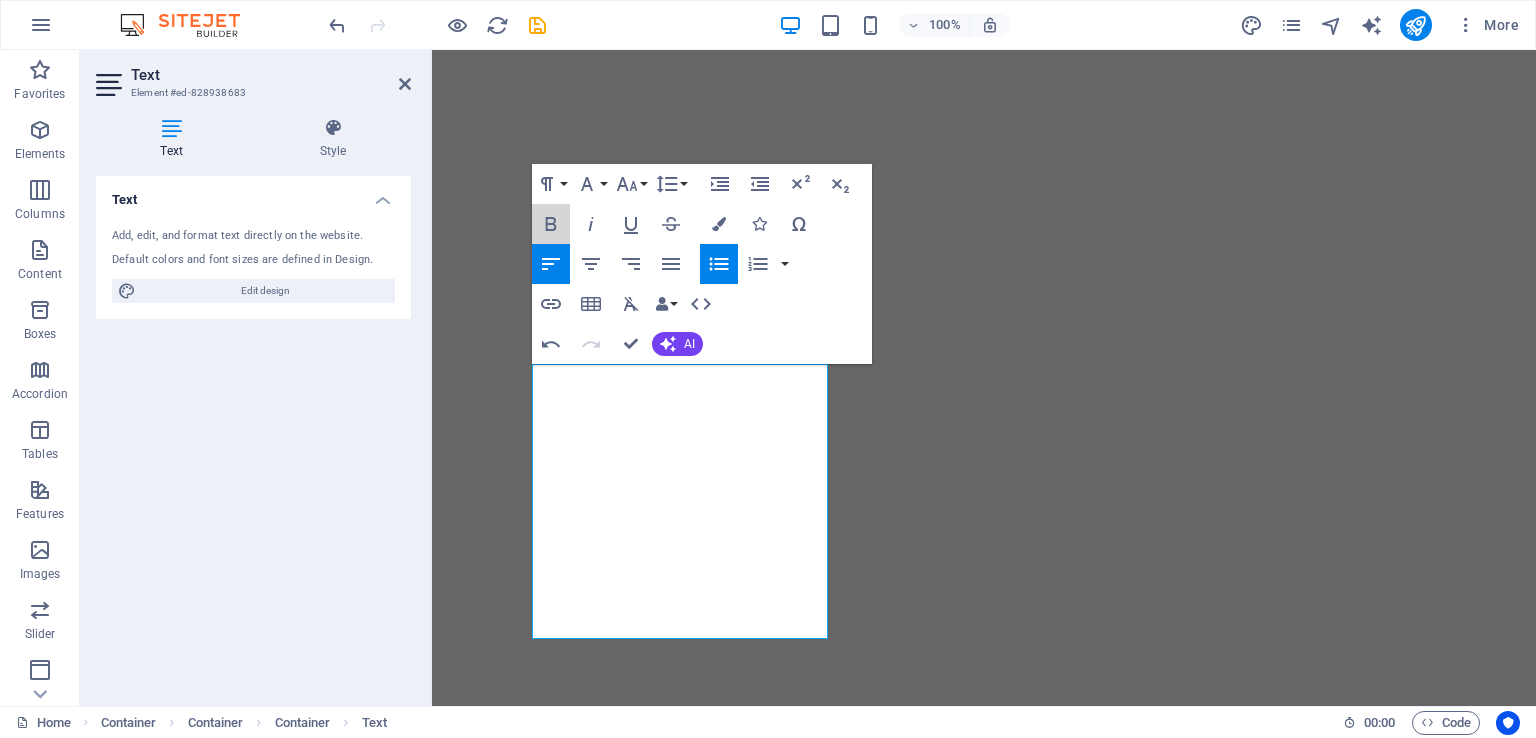 click 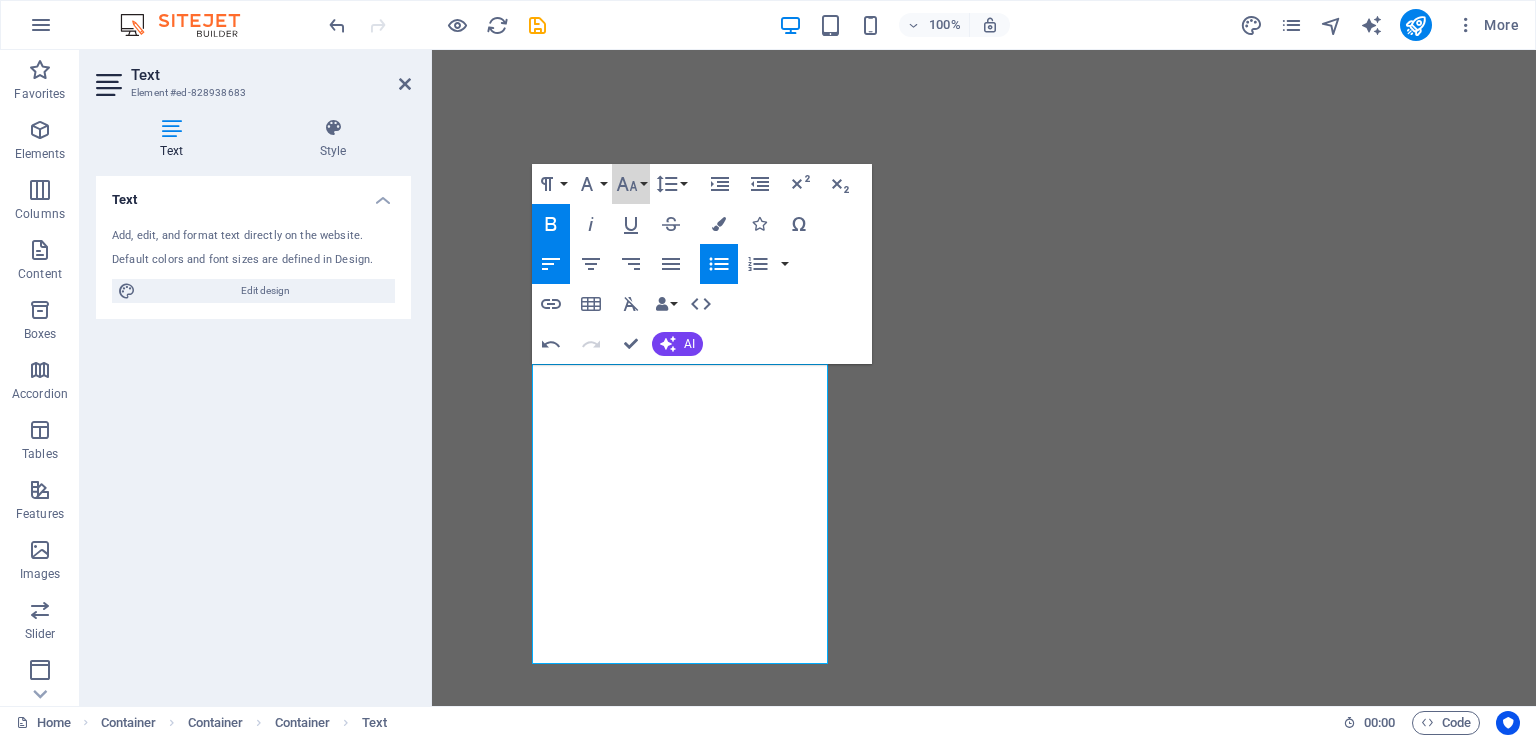 click on "Font Size" at bounding box center [631, 184] 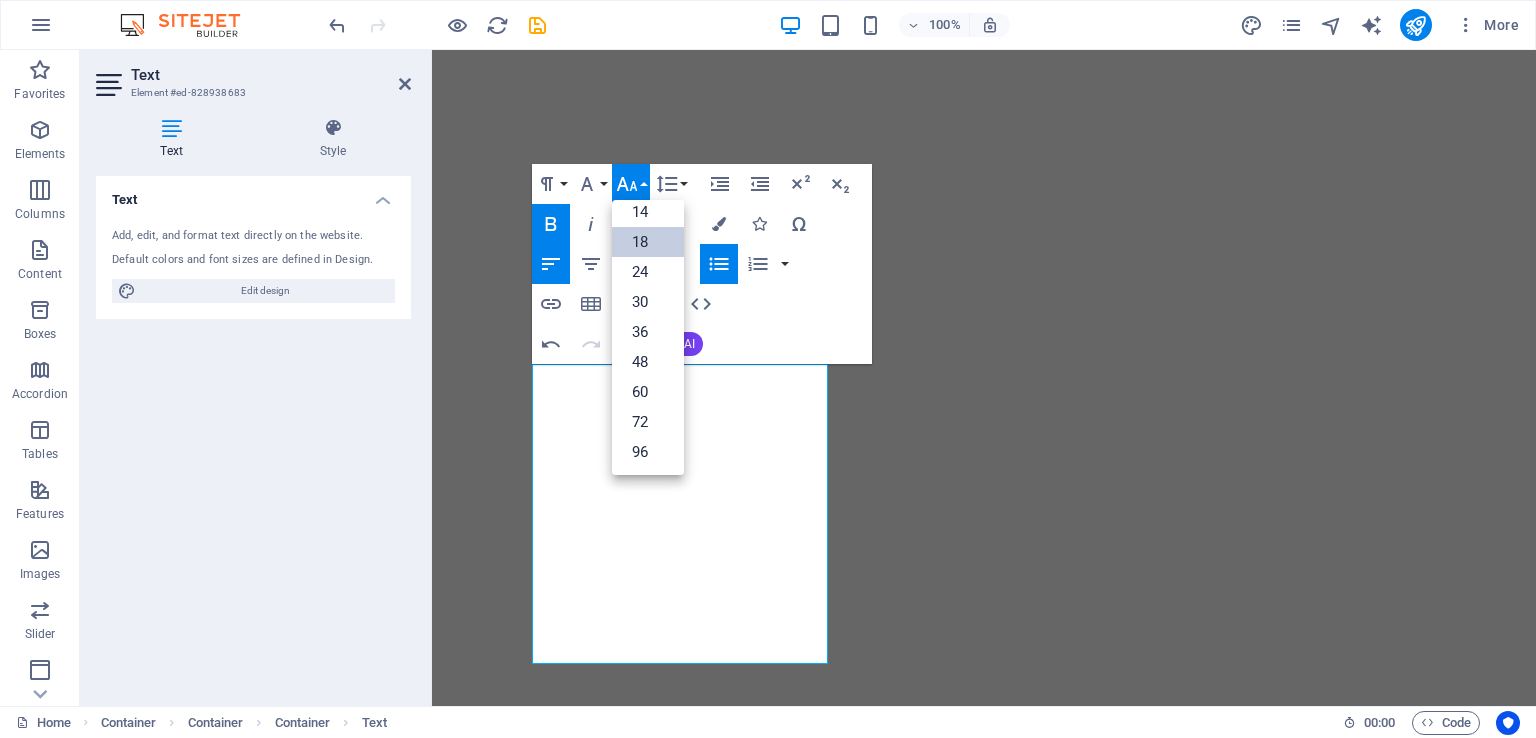 scroll, scrollTop: 160, scrollLeft: 0, axis: vertical 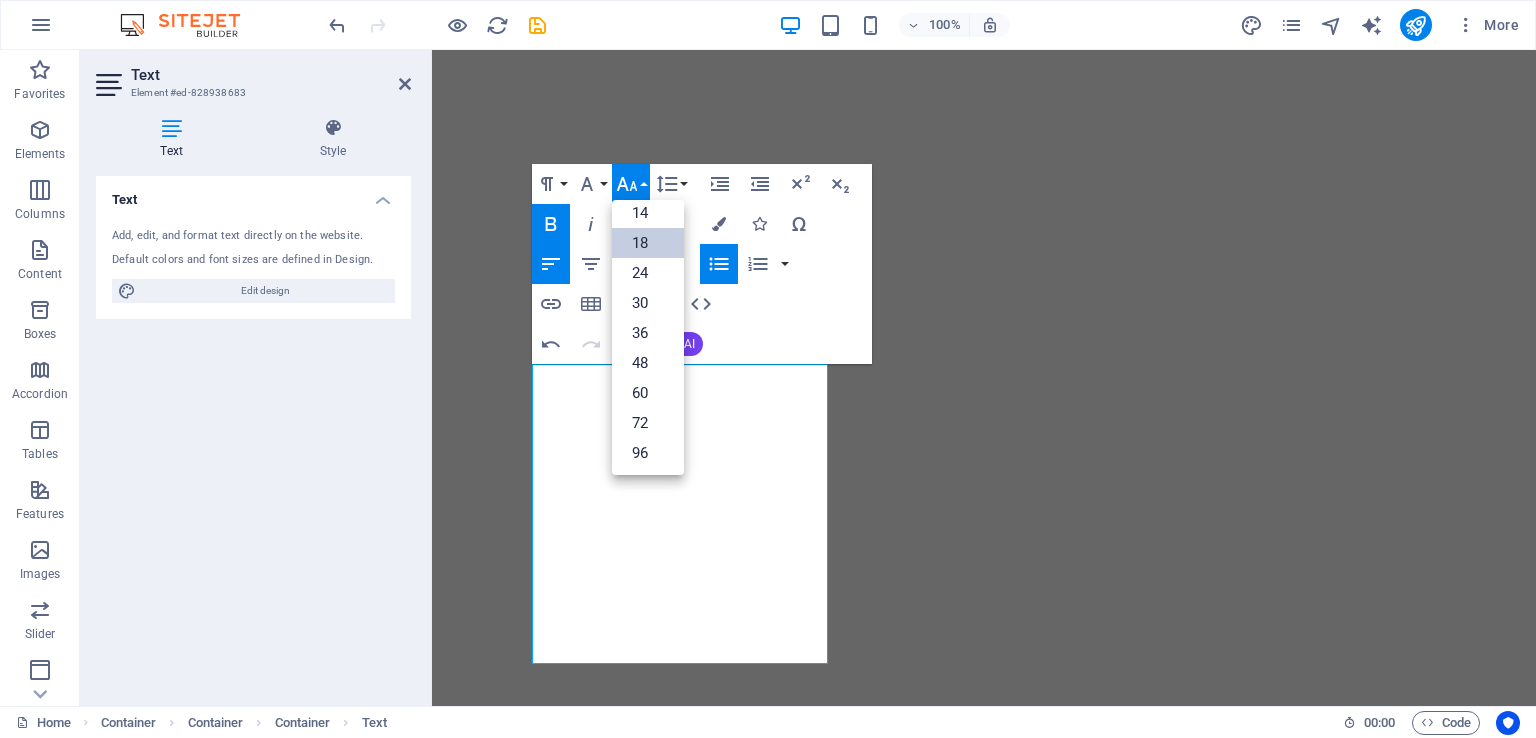click on "18" at bounding box center (648, 243) 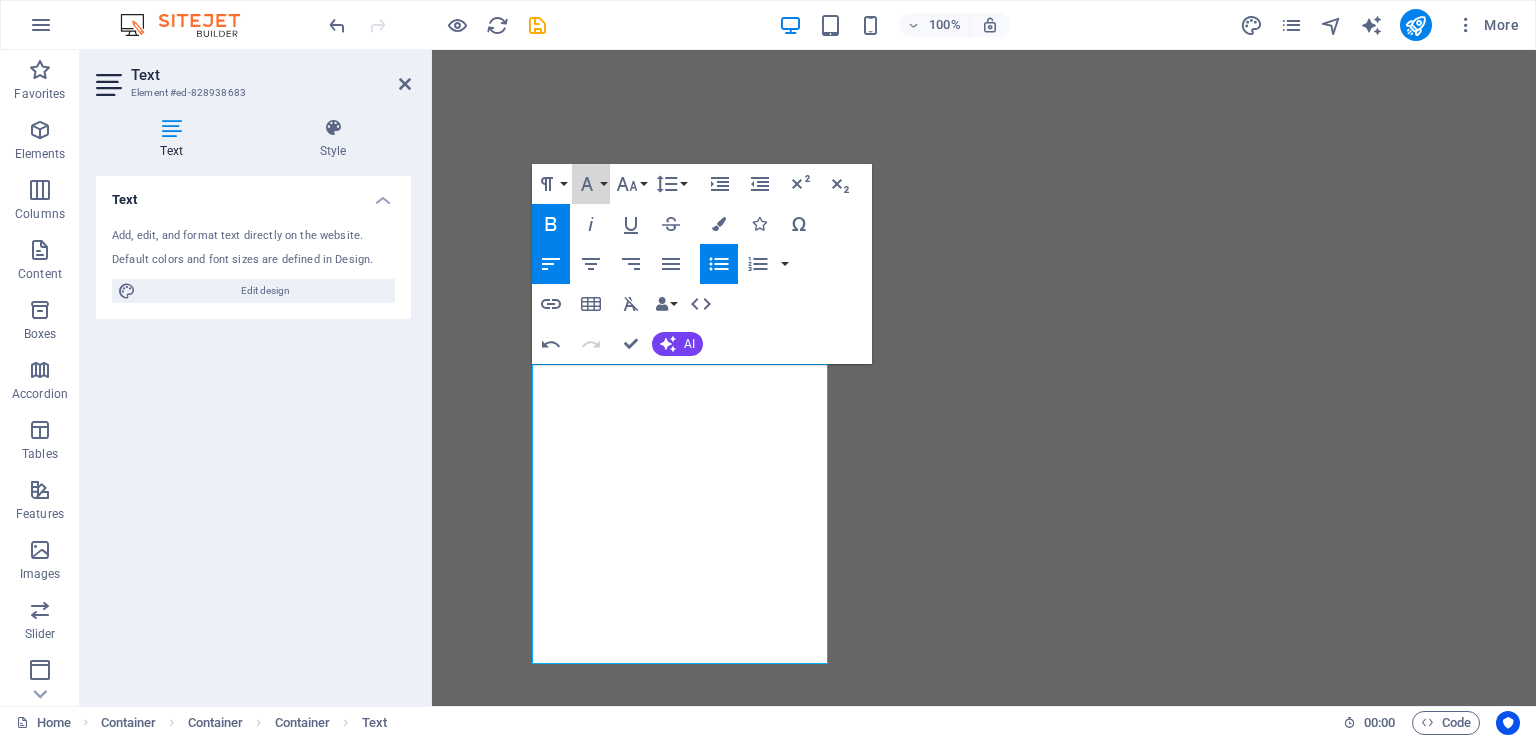 click on "Font Family" at bounding box center (591, 184) 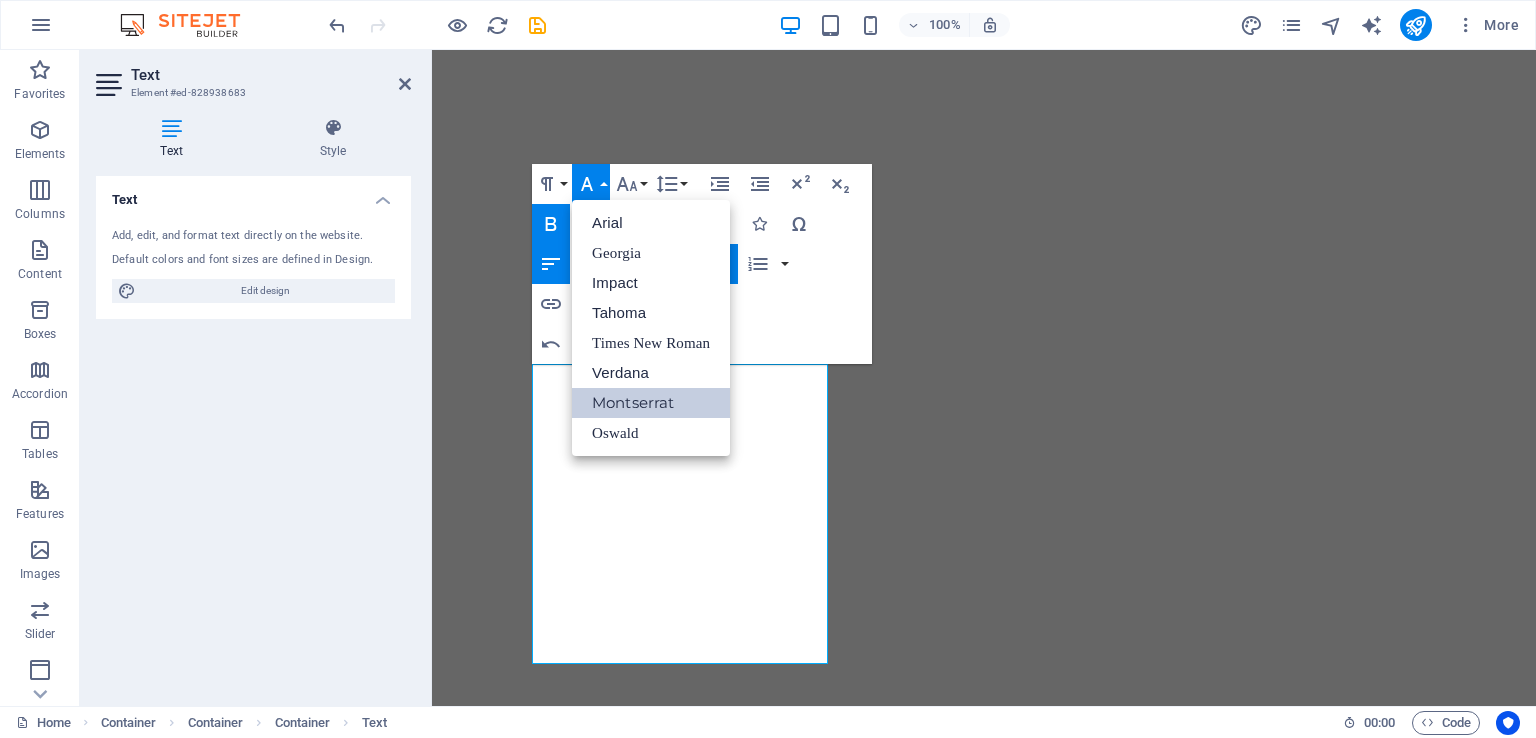 scroll, scrollTop: 0, scrollLeft: 0, axis: both 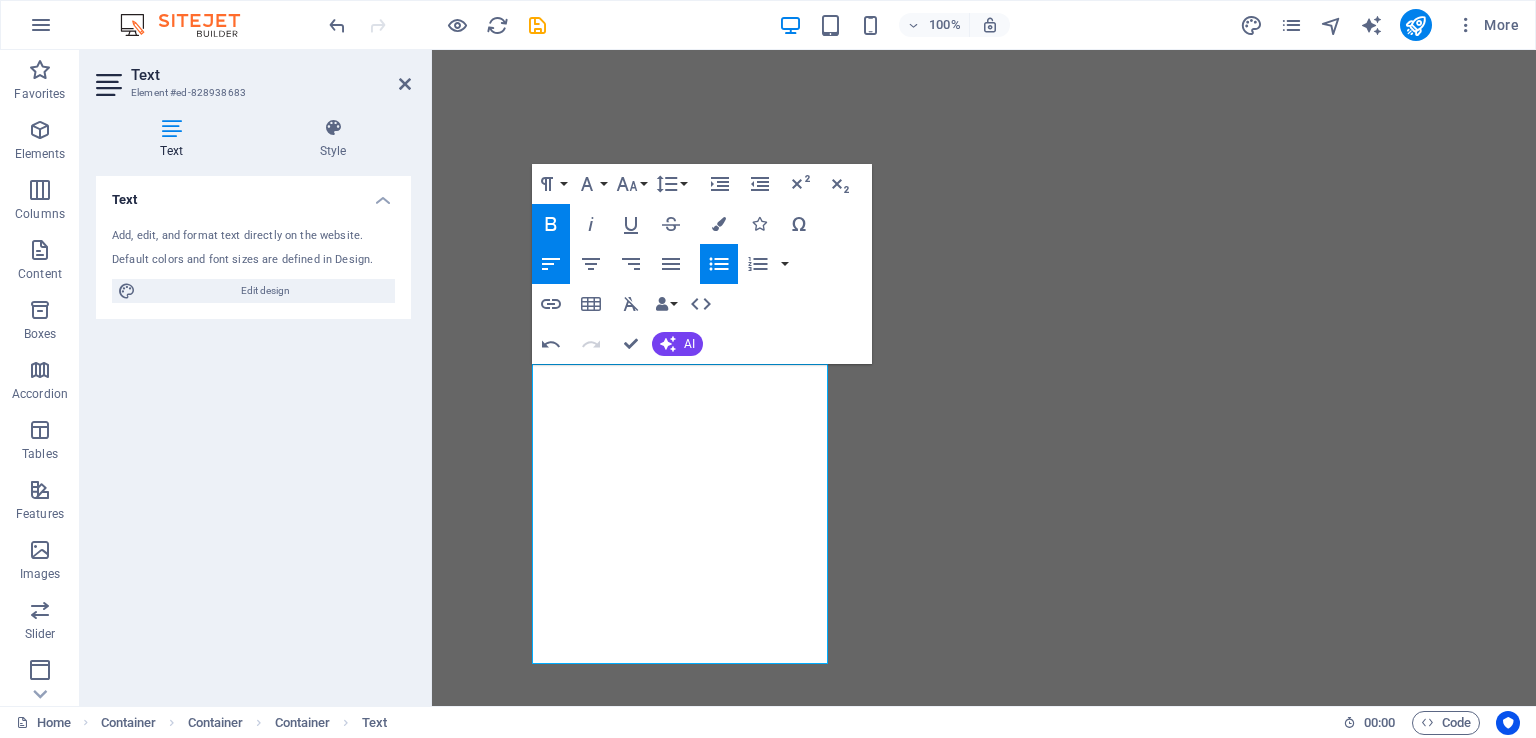 click 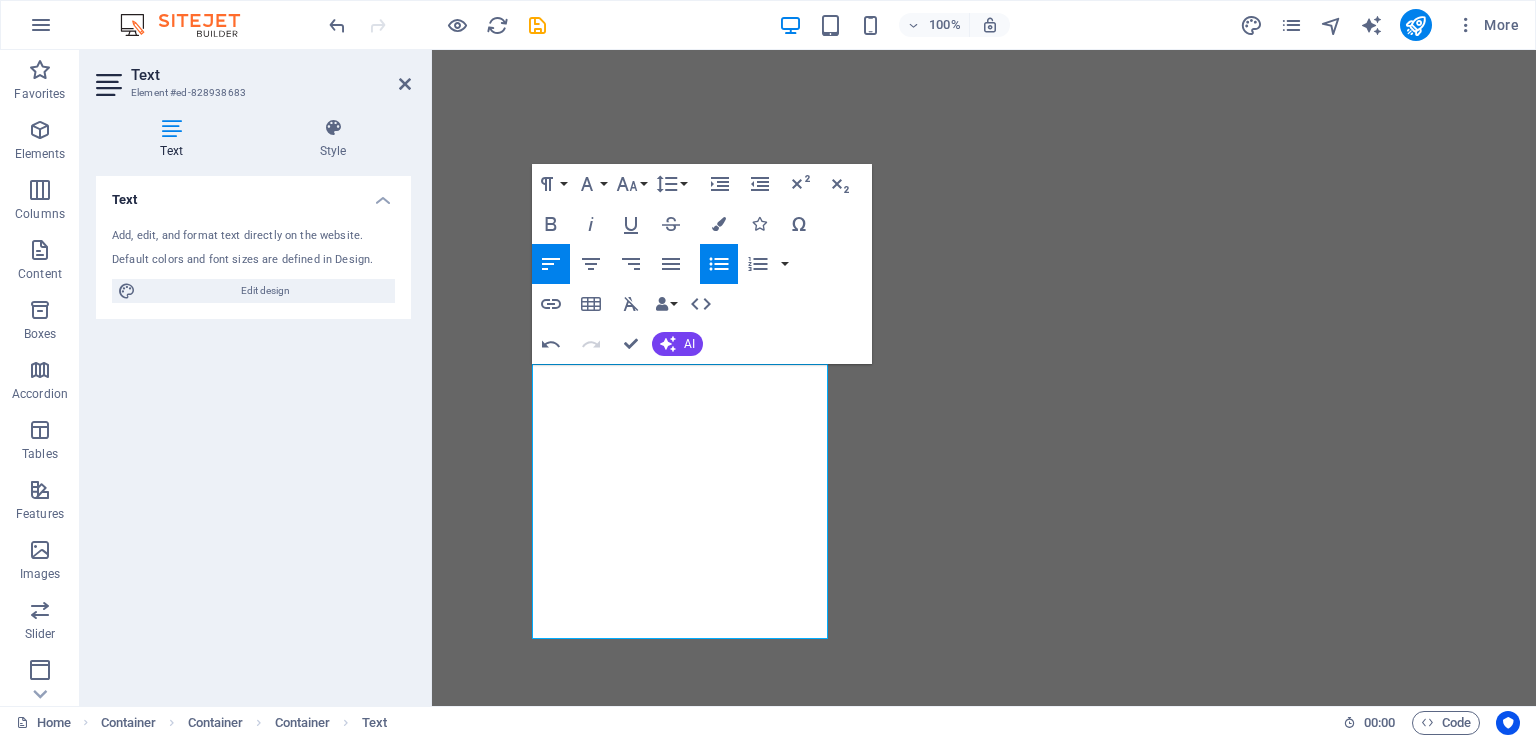 click 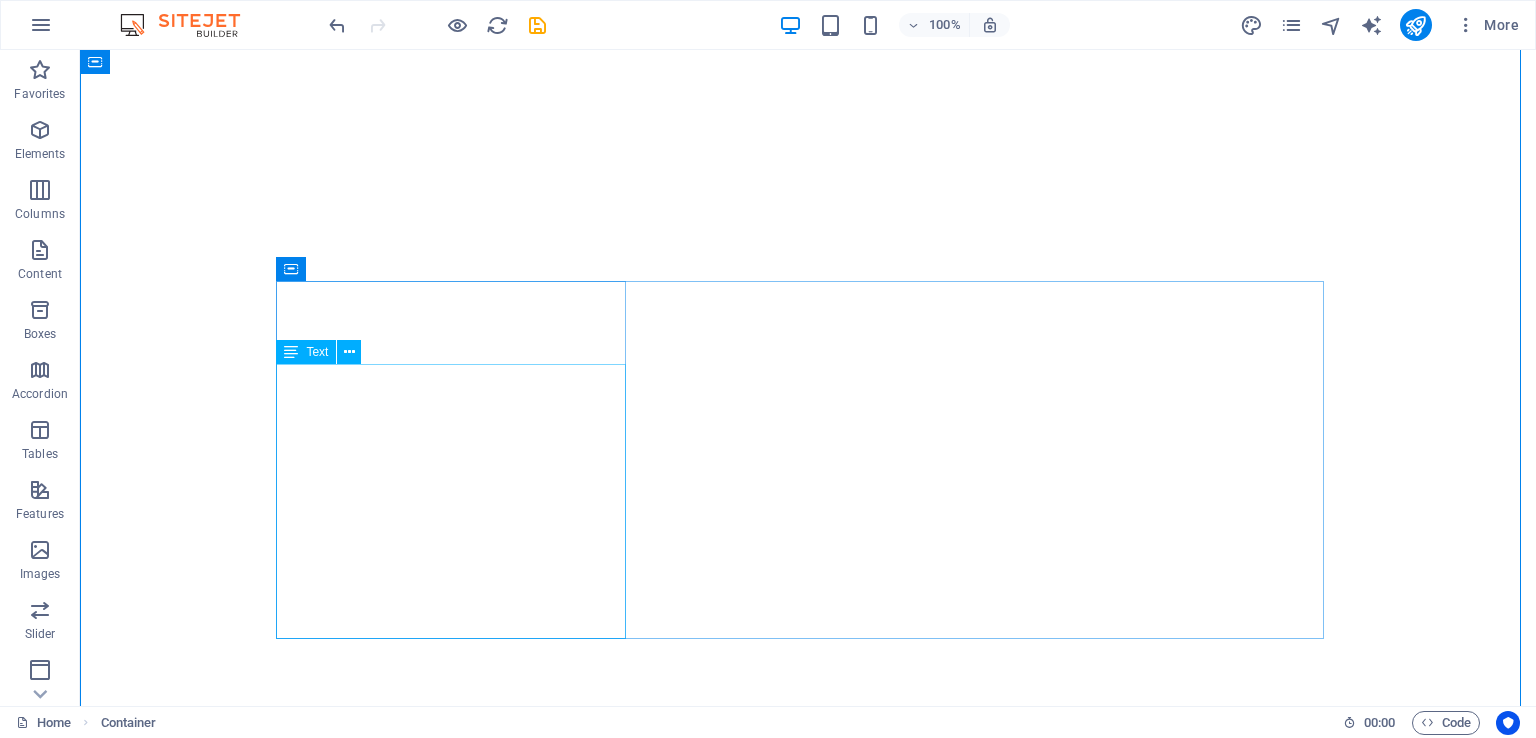 click at bounding box center (349, 352) 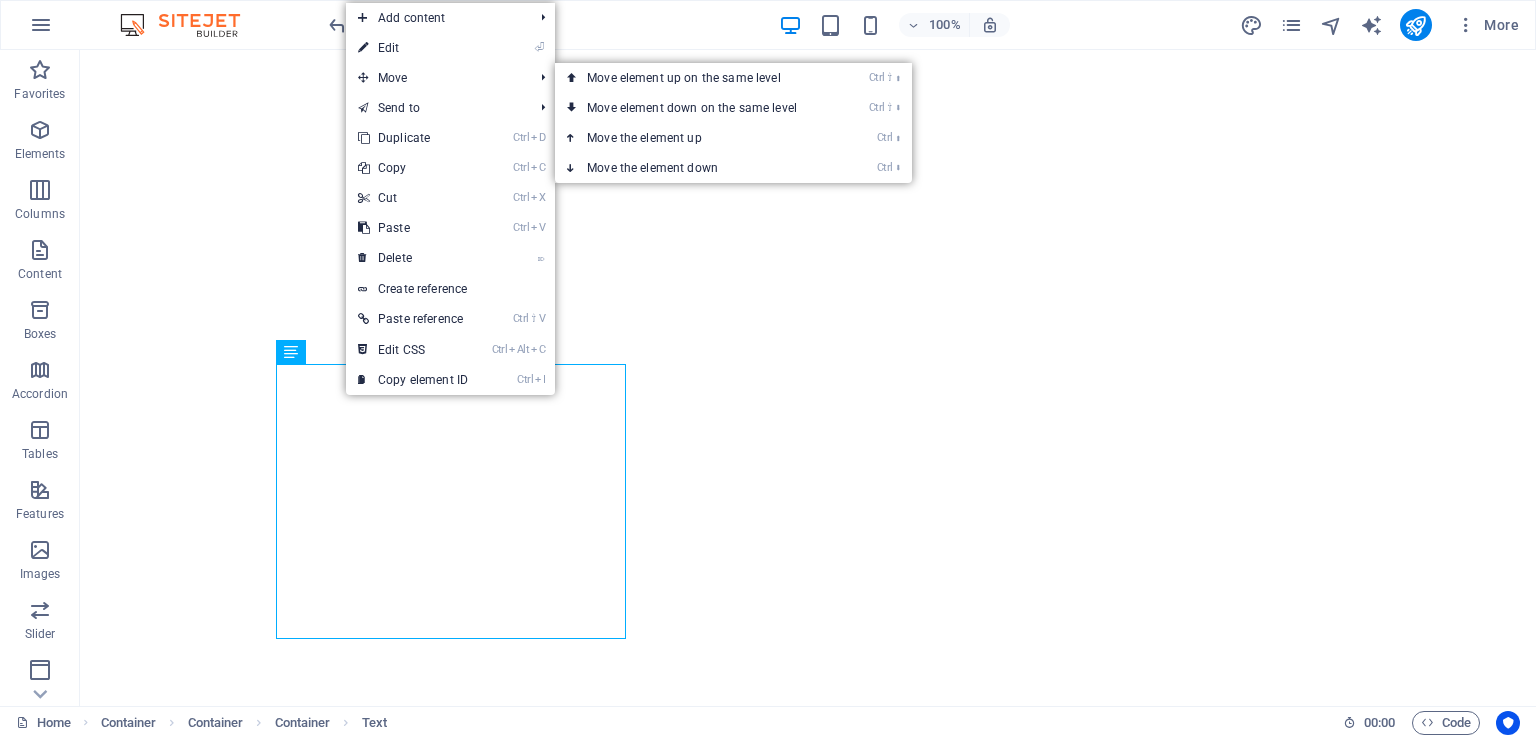 click on "⏎  Edit" at bounding box center (413, 48) 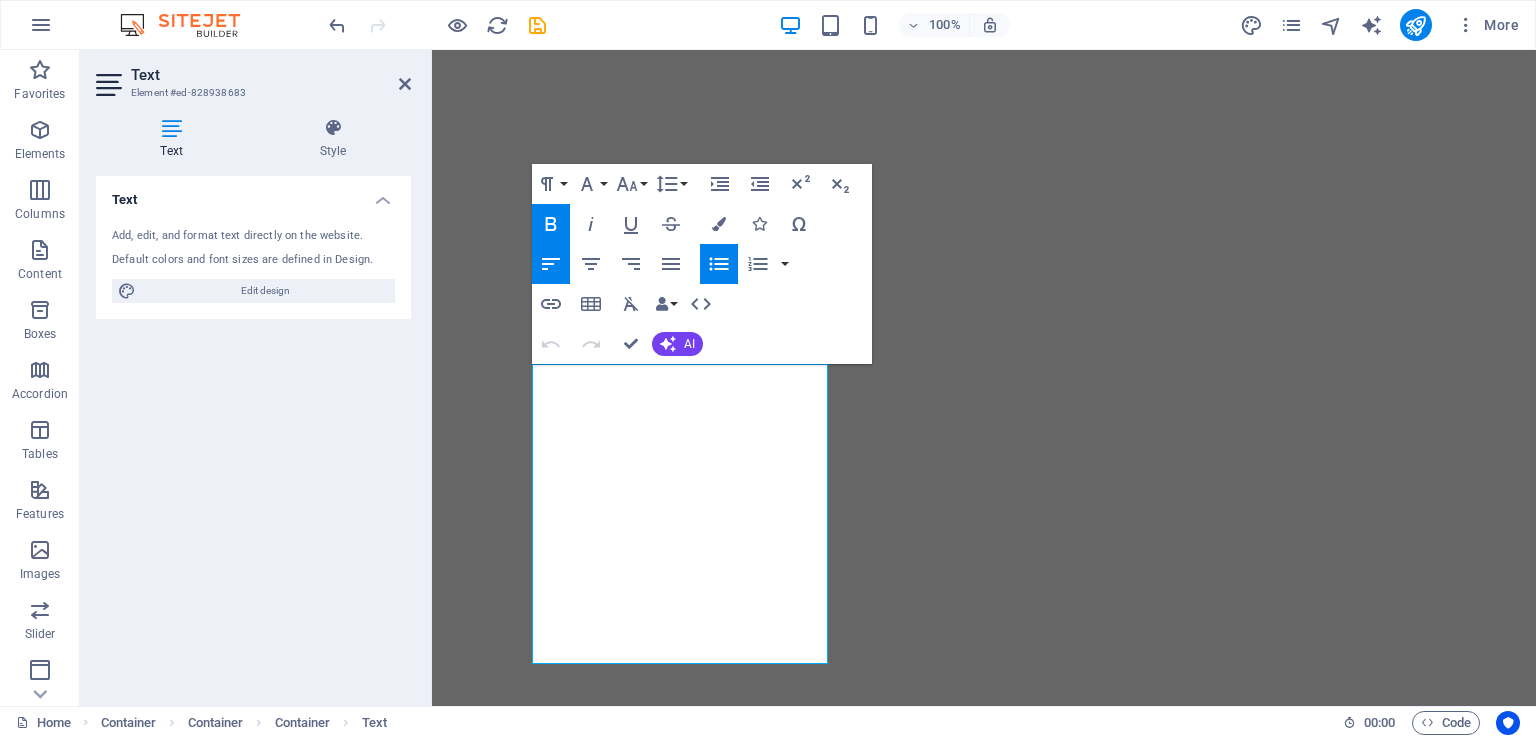 click on "AI" at bounding box center [689, 344] 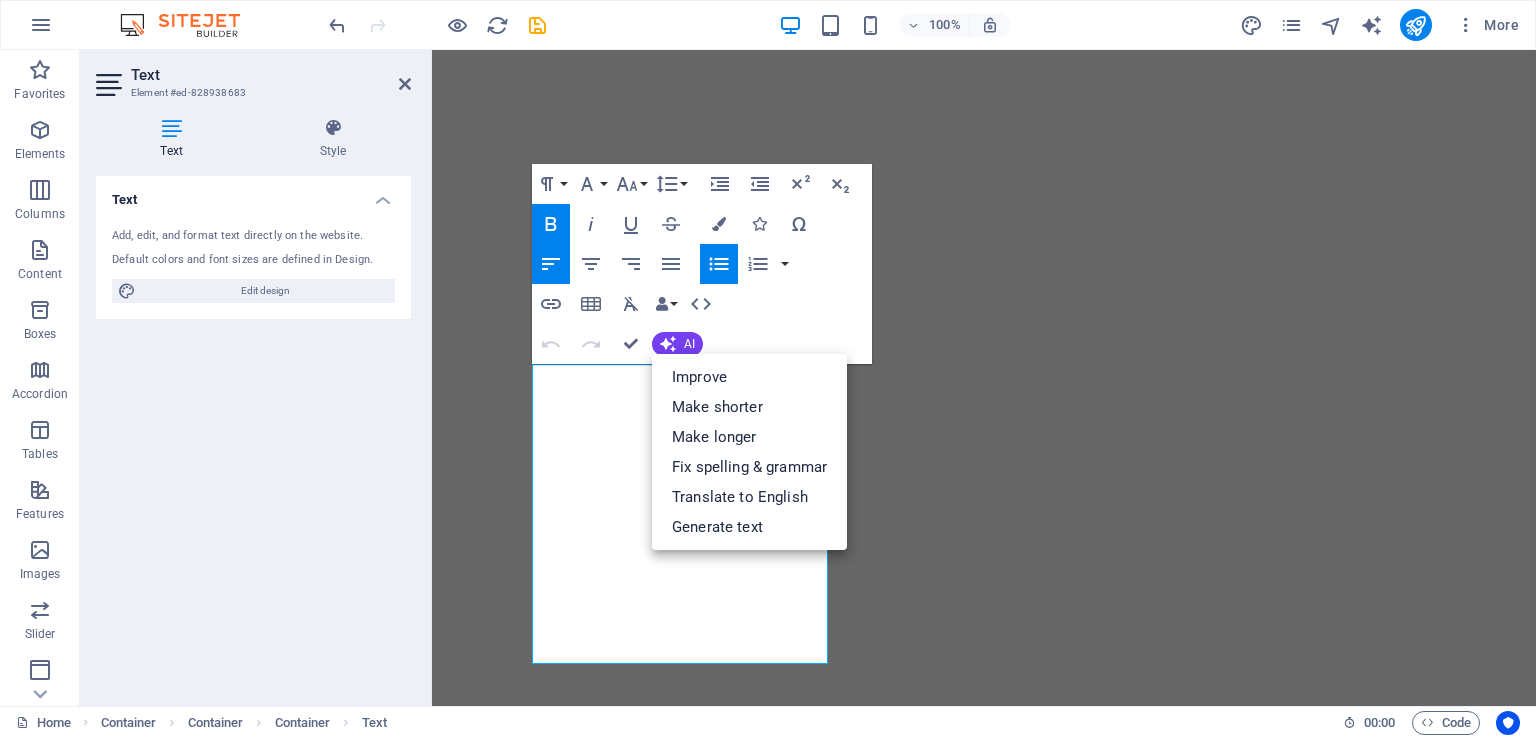 click on "Improve" at bounding box center (749, 377) 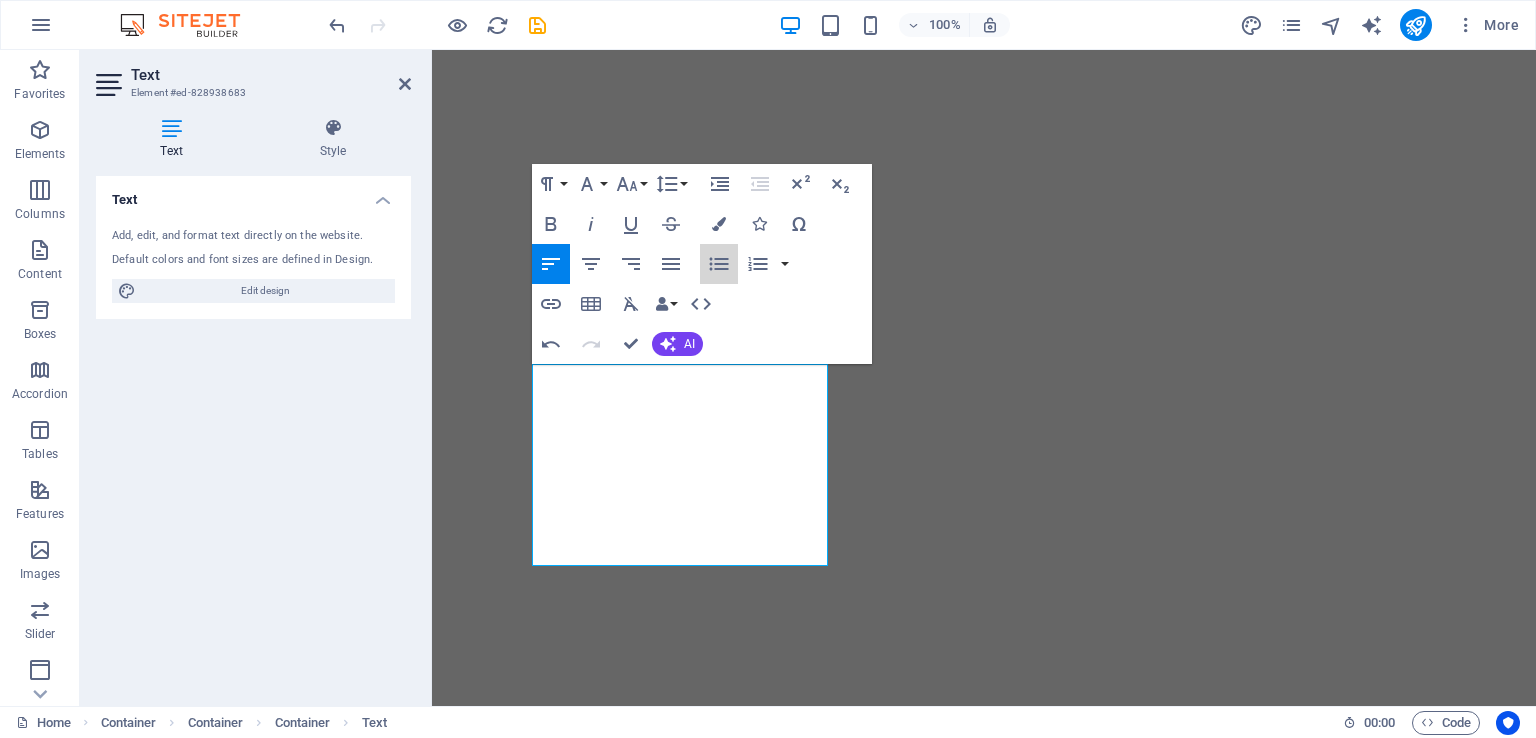 click 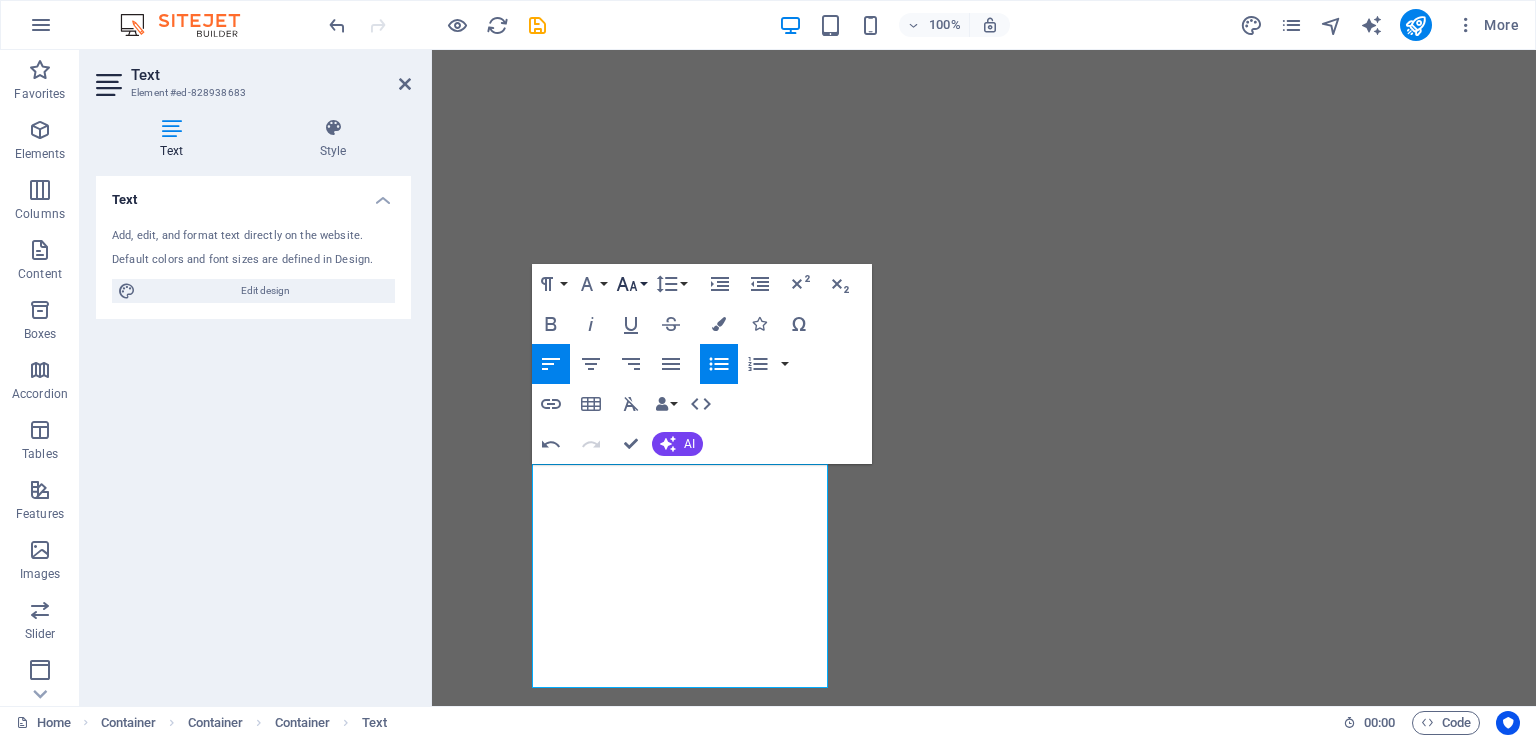 click 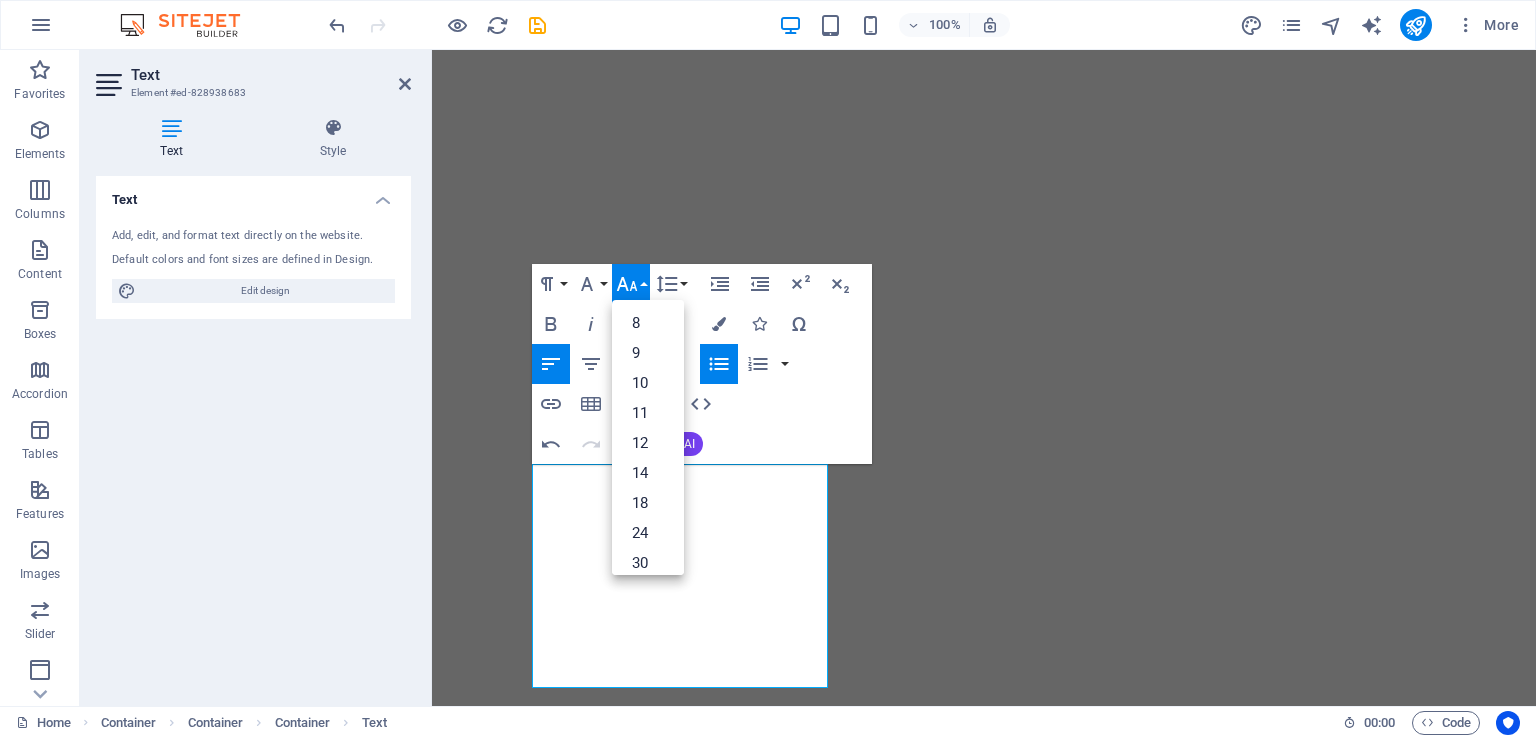 click on "18" at bounding box center (648, 503) 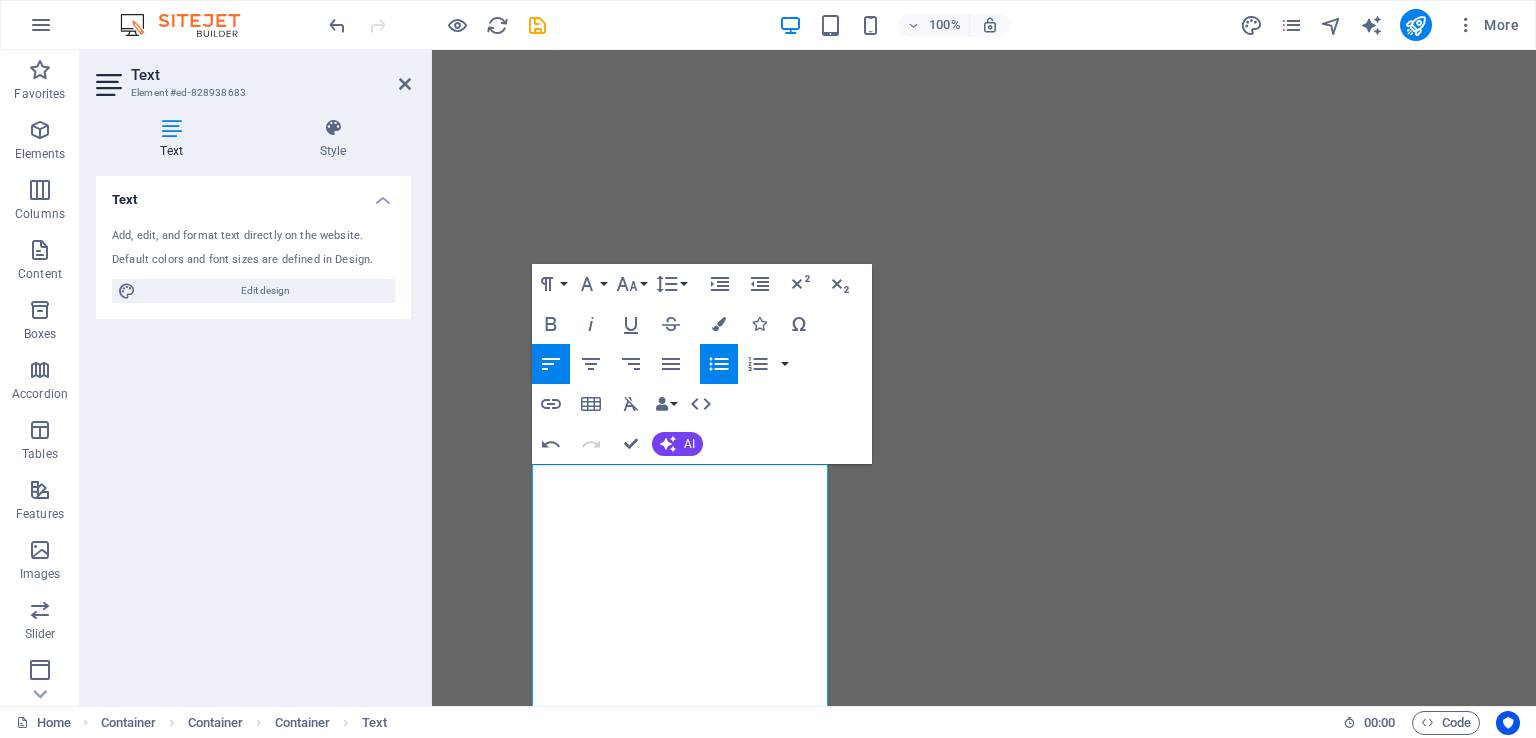 click at bounding box center [719, 324] 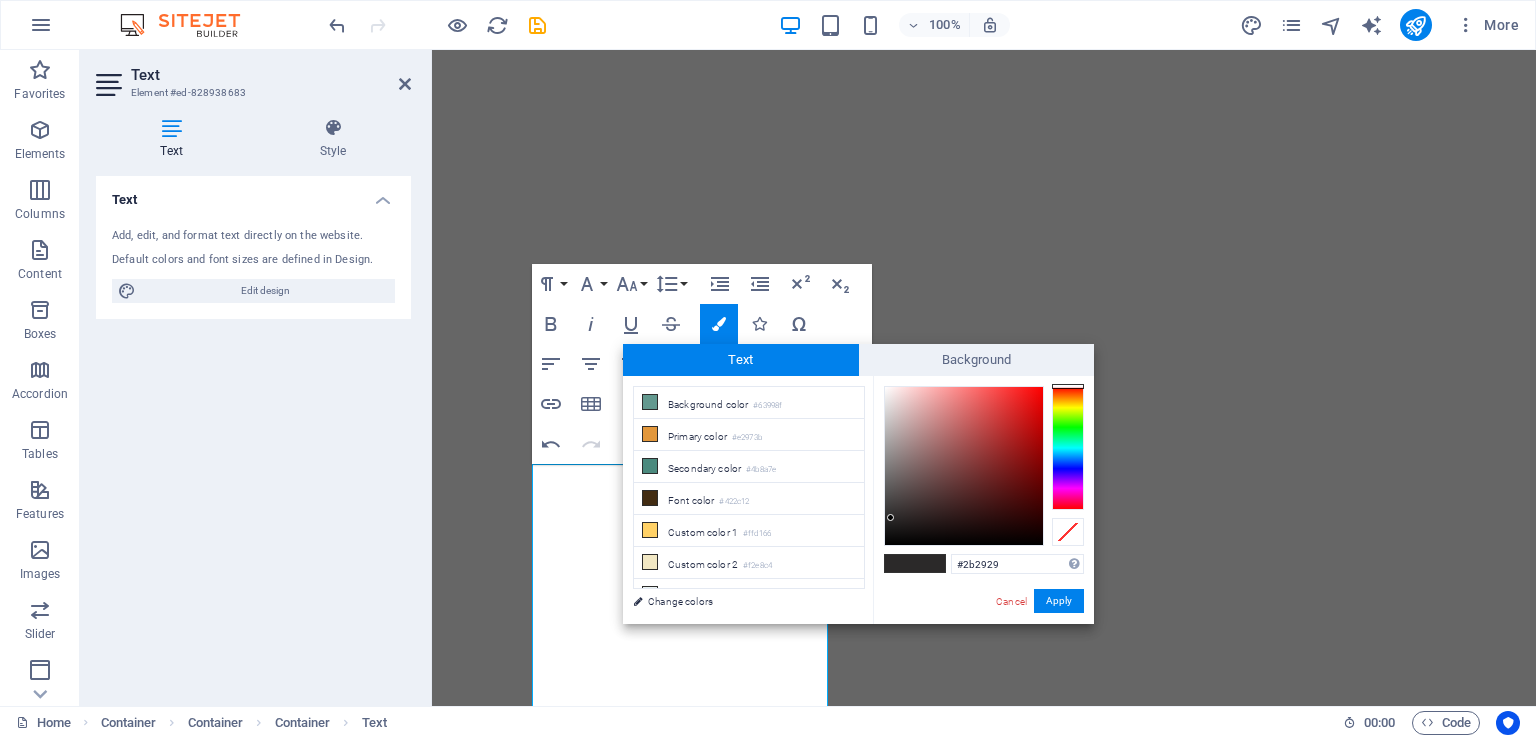 click at bounding box center [650, 498] 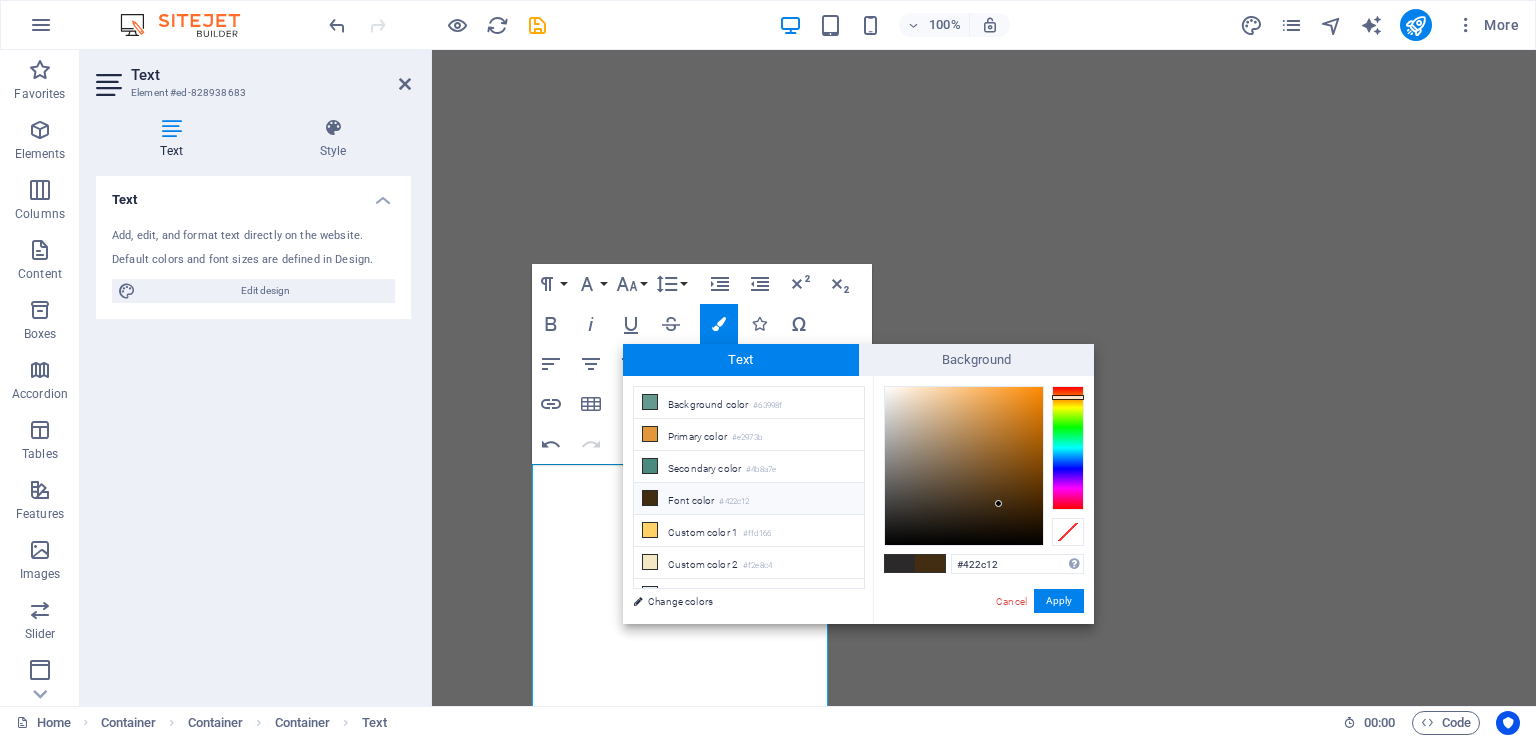 click on "Apply" at bounding box center (1059, 601) 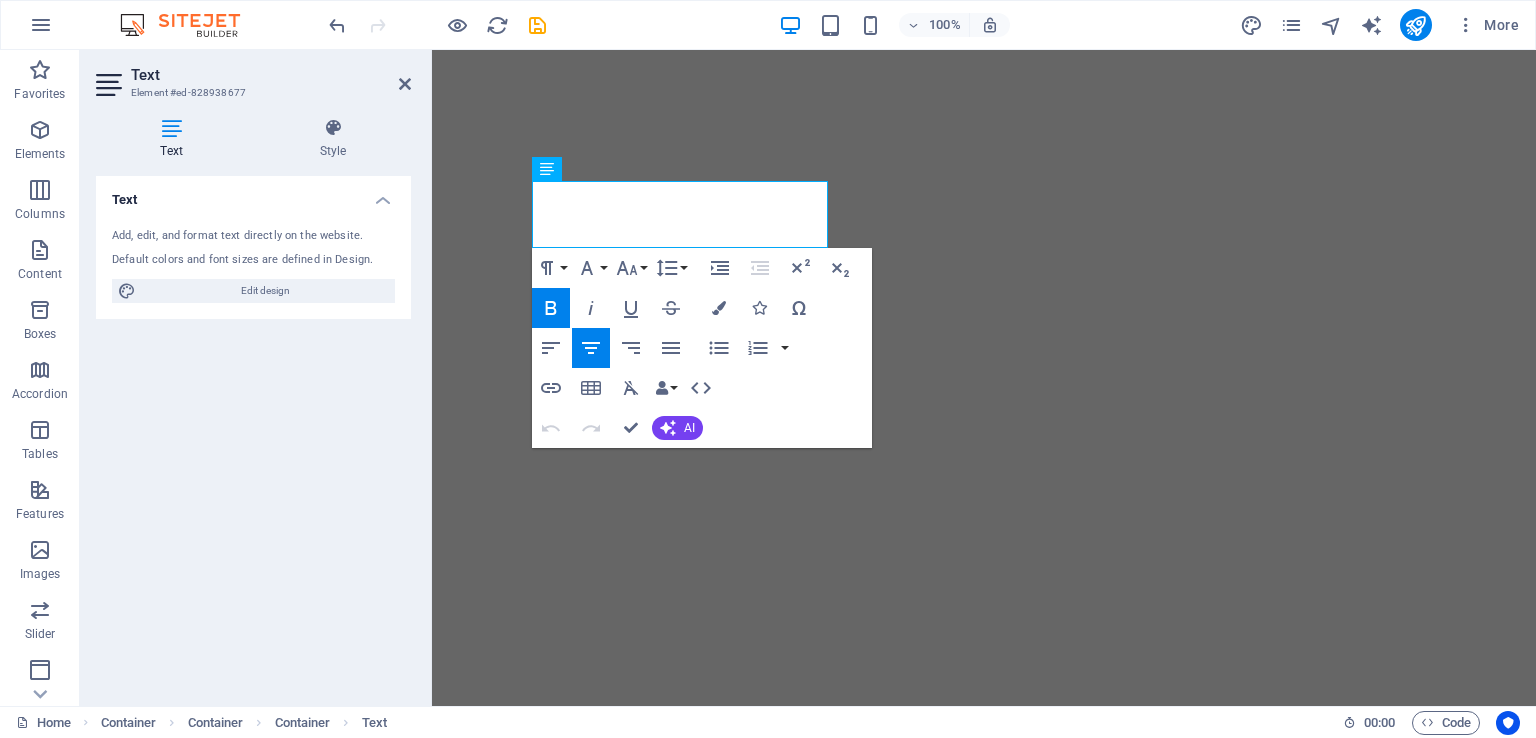 click at bounding box center (405, 84) 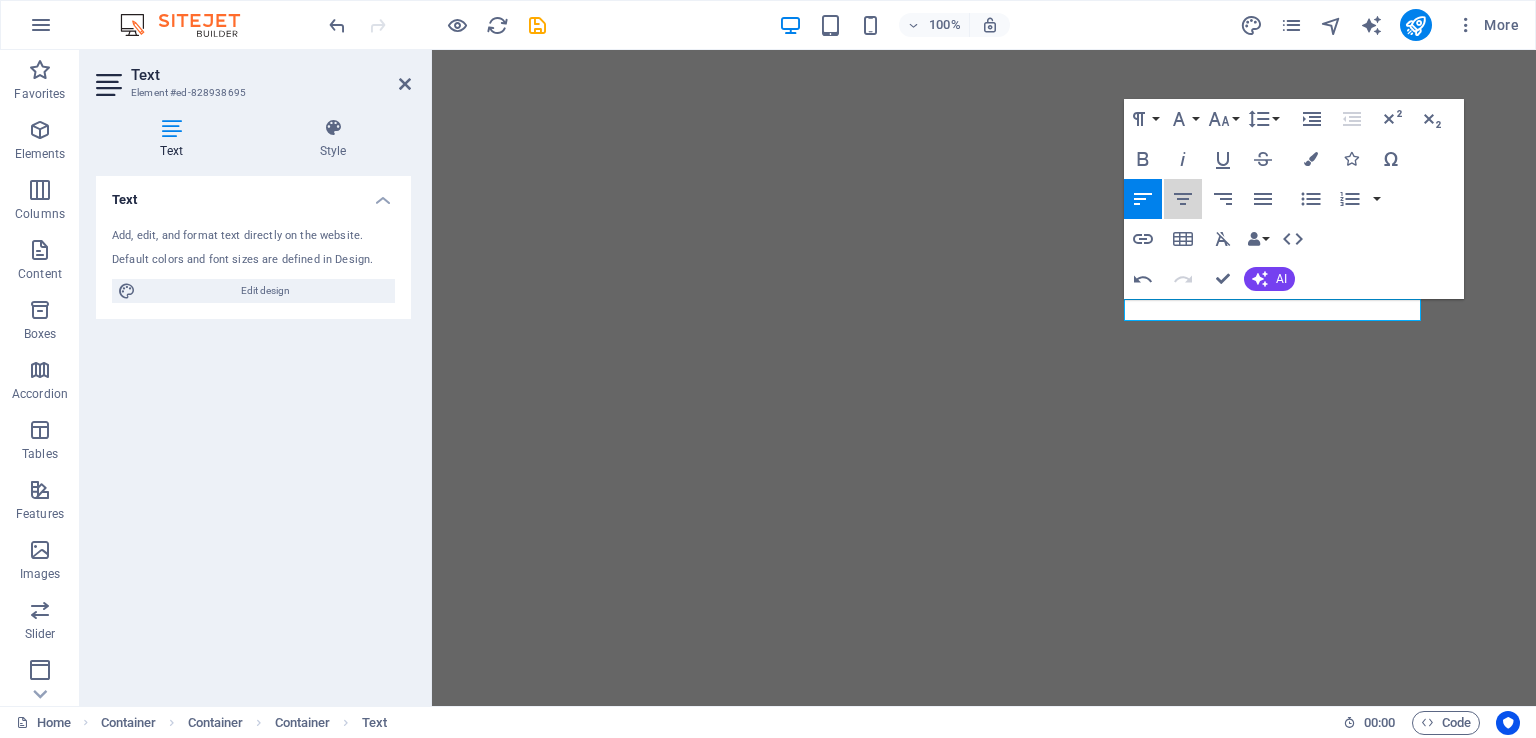 click 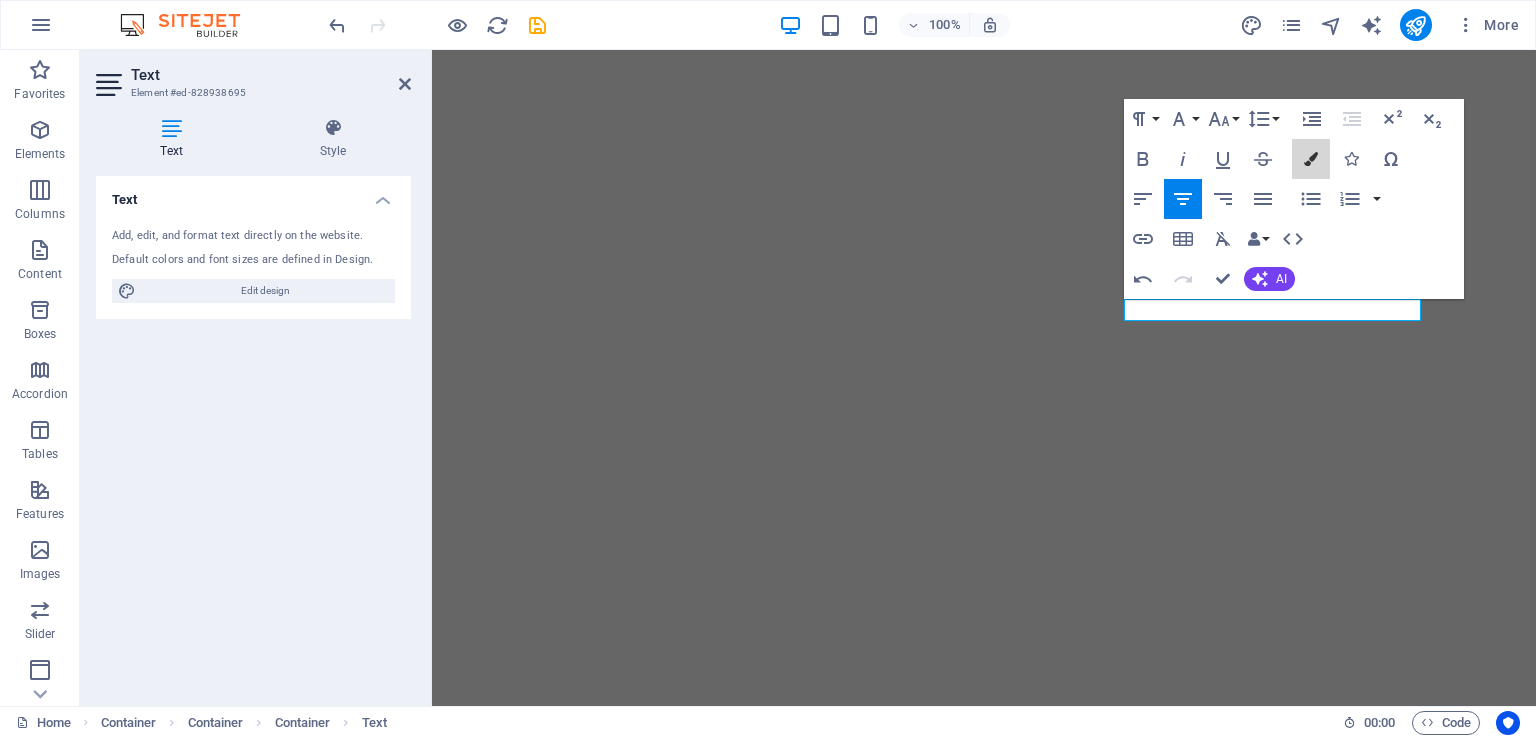 click at bounding box center [1311, 159] 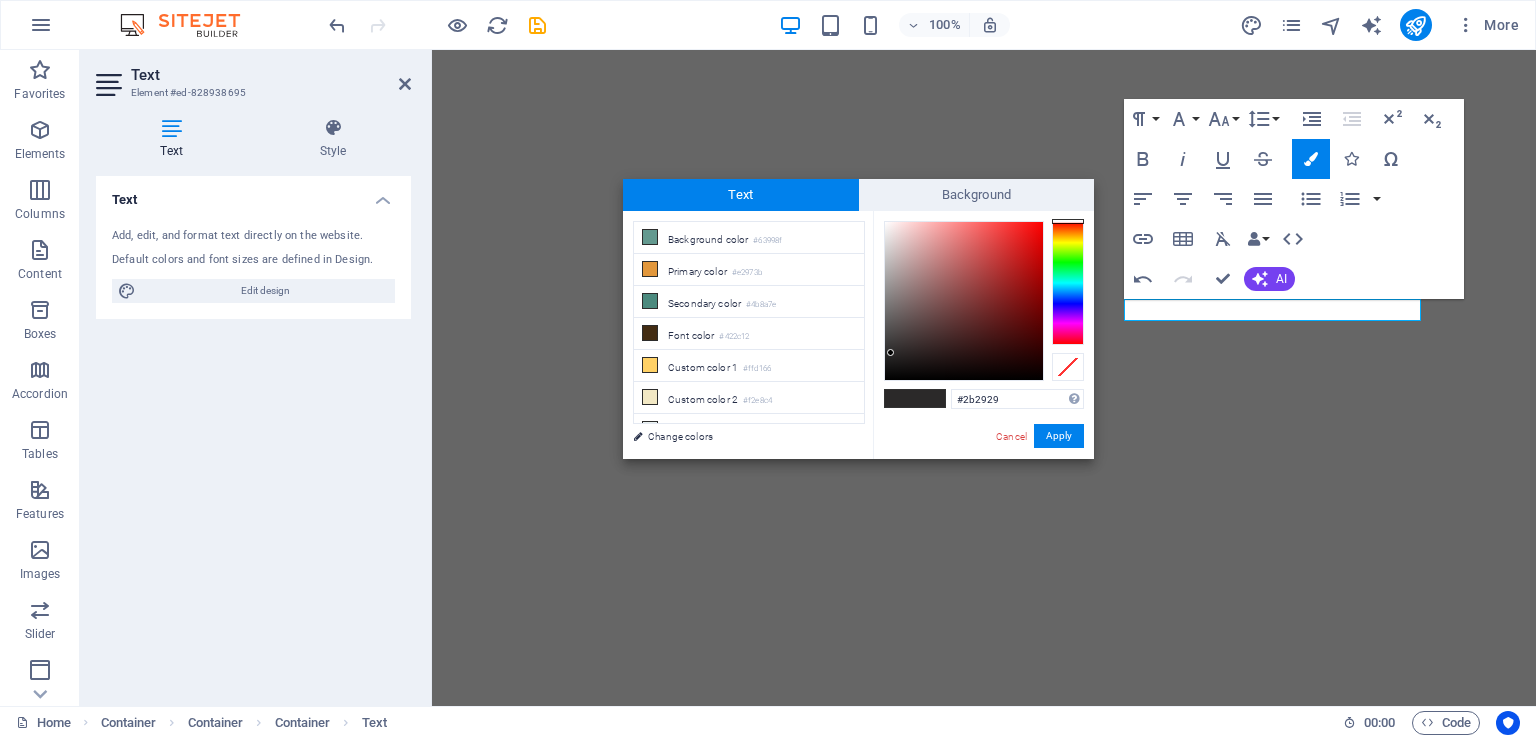 click on "Primary color
#e2973b" at bounding box center [749, 270] 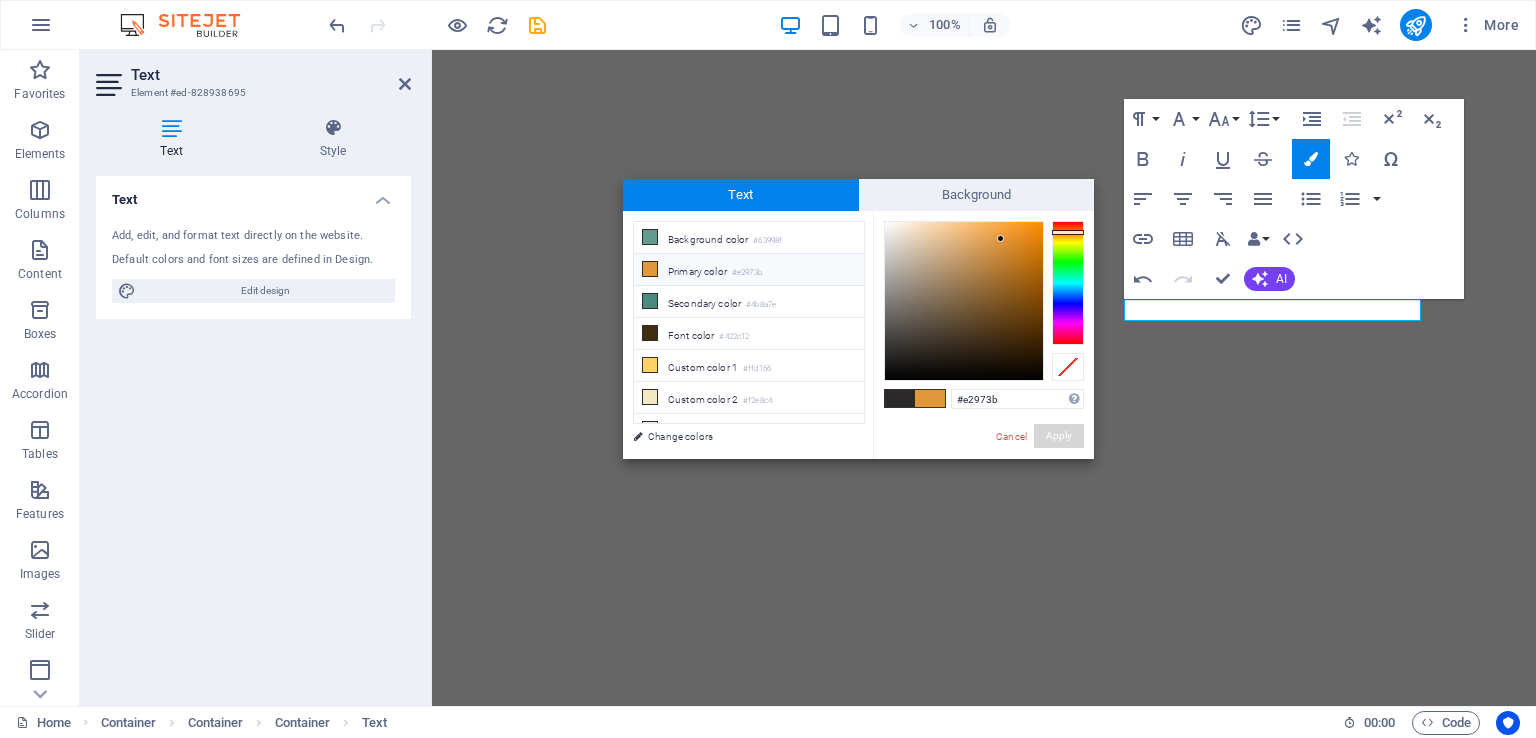 click on "Apply" at bounding box center [1059, 436] 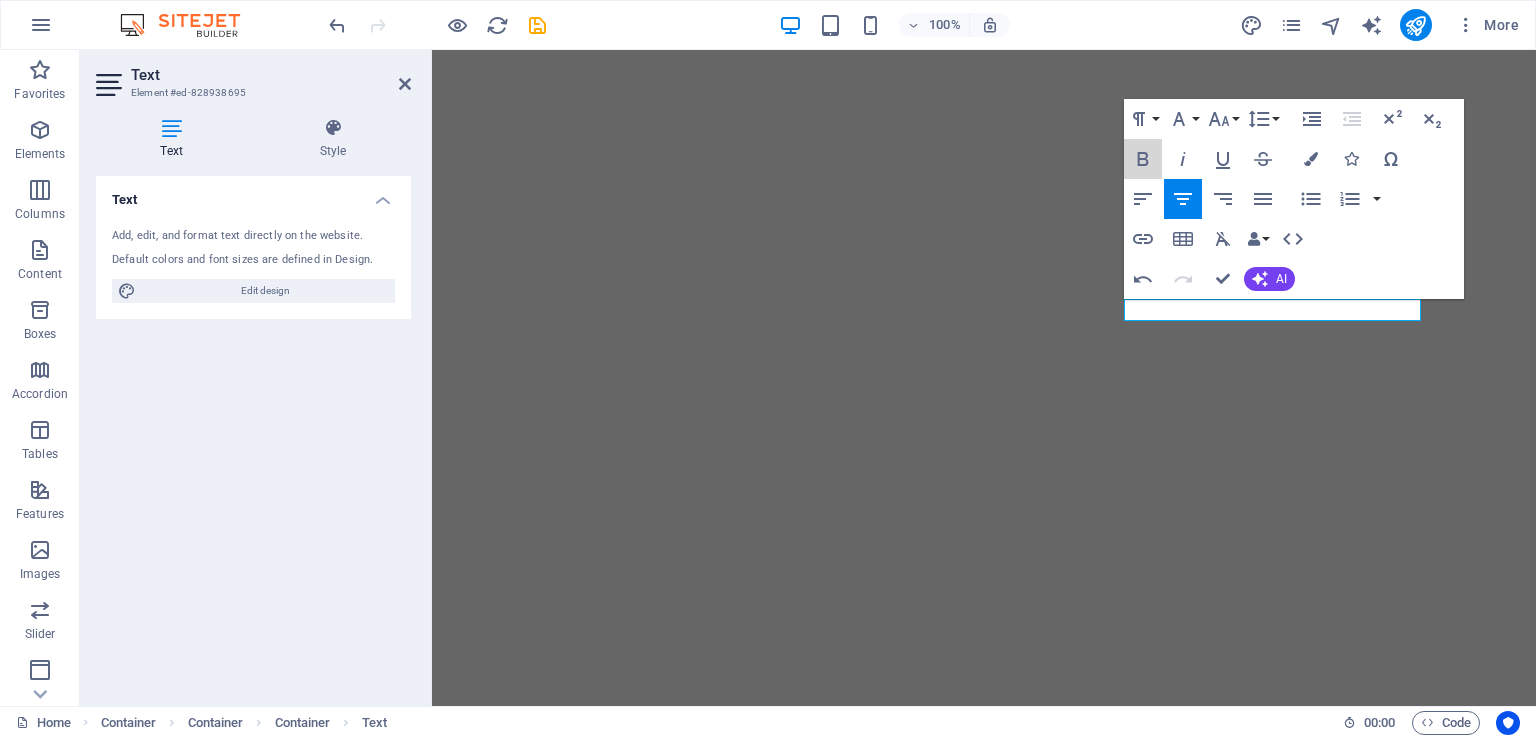 click 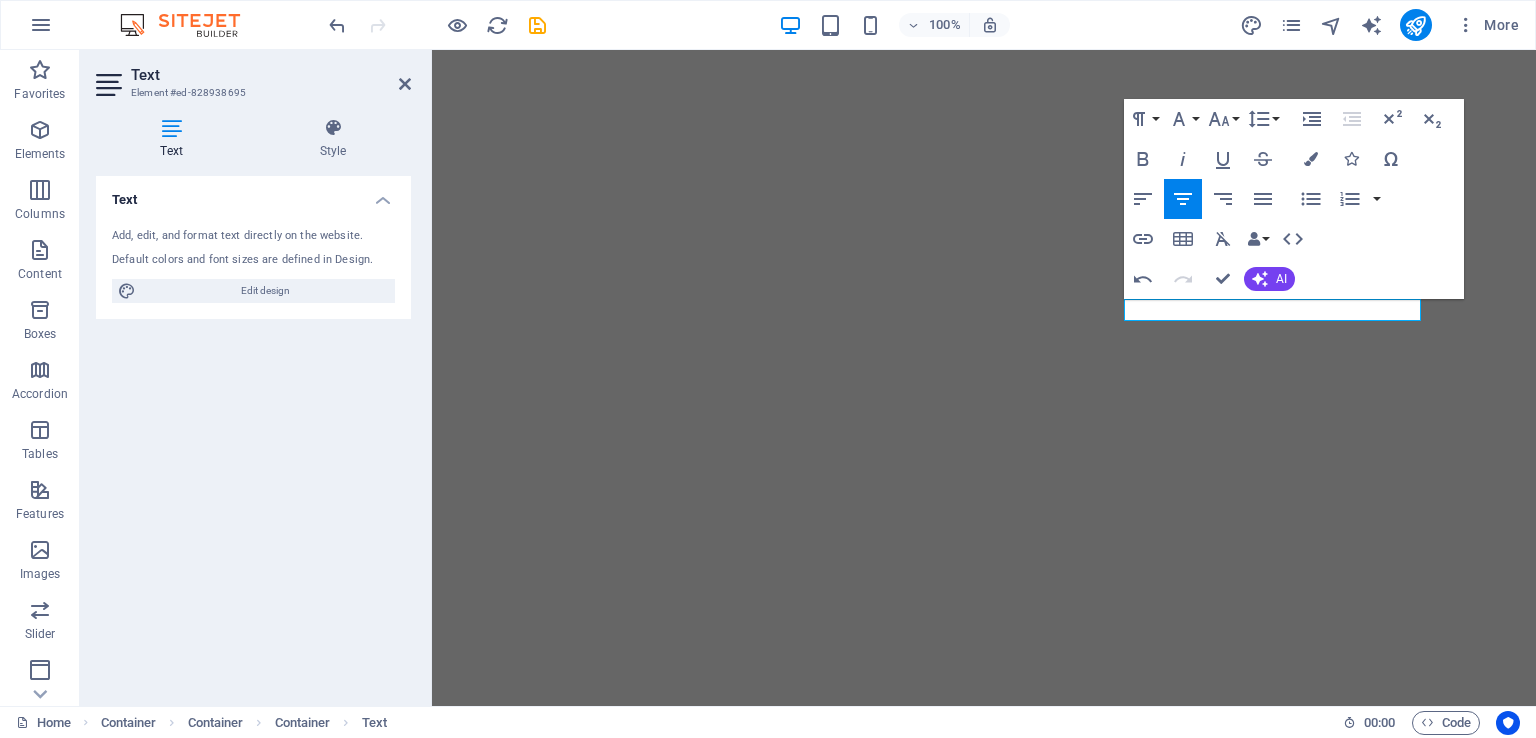 click 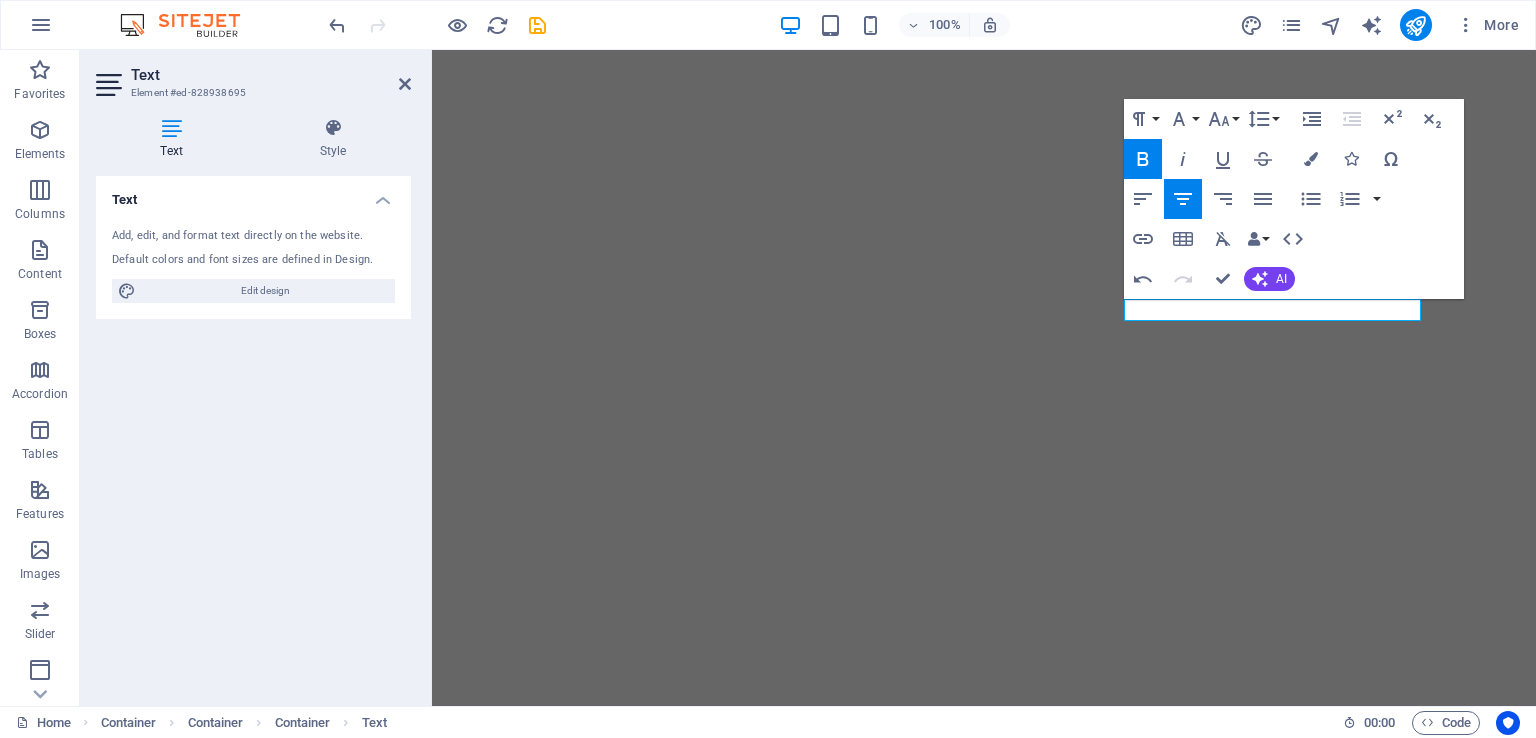 click at bounding box center (1311, 159) 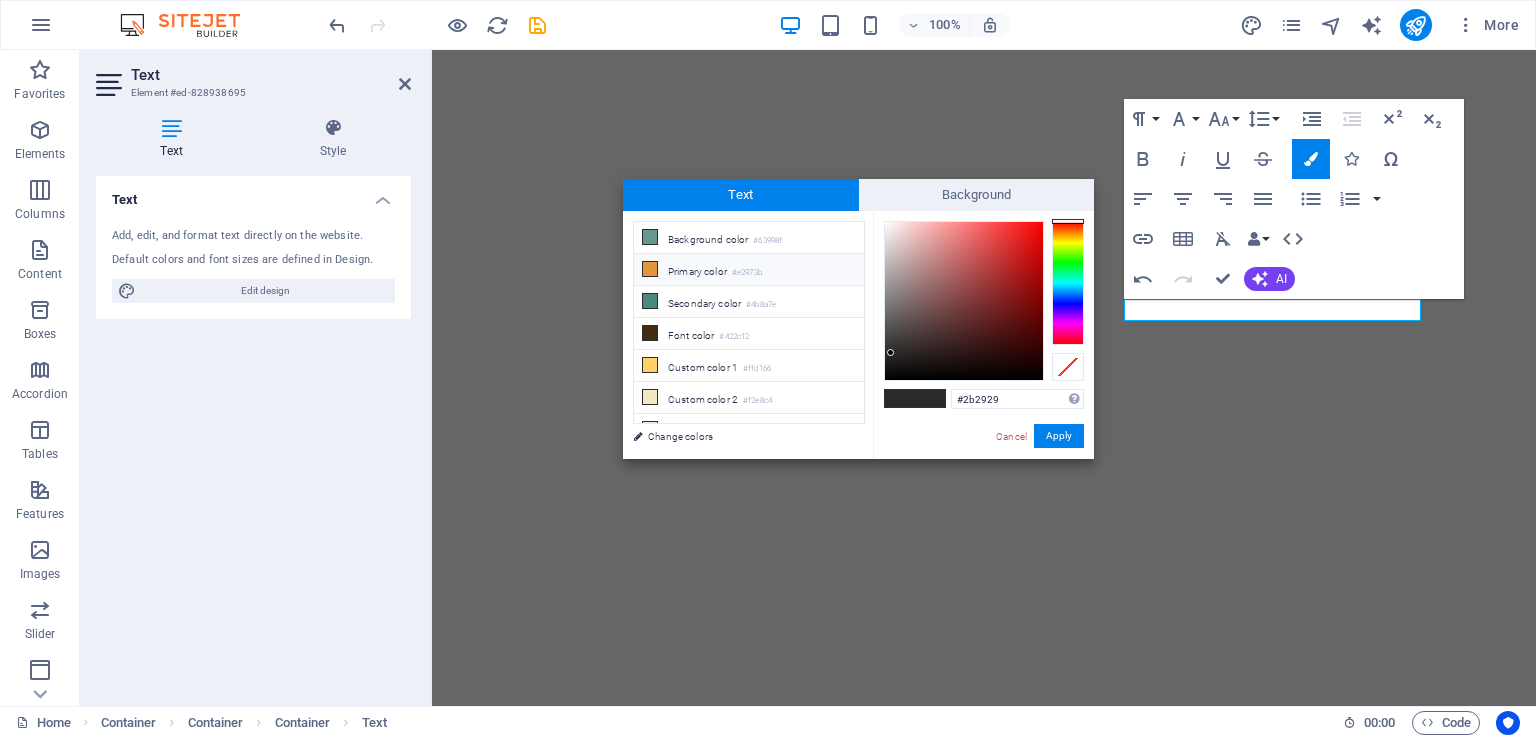 click on "Primary color
#e2973b" at bounding box center (749, 270) 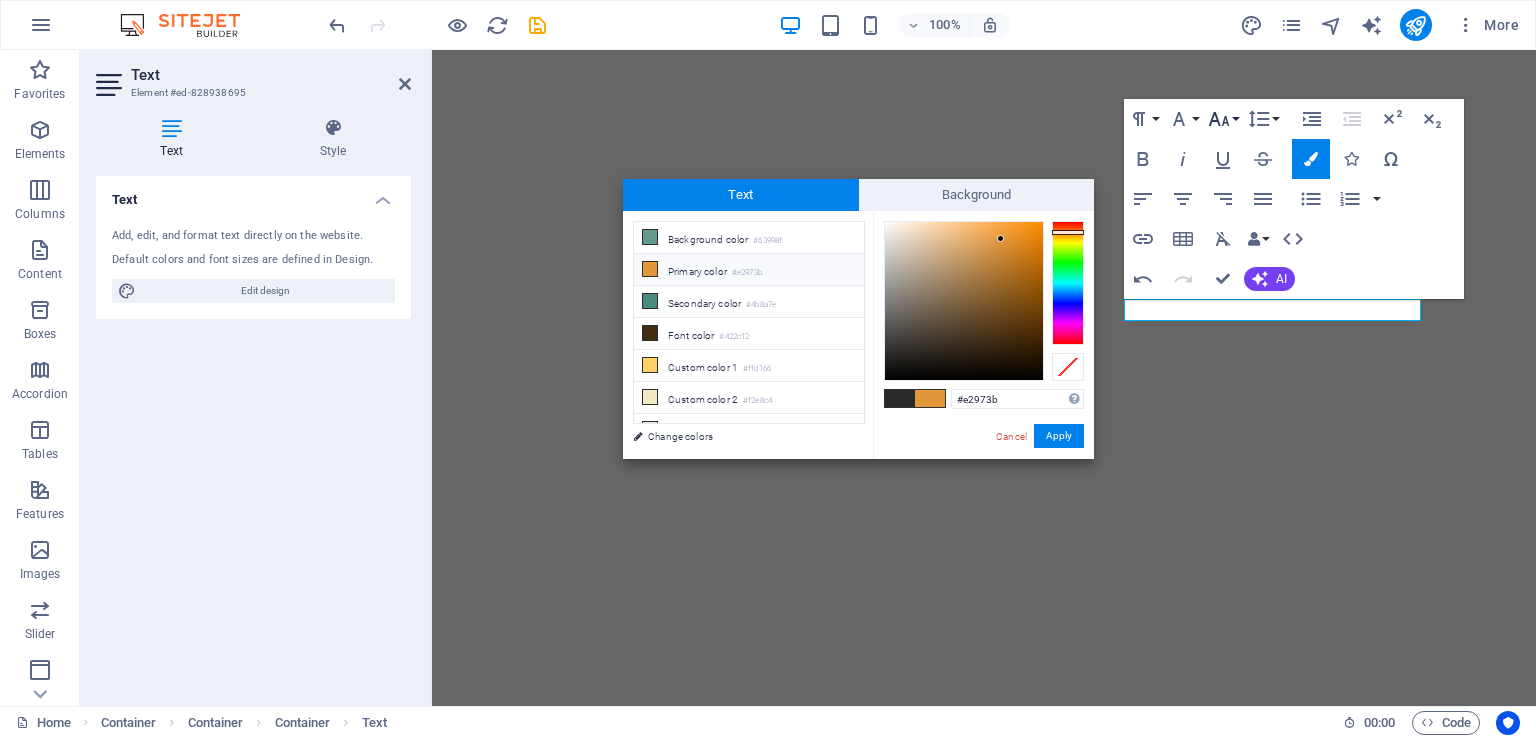 click 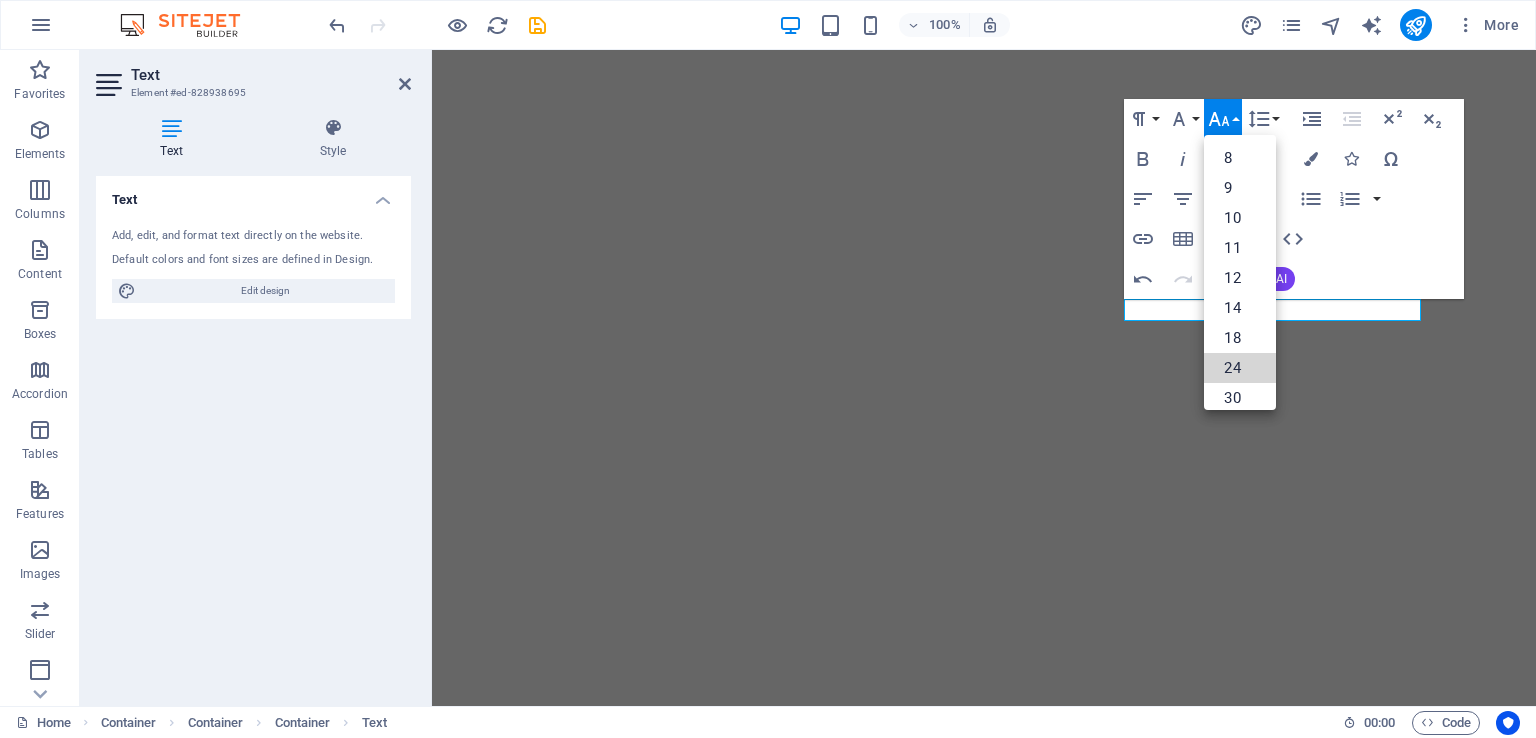 click on "24" at bounding box center [1240, 368] 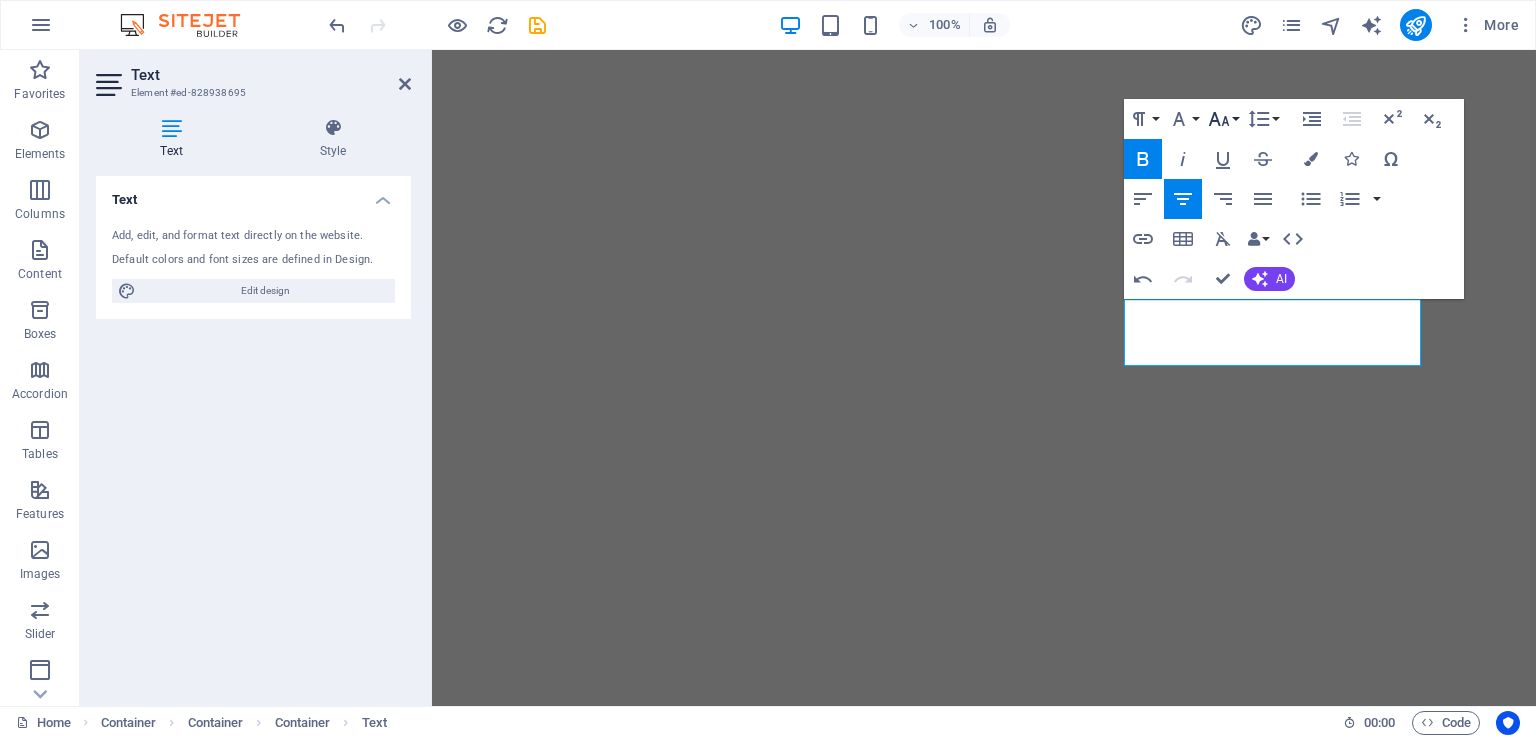 click on "Font Size" at bounding box center [1223, 119] 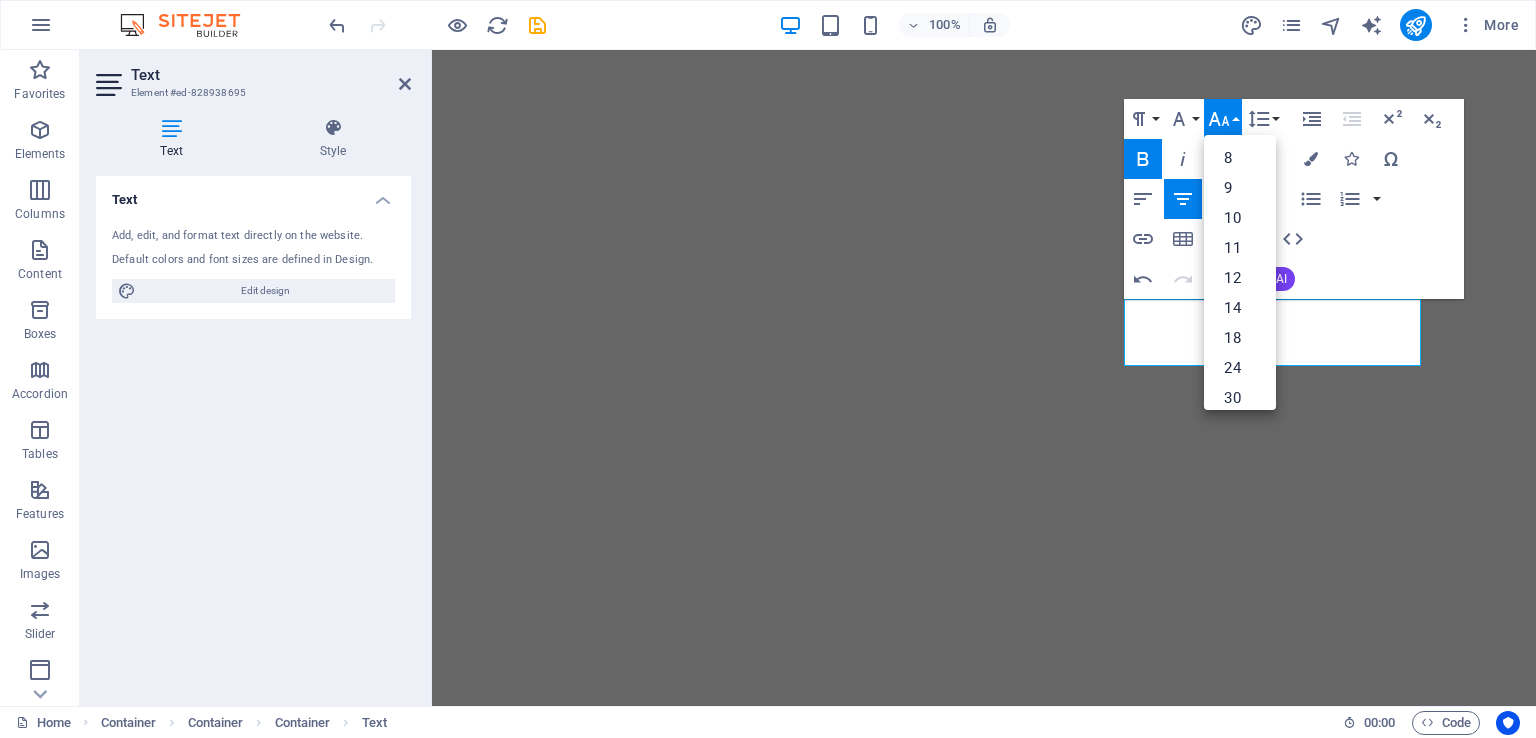 click on "18" at bounding box center (1240, 338) 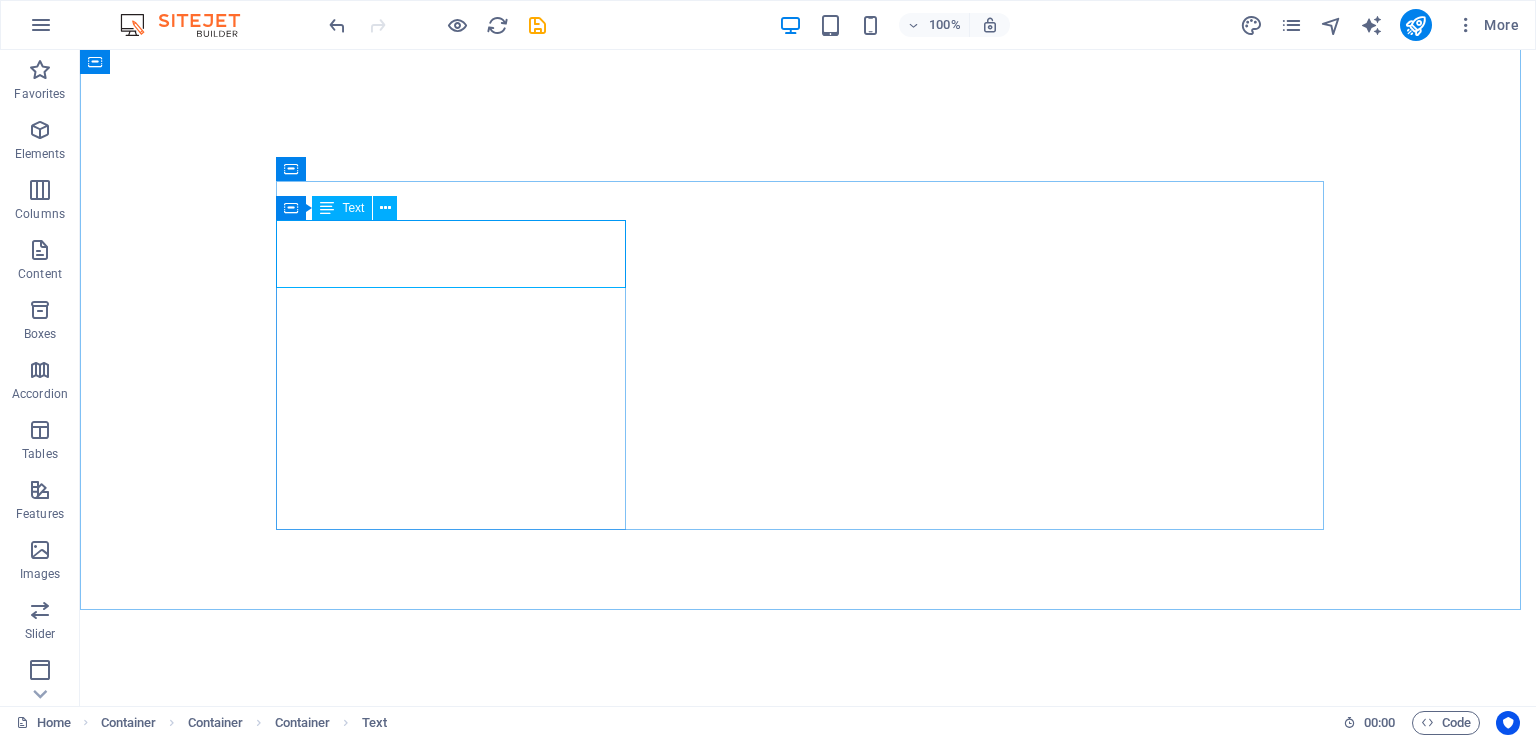 click at bounding box center (385, 208) 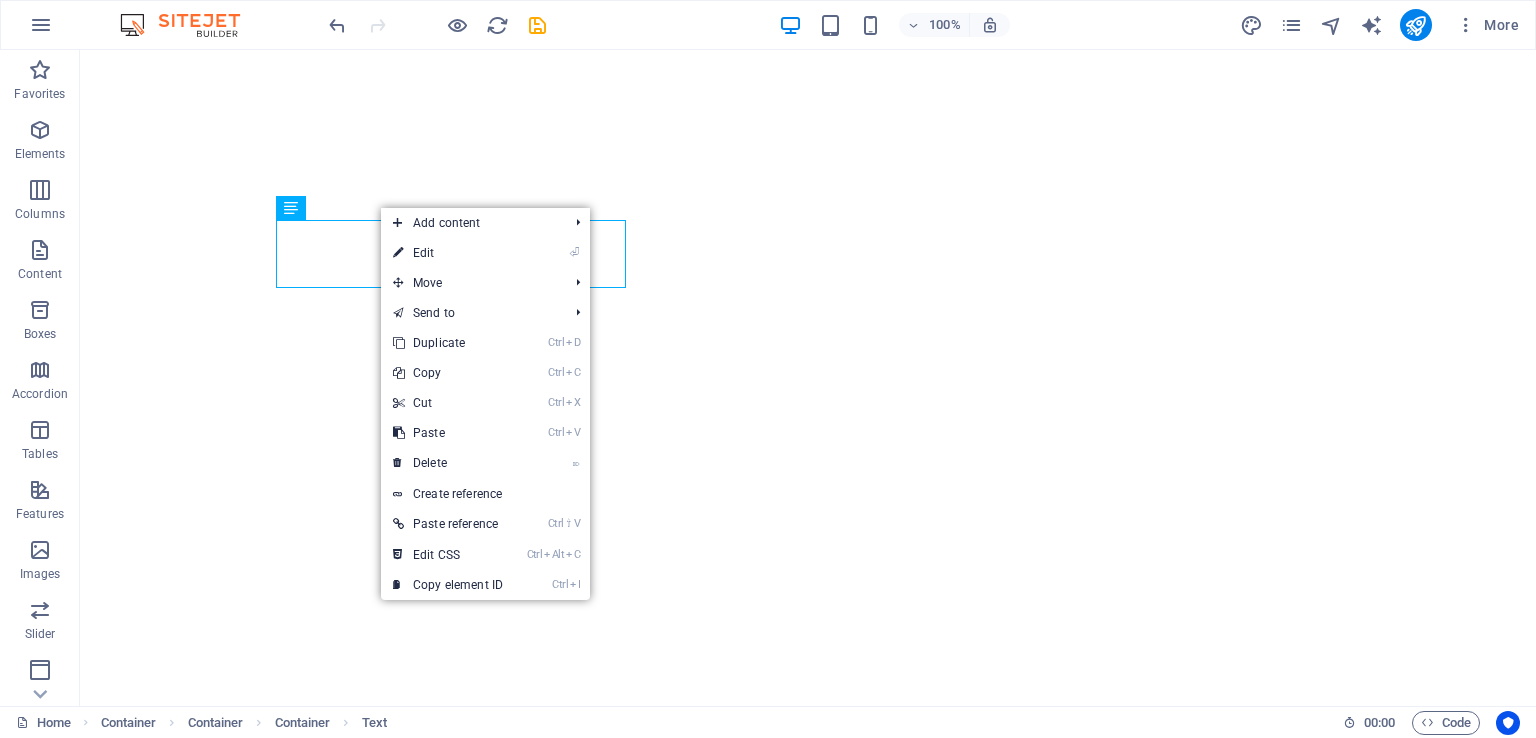click at bounding box center (398, 253) 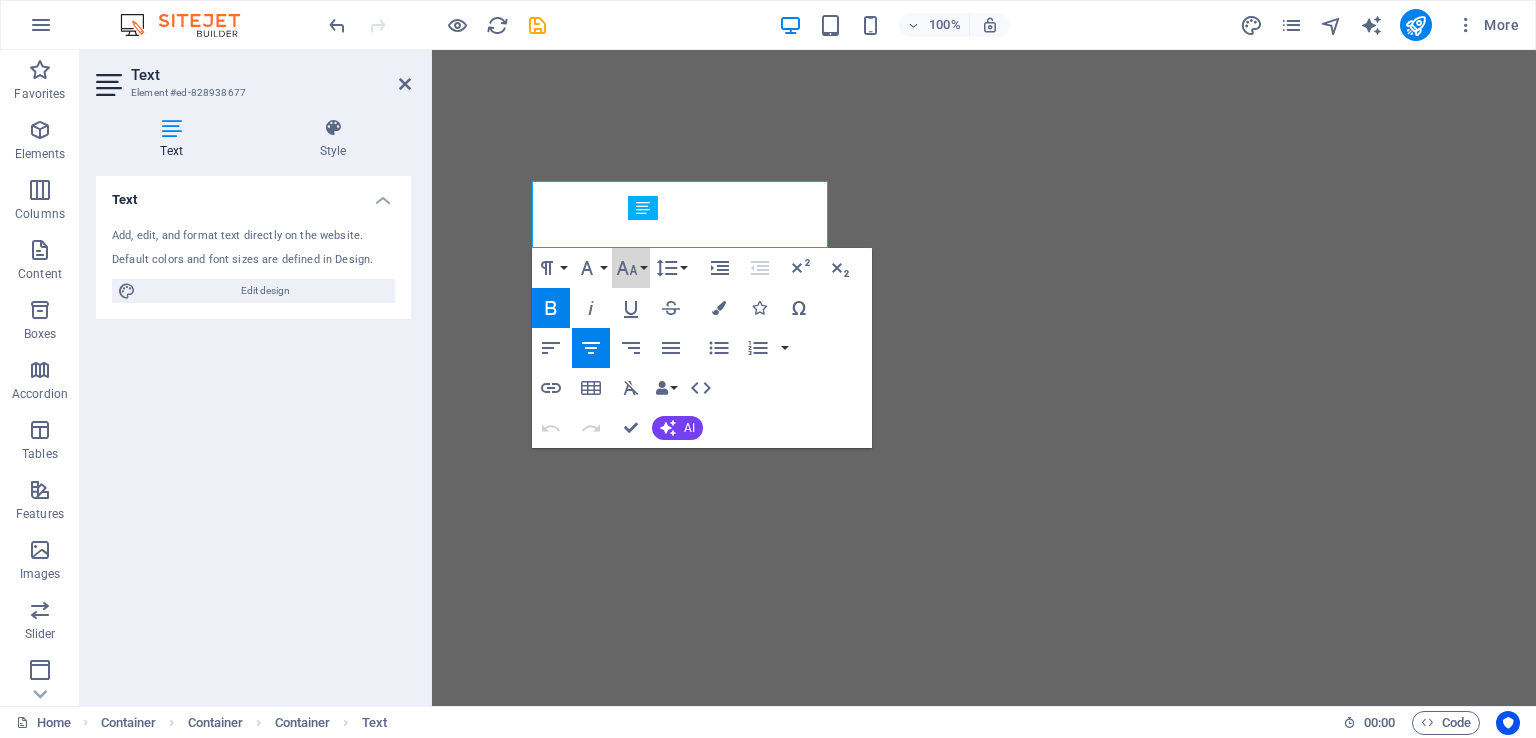 click 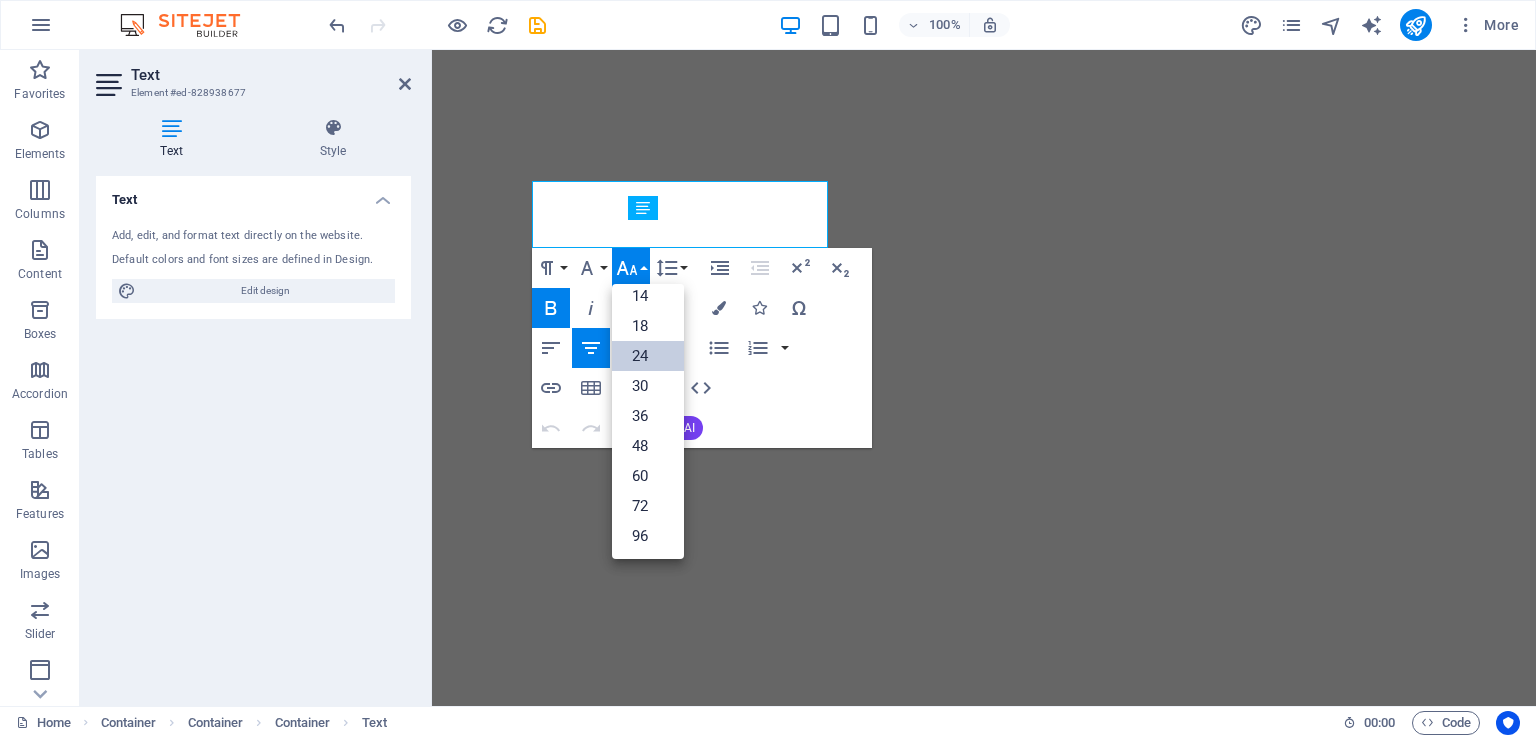 scroll, scrollTop: 160, scrollLeft: 0, axis: vertical 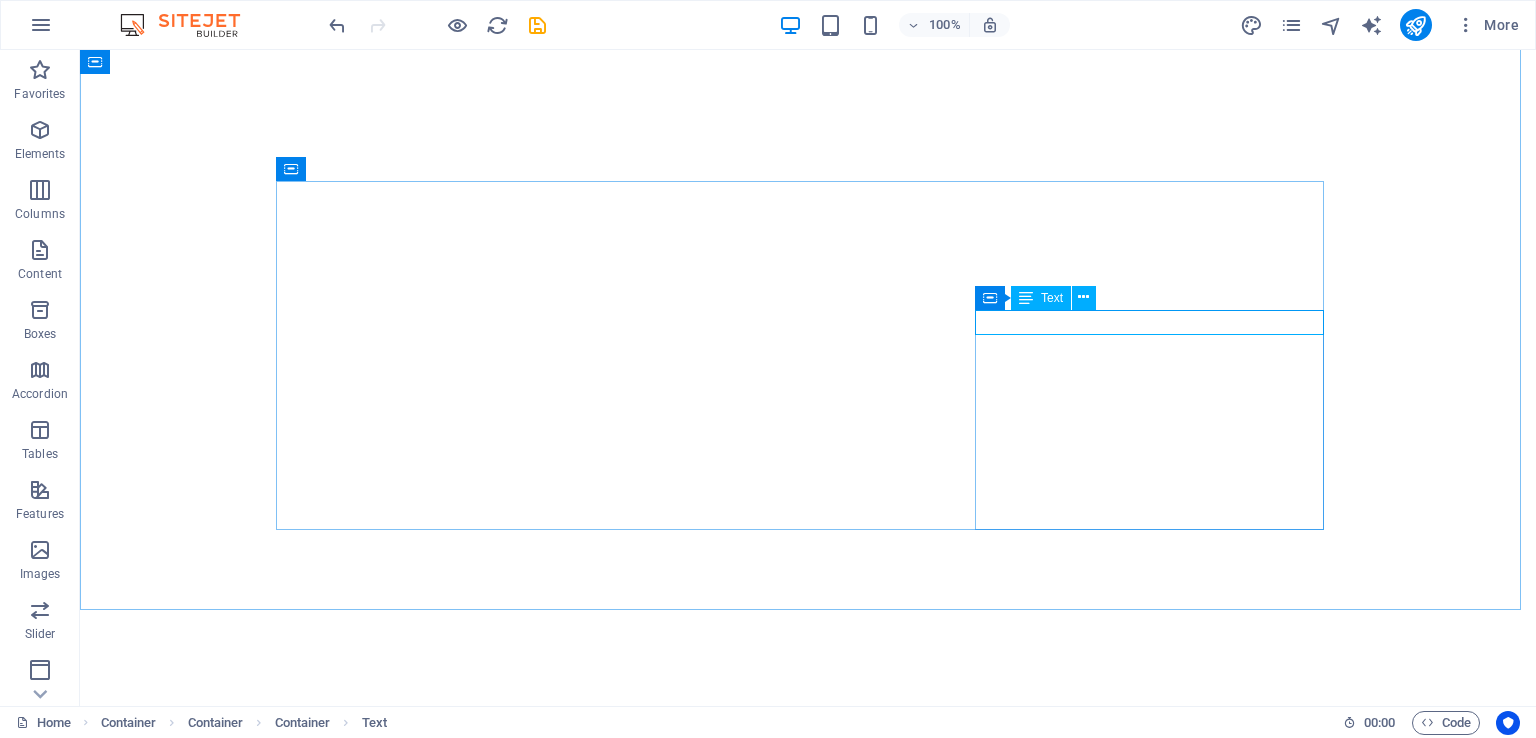 click at bounding box center [1083, 297] 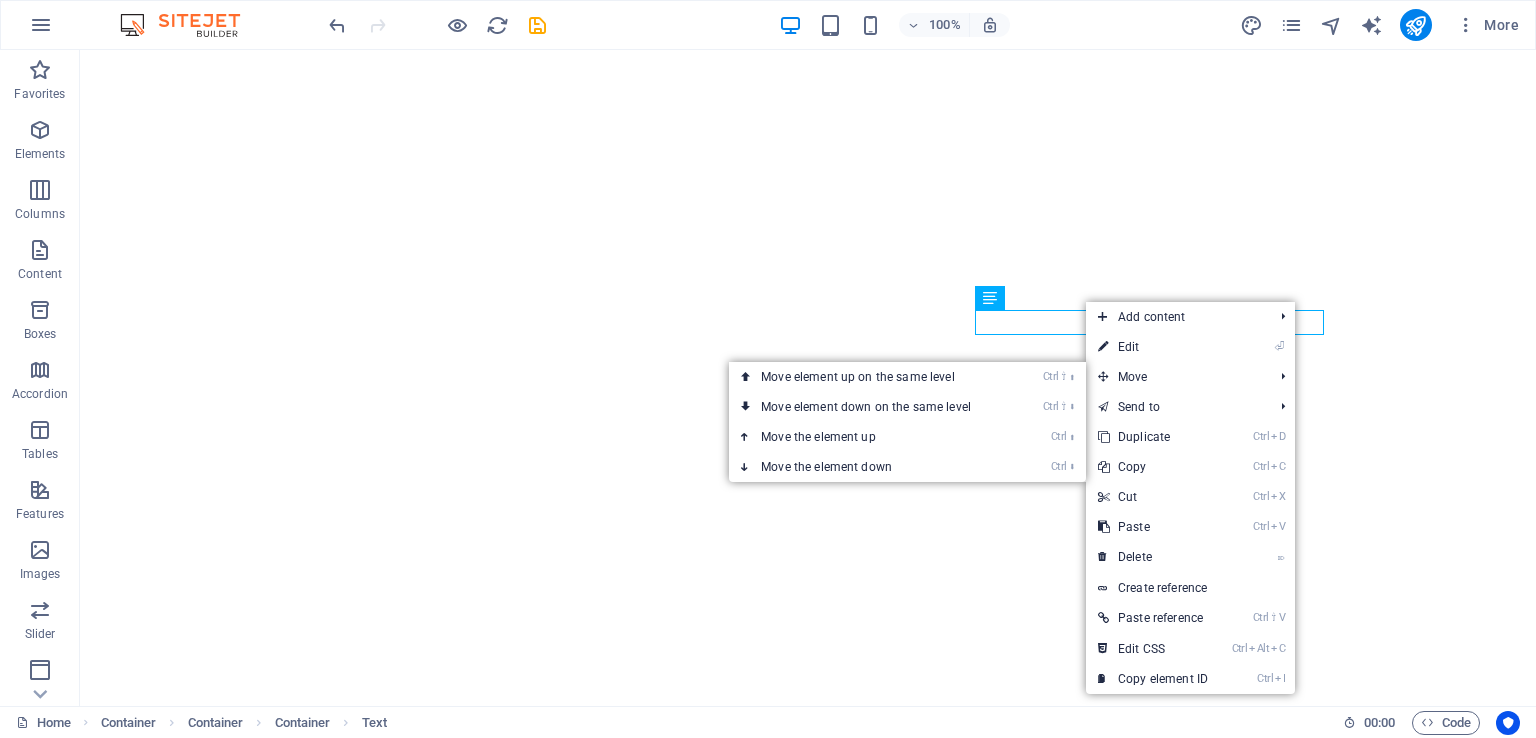 click on "⏎  Edit" at bounding box center (1153, 347) 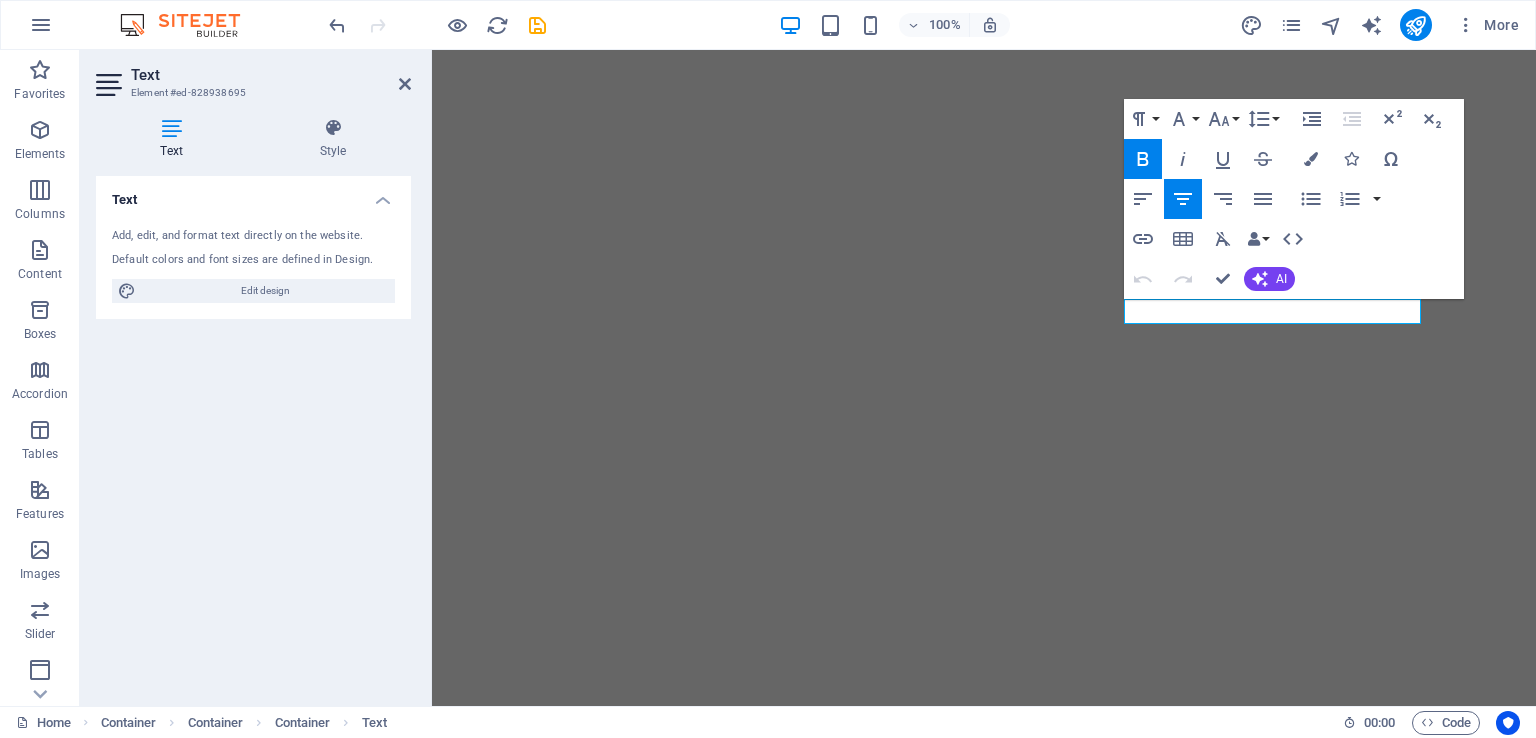 click 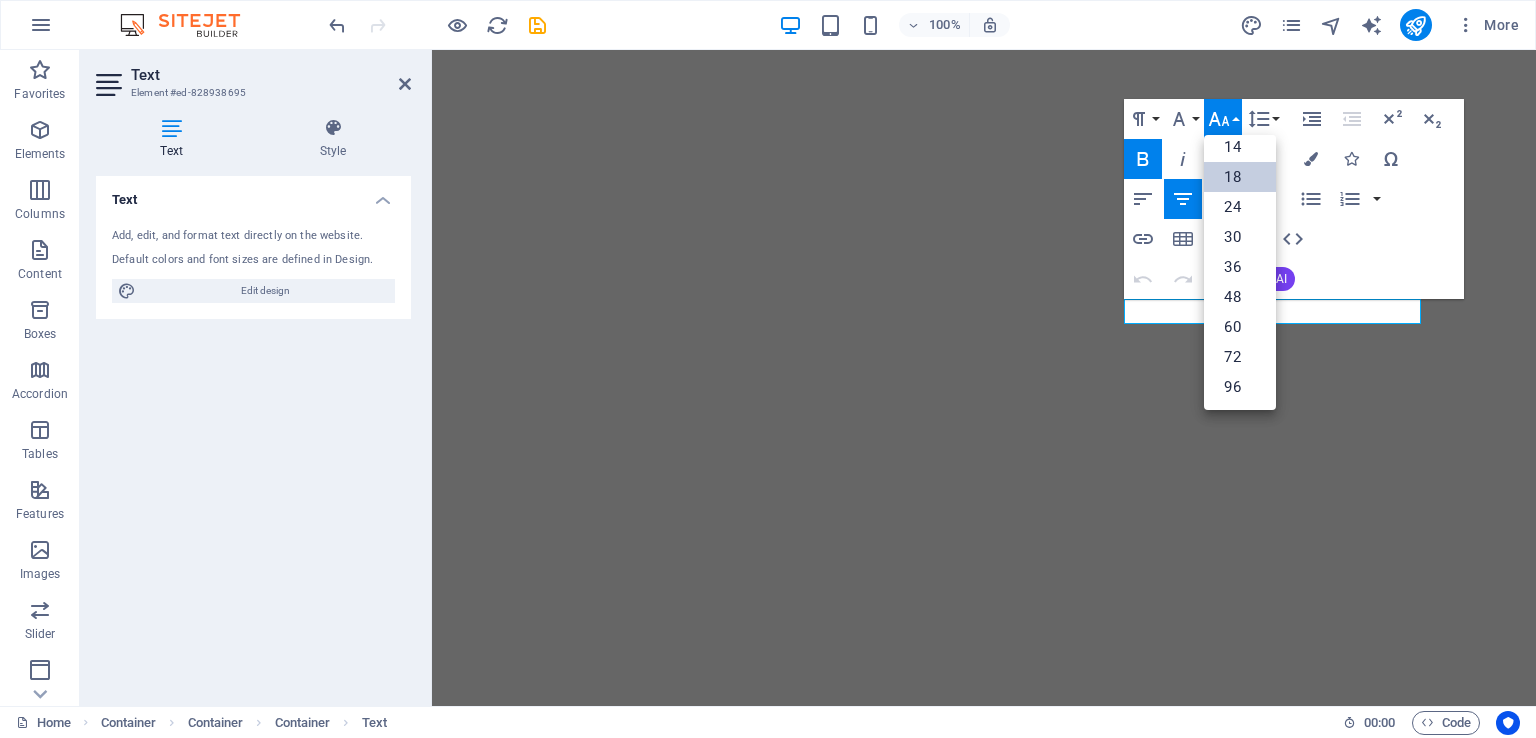scroll, scrollTop: 160, scrollLeft: 0, axis: vertical 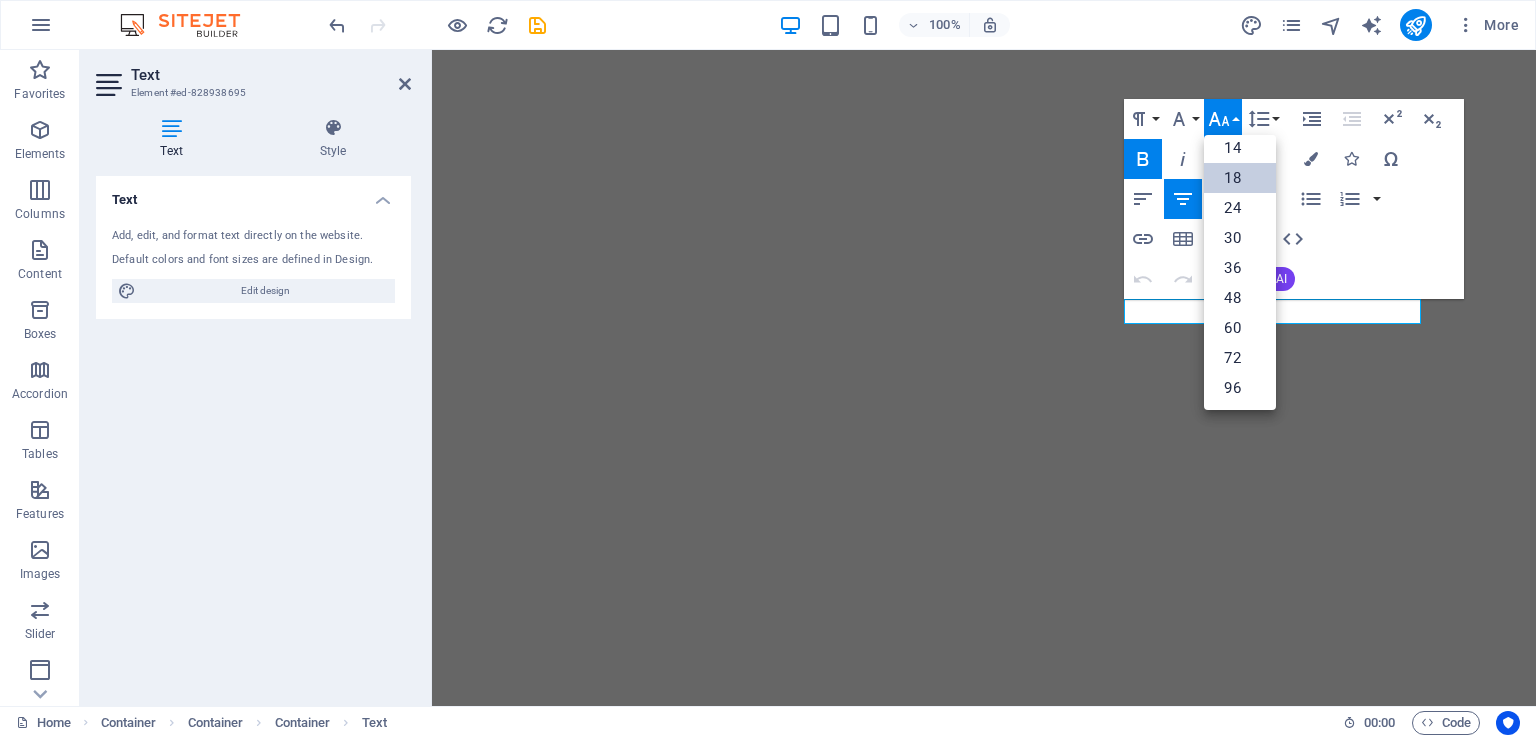 click on "24" at bounding box center [1240, 208] 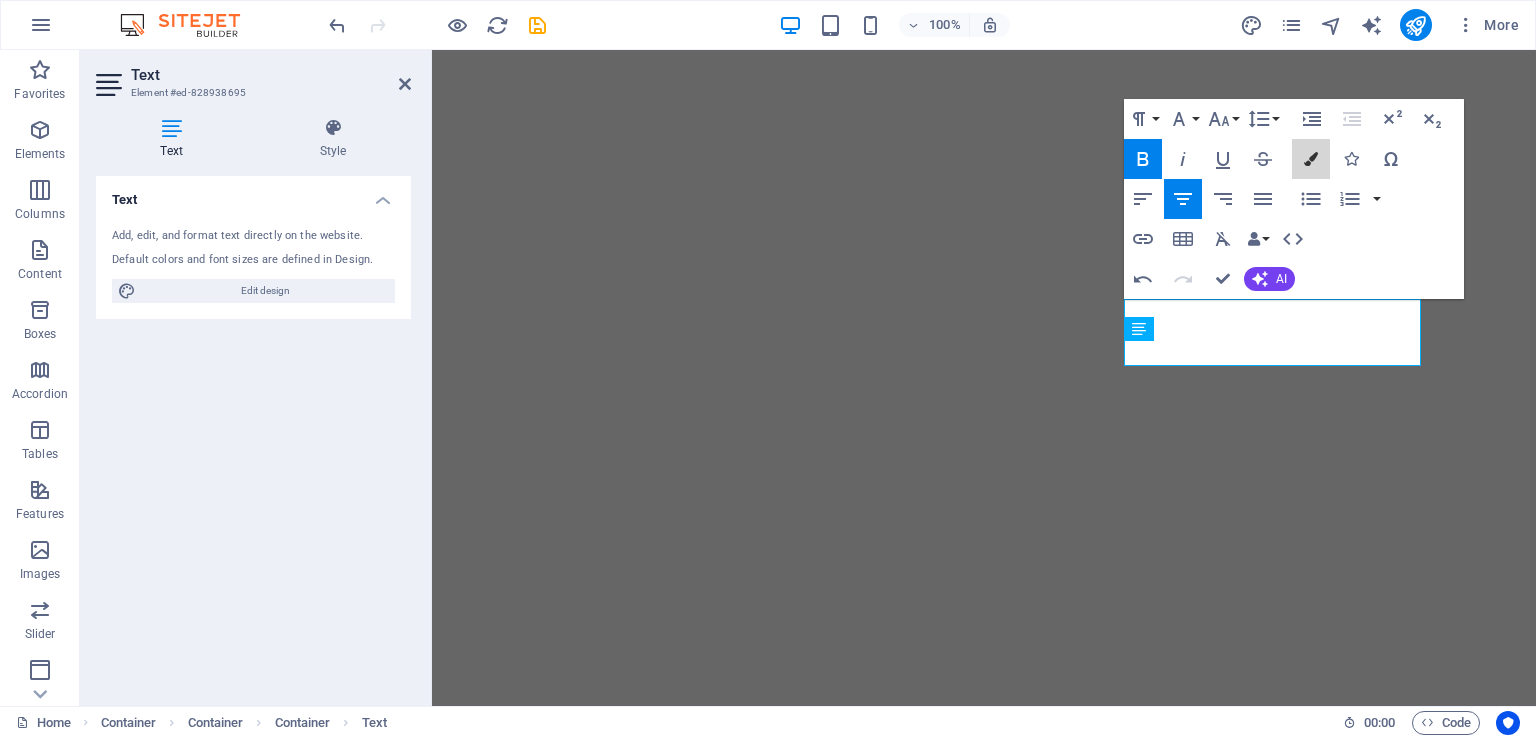 click at bounding box center (1311, 159) 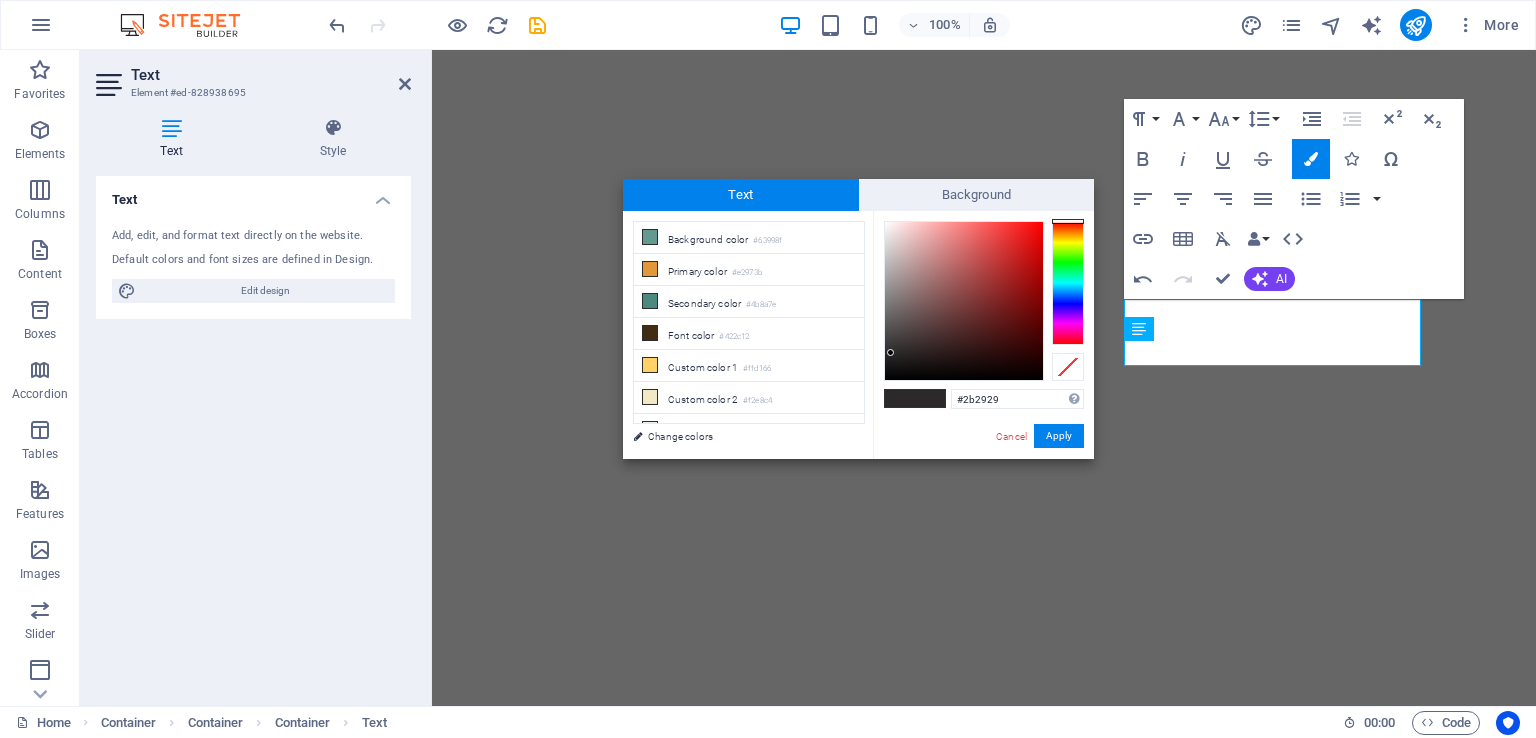 click at bounding box center (650, 269) 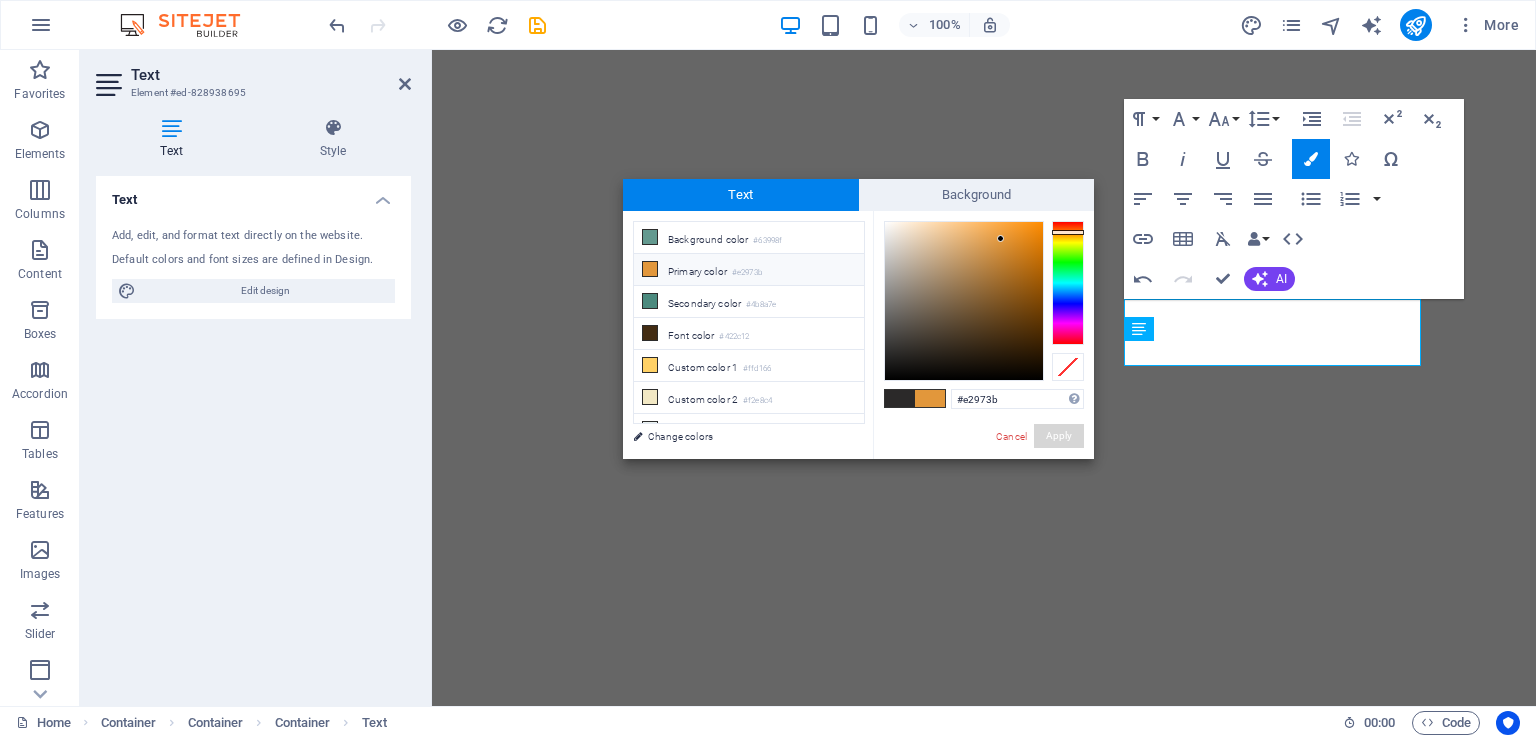 click on "Apply" at bounding box center (1059, 436) 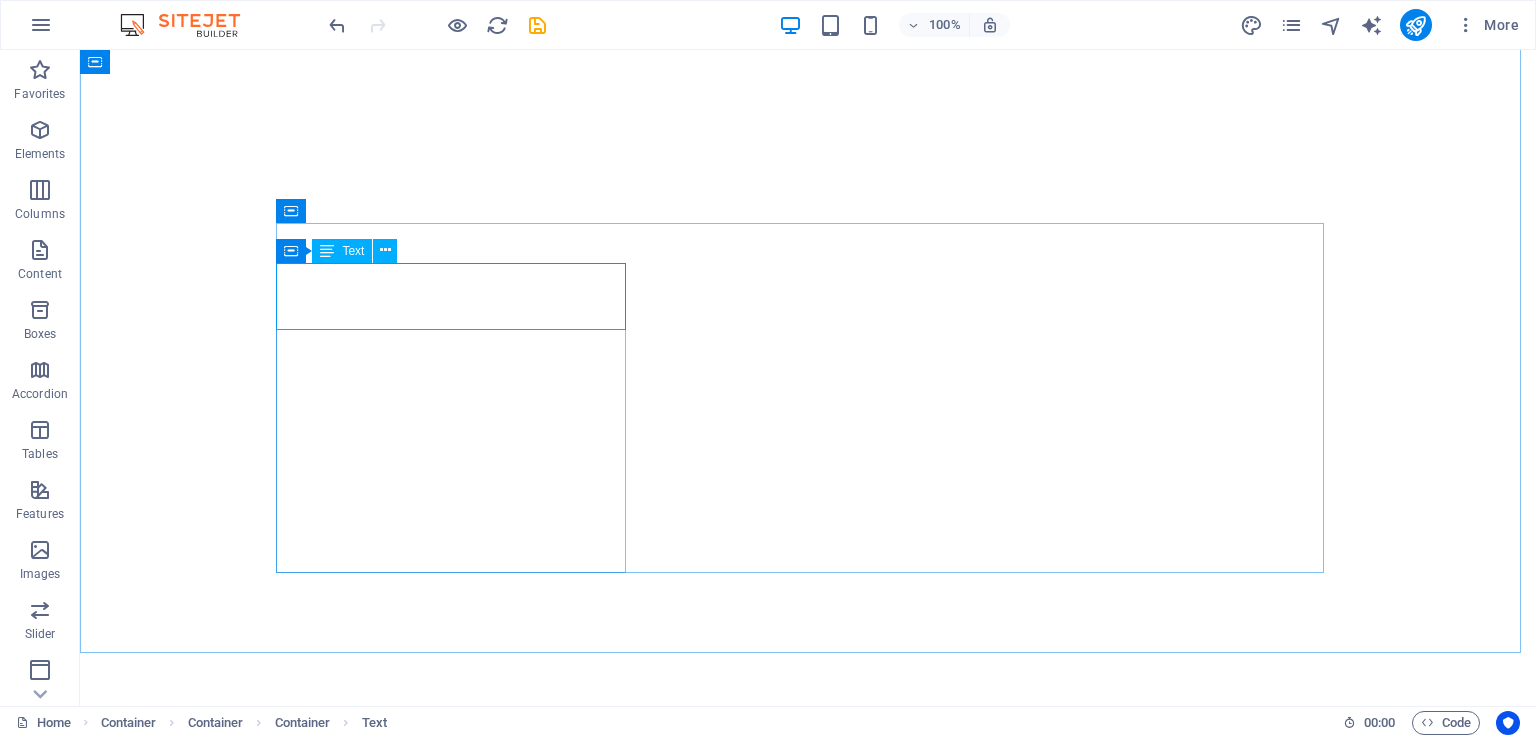 click at bounding box center [385, 251] 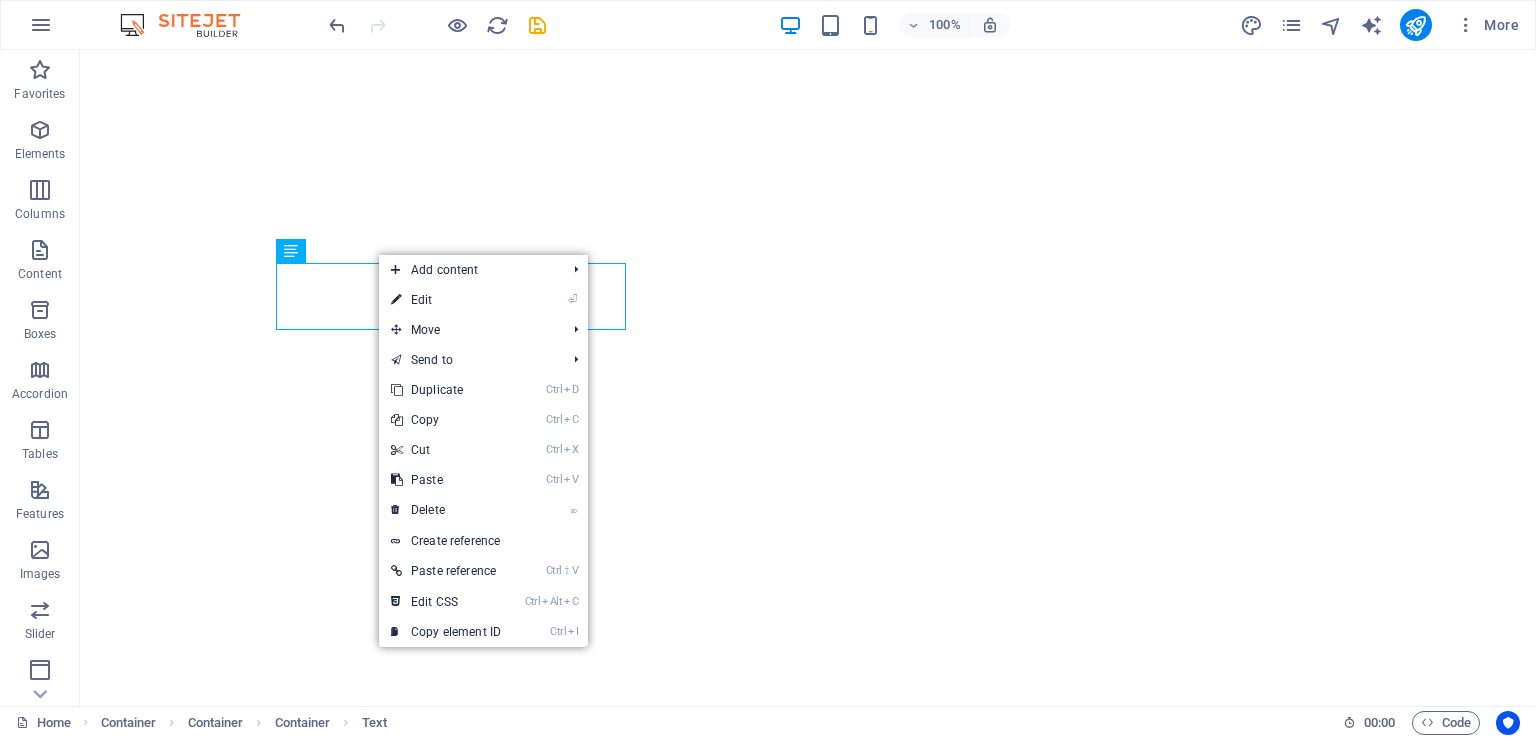 click on "⏎  Edit" at bounding box center [446, 300] 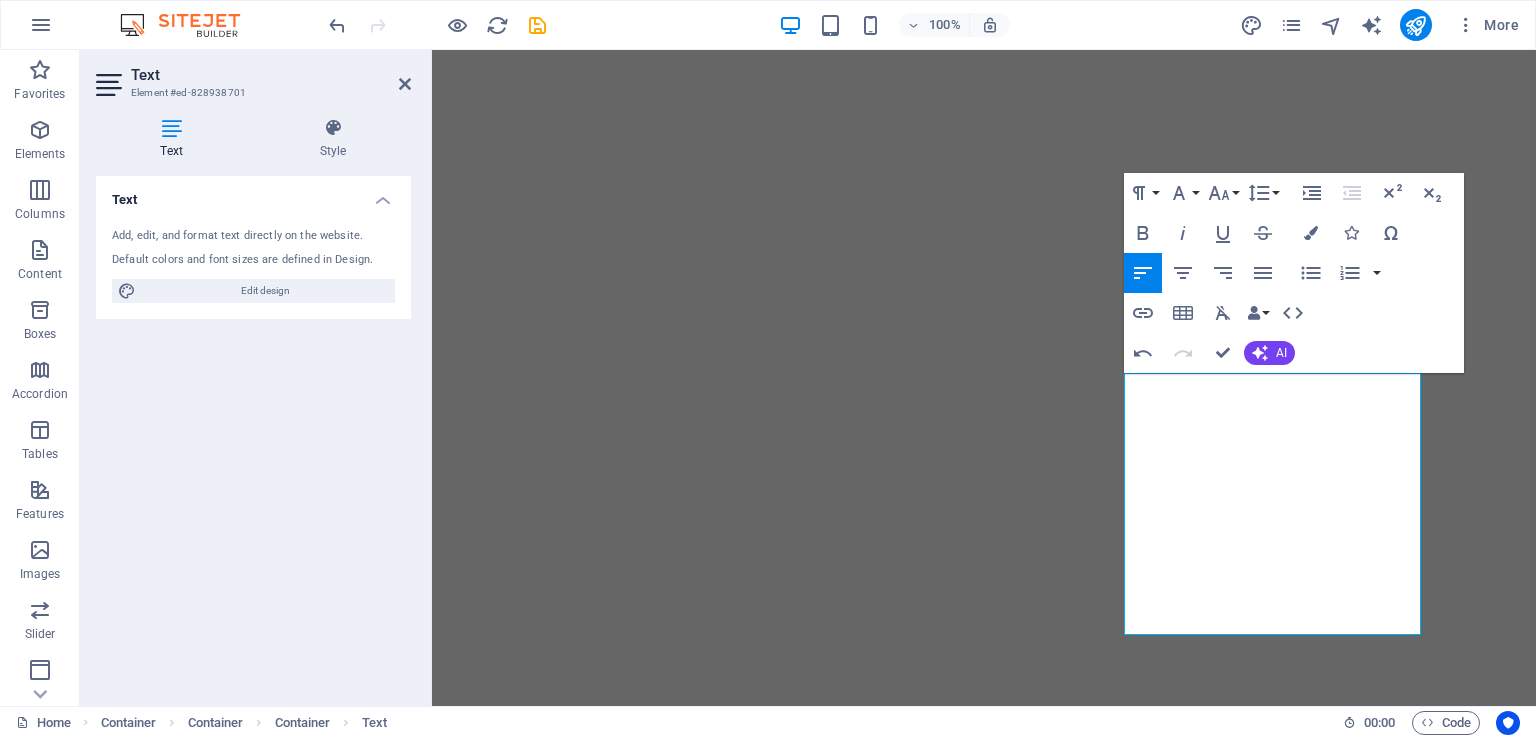 click on "AI" at bounding box center [1281, 353] 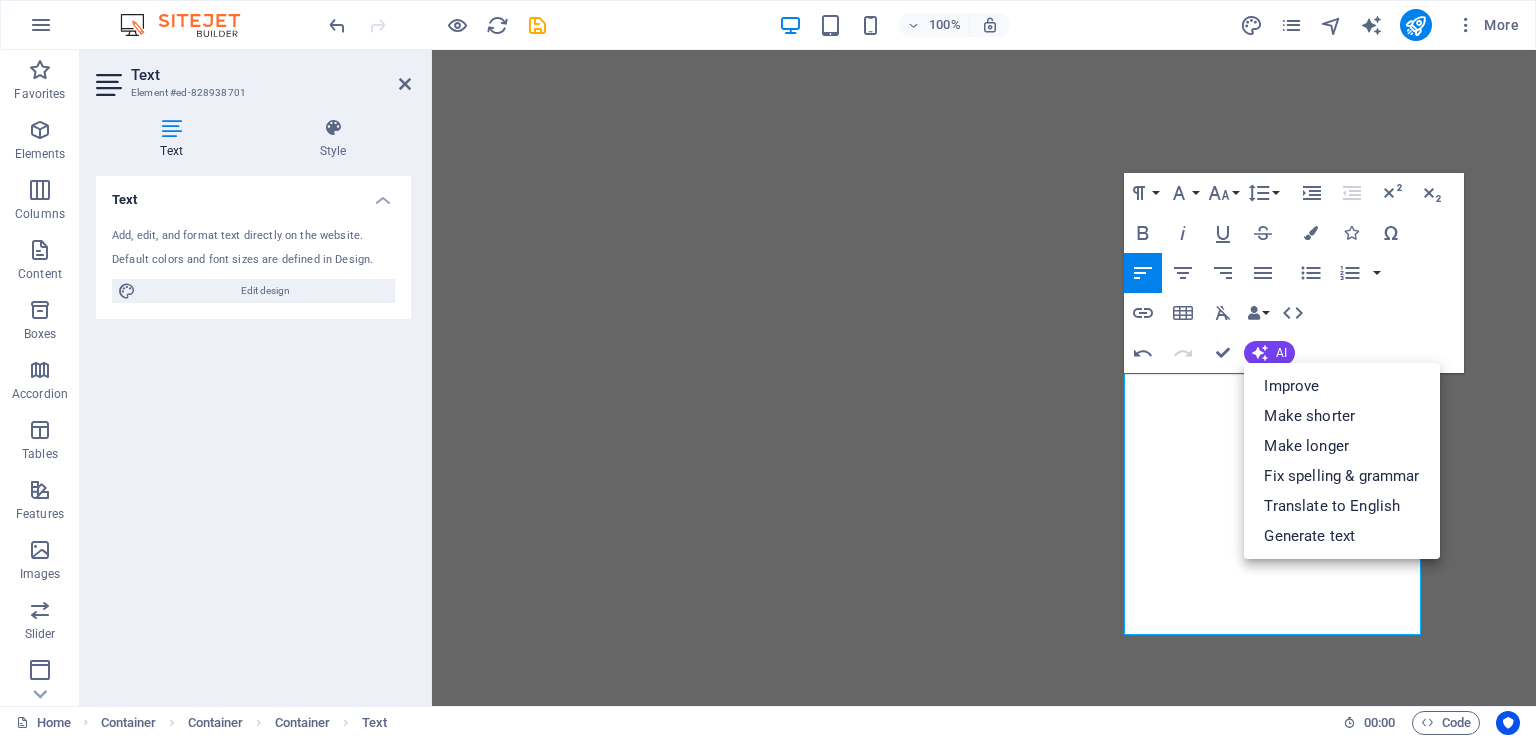 click on "Improve" at bounding box center [1341, 386] 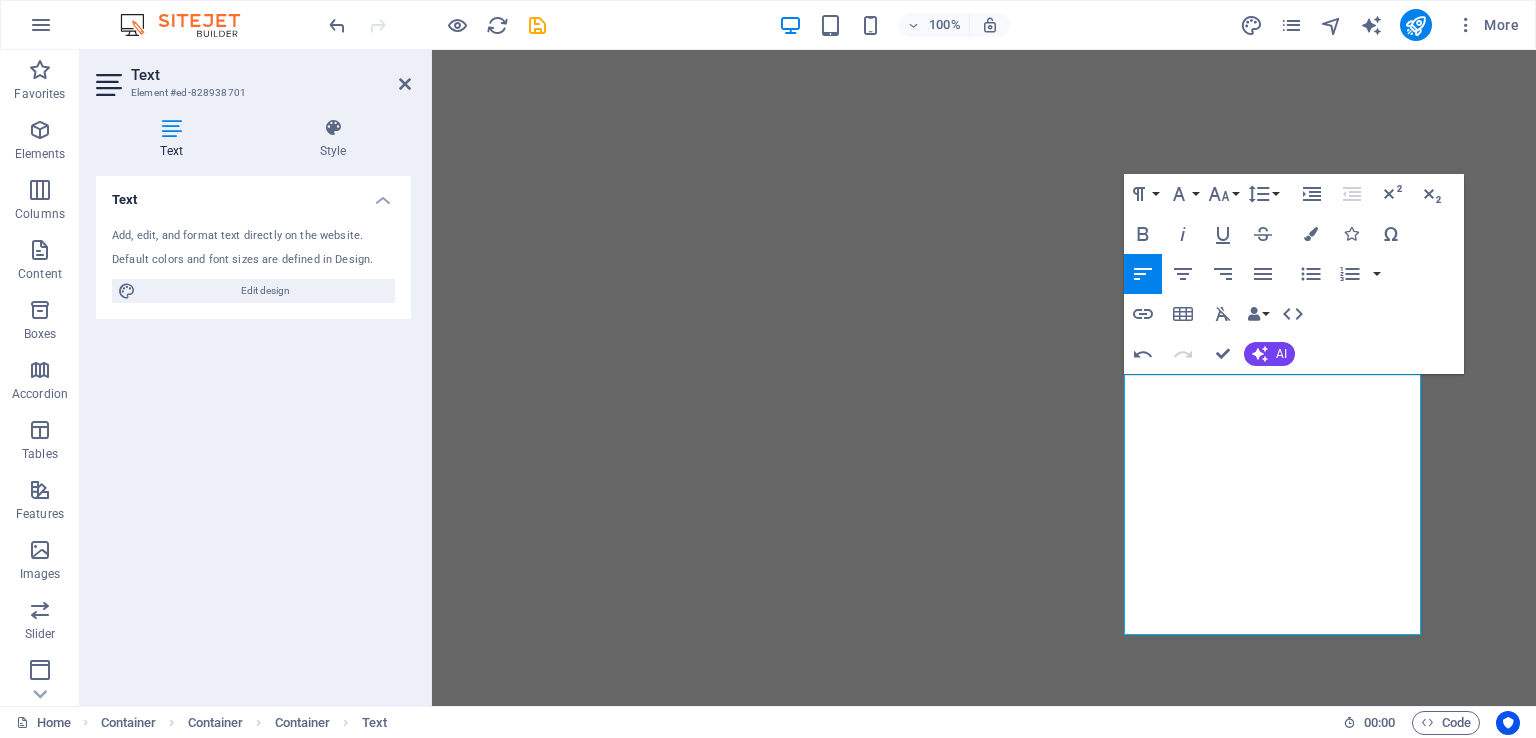 click 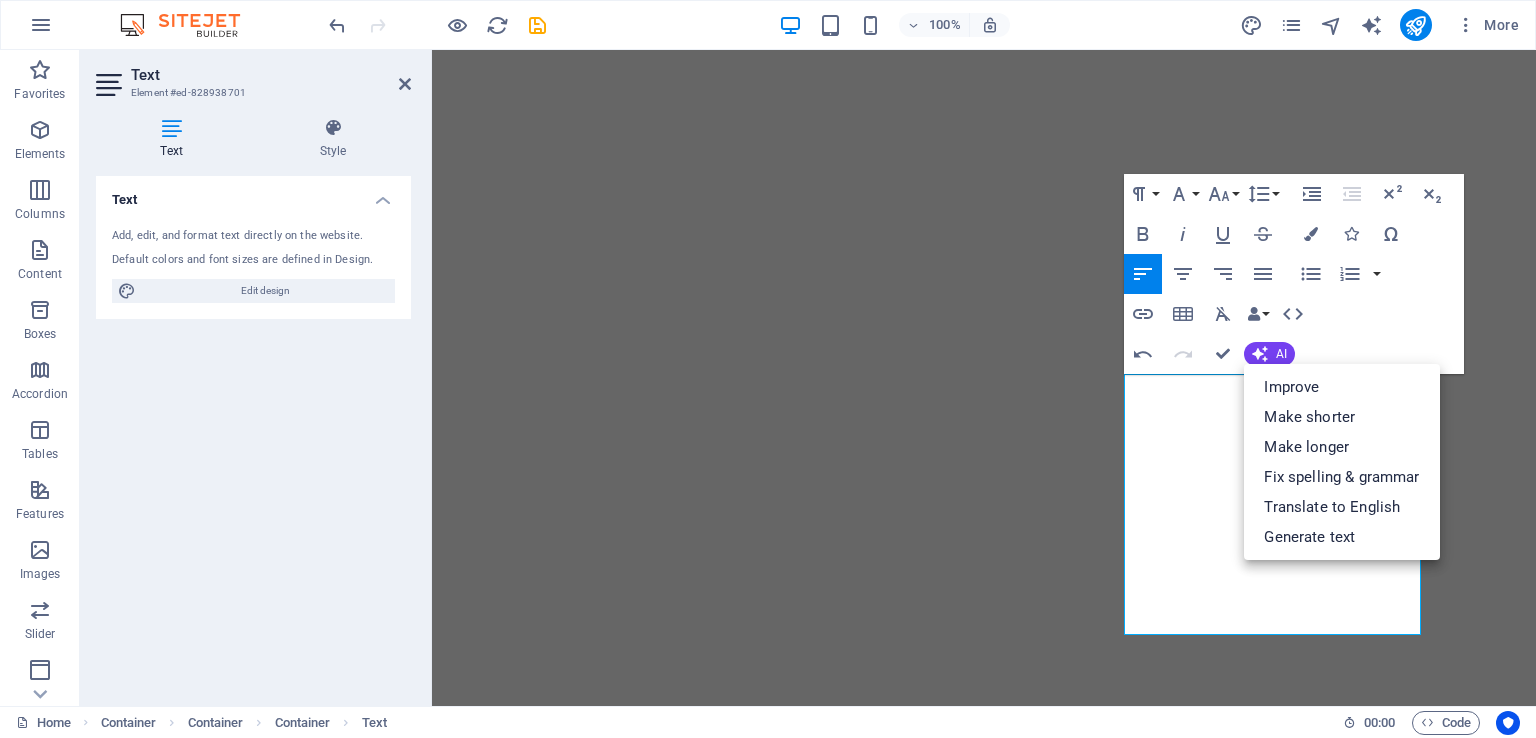click on "Improve" at bounding box center (1341, 387) 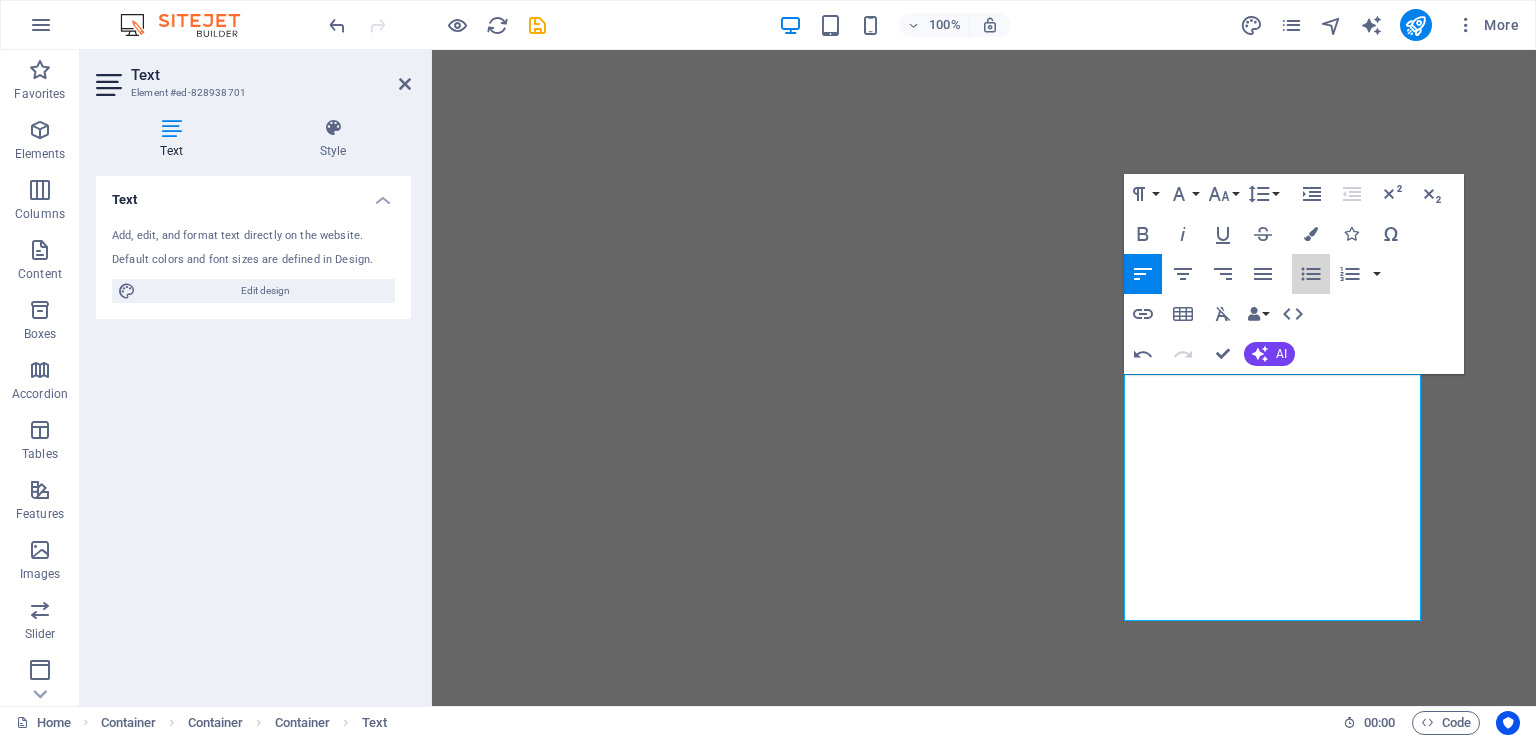 click 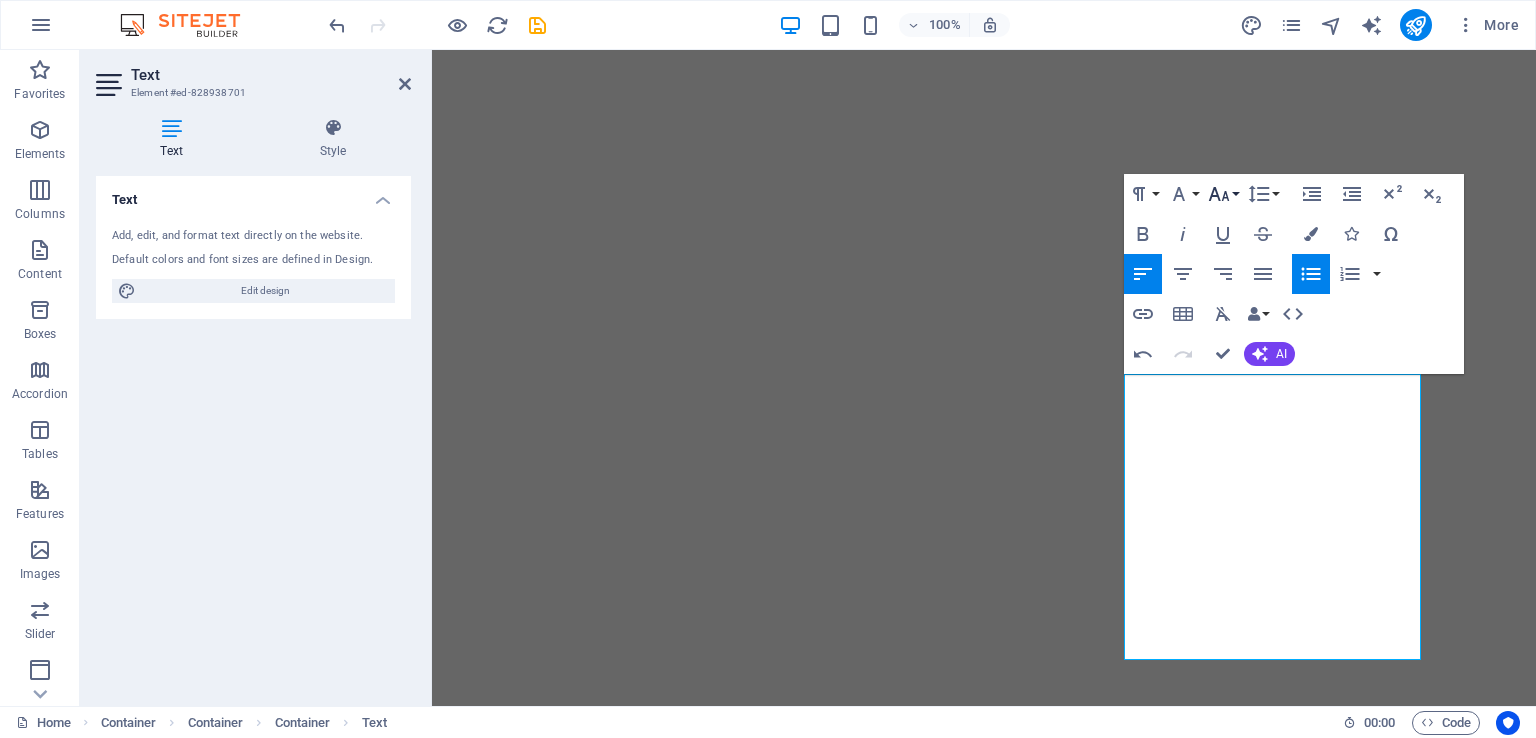 click on "Font Size" at bounding box center (1223, 194) 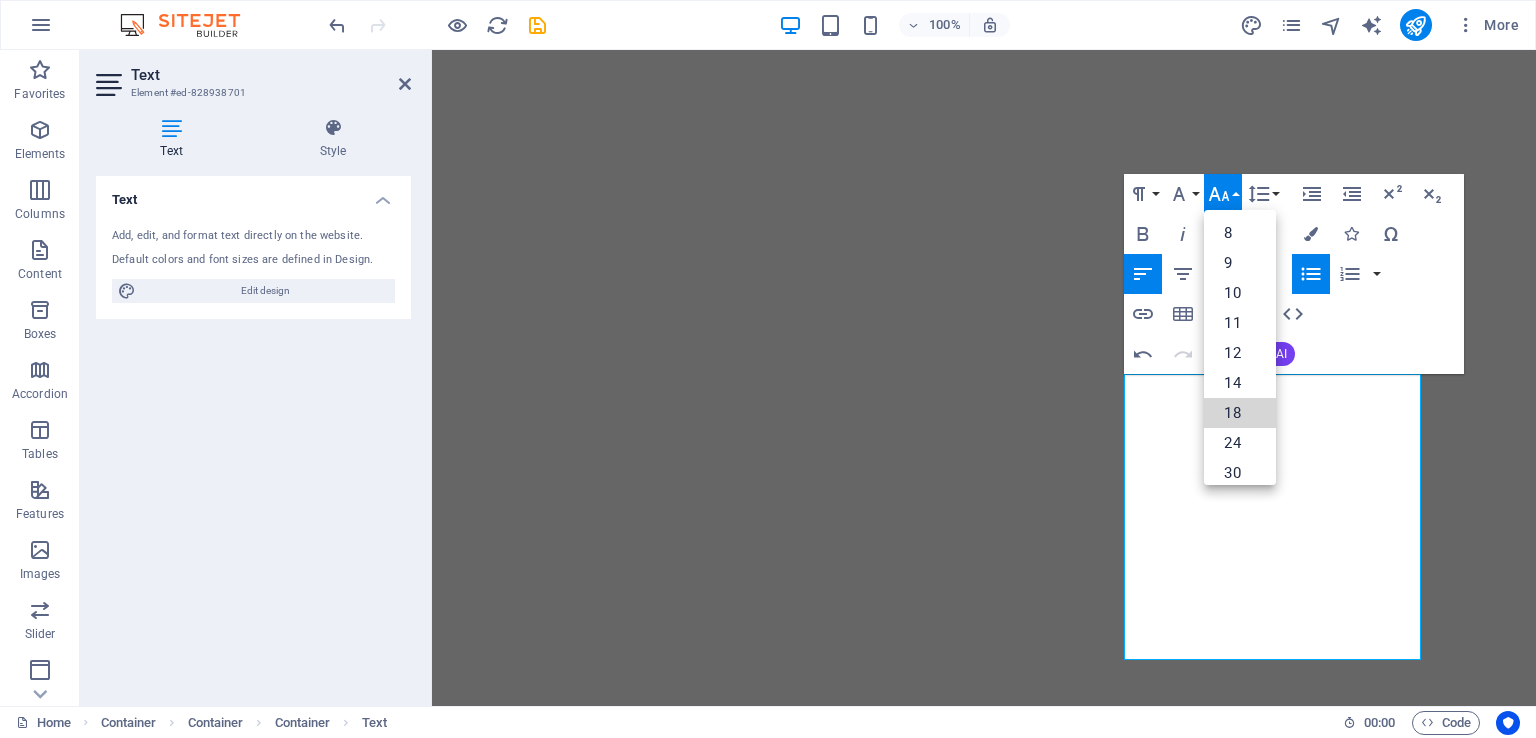 click on "18" at bounding box center (1240, 413) 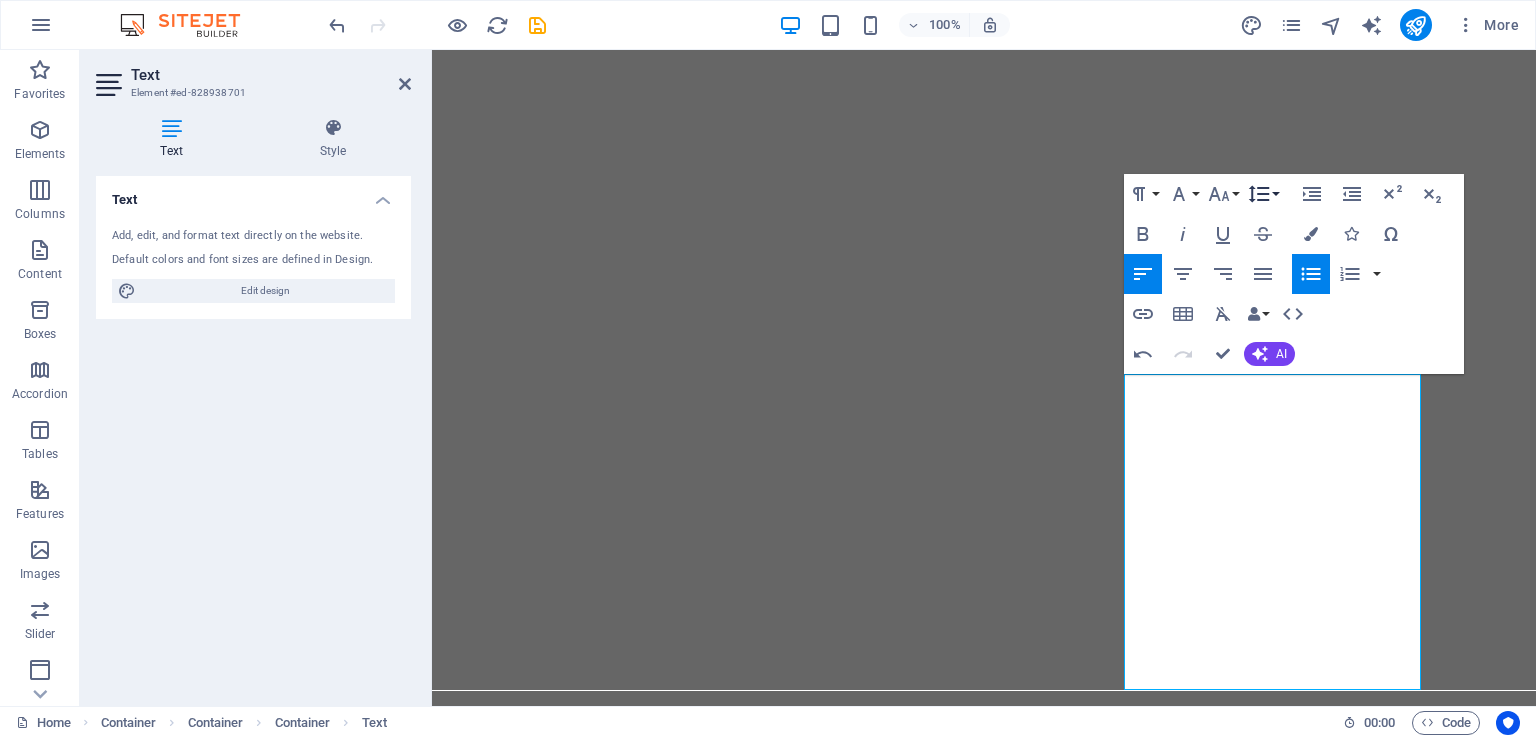 click on "Line Height" at bounding box center (1263, 194) 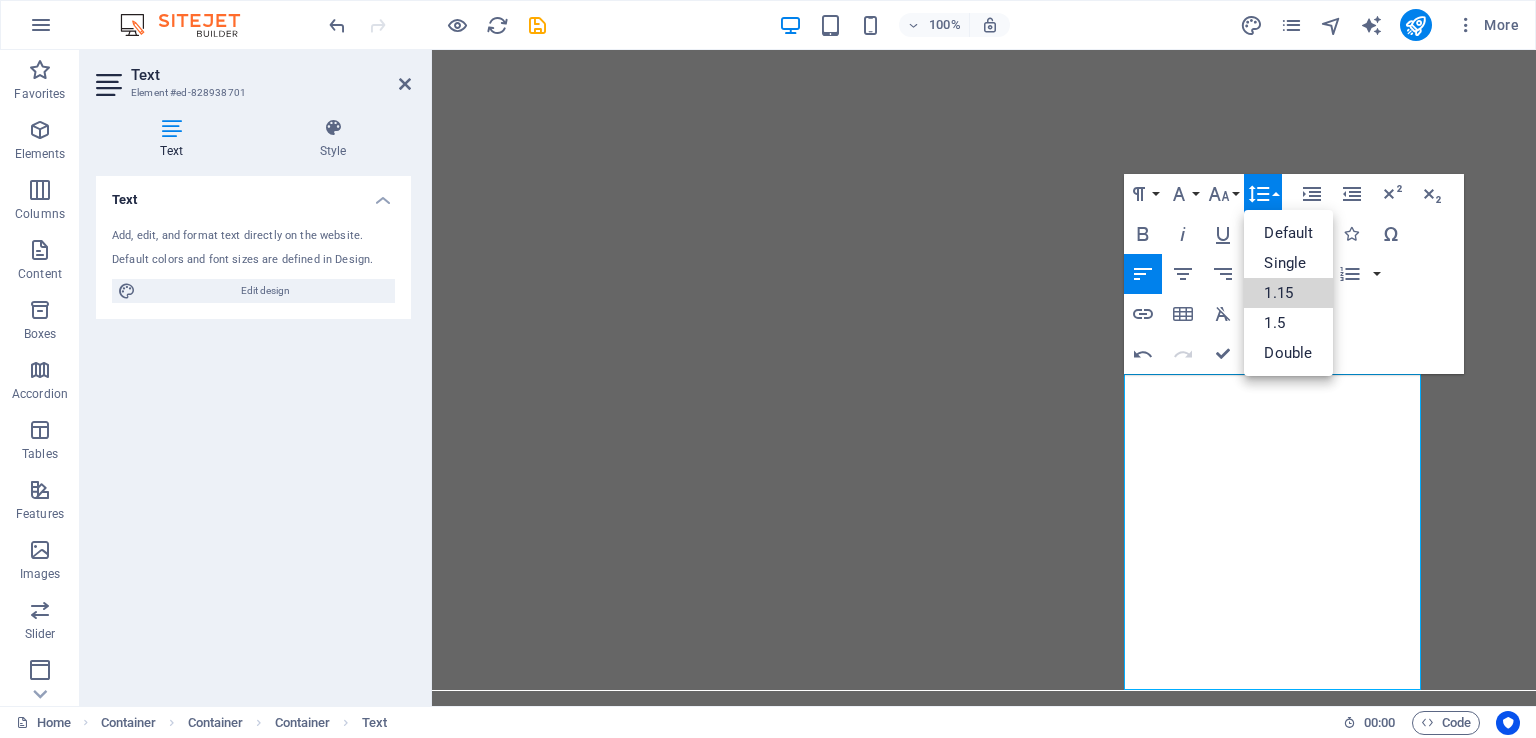 click on "1.15" at bounding box center (1288, 293) 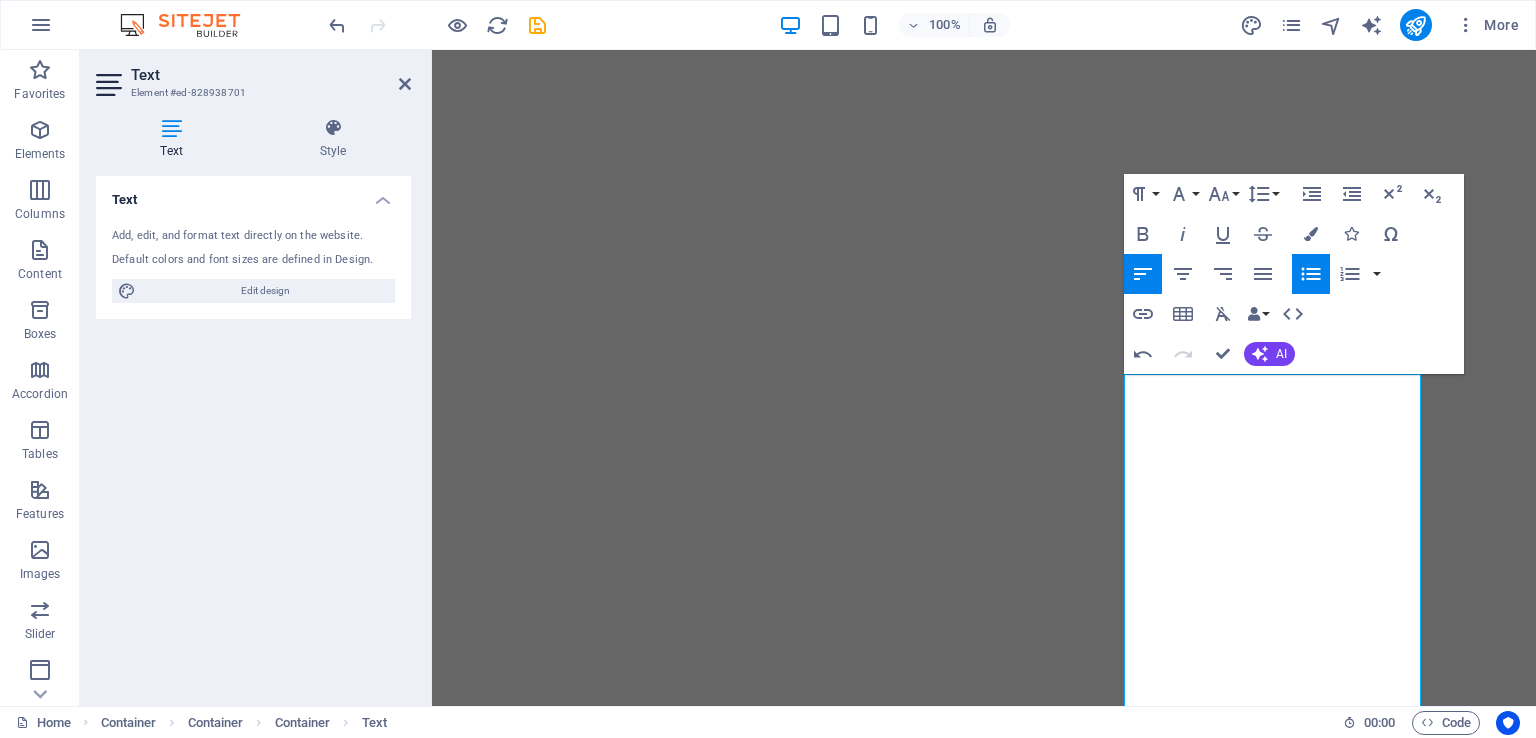 click at bounding box center [1311, 234] 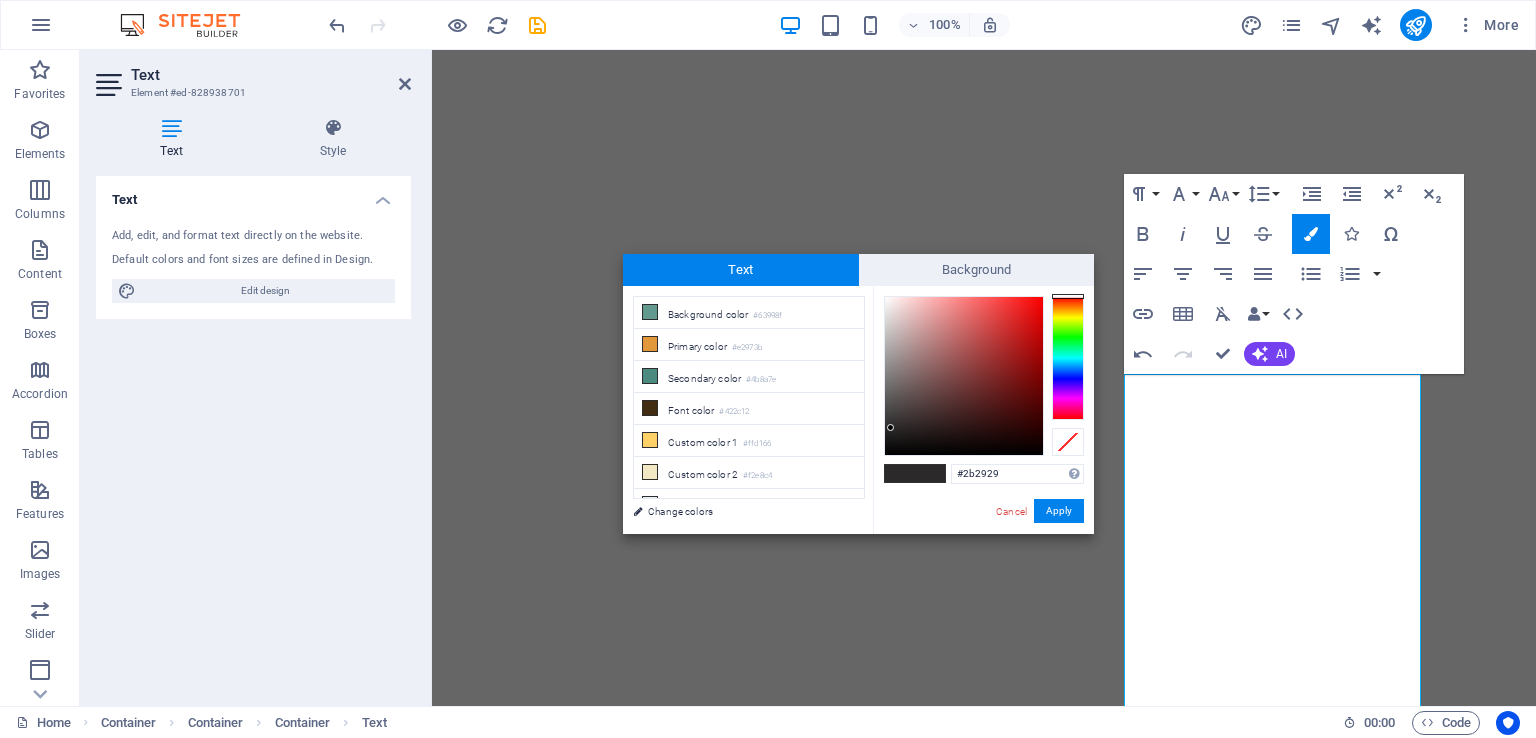 click at bounding box center [650, 408] 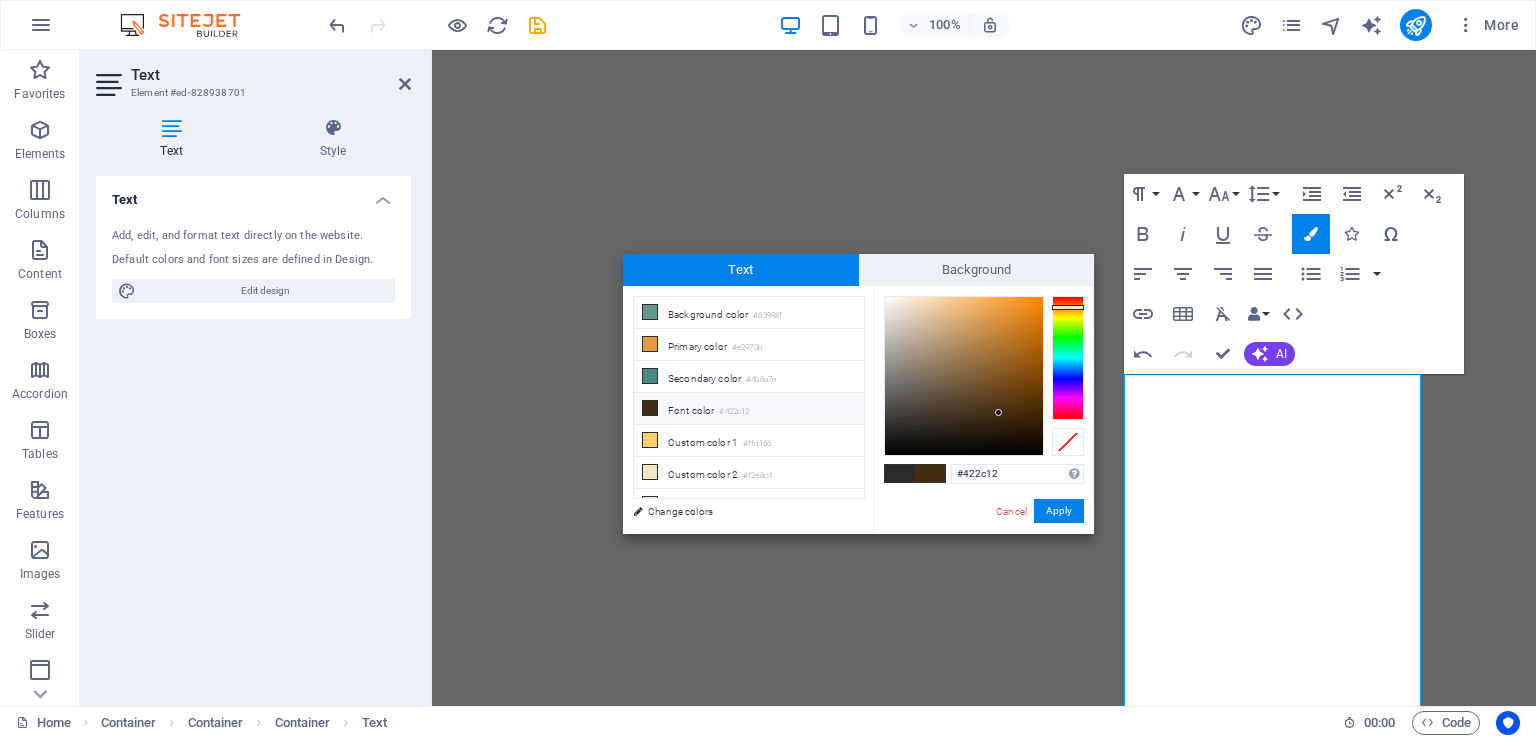 click on "Apply" at bounding box center [1059, 511] 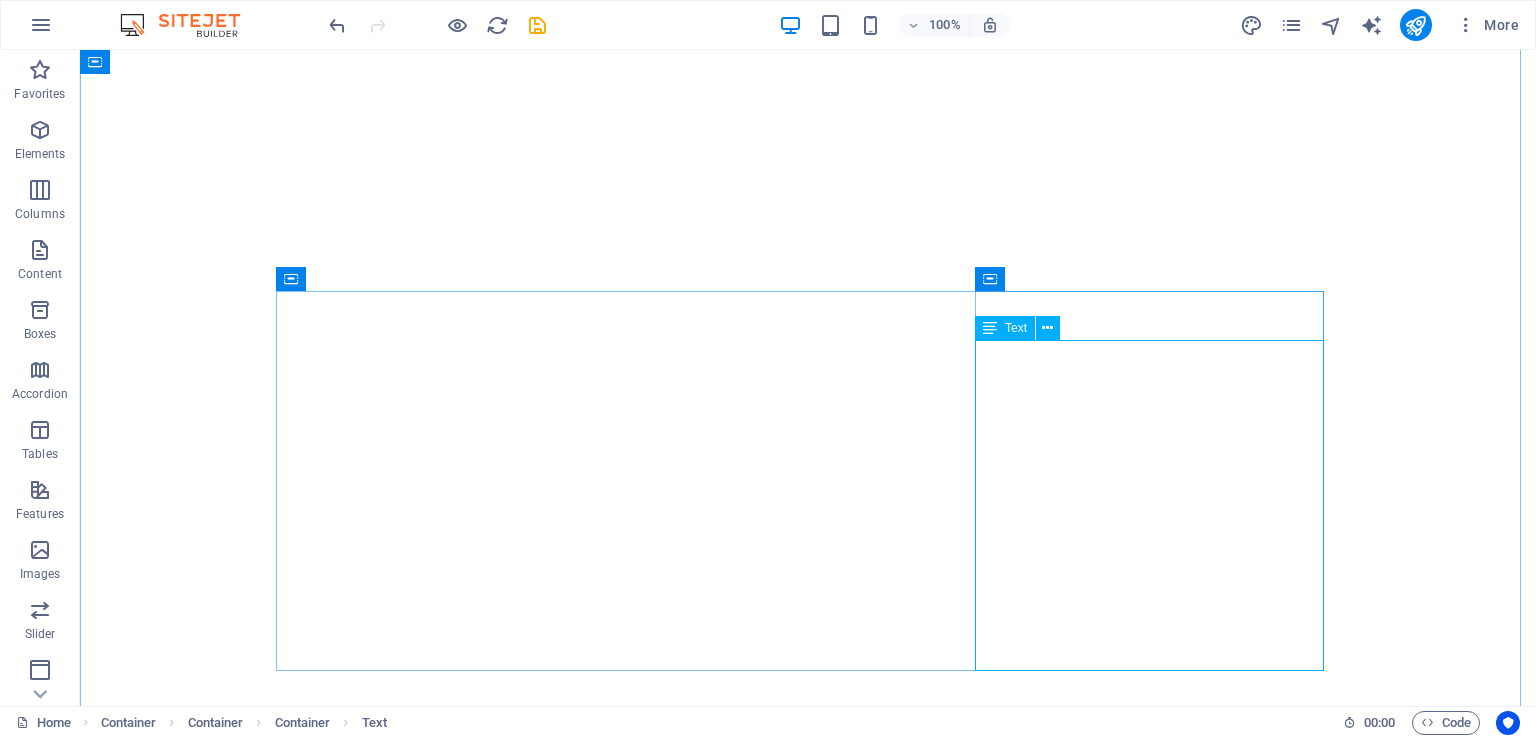 click at bounding box center [1047, 328] 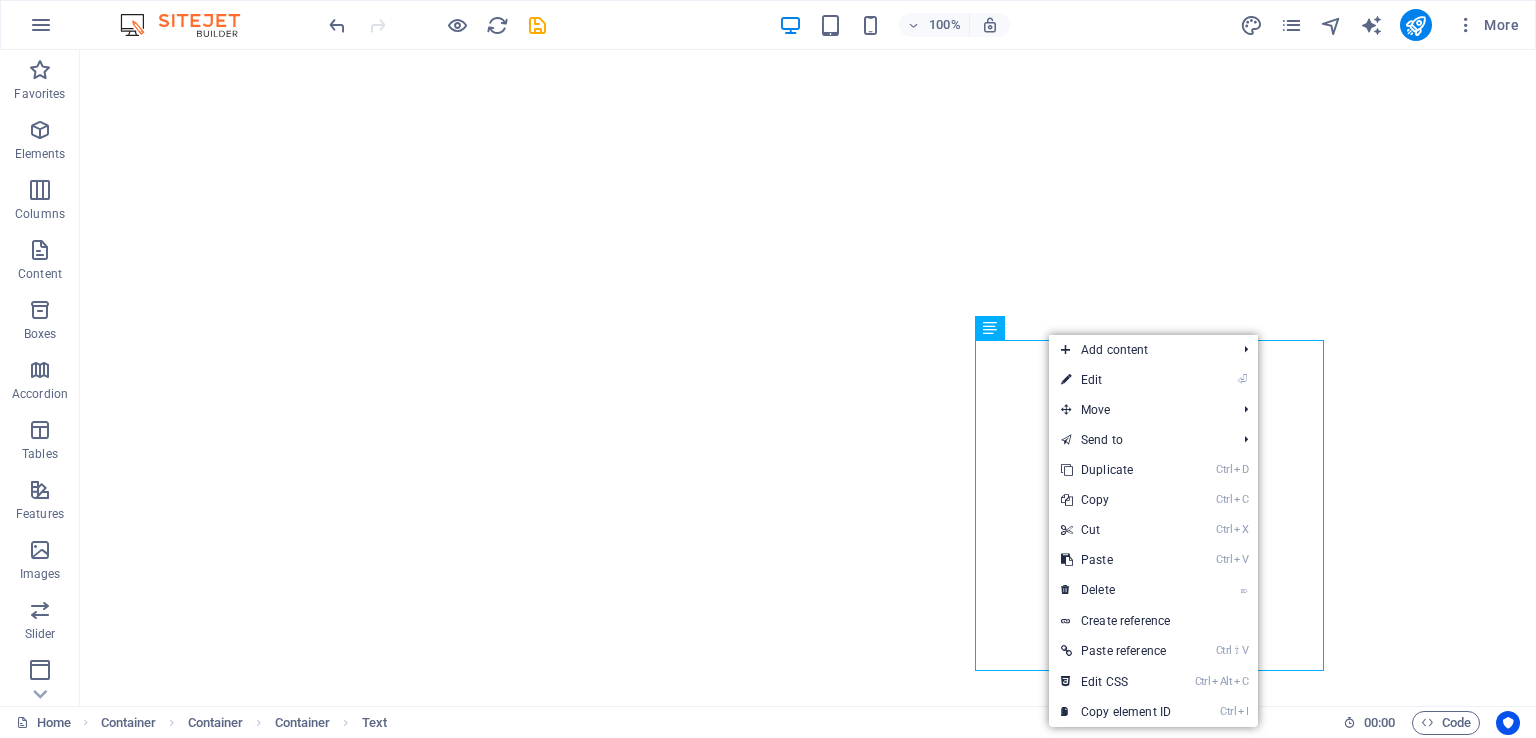 click on "⏎  Edit" at bounding box center (1116, 380) 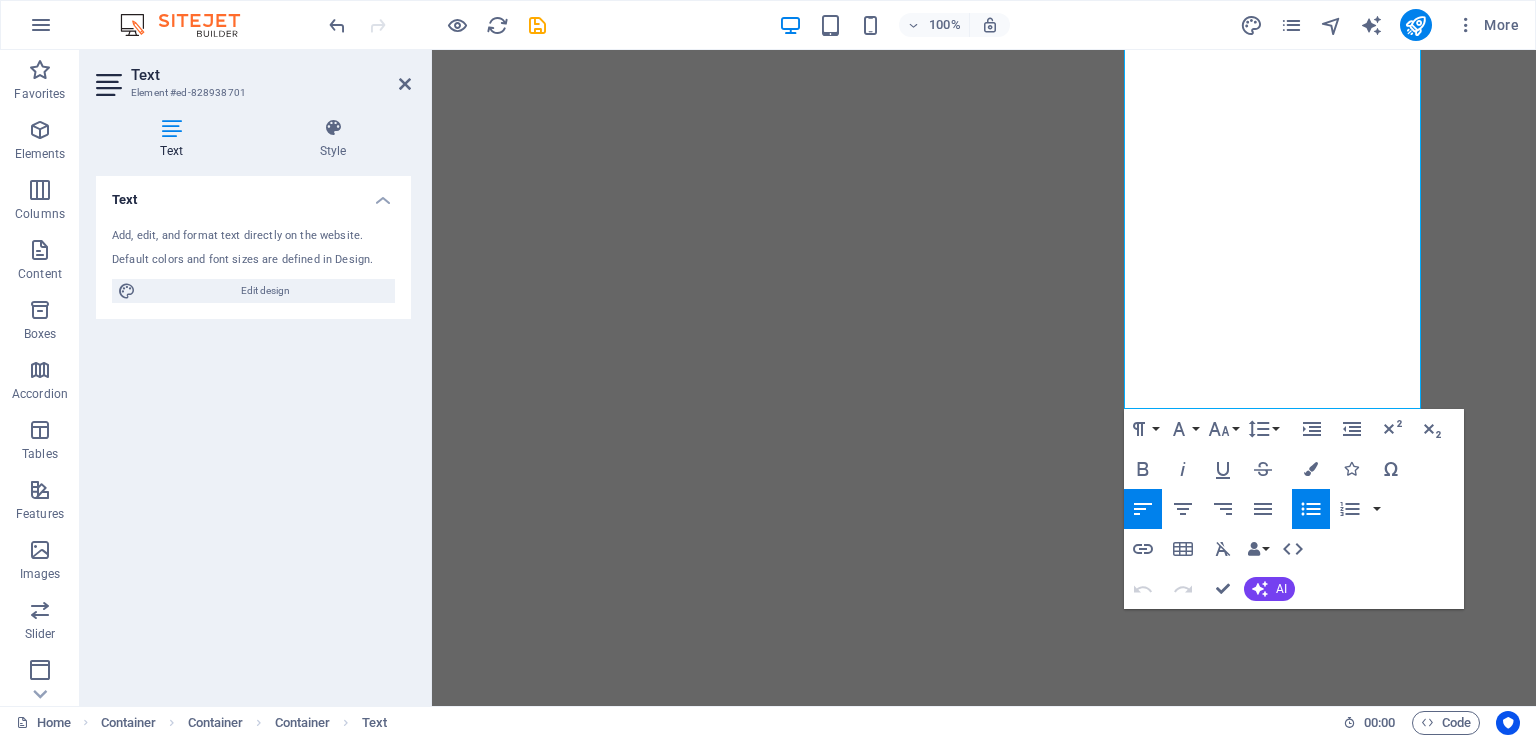click 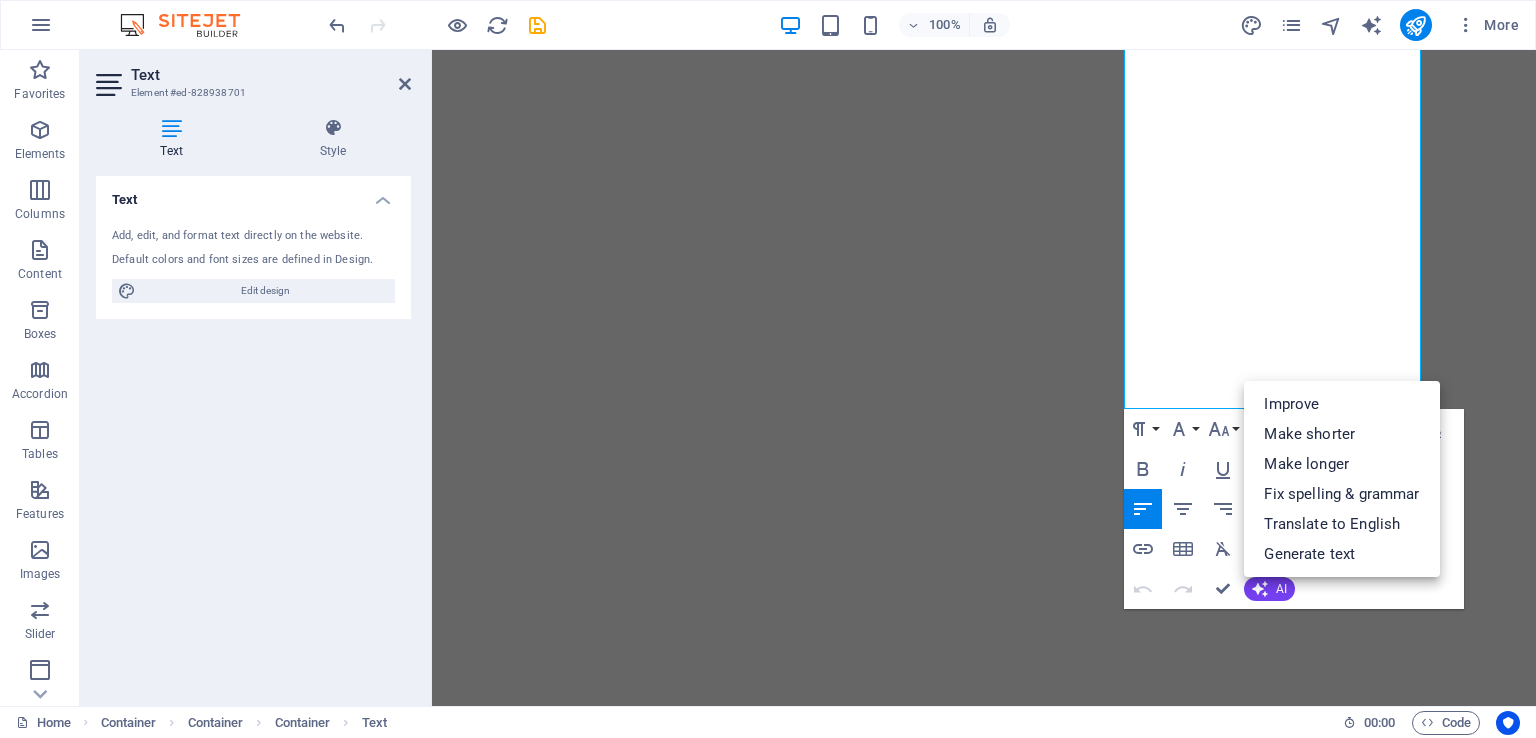 click on "Make shorter" at bounding box center [1341, 434] 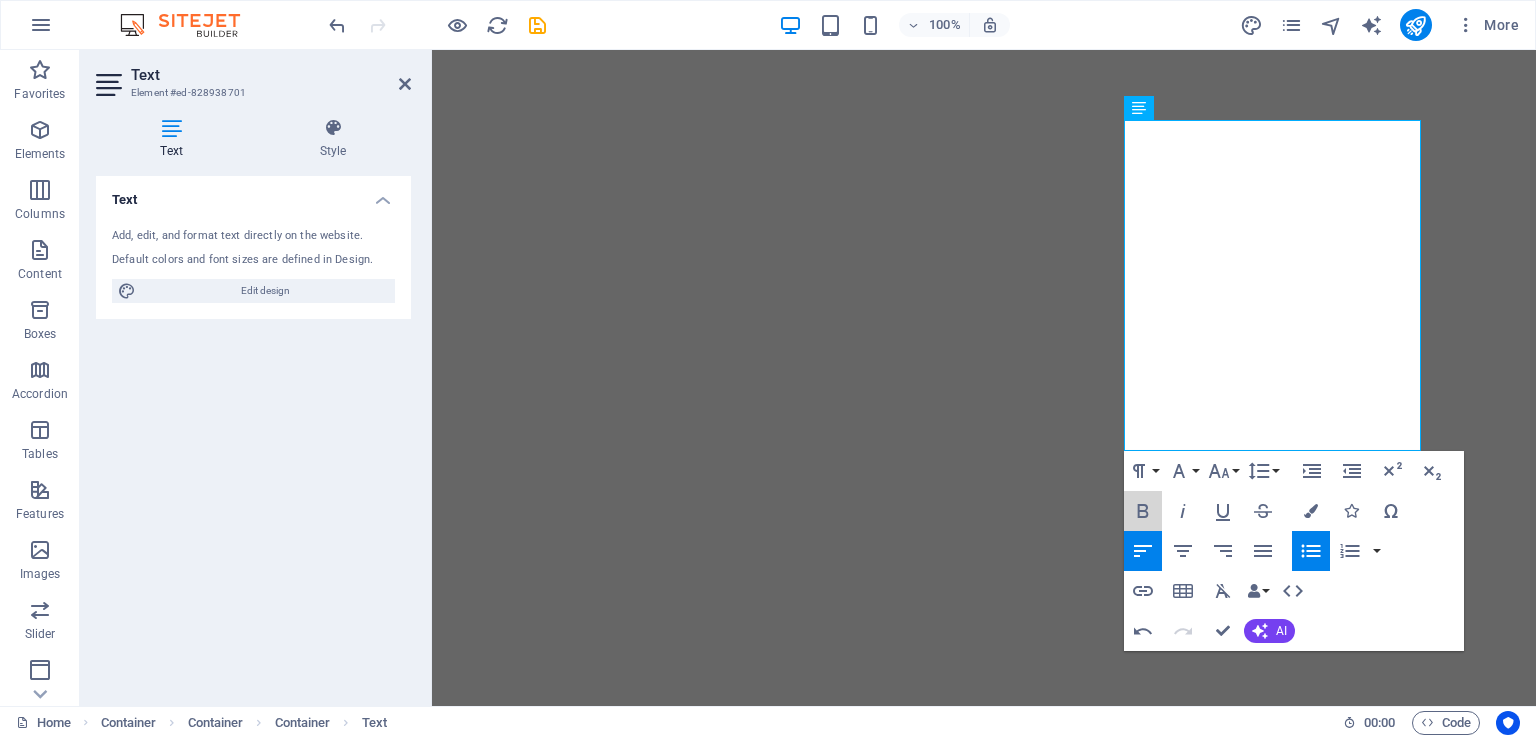 click 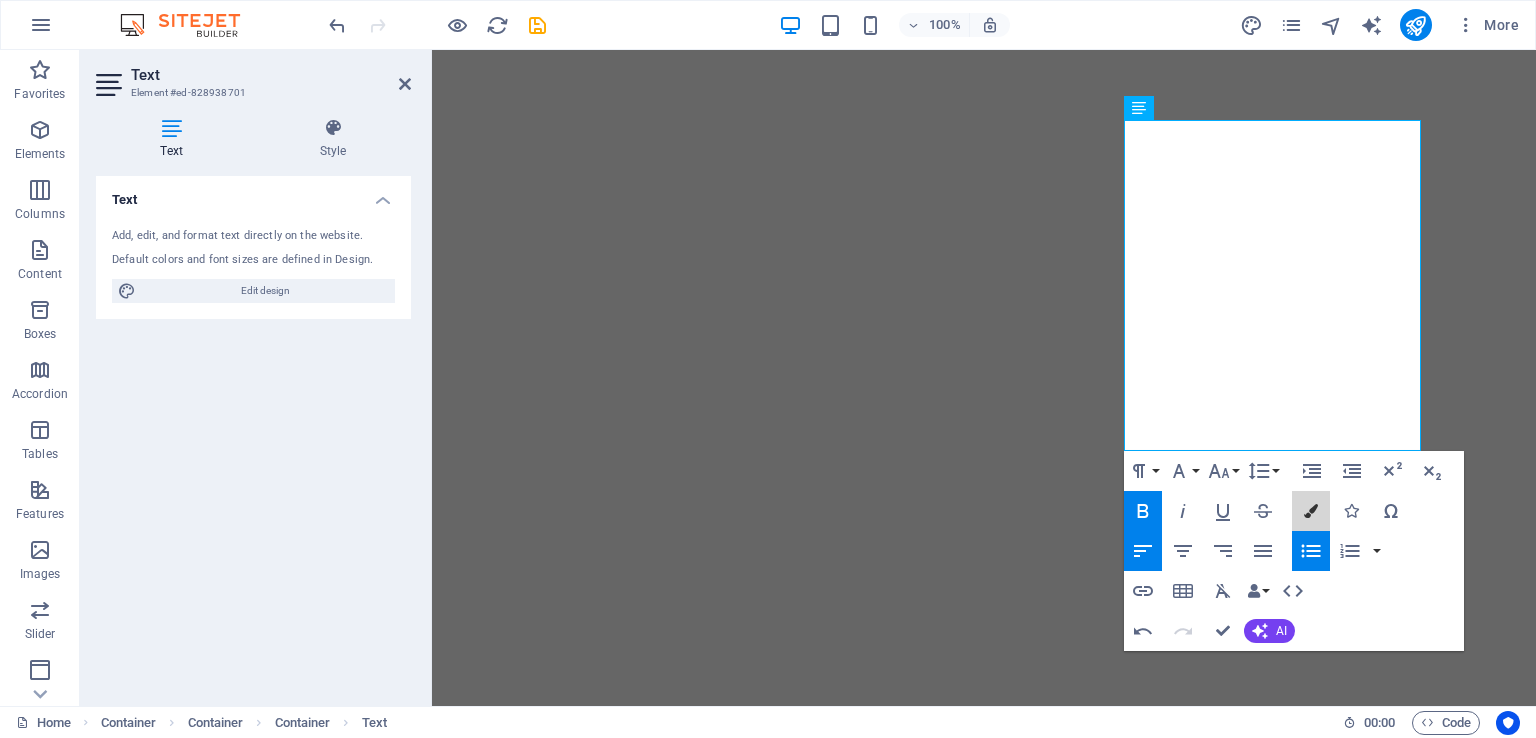 click at bounding box center (1311, 511) 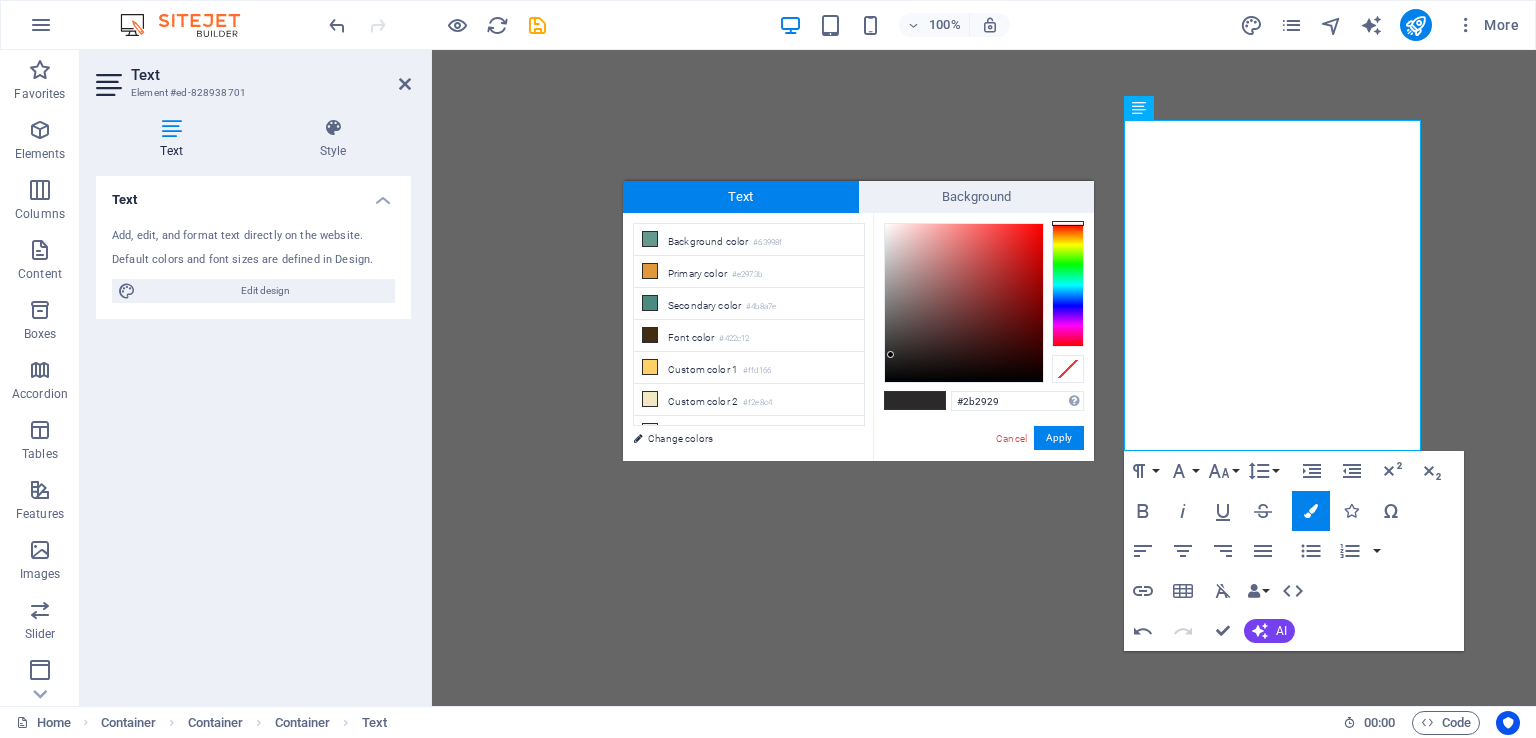 click at bounding box center (650, 335) 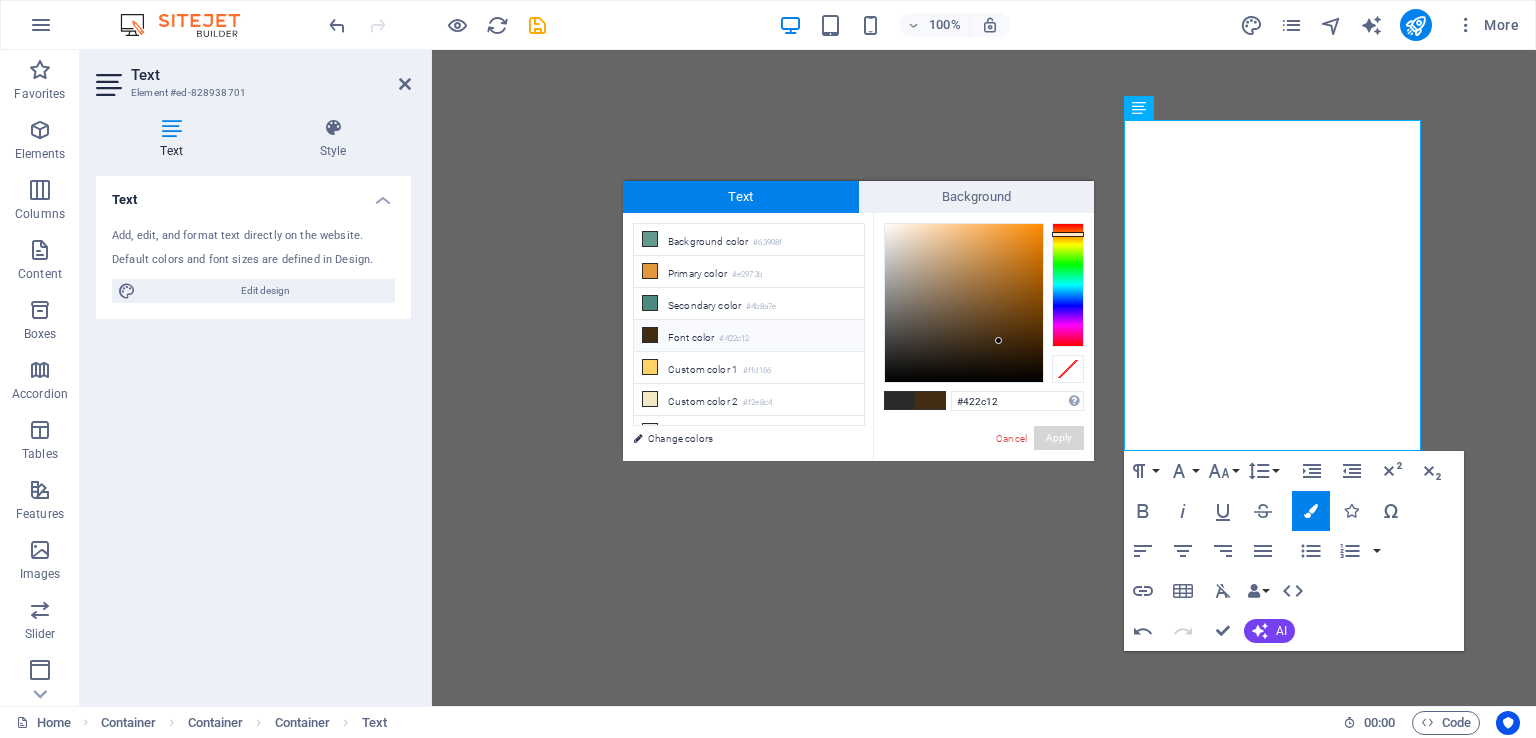 click on "Apply" at bounding box center [1059, 438] 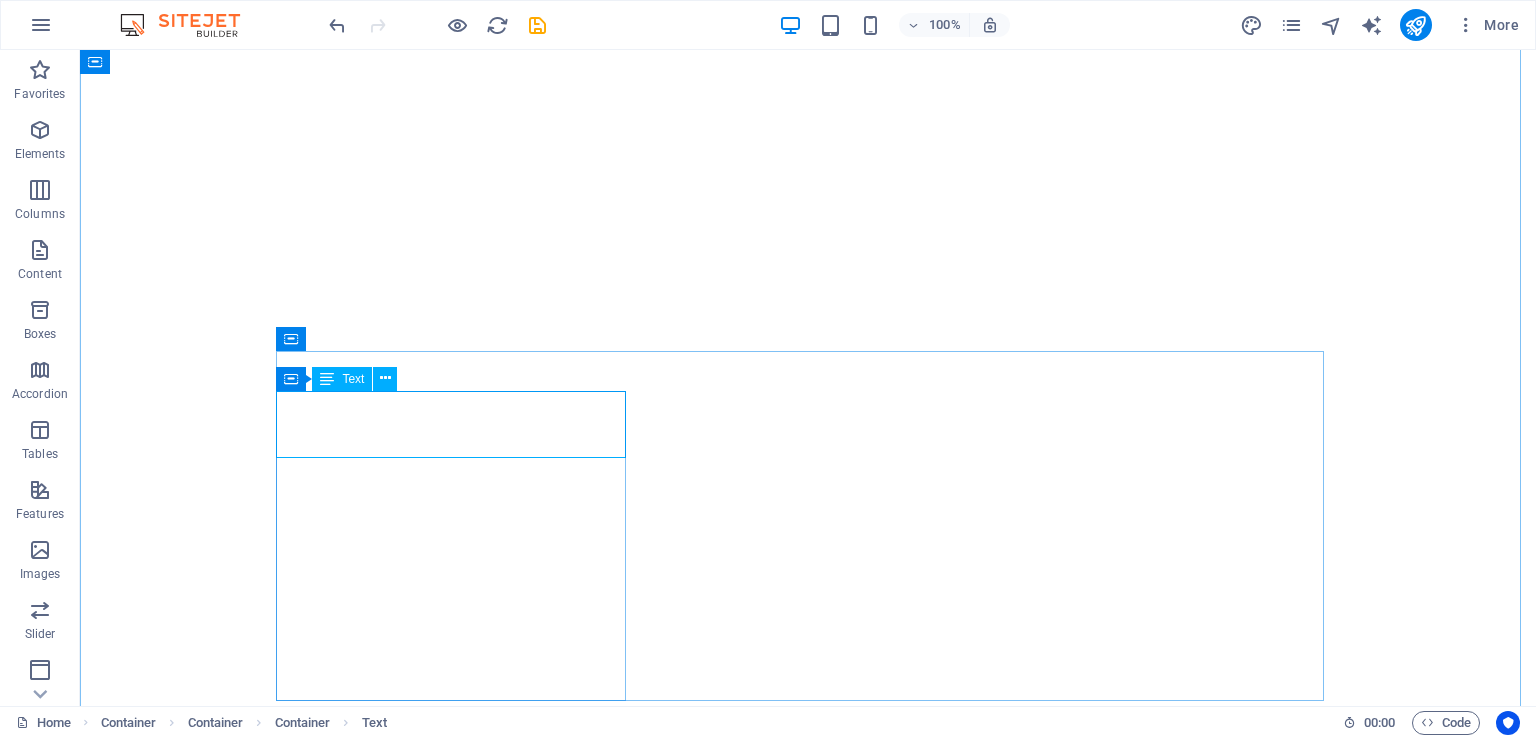 click at bounding box center (385, 378) 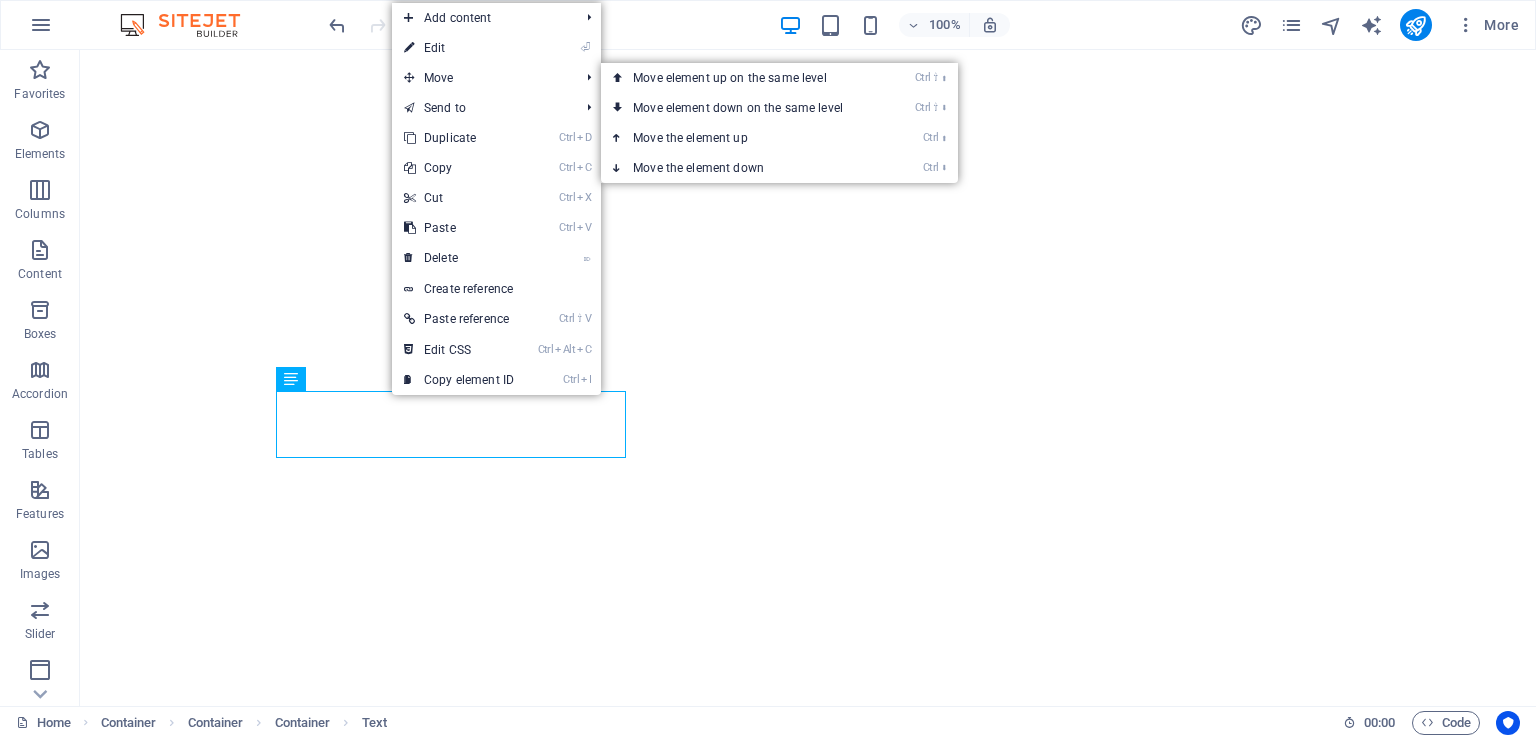 click on "⏎  Edit" at bounding box center (459, 48) 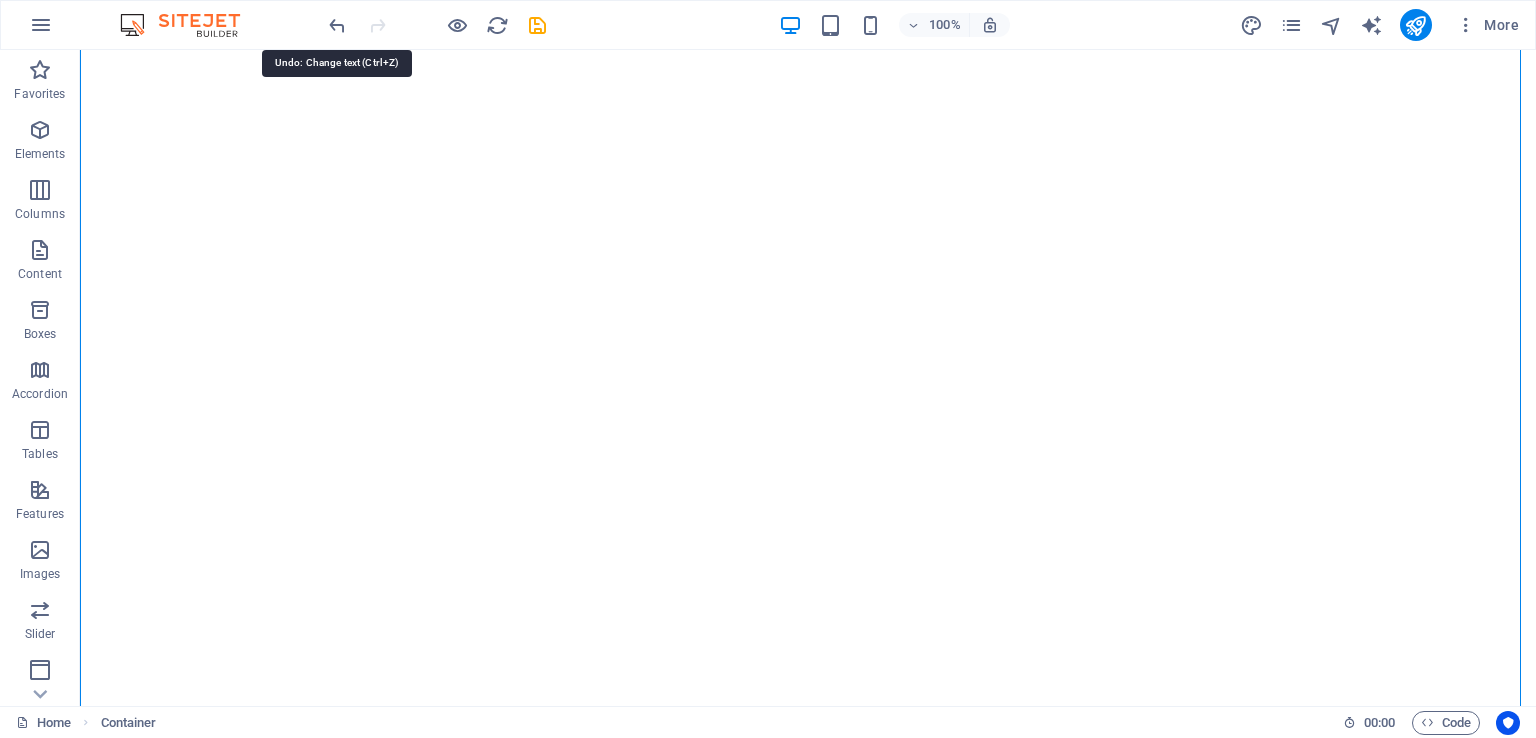 click at bounding box center (337, 25) 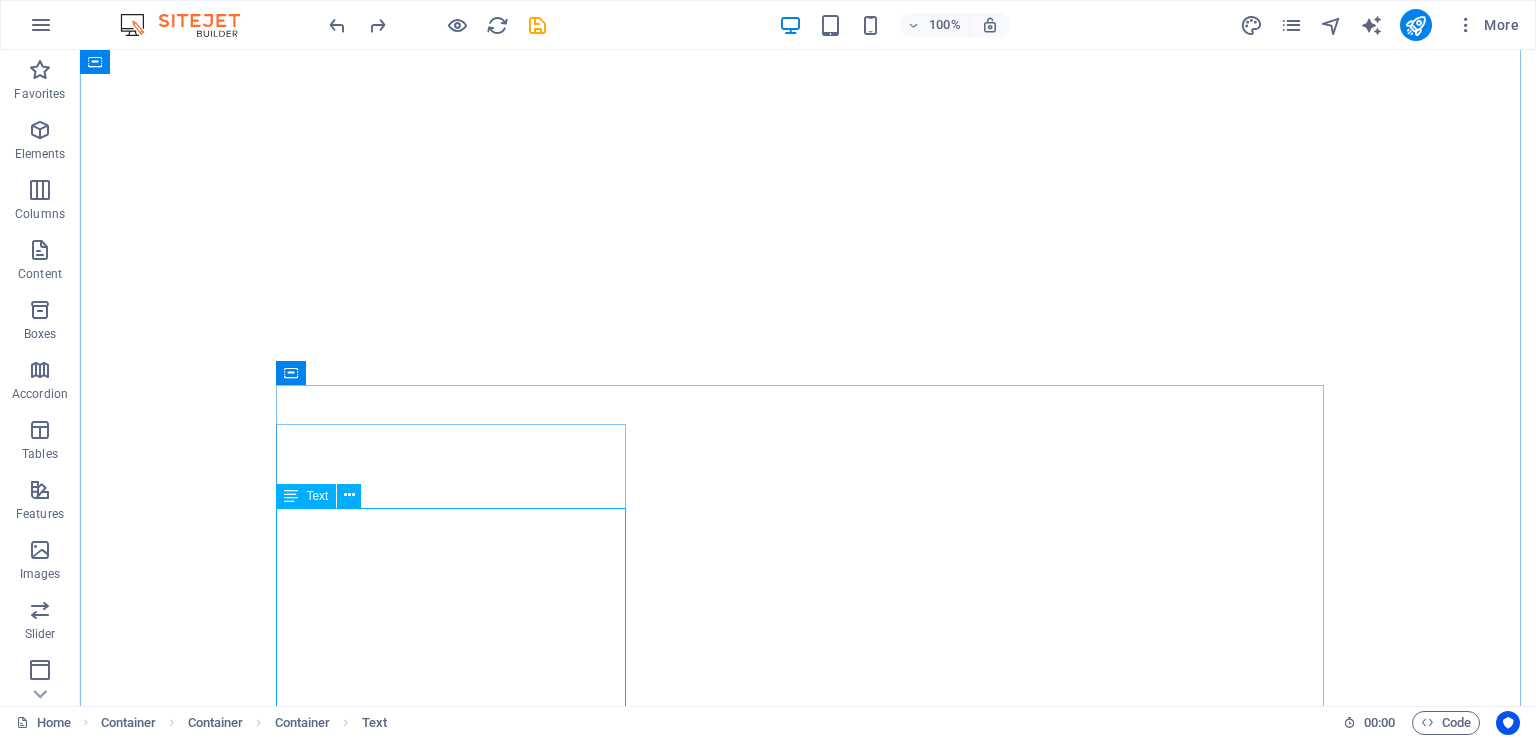 click at bounding box center [349, 495] 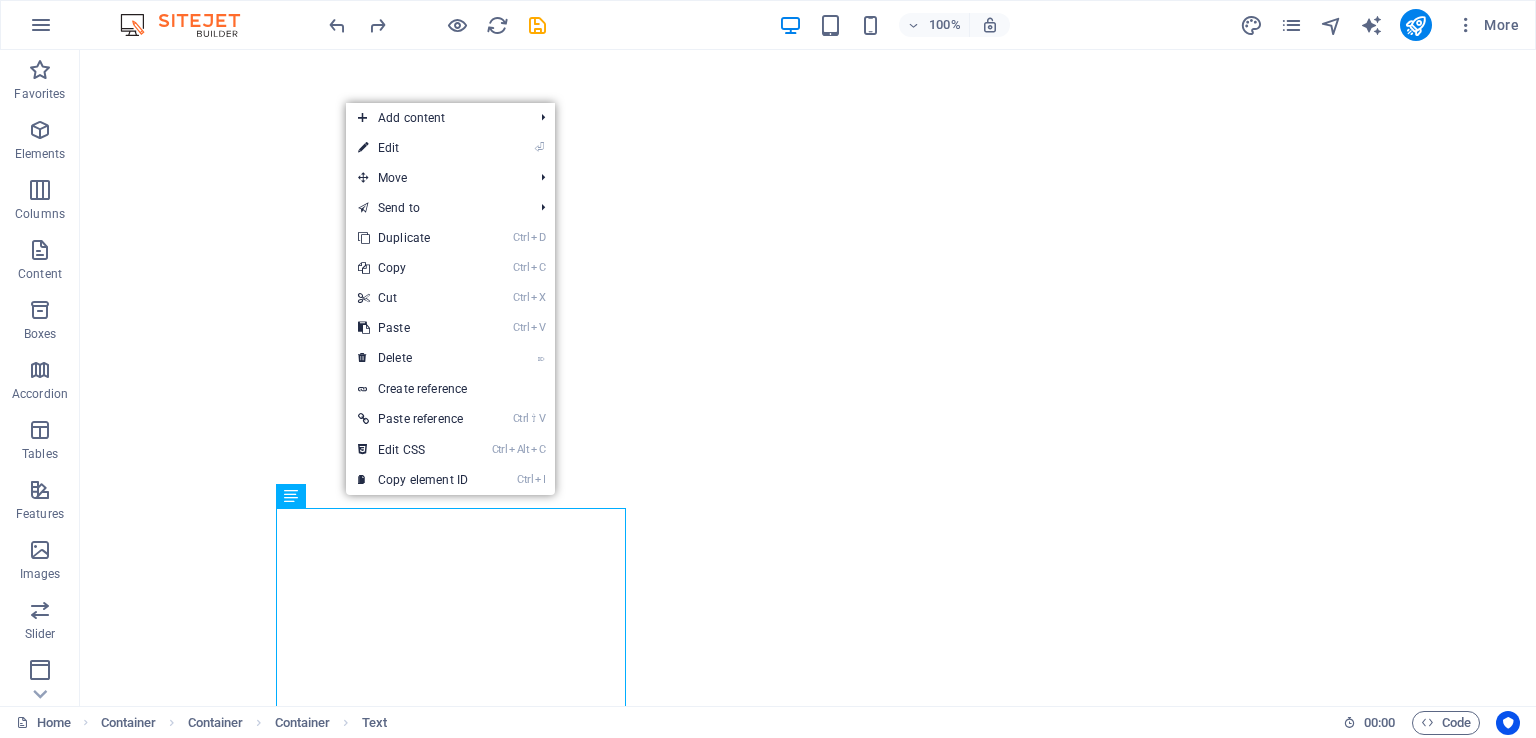 click on "⏎  Edit" at bounding box center [413, 148] 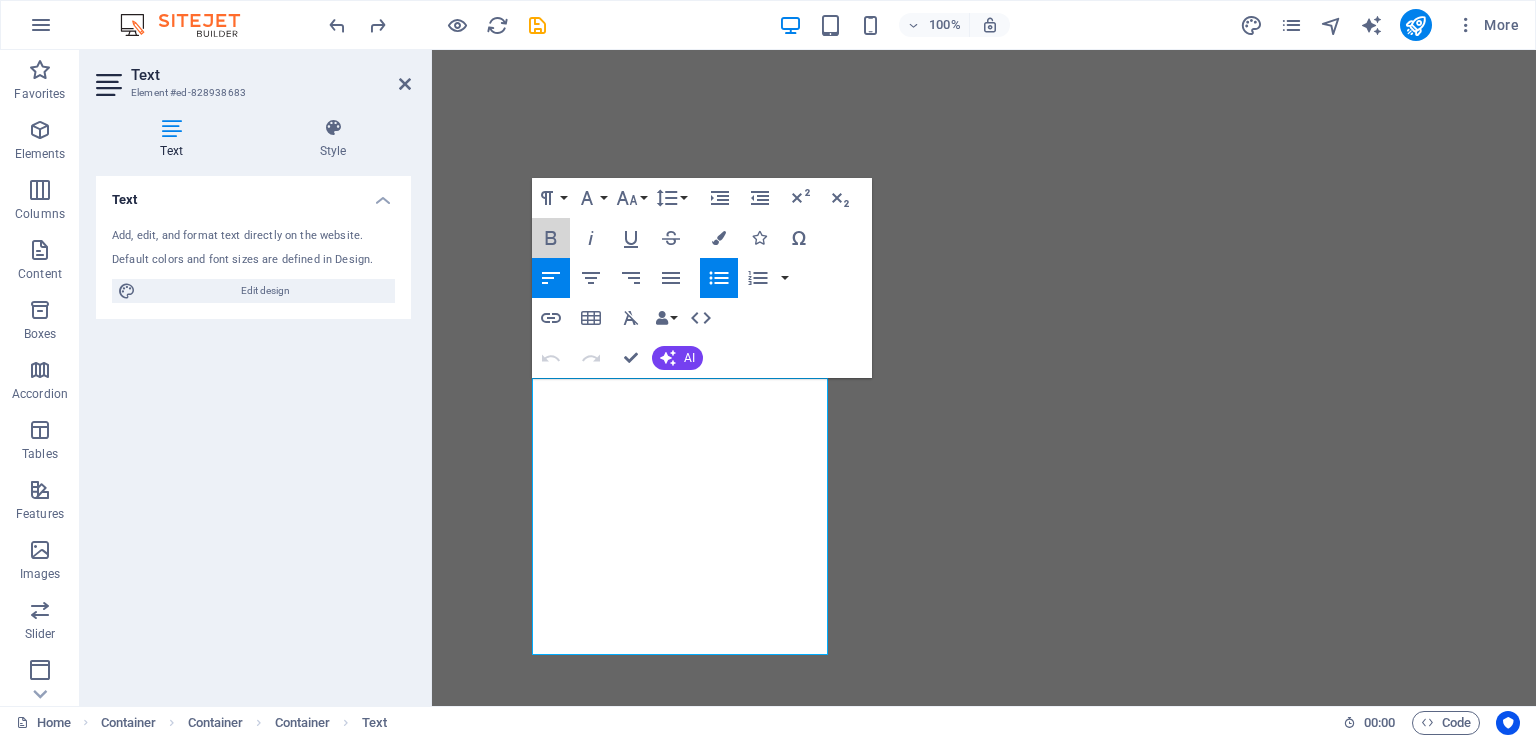 click 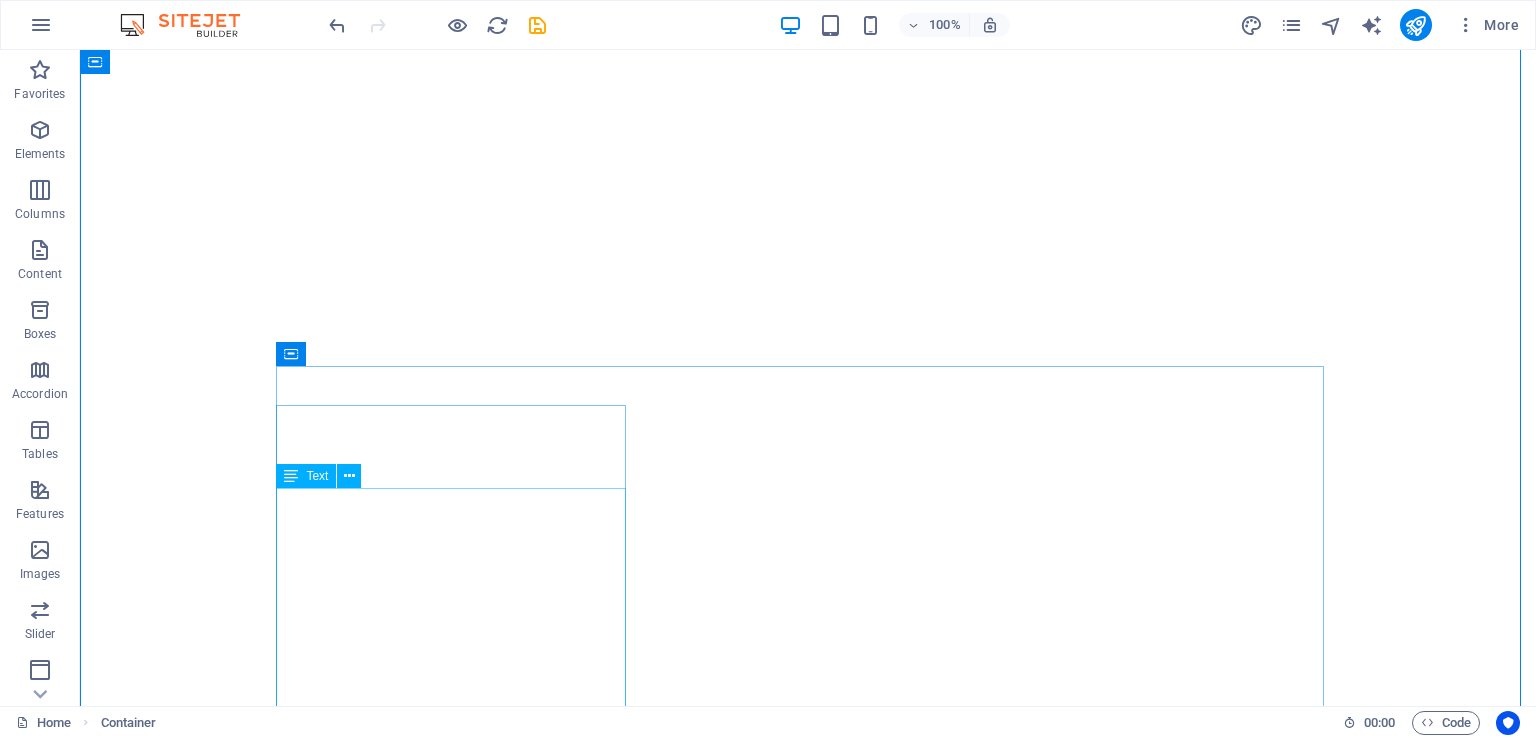 click at bounding box center [349, 476] 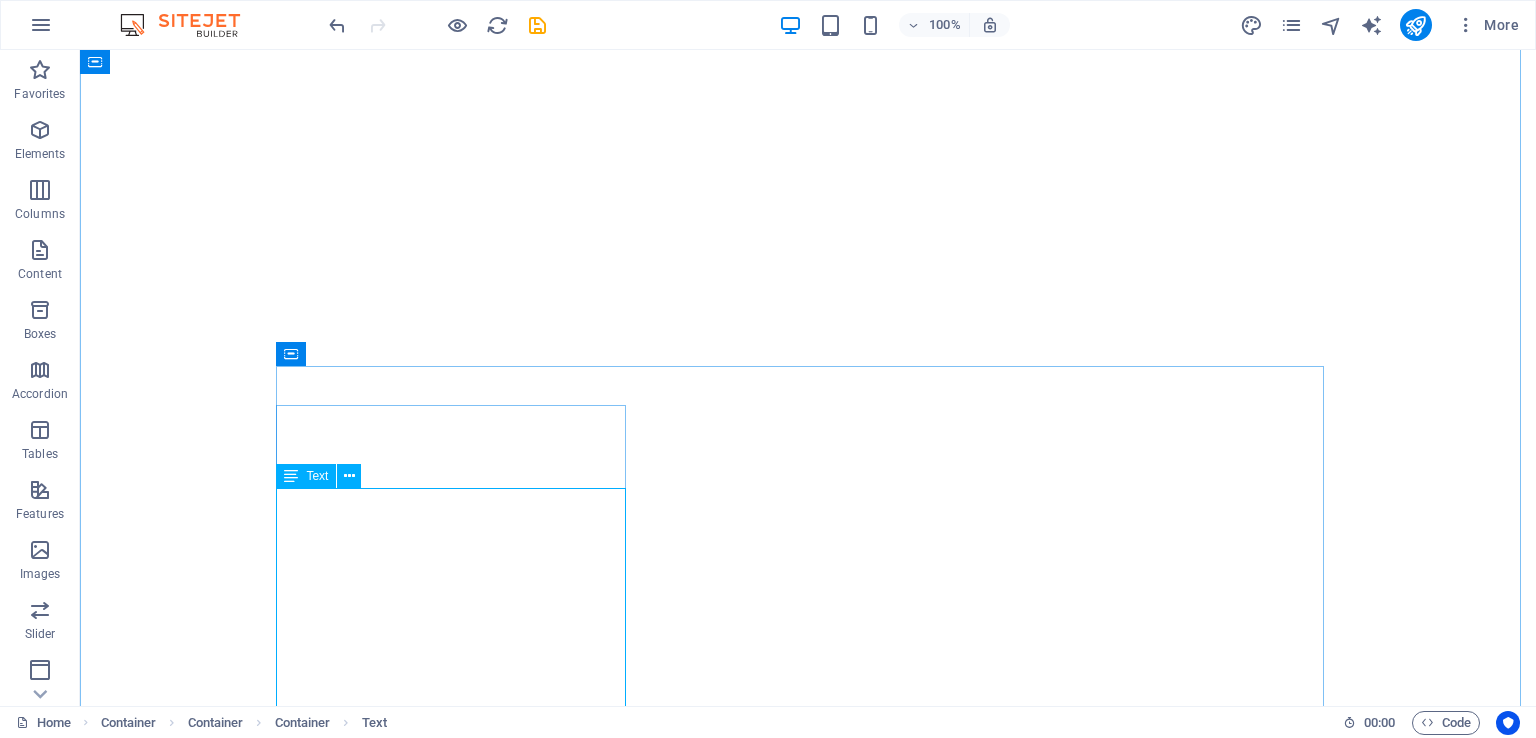 click at bounding box center (349, 476) 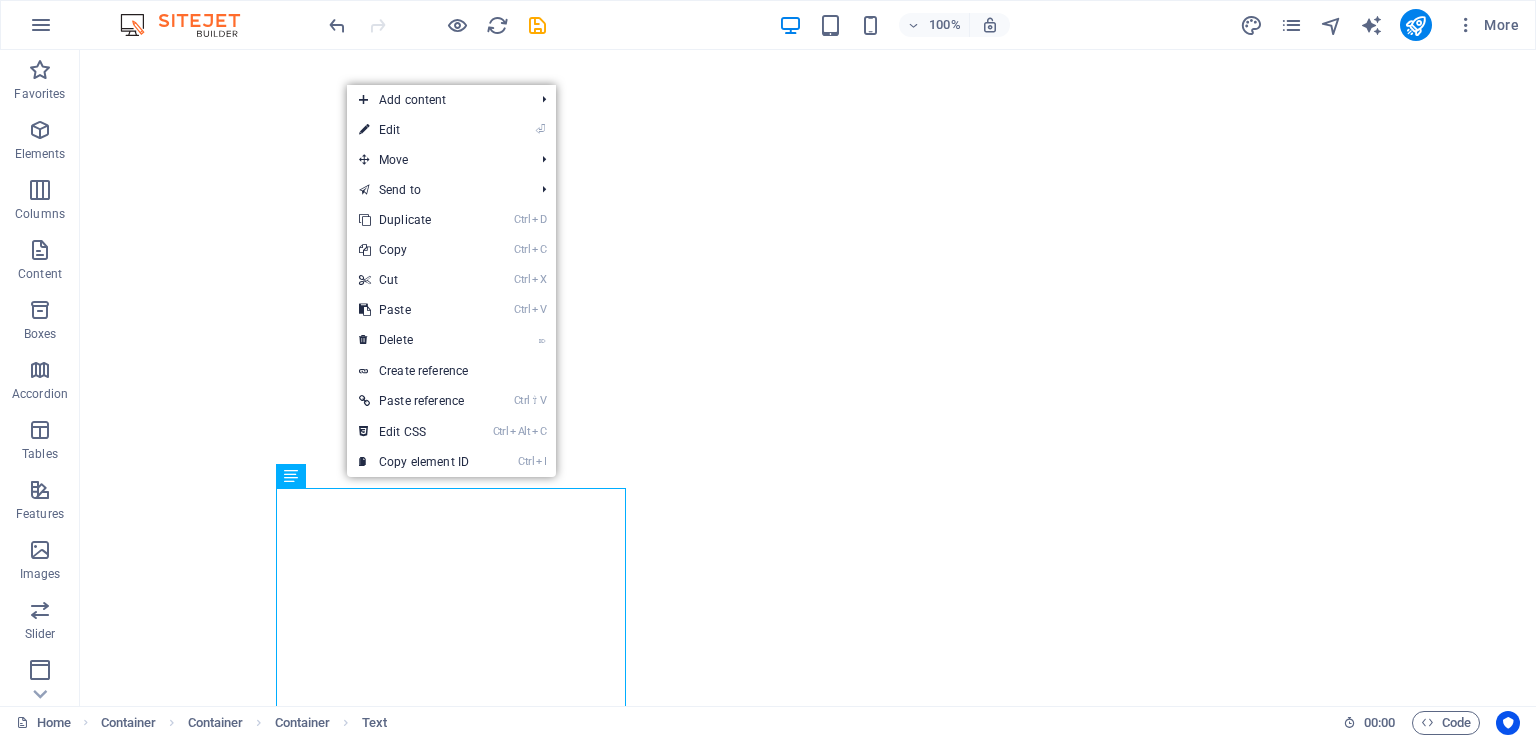 click on "⏎  Edit" at bounding box center [414, 130] 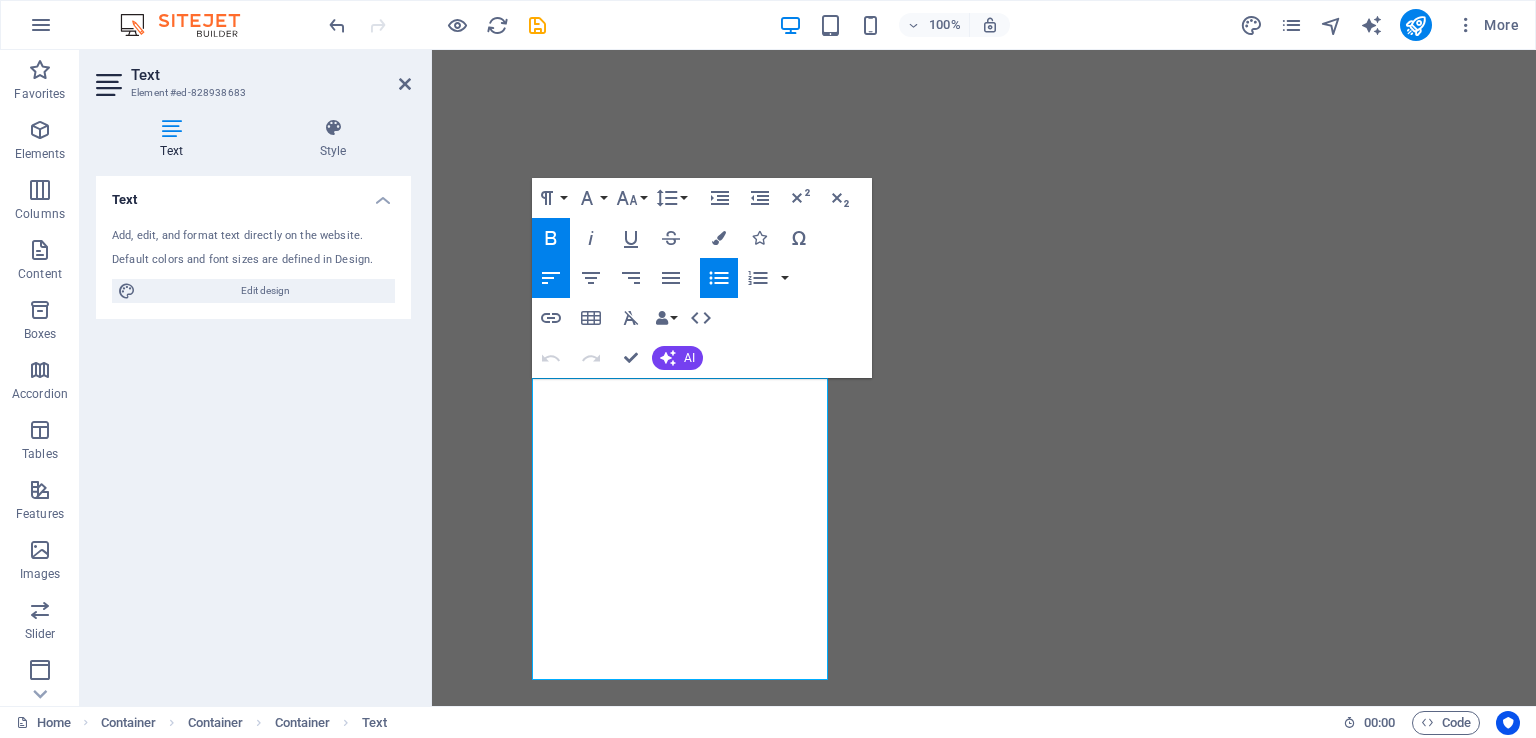 click on "Line Height" at bounding box center (671, 198) 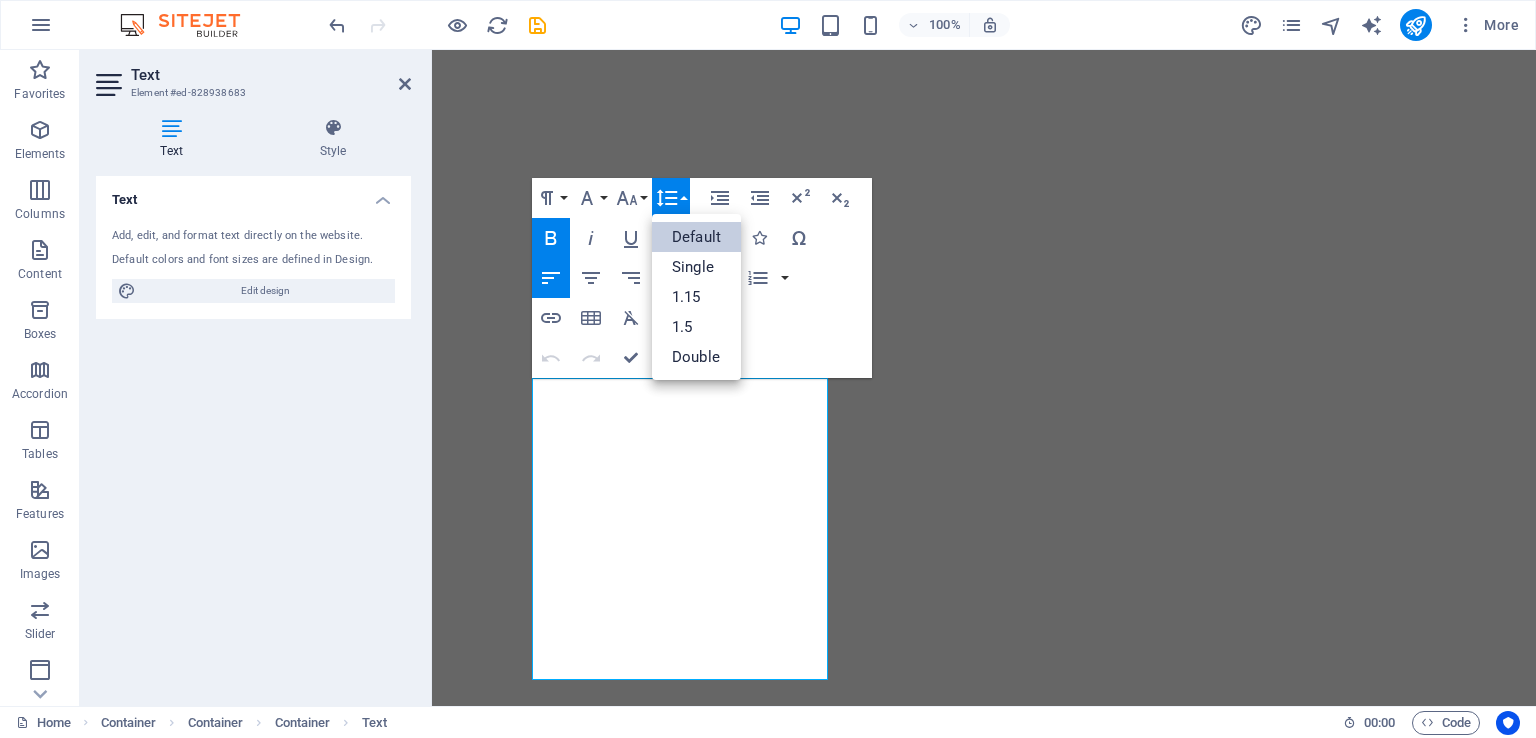 scroll, scrollTop: 0, scrollLeft: 0, axis: both 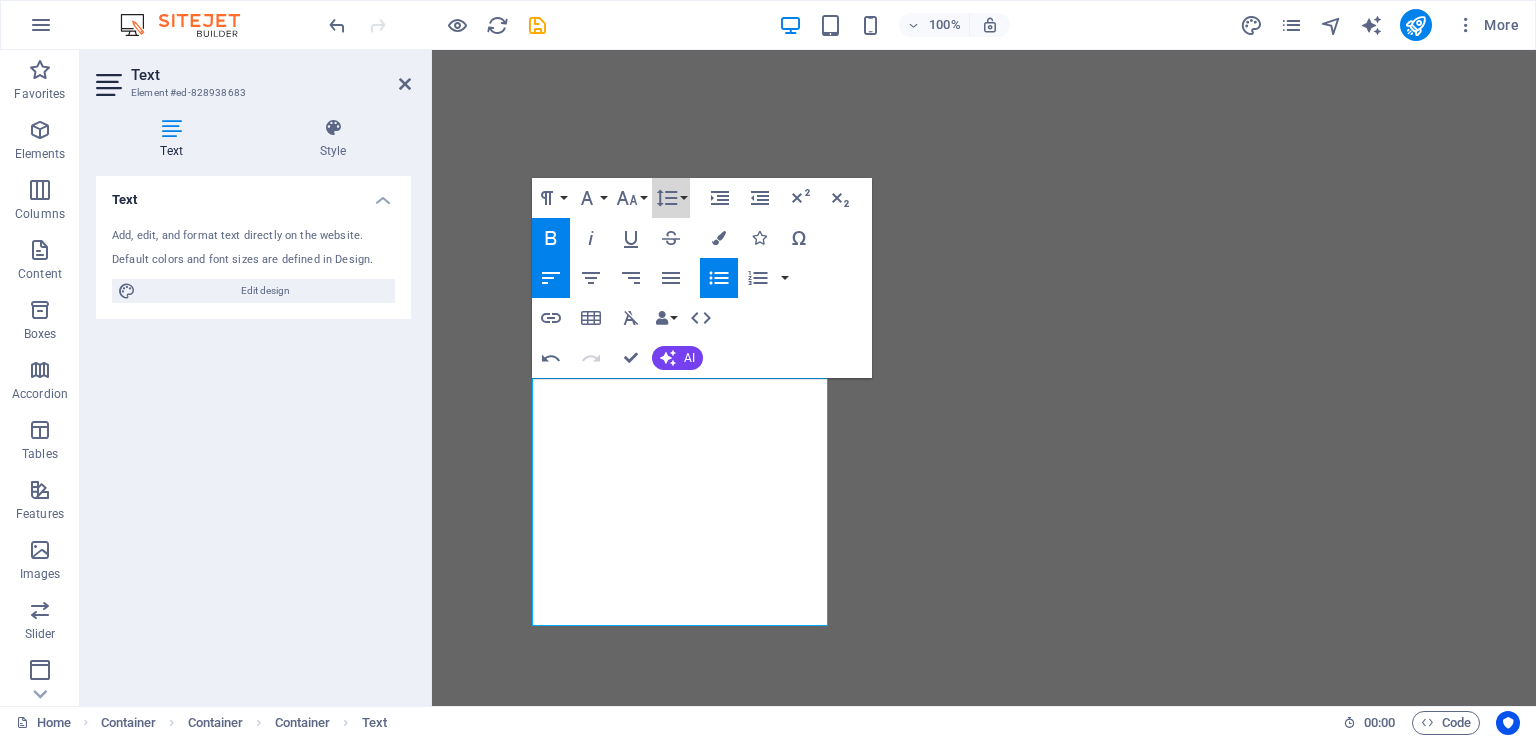 click on "Line Height" at bounding box center (671, 198) 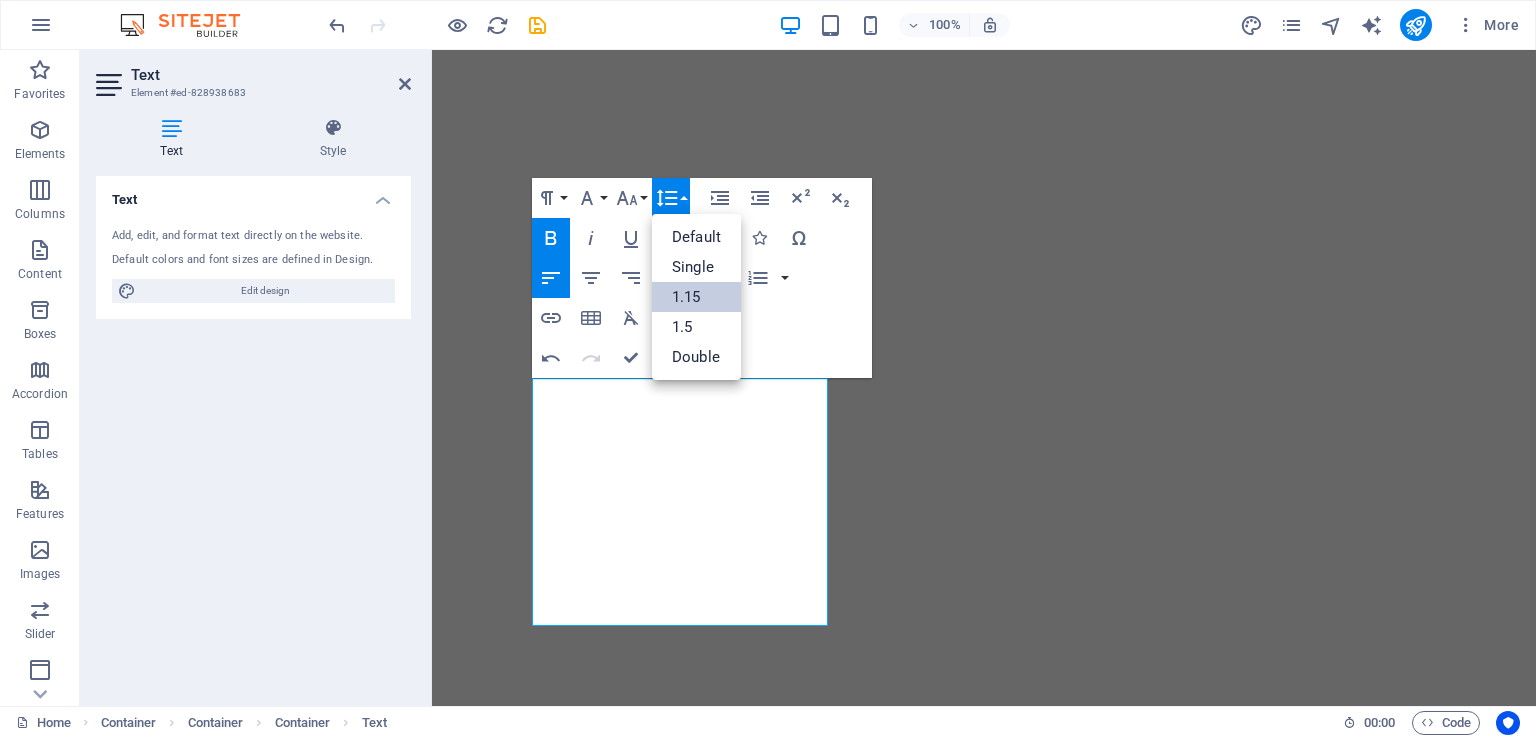 scroll, scrollTop: 0, scrollLeft: 0, axis: both 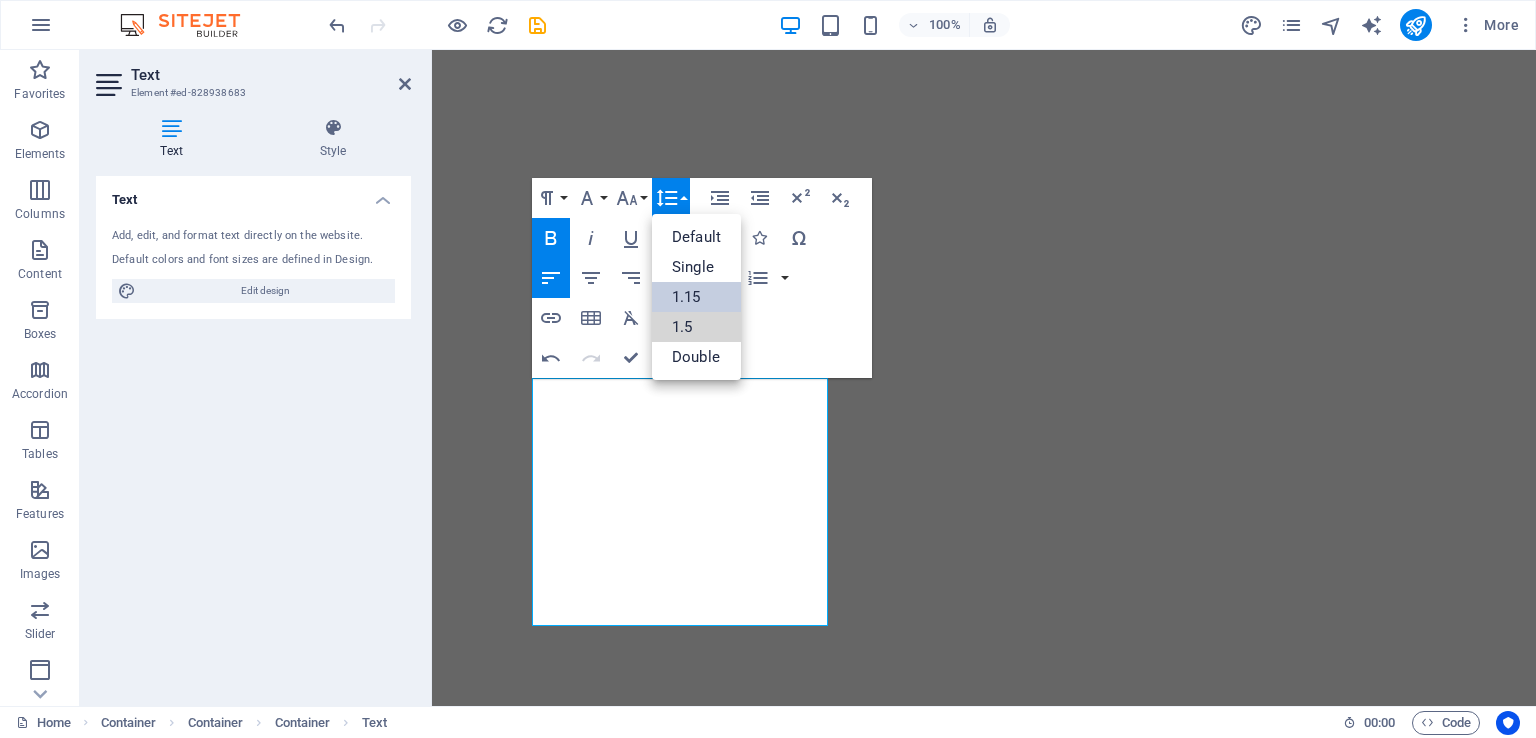 click on "1.5" at bounding box center [696, 327] 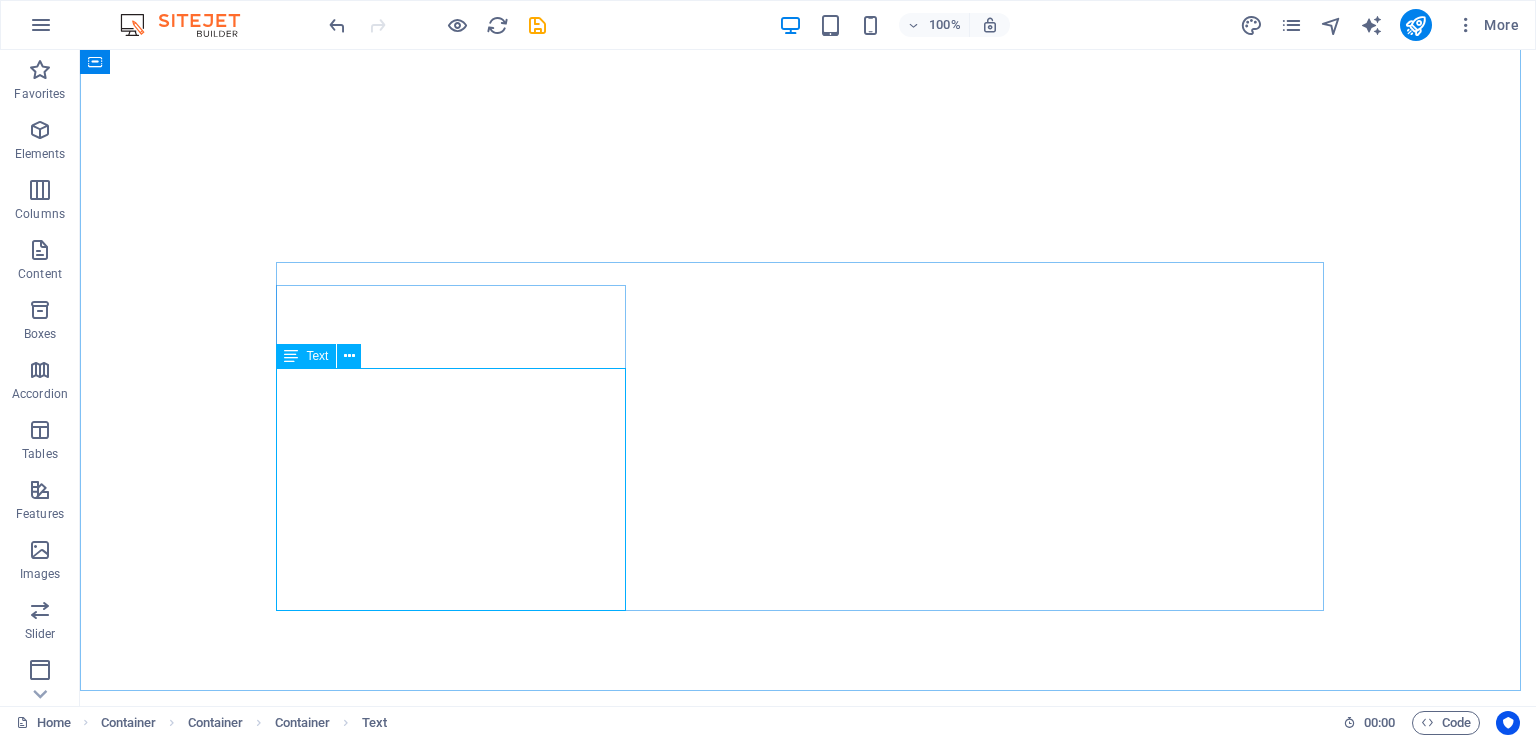 click at bounding box center (349, 356) 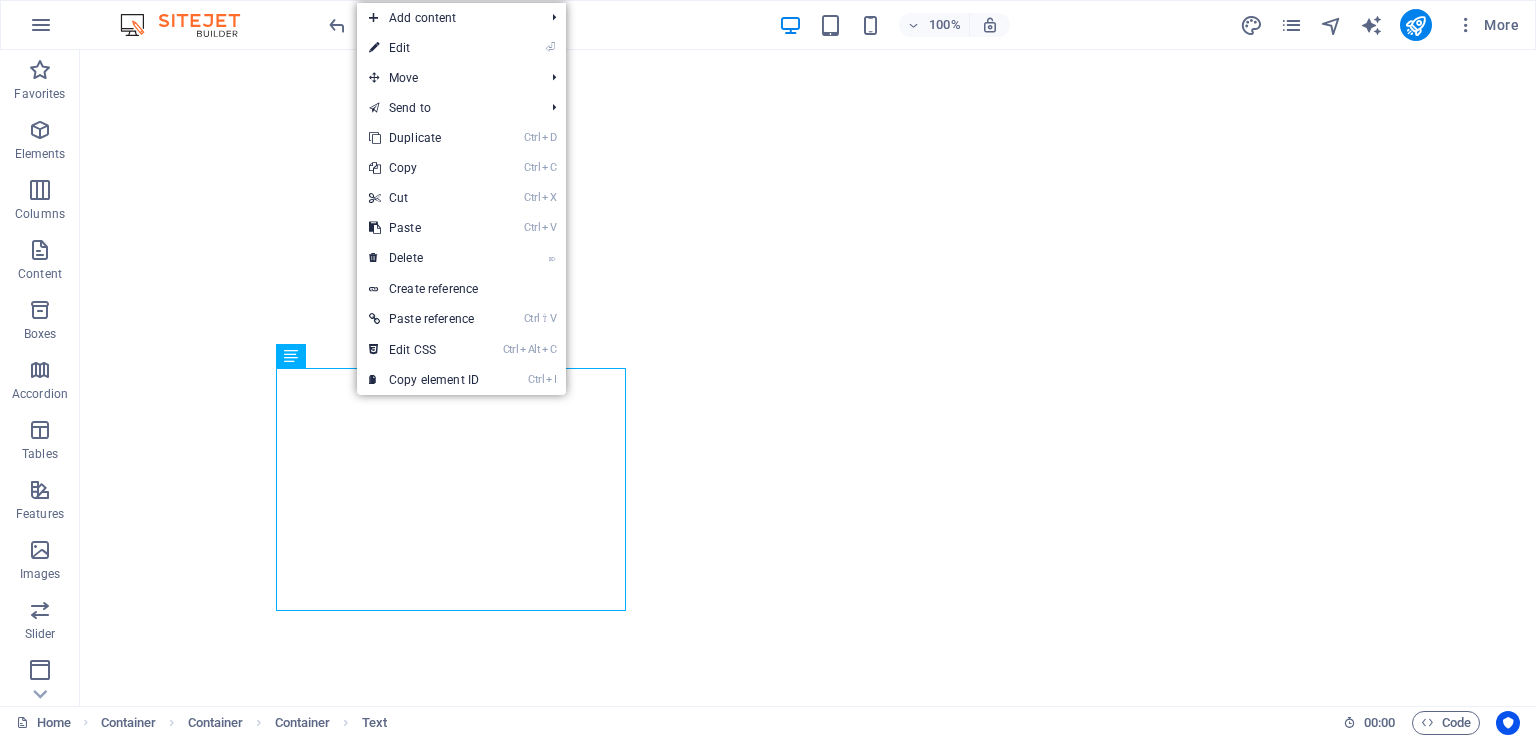 click on "⏎  Edit" at bounding box center [424, 48] 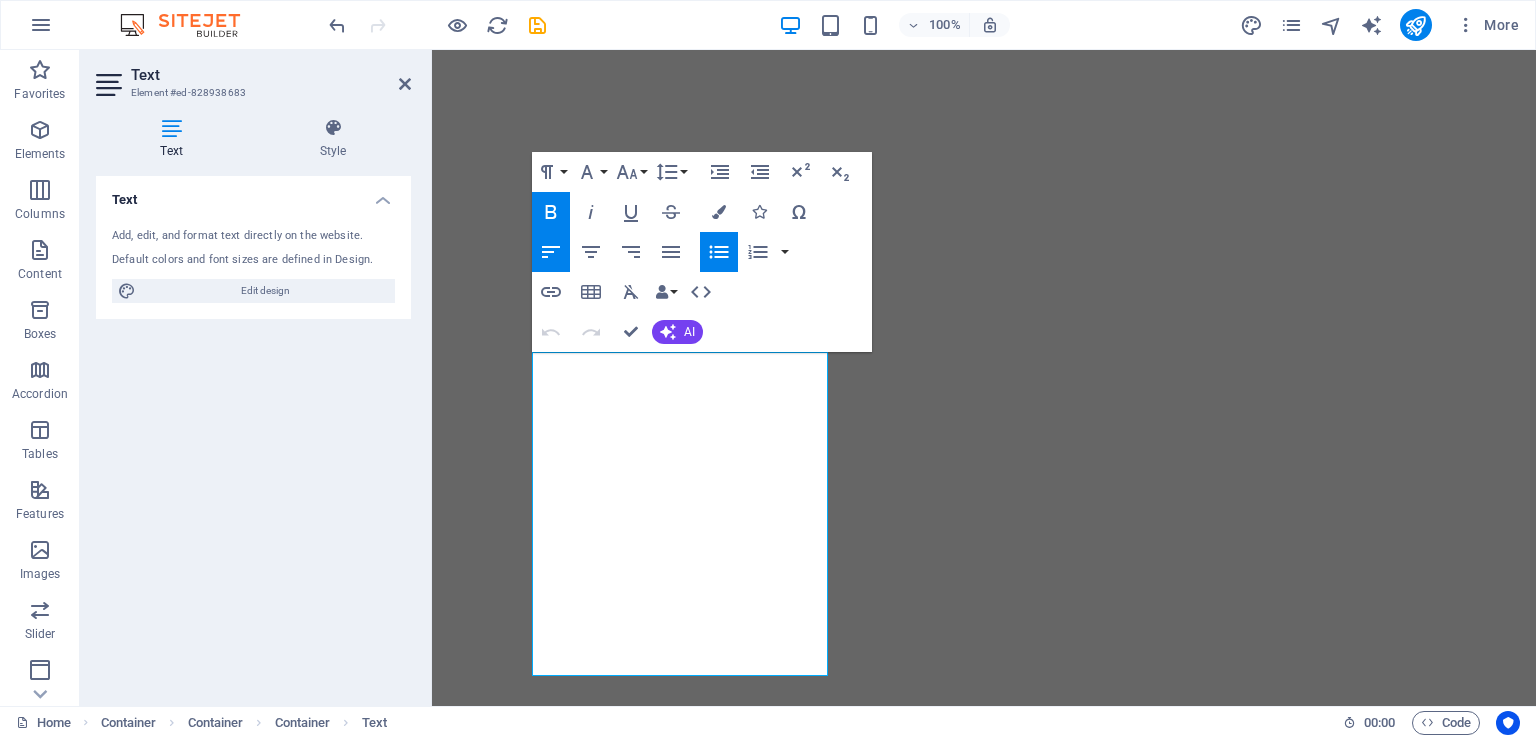 click on "Paragraph Format Normal Heading 1 Heading 2 Heading 3 Heading 4 Heading 5 Heading 6 Code Font Family Arial Georgia Impact Tahoma Times New Roman Verdana Montserrat Oswald Font Size 8 9 10 11 12 14 18 24 30 36 48 60 72 96 Line Height Default Single 1.15 1.5 Double Increase Indent Decrease Indent Superscript Subscript Bold Italic Underline Strikethrough Colors Icons Special Characters Align Left Align Center Align Right Align Justify Unordered List   Default Circle Disc Square    Ordered List   Default Lower Alpha Lower Greek Lower Roman Upper Alpha Upper Roman    Insert Link Insert Table Clear Formatting Data Bindings Company First name Last name Street ZIP code City Email Phone Mobile Fax Custom field 1 Custom field 2 Custom field 3 Custom field 4 Custom field 5 Custom field 6 HTML Undo Redo Confirm (Ctrl+⏎) AI Improve Make shorter Make longer Fix spelling & grammar Translate to English Generate text" at bounding box center (702, 252) 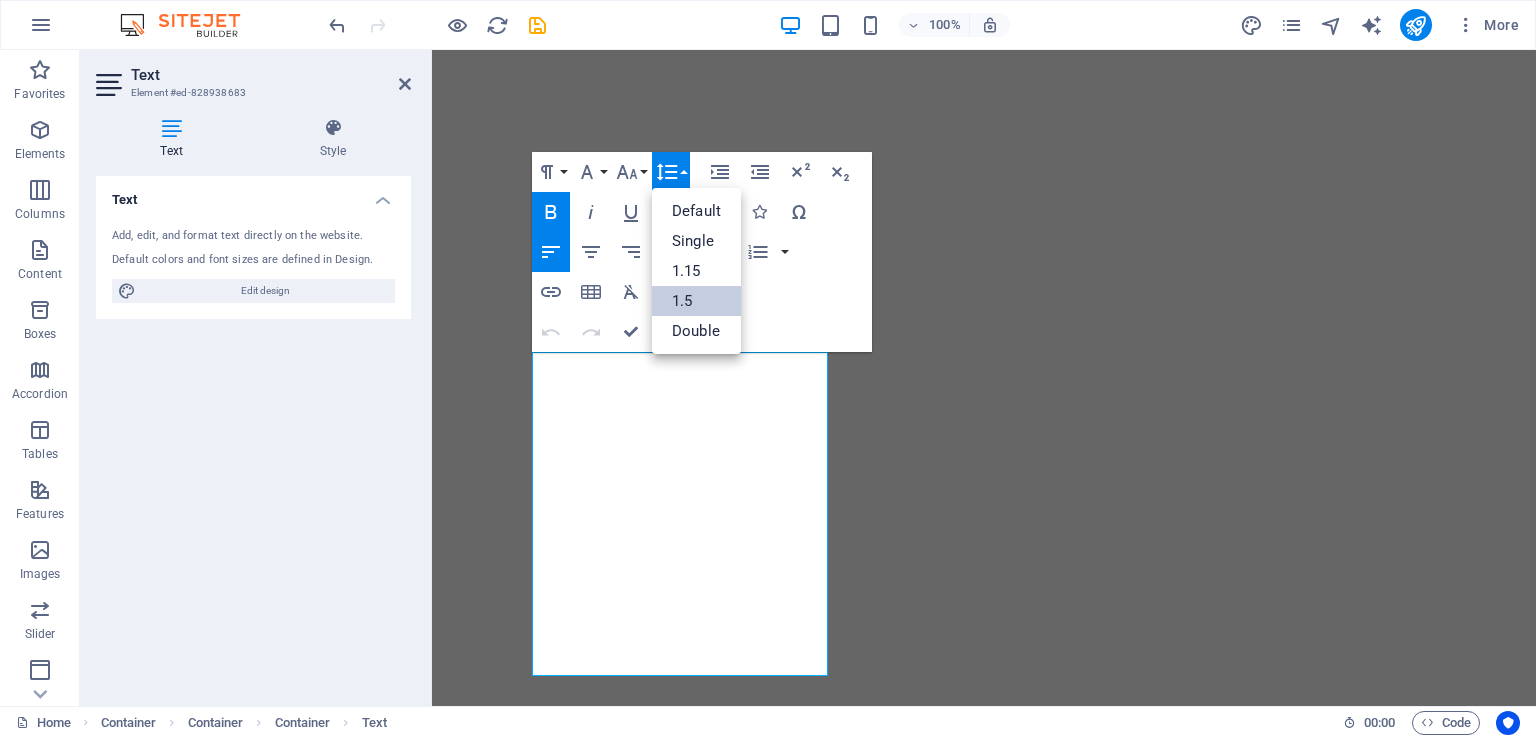 scroll, scrollTop: 0, scrollLeft: 0, axis: both 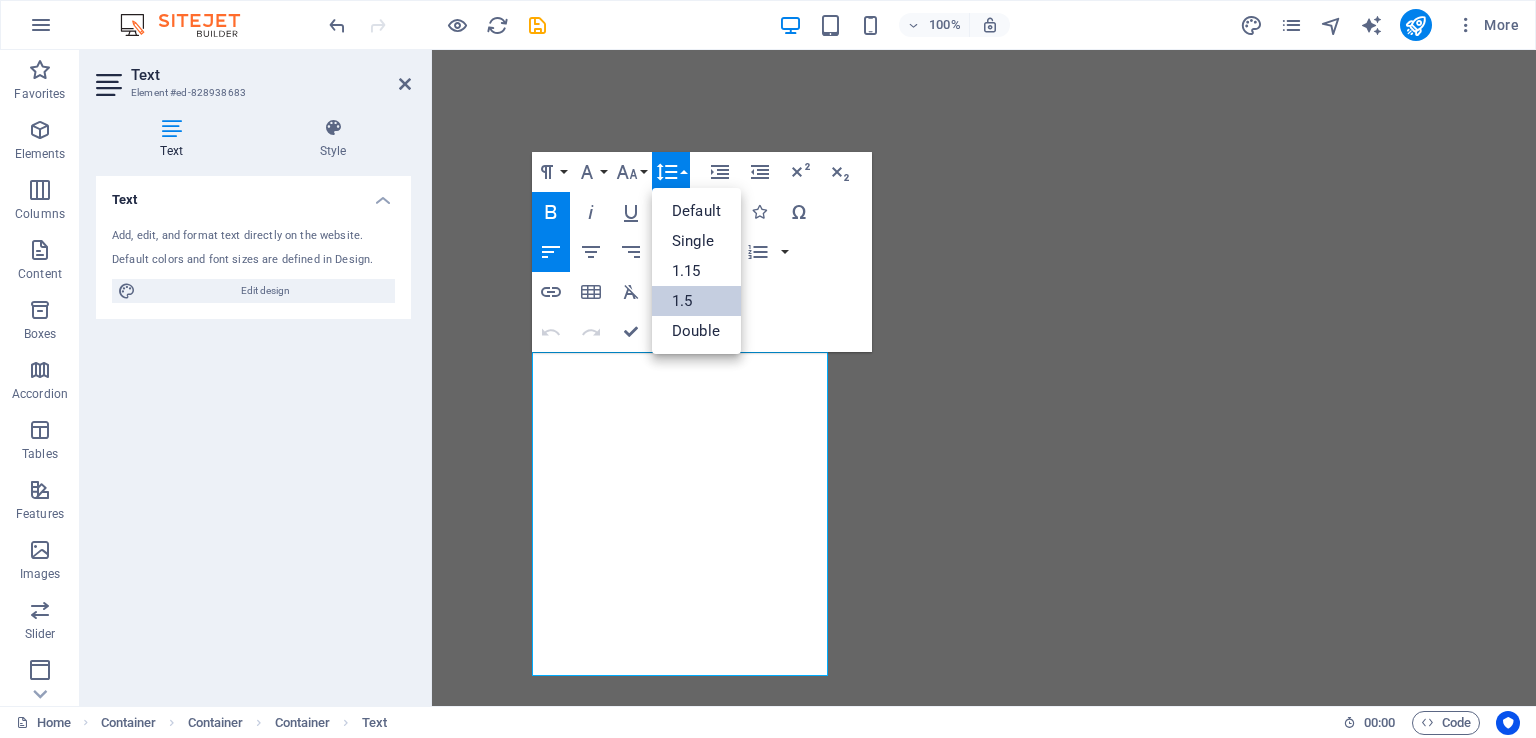 click on "1.5" at bounding box center [696, 301] 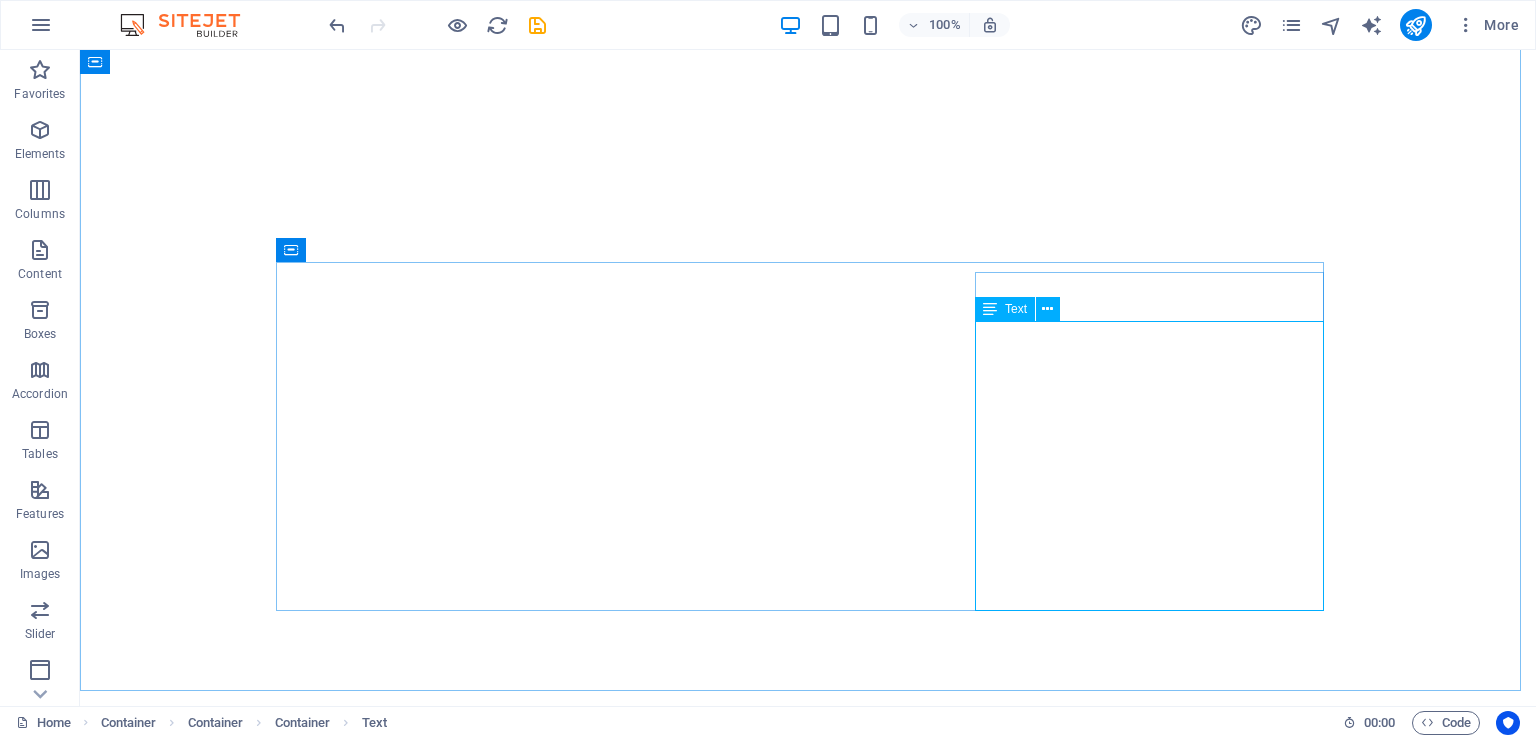 click at bounding box center [1047, 309] 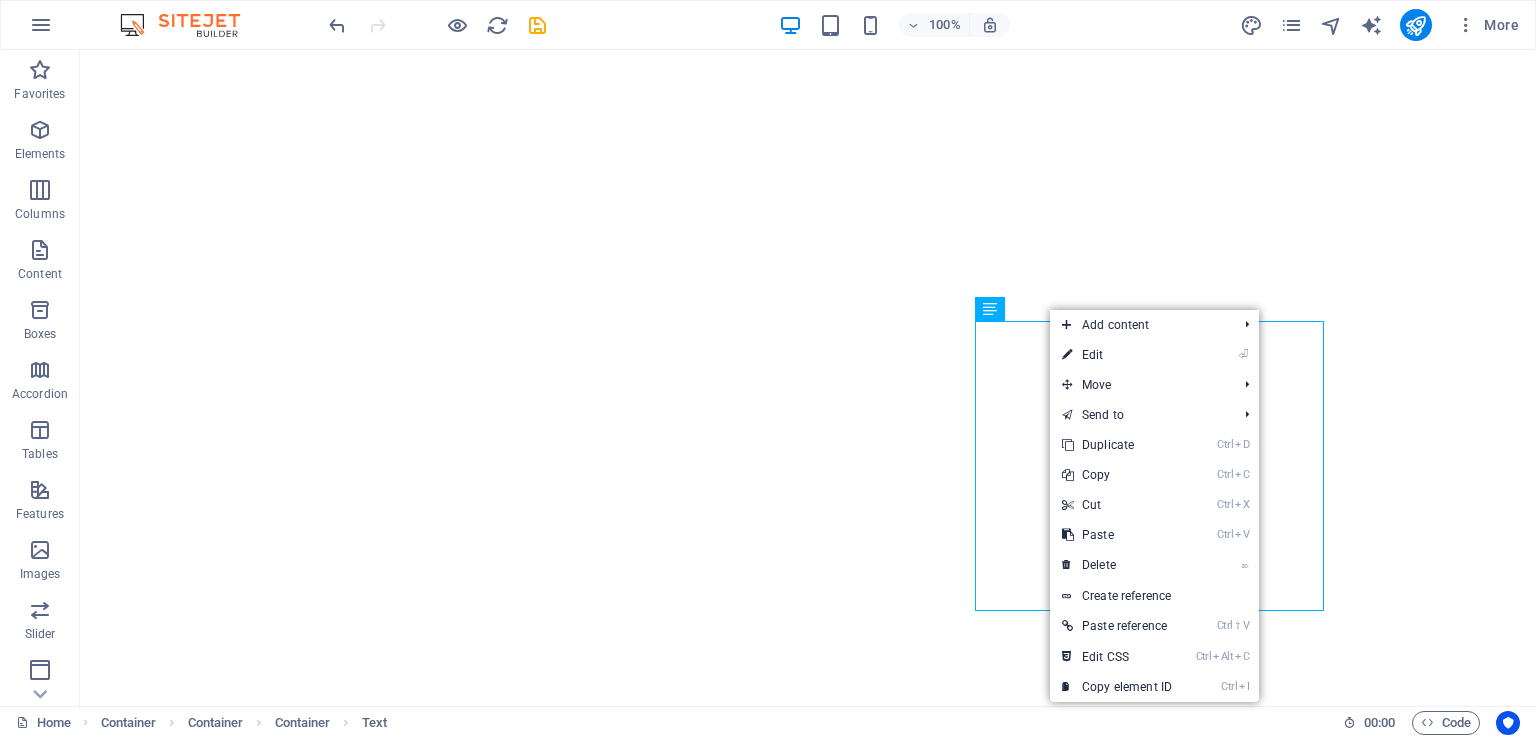 click on "⏎  Edit" at bounding box center (1117, 355) 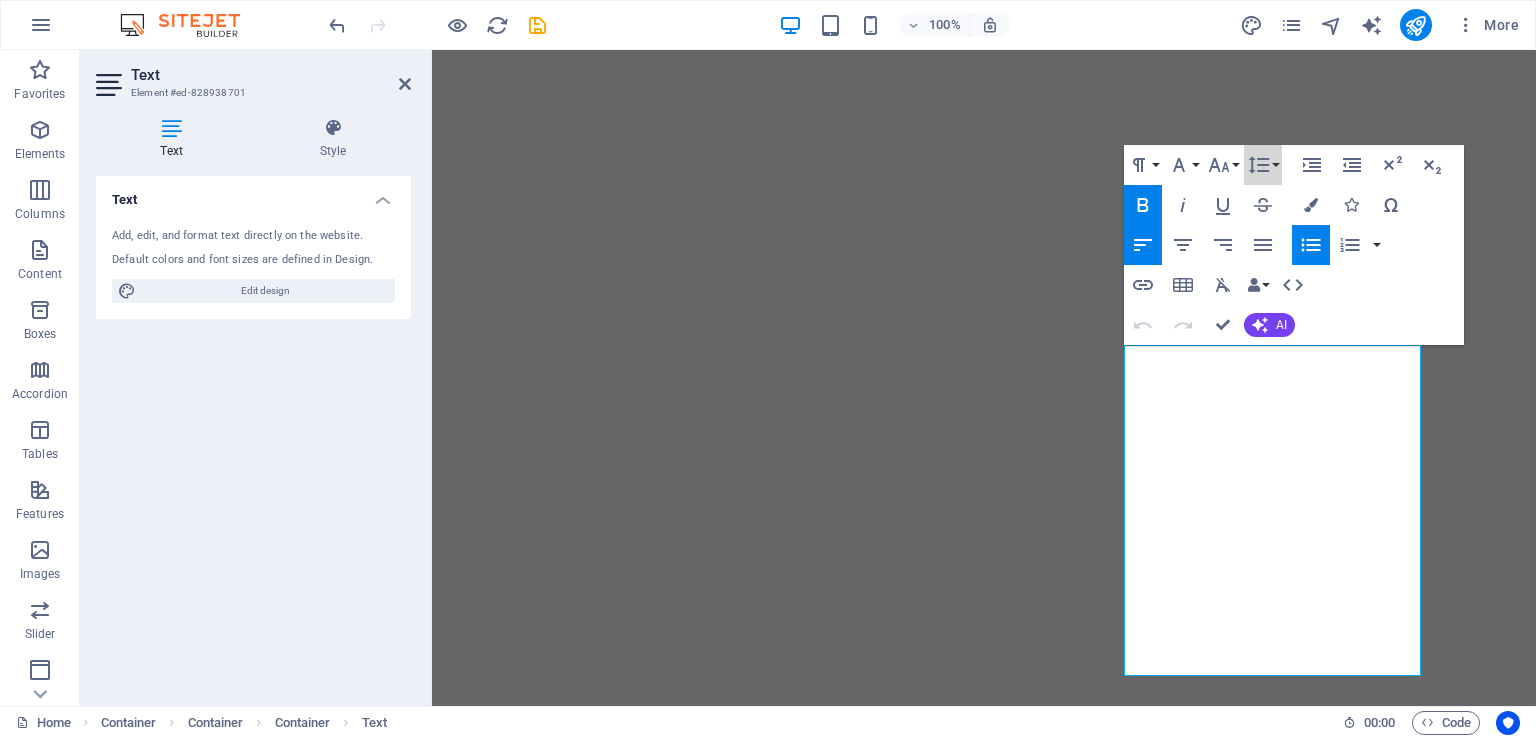 click 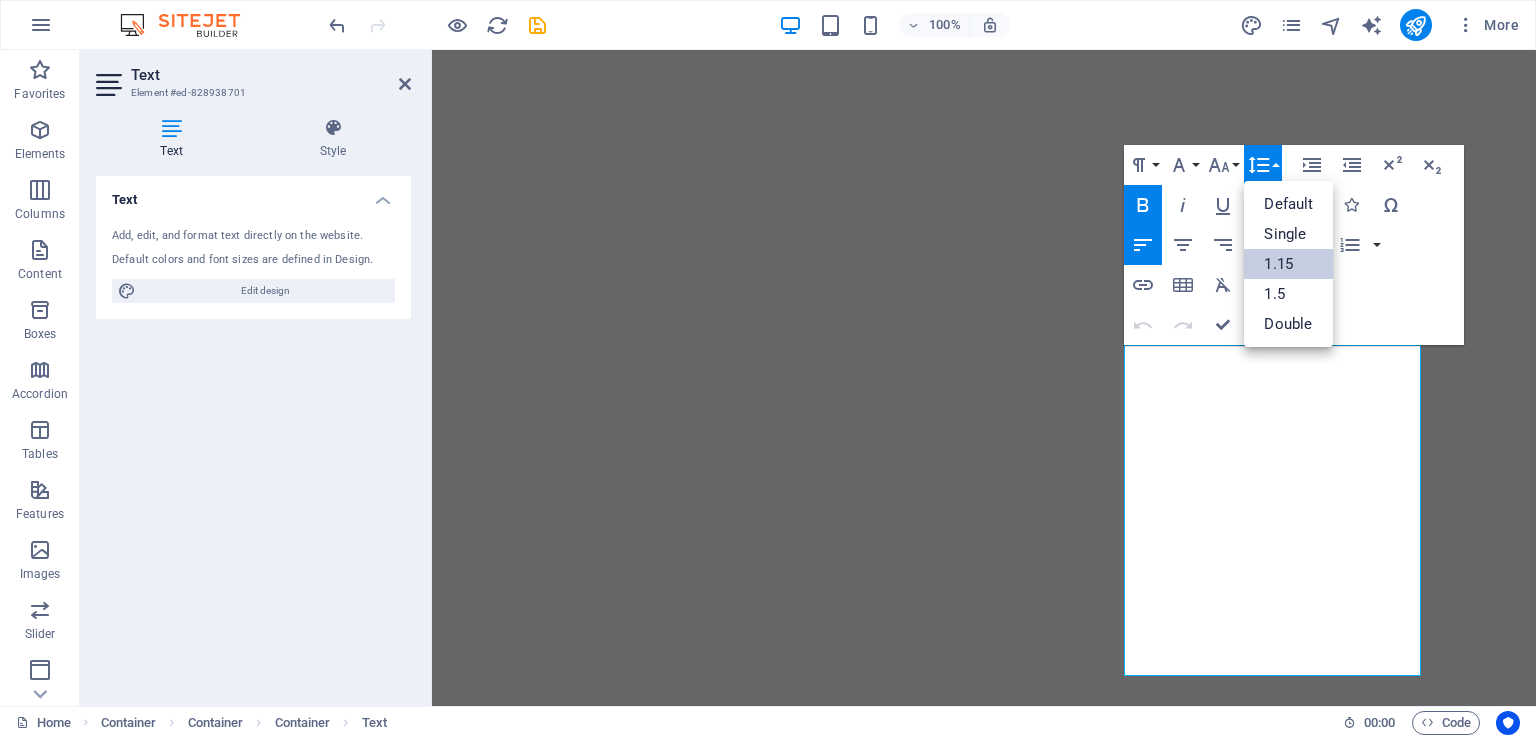 scroll, scrollTop: 0, scrollLeft: 0, axis: both 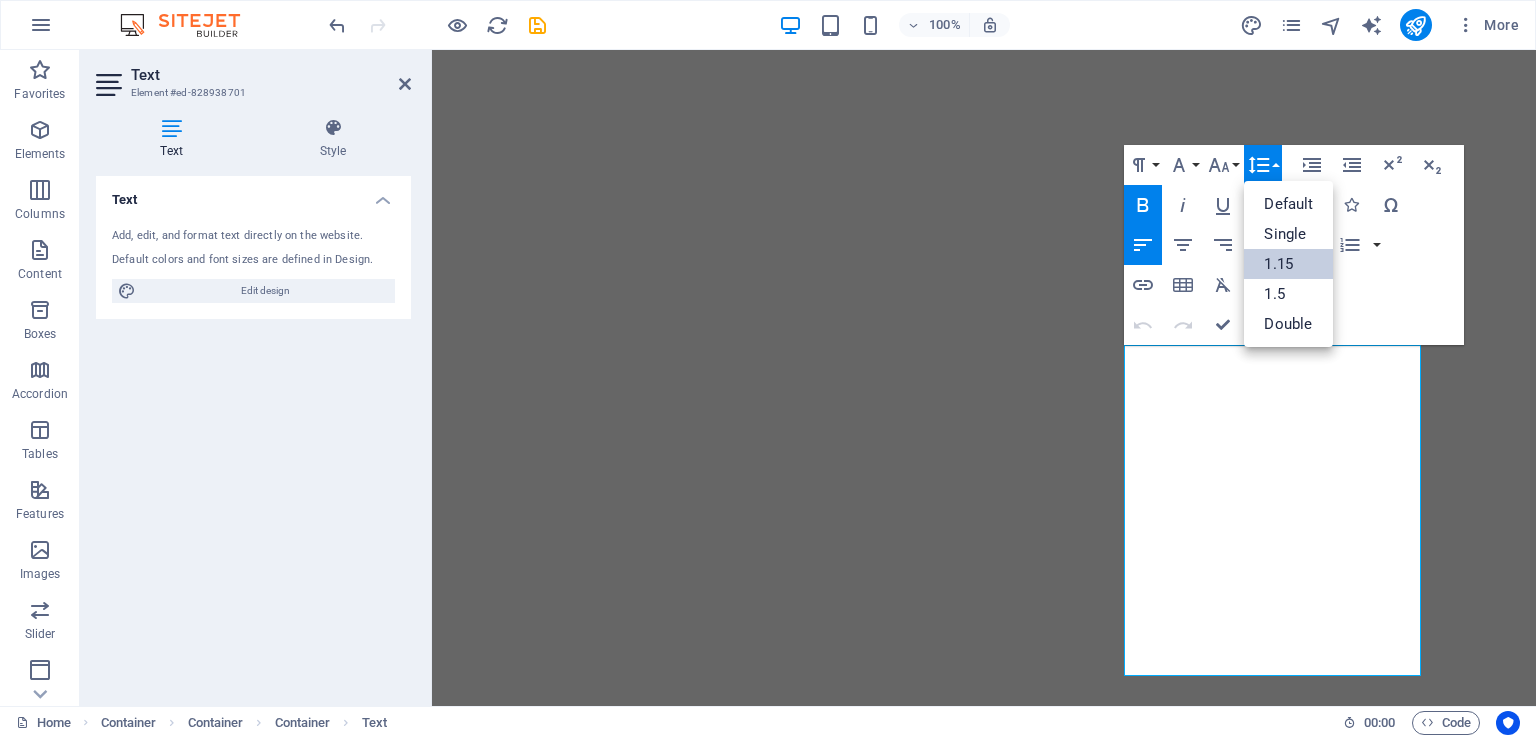 click on "1.5" at bounding box center [1288, 294] 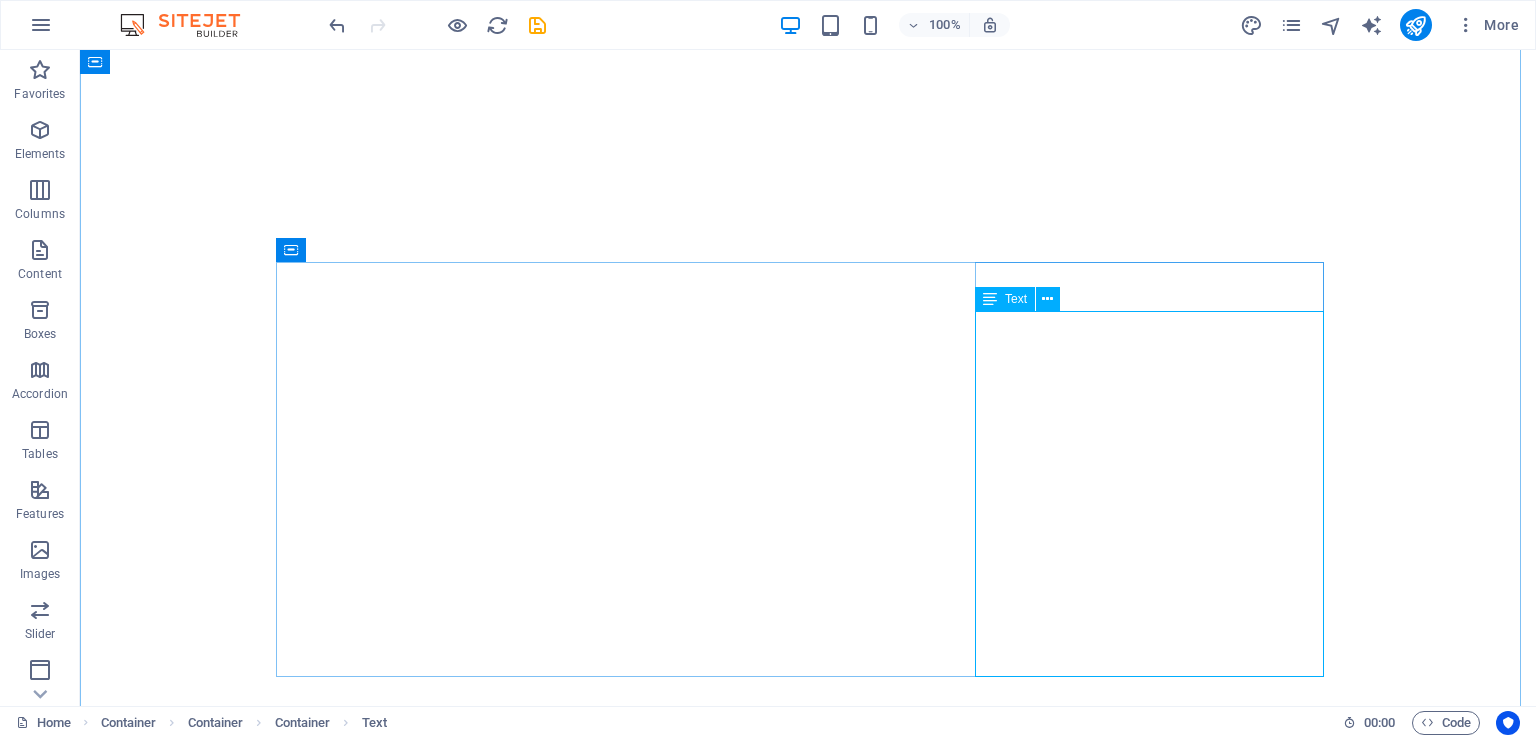 click at bounding box center (1047, 299) 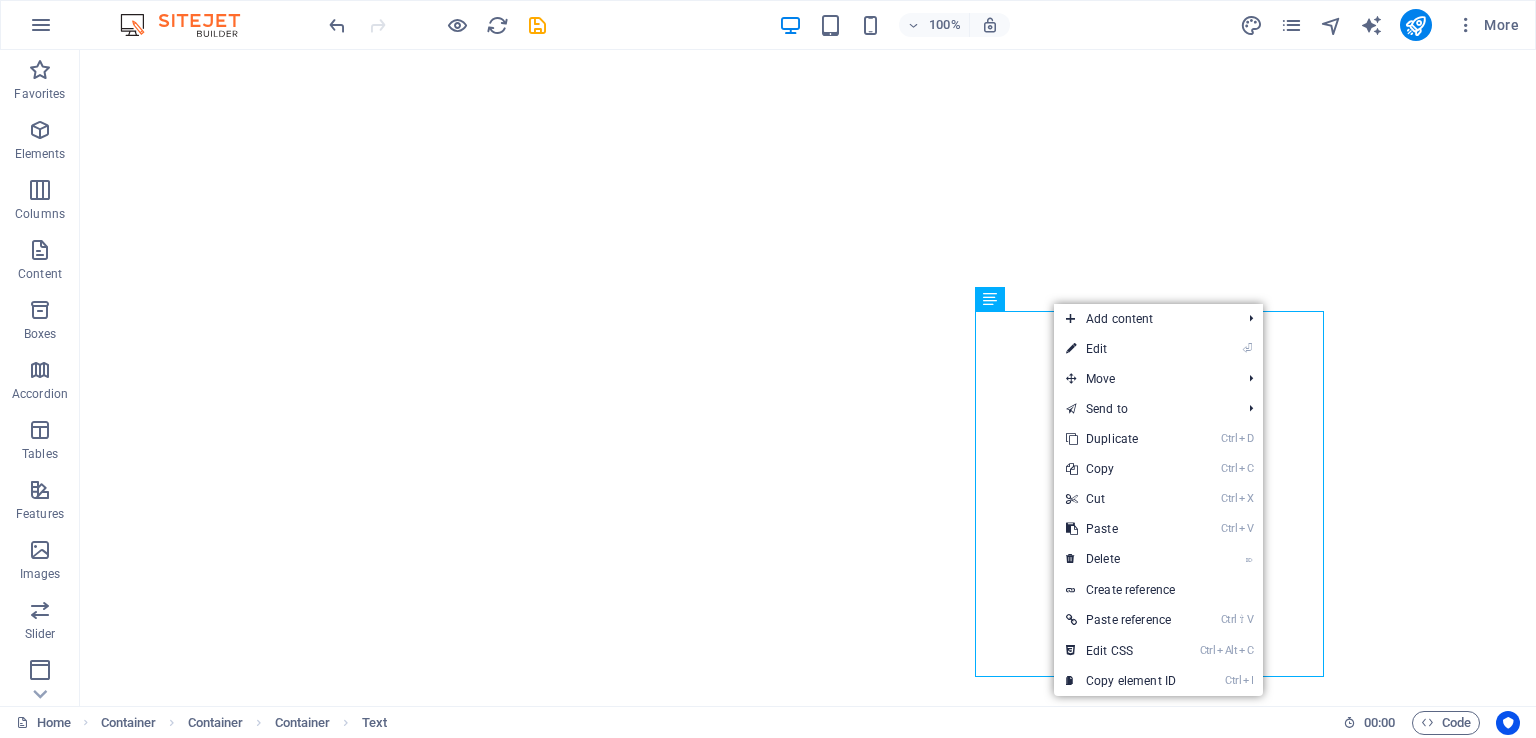 click on "⏎  Edit" at bounding box center [1121, 349] 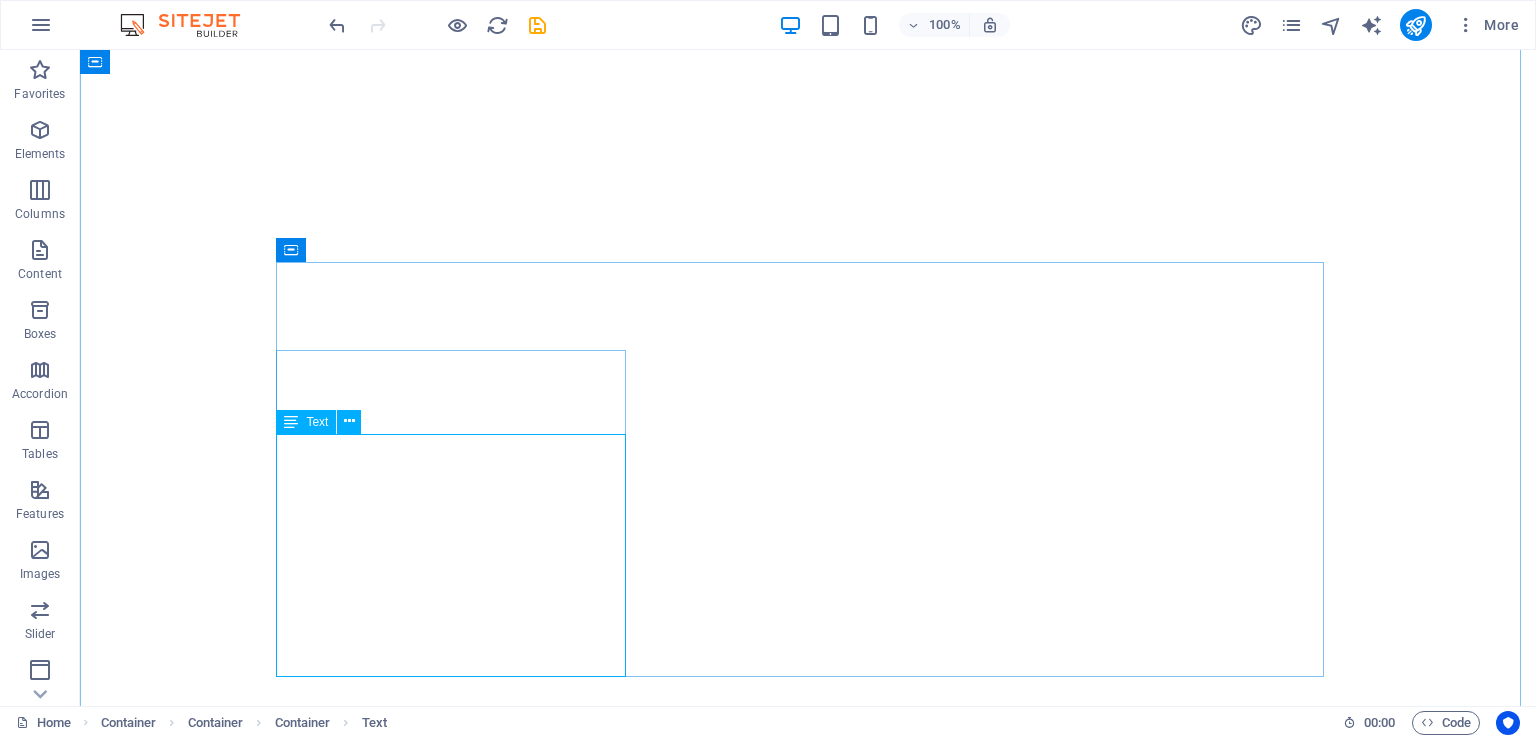 click at bounding box center [349, 421] 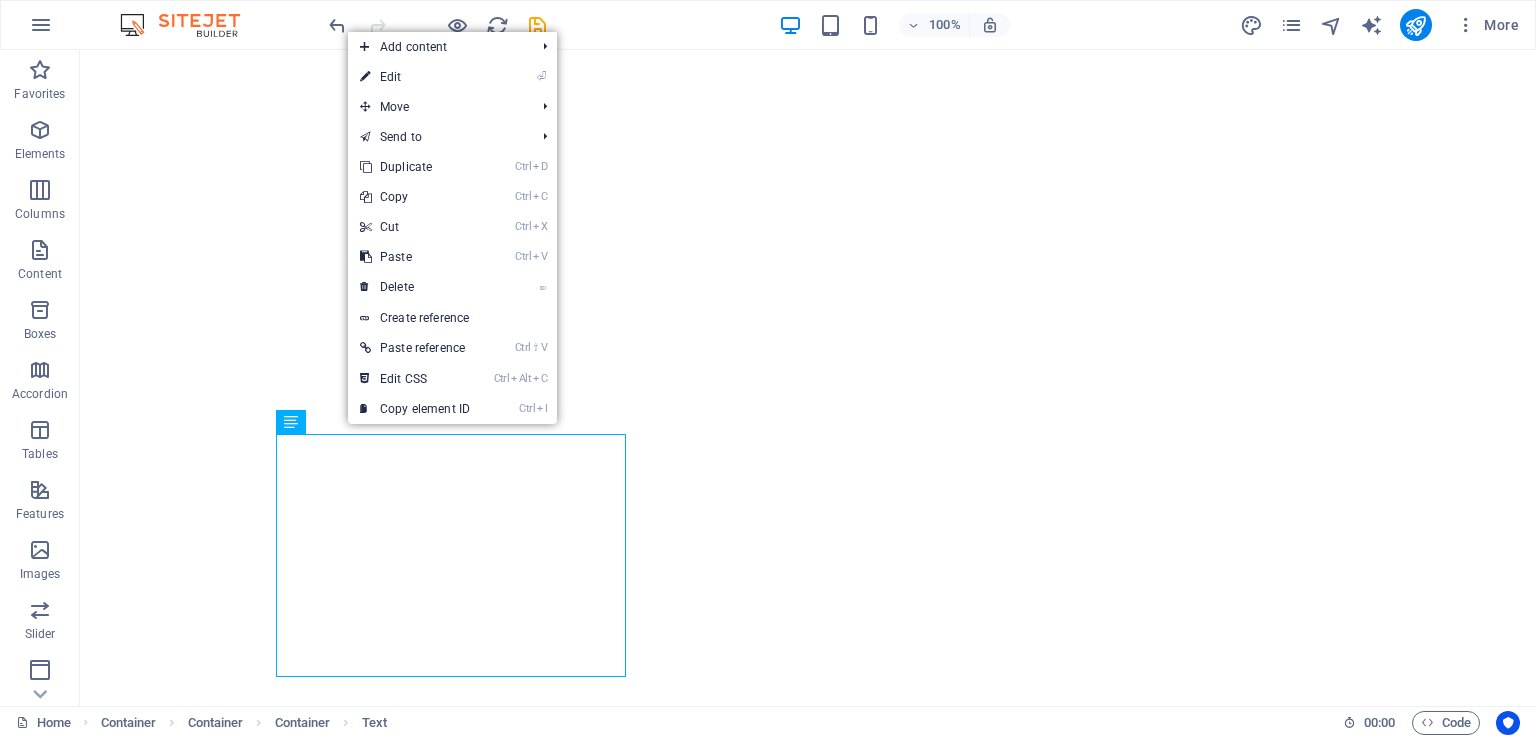 click on "⏎  Edit" at bounding box center [415, 77] 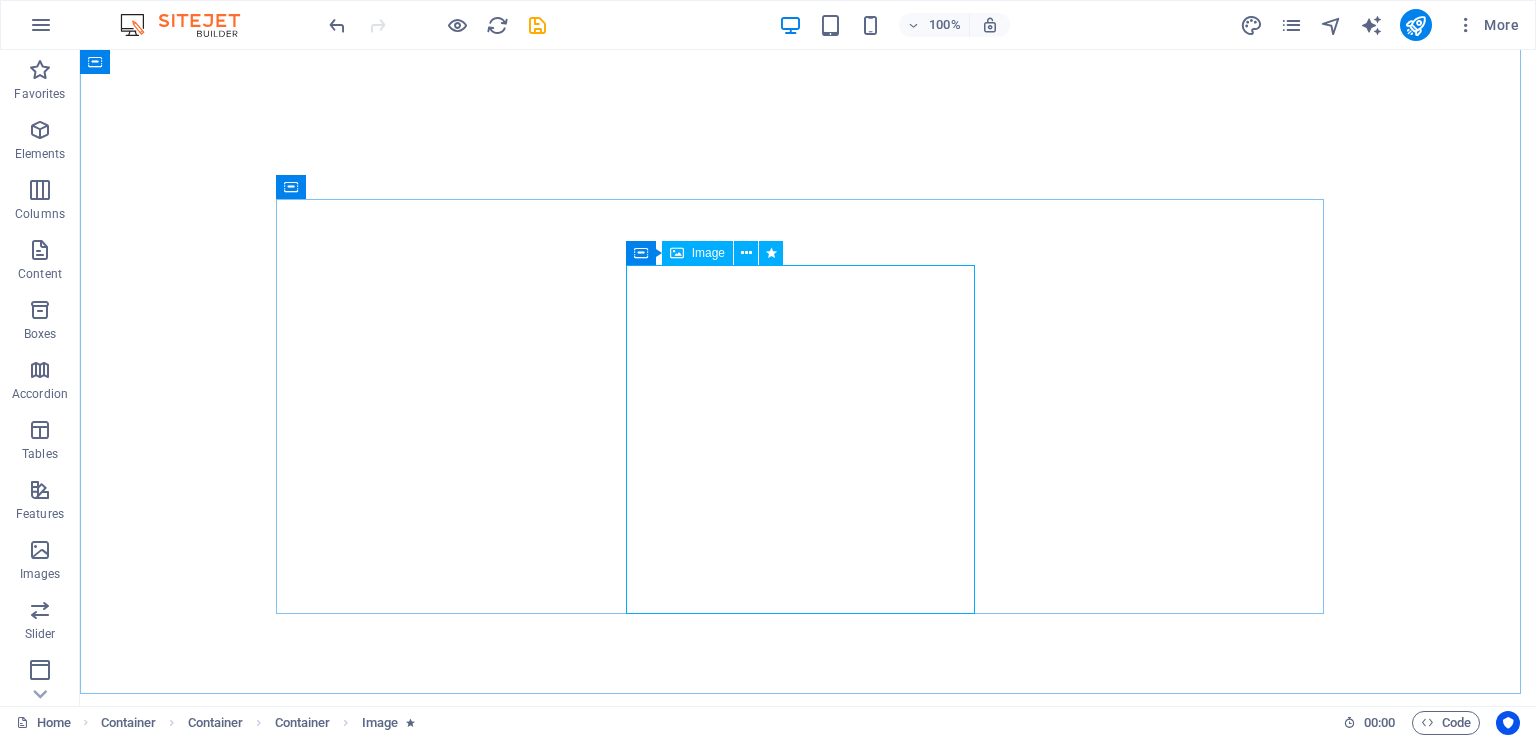 click at bounding box center (746, 253) 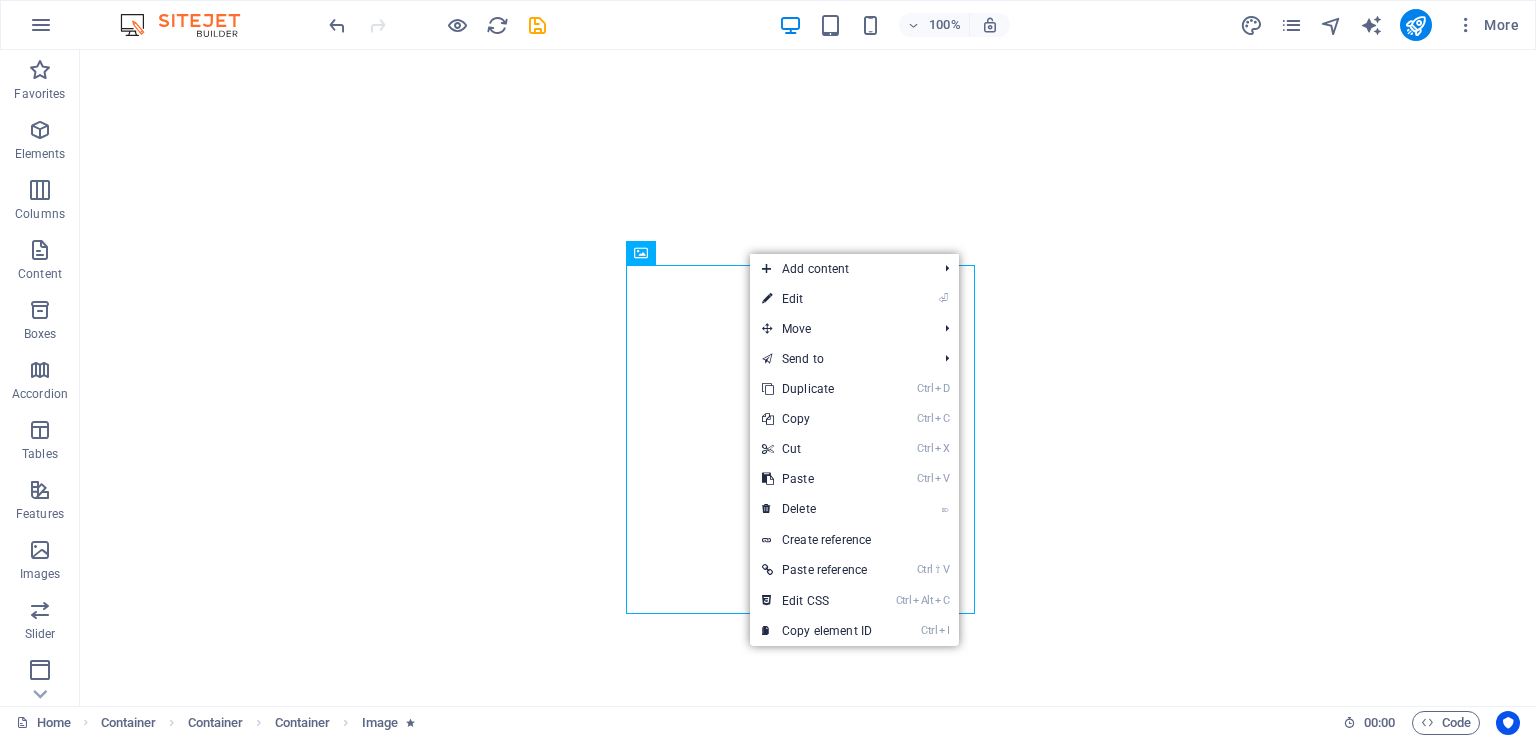 click on "⏎  Edit" at bounding box center (817, 299) 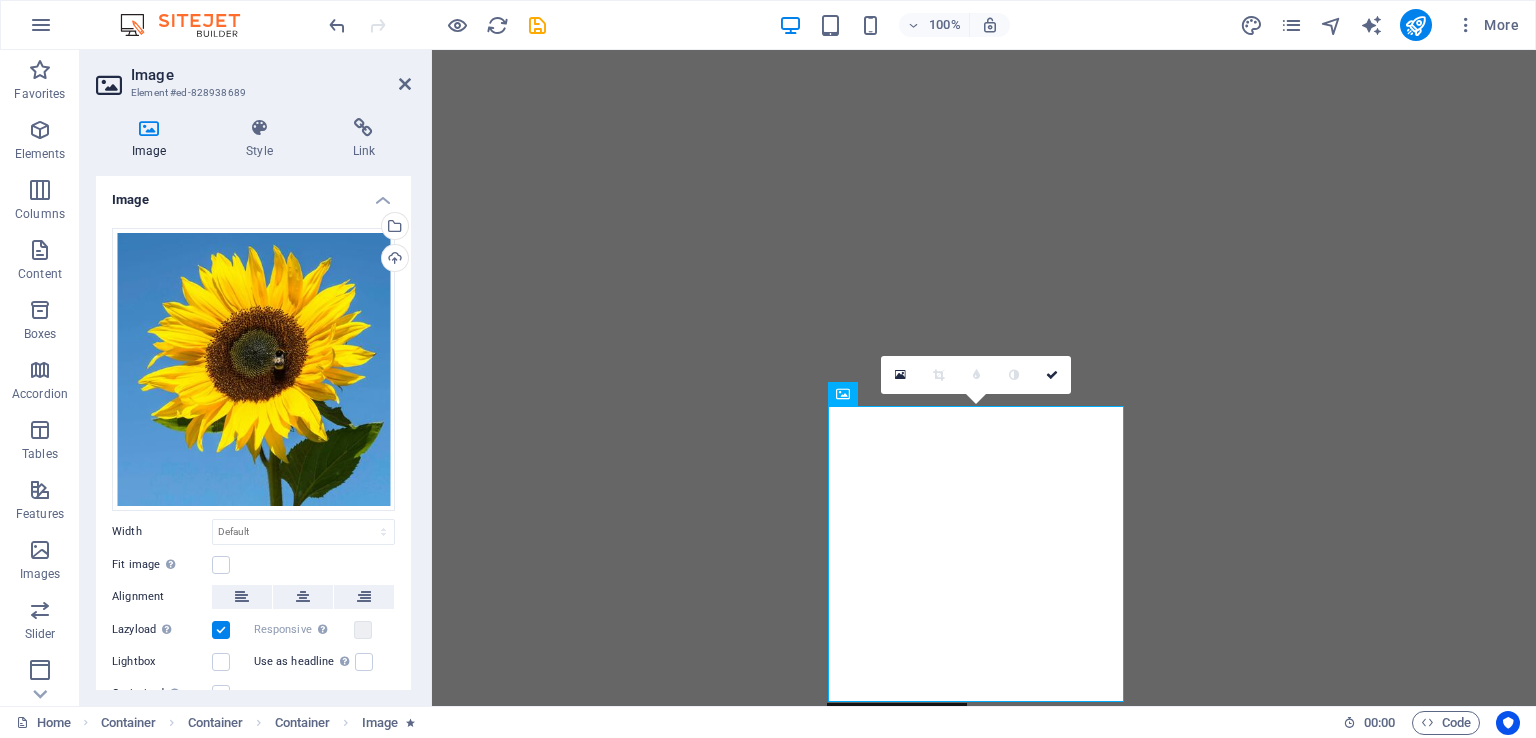 scroll, scrollTop: 75, scrollLeft: 0, axis: vertical 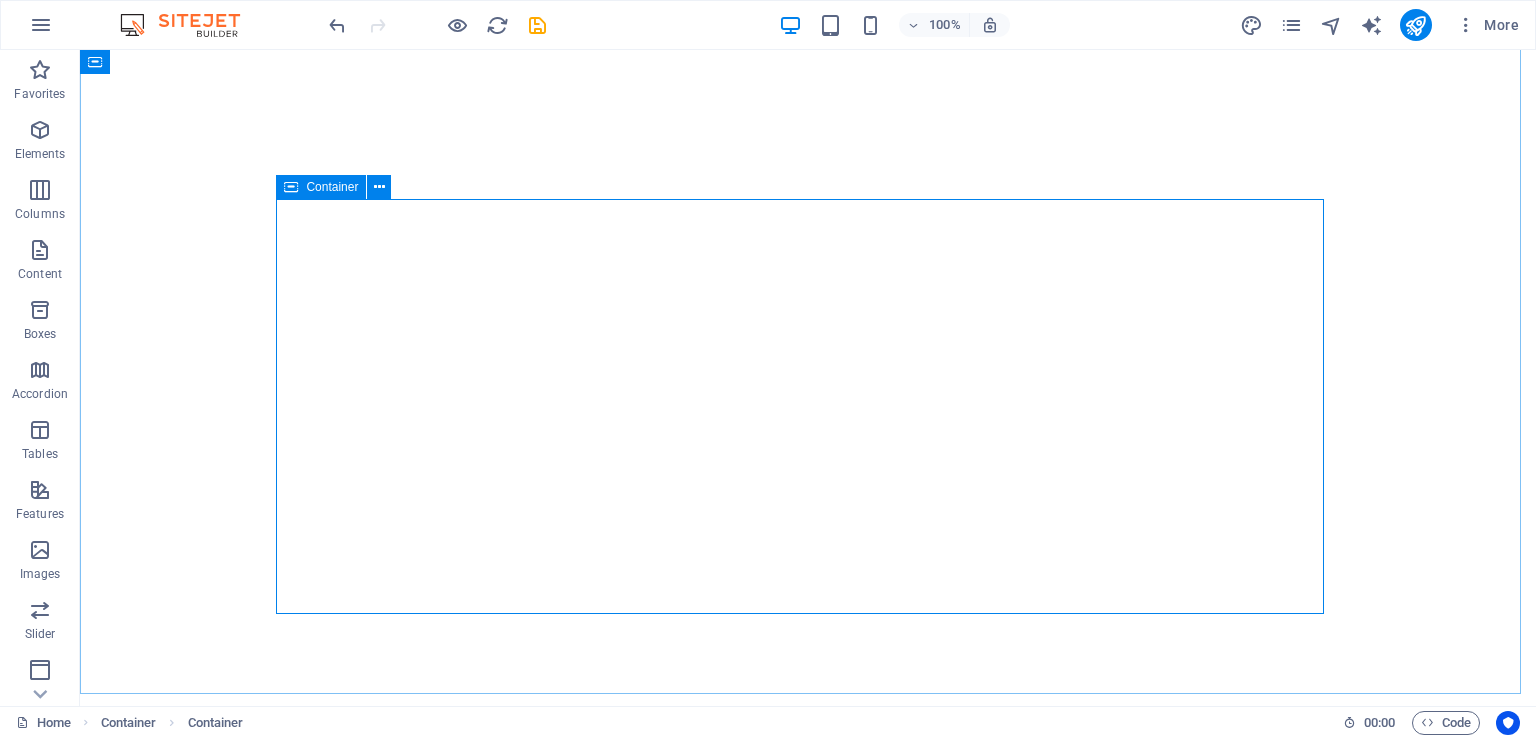 click at bounding box center (379, 187) 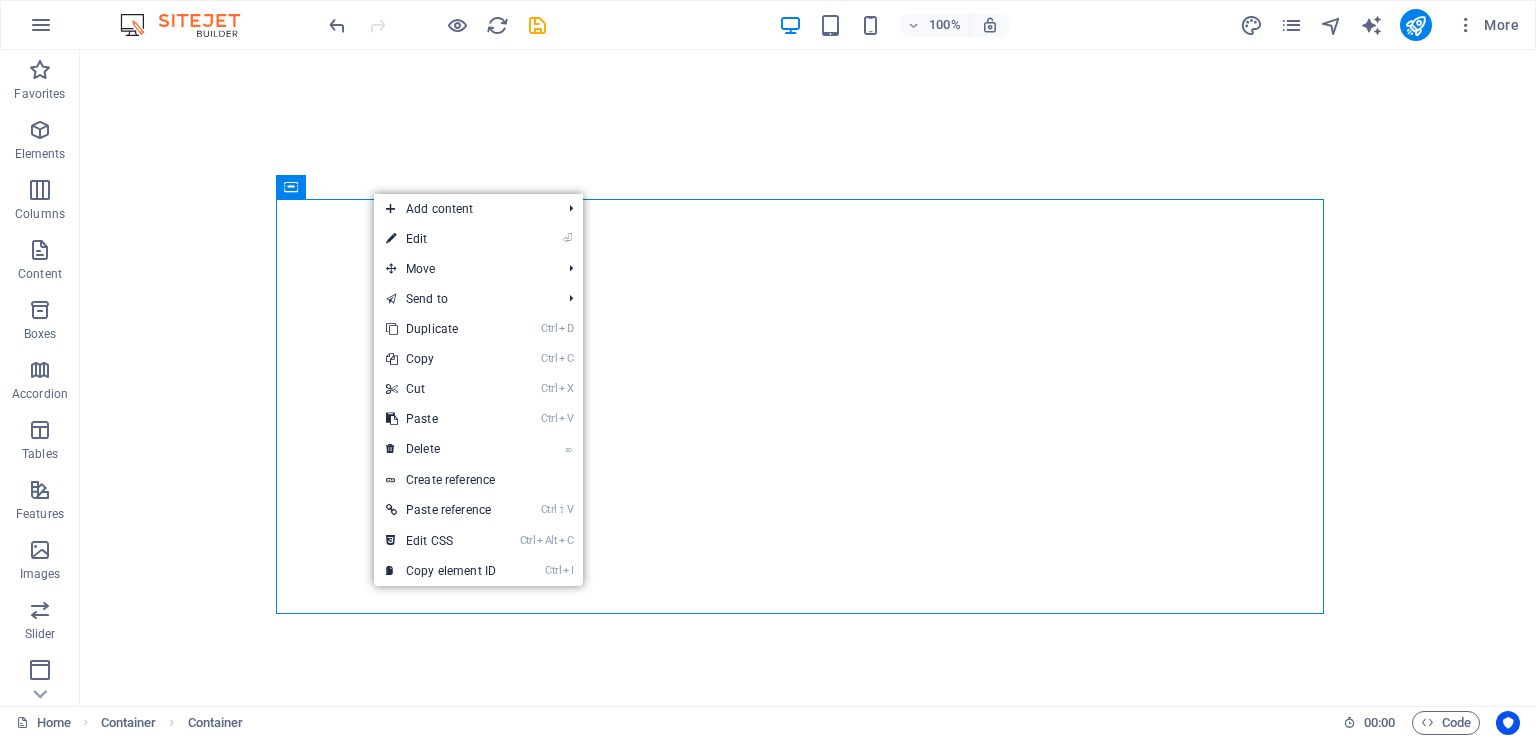 click on "⏎  Edit" at bounding box center (441, 239) 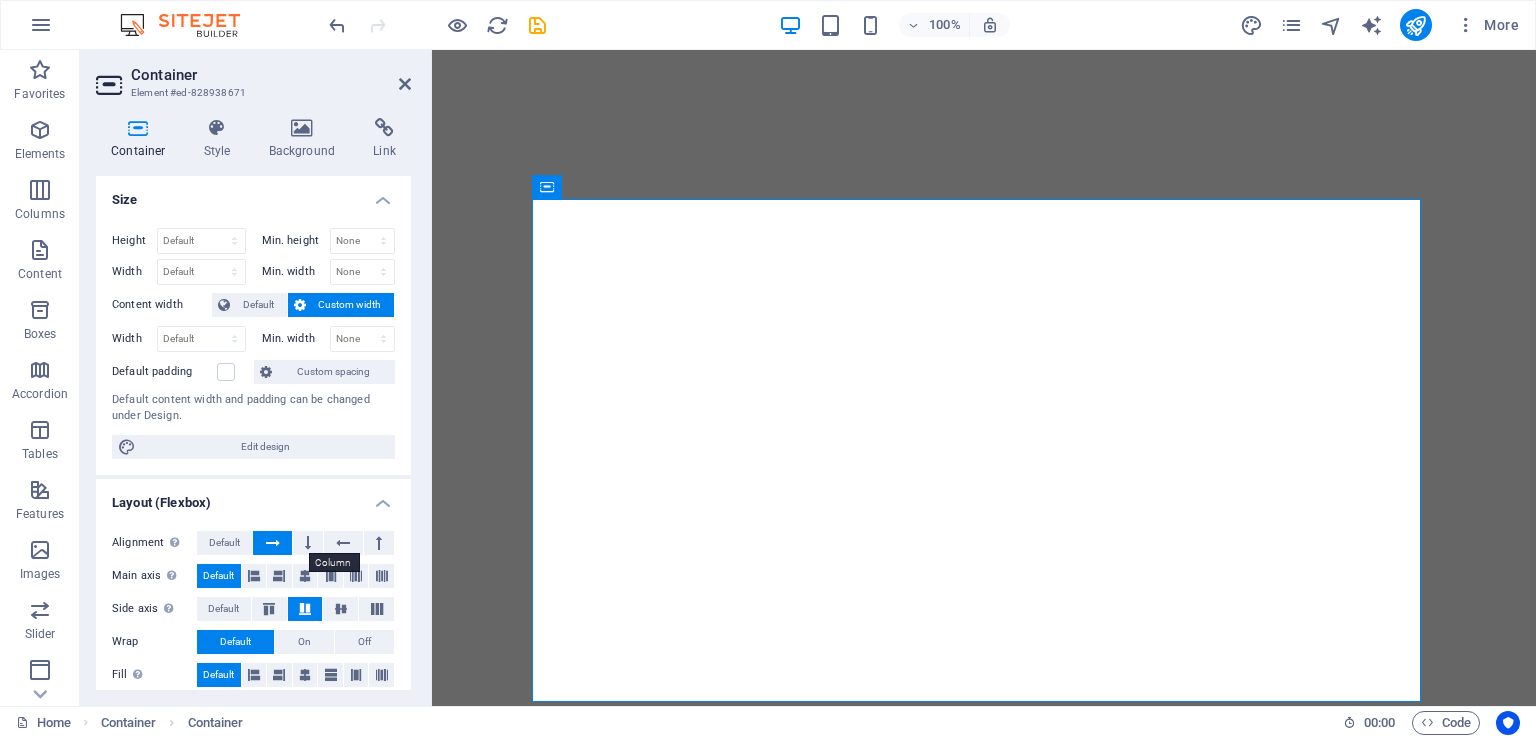 click at bounding box center (308, 543) 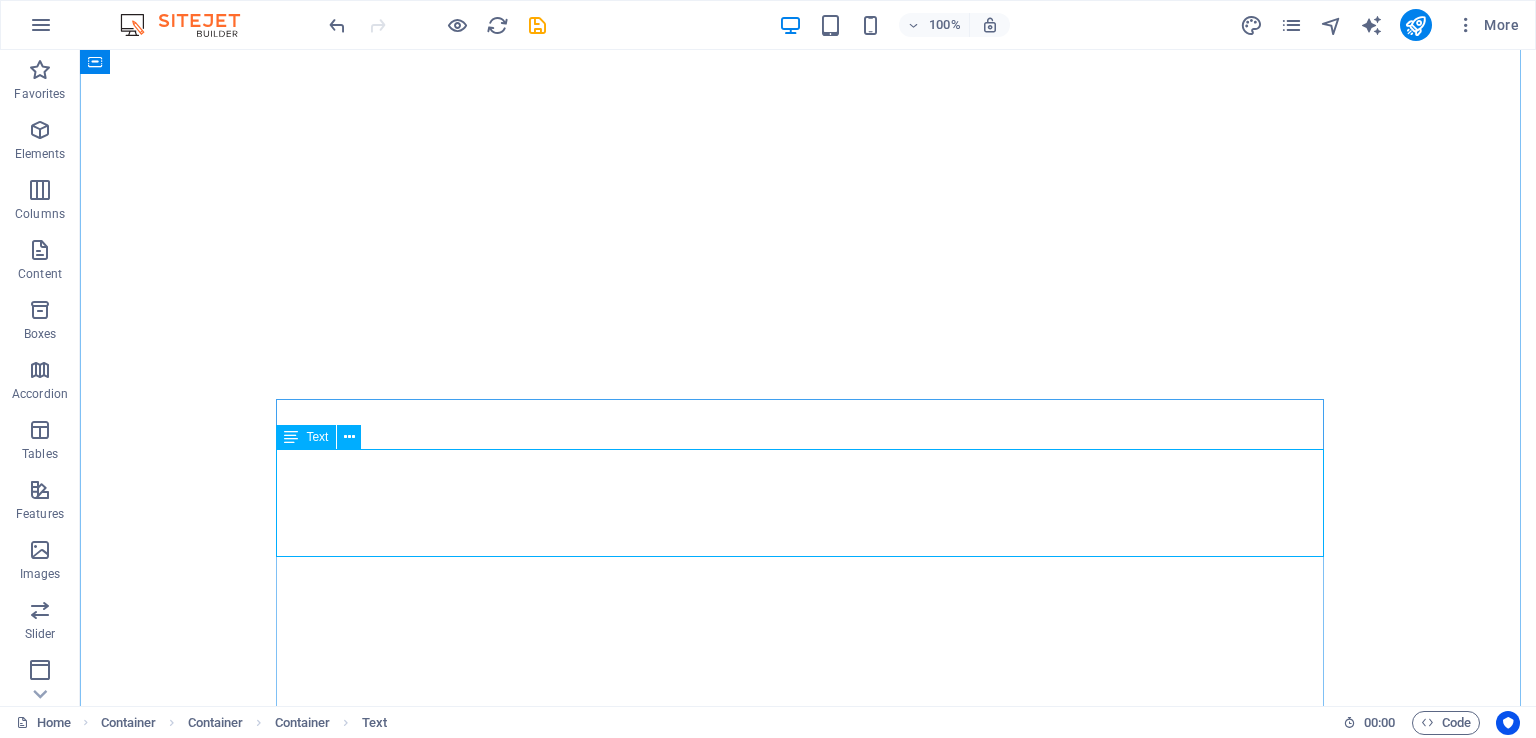 click at bounding box center [349, 437] 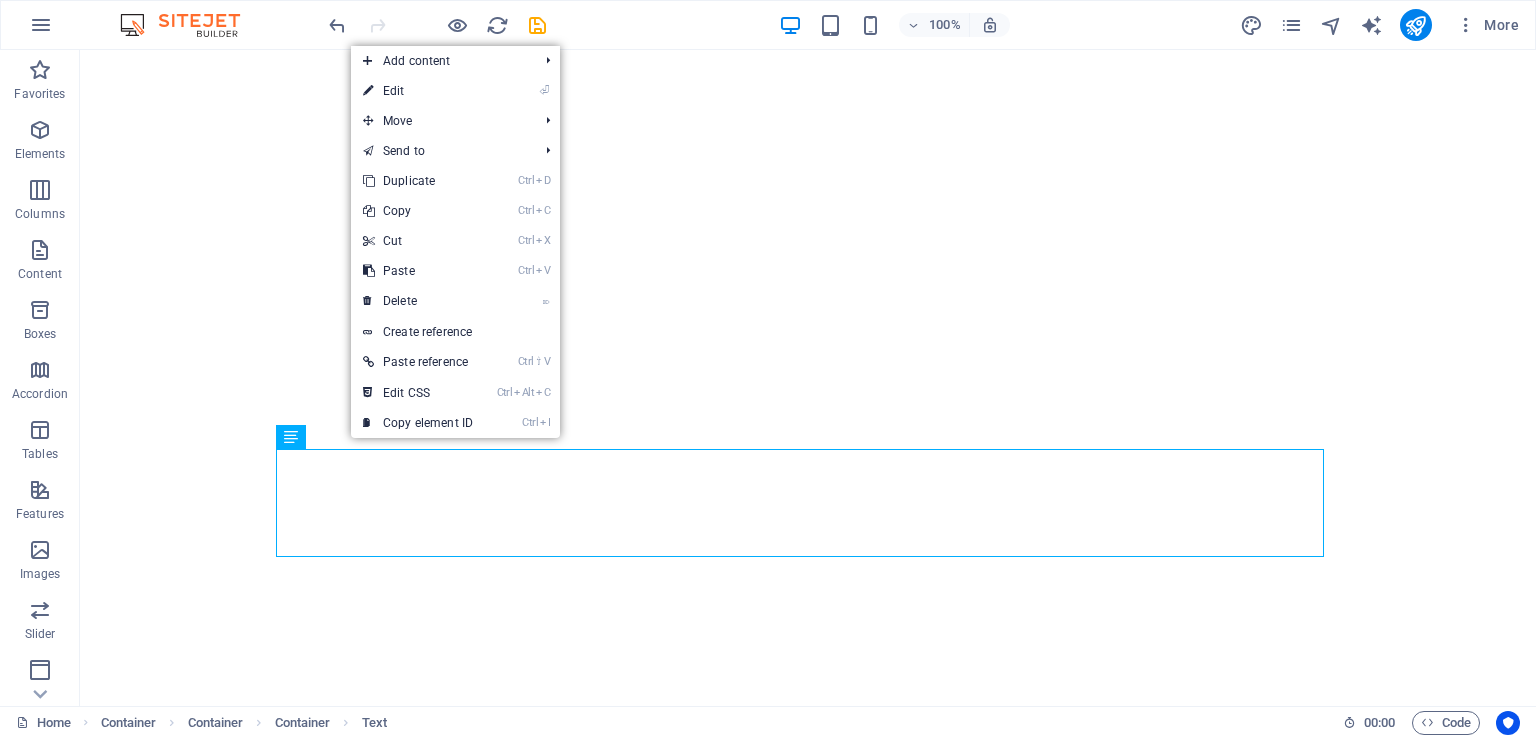 click on "⏎  Edit" at bounding box center (418, 91) 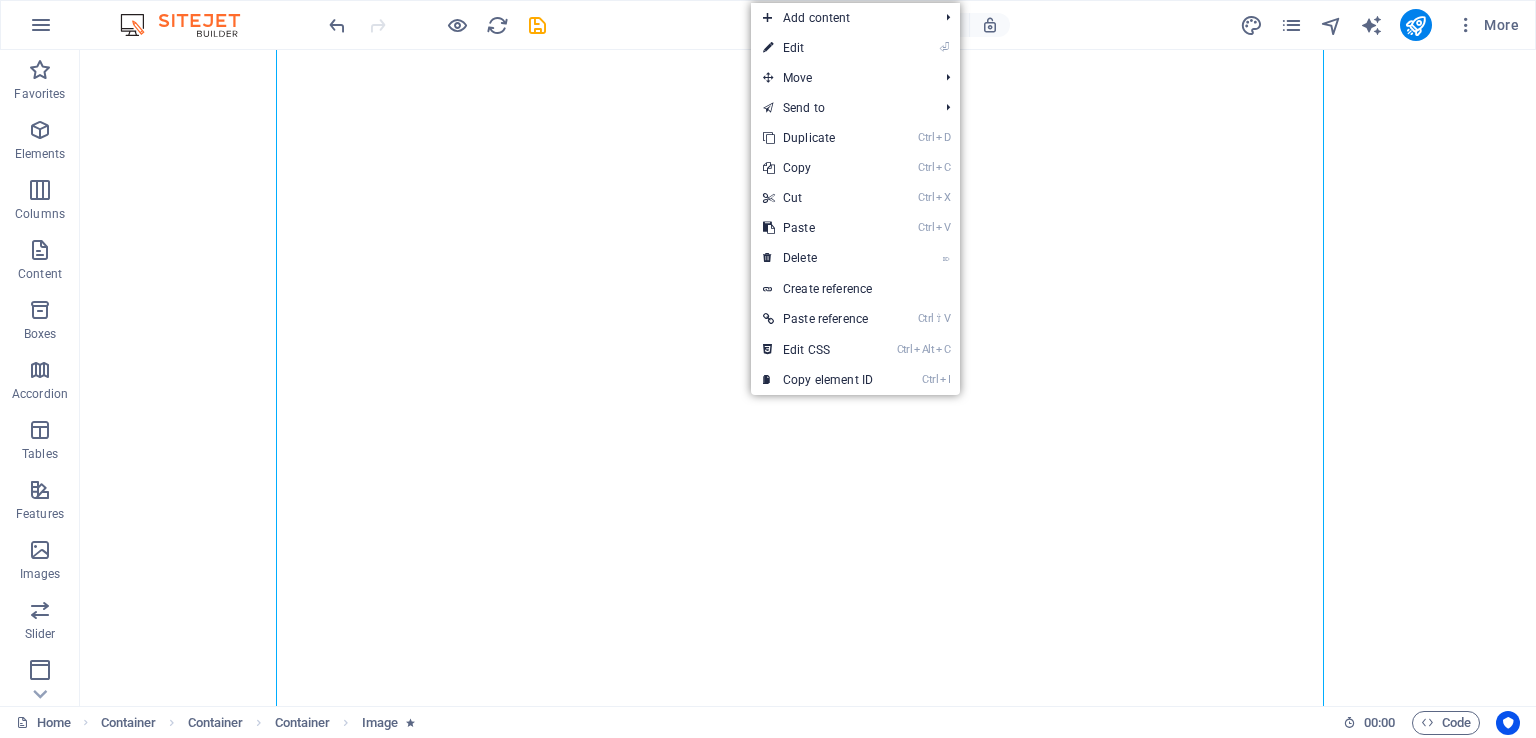click on "⏎  Edit" at bounding box center [818, 48] 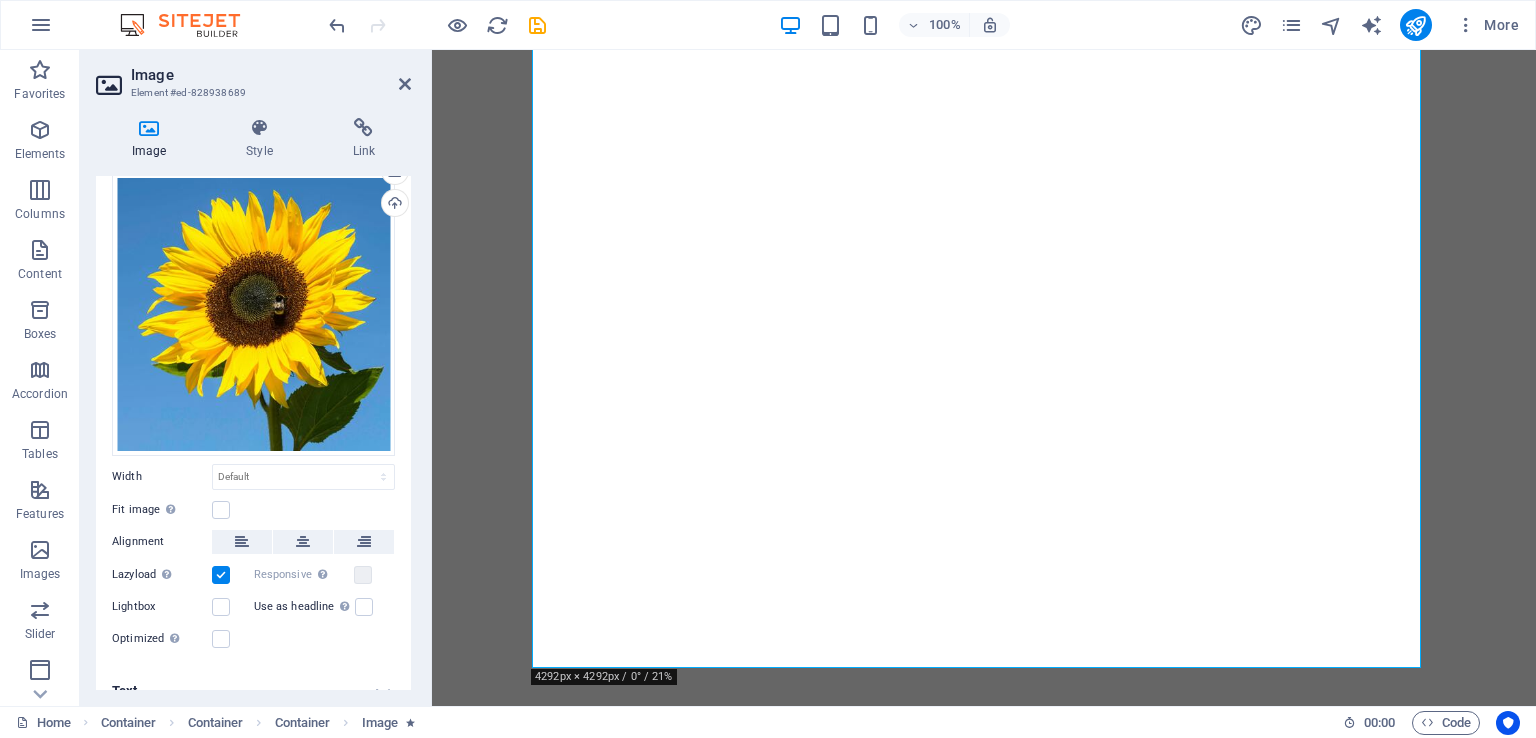 scroll, scrollTop: 75, scrollLeft: 0, axis: vertical 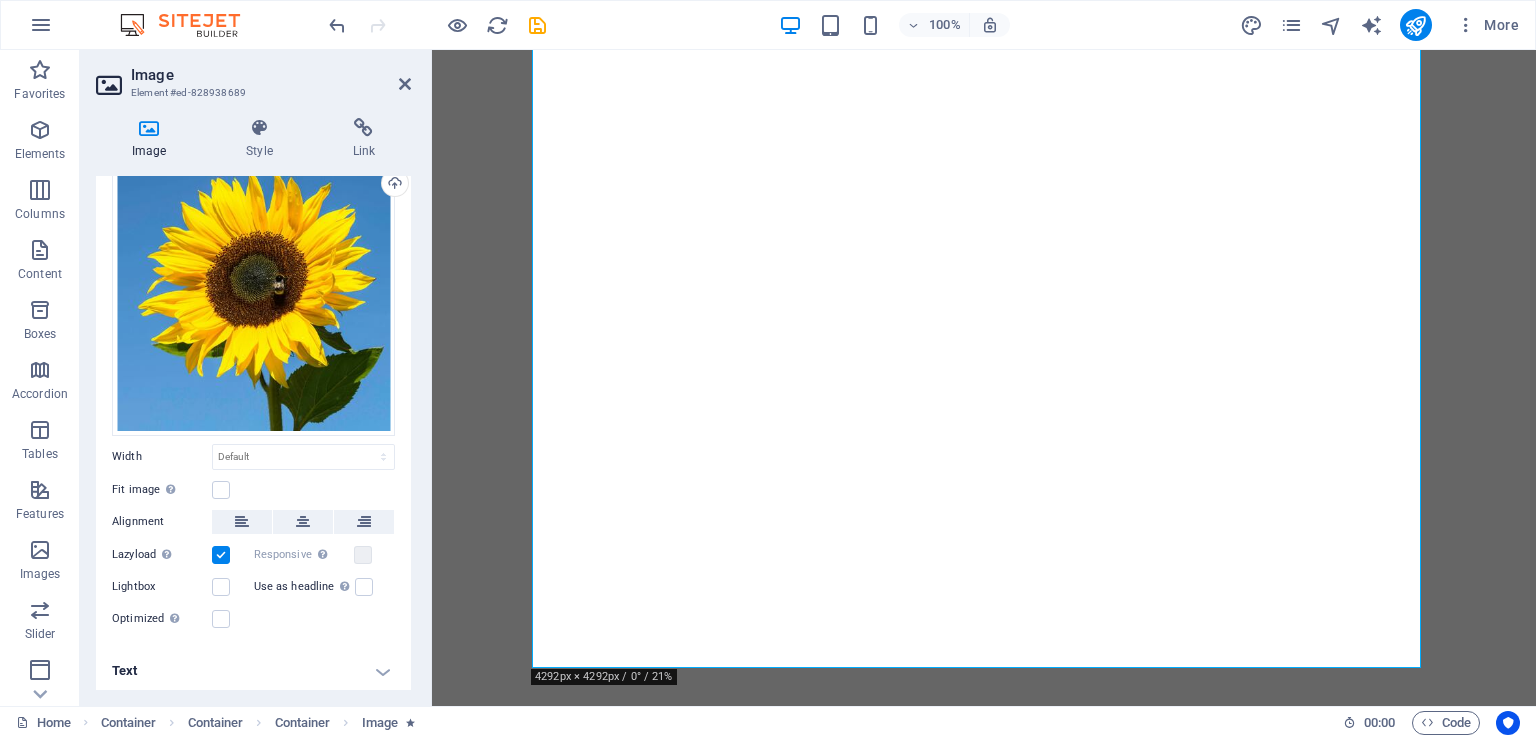 click at bounding box center [221, 490] 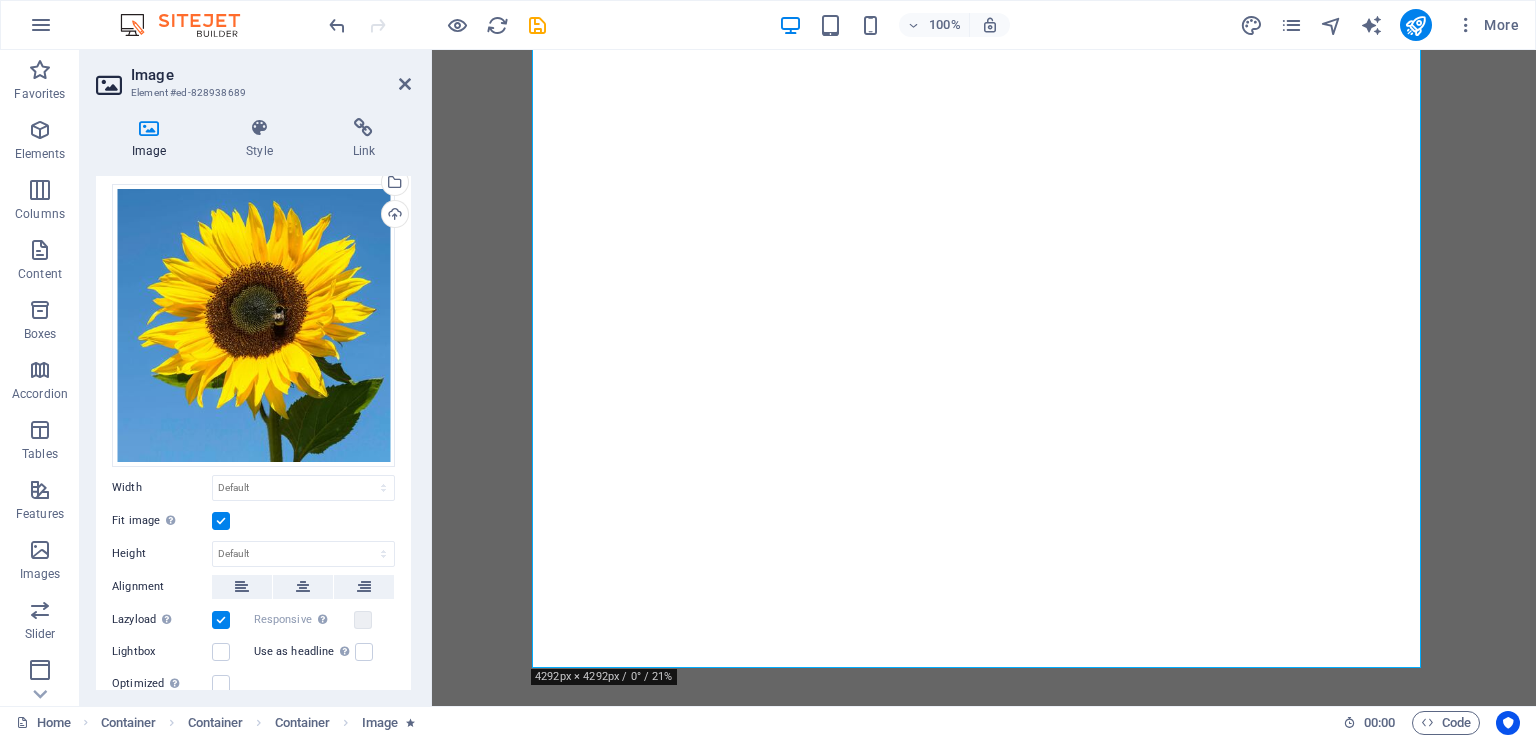 scroll, scrollTop: 0, scrollLeft: 0, axis: both 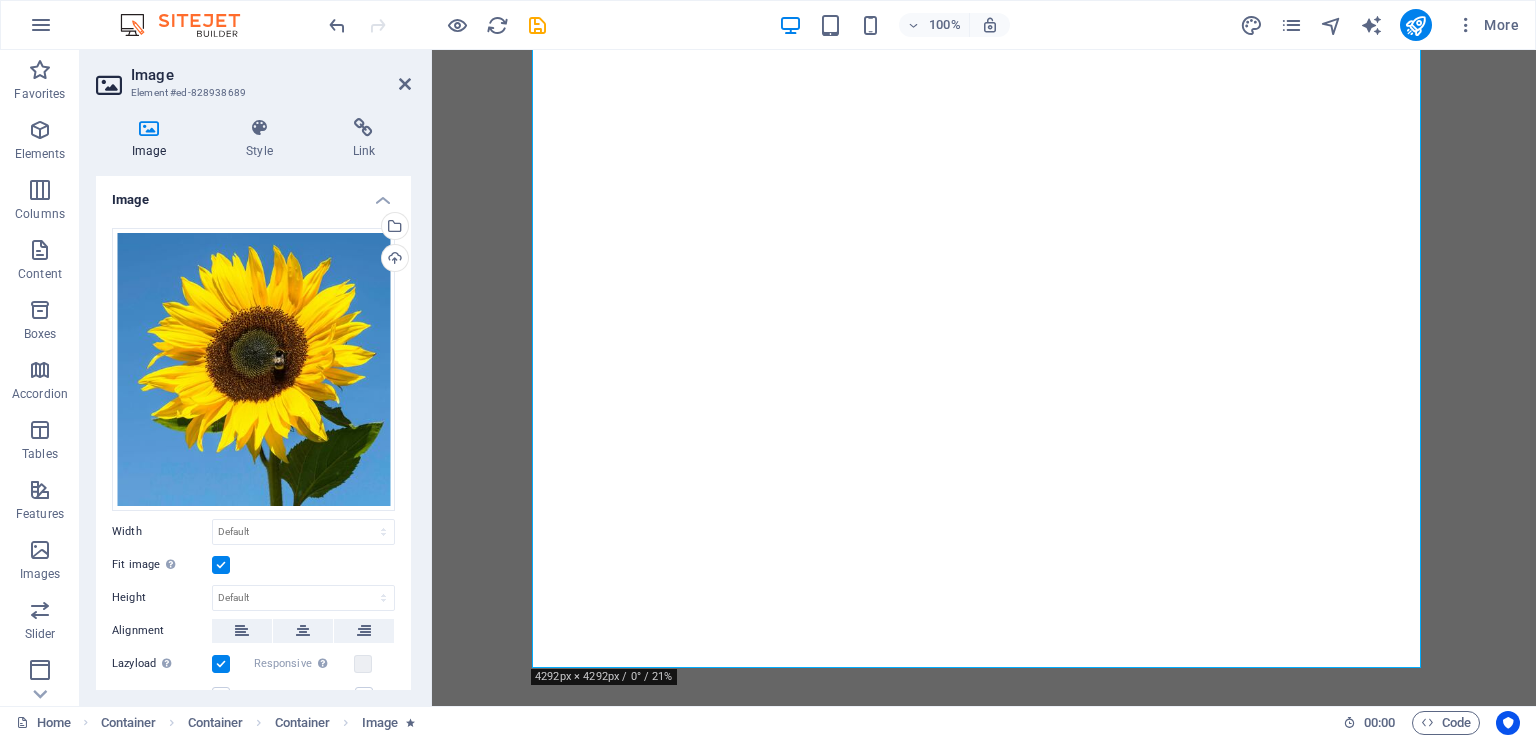 click on "Style" at bounding box center (263, 139) 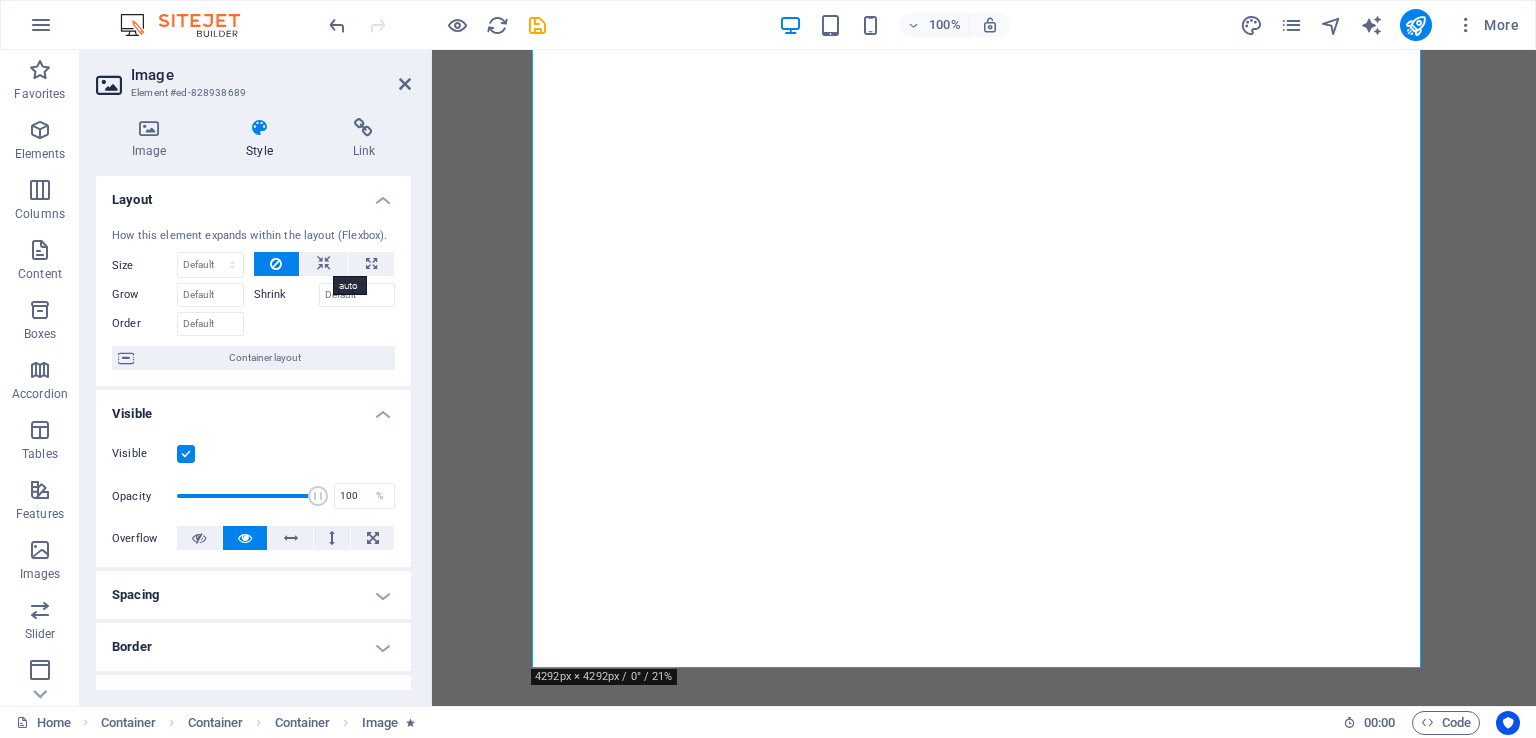 click at bounding box center [324, 264] 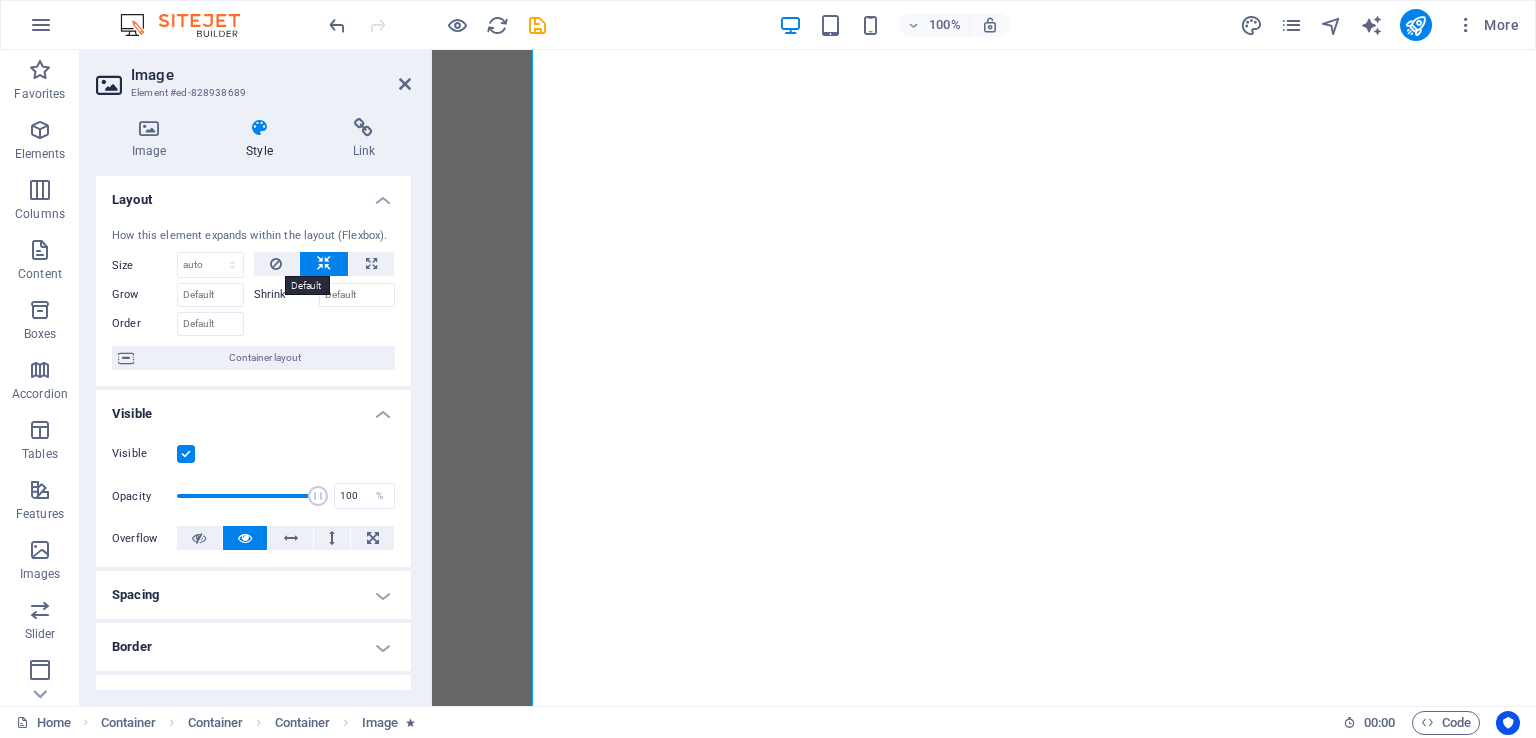 click at bounding box center (276, 264) 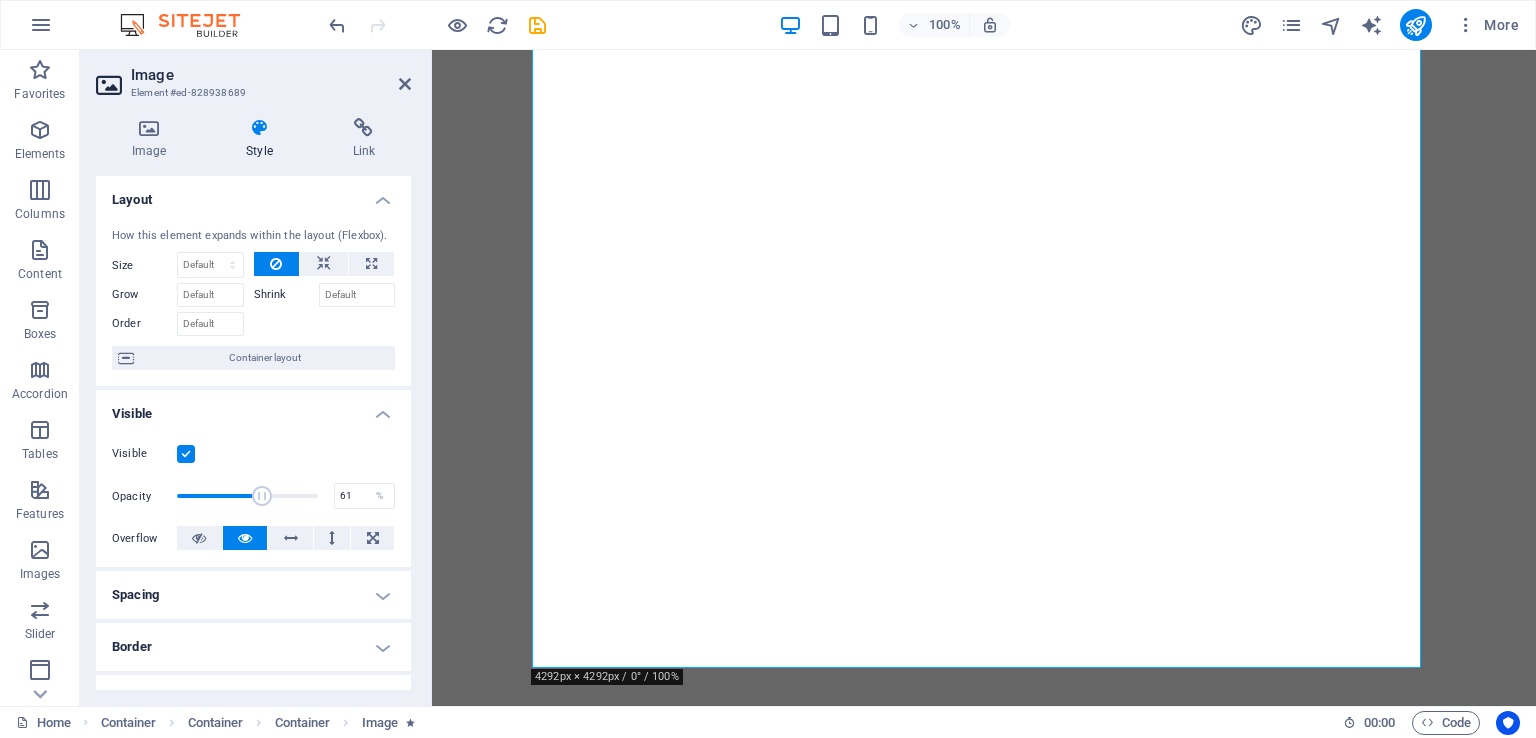 drag, startPoint x: 309, startPoint y: 496, endPoint x: 260, endPoint y: 493, distance: 49.09175 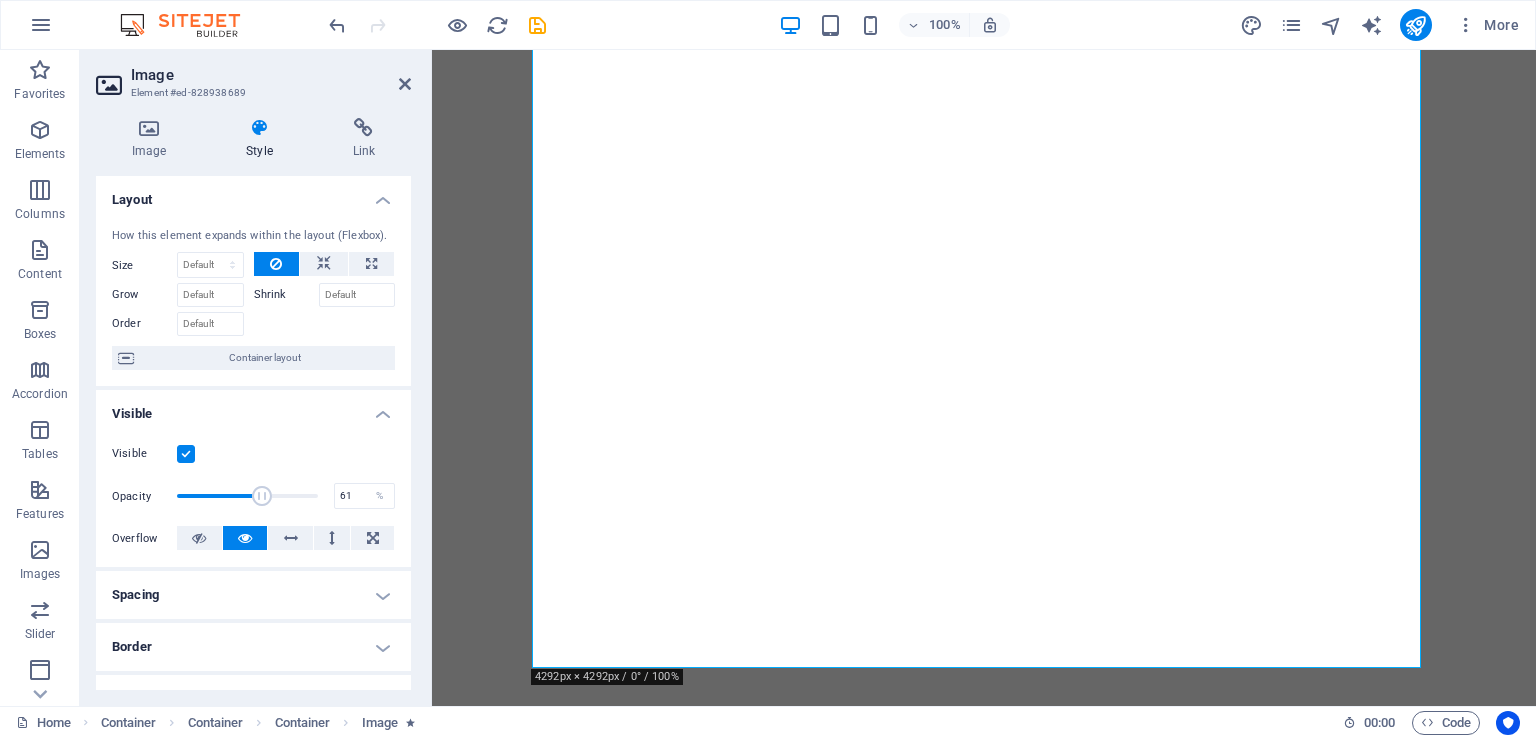 click at bounding box center [262, 496] 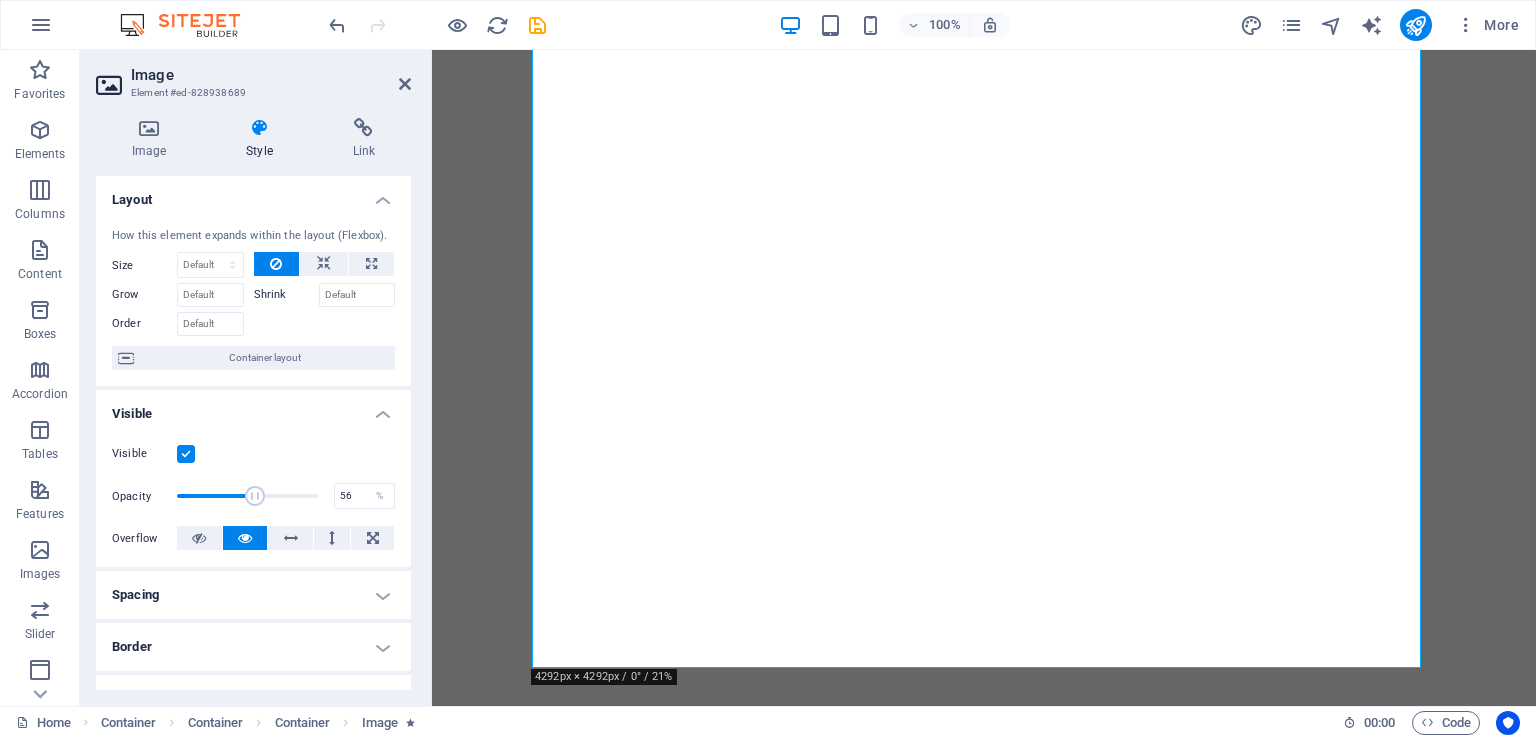 drag, startPoint x: 264, startPoint y: 492, endPoint x: 253, endPoint y: 491, distance: 11.045361 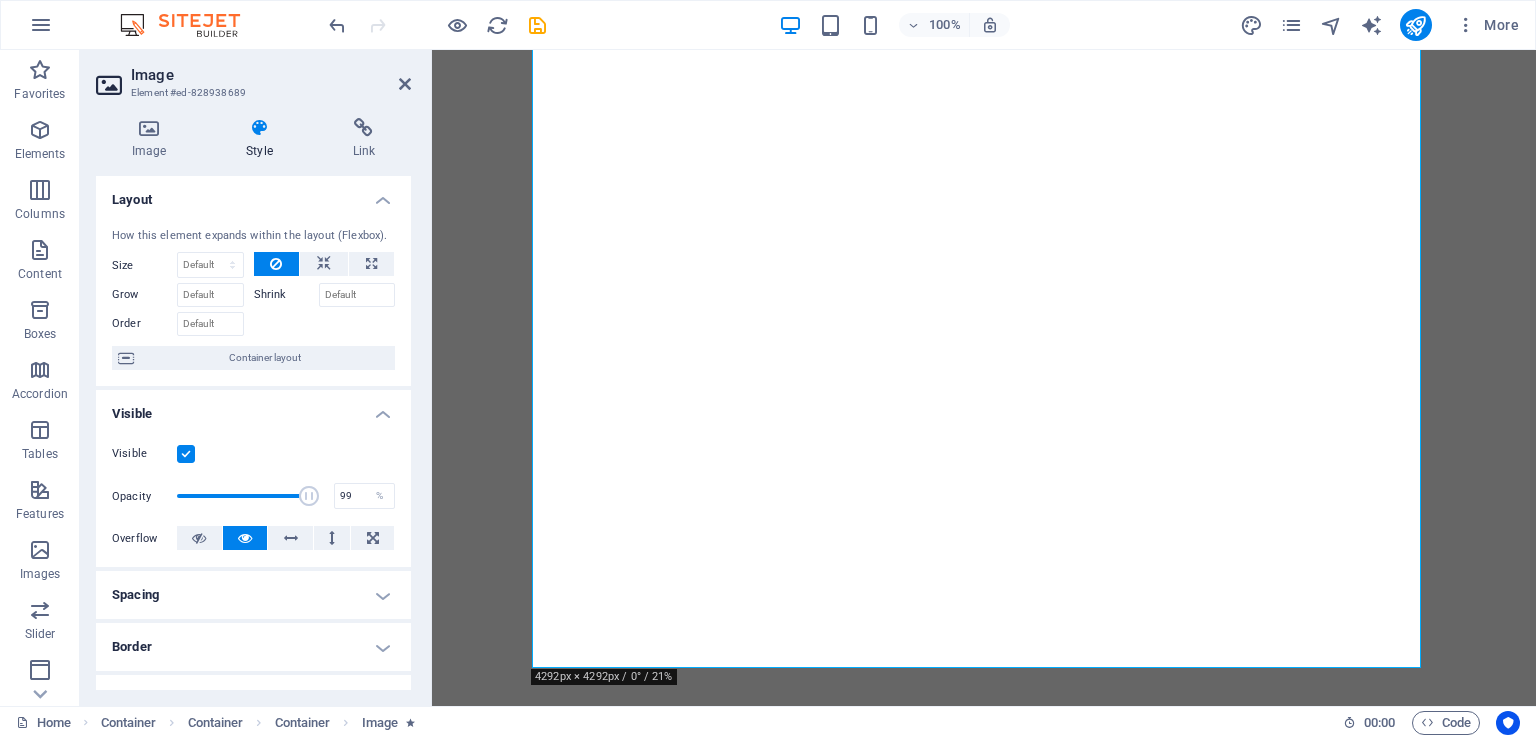 type on "100" 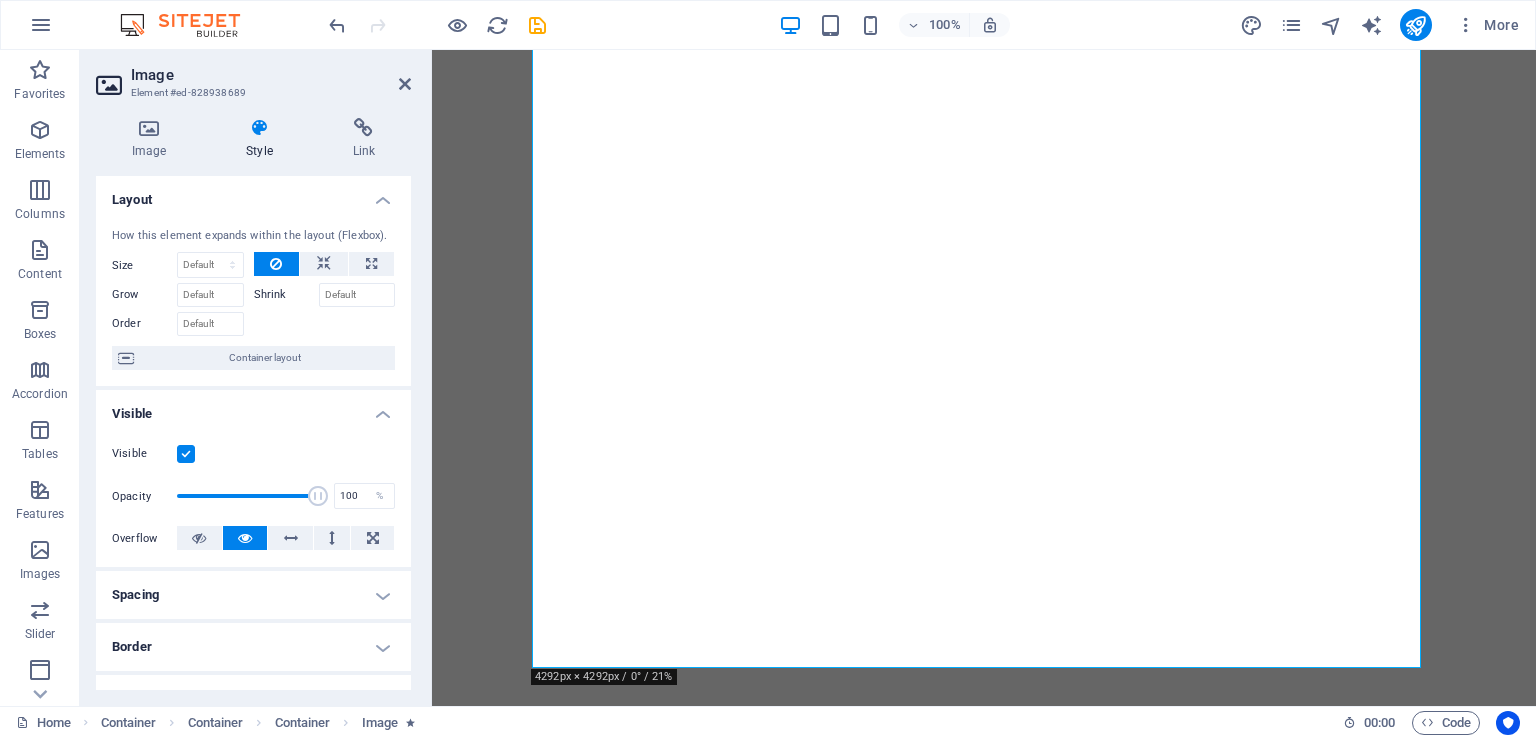 drag, startPoint x: 251, startPoint y: 493, endPoint x: 316, endPoint y: 495, distance: 65.03076 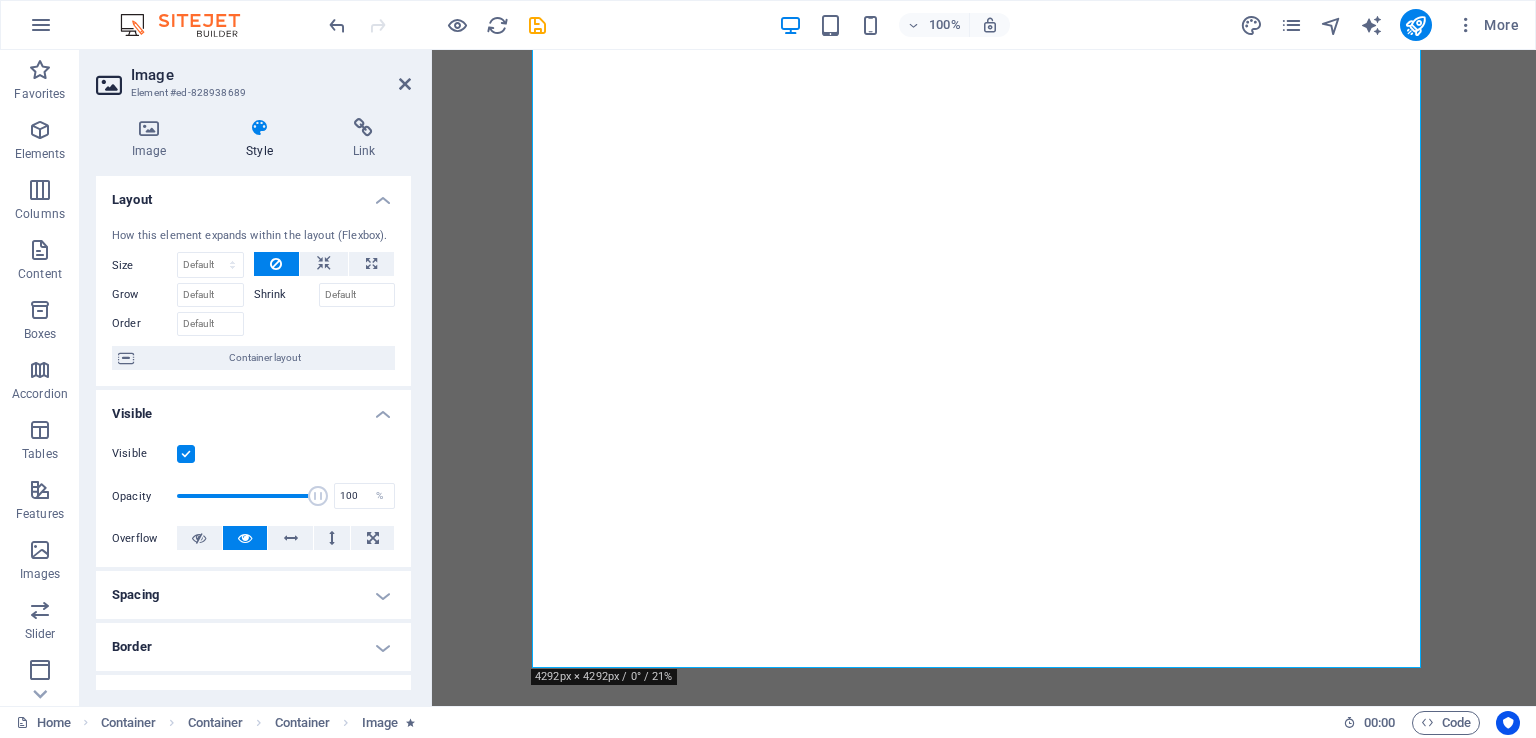 click at bounding box center (318, 496) 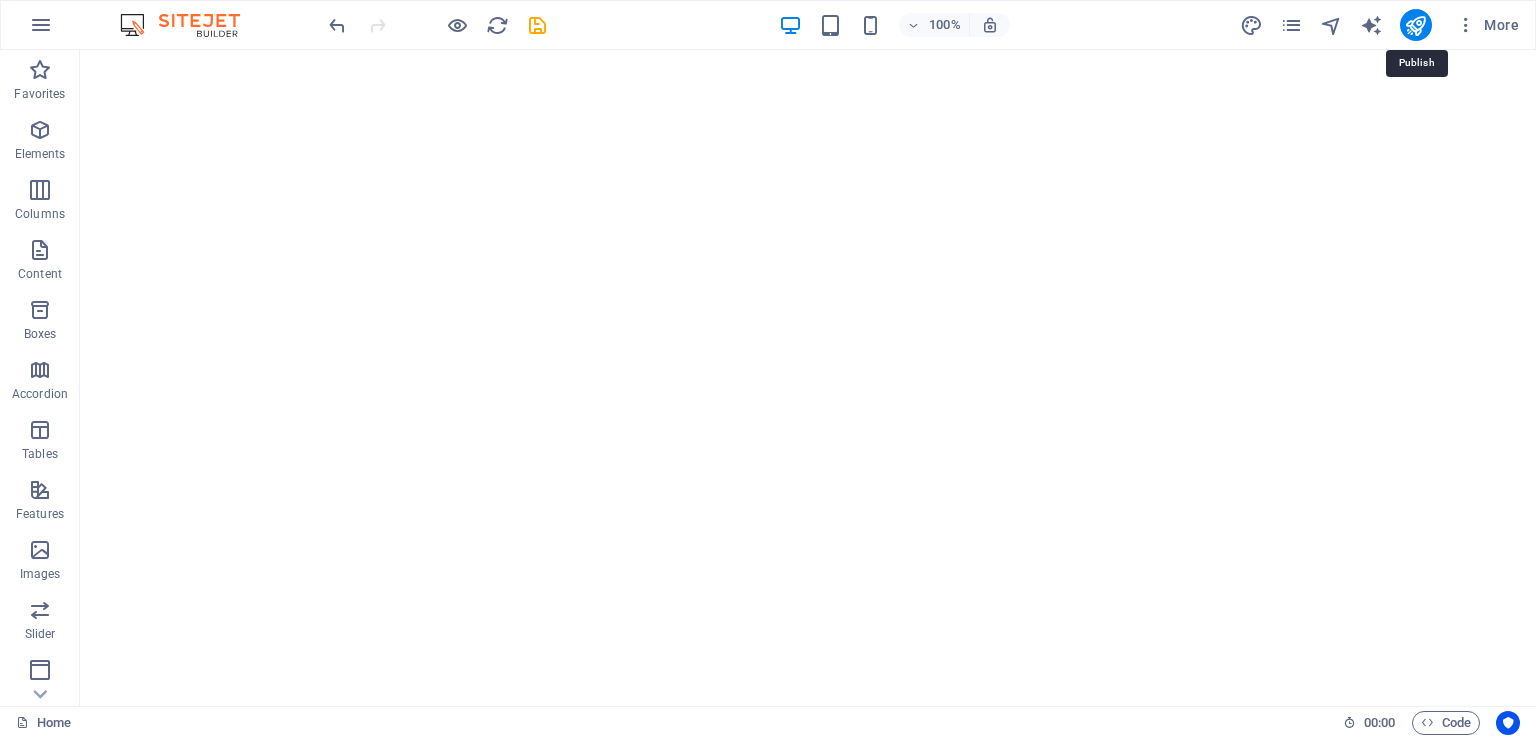 click at bounding box center [1415, 25] 